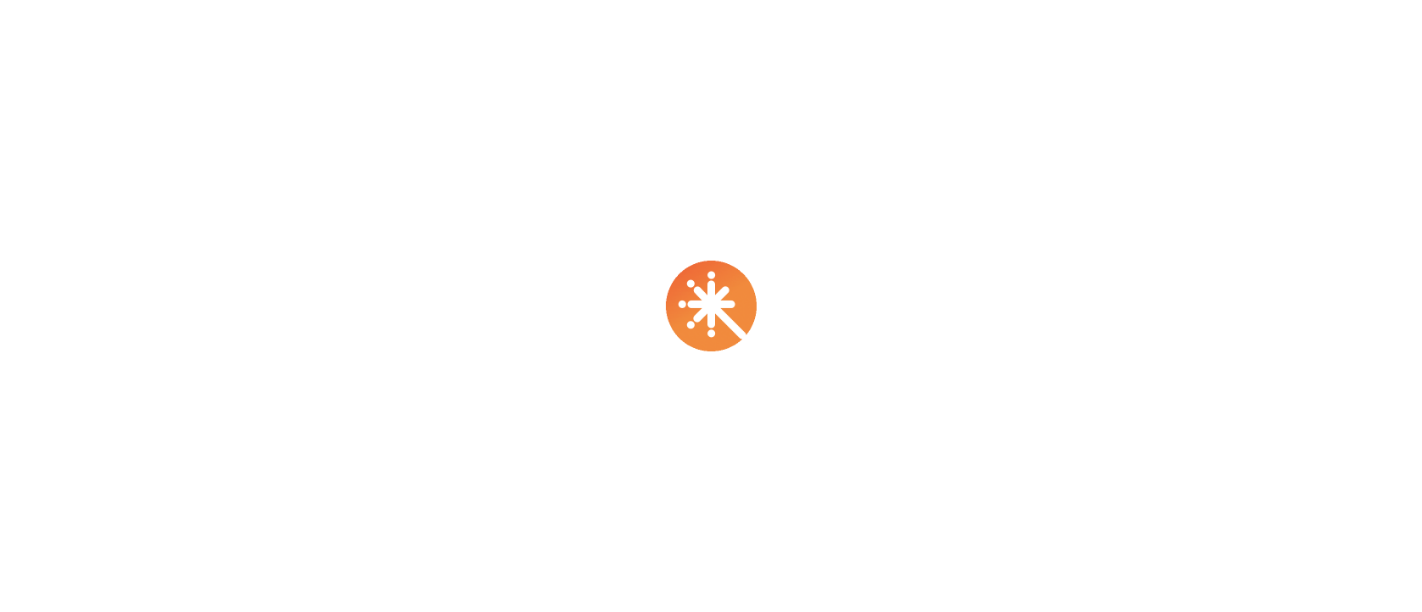 scroll, scrollTop: 0, scrollLeft: 0, axis: both 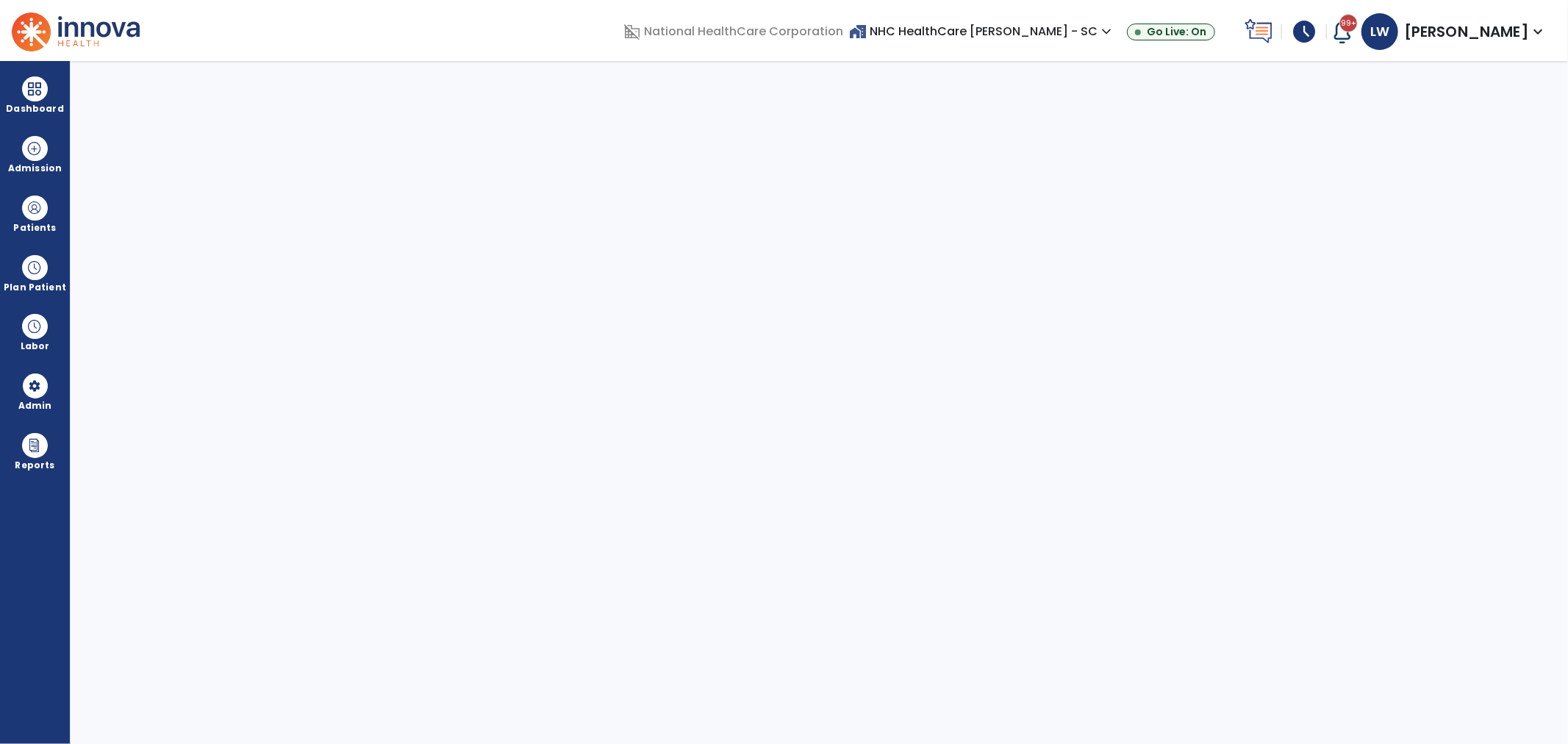 select on "***" 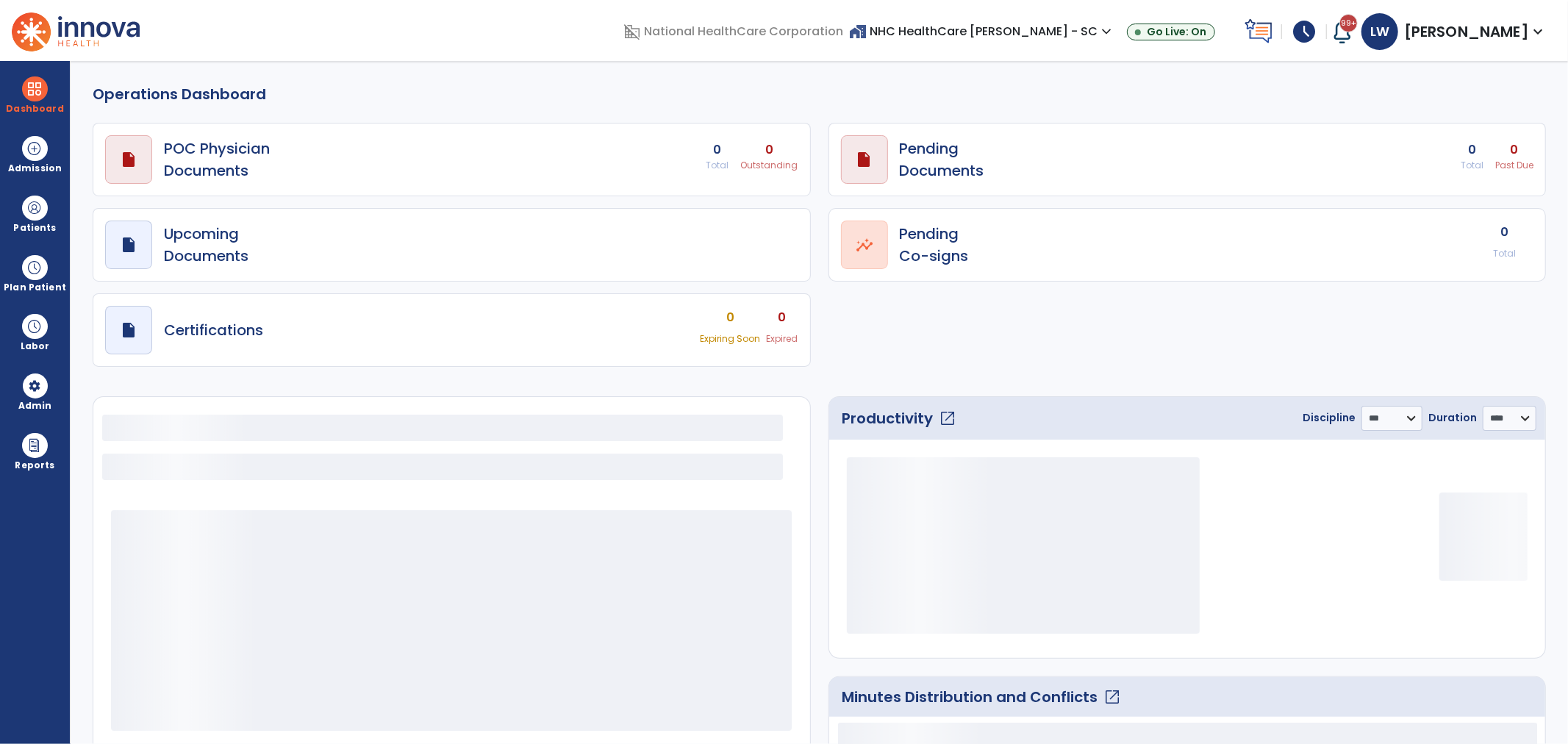 select on "***" 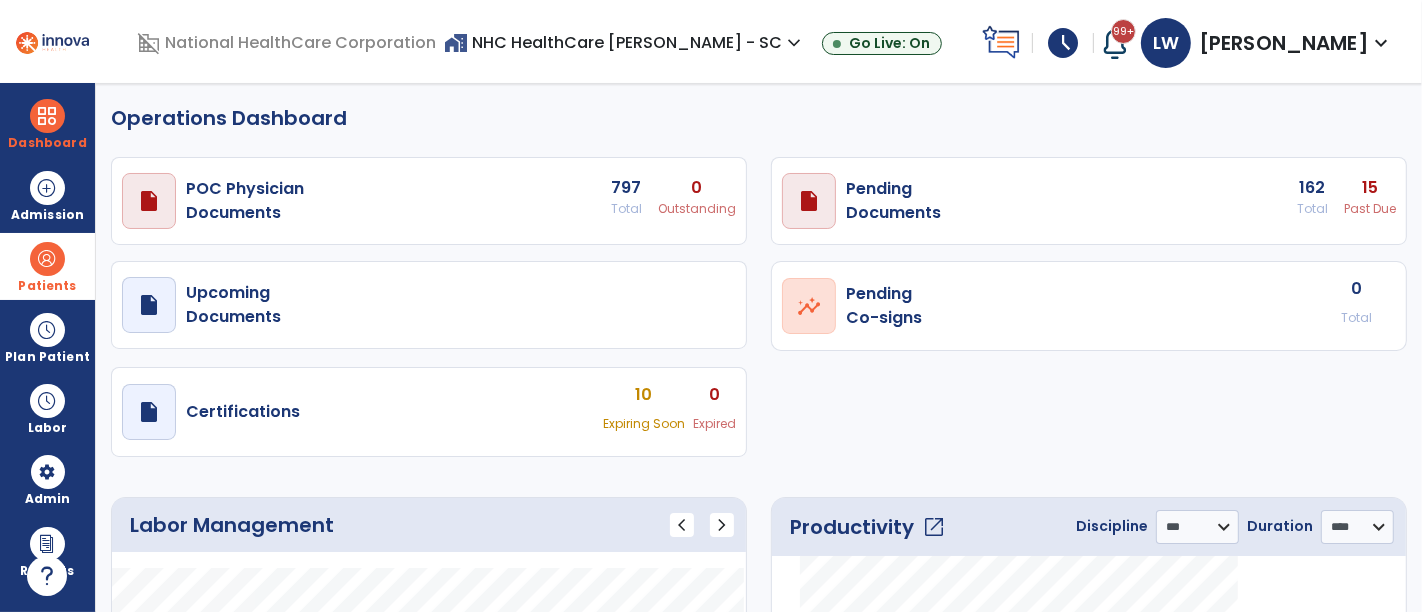 click on "Patients" at bounding box center [47, 266] 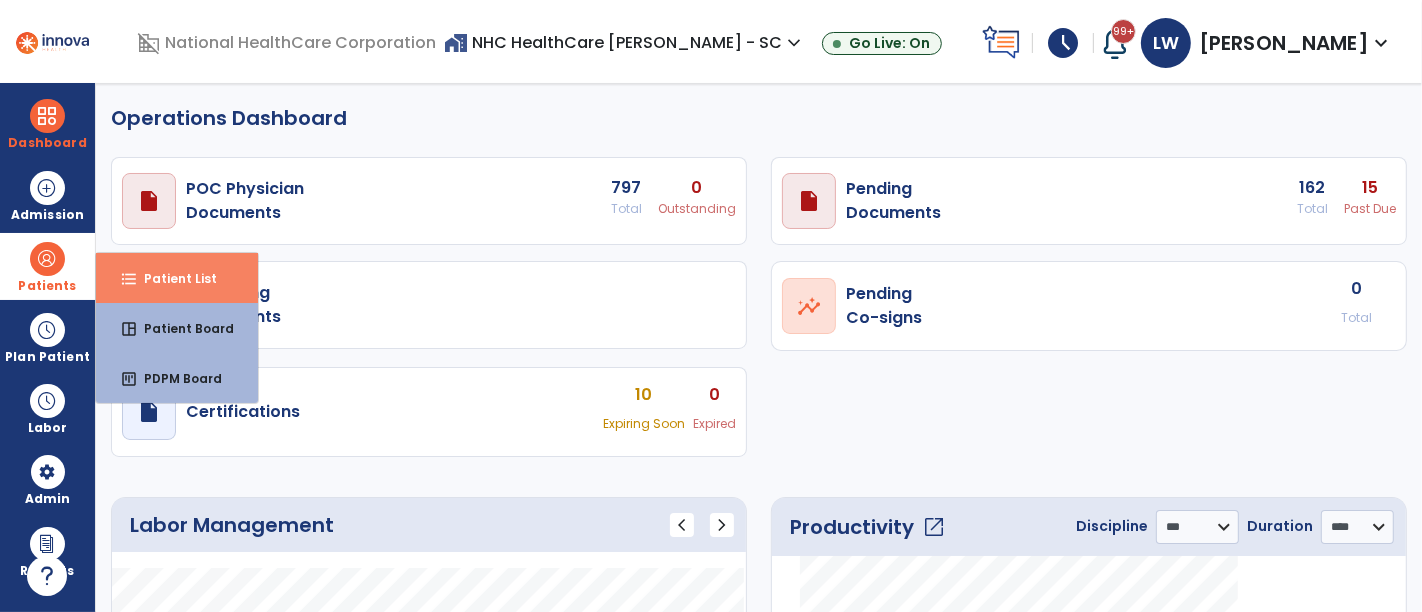click on "format_list_bulleted  Patient List" at bounding box center (177, 278) 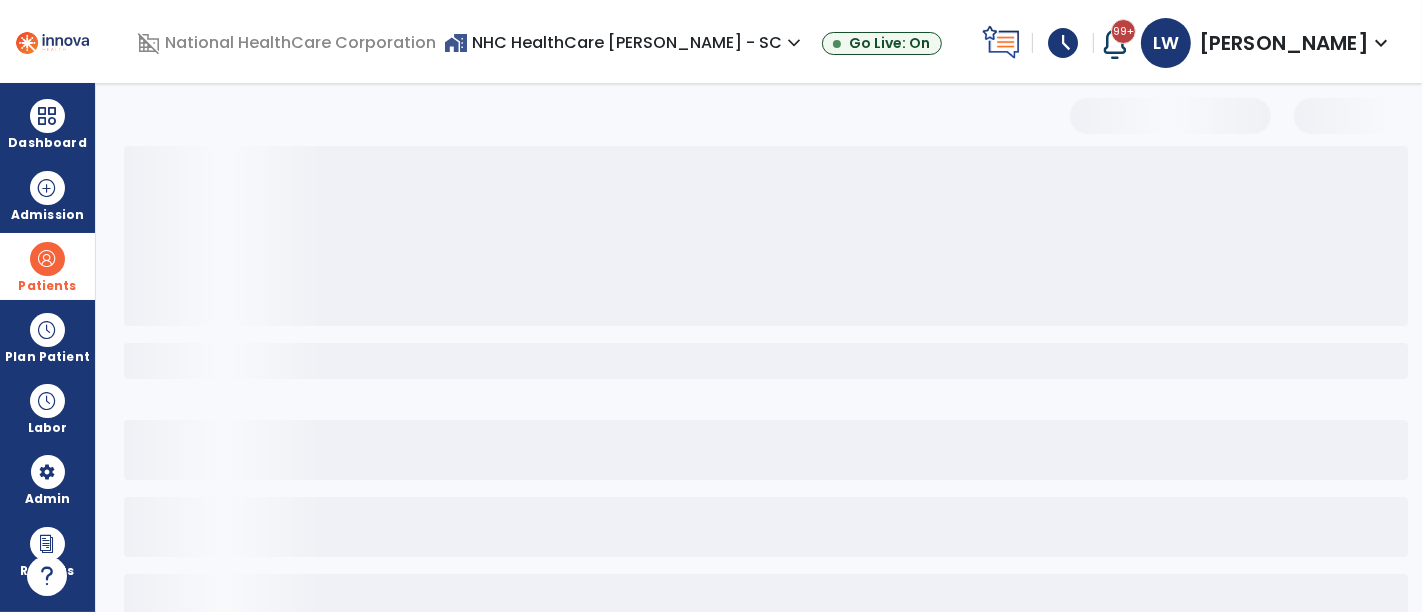 select on "***" 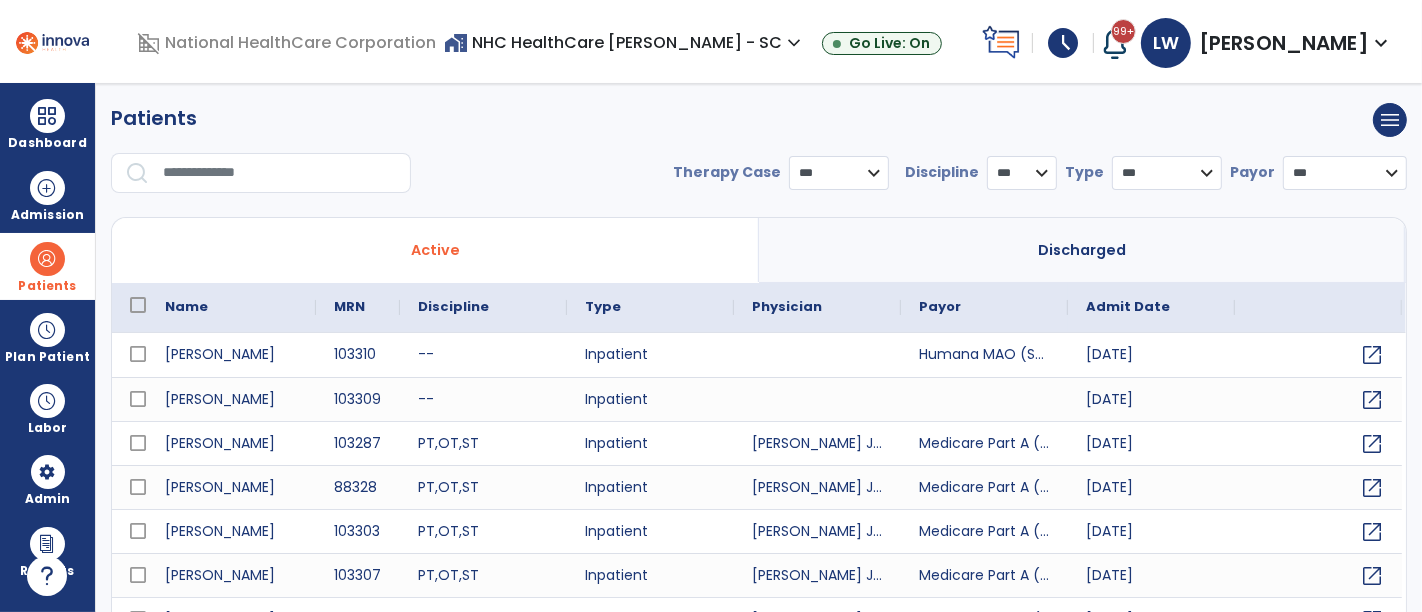 click at bounding box center (280, 173) 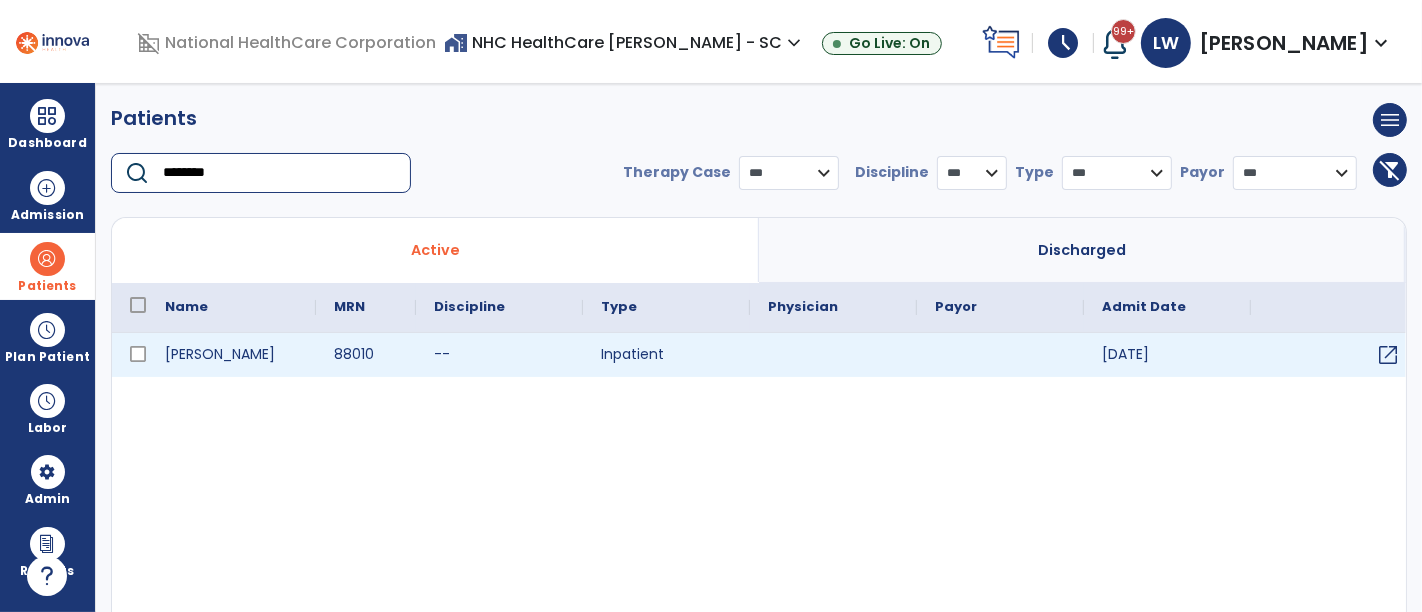 type on "********" 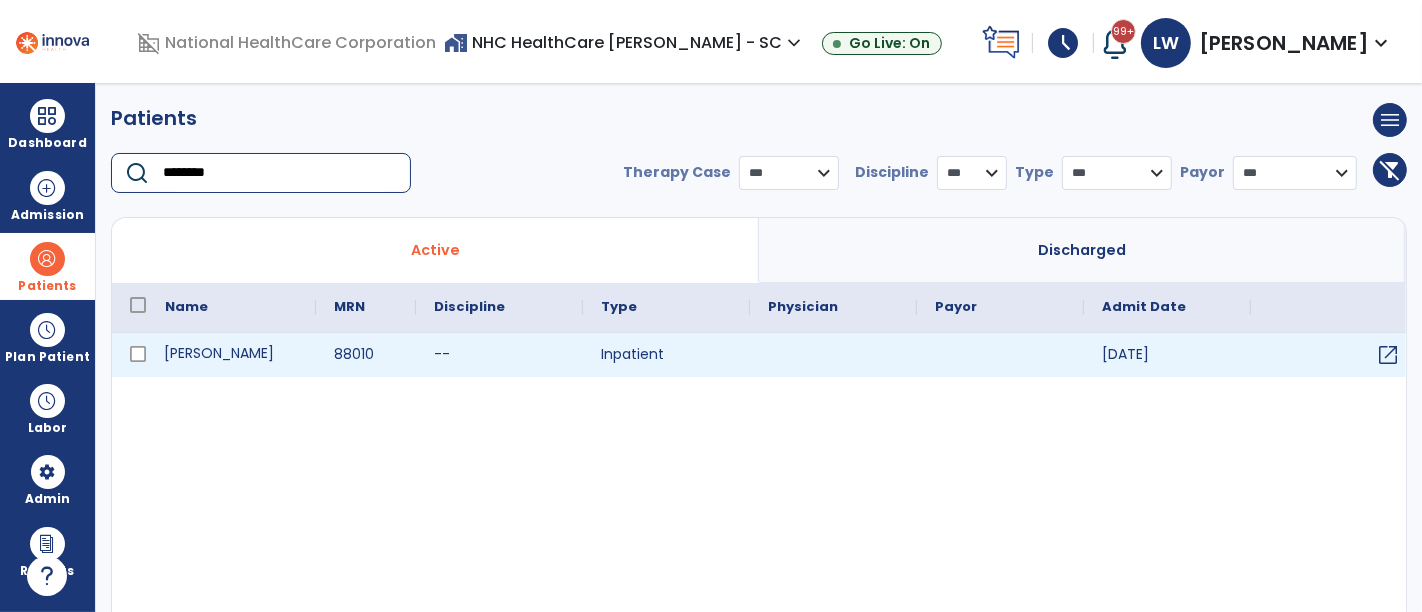 click on "Campbell, Victor" at bounding box center [231, 355] 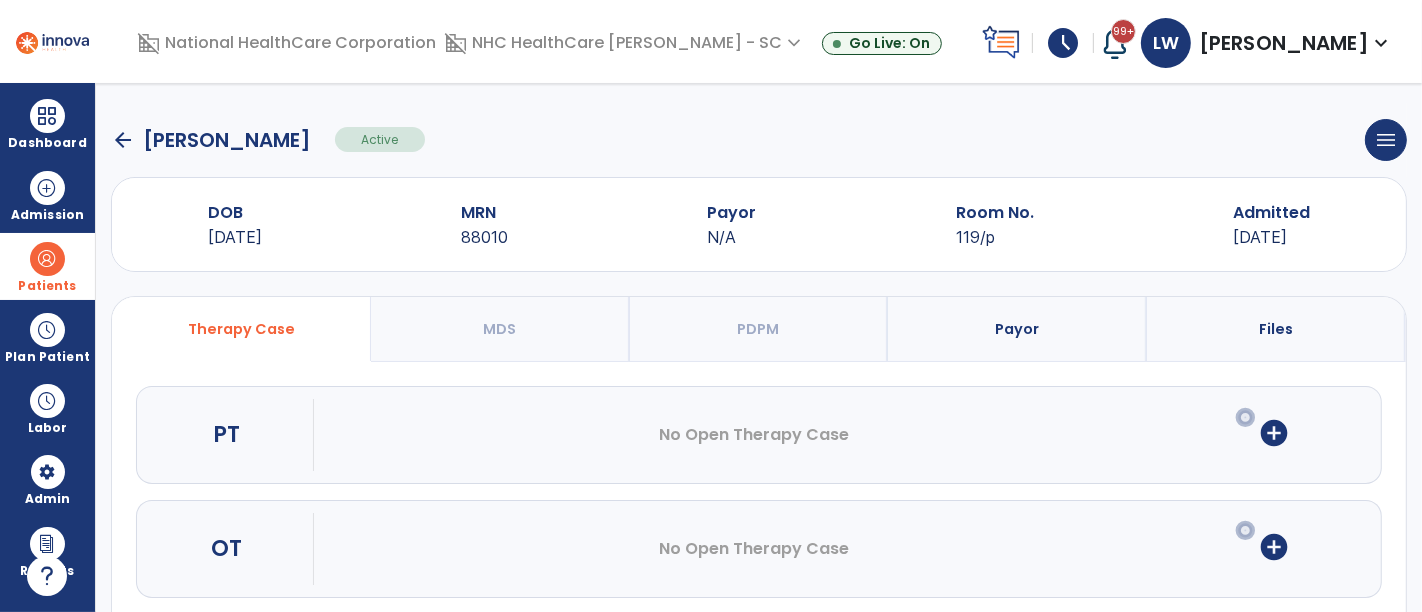 scroll, scrollTop: 144, scrollLeft: 0, axis: vertical 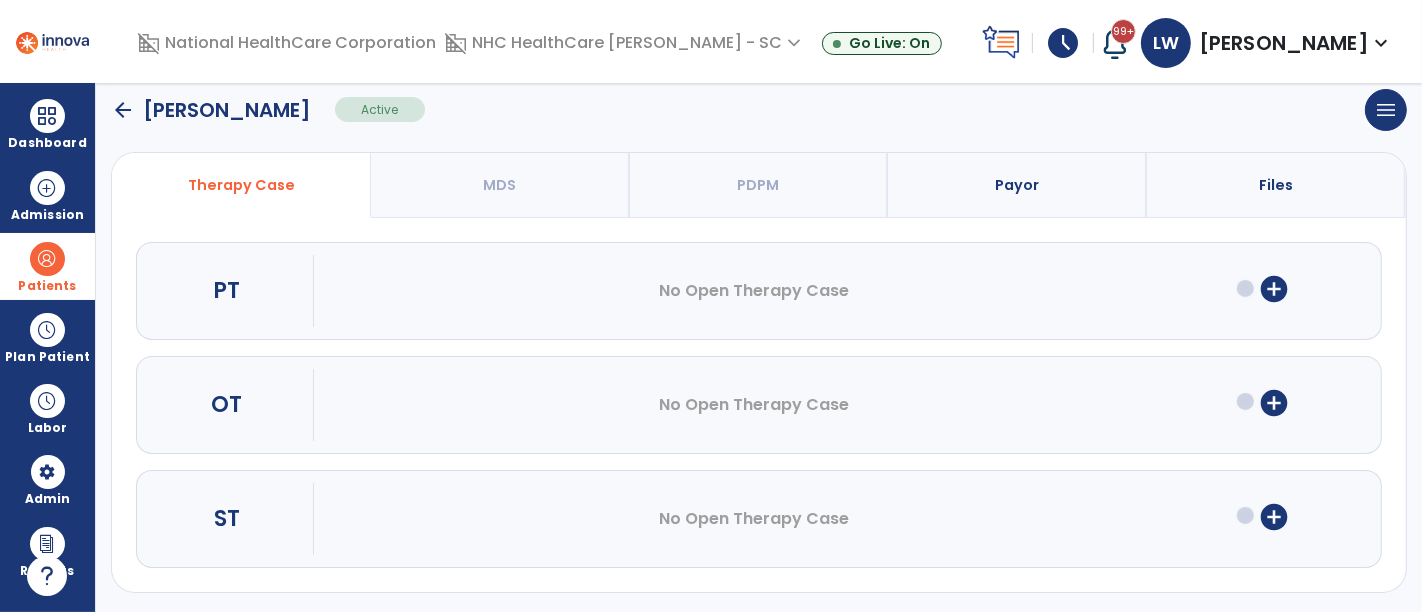 click at bounding box center [47, 259] 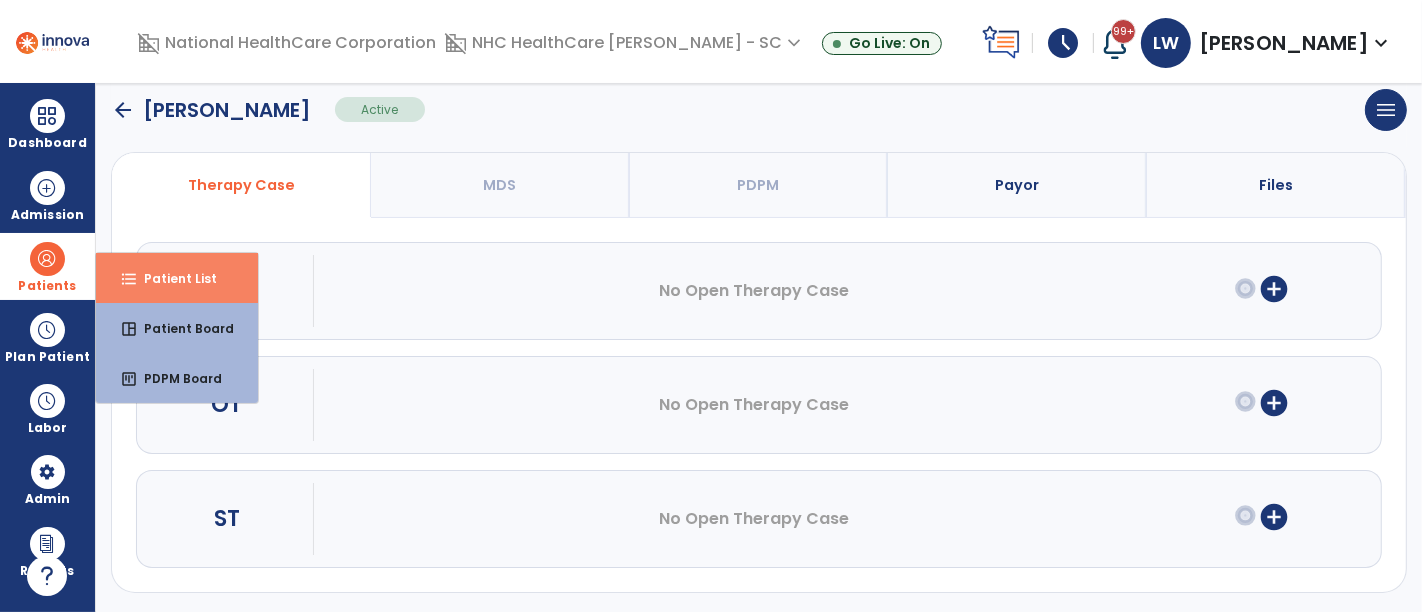 click on "format_list_bulleted  Patient List" at bounding box center (177, 278) 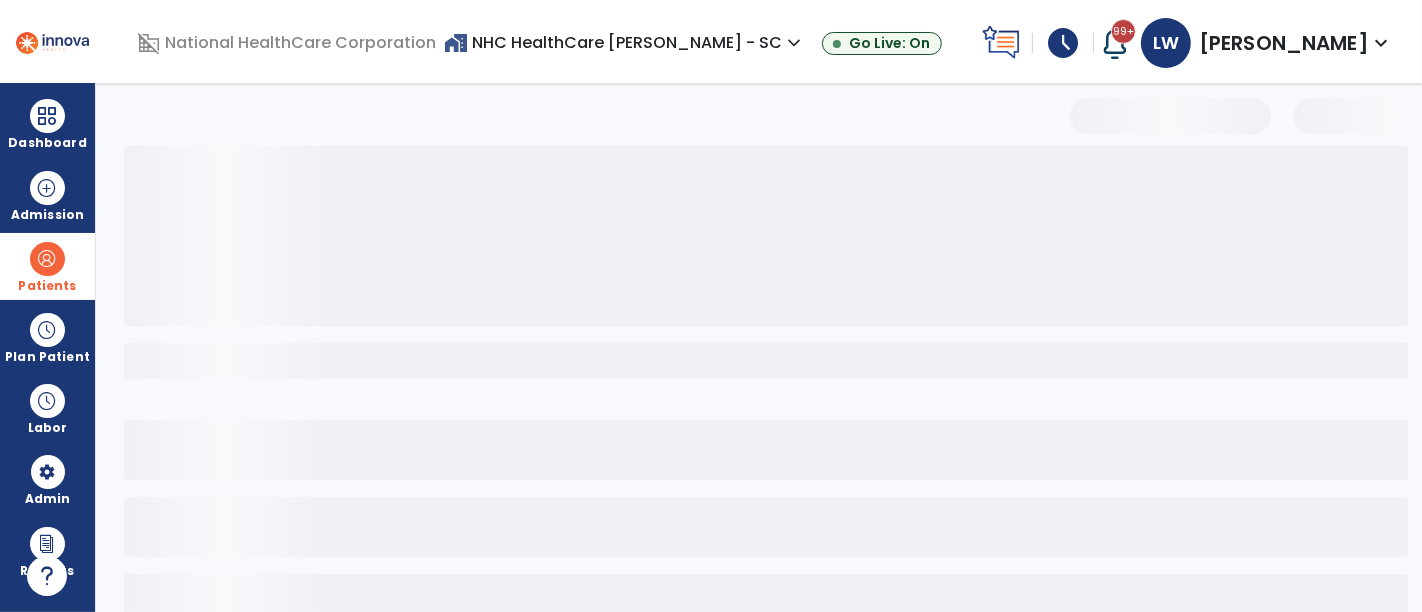 scroll, scrollTop: 129, scrollLeft: 0, axis: vertical 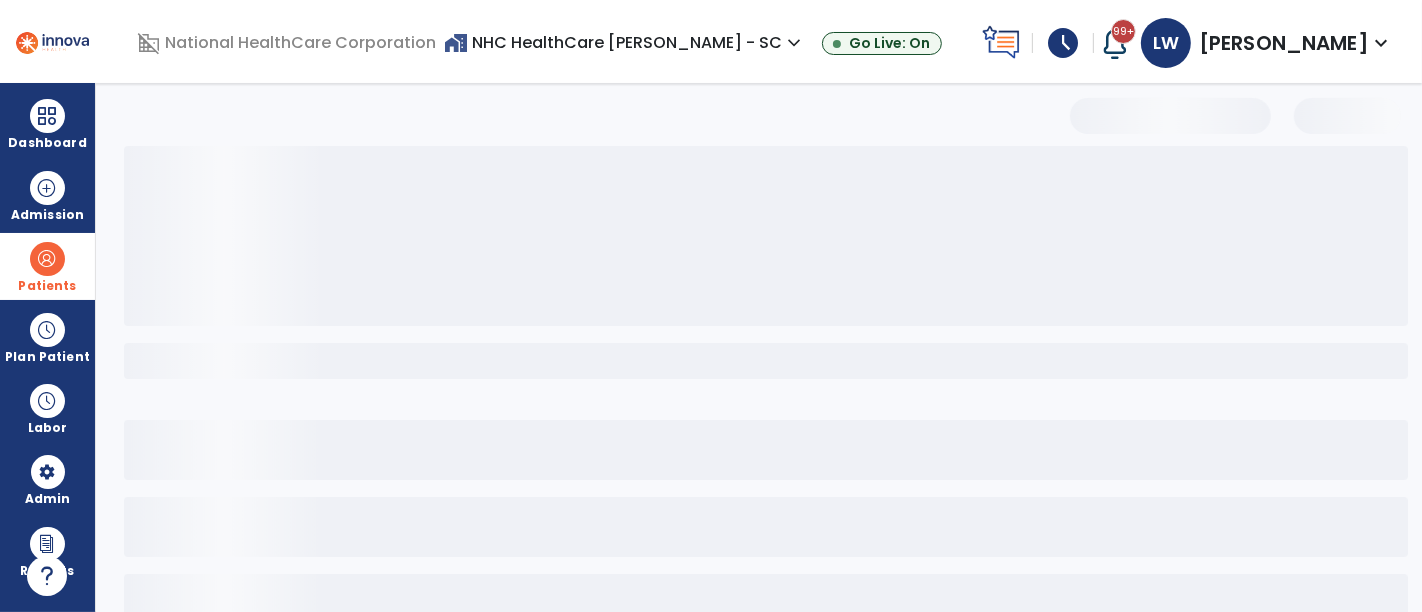select on "***" 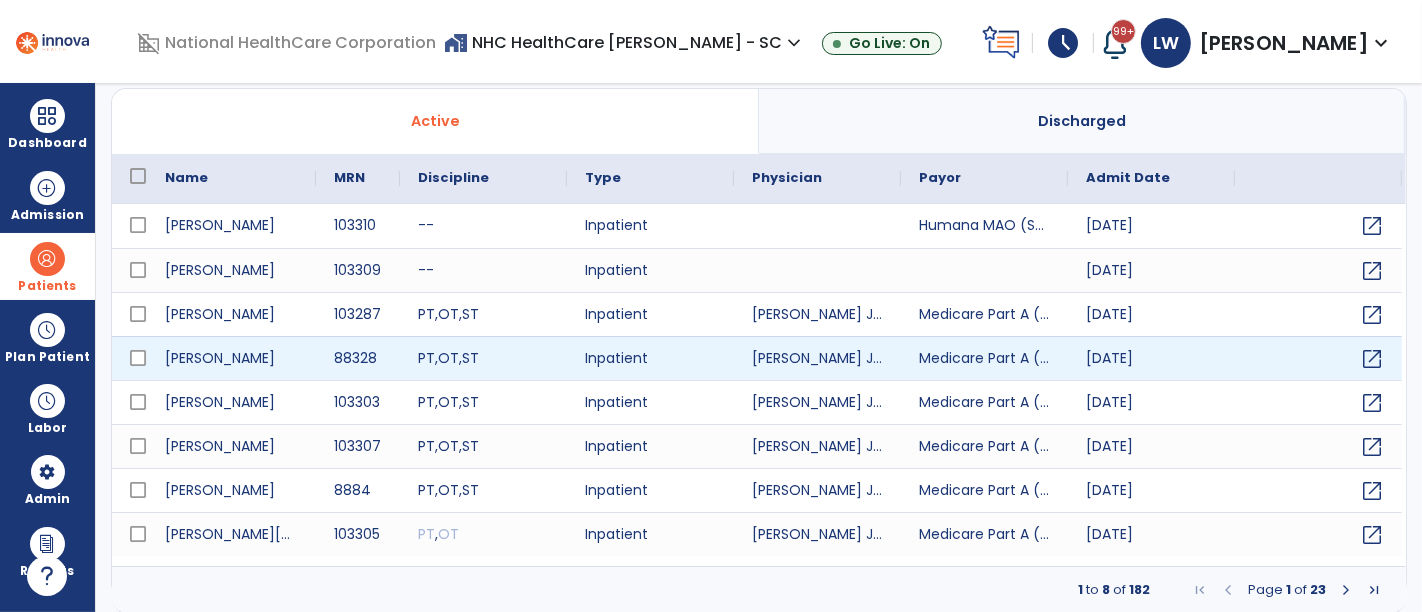 scroll, scrollTop: 0, scrollLeft: 0, axis: both 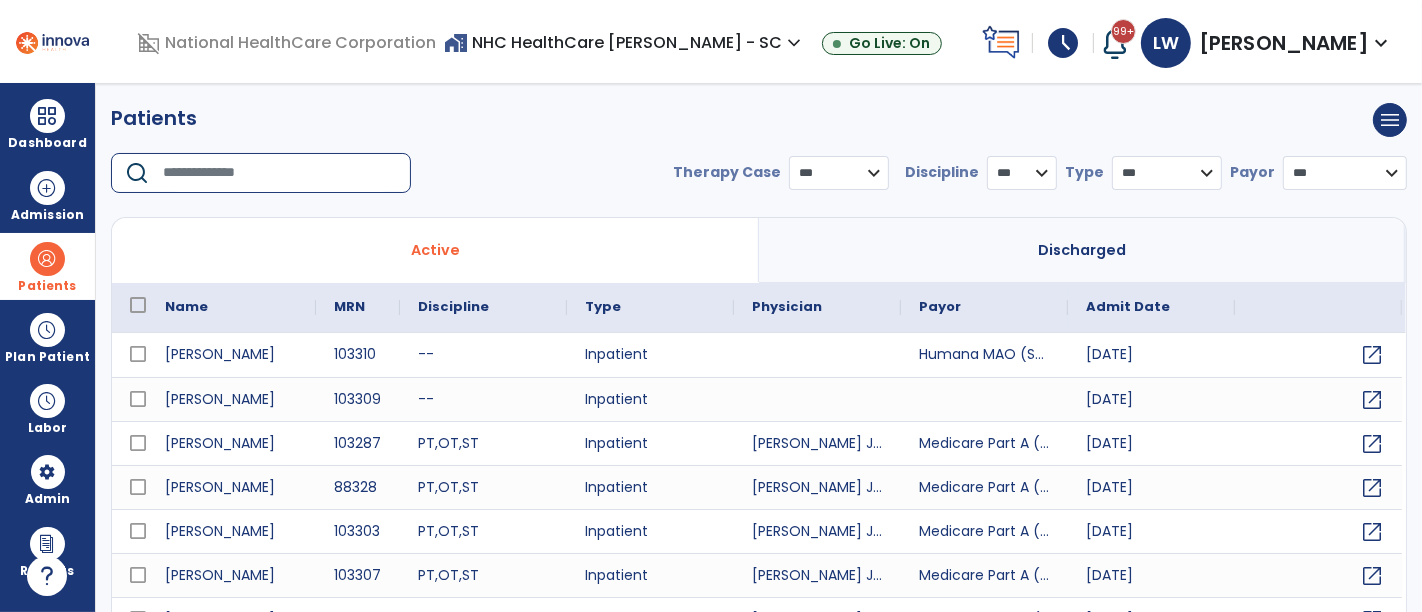 click at bounding box center [280, 173] 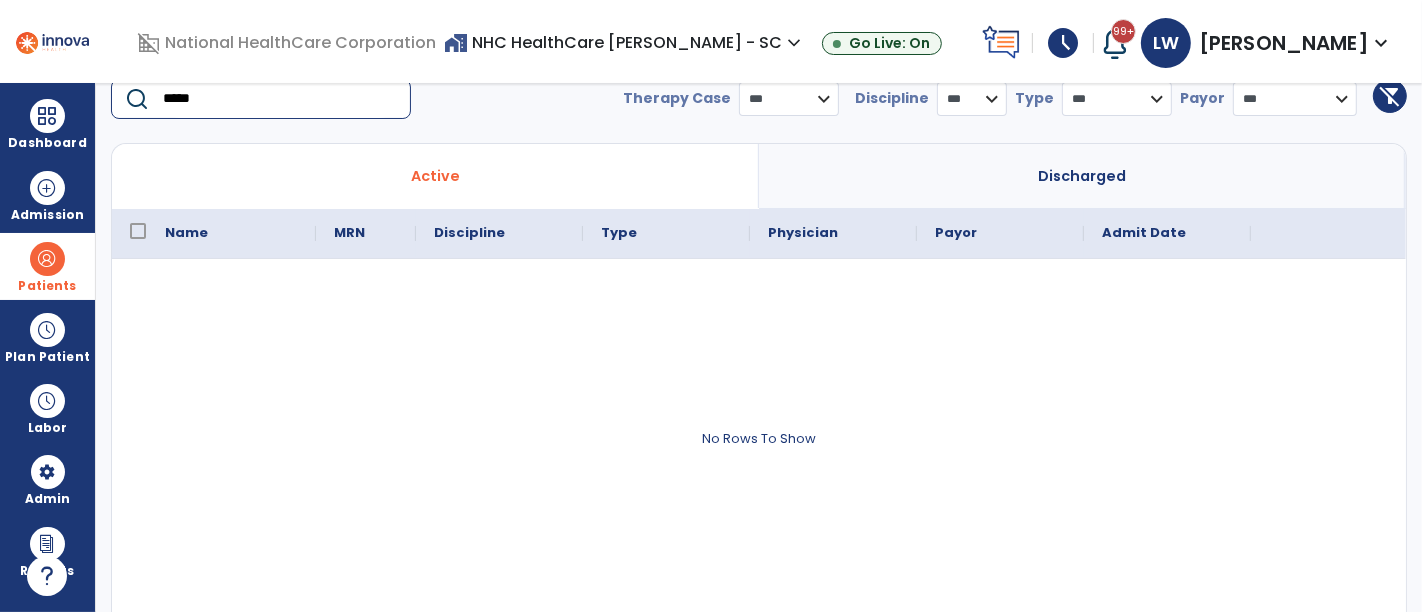 scroll, scrollTop: 129, scrollLeft: 0, axis: vertical 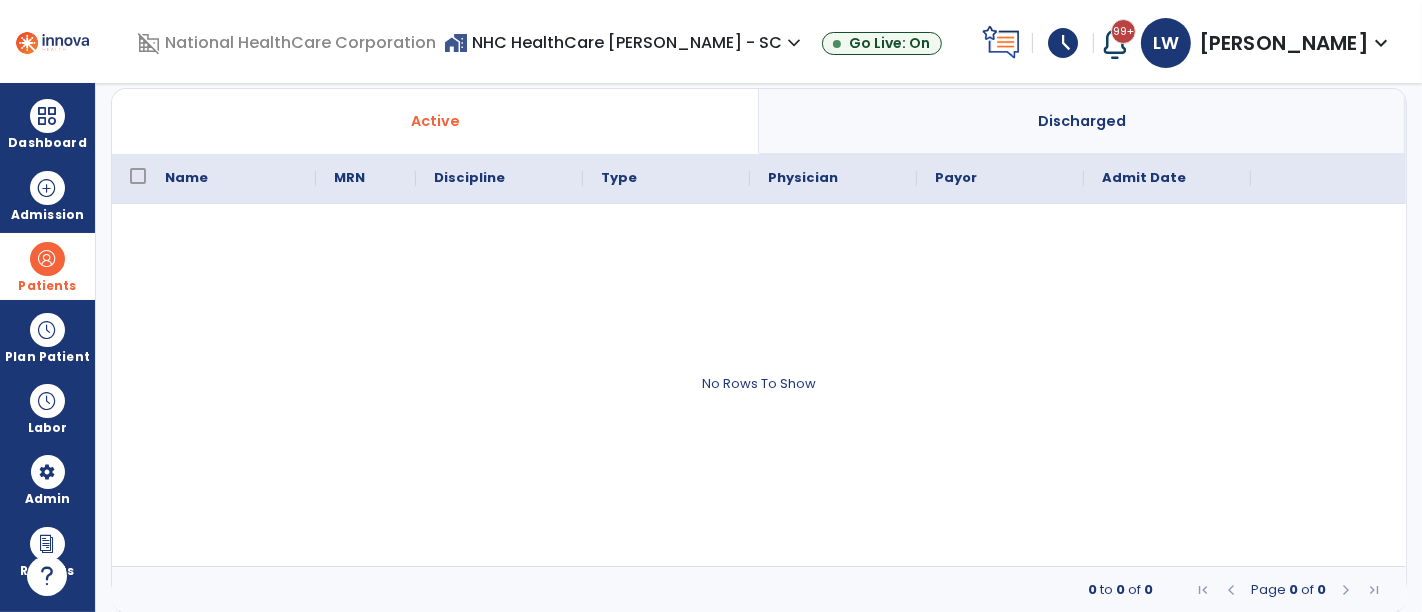 click on "Patients" at bounding box center [47, 286] 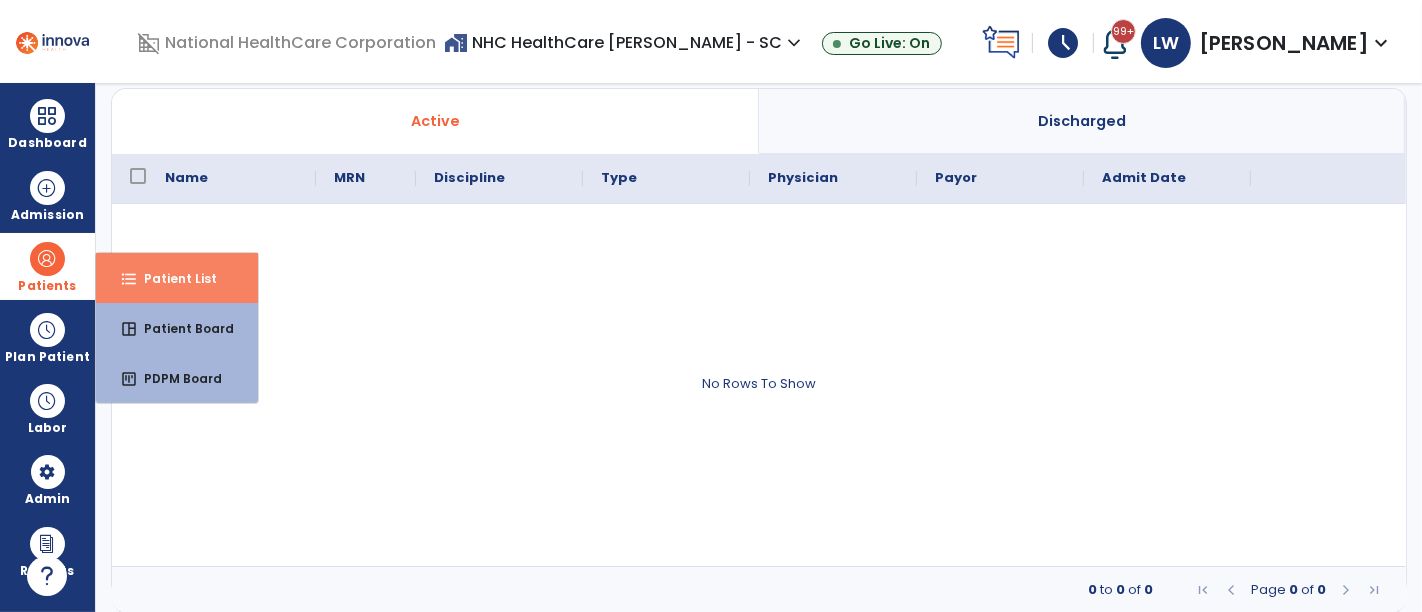 click on "Patient List" at bounding box center [172, 278] 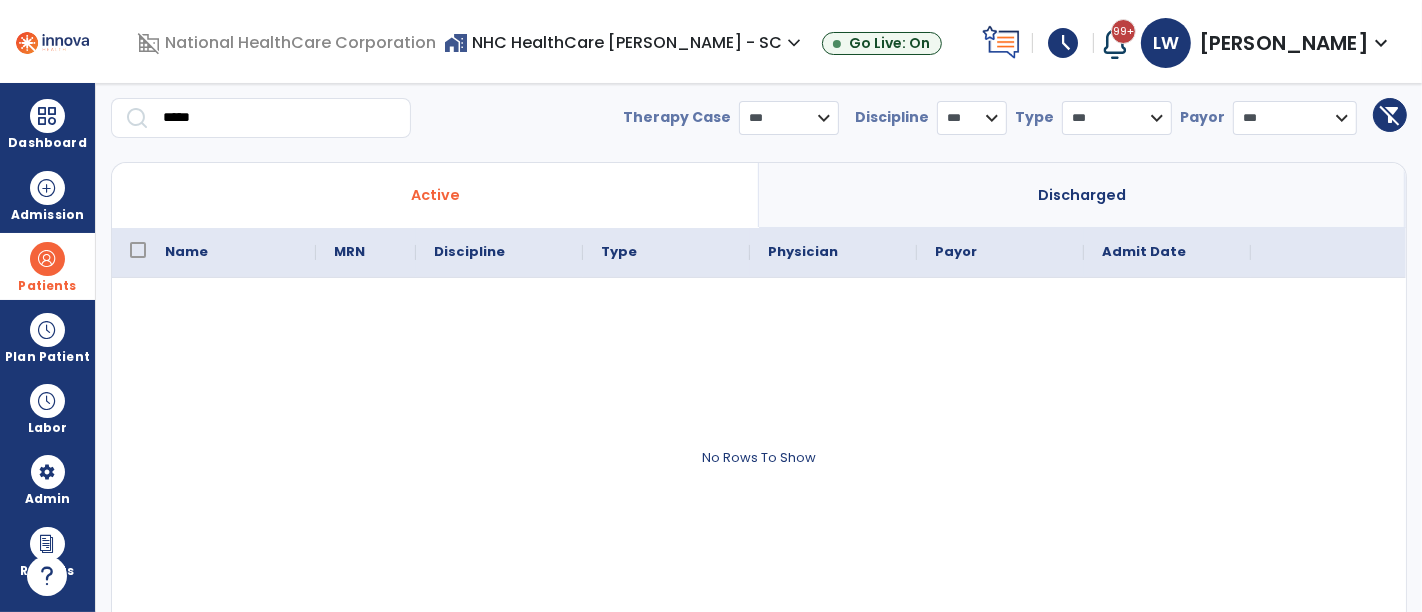 scroll, scrollTop: 0, scrollLeft: 0, axis: both 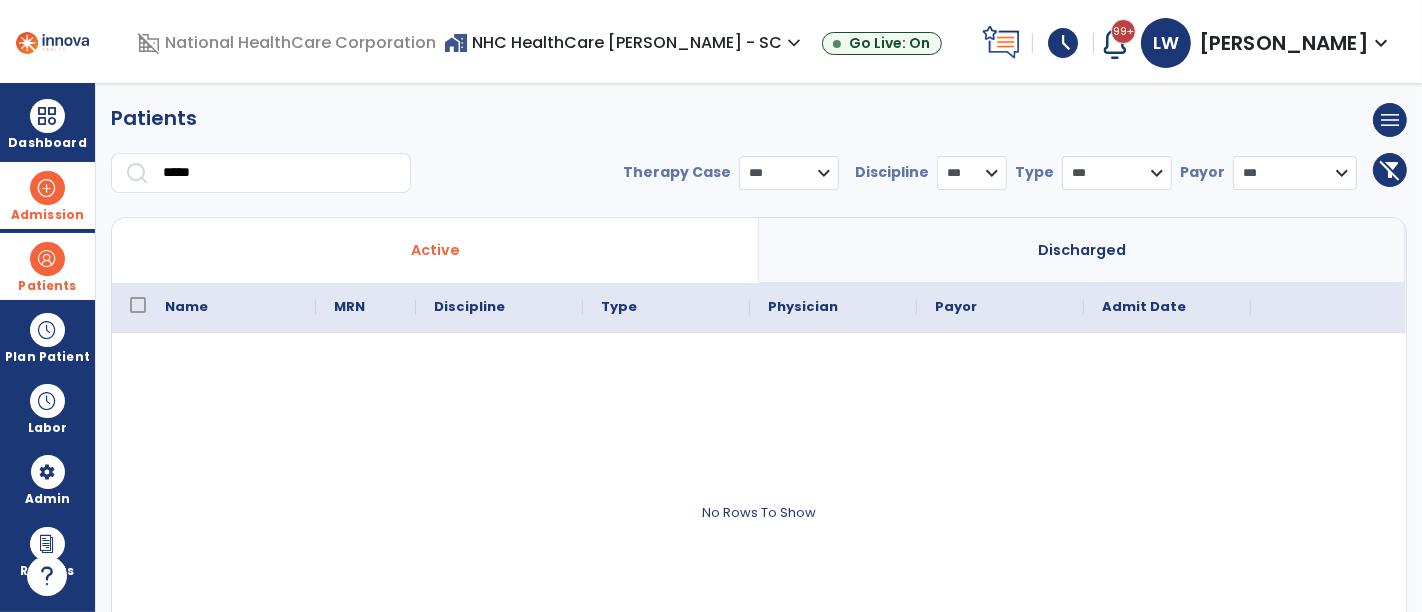drag, startPoint x: 267, startPoint y: 172, endPoint x: 65, endPoint y: 190, distance: 202.8004 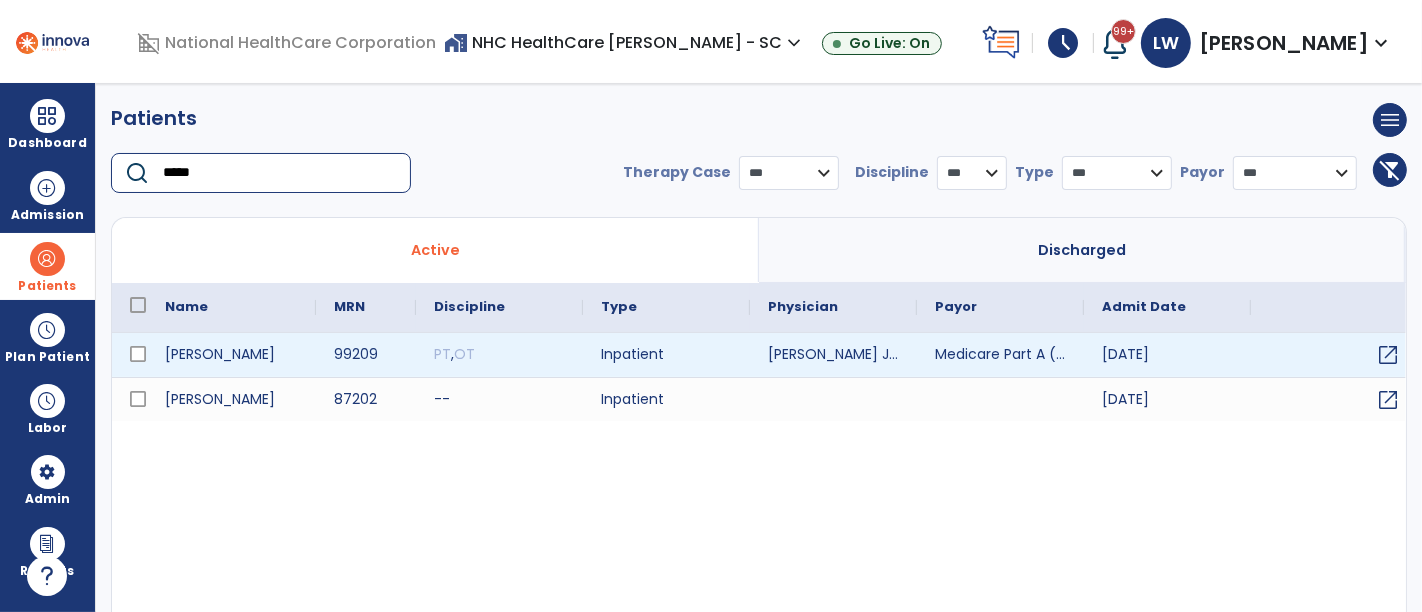 type on "*****" 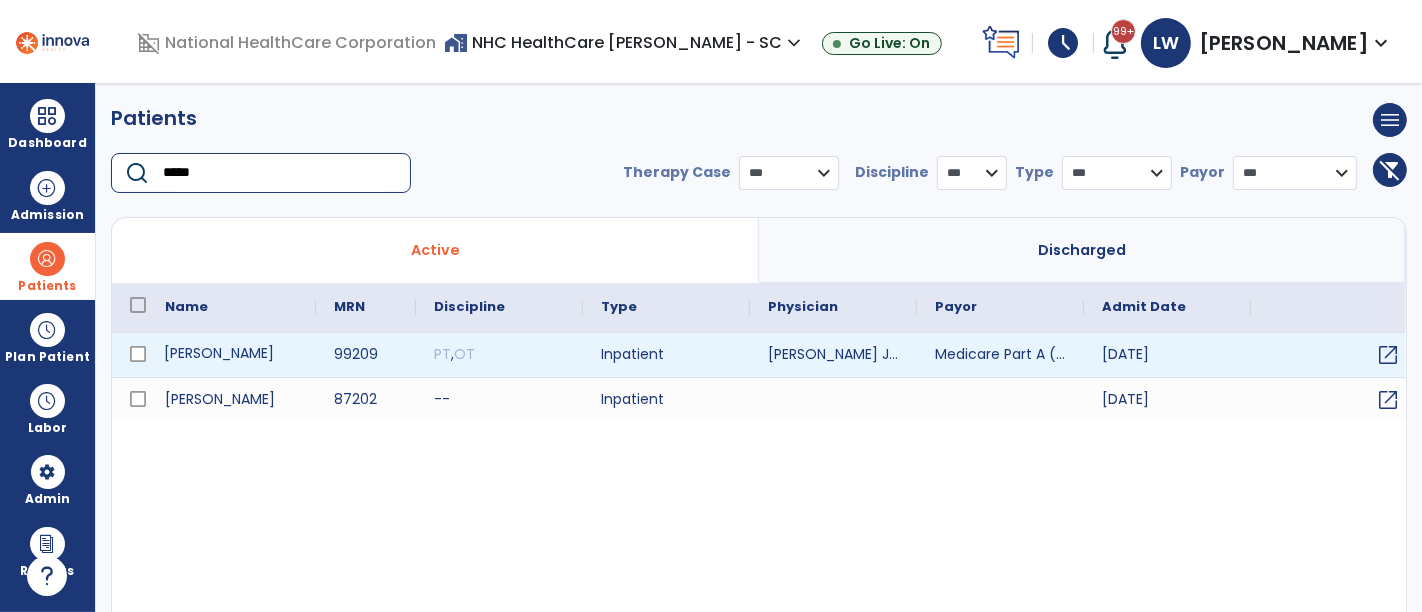 click on "Brown, Beverly" at bounding box center (231, 355) 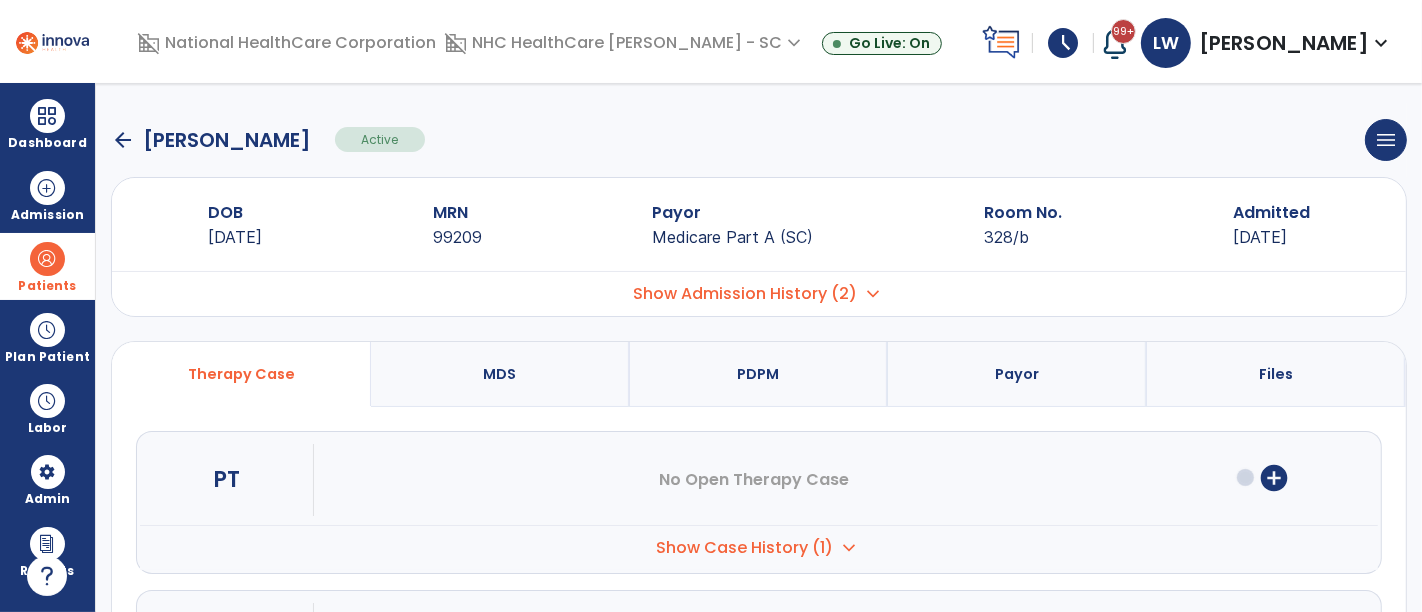 click on "PDPM" at bounding box center (759, 374) 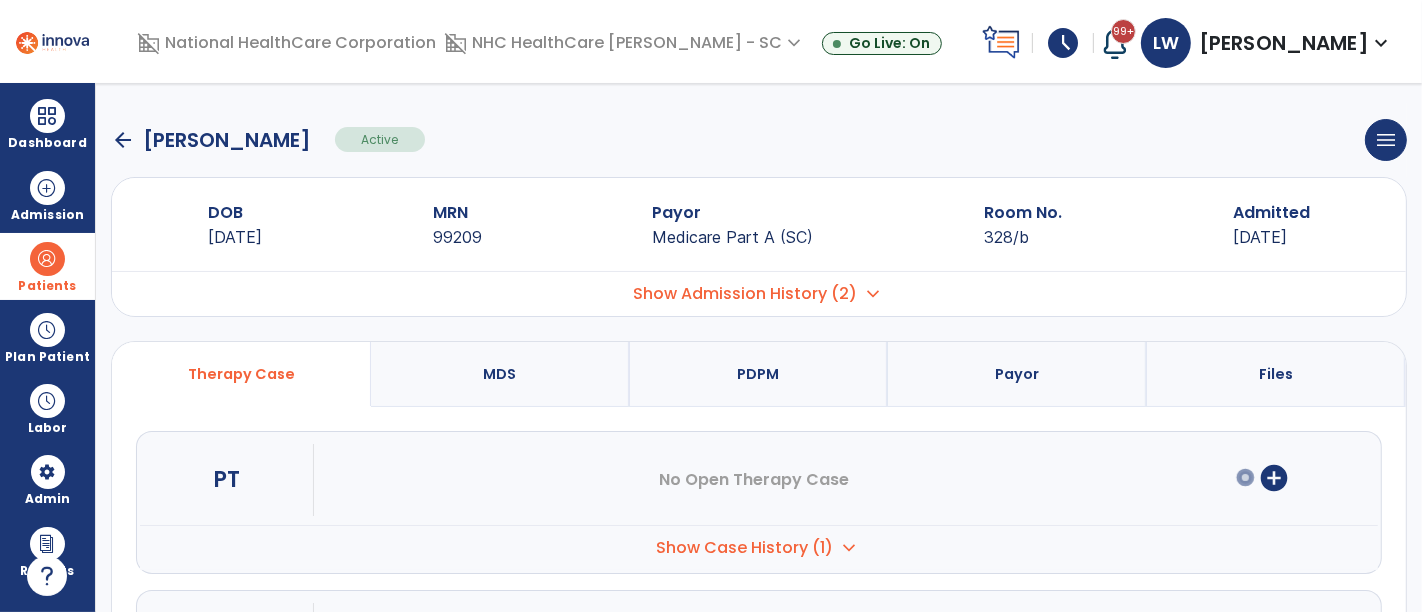 select on "***" 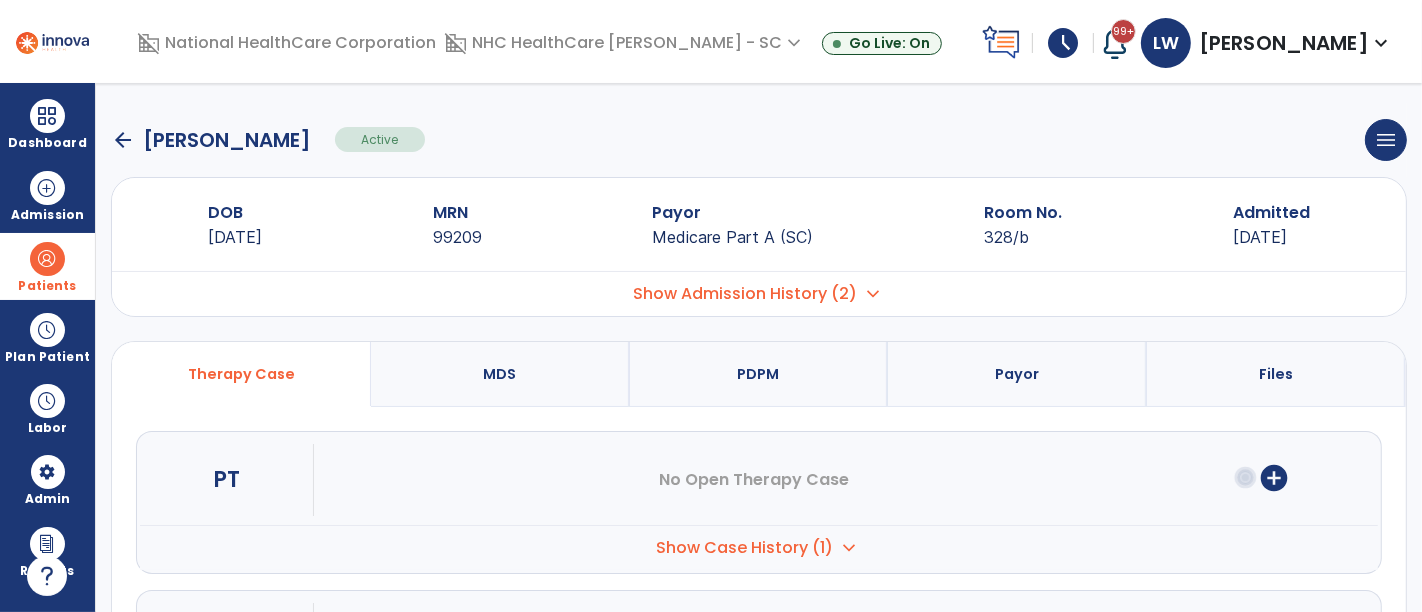 select on "**********" 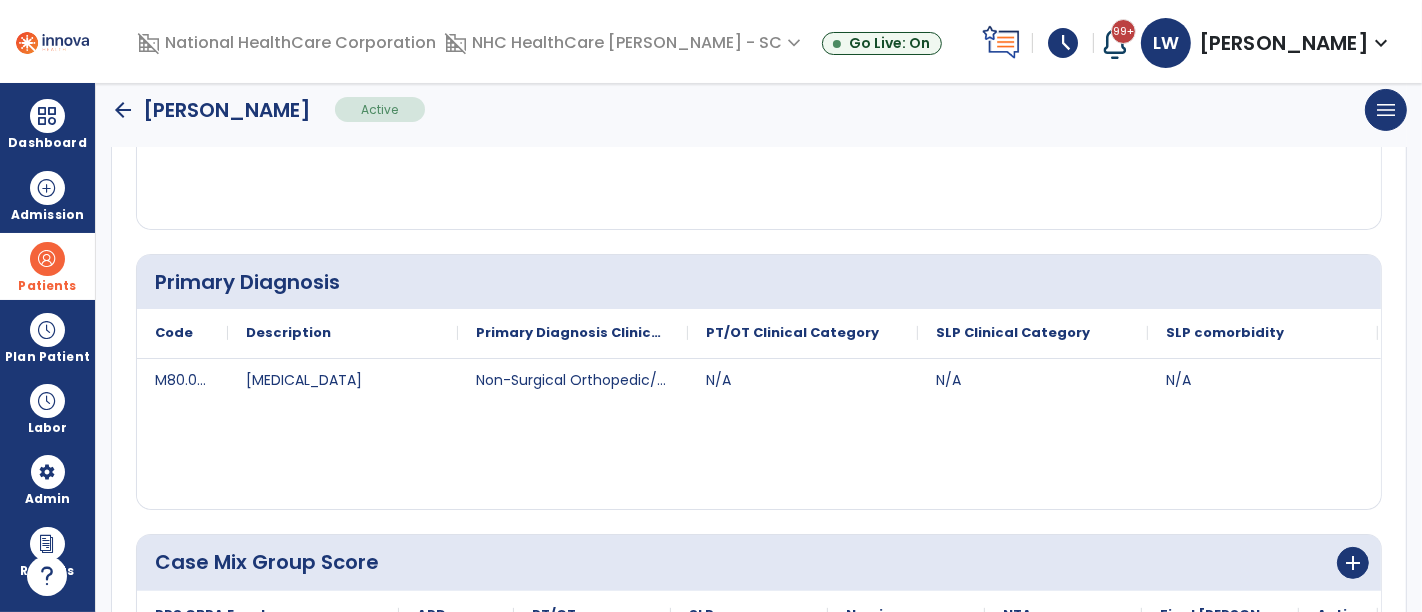 scroll, scrollTop: 666, scrollLeft: 0, axis: vertical 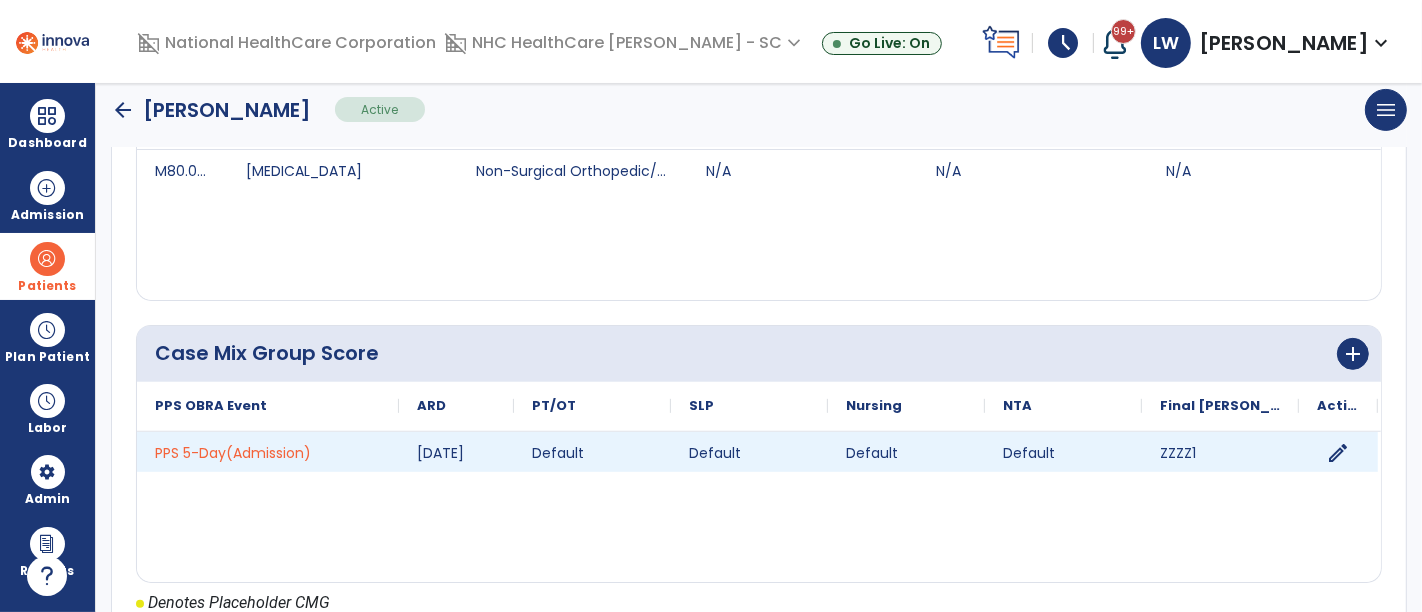 click on "edit" 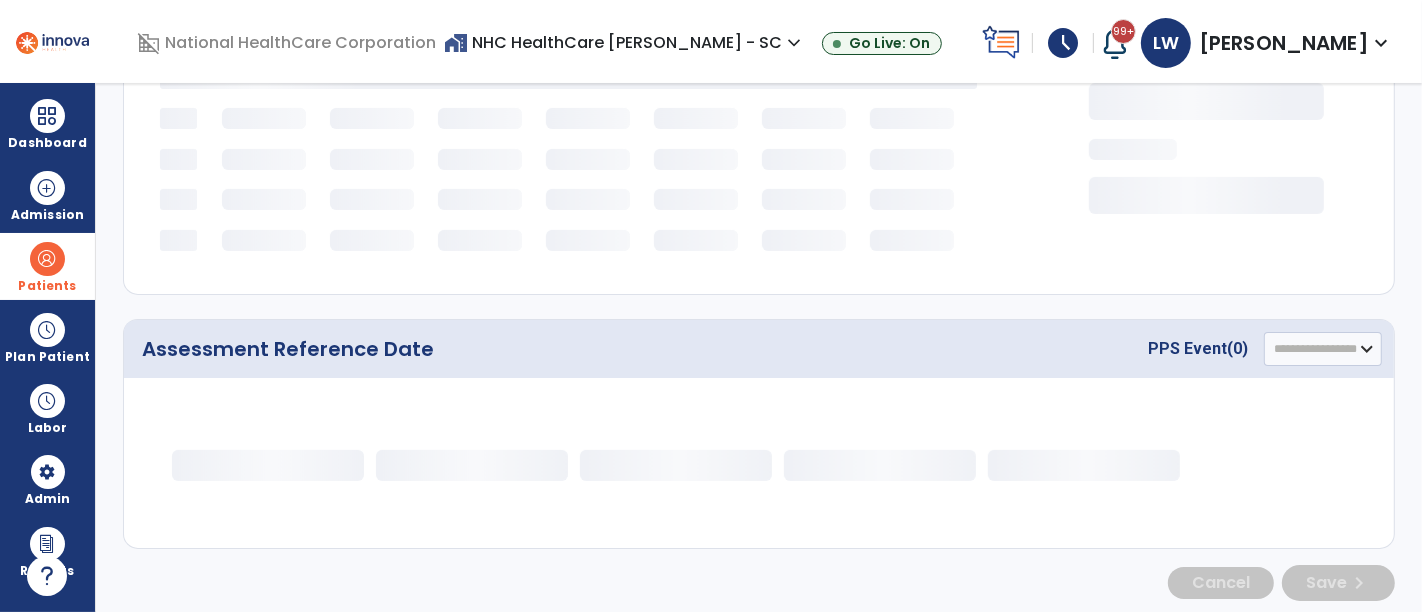 select on "*********" 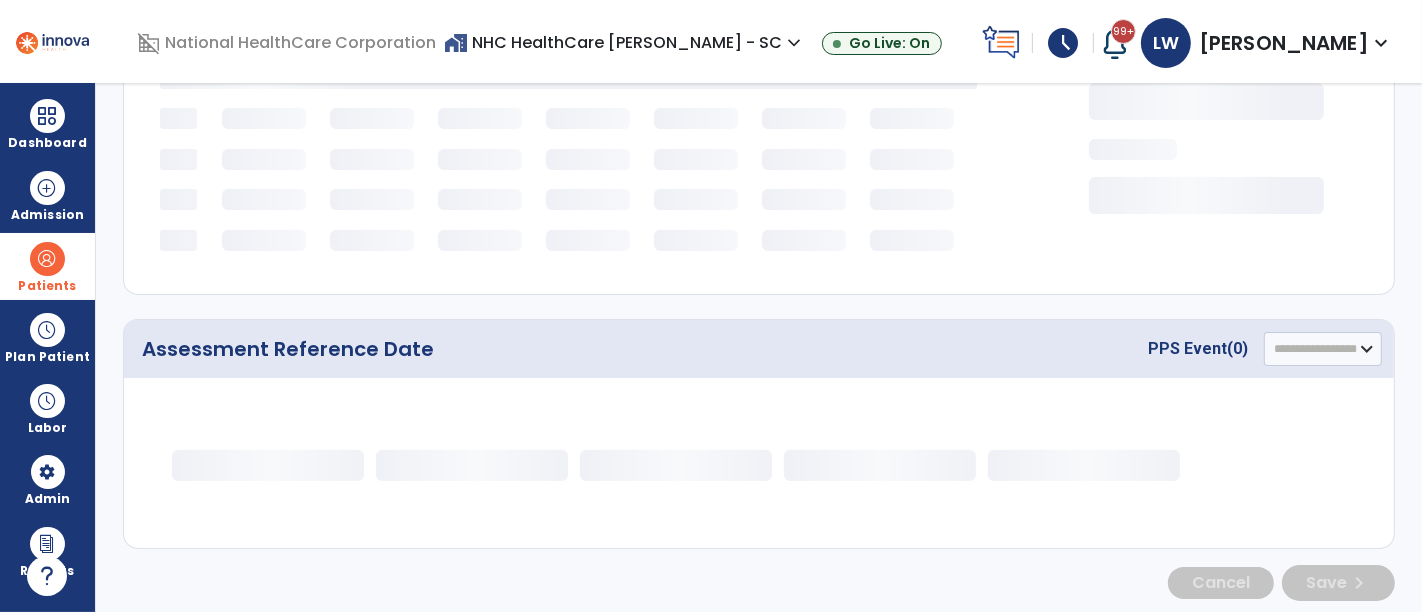 select on "*******" 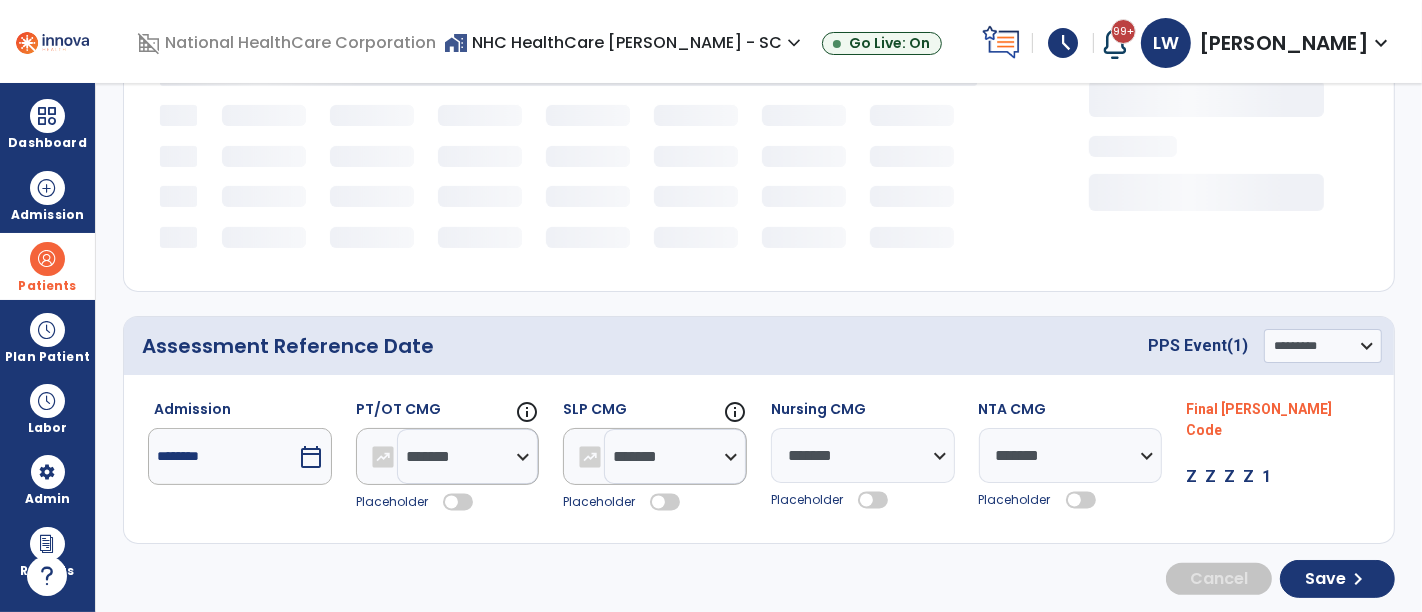 scroll, scrollTop: 342, scrollLeft: 0, axis: vertical 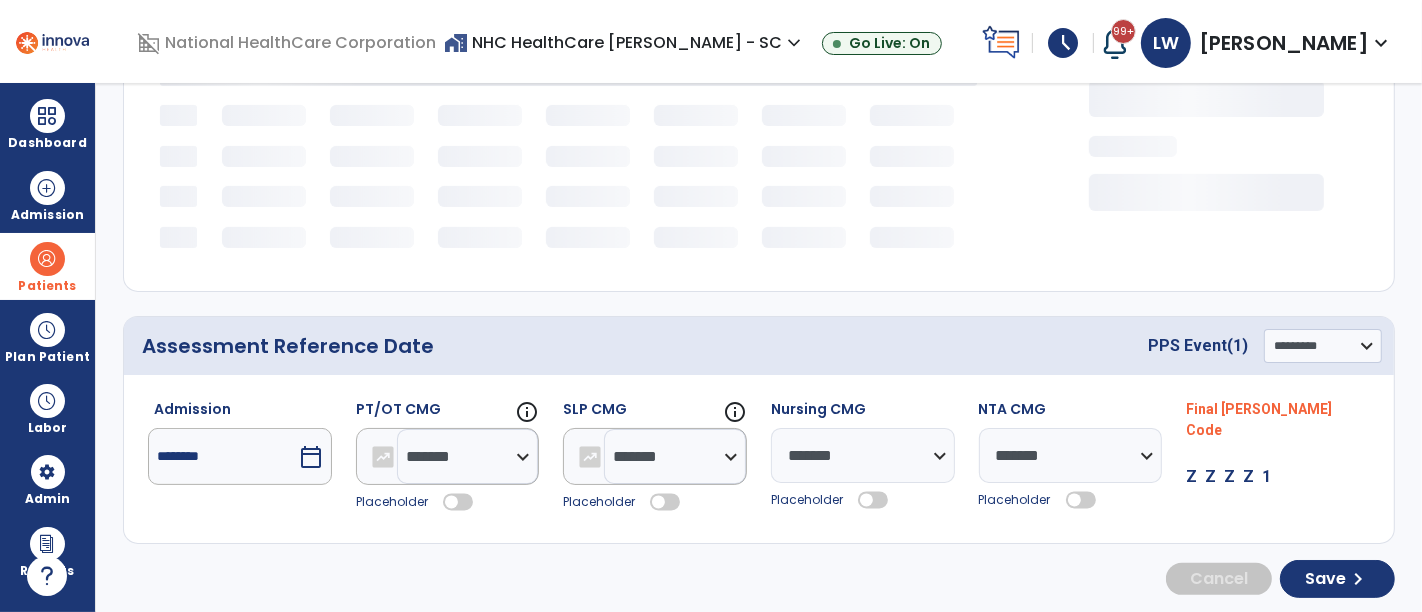 select on "***" 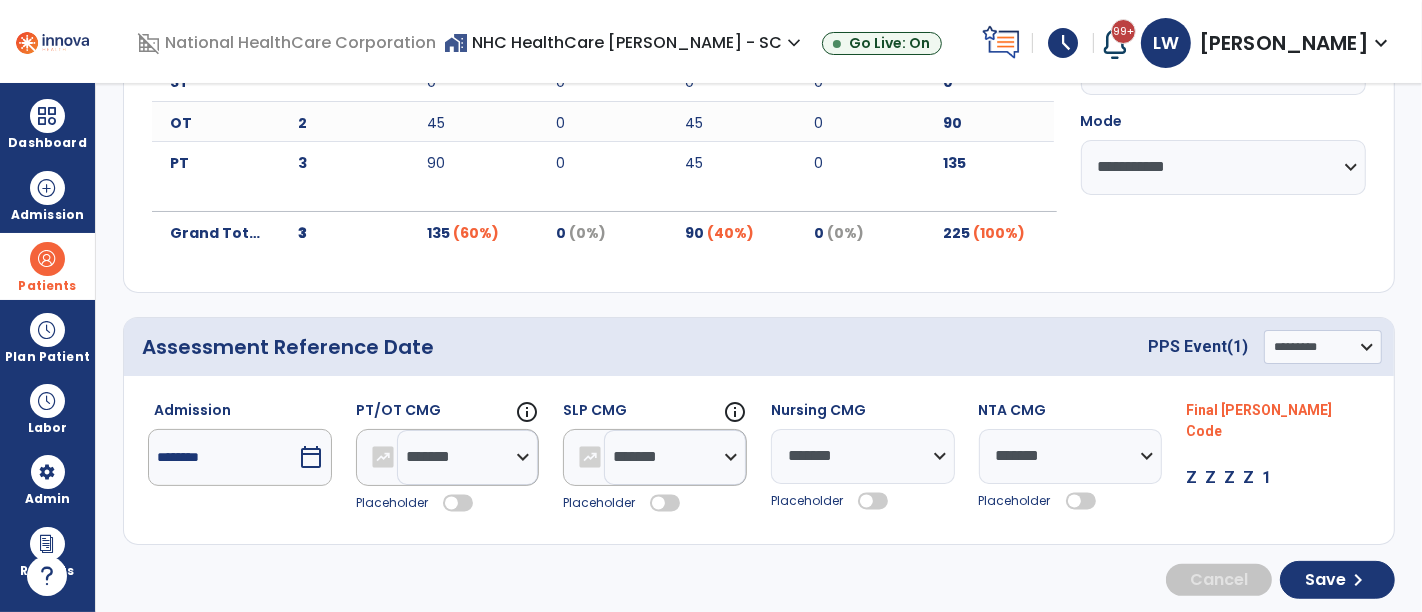 click on "********" at bounding box center (222, 457) 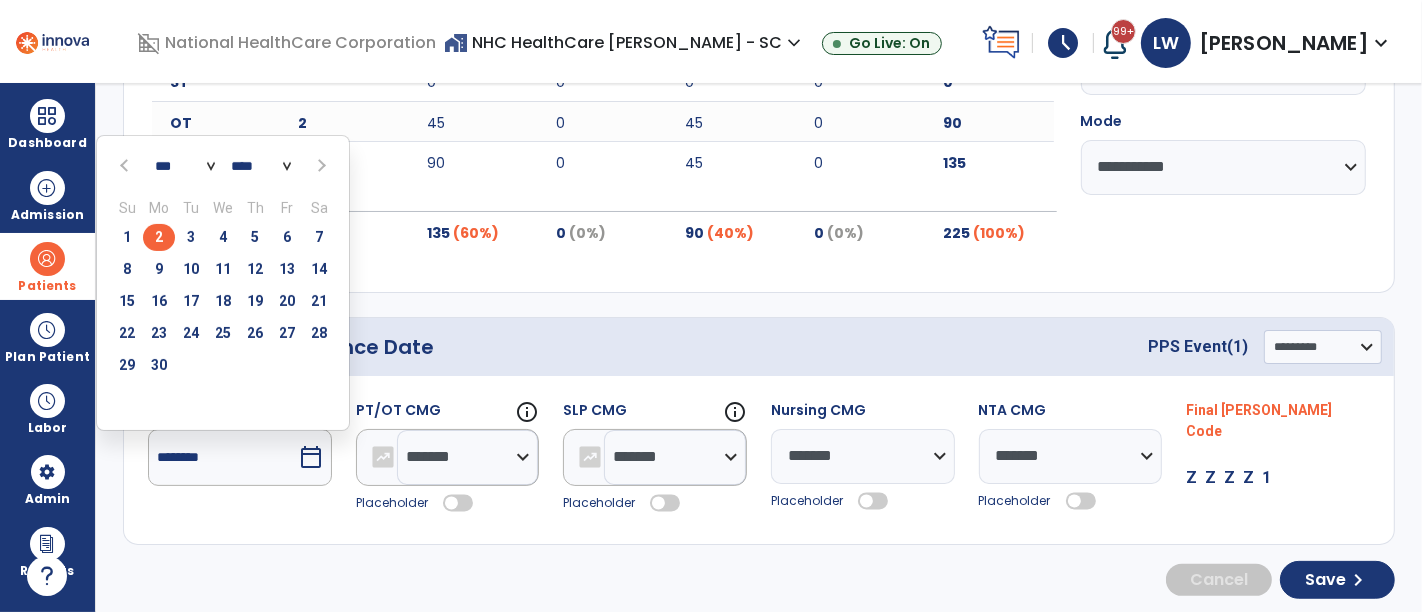 click on "*** *** *** *** *** *** *** ***" at bounding box center (185, 166) 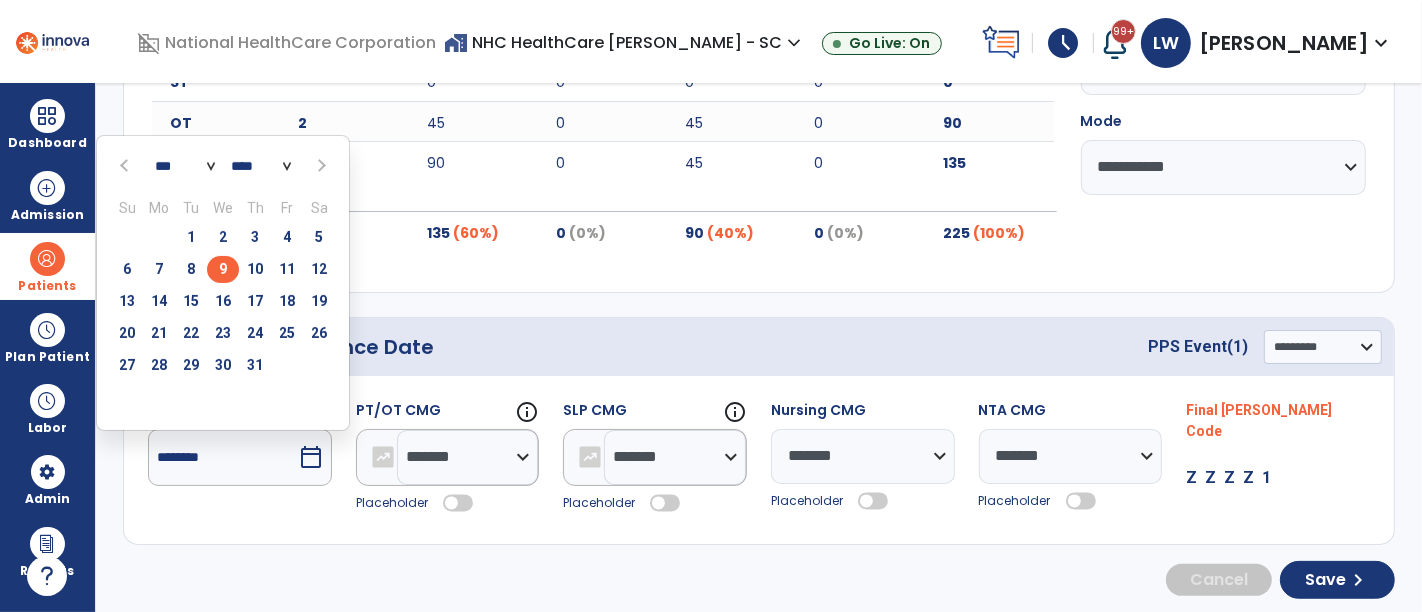 click on "9" at bounding box center (223, 269) 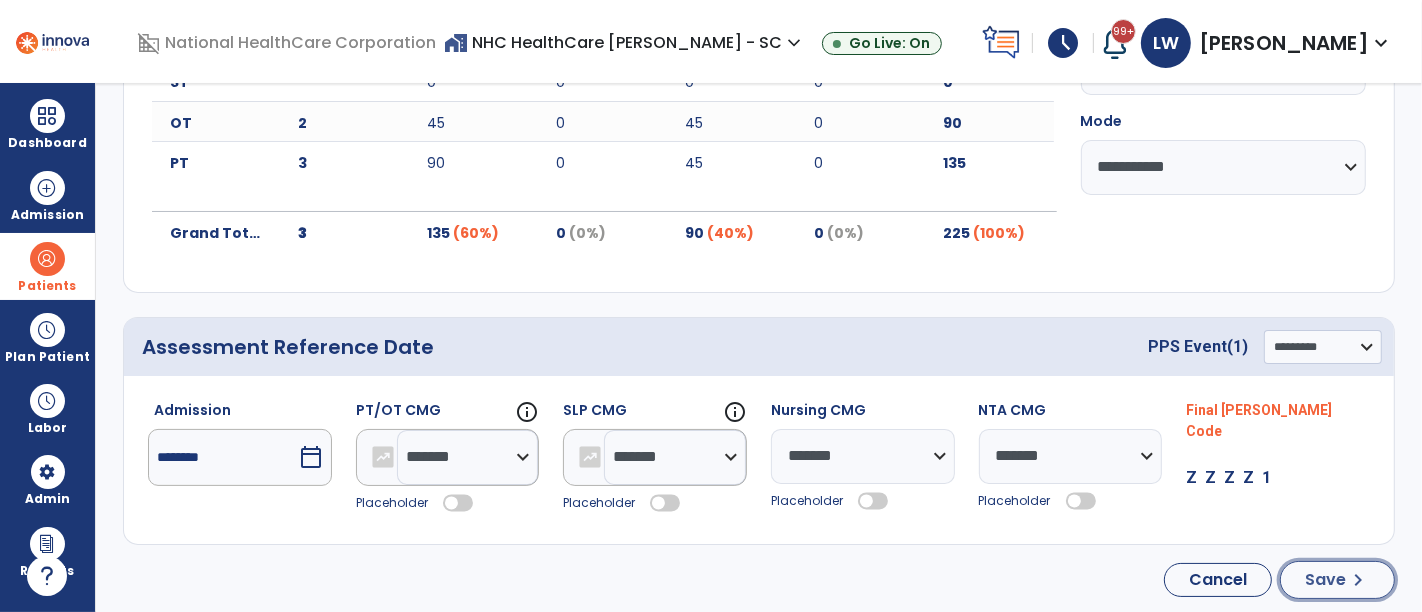 click on "Save" 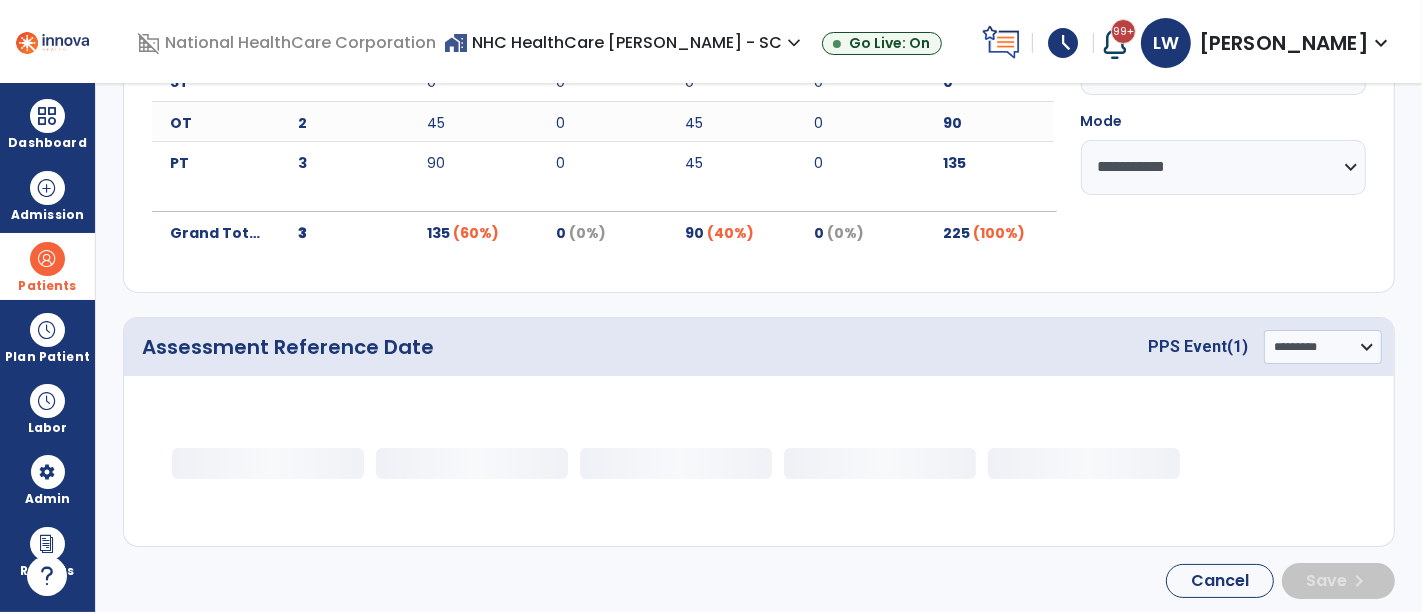 scroll, scrollTop: 0, scrollLeft: 0, axis: both 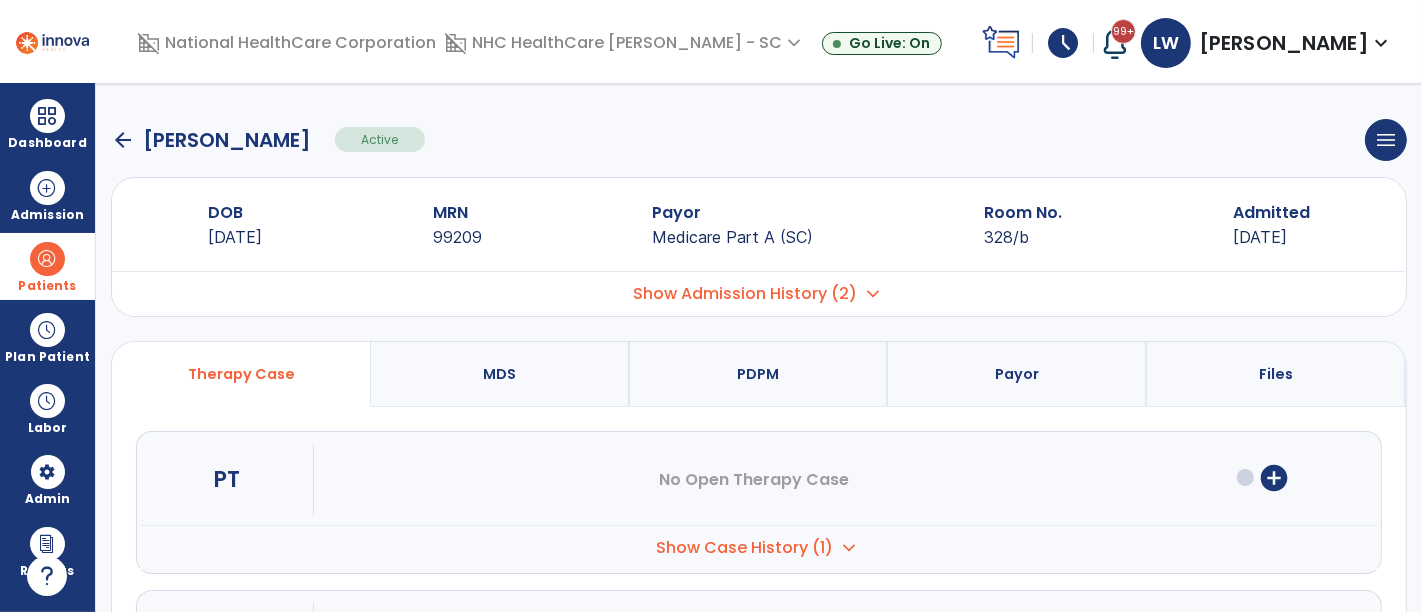 click on "PDPM" at bounding box center [759, 374] 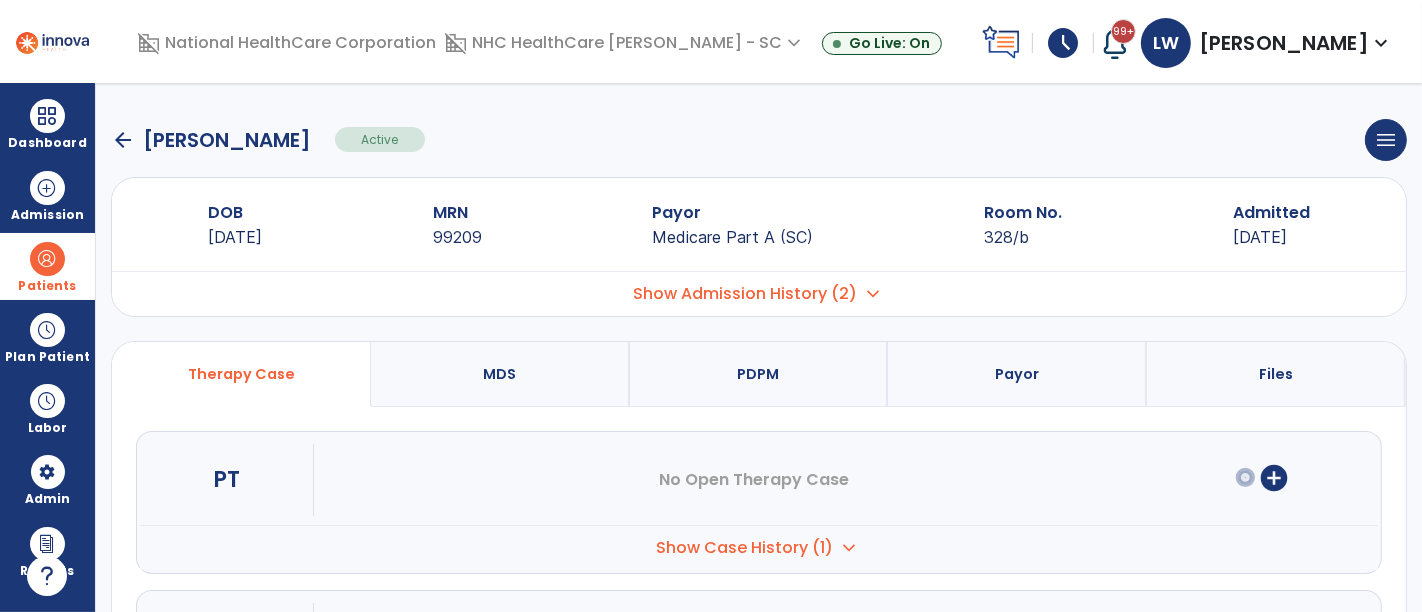 select on "***" 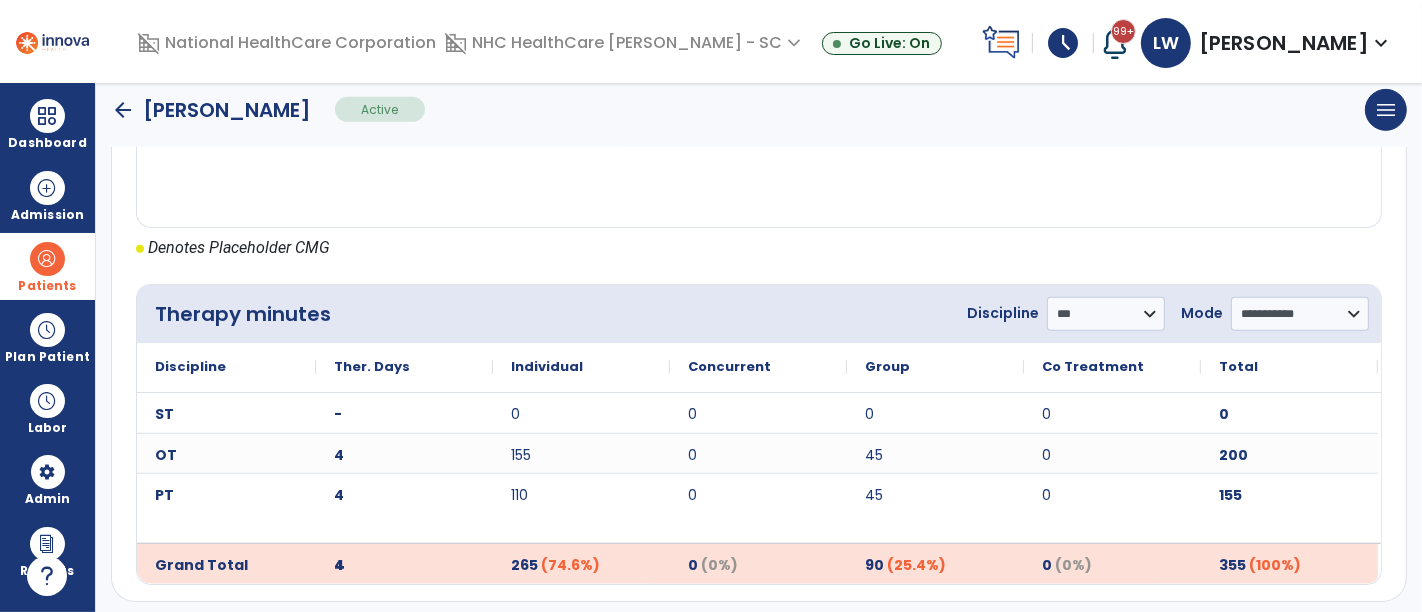 scroll, scrollTop: 1029, scrollLeft: 0, axis: vertical 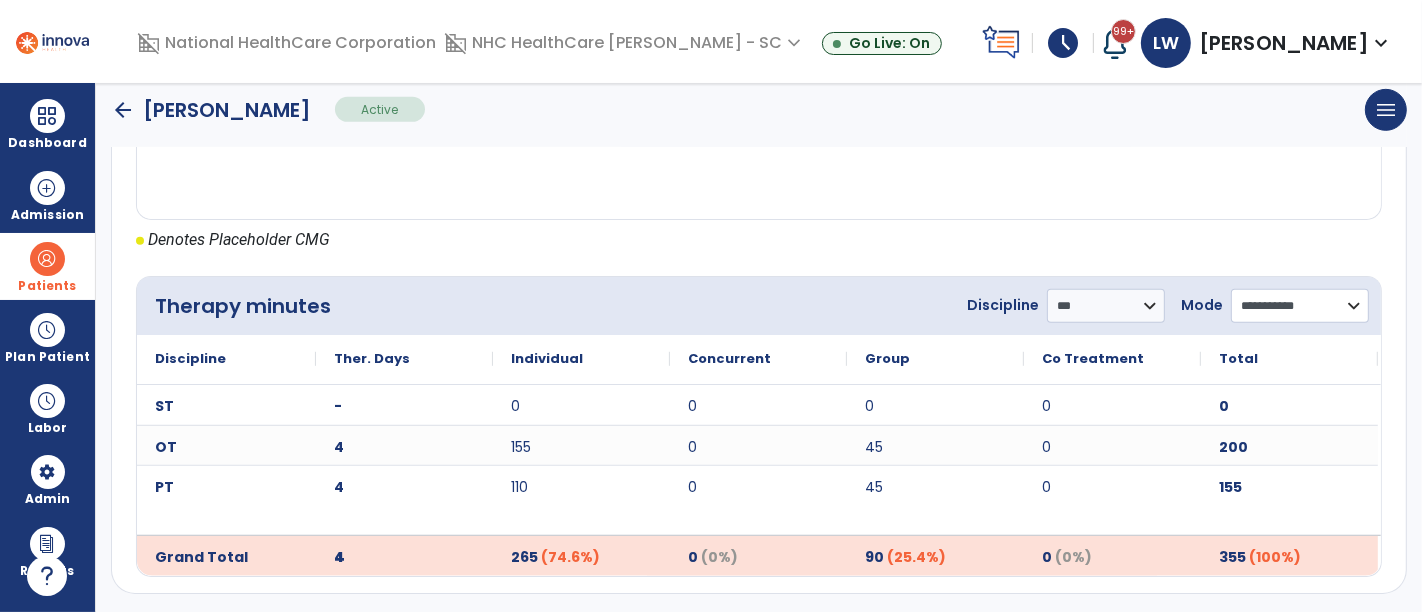 click on "**********" 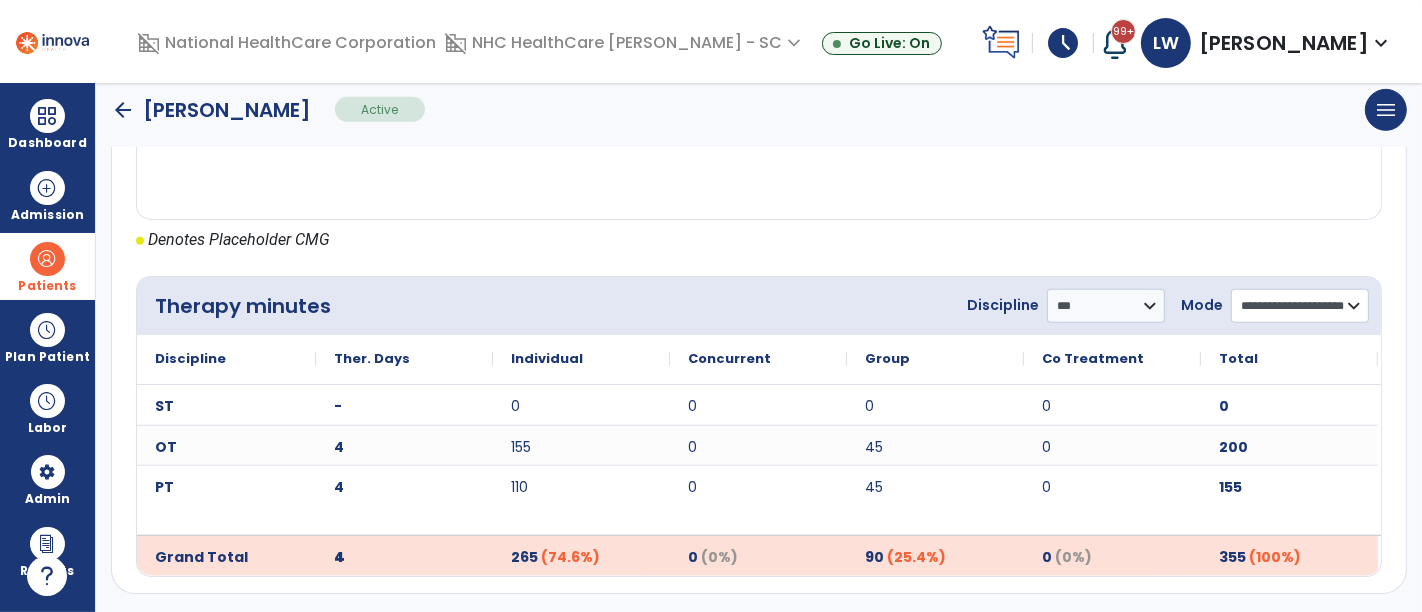 click on "**********" 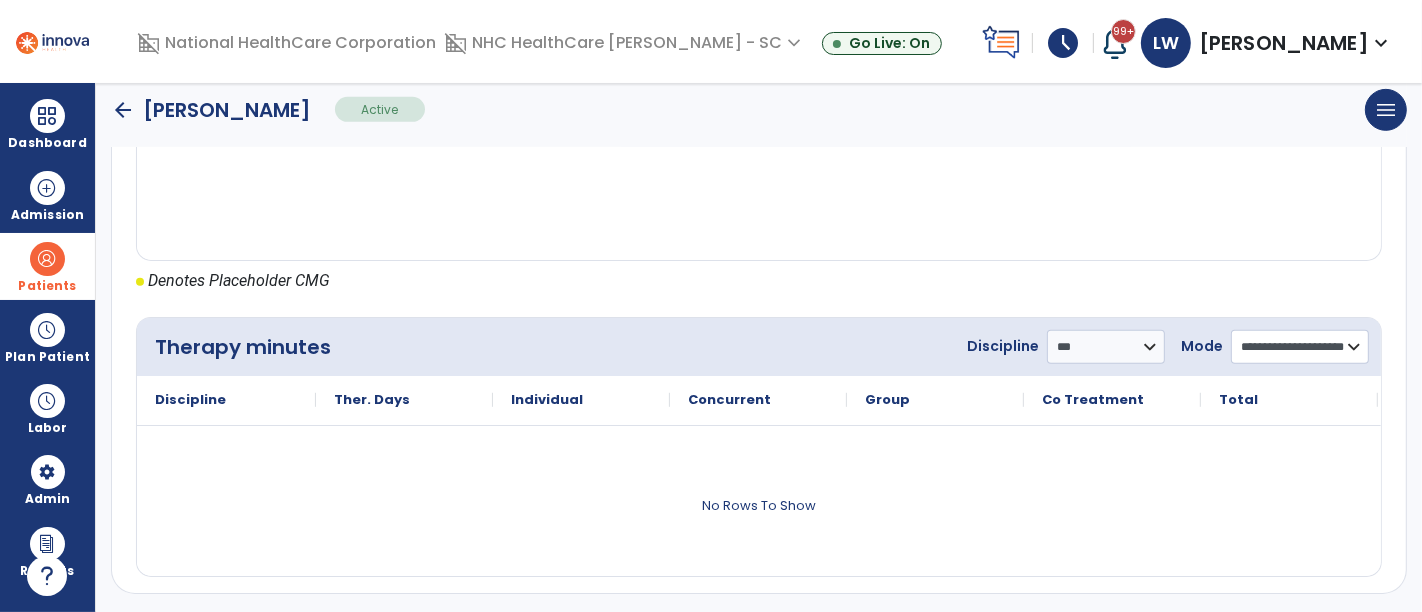 scroll, scrollTop: 1029, scrollLeft: 0, axis: vertical 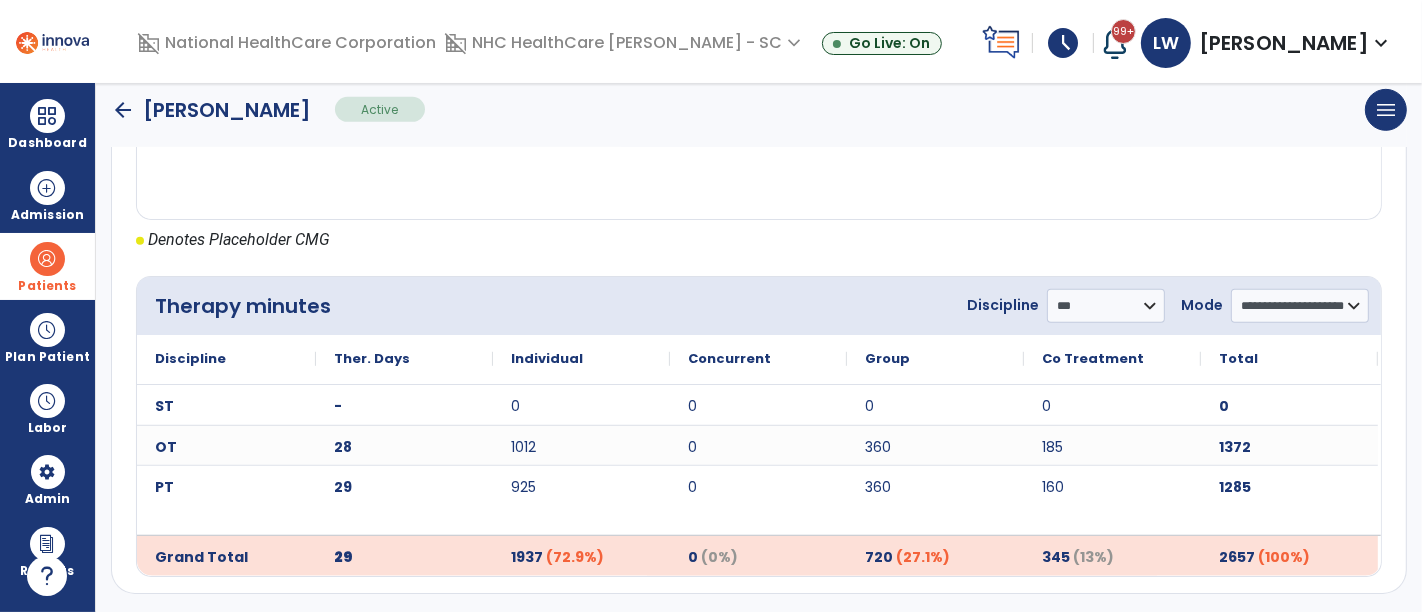 click on "Patients" at bounding box center (47, 266) 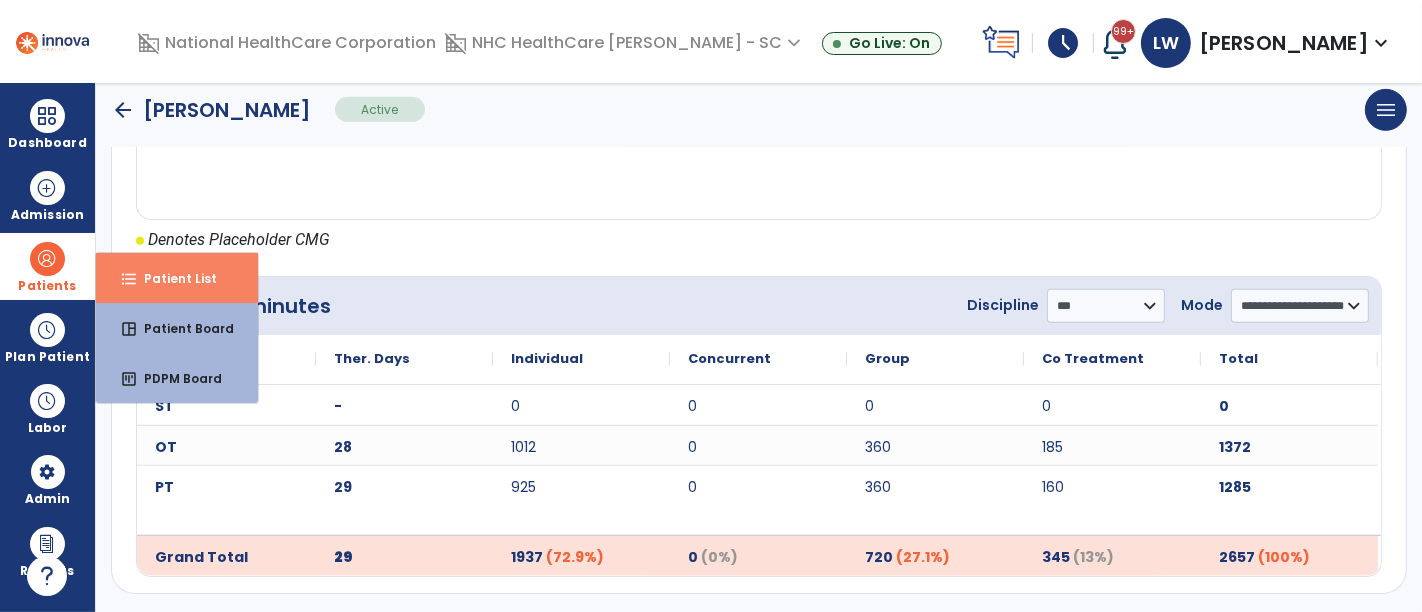 click on "Patient List" at bounding box center (172, 278) 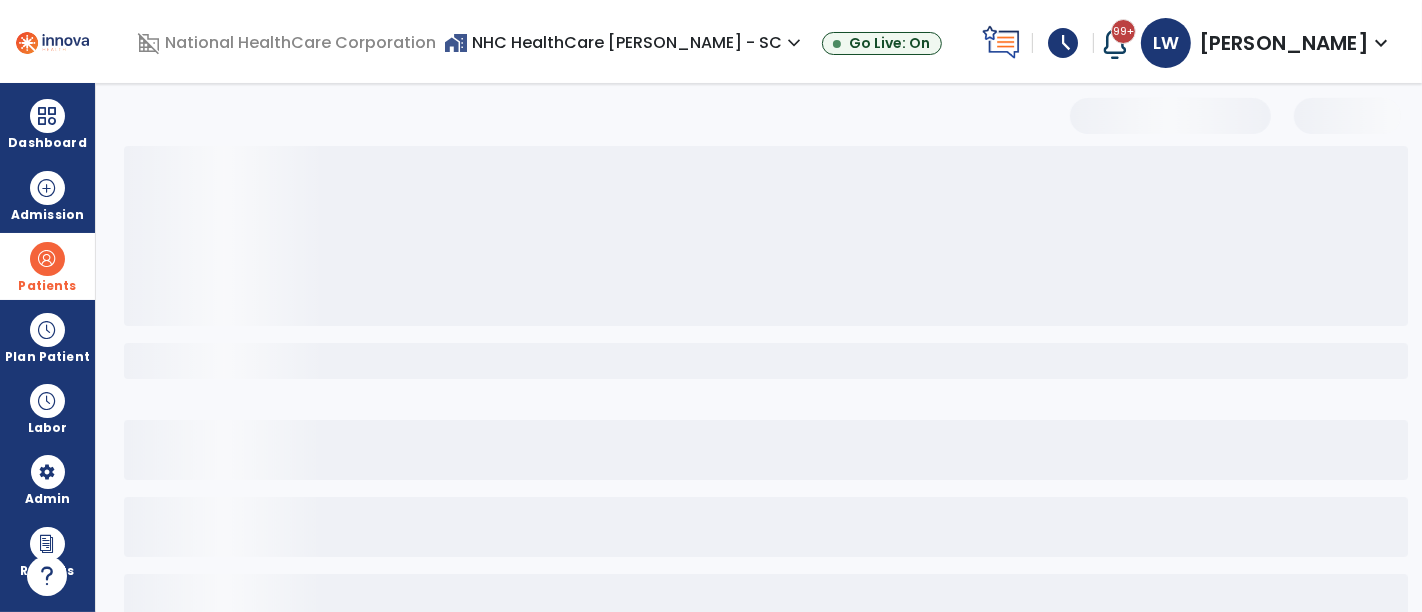 scroll, scrollTop: 0, scrollLeft: 0, axis: both 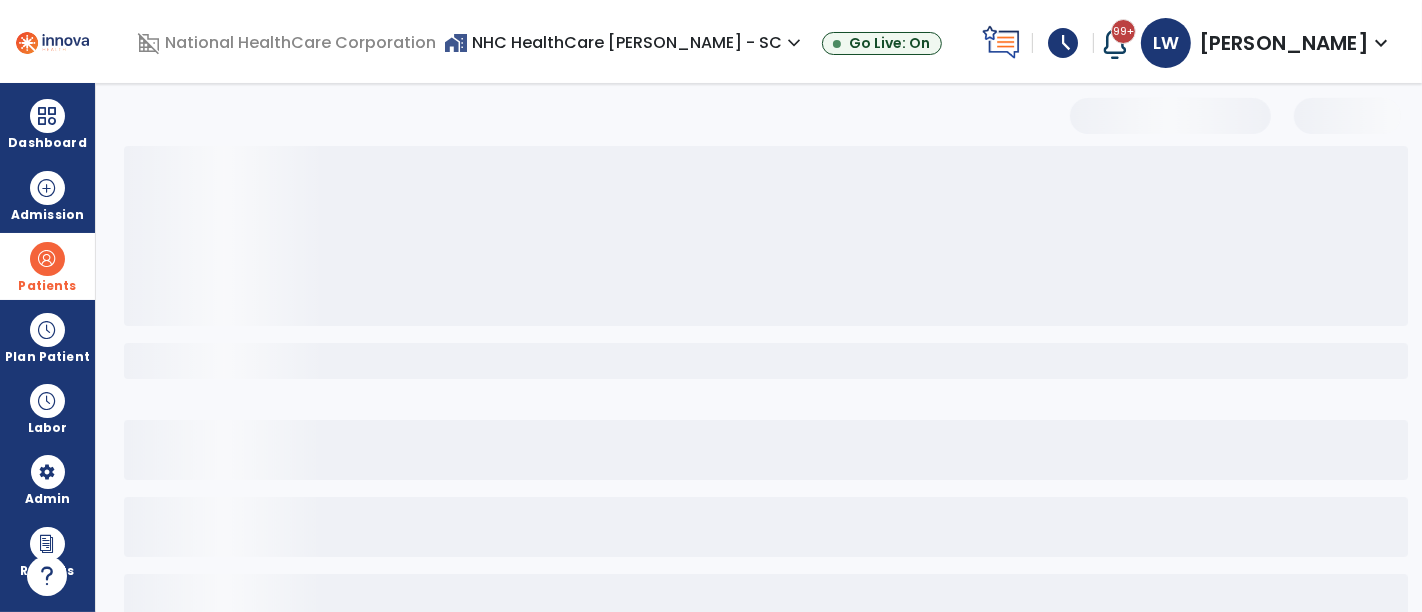 select on "***" 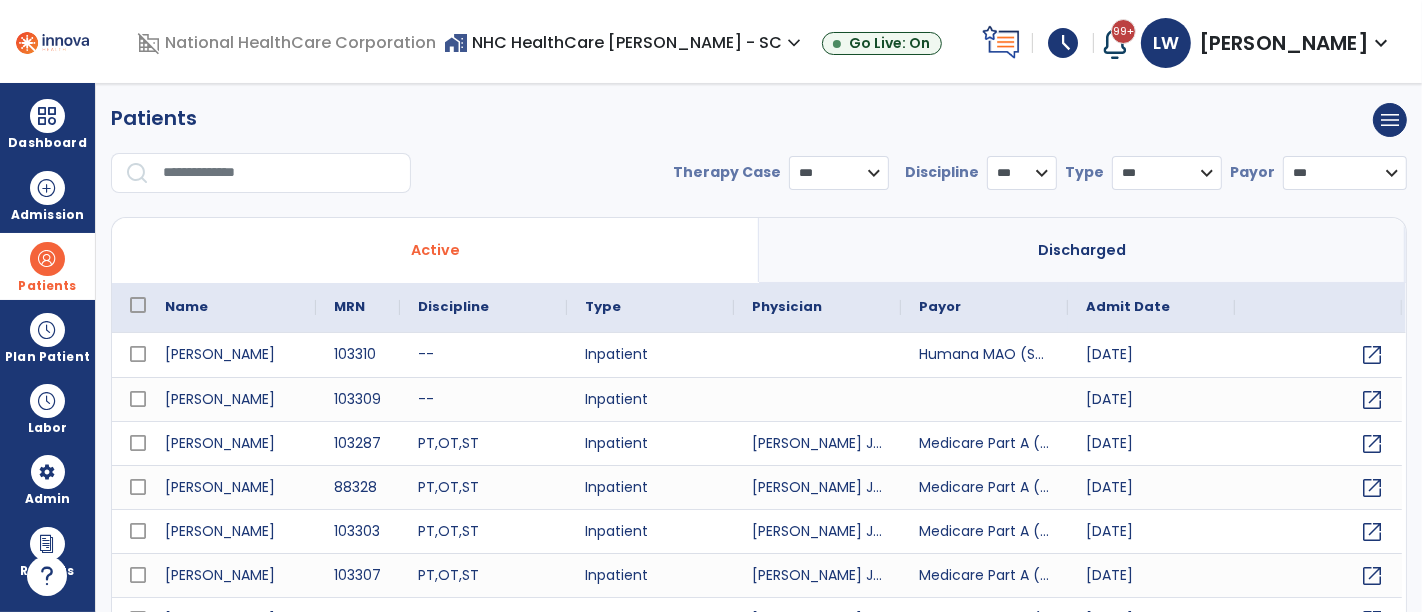 click at bounding box center [280, 173] 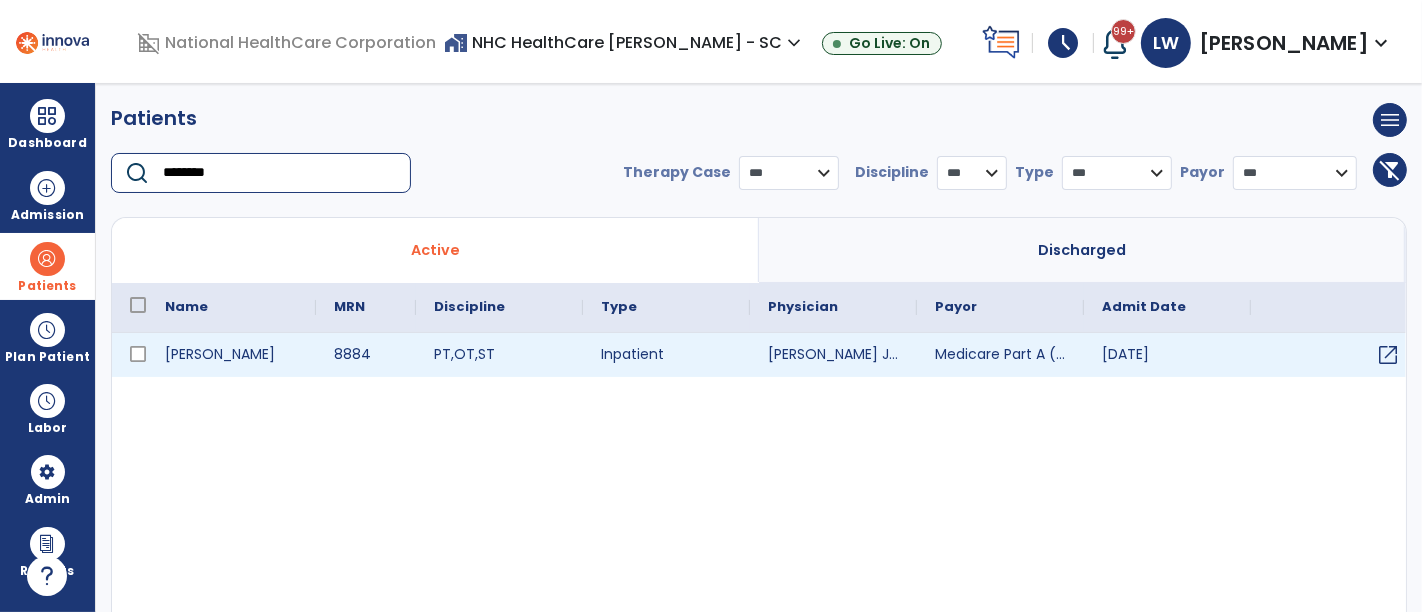 type on "********" 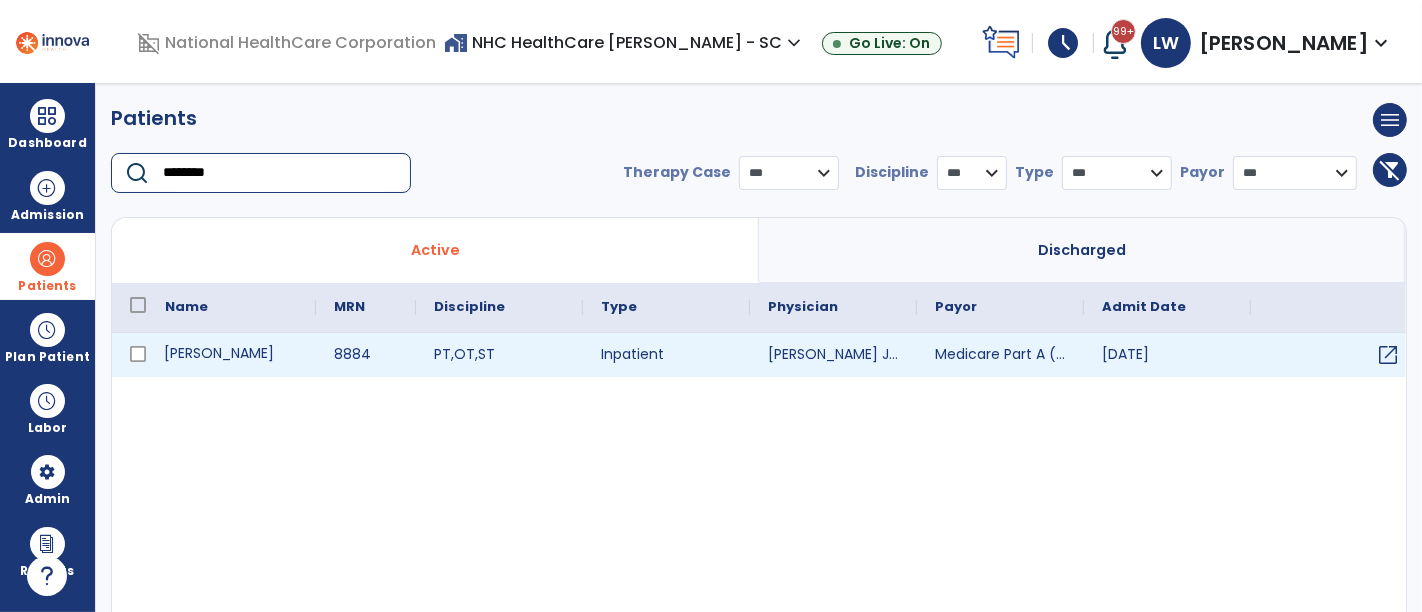 click on "Mitchell, Mary" at bounding box center [231, 355] 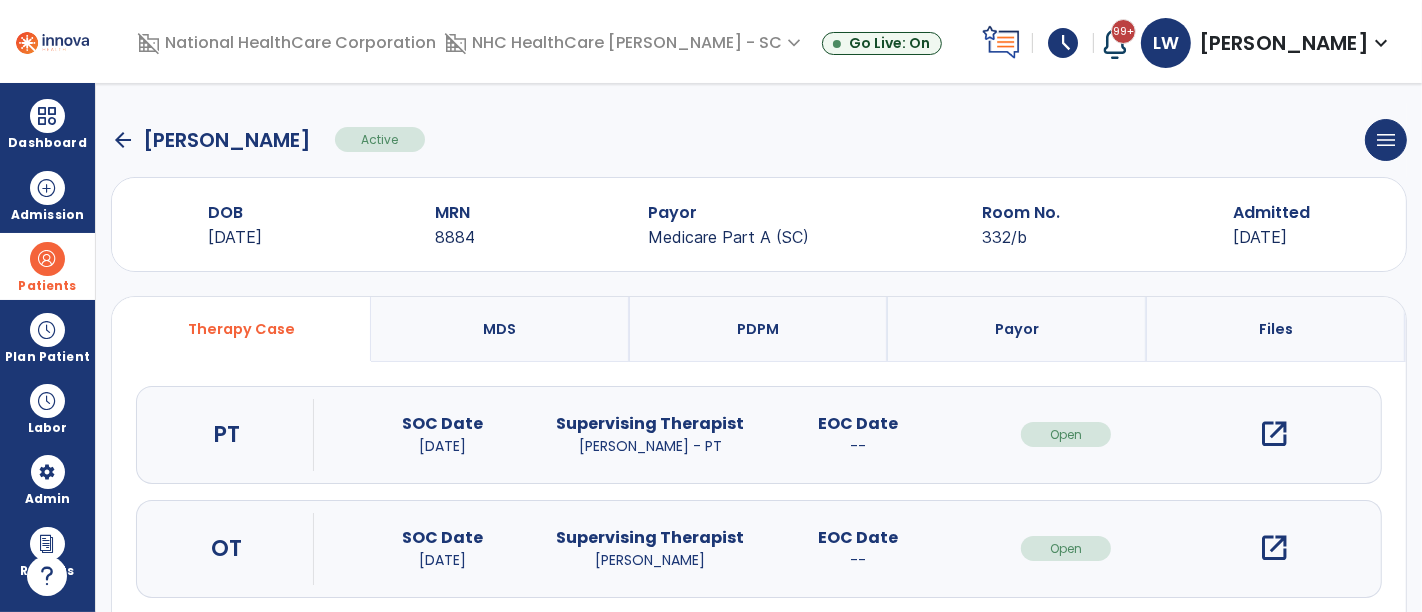 click on "PDPM" at bounding box center [759, 329] 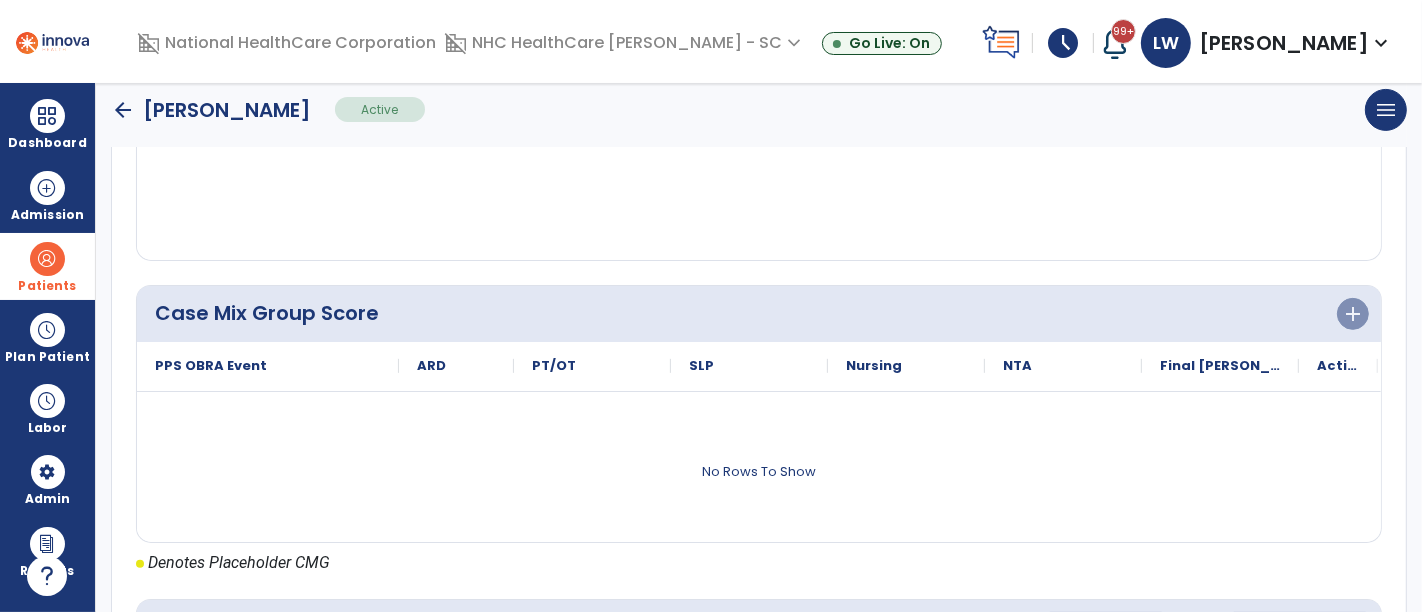 scroll, scrollTop: 666, scrollLeft: 0, axis: vertical 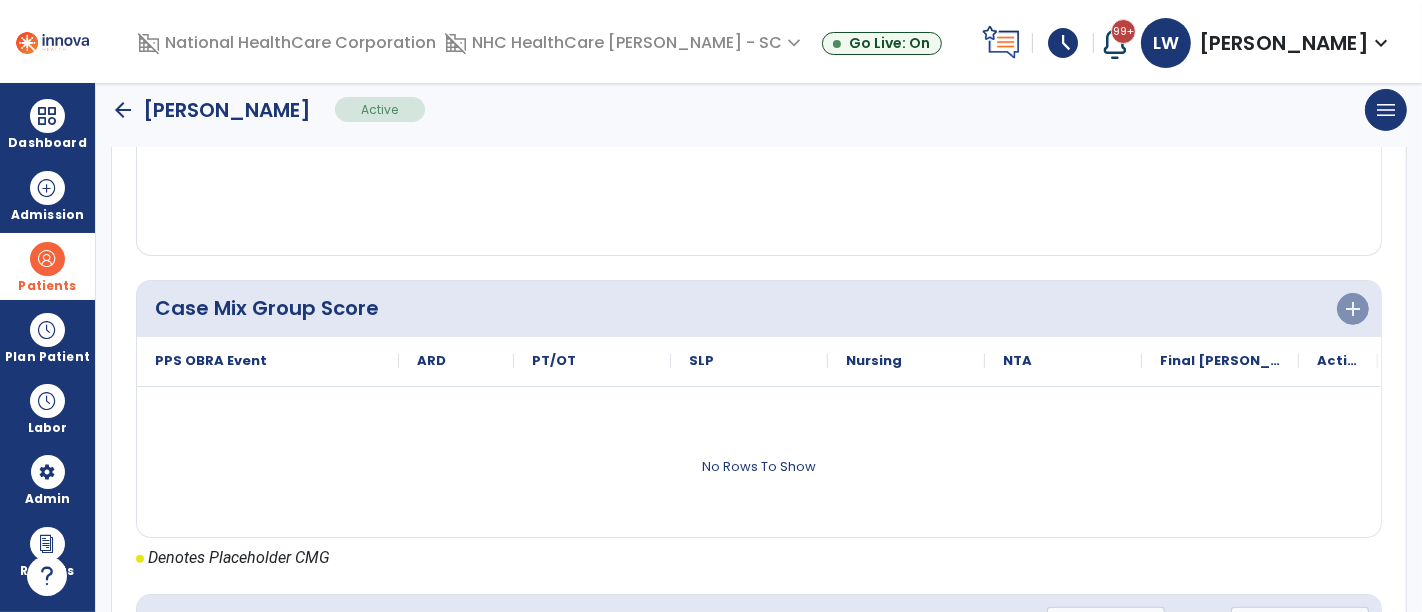 click on "Patients" at bounding box center [47, 266] 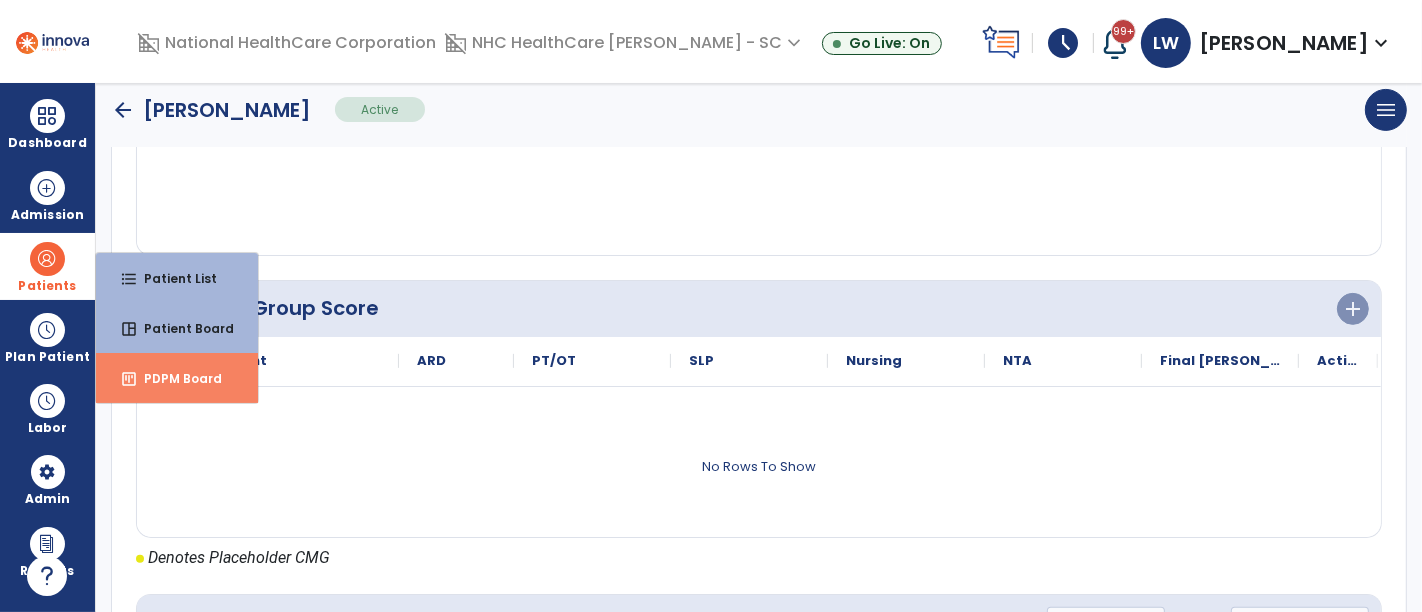 click on "insert_chart  PDPM Board" at bounding box center [177, 378] 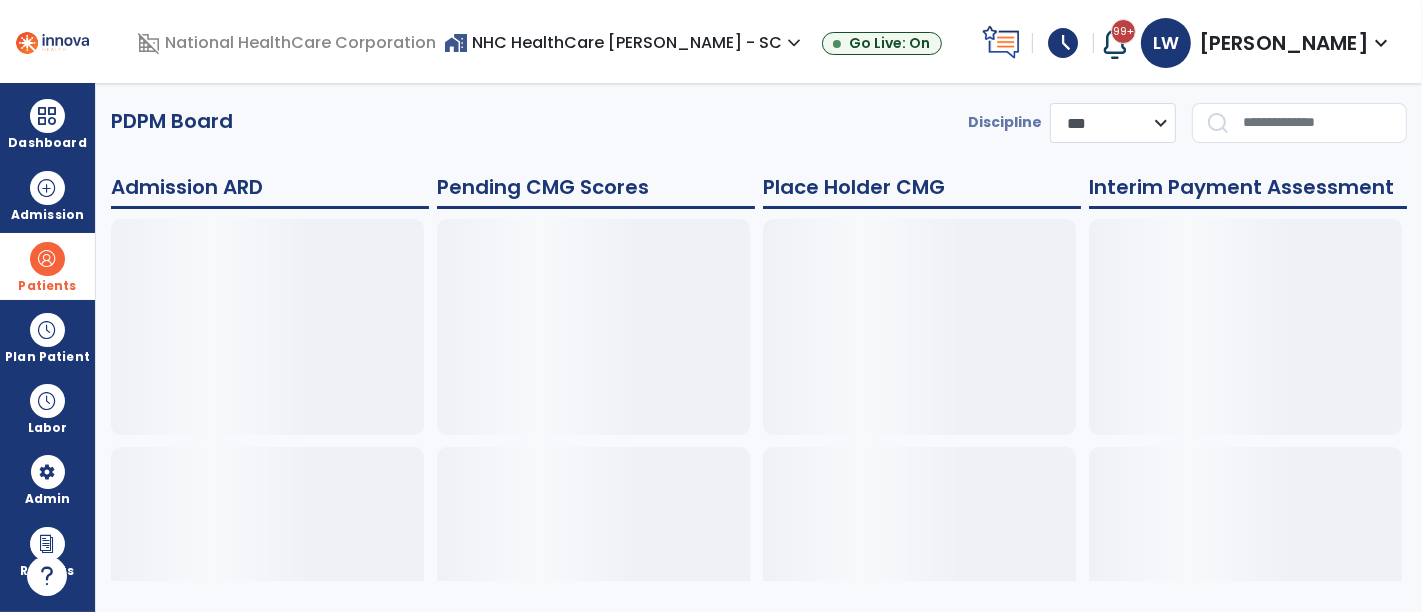 scroll, scrollTop: 0, scrollLeft: 0, axis: both 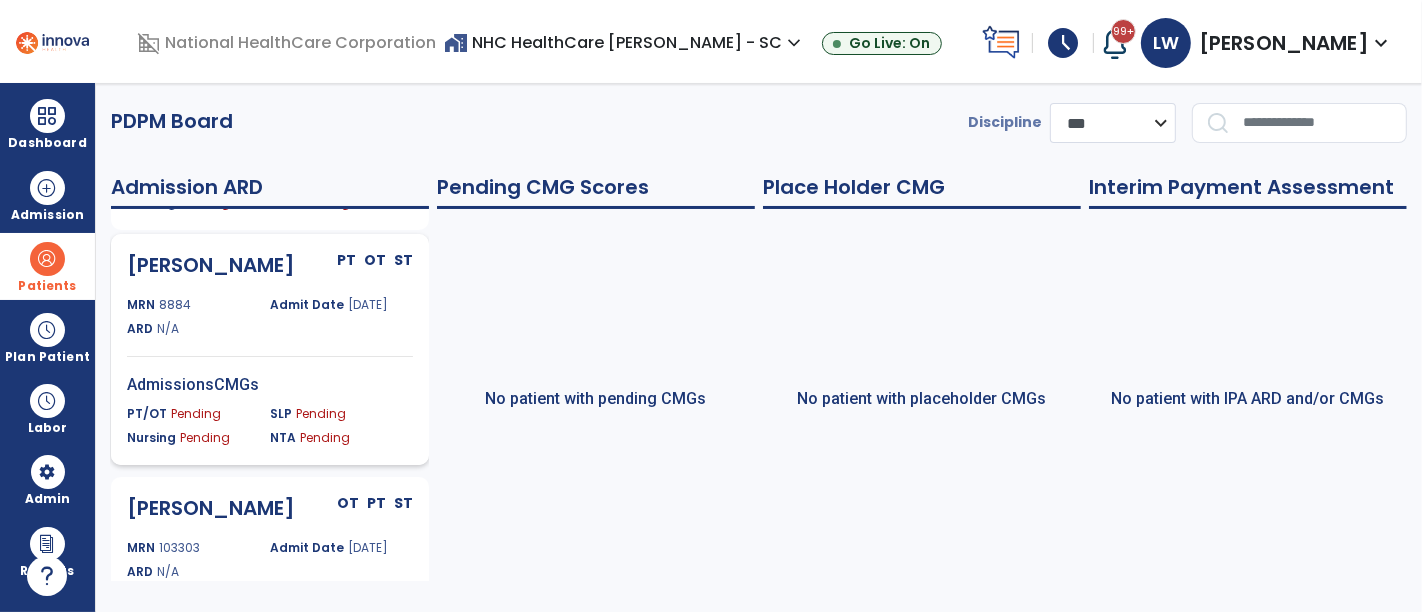click on "MRN 8884" 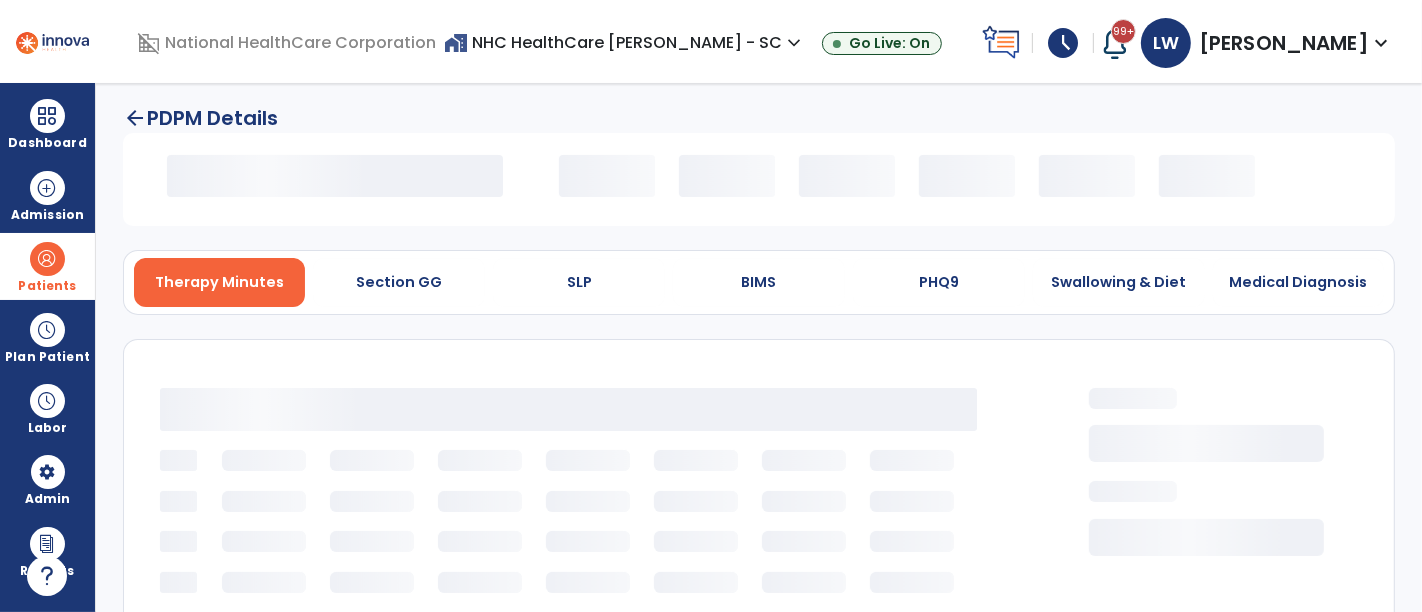 select on "*********" 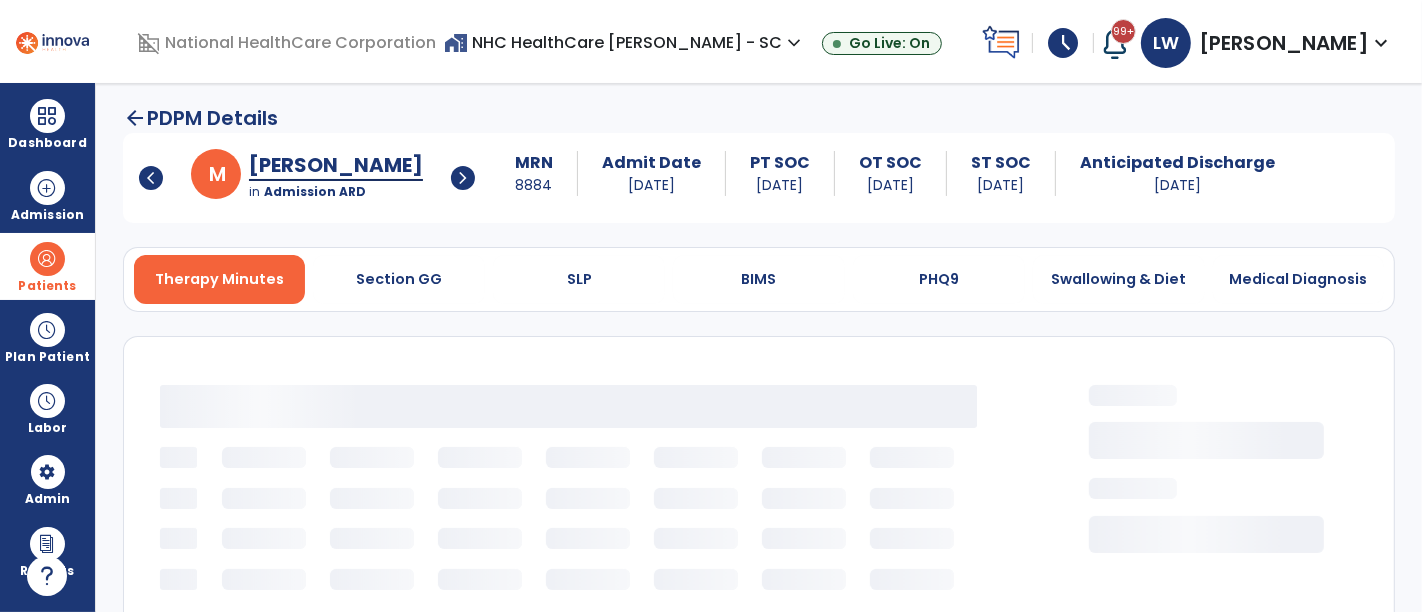 select on "***" 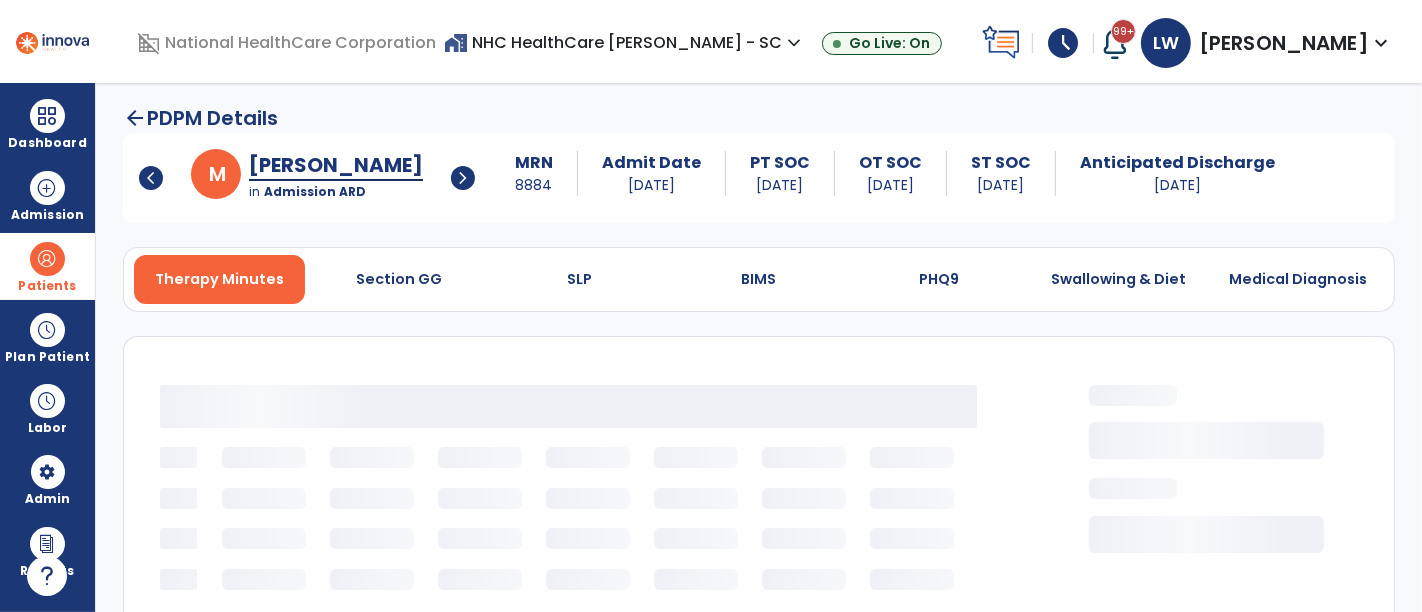 select on "**********" 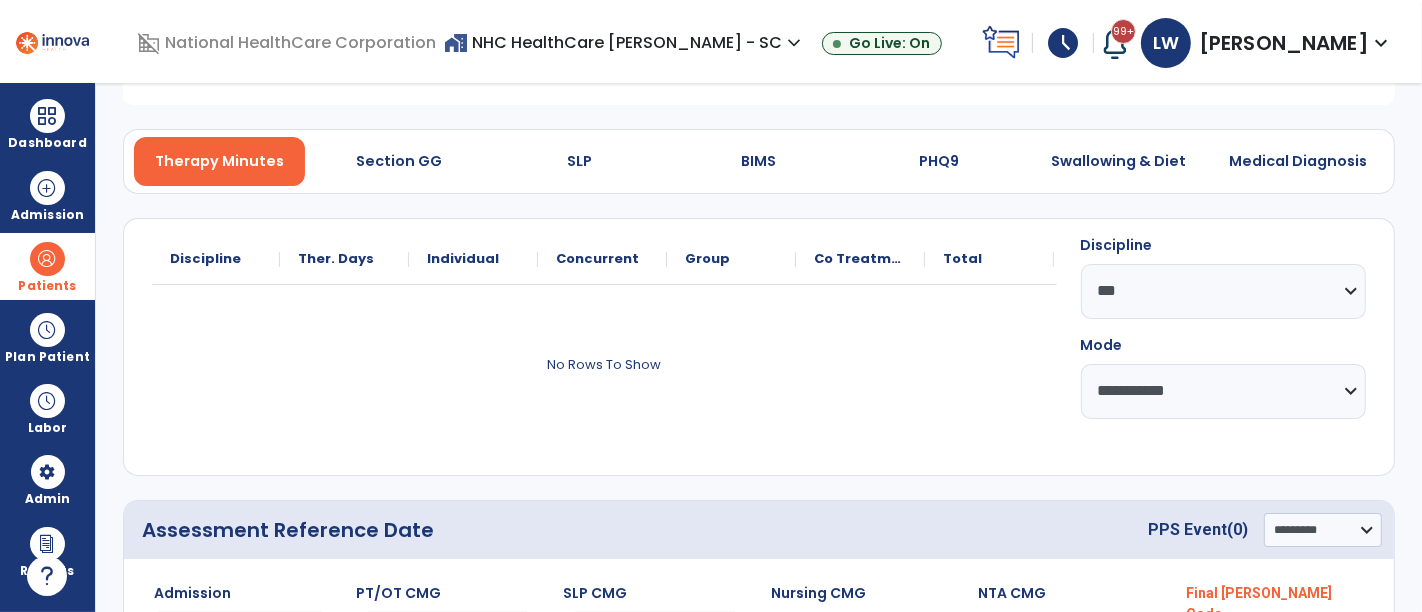 scroll, scrollTop: 307, scrollLeft: 0, axis: vertical 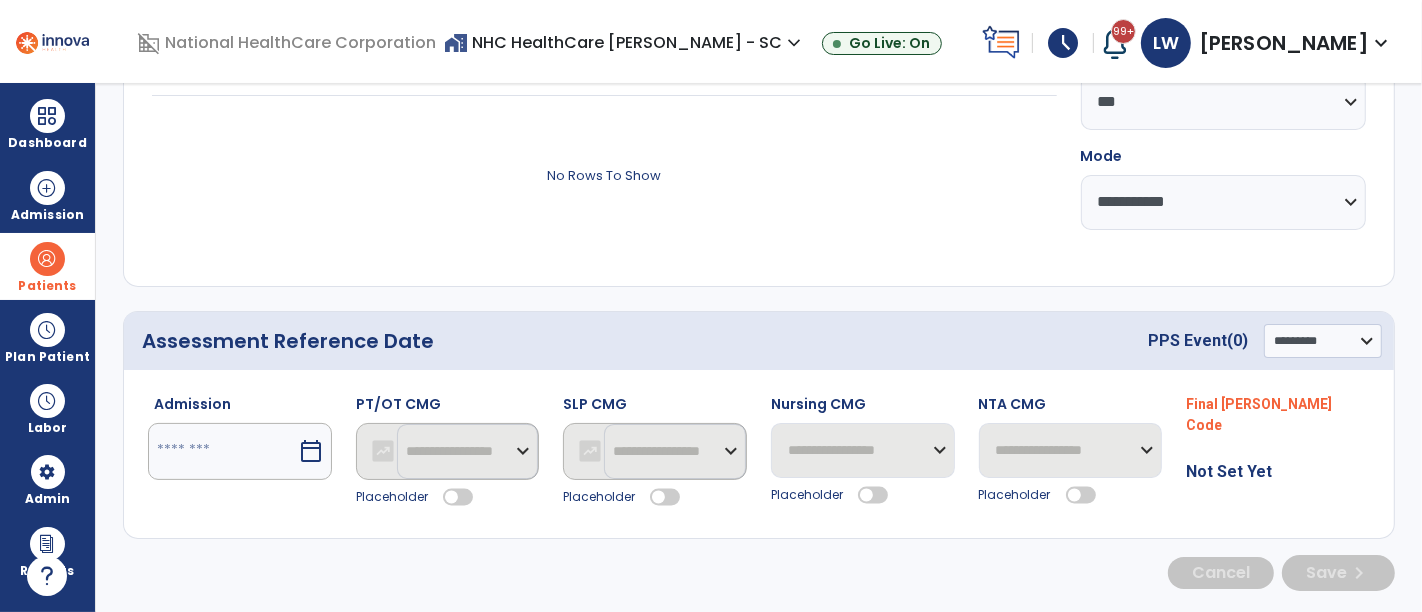 click at bounding box center [222, 451] 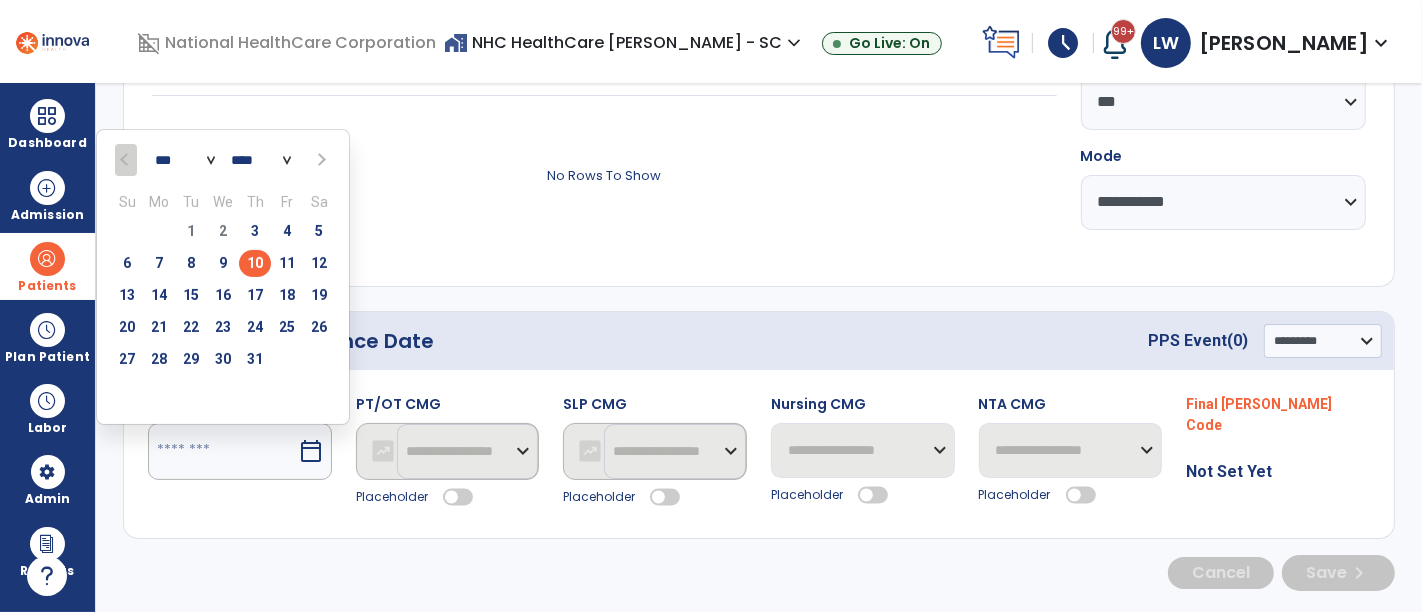 click on "9" at bounding box center [223, 263] 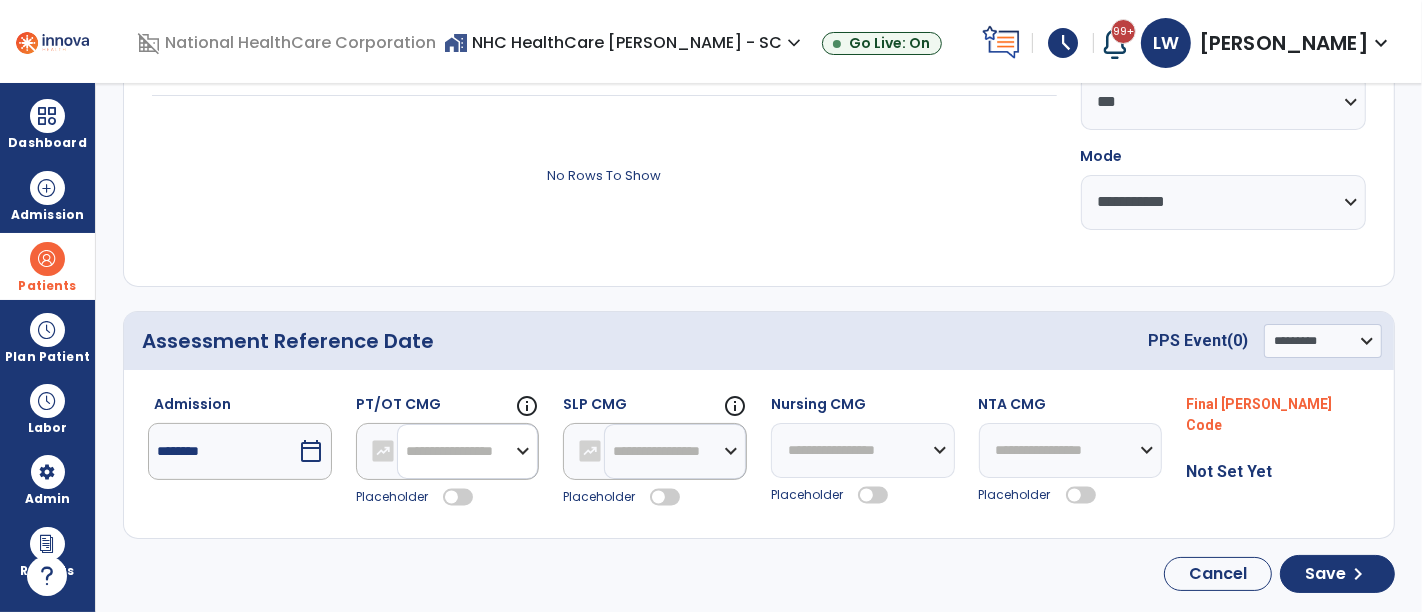 click on "**********" 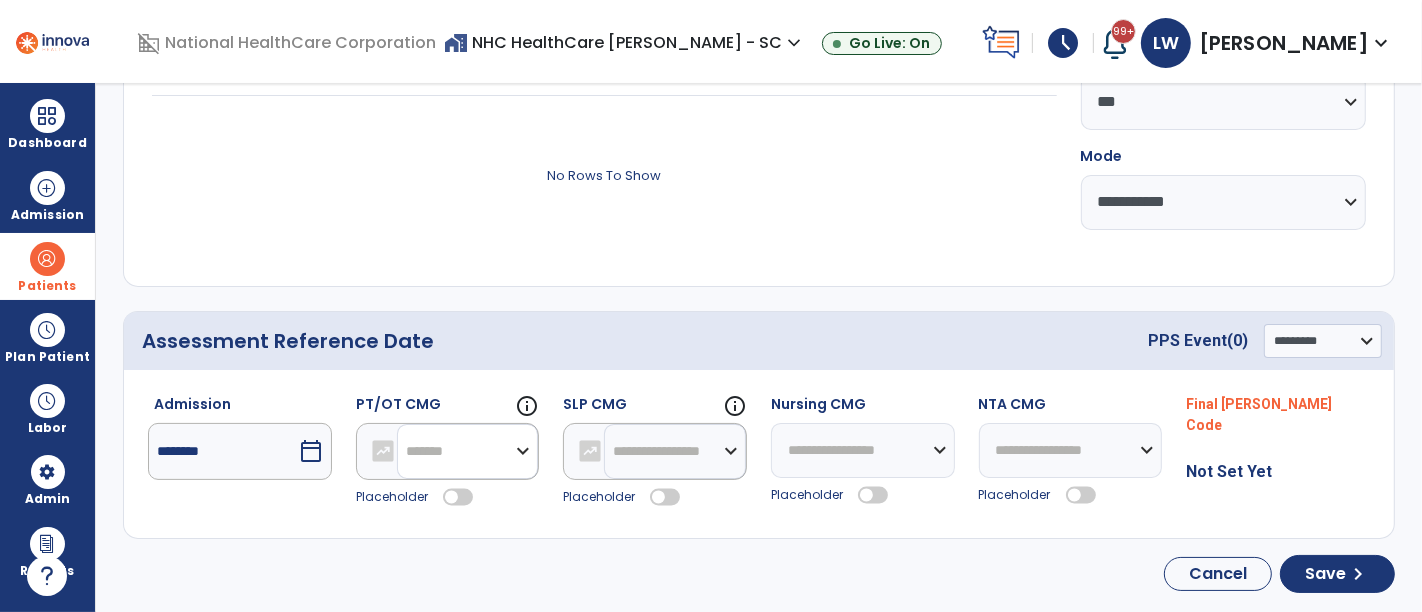 click on "**********" 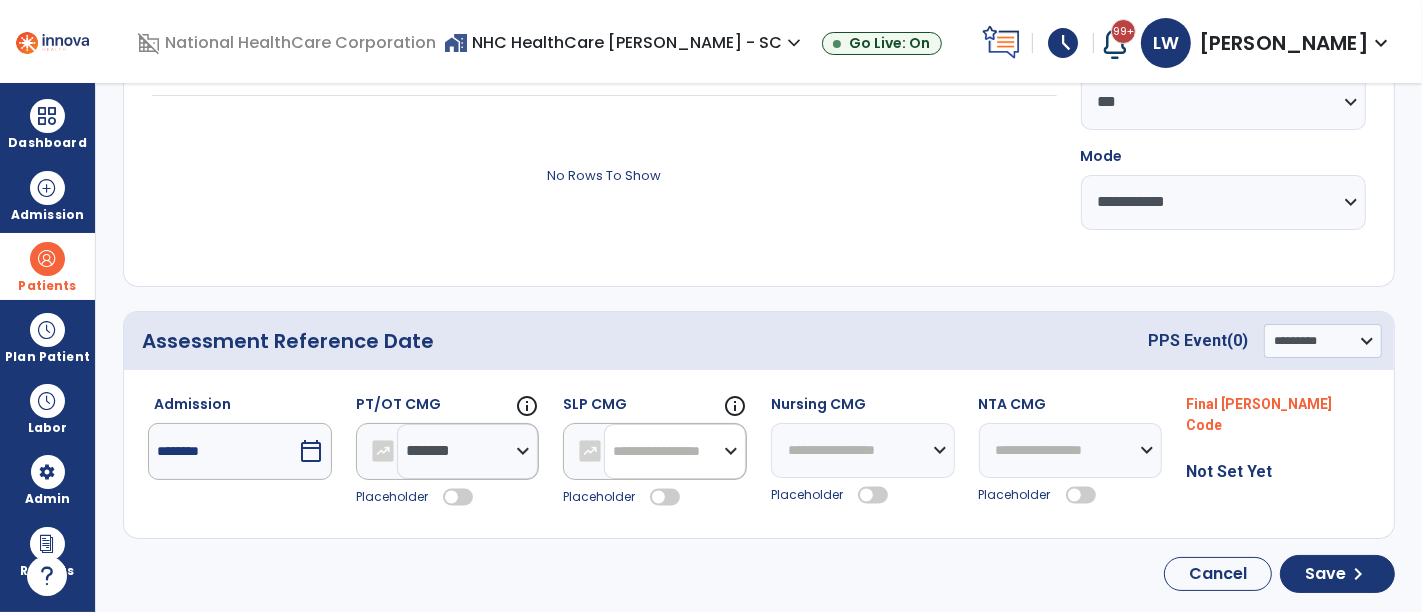 click on "**********" 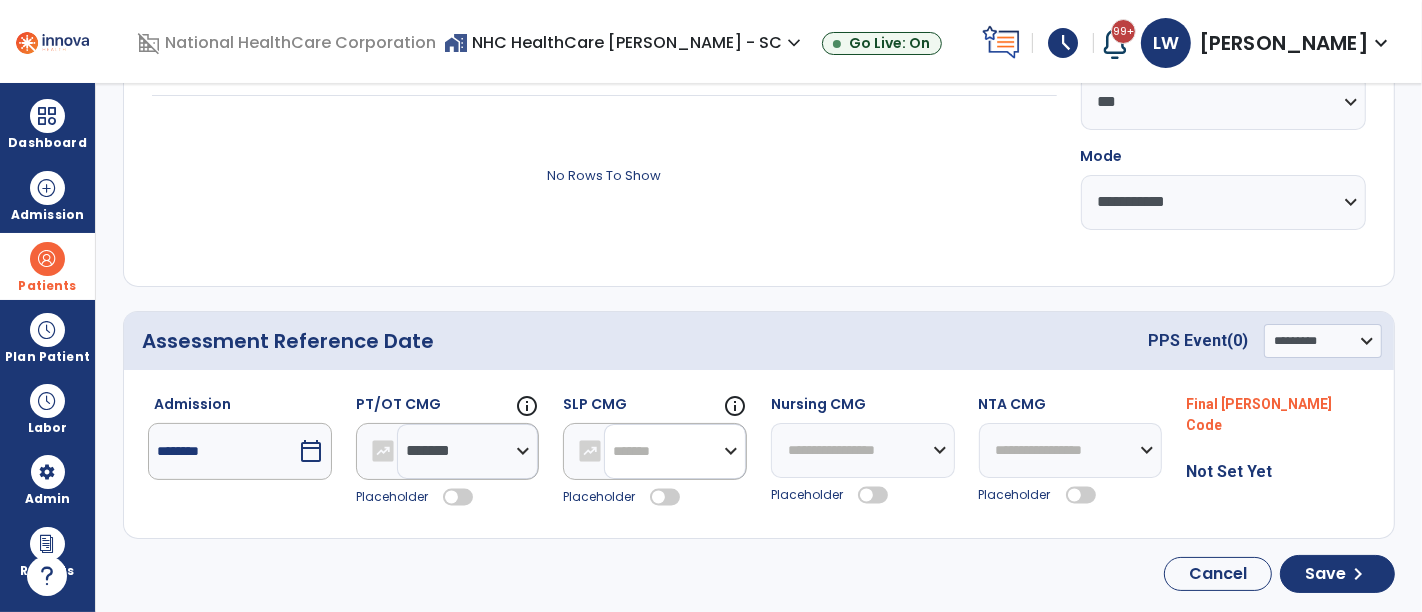 click on "**********" 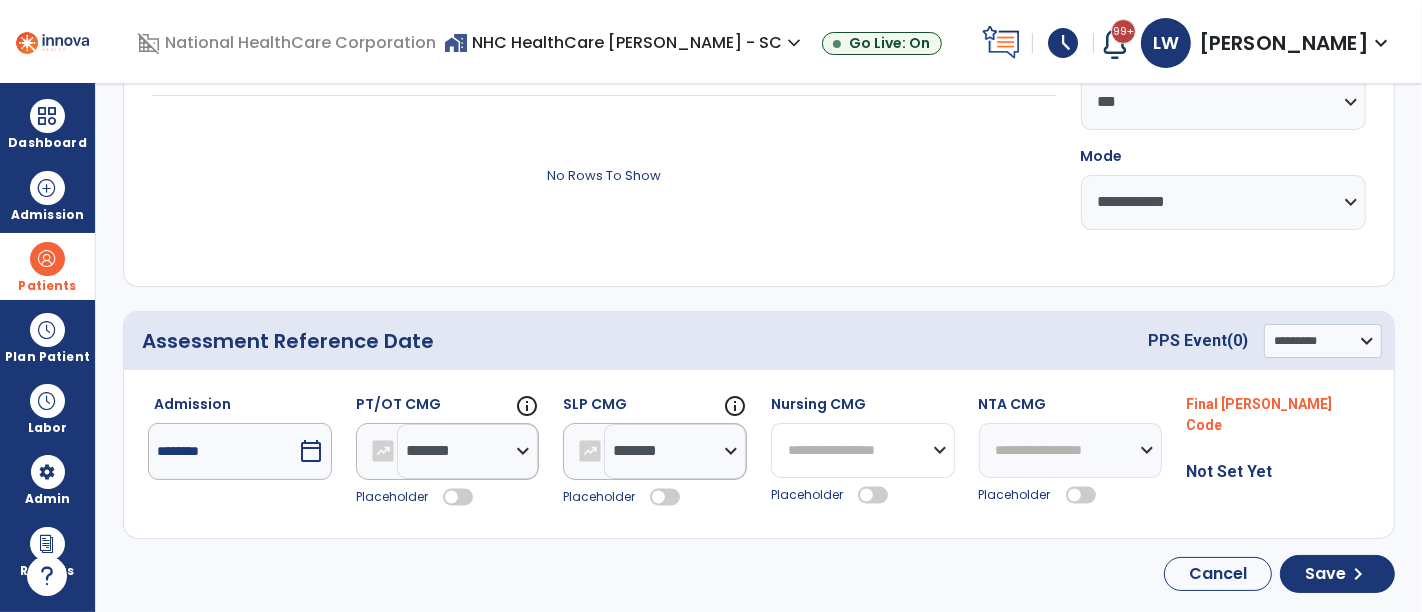 click on "**********" 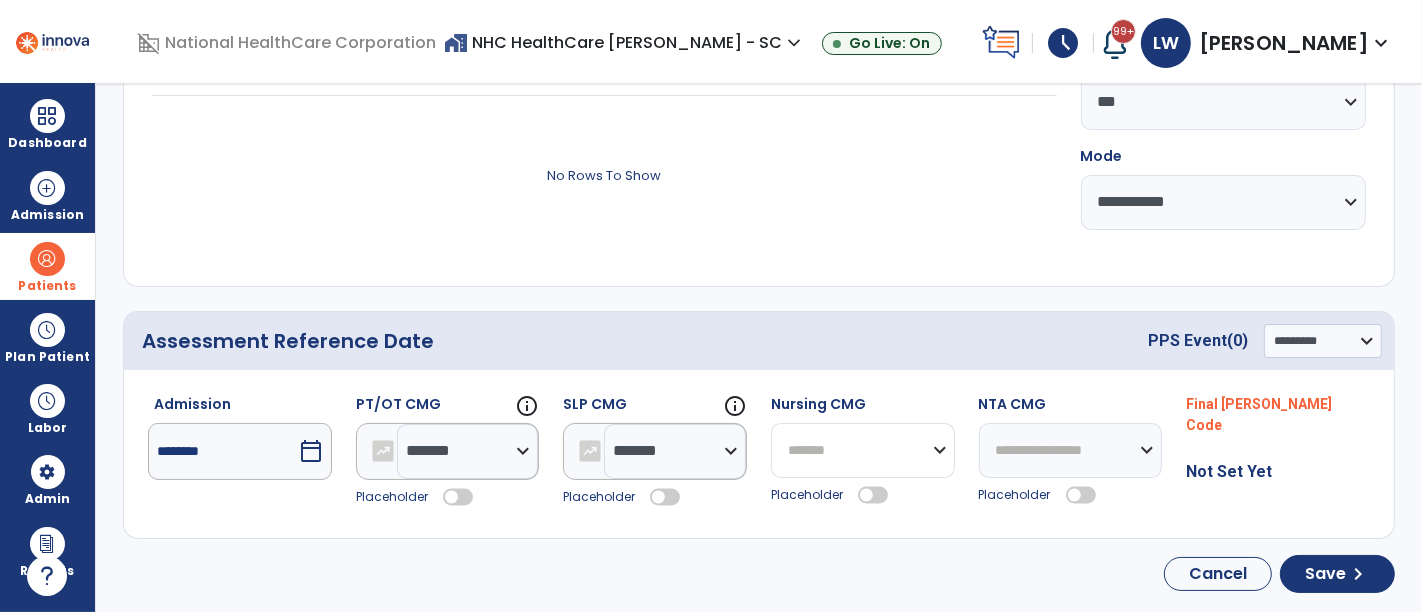 click on "**********" 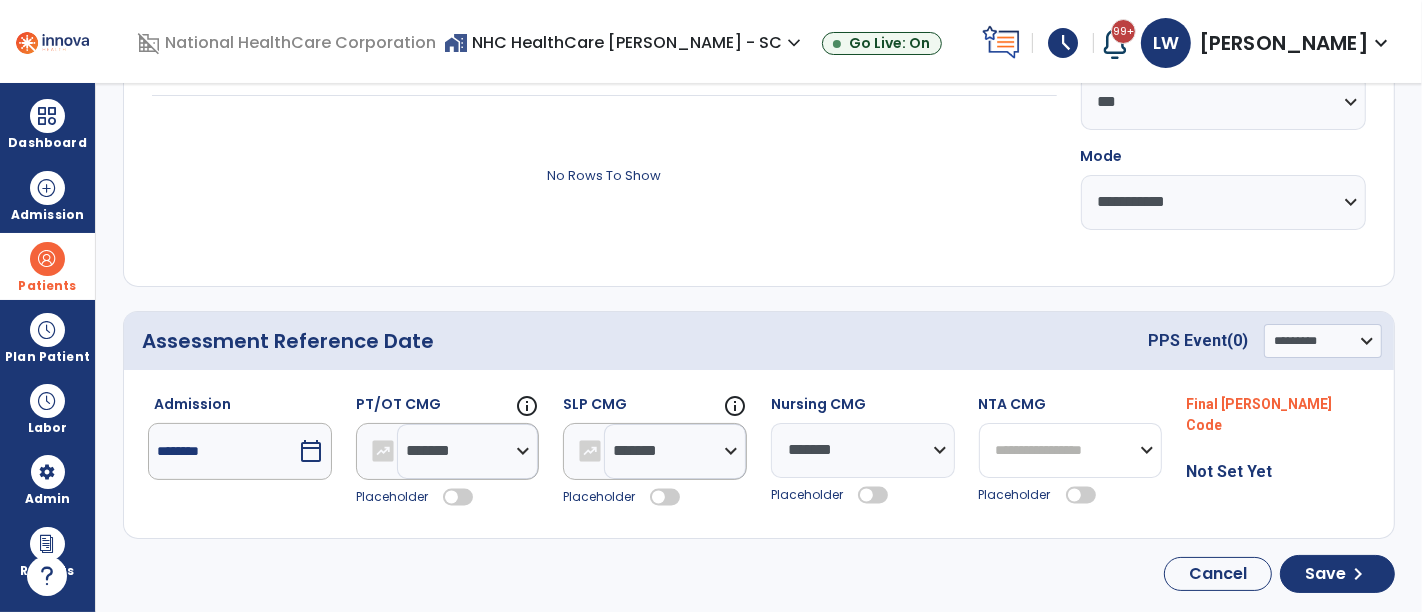 click on "**********" 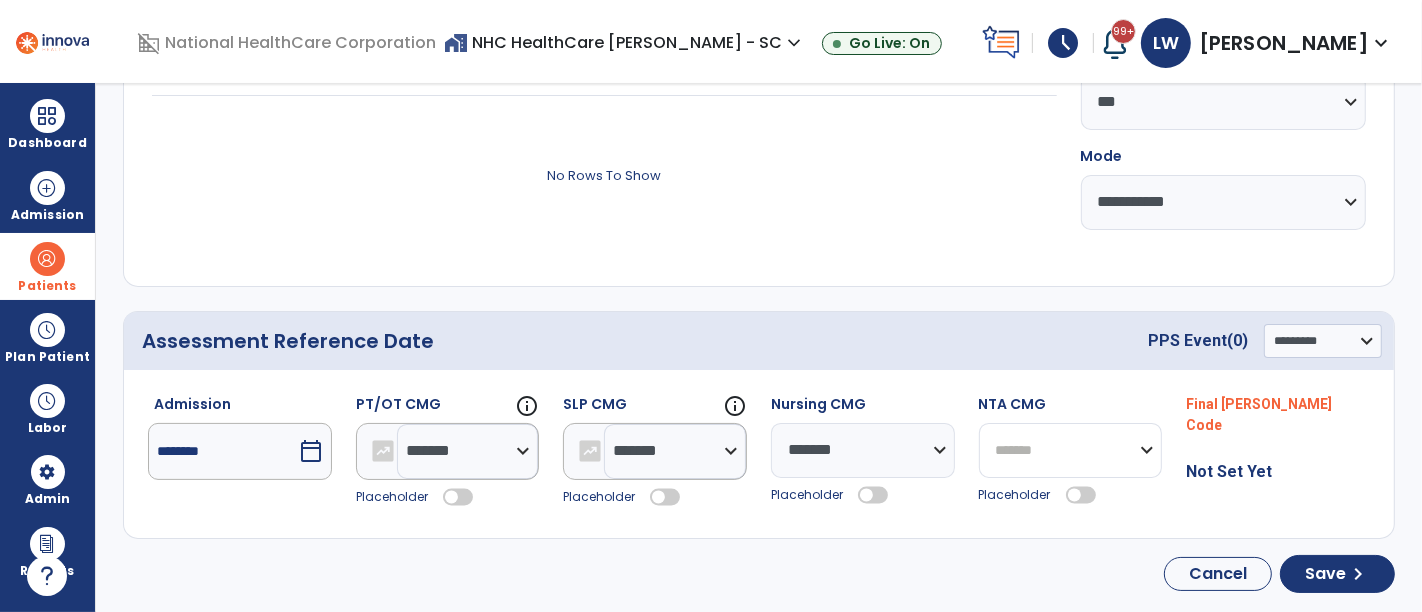 click on "**********" 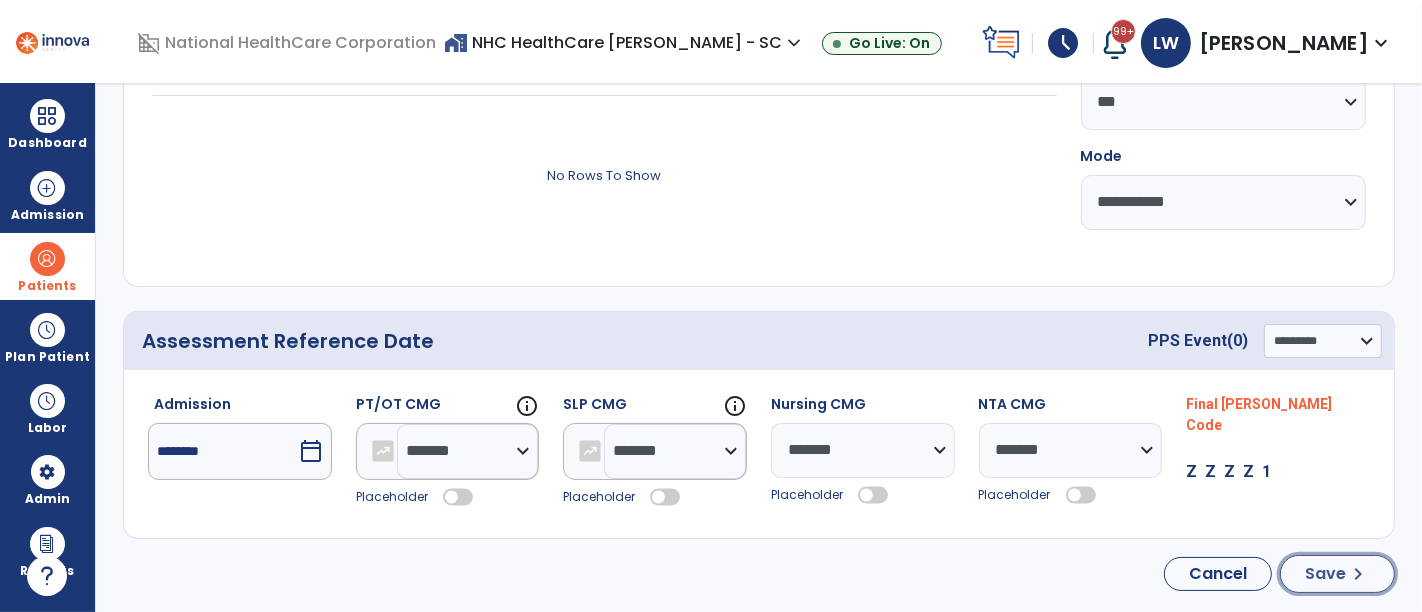 click on "Save  chevron_right" 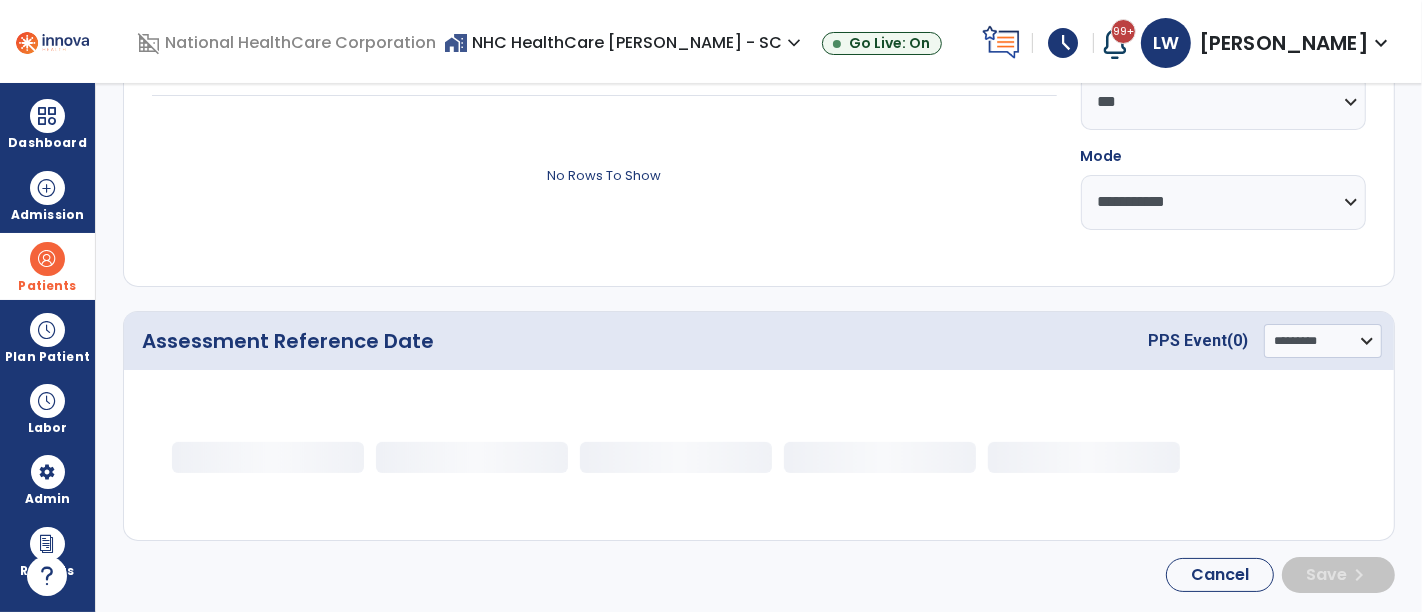 select on "*******" 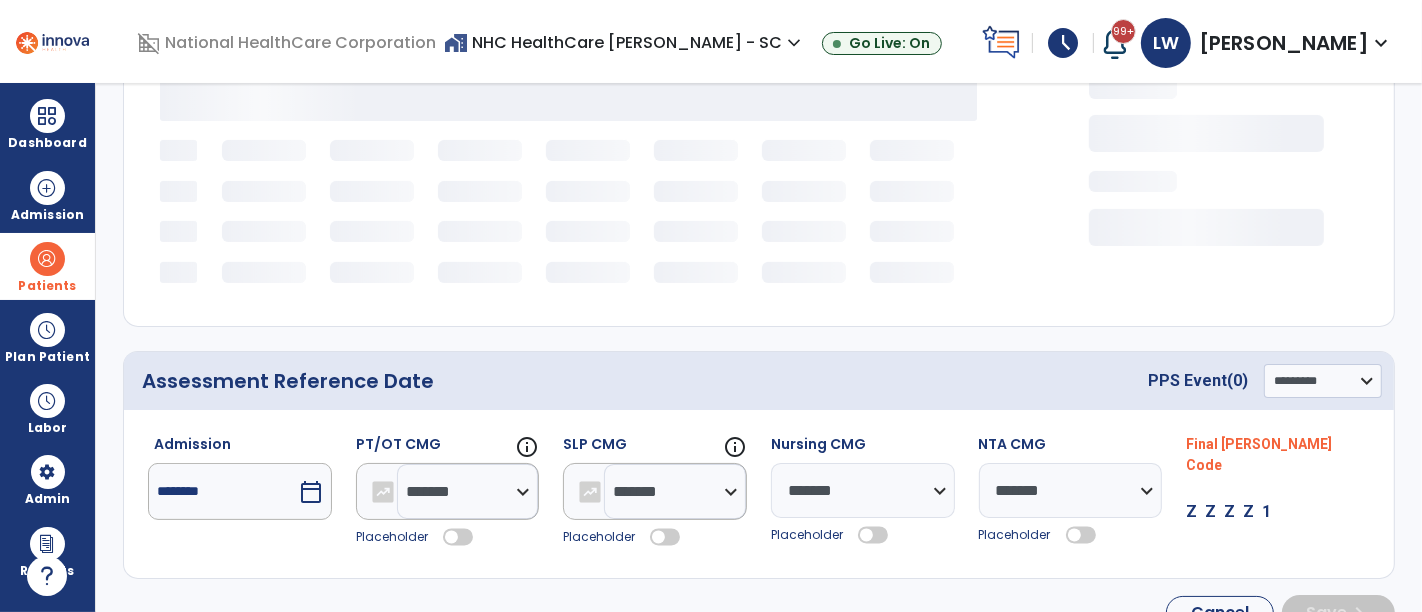 type 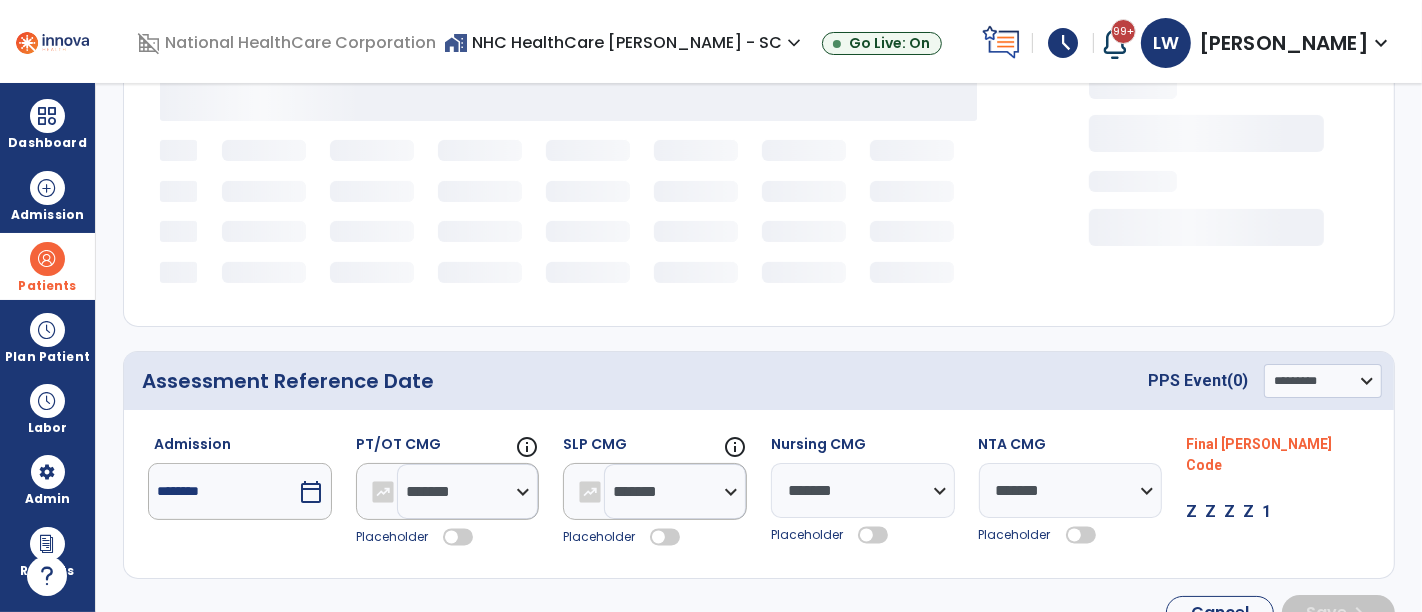 select 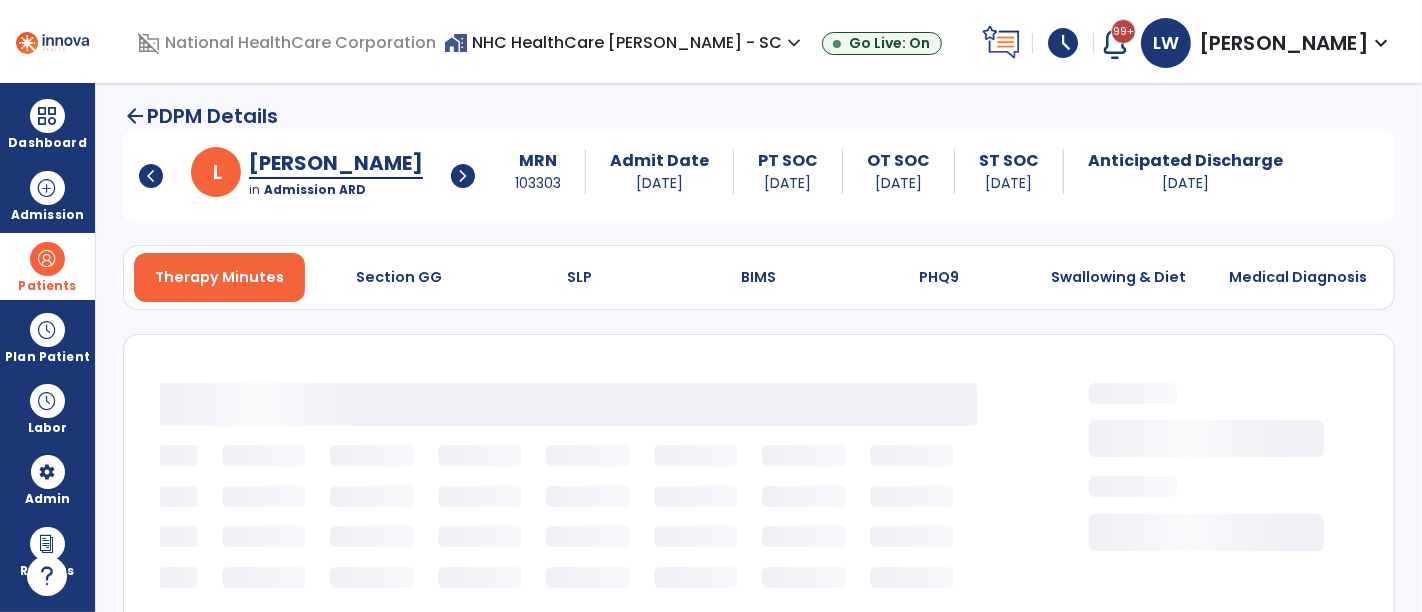 scroll, scrollTop: 0, scrollLeft: 0, axis: both 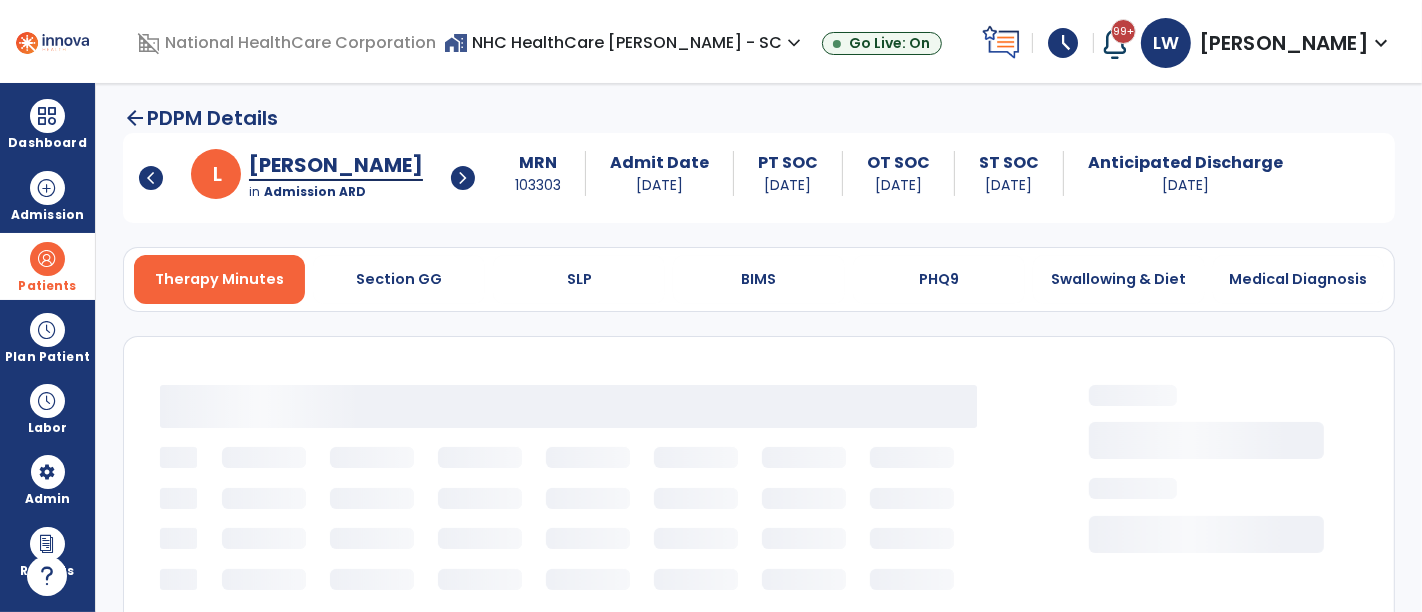 select on "***" 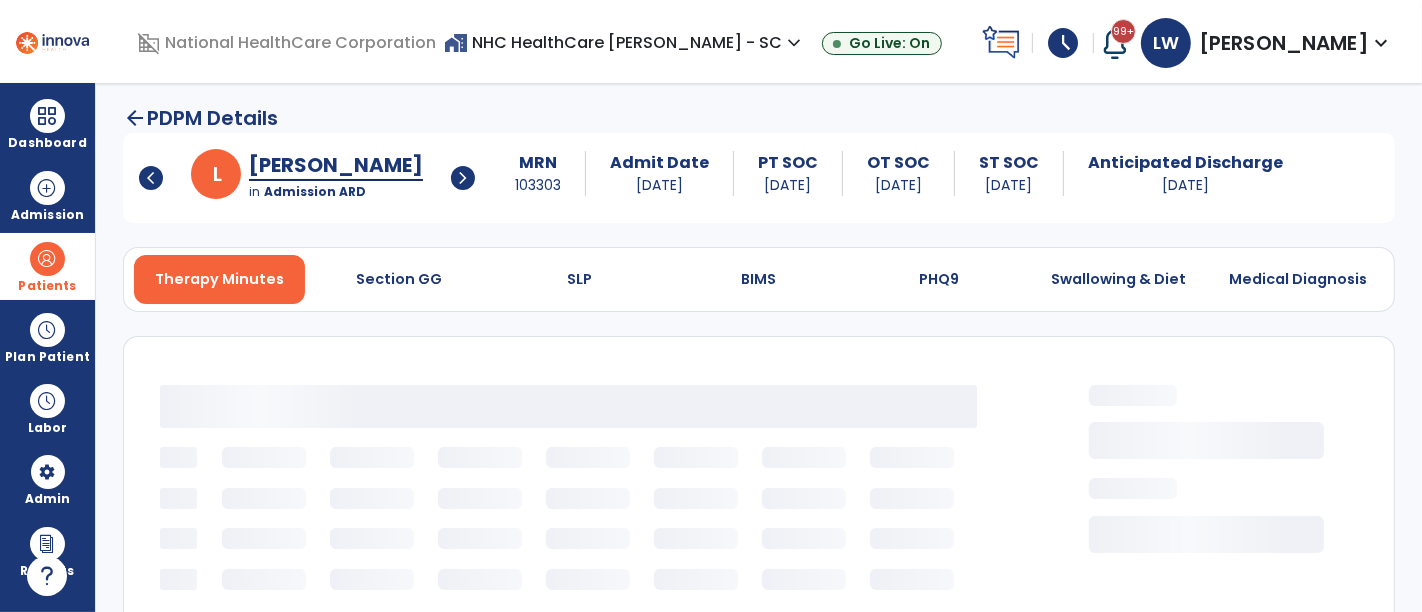 select on "**********" 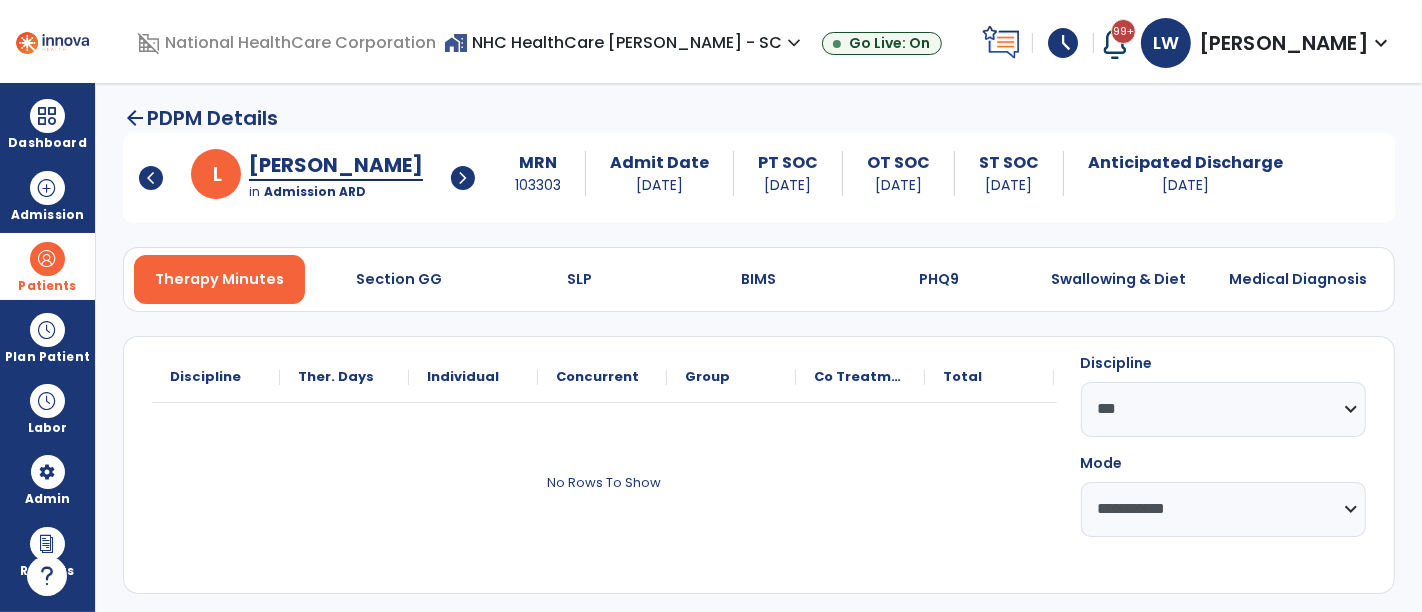 click on "Patients" at bounding box center (47, 266) 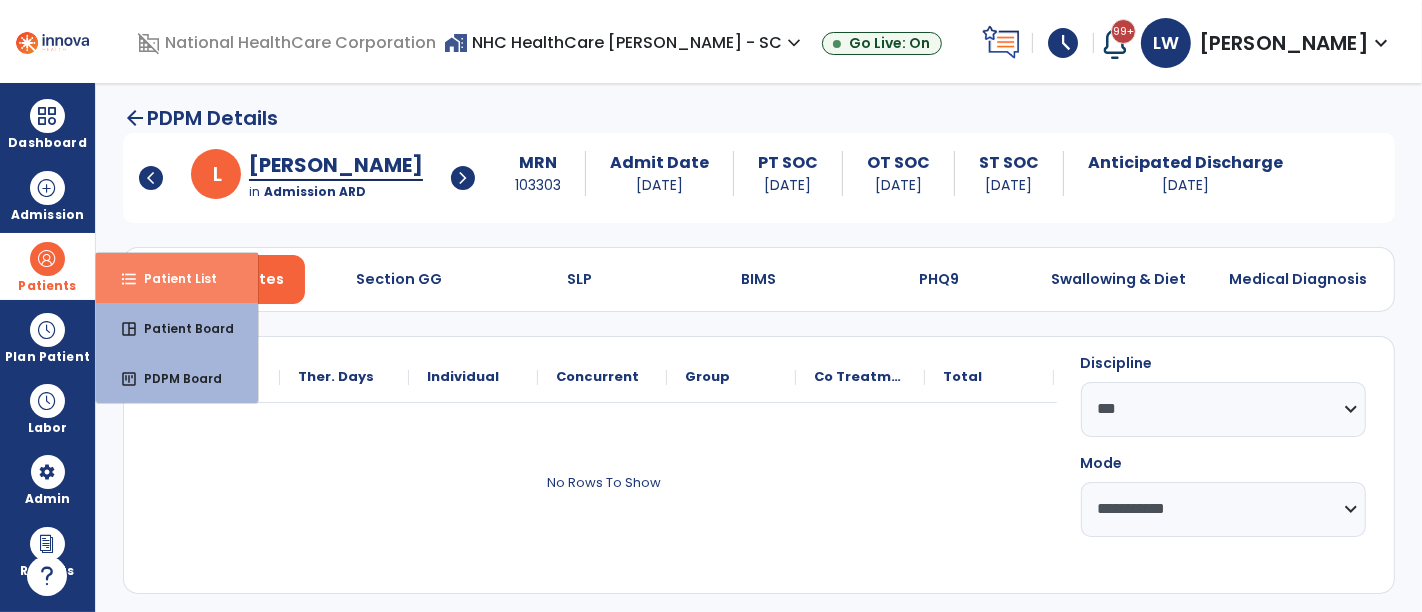 click on "Patient List" at bounding box center [172, 278] 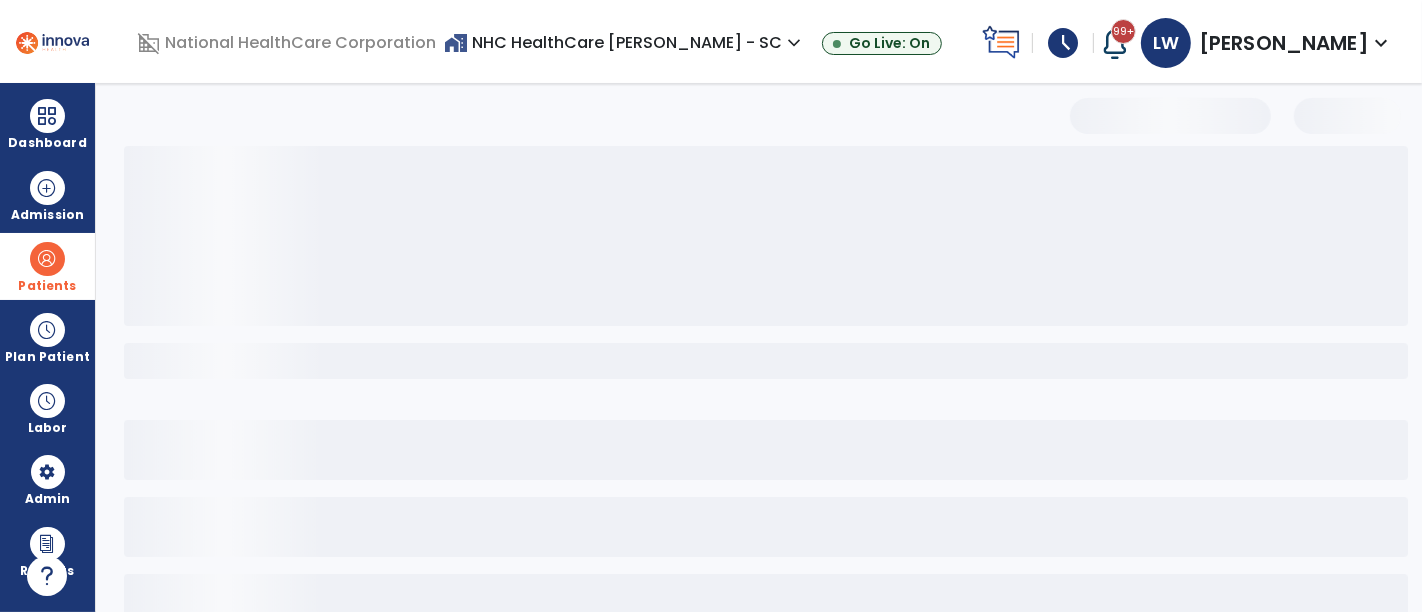 select on "***" 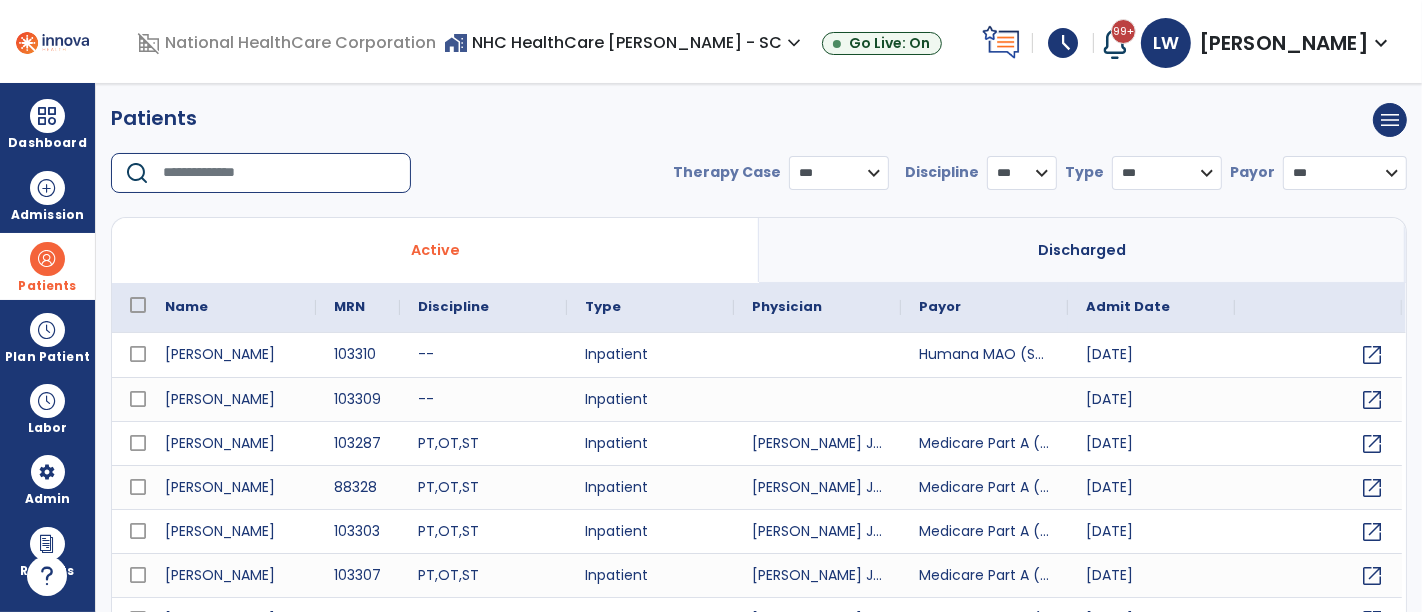 click at bounding box center (280, 173) 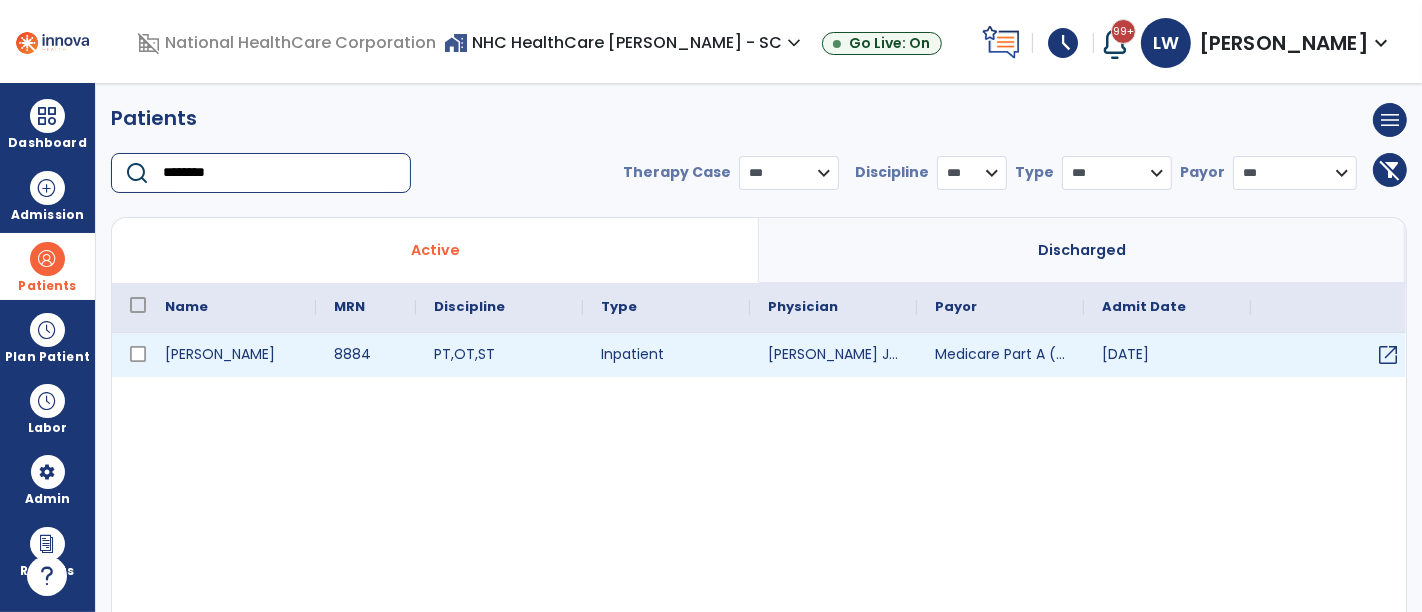 type on "********" 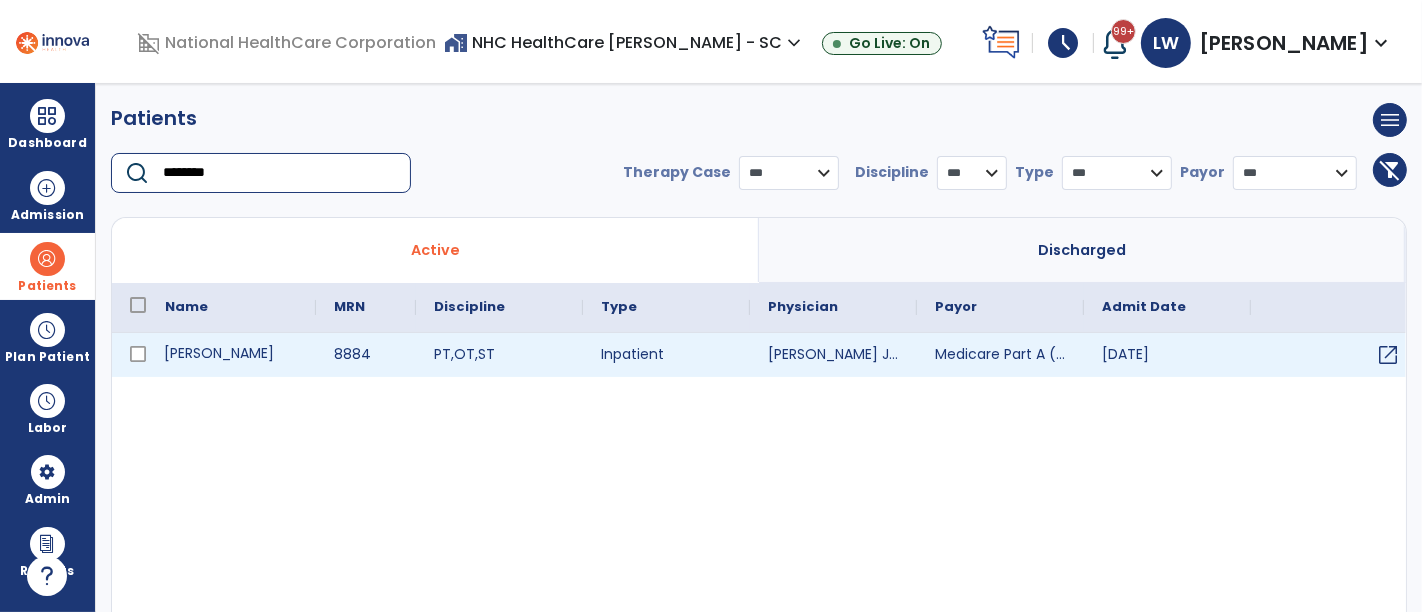 click on "Mitchell, Mary" at bounding box center [231, 355] 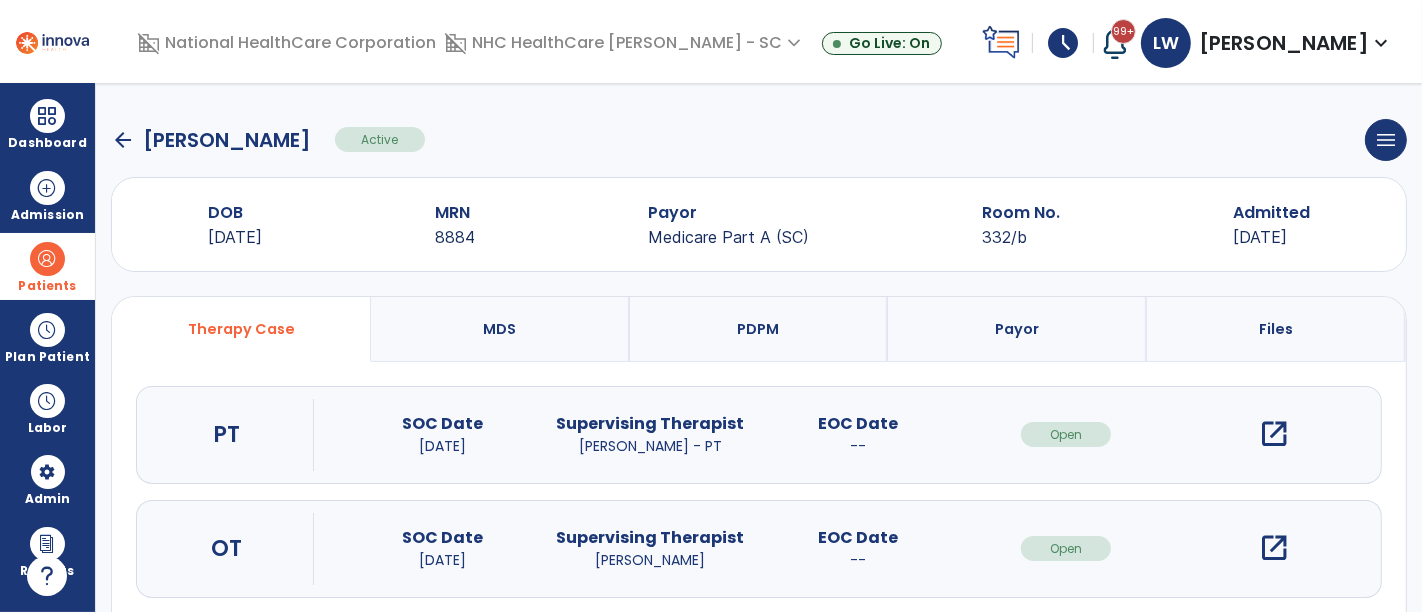 click on "PDPM" at bounding box center (759, 329) 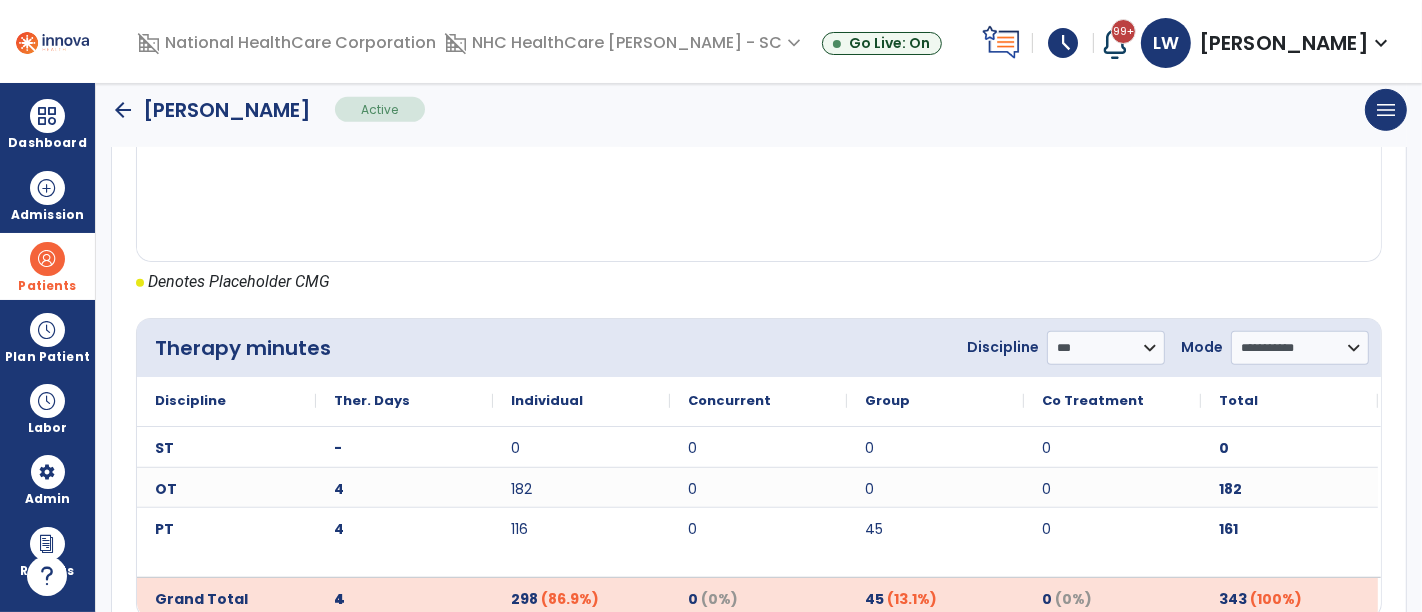 scroll, scrollTop: 985, scrollLeft: 0, axis: vertical 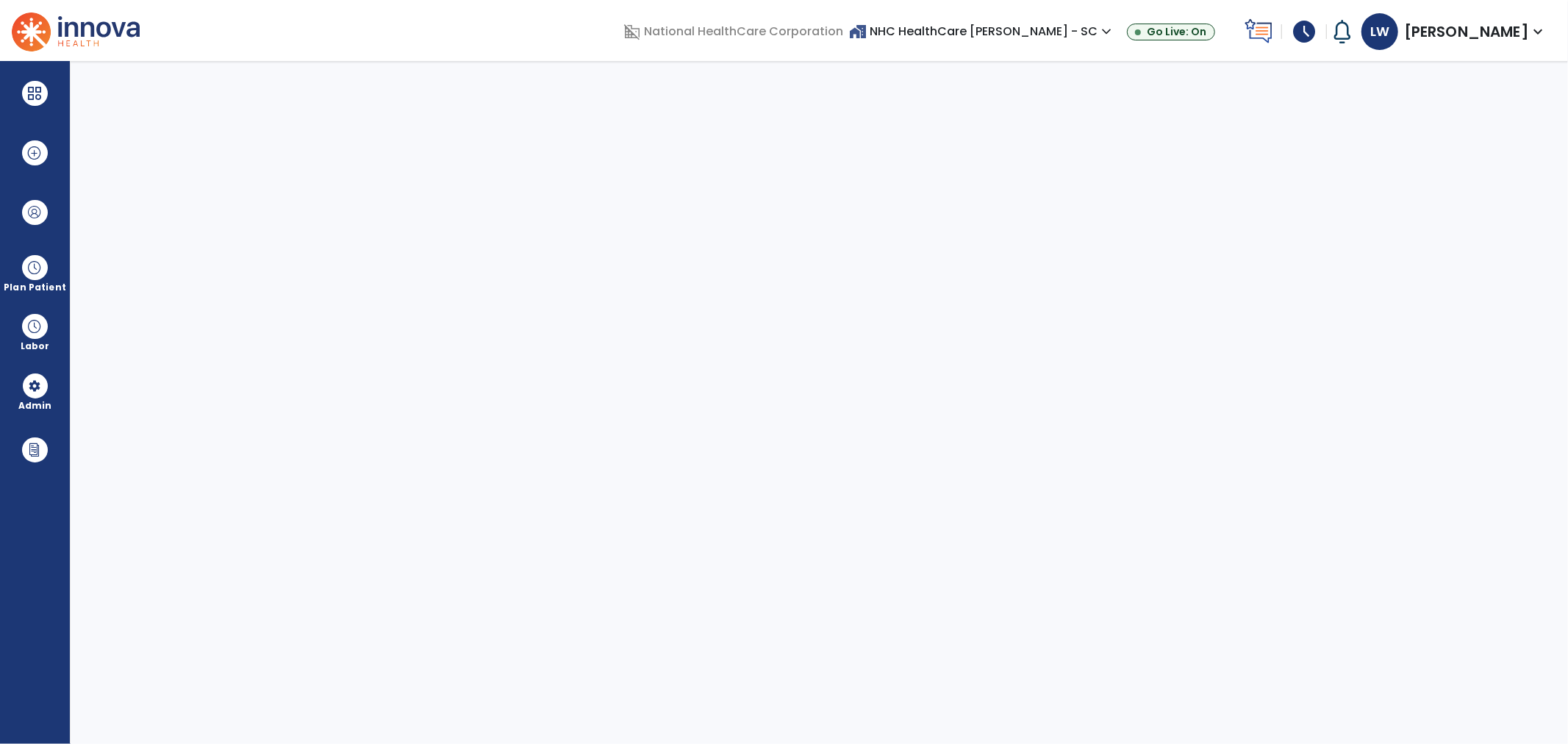 select on "***" 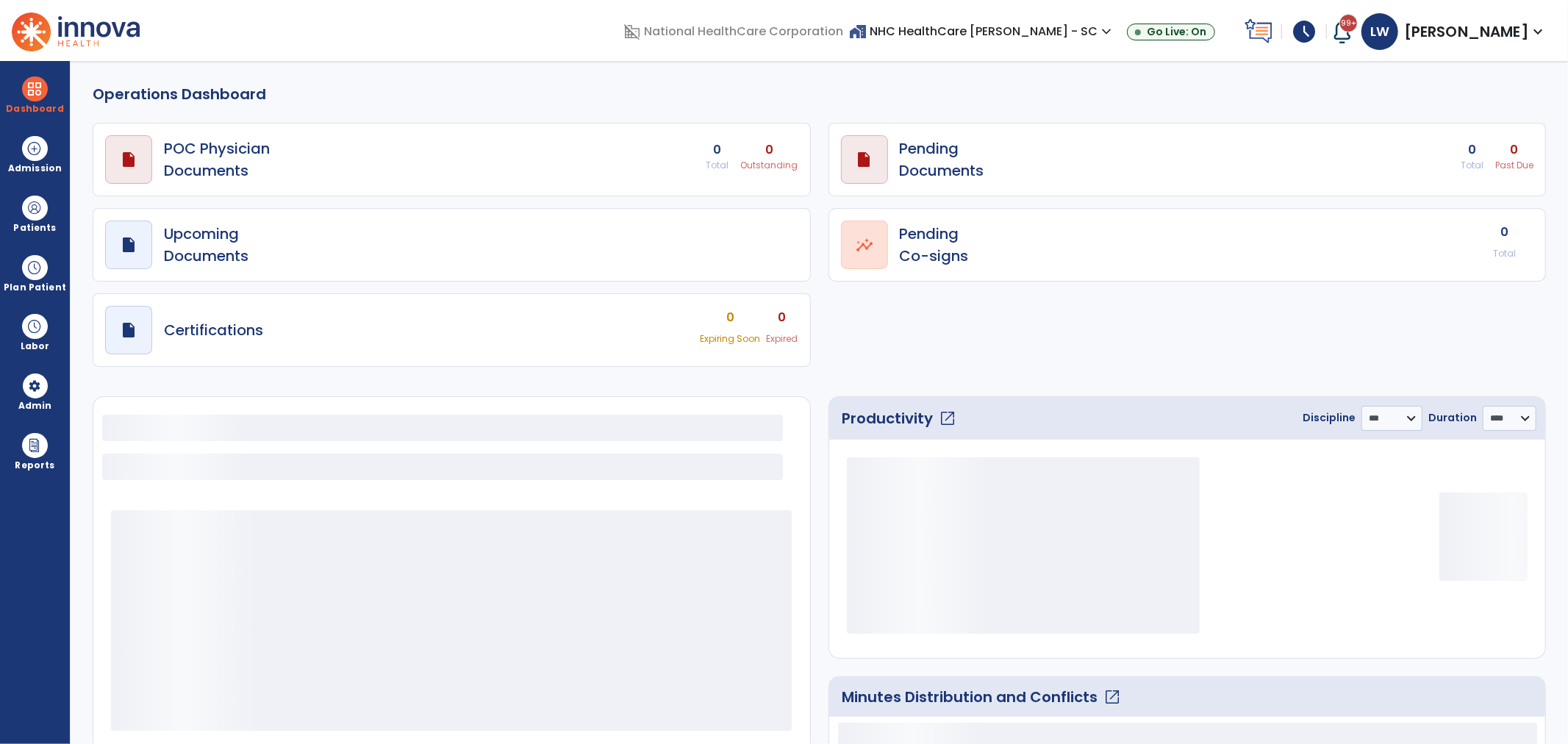 select on "***" 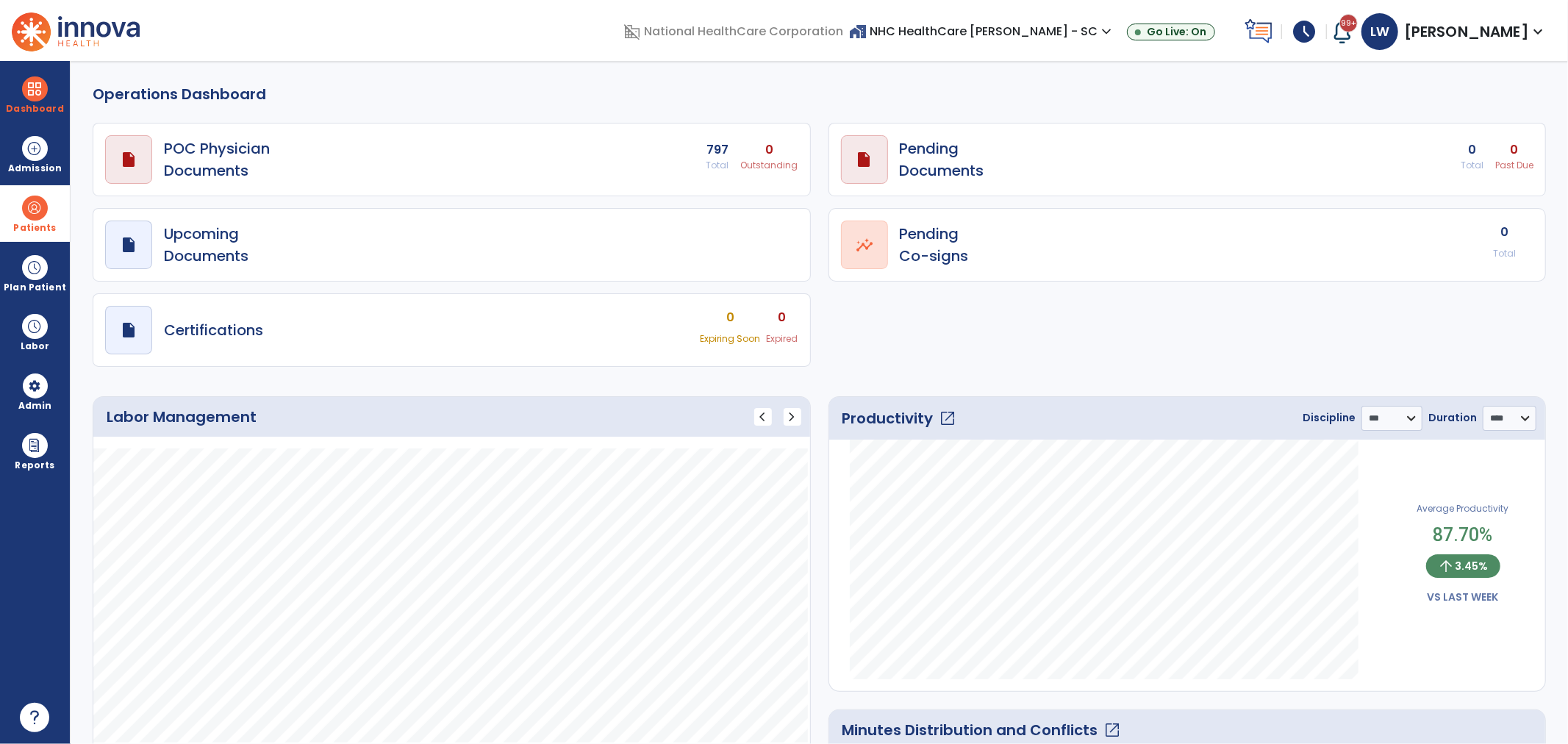 click on "Patients" at bounding box center [35, 213] 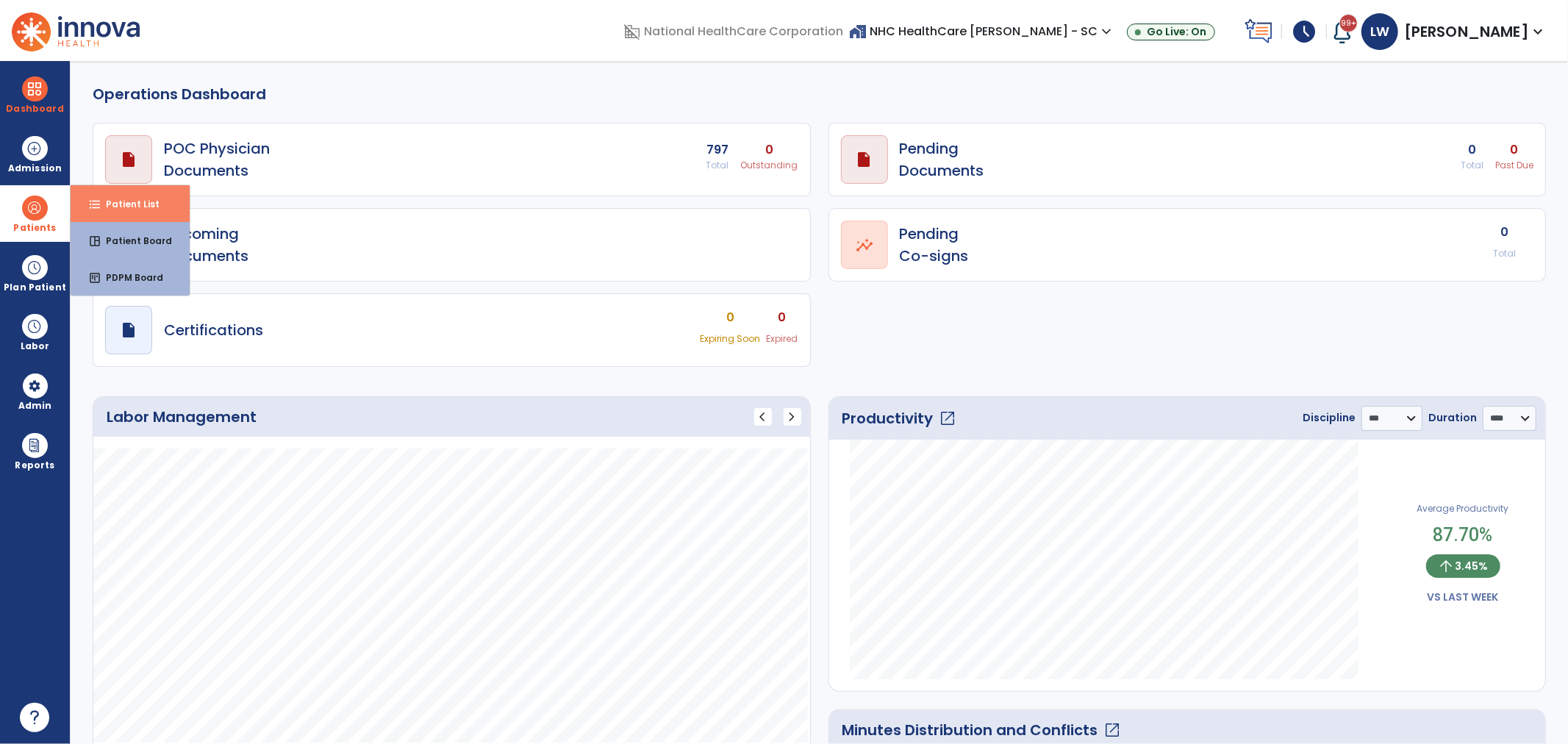 click on "Patient List" at bounding box center [126, 204] 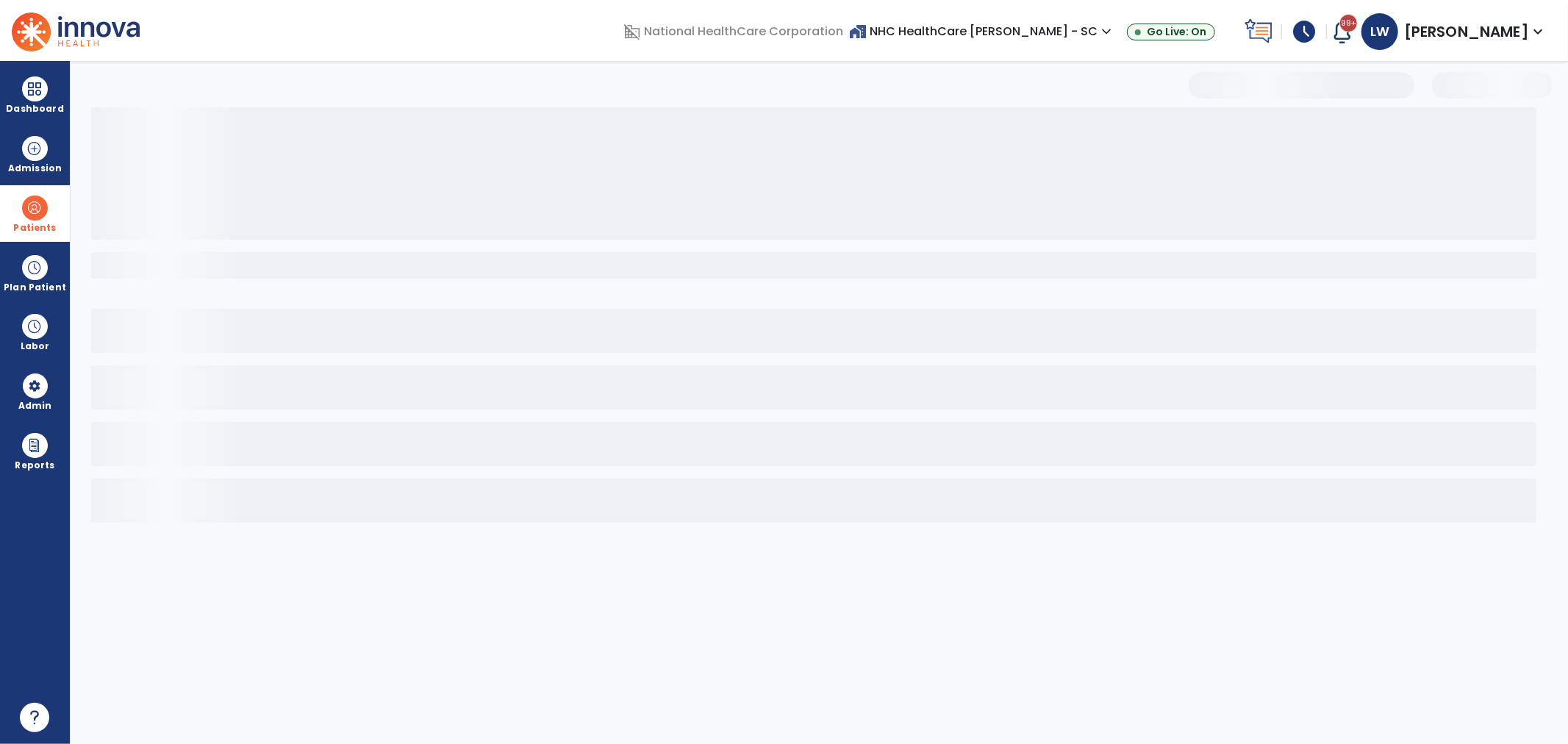 select on "***" 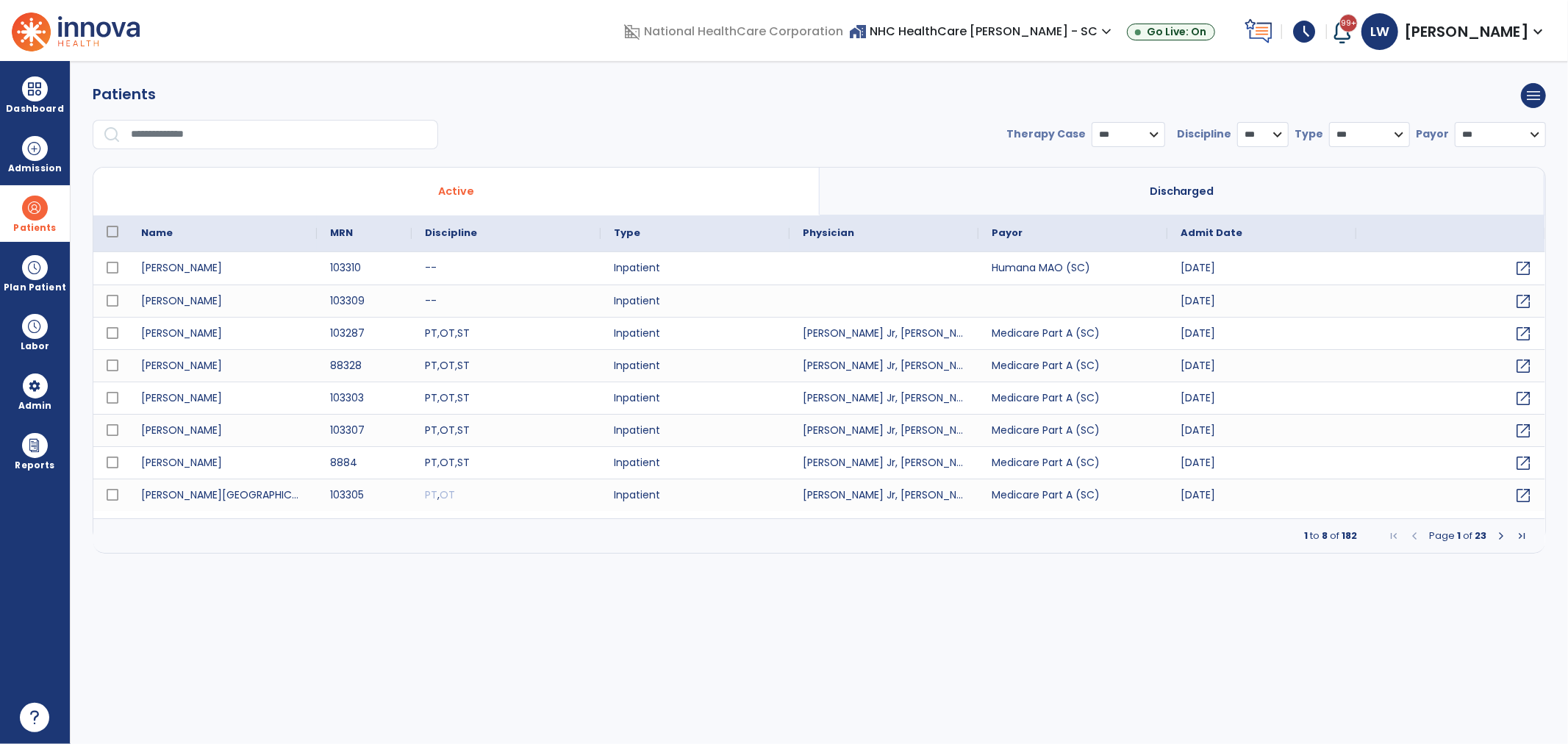 click at bounding box center (279, 135) 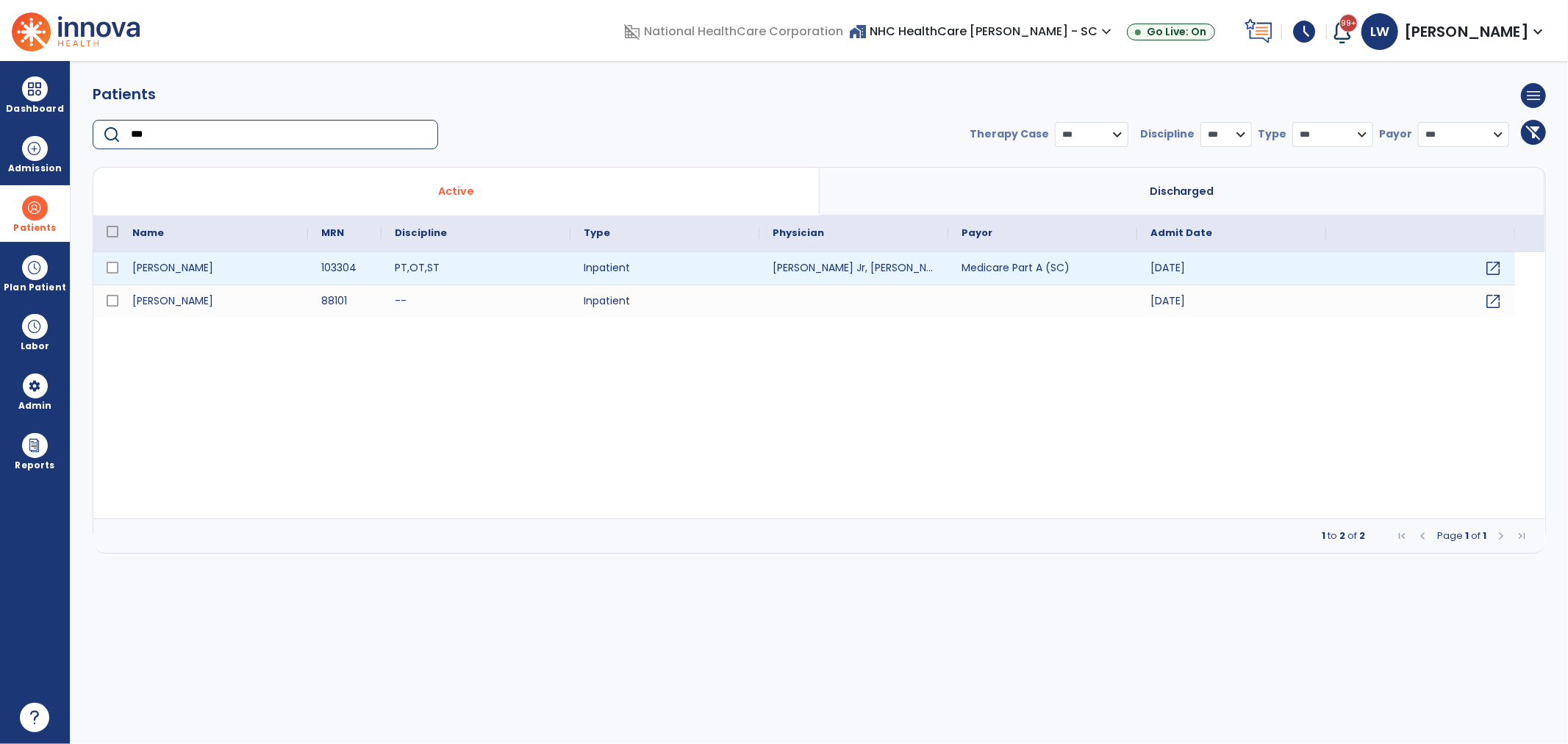 type on "***" 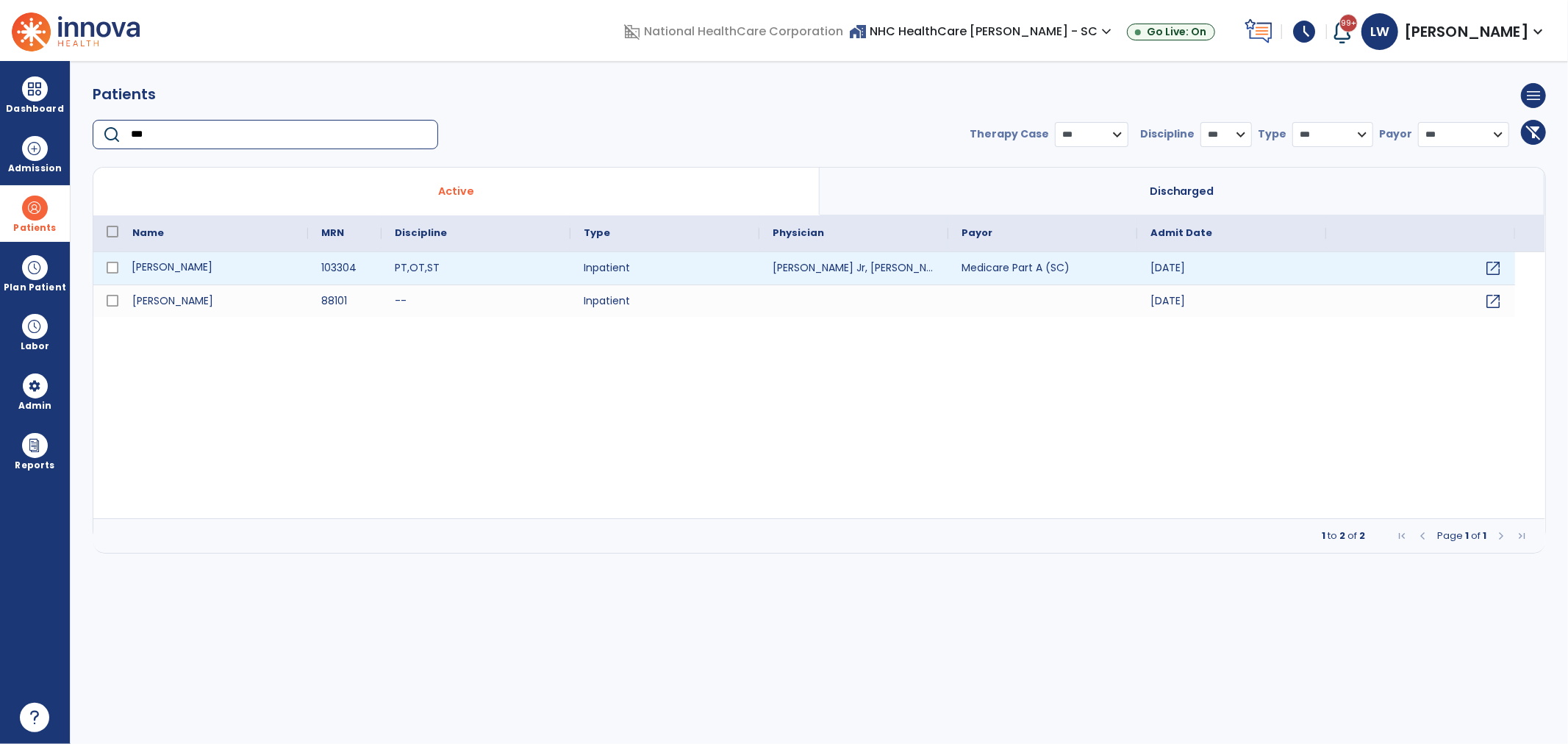 click on "Kerscher, William" at bounding box center [213, 268] 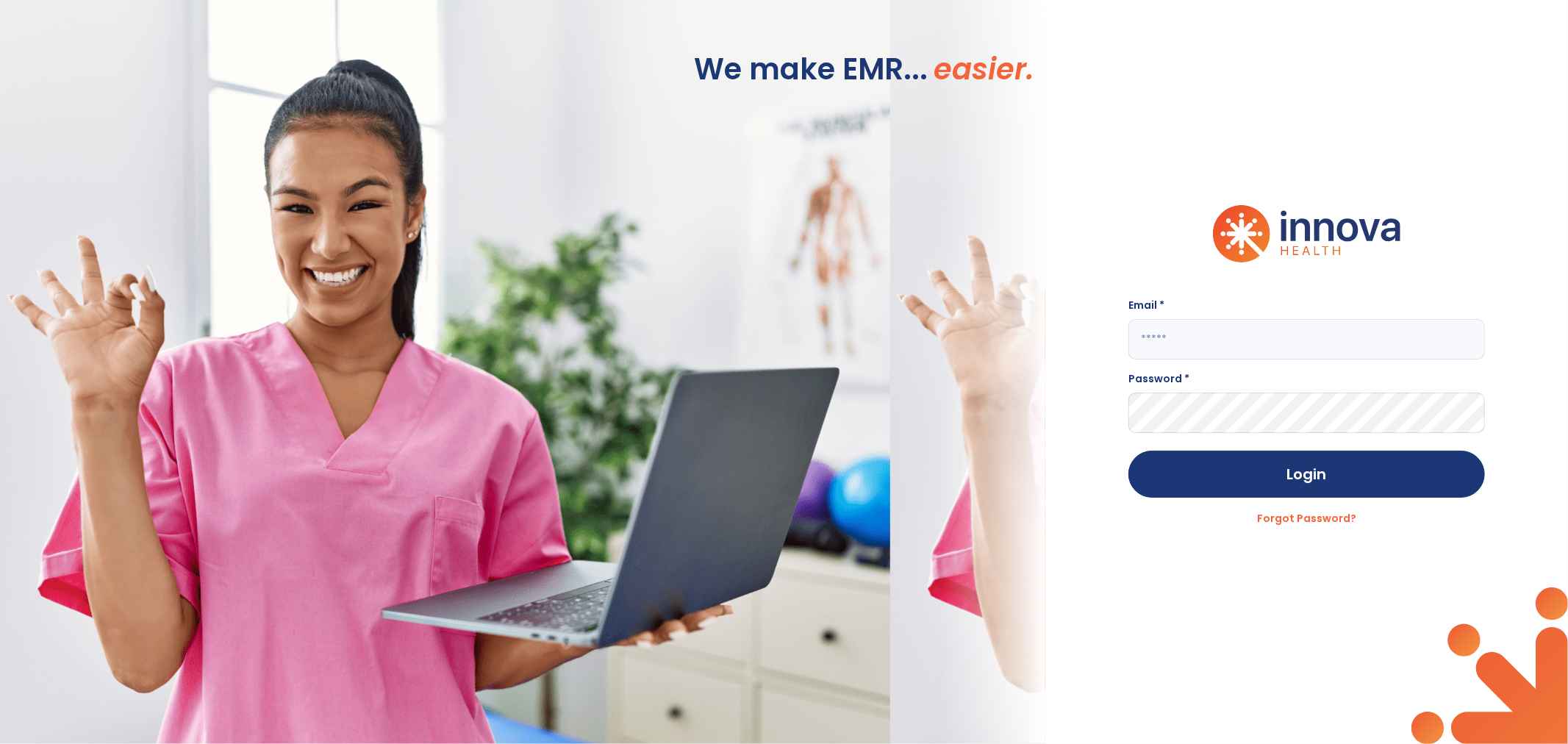 type on "**********" 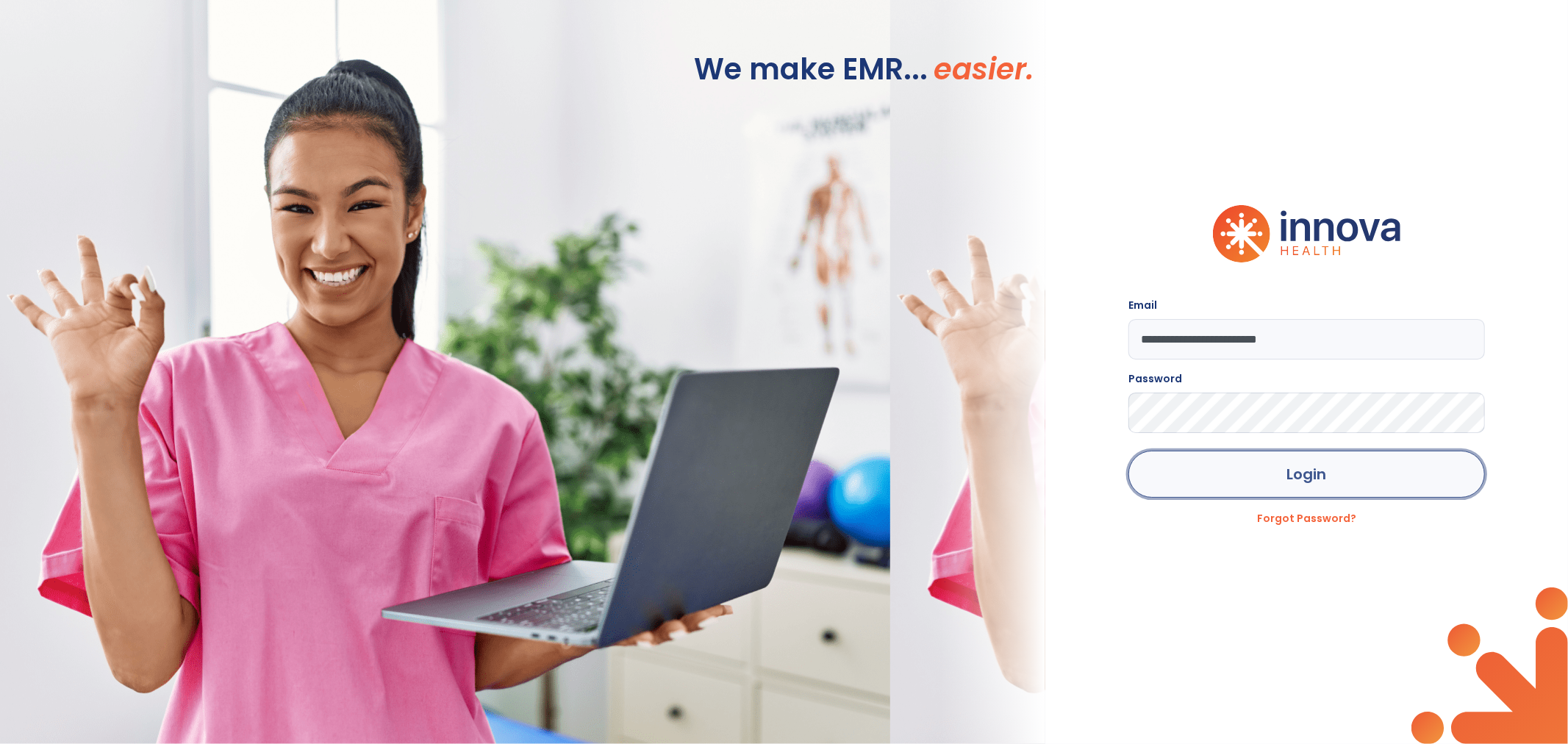 click on "Login" 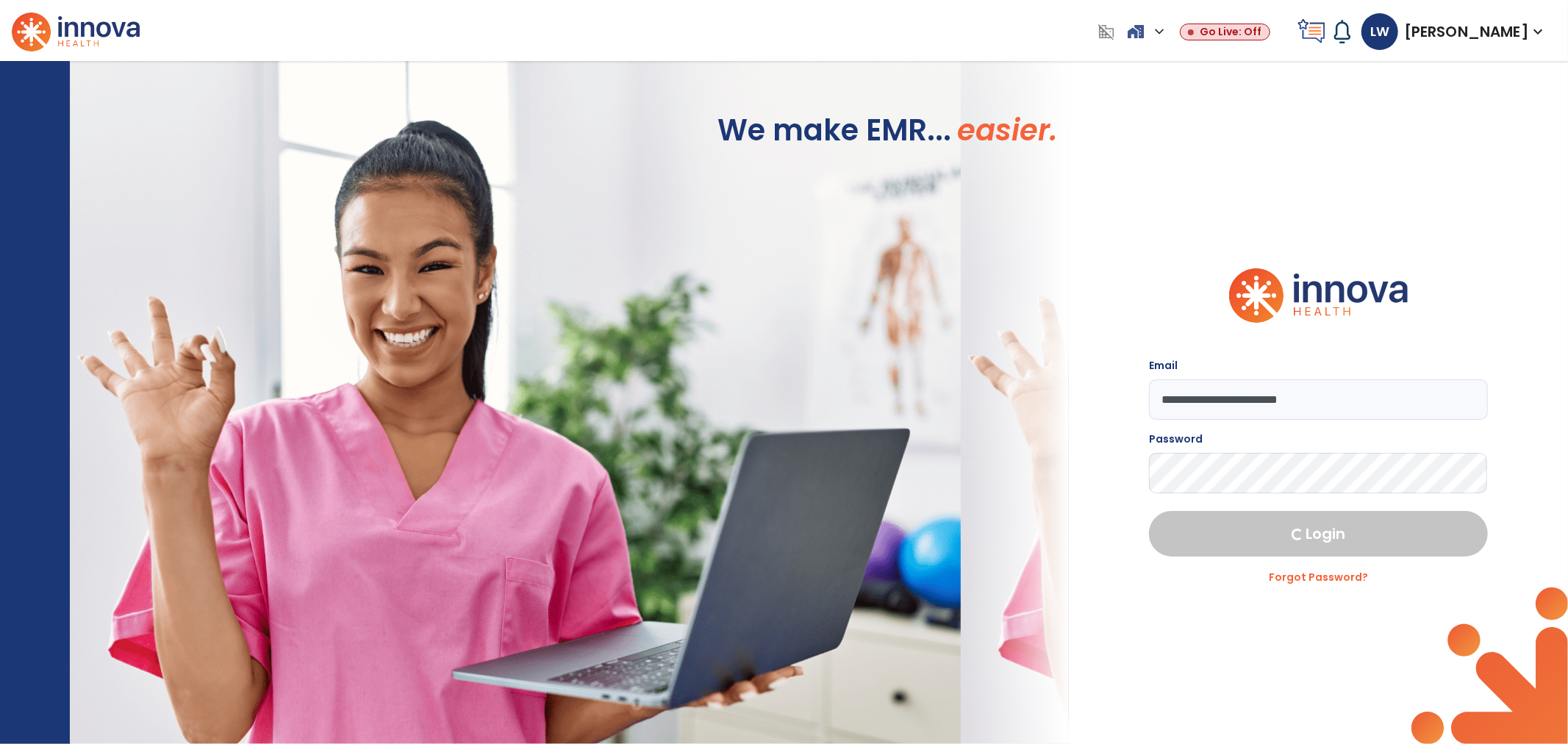 select on "***" 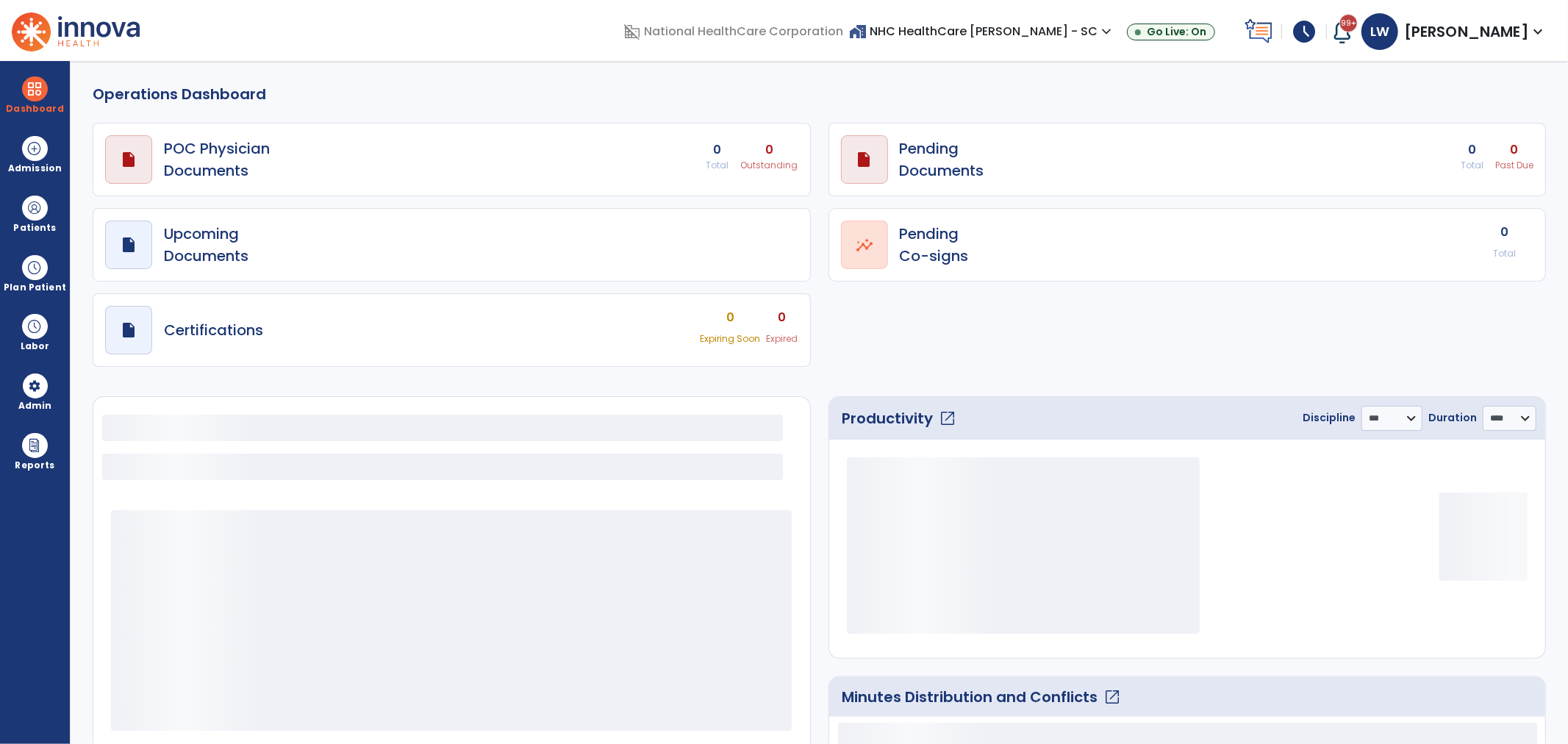 select on "***" 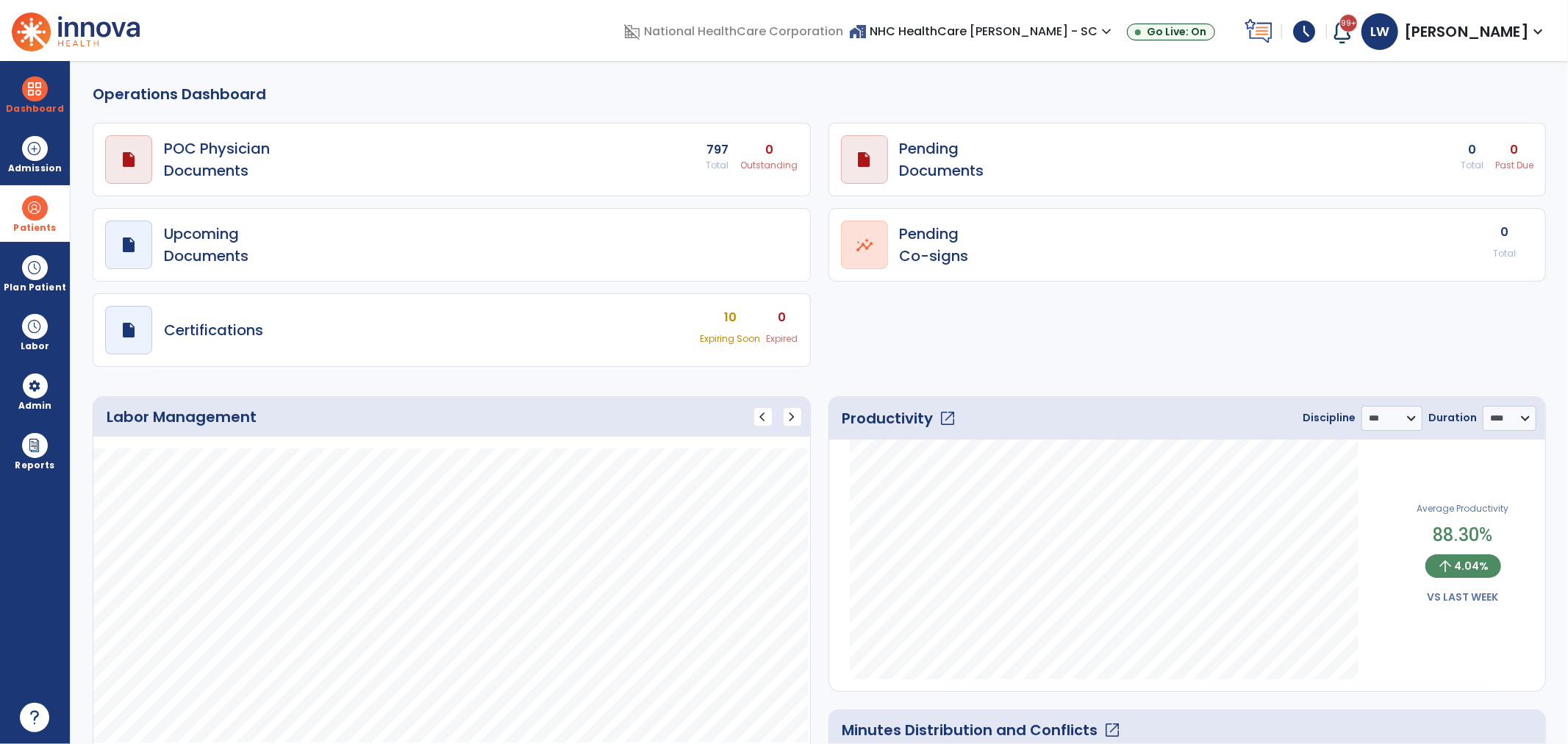 click at bounding box center [35, 208] 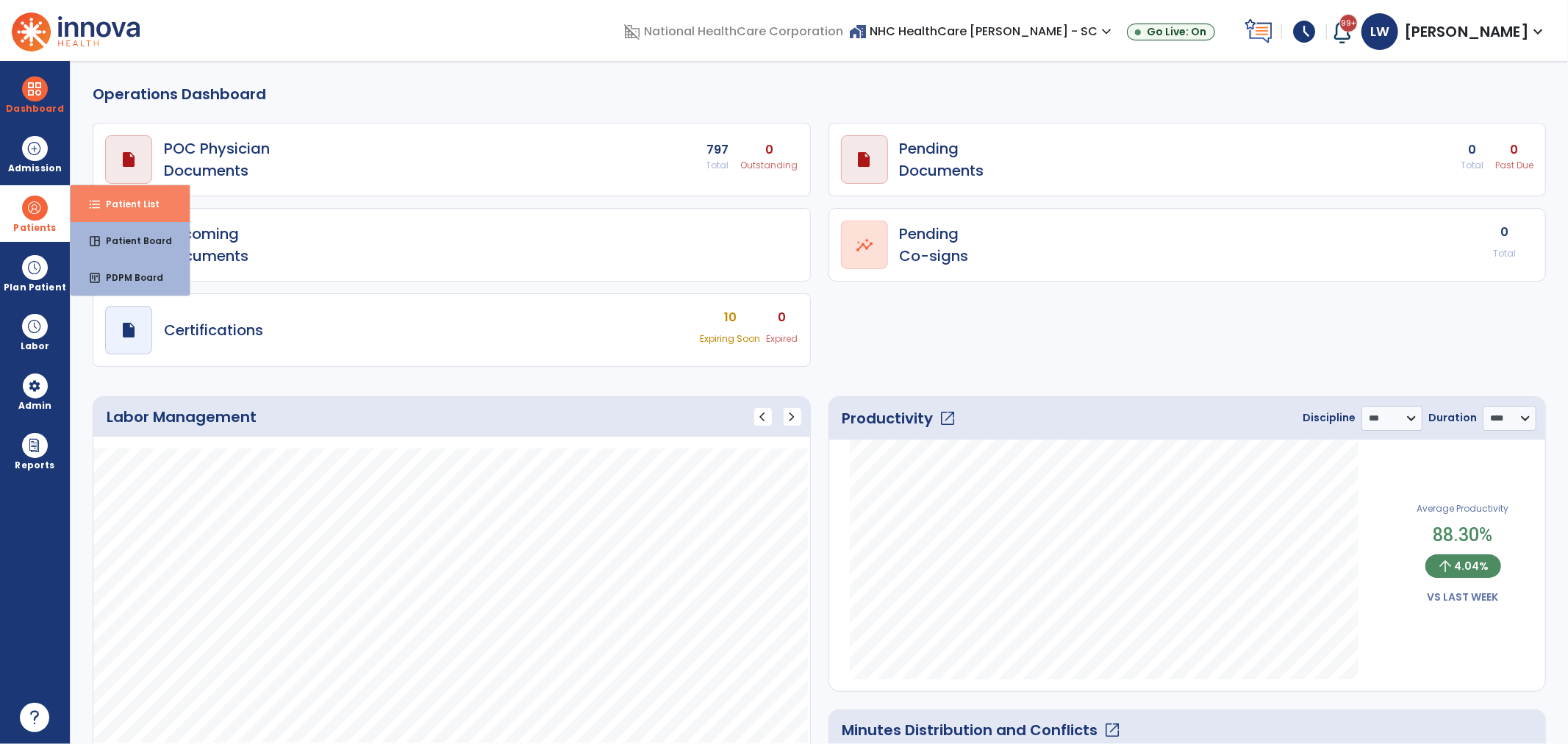 drag, startPoint x: 120, startPoint y: 213, endPoint x: 133, endPoint y: 213, distance: 13 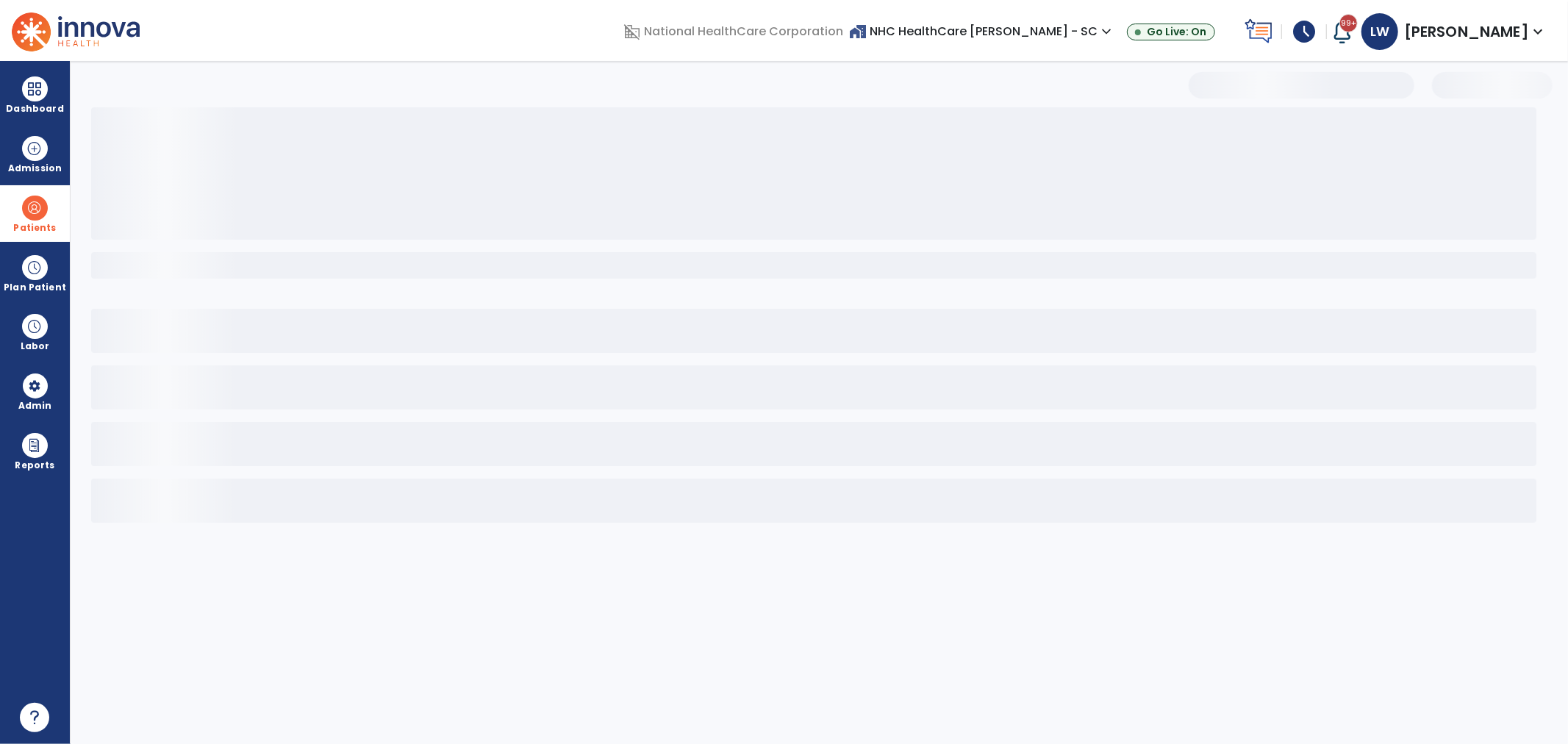 select on "***" 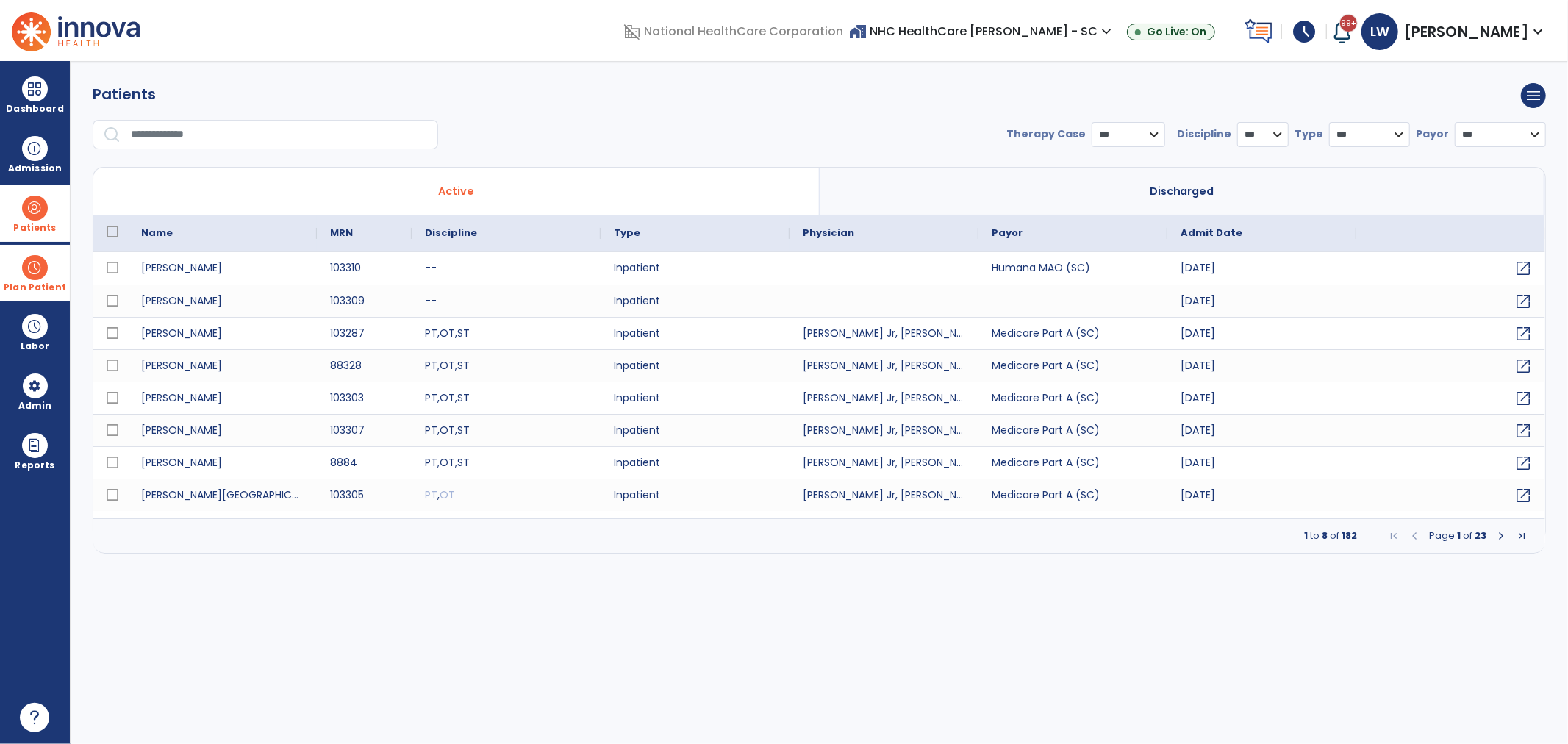 click at bounding box center (35, 268) 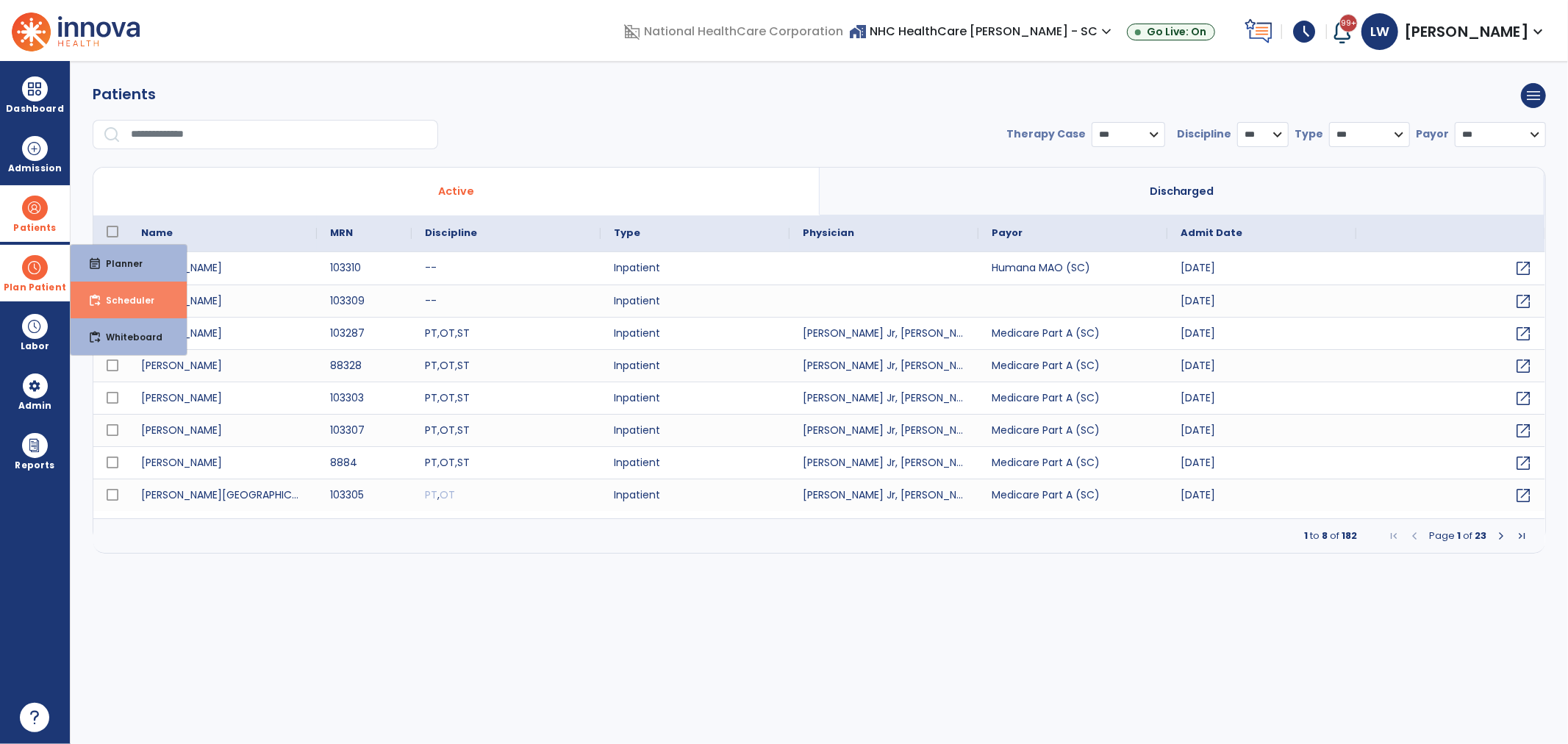 click on "content_paste_go  Scheduler" at bounding box center (129, 300) 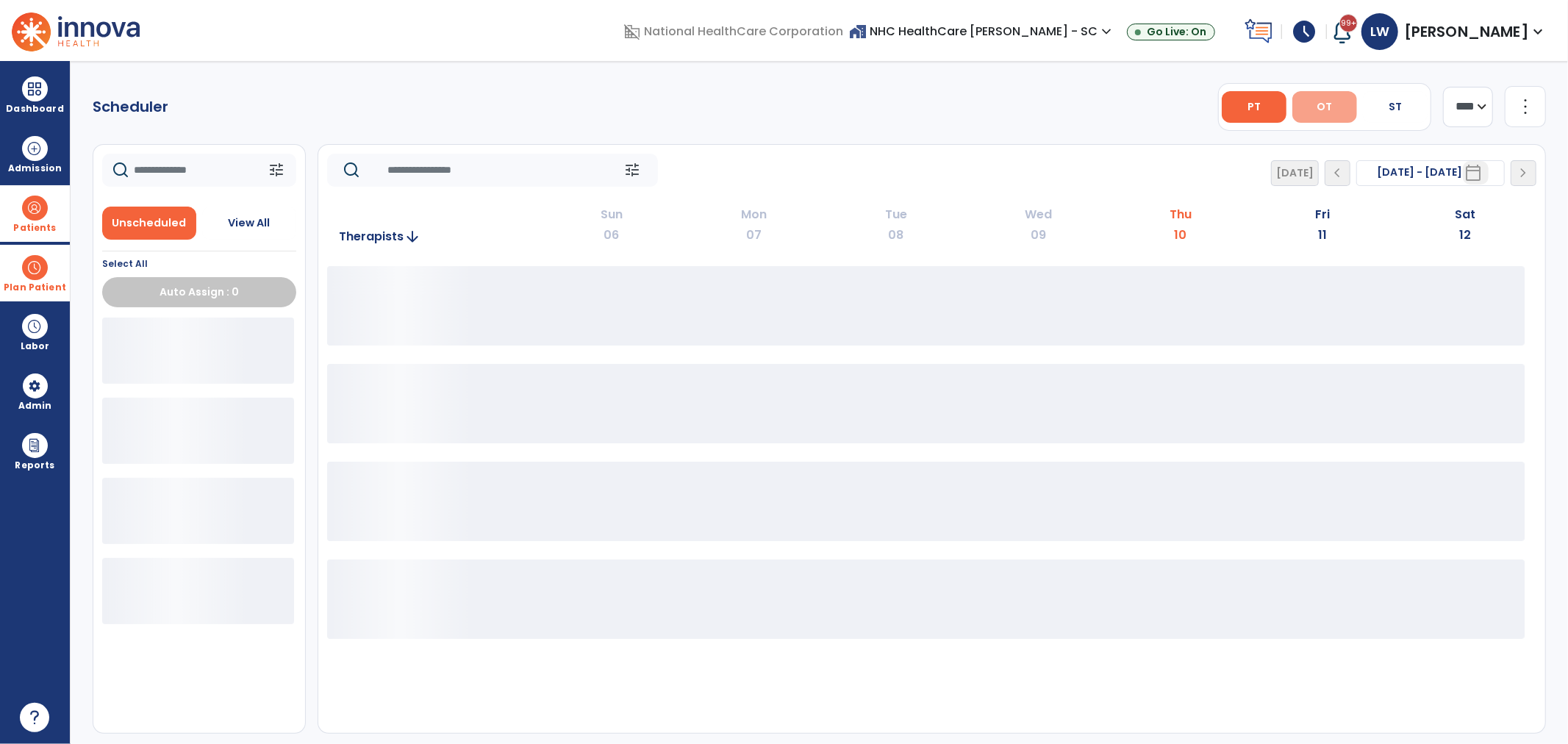 click on "OT" at bounding box center (1325, 107) 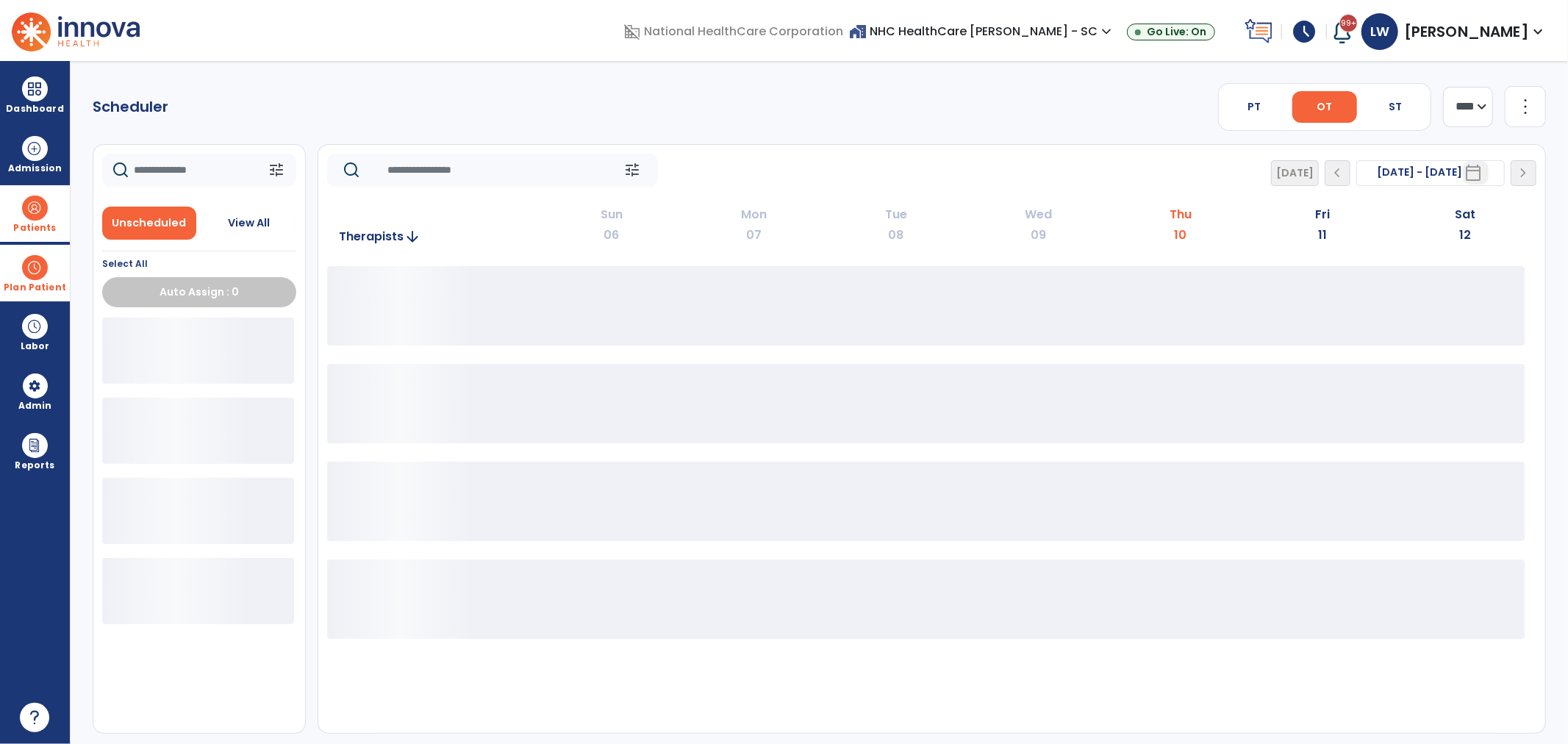 click on "**** ***" 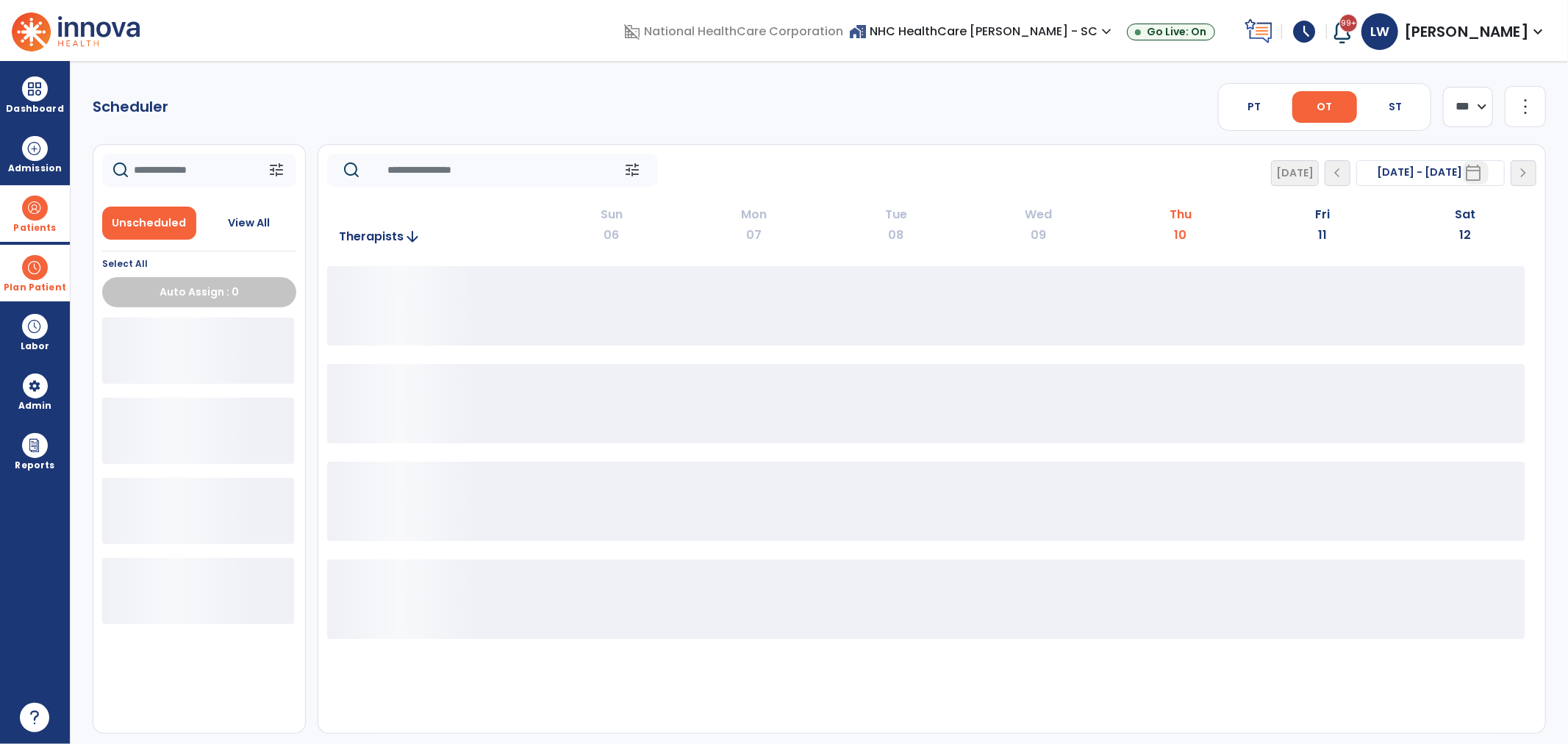 click on "**** ***" 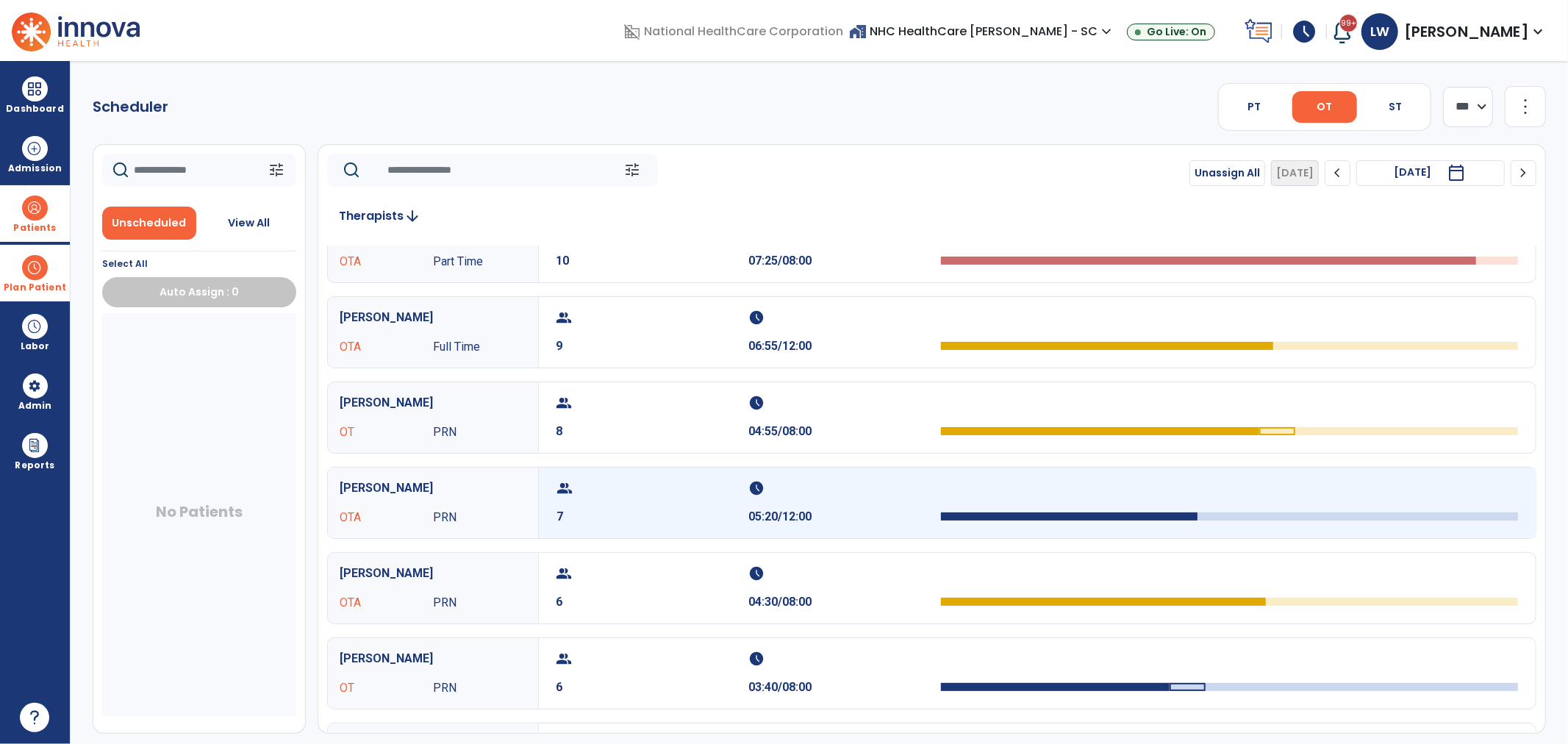 scroll, scrollTop: 163, scrollLeft: 0, axis: vertical 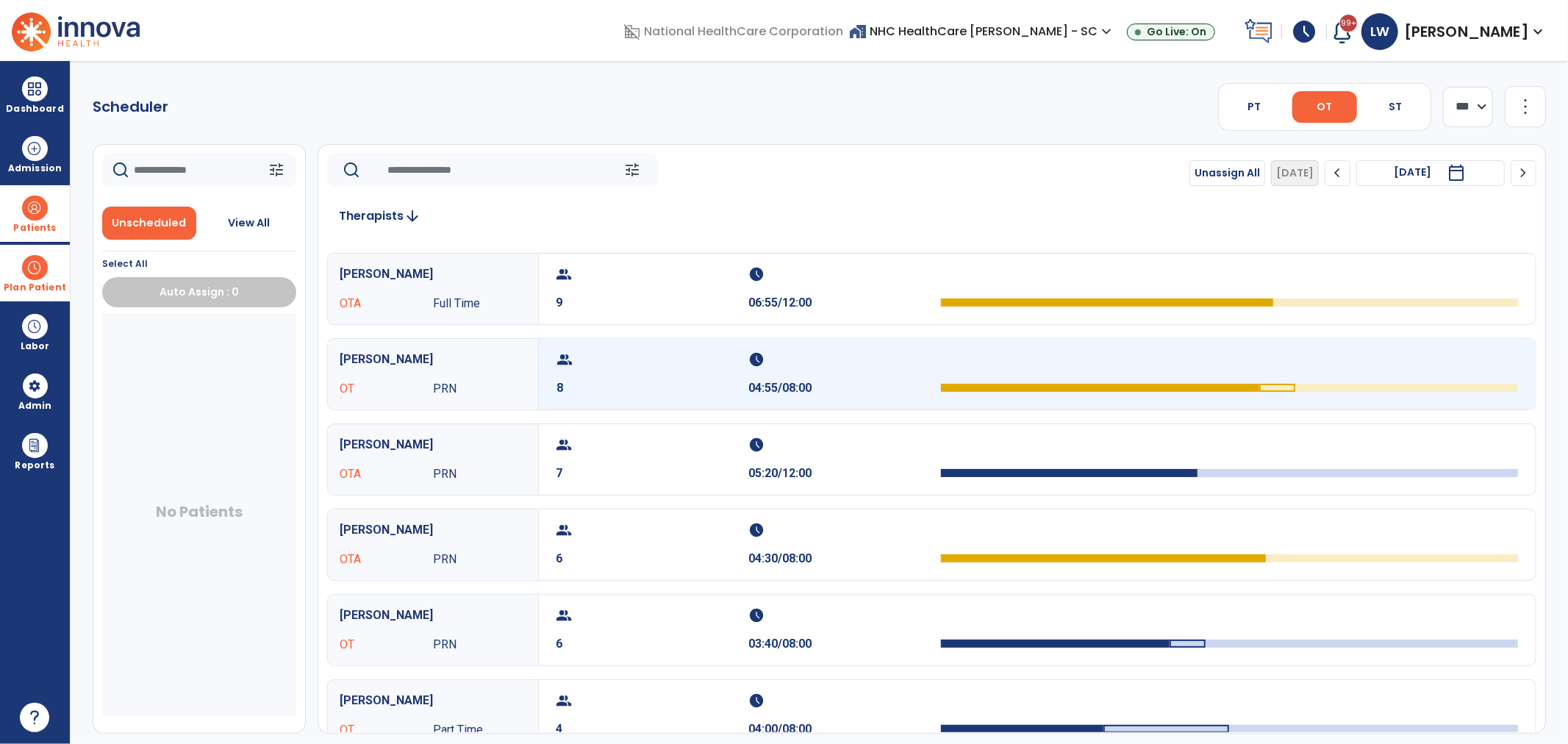 click on "8" at bounding box center [653, 388] 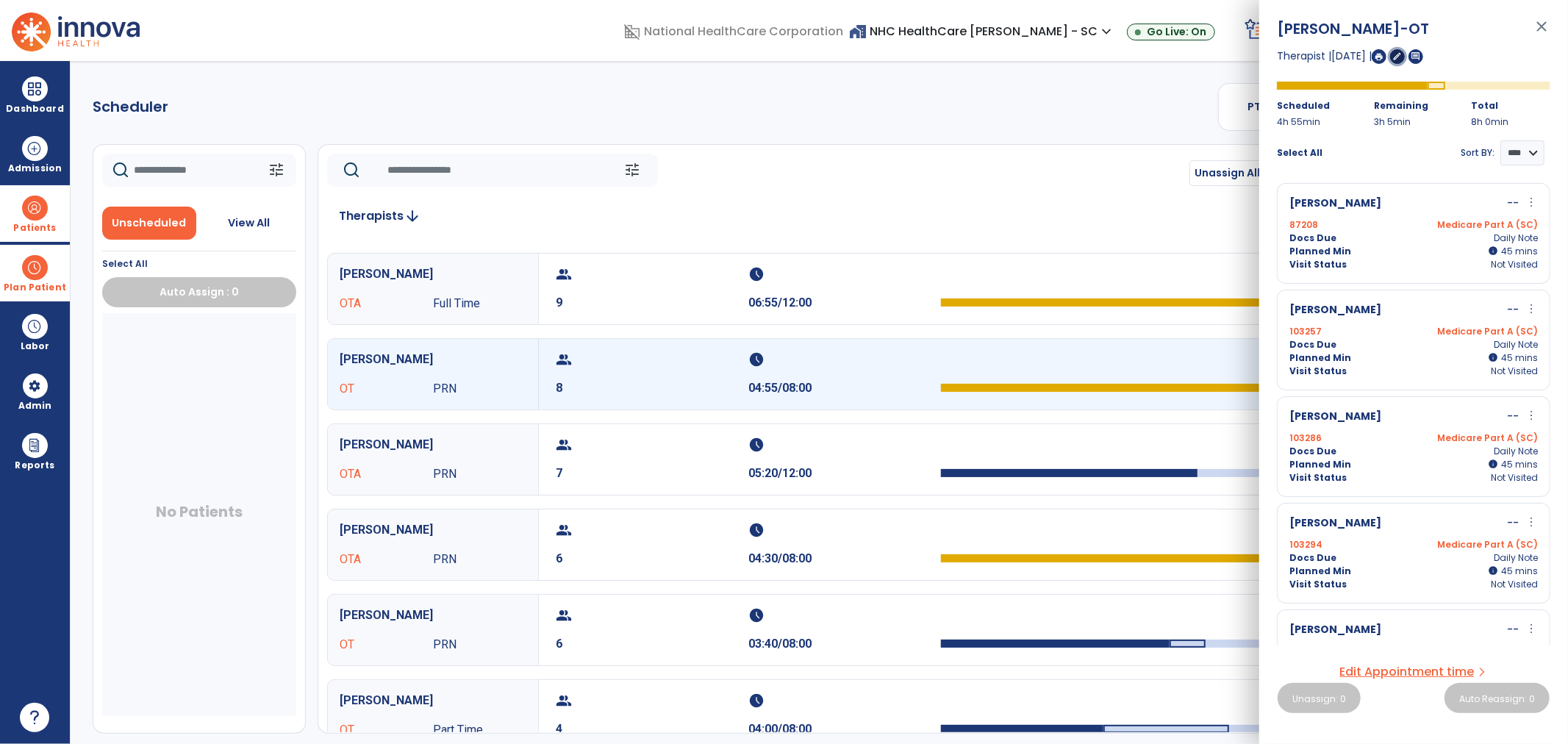 click on "edit" at bounding box center [1397, 56] 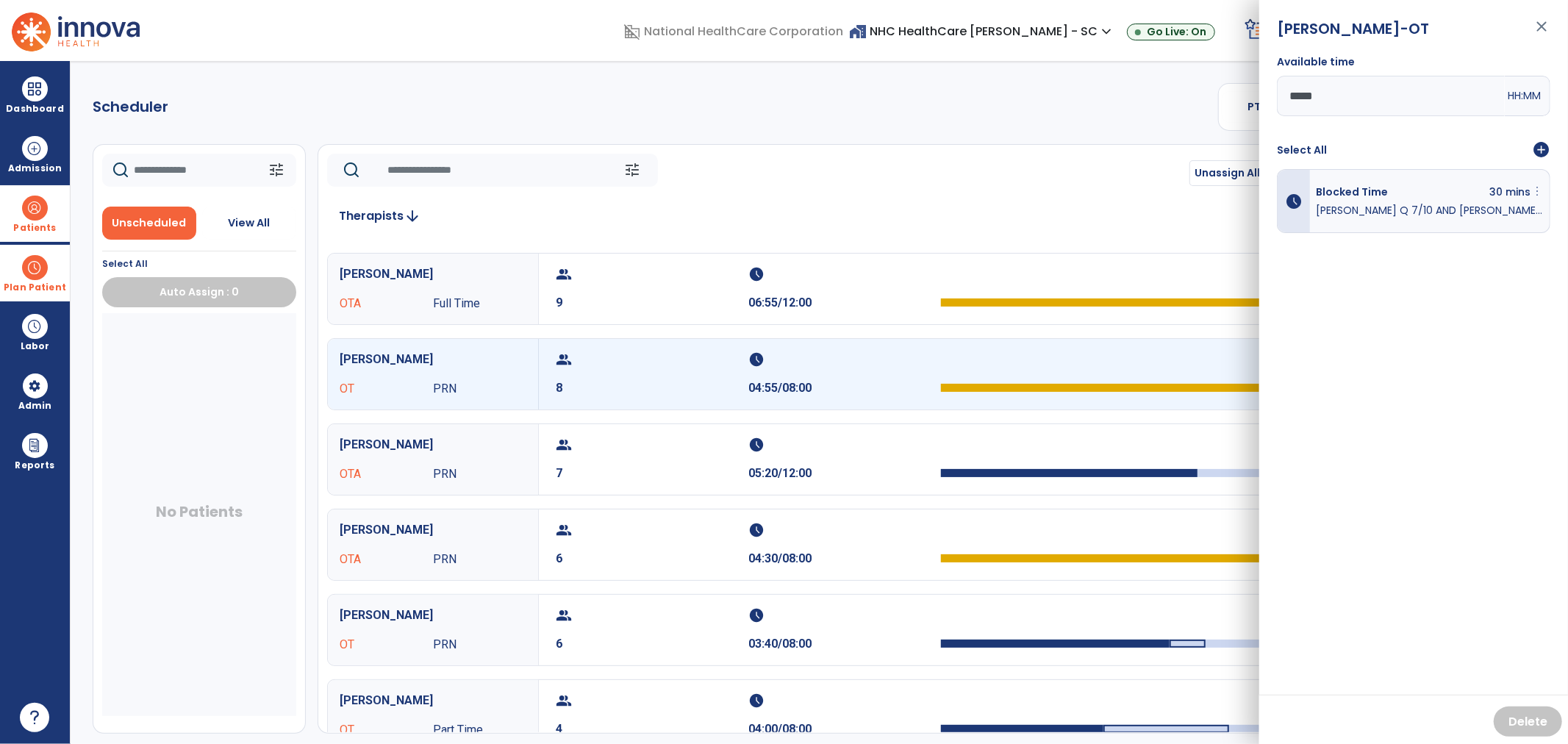 click on "more_vert" at bounding box center [1537, 191] 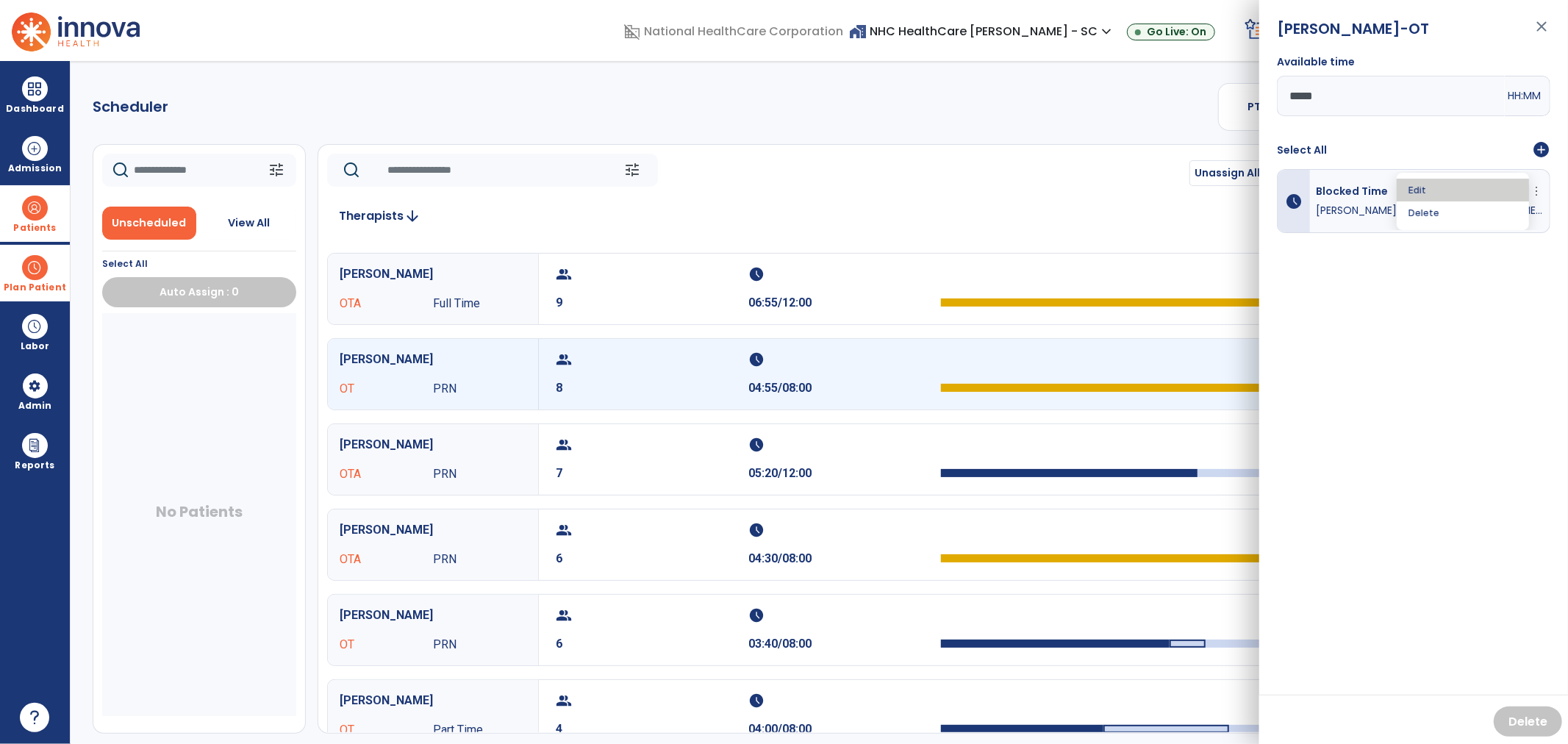 click on "Edit" at bounding box center [1463, 190] 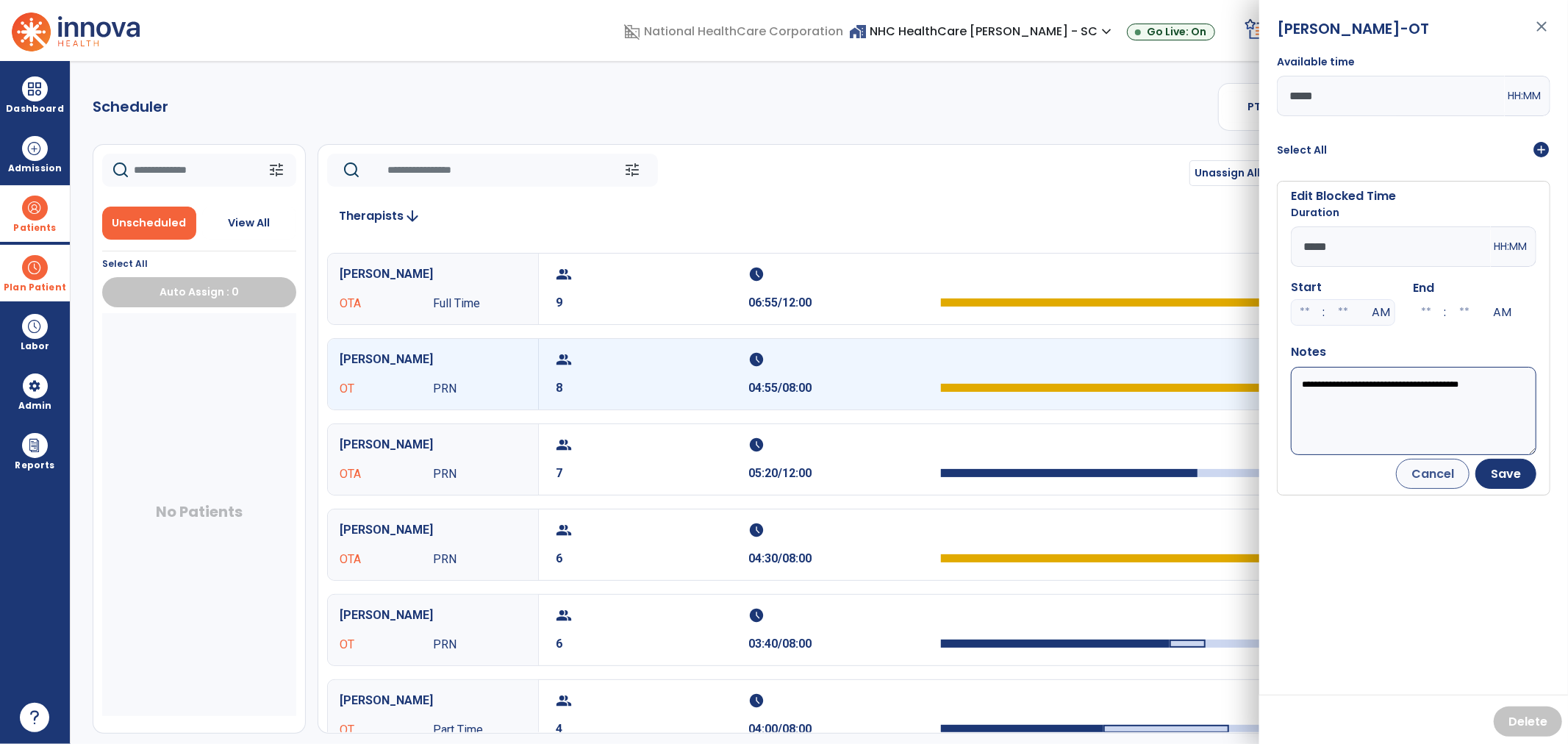 click on "*****" at bounding box center (1391, 246) 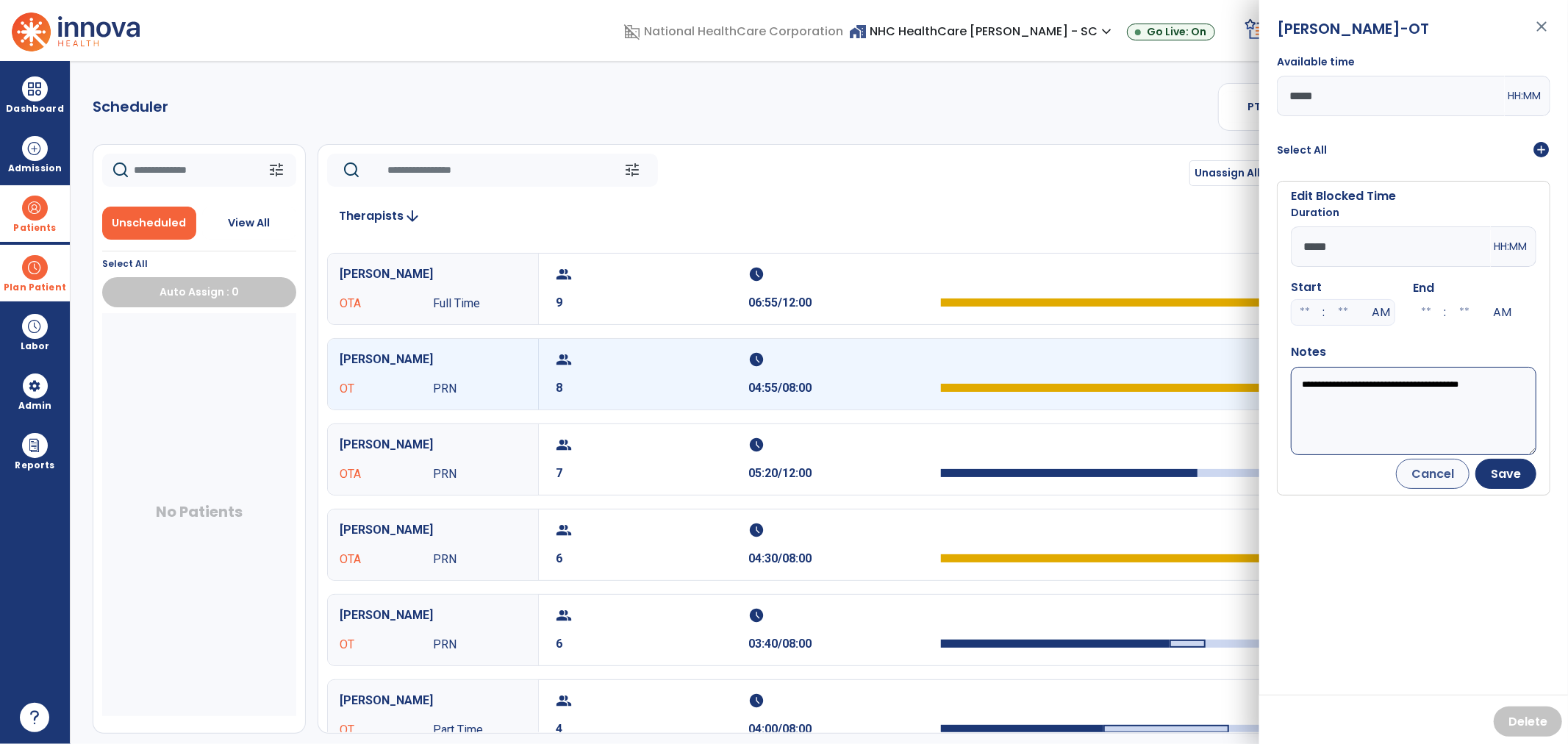 type on "*****" 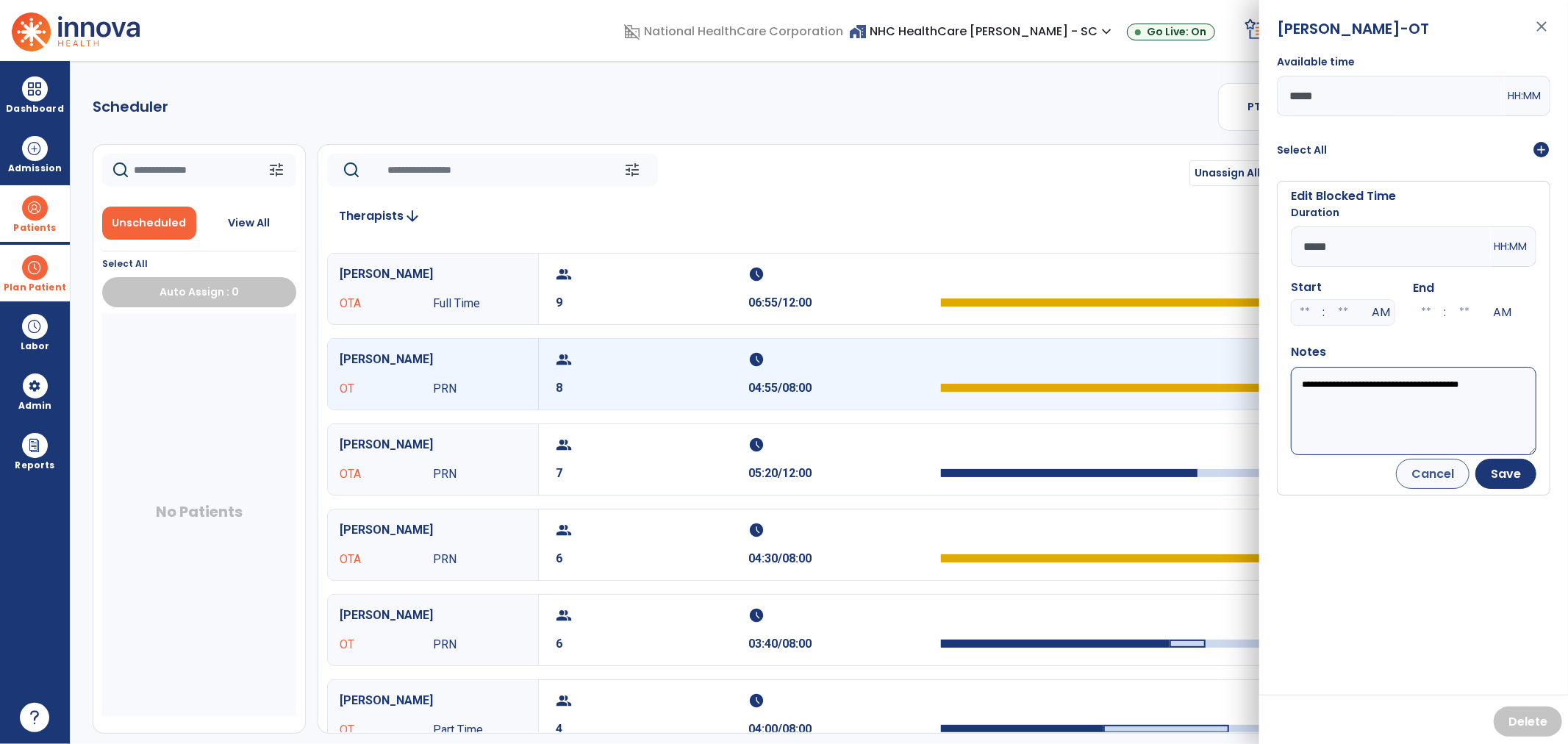 click on "**********" at bounding box center (1414, 411) 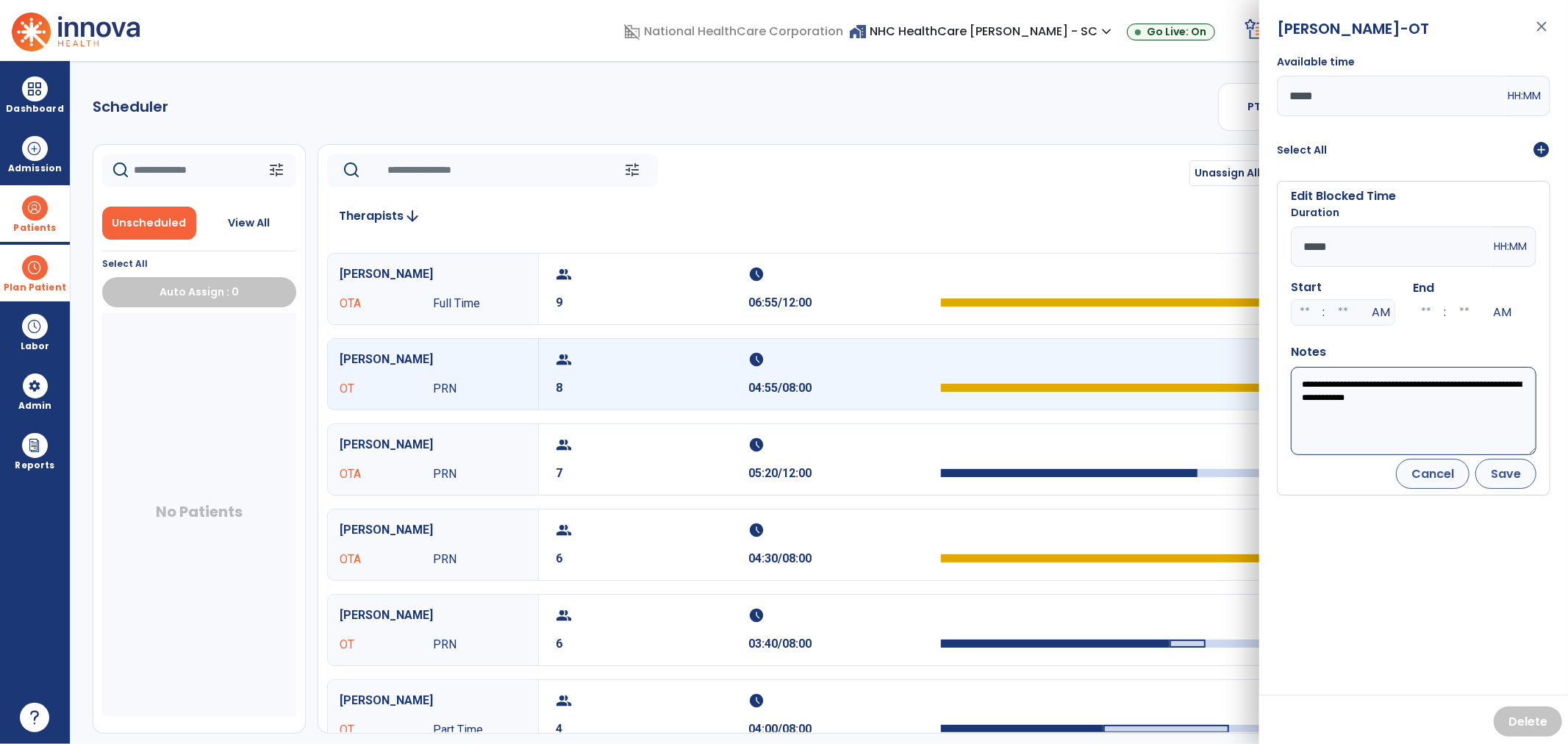 type on "**********" 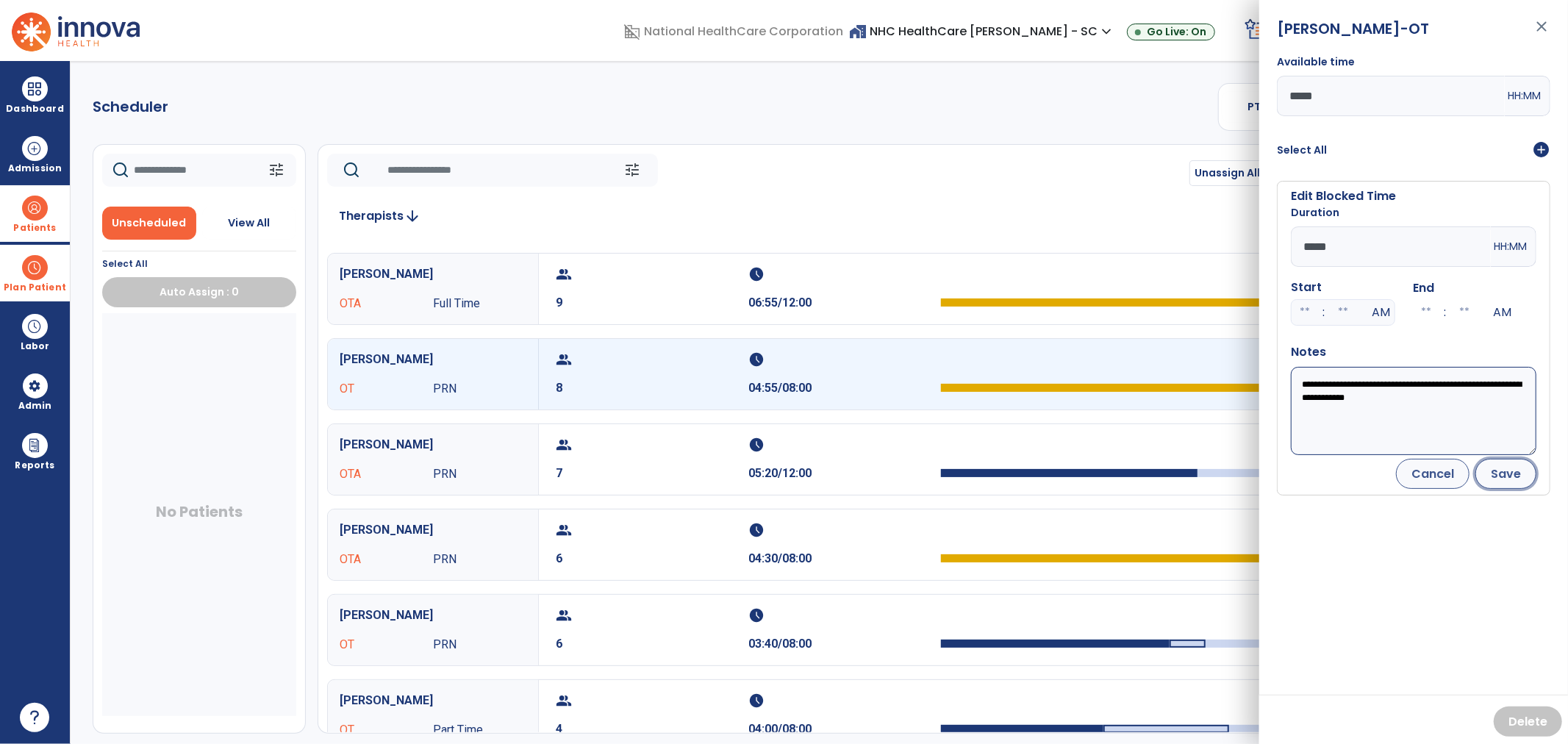 click on "Save" at bounding box center [1506, 473] 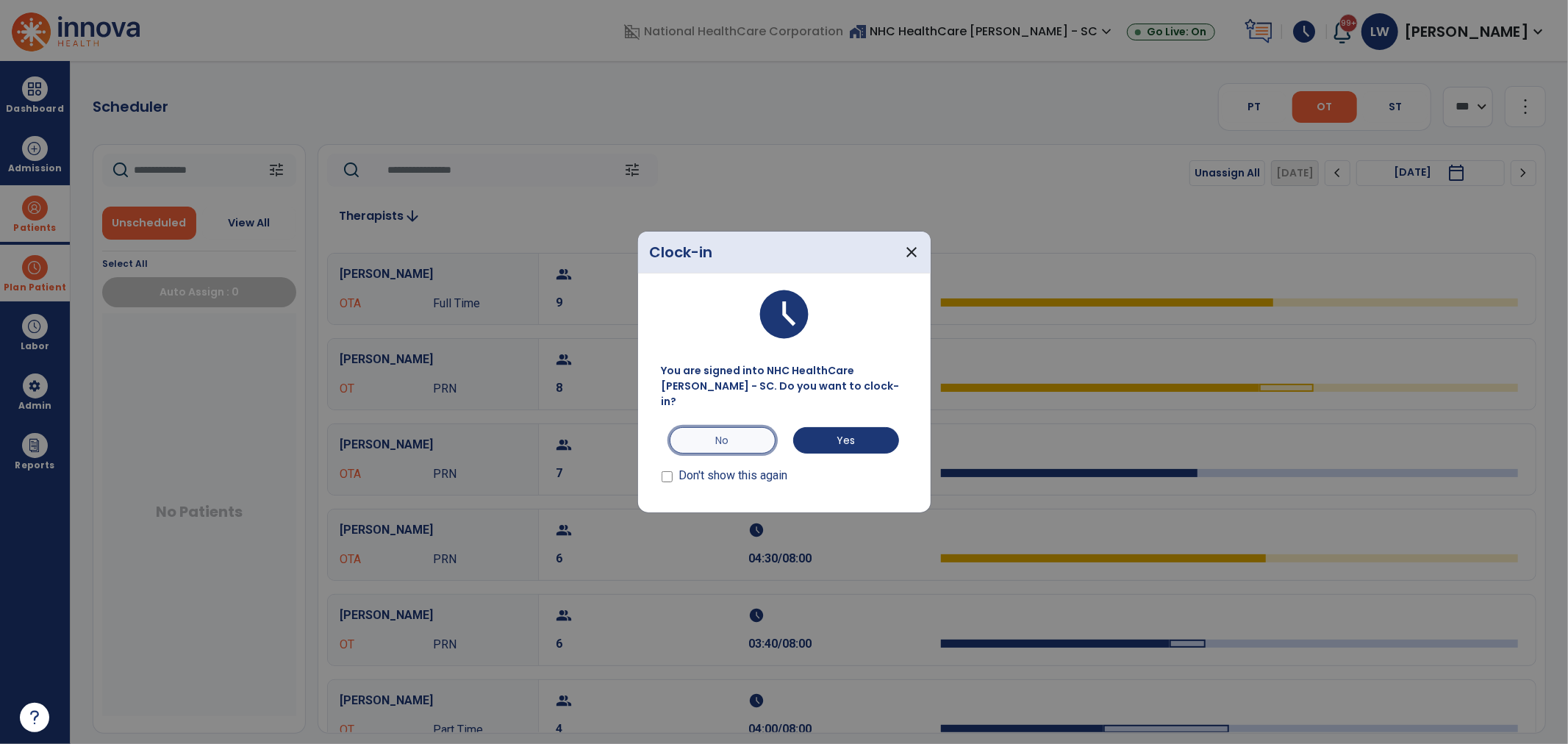 click on "No" at bounding box center (723, 440) 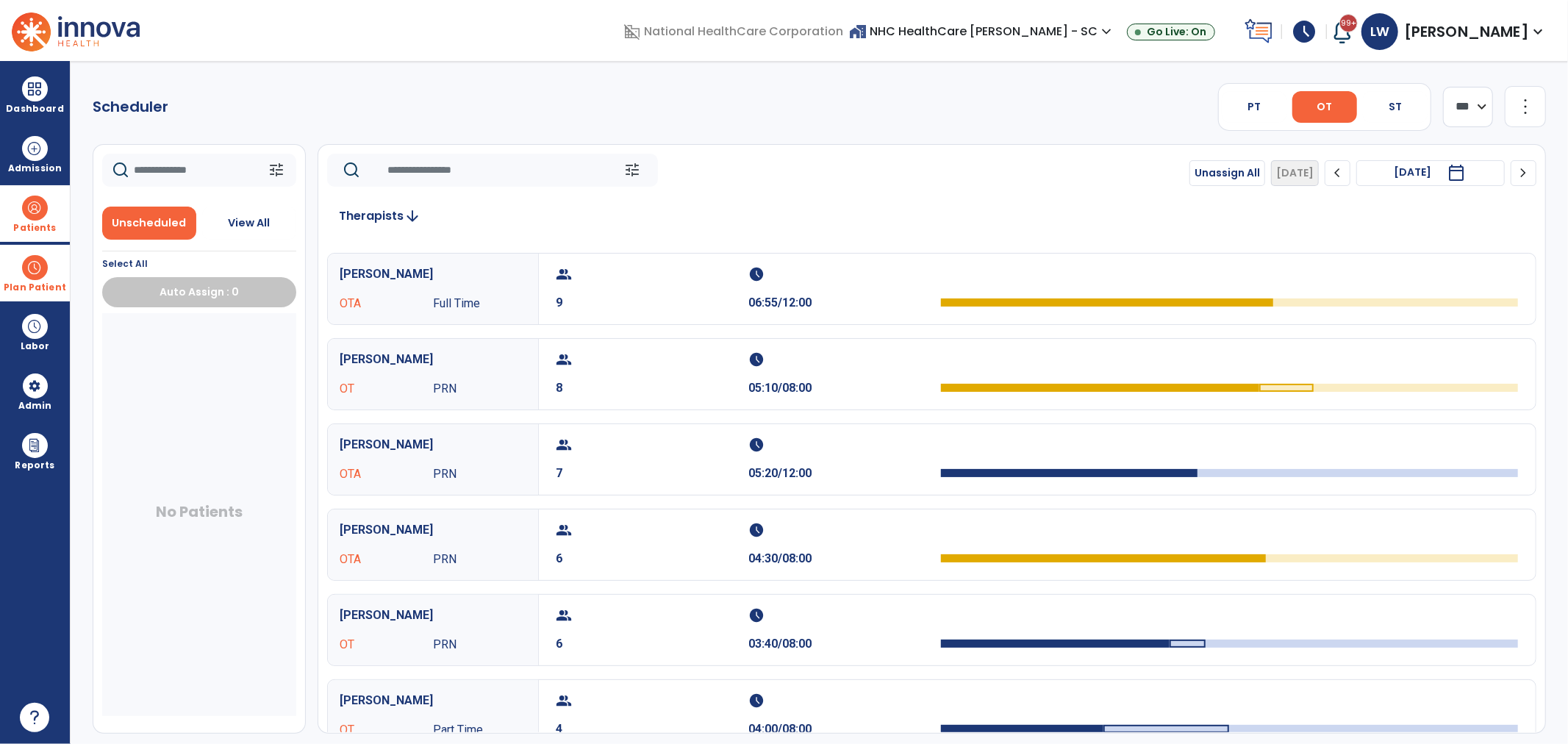 scroll, scrollTop: 0, scrollLeft: 0, axis: both 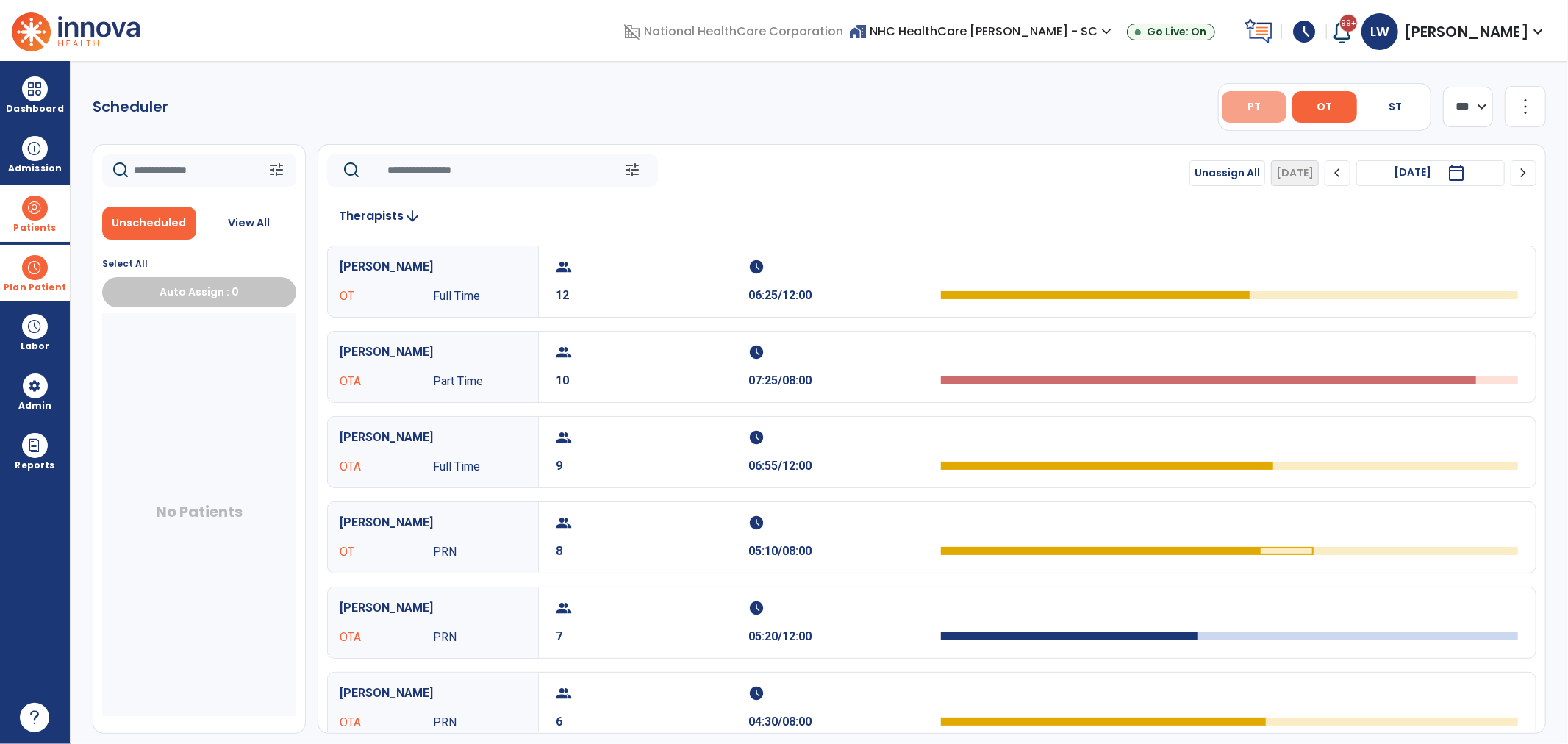 click on "PT" at bounding box center [1254, 107] 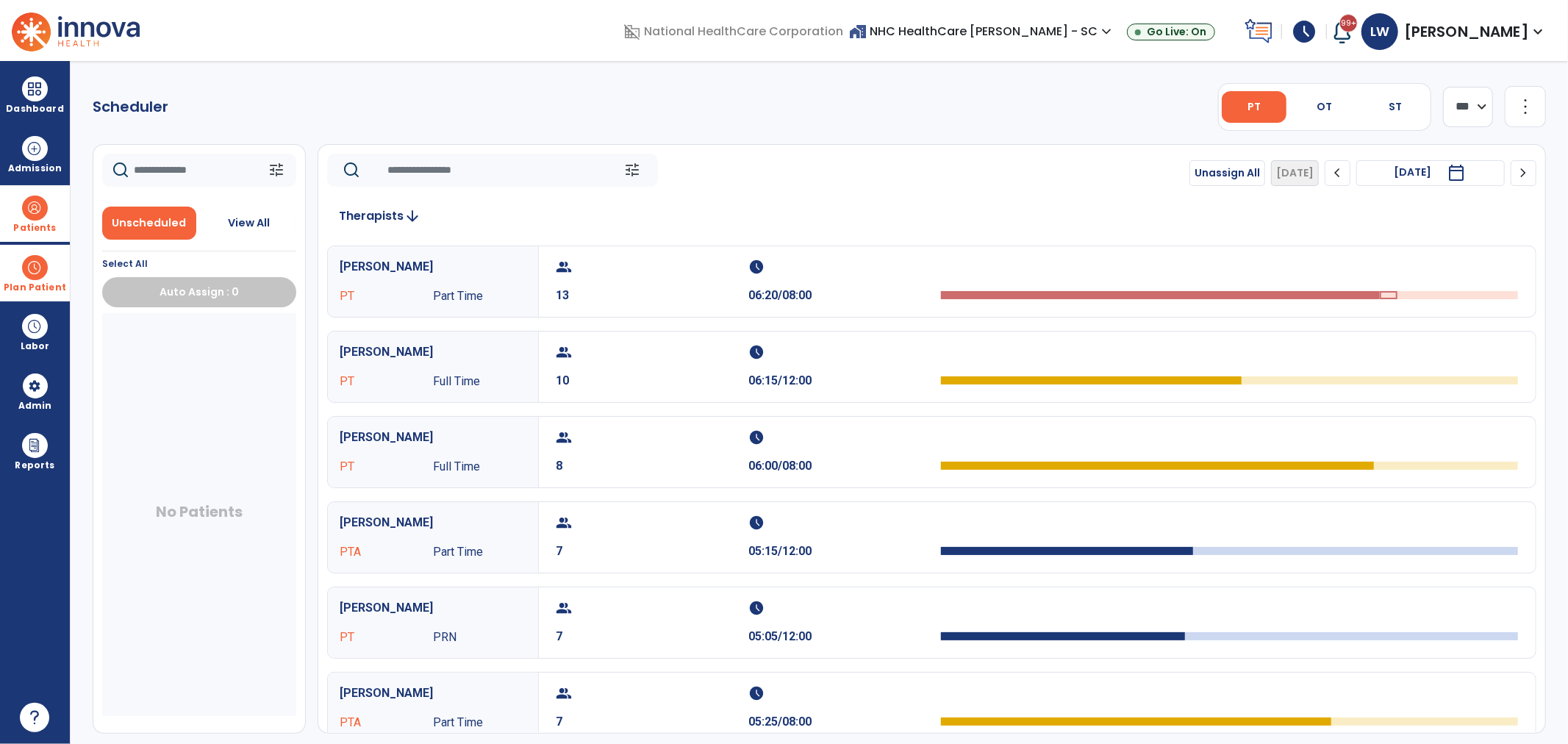 click on "chevron_right" 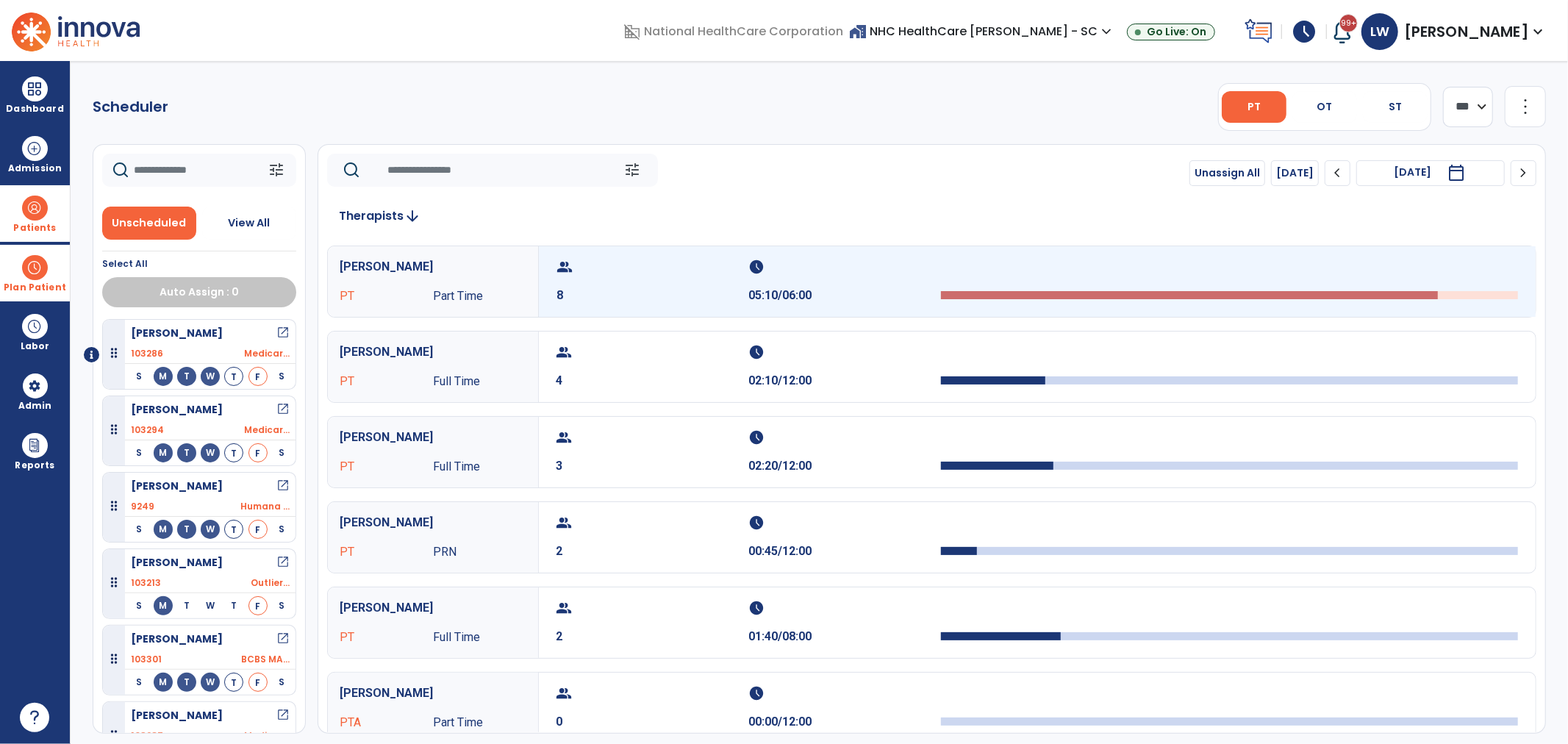 click on "group  8" at bounding box center [653, 282] 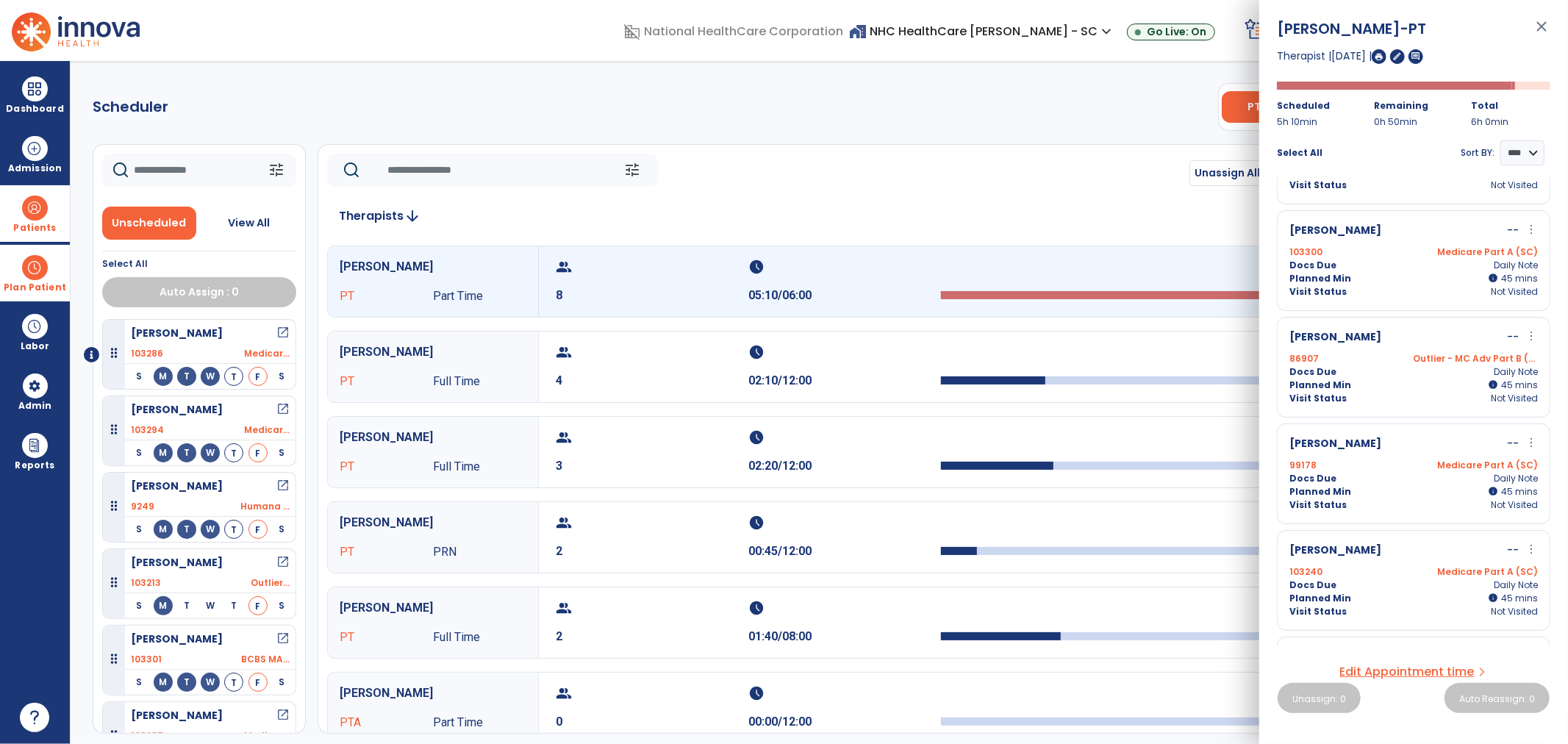 scroll, scrollTop: 386, scrollLeft: 0, axis: vertical 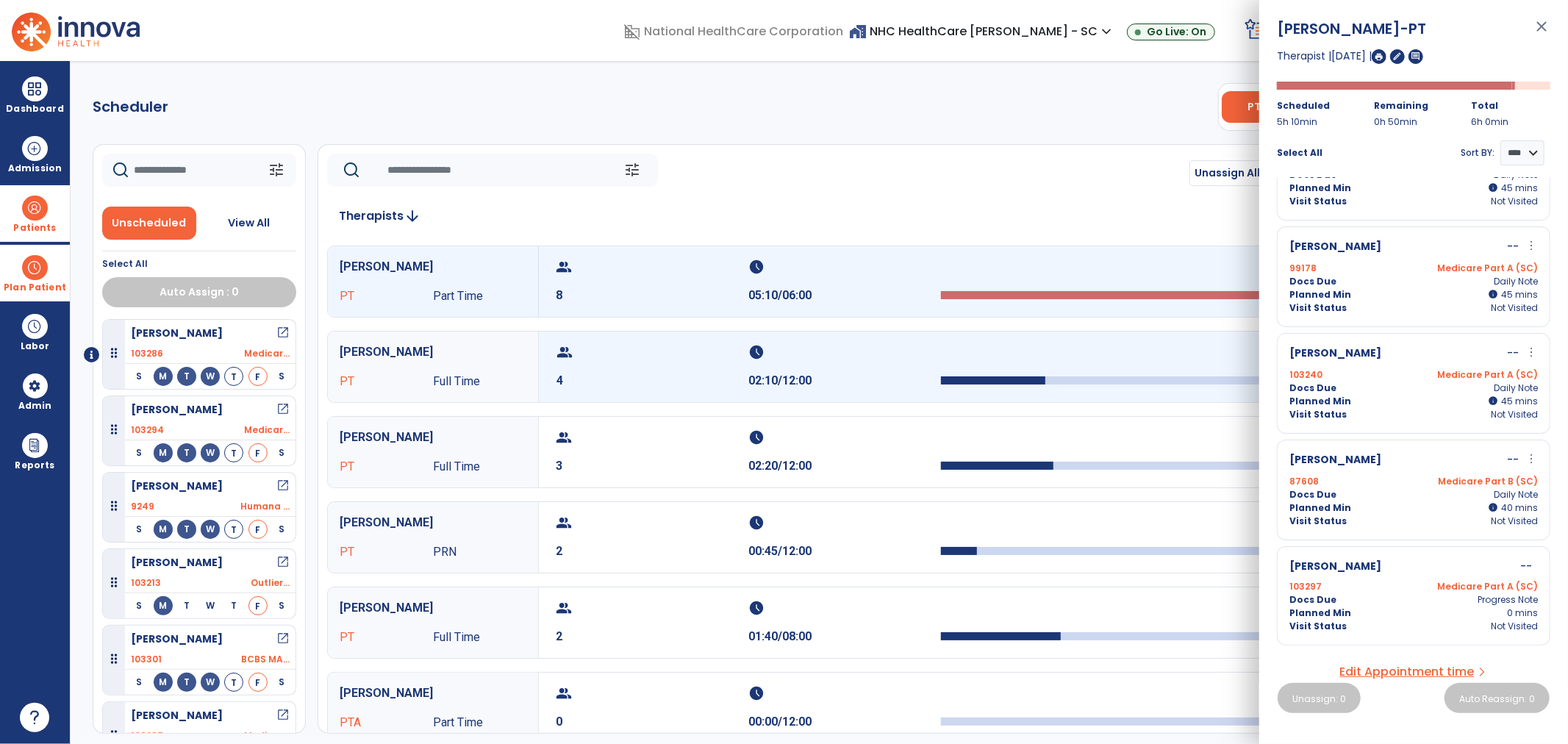 click on "4" at bounding box center [653, 381] 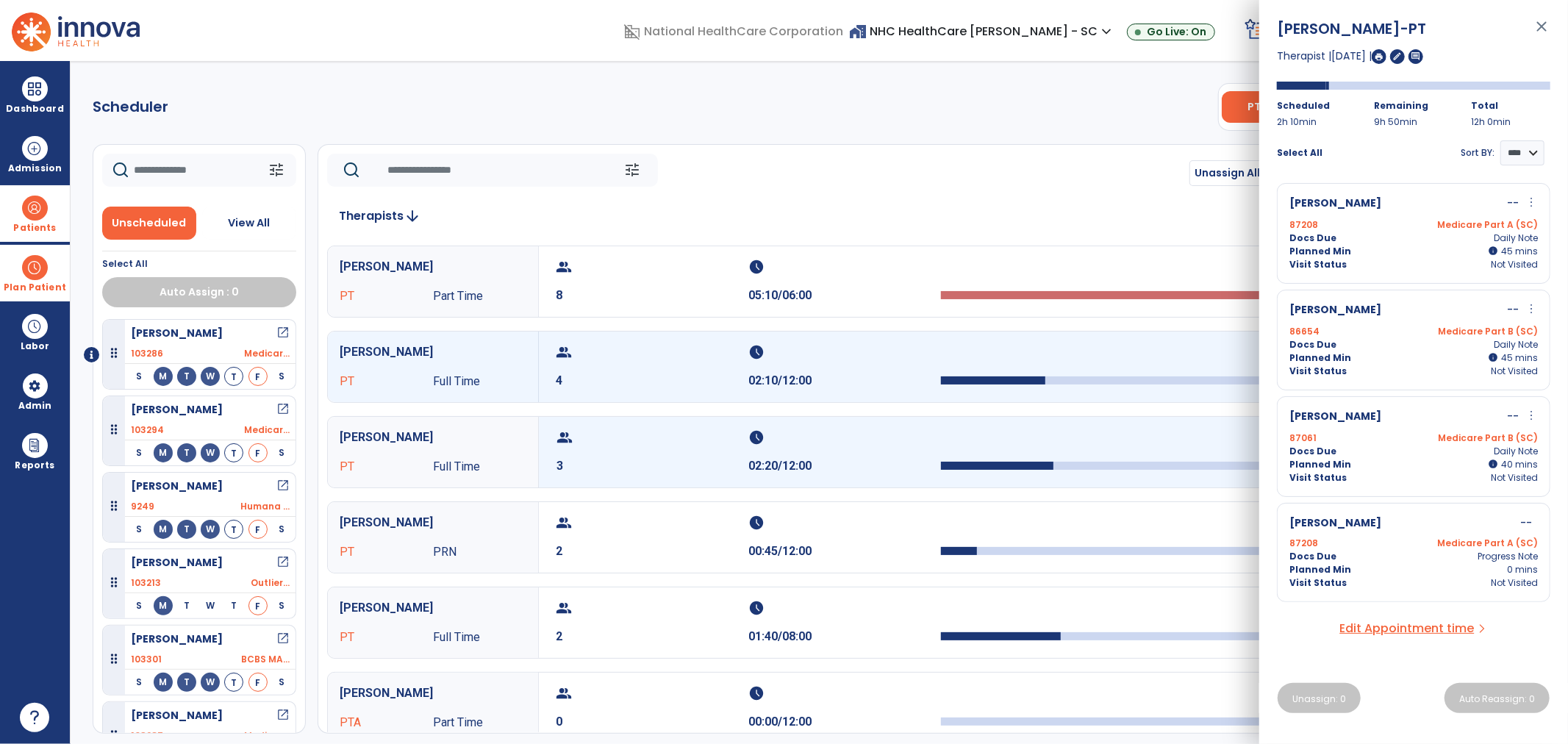 click on "3" at bounding box center [653, 466] 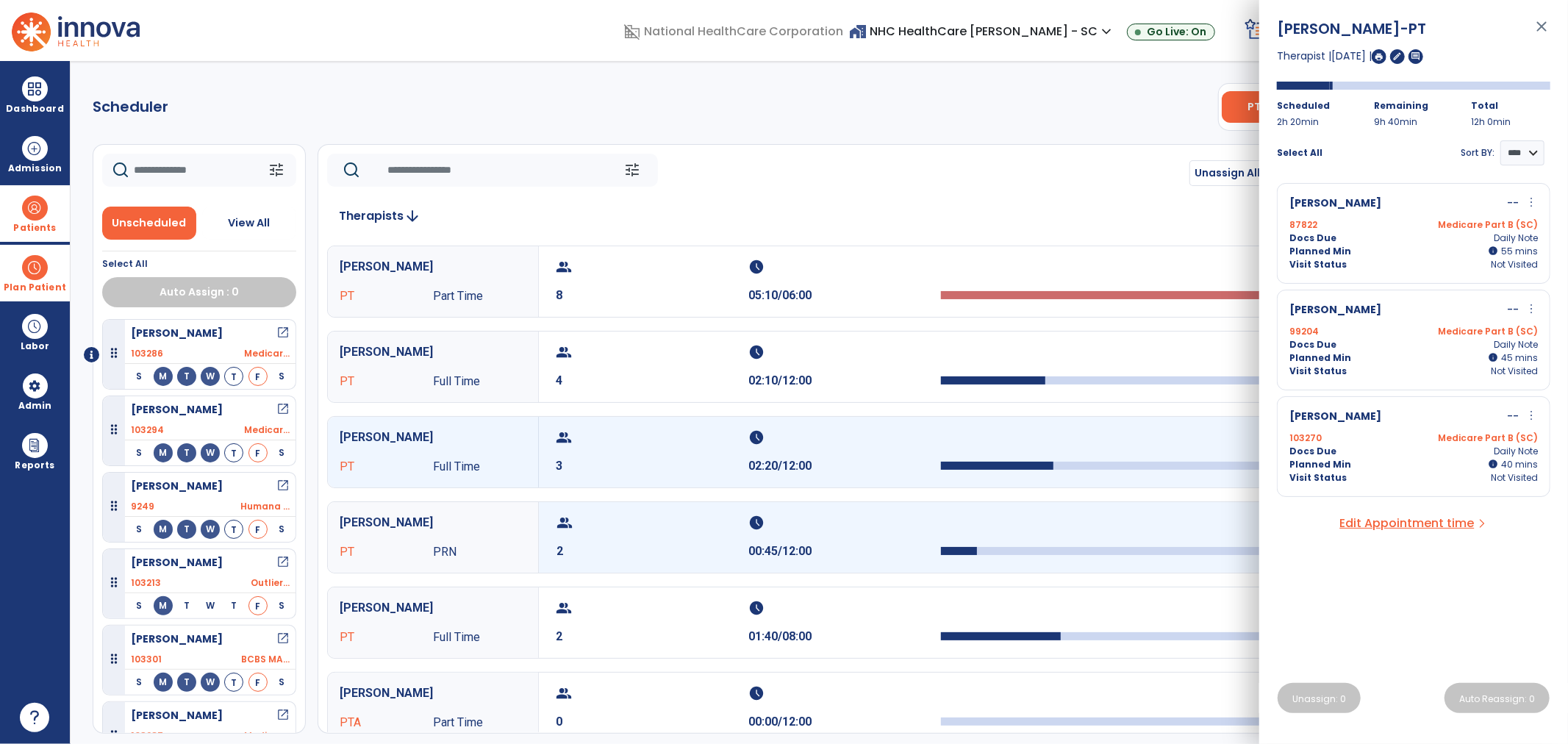 click on "2" at bounding box center (653, 551) 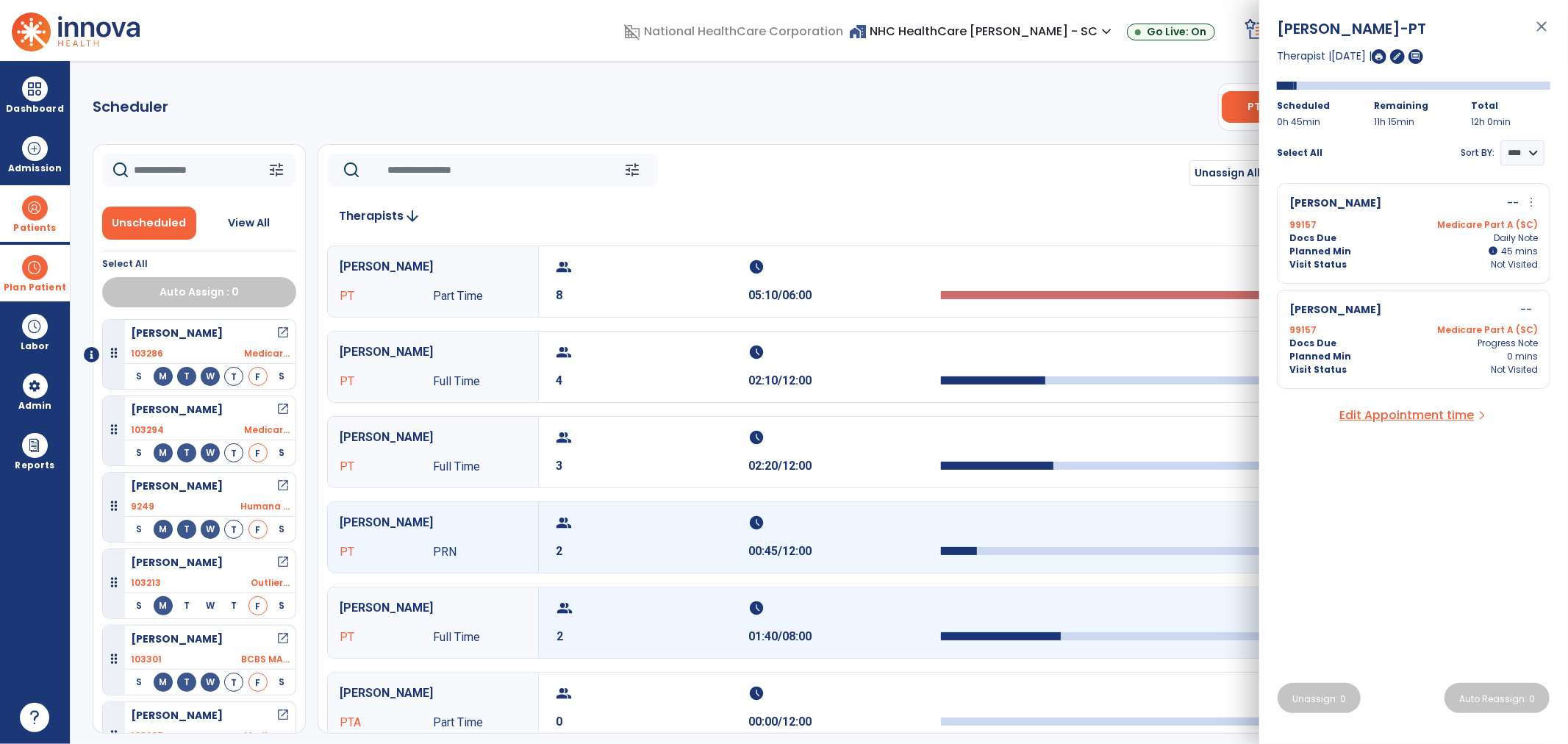 click on "group  2" at bounding box center (653, 623) 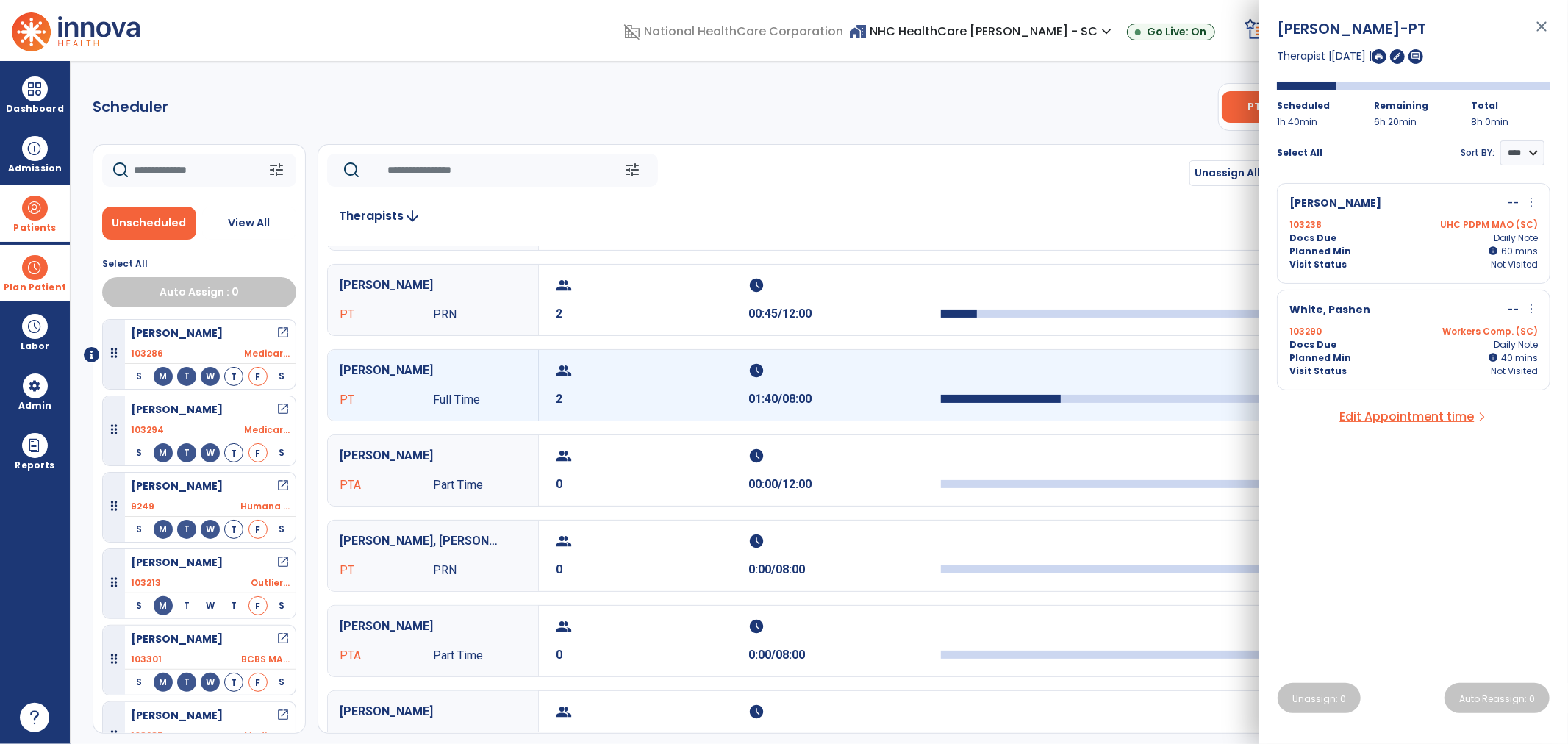 scroll, scrollTop: 245, scrollLeft: 0, axis: vertical 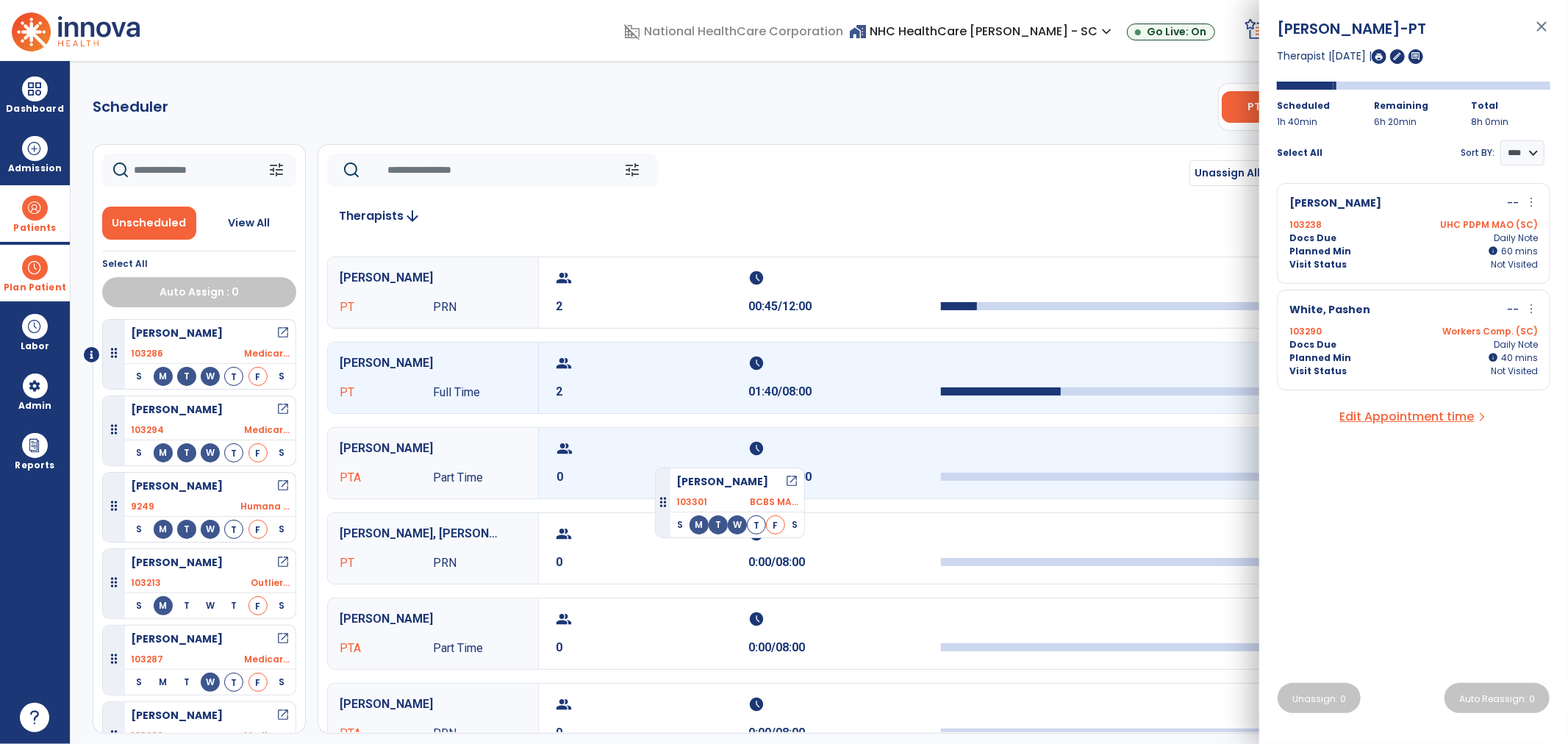 drag, startPoint x: 188, startPoint y: 642, endPoint x: 655, endPoint y: 462, distance: 500.4888 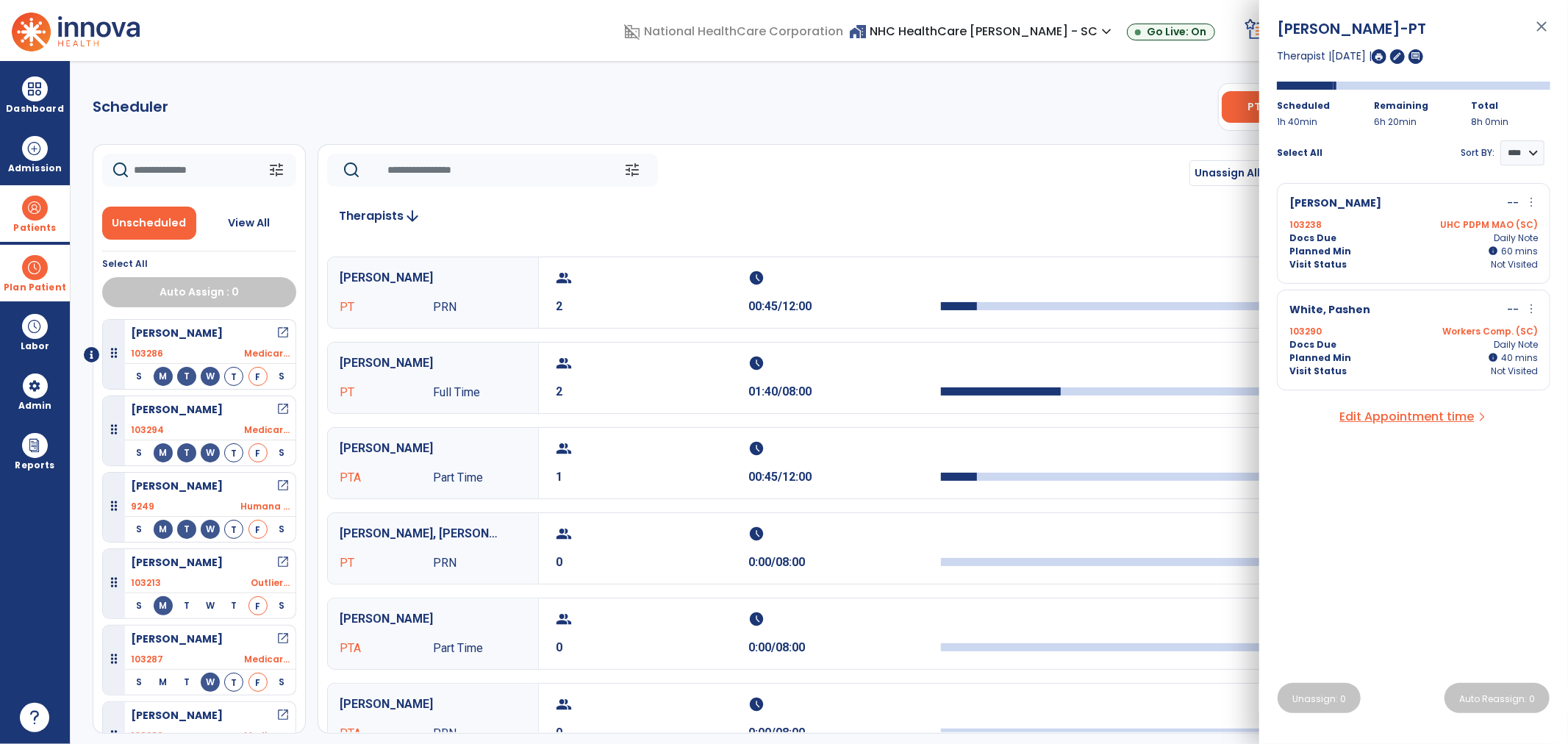 scroll, scrollTop: 326, scrollLeft: 0, axis: vertical 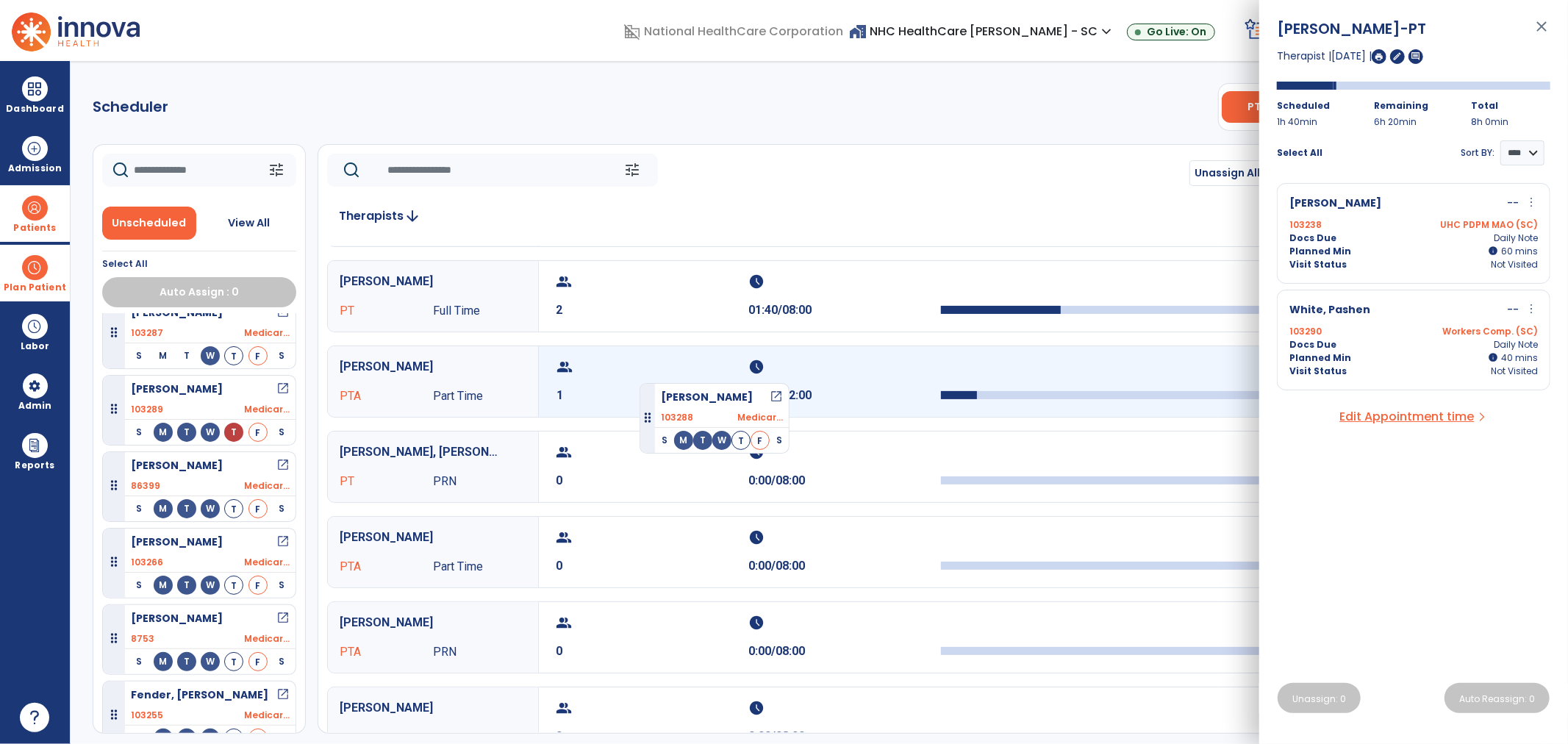 drag, startPoint x: 221, startPoint y: 618, endPoint x: 640, endPoint y: 377, distance: 483.36529 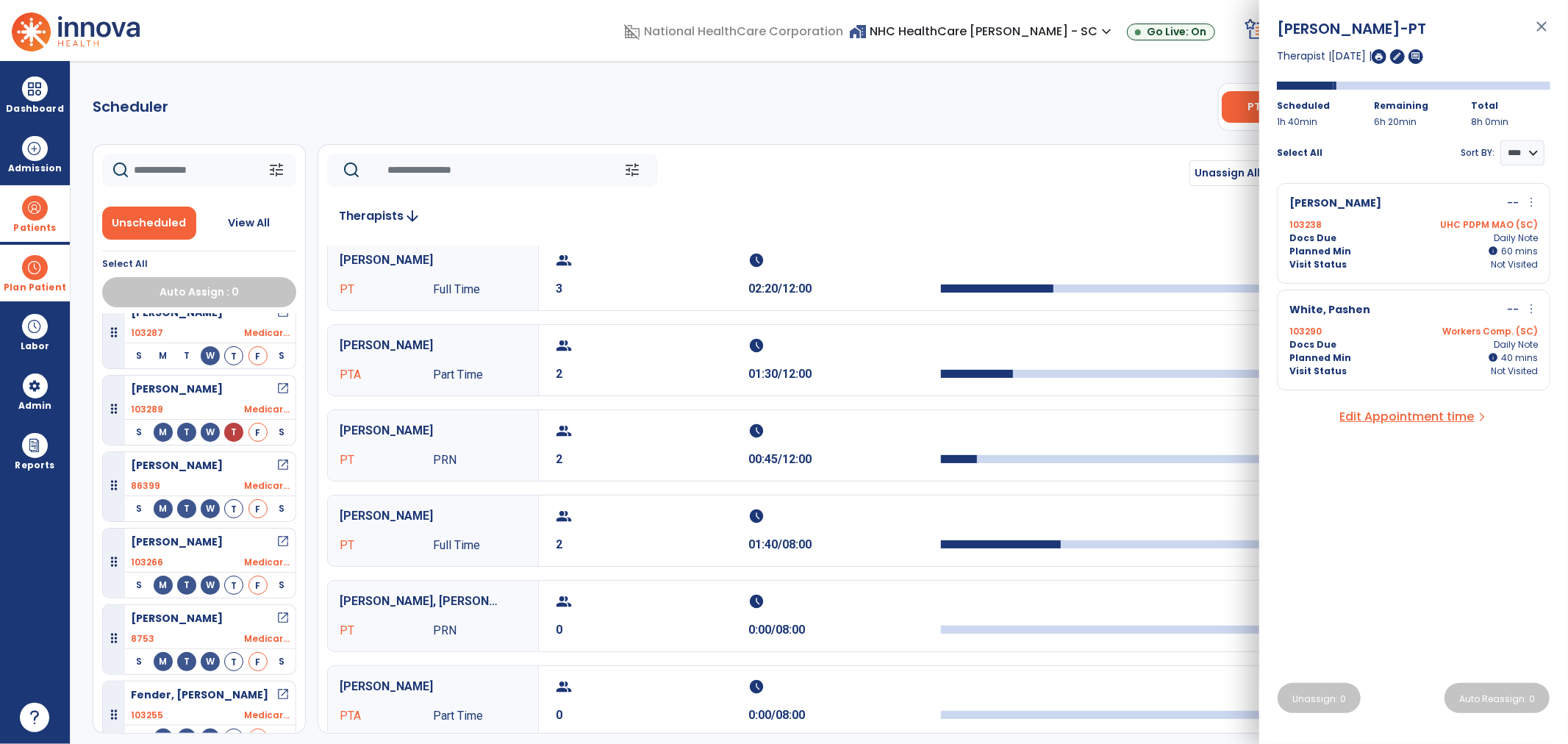 scroll, scrollTop: 0, scrollLeft: 0, axis: both 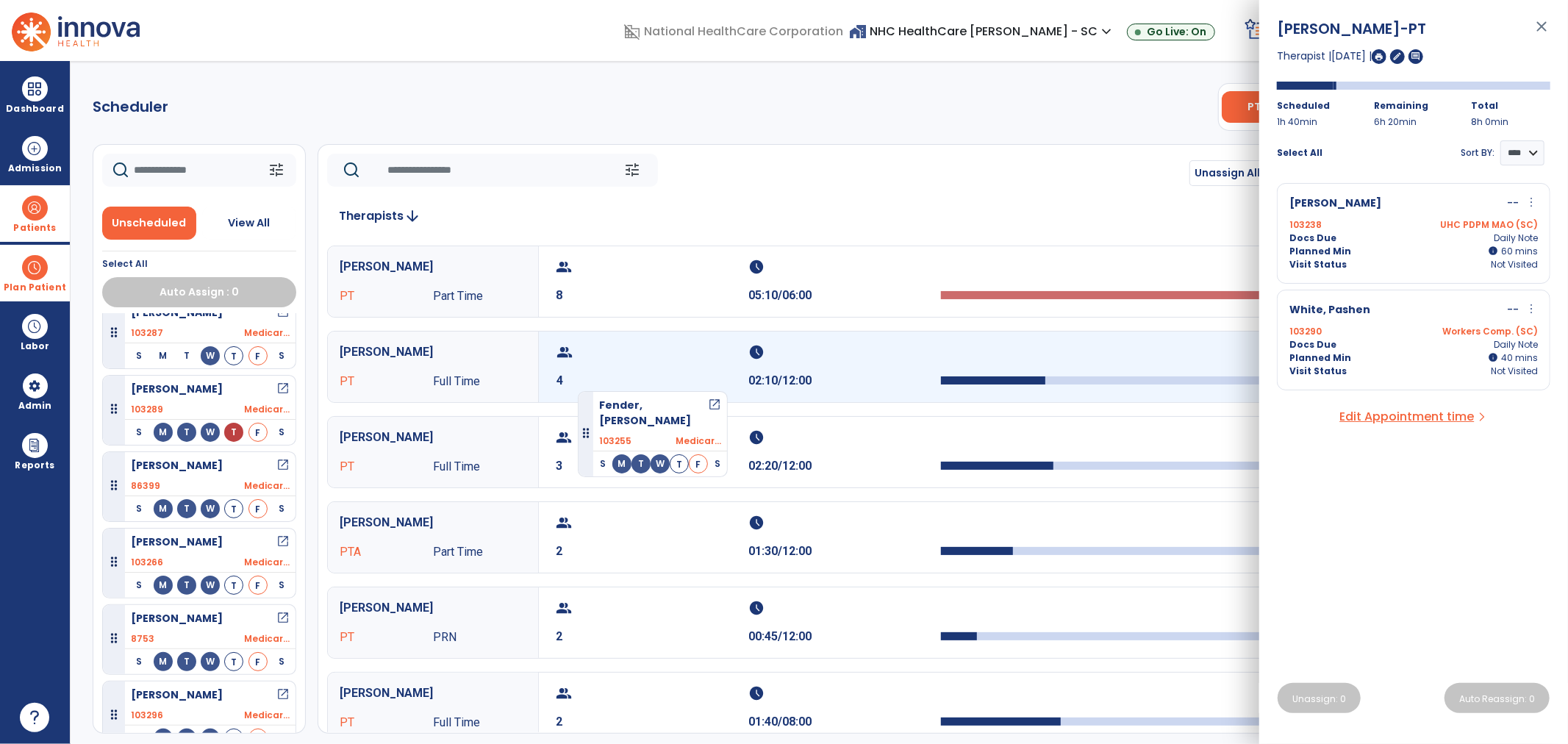 drag, startPoint x: 191, startPoint y: 693, endPoint x: 578, endPoint y: 384, distance: 495.2272 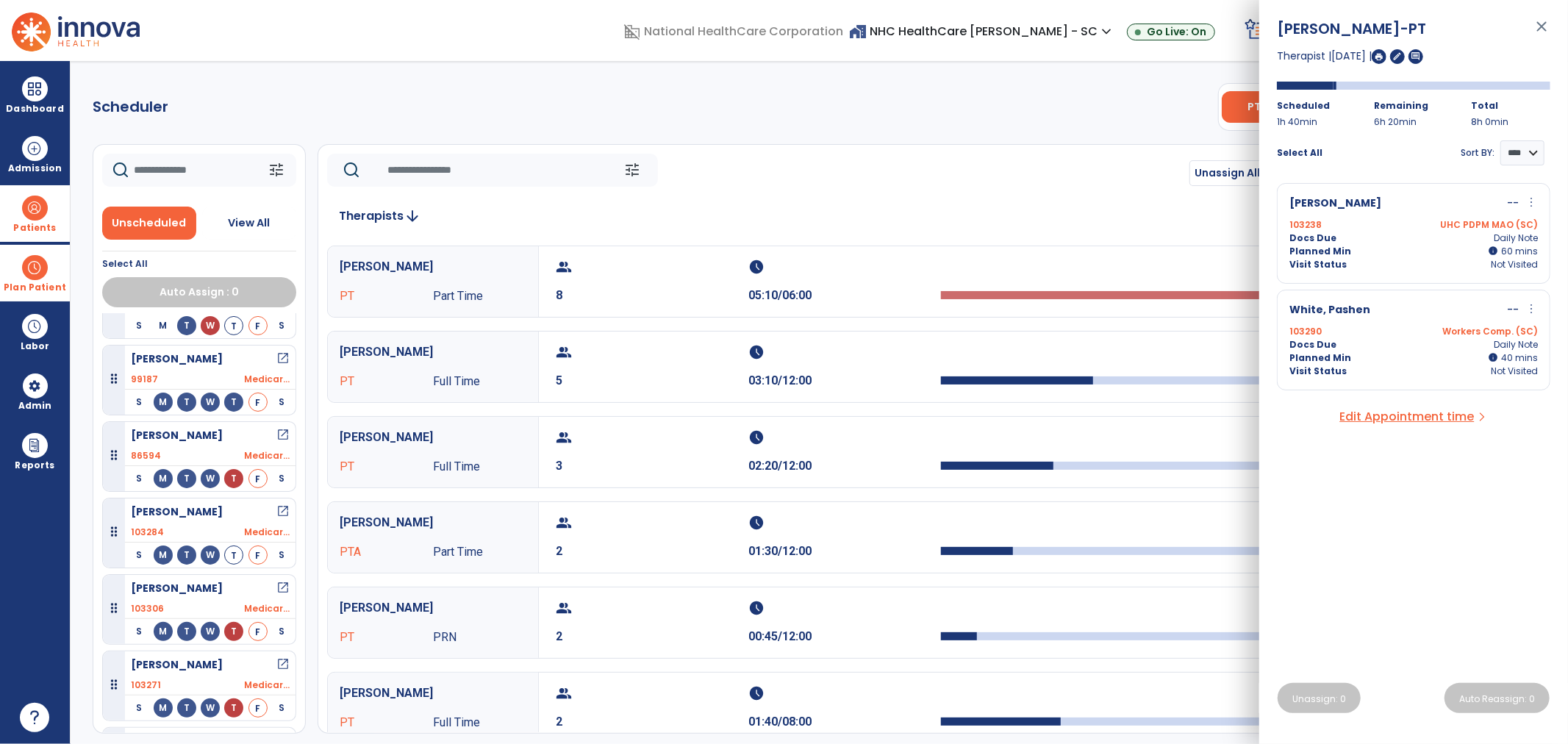 scroll, scrollTop: 980, scrollLeft: 0, axis: vertical 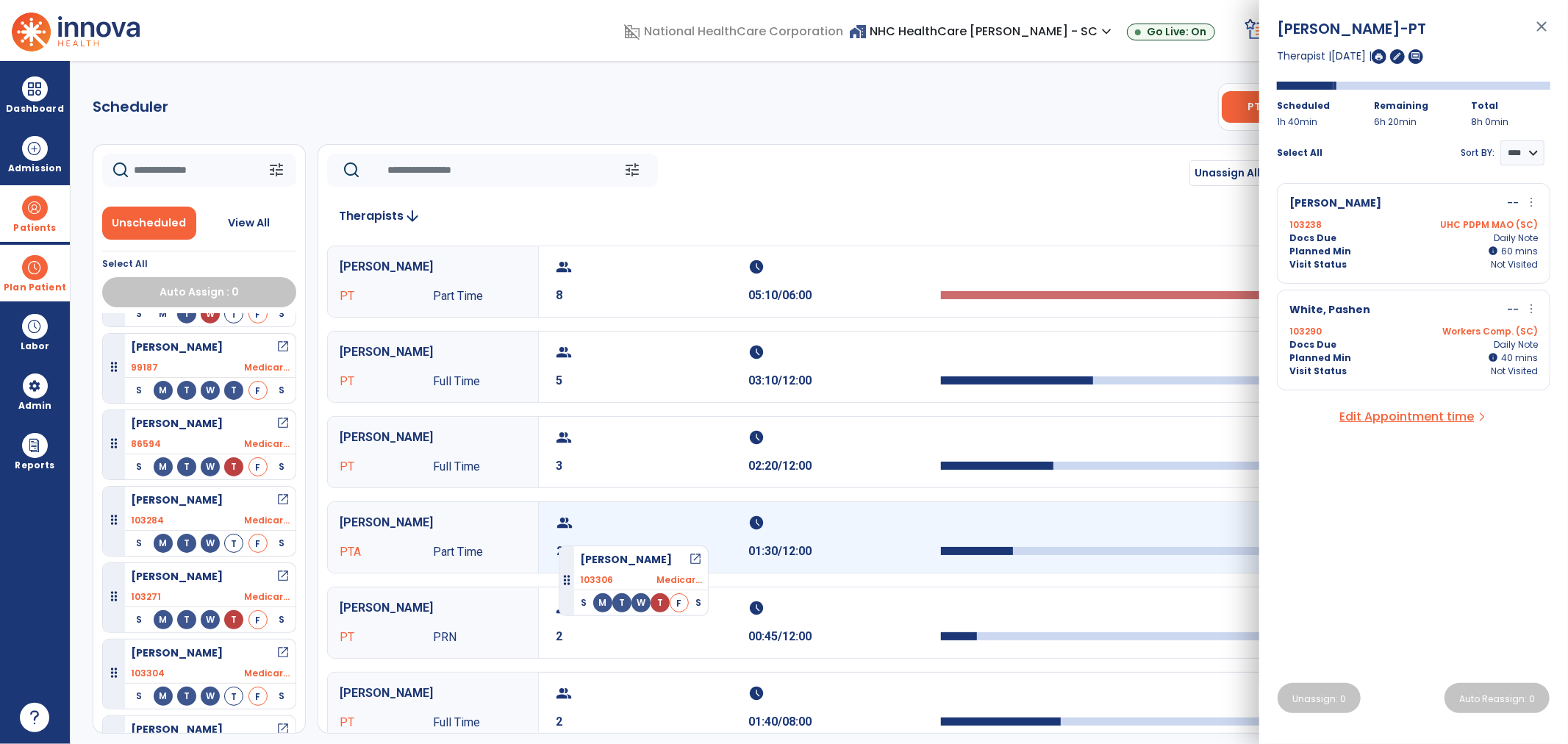 drag, startPoint x: 218, startPoint y: 590, endPoint x: 599, endPoint y: 532, distance: 385.3894 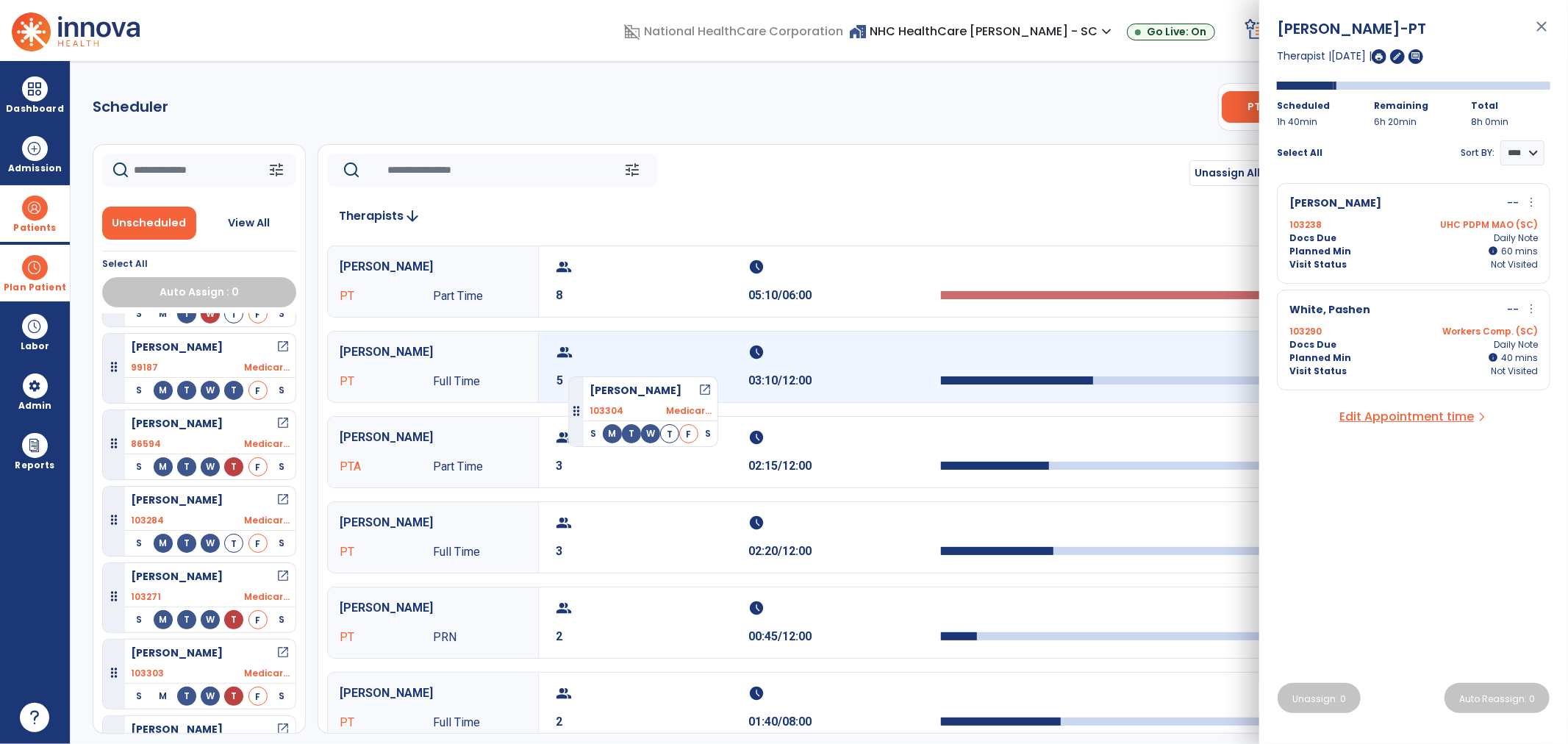 drag, startPoint x: 171, startPoint y: 665, endPoint x: 568, endPoint y: 371, distance: 494.0091 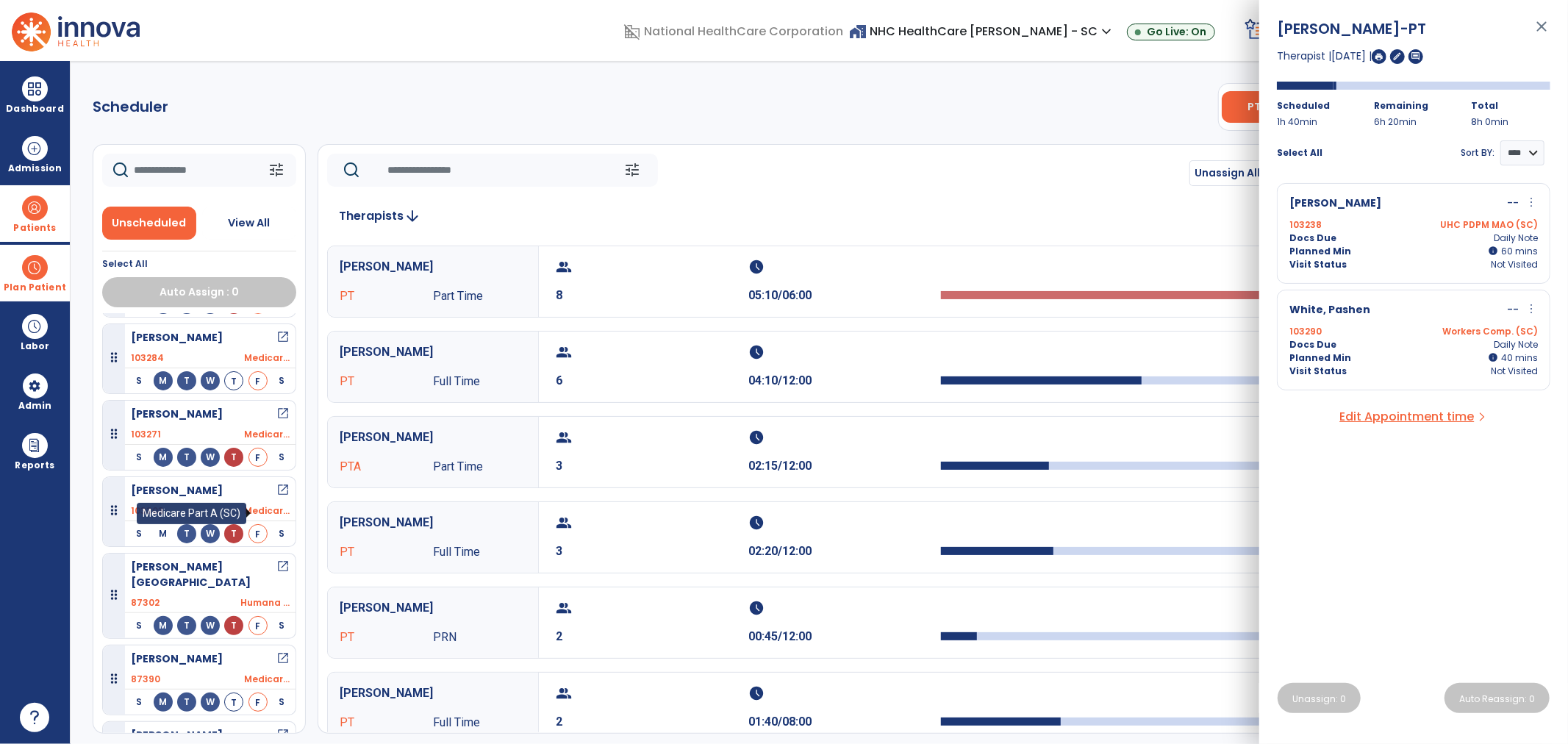 scroll, scrollTop: 1143, scrollLeft: 0, axis: vertical 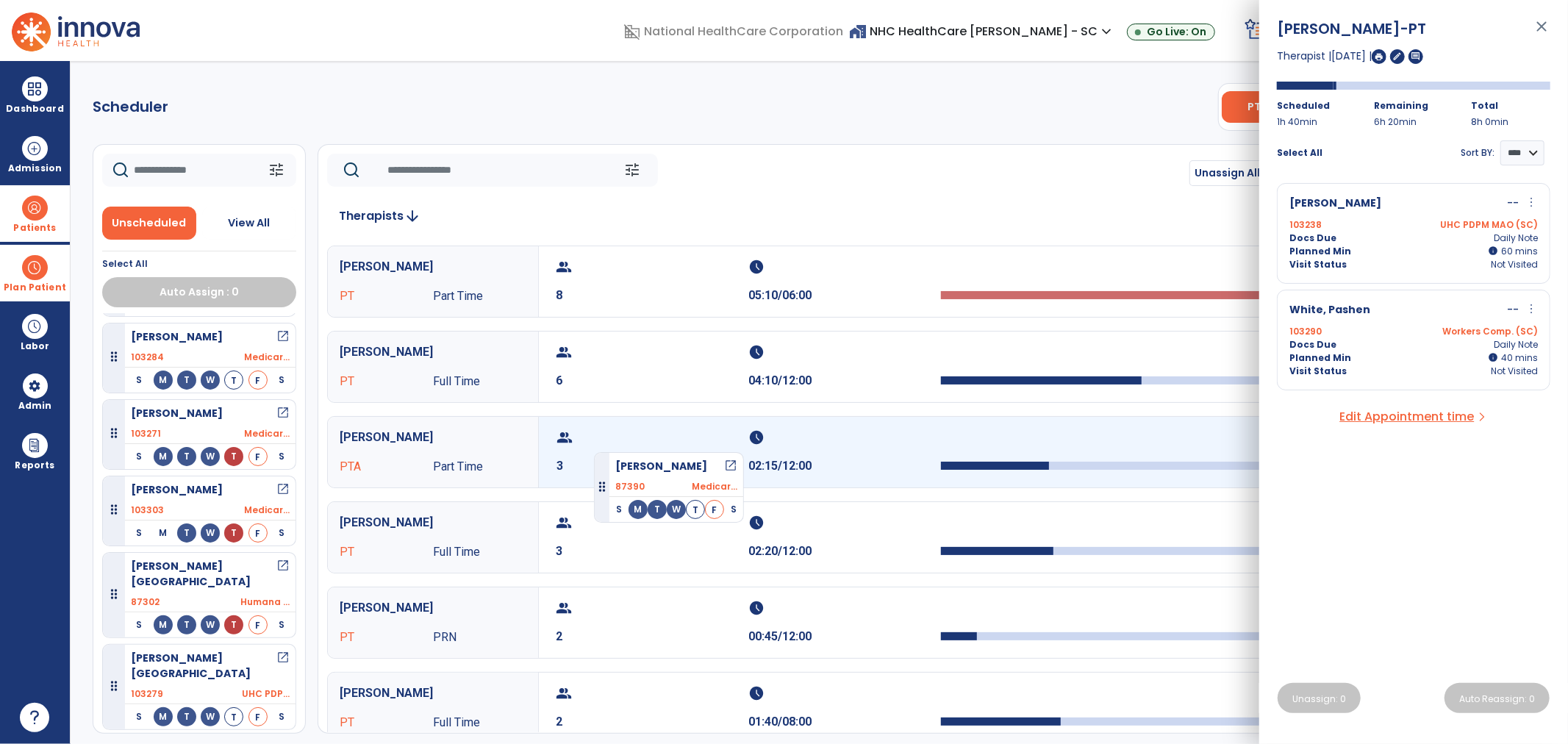 drag, startPoint x: 173, startPoint y: 659, endPoint x: 606, endPoint y: 443, distance: 483.8853 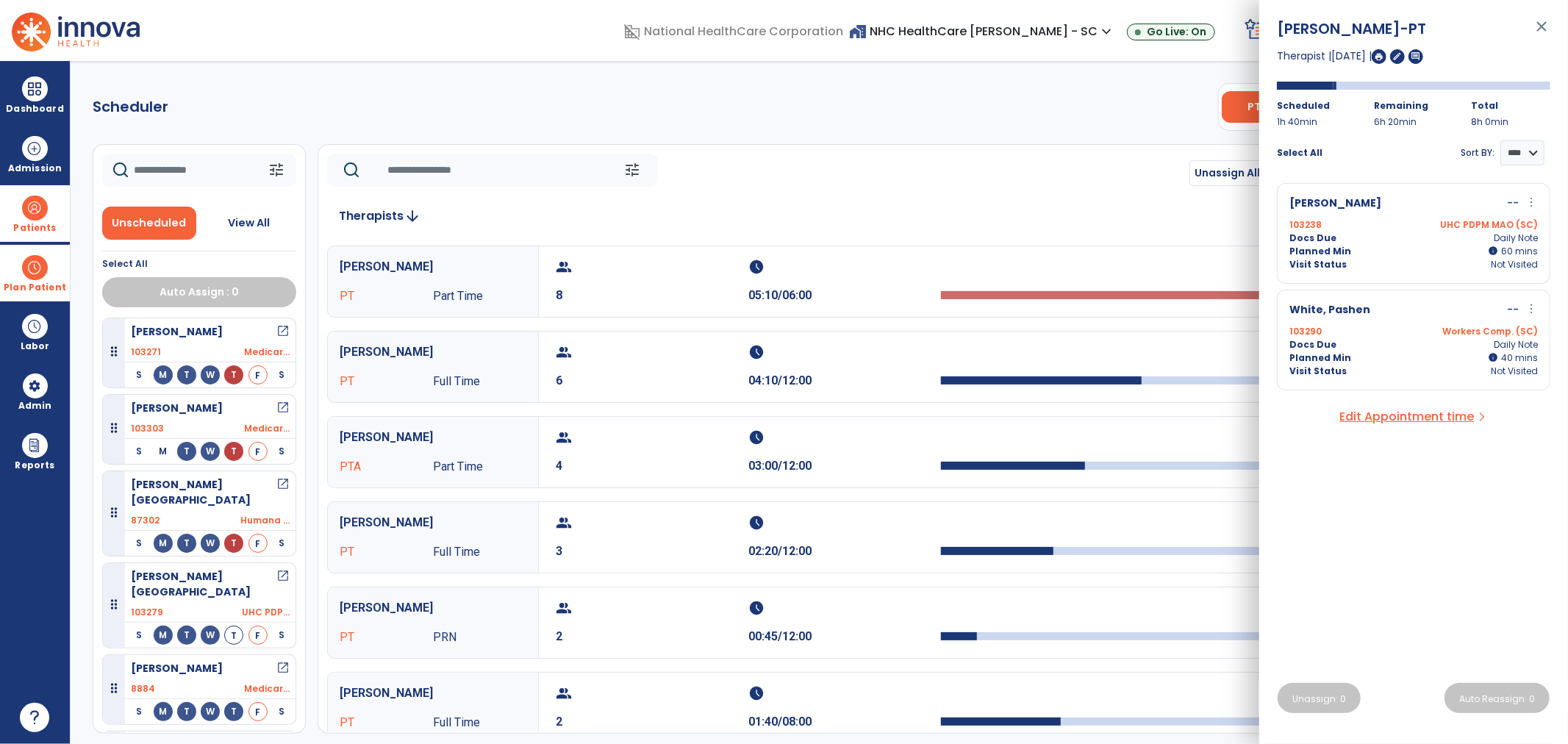 scroll, scrollTop: 1388, scrollLeft: 0, axis: vertical 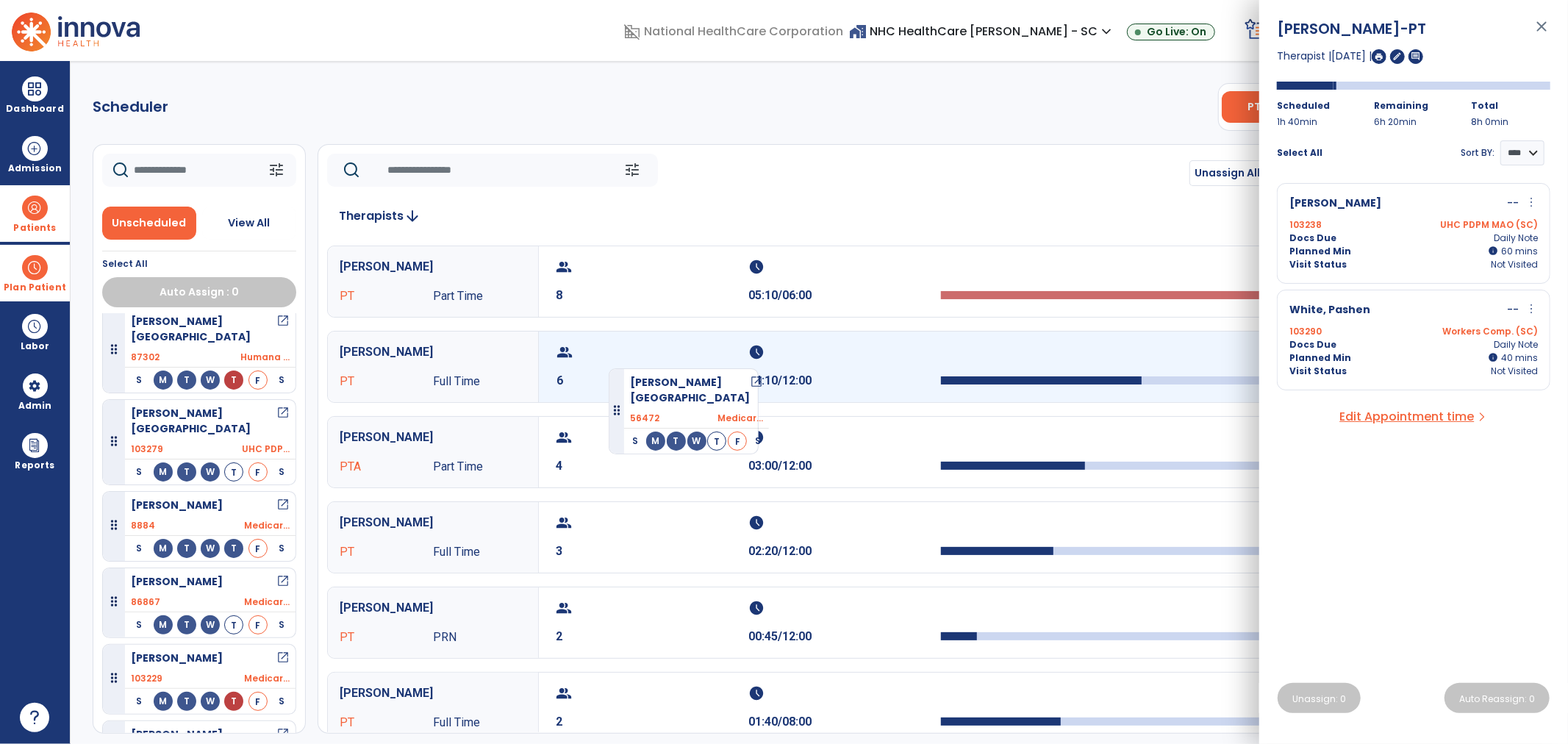 drag, startPoint x: 154, startPoint y: 554, endPoint x: 610, endPoint y: 362, distance: 494.77268 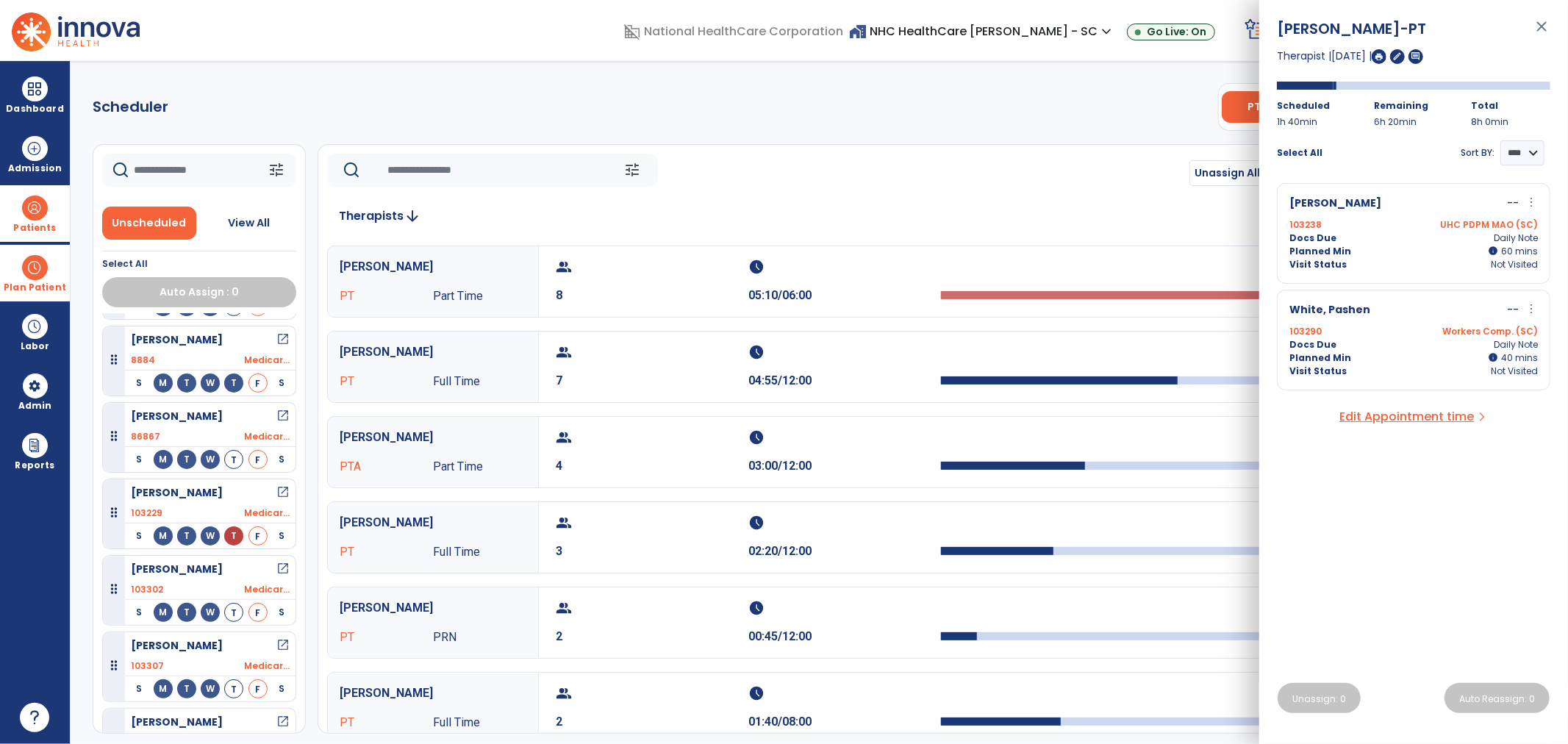 scroll, scrollTop: 1567, scrollLeft: 0, axis: vertical 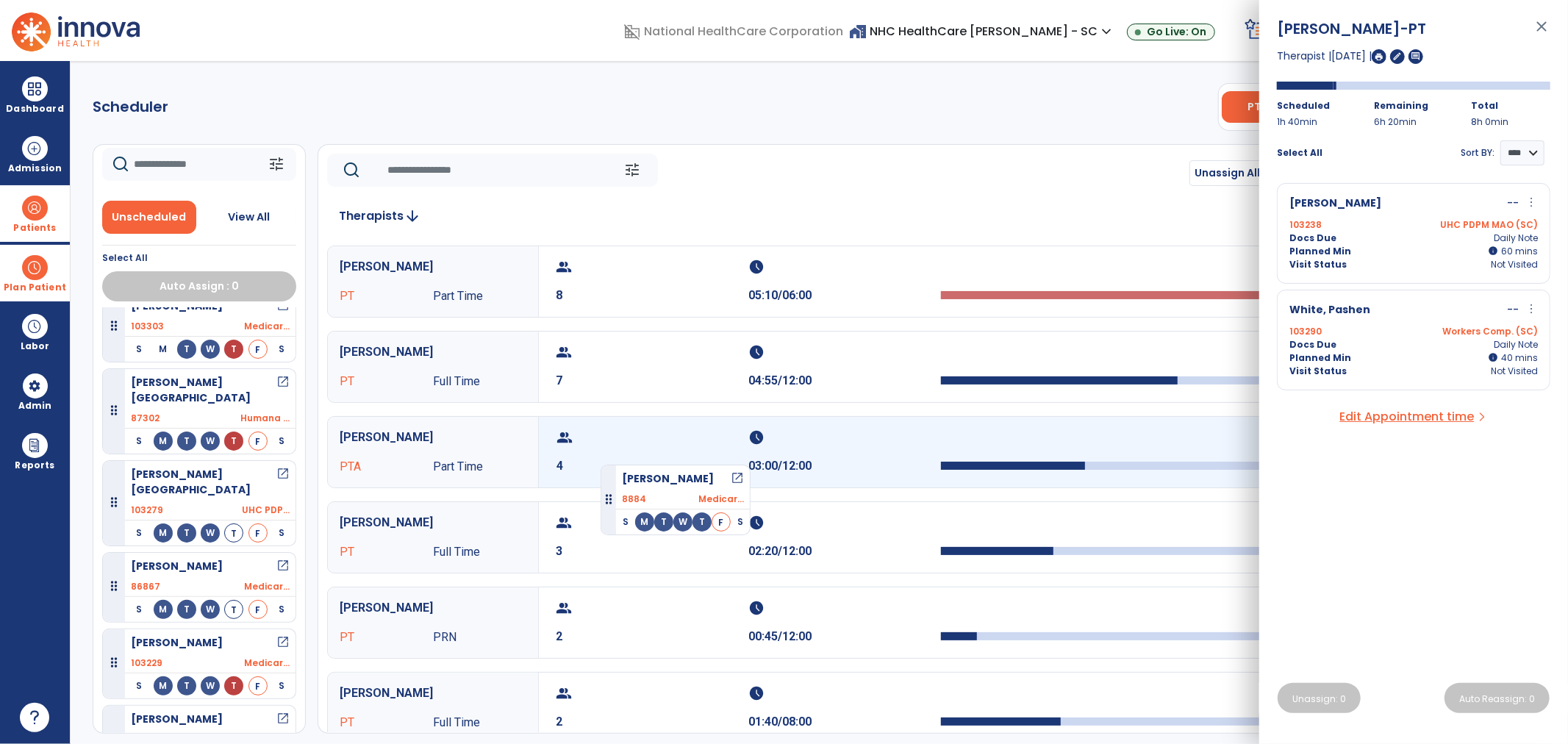 drag, startPoint x: 215, startPoint y: 548, endPoint x: 601, endPoint y: 459, distance: 396.128 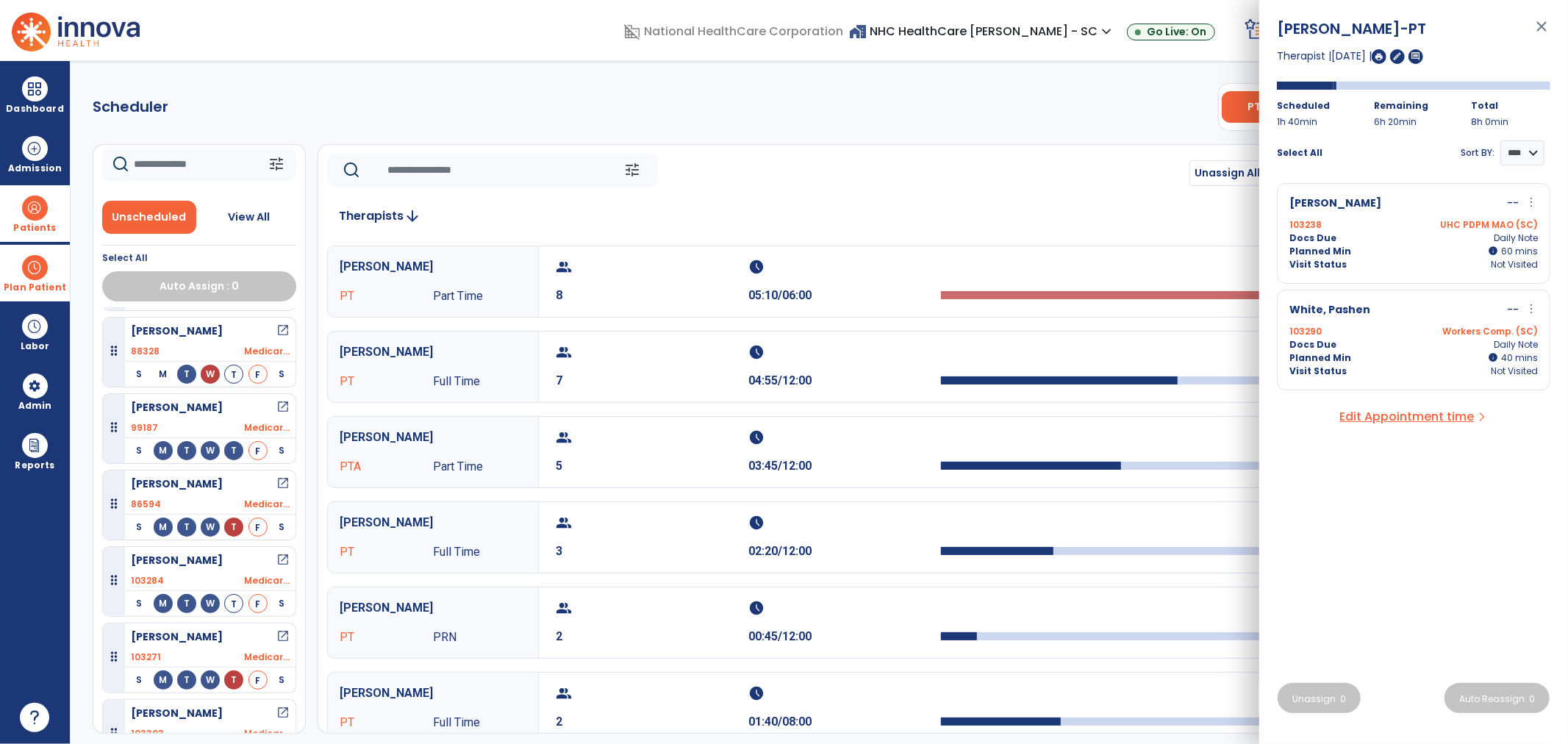 scroll, scrollTop: 913, scrollLeft: 0, axis: vertical 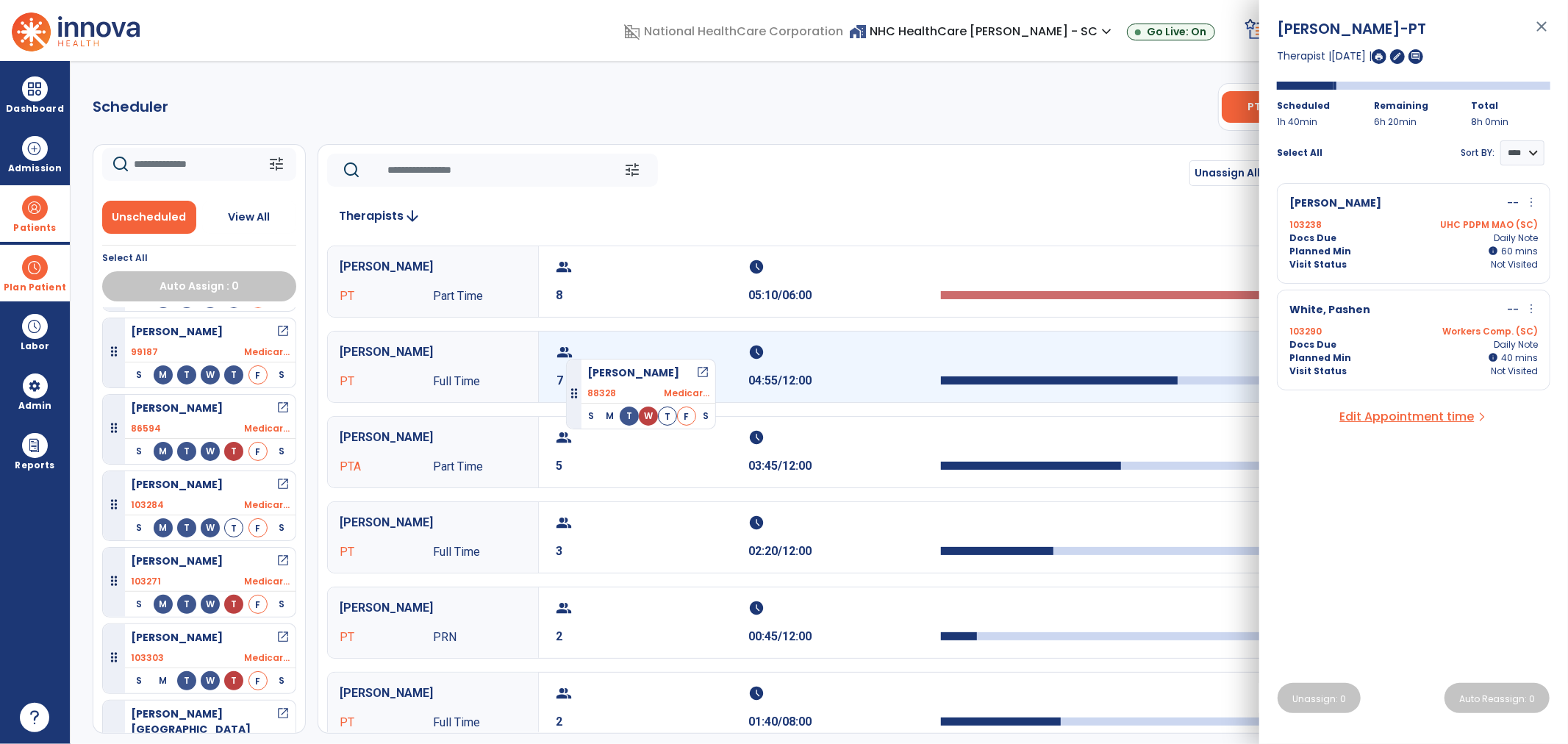 drag, startPoint x: 193, startPoint y: 357, endPoint x: 566, endPoint y: 353, distance: 373.0214 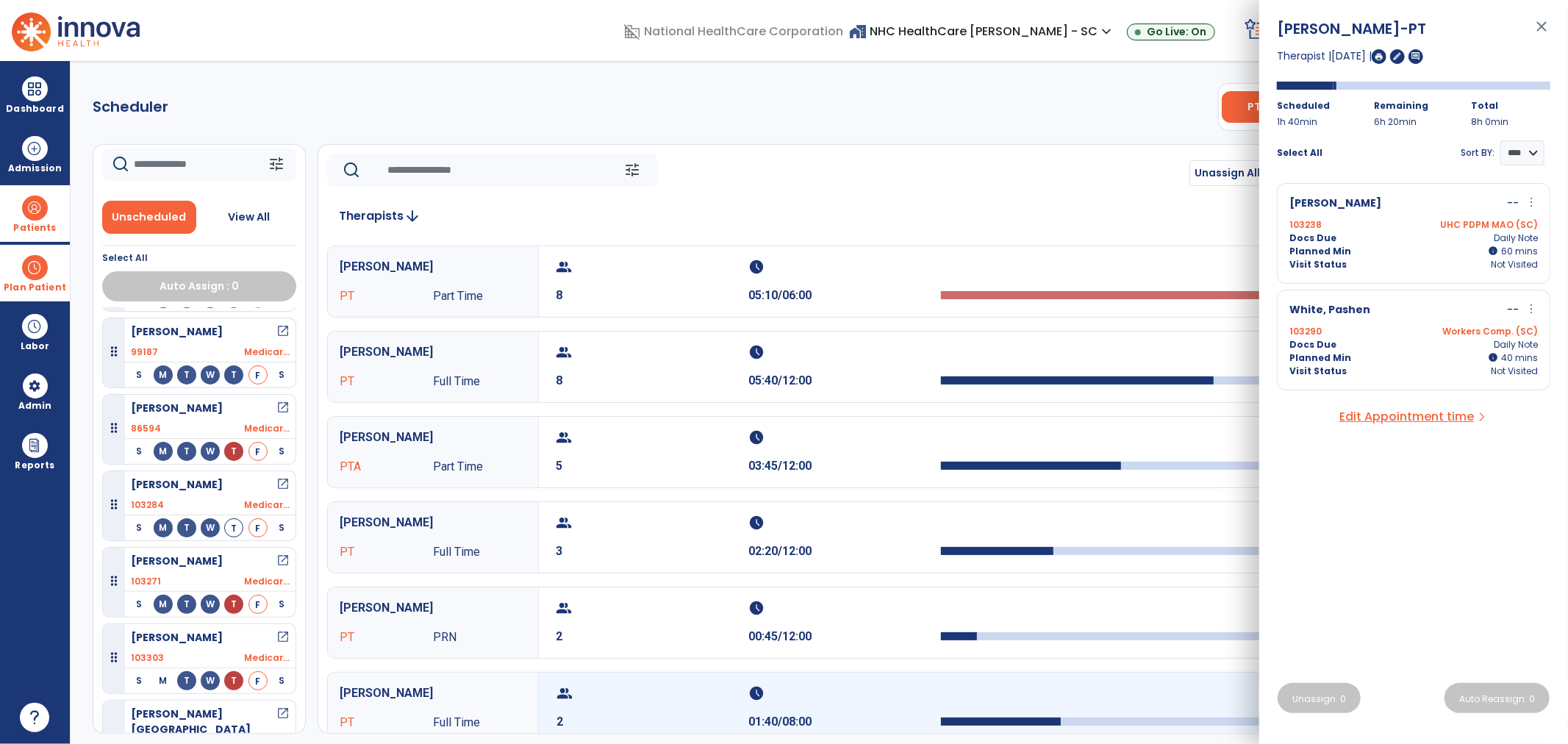click on "group" at bounding box center [651, 693] 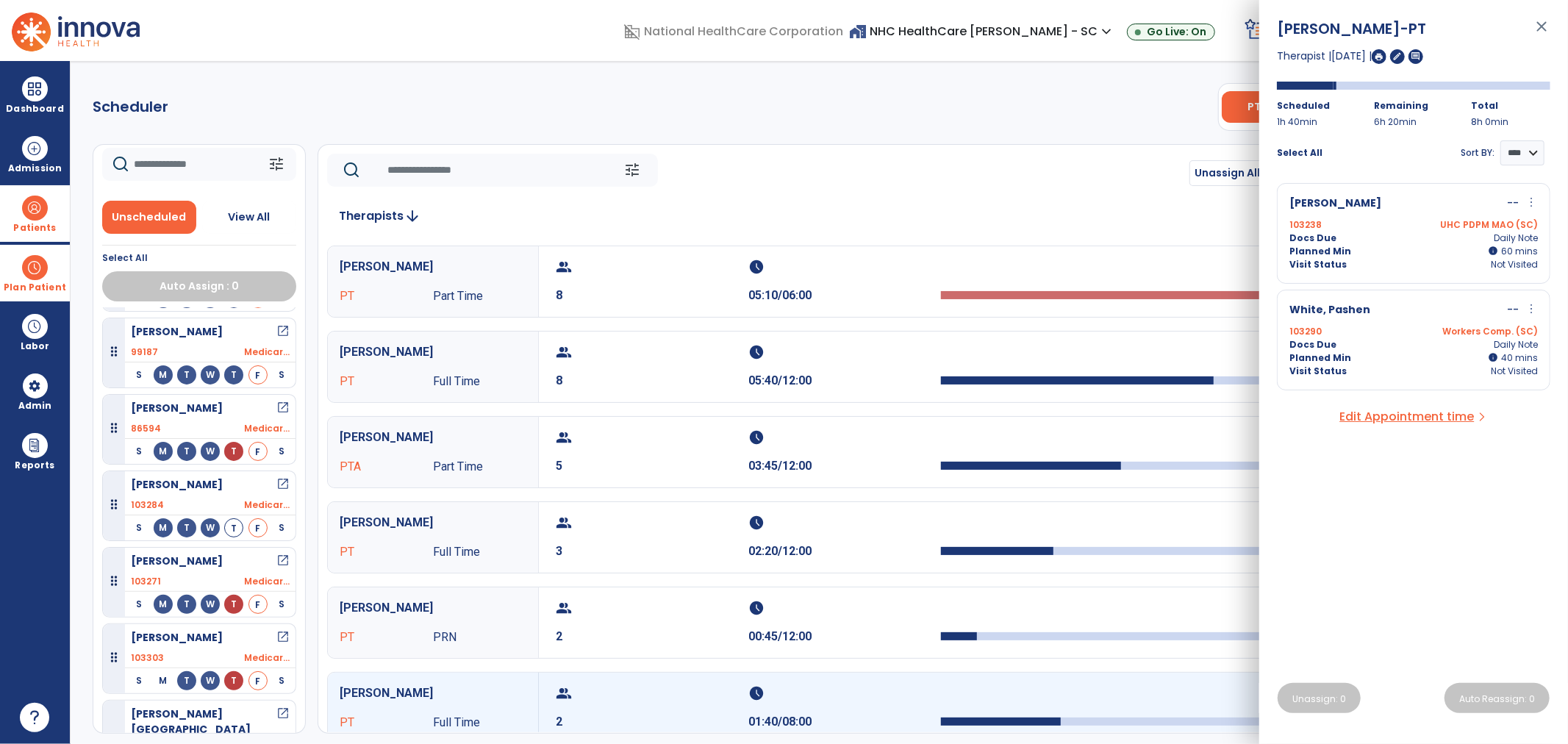 click on "Planned Min  info   40 I 40 mins" at bounding box center (1414, 358) 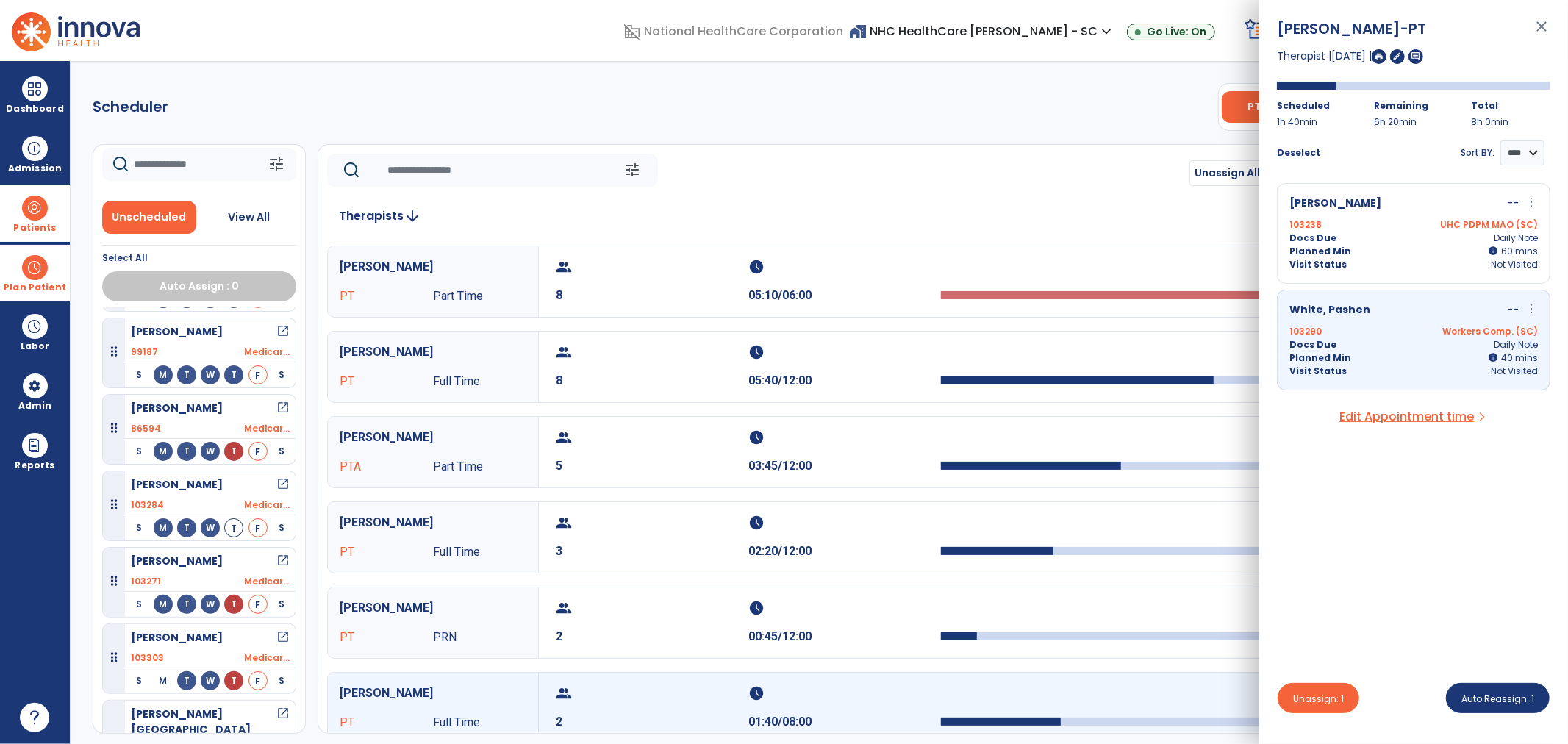 click on "Planned Min  info   40 I 40 mins" at bounding box center [1414, 358] 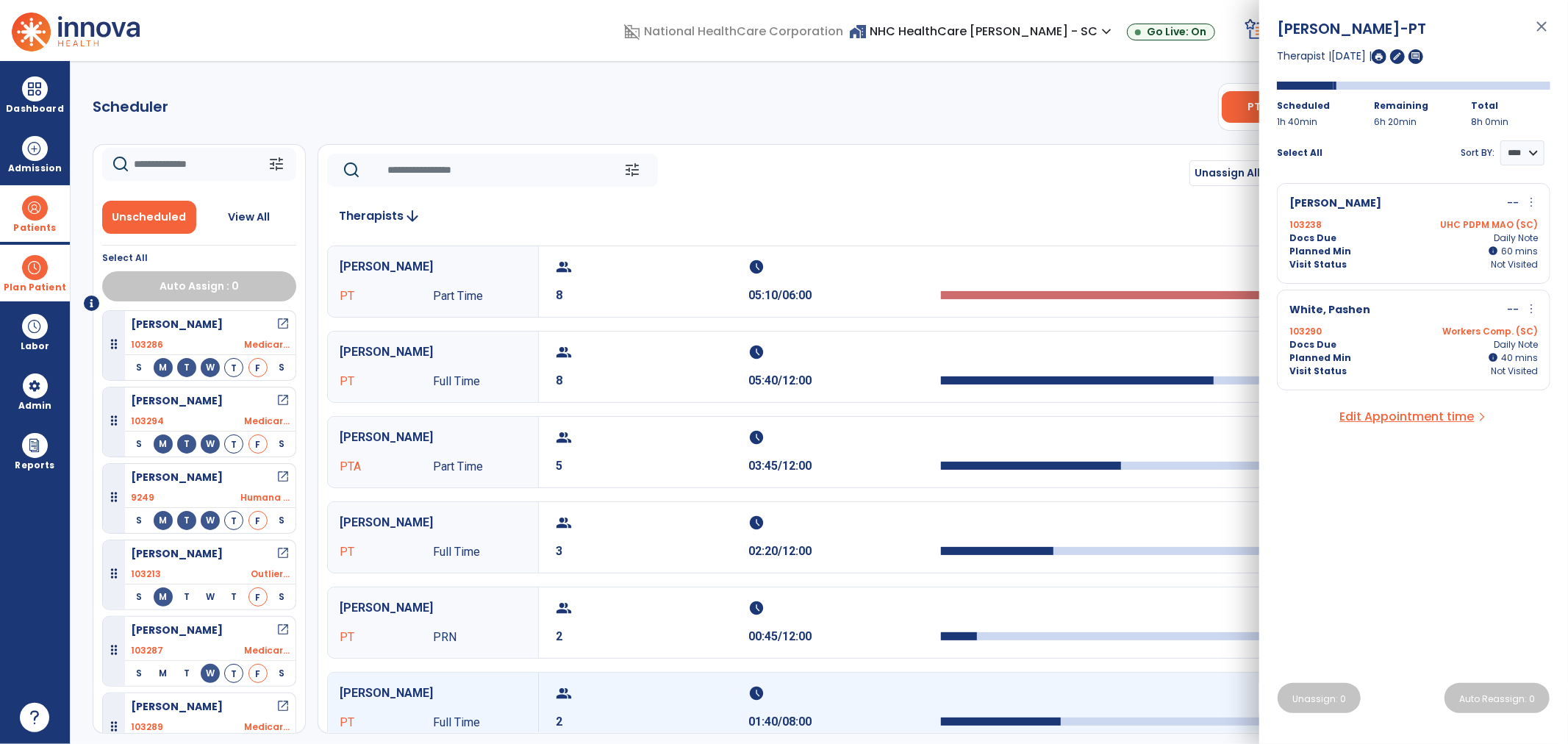 scroll, scrollTop: 0, scrollLeft: 0, axis: both 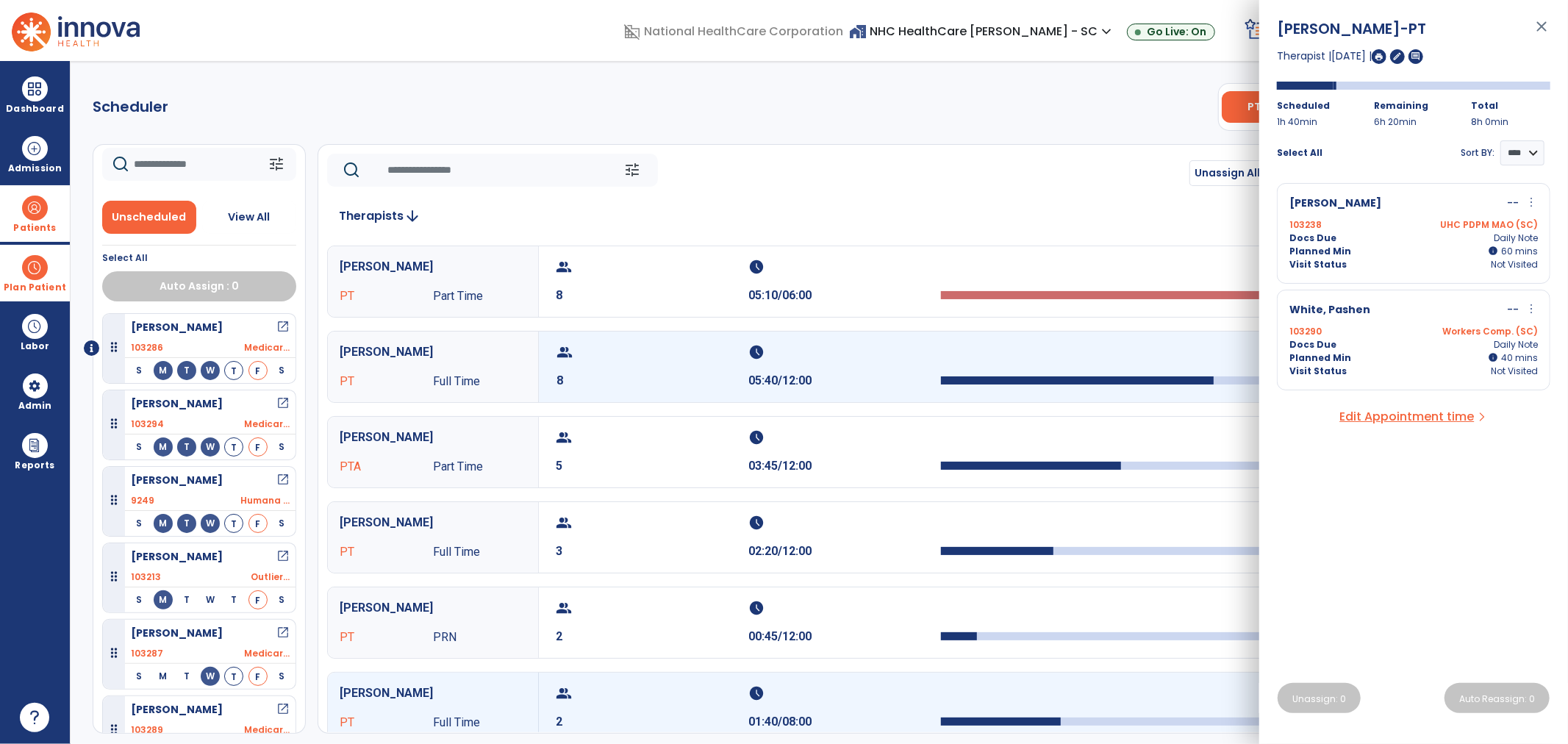 click on "group  8" at bounding box center (653, 367) 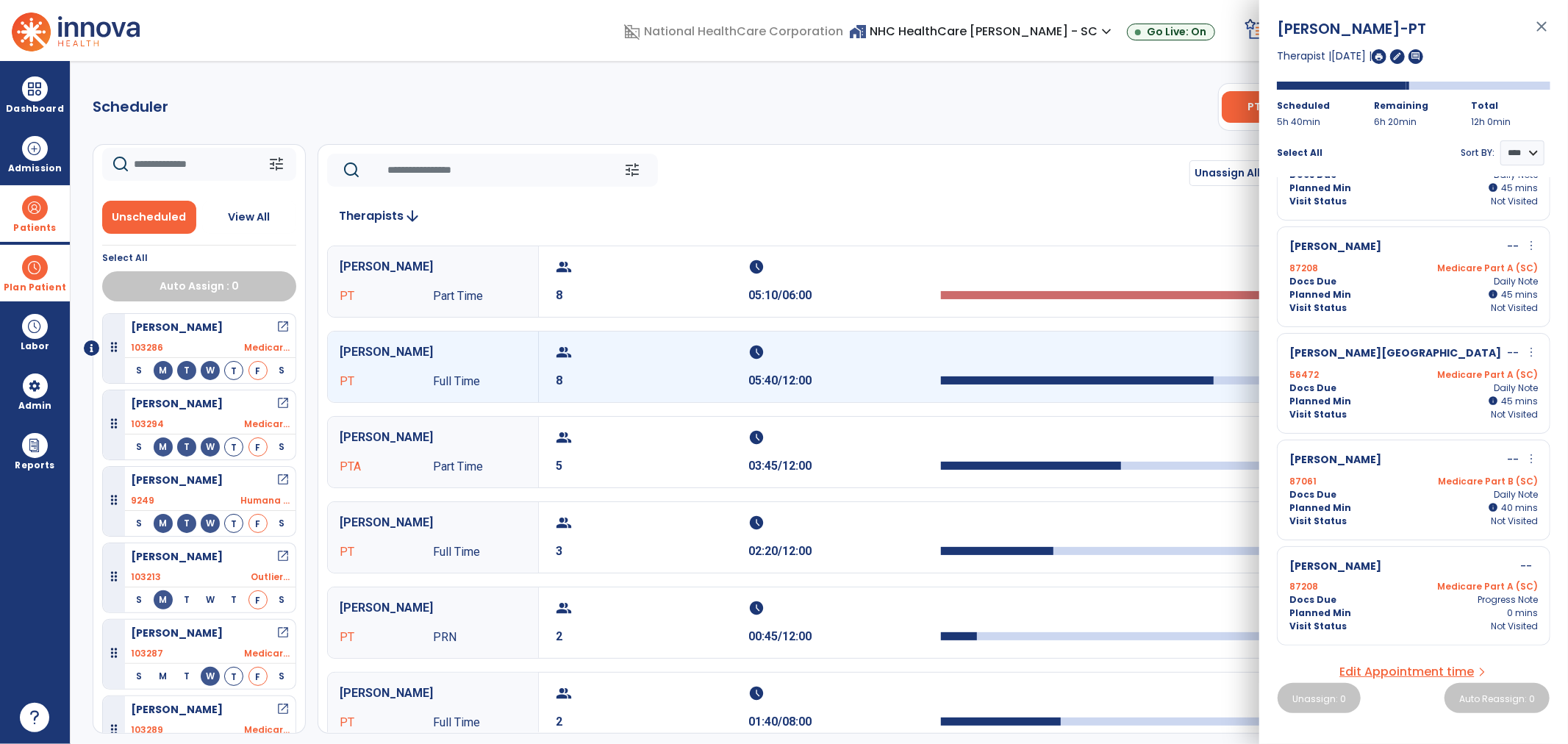 scroll, scrollTop: 386, scrollLeft: 0, axis: vertical 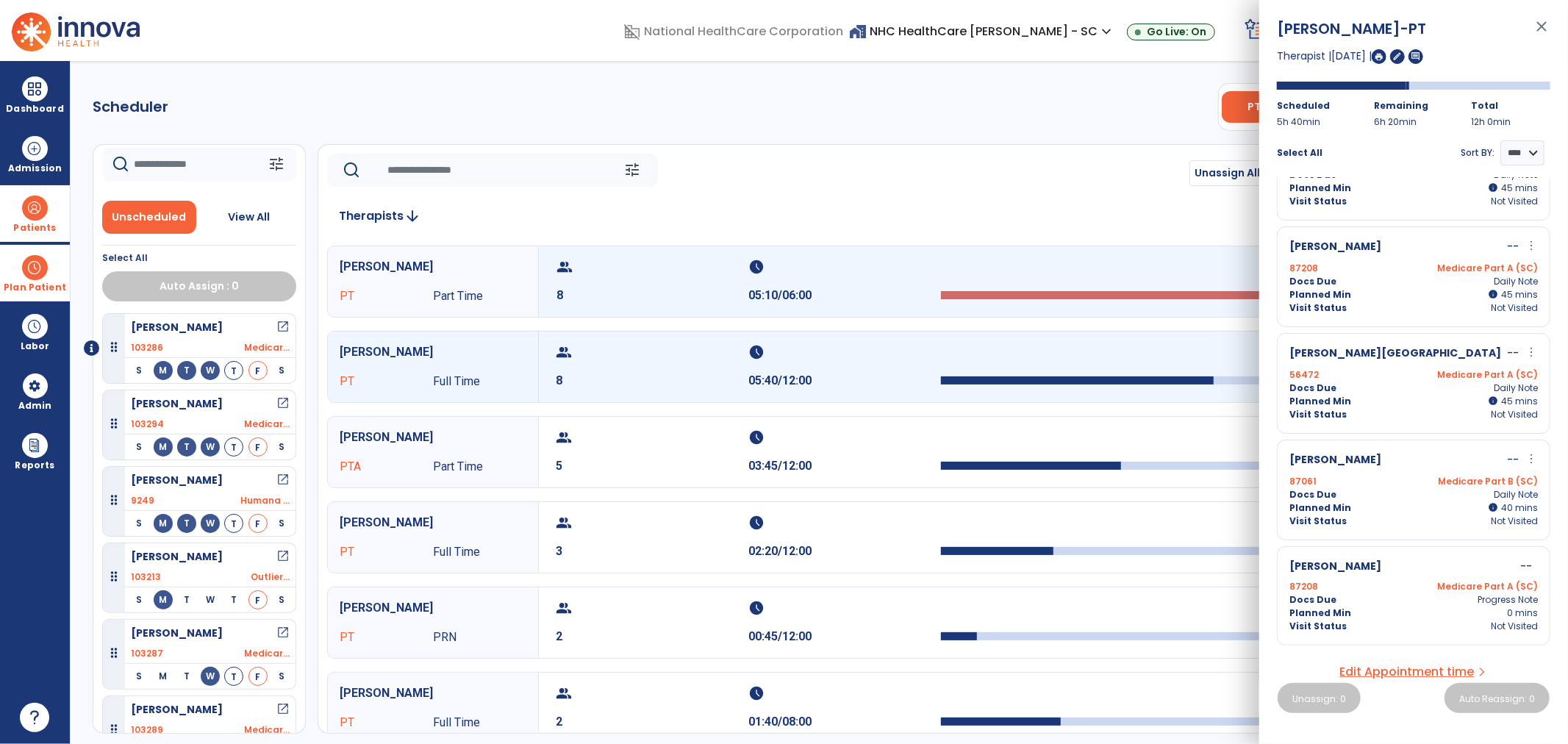 click on "group" at bounding box center (651, 267) 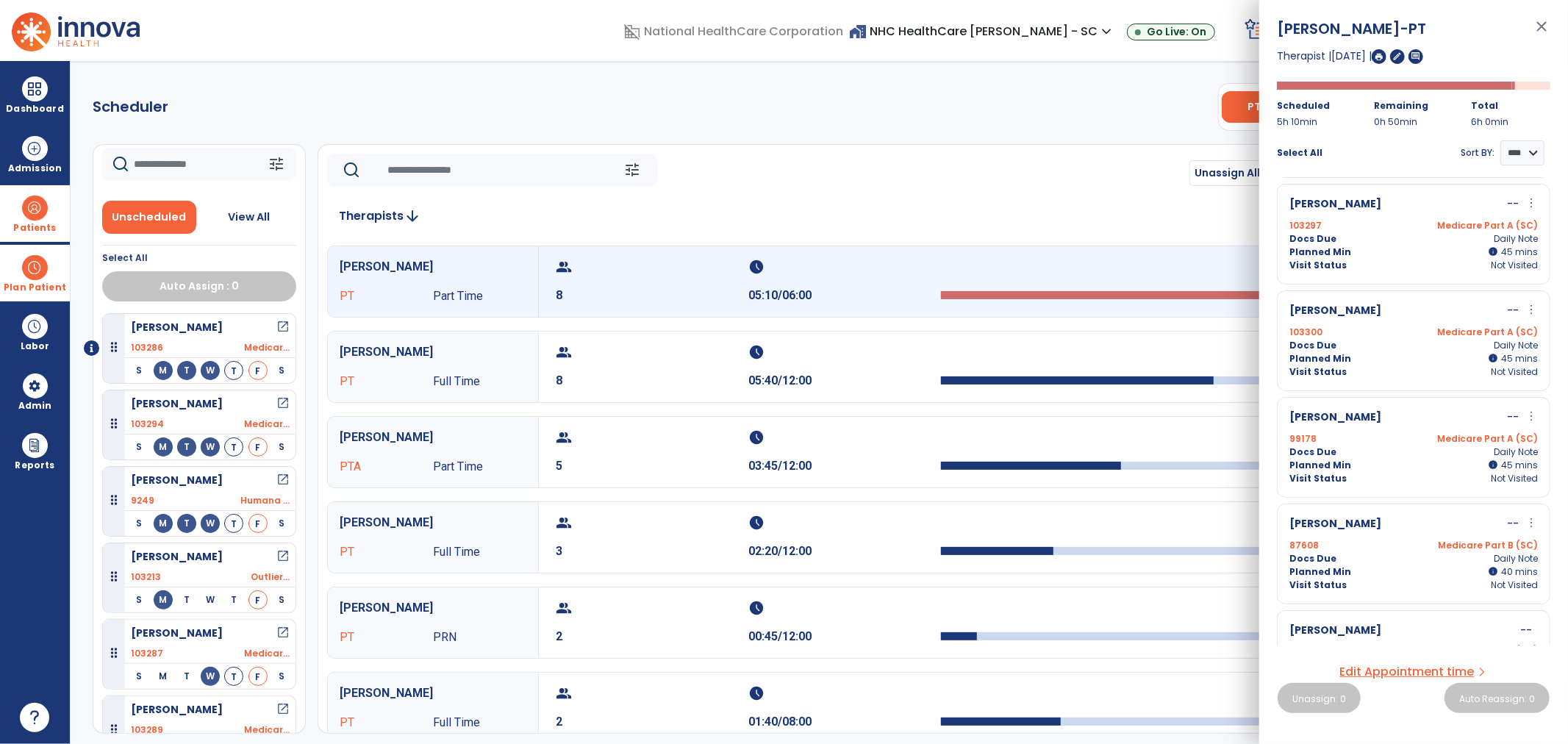 scroll, scrollTop: 386, scrollLeft: 0, axis: vertical 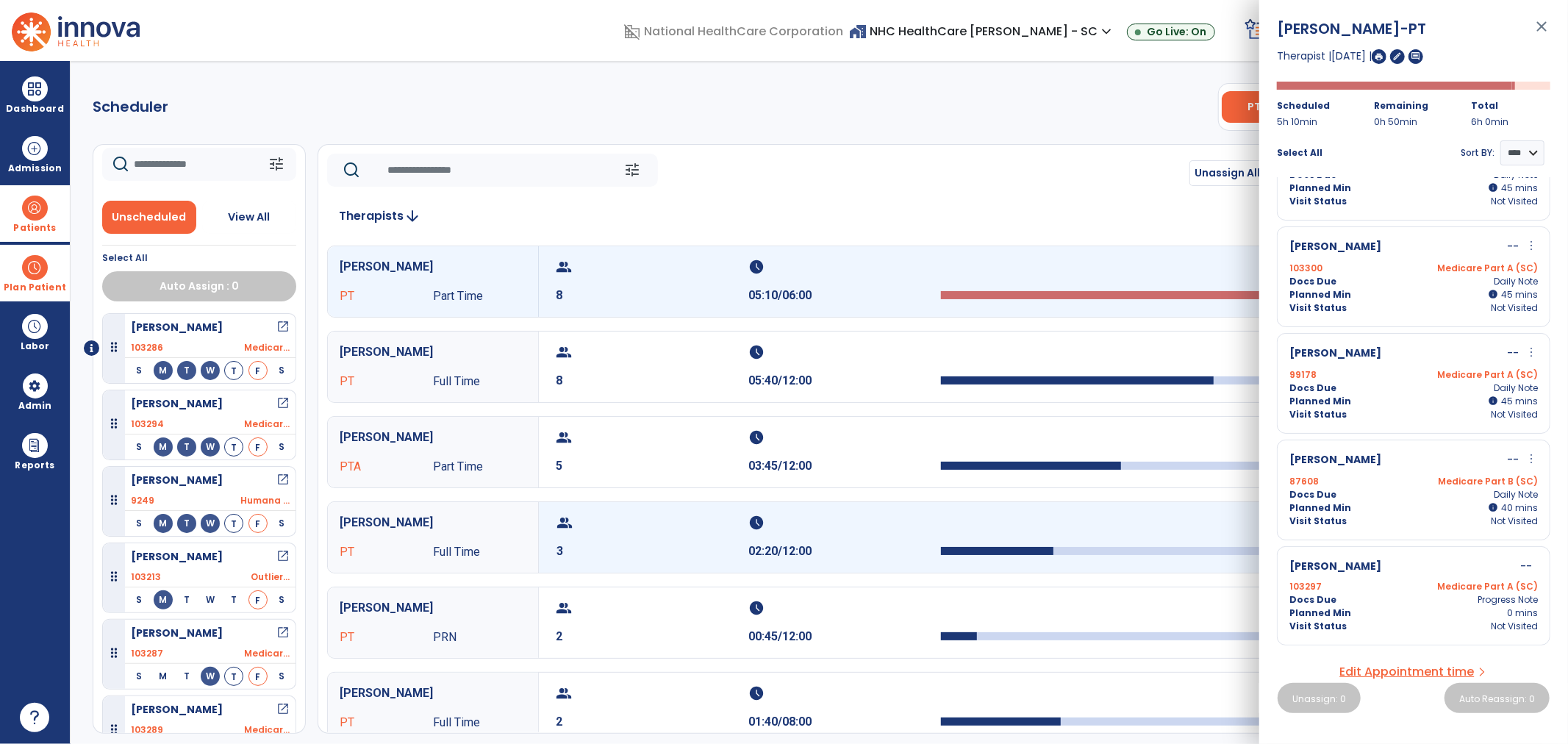 click on "group" at bounding box center (651, 523) 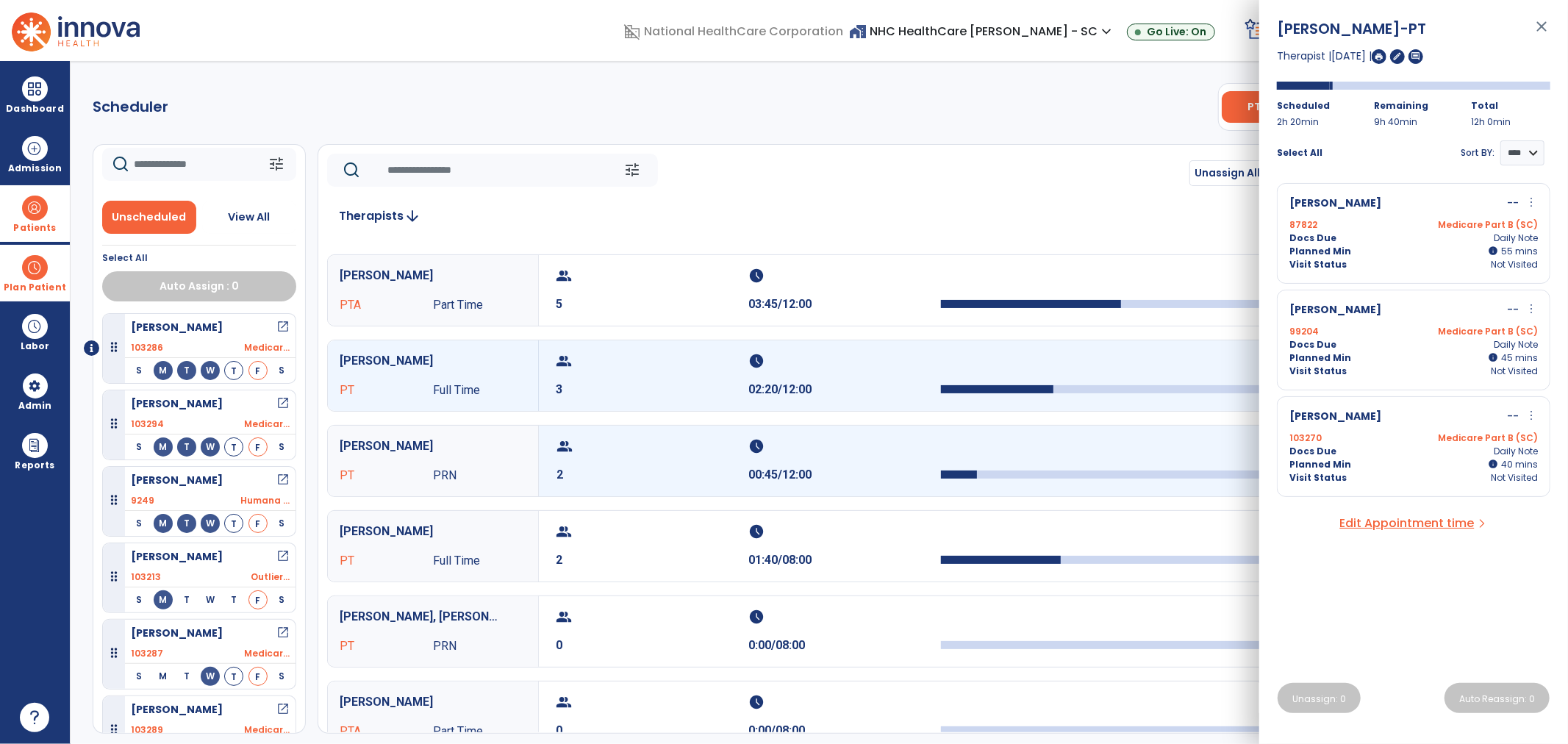 scroll, scrollTop: 163, scrollLeft: 0, axis: vertical 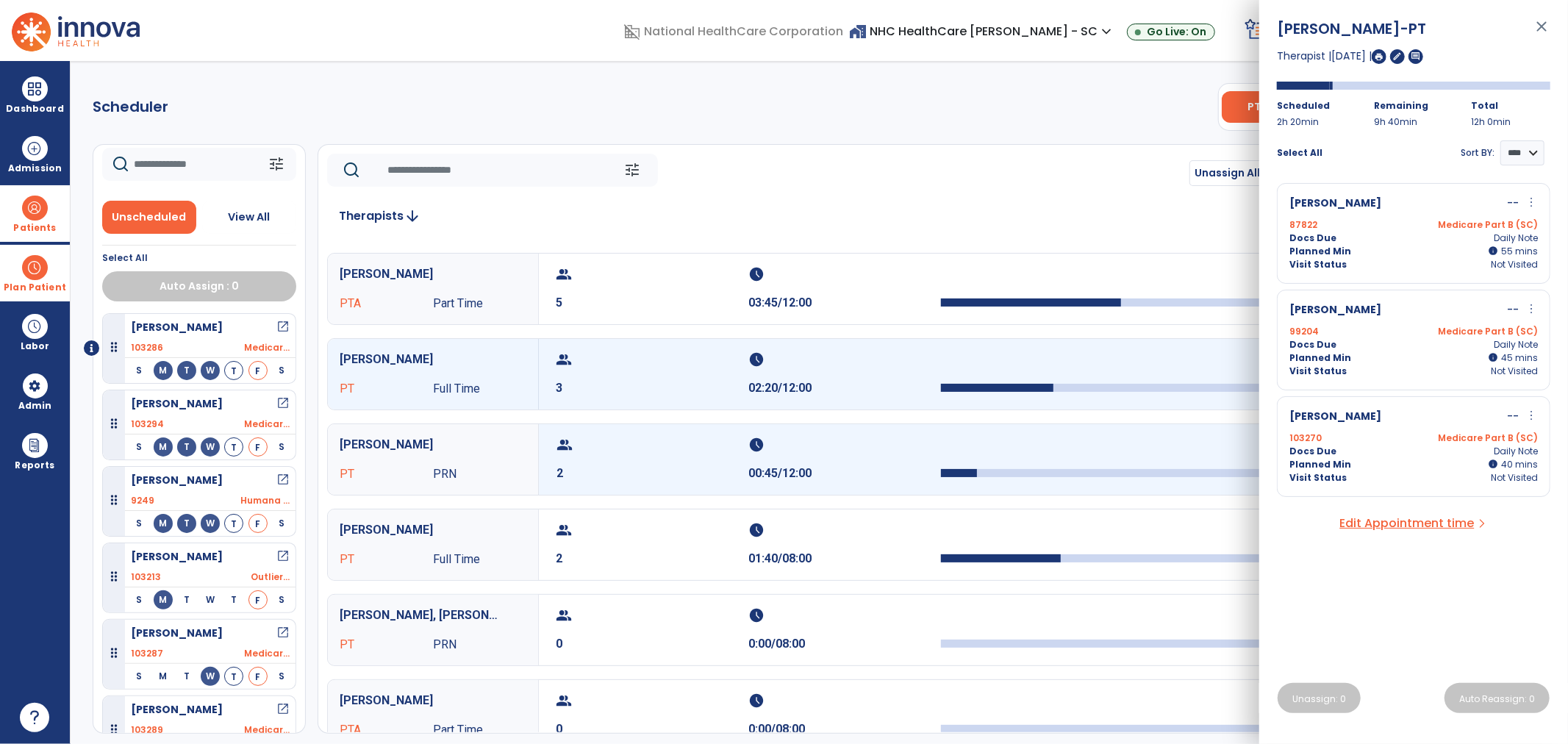 click on "2" at bounding box center [653, 473] 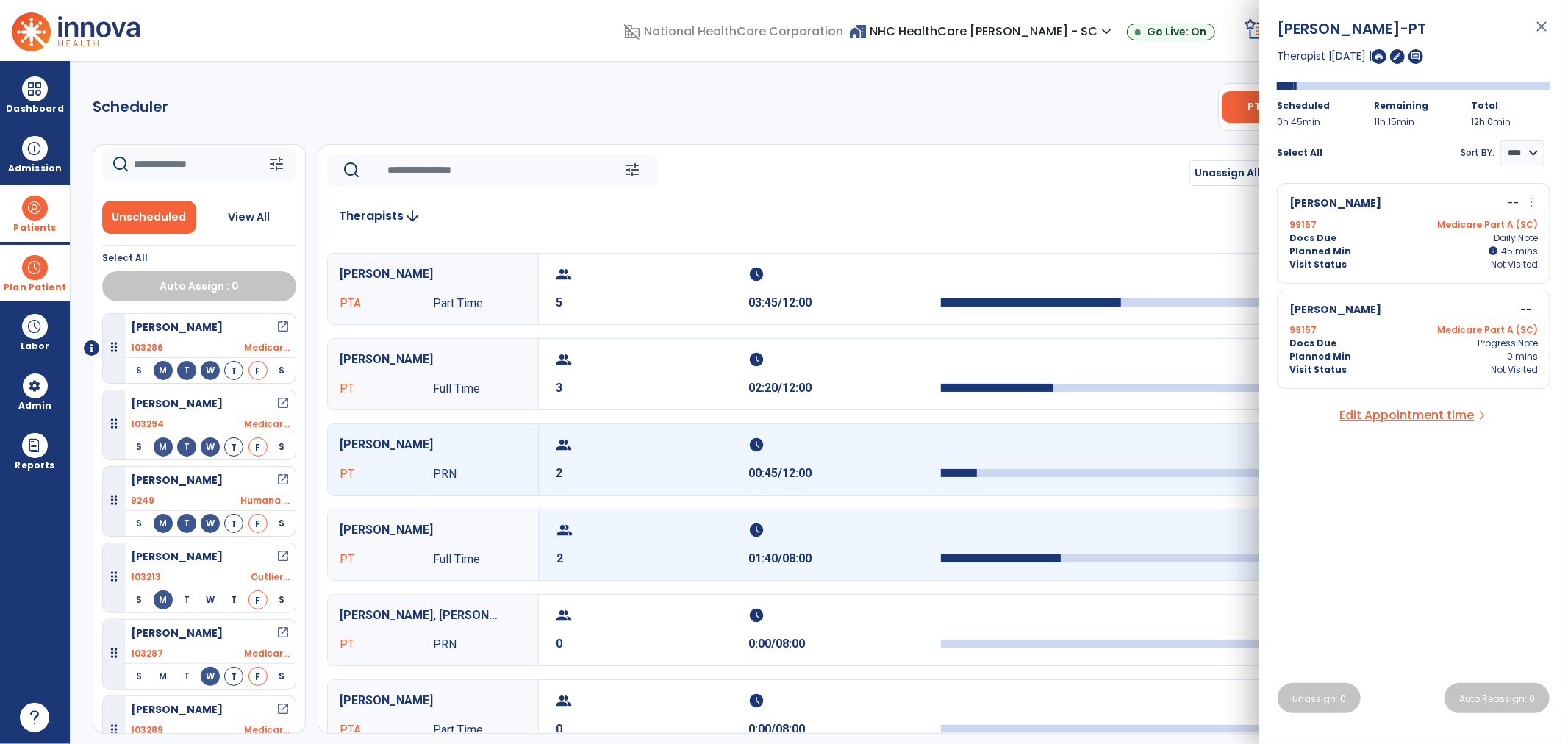 click on "2" at bounding box center [653, 559] 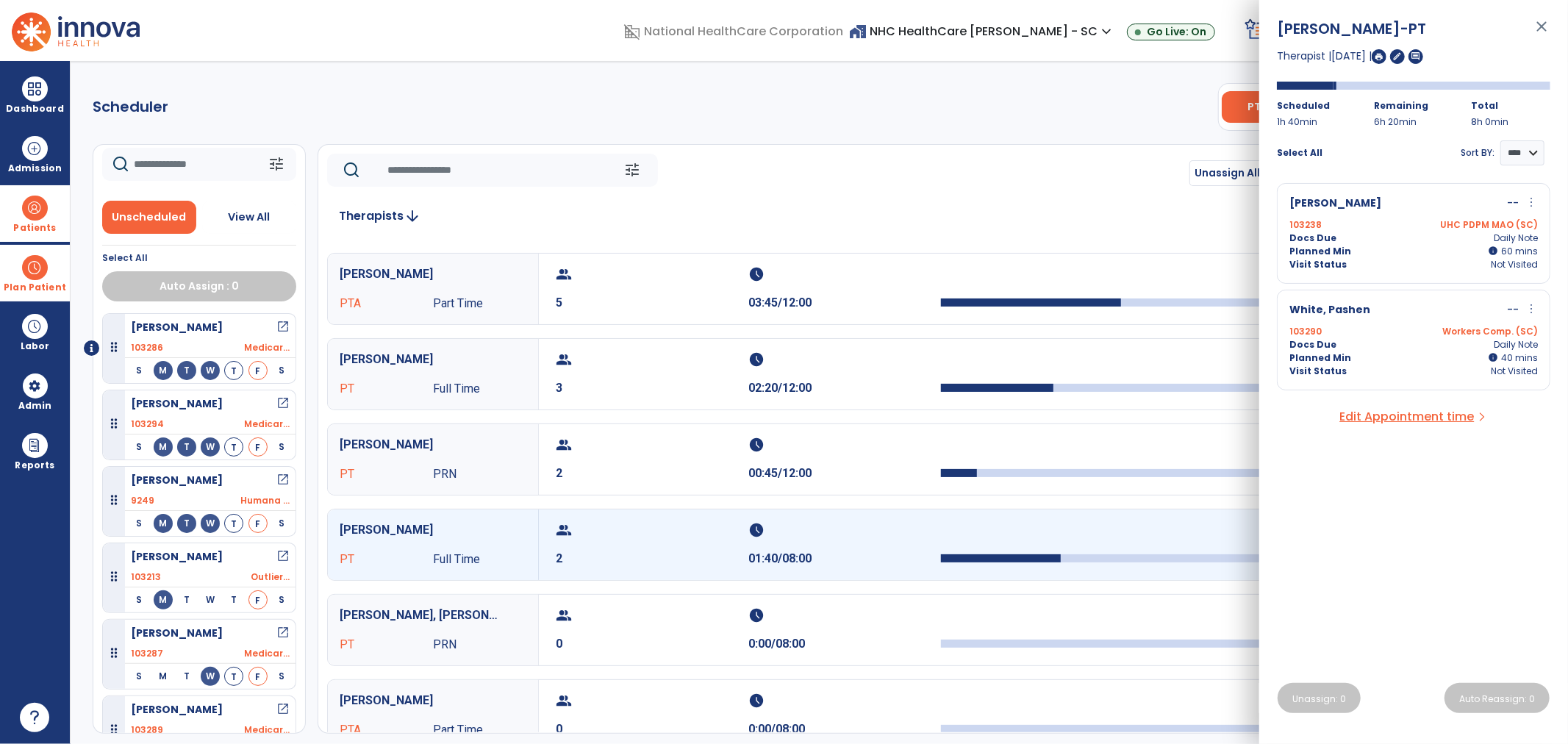 click on "Plan Patient" at bounding box center [35, 287] 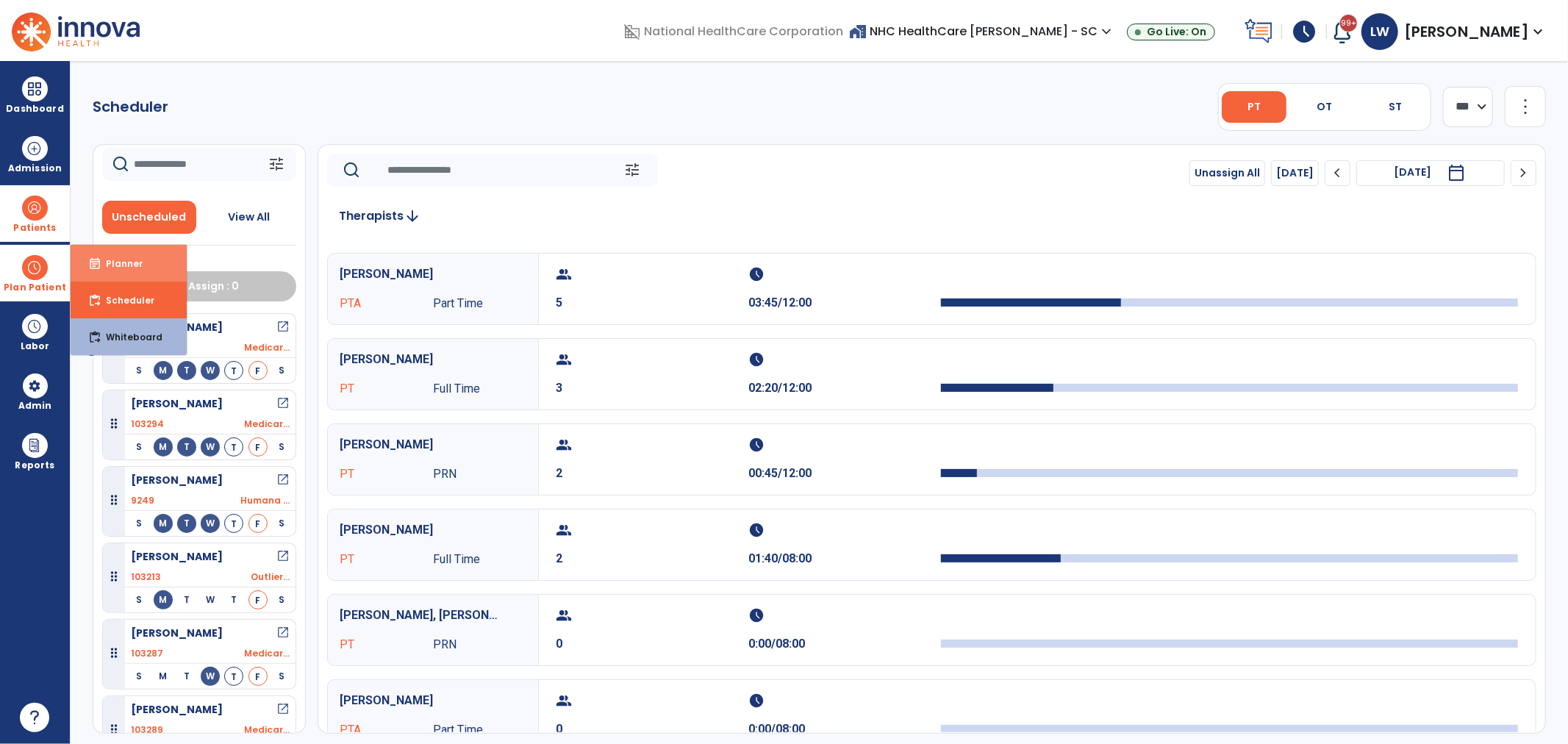 click on "event_note  Planner" at bounding box center [129, 263] 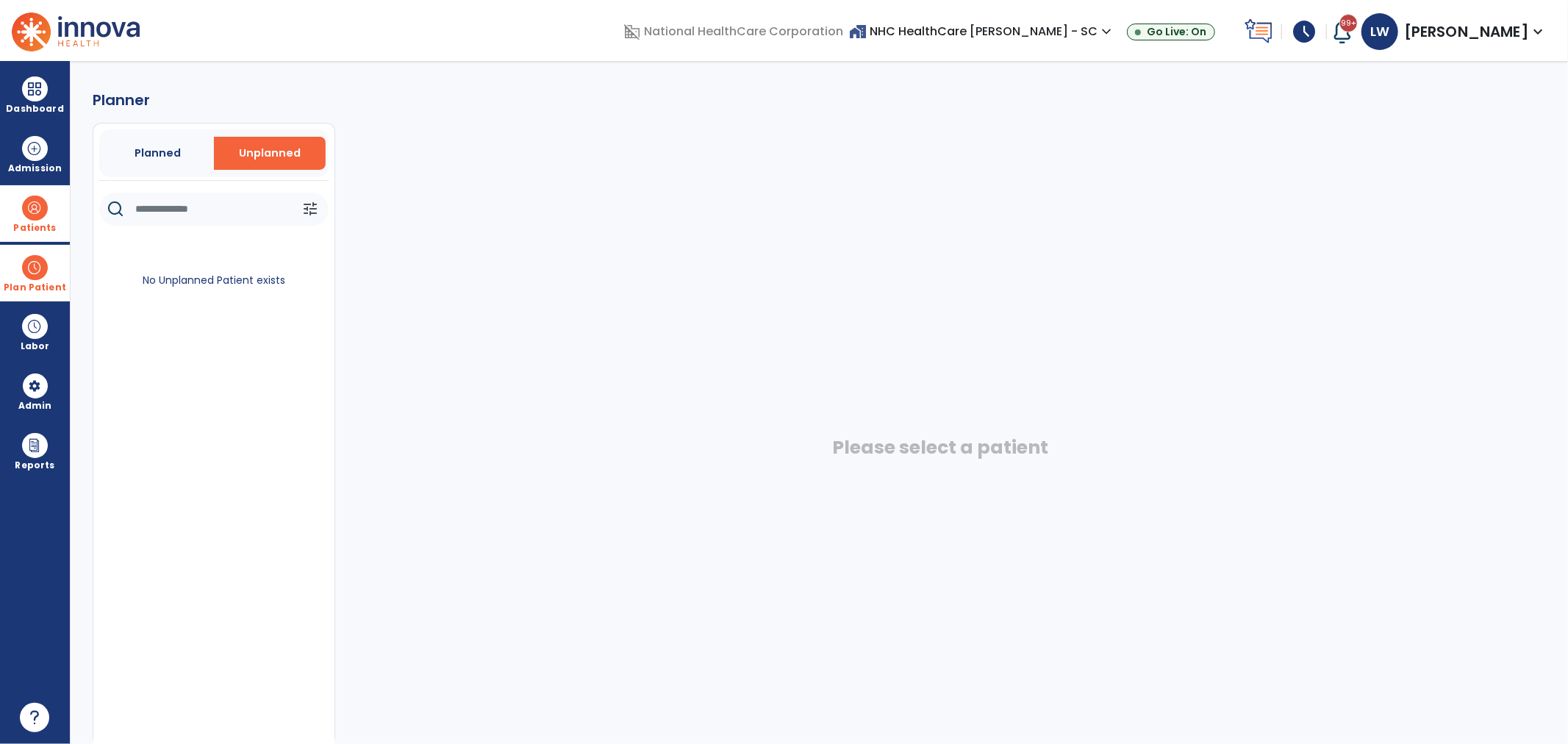 click 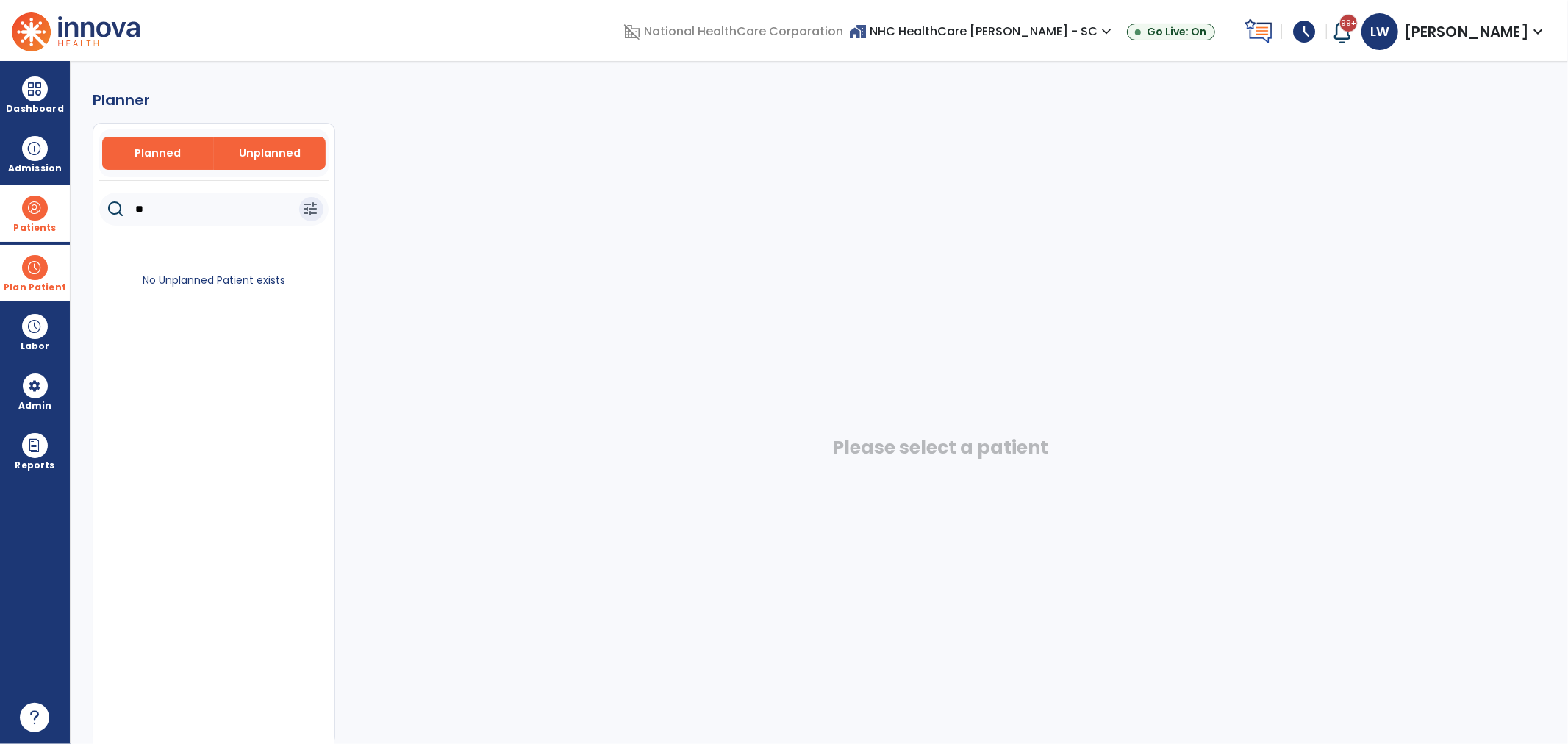 type on "**" 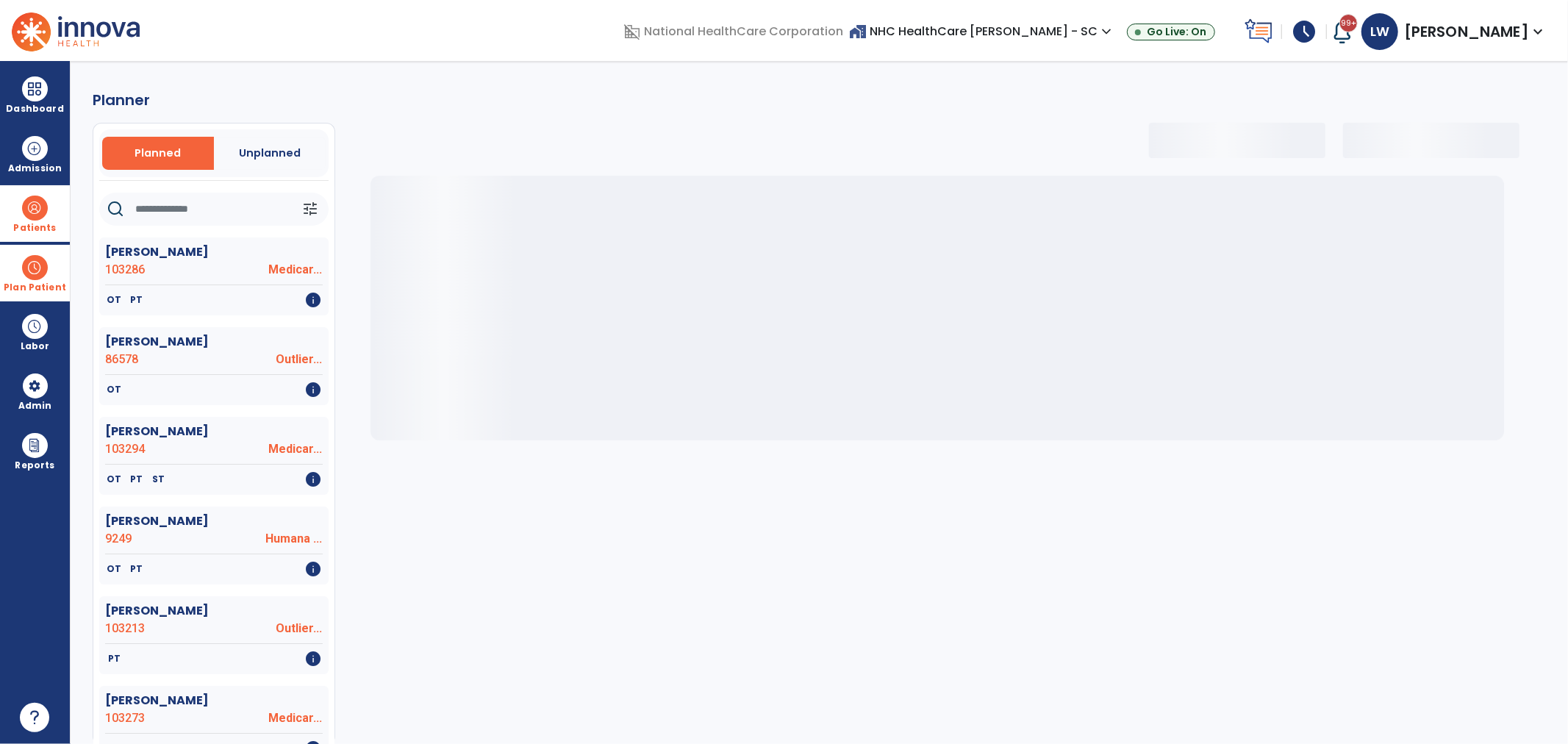 click 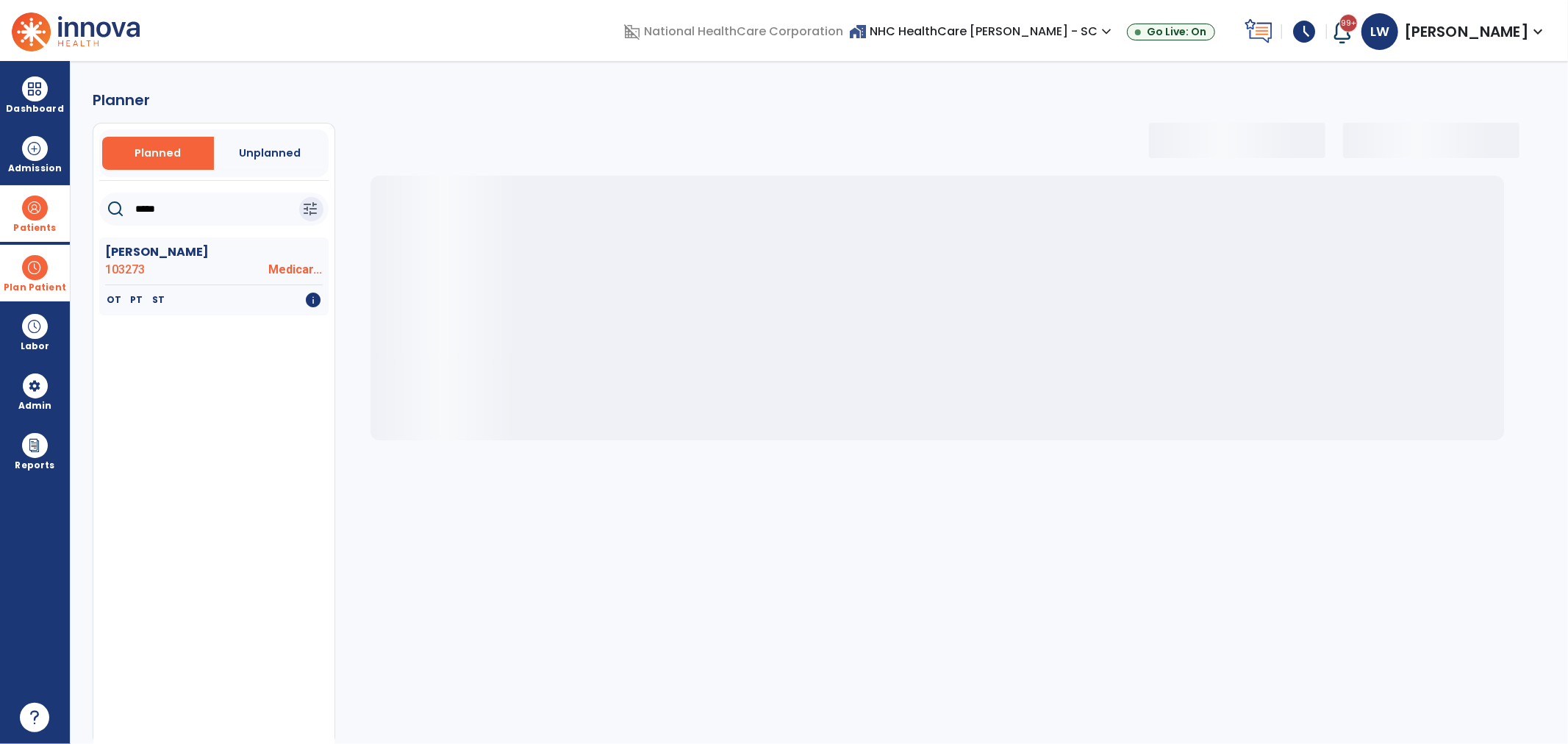 type on "*****" 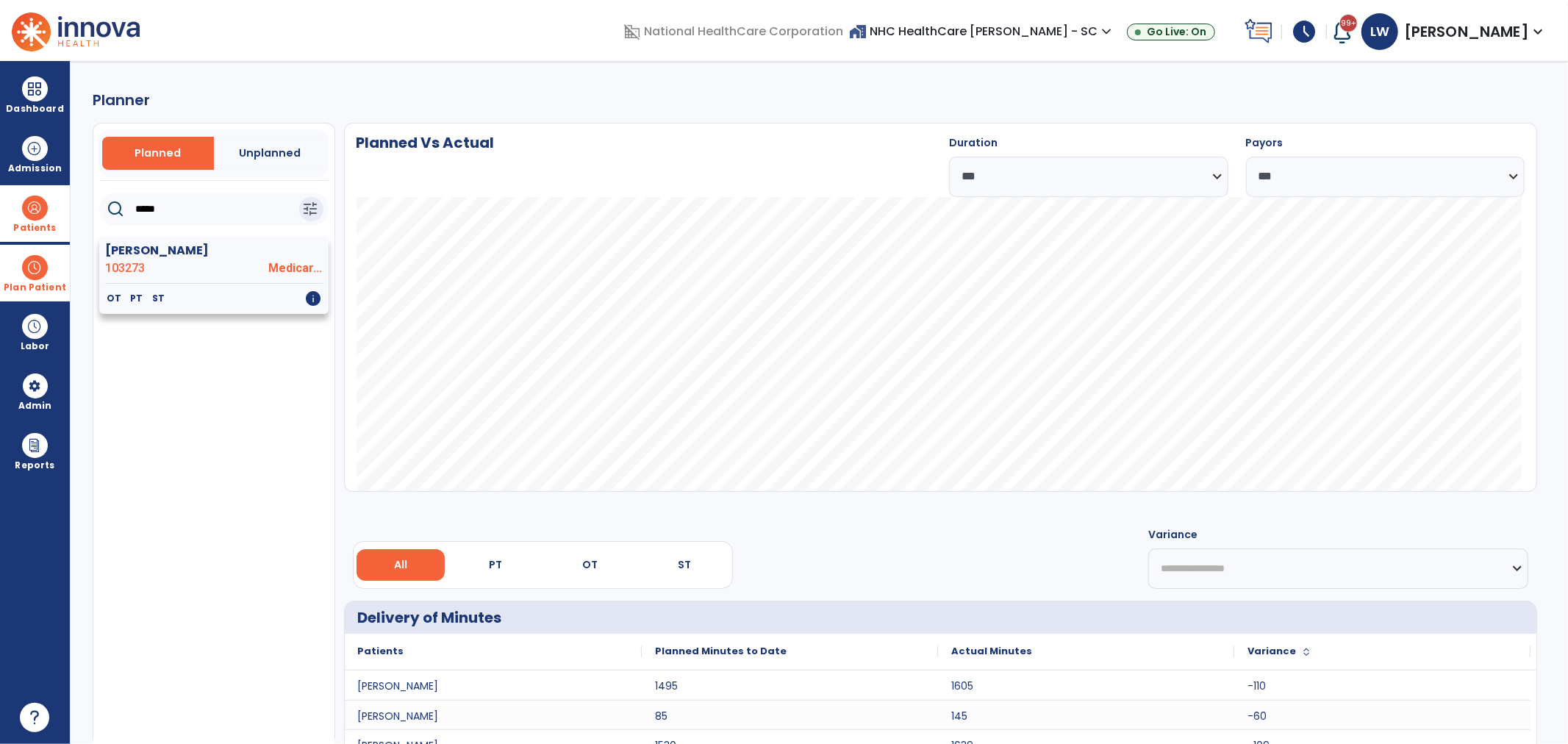 click on "103273" 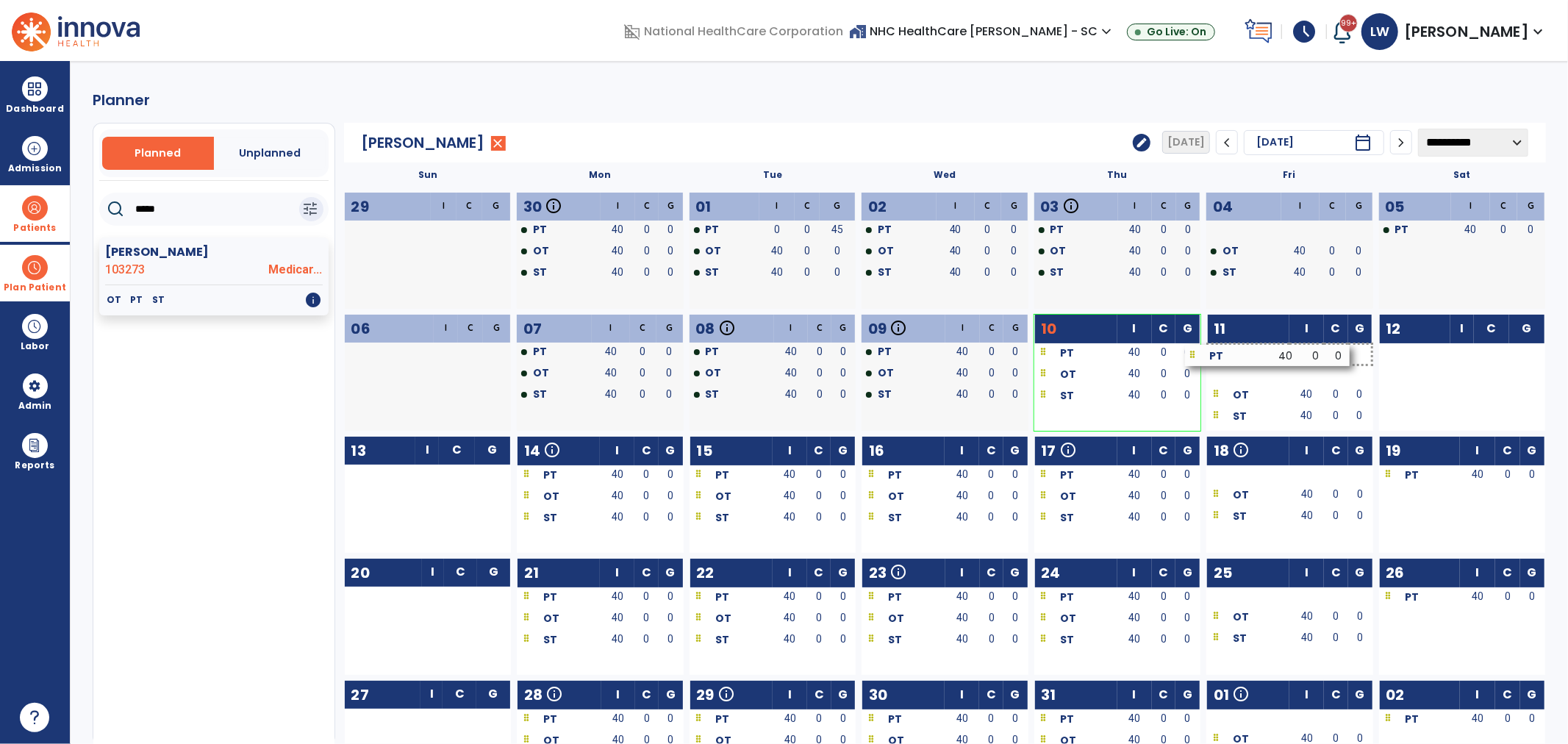 drag, startPoint x: 1388, startPoint y: 359, endPoint x: 1263, endPoint y: 357, distance: 125.016 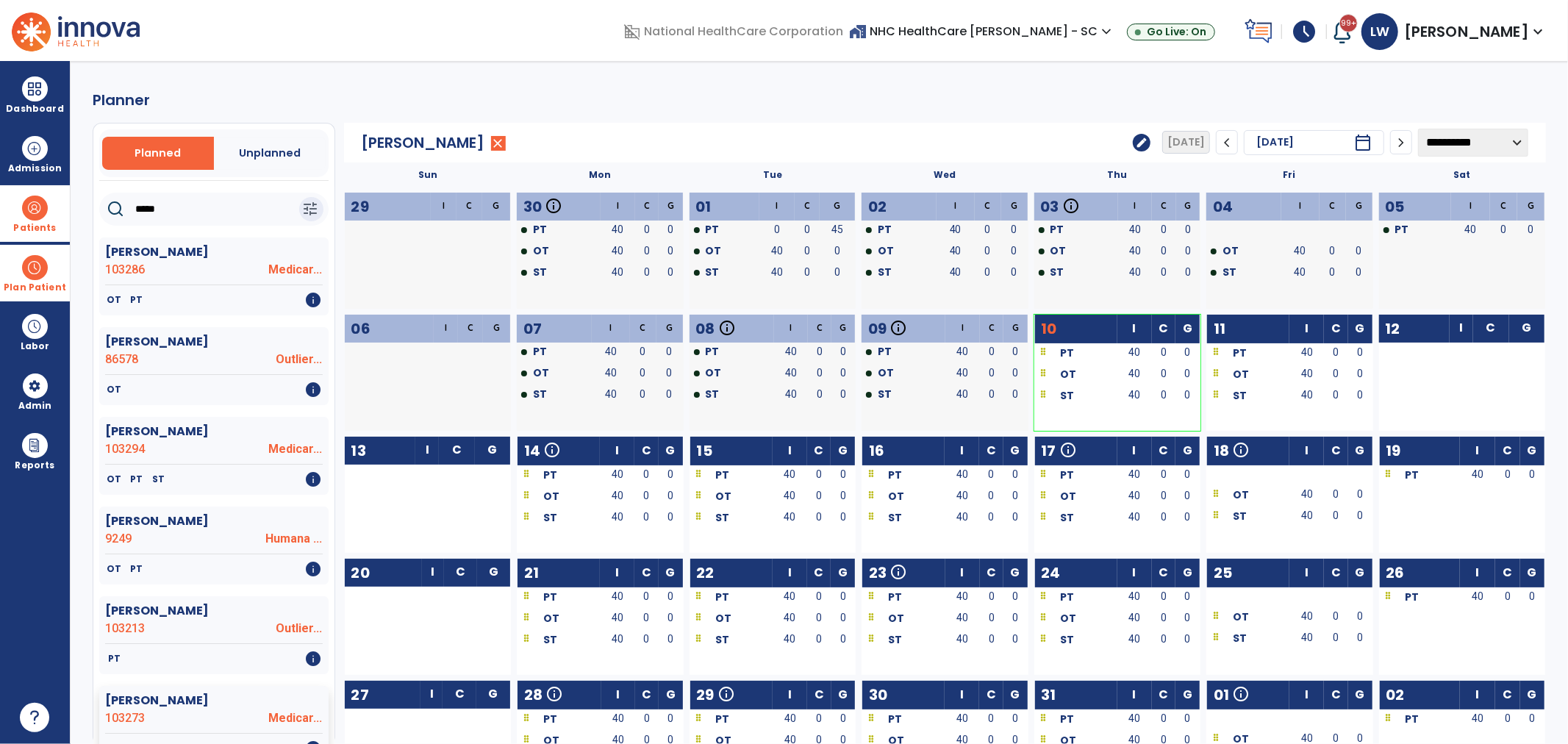 click at bounding box center [35, 268] 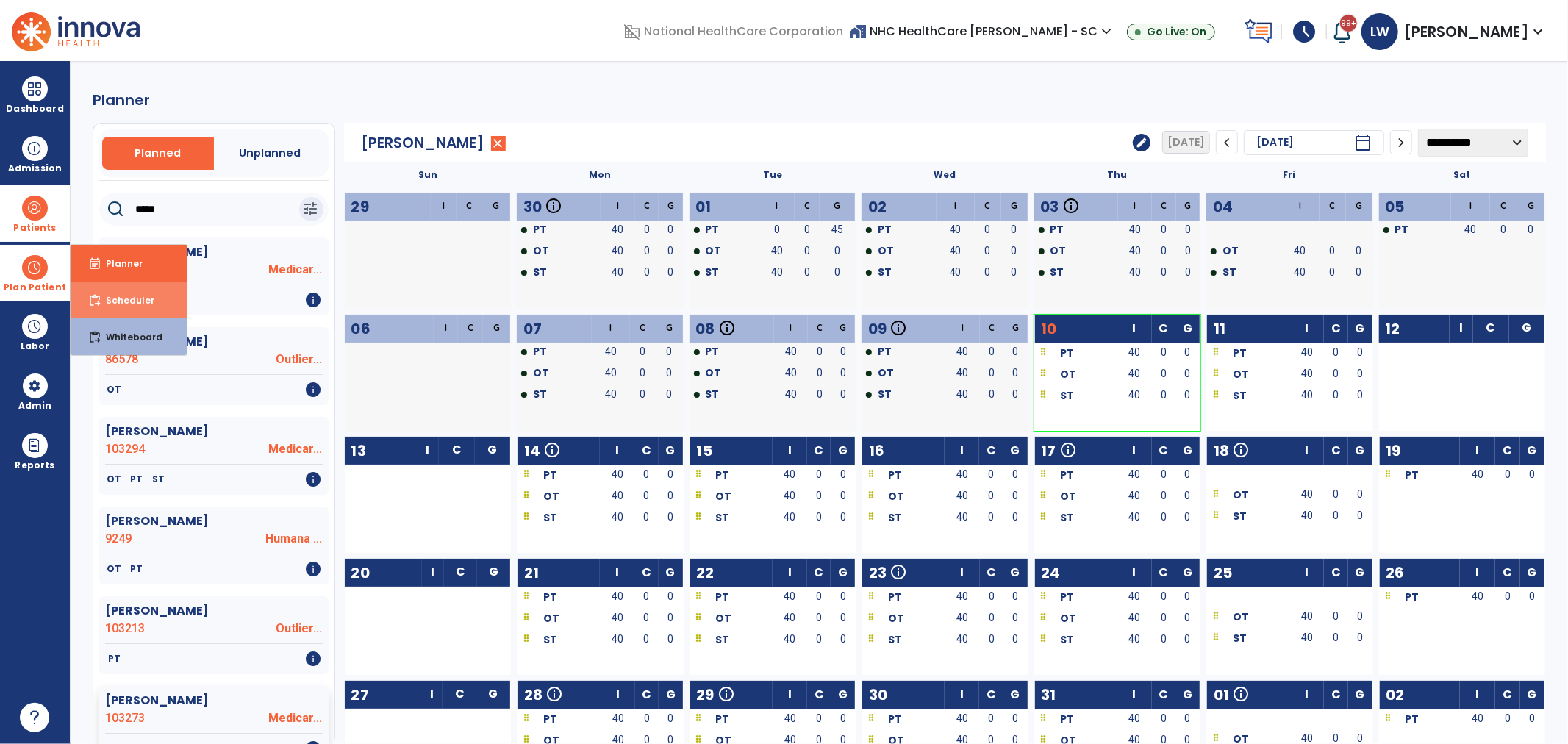 click on "Scheduler" at bounding box center [124, 300] 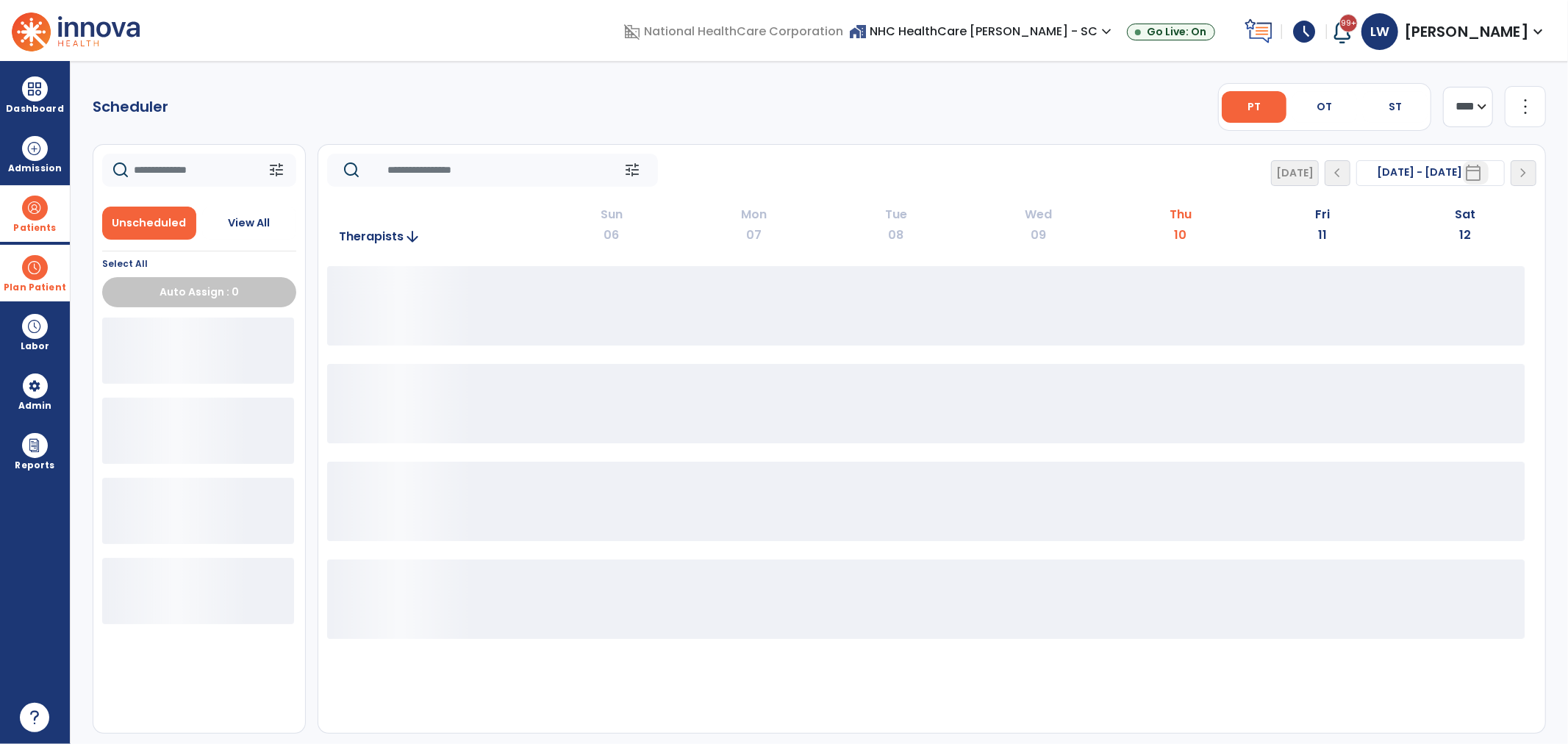 drag, startPoint x: 1476, startPoint y: 109, endPoint x: 1474, endPoint y: 123, distance: 14.142136 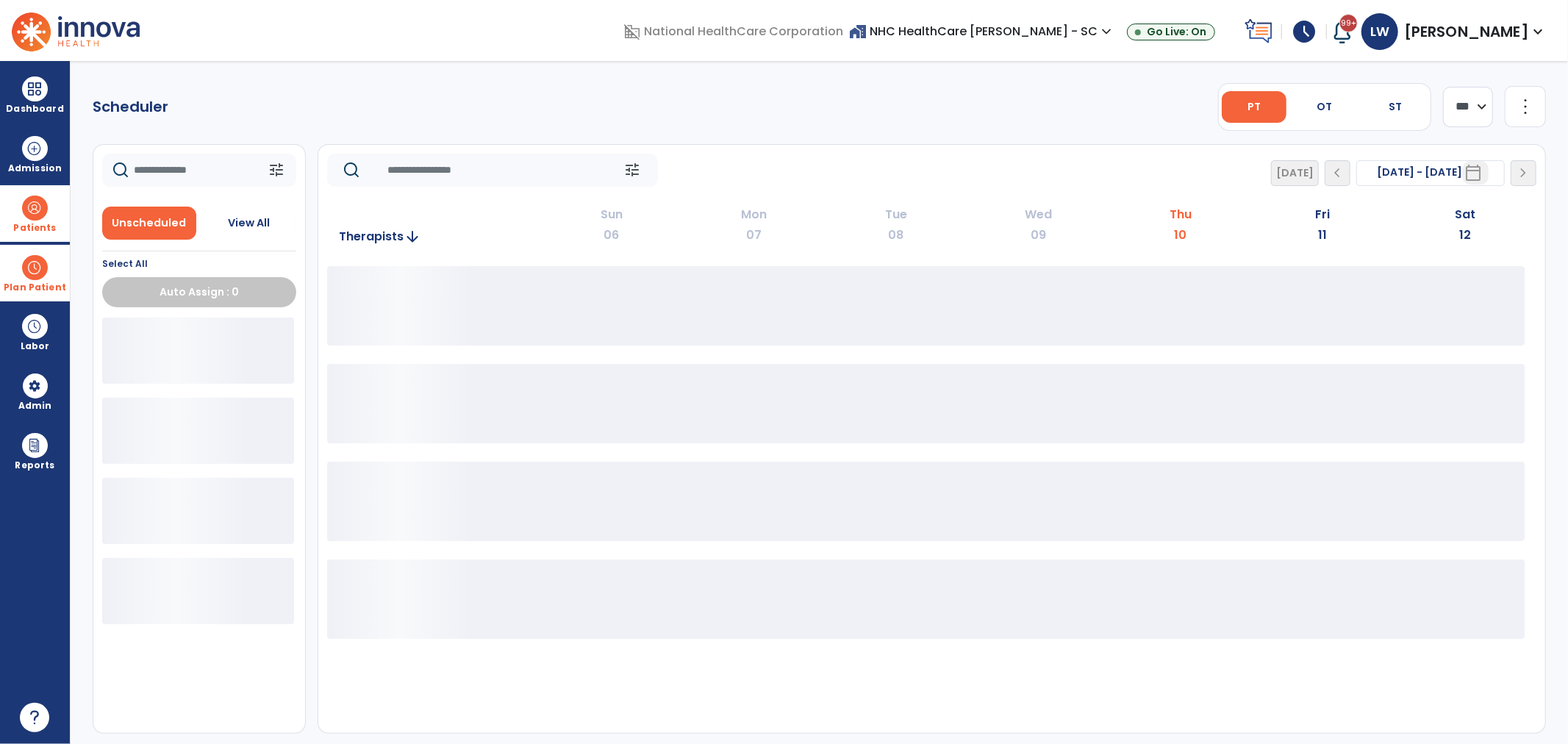 click on "**** ***" 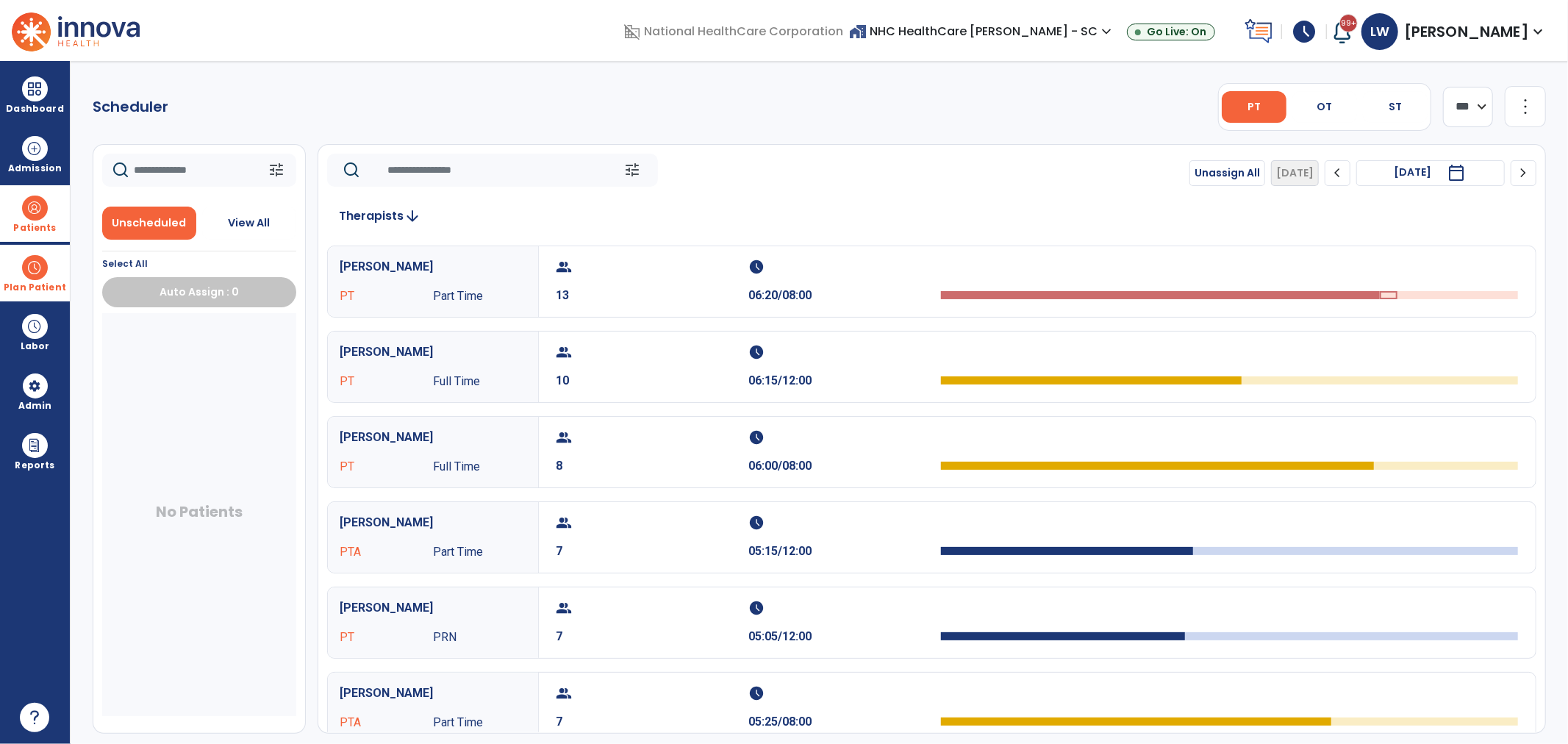 click on "chevron_right" 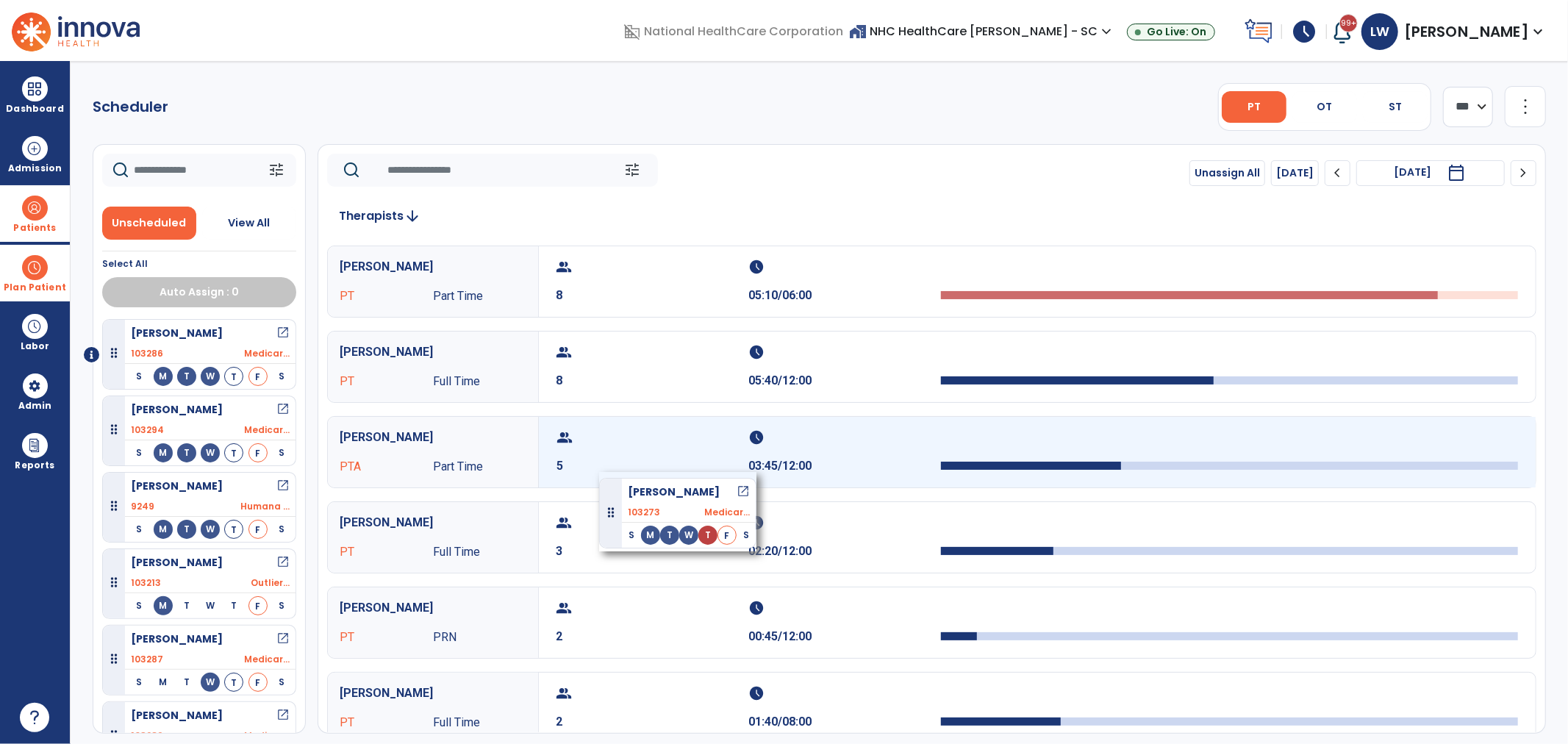 drag, startPoint x: 197, startPoint y: 640, endPoint x: 606, endPoint y: 458, distance: 447.6662 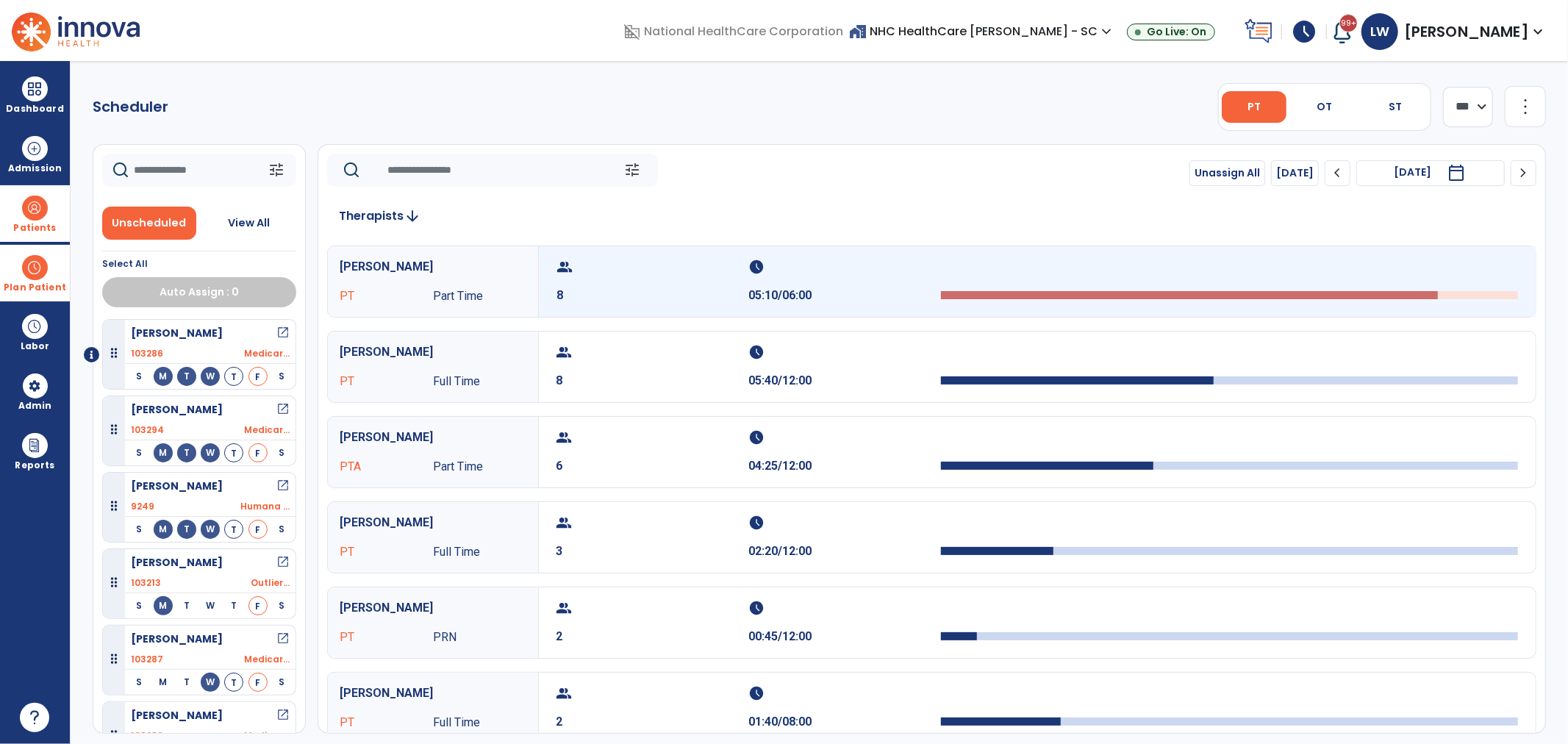 click on "group" at bounding box center (651, 267) 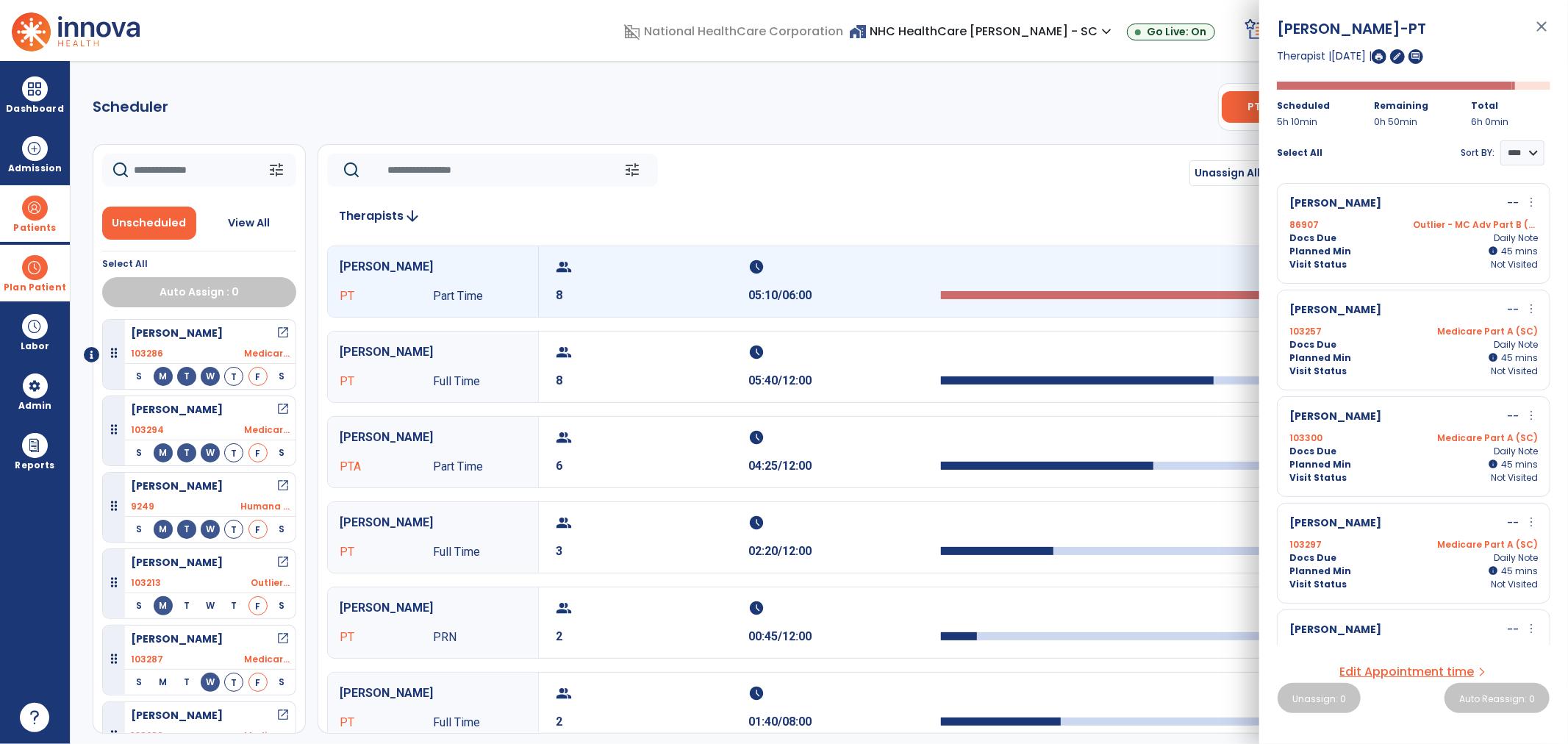 click on "Medicare Part A (SC)" at bounding box center [1475, 332] 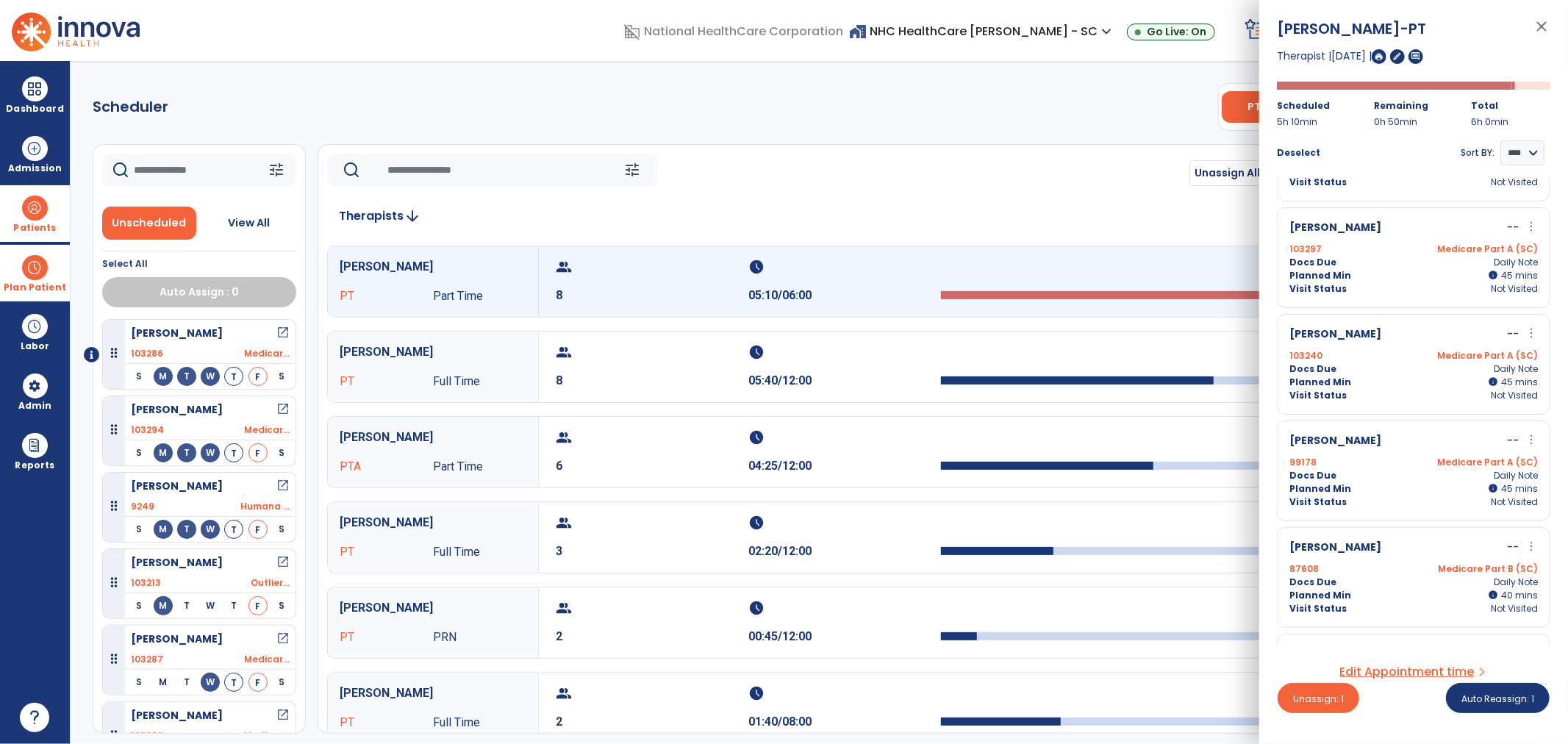 scroll, scrollTop: 326, scrollLeft: 0, axis: vertical 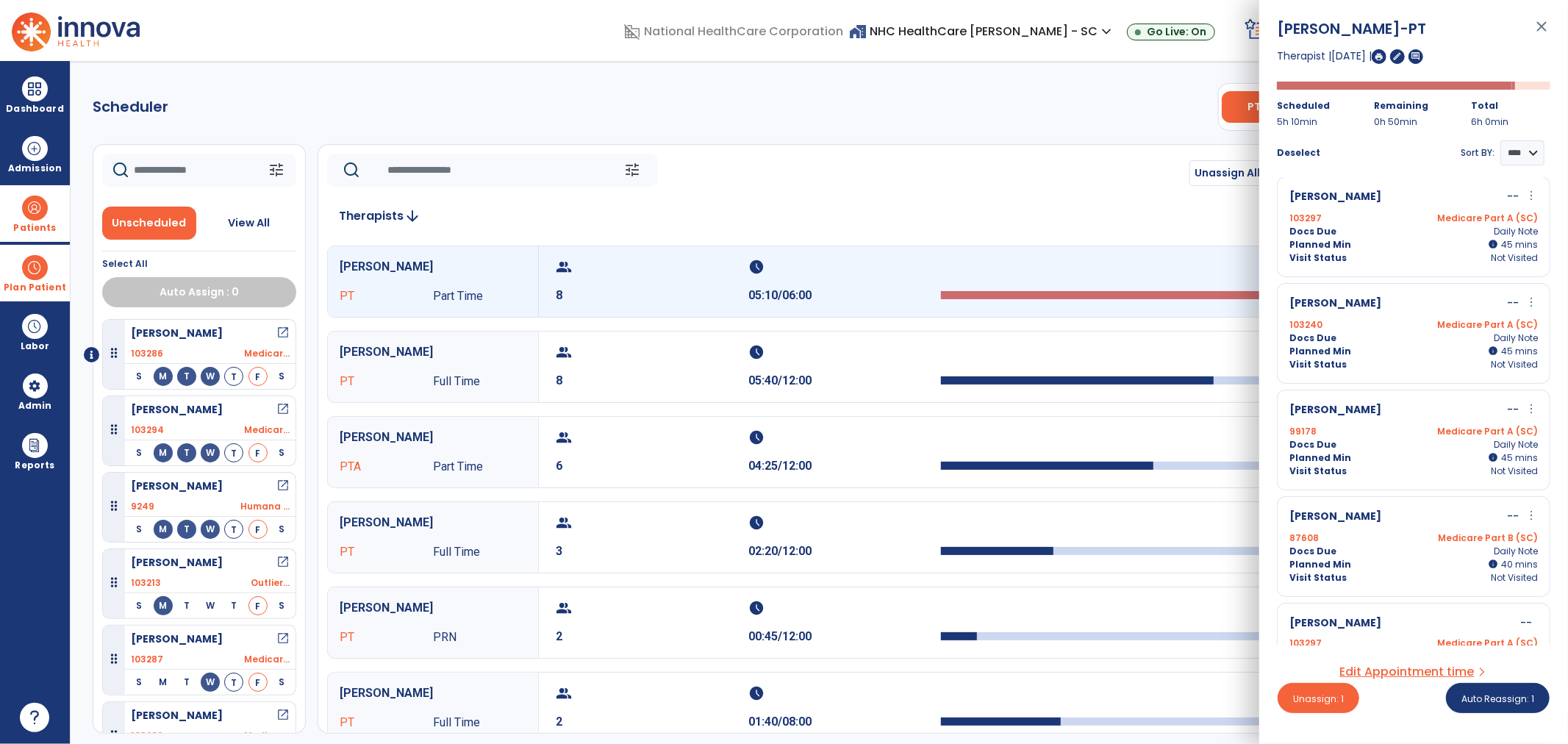 click on "Docs Due Daily Note" at bounding box center (1414, 445) 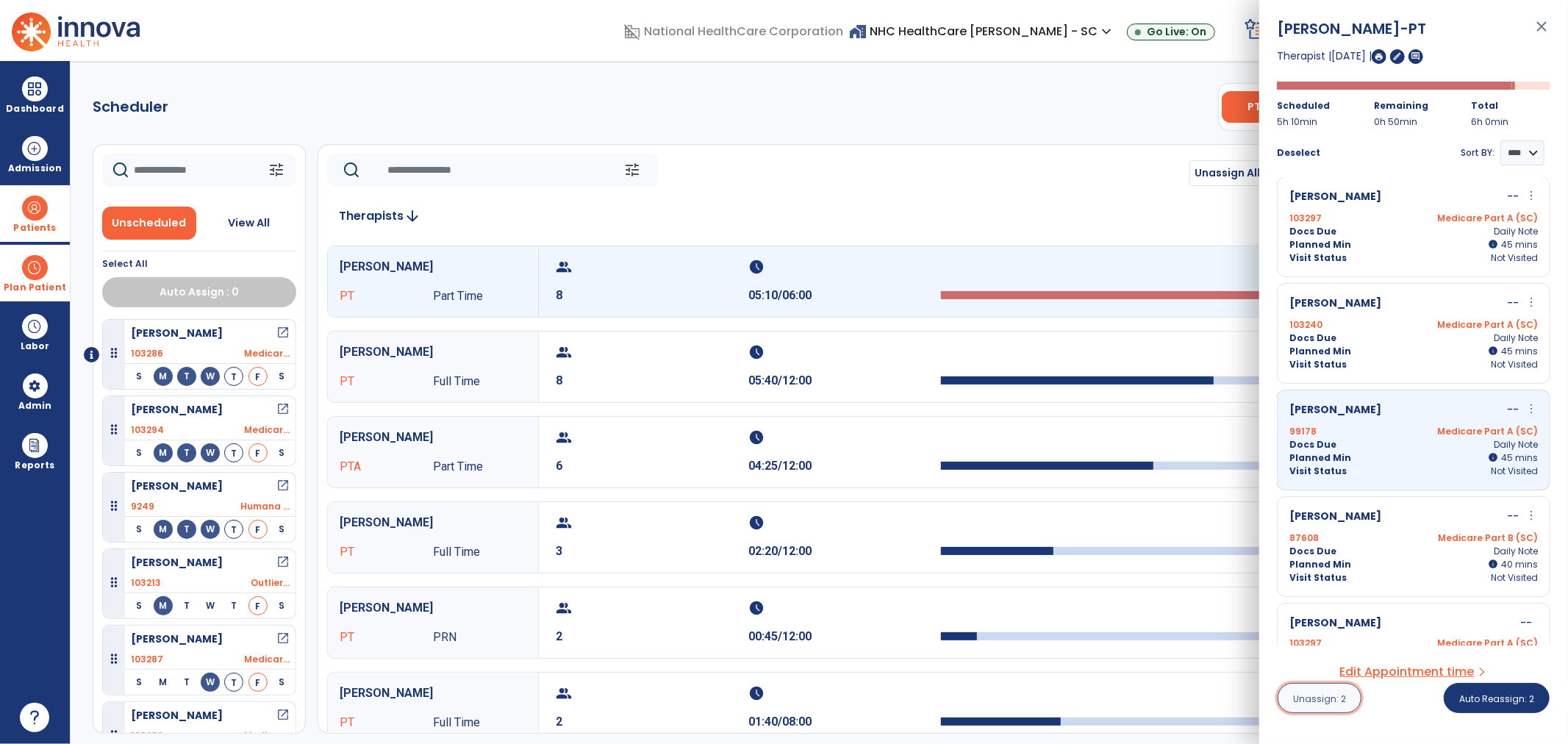 click on "Unassign: 2" at bounding box center [1320, 698] 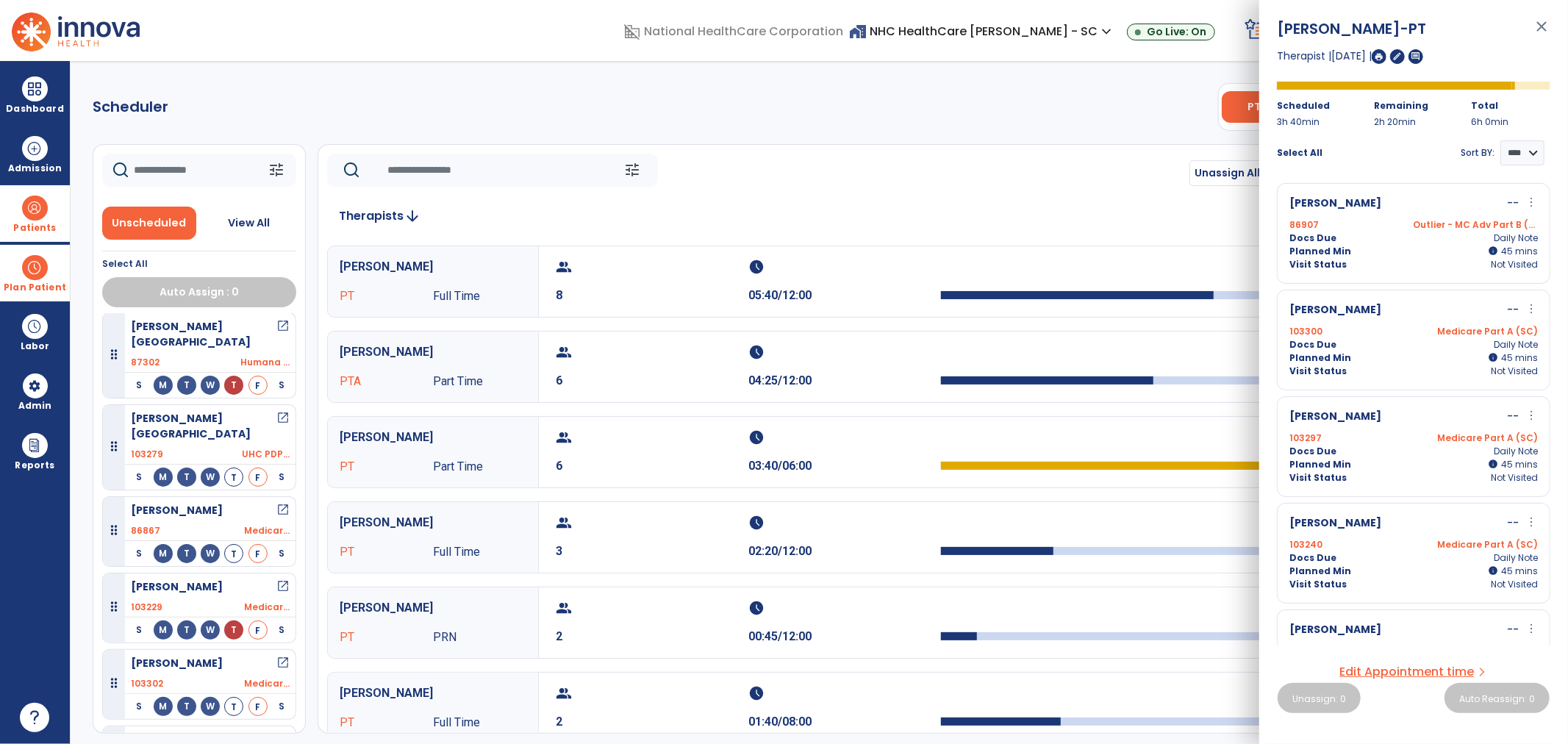 scroll, scrollTop: 1567, scrollLeft: 0, axis: vertical 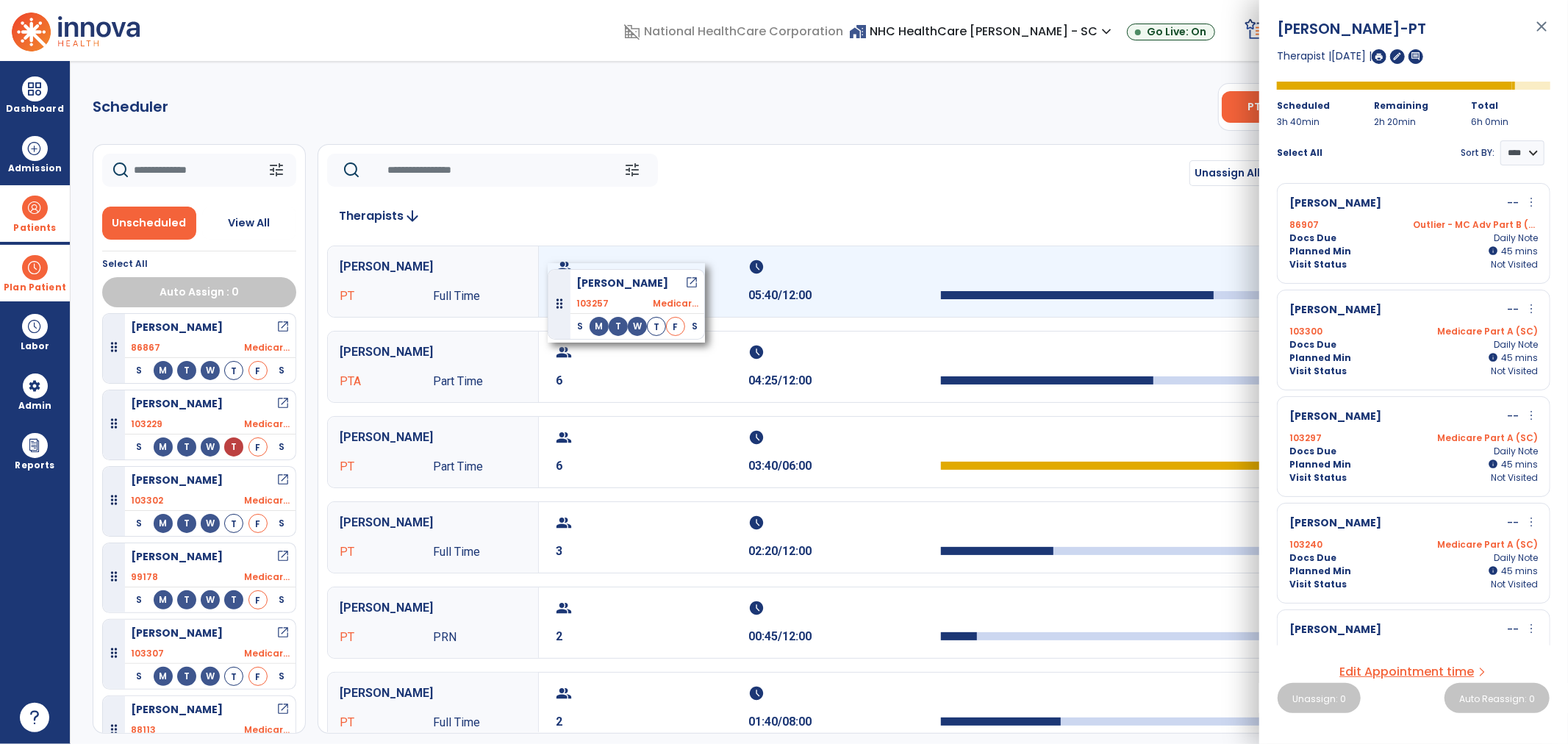 drag, startPoint x: 159, startPoint y: 685, endPoint x: 569, endPoint y: 260, distance: 590.52942 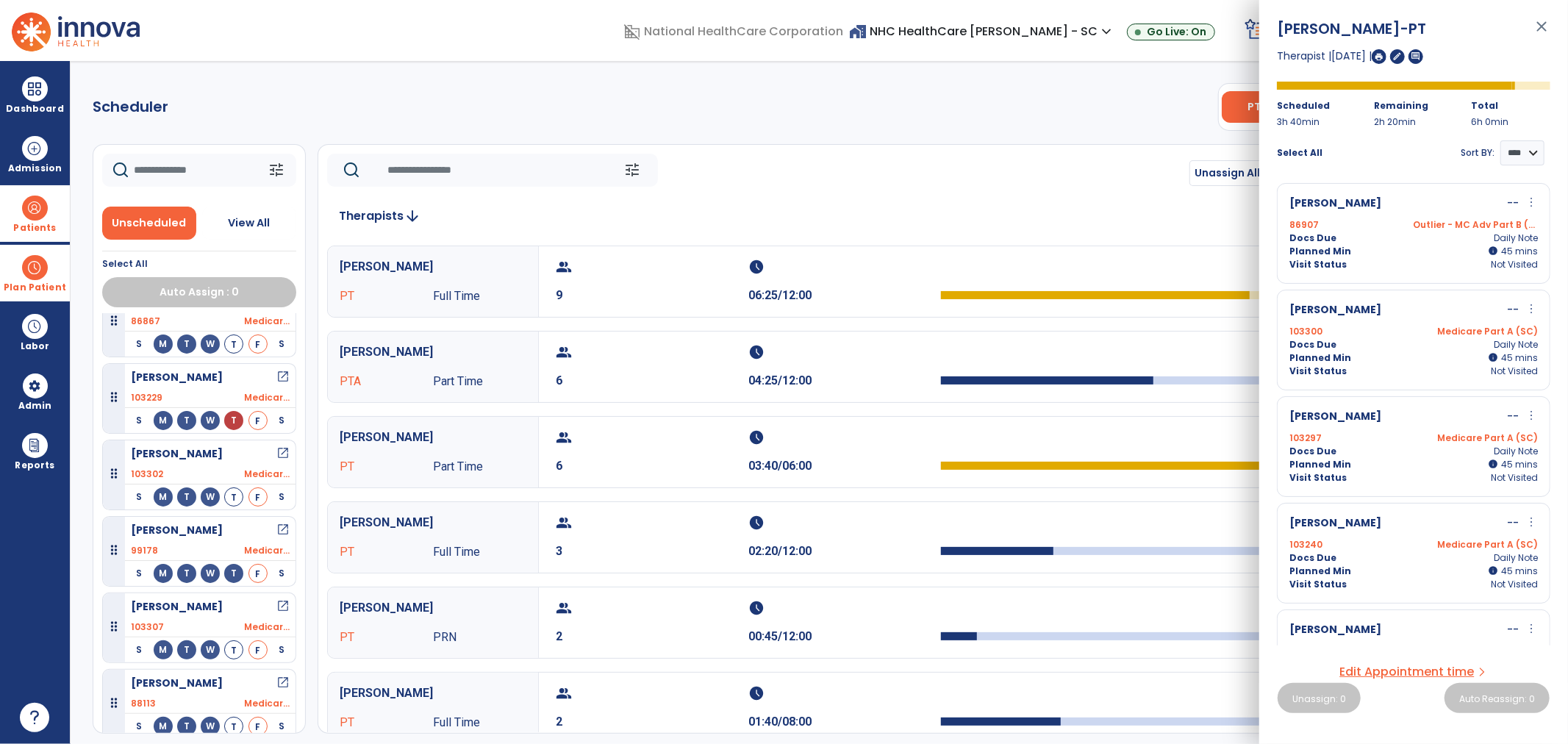 scroll, scrollTop: 1489, scrollLeft: 0, axis: vertical 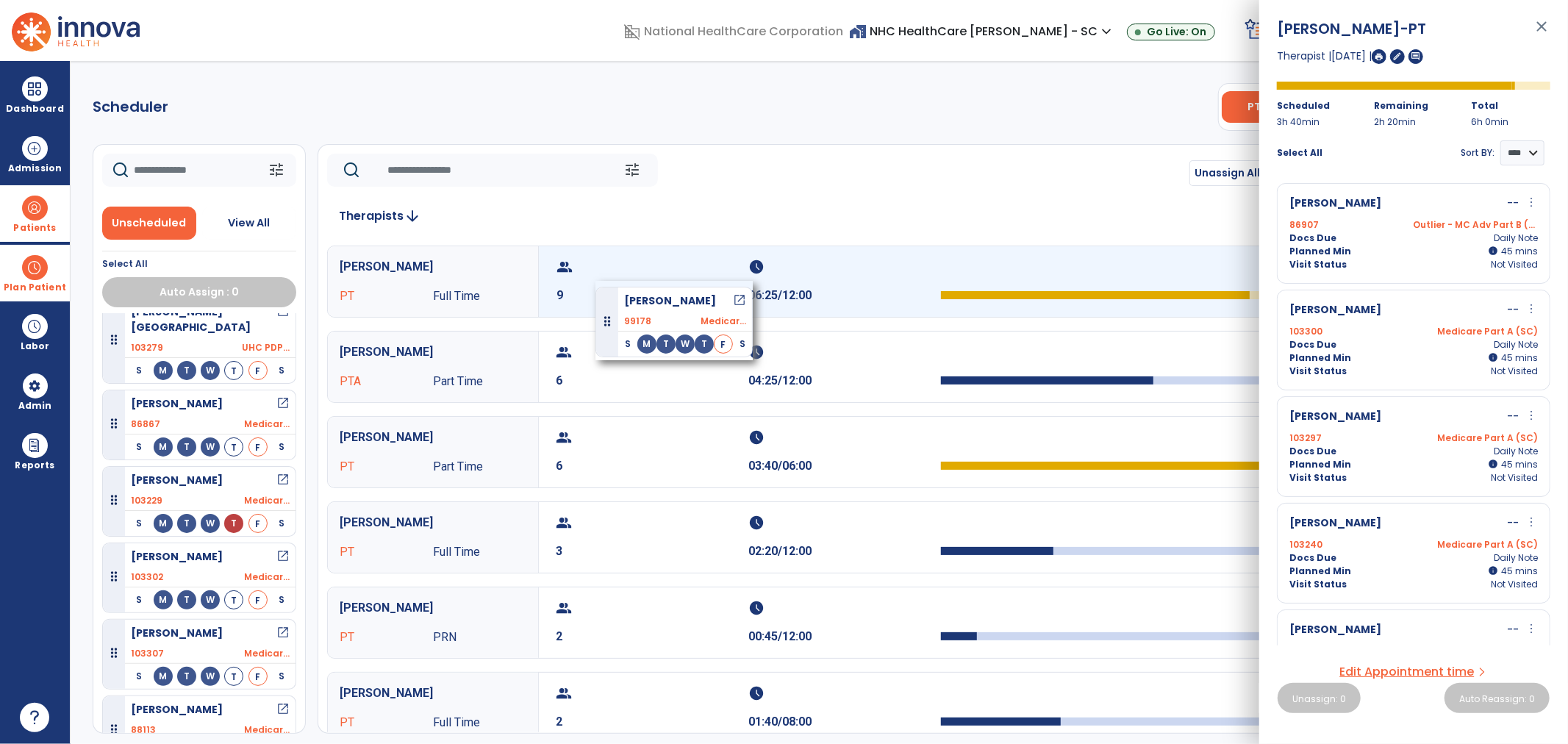 drag, startPoint x: 173, startPoint y: 539, endPoint x: 598, endPoint y: 280, distance: 497.7007 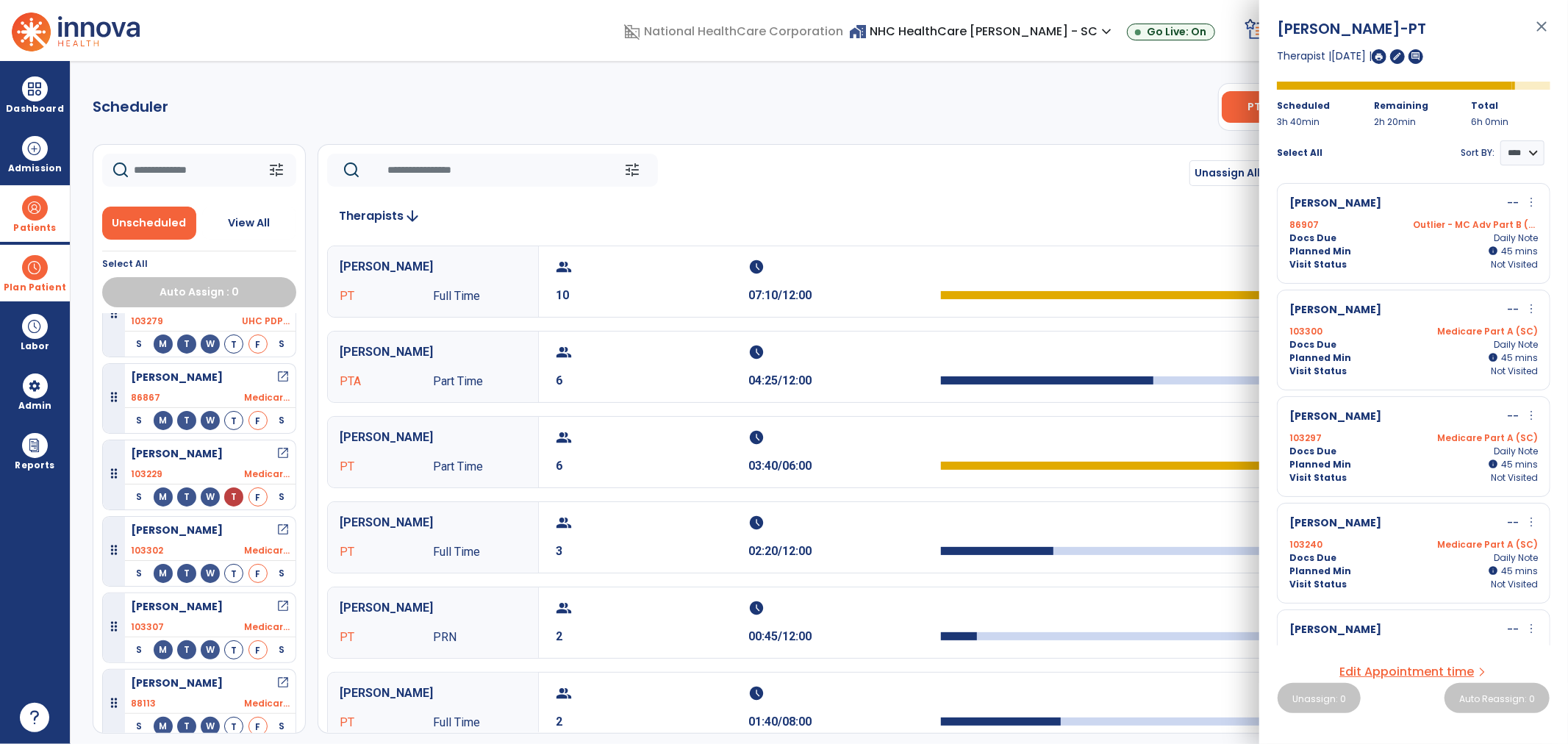 scroll, scrollTop: 1413, scrollLeft: 0, axis: vertical 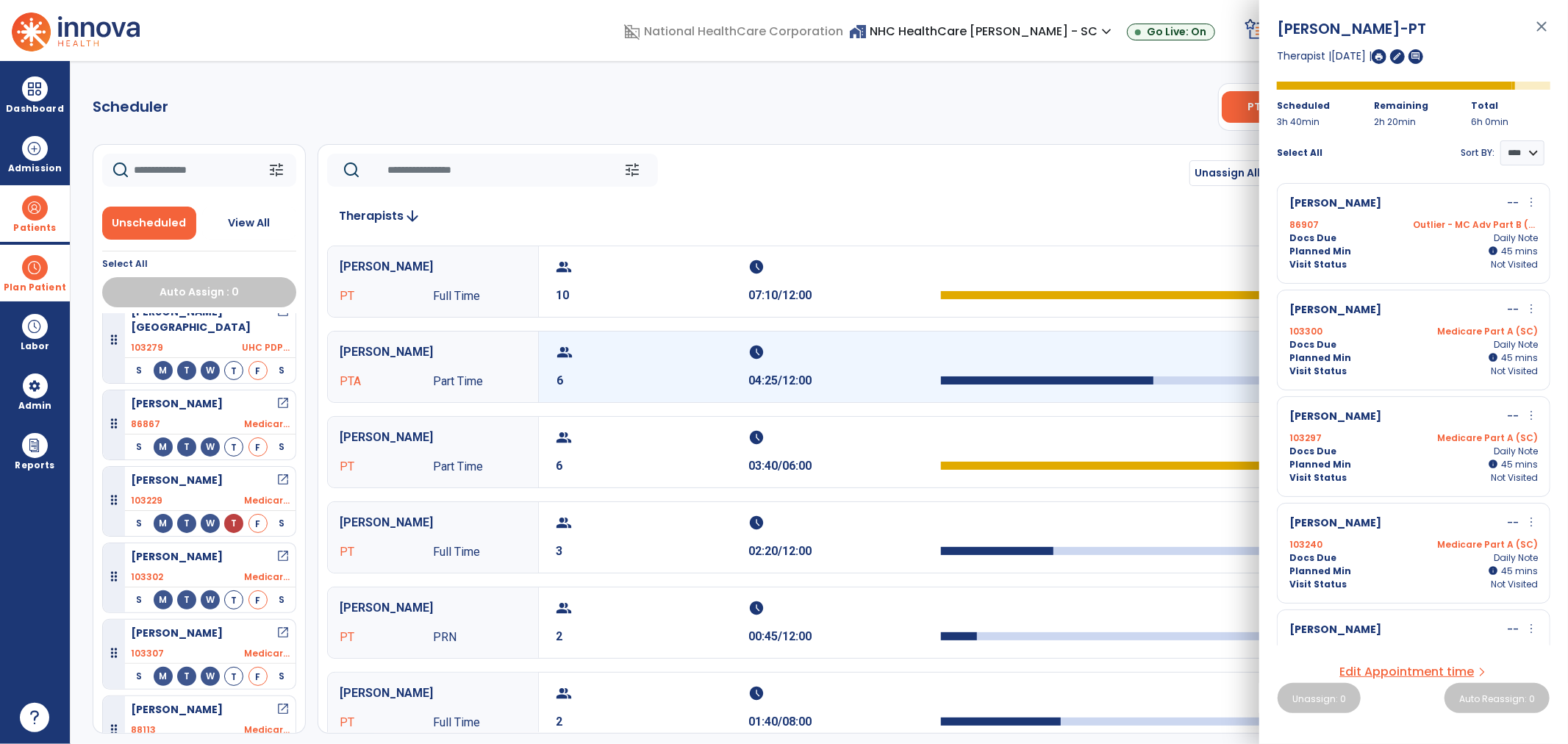 click on "6" at bounding box center (653, 381) 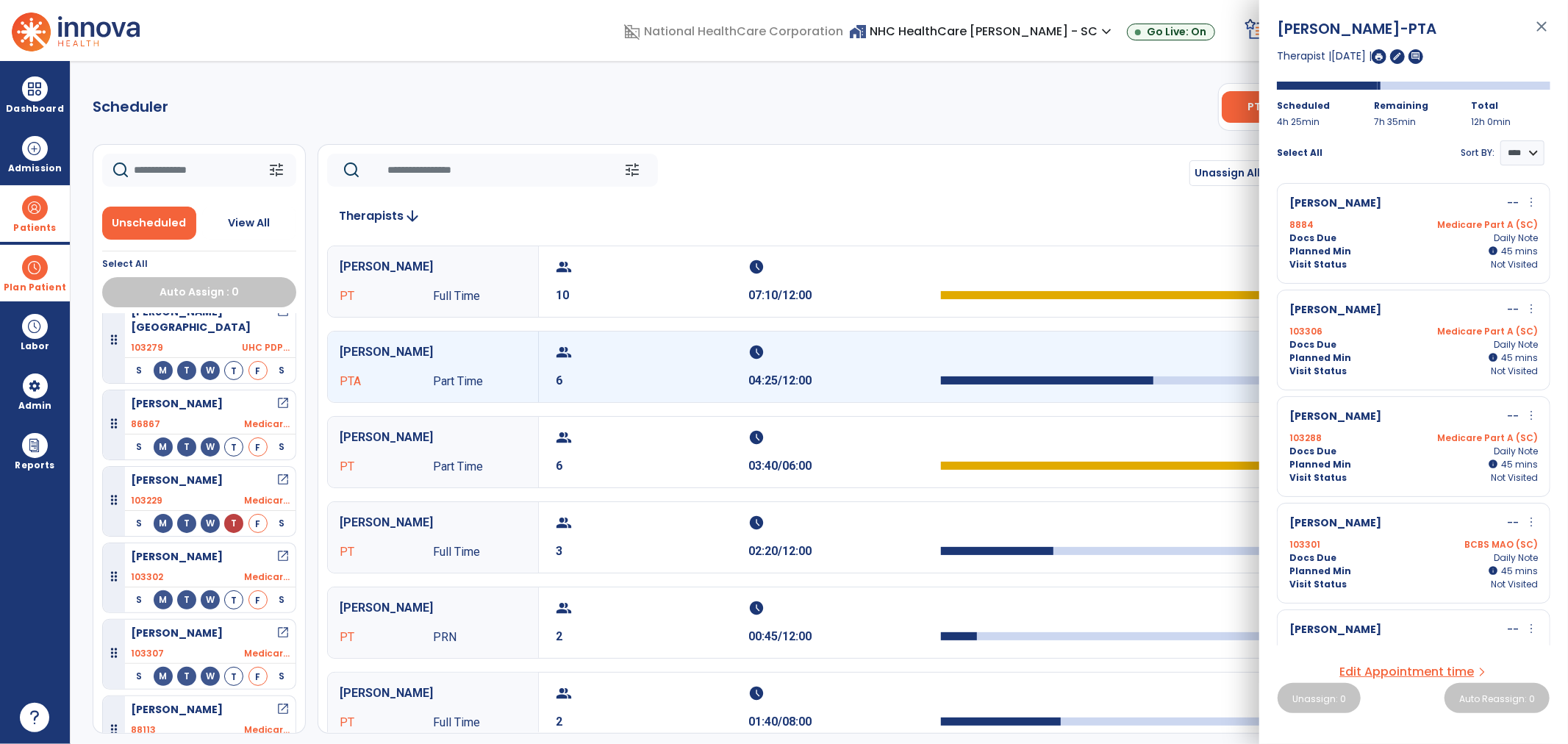 click on "more_vert" at bounding box center (1531, 202) 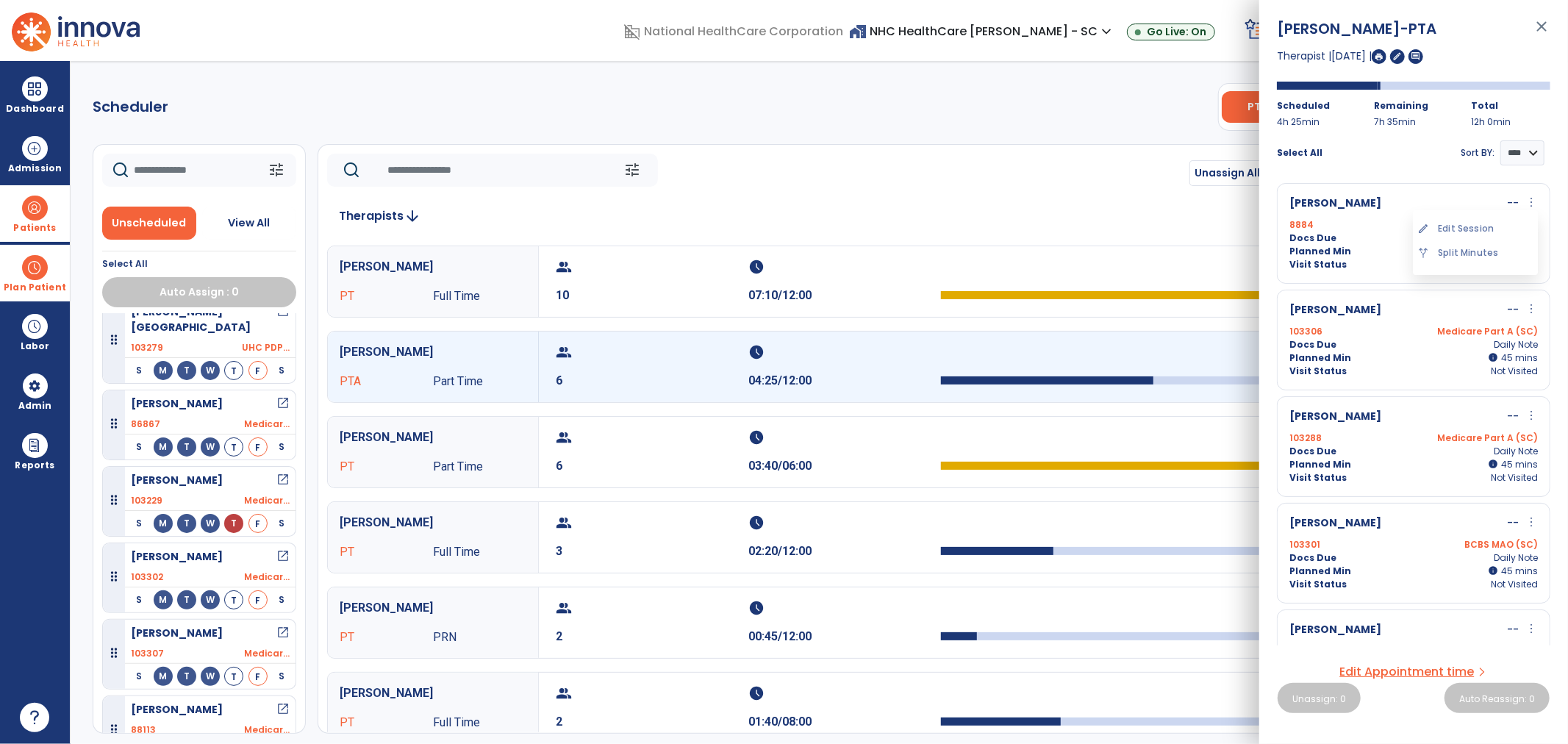 click on "edit   Edit Session" at bounding box center (1475, 229) 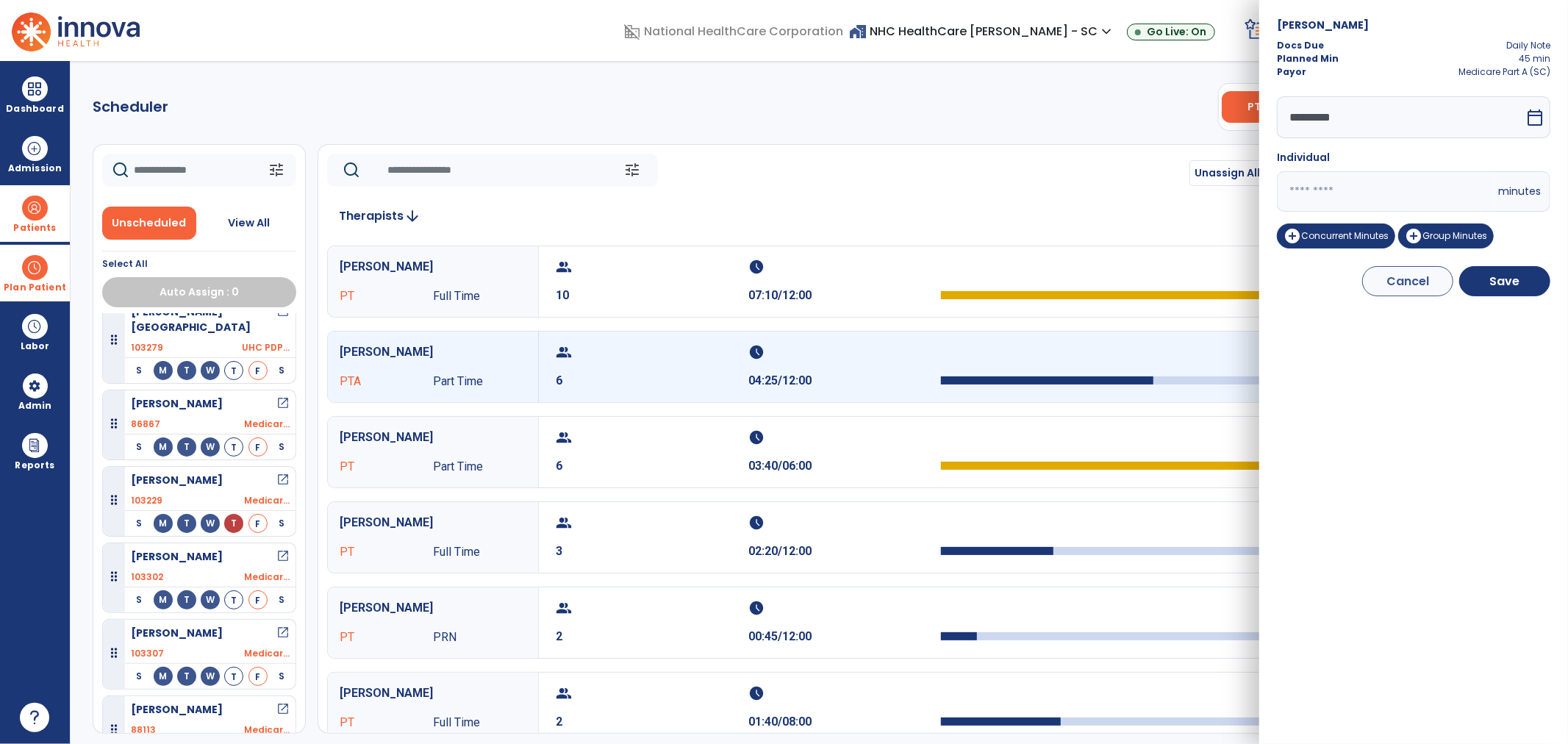 drag, startPoint x: 1353, startPoint y: 185, endPoint x: 1200, endPoint y: 195, distance: 153.32645 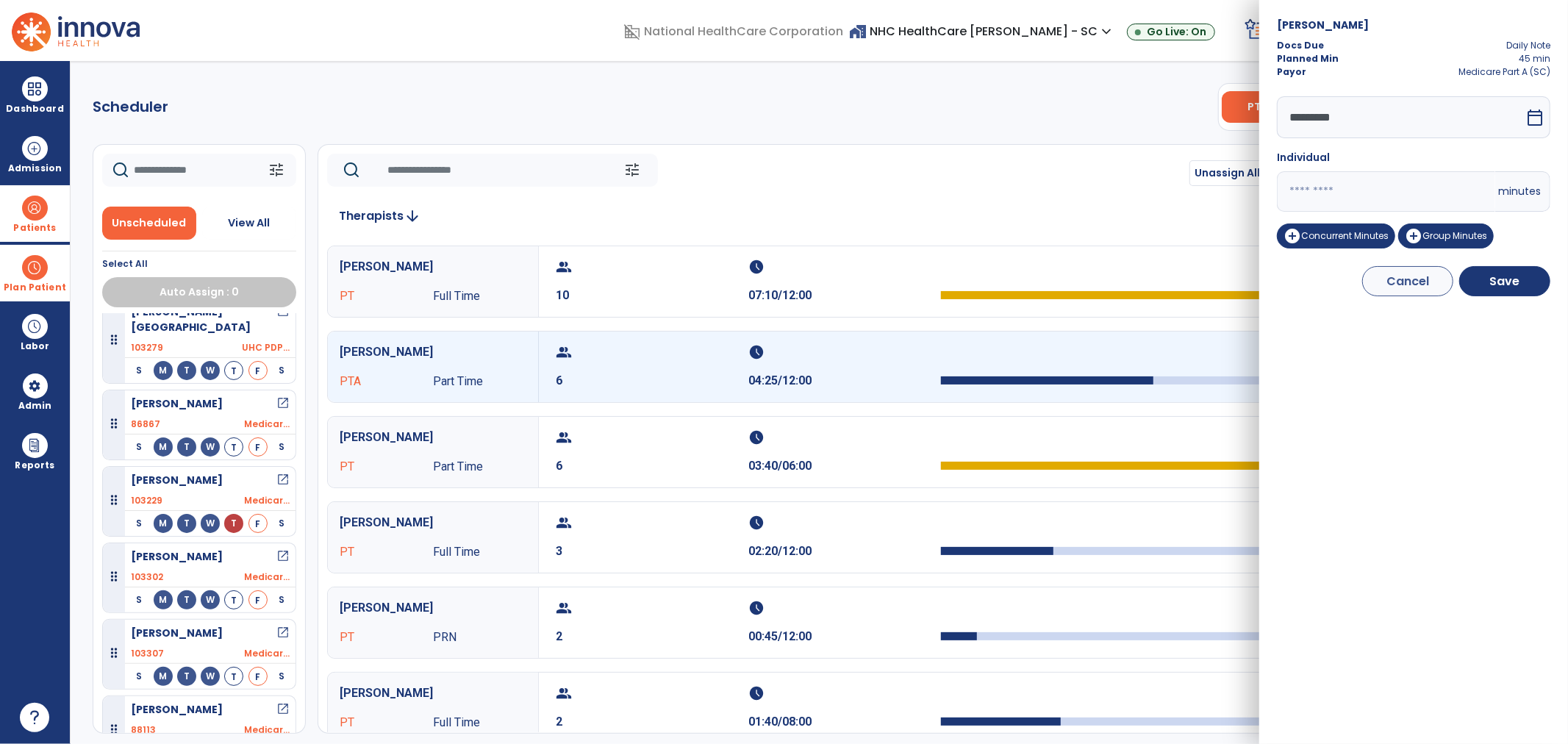 click on "domain_disabled   National HealthCare Corporation   home_work   NHC HealthCare Mauldin - SC   expand_more   NHC HealthCare Bluffton - SC   NHC HealthCare Mauldin - SC  Go Live: On schedule My Time:   Thursday, Jul 10    **** arrow_right  Start   Open your timecard  arrow_right 99+ Notifications Mark as read Census Alert - A21 Today at 8:58 AM | NHC HealthCare Mauldin - SC Census Alert - A22 Yesterday at 6:58 PM | NHC HealthCare Mauldin - SC Census Alert - A01 Yesterday at 6:28 PM | NHC HealthCare Mauldin - SC Census Alert - A03 Yesterday at 5:18 PM | NHC HealthCare Mauldin - SC Census Alert - A22 Yesterday at 5:13 PM | NHC HealthCare Bluffton - SC See all Notifications  LW   White , Lauren    expand_more   home   Home   person   Profile   help   Help   logout   Log out  Dashboard  dashboard  Therapist Dashboard  view_quilt  Operations Dashboard Admission Patients  format_list_bulleted  Patient List  space_dashboard  Patient Board  insert_chart  PDPM Board Plan Patient  event_note  Planner Scheduler" at bounding box center (784, 372) 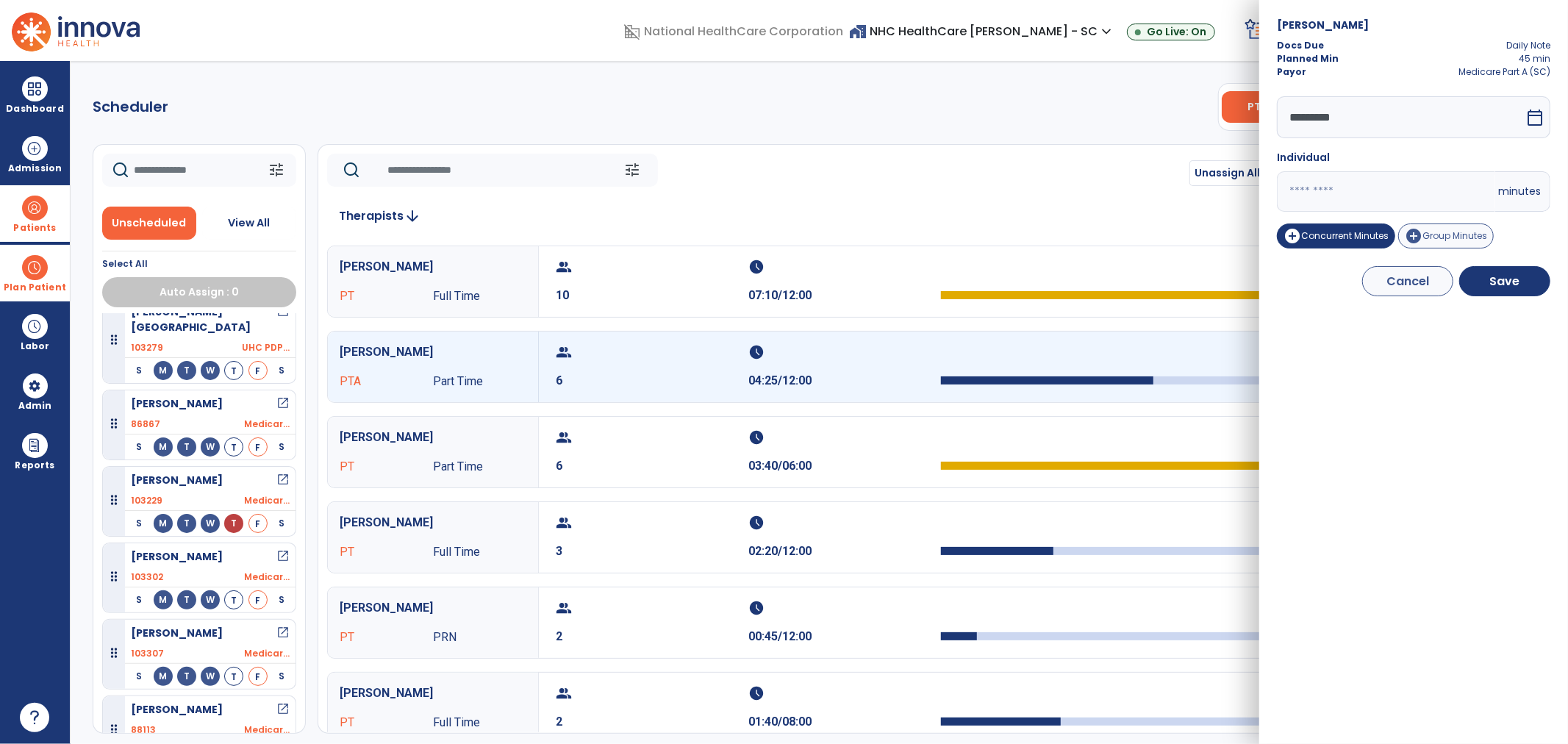 type 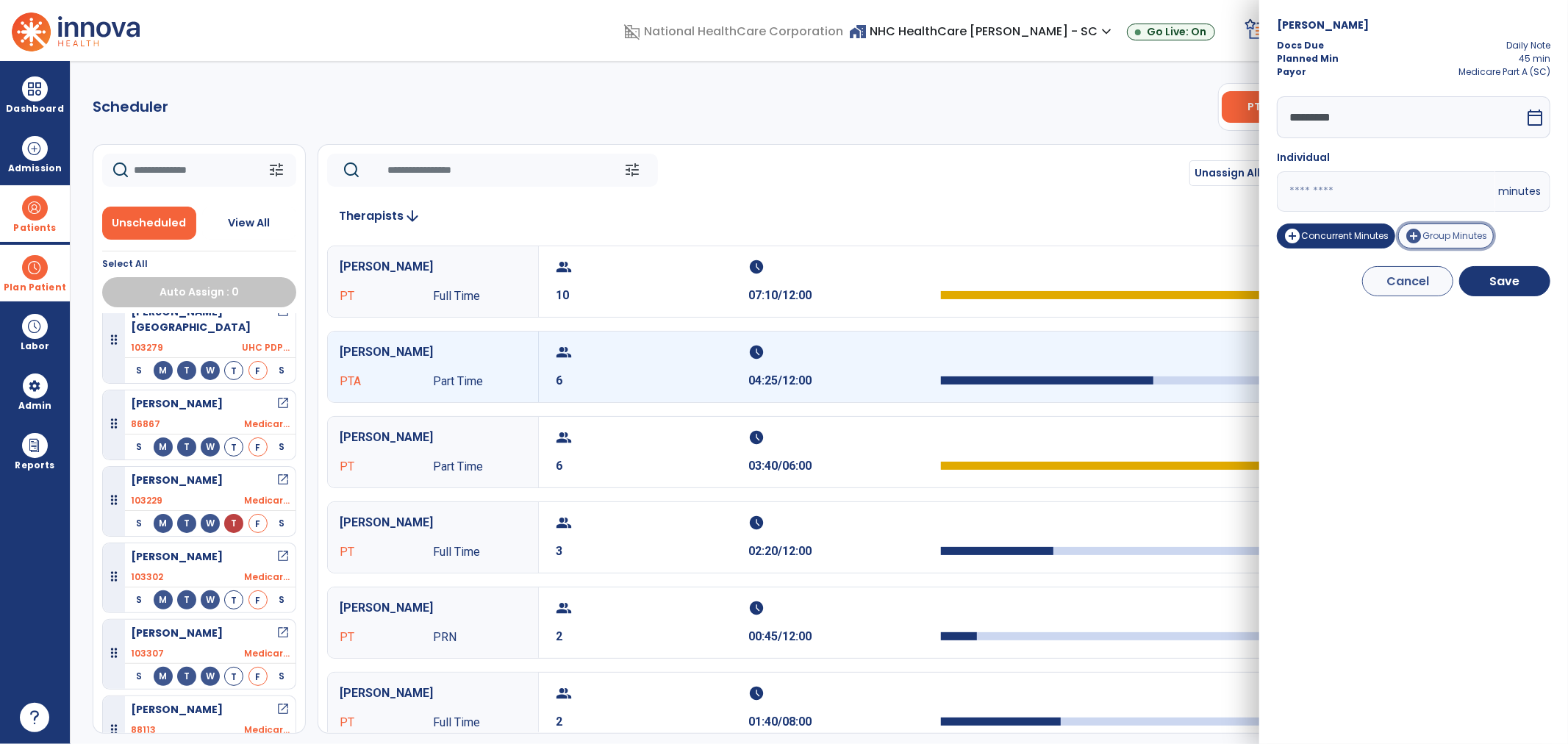 click on "Group Minutes" at bounding box center (1455, 235) 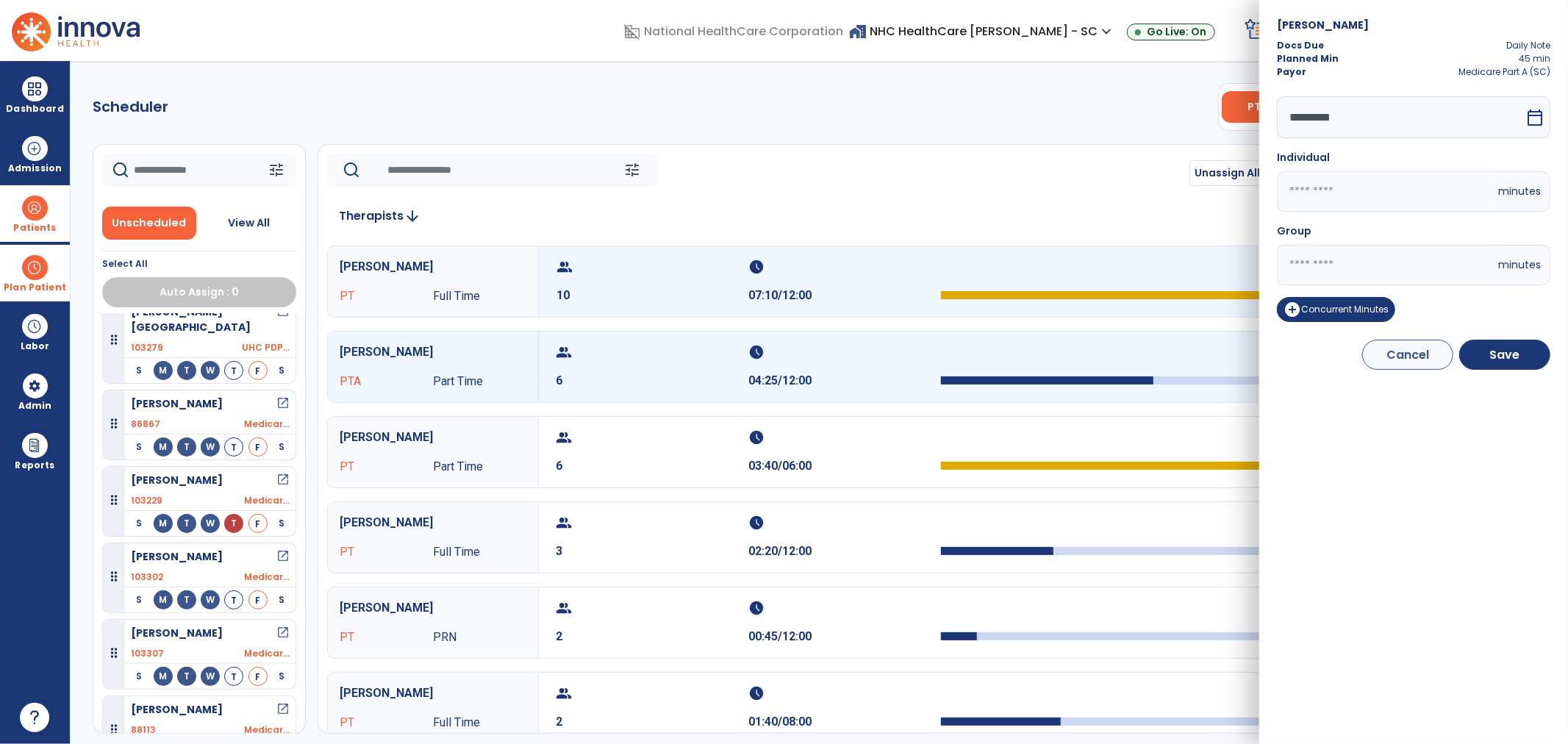 drag, startPoint x: 1353, startPoint y: 246, endPoint x: 1195, endPoint y: 251, distance: 158.07909 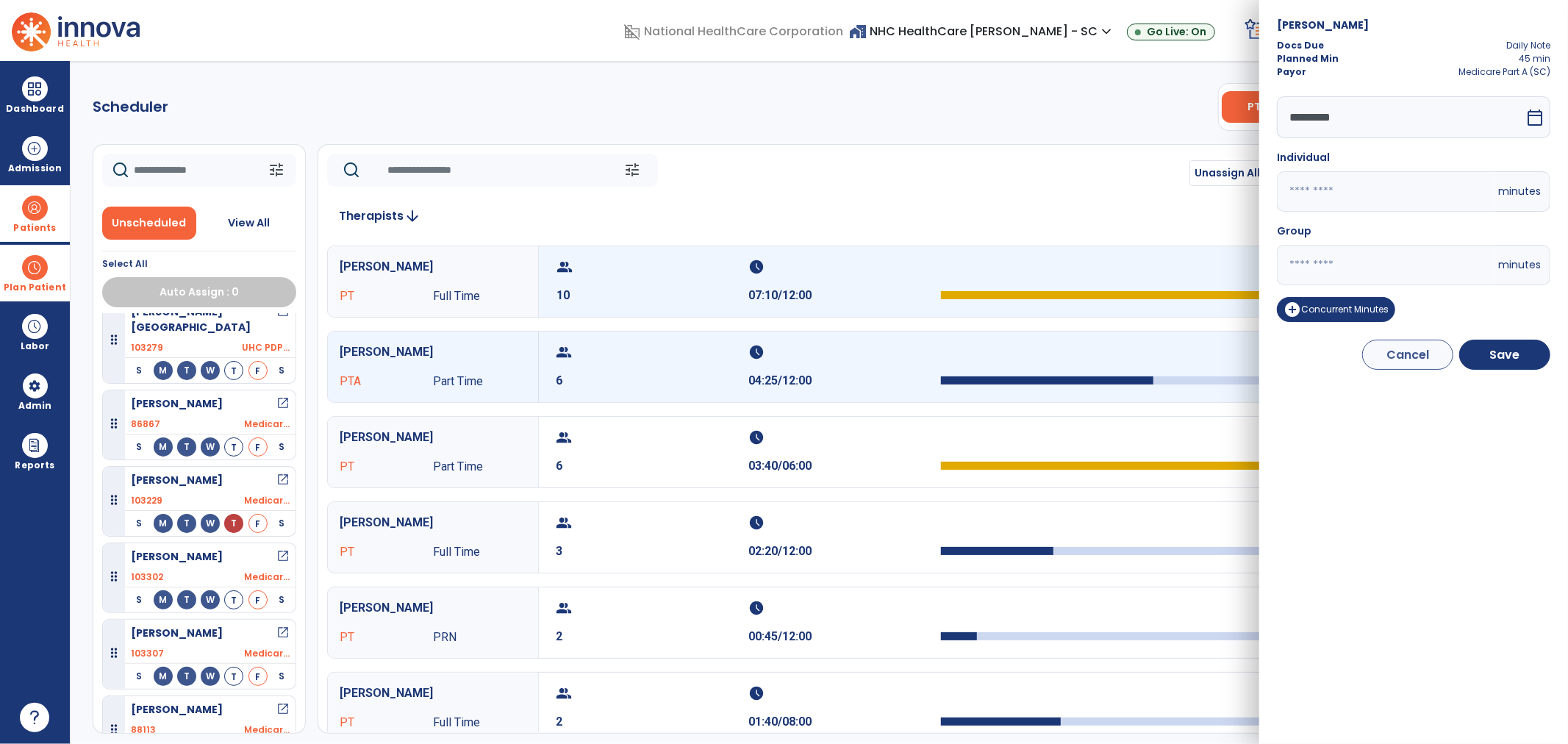 click on "domain_disabled   National HealthCare Corporation   home_work   NHC HealthCare Mauldin - SC   expand_more   NHC HealthCare Bluffton - SC   NHC HealthCare Mauldin - SC  Go Live: On schedule My Time:   Thursday, Jul 10    **** arrow_right  Start   Open your timecard  arrow_right 99+ Notifications Mark as read Census Alert - A21 Today at 8:58 AM | NHC HealthCare Mauldin - SC Census Alert - A22 Yesterday at 6:58 PM | NHC HealthCare Mauldin - SC Census Alert - A01 Yesterday at 6:28 PM | NHC HealthCare Mauldin - SC Census Alert - A03 Yesterday at 5:18 PM | NHC HealthCare Mauldin - SC Census Alert - A22 Yesterday at 5:13 PM | NHC HealthCare Bluffton - SC See all Notifications  LW   White , Lauren    expand_more   home   Home   person   Profile   help   Help   logout   Log out  Dashboard  dashboard  Therapist Dashboard  view_quilt  Operations Dashboard Admission Patients  format_list_bulleted  Patient List  space_dashboard  Patient Board  insert_chart  PDPM Board Plan Patient  event_note  Planner Scheduler" at bounding box center [784, 372] 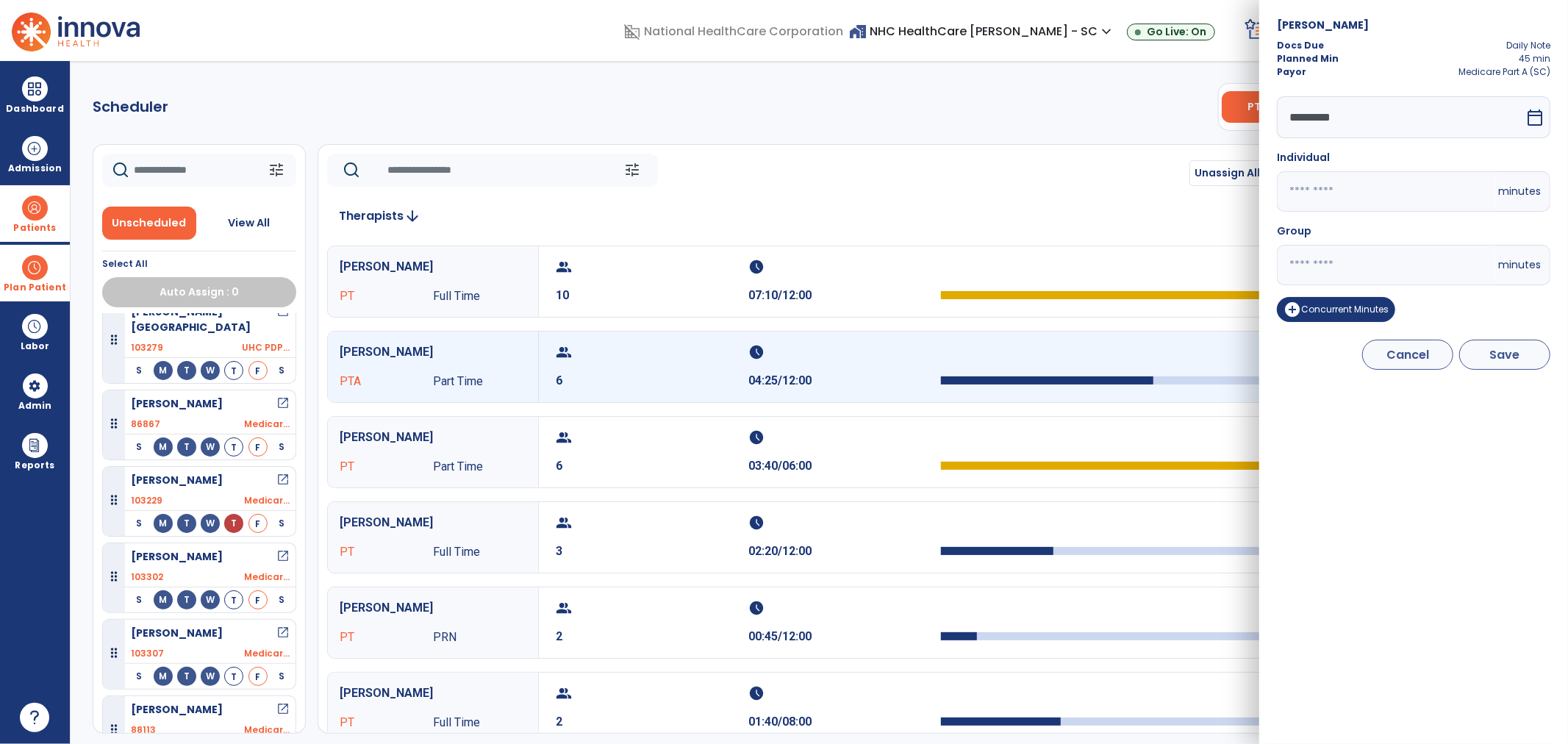 type on "**" 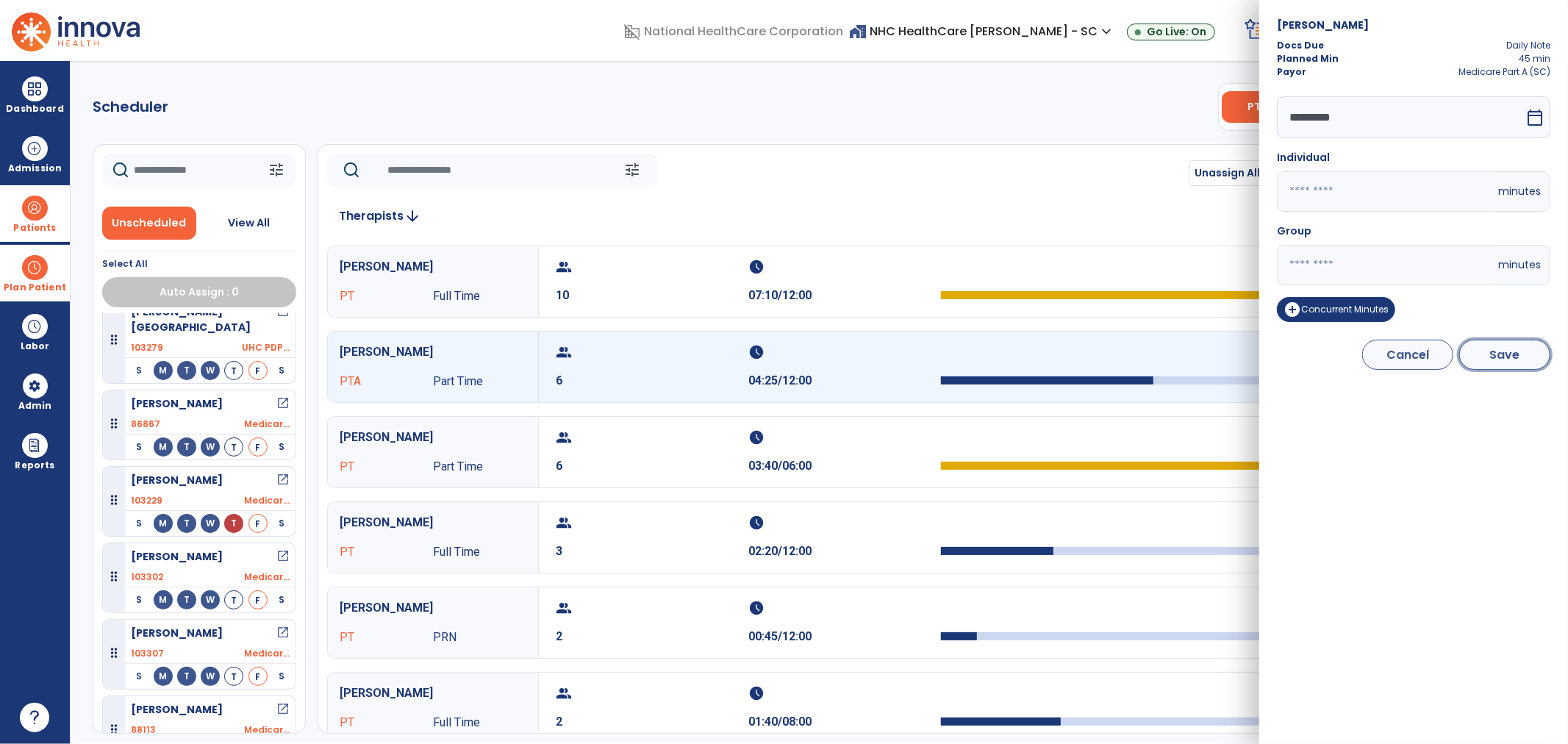 click on "Save" at bounding box center [1505, 354] 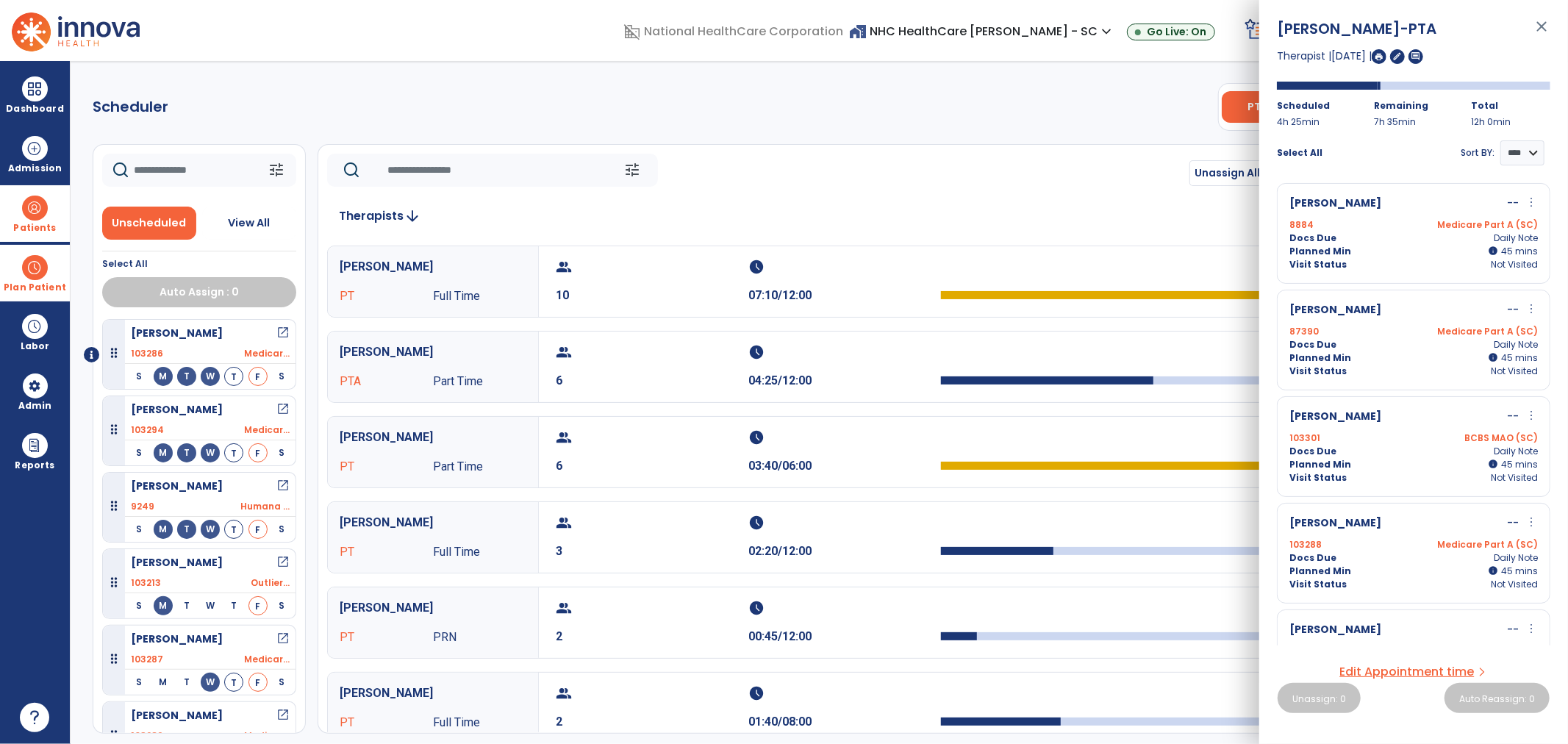 click on "more_vert" at bounding box center [1531, 309] 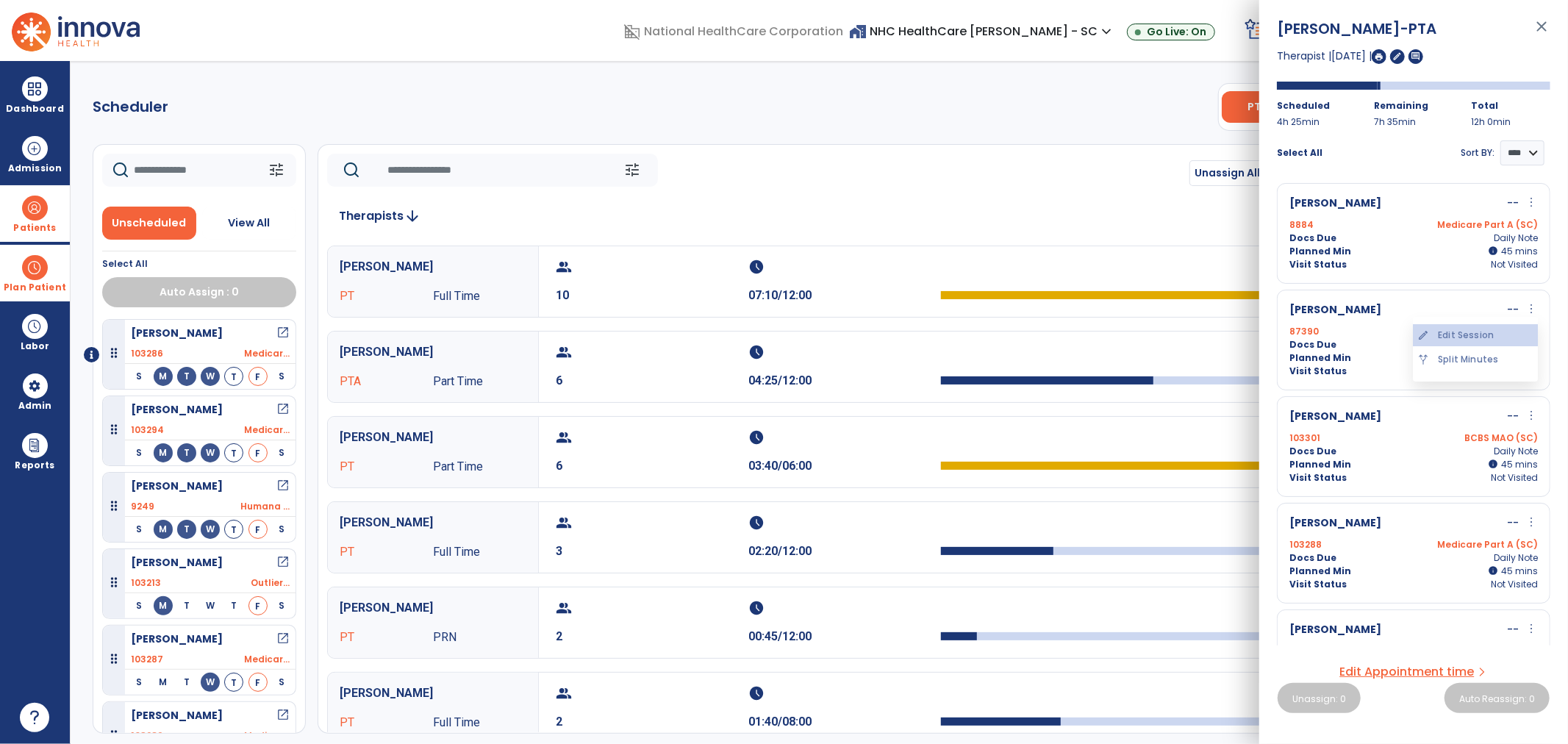 click on "edit   Edit Session" at bounding box center (1475, 335) 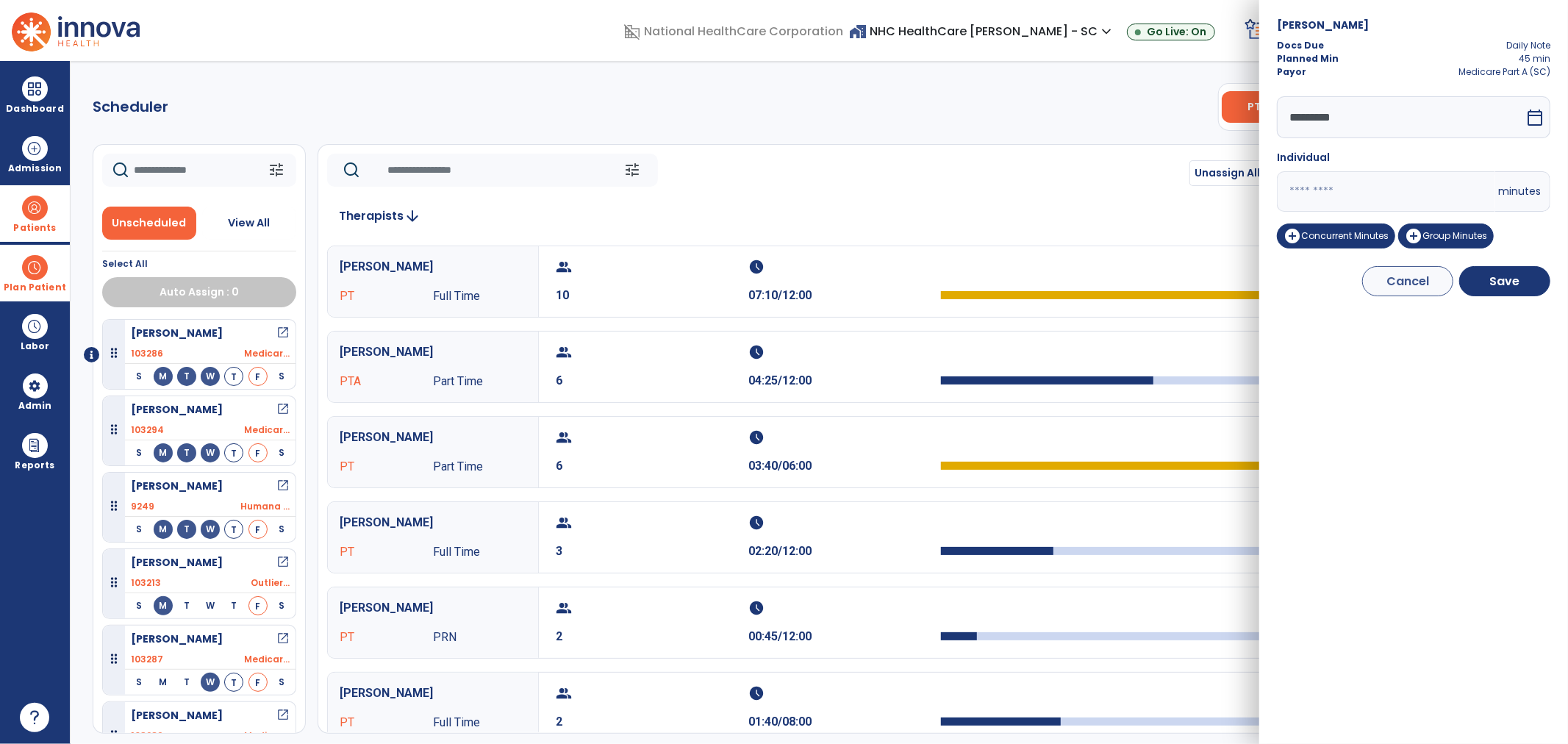 click on "domain_disabled   National HealthCare Corporation   home_work   NHC HealthCare Mauldin - SC   expand_more   NHC HealthCare Bluffton - SC   NHC HealthCare Mauldin - SC  Go Live: On schedule My Time:   Thursday, Jul 10    **** arrow_right  Start   Open your timecard  arrow_right 99+ Notifications Mark as read Census Alert - A21 Today at 8:58 AM | NHC HealthCare Mauldin - SC Census Alert - A22 Yesterday at 6:58 PM | NHC HealthCare Mauldin - SC Census Alert - A01 Yesterday at 6:28 PM | NHC HealthCare Mauldin - SC Census Alert - A03 Yesterday at 5:18 PM | NHC HealthCare Mauldin - SC Census Alert - A22 Yesterday at 5:13 PM | NHC HealthCare Bluffton - SC See all Notifications  LW   White , Lauren    expand_more   home   Home   person   Profile   help   Help   logout   Log out  Dashboard  dashboard  Therapist Dashboard  view_quilt  Operations Dashboard Admission Patients  format_list_bulleted  Patient List  space_dashboard  Patient Board  insert_chart  PDPM Board Plan Patient  event_note  Planner Scheduler" at bounding box center [784, 372] 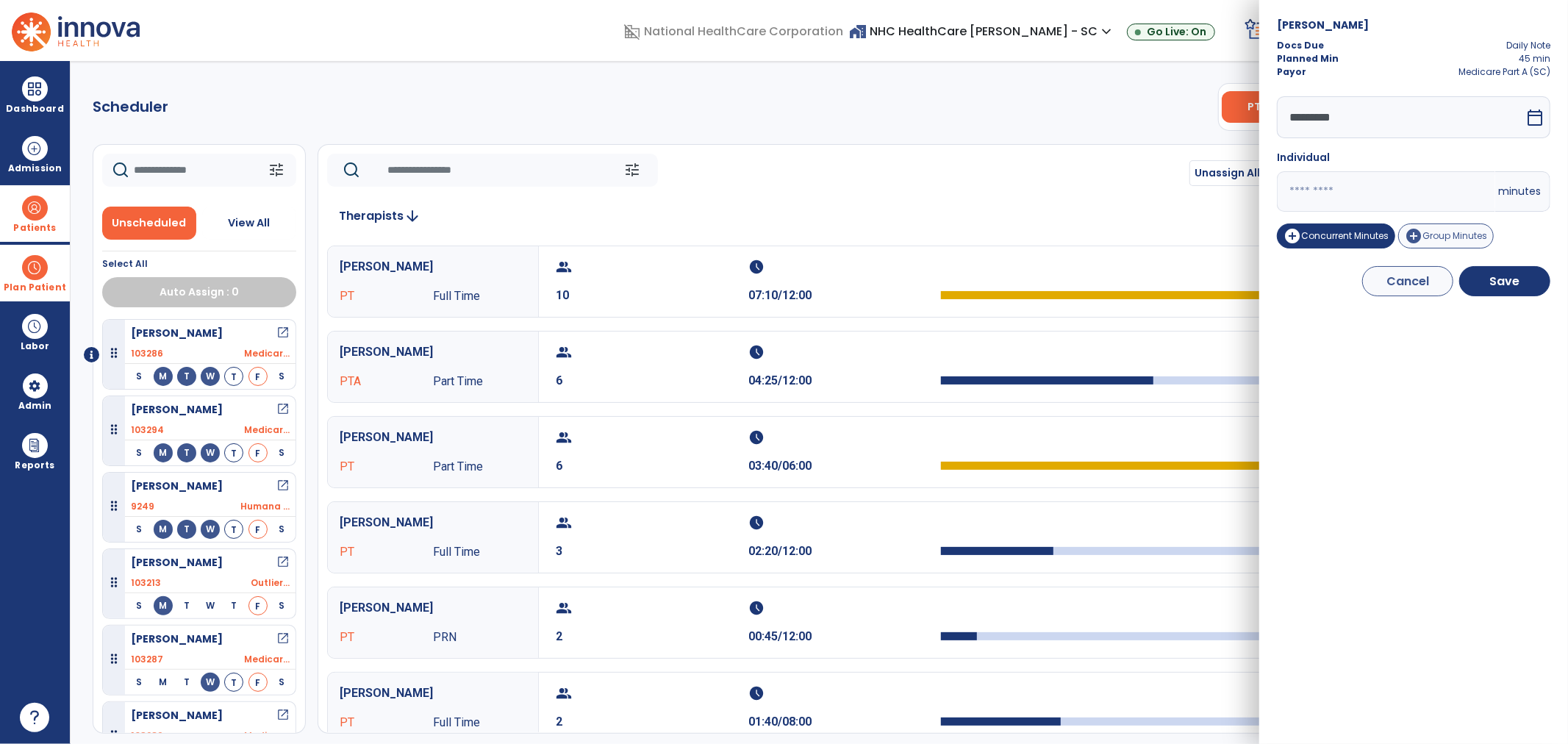 type 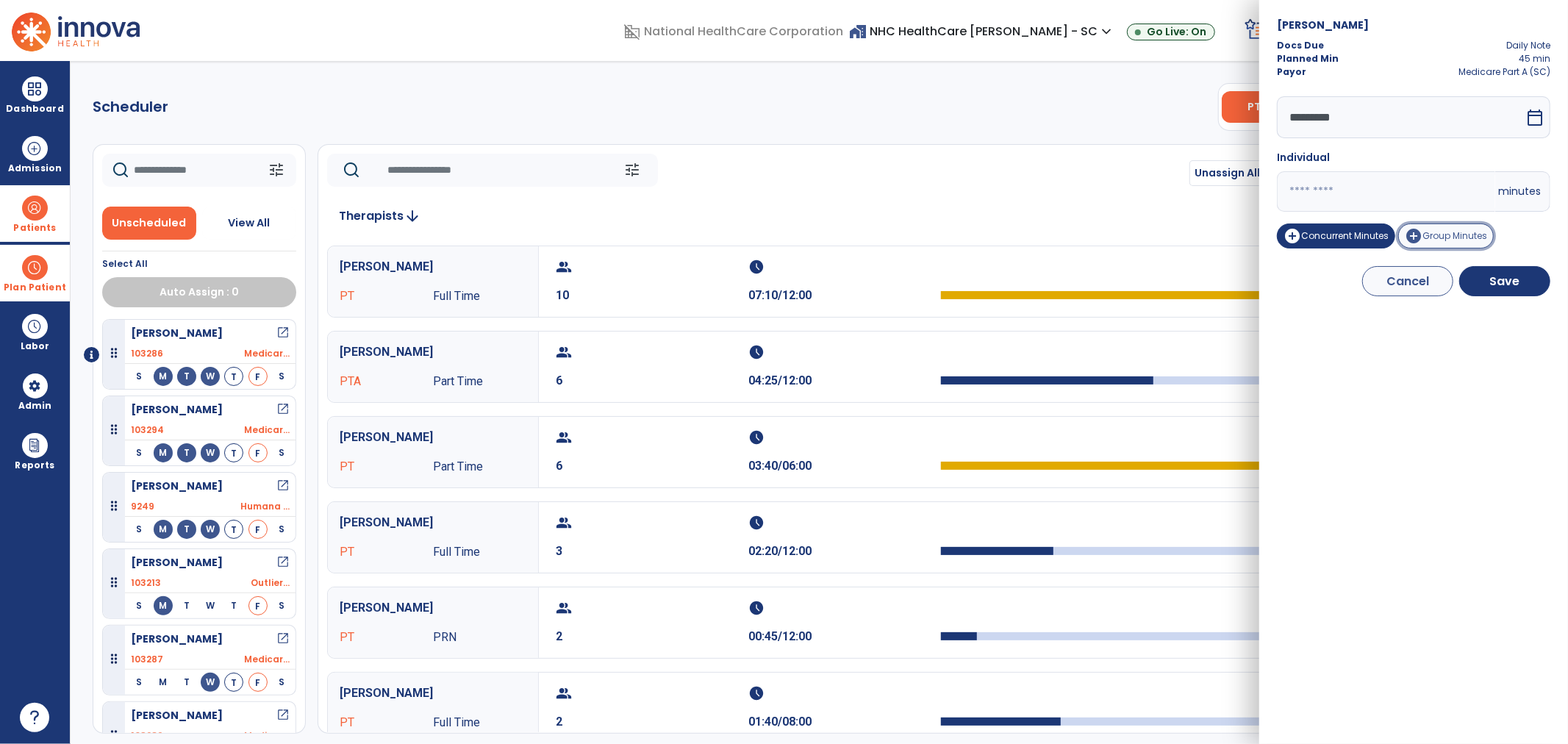 click on "add_circle   Group Minutes" at bounding box center [1446, 236] 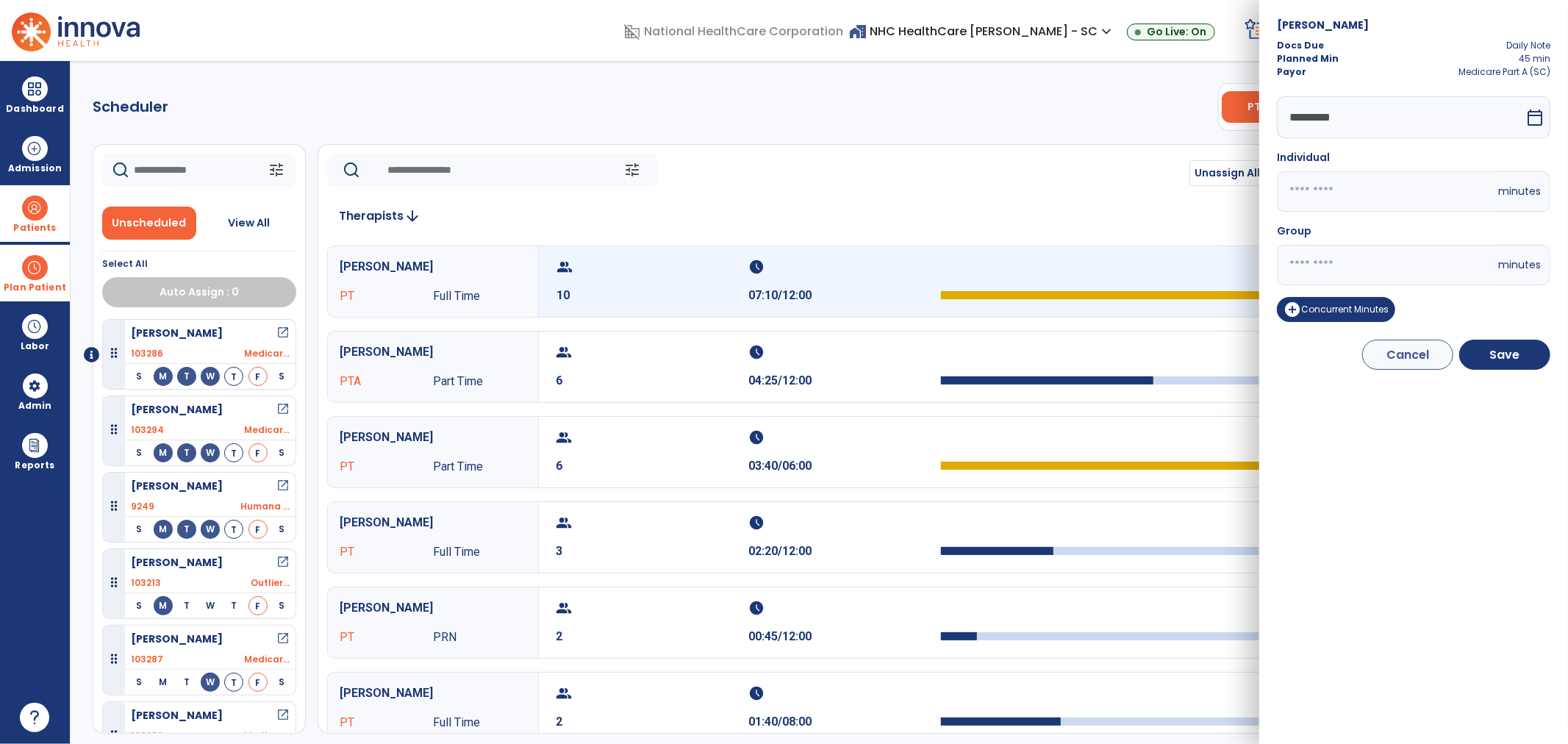 drag, startPoint x: 1317, startPoint y: 260, endPoint x: 1169, endPoint y: 274, distance: 148.66069 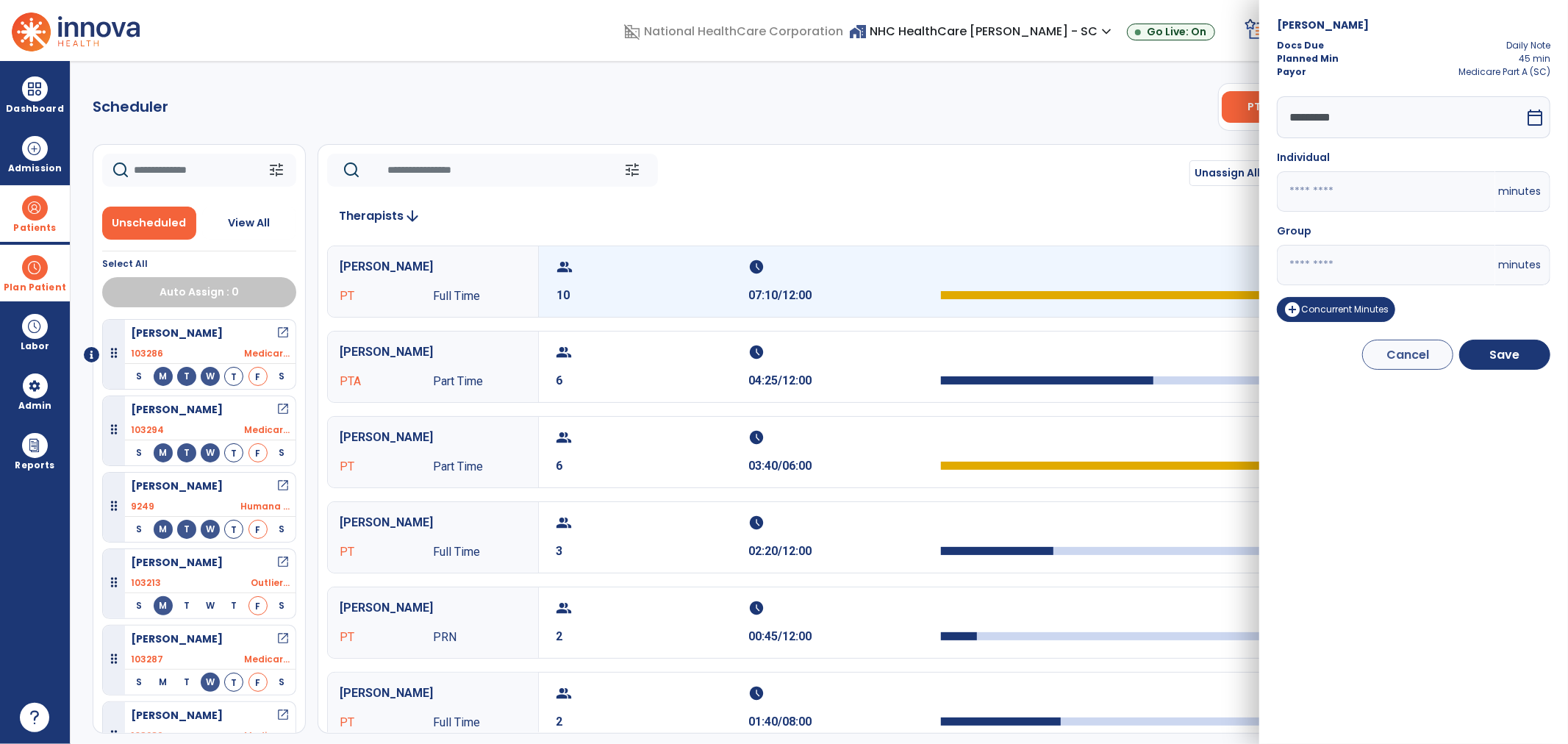 click on "domain_disabled   National HealthCare Corporation   home_work   NHC HealthCare Mauldin - SC   expand_more   NHC HealthCare Bluffton - SC   NHC HealthCare Mauldin - SC  Go Live: On schedule My Time:   Thursday, Jul 10    **** arrow_right  Start   Open your timecard  arrow_right 99+ Notifications Mark as read Census Alert - A21 Today at 8:58 AM | NHC HealthCare Mauldin - SC Census Alert - A22 Yesterday at 6:58 PM | NHC HealthCare Mauldin - SC Census Alert - A01 Yesterday at 6:28 PM | NHC HealthCare Mauldin - SC Census Alert - A03 Yesterday at 5:18 PM | NHC HealthCare Mauldin - SC Census Alert - A22 Yesterday at 5:13 PM | NHC HealthCare Bluffton - SC See all Notifications  LW   White , Lauren    expand_more   home   Home   person   Profile   help   Help   logout   Log out  Dashboard  dashboard  Therapist Dashboard  view_quilt  Operations Dashboard Admission Patients  format_list_bulleted  Patient List  space_dashboard  Patient Board  insert_chart  PDPM Board Plan Patient  event_note  Planner Scheduler" at bounding box center (784, 372) 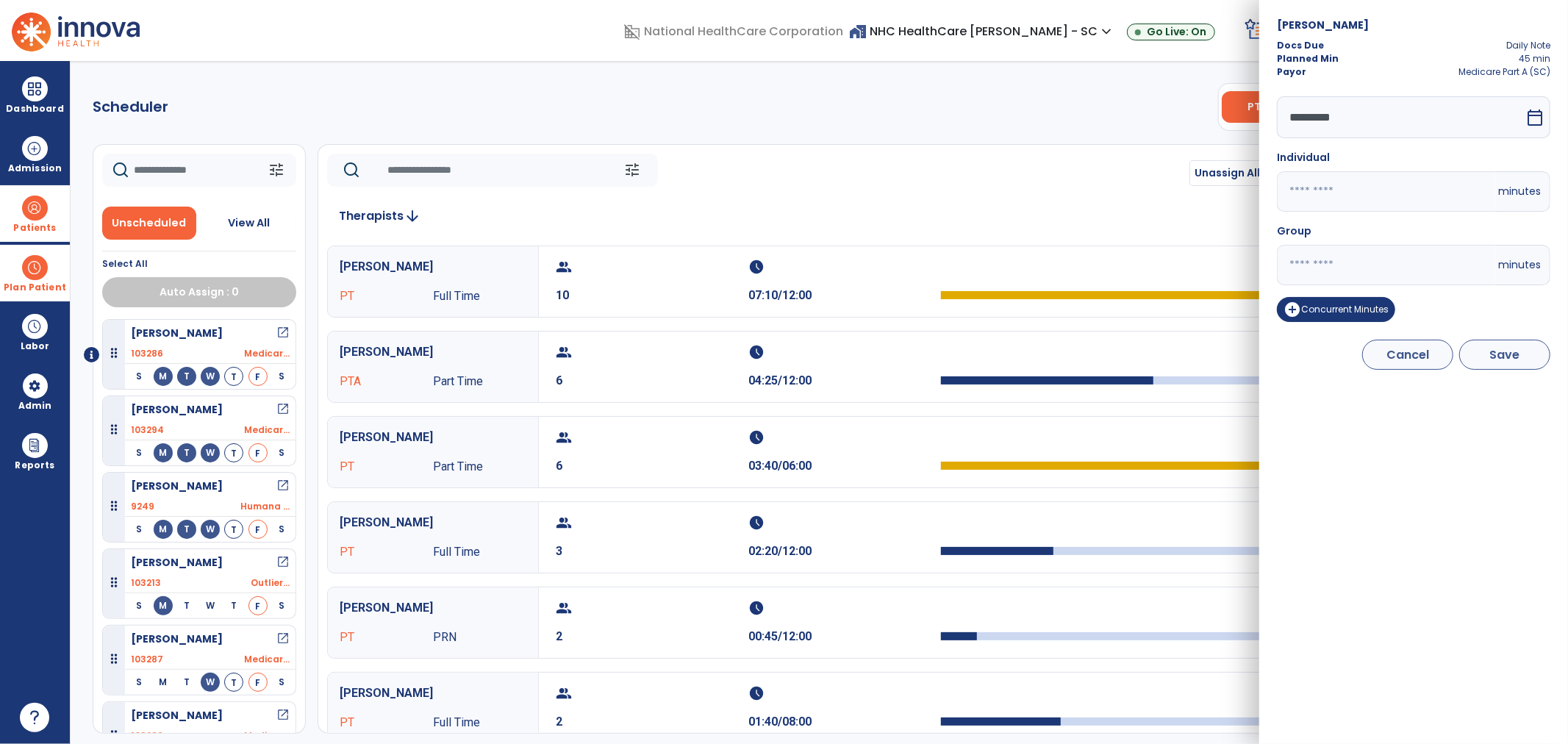 type on "**" 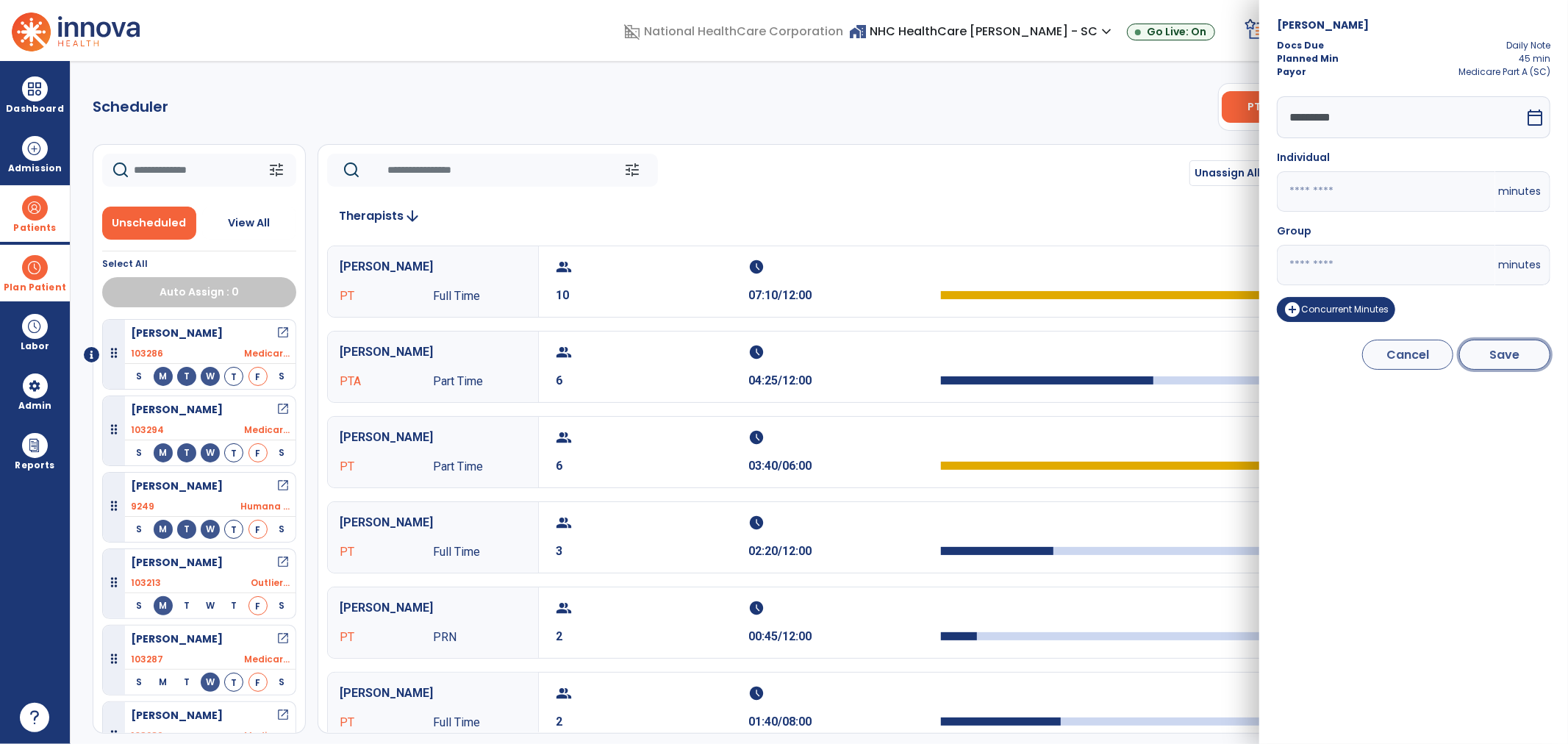 click on "Save" at bounding box center [1505, 354] 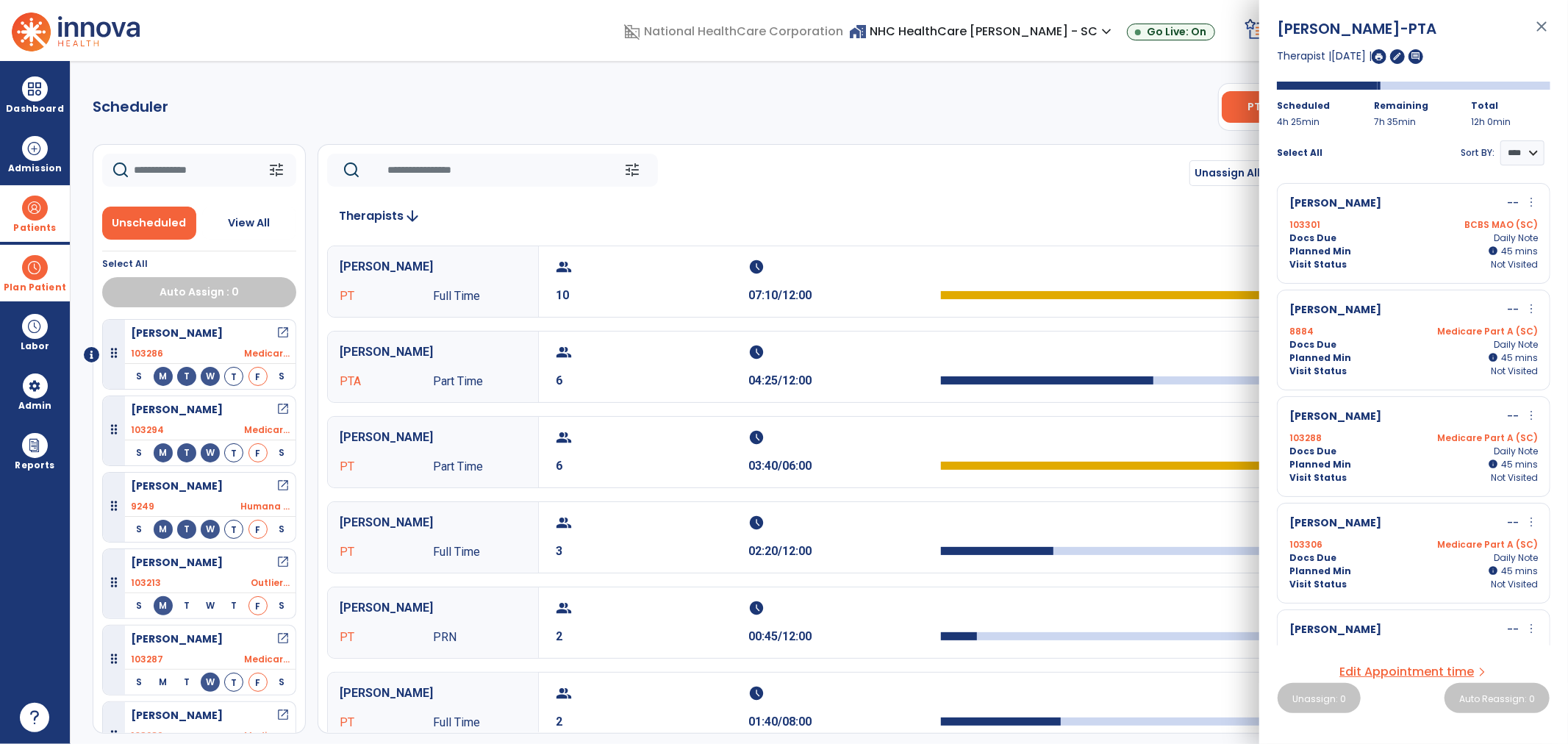 click on "more_vert" at bounding box center [1531, 202] 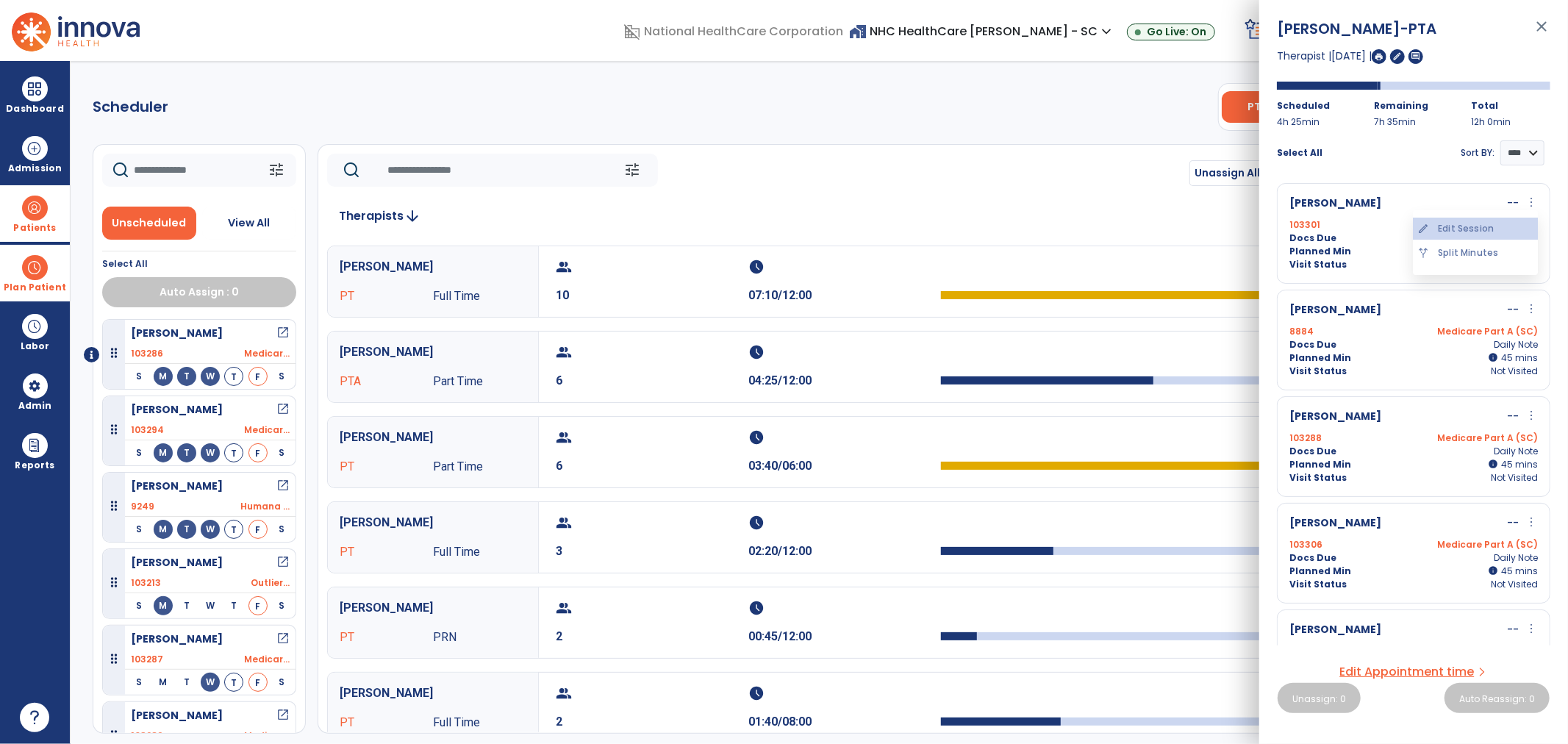 click on "edit   Edit Session" at bounding box center (1475, 229) 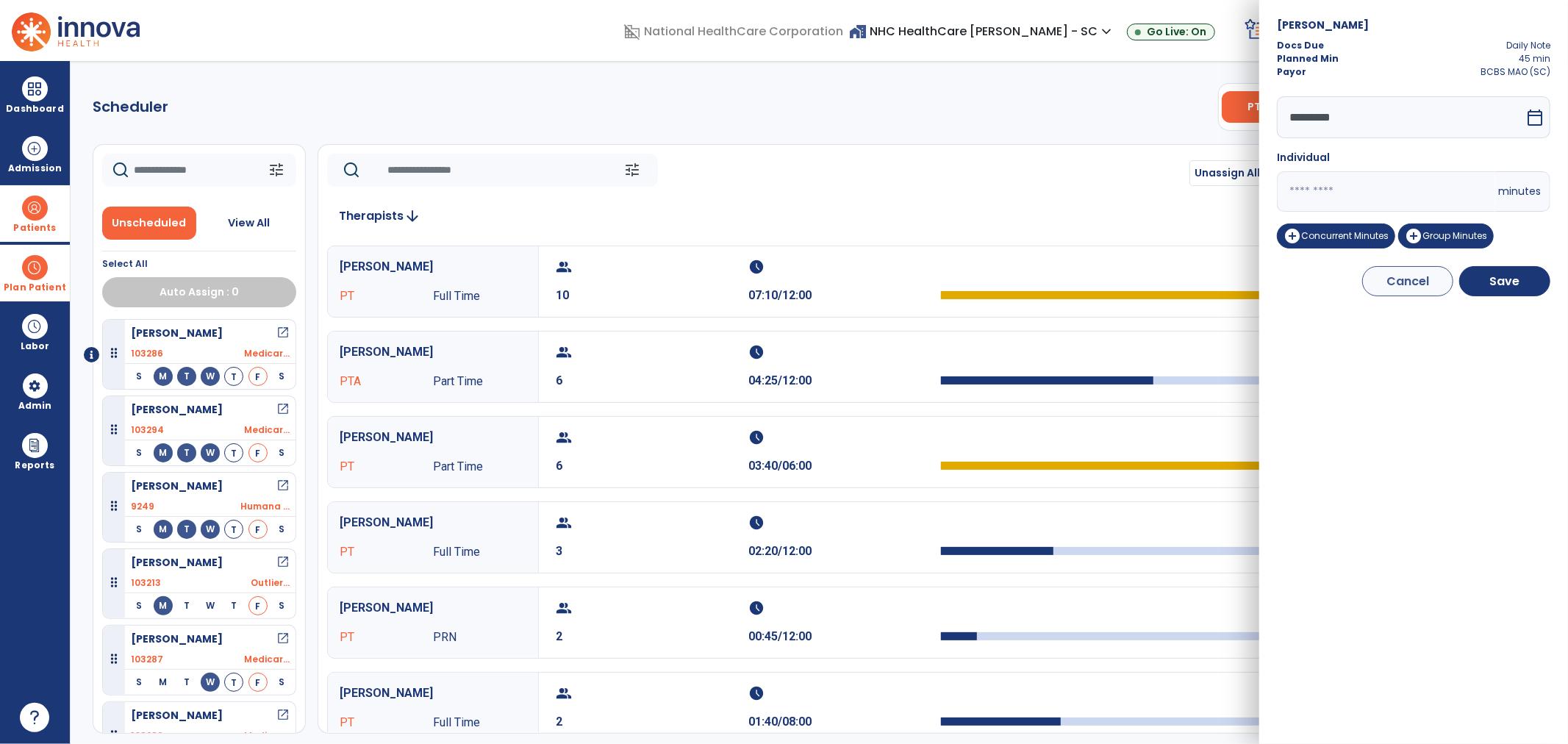 drag, startPoint x: 1304, startPoint y: 193, endPoint x: 1229, endPoint y: 187, distance: 75.23962 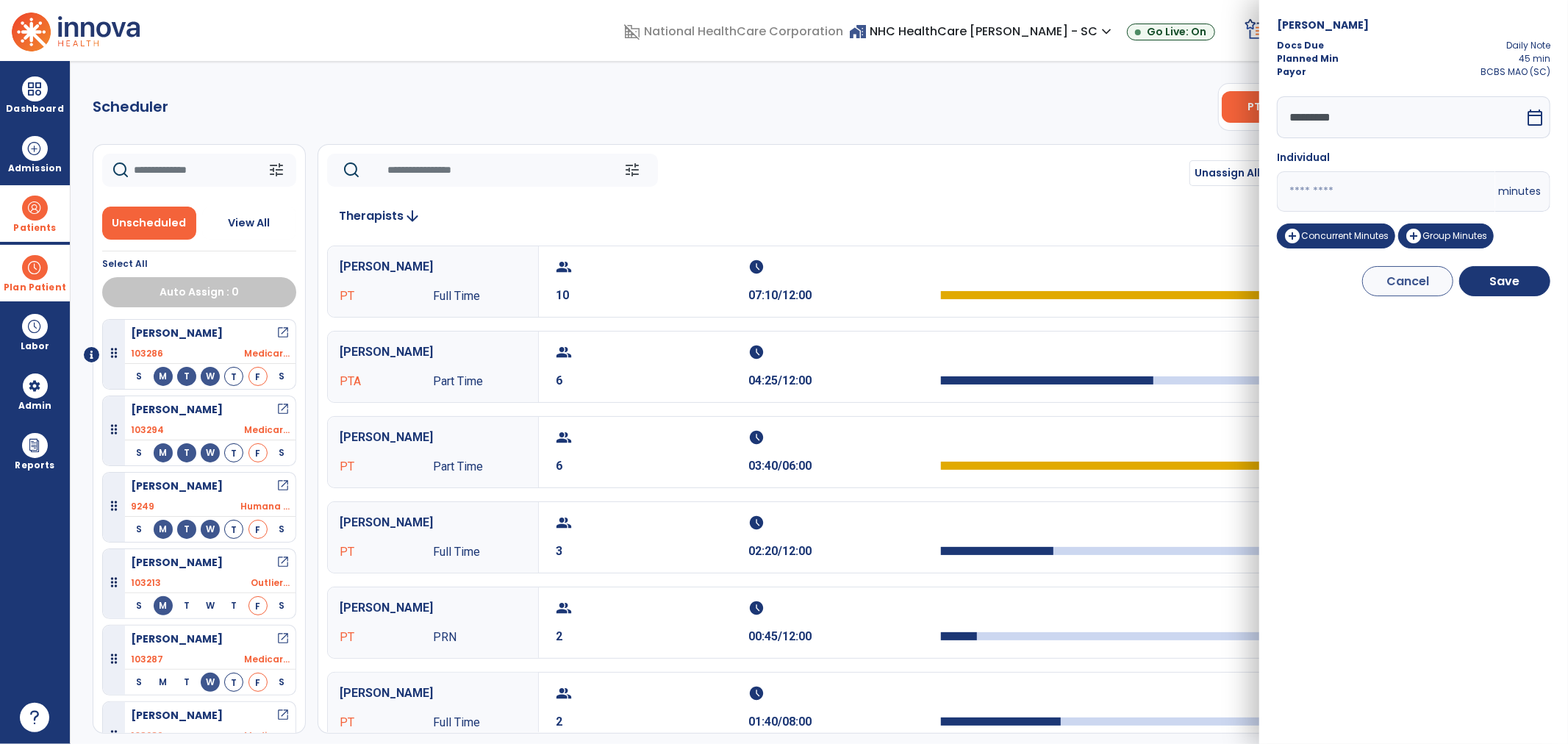 click on "domain_disabled   National HealthCare Corporation   home_work   NHC HealthCare Mauldin - SC   expand_more   NHC HealthCare Bluffton - SC   NHC HealthCare Mauldin - SC  Go Live: On schedule My Time:   Thursday, Jul 10    **** arrow_right  Start   Open your timecard  arrow_right 99+ Notifications Mark as read Census Alert - A21 Today at 8:58 AM | NHC HealthCare Mauldin - SC Census Alert - A22 Yesterday at 6:58 PM | NHC HealthCare Mauldin - SC Census Alert - A01 Yesterday at 6:28 PM | NHC HealthCare Mauldin - SC Census Alert - A03 Yesterday at 5:18 PM | NHC HealthCare Mauldin - SC Census Alert - A22 Yesterday at 5:13 PM | NHC HealthCare Bluffton - SC See all Notifications  LW   White , Lauren    expand_more   home   Home   person   Profile   help   Help   logout   Log out  Dashboard  dashboard  Therapist Dashboard  view_quilt  Operations Dashboard Admission Patients  format_list_bulleted  Patient List  space_dashboard  Patient Board  insert_chart  PDPM Board Plan Patient  event_note  Planner Scheduler" at bounding box center [784, 372] 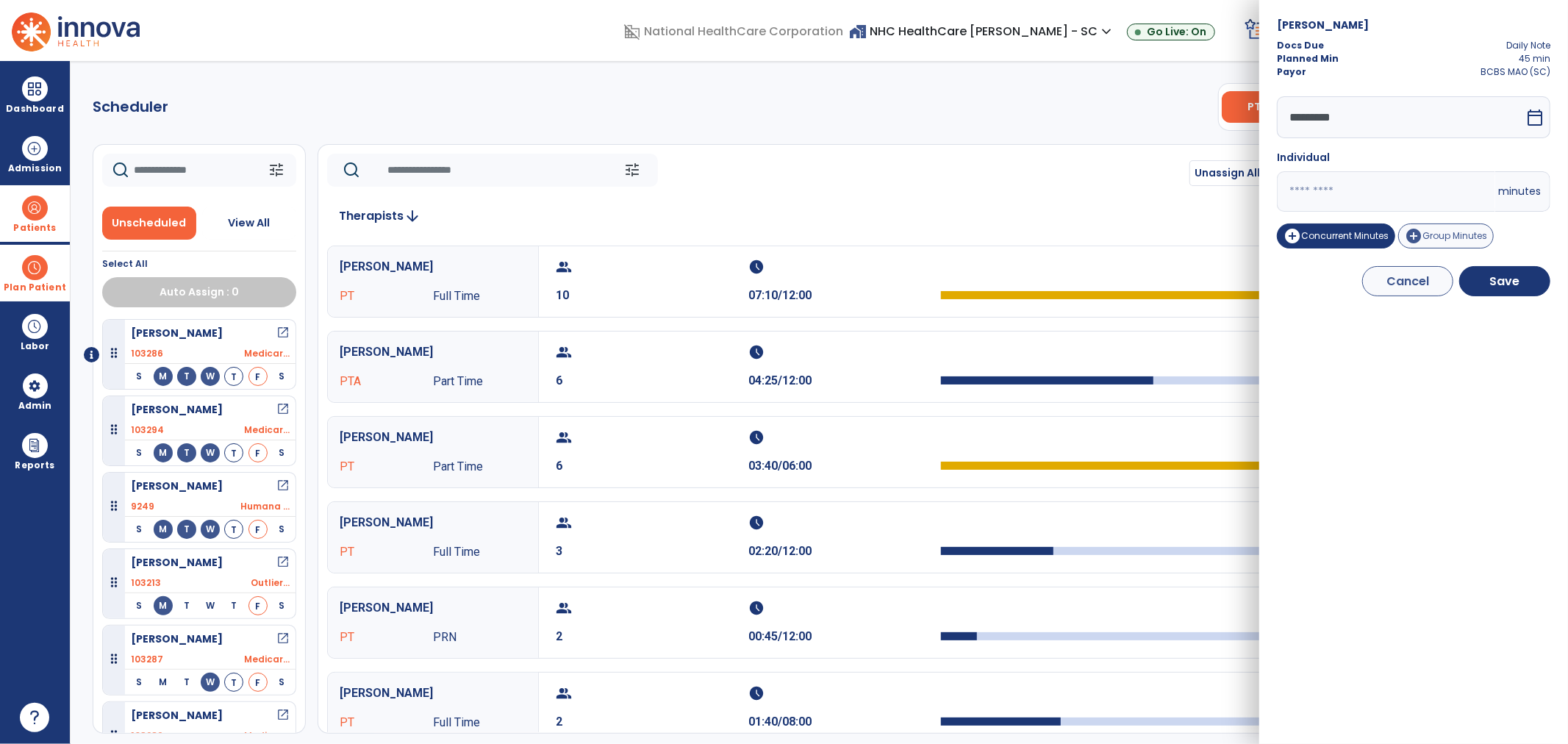 type 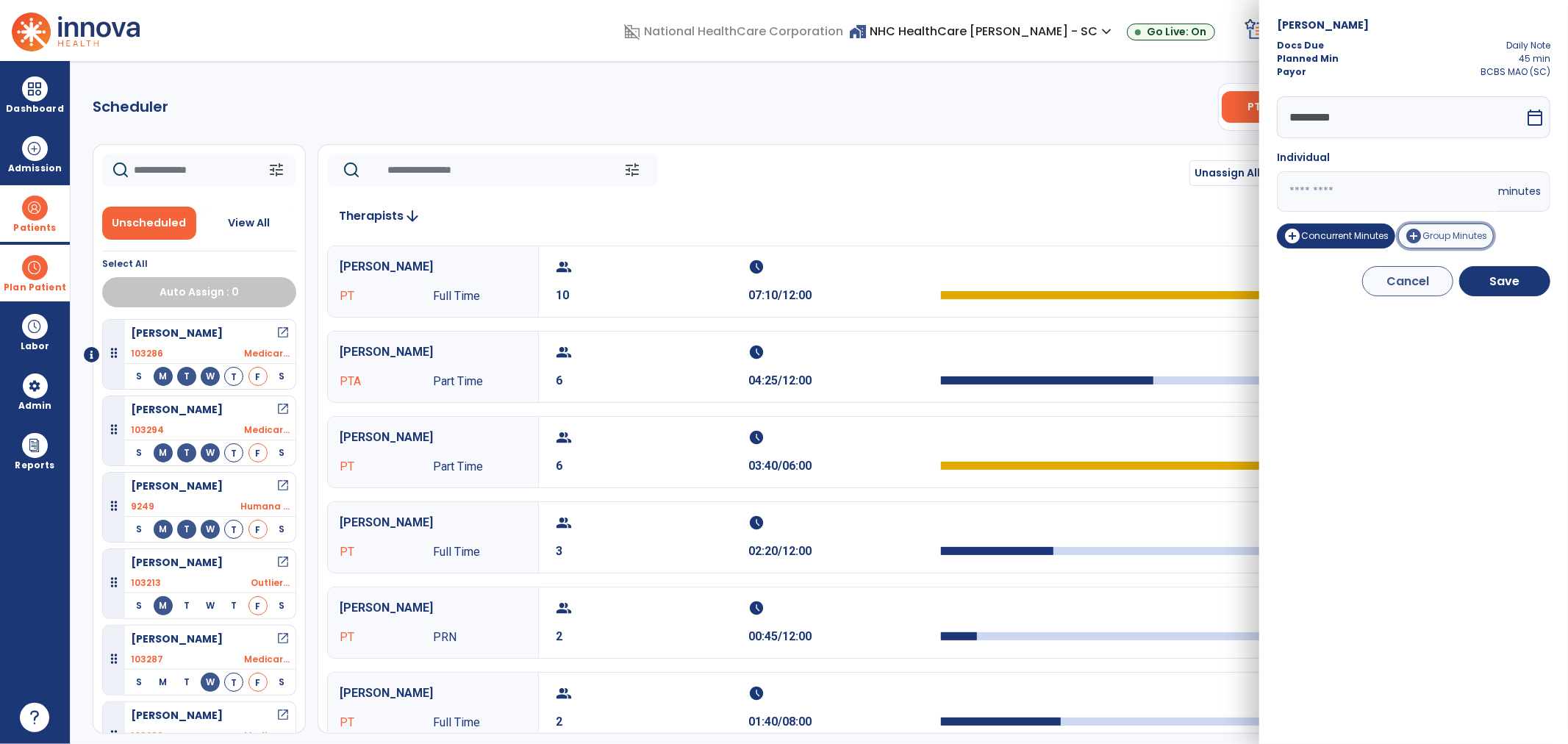 click on "add_circle   Group Minutes" at bounding box center [1446, 236] 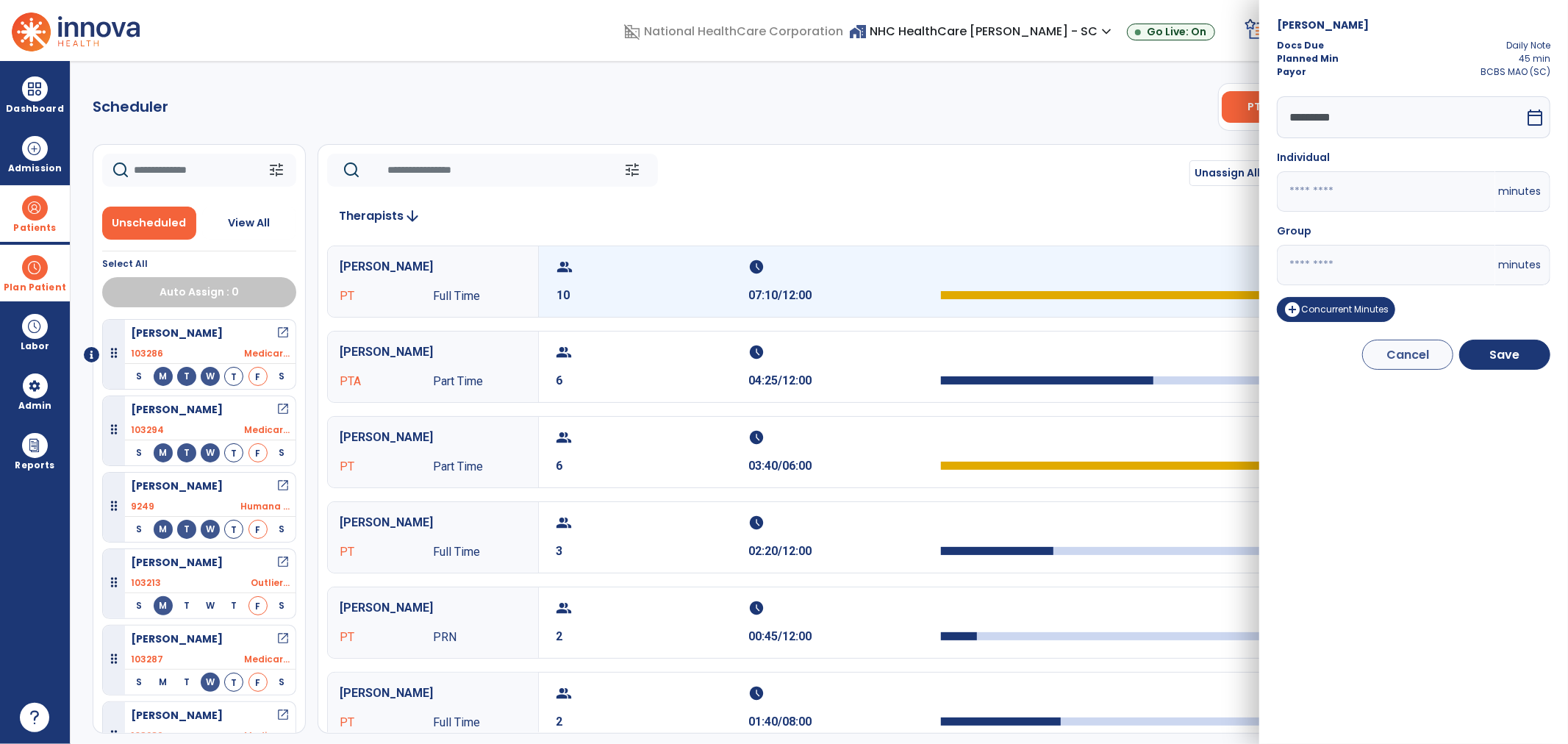 drag, startPoint x: 1306, startPoint y: 270, endPoint x: 1225, endPoint y: 263, distance: 81.30191 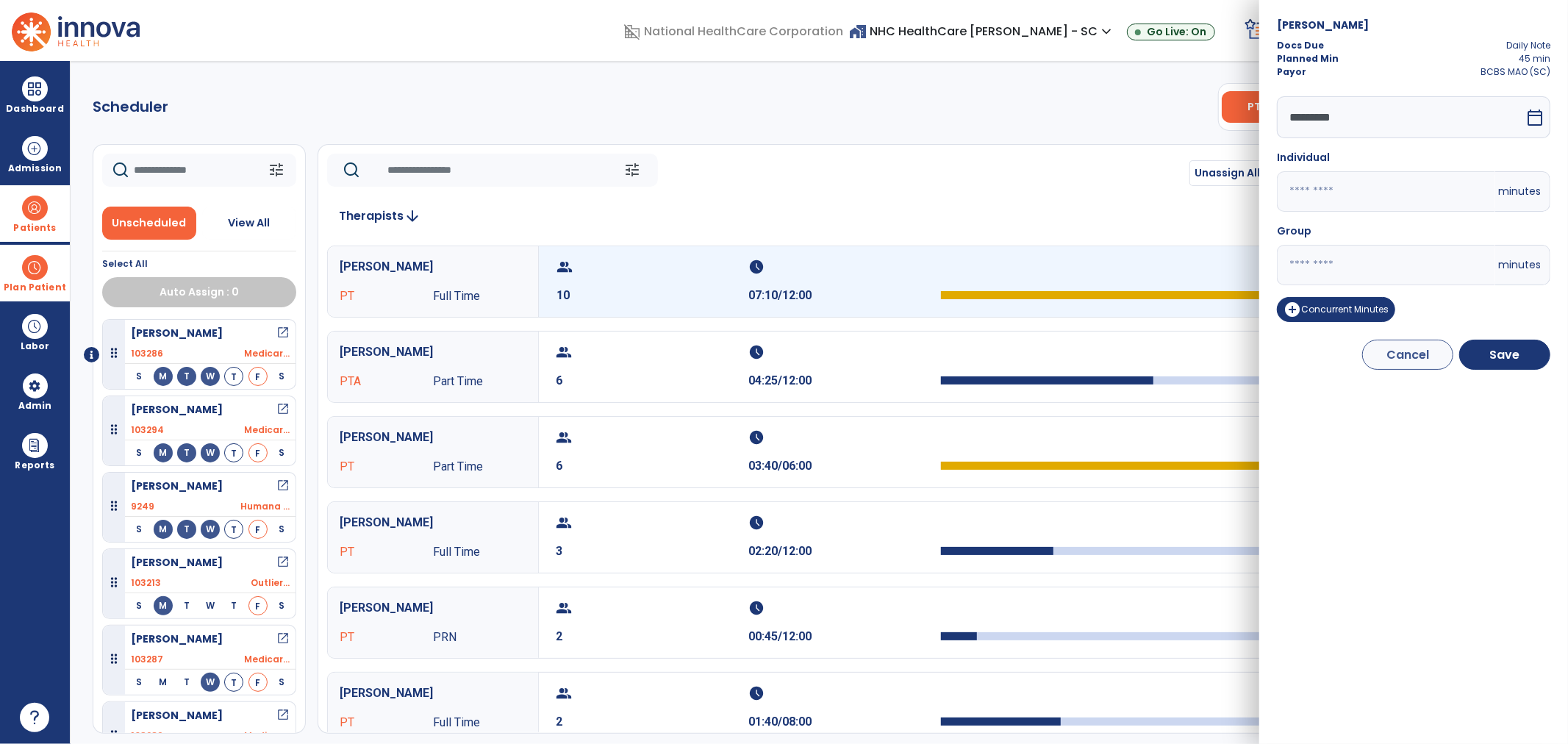 click on "domain_disabled   National HealthCare Corporation   home_work   NHC HealthCare Mauldin - SC   expand_more   NHC HealthCare Bluffton - SC   NHC HealthCare Mauldin - SC  Go Live: On schedule My Time:   Thursday, Jul 10    **** arrow_right  Start   Open your timecard  arrow_right 99+ Notifications Mark as read Census Alert - A21 Today at 8:58 AM | NHC HealthCare Mauldin - SC Census Alert - A22 Yesterday at 6:58 PM | NHC HealthCare Mauldin - SC Census Alert - A01 Yesterday at 6:28 PM | NHC HealthCare Mauldin - SC Census Alert - A03 Yesterday at 5:18 PM | NHC HealthCare Mauldin - SC Census Alert - A22 Yesterday at 5:13 PM | NHC HealthCare Bluffton - SC See all Notifications  LW   White , Lauren    expand_more   home   Home   person   Profile   help   Help   logout   Log out  Dashboard  dashboard  Therapist Dashboard  view_quilt  Operations Dashboard Admission Patients  format_list_bulleted  Patient List  space_dashboard  Patient Board  insert_chart  PDPM Board Plan Patient  event_note  Planner Scheduler" at bounding box center [784, 372] 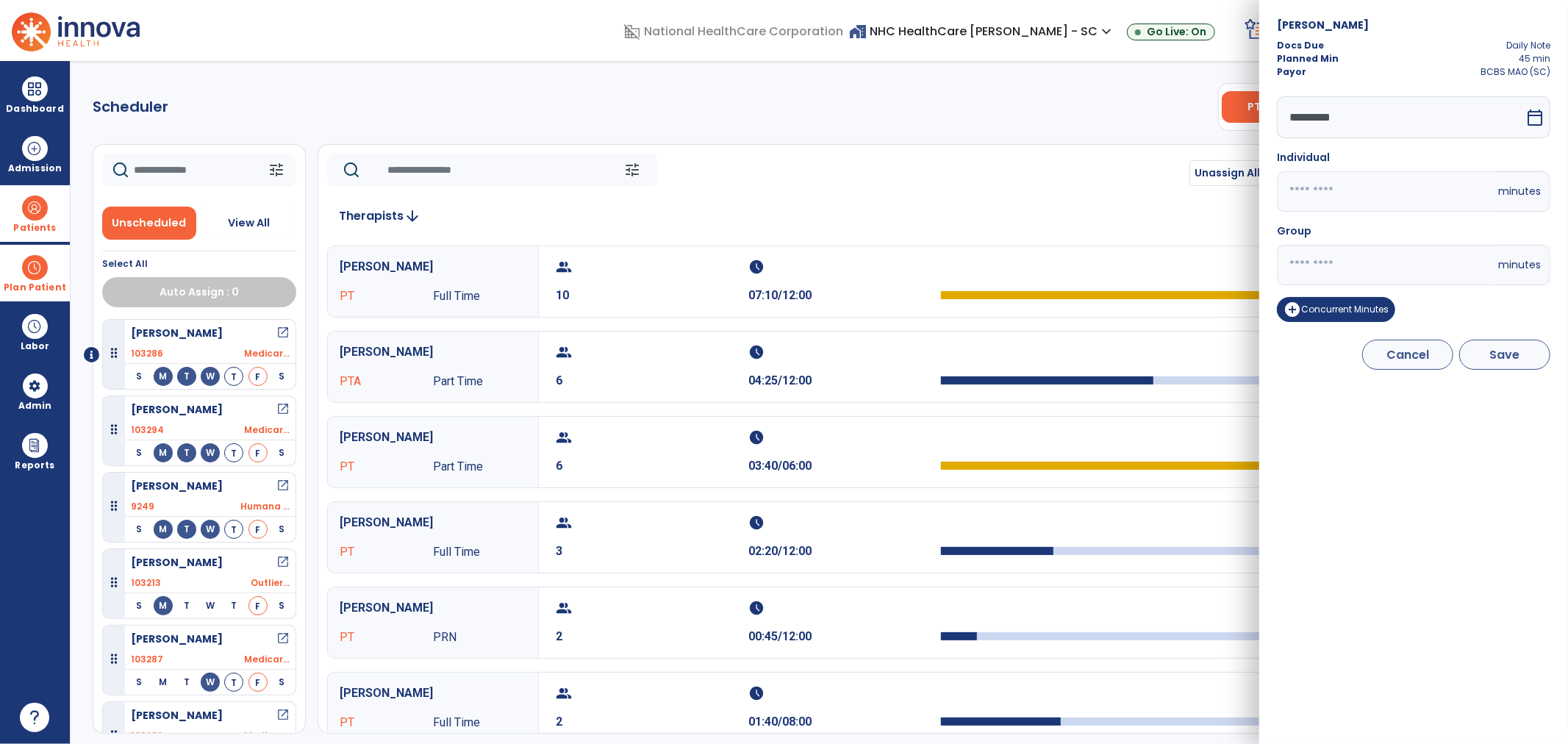 type on "**" 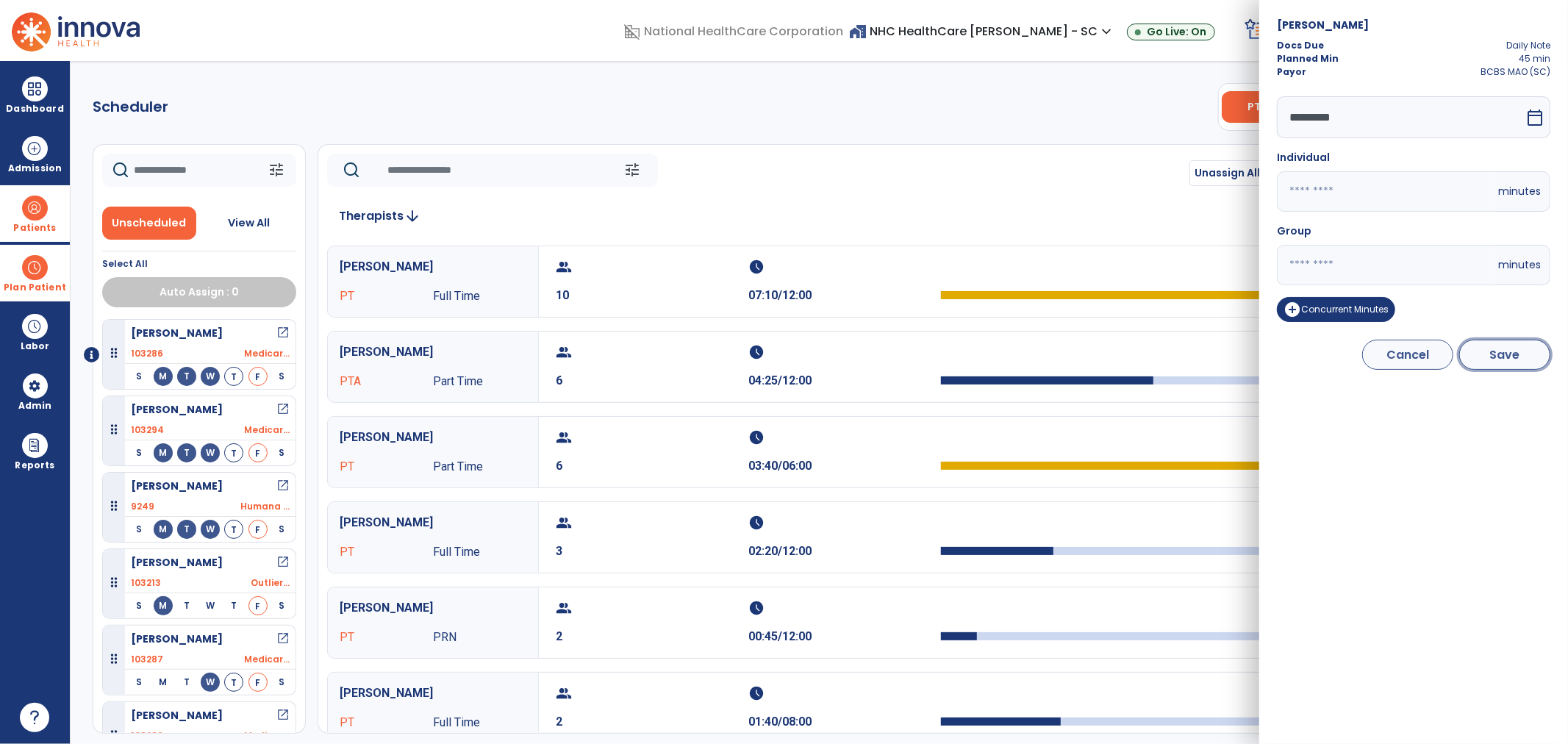 click on "Save" at bounding box center [1505, 354] 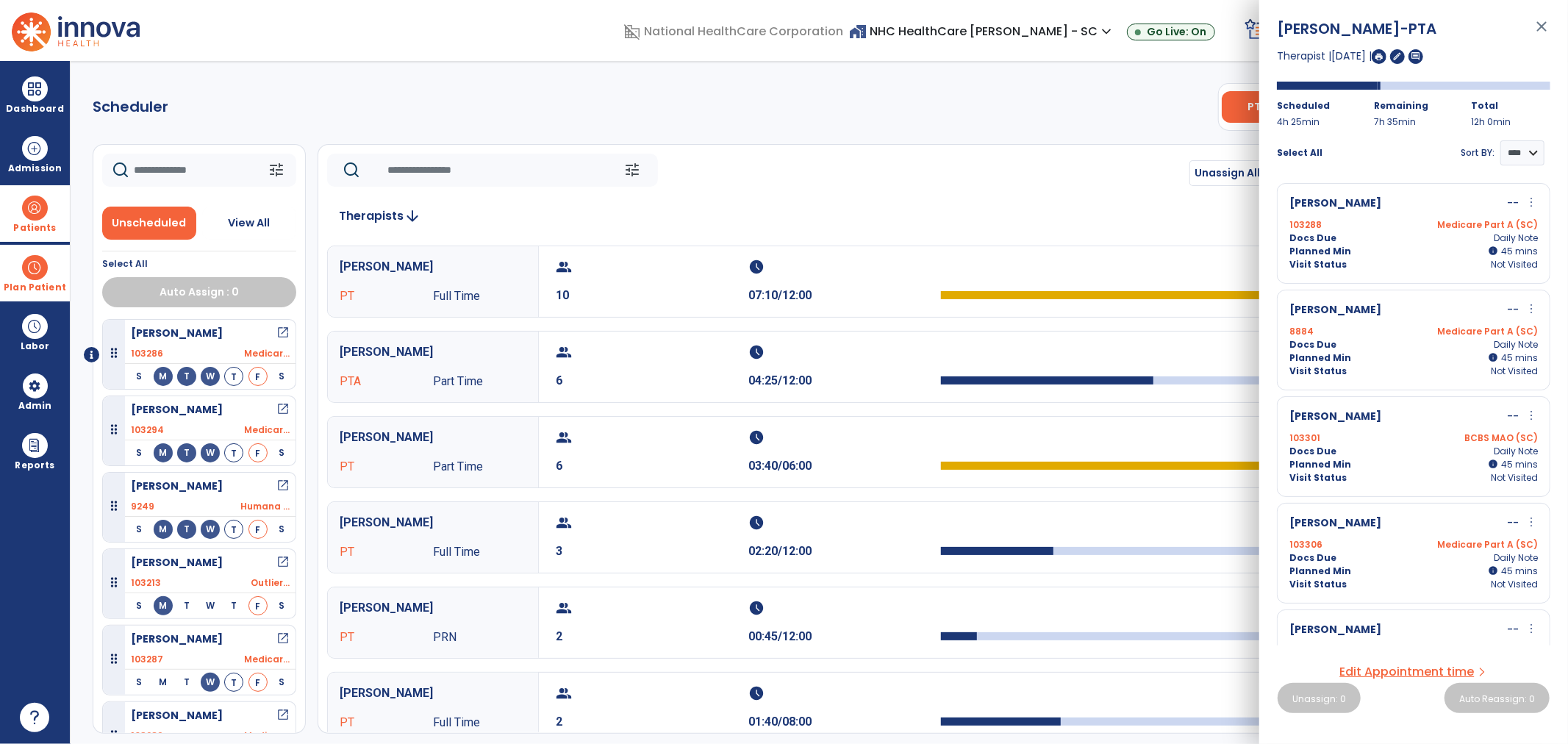 click on "more_vert" at bounding box center (1531, 202) 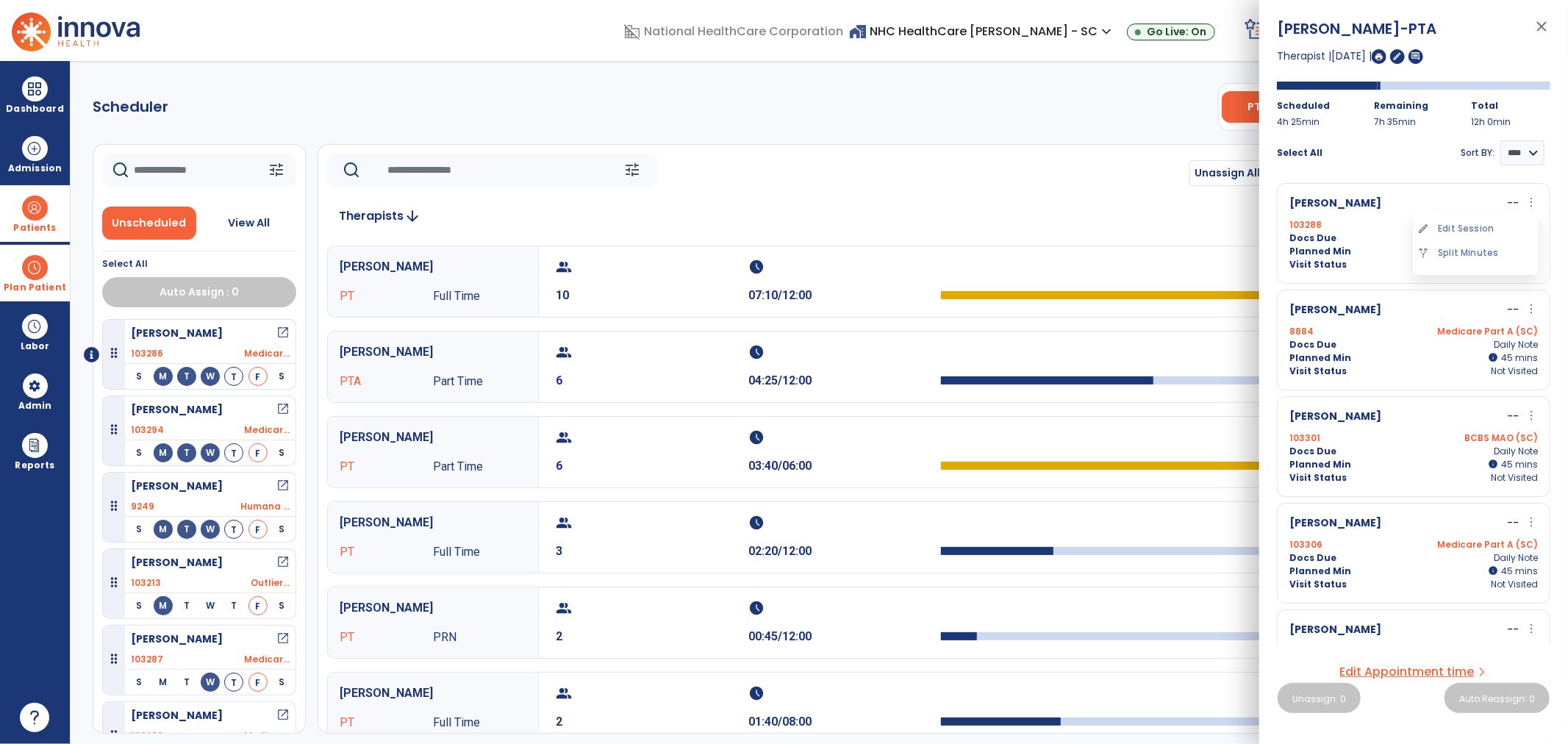 drag, startPoint x: 1467, startPoint y: 225, endPoint x: 1449, endPoint y: 221, distance: 18.439089 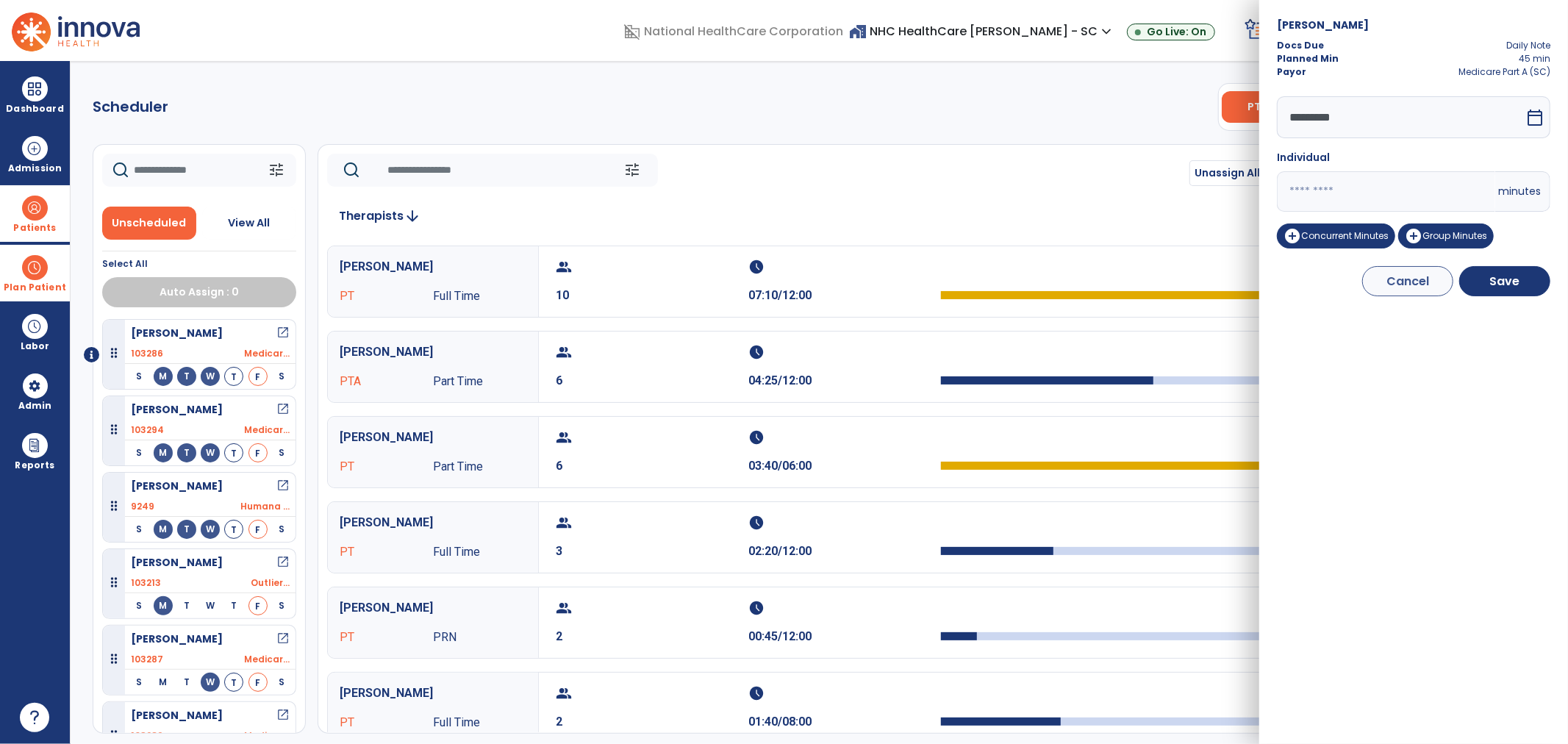 drag, startPoint x: 1426, startPoint y: 214, endPoint x: 1257, endPoint y: 187, distance: 171.14321 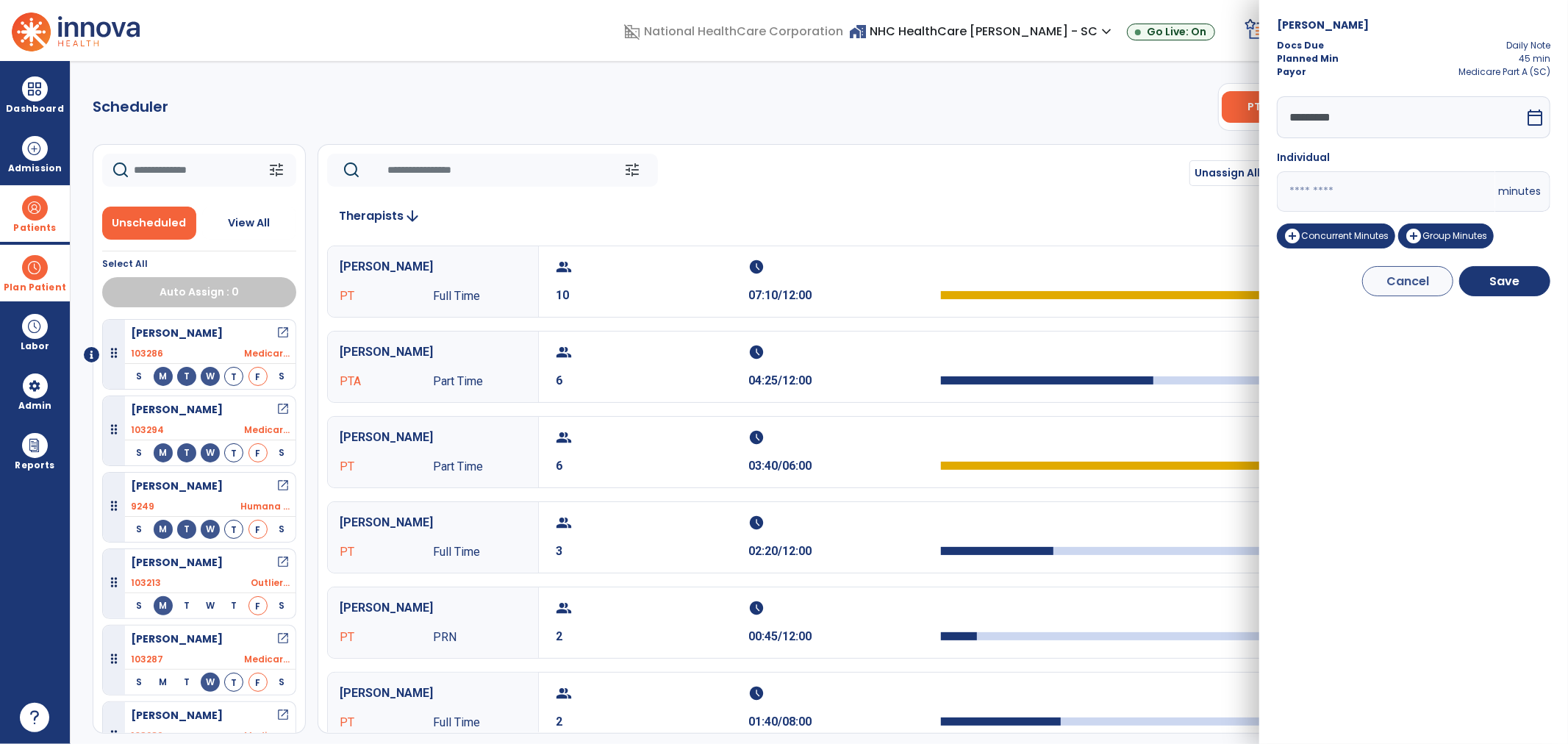 click on "**" at bounding box center [1386, 191] 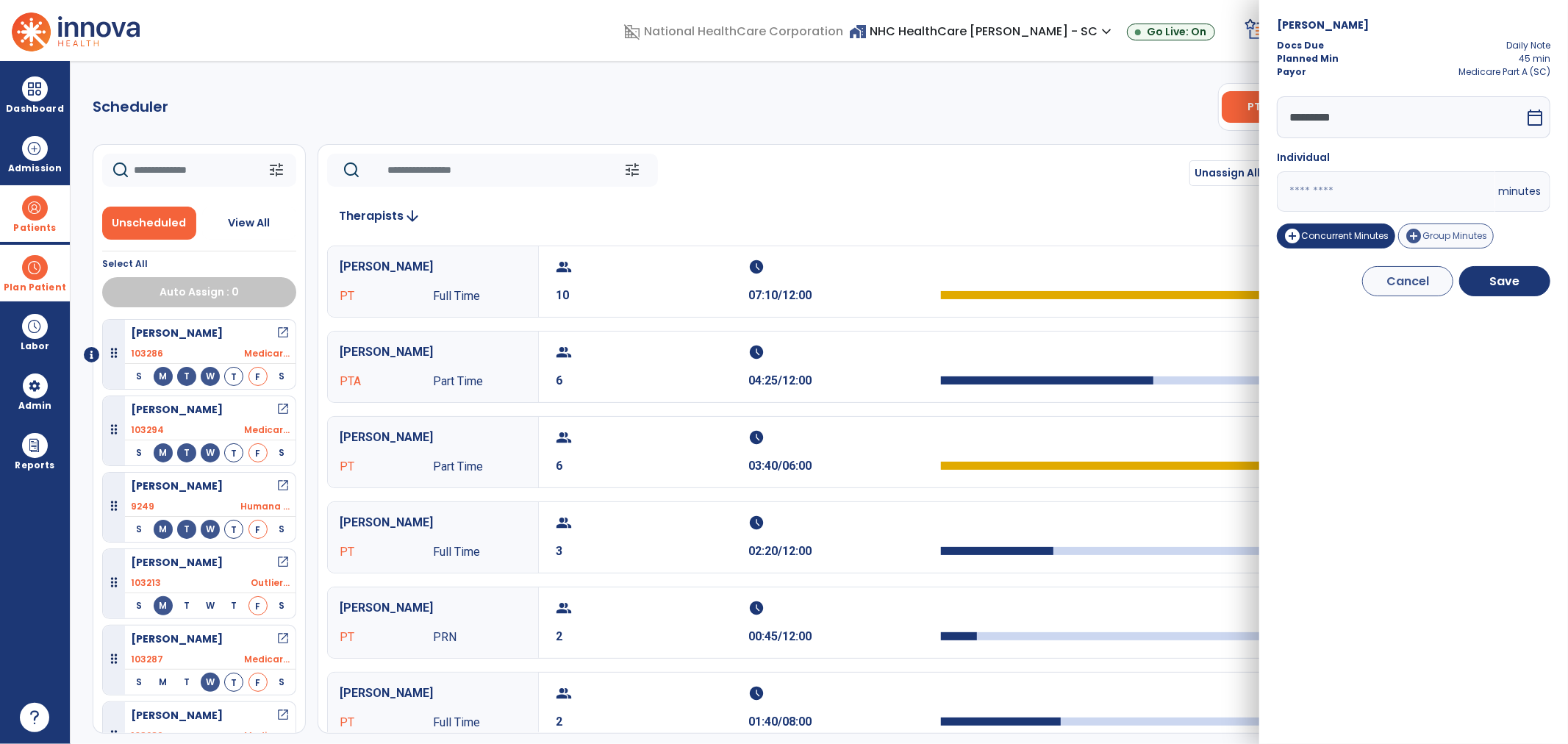 type 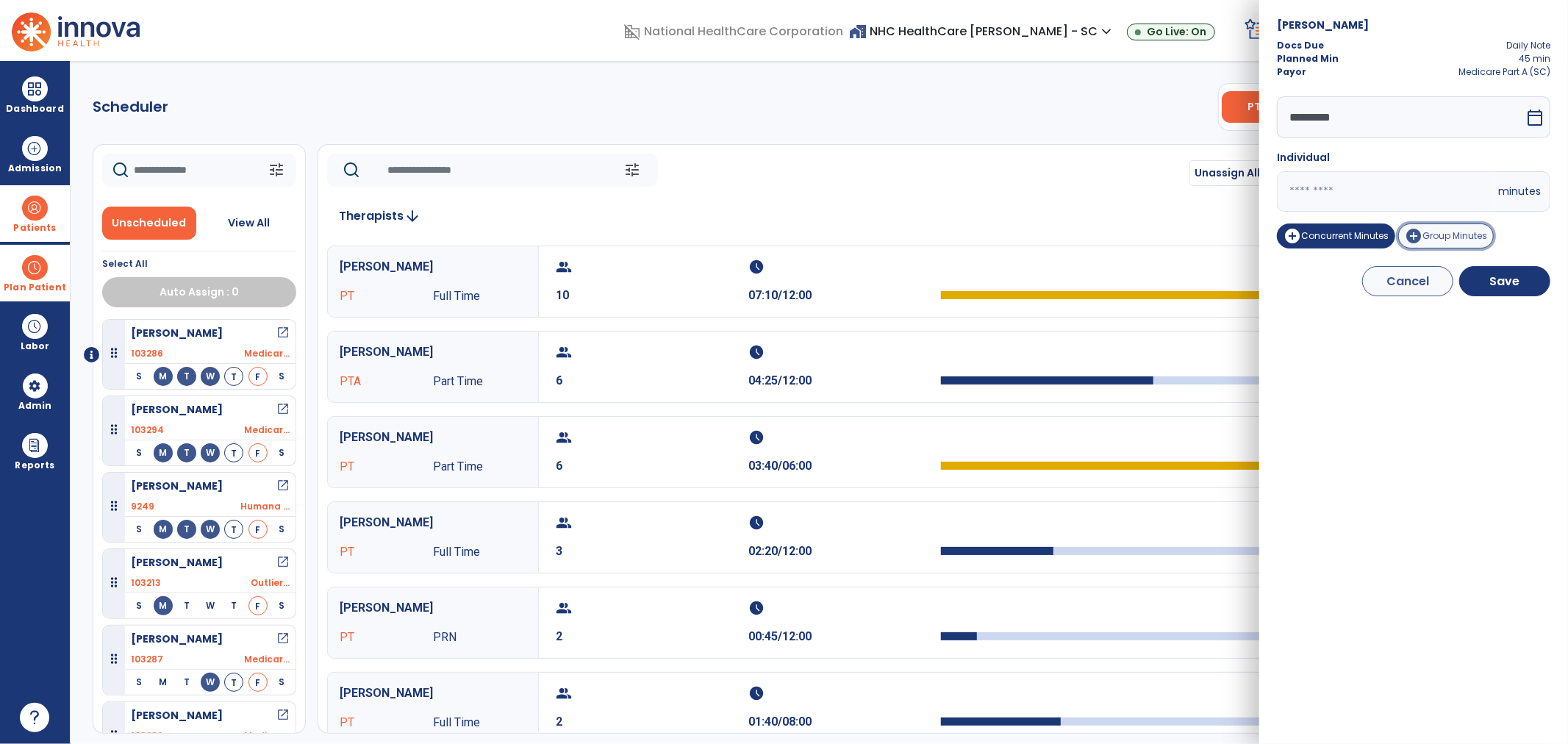 click on "Group Minutes" at bounding box center [1455, 235] 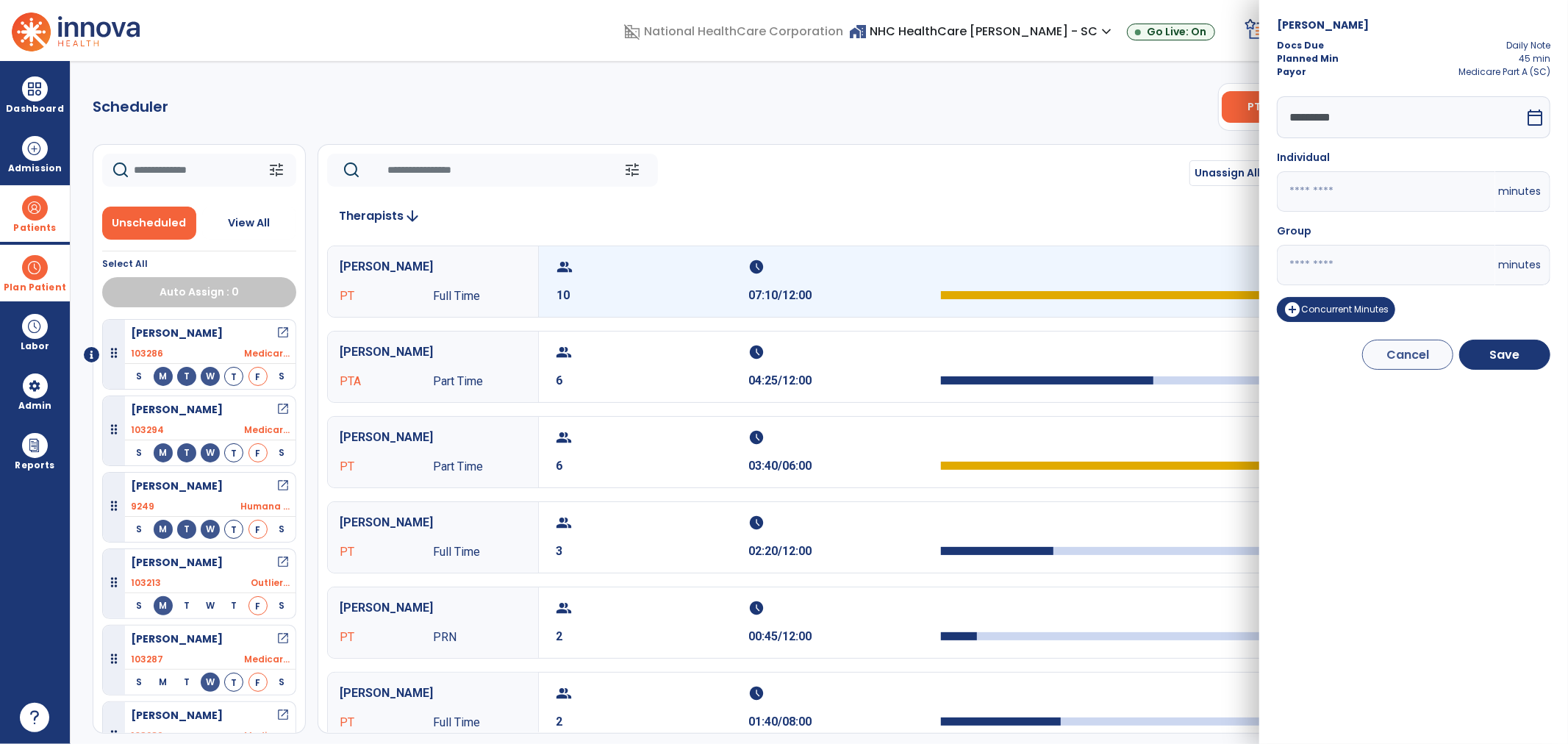 drag, startPoint x: 1344, startPoint y: 253, endPoint x: 1193, endPoint y: 271, distance: 152.0691 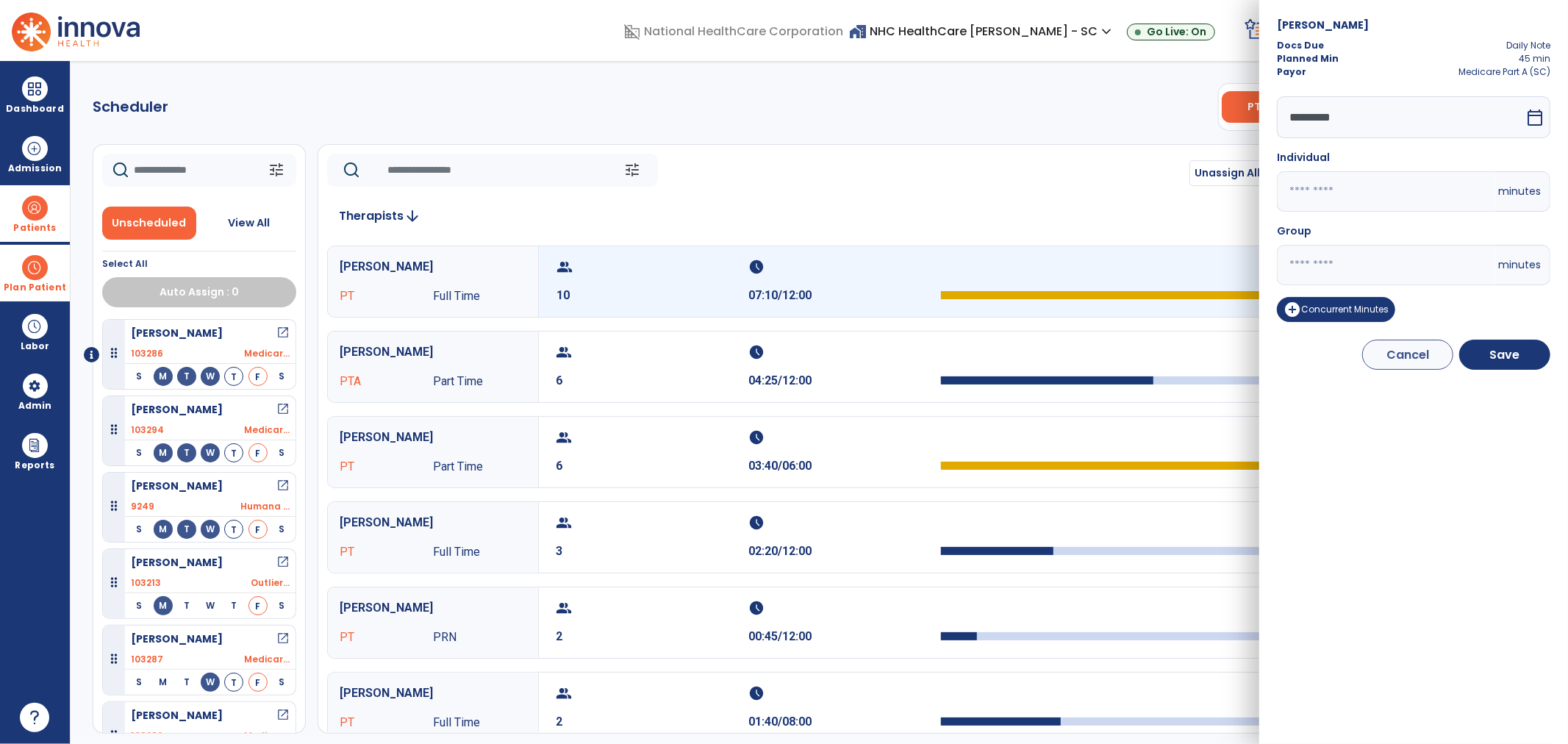 click on "domain_disabled   National HealthCare Corporation   home_work   NHC HealthCare Mauldin - SC   expand_more   NHC HealthCare Bluffton - SC   NHC HealthCare Mauldin - SC  Go Live: On schedule My Time:   Thursday, Jul 10    **** arrow_right  Start   Open your timecard  arrow_right 99+ Notifications Mark as read Census Alert - A21 Today at 8:58 AM | NHC HealthCare Mauldin - SC Census Alert - A22 Yesterday at 6:58 PM | NHC HealthCare Mauldin - SC Census Alert - A01 Yesterday at 6:28 PM | NHC HealthCare Mauldin - SC Census Alert - A03 Yesterday at 5:18 PM | NHC HealthCare Mauldin - SC Census Alert - A22 Yesterday at 5:13 PM | NHC HealthCare Bluffton - SC See all Notifications  LW   White , Lauren    expand_more   home   Home   person   Profile   help   Help   logout   Log out  Dashboard  dashboard  Therapist Dashboard  view_quilt  Operations Dashboard Admission Patients  format_list_bulleted  Patient List  space_dashboard  Patient Board  insert_chart  PDPM Board Plan Patient  event_note  Planner Scheduler" at bounding box center (784, 372) 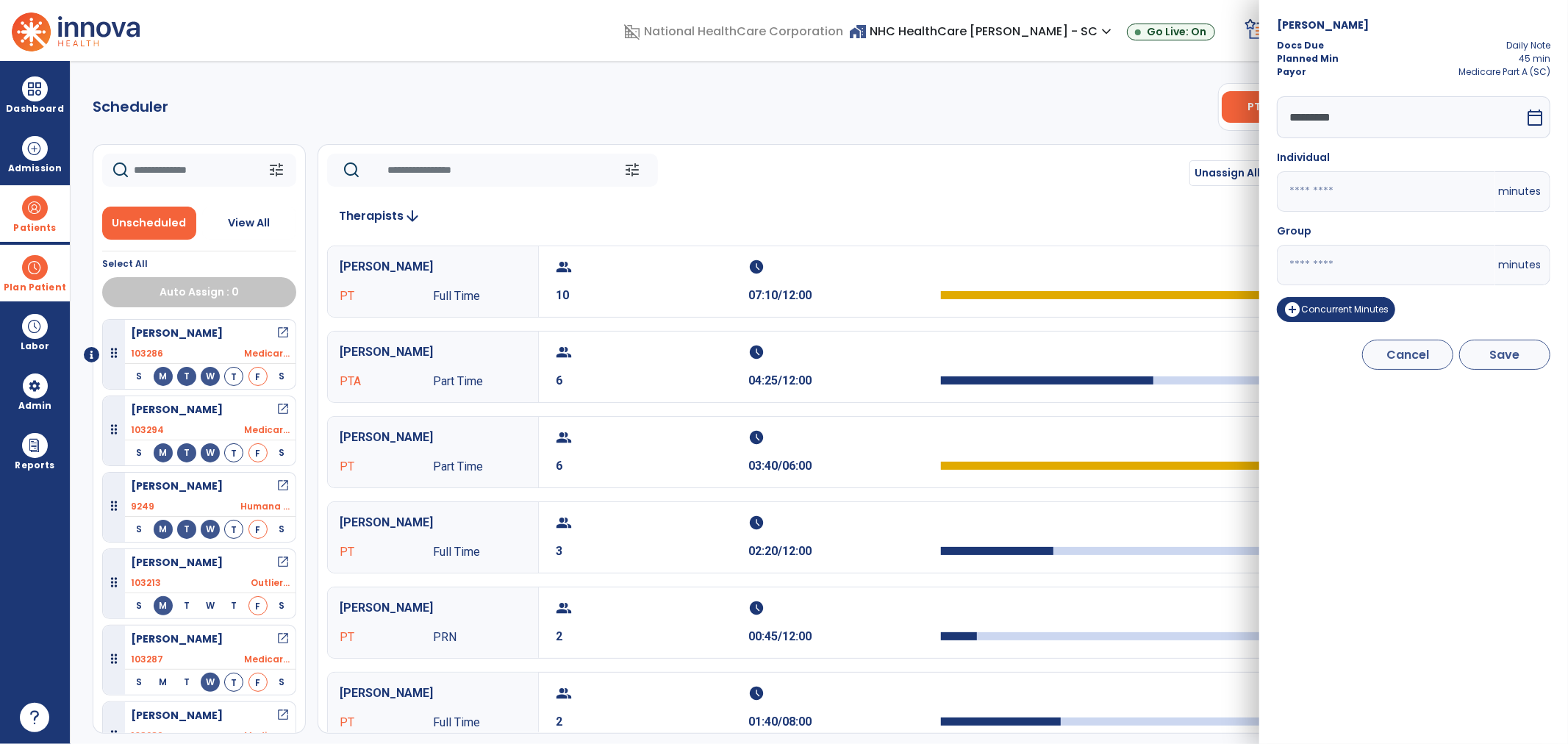 type on "**" 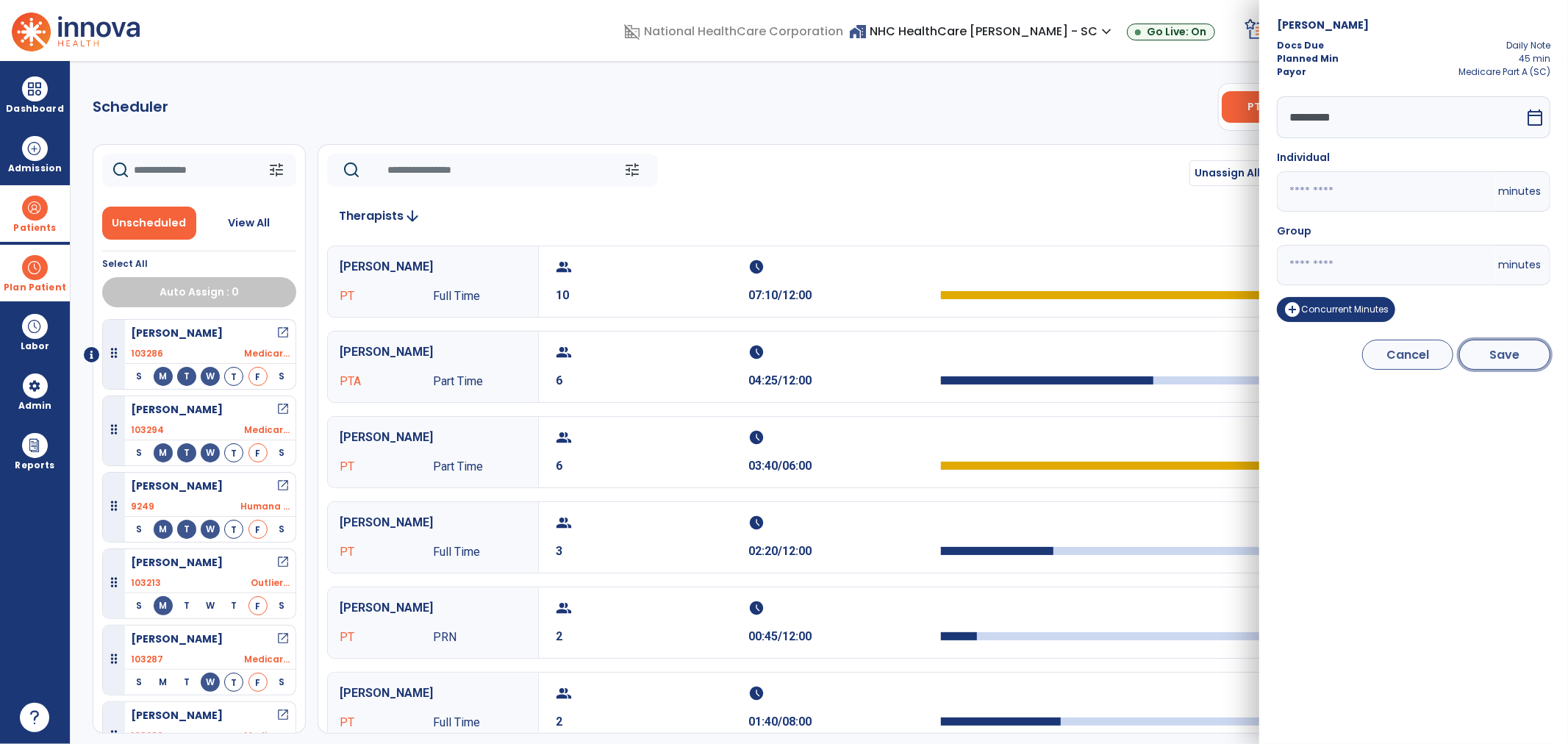 click on "Save" at bounding box center [1505, 354] 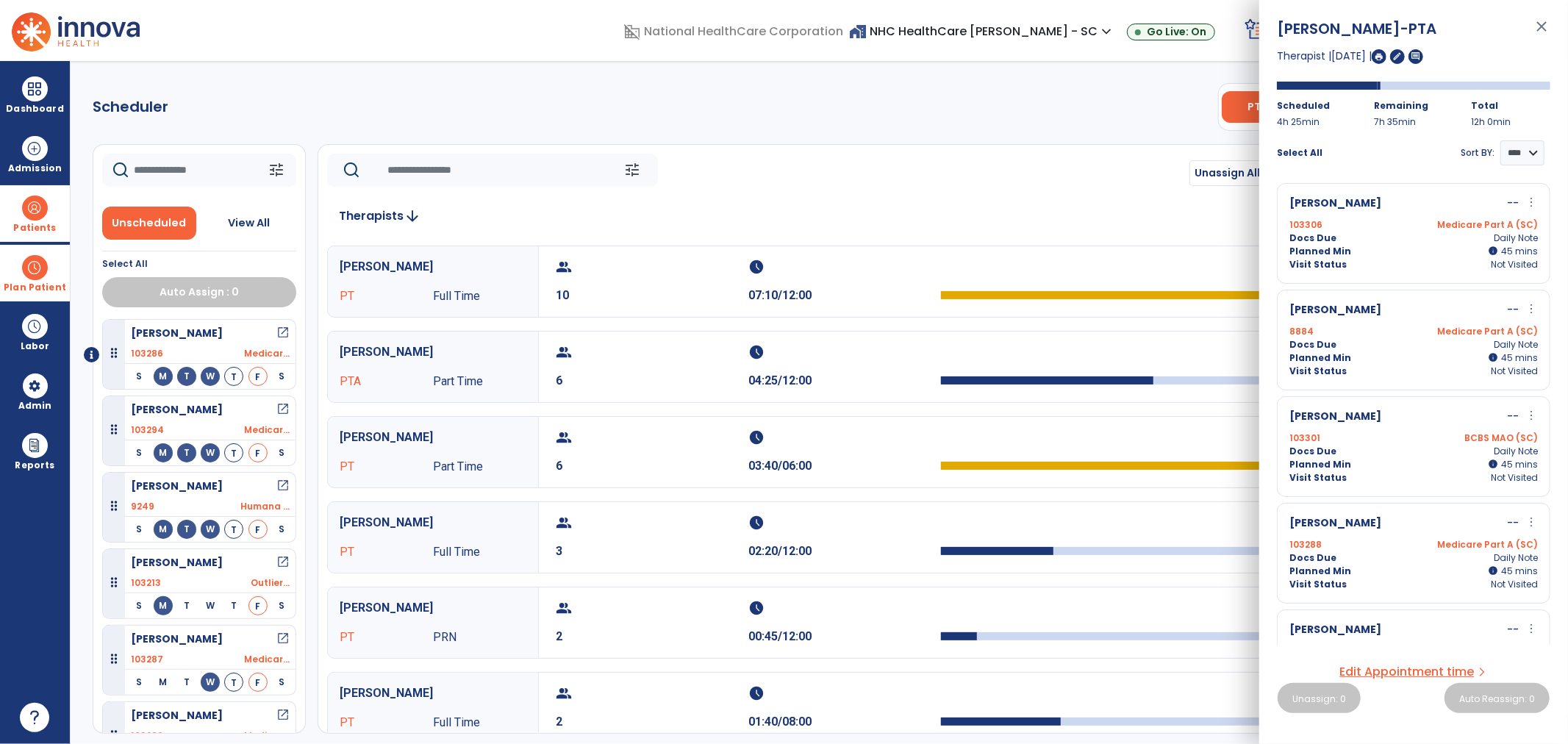 click on "more_vert" at bounding box center (1531, 202) 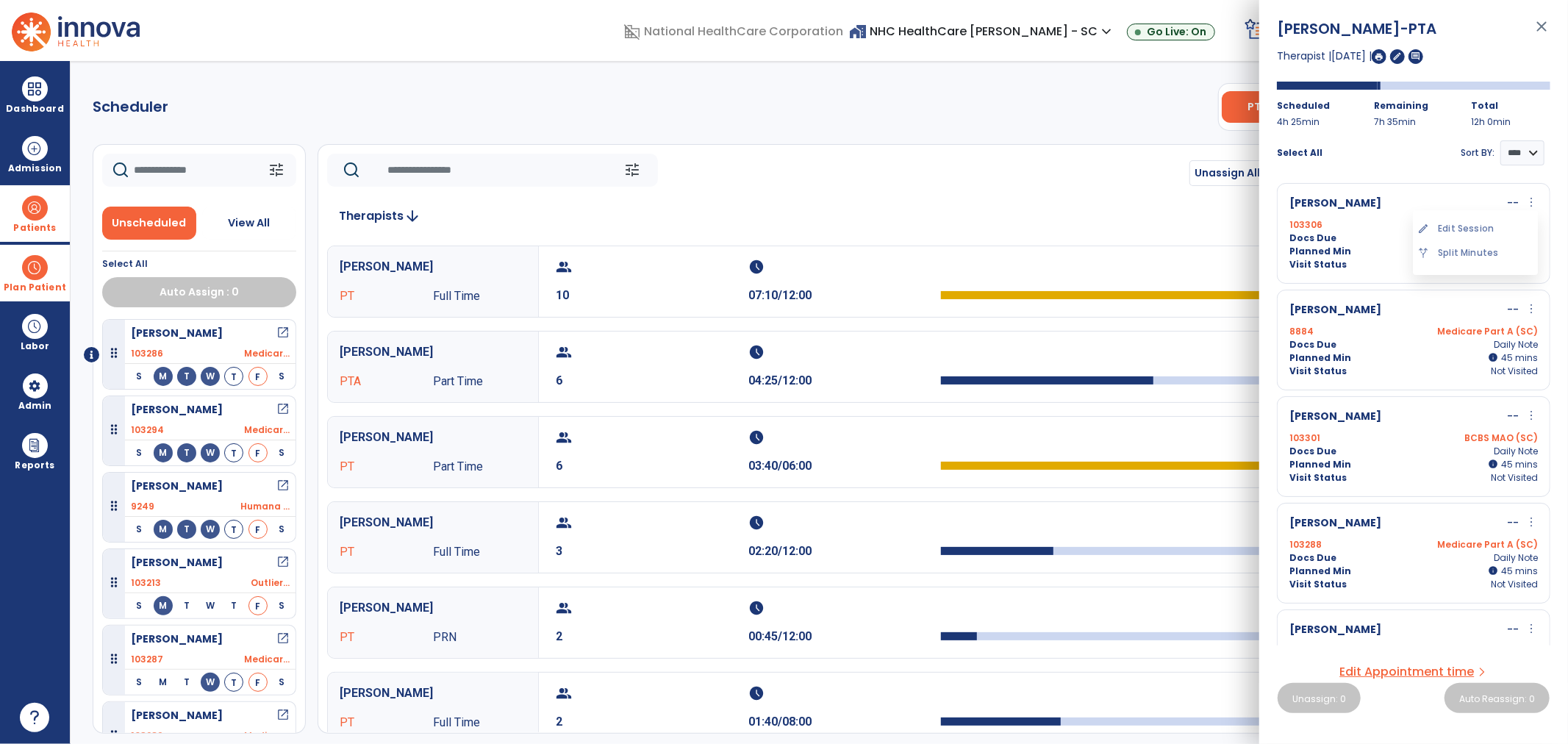 drag, startPoint x: 1472, startPoint y: 223, endPoint x: 1460, endPoint y: 218, distance: 13 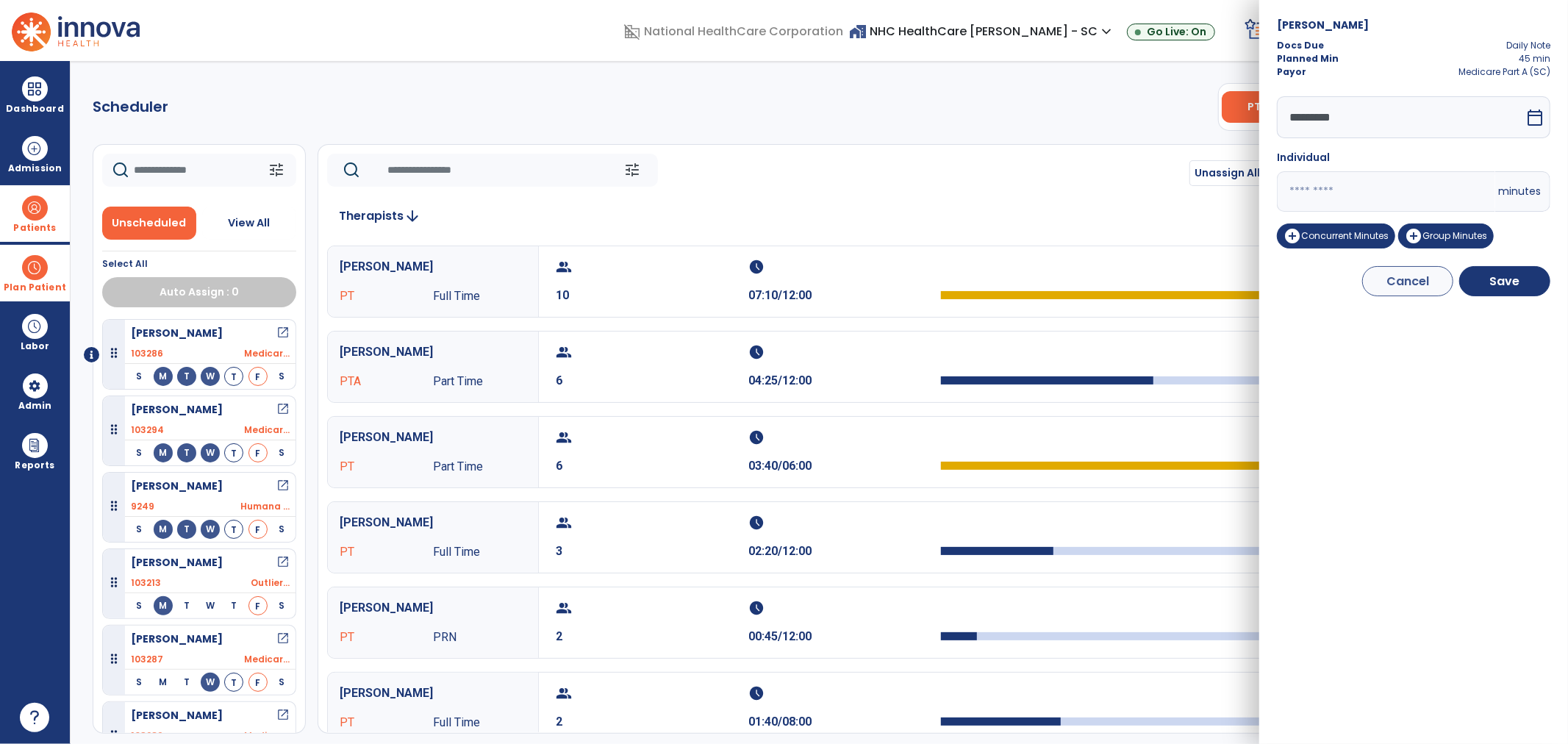 drag, startPoint x: 1331, startPoint y: 182, endPoint x: 1164, endPoint y: 177, distance: 167.07483 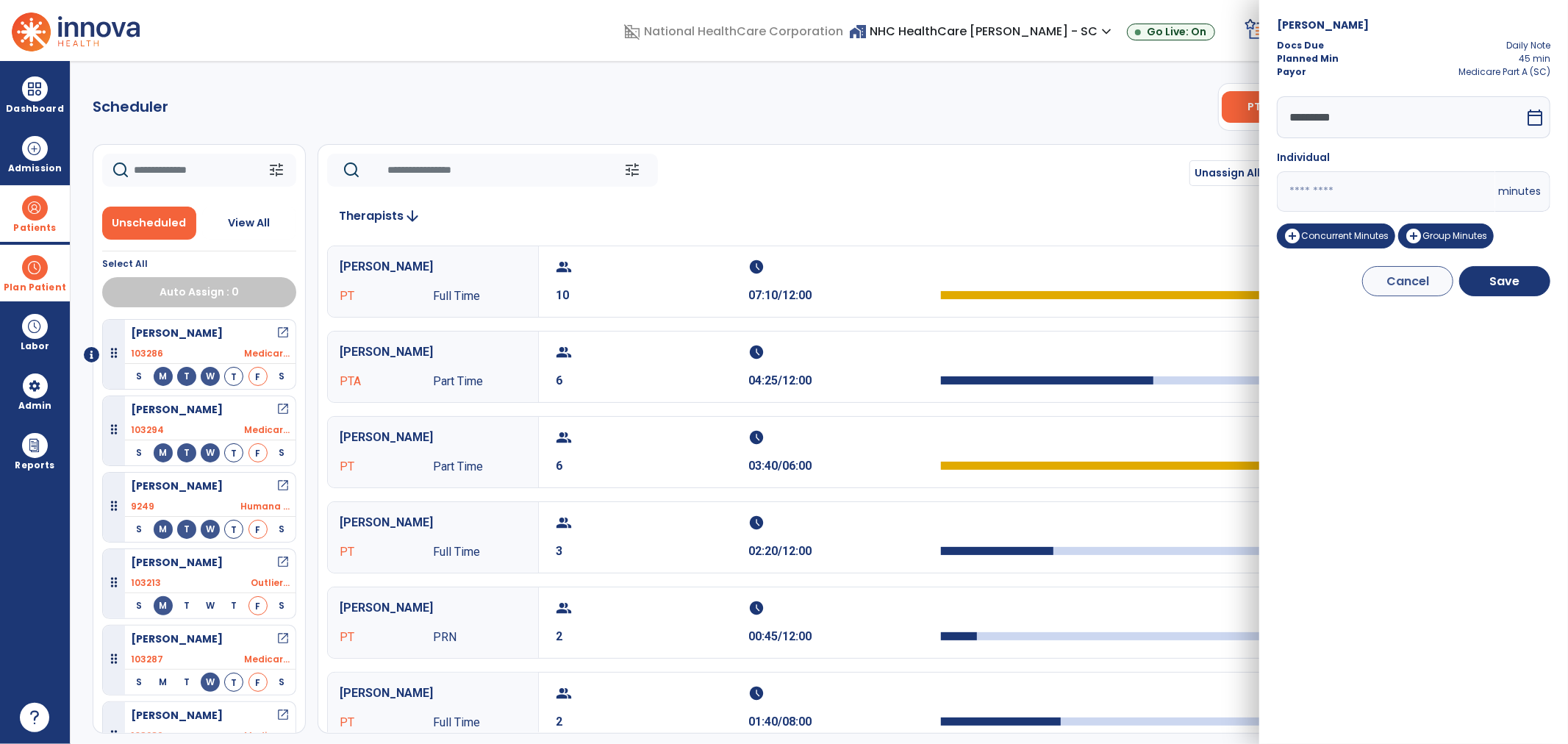 click on "domain_disabled   National HealthCare Corporation   home_work   NHC HealthCare Mauldin - SC   expand_more   NHC HealthCare Bluffton - SC   NHC HealthCare Mauldin - SC  Go Live: On schedule My Time:   Thursday, Jul 10    **** arrow_right  Start   Open your timecard  arrow_right 99+ Notifications Mark as read Census Alert - A21 Today at 8:58 AM | NHC HealthCare Mauldin - SC Census Alert - A22 Yesterday at 6:58 PM | NHC HealthCare Mauldin - SC Census Alert - A01 Yesterday at 6:28 PM | NHC HealthCare Mauldin - SC Census Alert - A03 Yesterday at 5:18 PM | NHC HealthCare Mauldin - SC Census Alert - A22 Yesterday at 5:13 PM | NHC HealthCare Bluffton - SC See all Notifications  LW   White , Lauren    expand_more   home   Home   person   Profile   help   Help   logout   Log out  Dashboard  dashboard  Therapist Dashboard  view_quilt  Operations Dashboard Admission Patients  format_list_bulleted  Patient List  space_dashboard  Patient Board  insert_chart  PDPM Board Plan Patient  event_note  Planner Scheduler" at bounding box center (784, 372) 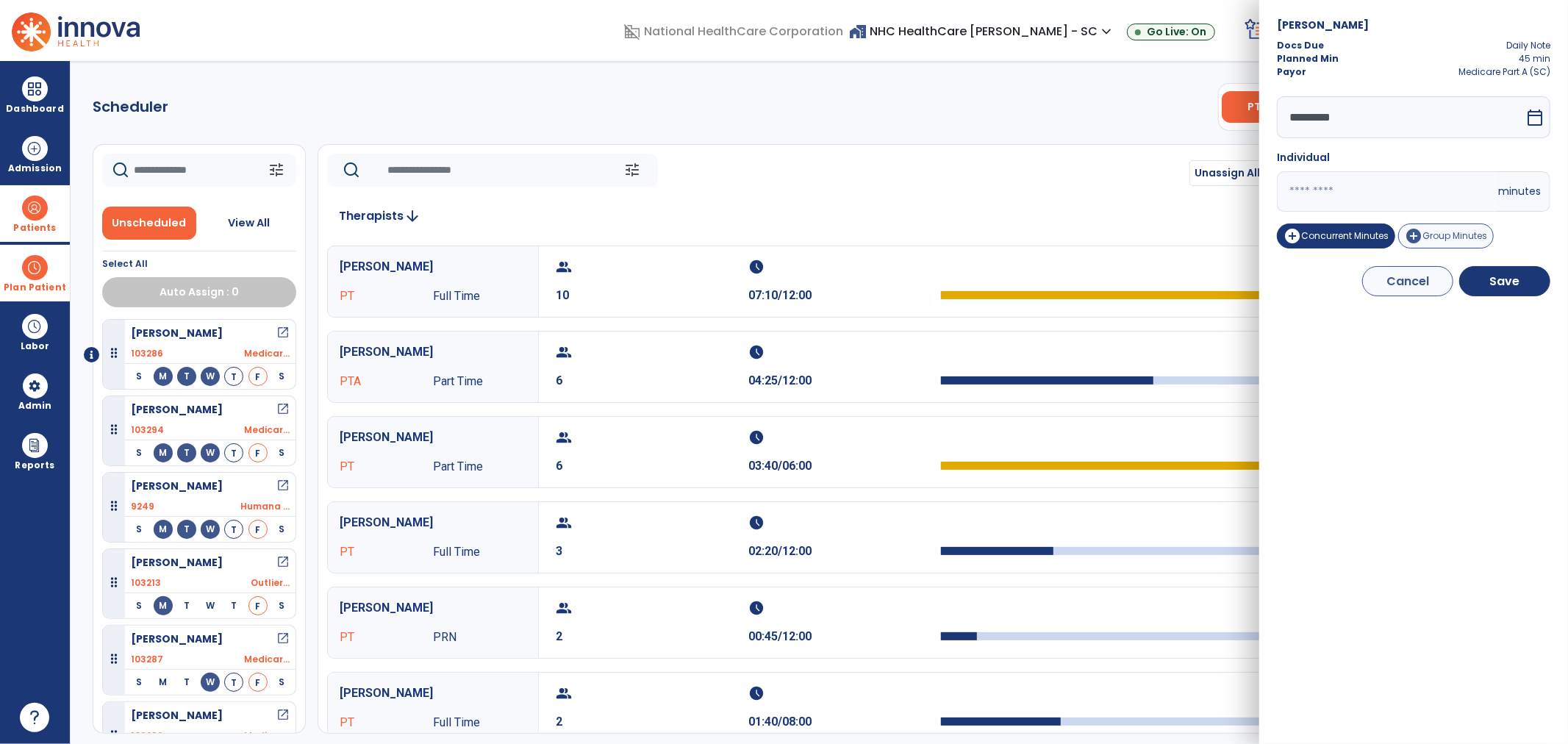 type 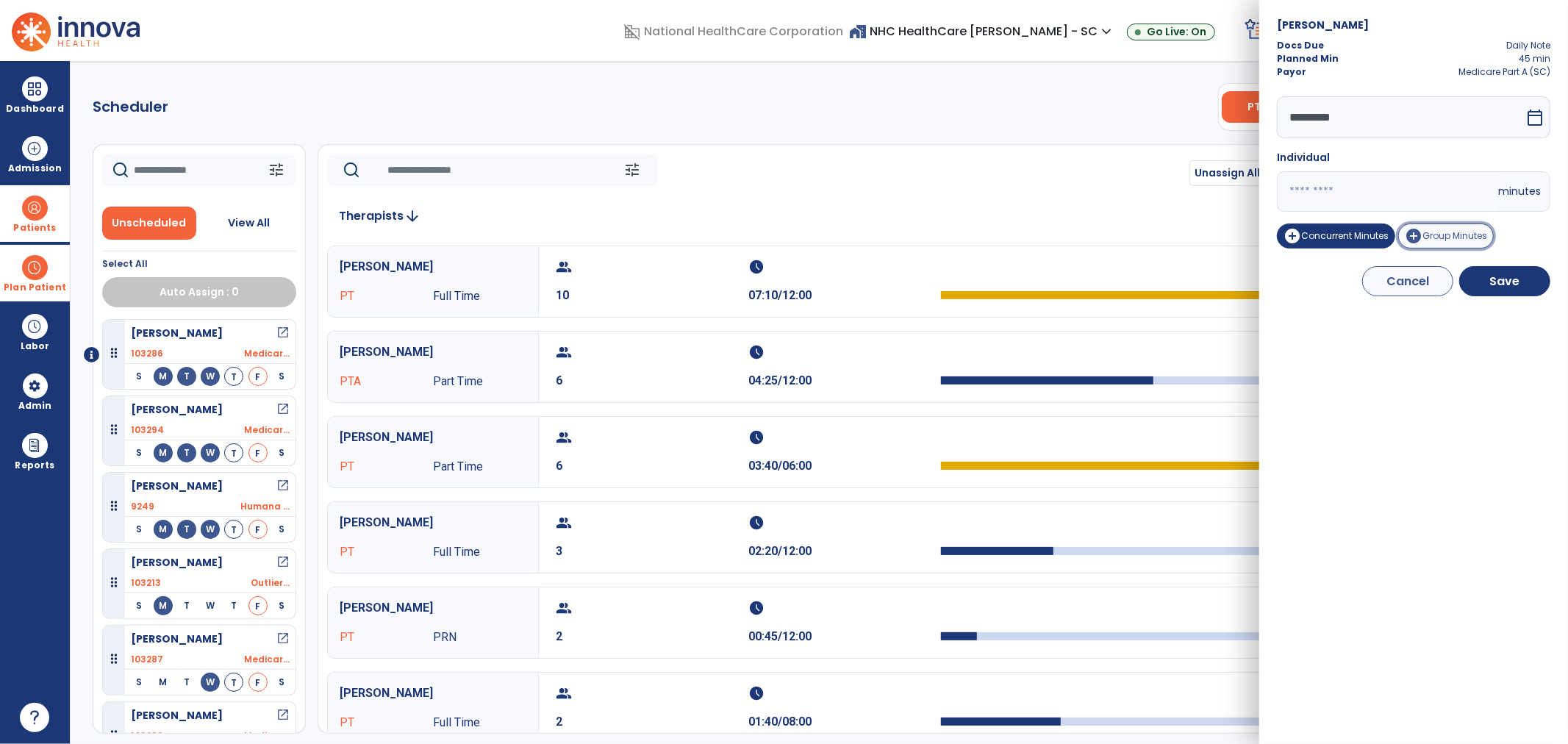 click on "add_circle   Group Minutes" at bounding box center (1446, 236) 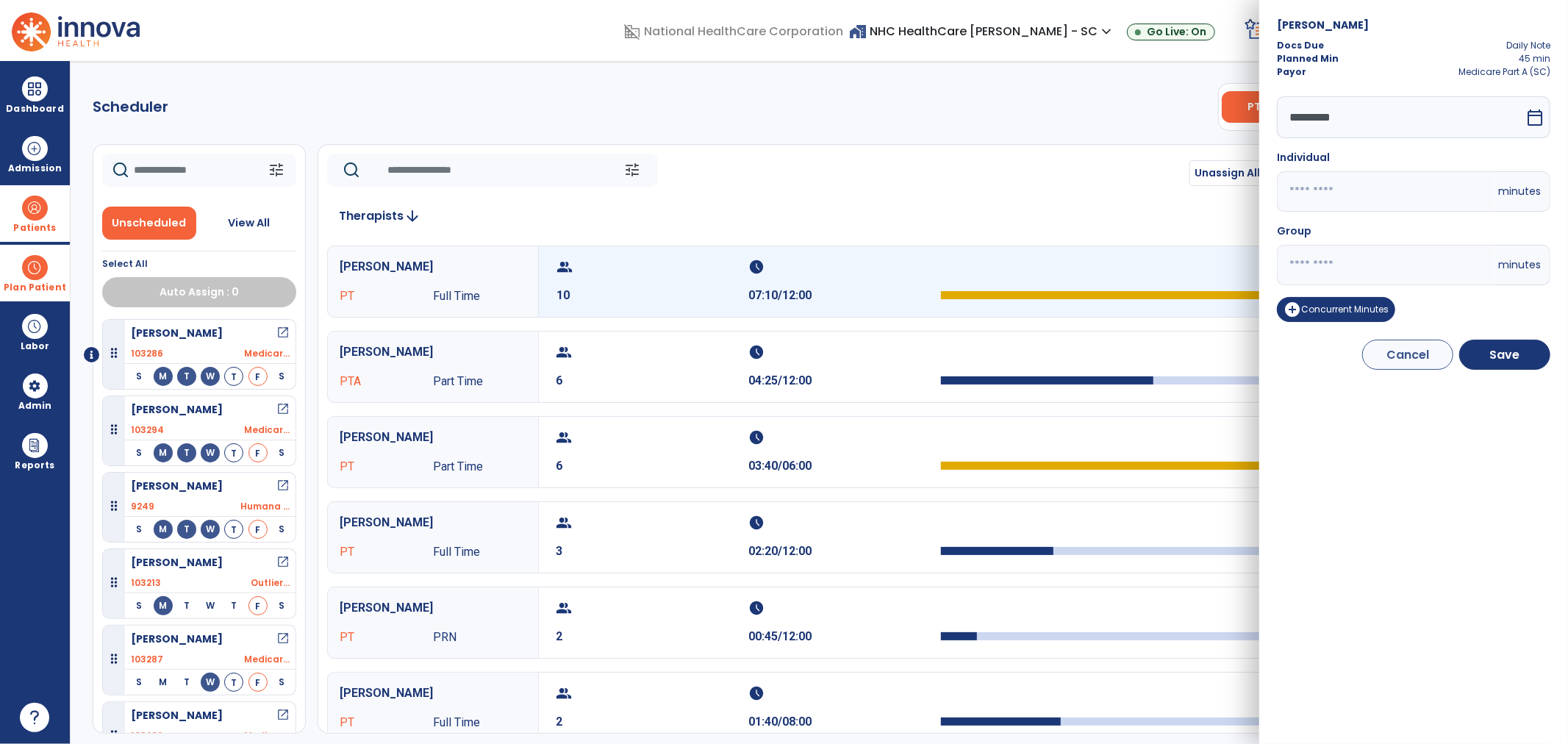 click on "domain_disabled   National HealthCare Corporation   home_work   NHC HealthCare Mauldin - SC   expand_more   NHC HealthCare Bluffton - SC   NHC HealthCare Mauldin - SC  Go Live: On schedule My Time:   Thursday, Jul 10    **** arrow_right  Start   Open your timecard  arrow_right 99+ Notifications Mark as read Census Alert - A21 Today at 8:58 AM | NHC HealthCare Mauldin - SC Census Alert - A22 Yesterday at 6:58 PM | NHC HealthCare Mauldin - SC Census Alert - A01 Yesterday at 6:28 PM | NHC HealthCare Mauldin - SC Census Alert - A03 Yesterday at 5:18 PM | NHC HealthCare Mauldin - SC Census Alert - A22 Yesterday at 5:13 PM | NHC HealthCare Bluffton - SC See all Notifications  LW   White , Lauren    expand_more   home   Home   person   Profile   help   Help   logout   Log out  Dashboard  dashboard  Therapist Dashboard  view_quilt  Operations Dashboard Admission Patients  format_list_bulleted  Patient List  space_dashboard  Patient Board  insert_chart  PDPM Board Plan Patient  event_note  Planner Scheduler" at bounding box center (784, 372) 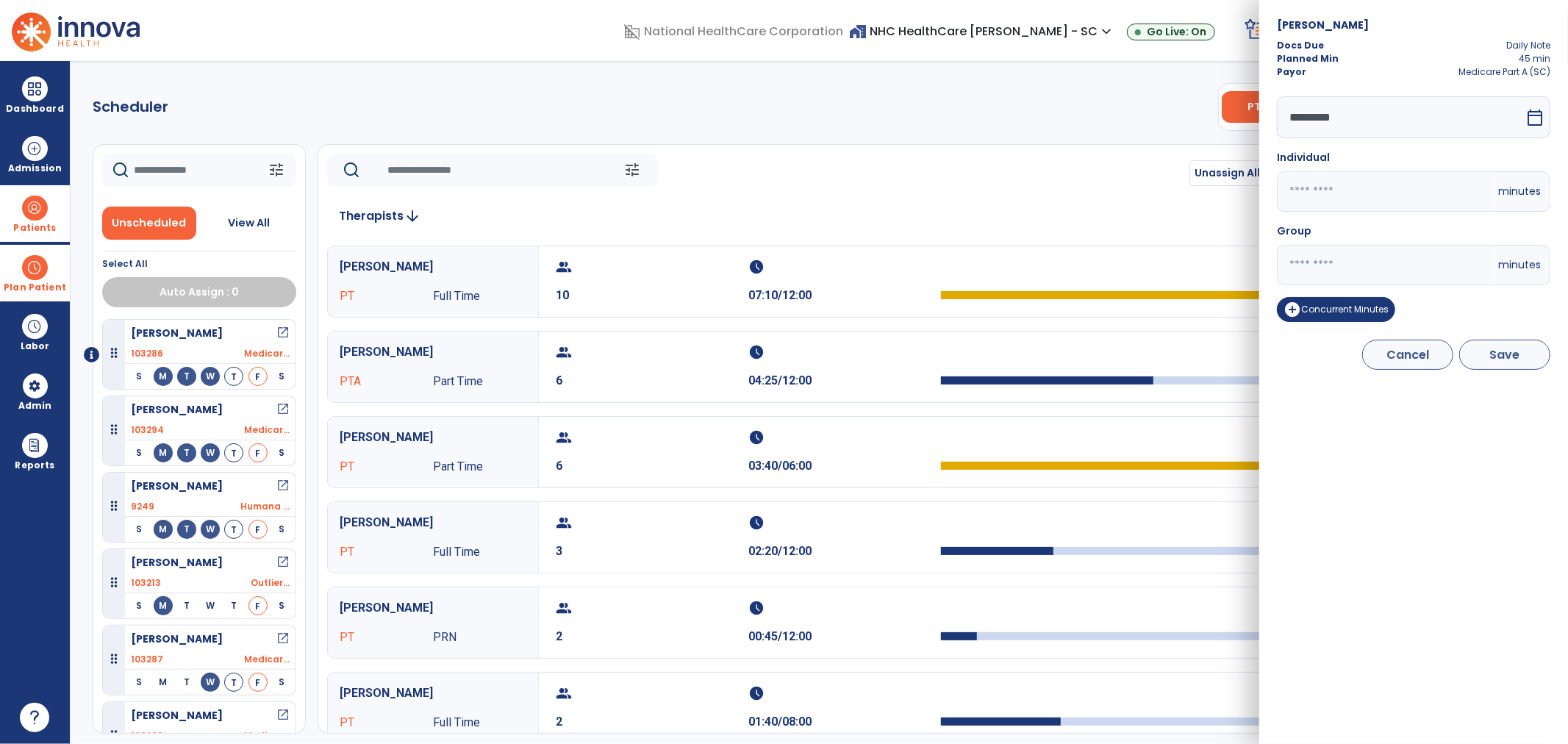 type on "**" 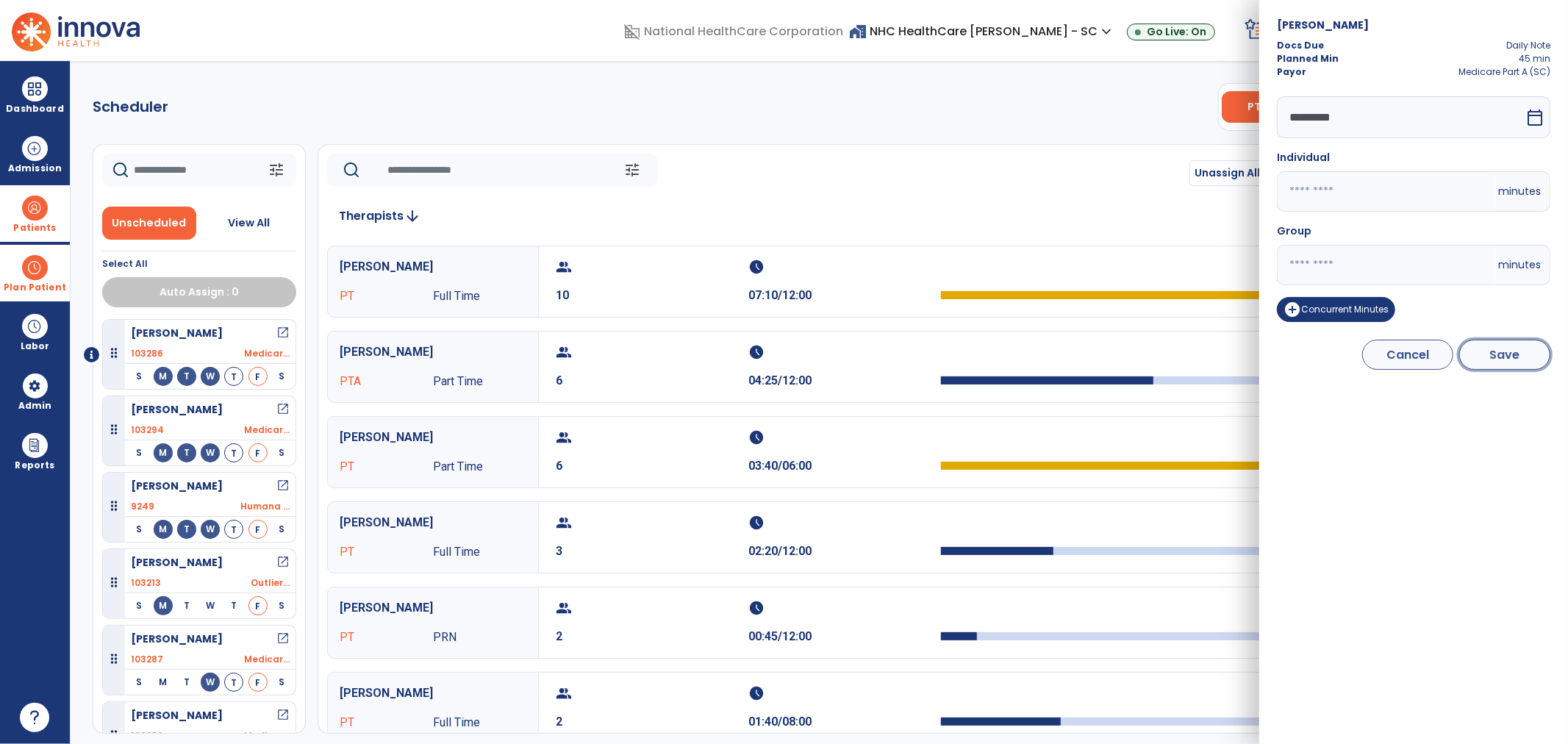click on "Save" at bounding box center [1505, 354] 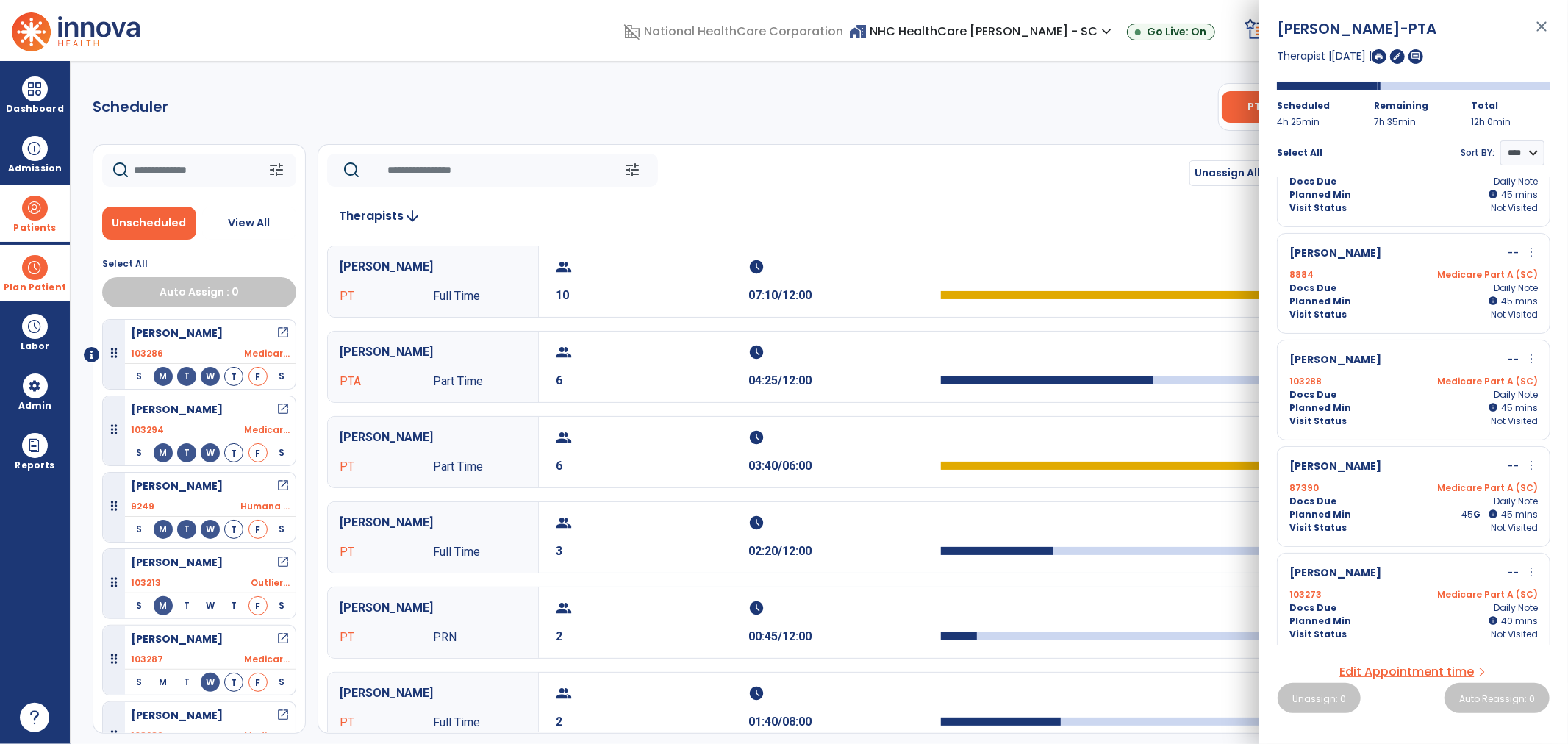 scroll, scrollTop: 174, scrollLeft: 0, axis: vertical 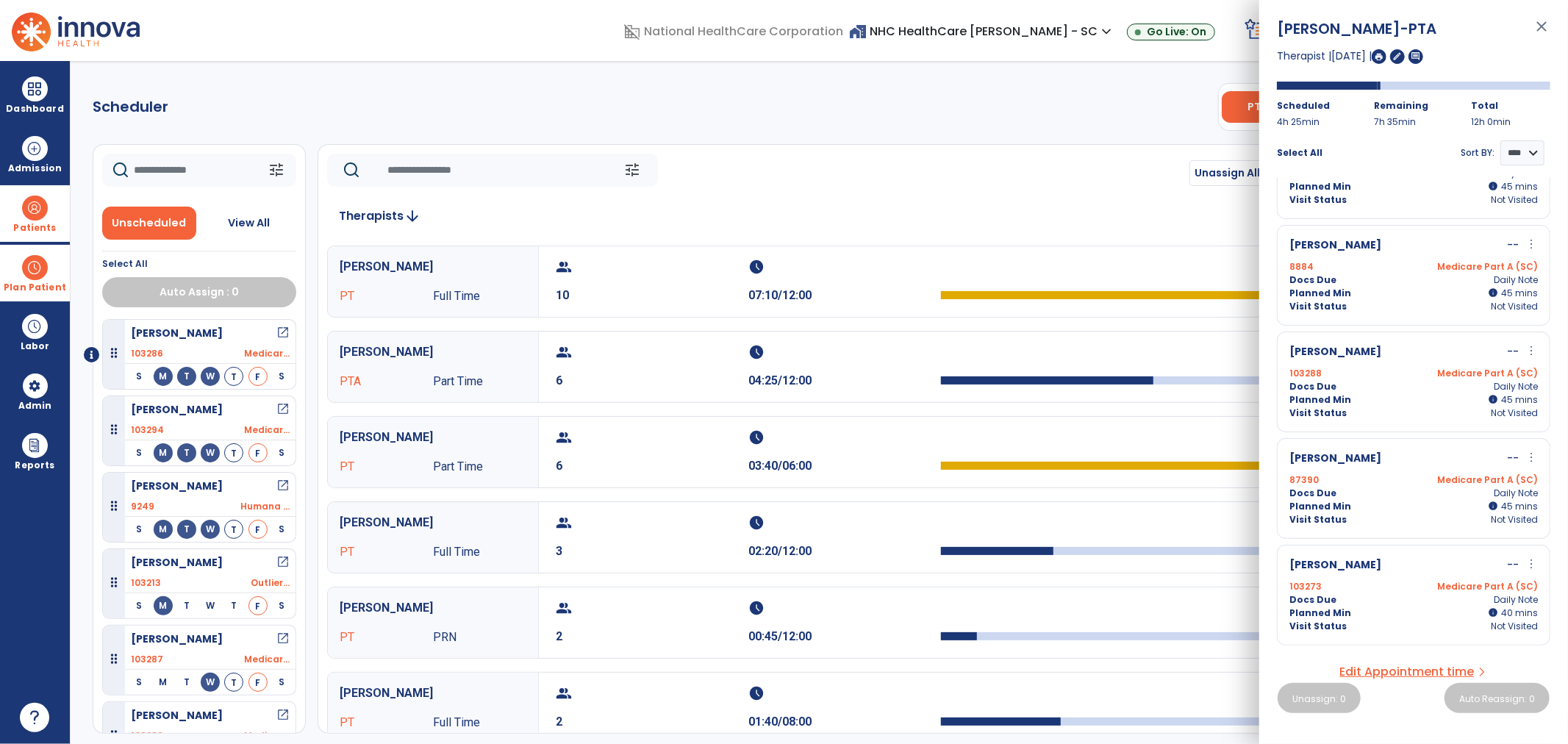 click on "more_vert" at bounding box center (1531, 564) 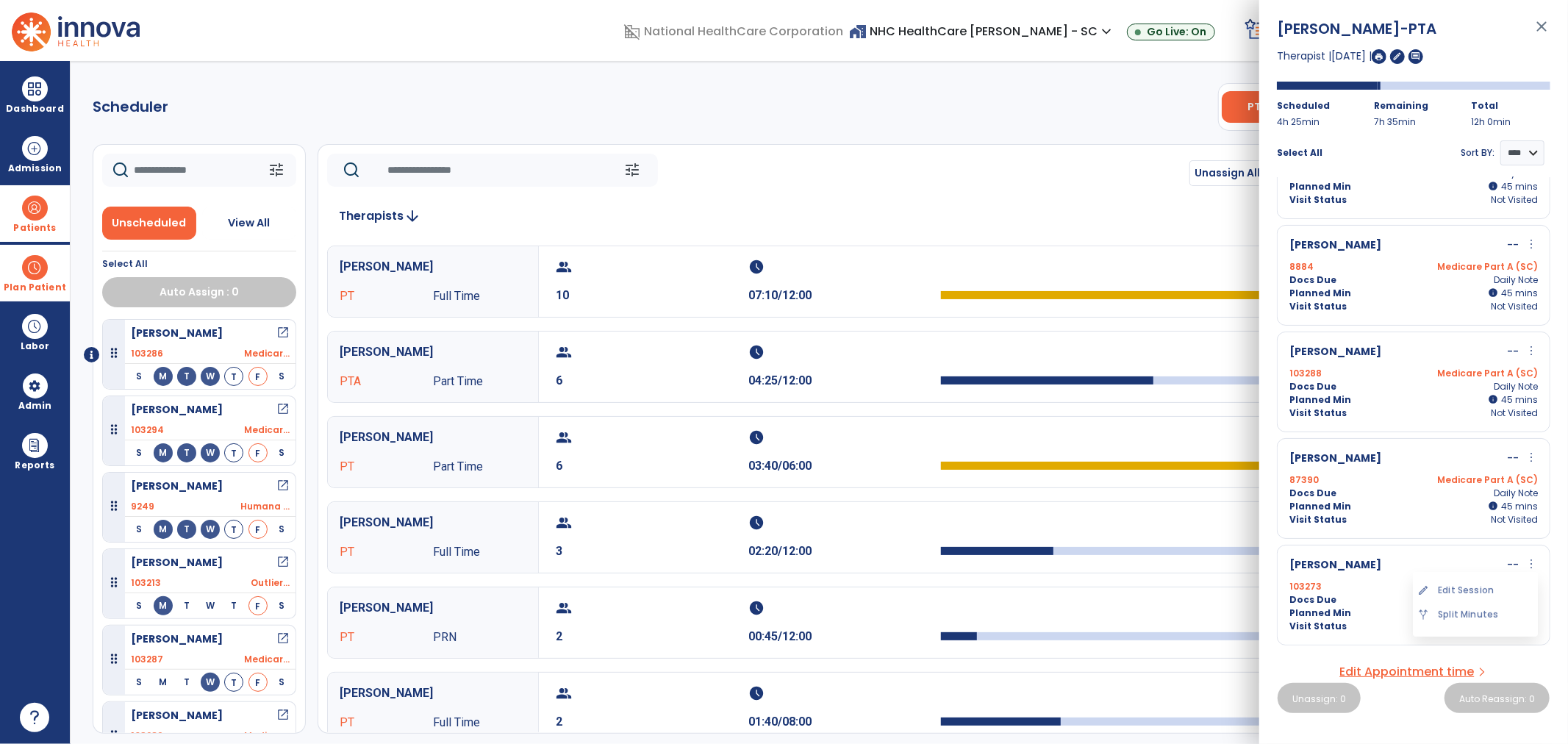 drag, startPoint x: 1474, startPoint y: 585, endPoint x: 1467, endPoint y: 564, distance: 22.135944 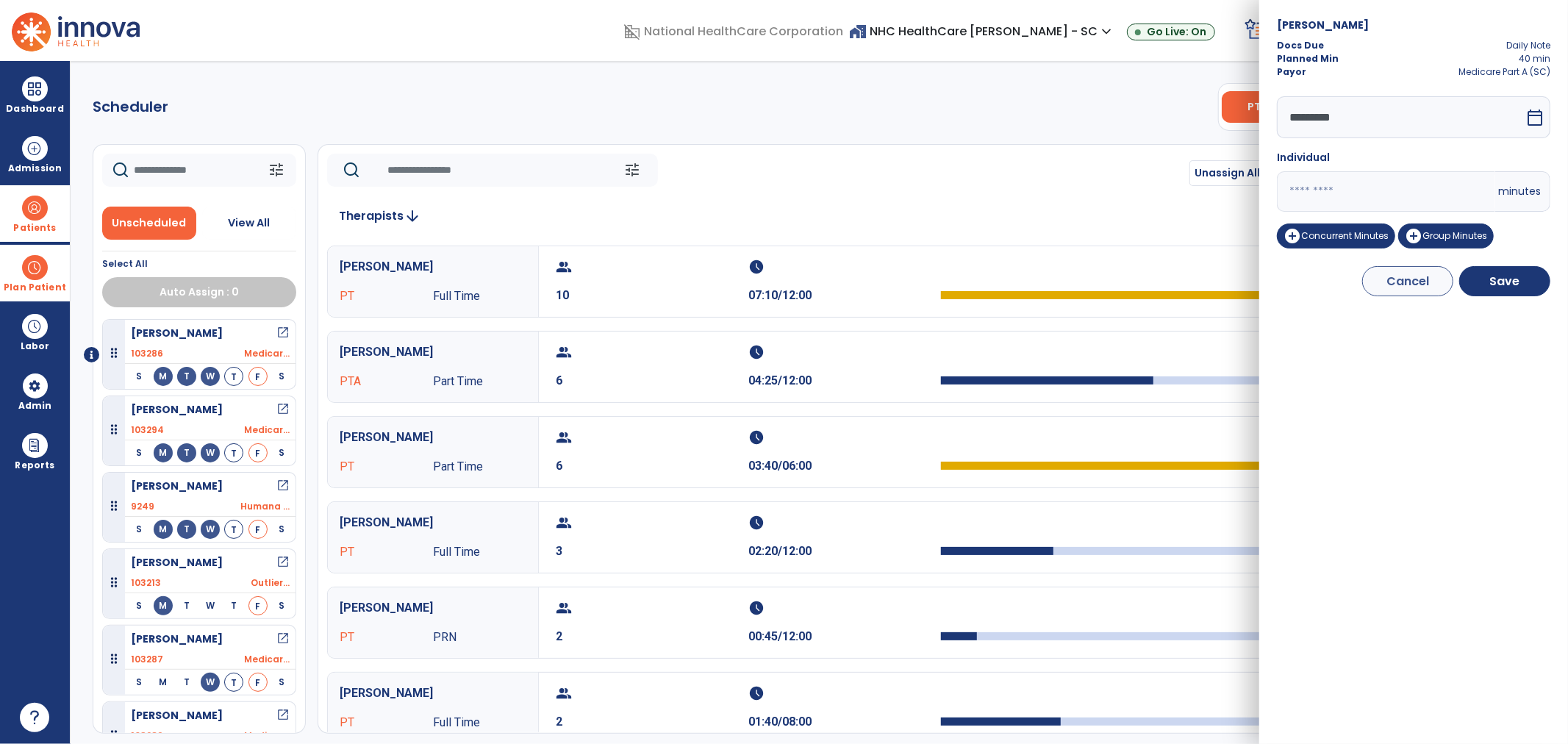 click on "**" at bounding box center [1386, 191] 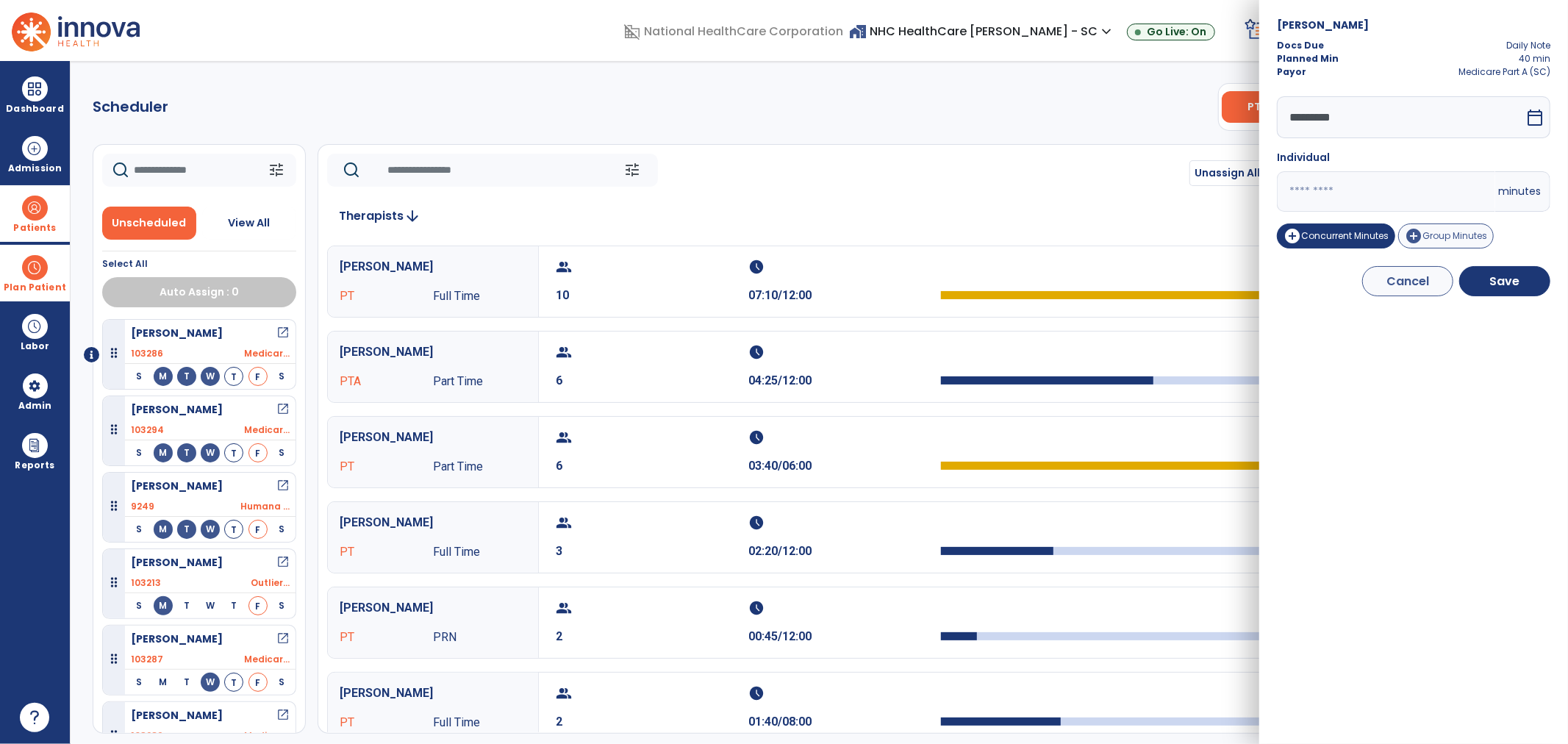 type 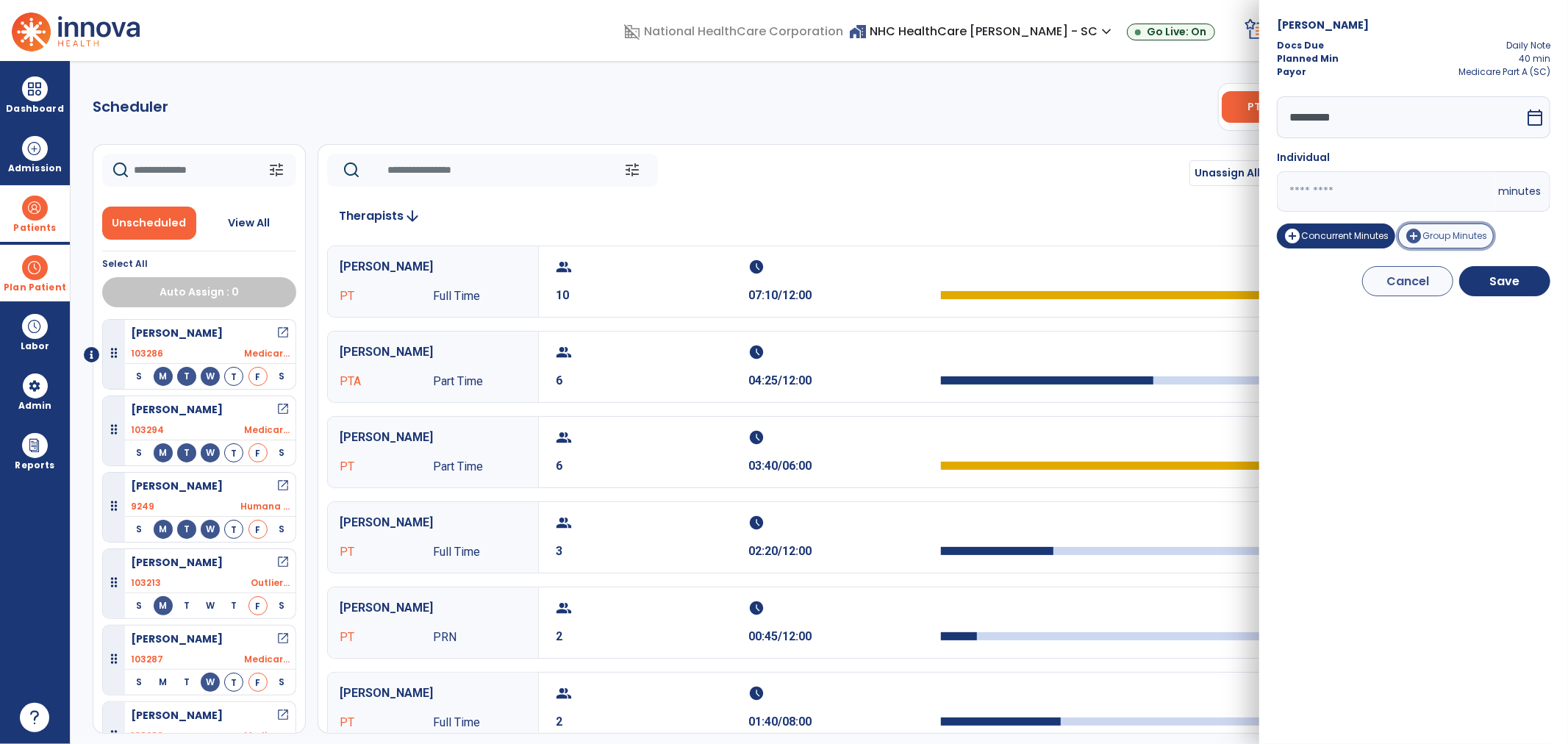 click on "Group Minutes" at bounding box center (1455, 235) 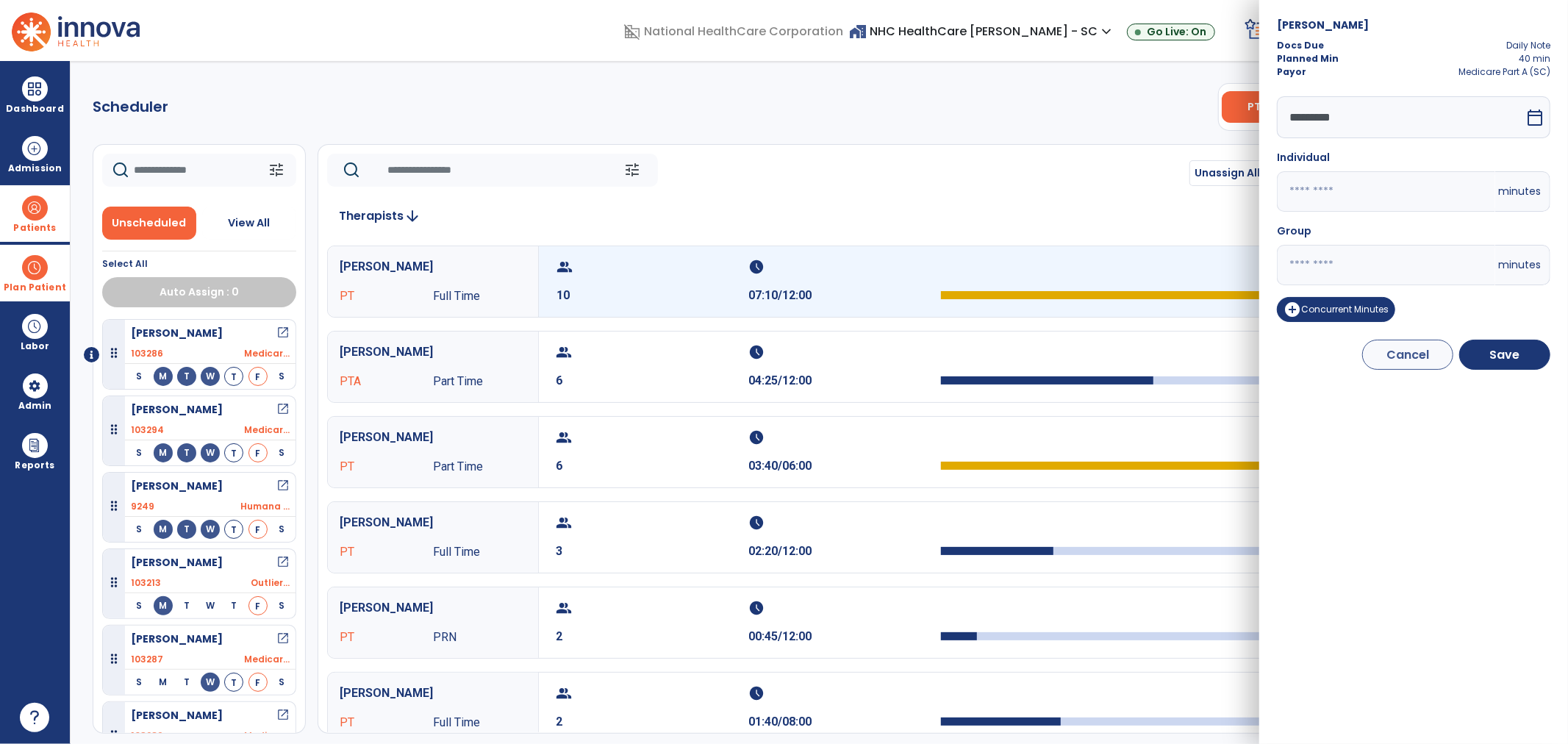 drag, startPoint x: 1351, startPoint y: 272, endPoint x: 1224, endPoint y: 280, distance: 127.25172 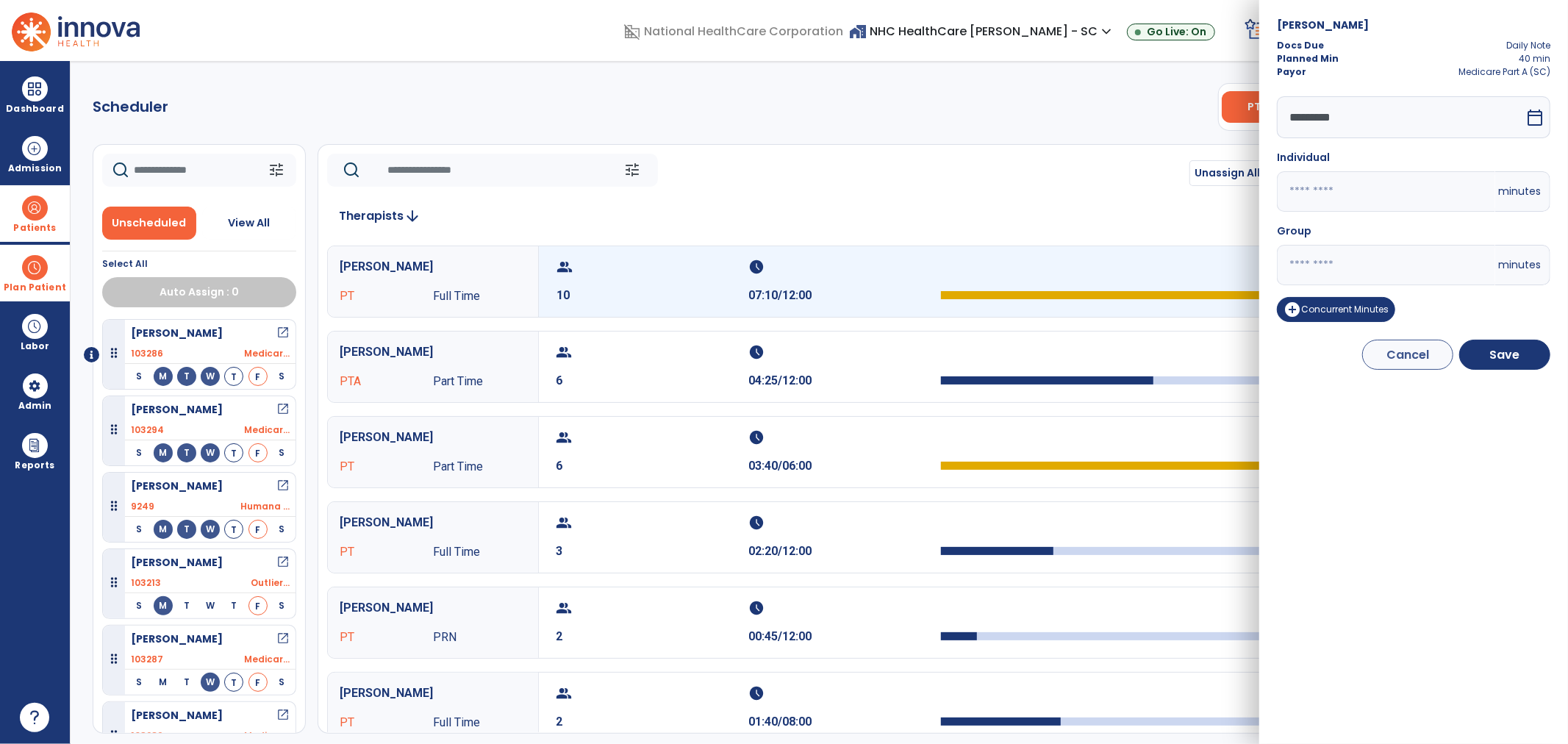 click on "domain_disabled   National HealthCare Corporation   home_work   NHC HealthCare Mauldin - SC   expand_more   NHC HealthCare Bluffton - SC   NHC HealthCare Mauldin - SC  Go Live: On schedule My Time:   Thursday, Jul 10    **** arrow_right  Start   Open your timecard  arrow_right 99+ Notifications Mark as read Census Alert - A21 Today at 8:58 AM | NHC HealthCare Mauldin - SC Census Alert - A22 Yesterday at 6:58 PM | NHC HealthCare Mauldin - SC Census Alert - A01 Yesterday at 6:28 PM | NHC HealthCare Mauldin - SC Census Alert - A03 Yesterday at 5:18 PM | NHC HealthCare Mauldin - SC Census Alert - A22 Yesterday at 5:13 PM | NHC HealthCare Bluffton - SC See all Notifications  LW   White , Lauren    expand_more   home   Home   person   Profile   help   Help   logout   Log out  Dashboard  dashboard  Therapist Dashboard  view_quilt  Operations Dashboard Admission Patients  format_list_bulleted  Patient List  space_dashboard  Patient Board  insert_chart  PDPM Board Plan Patient  event_note  Planner Scheduler" at bounding box center (784, 372) 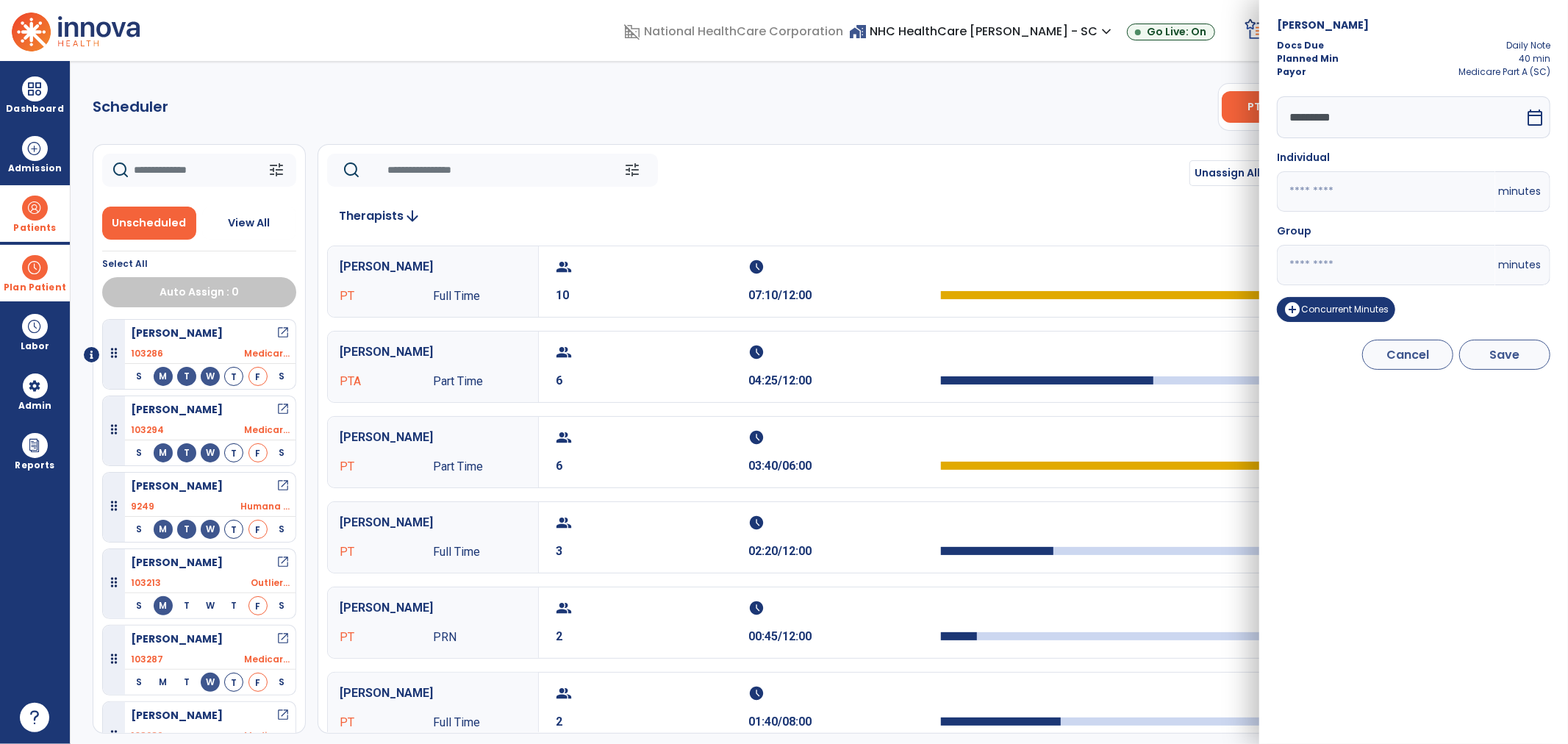 type on "**" 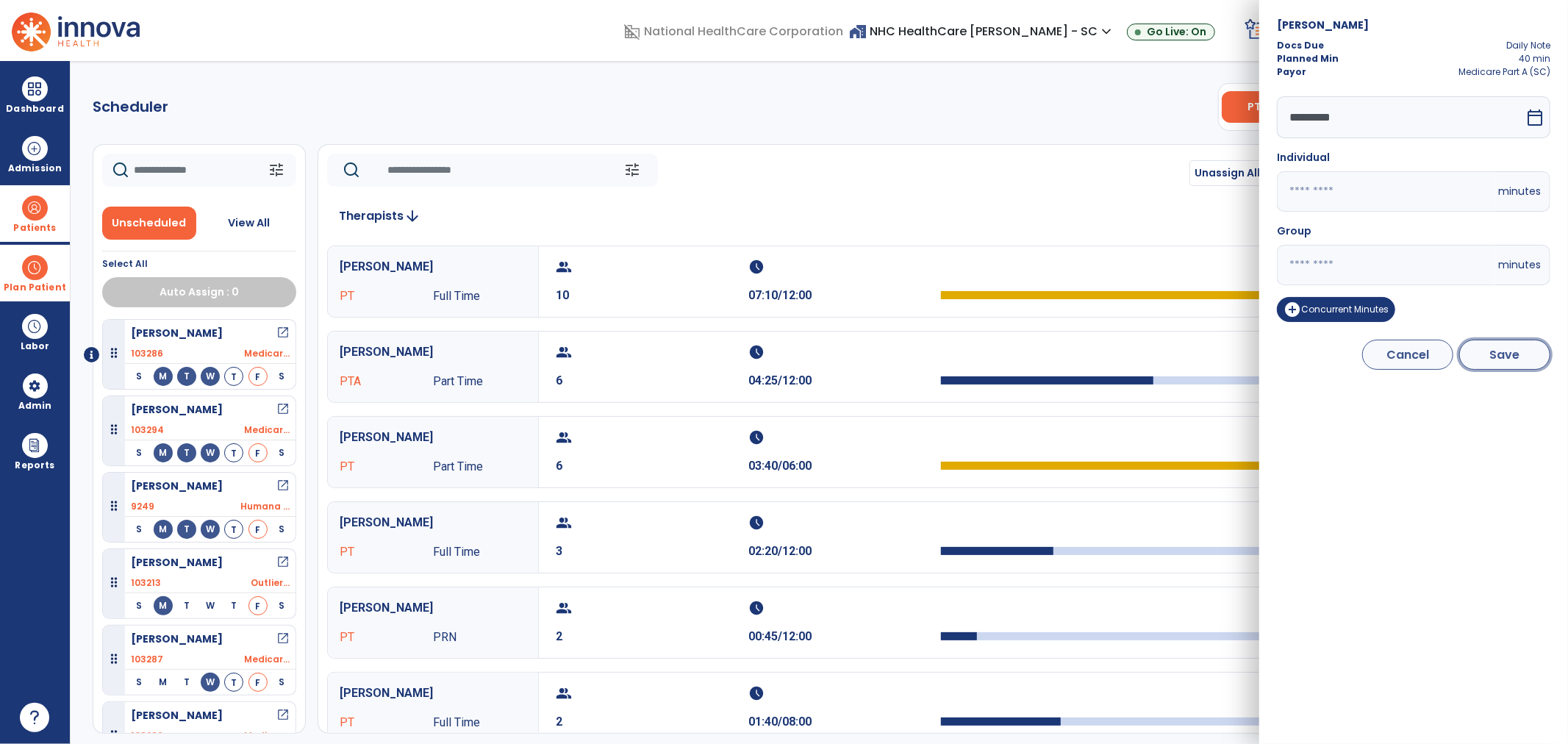 click on "Save" at bounding box center (1505, 354) 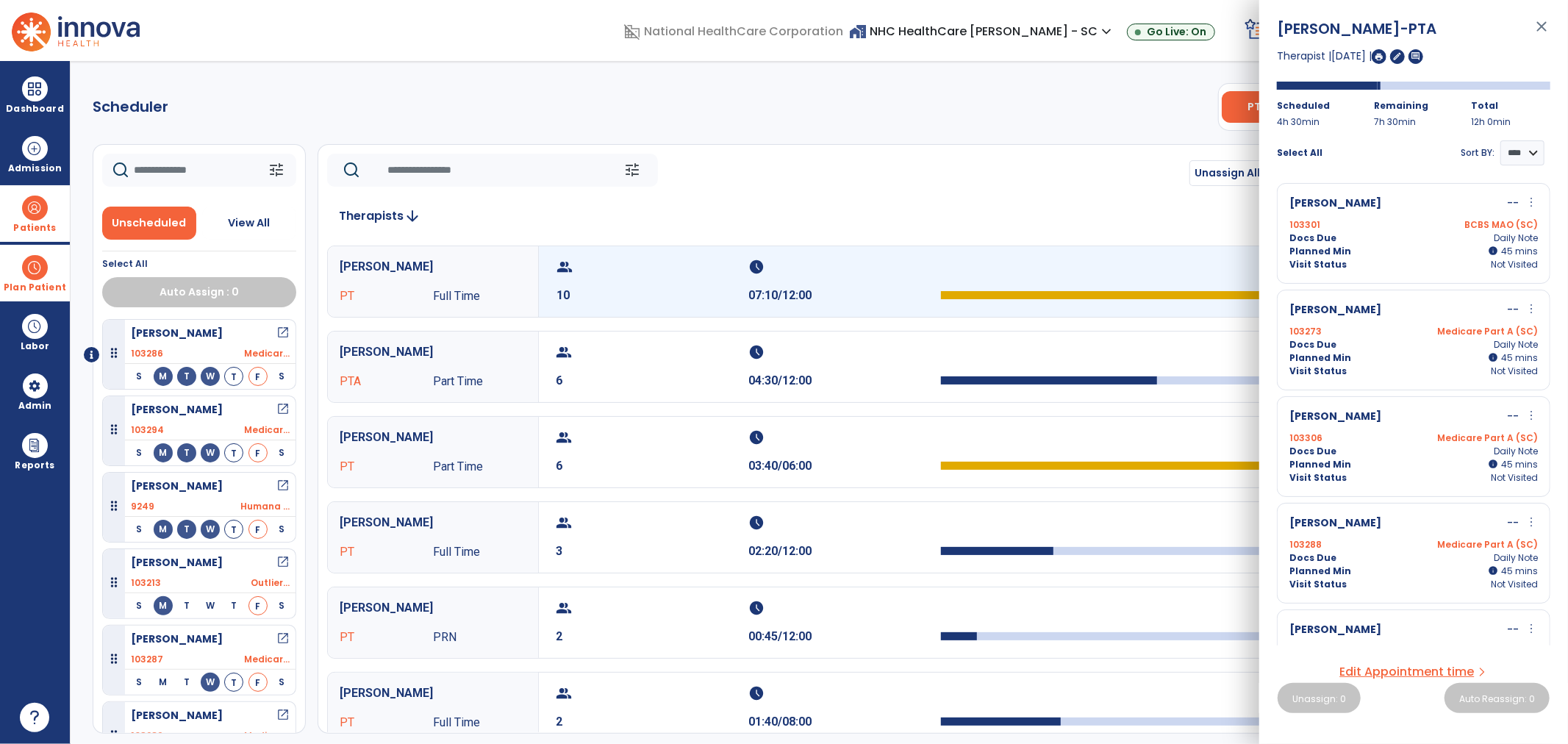 click on "group  10" at bounding box center [653, 282] 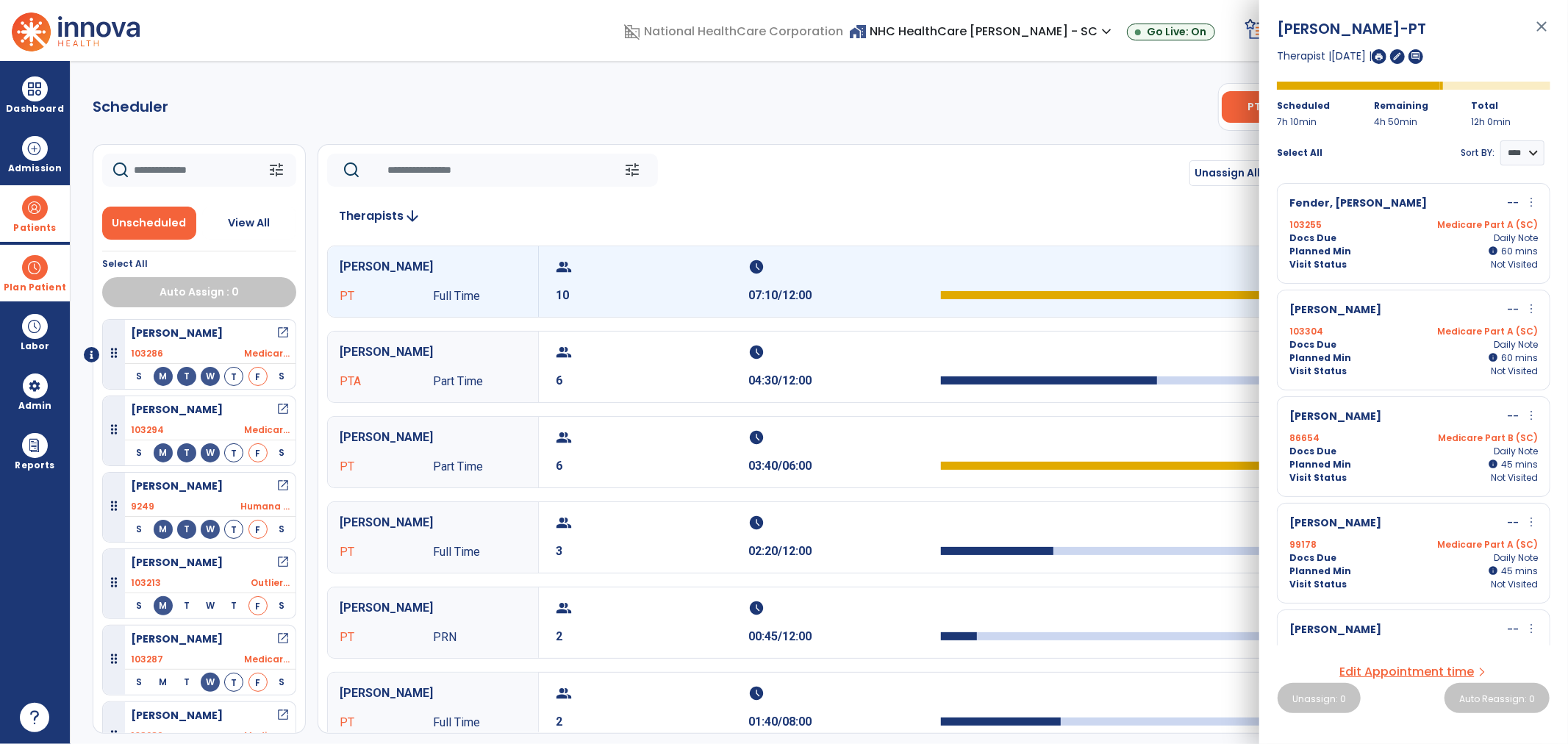click on "more_vert" at bounding box center (1531, 202) 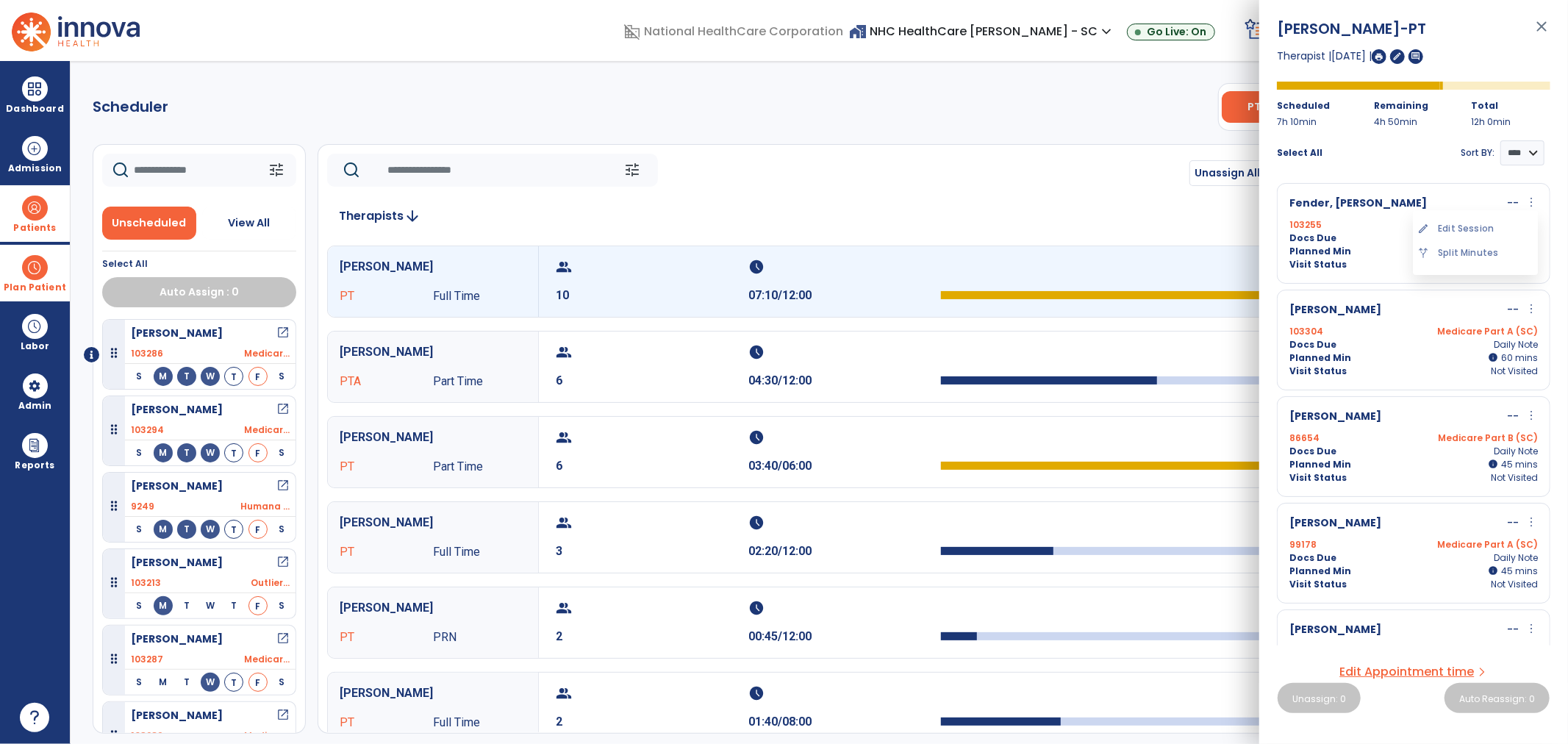 click on "edit   Edit Session" at bounding box center (1475, 229) 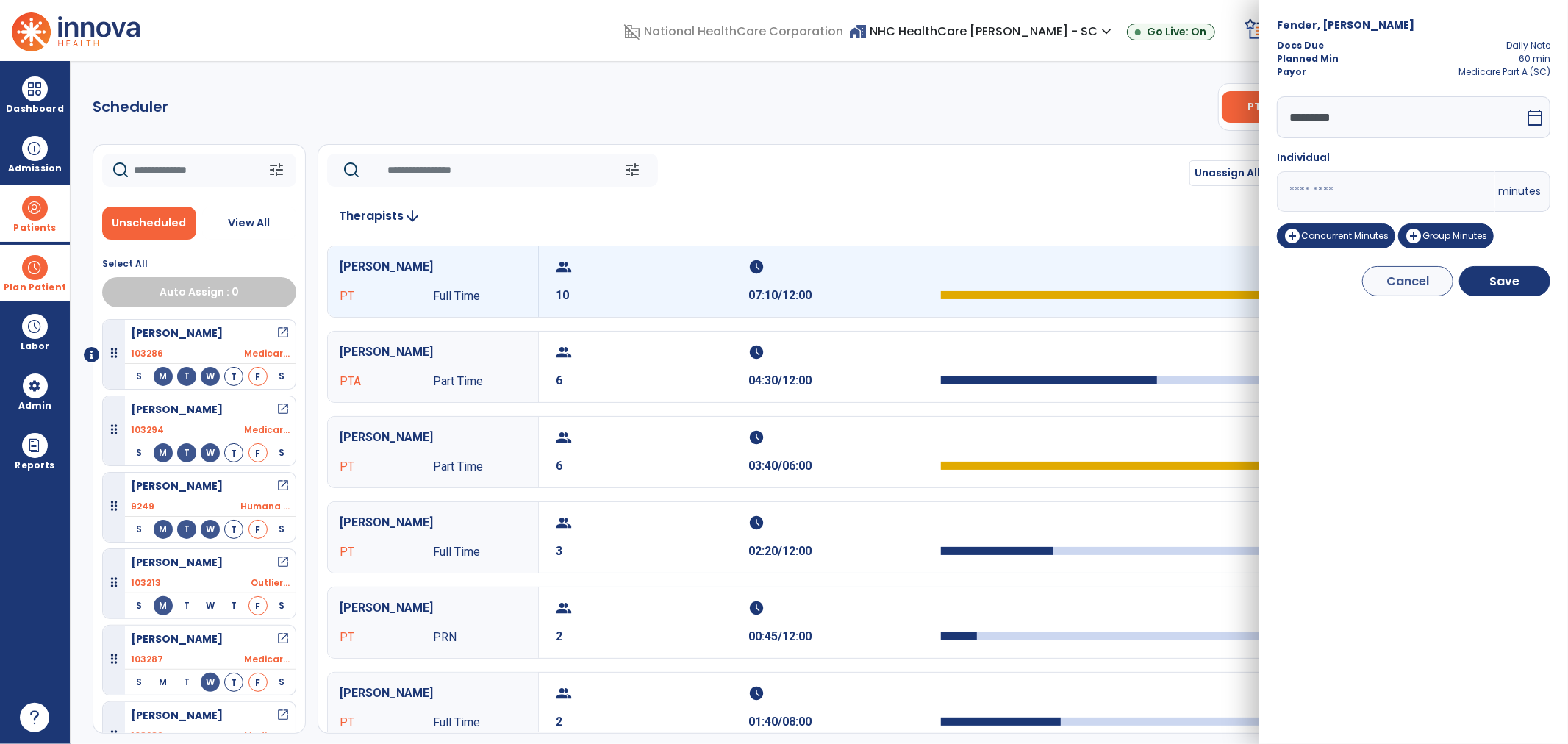 drag, startPoint x: 1300, startPoint y: 190, endPoint x: 1186, endPoint y: 174, distance: 115.11733 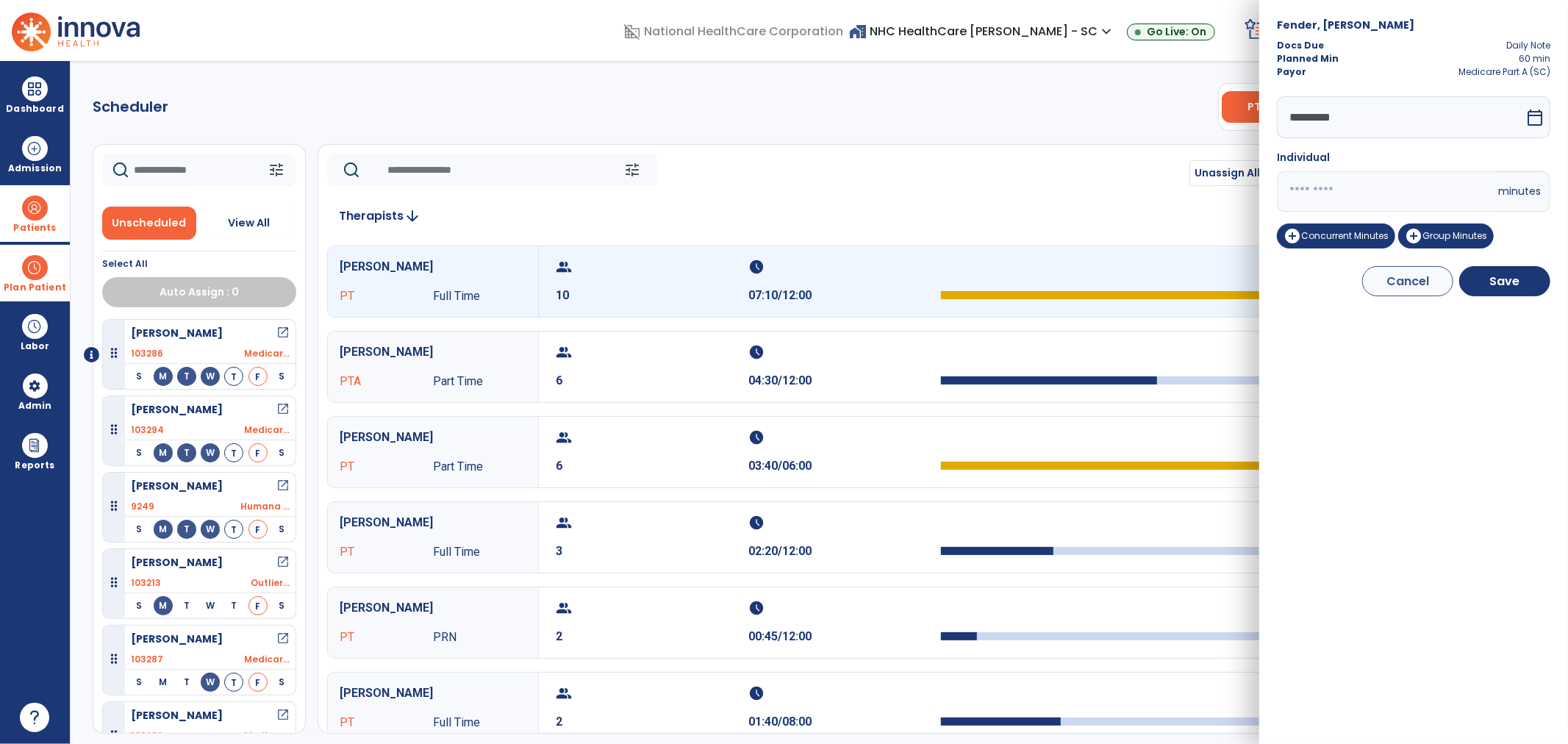 click on "domain_disabled   National HealthCare Corporation   home_work   NHC HealthCare Mauldin - SC   expand_more   NHC HealthCare Bluffton - SC   NHC HealthCare Mauldin - SC  Go Live: On schedule My Time:   Thursday, Jul 10    **** arrow_right  Start   Open your timecard  arrow_right 99+ Notifications Mark as read Census Alert - A21 Today at 8:58 AM | NHC HealthCare Mauldin - SC Census Alert - A22 Yesterday at 6:58 PM | NHC HealthCare Mauldin - SC Census Alert - A01 Yesterday at 6:28 PM | NHC HealthCare Mauldin - SC Census Alert - A03 Yesterday at 5:18 PM | NHC HealthCare Mauldin - SC Census Alert - A22 Yesterday at 5:13 PM | NHC HealthCare Bluffton - SC See all Notifications  LW   White , Lauren    expand_more   home   Home   person   Profile   help   Help   logout   Log out  Dashboard  dashboard  Therapist Dashboard  view_quilt  Operations Dashboard Admission Patients  format_list_bulleted  Patient List  space_dashboard  Patient Board  insert_chart  PDPM Board Plan Patient  event_note  Planner Scheduler" at bounding box center (784, 372) 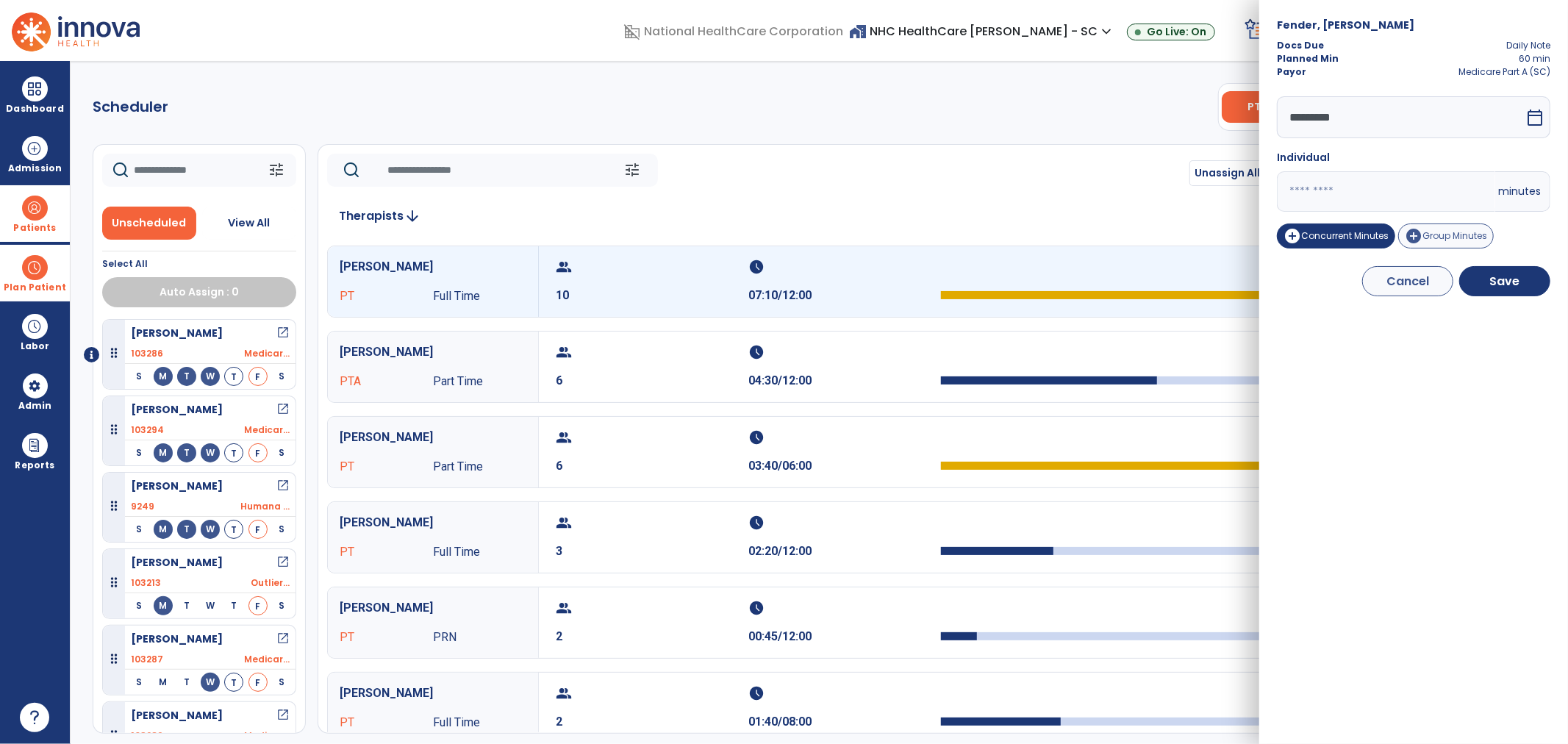 type 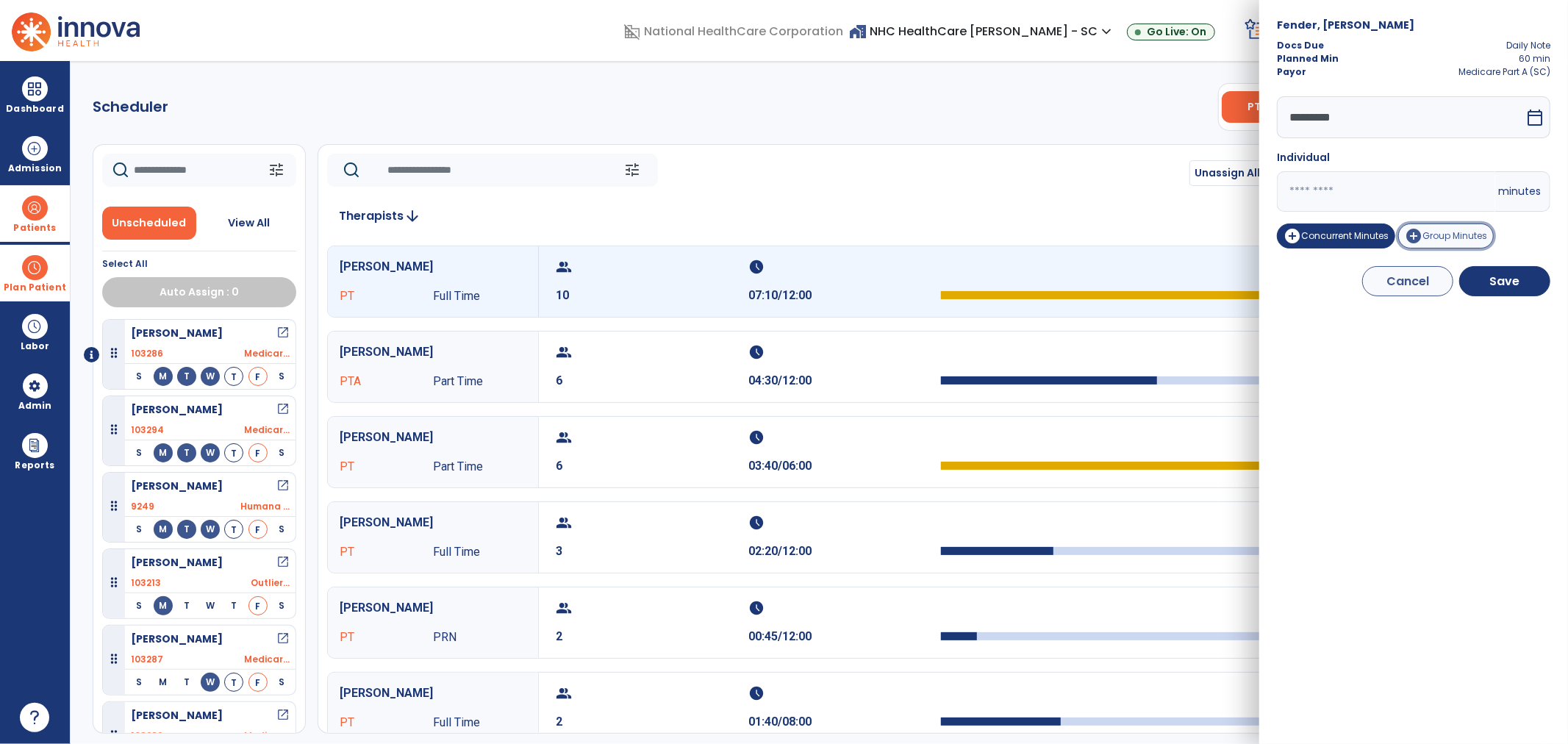 click on "add_circle   Group Minutes" at bounding box center (1446, 236) 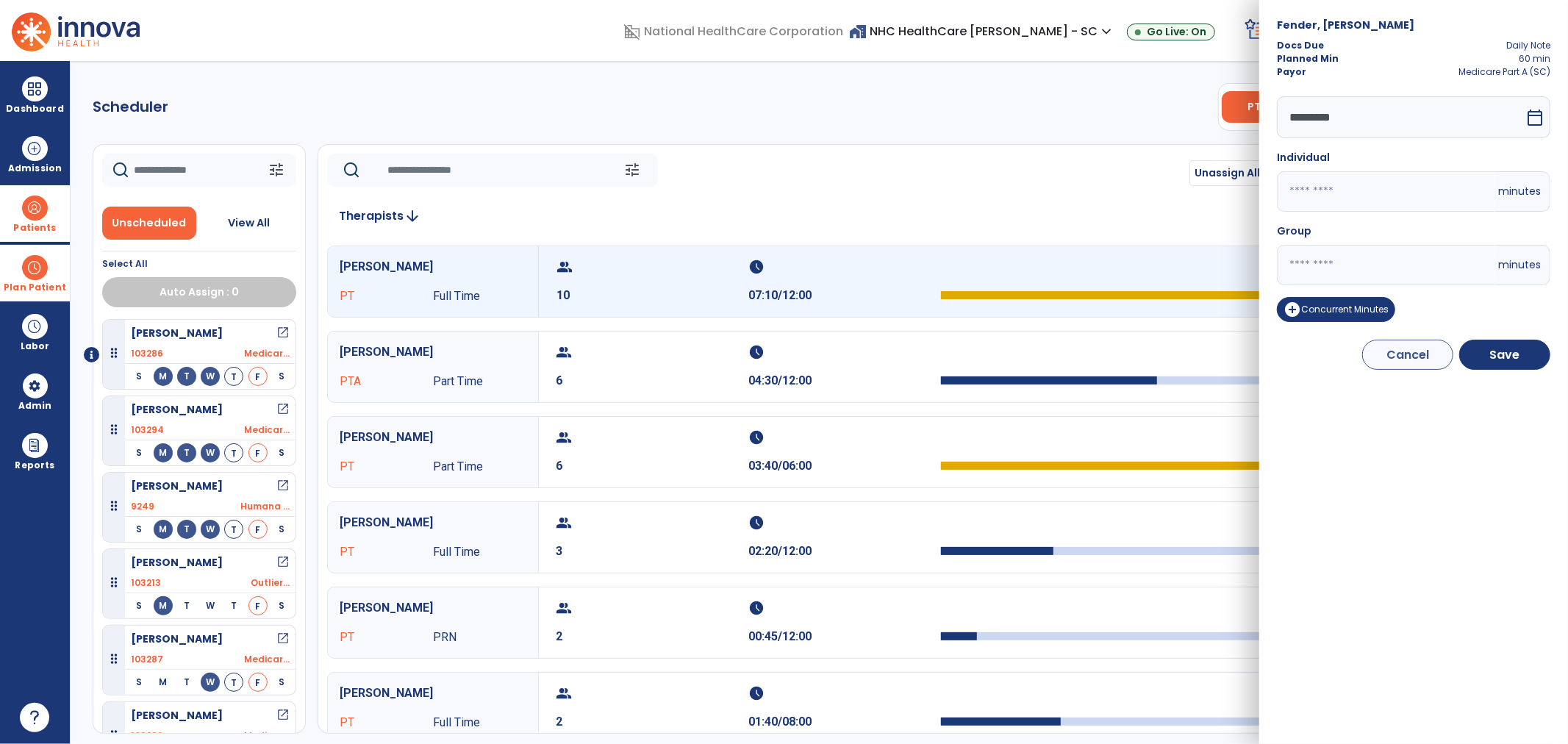 drag, startPoint x: 1331, startPoint y: 267, endPoint x: 1214, endPoint y: 266, distance: 117.00427 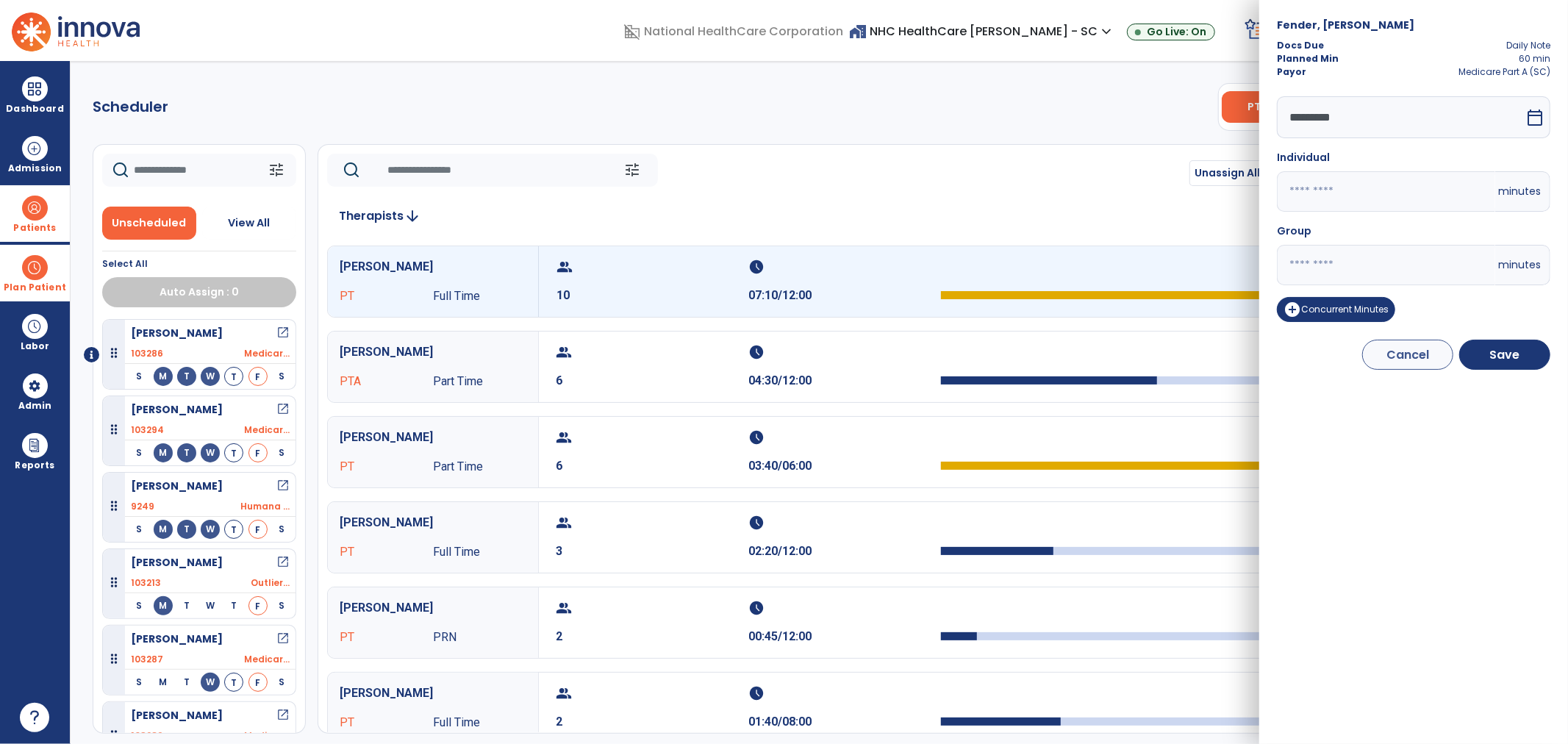 click on "domain_disabled   National HealthCare Corporation   home_work   NHC HealthCare Mauldin - SC   expand_more   NHC HealthCare Bluffton - SC   NHC HealthCare Mauldin - SC  Go Live: On schedule My Time:   Thursday, Jul 10    **** arrow_right  Start   Open your timecard  arrow_right 99+ Notifications Mark as read Census Alert - A21 Today at 8:58 AM | NHC HealthCare Mauldin - SC Census Alert - A22 Yesterday at 6:58 PM | NHC HealthCare Mauldin - SC Census Alert - A01 Yesterday at 6:28 PM | NHC HealthCare Mauldin - SC Census Alert - A03 Yesterday at 5:18 PM | NHC HealthCare Mauldin - SC Census Alert - A22 Yesterday at 5:13 PM | NHC HealthCare Bluffton - SC See all Notifications  LW   White , Lauren    expand_more   home   Home   person   Profile   help   Help   logout   Log out  Dashboard  dashboard  Therapist Dashboard  view_quilt  Operations Dashboard Admission Patients  format_list_bulleted  Patient List  space_dashboard  Patient Board  insert_chart  PDPM Board Plan Patient  event_note  Planner Scheduler" at bounding box center [784, 372] 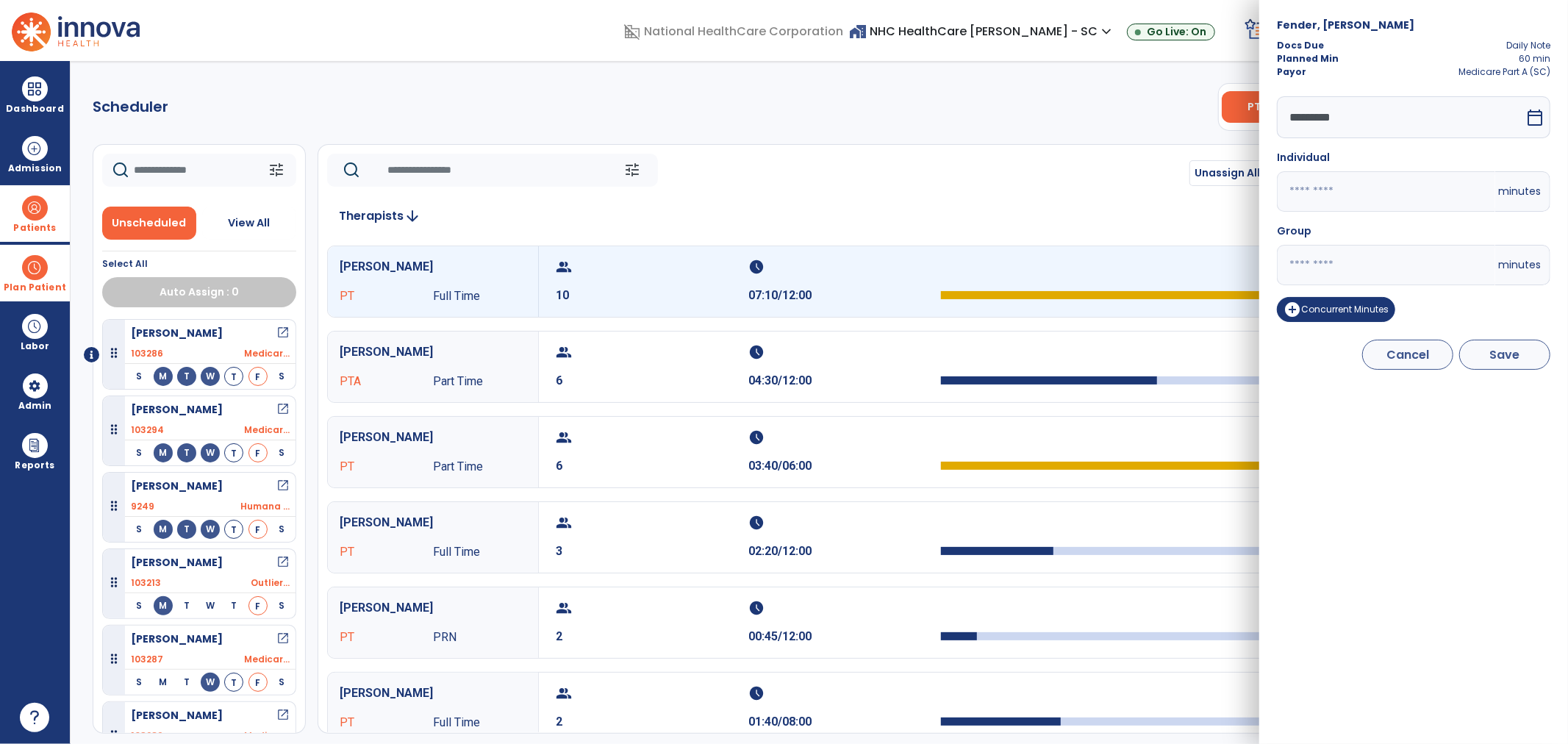 type on "**" 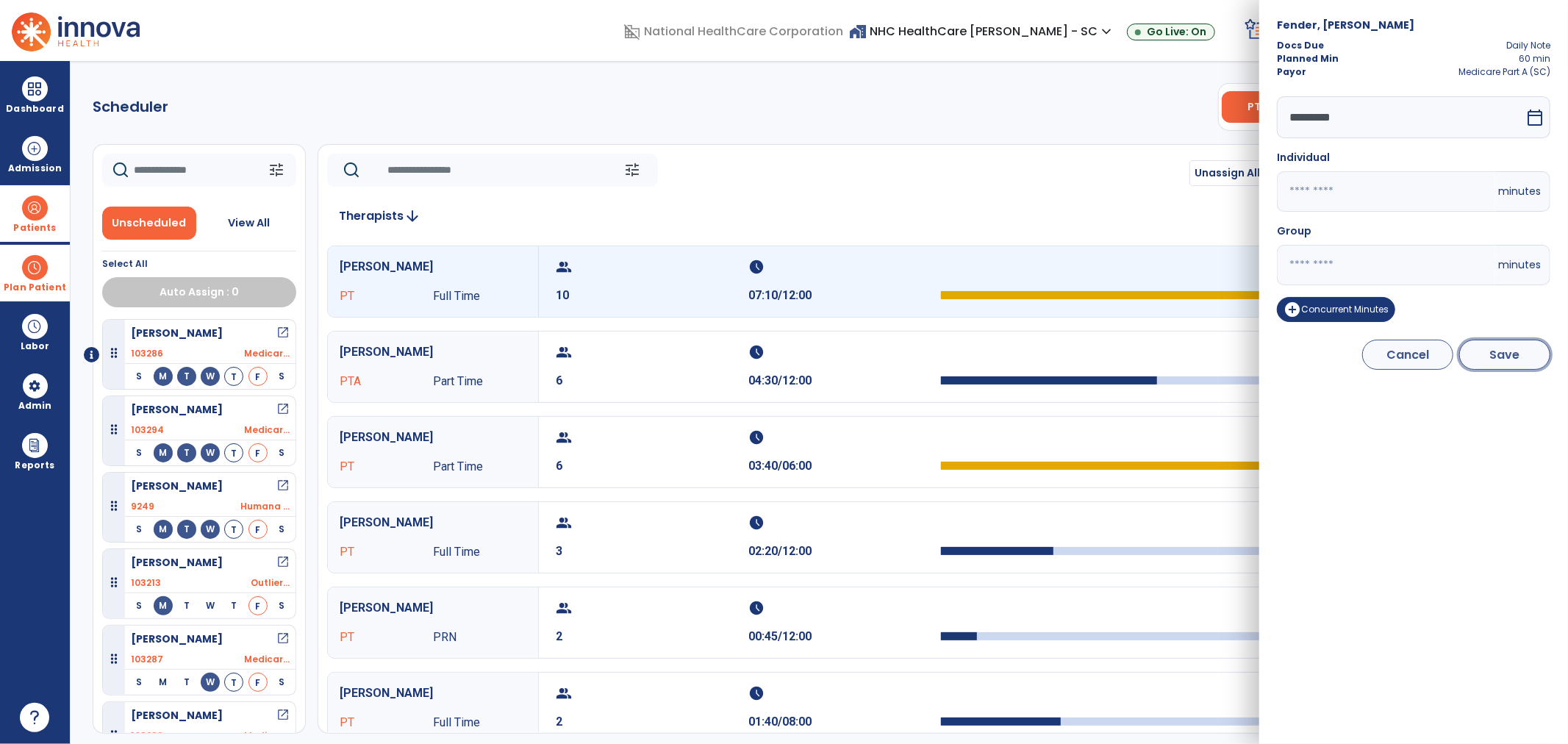 click on "Save" at bounding box center [1505, 354] 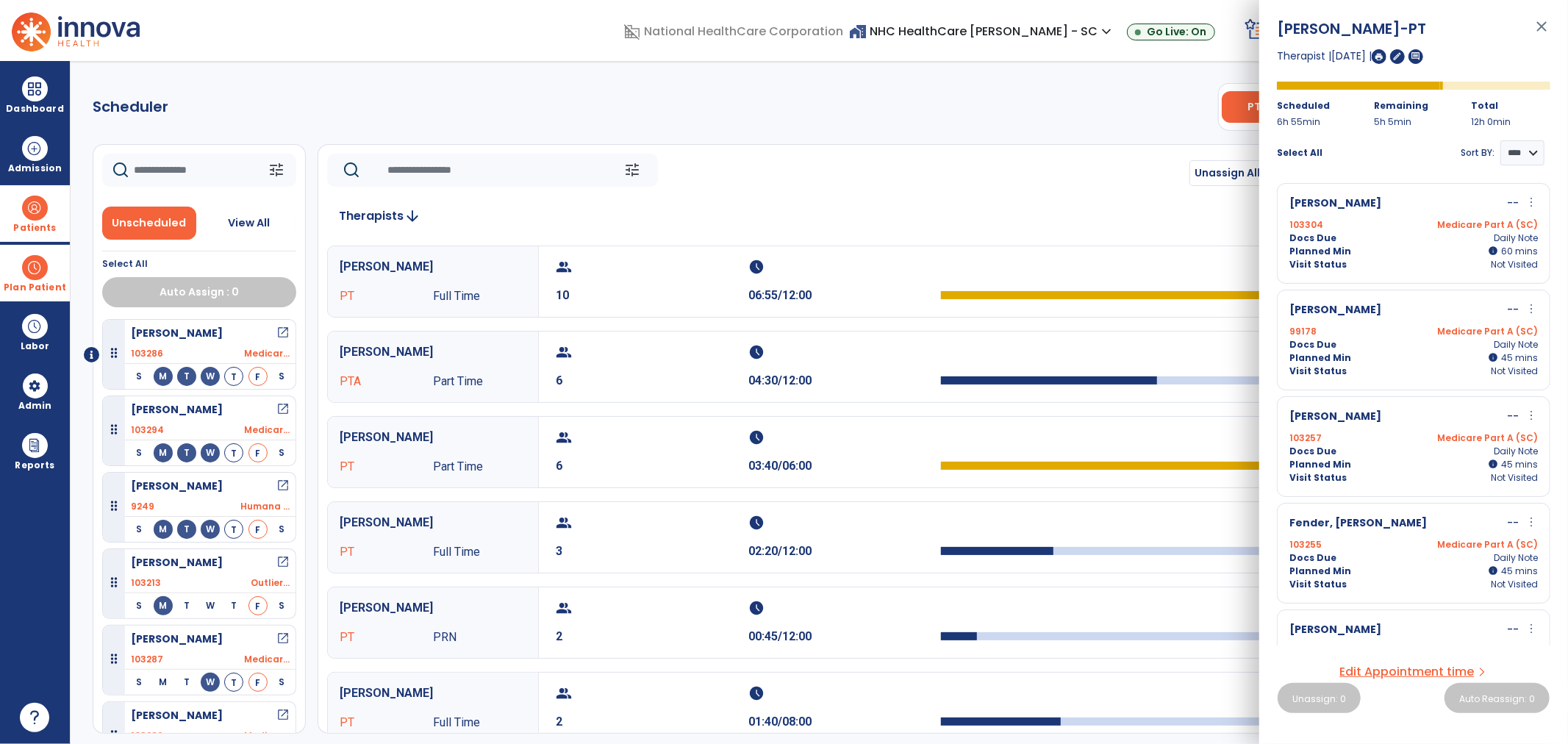 click on "more_vert" at bounding box center (1531, 202) 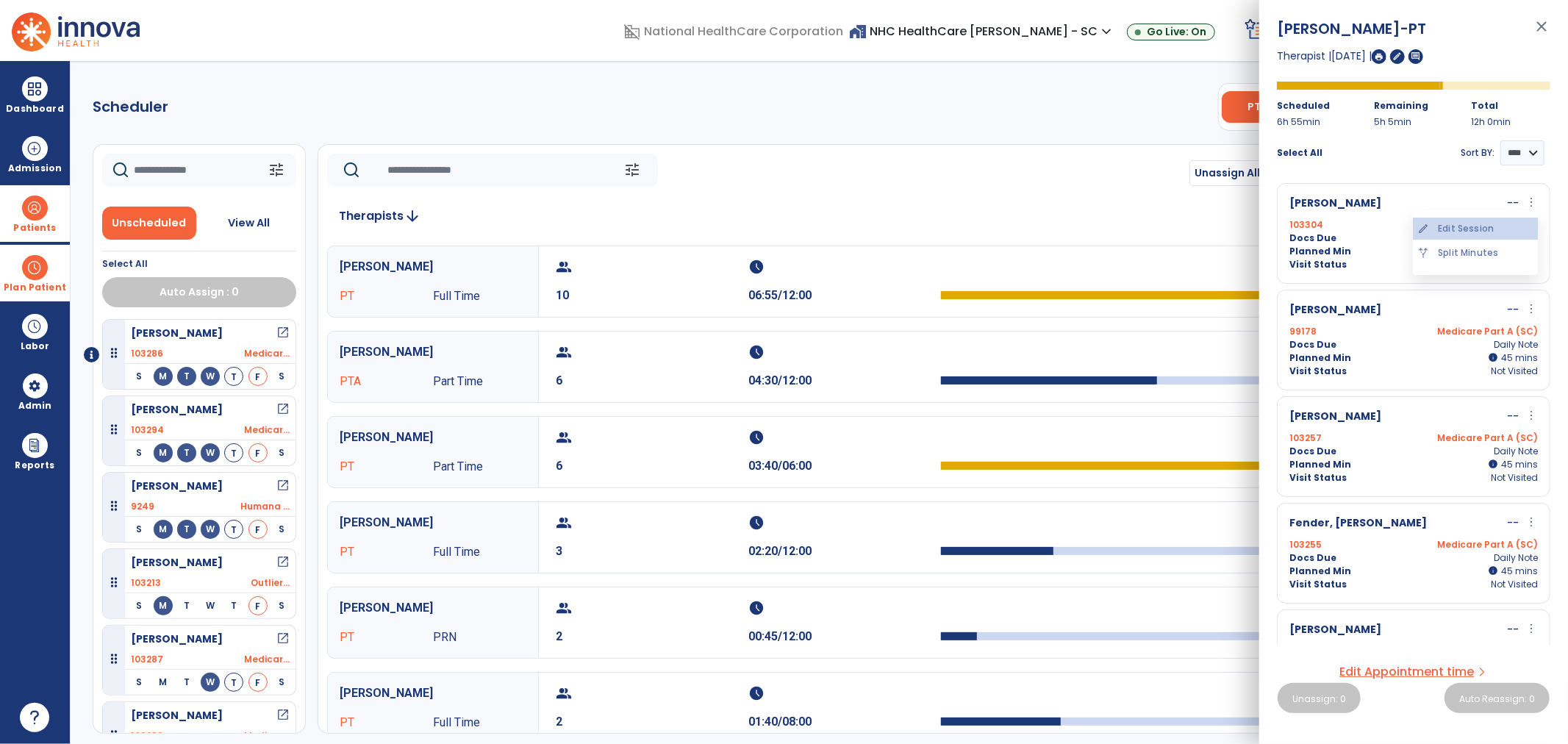 click on "edit   Edit Session" at bounding box center [1475, 229] 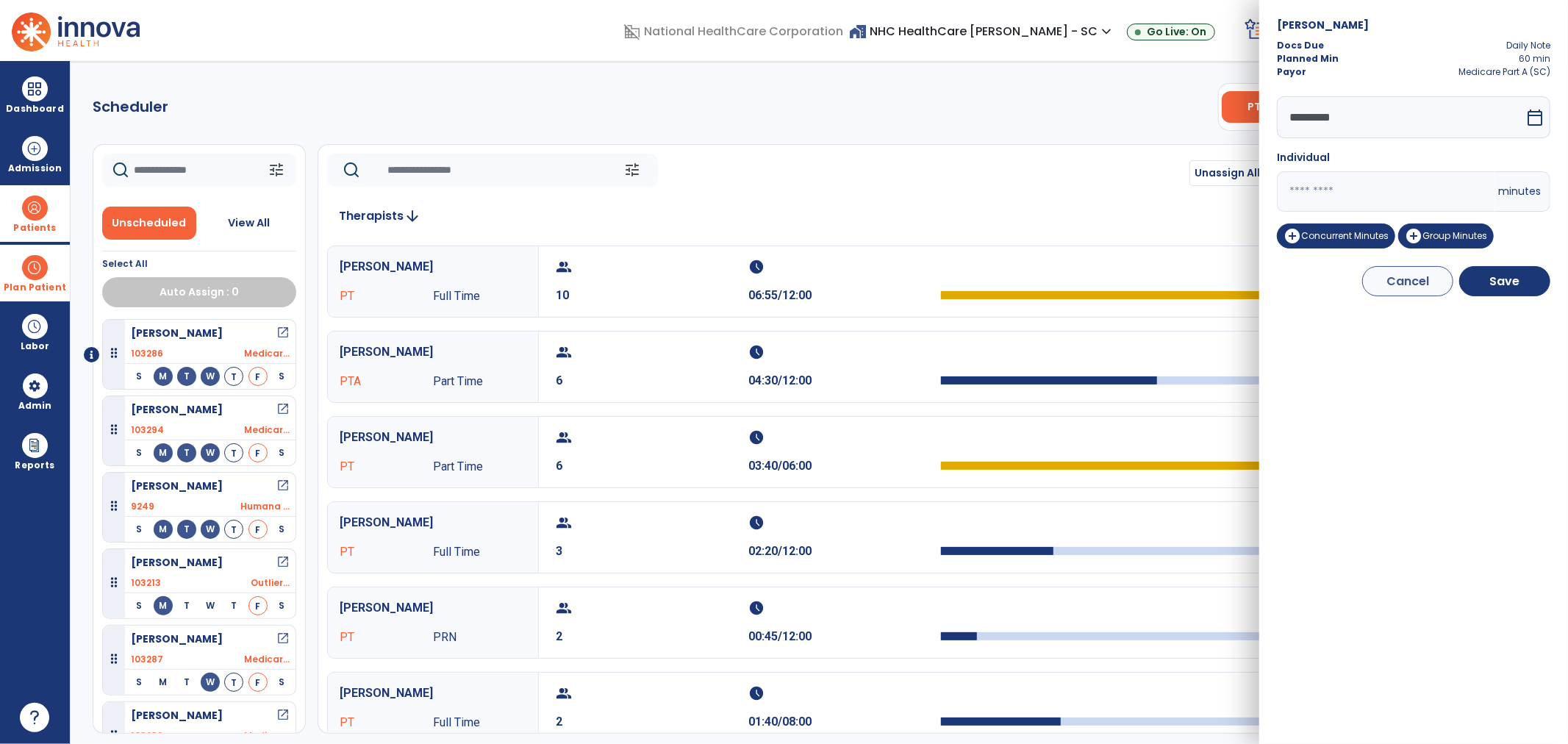 drag, startPoint x: 1331, startPoint y: 202, endPoint x: 1219, endPoint y: 204, distance: 112.0179 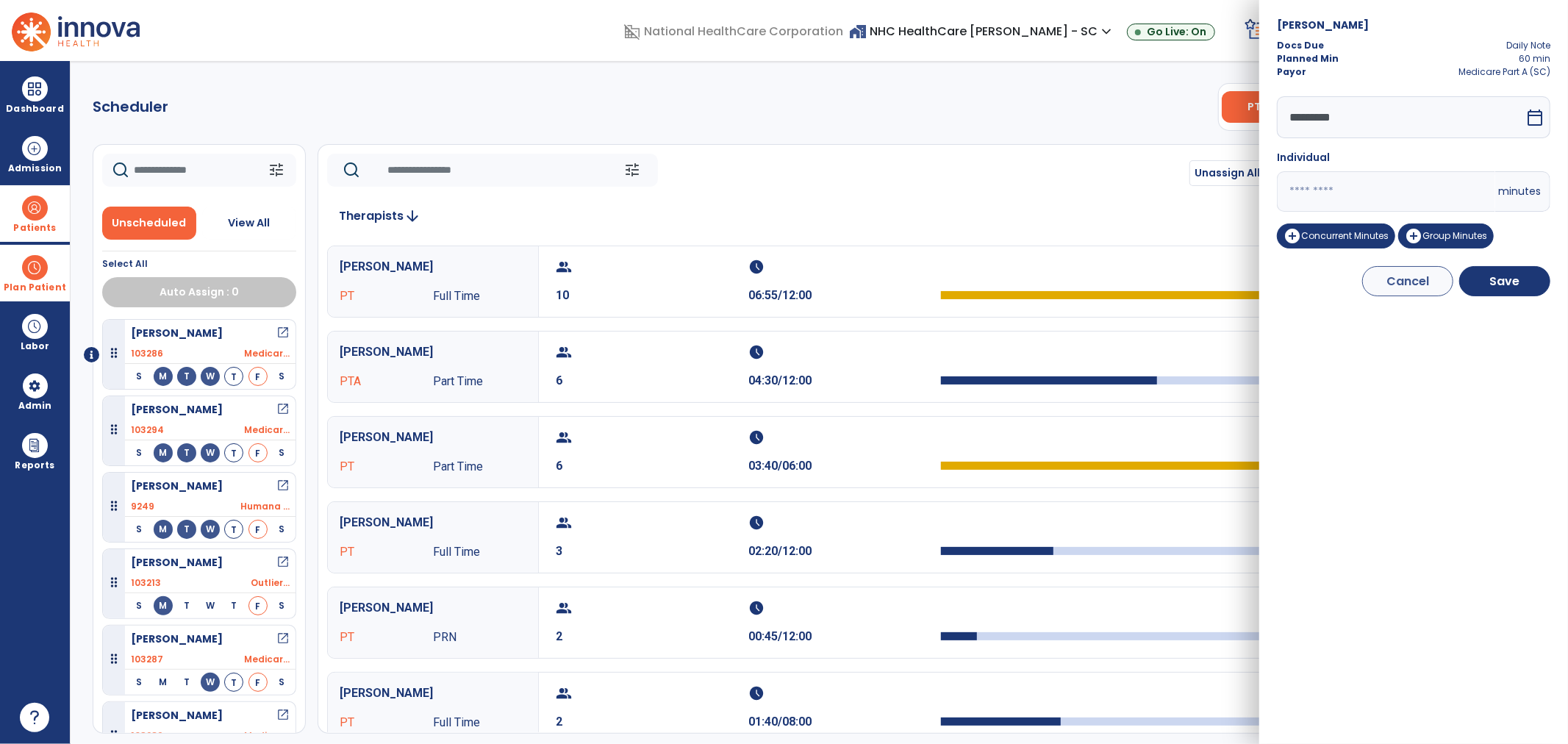click on "domain_disabled   National HealthCare Corporation   home_work   NHC HealthCare Mauldin - SC   expand_more   NHC HealthCare Bluffton - SC   NHC HealthCare Mauldin - SC  Go Live: On schedule My Time:   Thursday, Jul 10    **** arrow_right  Start   Open your timecard  arrow_right 99+ Notifications Mark as read Census Alert - A21 Today at 8:58 AM | NHC HealthCare Mauldin - SC Census Alert - A22 Yesterday at 6:58 PM | NHC HealthCare Mauldin - SC Census Alert - A01 Yesterday at 6:28 PM | NHC HealthCare Mauldin - SC Census Alert - A03 Yesterday at 5:18 PM | NHC HealthCare Mauldin - SC Census Alert - A22 Yesterday at 5:13 PM | NHC HealthCare Bluffton - SC See all Notifications  LW   White , Lauren    expand_more   home   Home   person   Profile   help   Help   logout   Log out  Dashboard  dashboard  Therapist Dashboard  view_quilt  Operations Dashboard Admission Patients  format_list_bulleted  Patient List  space_dashboard  Patient Board  insert_chart  PDPM Board Plan Patient  event_note  Planner Scheduler" at bounding box center [784, 372] 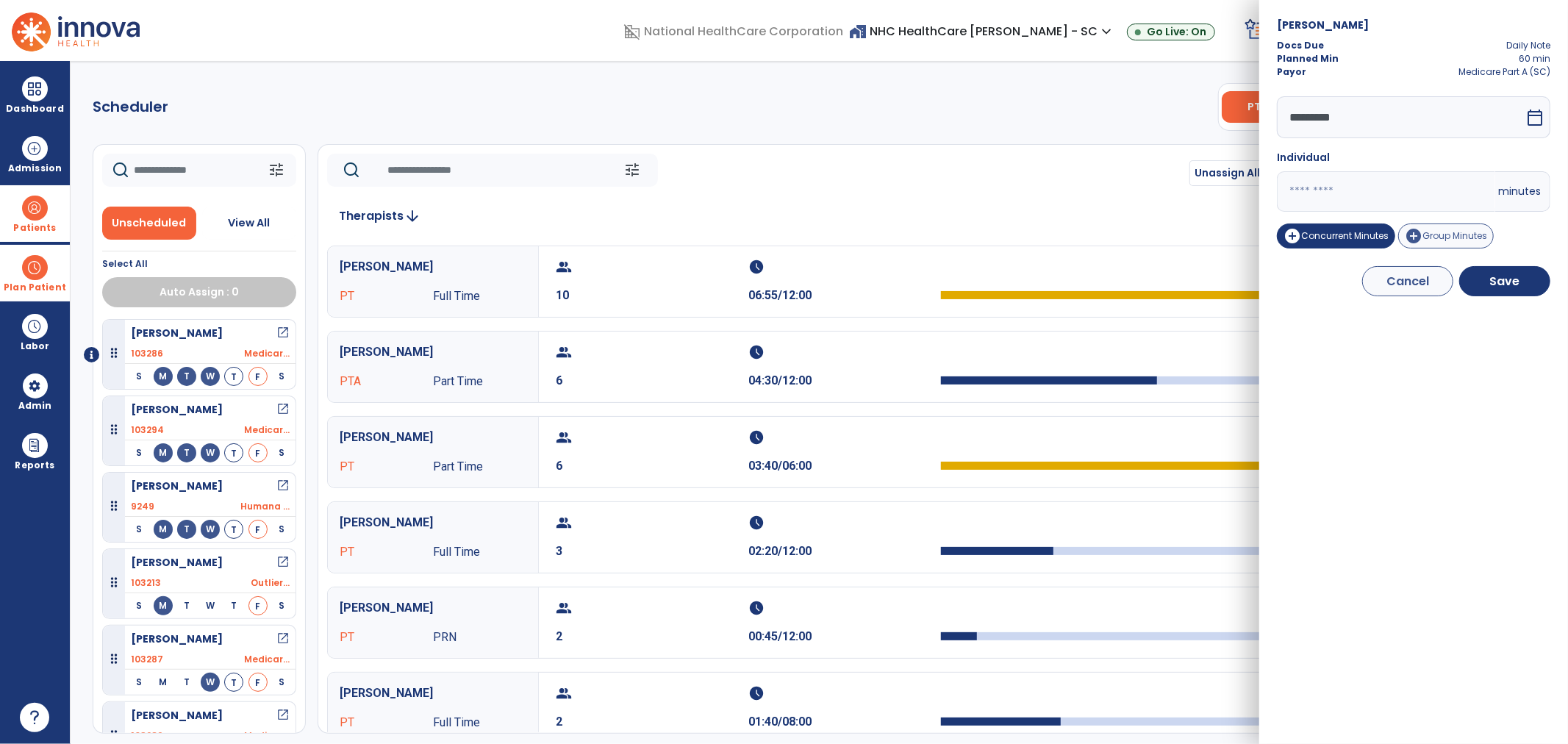 type 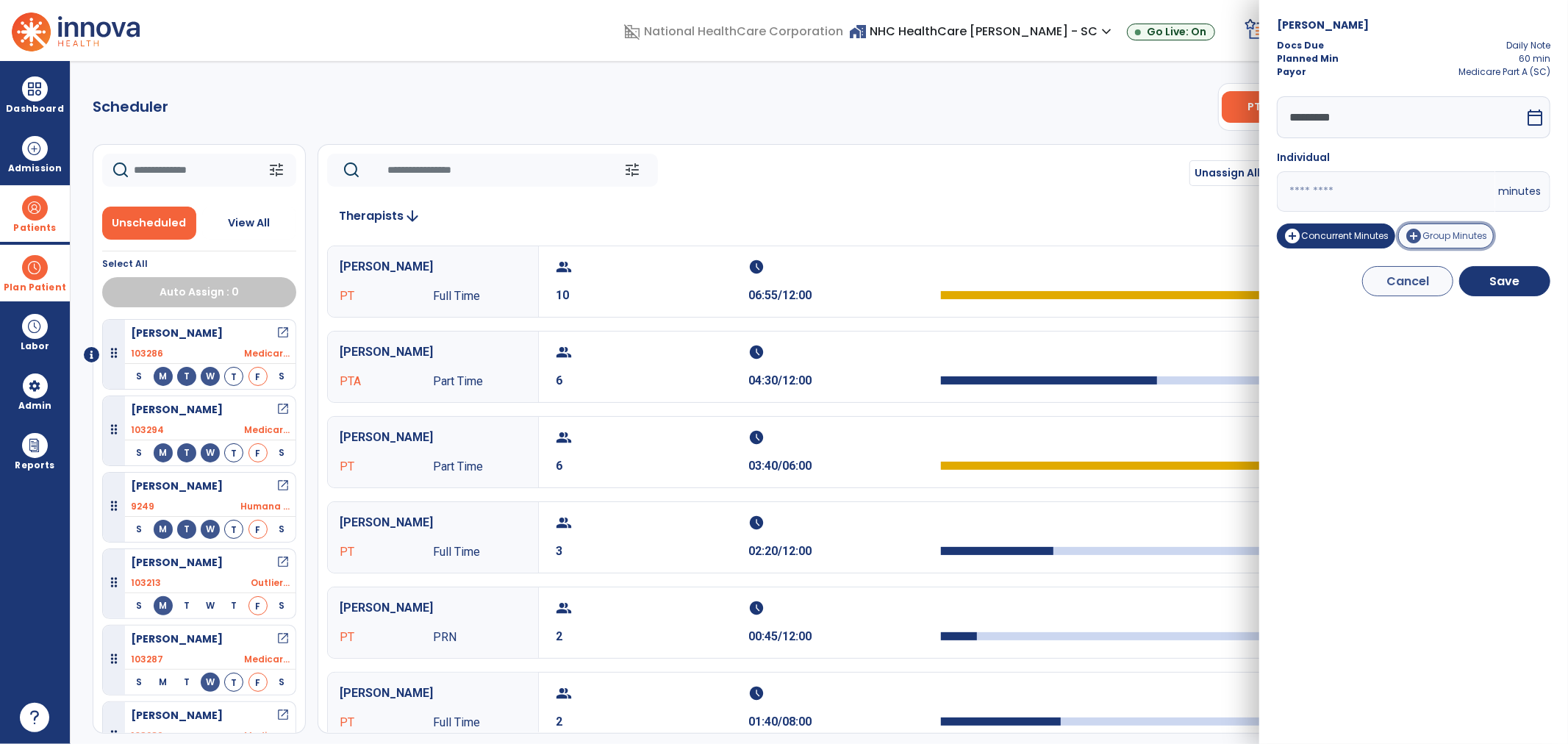 click on "Group Minutes" at bounding box center (1455, 235) 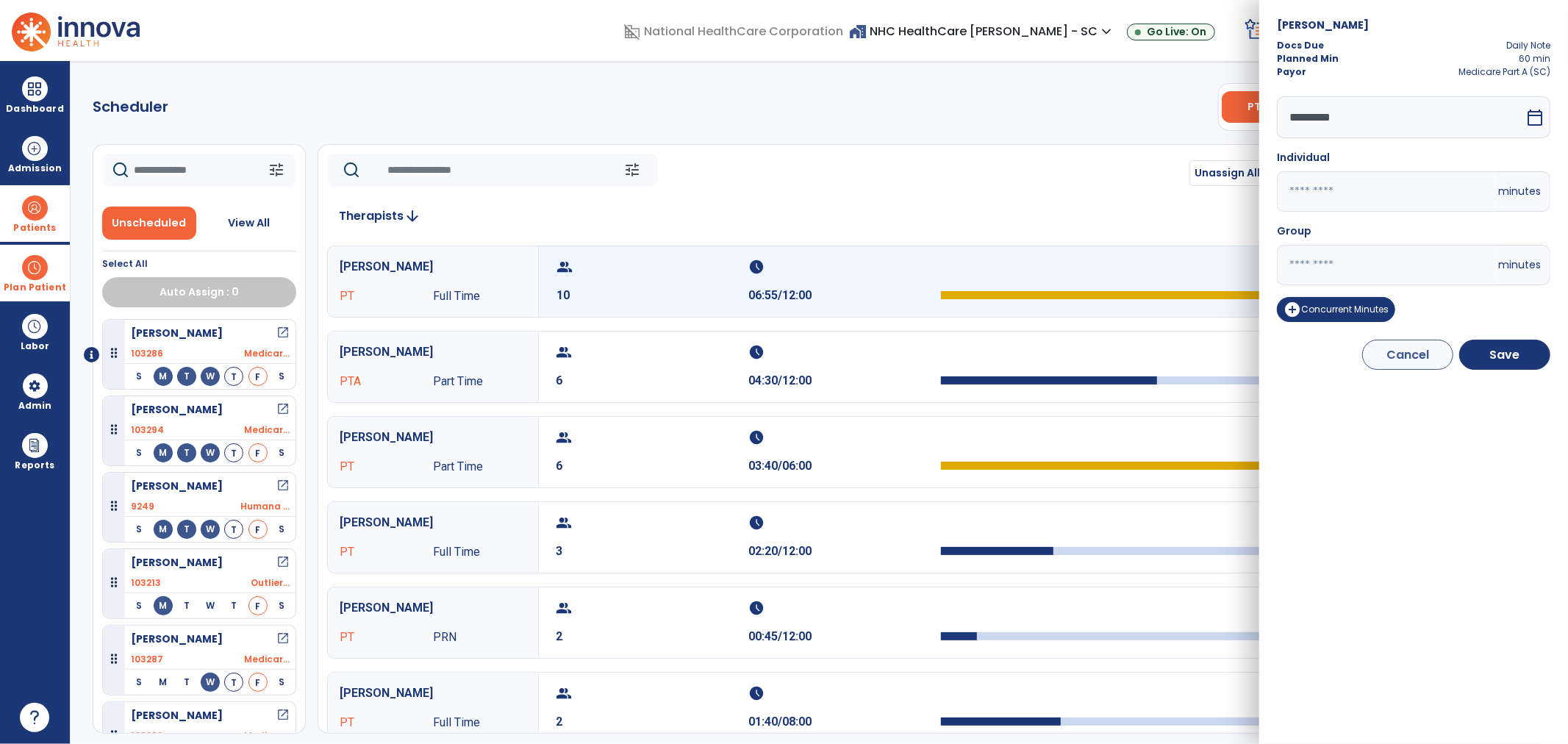 drag, startPoint x: 1324, startPoint y: 251, endPoint x: 1257, endPoint y: 268, distance: 69.12308 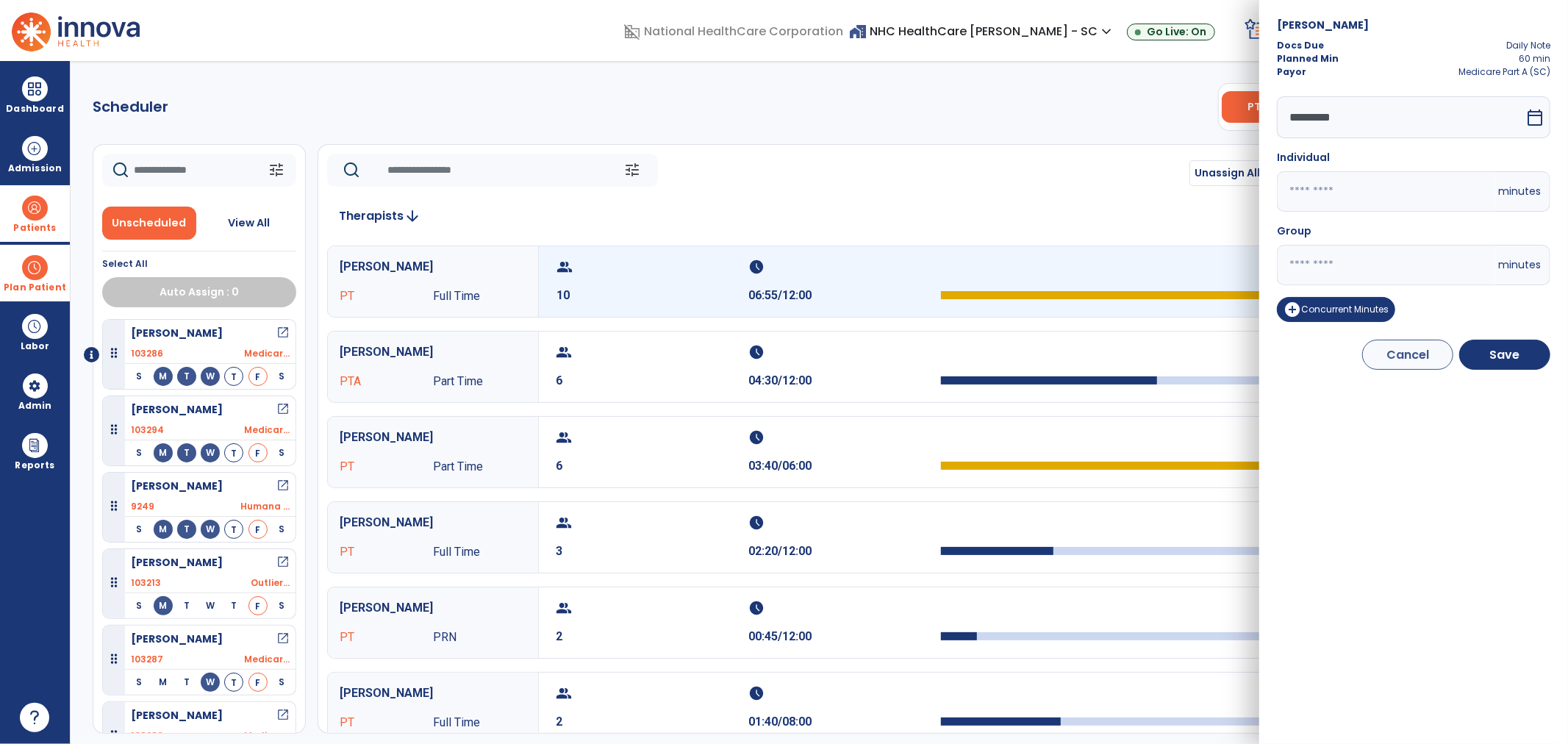 click on "domain_disabled   National HealthCare Corporation   home_work   NHC HealthCare Mauldin - SC   expand_more   NHC HealthCare Bluffton - SC   NHC HealthCare Mauldin - SC  Go Live: On schedule My Time:   Thursday, Jul 10    **** arrow_right  Start   Open your timecard  arrow_right 99+ Notifications Mark as read Census Alert - A21 Today at 8:58 AM | NHC HealthCare Mauldin - SC Census Alert - A22 Yesterday at 6:58 PM | NHC HealthCare Mauldin - SC Census Alert - A01 Yesterday at 6:28 PM | NHC HealthCare Mauldin - SC Census Alert - A03 Yesterday at 5:18 PM | NHC HealthCare Mauldin - SC Census Alert - A22 Yesterday at 5:13 PM | NHC HealthCare Bluffton - SC See all Notifications  LW   White , Lauren    expand_more   home   Home   person   Profile   help   Help   logout   Log out  Dashboard  dashboard  Therapist Dashboard  view_quilt  Operations Dashboard Admission Patients  format_list_bulleted  Patient List  space_dashboard  Patient Board  insert_chart  PDPM Board Plan Patient  event_note  Planner Scheduler" at bounding box center [784, 372] 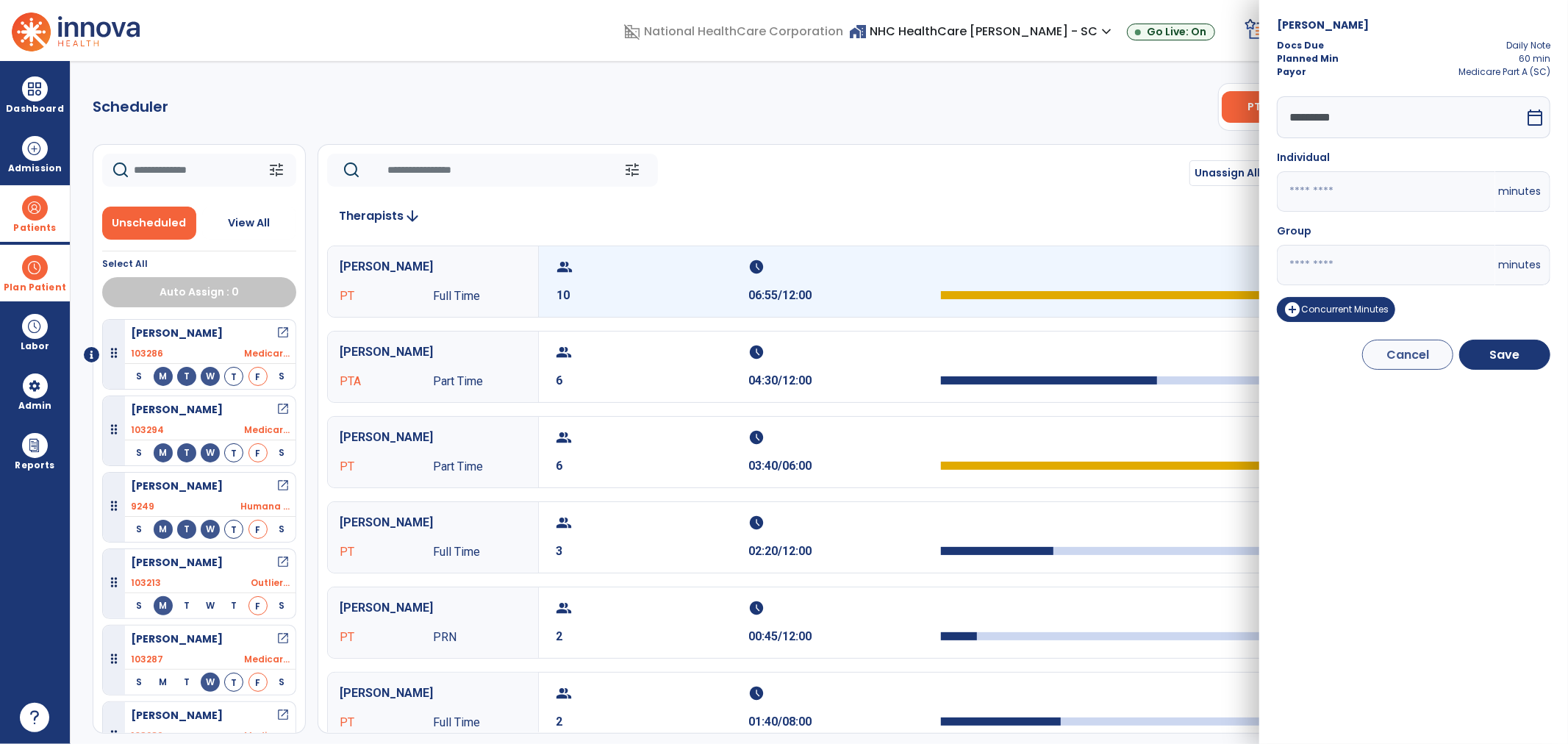 drag, startPoint x: 1320, startPoint y: 262, endPoint x: 1241, endPoint y: 270, distance: 79.40403 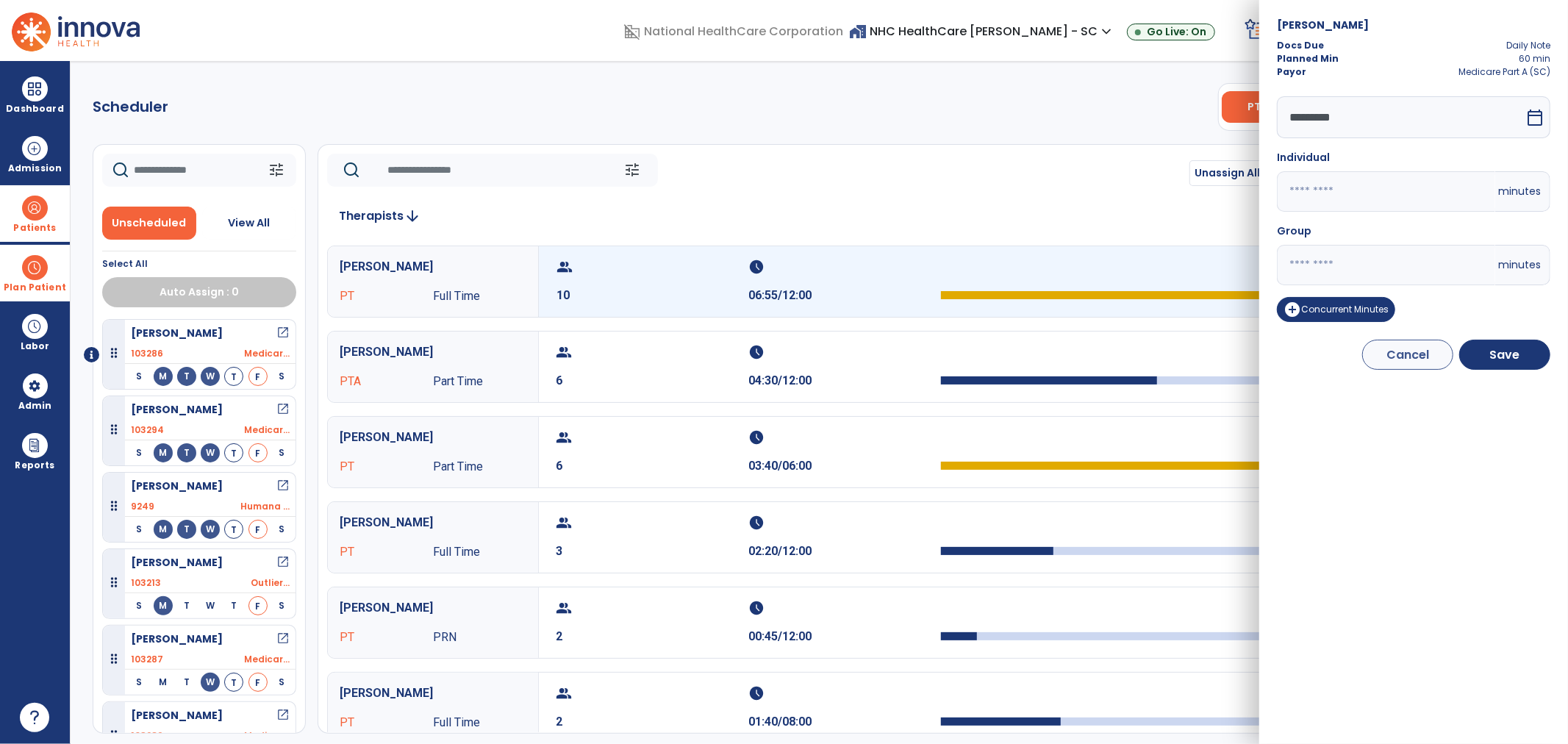 click on "domain_disabled   National HealthCare Corporation   home_work   NHC HealthCare Mauldin - SC   expand_more   NHC HealthCare Bluffton - SC   NHC HealthCare Mauldin - SC  Go Live: On schedule My Time:   Thursday, Jul 10    **** arrow_right  Start   Open your timecard  arrow_right 99+ Notifications Mark as read Census Alert - A21 Today at 8:58 AM | NHC HealthCare Mauldin - SC Census Alert - A22 Yesterday at 6:58 PM | NHC HealthCare Mauldin - SC Census Alert - A01 Yesterday at 6:28 PM | NHC HealthCare Mauldin - SC Census Alert - A03 Yesterday at 5:18 PM | NHC HealthCare Mauldin - SC Census Alert - A22 Yesterday at 5:13 PM | NHC HealthCare Bluffton - SC See all Notifications  LW   White , Lauren    expand_more   home   Home   person   Profile   help   Help   logout   Log out  Dashboard  dashboard  Therapist Dashboard  view_quilt  Operations Dashboard Admission Patients  format_list_bulleted  Patient List  space_dashboard  Patient Board  insert_chart  PDPM Board Plan Patient  event_note  Planner Scheduler" at bounding box center (784, 372) 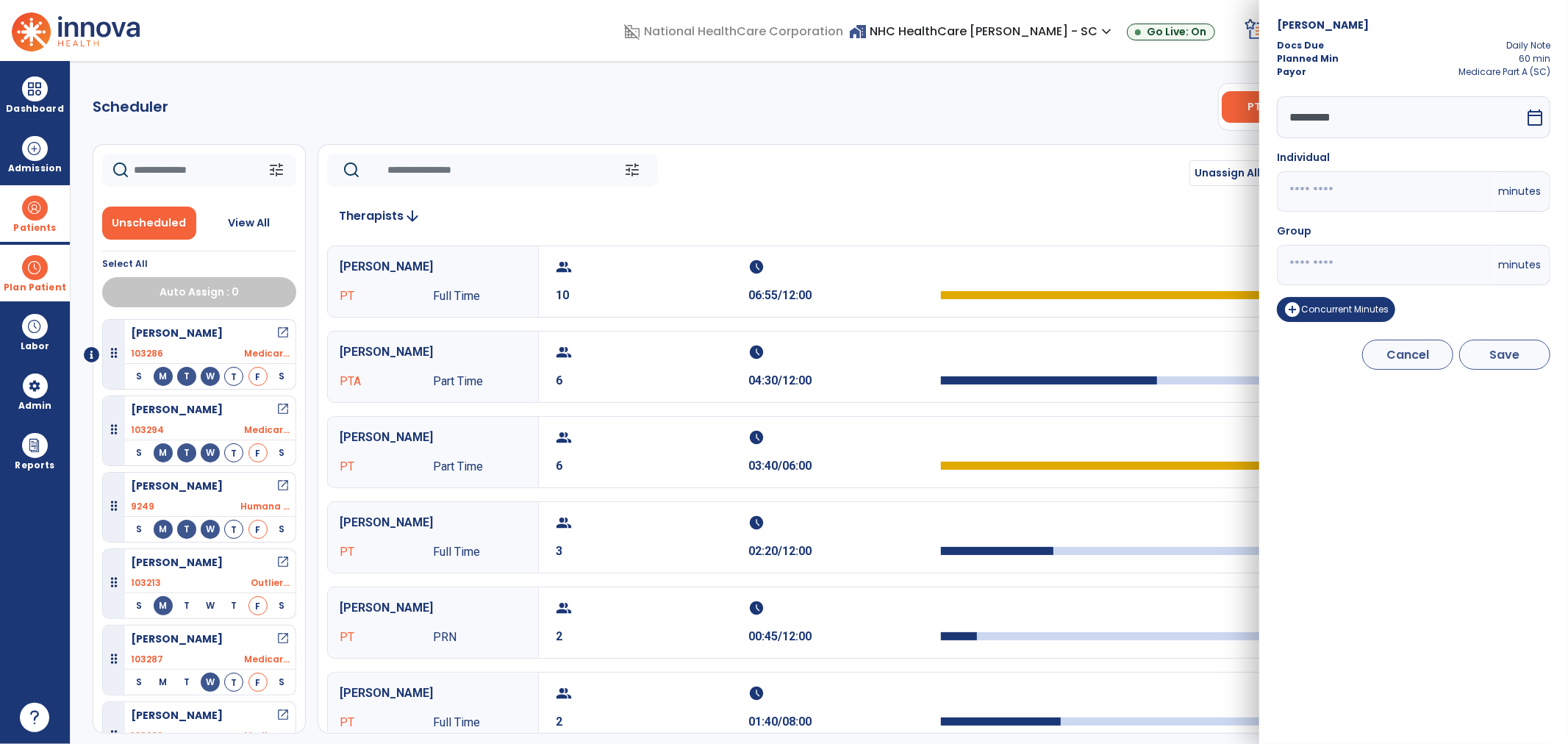 type on "**" 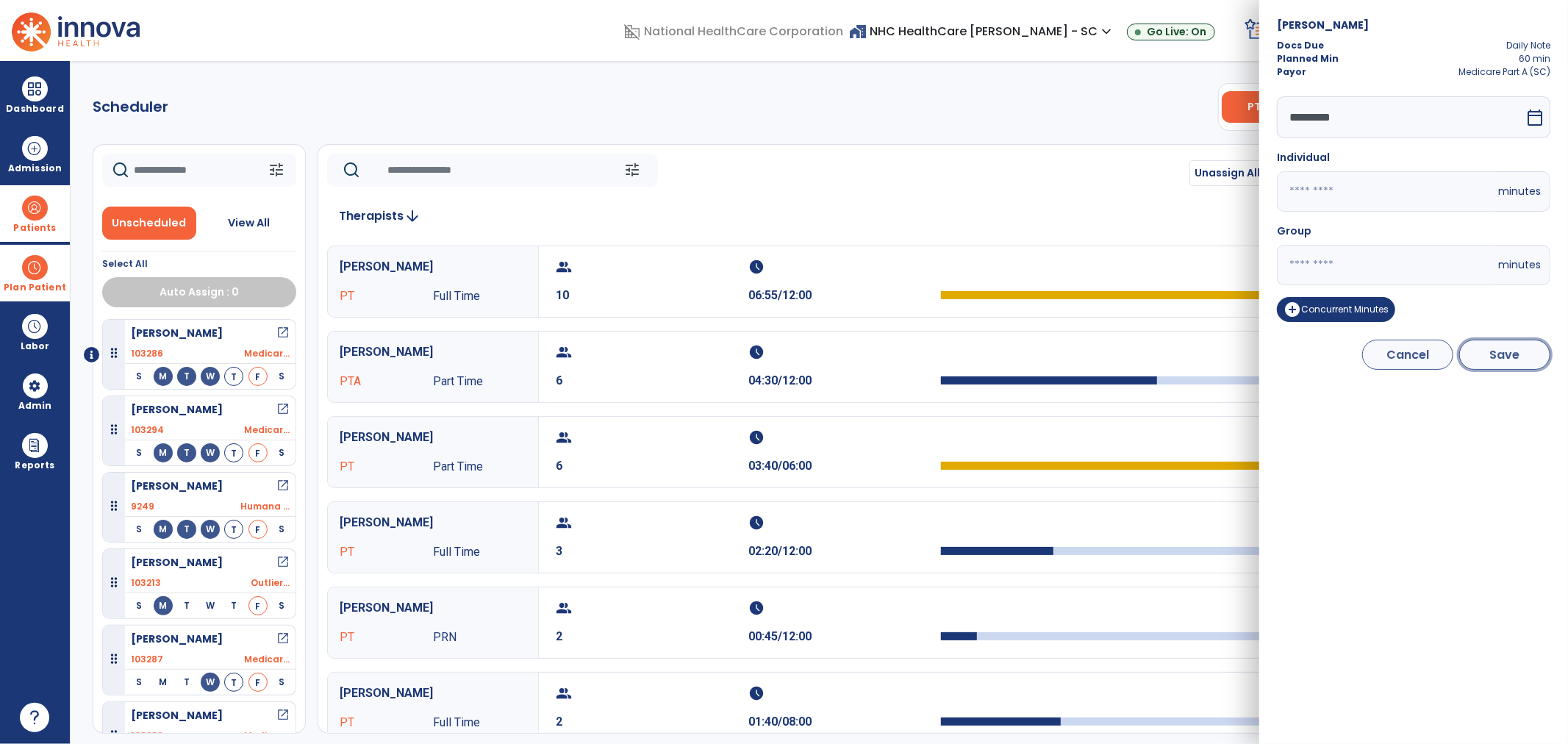 click on "Save" at bounding box center [1505, 354] 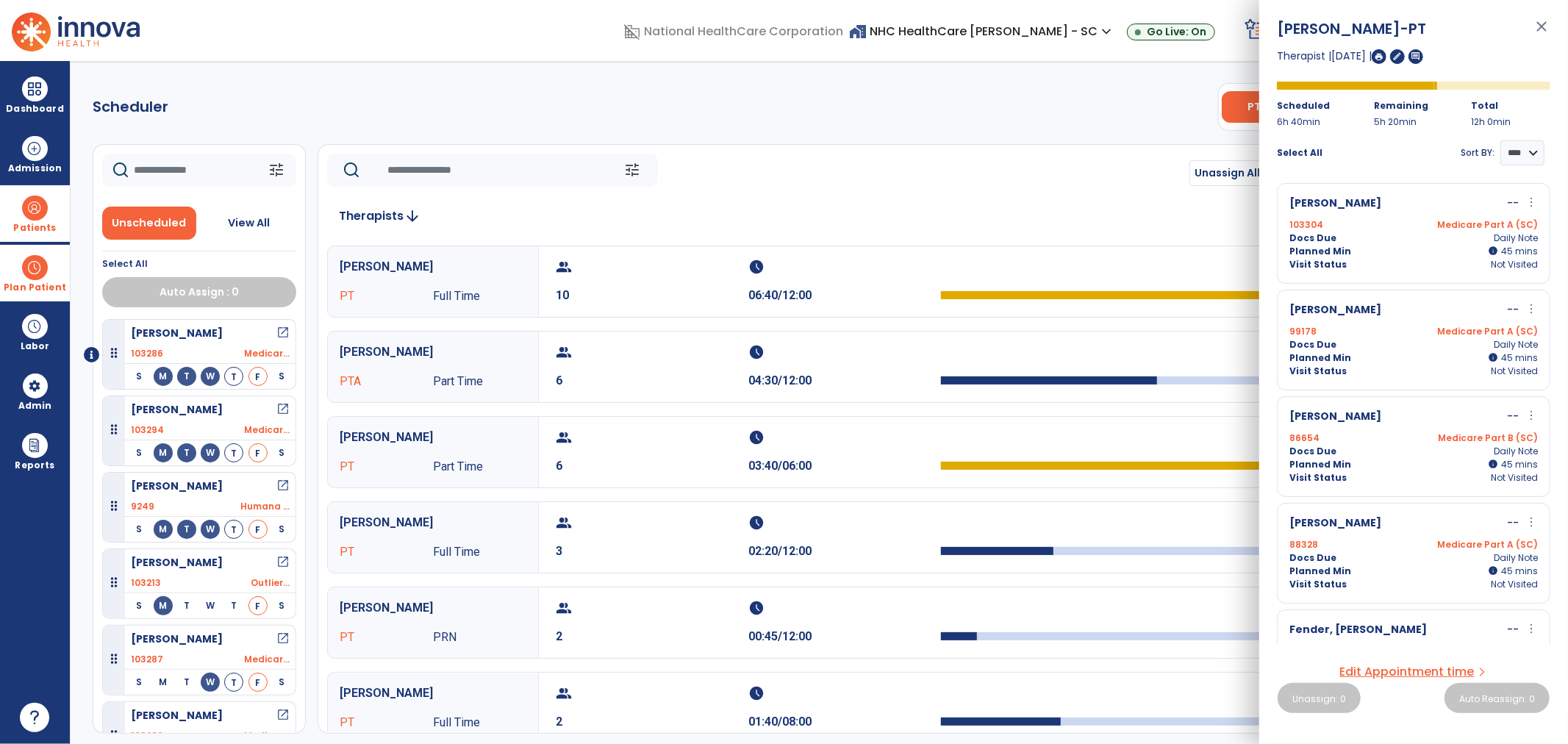 click on "more_vert" at bounding box center [1531, 309] 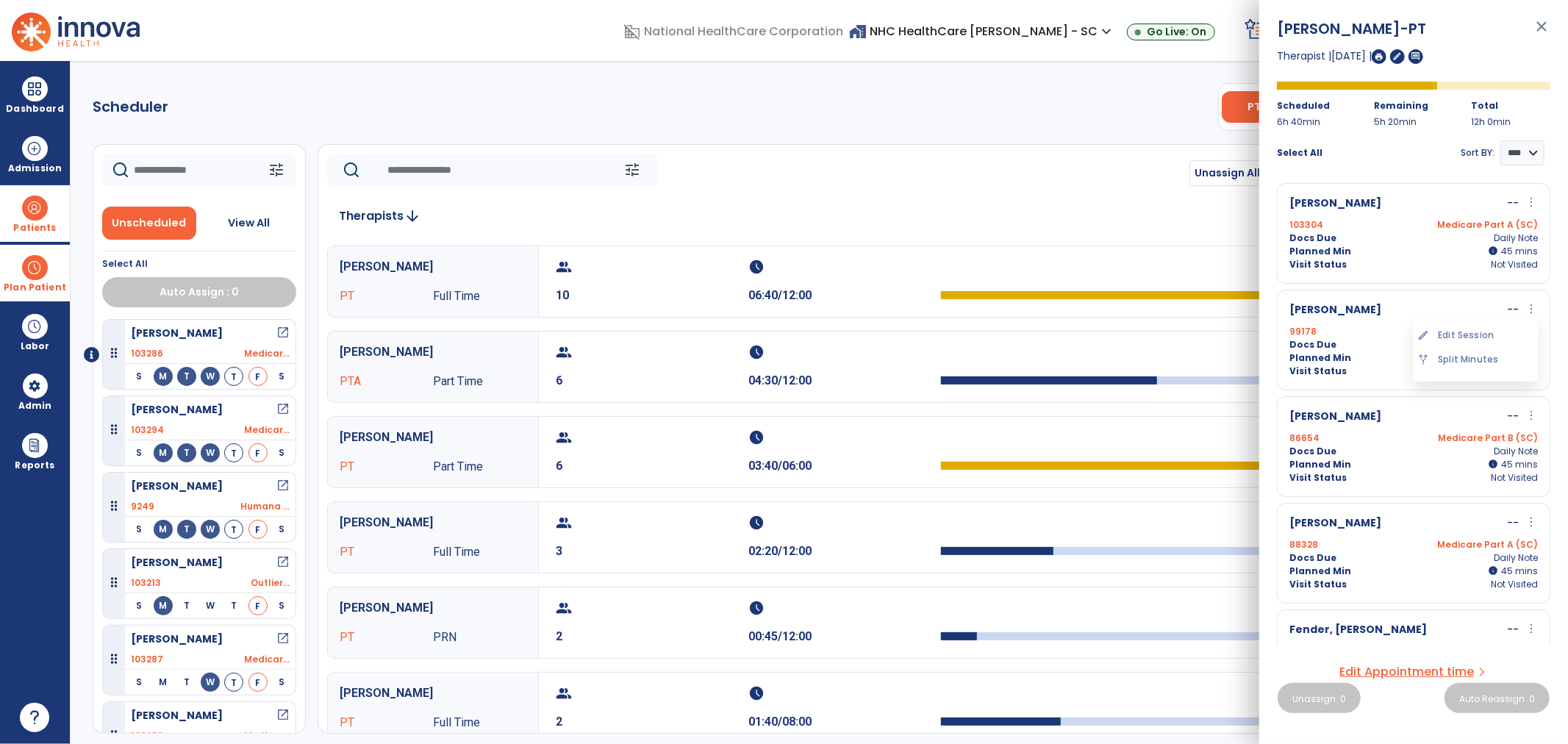 drag, startPoint x: 1483, startPoint y: 335, endPoint x: 1442, endPoint y: 324, distance: 42.44997 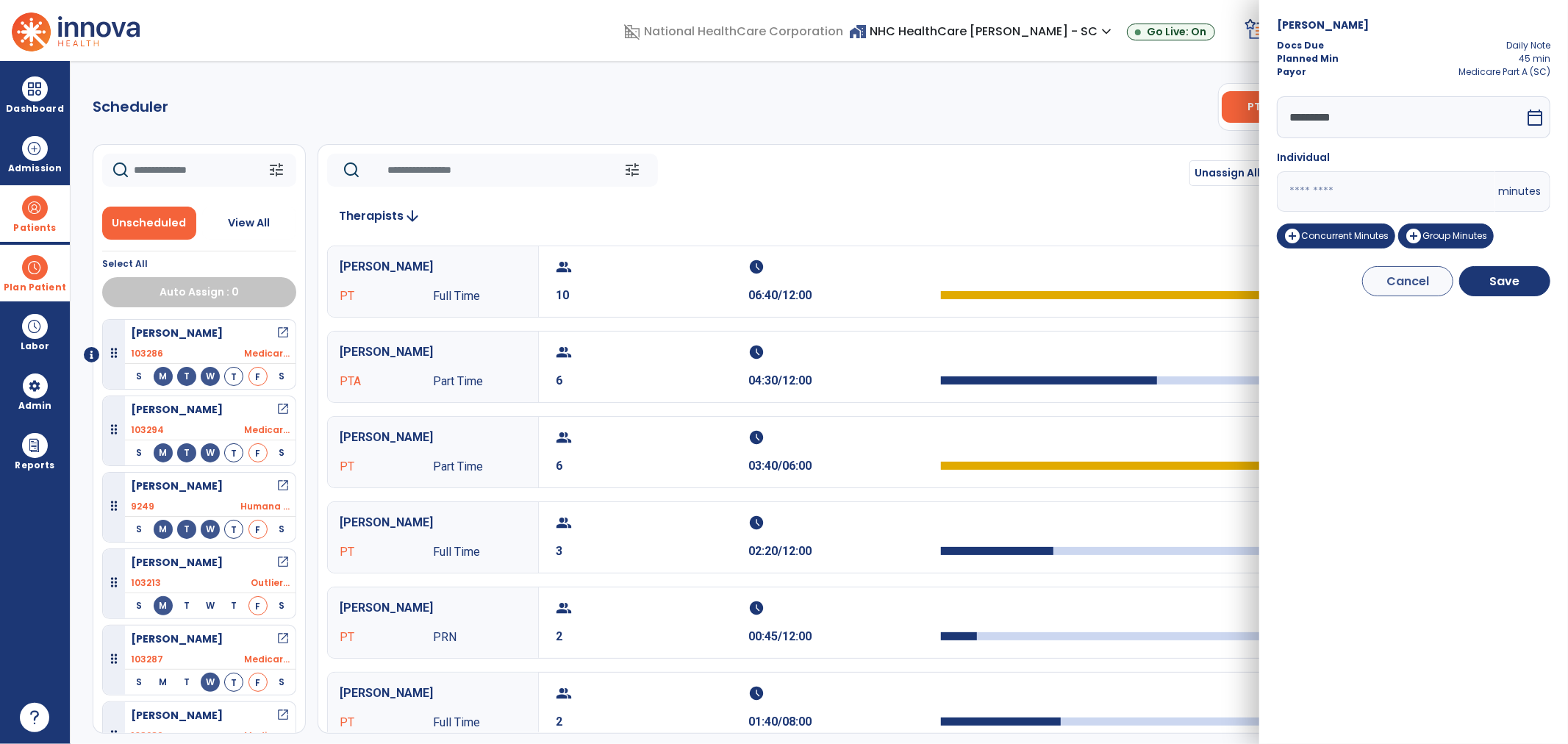 drag, startPoint x: 1326, startPoint y: 193, endPoint x: 1198, endPoint y: 177, distance: 128.99612 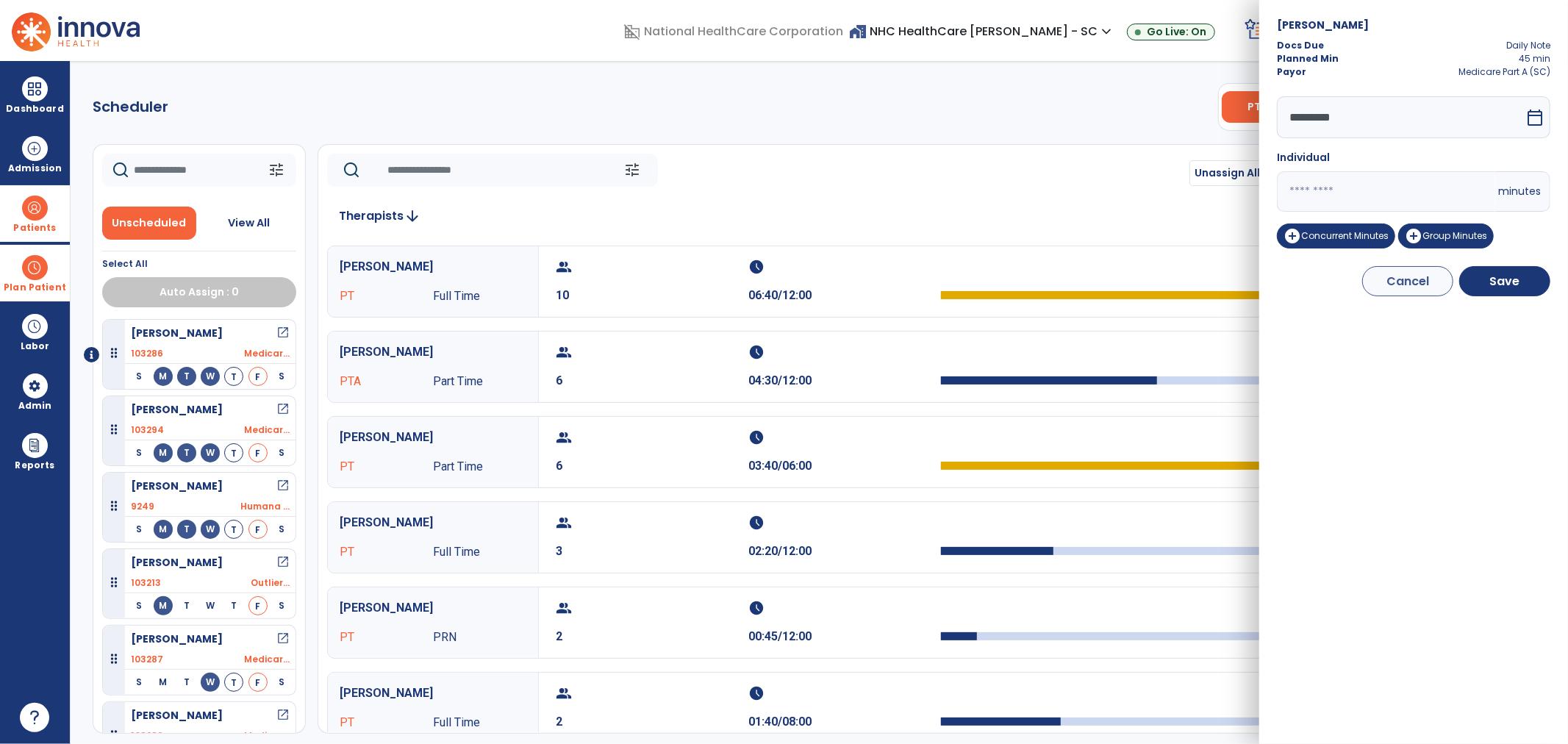 click on "domain_disabled   National HealthCare Corporation   home_work   NHC HealthCare Mauldin - SC   expand_more   NHC HealthCare Bluffton - SC   NHC HealthCare Mauldin - SC  Go Live: On schedule My Time:   Thursday, Jul 10    **** arrow_right  Start   Open your timecard  arrow_right 99+ Notifications Mark as read Census Alert - A21 Today at 8:58 AM | NHC HealthCare Mauldin - SC Census Alert - A22 Yesterday at 6:58 PM | NHC HealthCare Mauldin - SC Census Alert - A01 Yesterday at 6:28 PM | NHC HealthCare Mauldin - SC Census Alert - A03 Yesterday at 5:18 PM | NHC HealthCare Mauldin - SC Census Alert - A22 Yesterday at 5:13 PM | NHC HealthCare Bluffton - SC See all Notifications  LW   White , Lauren    expand_more   home   Home   person   Profile   help   Help   logout   Log out  Dashboard  dashboard  Therapist Dashboard  view_quilt  Operations Dashboard Admission Patients  format_list_bulleted  Patient List  space_dashboard  Patient Board  insert_chart  PDPM Board Plan Patient  event_note  Planner Scheduler" at bounding box center (784, 372) 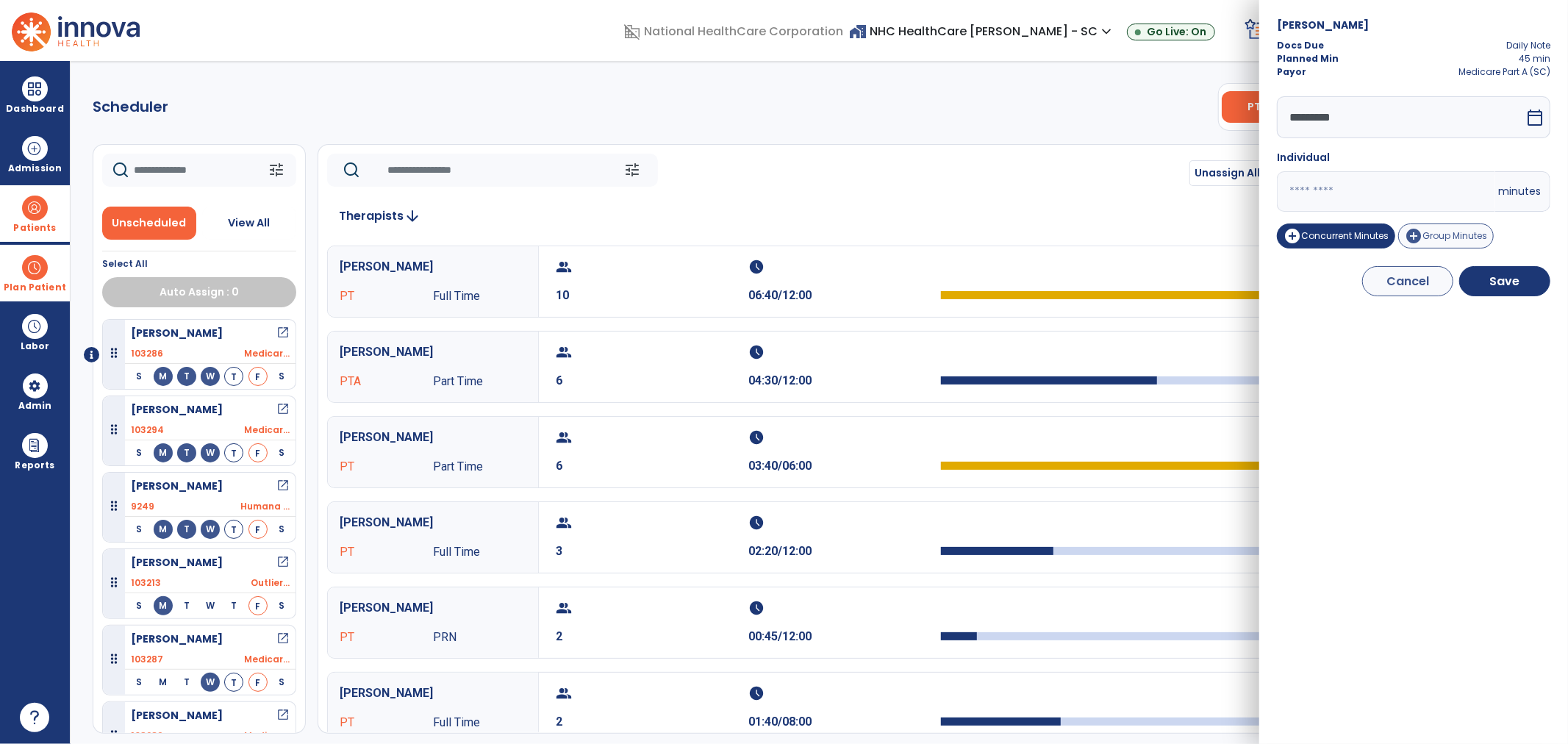 type 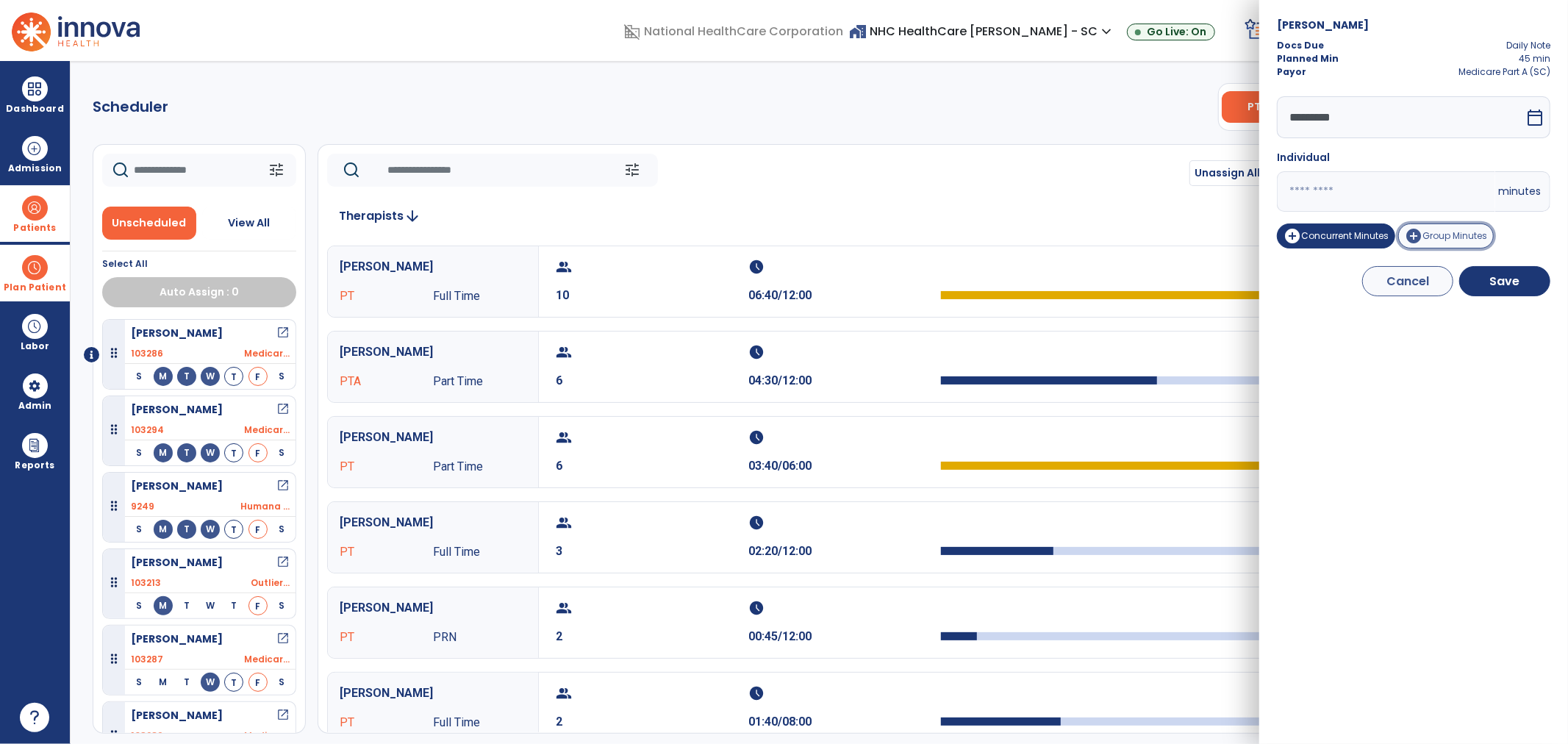 click on "Group Minutes" at bounding box center [1455, 235] 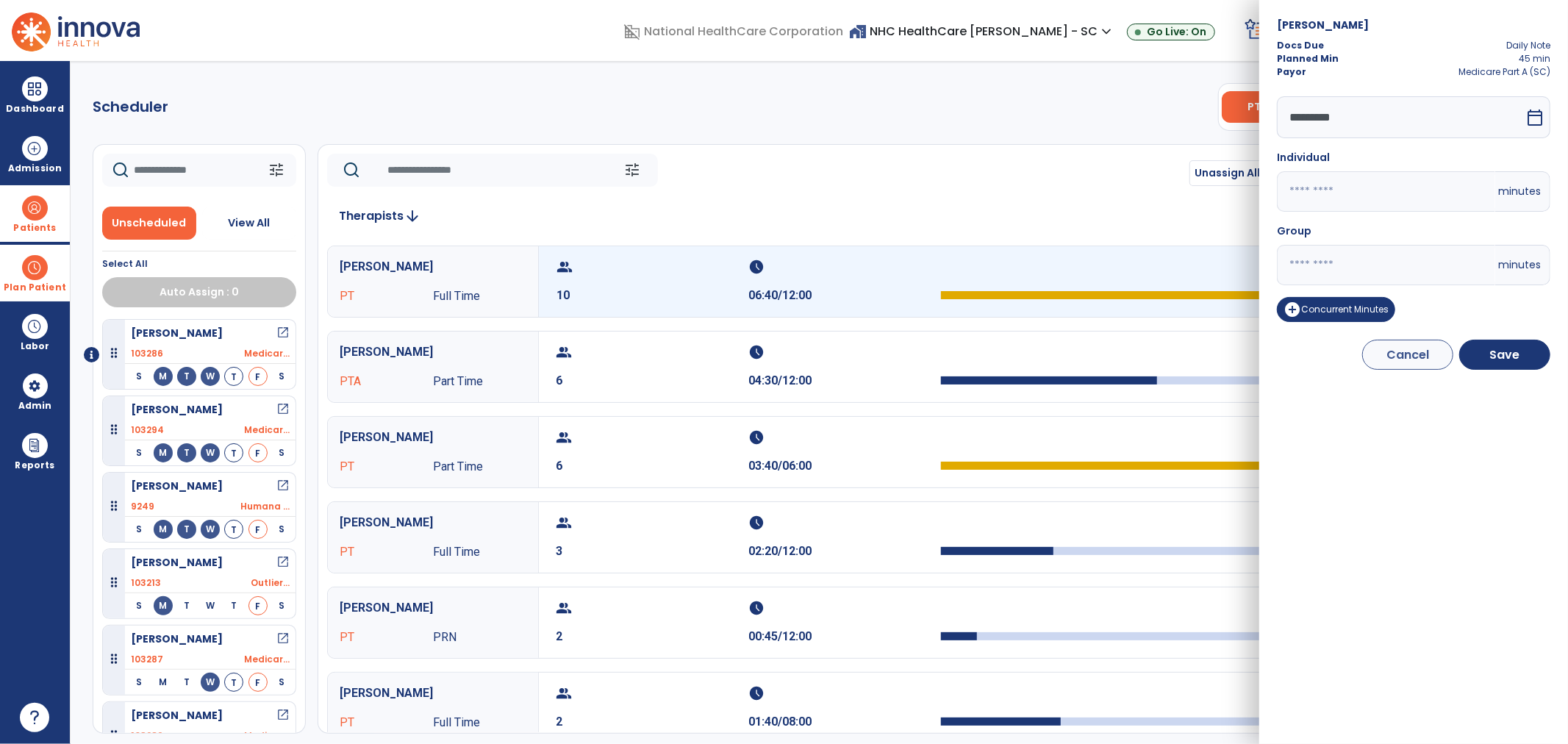 drag, startPoint x: 1298, startPoint y: 262, endPoint x: 1250, endPoint y: 270, distance: 48.6621 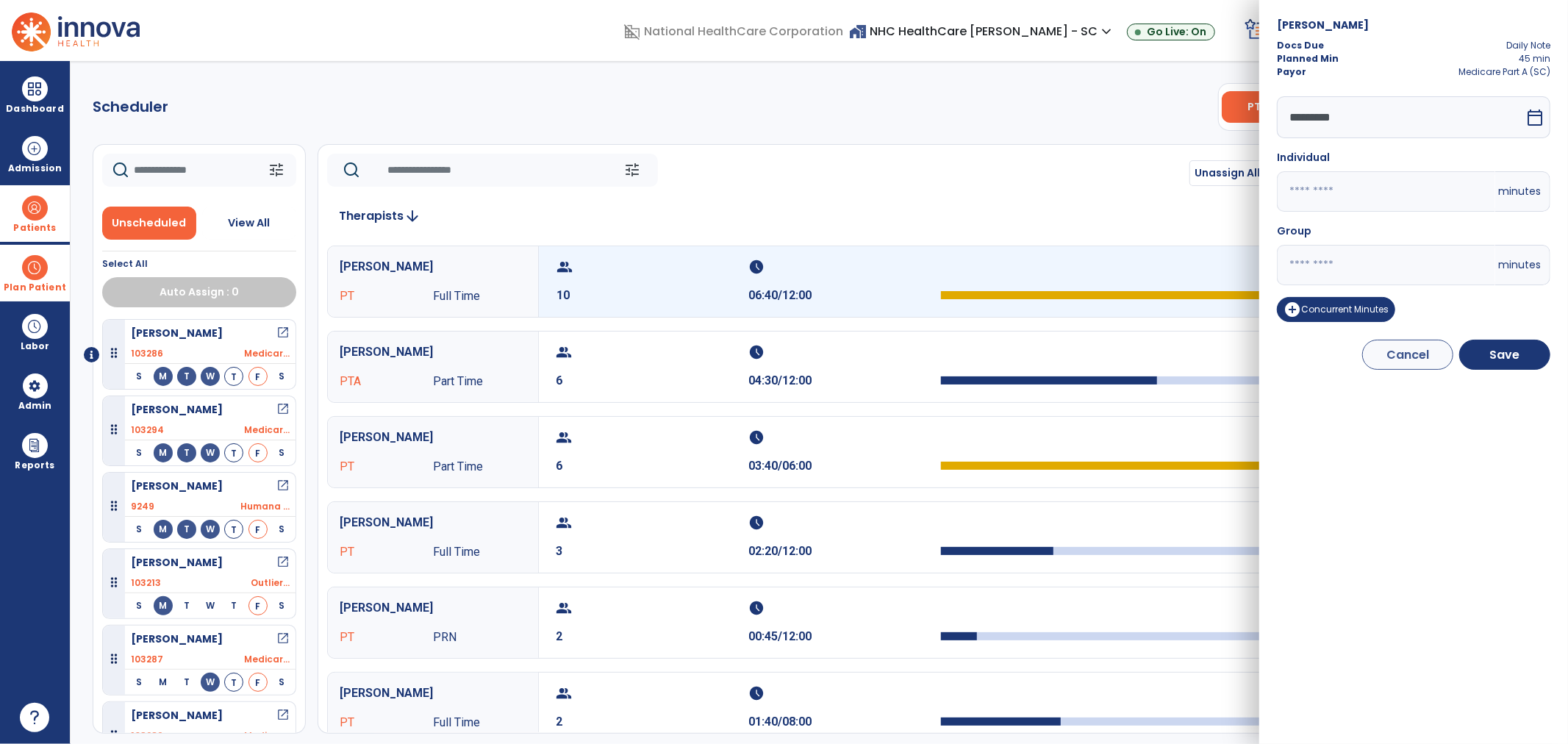 click on "Taylor, Jeanne   Docs Due Daily Note   Planned Min  45 min   Payor  Medicare Part A (SC)  *********  calendar_today  Individual  minutes Group  * minutes  add_circle   Concurrent Minutes  Cancel   Save" at bounding box center (1414, 372) 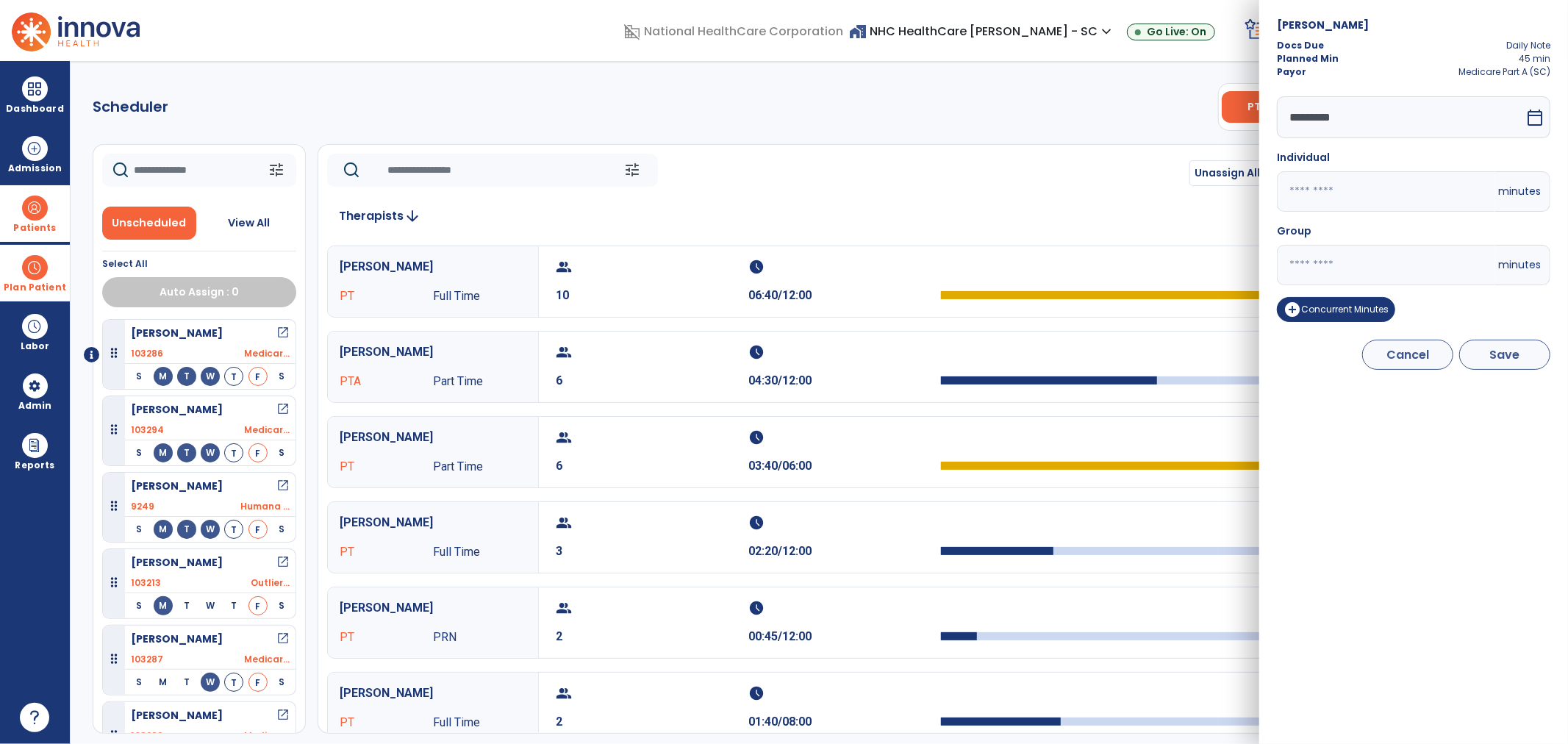 type on "**" 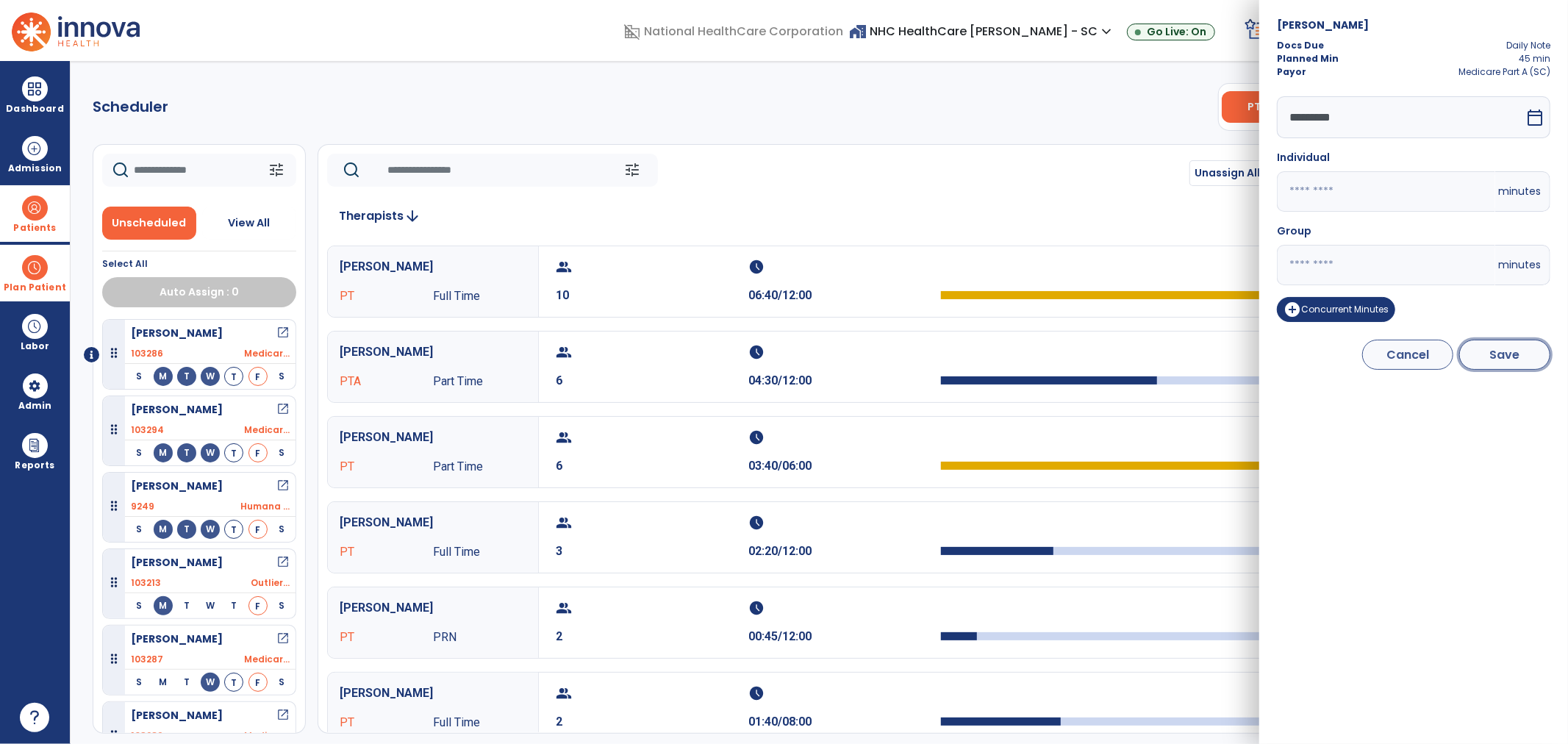 click on "Save" at bounding box center [1505, 354] 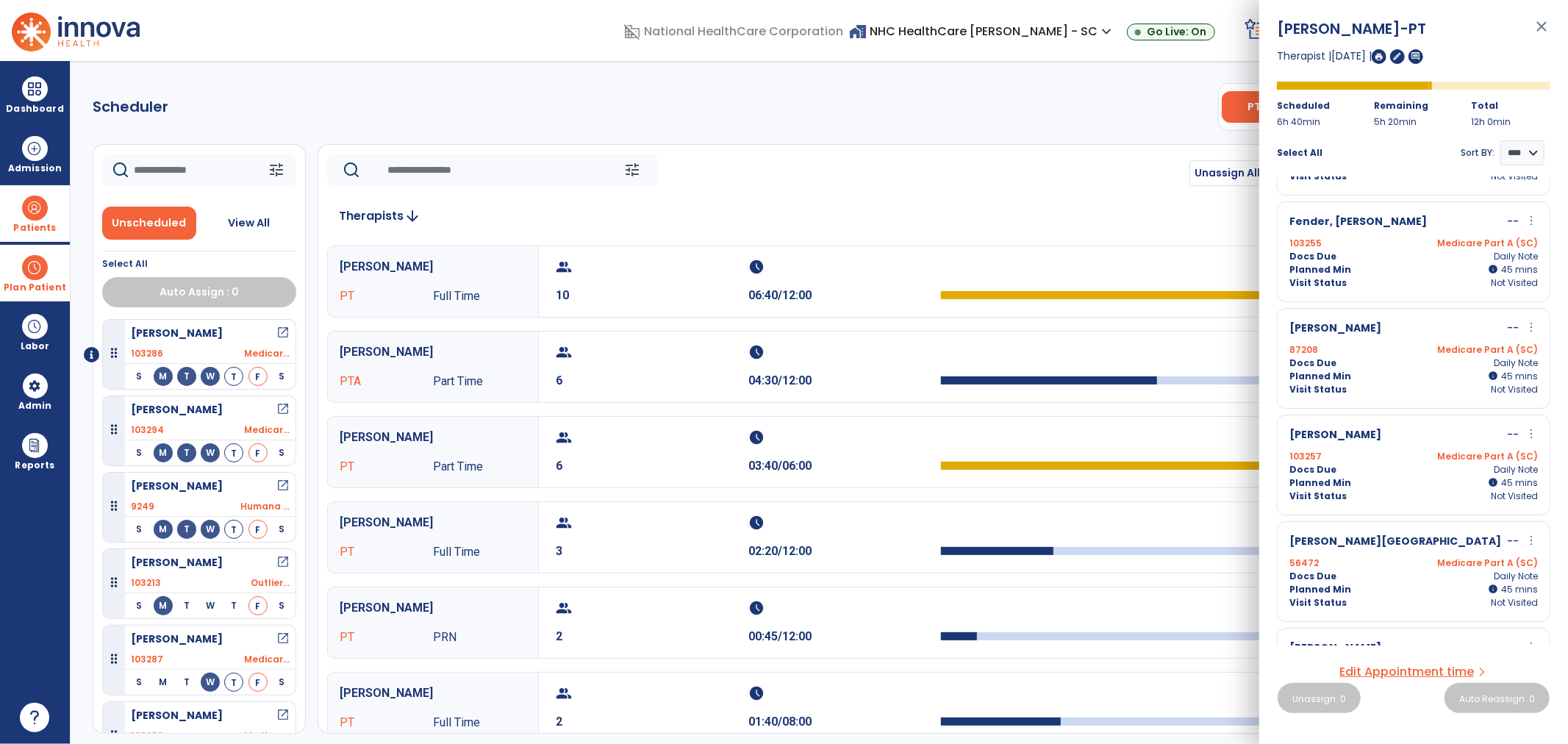 scroll, scrollTop: 490, scrollLeft: 0, axis: vertical 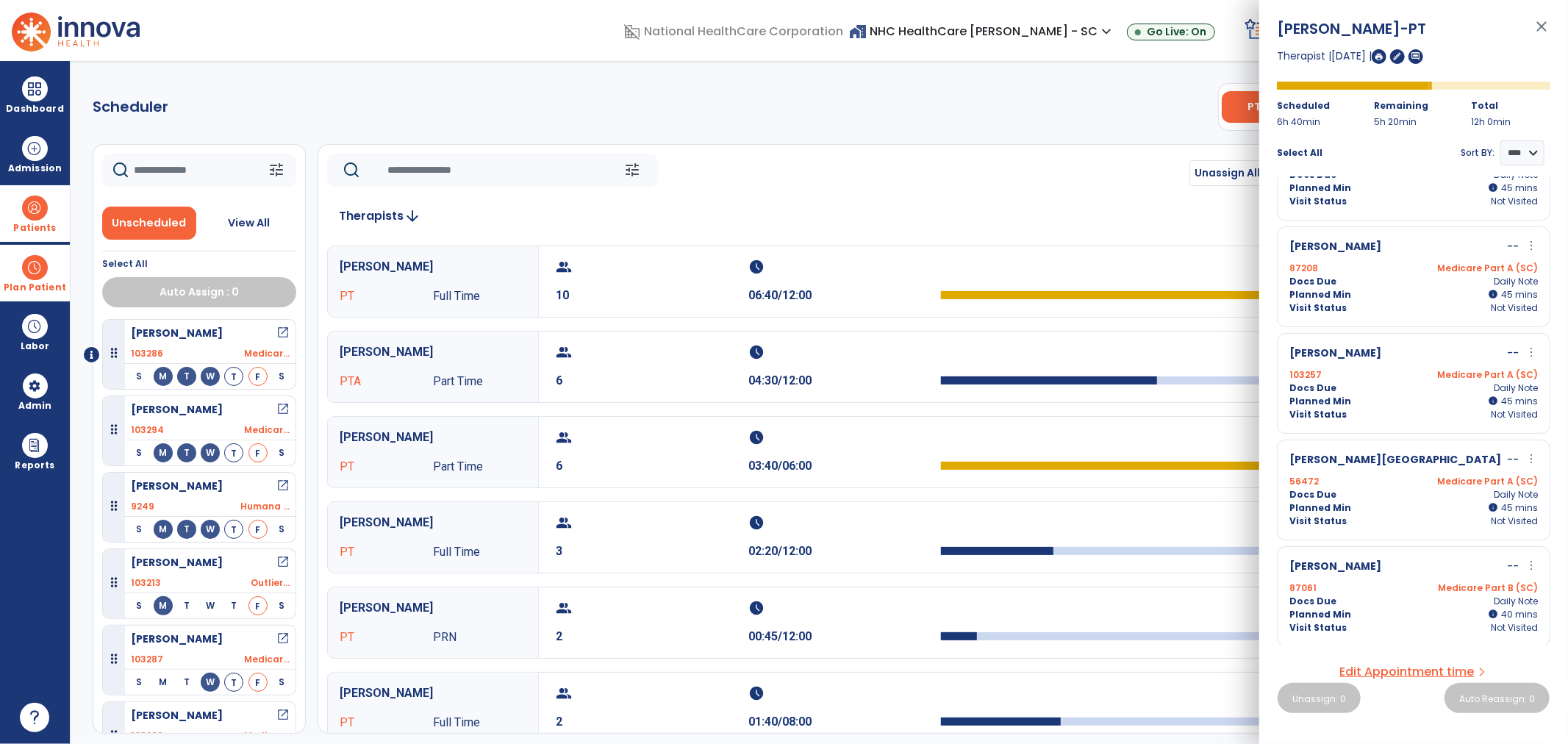 click on "more_vert" at bounding box center [1531, 352] 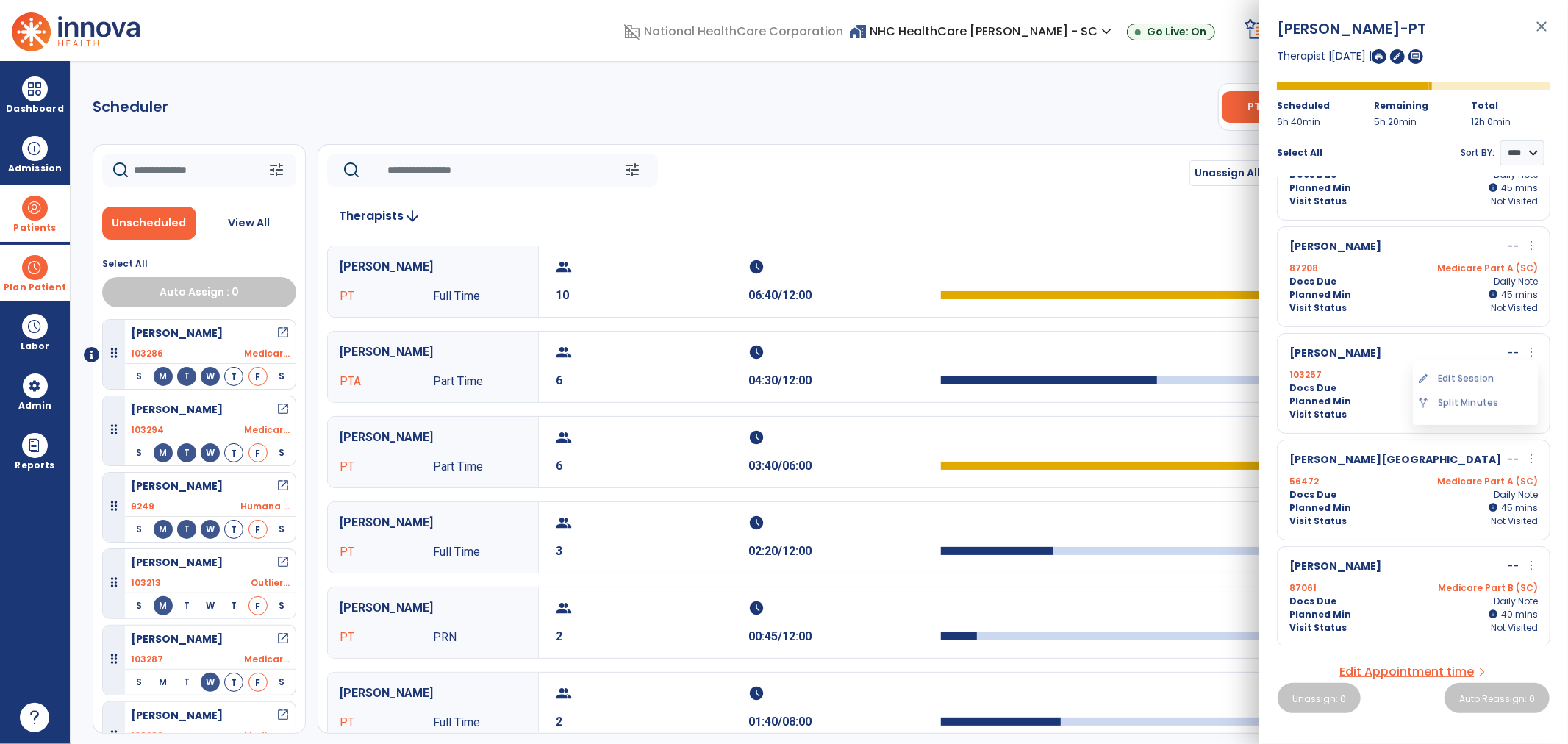 drag, startPoint x: 1461, startPoint y: 382, endPoint x: 1417, endPoint y: 368, distance: 46.17359 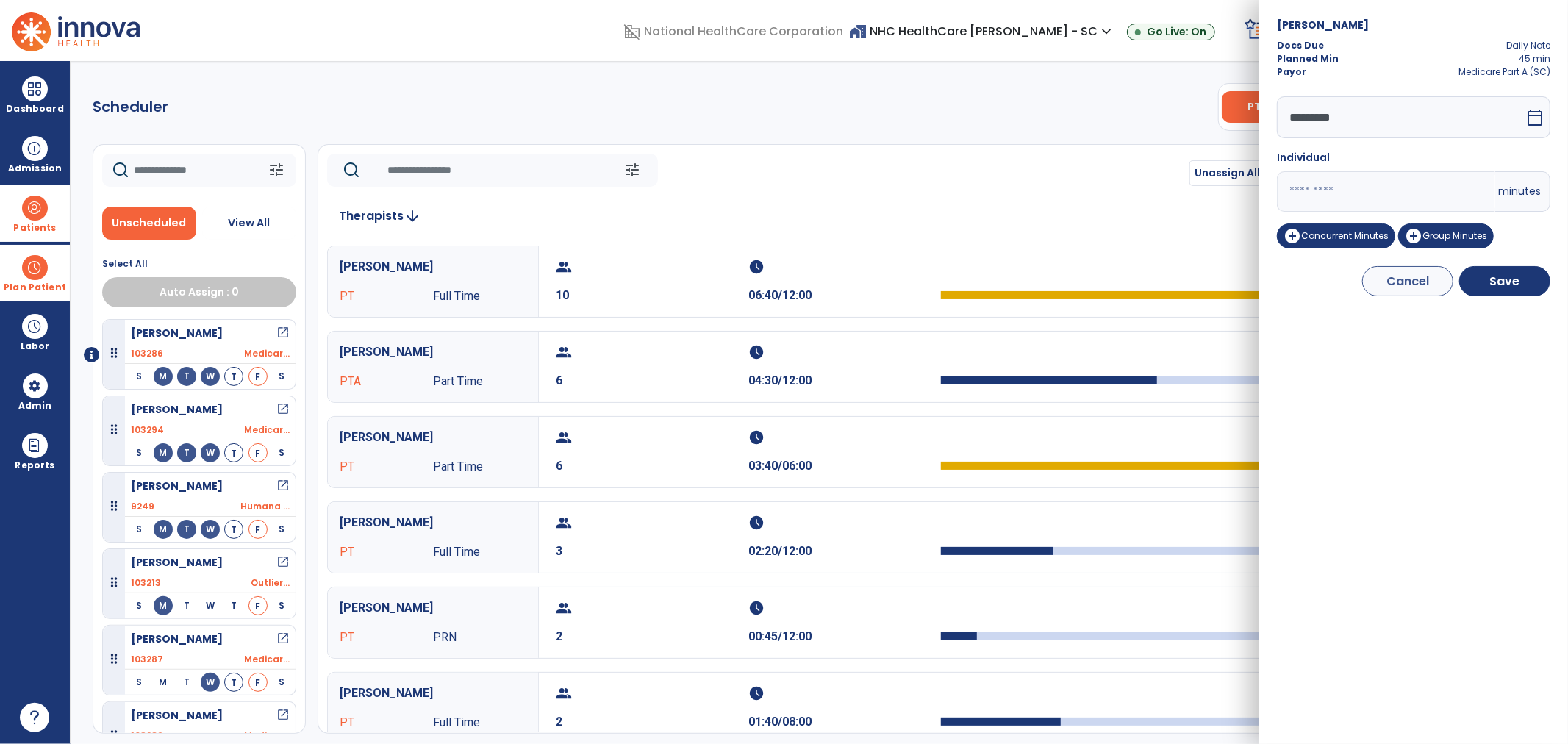 drag, startPoint x: 1350, startPoint y: 186, endPoint x: 1175, endPoint y: 190, distance: 175.04571 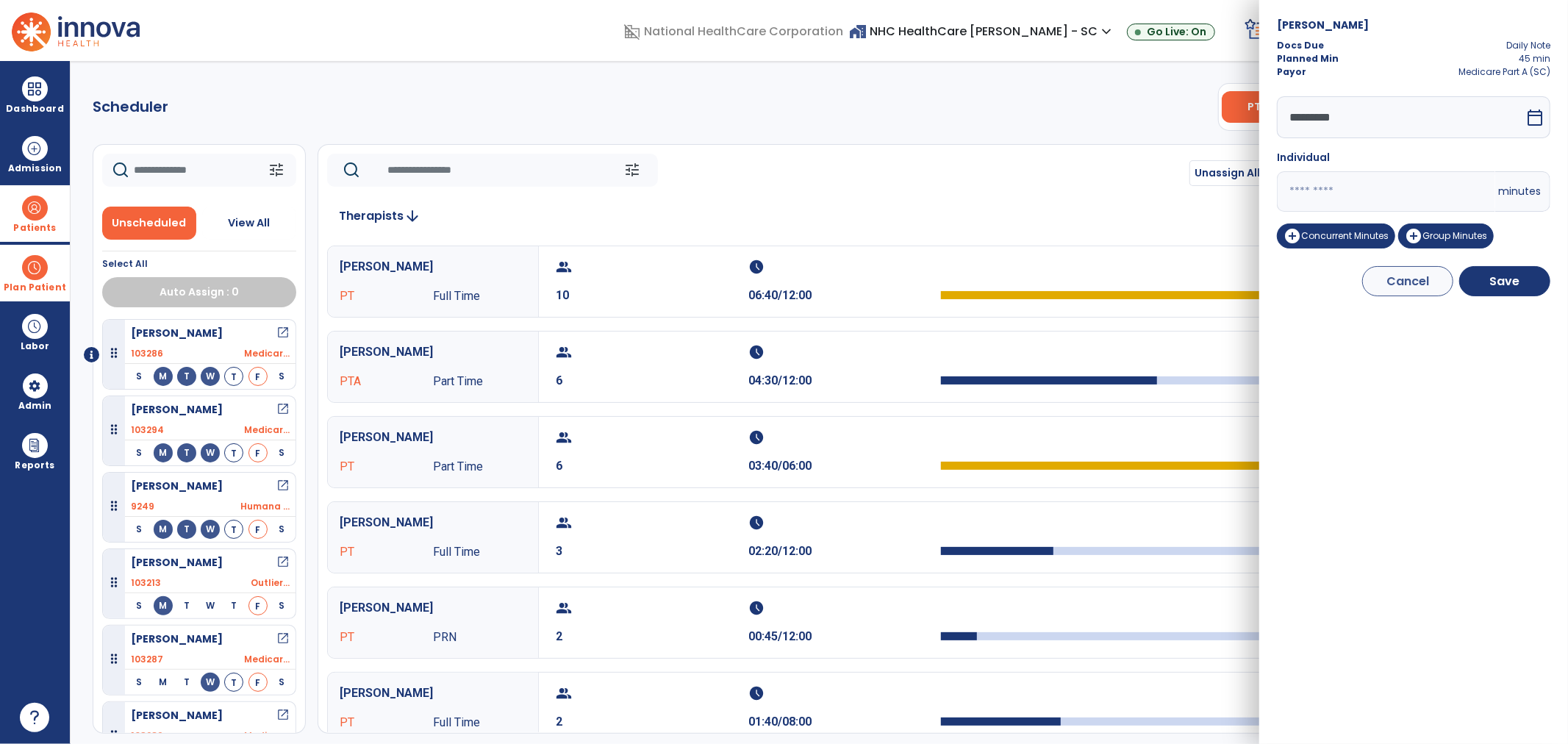 click on "domain_disabled   National HealthCare Corporation   home_work   NHC HealthCare Mauldin - SC   expand_more   NHC HealthCare Bluffton - SC   NHC HealthCare Mauldin - SC  Go Live: On schedule My Time:   Thursday, Jul 10    **** arrow_right  Start   Open your timecard  arrow_right 99+ Notifications Mark as read Census Alert - A21 Today at 8:58 AM | NHC HealthCare Mauldin - SC Census Alert - A22 Yesterday at 6:58 PM | NHC HealthCare Mauldin - SC Census Alert - A01 Yesterday at 6:28 PM | NHC HealthCare Mauldin - SC Census Alert - A03 Yesterday at 5:18 PM | NHC HealthCare Mauldin - SC Census Alert - A22 Yesterday at 5:13 PM | NHC HealthCare Bluffton - SC See all Notifications  LW   White , Lauren    expand_more   home   Home   person   Profile   help   Help   logout   Log out  Dashboard  dashboard  Therapist Dashboard  view_quilt  Operations Dashboard Admission Patients  format_list_bulleted  Patient List  space_dashboard  Patient Board  insert_chart  PDPM Board Plan Patient  event_note  Planner Scheduler" at bounding box center (784, 372) 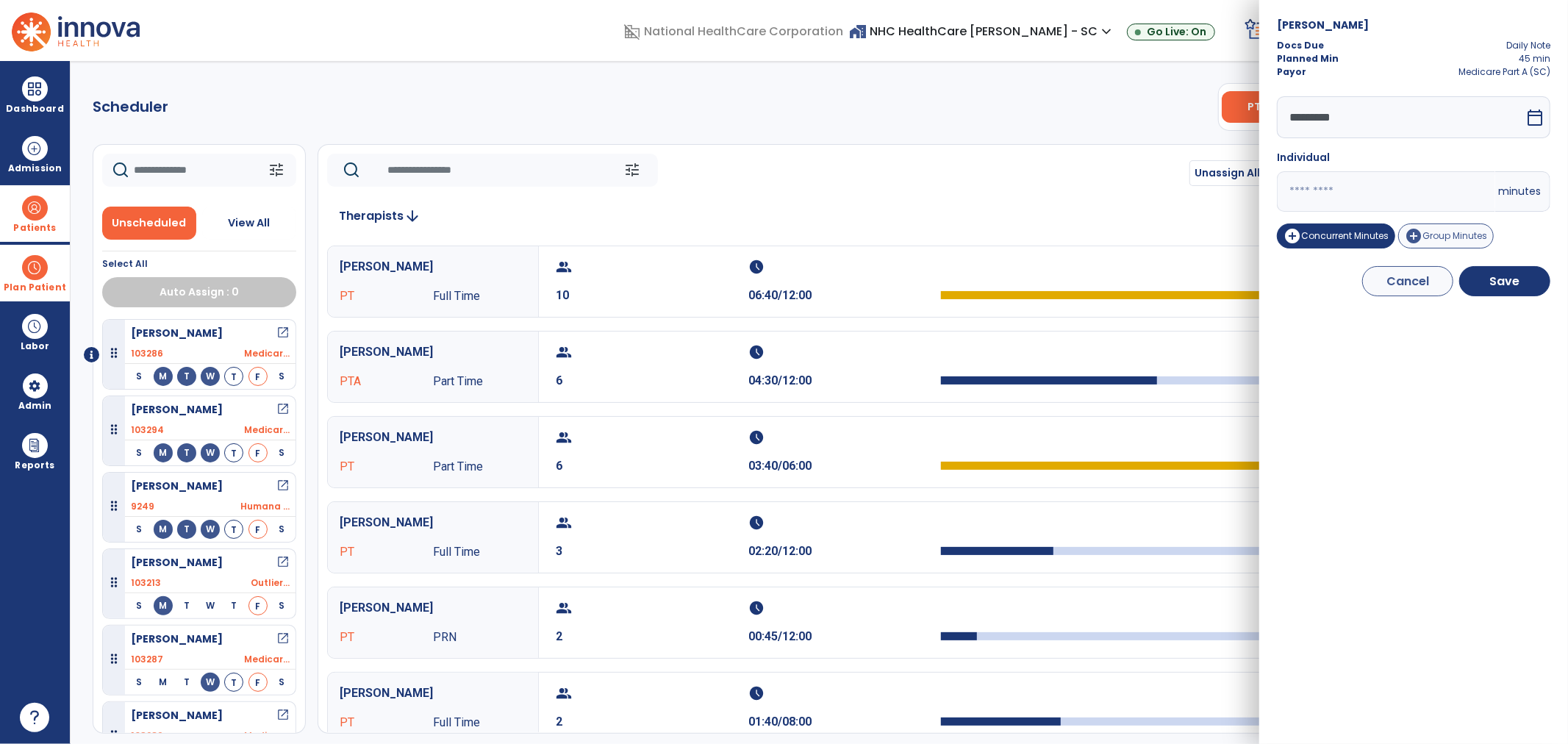 type 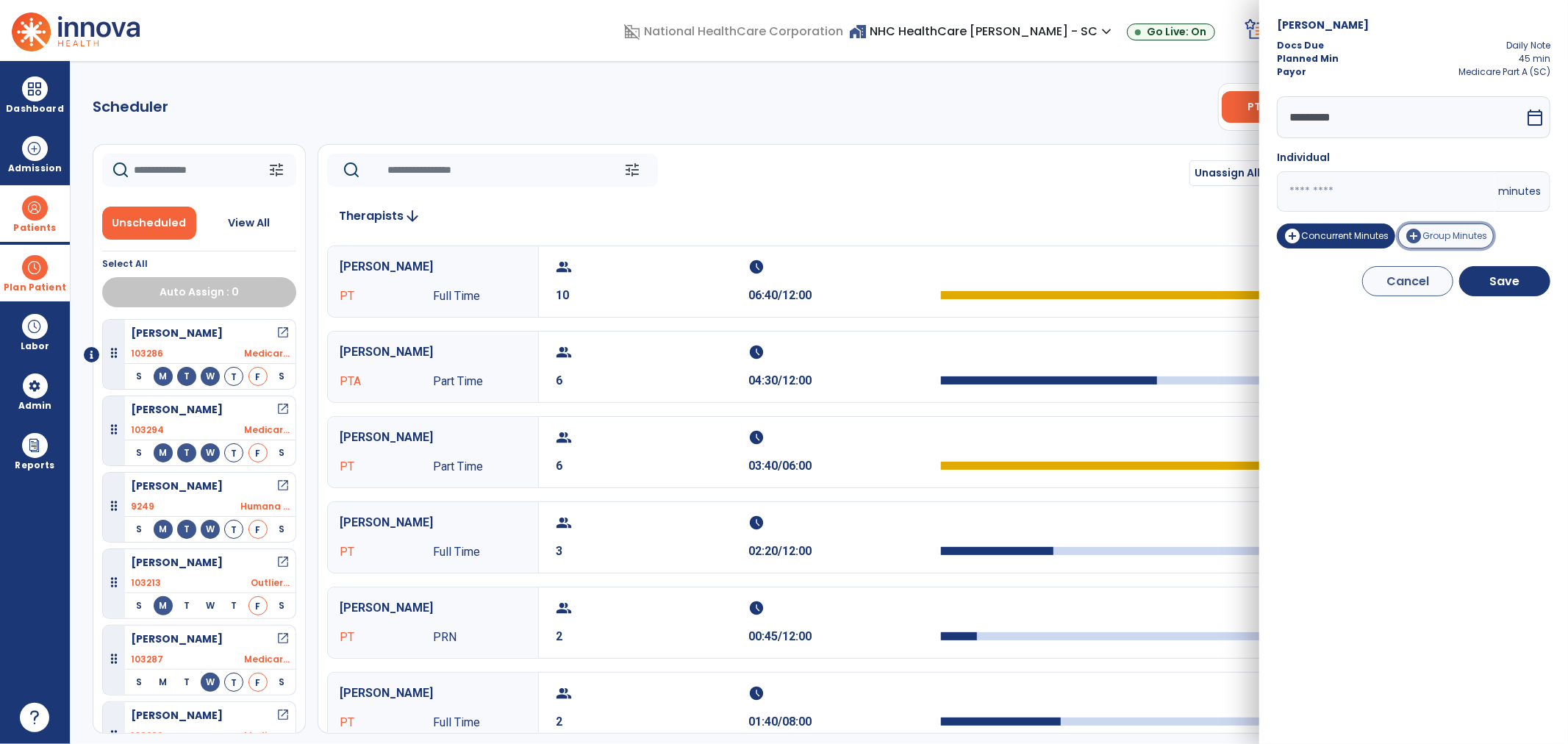 click on "add_circle   Group Minutes" at bounding box center [1446, 236] 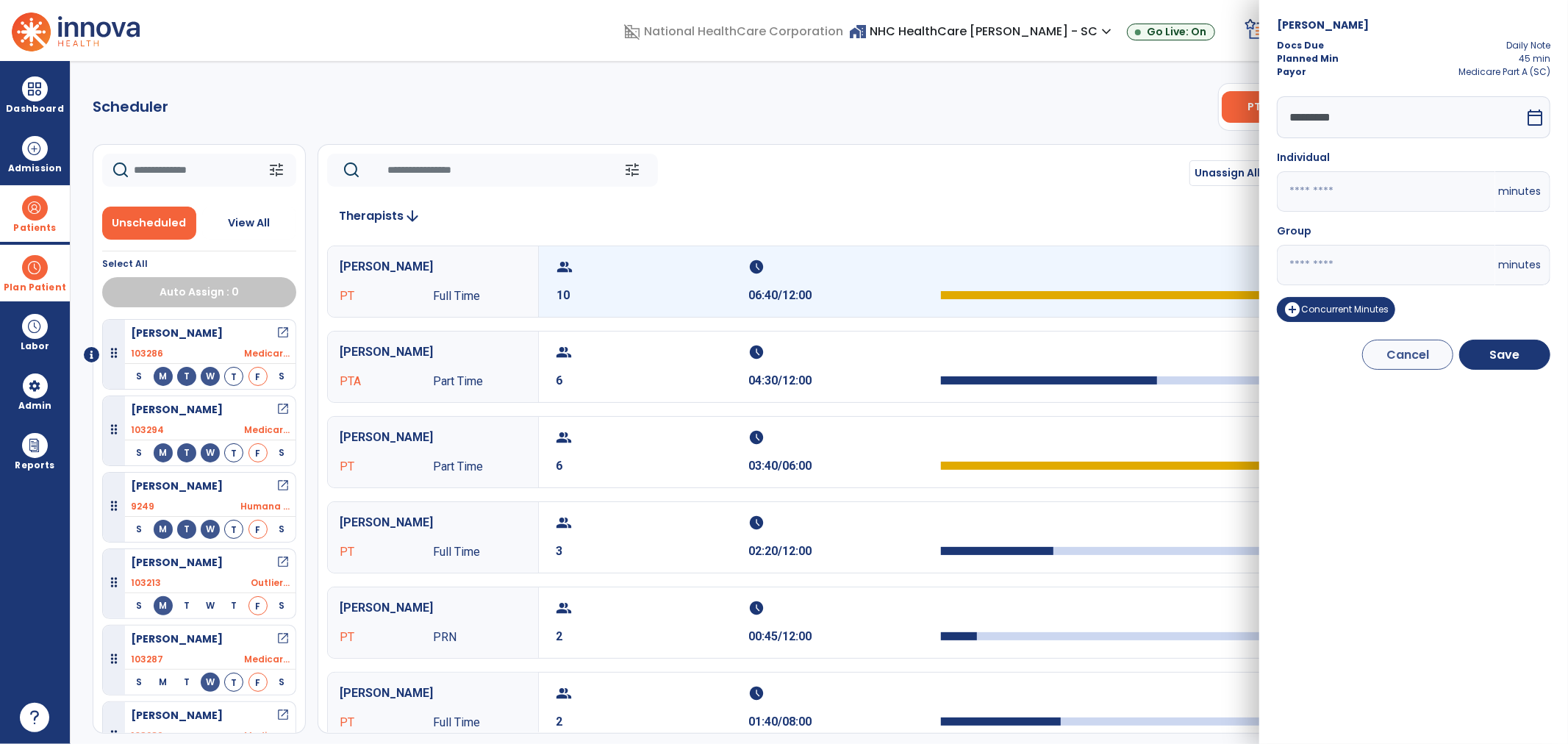 drag, startPoint x: 1342, startPoint y: 252, endPoint x: 1222, endPoint y: 262, distance: 120.41595 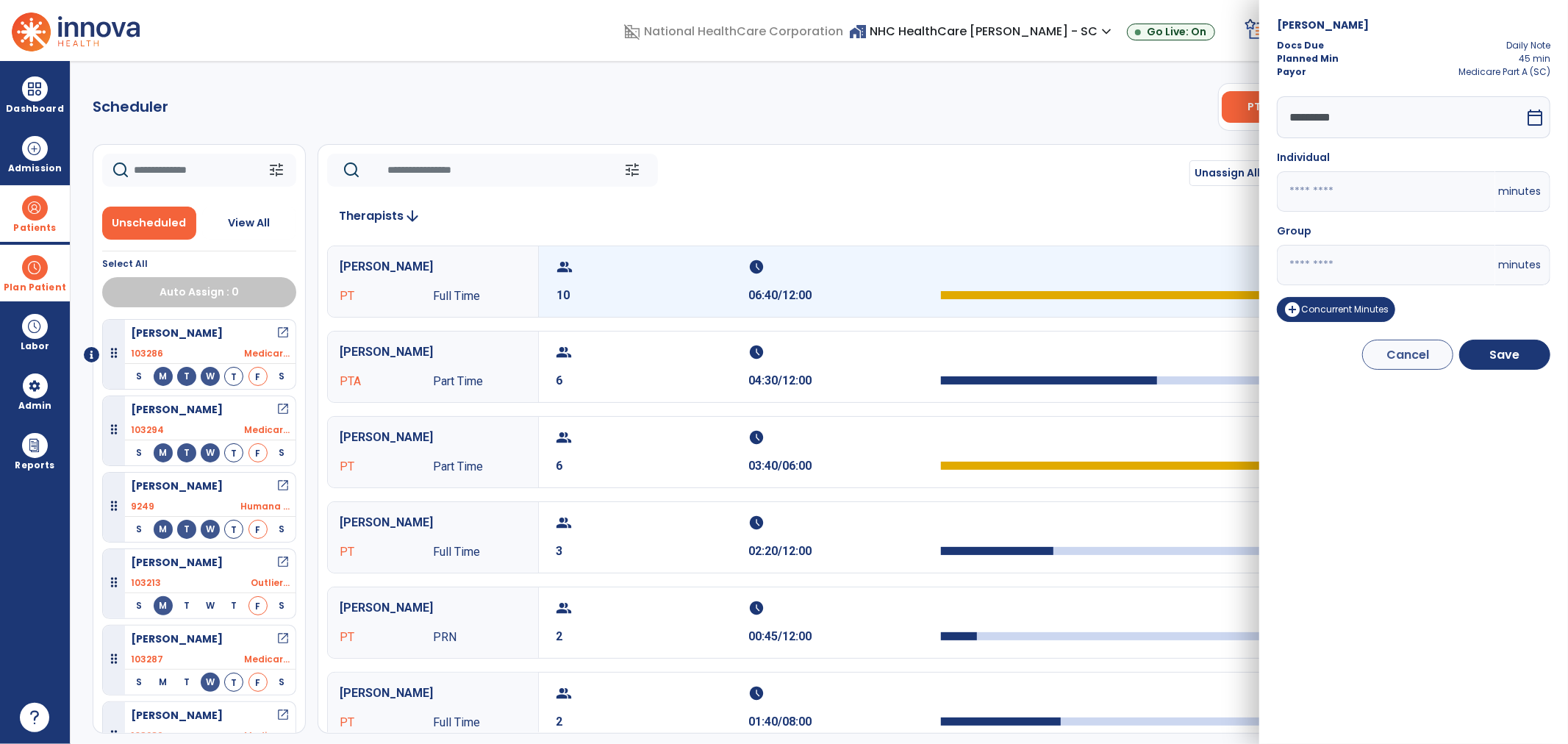 click on "domain_disabled   National HealthCare Corporation   home_work   NHC HealthCare Mauldin - SC   expand_more   NHC HealthCare Bluffton - SC   NHC HealthCare Mauldin - SC  Go Live: On schedule My Time:   Thursday, Jul 10    **** arrow_right  Start   Open your timecard  arrow_right 99+ Notifications Mark as read Census Alert - A21 Today at 8:58 AM | NHC HealthCare Mauldin - SC Census Alert - A22 Yesterday at 6:58 PM | NHC HealthCare Mauldin - SC Census Alert - A01 Yesterday at 6:28 PM | NHC HealthCare Mauldin - SC Census Alert - A03 Yesterday at 5:18 PM | NHC HealthCare Mauldin - SC Census Alert - A22 Yesterday at 5:13 PM | NHC HealthCare Bluffton - SC See all Notifications  LW   White , Lauren    expand_more   home   Home   person   Profile   help   Help   logout   Log out  Dashboard  dashboard  Therapist Dashboard  view_quilt  Operations Dashboard Admission Patients  format_list_bulleted  Patient List  space_dashboard  Patient Board  insert_chart  PDPM Board Plan Patient  event_note  Planner Scheduler" at bounding box center (784, 372) 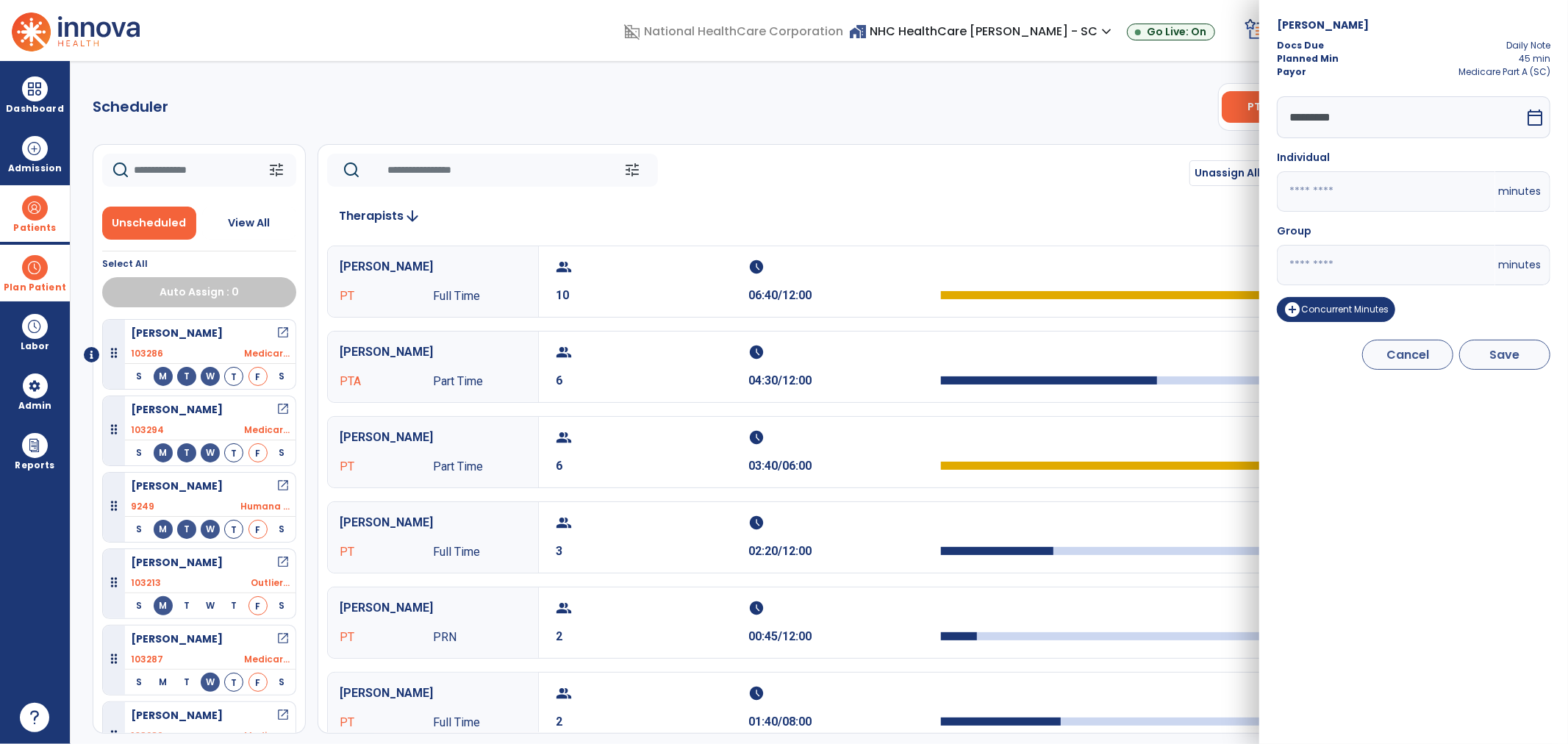 type on "**" 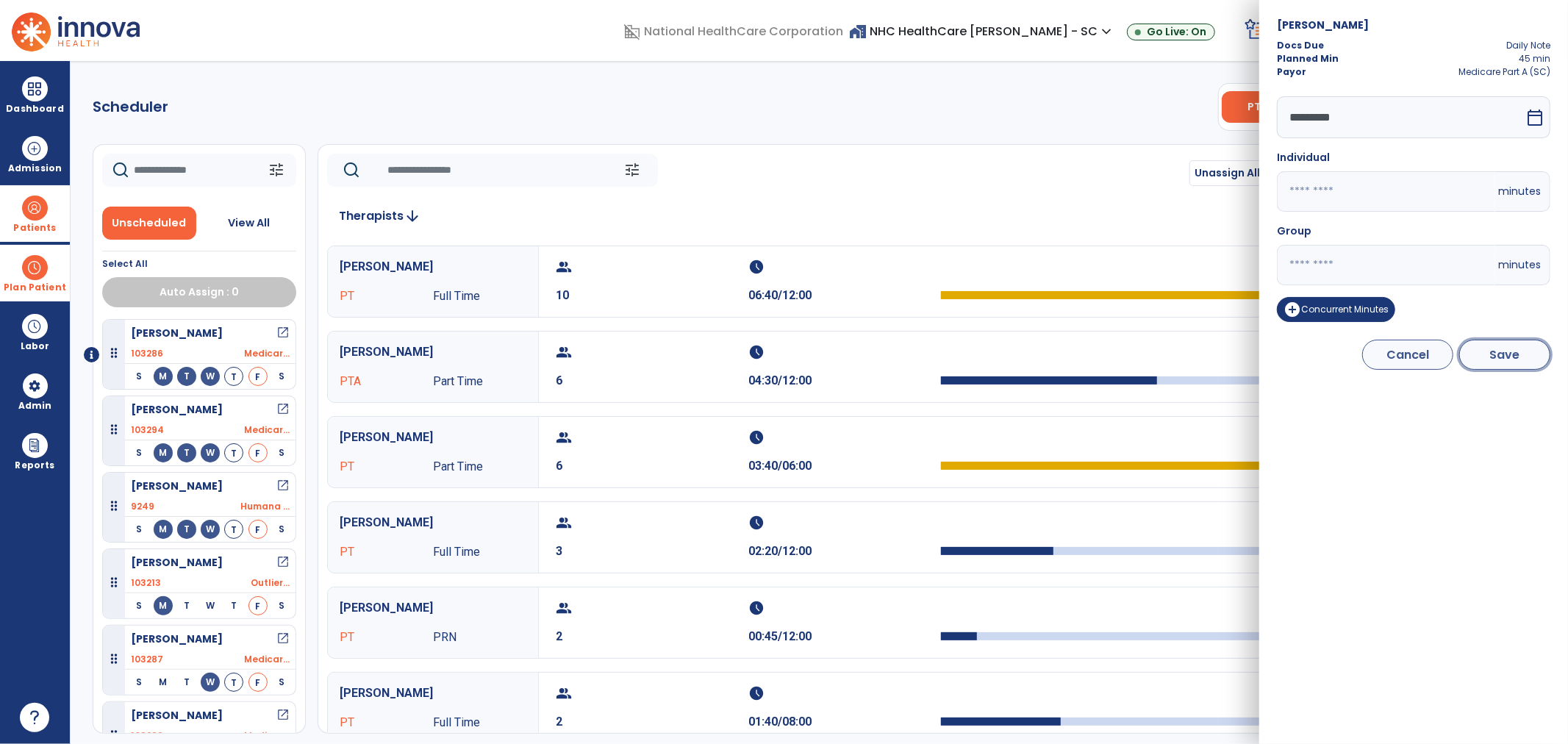 click on "Save" at bounding box center [1505, 354] 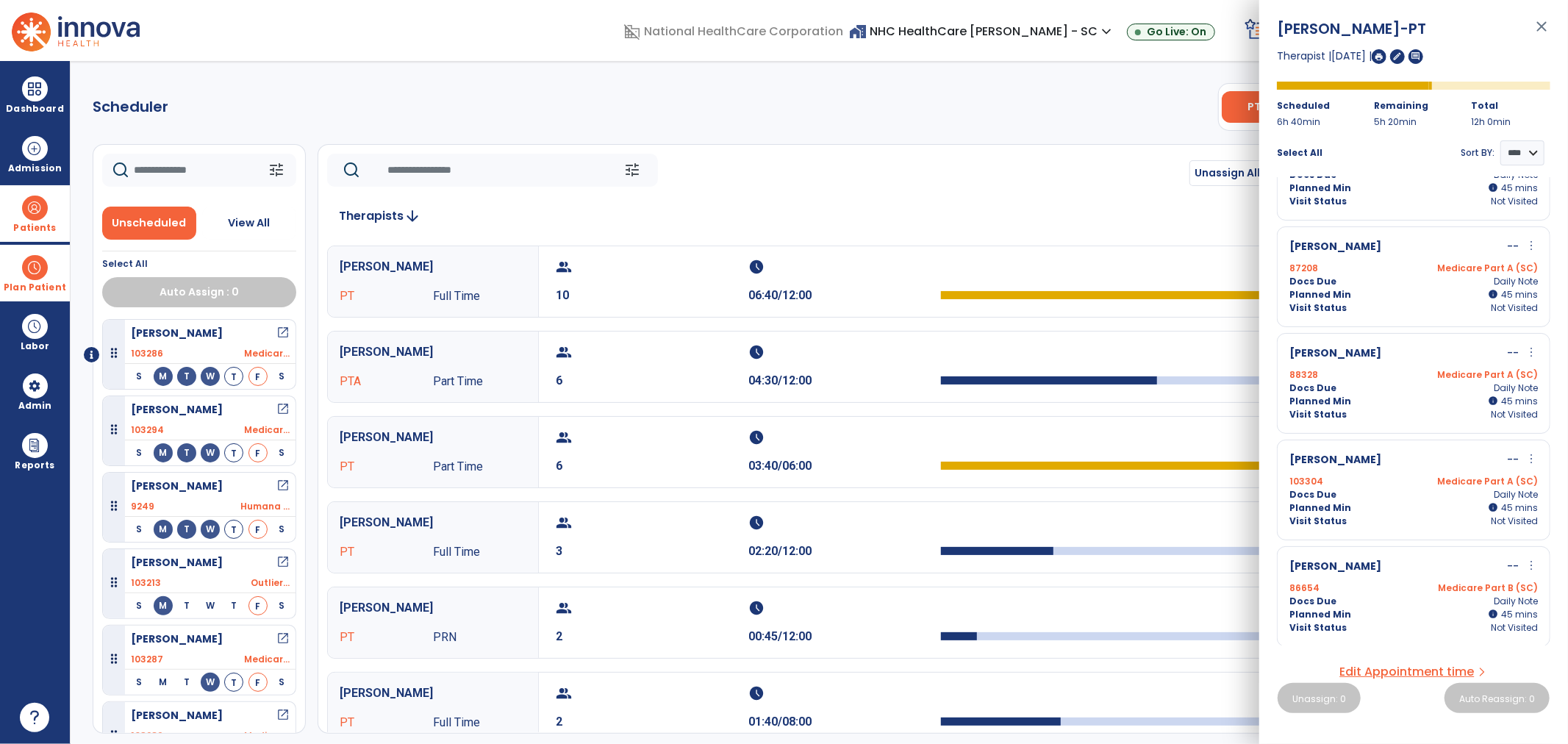 scroll, scrollTop: 408, scrollLeft: 0, axis: vertical 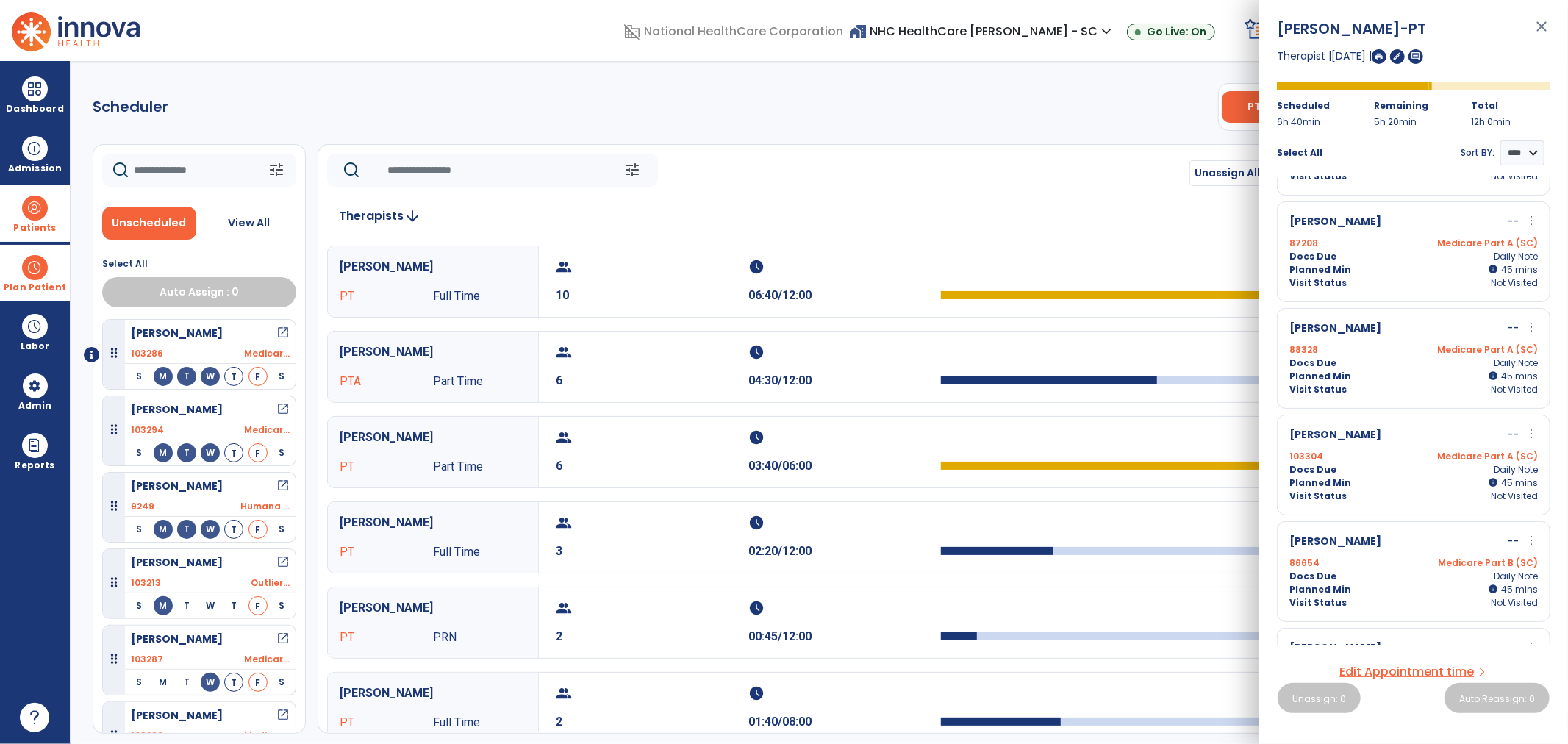 click on "more_vert" at bounding box center (1531, 327) 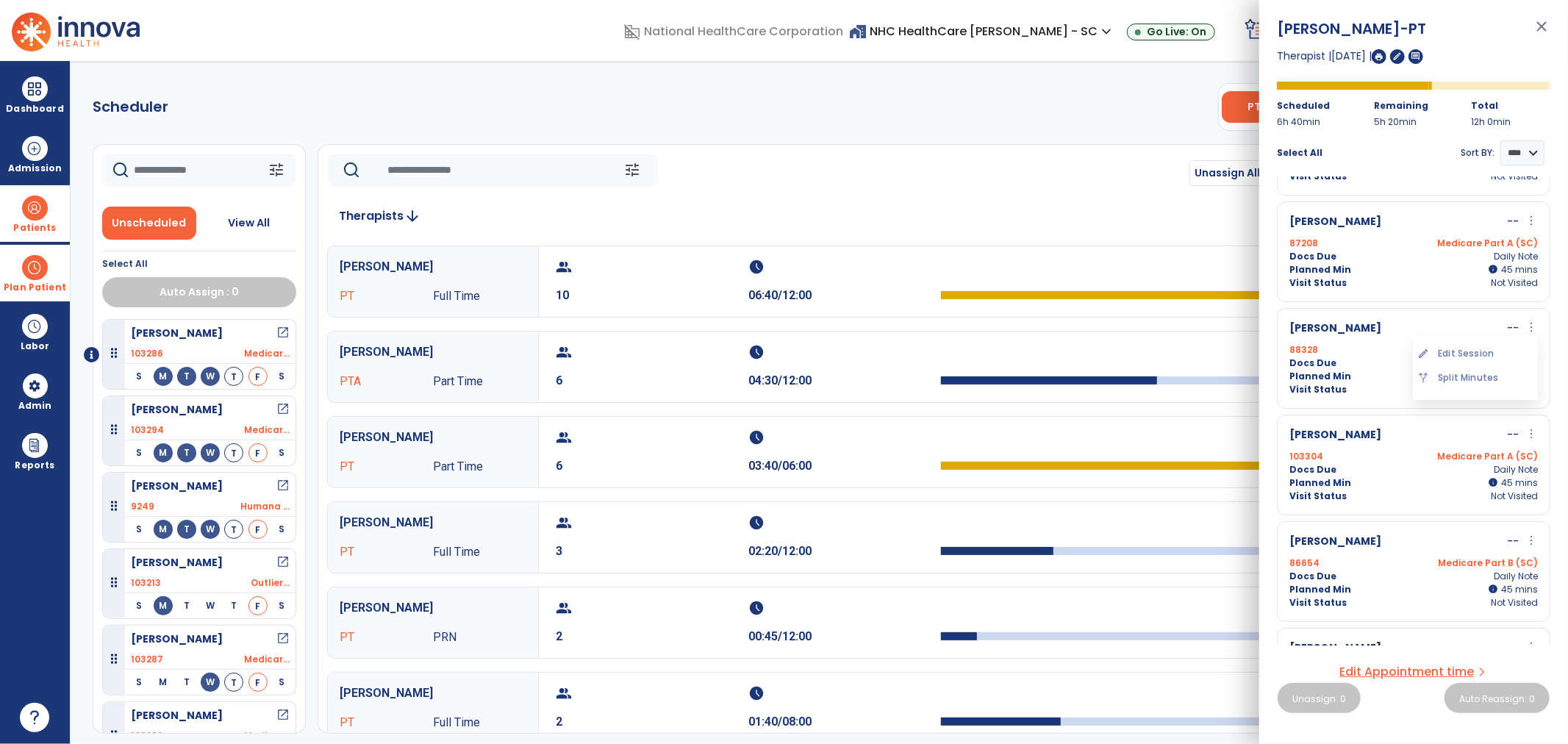 drag, startPoint x: 1508, startPoint y: 351, endPoint x: 1420, endPoint y: 317, distance: 94.33981 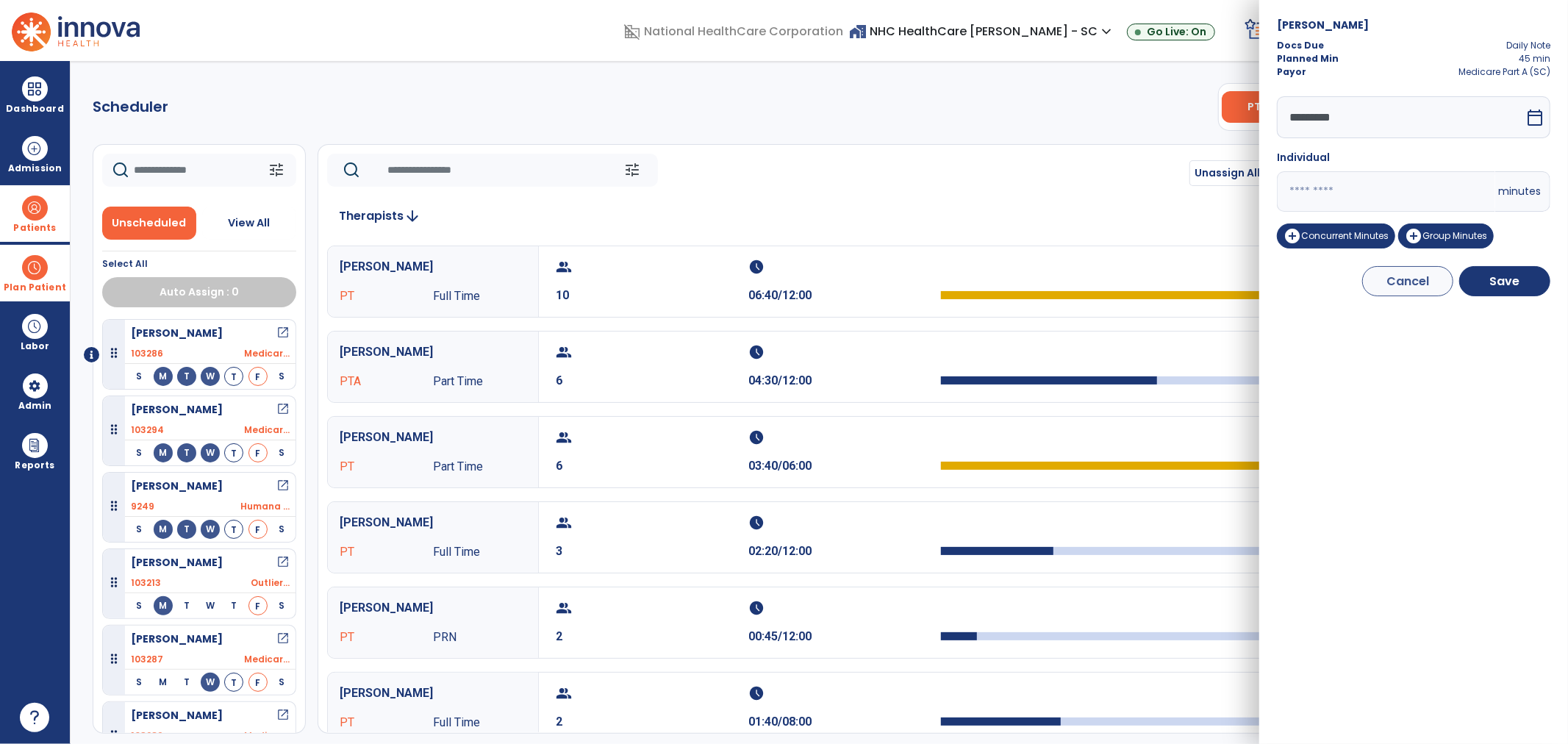 drag, startPoint x: 1333, startPoint y: 196, endPoint x: 1230, endPoint y: 187, distance: 103.39246 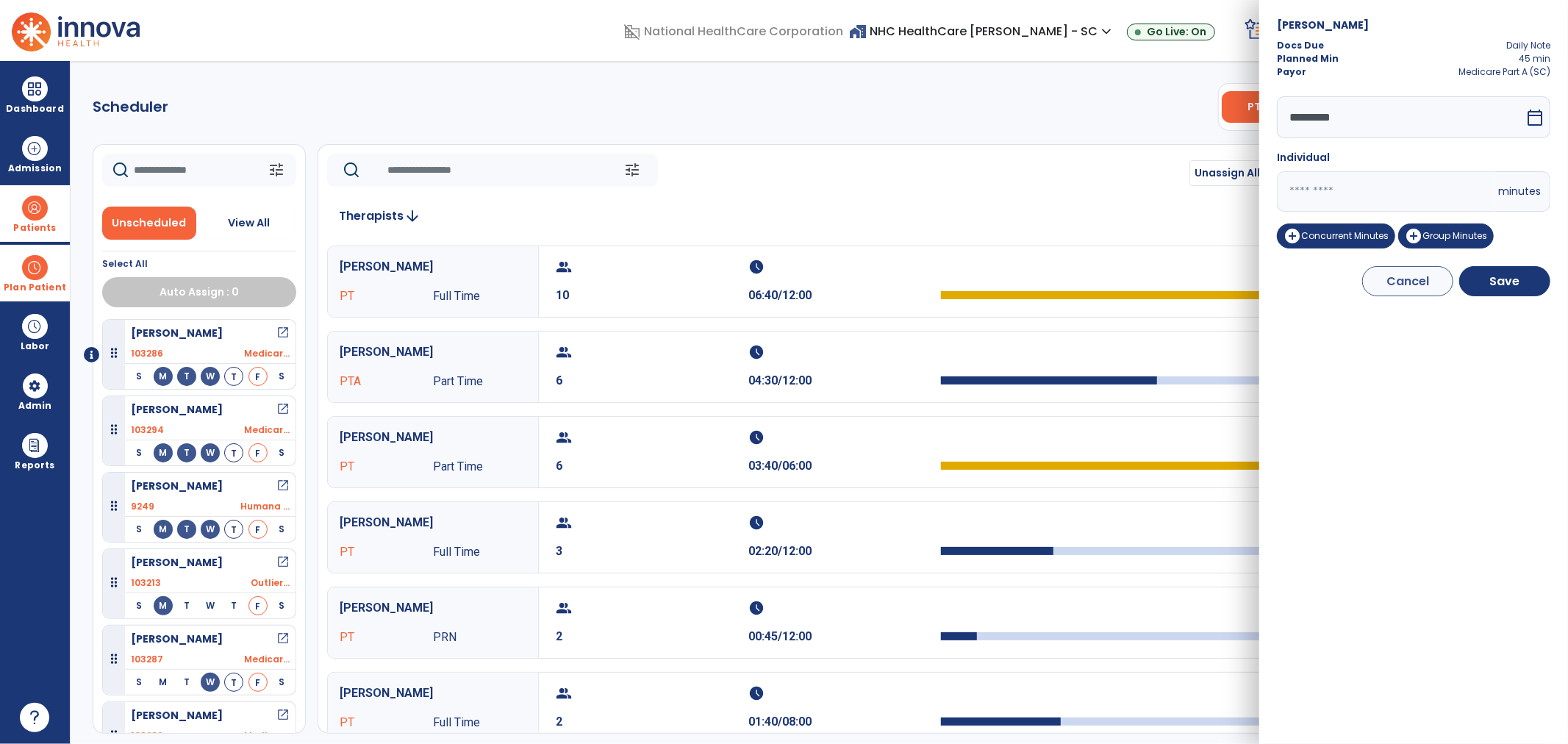 click on "domain_disabled   National HealthCare Corporation   home_work   NHC HealthCare Mauldin - SC   expand_more   NHC HealthCare Bluffton - SC   NHC HealthCare Mauldin - SC  Go Live: On schedule My Time:   Thursday, Jul 10    **** arrow_right  Start   Open your timecard  arrow_right 99+ Notifications Mark as read Census Alert - A21 Today at 8:58 AM | NHC HealthCare Mauldin - SC Census Alert - A22 Yesterday at 6:58 PM | NHC HealthCare Mauldin - SC Census Alert - A01 Yesterday at 6:28 PM | NHC HealthCare Mauldin - SC Census Alert - A03 Yesterday at 5:18 PM | NHC HealthCare Mauldin - SC Census Alert - A22 Yesterday at 5:13 PM | NHC HealthCare Bluffton - SC See all Notifications  LW   White , Lauren    expand_more   home   Home   person   Profile   help   Help   logout   Log out  Dashboard  dashboard  Therapist Dashboard  view_quilt  Operations Dashboard Admission Patients  format_list_bulleted  Patient List  space_dashboard  Patient Board  insert_chart  PDPM Board Plan Patient  event_note  Planner Scheduler" at bounding box center [784, 372] 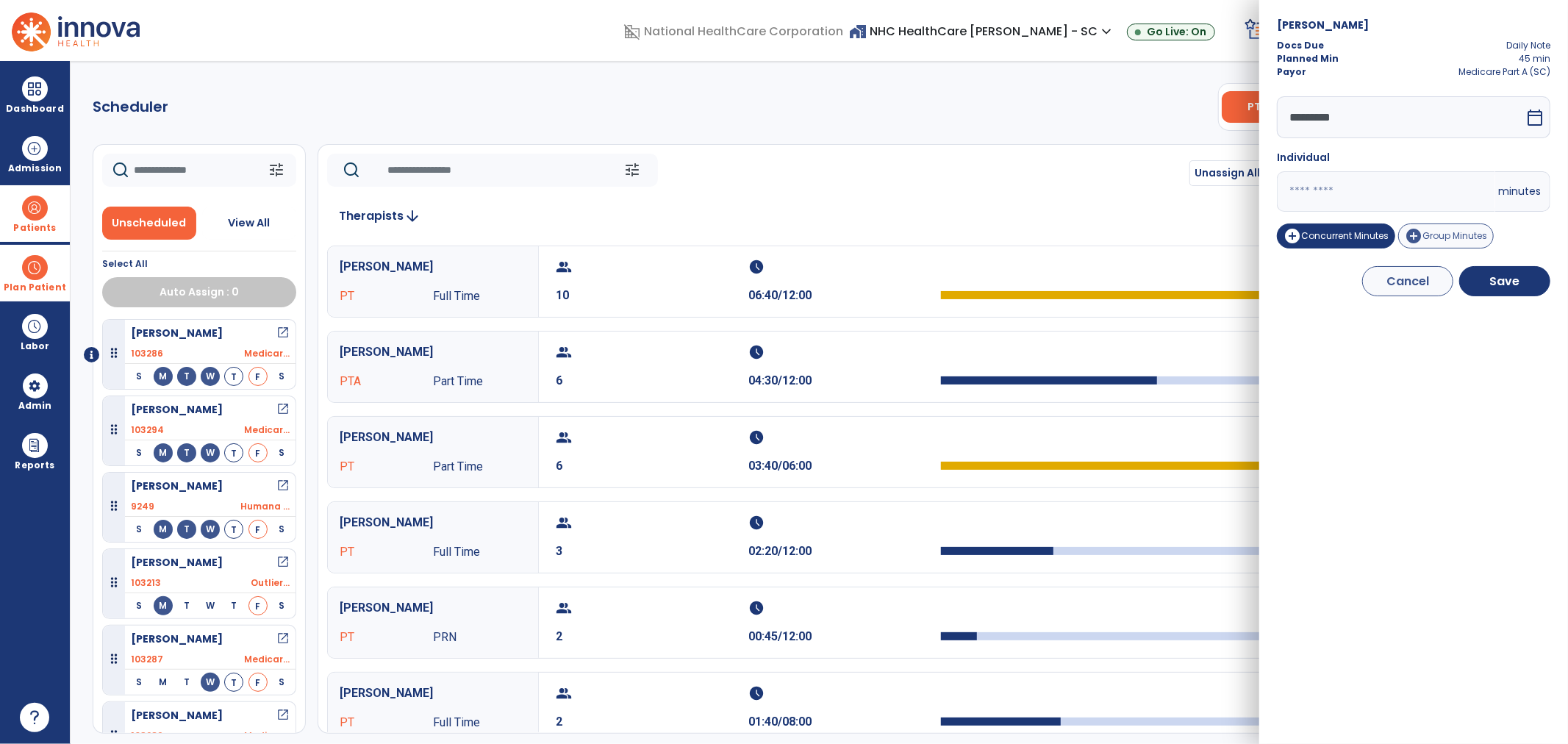 type 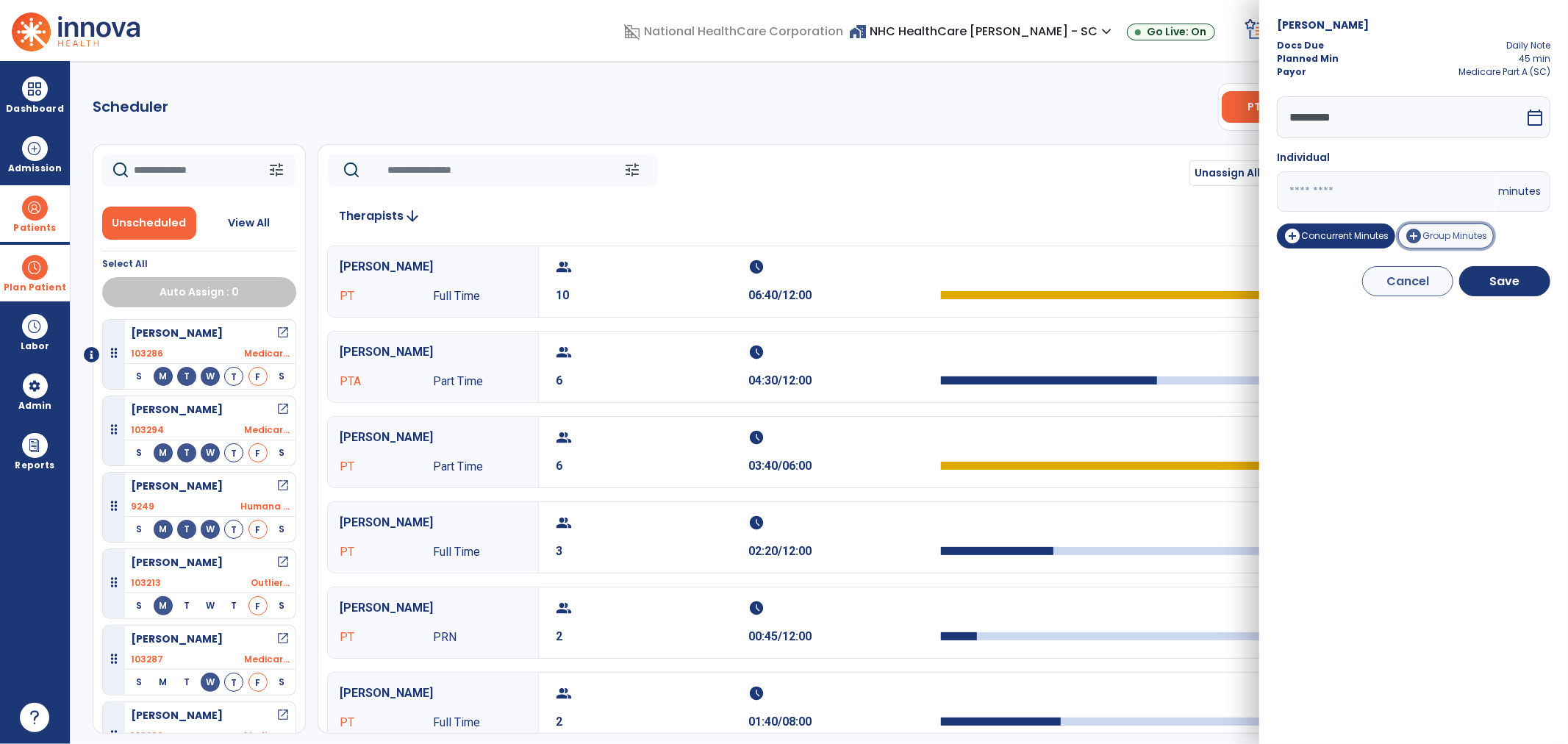 click on "add_circle   Group Minutes" at bounding box center [1446, 236] 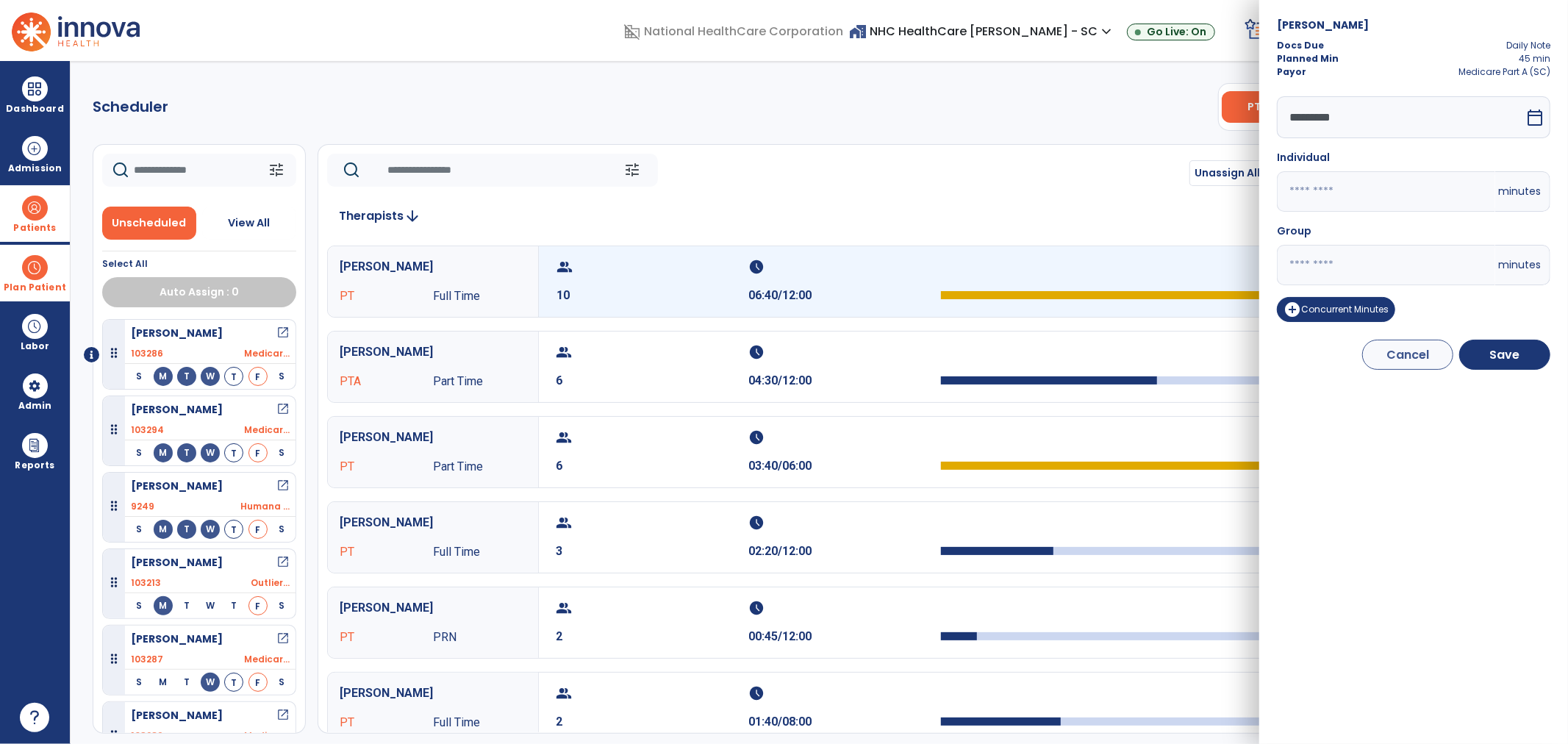 drag, startPoint x: 1339, startPoint y: 256, endPoint x: 1170, endPoint y: 257, distance: 169.003 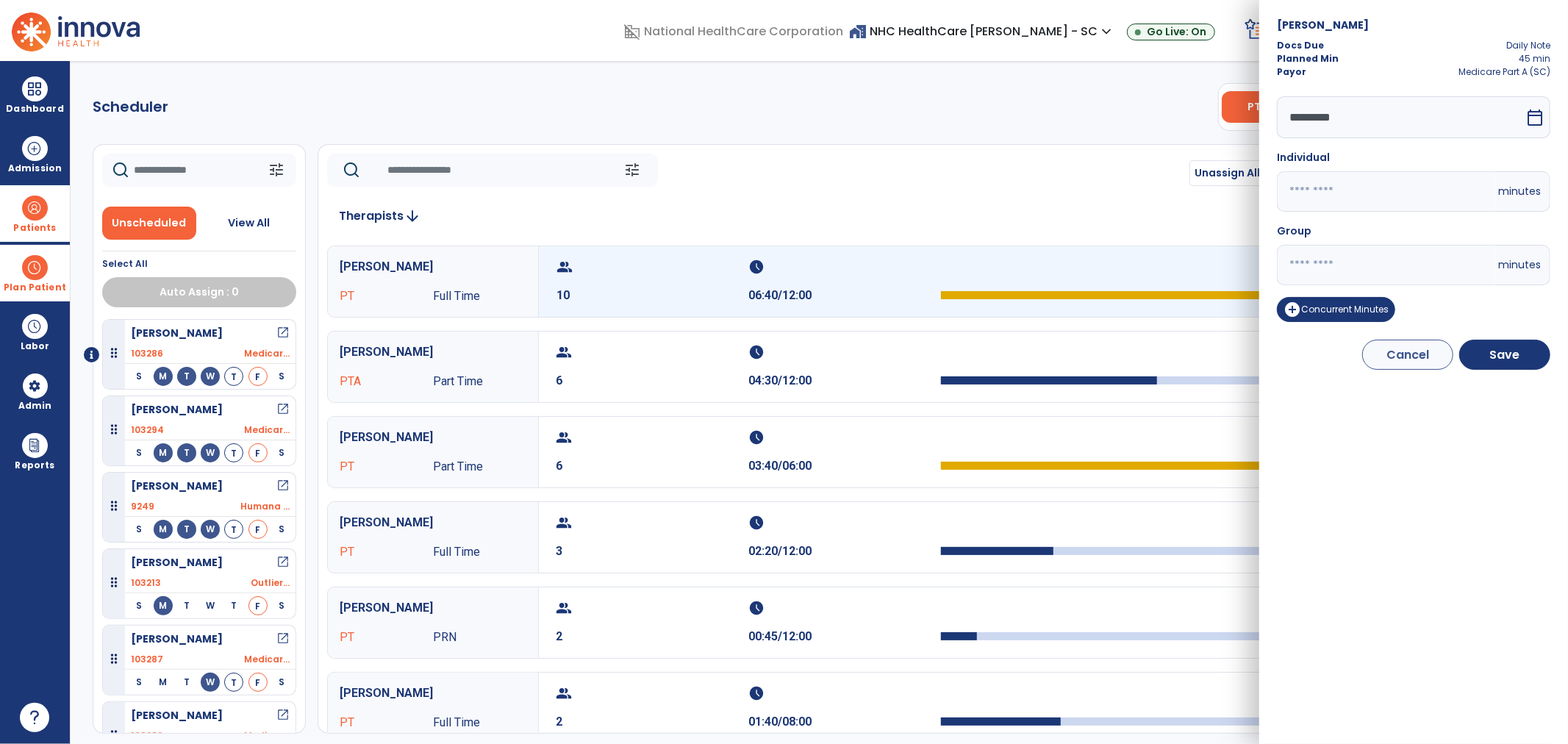 click on "domain_disabled   National HealthCare Corporation   home_work   NHC HealthCare Mauldin - SC   expand_more   NHC HealthCare Bluffton - SC   NHC HealthCare Mauldin - SC  Go Live: On schedule My Time:   Thursday, Jul 10    **** arrow_right  Start   Open your timecard  arrow_right 99+ Notifications Mark as read Census Alert - A21 Today at 8:58 AM | NHC HealthCare Mauldin - SC Census Alert - A22 Yesterday at 6:58 PM | NHC HealthCare Mauldin - SC Census Alert - A01 Yesterday at 6:28 PM | NHC HealthCare Mauldin - SC Census Alert - A03 Yesterday at 5:18 PM | NHC HealthCare Mauldin - SC Census Alert - A22 Yesterday at 5:13 PM | NHC HealthCare Bluffton - SC See all Notifications  LW   White , Lauren    expand_more   home   Home   person   Profile   help   Help   logout   Log out  Dashboard  dashboard  Therapist Dashboard  view_quilt  Operations Dashboard Admission Patients  format_list_bulleted  Patient List  space_dashboard  Patient Board  insert_chart  PDPM Board Plan Patient  event_note  Planner Scheduler" at bounding box center [784, 372] 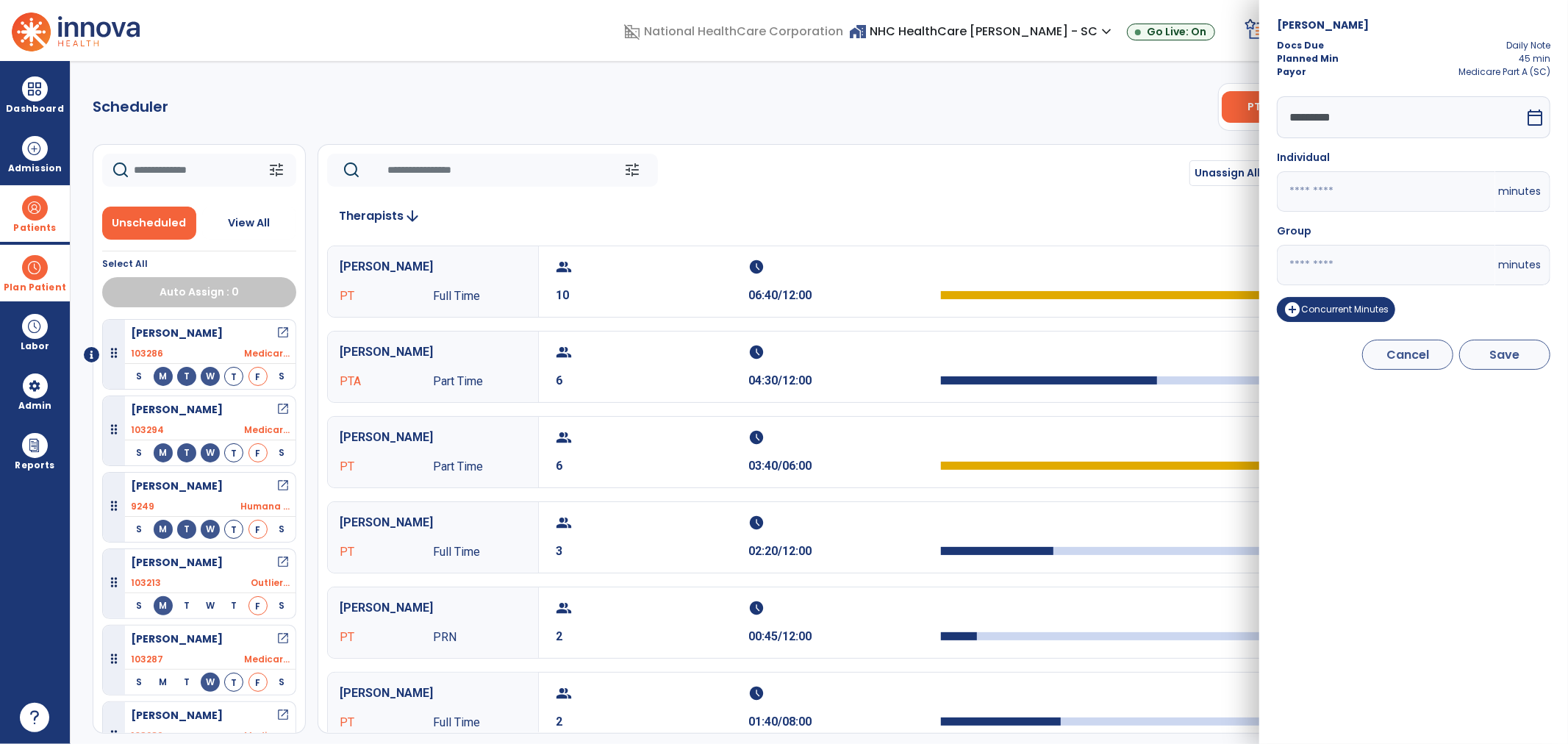type on "**" 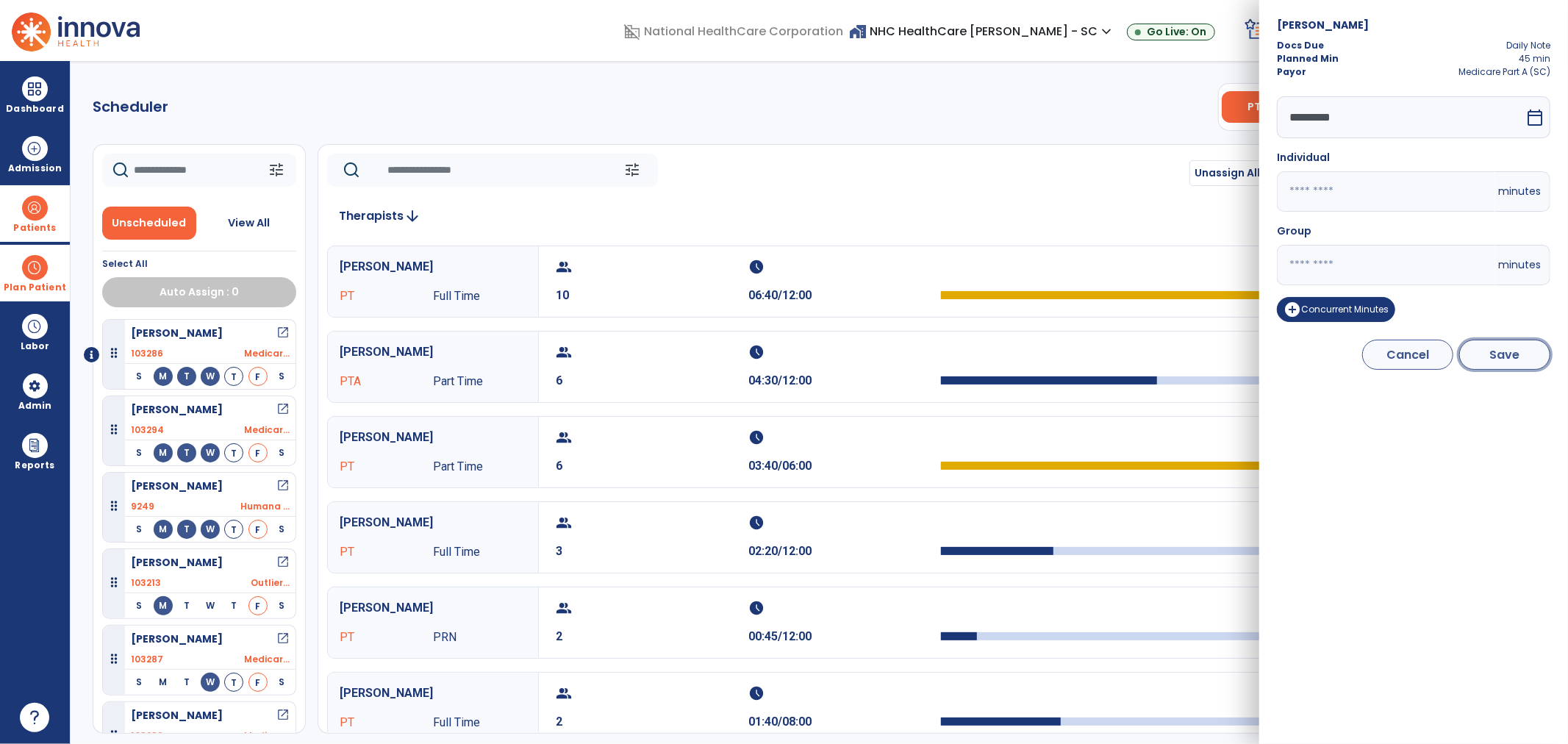 click on "Save" at bounding box center [1505, 354] 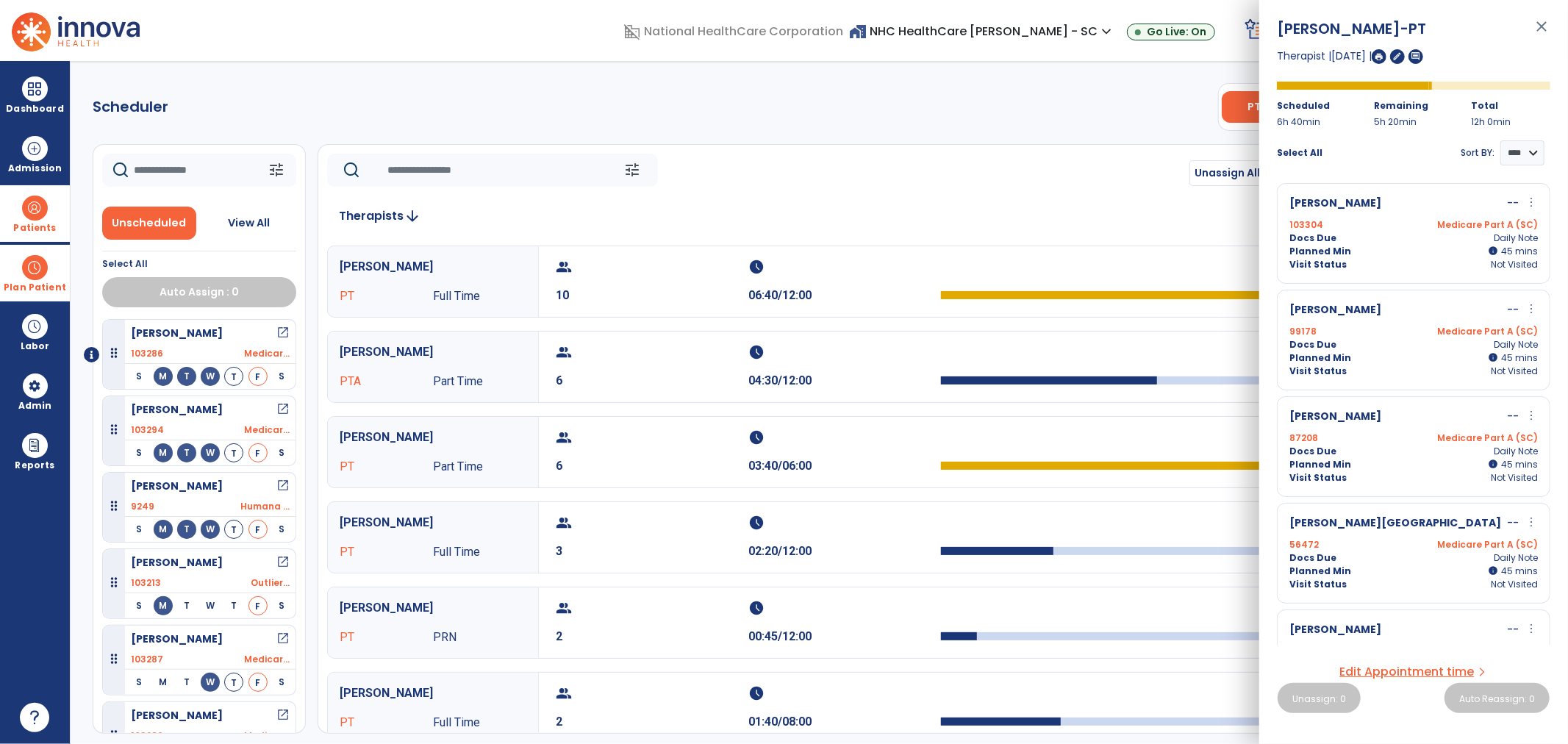 click on "more_vert" at bounding box center [1531, 522] 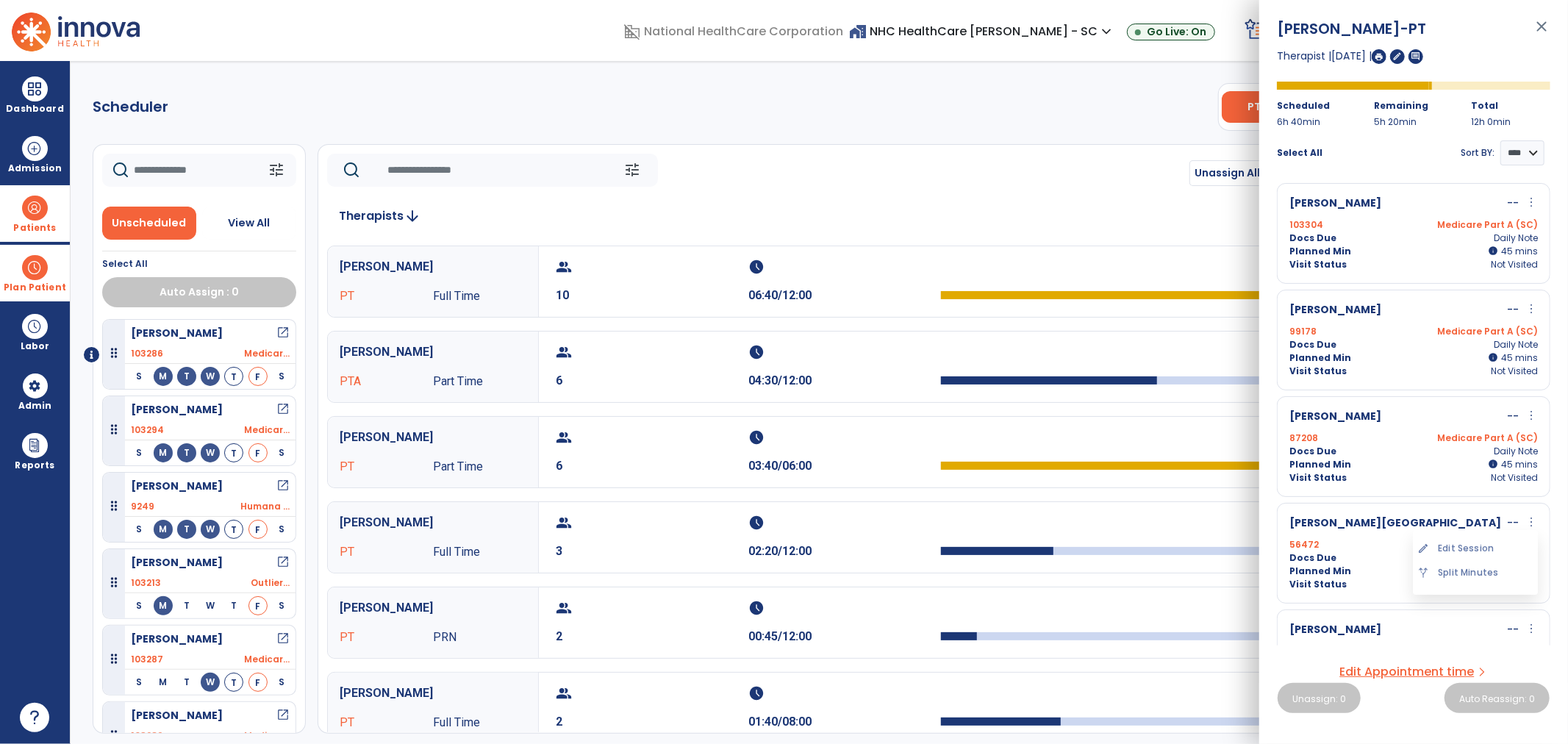 drag, startPoint x: 1486, startPoint y: 543, endPoint x: 1458, endPoint y: 443, distance: 103.84604 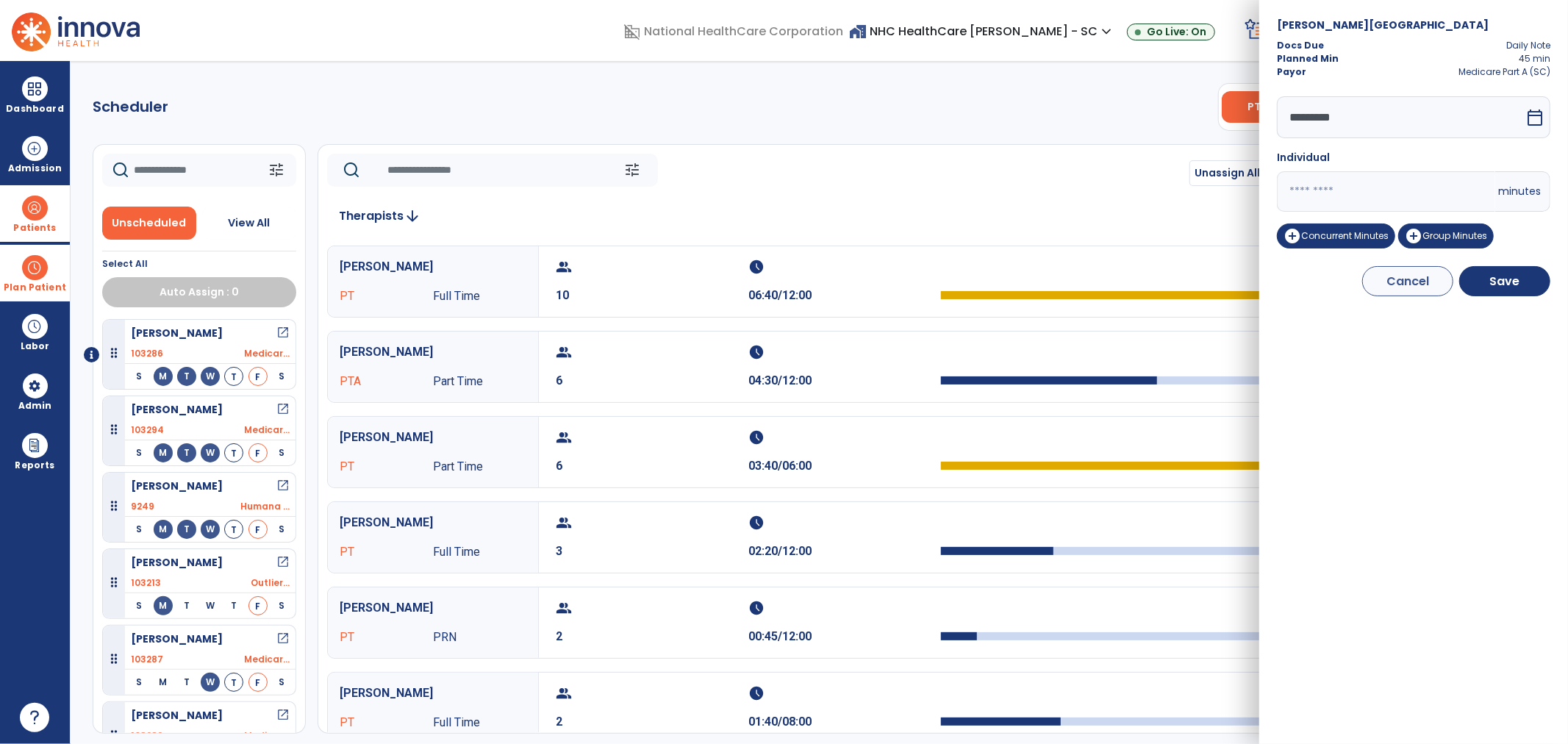 drag, startPoint x: 1314, startPoint y: 194, endPoint x: 1215, endPoint y: 184, distance: 99.50377 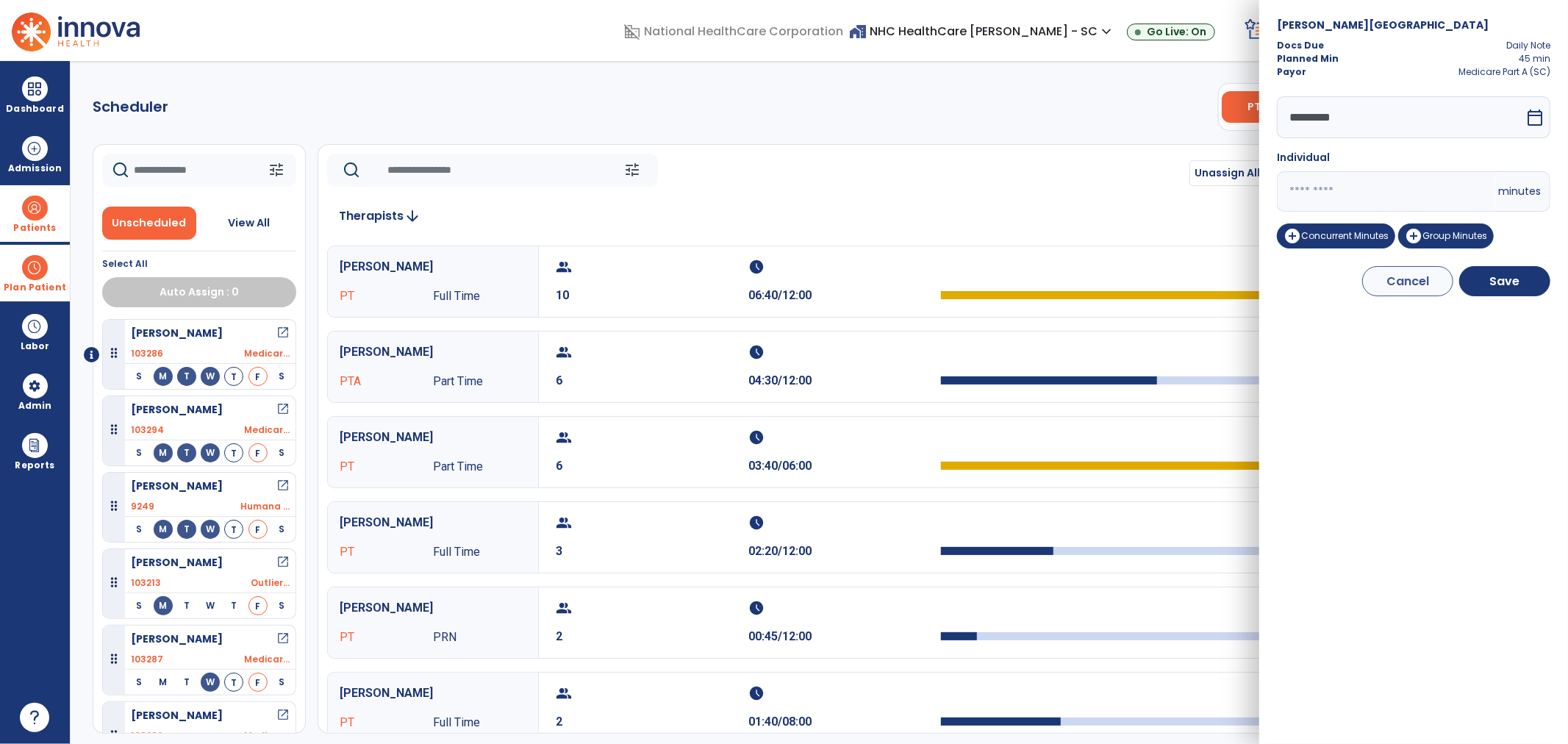 click on "domain_disabled   National HealthCare Corporation   home_work   NHC HealthCare Mauldin - SC   expand_more   NHC HealthCare Bluffton - SC   NHC HealthCare Mauldin - SC  Go Live: On schedule My Time:   Thursday, Jul 10    **** arrow_right  Start   Open your timecard  arrow_right 99+ Notifications Mark as read Census Alert - A21 Today at 8:58 AM | NHC HealthCare Mauldin - SC Census Alert - A22 Yesterday at 6:58 PM | NHC HealthCare Mauldin - SC Census Alert - A01 Yesterday at 6:28 PM | NHC HealthCare Mauldin - SC Census Alert - A03 Yesterday at 5:18 PM | NHC HealthCare Mauldin - SC Census Alert - A22 Yesterday at 5:13 PM | NHC HealthCare Bluffton - SC See all Notifications  LW   White , Lauren    expand_more   home   Home   person   Profile   help   Help   logout   Log out  Dashboard  dashboard  Therapist Dashboard  view_quilt  Operations Dashboard Admission Patients  format_list_bulleted  Patient List  space_dashboard  Patient Board  insert_chart  PDPM Board Plan Patient  event_note  Planner Scheduler" at bounding box center [784, 372] 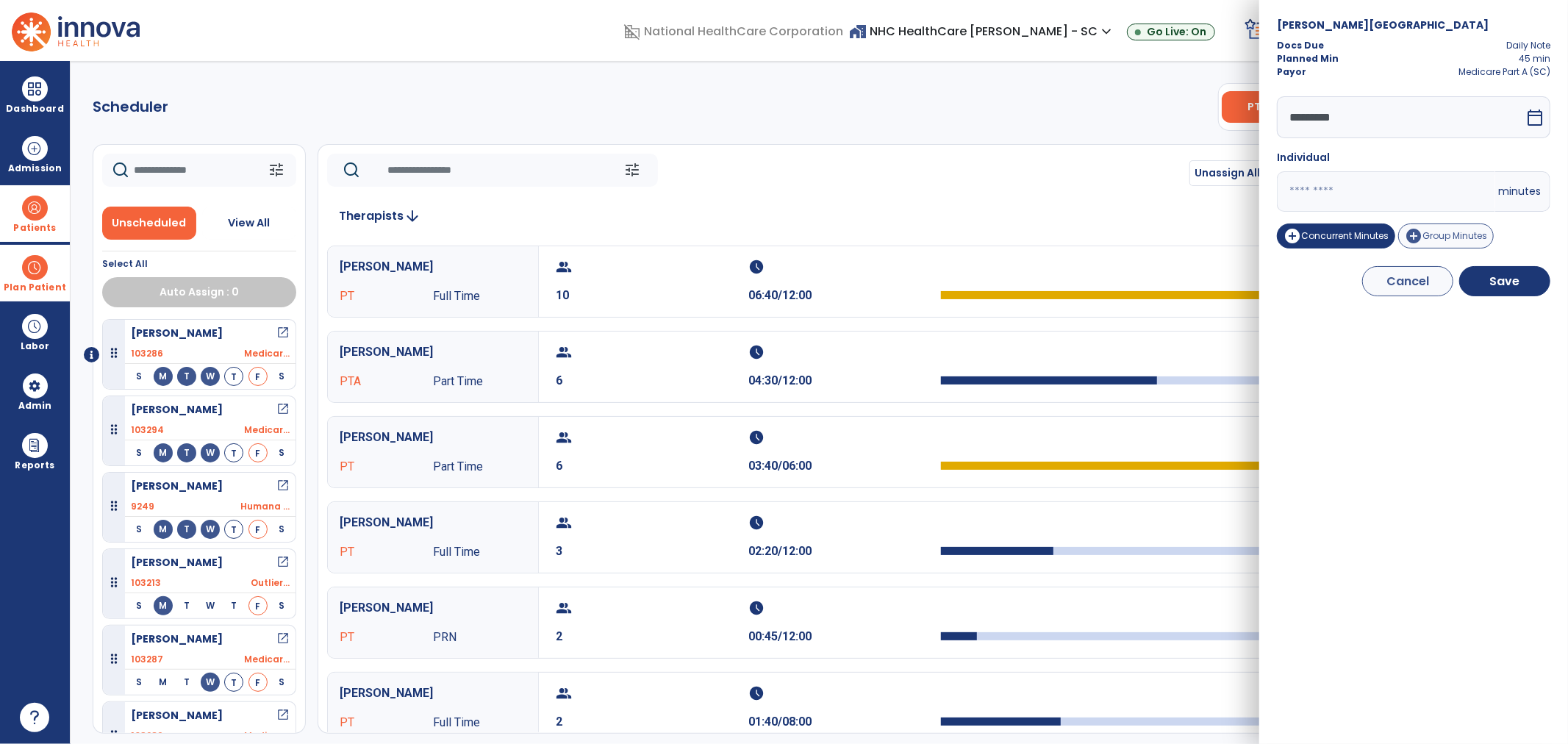type 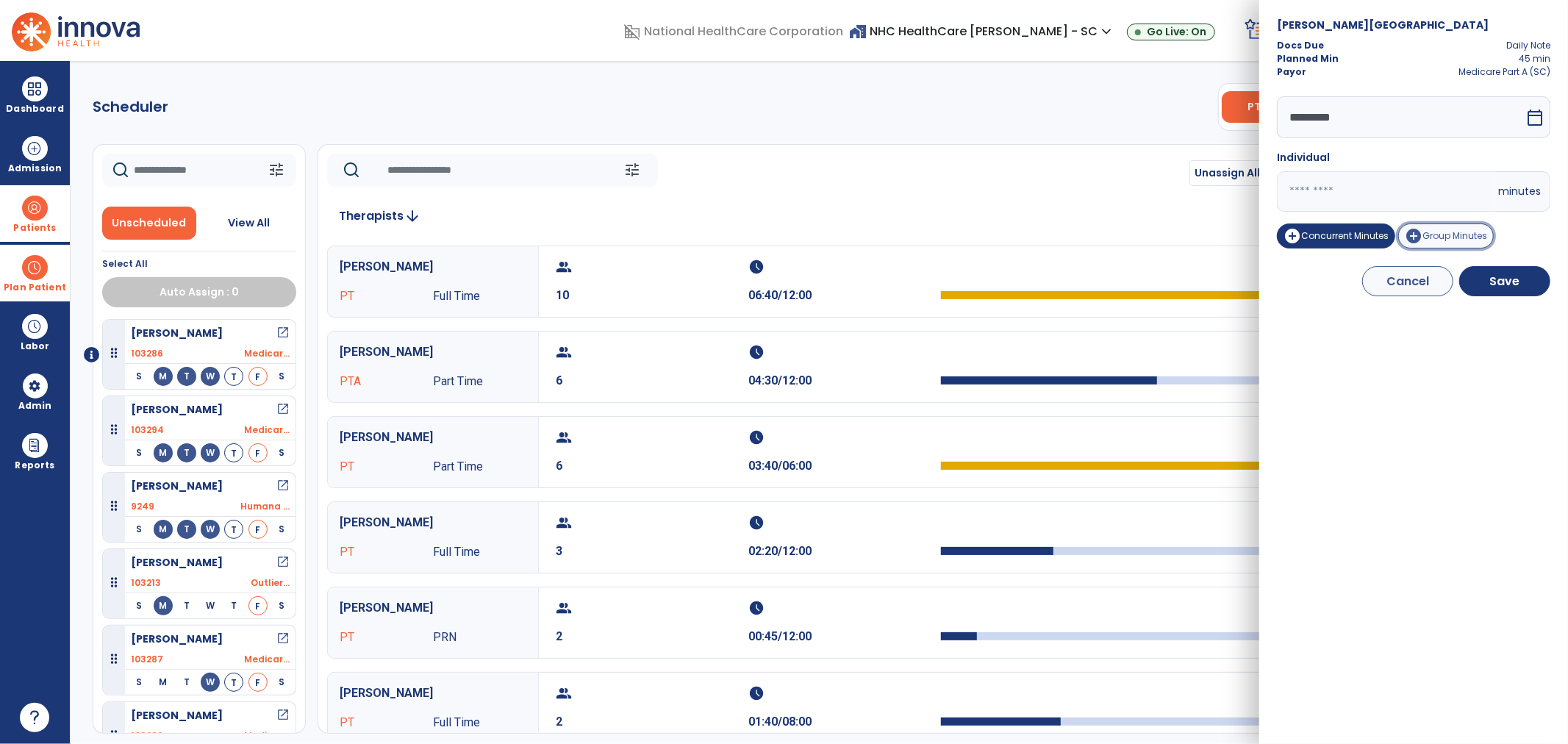click on "Group Minutes" at bounding box center [1455, 235] 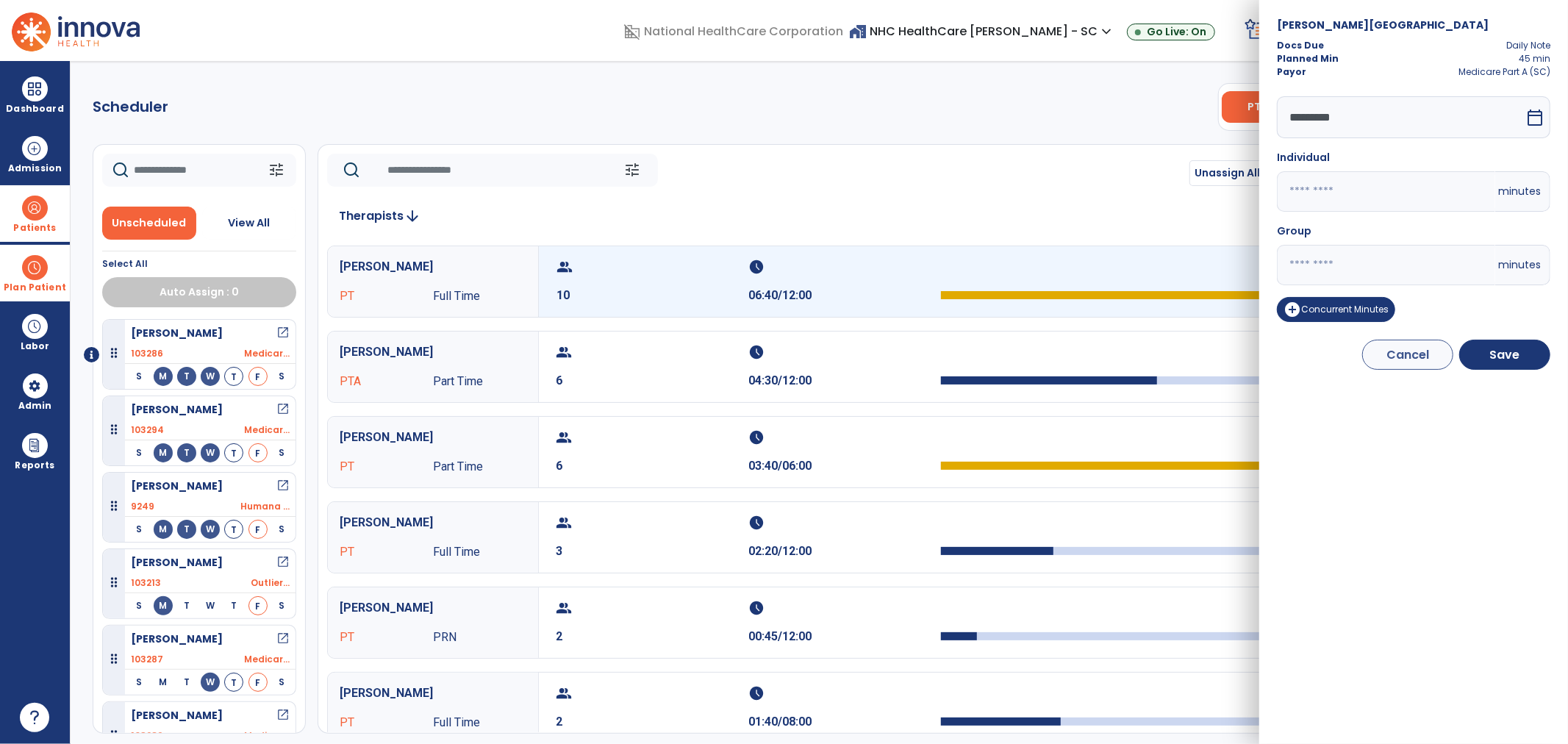 drag, startPoint x: 1309, startPoint y: 271, endPoint x: 1225, endPoint y: 273, distance: 84.02381 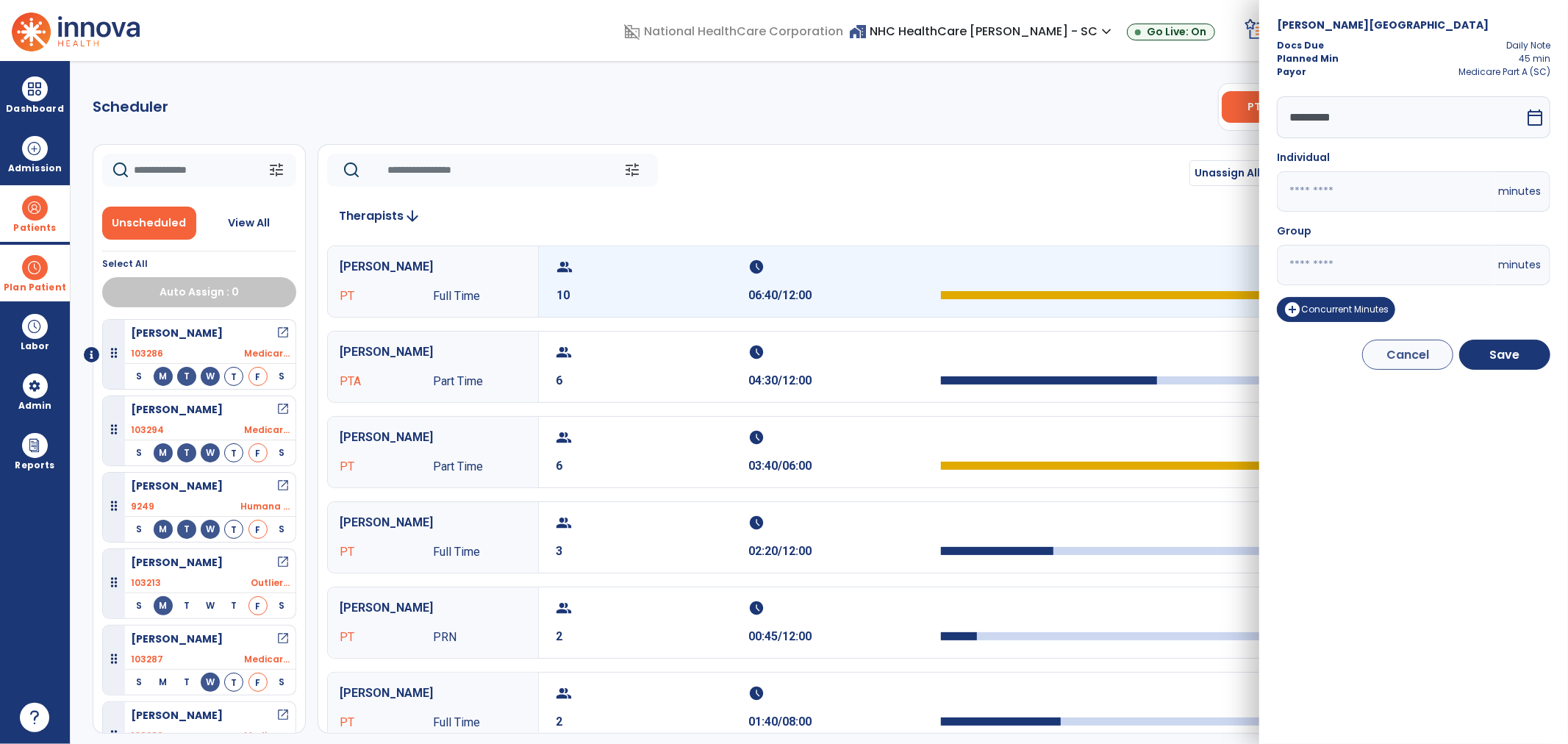 click on "domain_disabled   National HealthCare Corporation   home_work   NHC HealthCare Mauldin - SC   expand_more   NHC HealthCare Bluffton - SC   NHC HealthCare Mauldin - SC  Go Live: On schedule My Time:   Thursday, Jul 10    **** arrow_right  Start   Open your timecard  arrow_right 99+ Notifications Mark as read Census Alert - A21 Today at 8:58 AM | NHC HealthCare Mauldin - SC Census Alert - A22 Yesterday at 6:58 PM | NHC HealthCare Mauldin - SC Census Alert - A01 Yesterday at 6:28 PM | NHC HealthCare Mauldin - SC Census Alert - A03 Yesterday at 5:18 PM | NHC HealthCare Mauldin - SC Census Alert - A22 Yesterday at 5:13 PM | NHC HealthCare Bluffton - SC See all Notifications  LW   White , Lauren    expand_more   home   Home   person   Profile   help   Help   logout   Log out  Dashboard  dashboard  Therapist Dashboard  view_quilt  Operations Dashboard Admission Patients  format_list_bulleted  Patient List  space_dashboard  Patient Board  insert_chart  PDPM Board Plan Patient  event_note  Planner Scheduler" at bounding box center (784, 372) 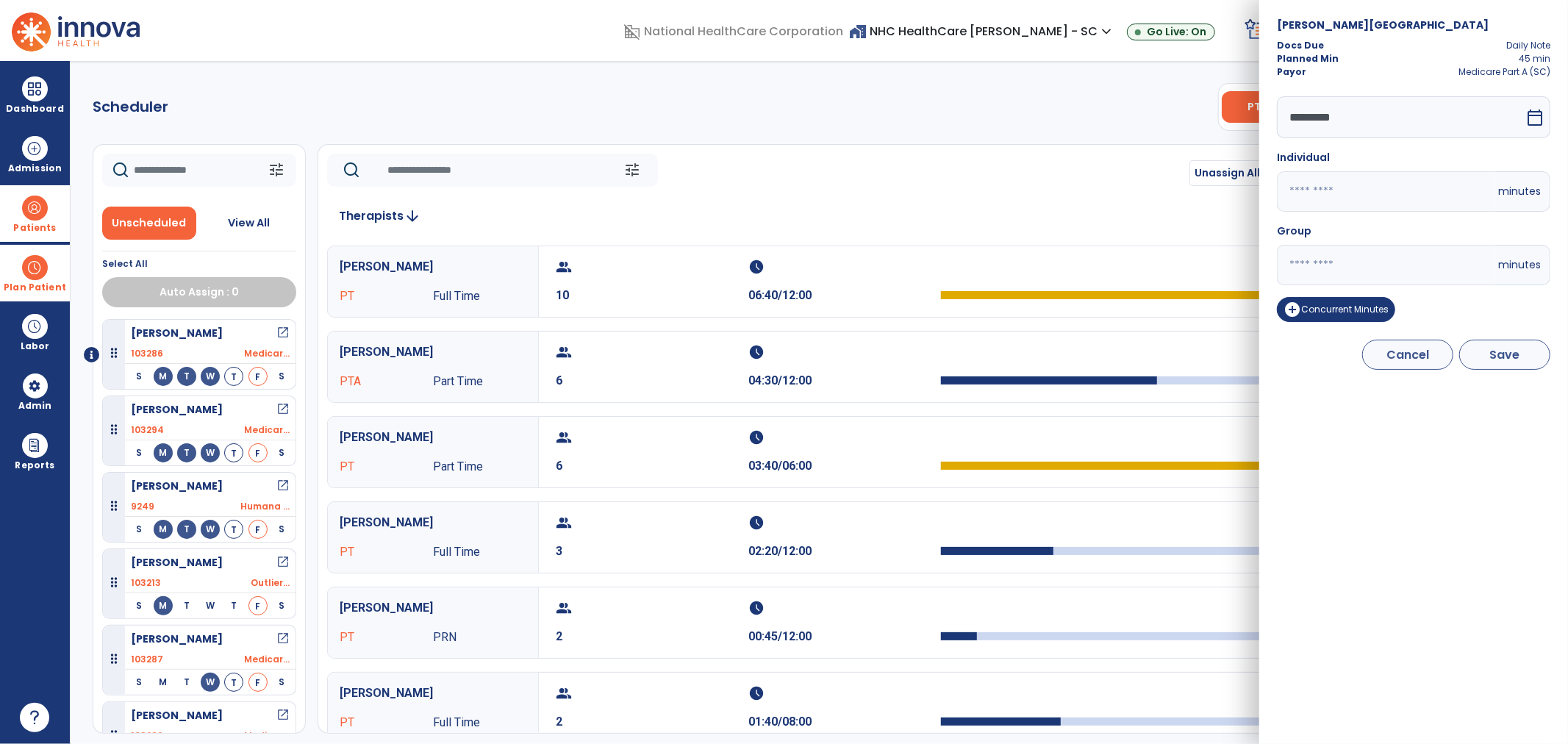 type on "**" 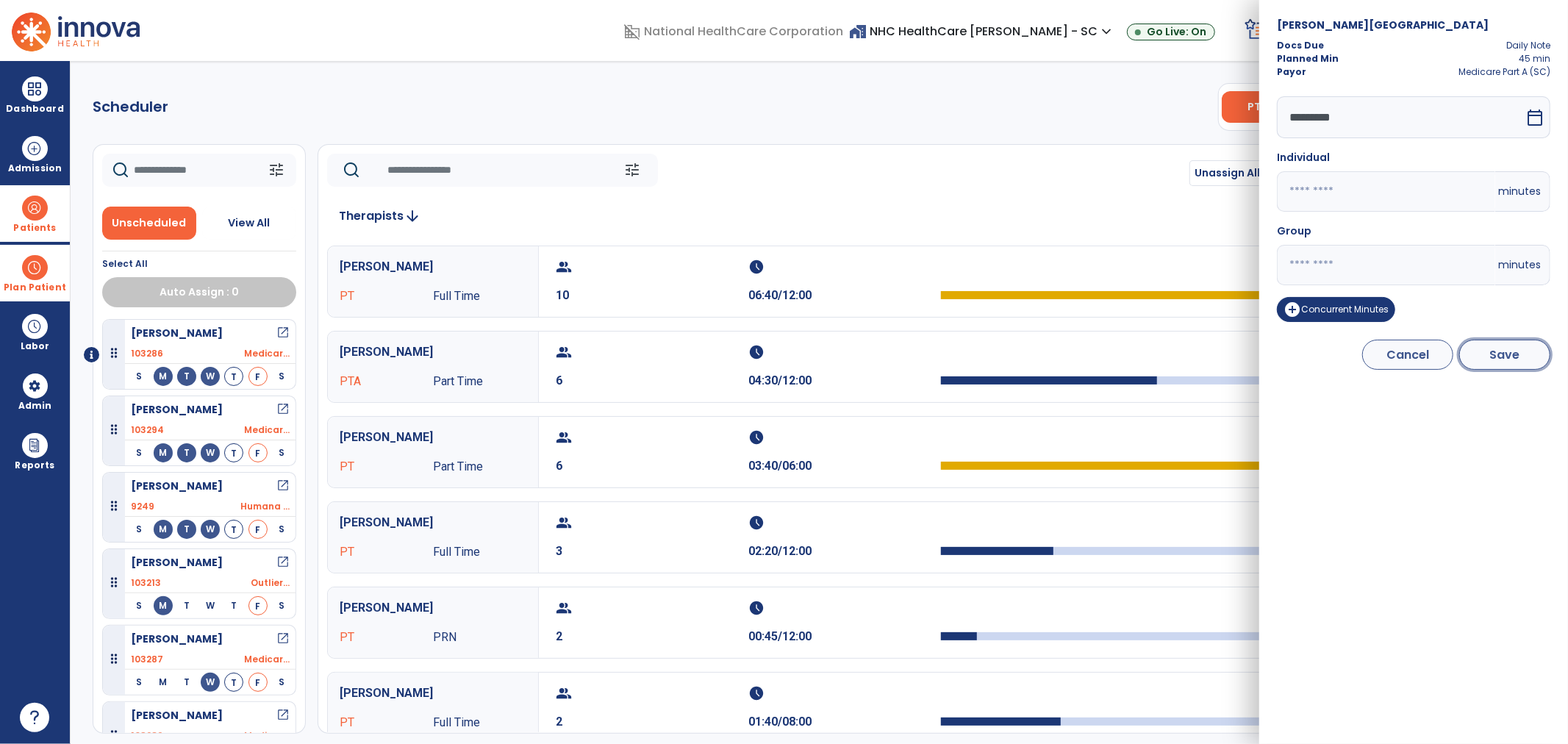 click on "Save" at bounding box center (1505, 354) 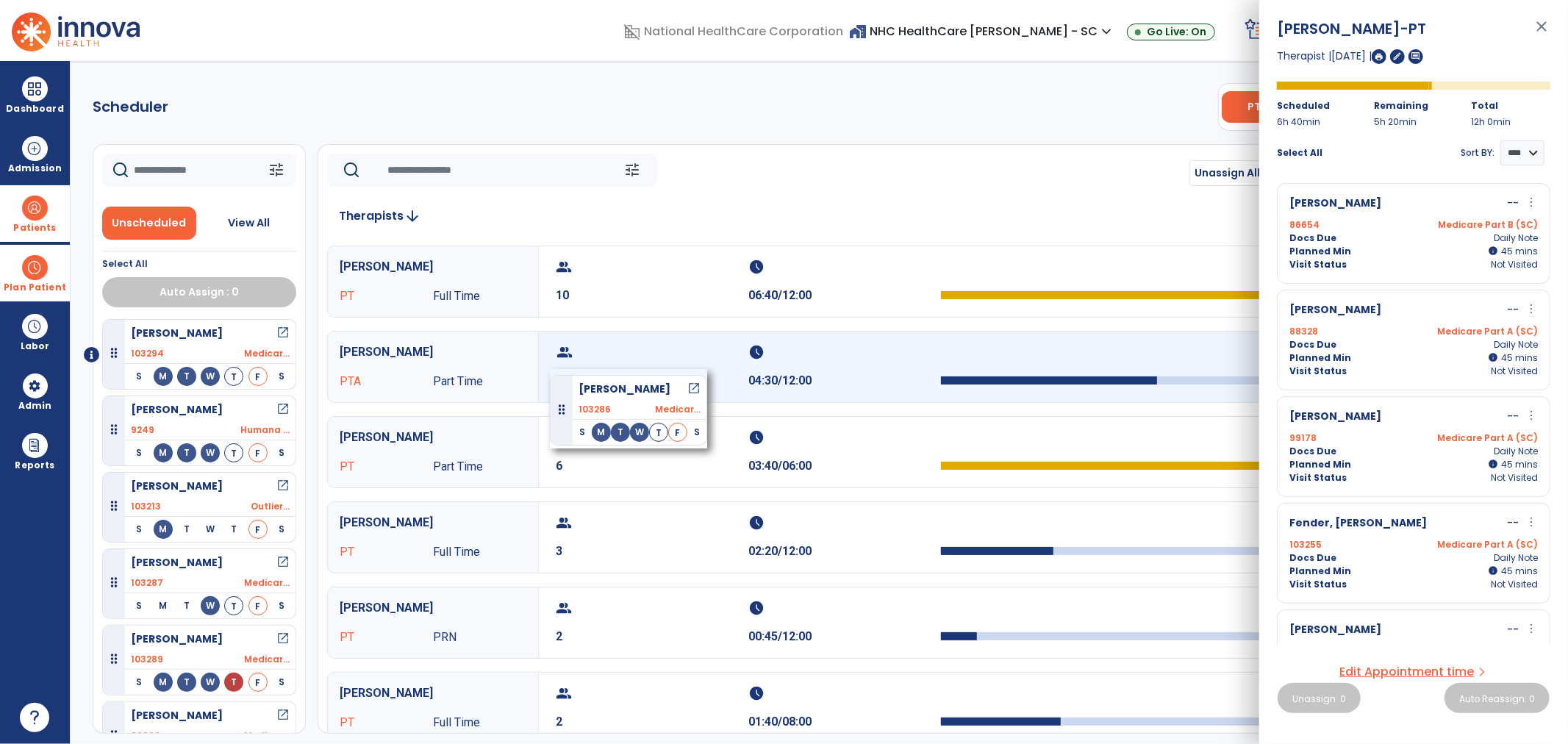 drag, startPoint x: 189, startPoint y: 343, endPoint x: 620, endPoint y: 362, distance: 431.41859 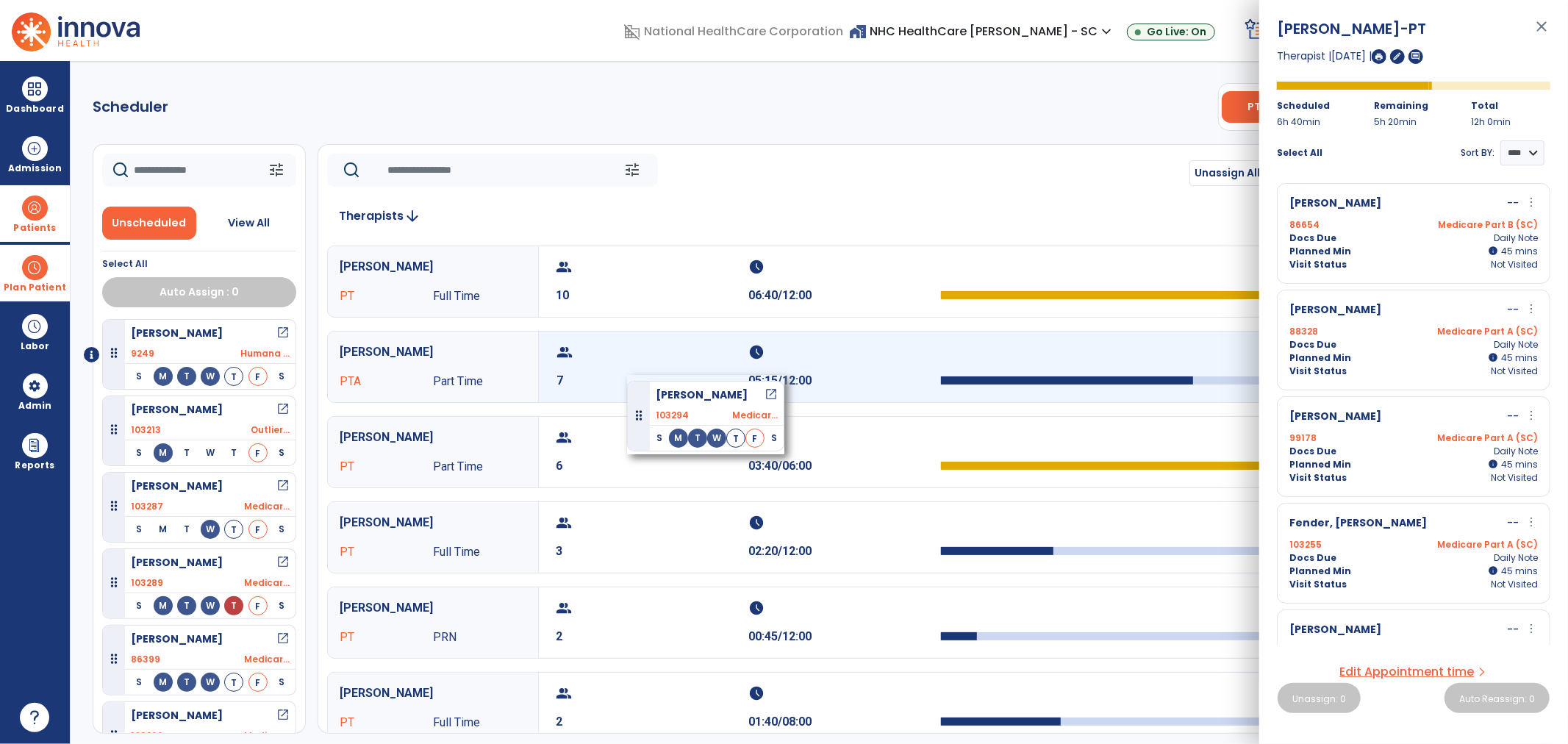 drag, startPoint x: 189, startPoint y: 341, endPoint x: 628, endPoint y: 375, distance: 440.3147 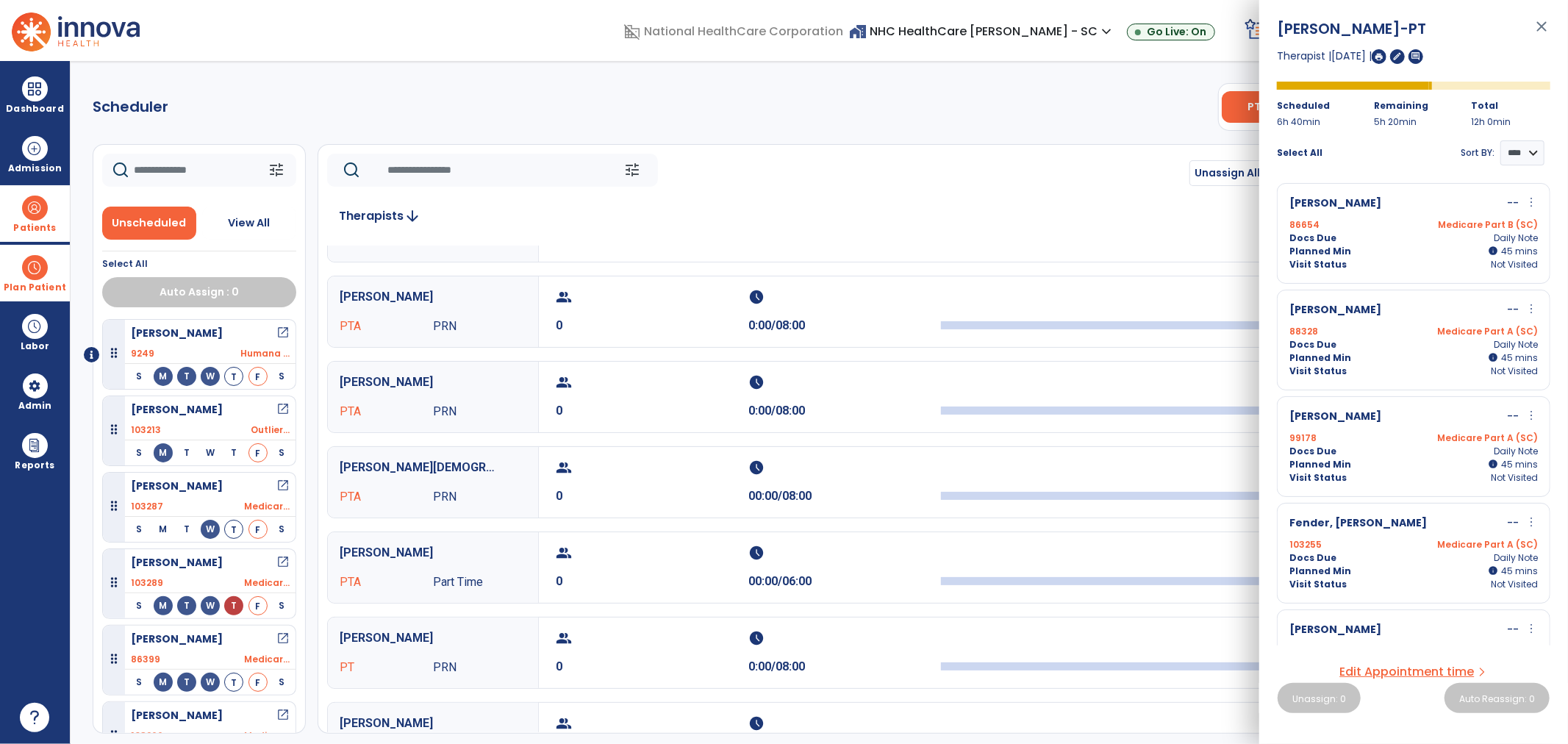 scroll, scrollTop: 653, scrollLeft: 0, axis: vertical 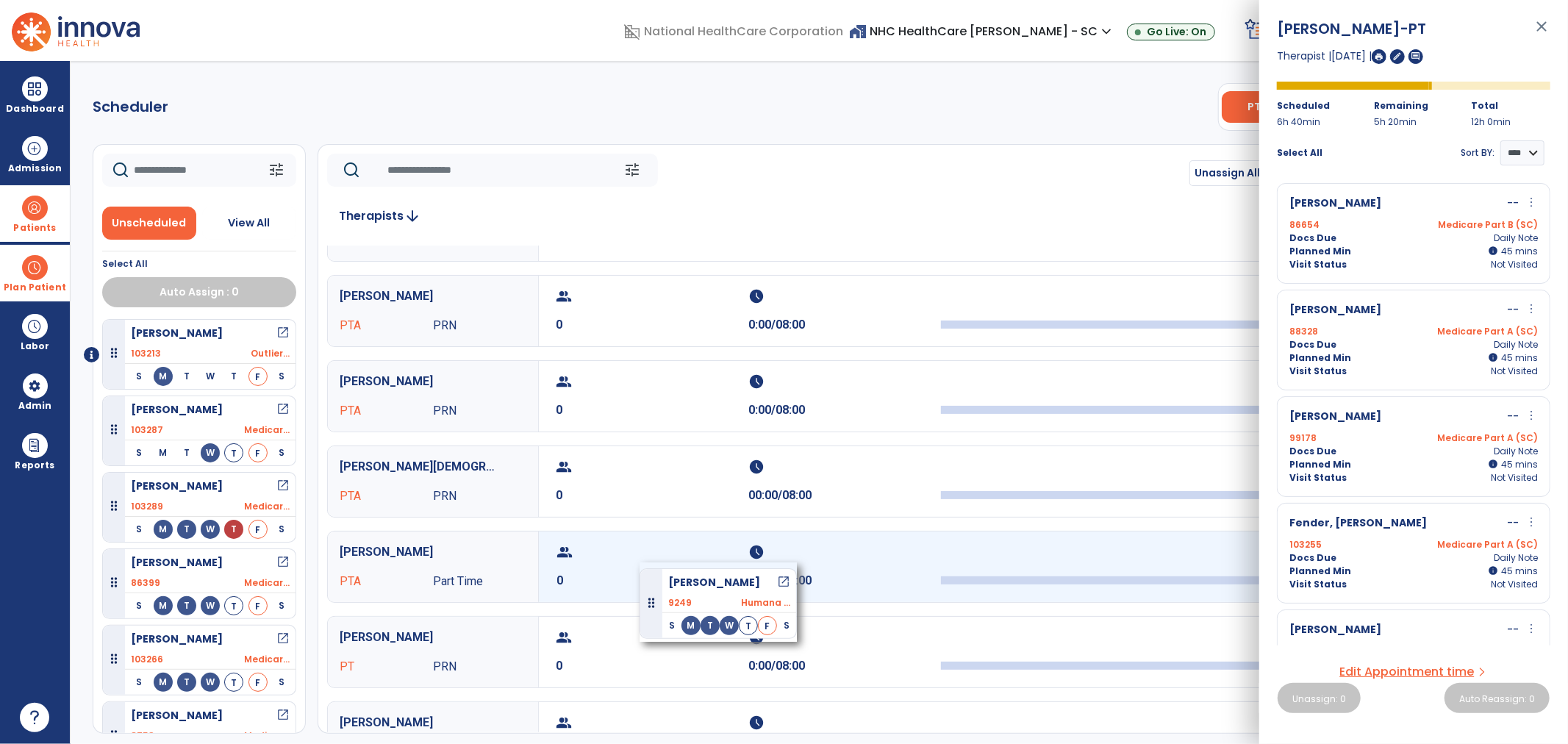 drag, startPoint x: 251, startPoint y: 318, endPoint x: 640, endPoint y: 562, distance: 459.1917 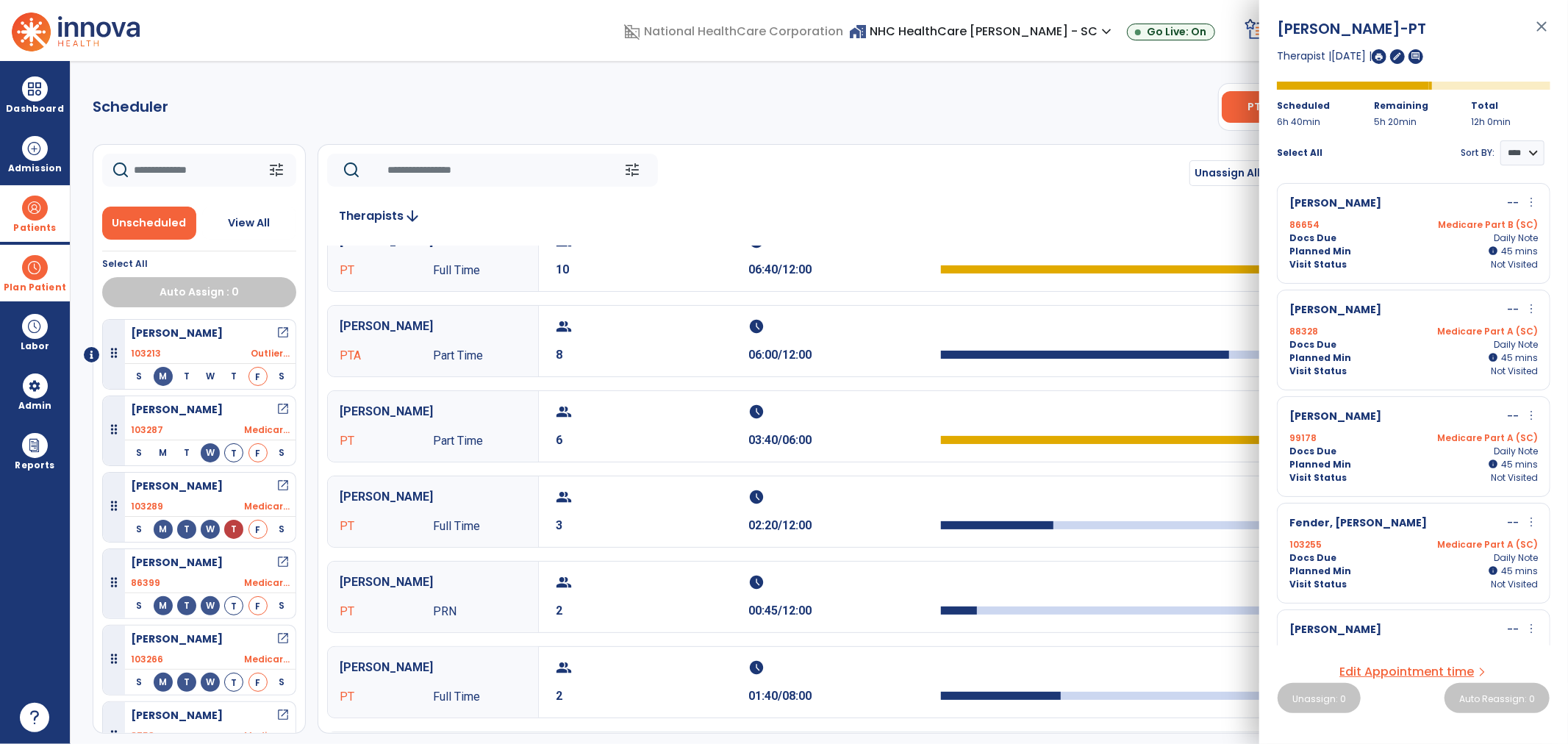 scroll, scrollTop: 0, scrollLeft: 0, axis: both 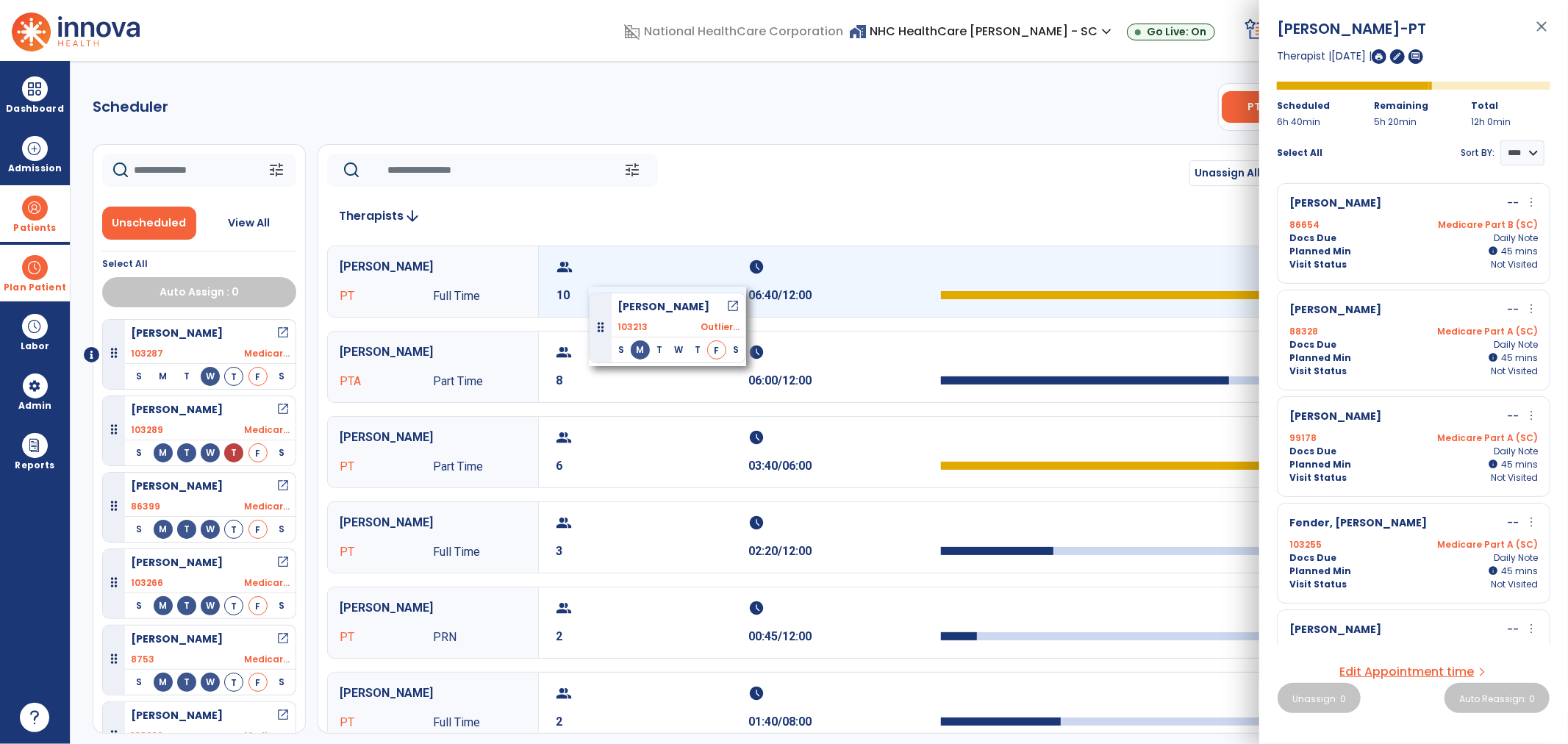 drag, startPoint x: 191, startPoint y: 341, endPoint x: 618, endPoint y: 280, distance: 431.3351 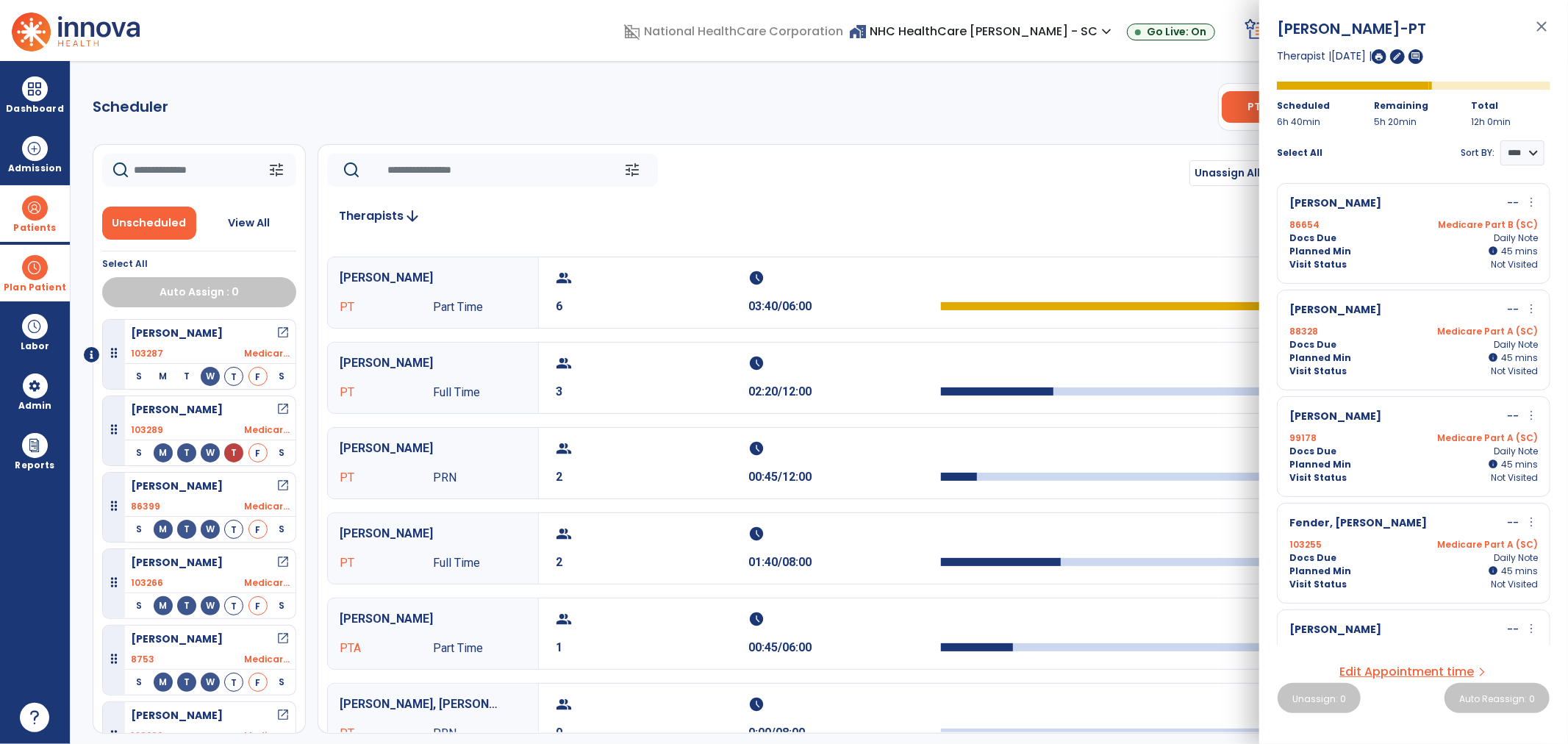 scroll, scrollTop: 163, scrollLeft: 0, axis: vertical 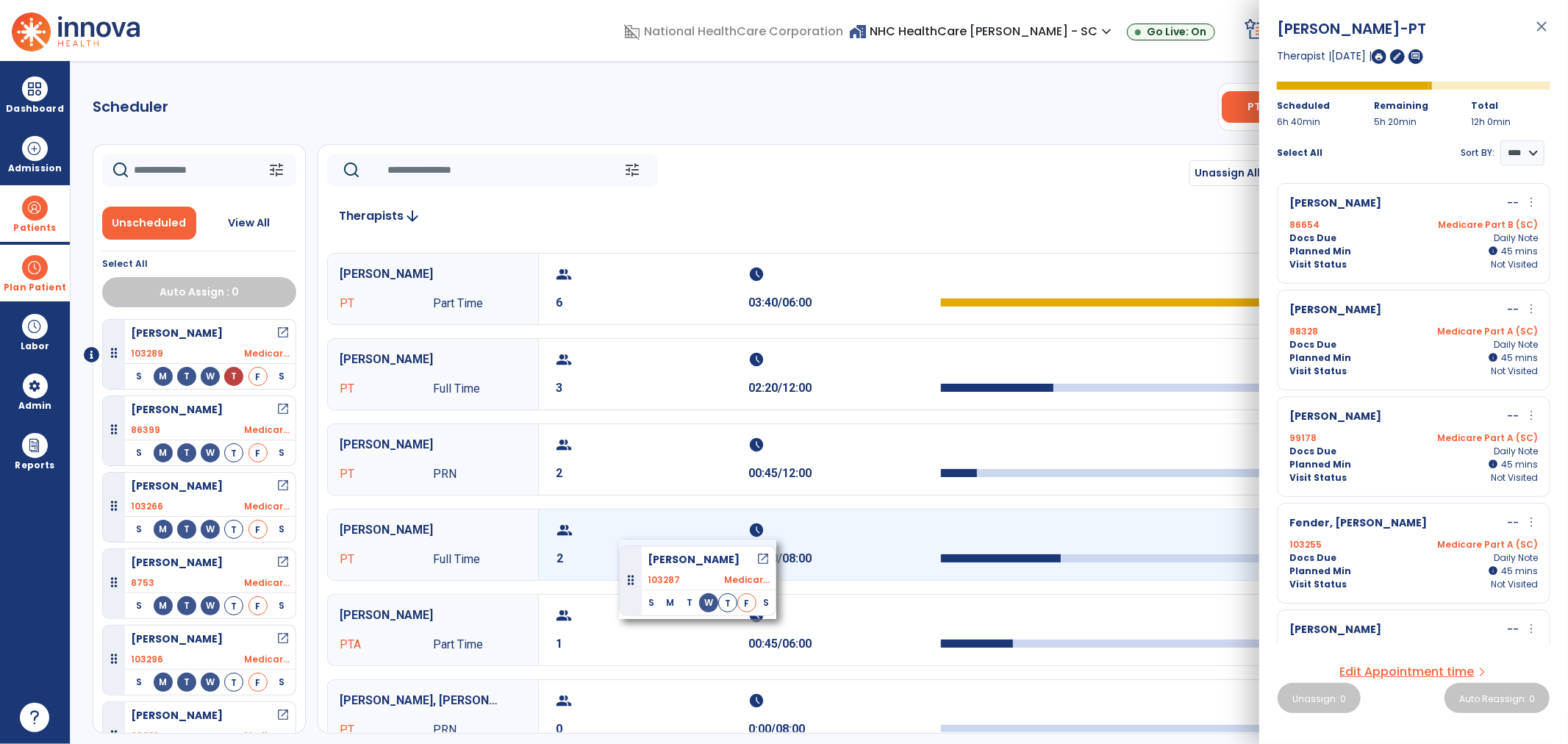 drag, startPoint x: 163, startPoint y: 348, endPoint x: 619, endPoint y: 540, distance: 494.77268 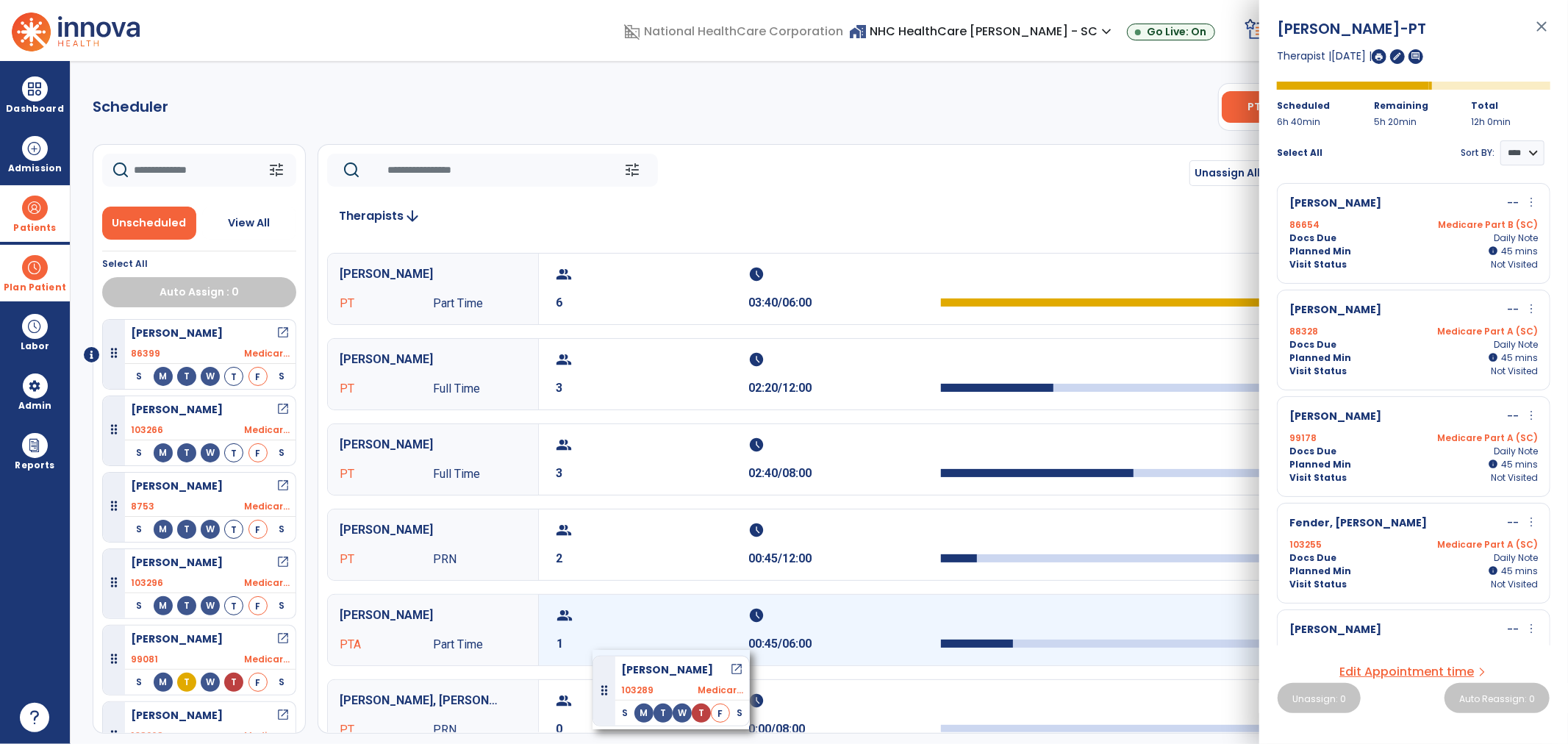 drag, startPoint x: 173, startPoint y: 343, endPoint x: 601, endPoint y: 647, distance: 524.97619 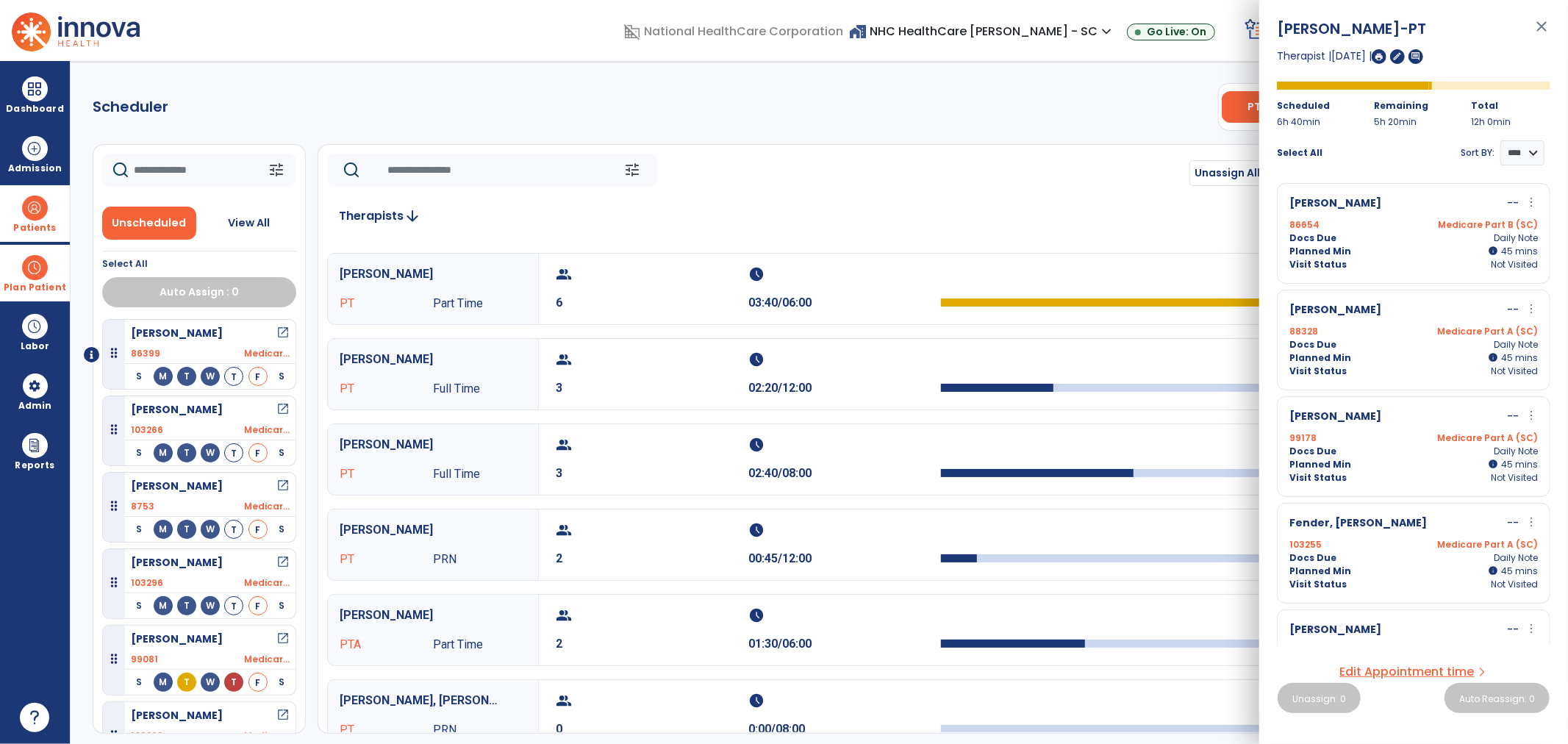 scroll, scrollTop: 0, scrollLeft: 0, axis: both 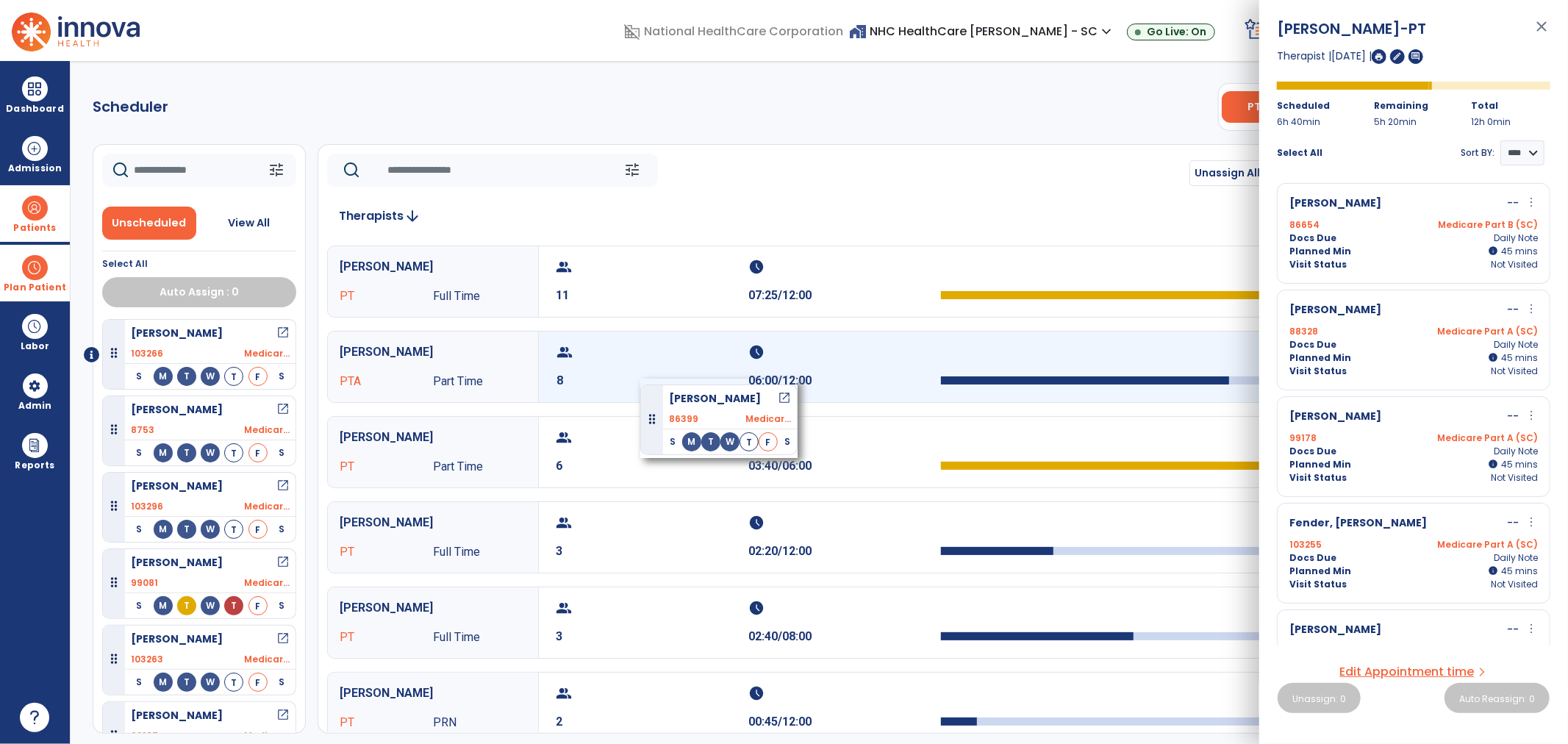 drag, startPoint x: 190, startPoint y: 338, endPoint x: 640, endPoint y: 379, distance: 451.8639 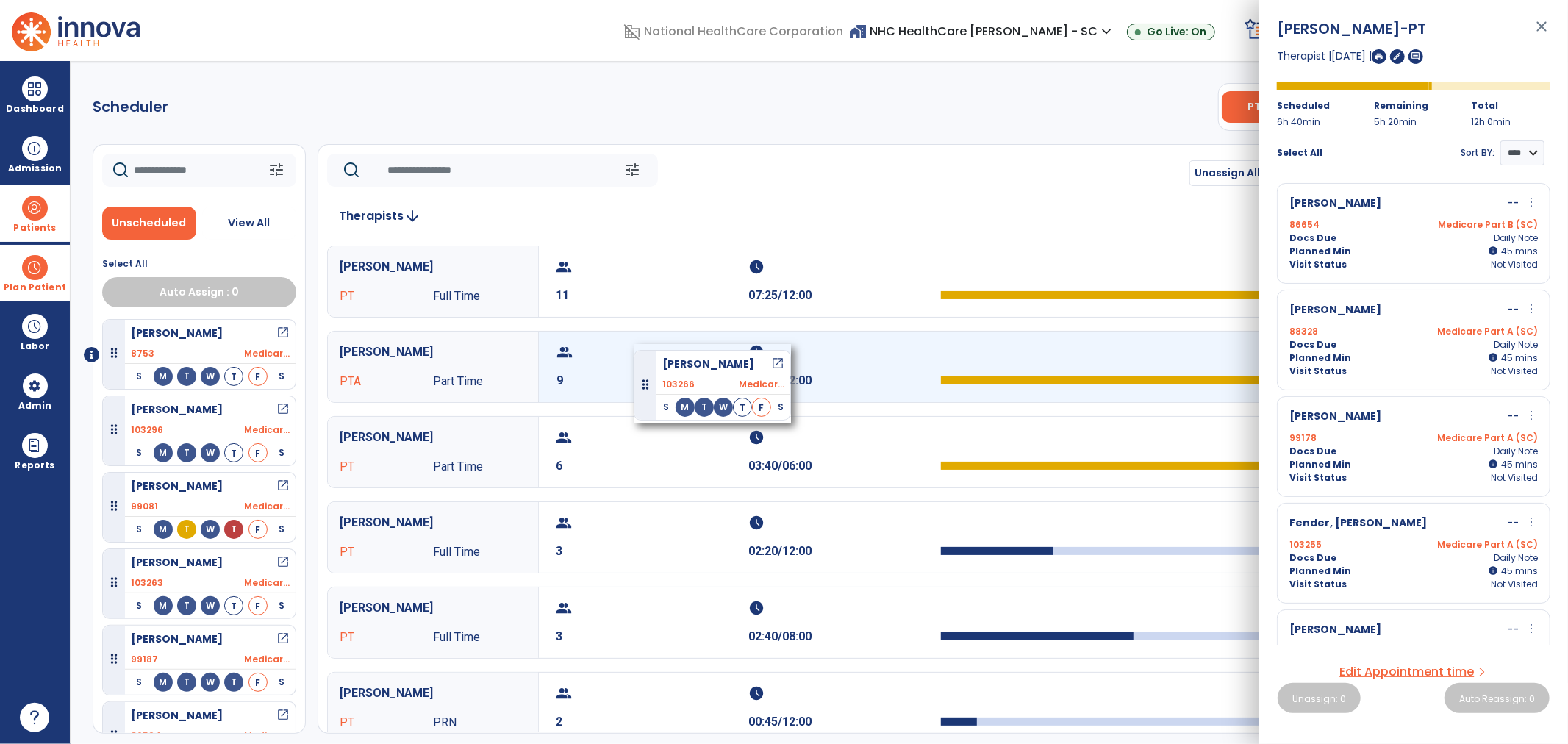 drag, startPoint x: 179, startPoint y: 346, endPoint x: 634, endPoint y: 344, distance: 455.0044 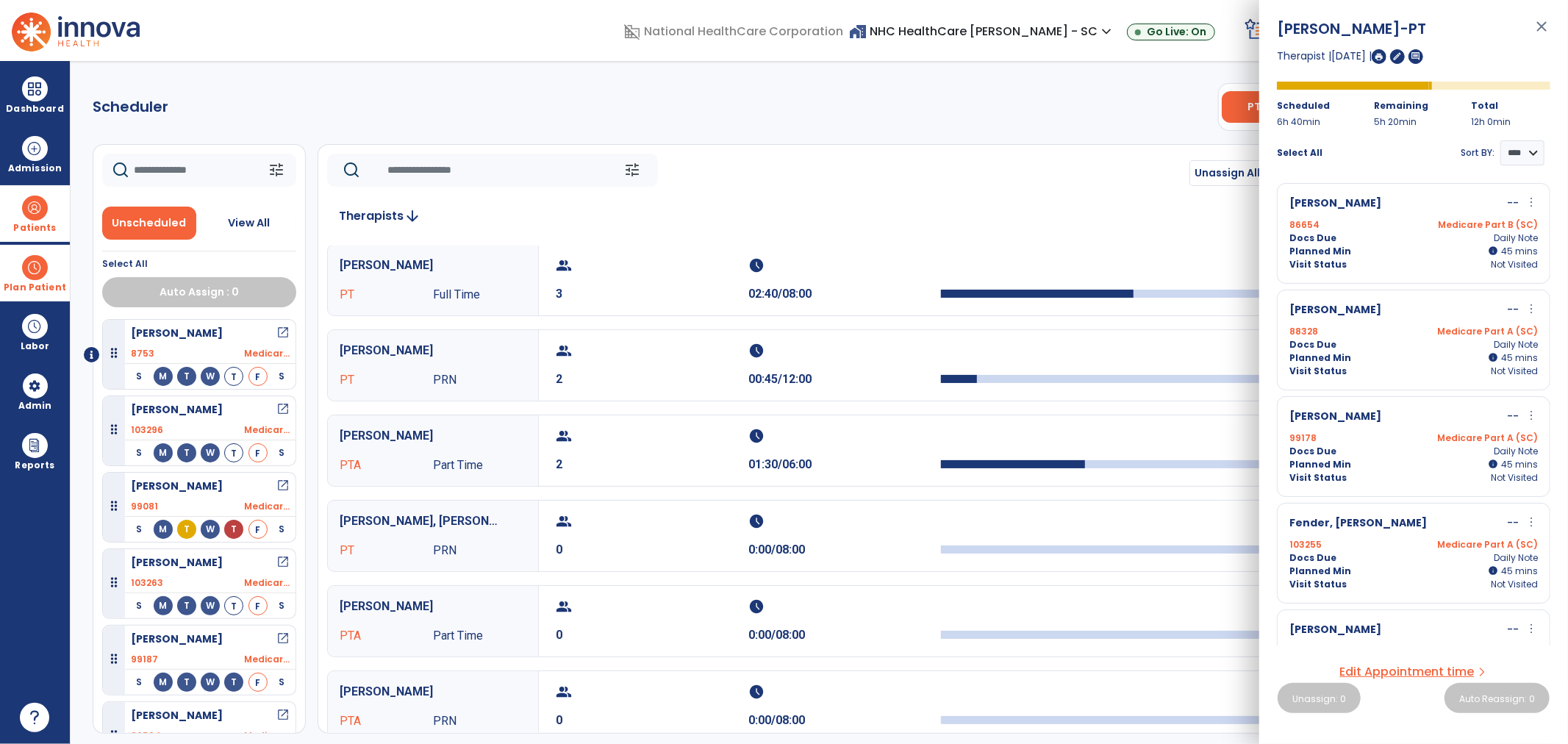 scroll, scrollTop: 408, scrollLeft: 0, axis: vertical 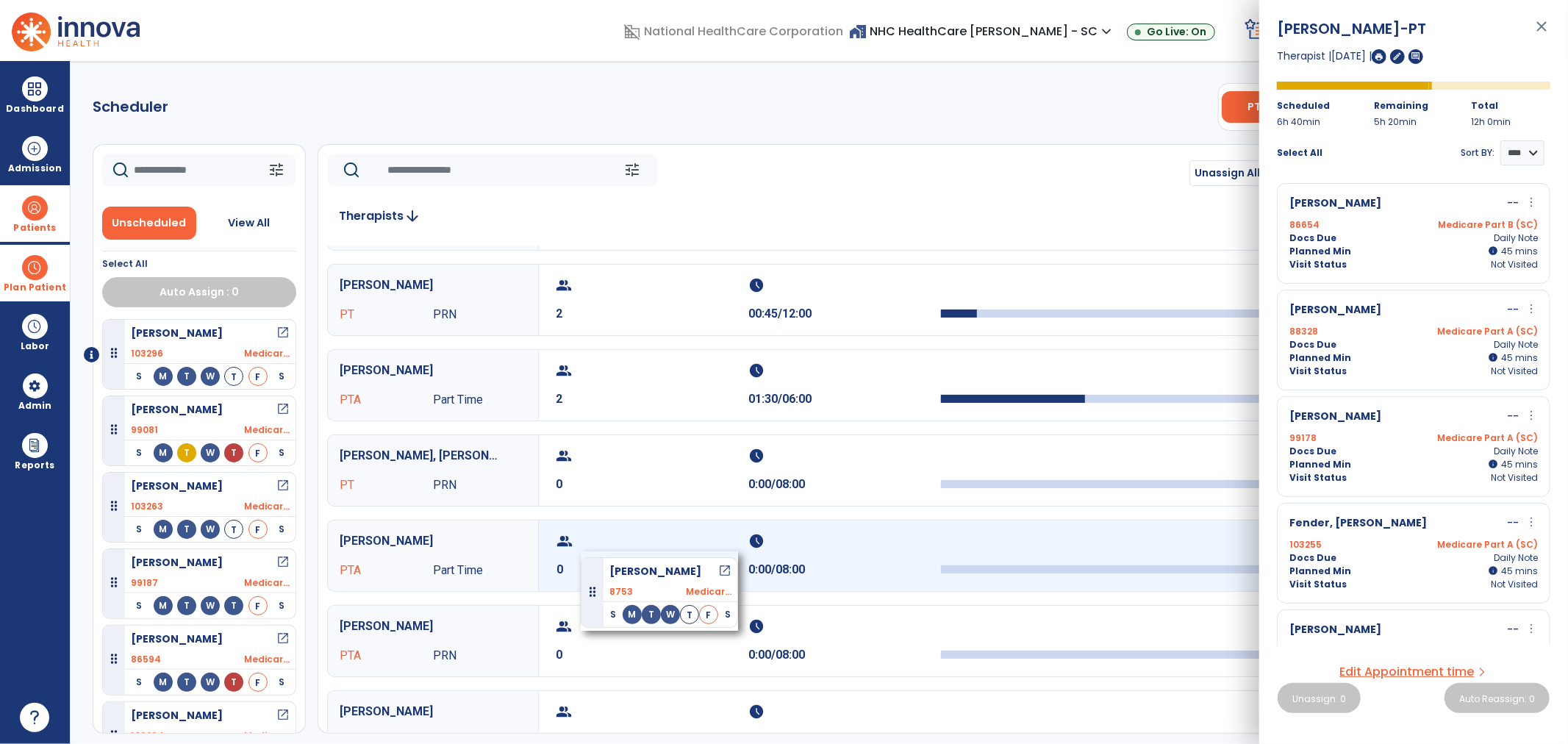 drag, startPoint x: 193, startPoint y: 338, endPoint x: 596, endPoint y: 553, distance: 456.7647 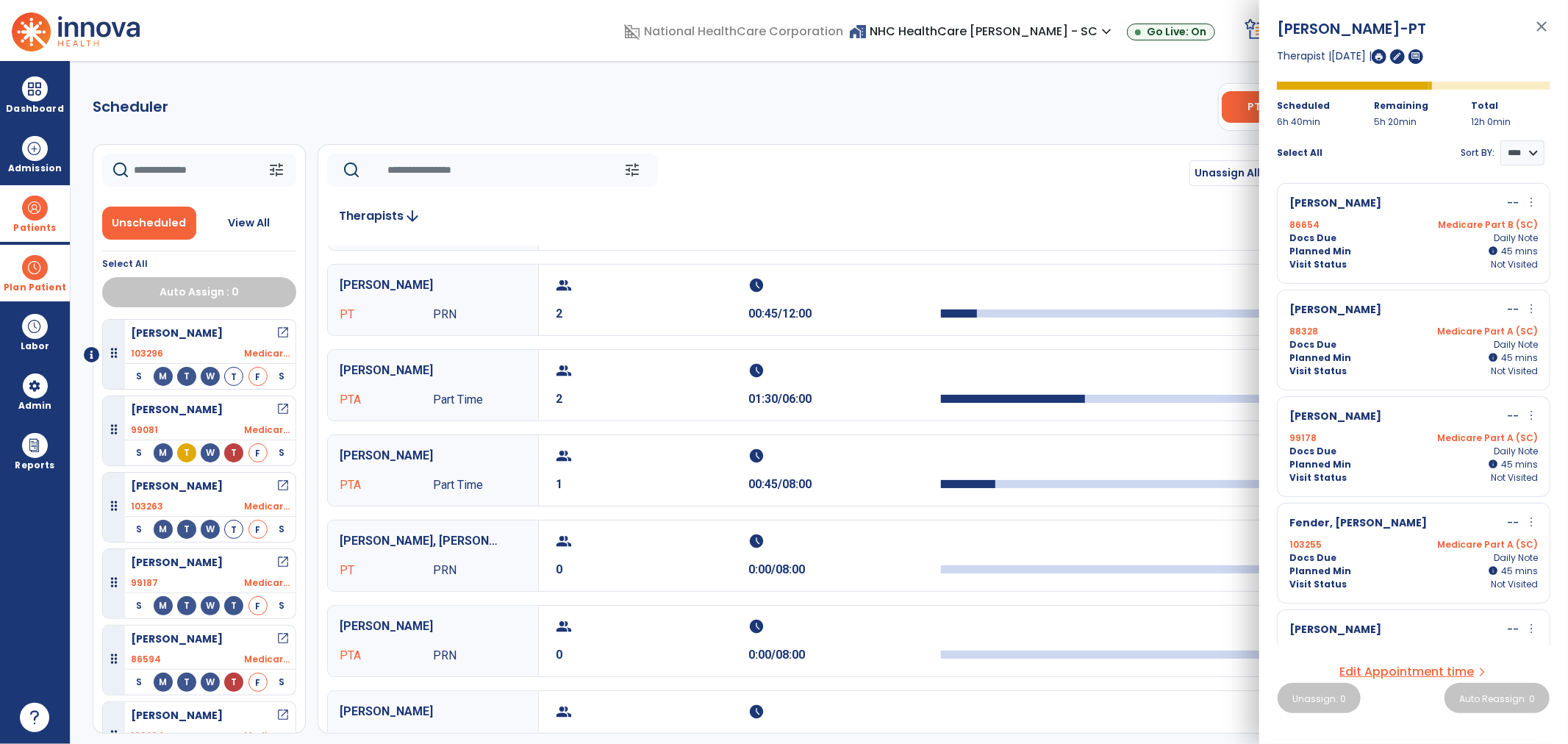 click on "open_in_new" at bounding box center (283, 409) 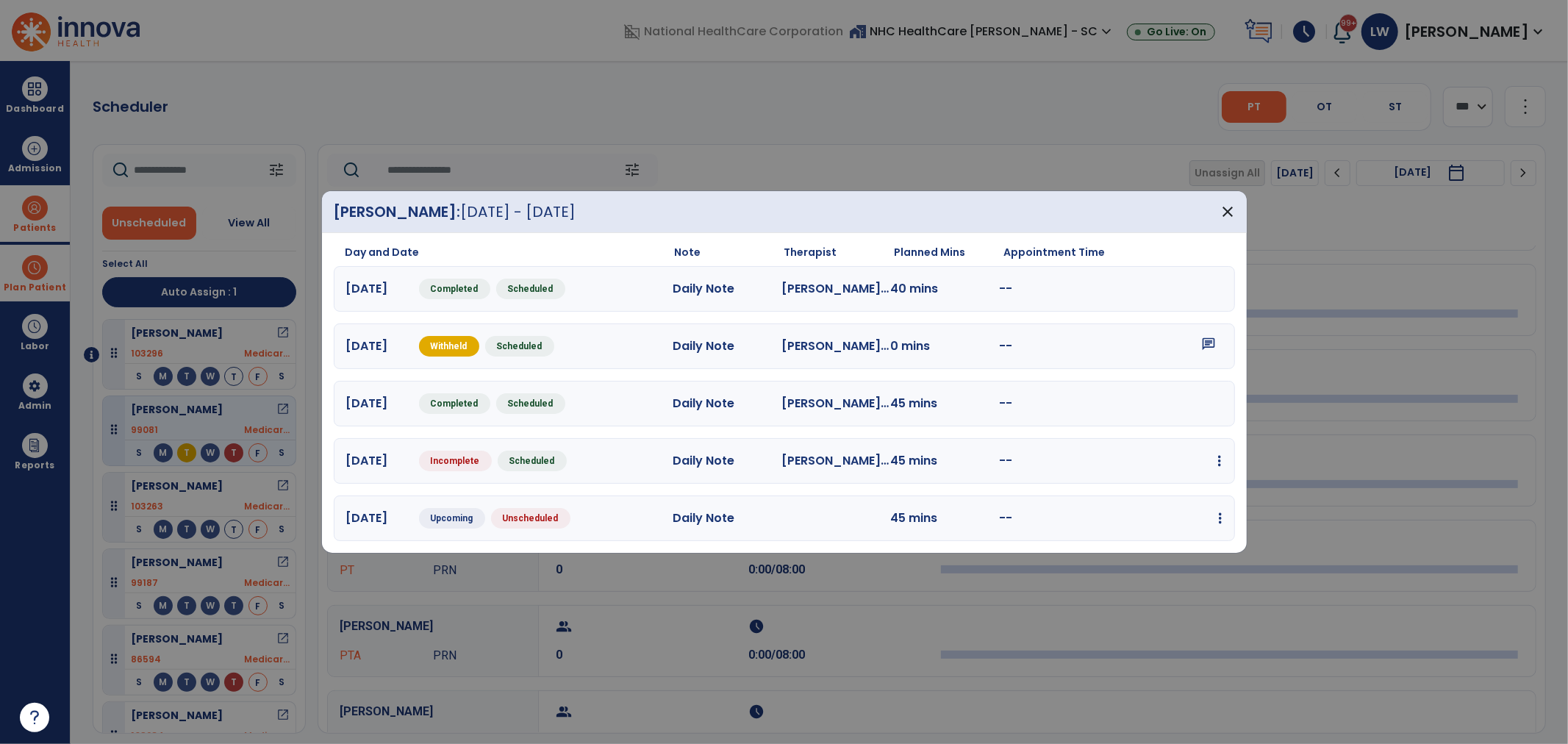 click at bounding box center [1220, 461] 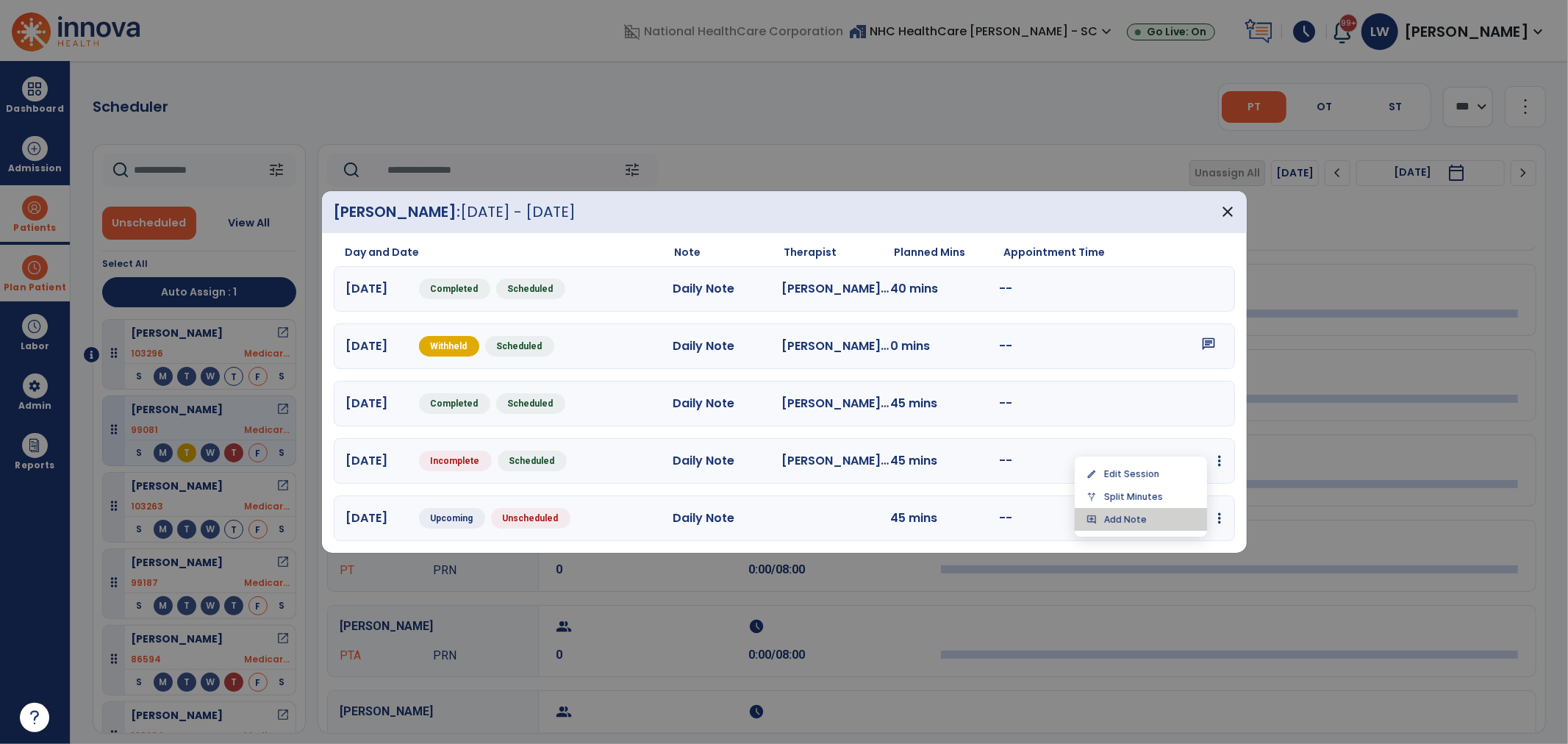click on "add_comment  Add Note" at bounding box center (1141, 519) 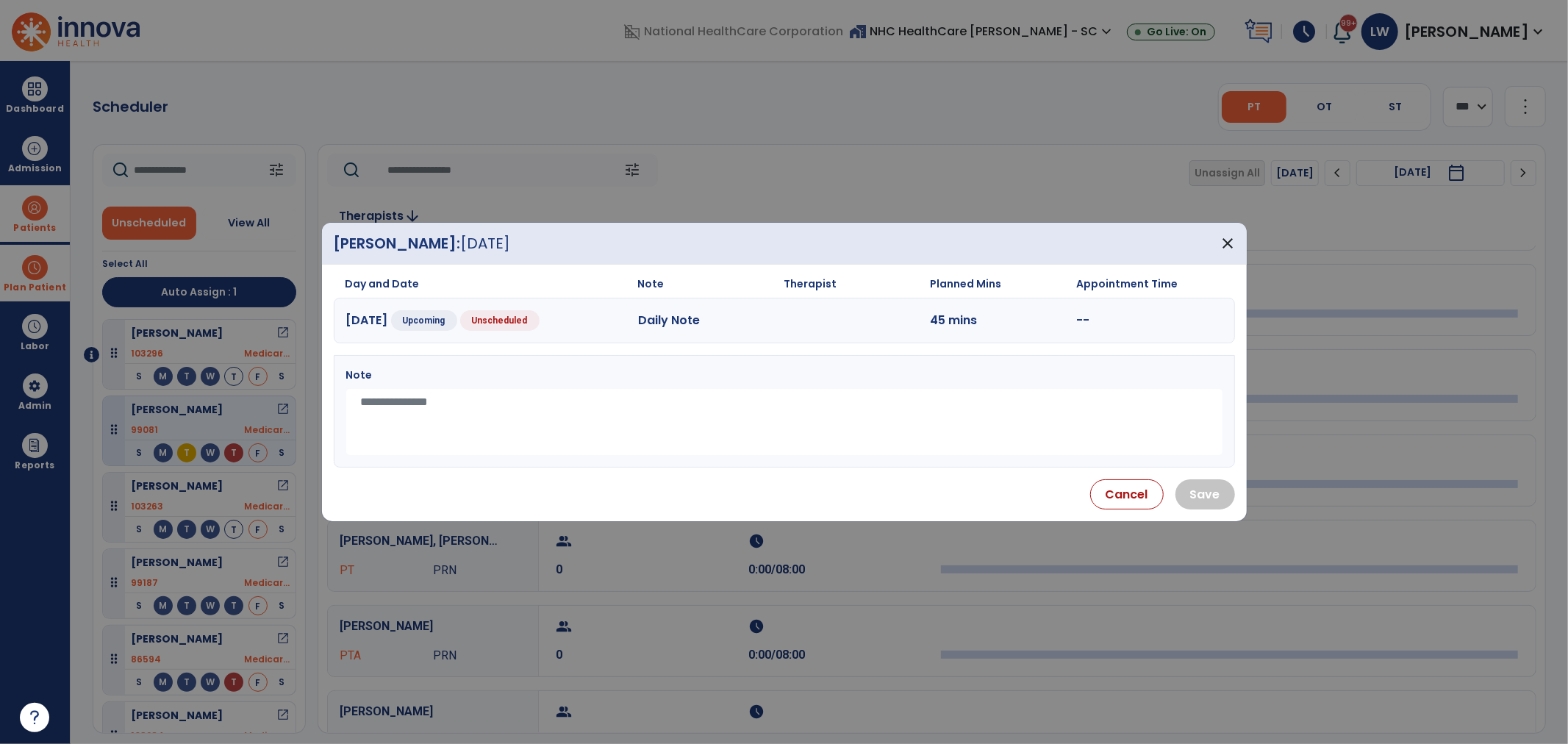 click at bounding box center (784, 422) 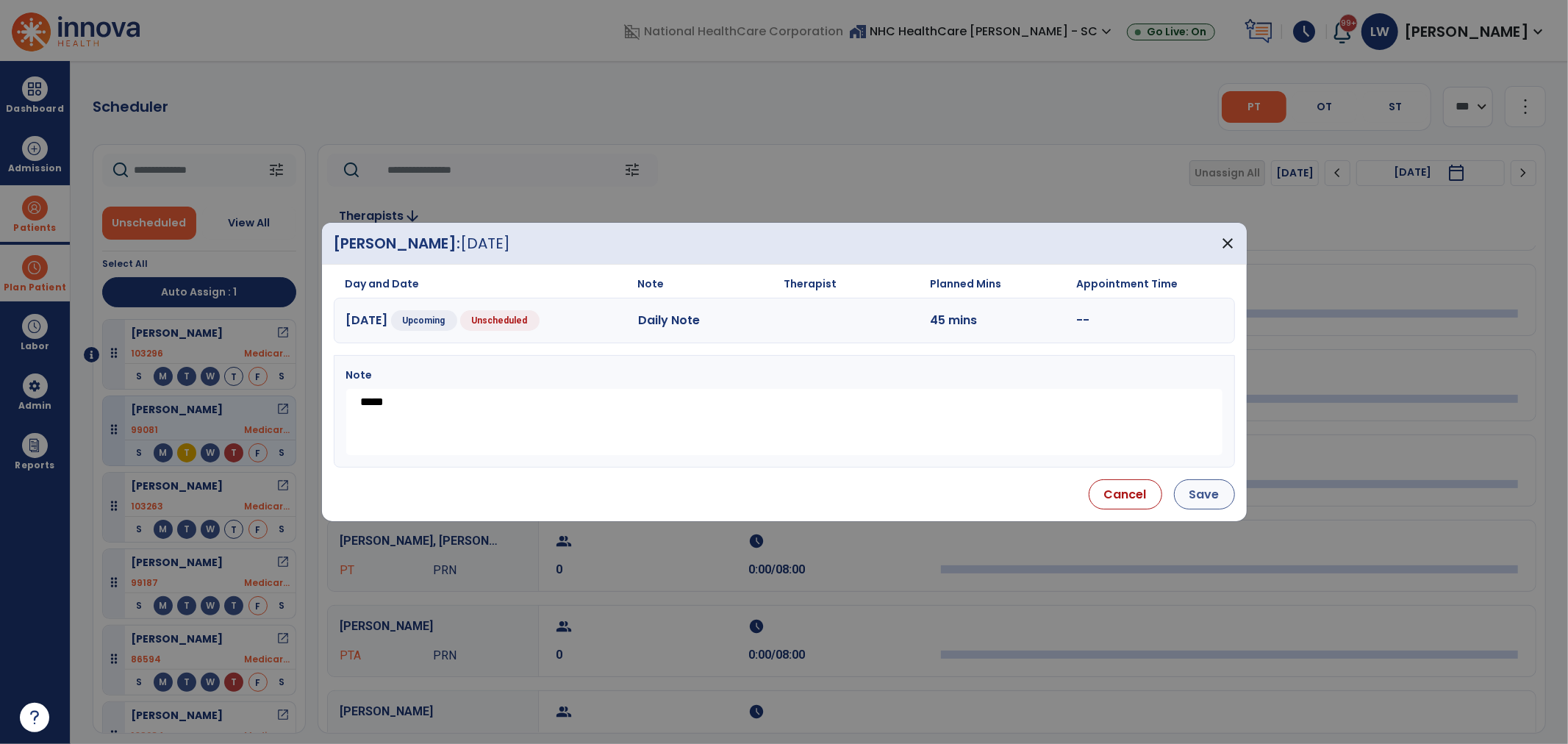 type on "*****" 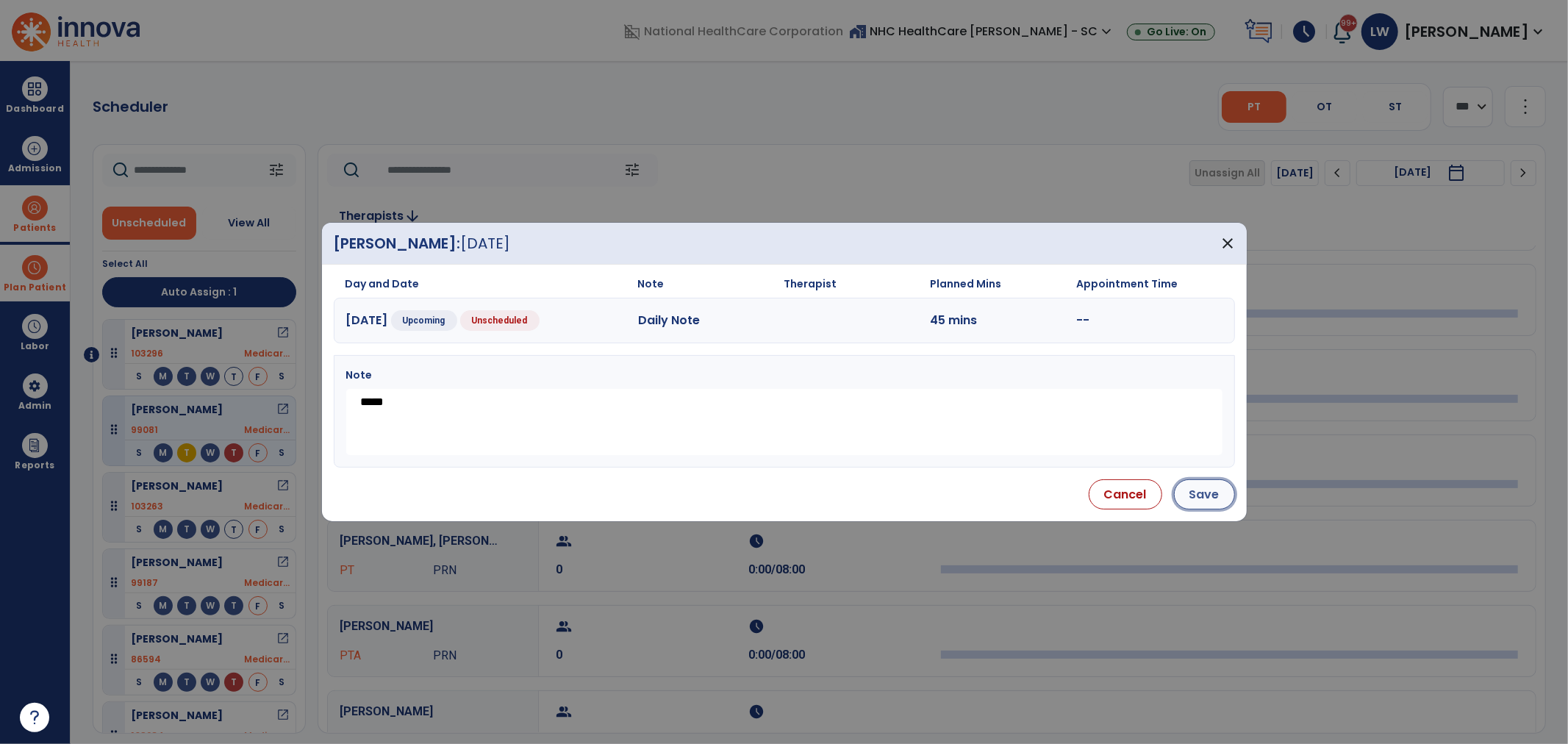 click on "Save" at bounding box center [1204, 494] 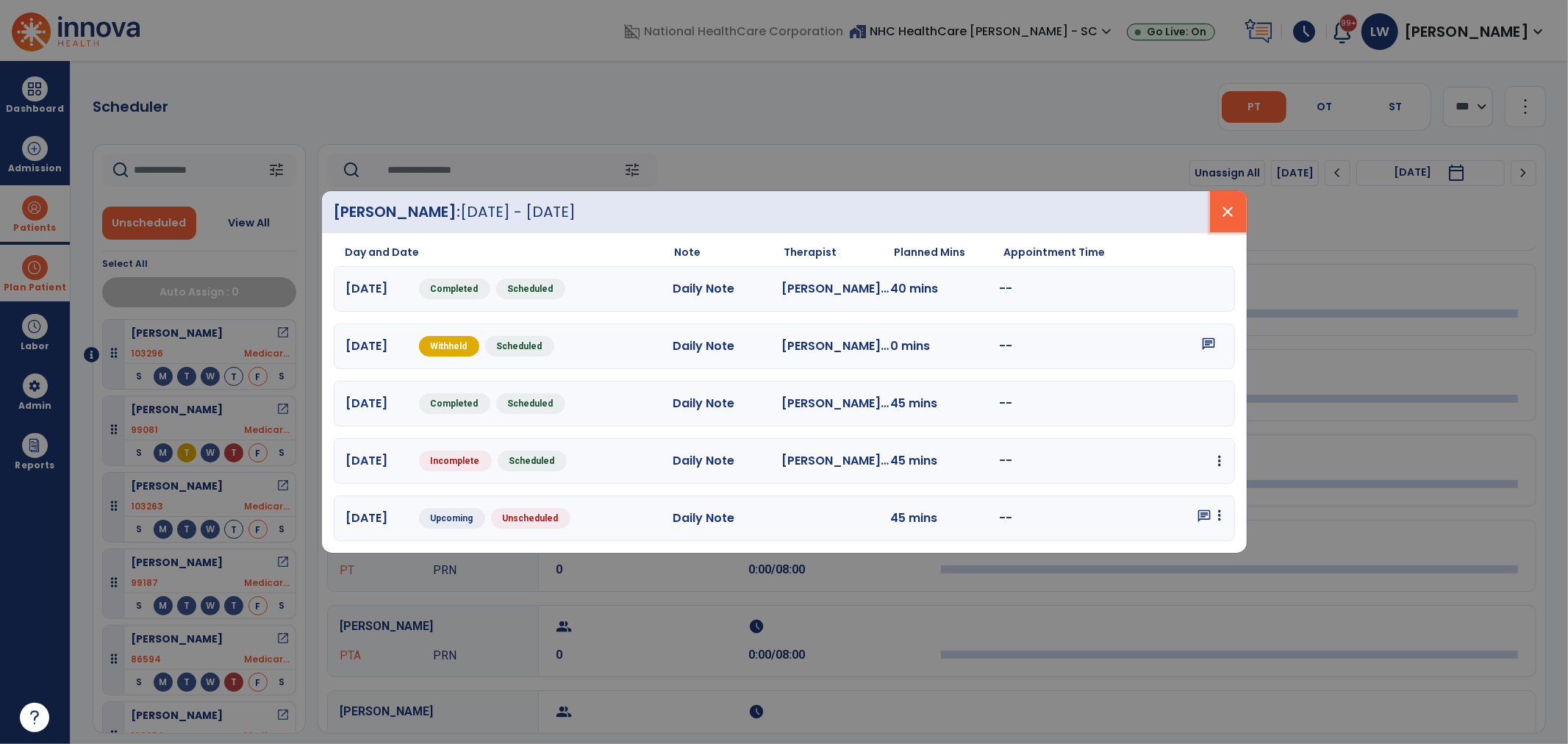 click on "close" at bounding box center (1228, 212) 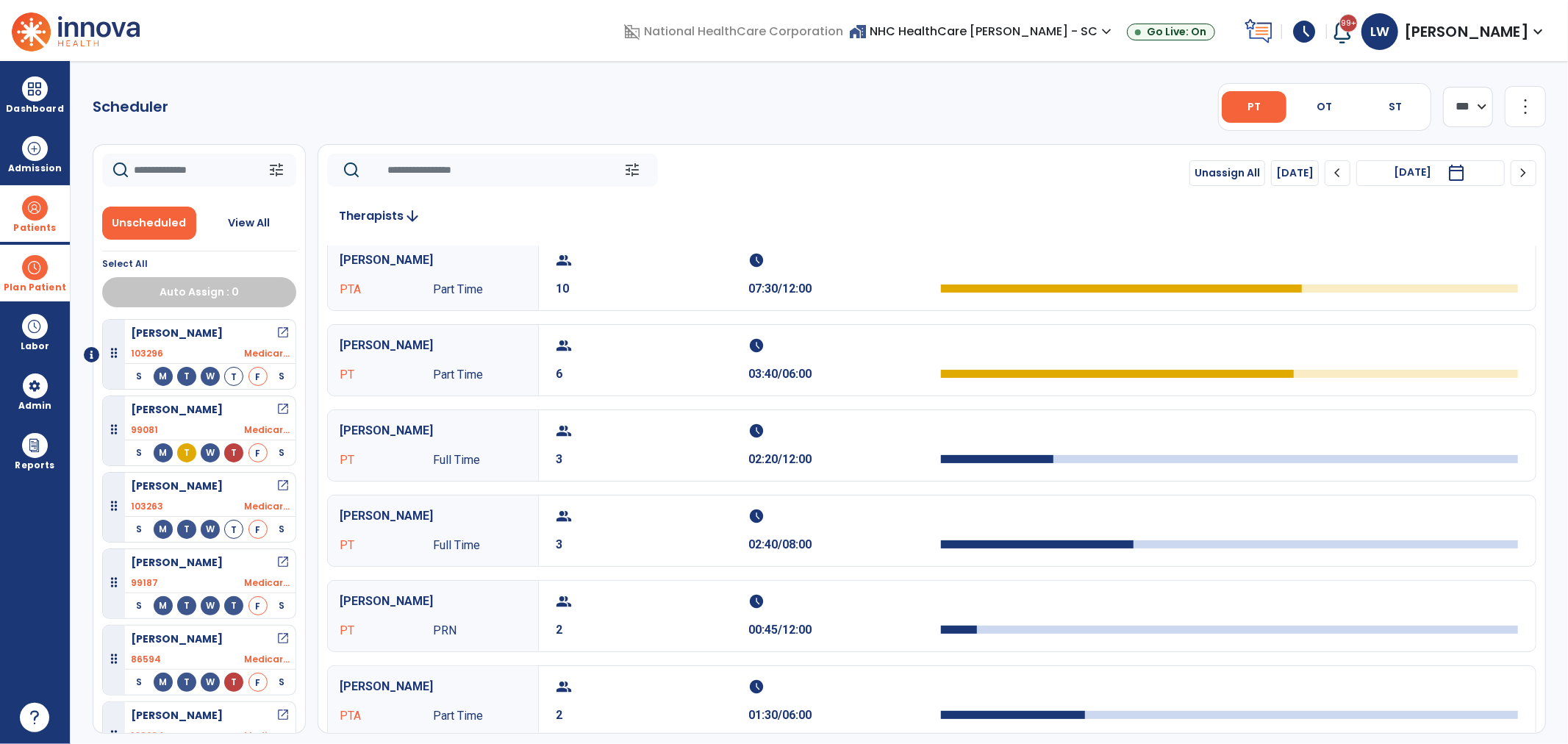 scroll, scrollTop: 0, scrollLeft: 0, axis: both 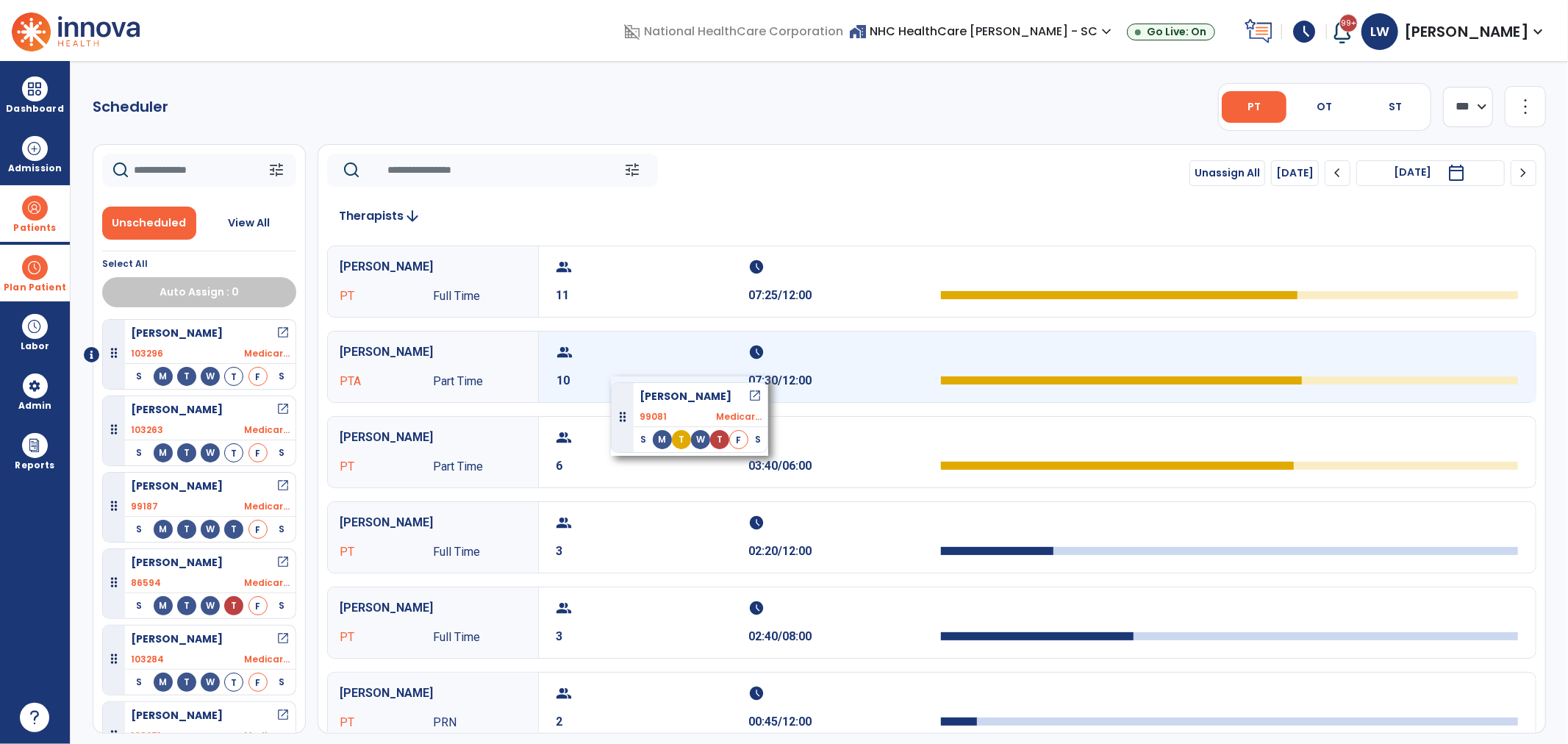 drag, startPoint x: 197, startPoint y: 423, endPoint x: 611, endPoint y: 376, distance: 416.659 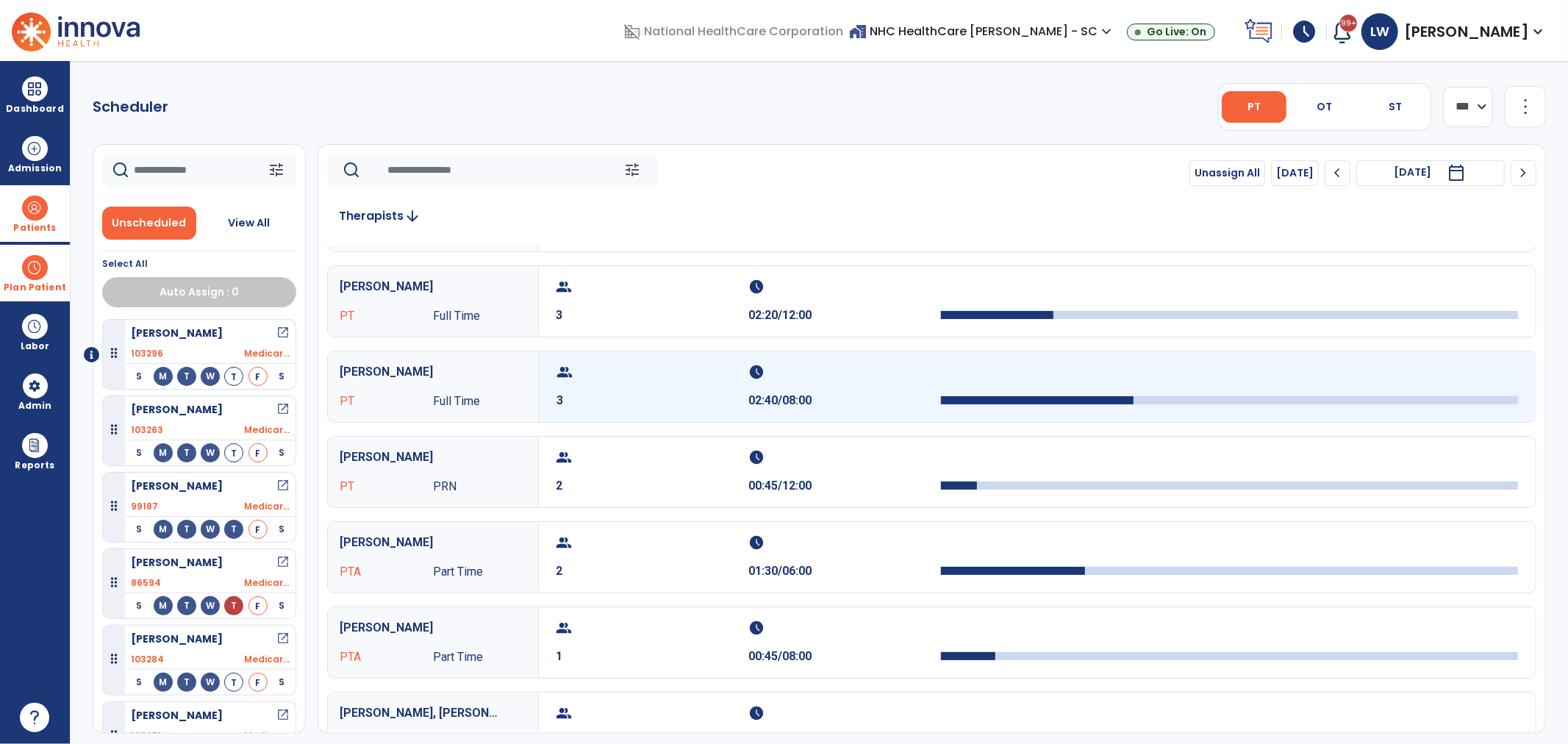 scroll, scrollTop: 245, scrollLeft: 0, axis: vertical 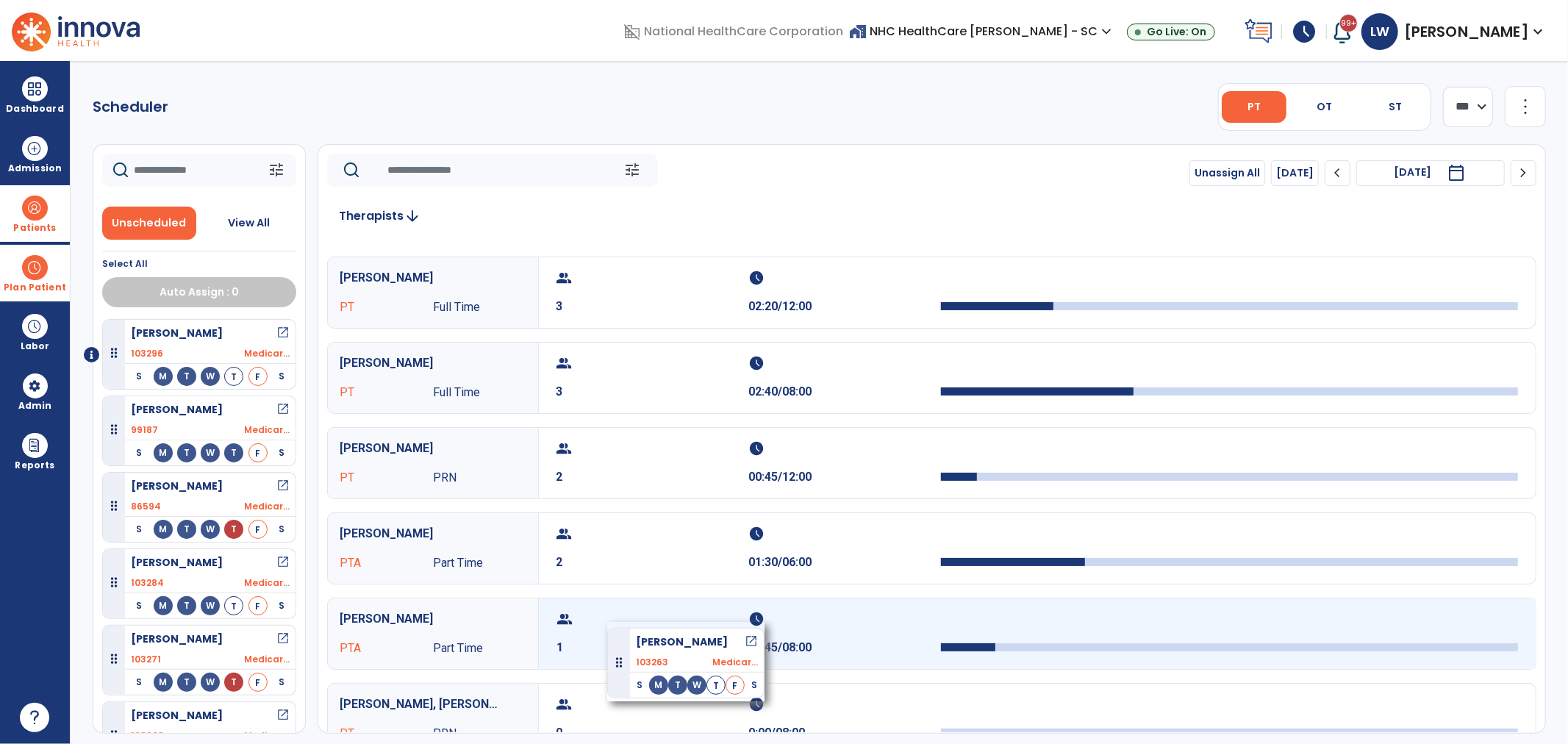drag, startPoint x: 170, startPoint y: 415, endPoint x: 607, endPoint y: 622, distance: 483.5473 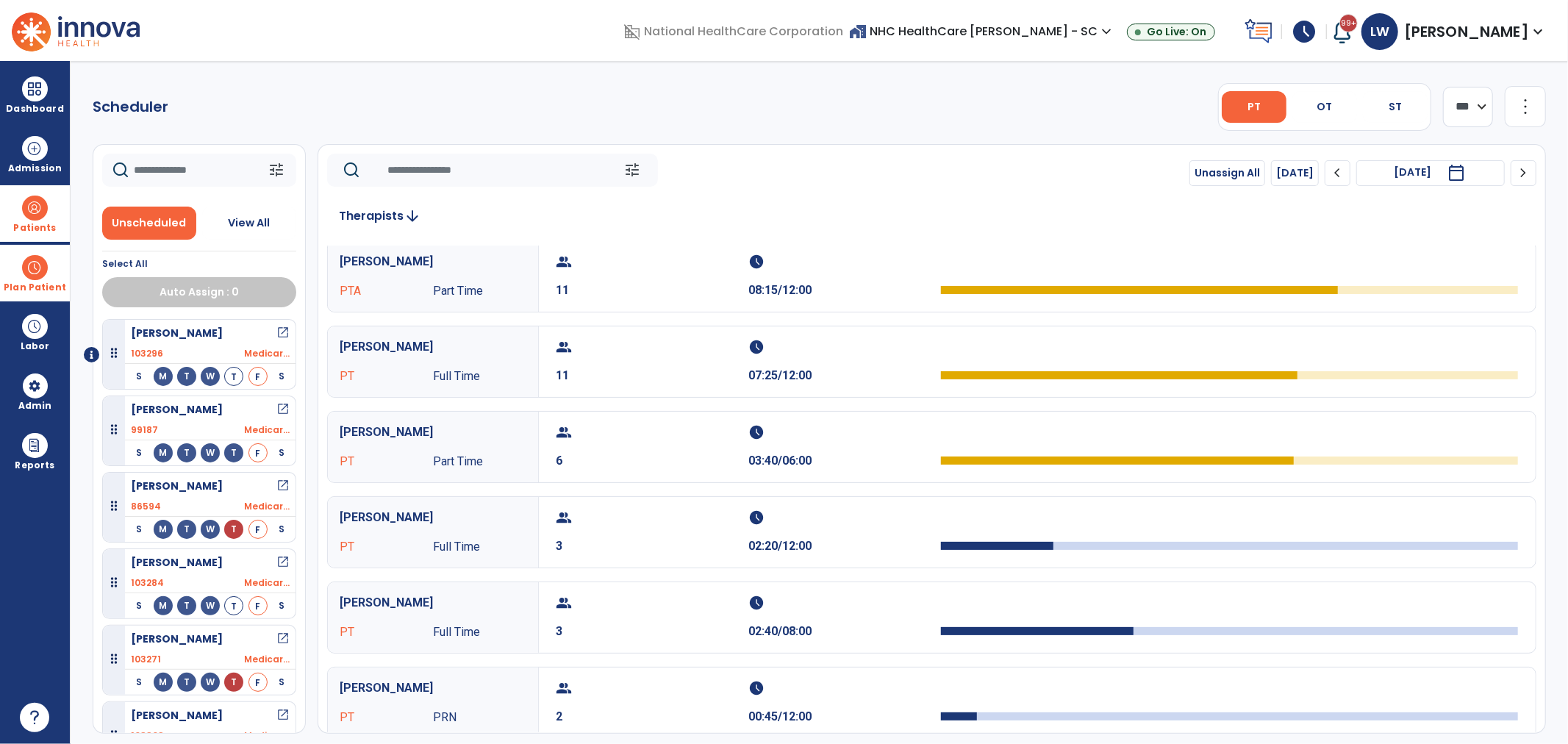 scroll, scrollTop: 0, scrollLeft: 0, axis: both 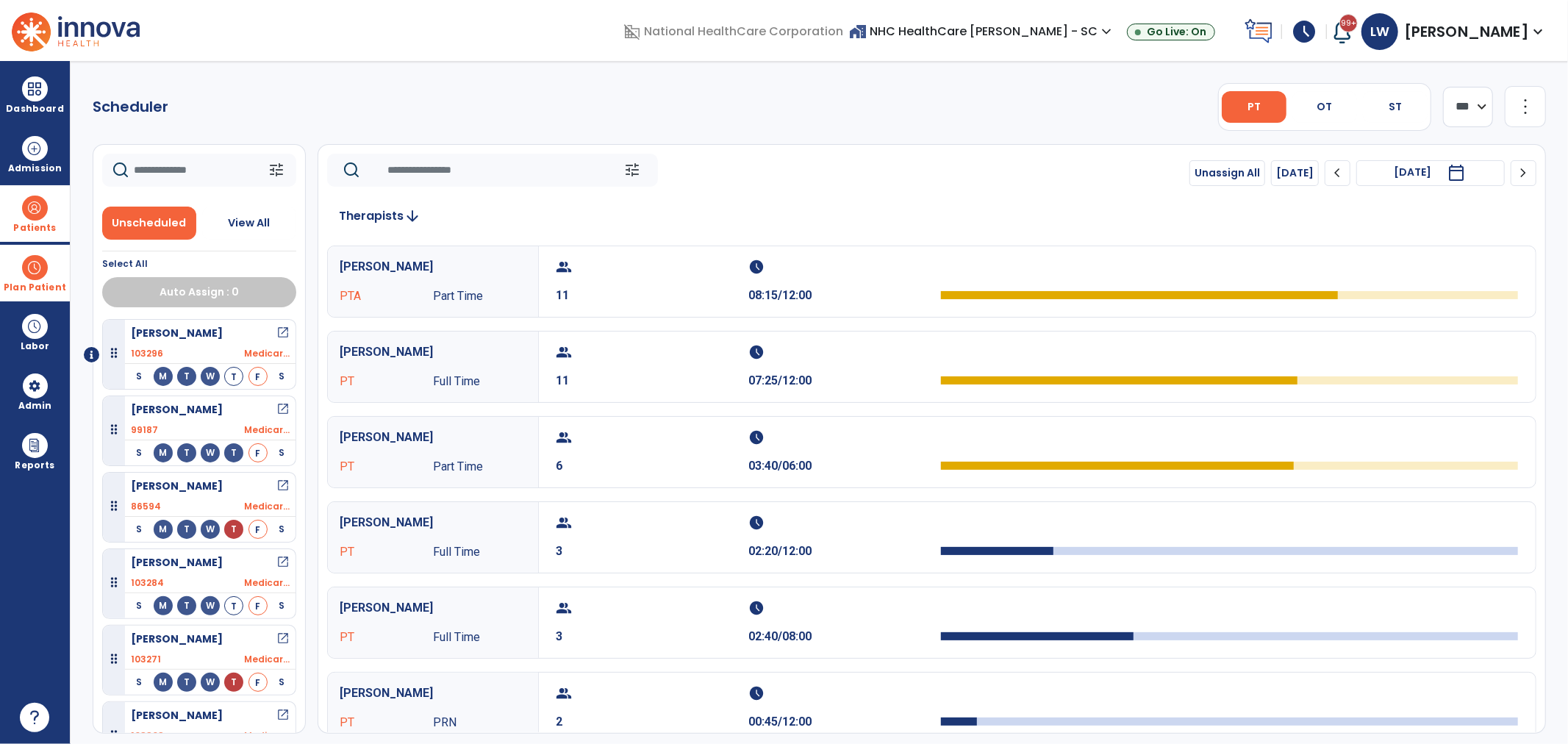 click on "open_in_new" at bounding box center (283, 409) 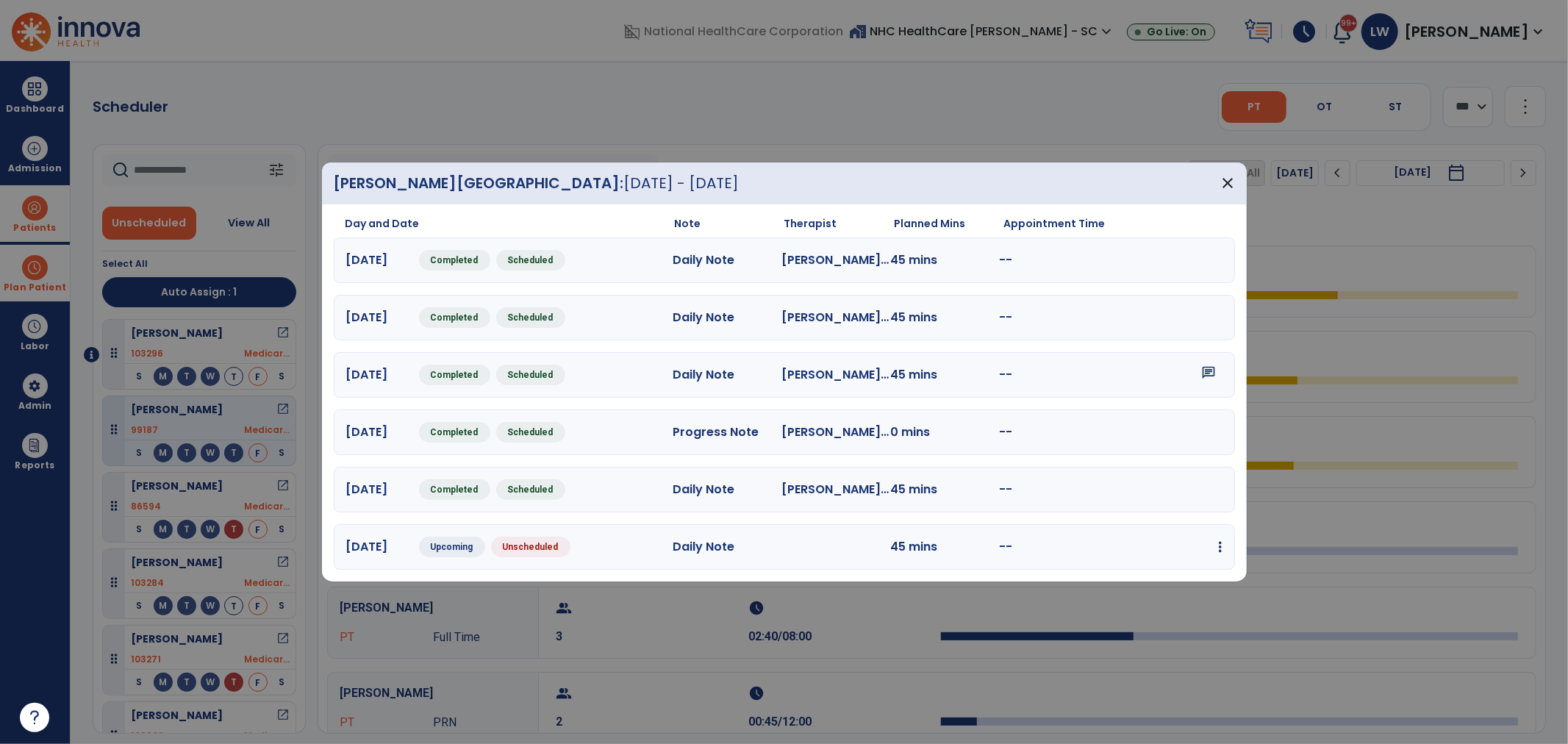 click at bounding box center [1220, 547] 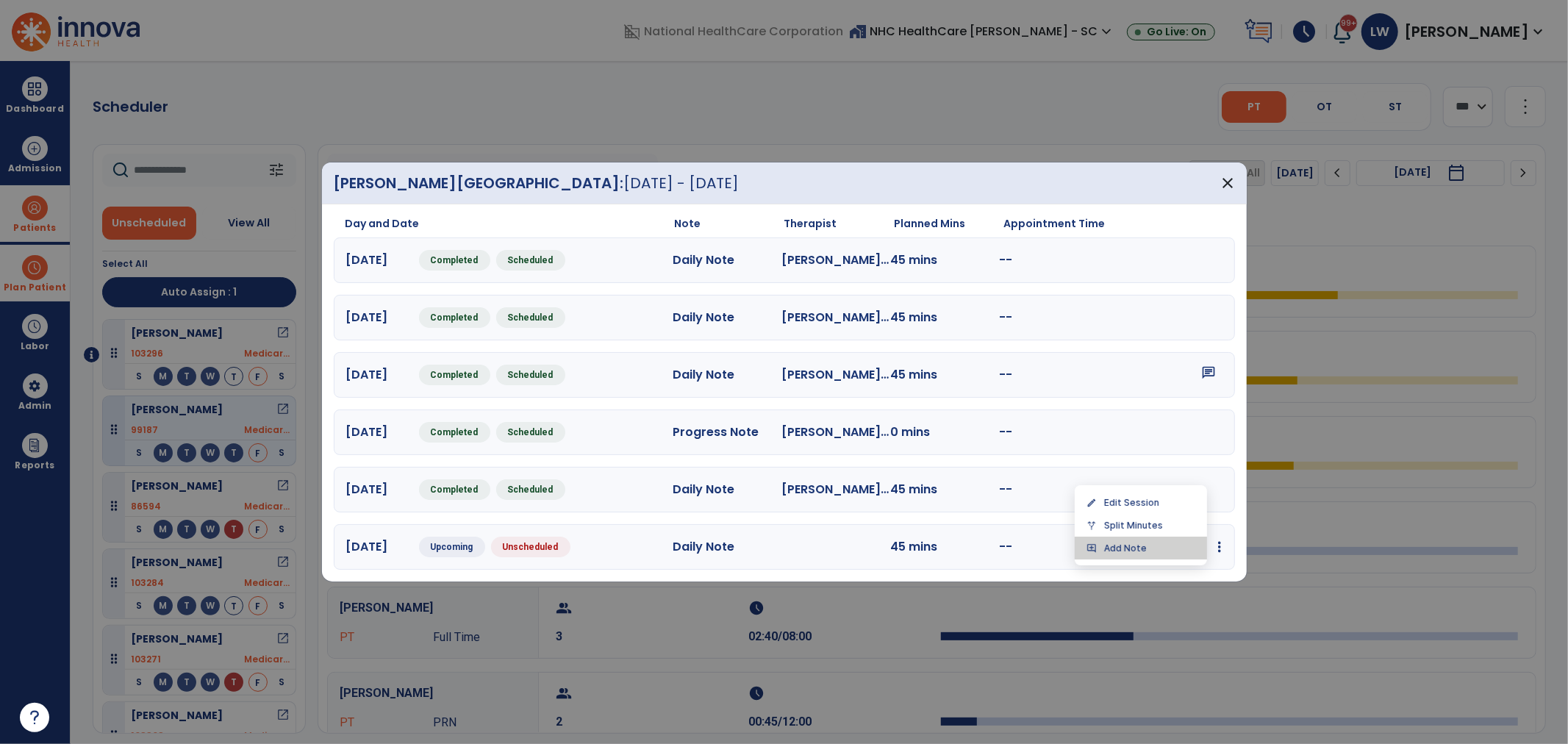 click on "add_comment  Add Note" at bounding box center [1141, 548] 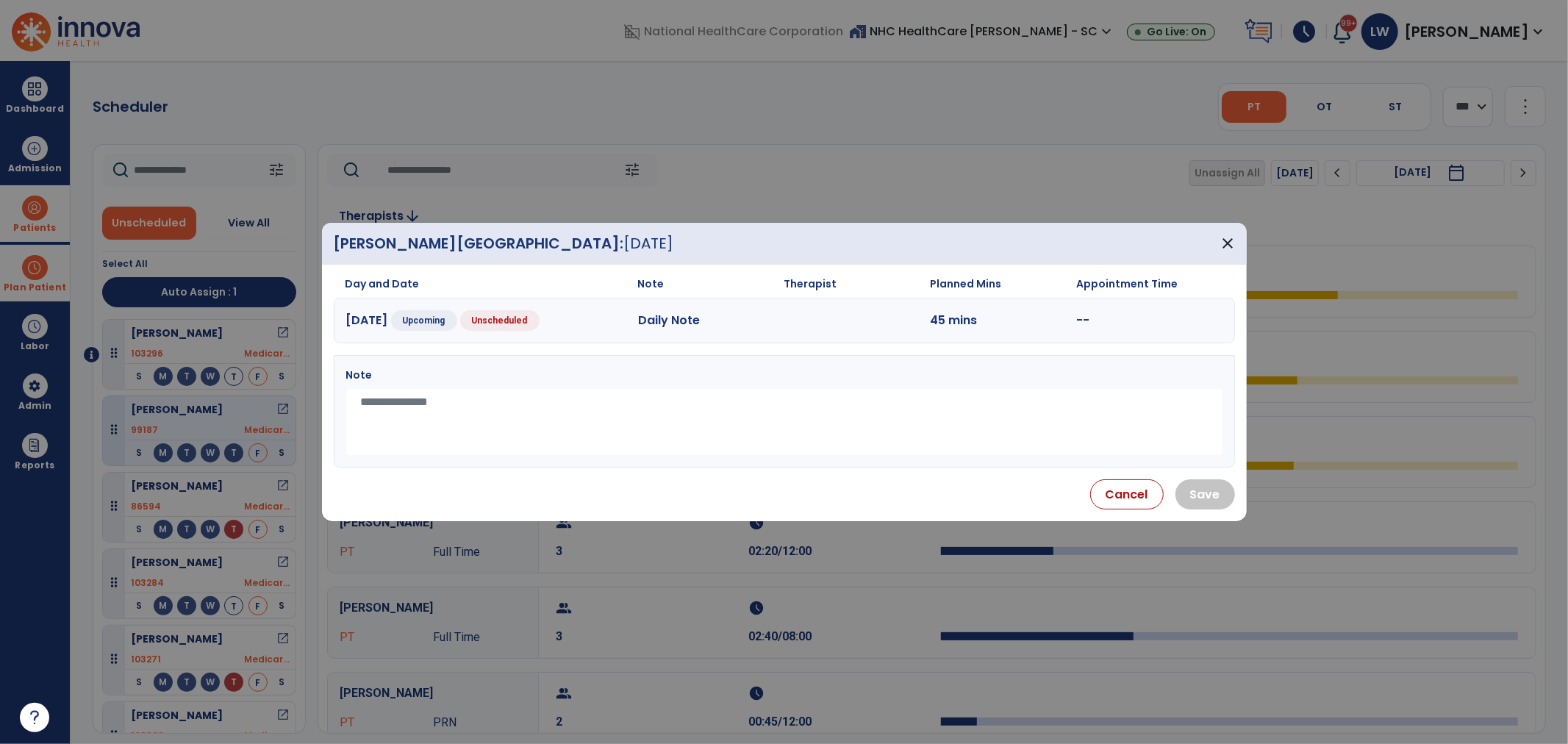click at bounding box center (784, 422) 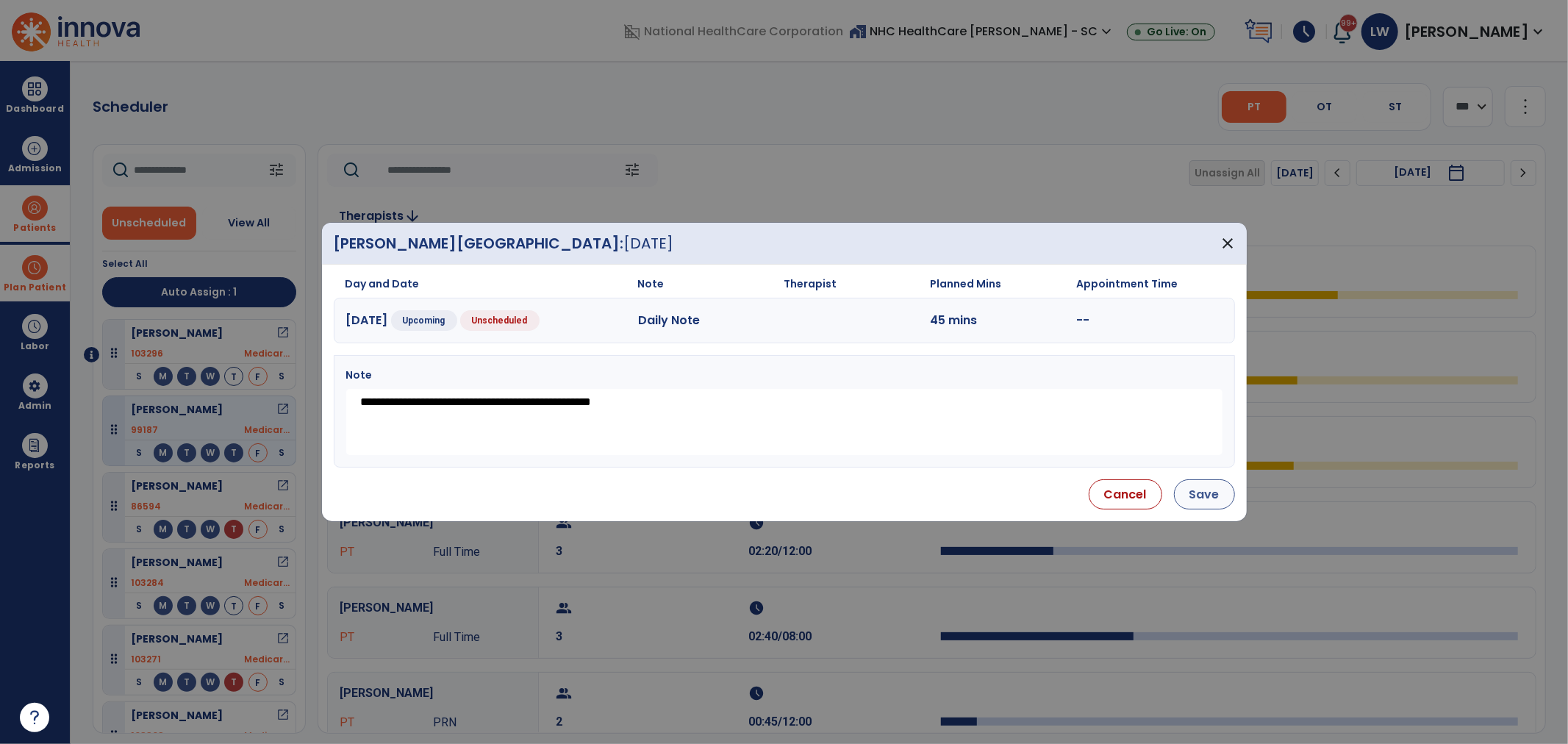 type on "**********" 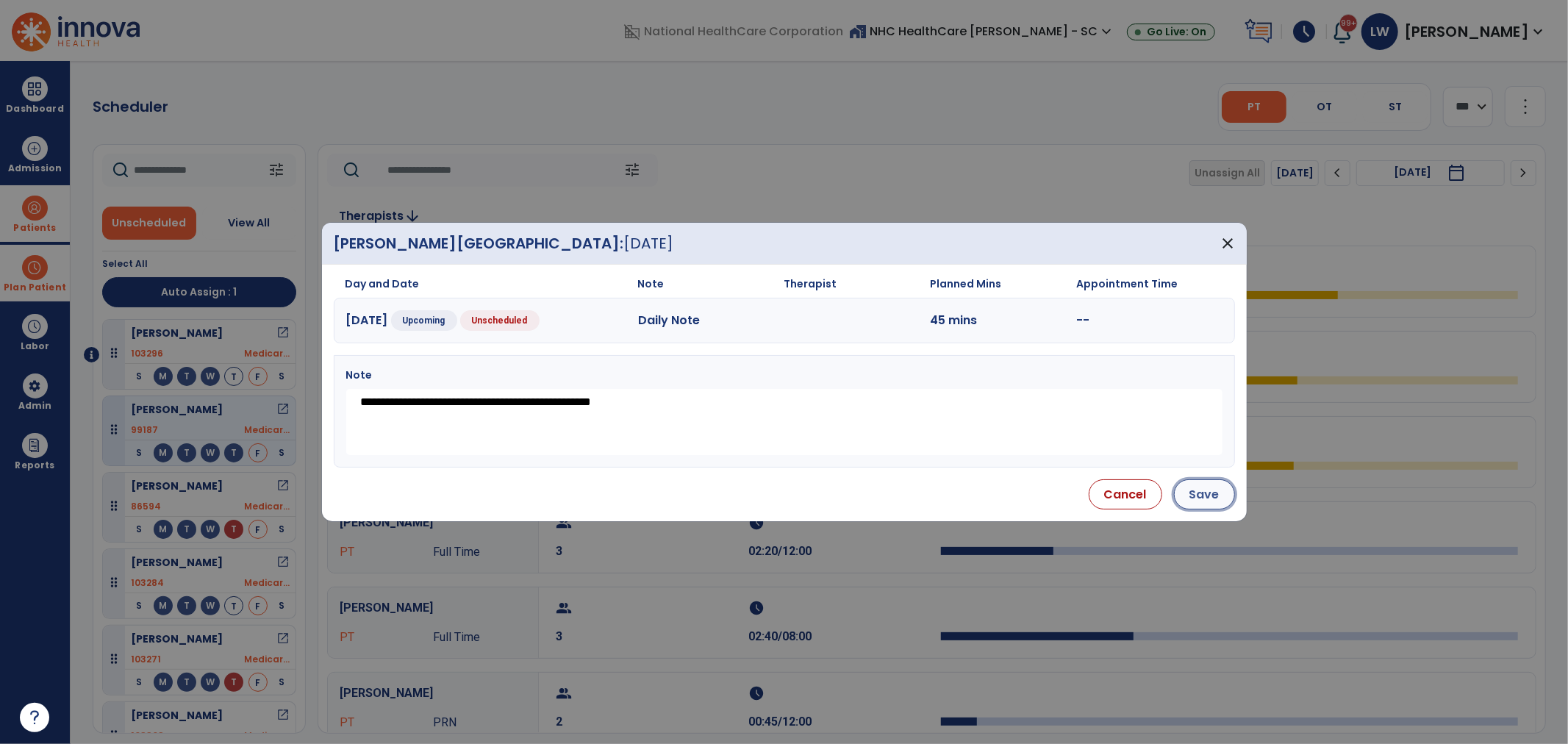 click on "Save" at bounding box center (1204, 494) 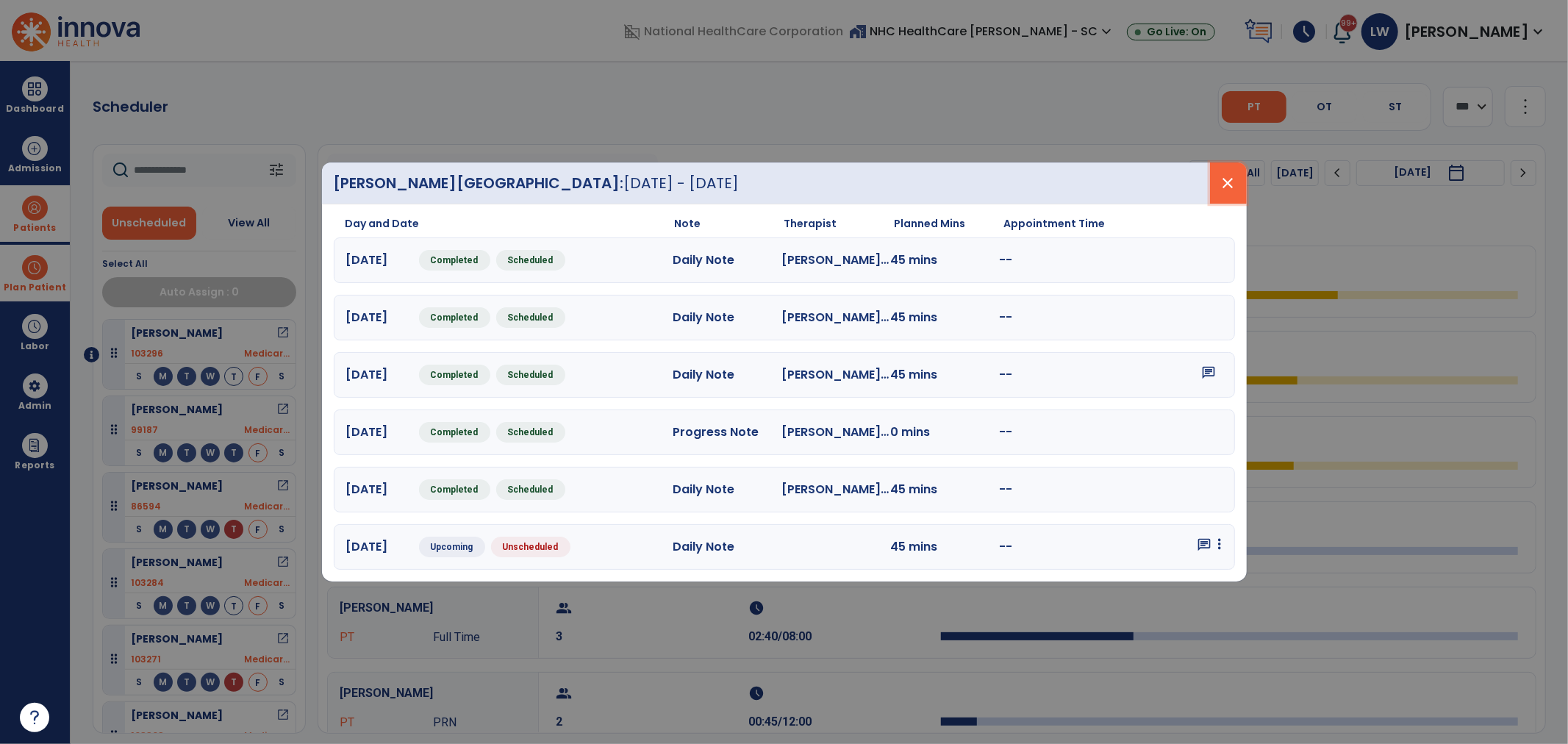 click on "close" at bounding box center [1228, 183] 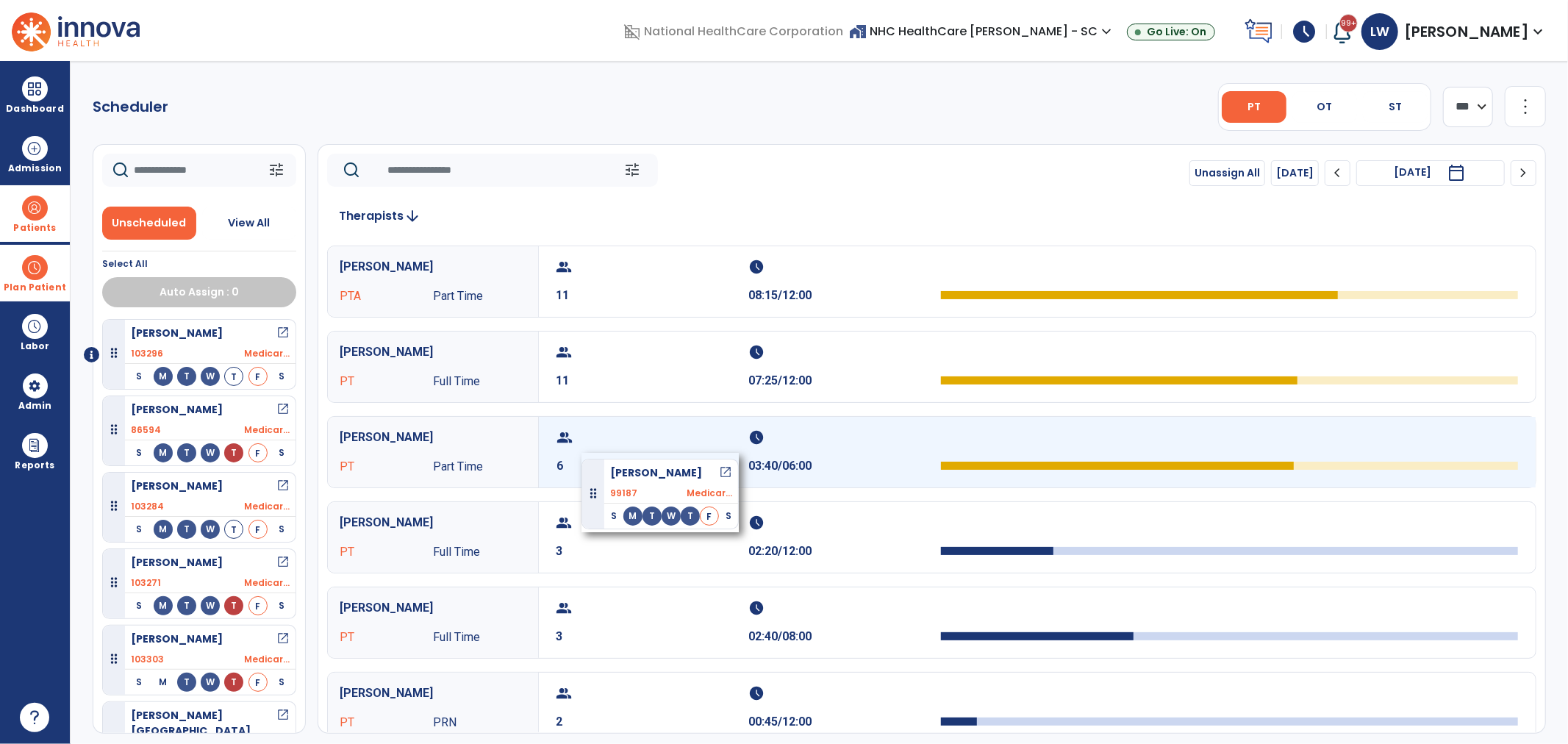 drag, startPoint x: 196, startPoint y: 418, endPoint x: 581, endPoint y: 453, distance: 386.5876 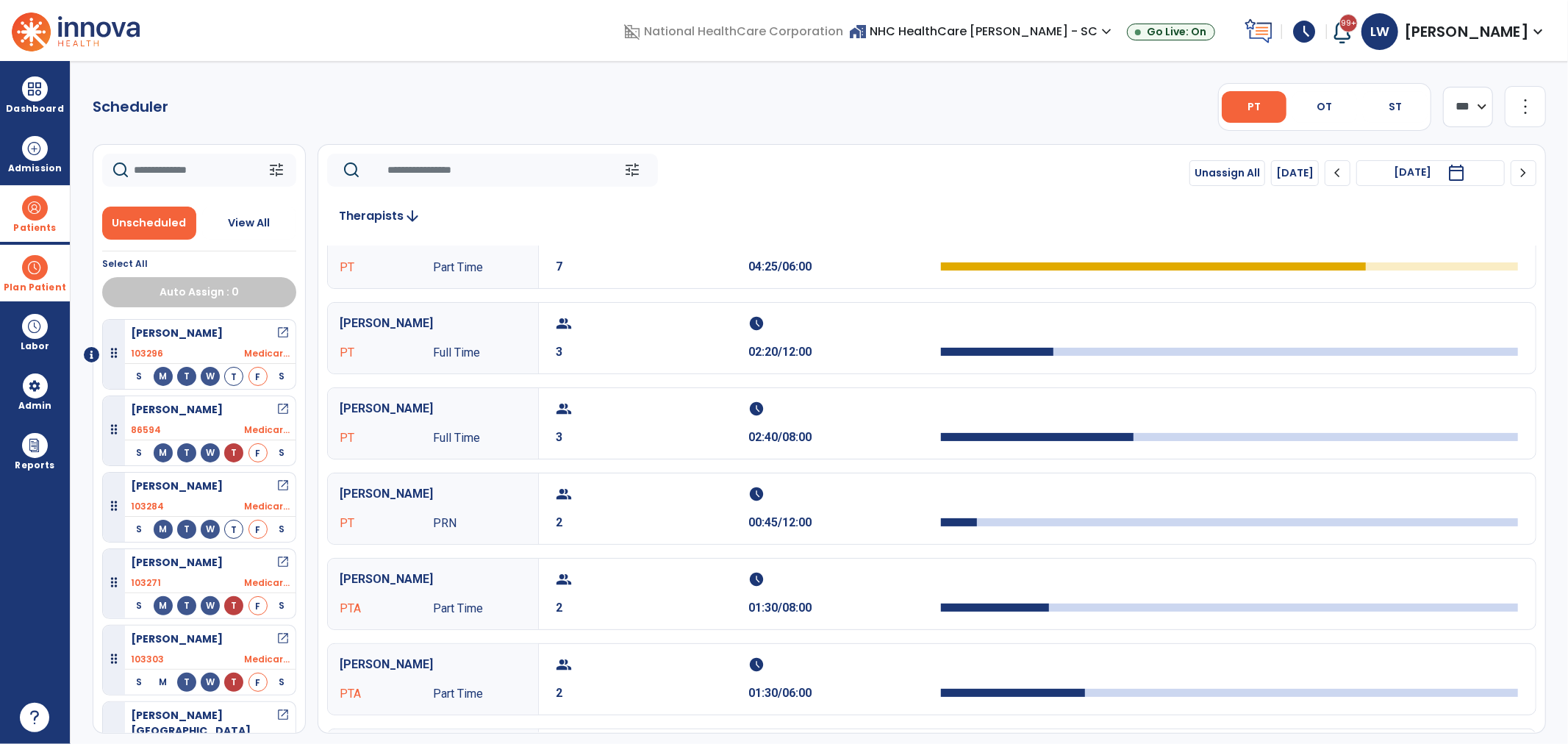 scroll, scrollTop: 245, scrollLeft: 0, axis: vertical 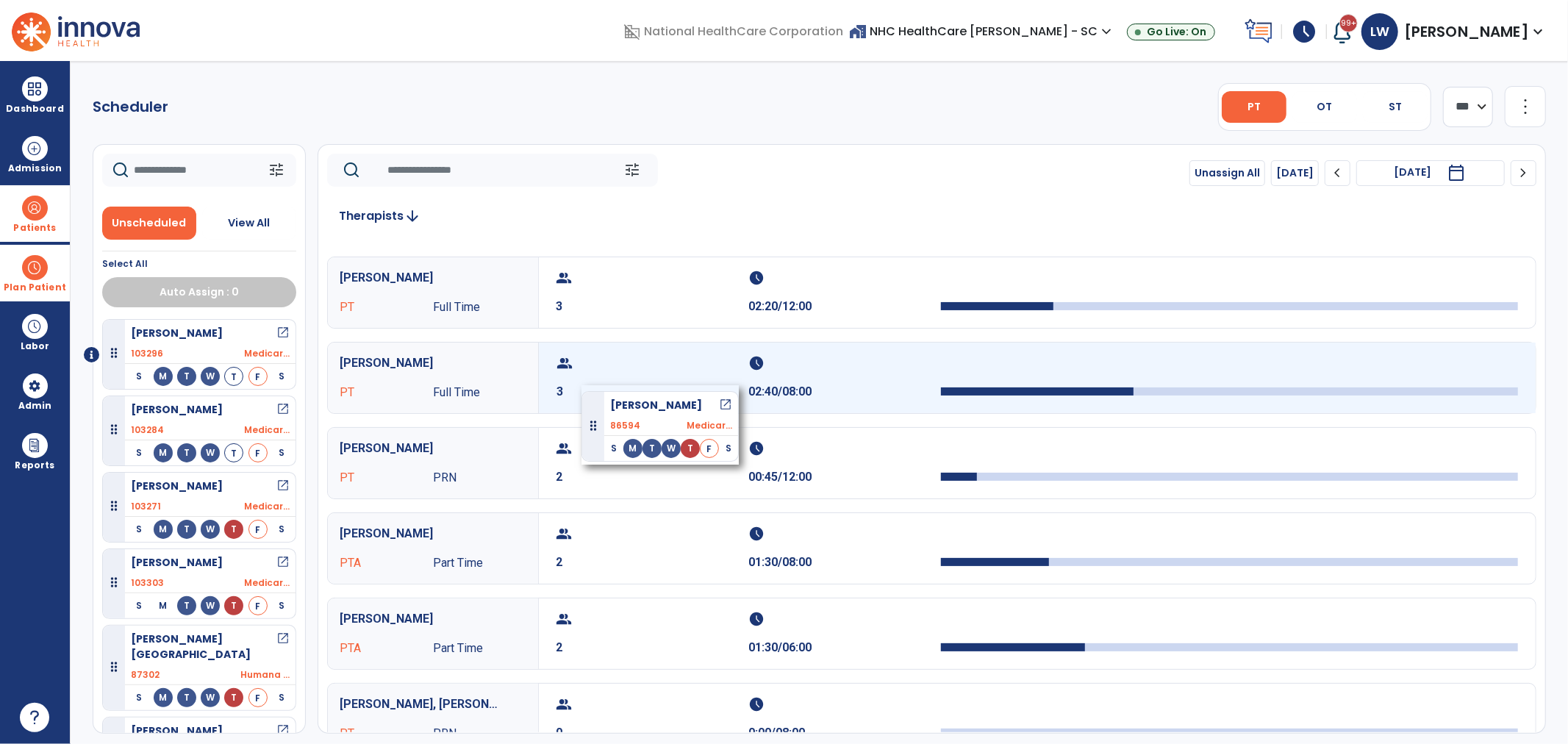 drag, startPoint x: 150, startPoint y: 415, endPoint x: 581, endPoint y: 385, distance: 432.04282 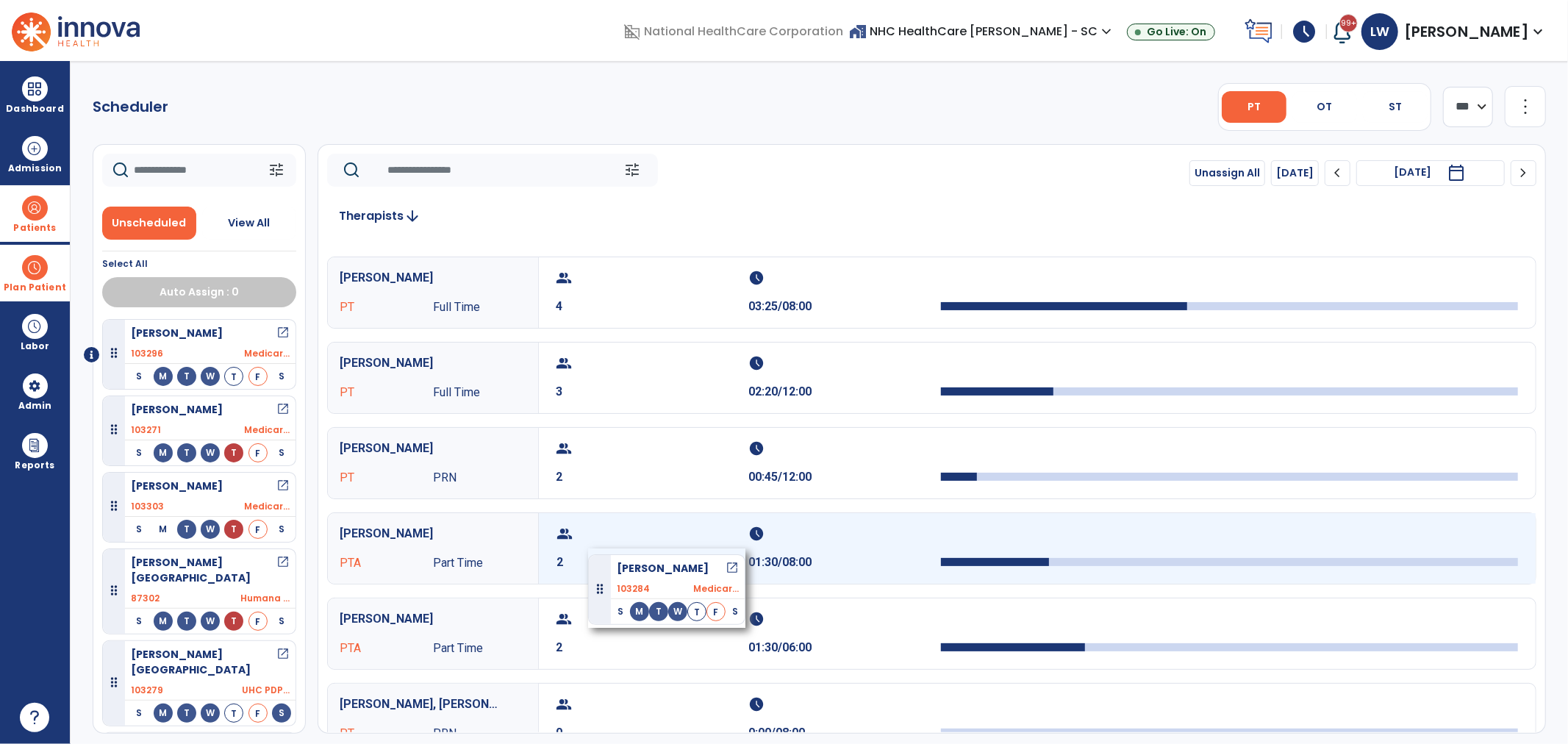 drag, startPoint x: 163, startPoint y: 418, endPoint x: 588, endPoint y: 548, distance: 444.43785 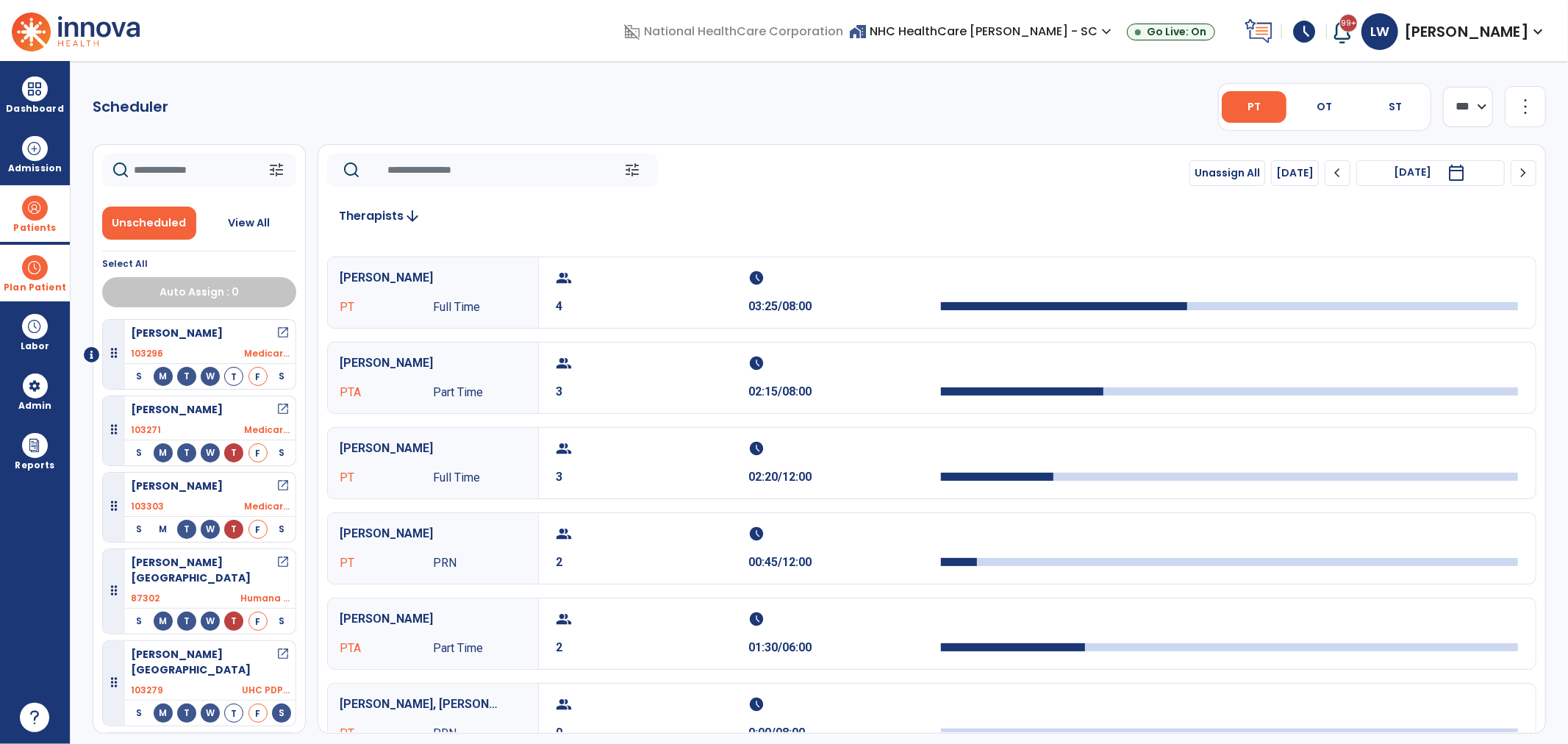 scroll, scrollTop: 0, scrollLeft: 0, axis: both 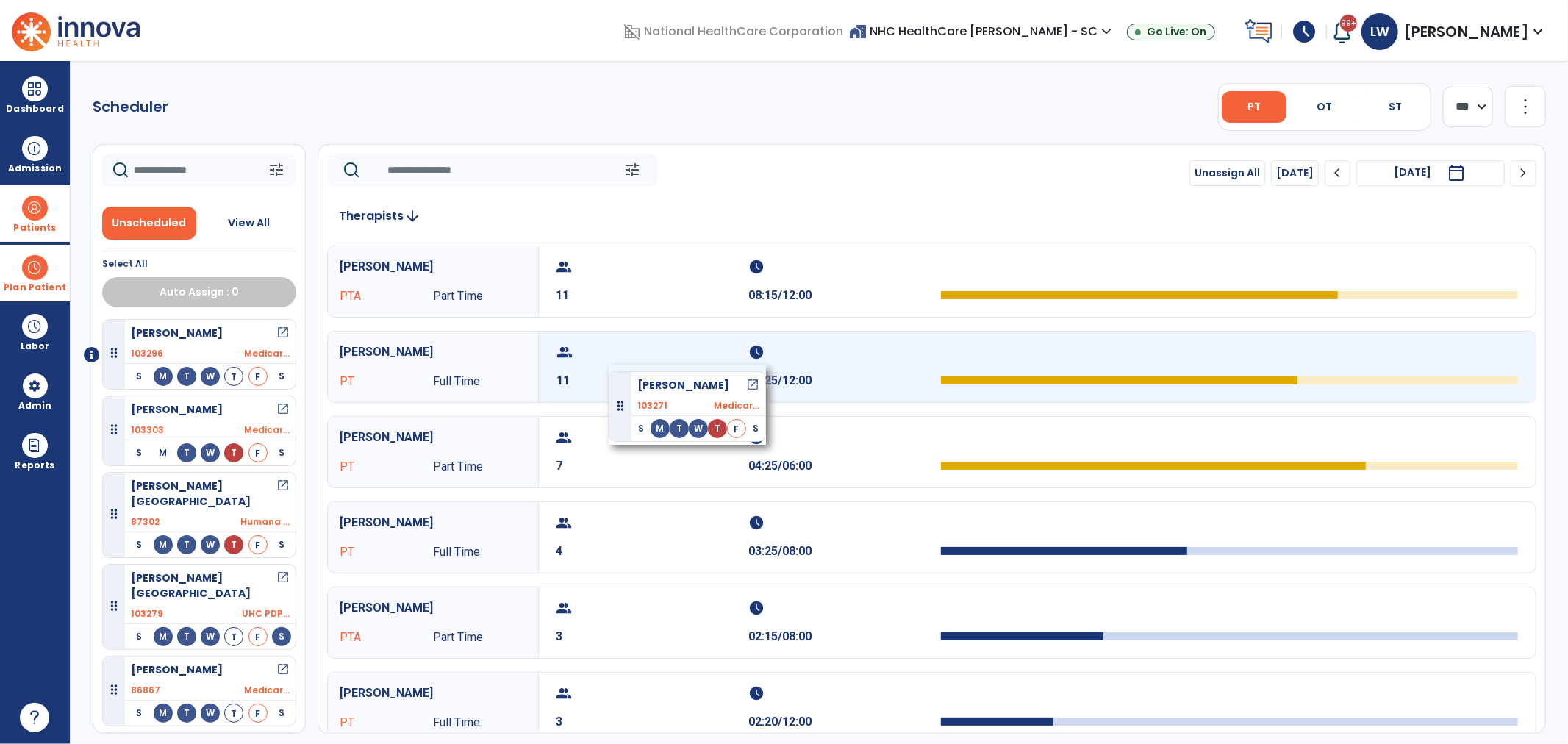 drag, startPoint x: 174, startPoint y: 413, endPoint x: 656, endPoint y: 357, distance: 485.24221 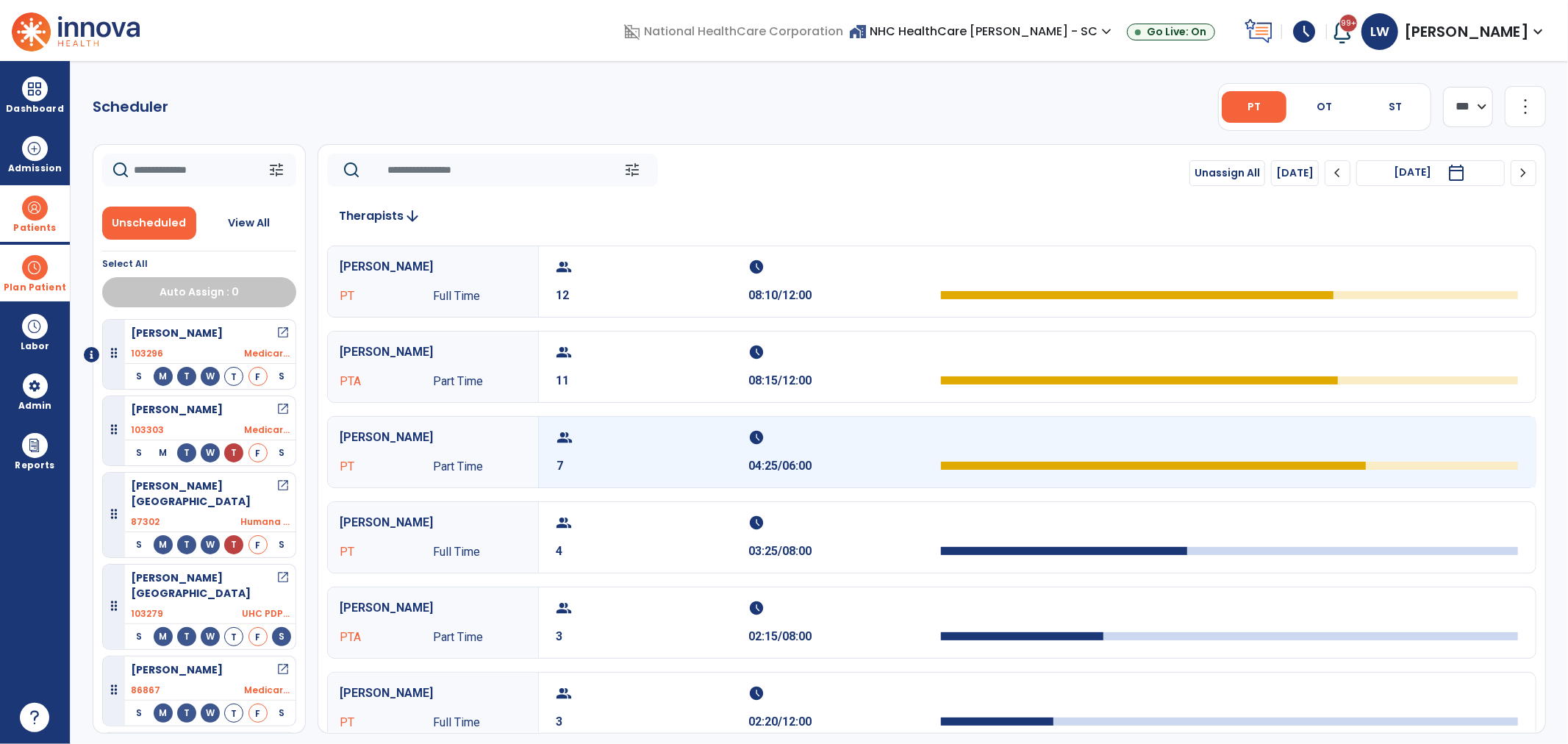 click on "group  7" at bounding box center [653, 452] 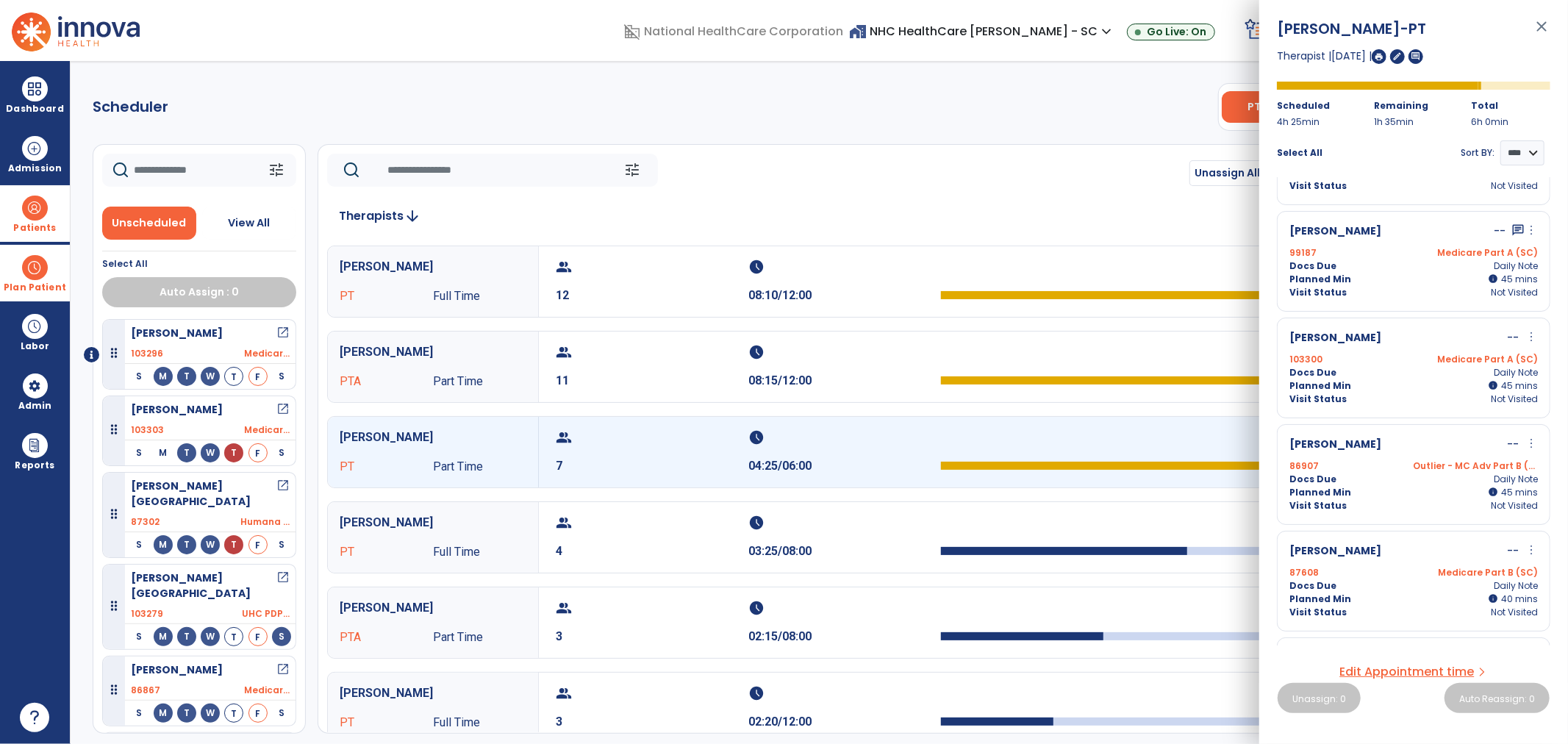 scroll, scrollTop: 245, scrollLeft: 0, axis: vertical 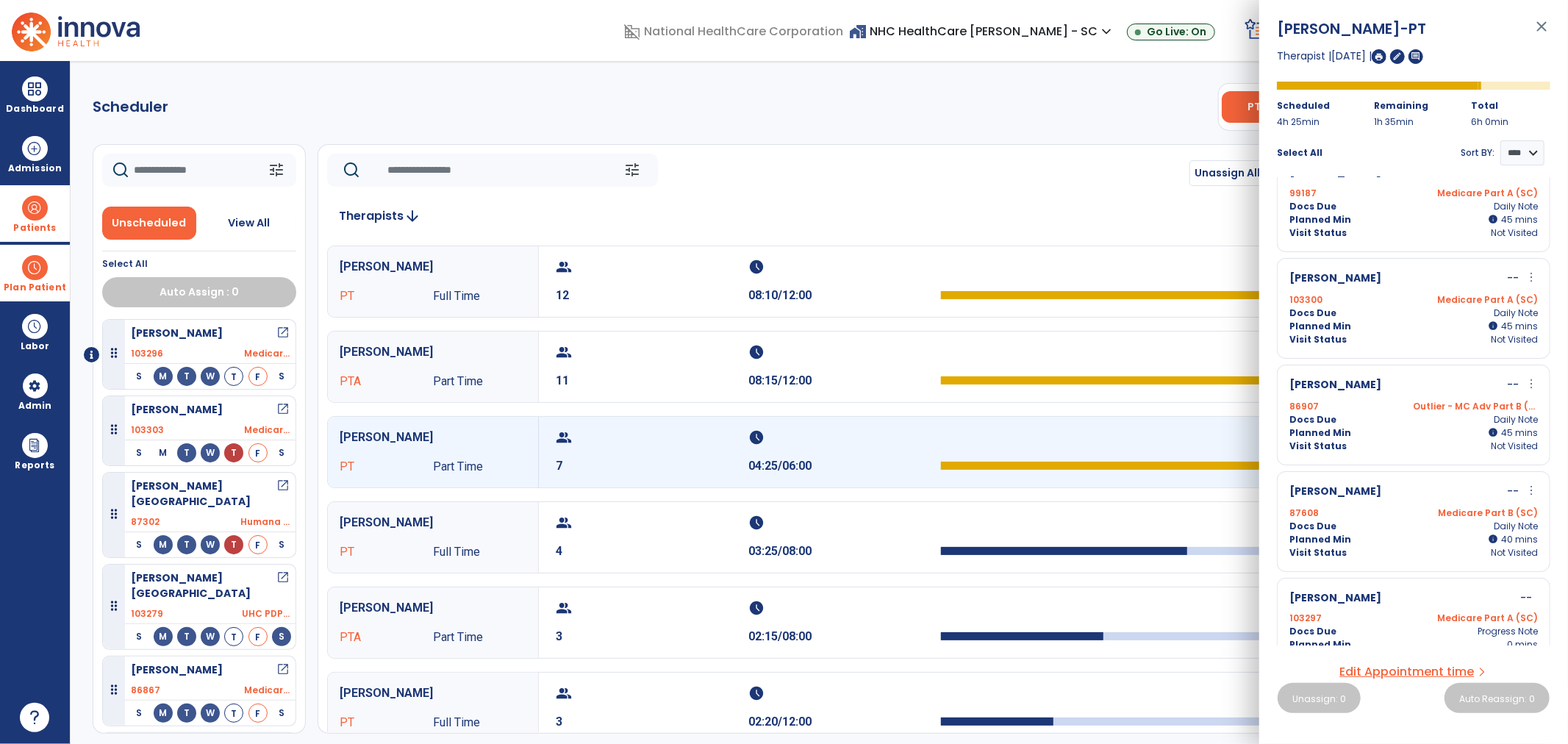 click on "Docs Due Daily Note" at bounding box center (1414, 420) 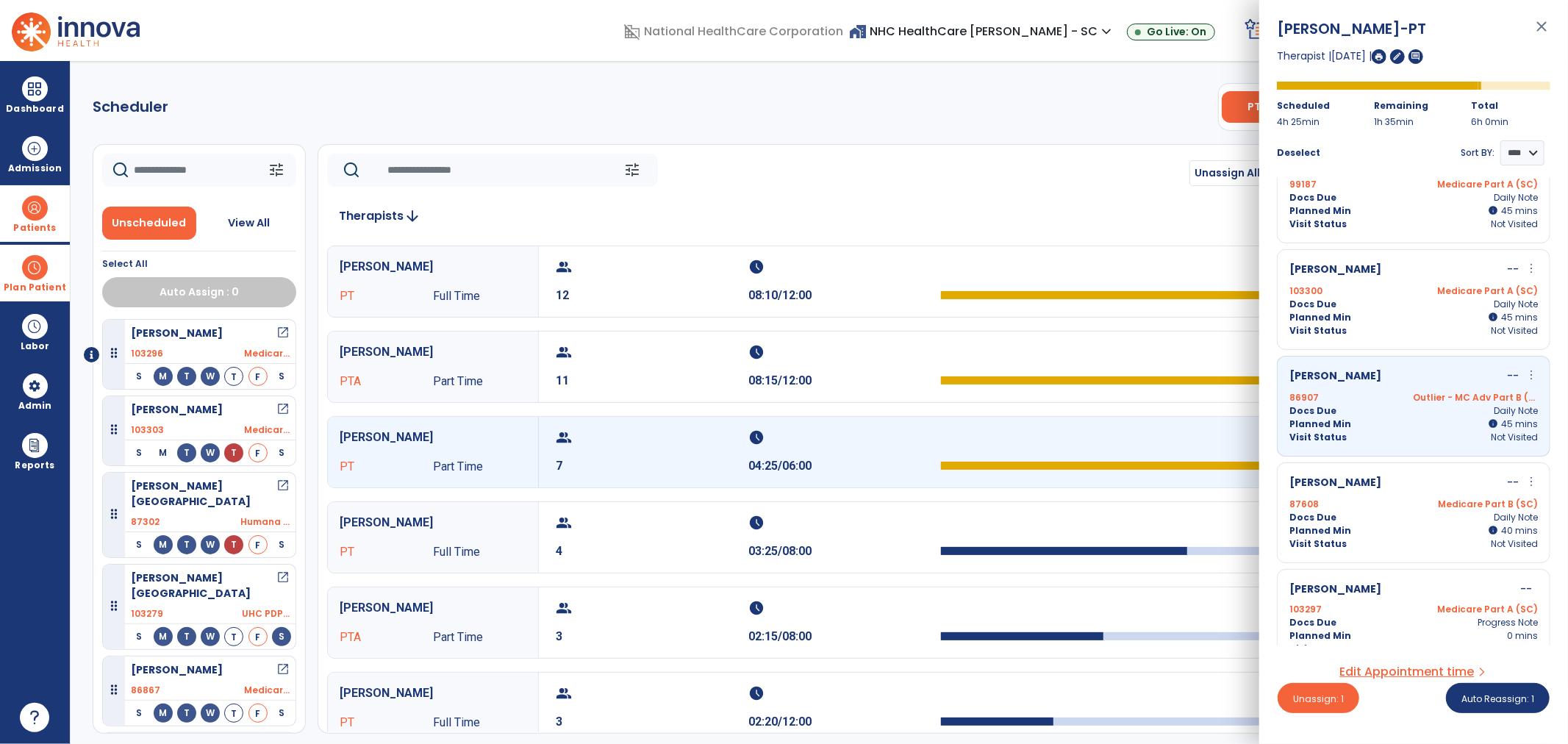 scroll, scrollTop: 279, scrollLeft: 0, axis: vertical 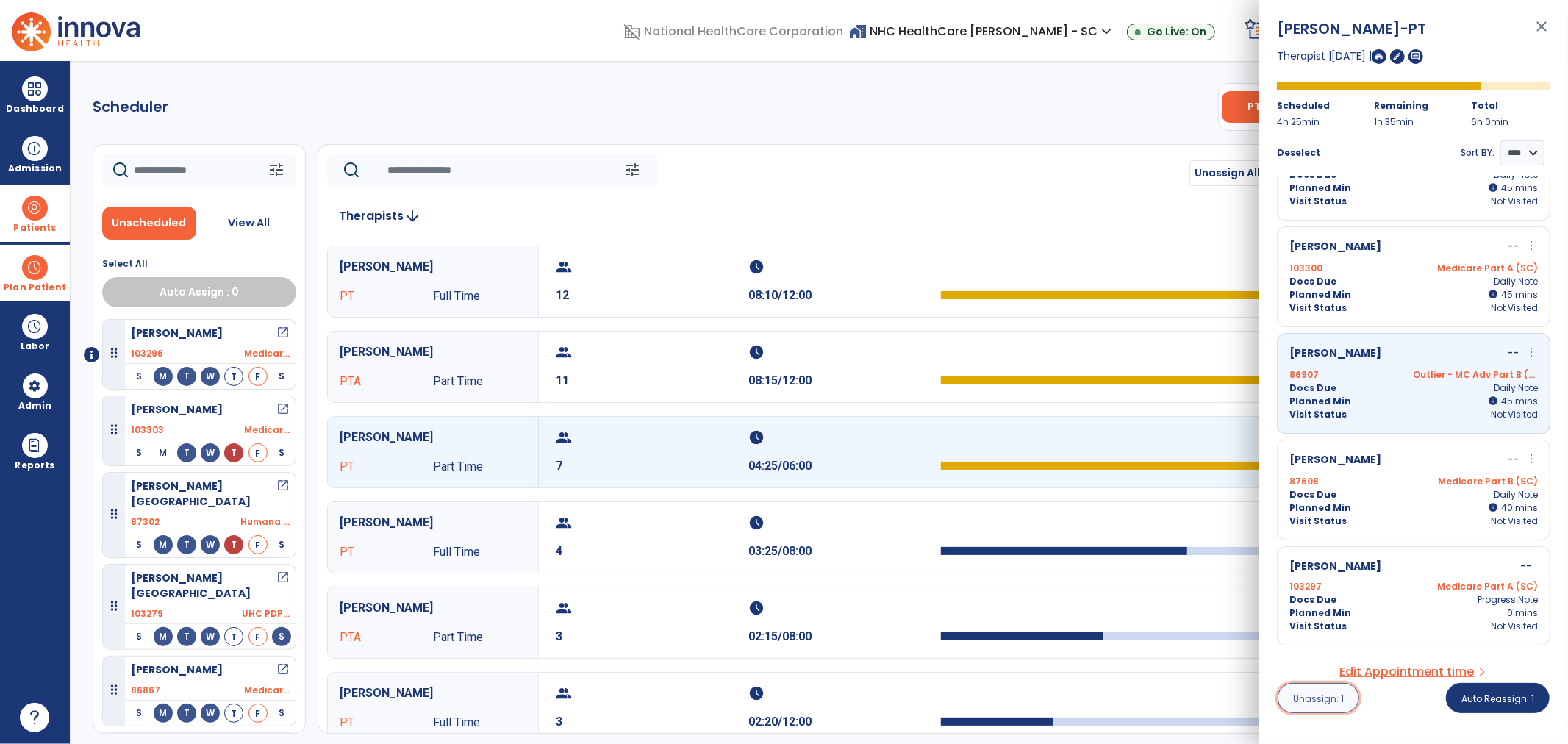 click on "Unassign: 1" at bounding box center (1318, 698) 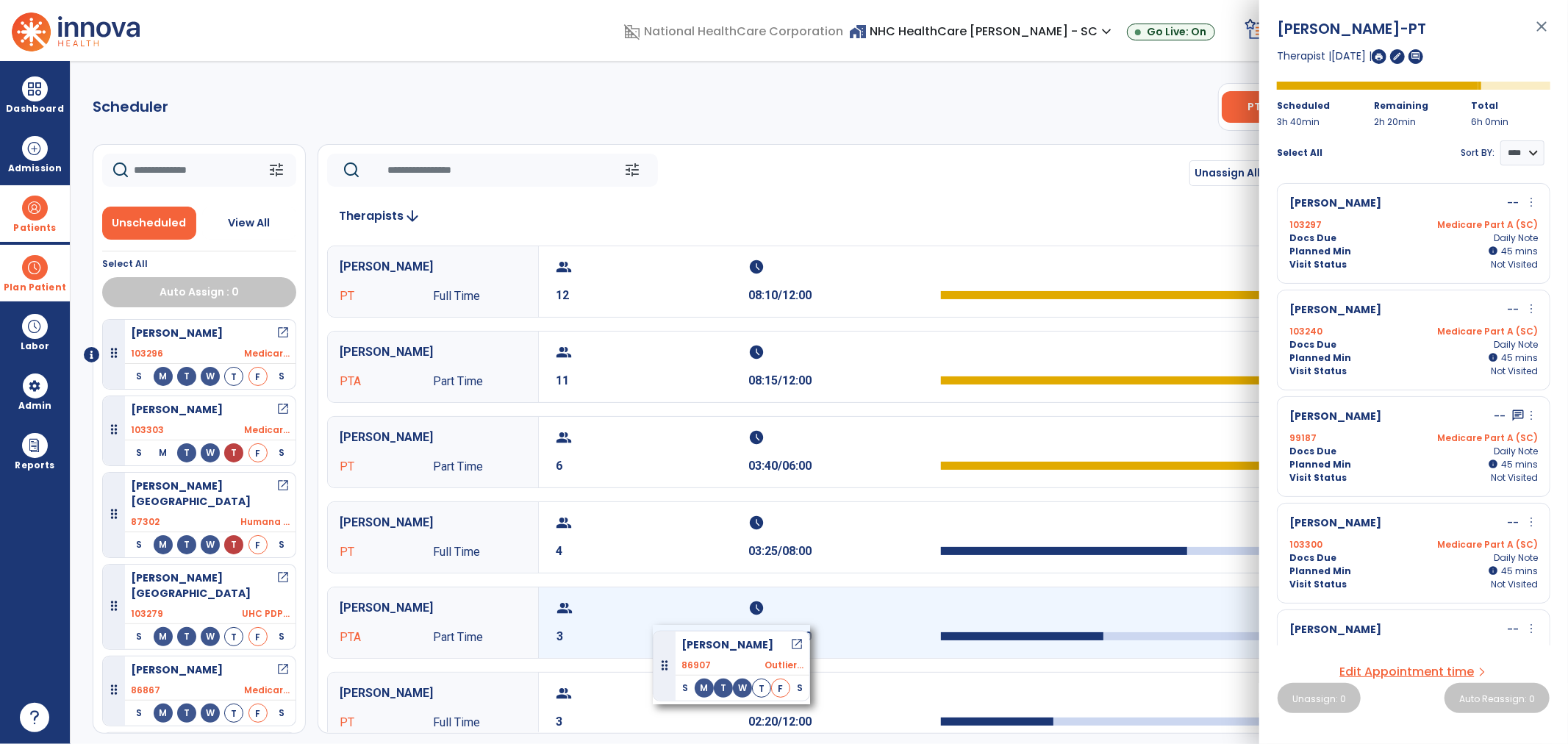 drag, startPoint x: 210, startPoint y: 342, endPoint x: 653, endPoint y: 623, distance: 524.60461 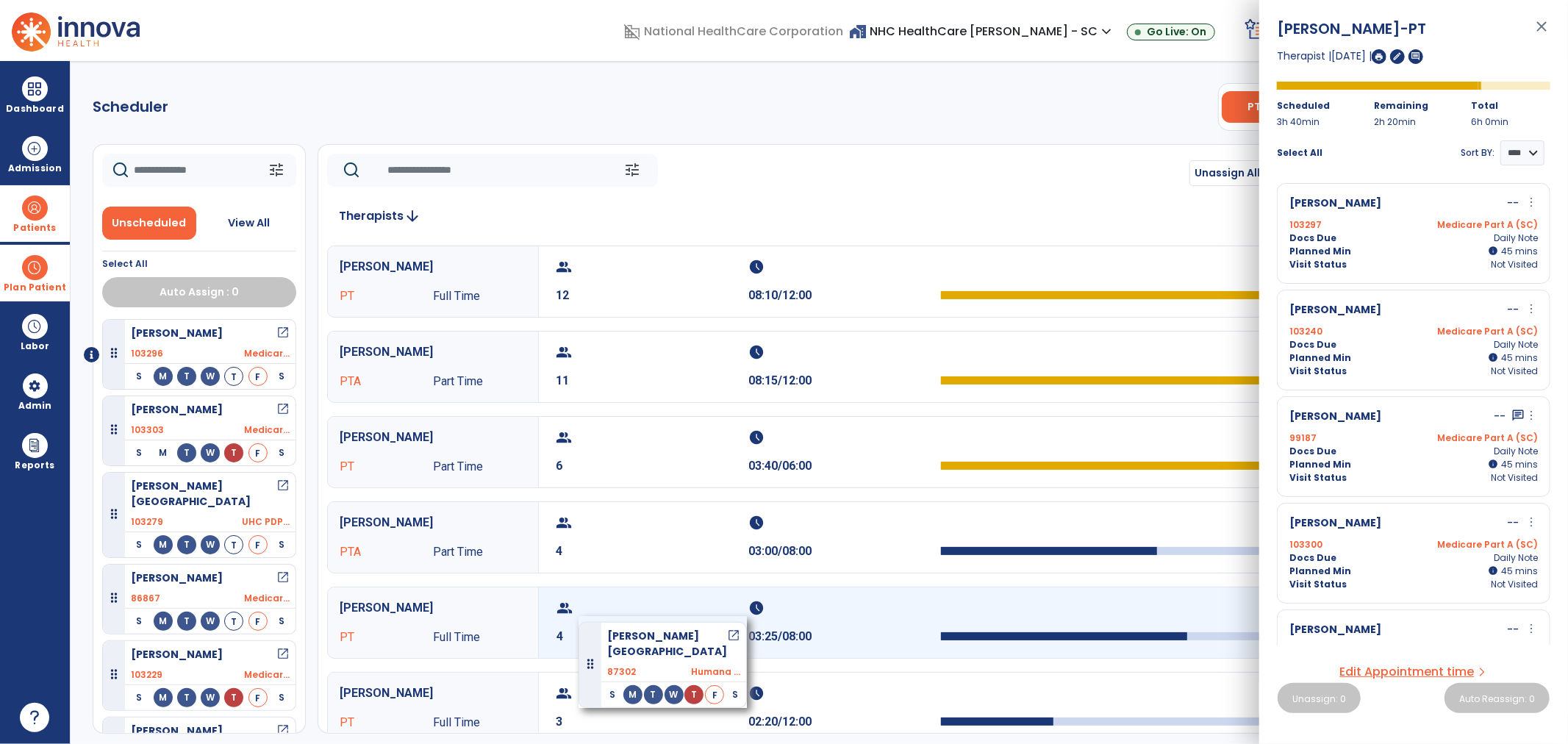 drag, startPoint x: 254, startPoint y: 485, endPoint x: 579, endPoint y: 615, distance: 350.0357 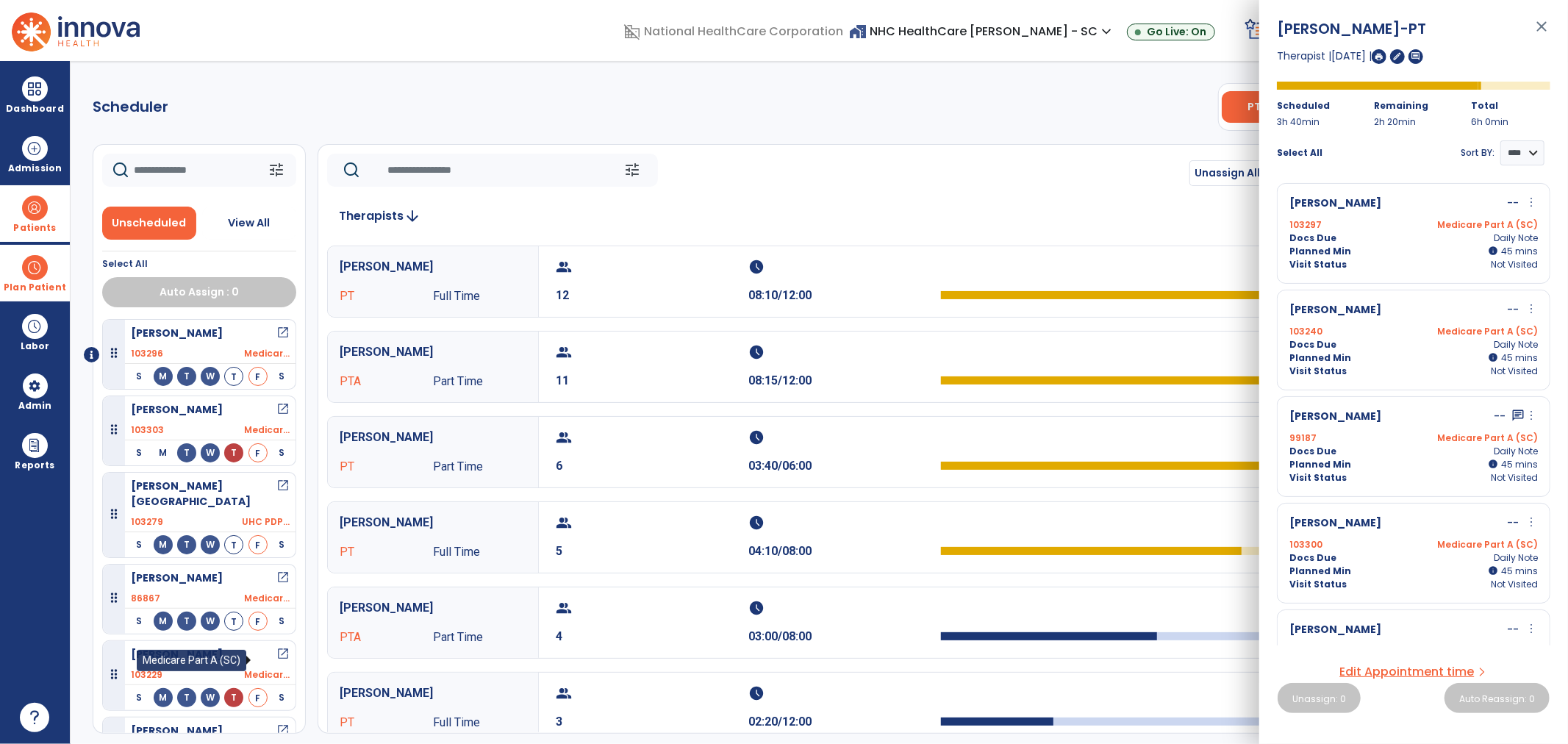 scroll, scrollTop: 163, scrollLeft: 0, axis: vertical 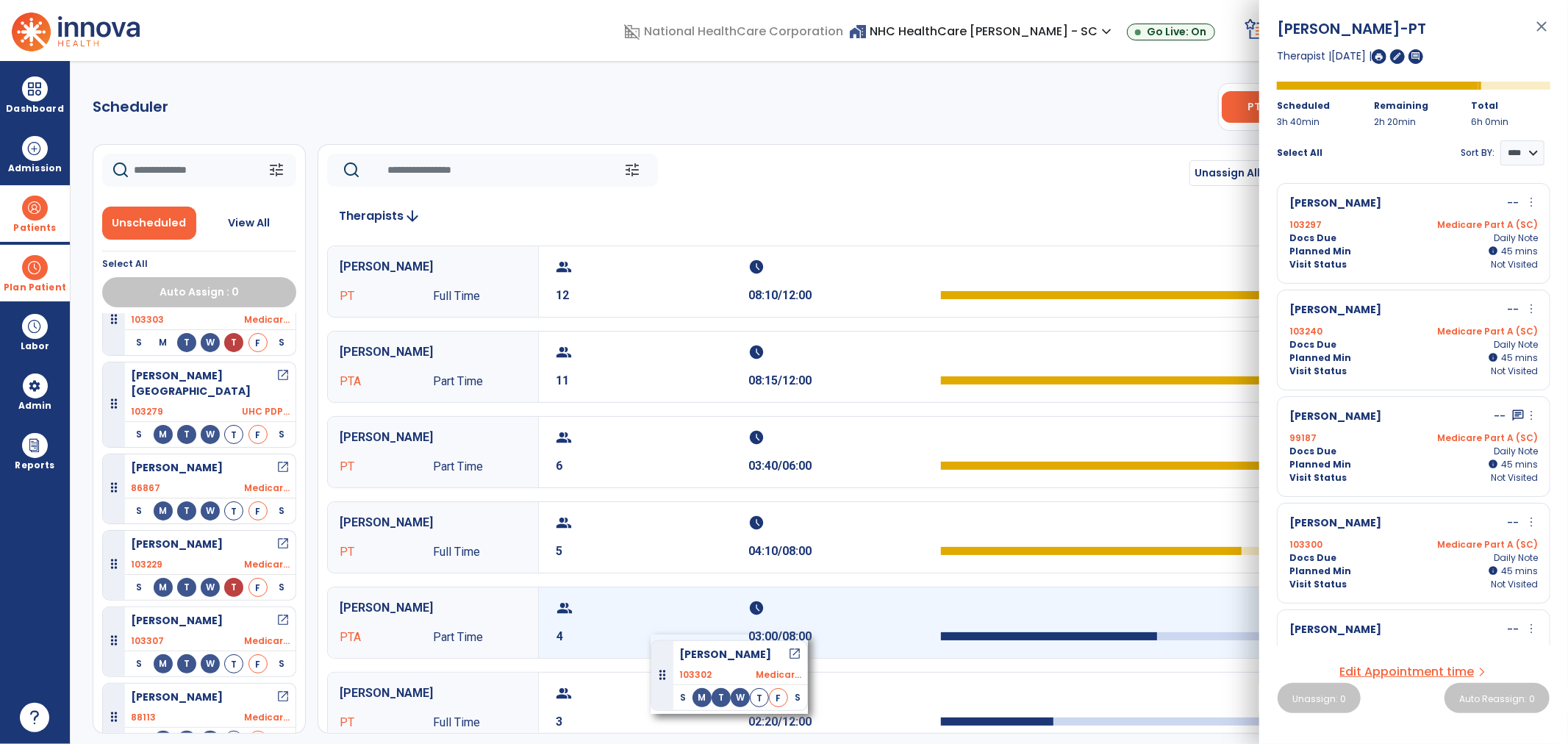 drag, startPoint x: 160, startPoint y: 554, endPoint x: 651, endPoint y: 634, distance: 497.4746 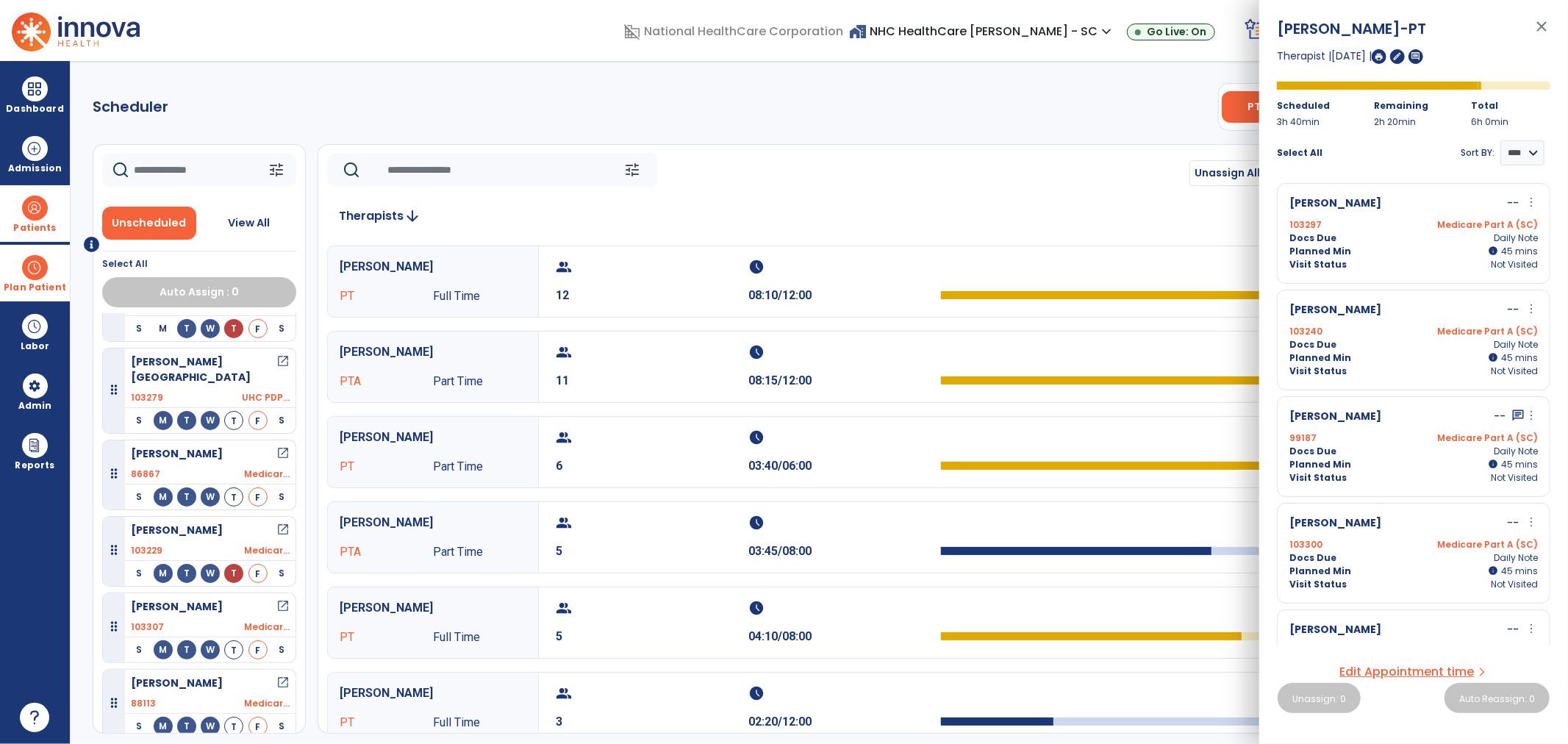 scroll, scrollTop: 110, scrollLeft: 0, axis: vertical 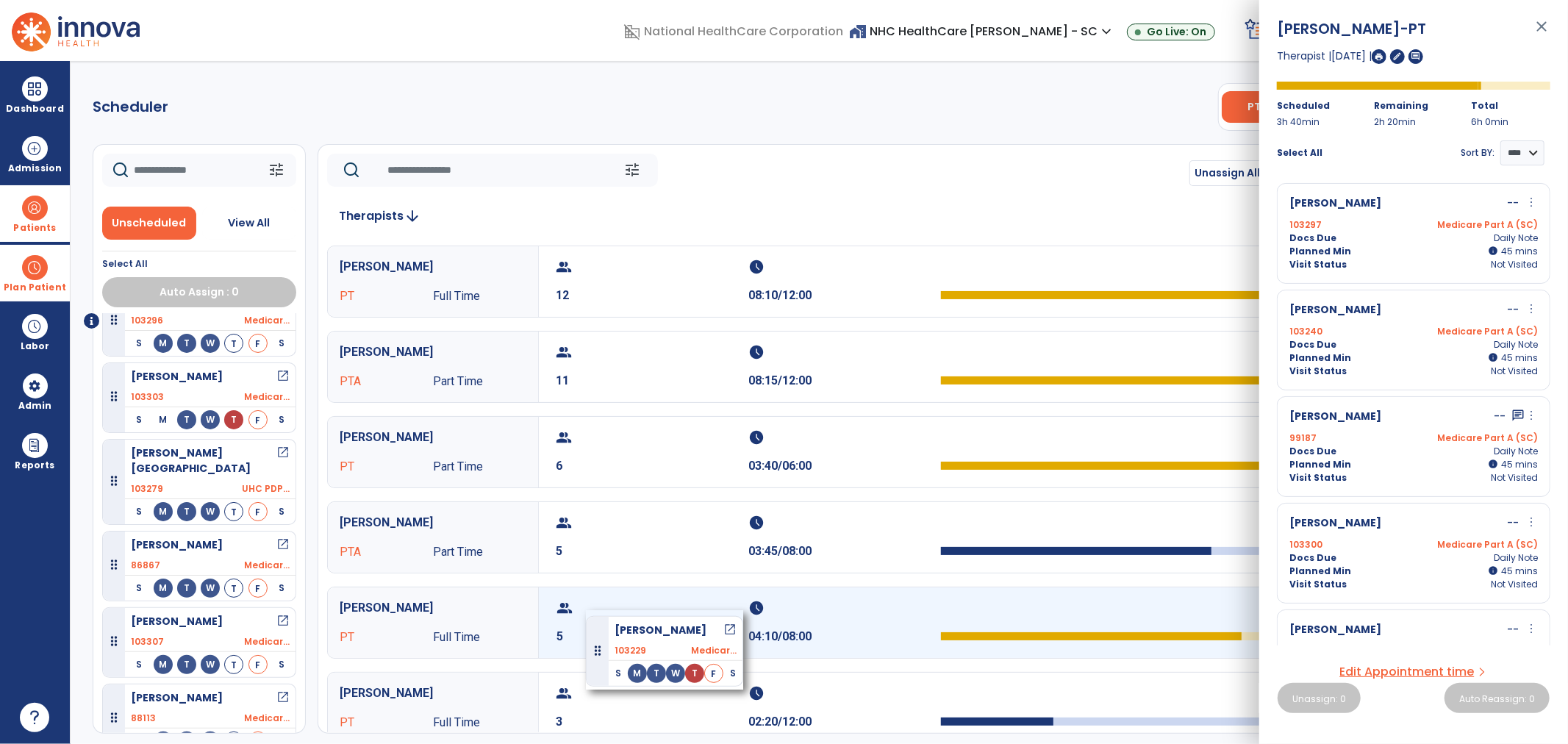 drag, startPoint x: 176, startPoint y: 539, endPoint x: 586, endPoint y: 610, distance: 416.10215 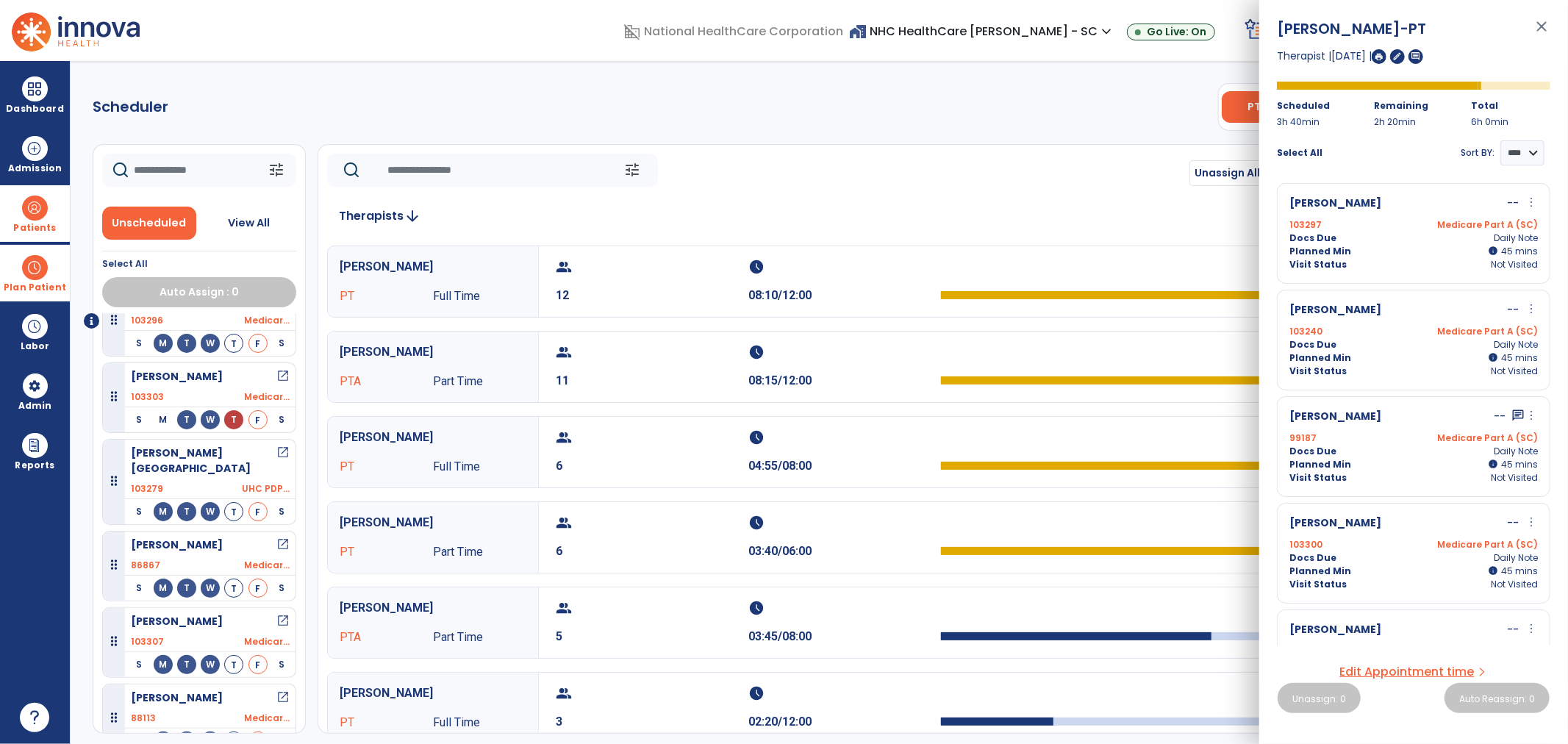 scroll, scrollTop: 33, scrollLeft: 0, axis: vertical 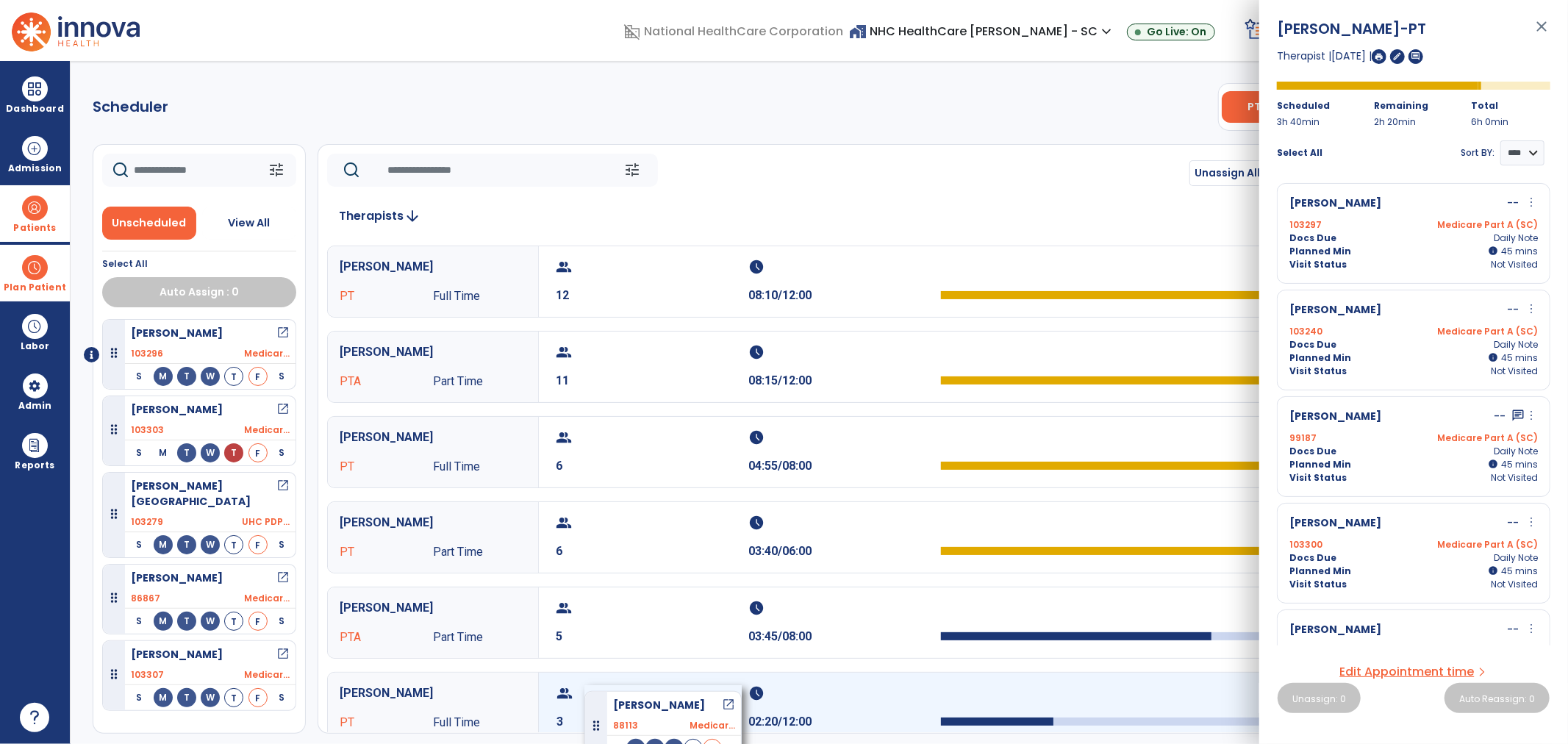 drag, startPoint x: 230, startPoint y: 689, endPoint x: 585, endPoint y: 685, distance: 355.02253 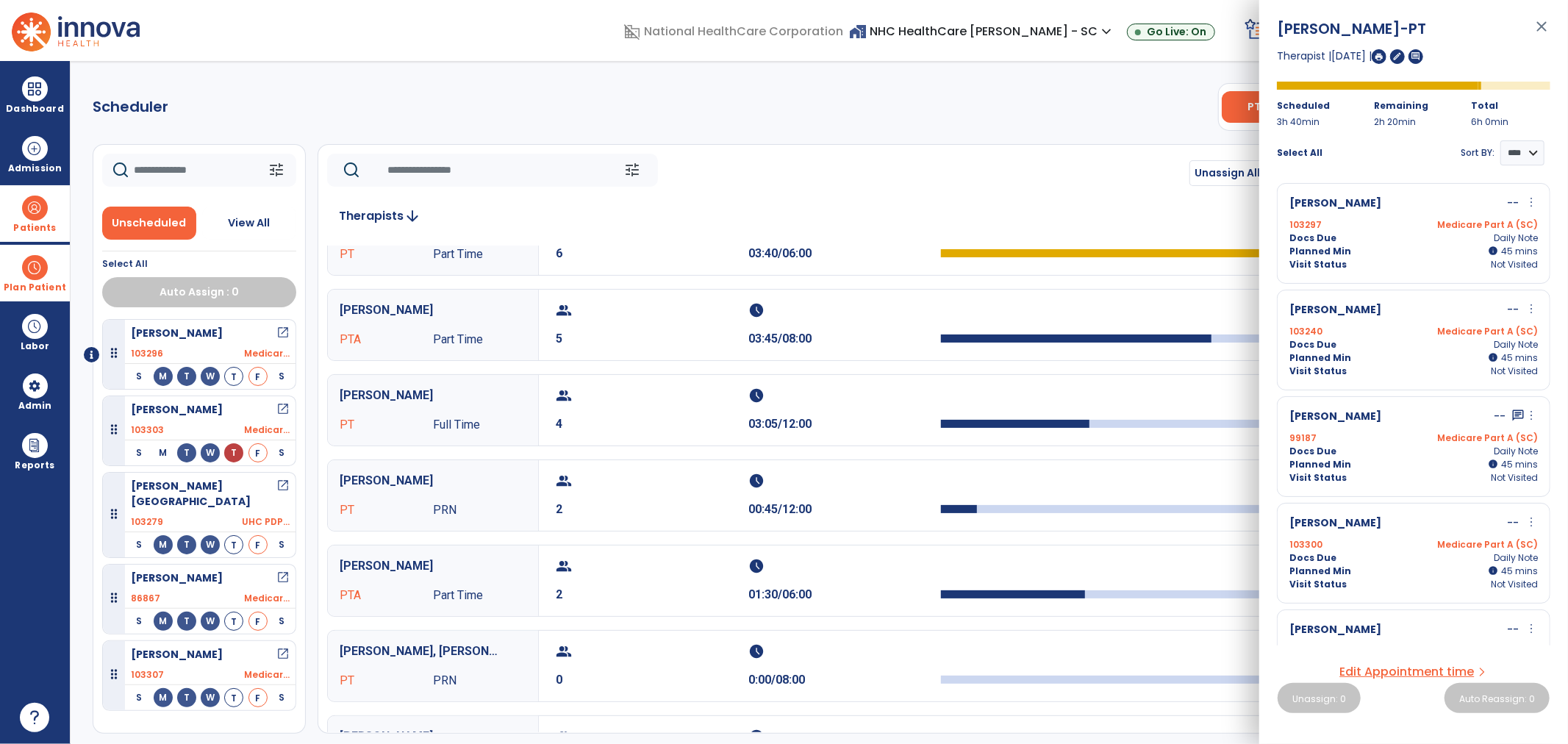 scroll, scrollTop: 326, scrollLeft: 0, axis: vertical 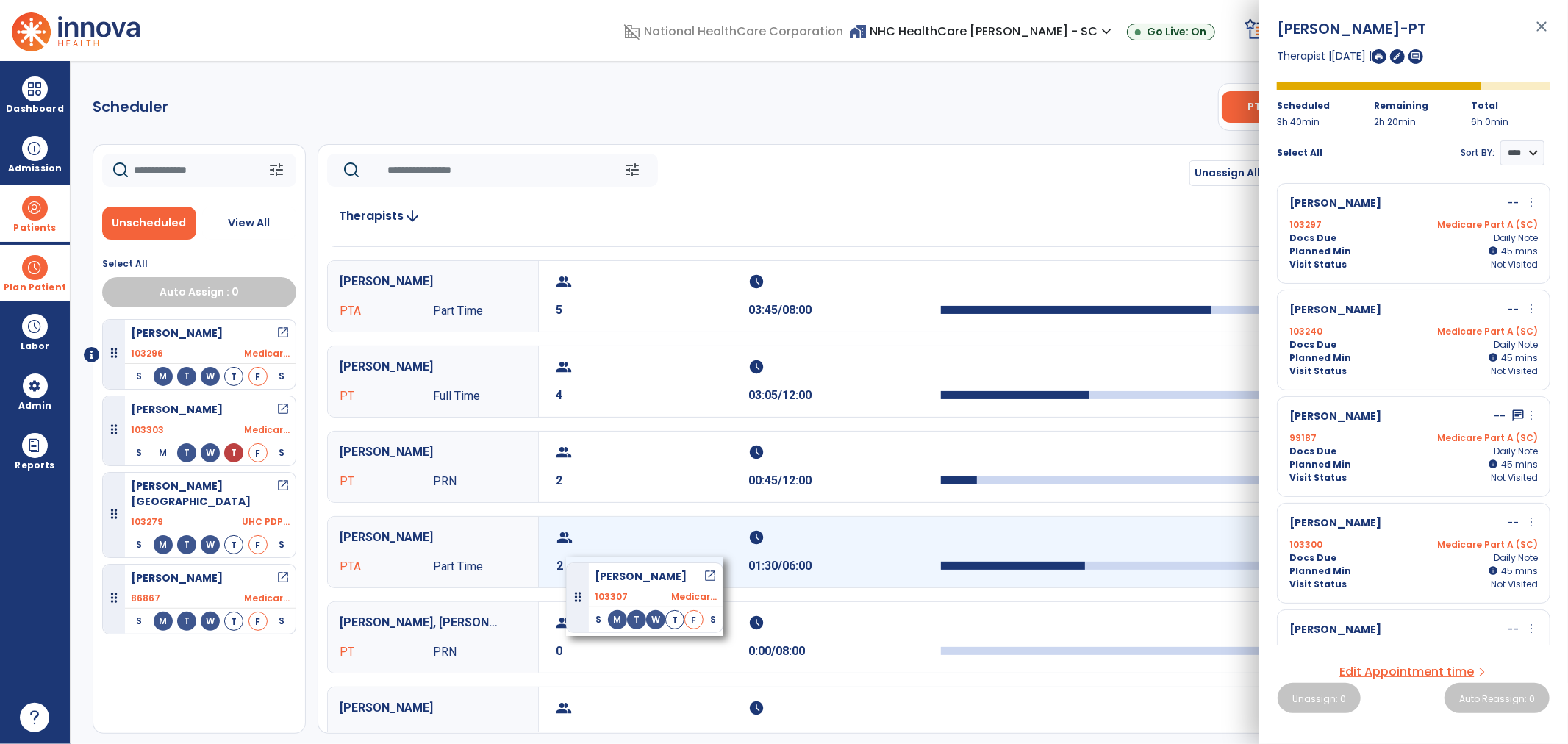 drag, startPoint x: 173, startPoint y: 644, endPoint x: 654, endPoint y: 549, distance: 490.2917 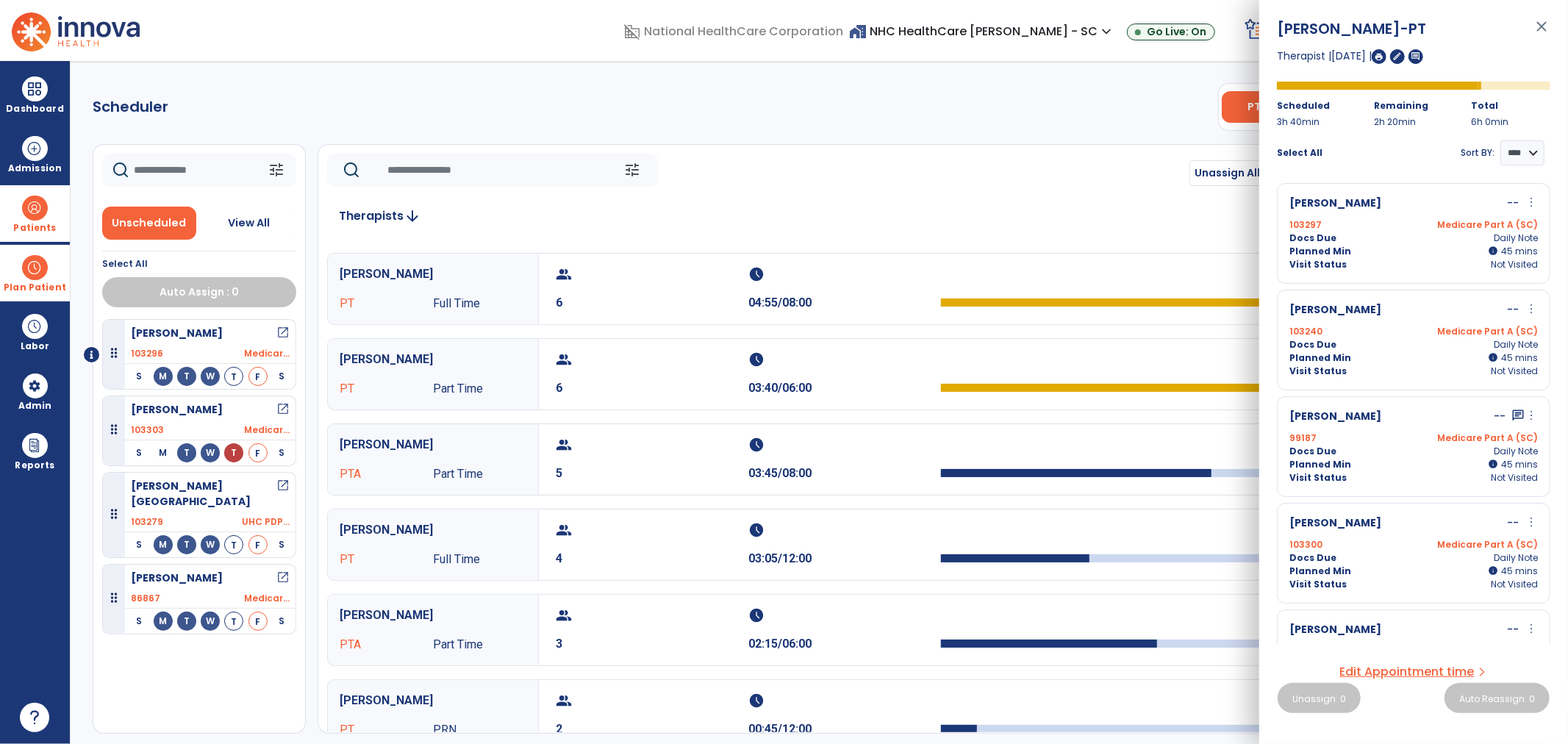 scroll, scrollTop: 82, scrollLeft: 0, axis: vertical 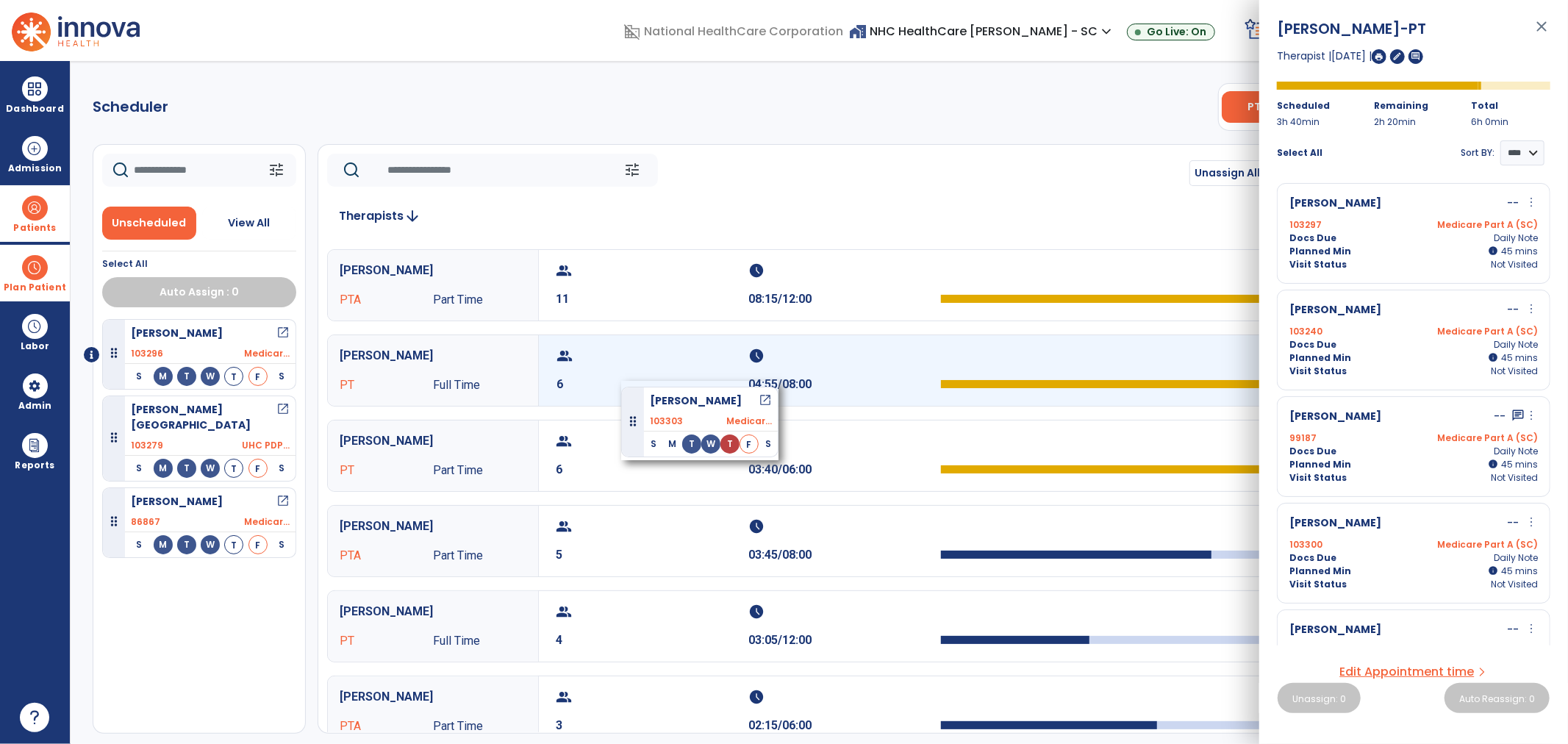 drag, startPoint x: 169, startPoint y: 419, endPoint x: 642, endPoint y: 377, distance: 474.861 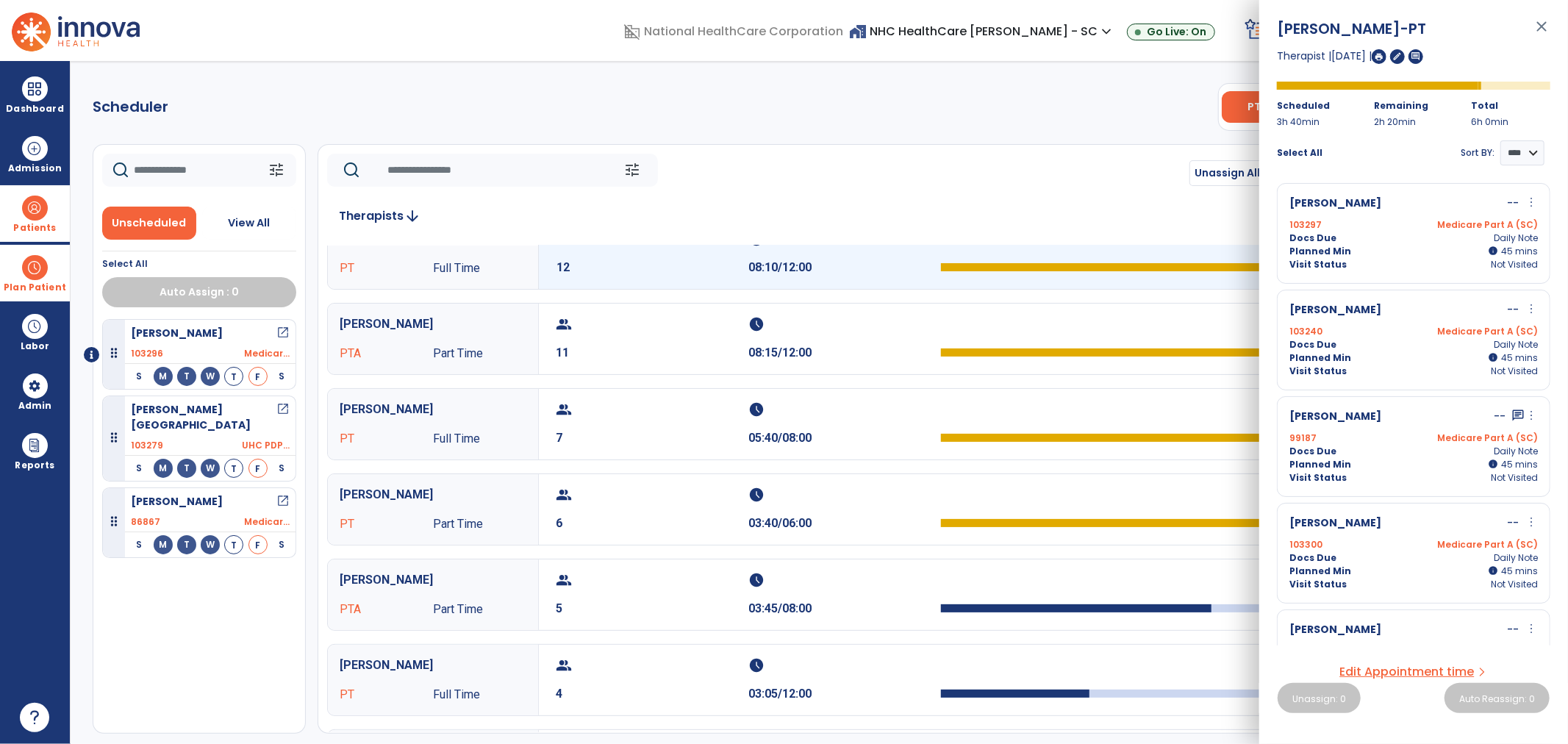 scroll, scrollTop: 0, scrollLeft: 0, axis: both 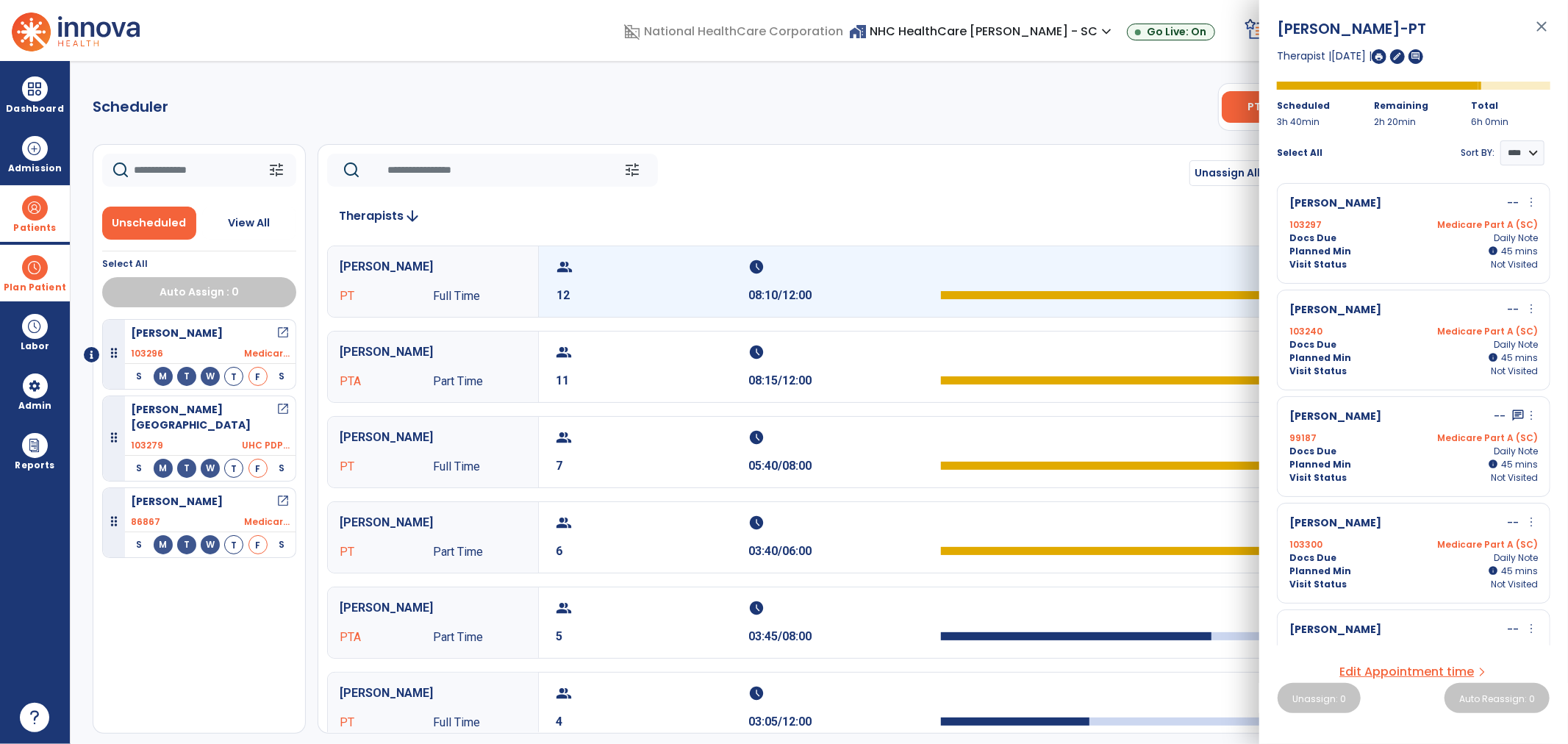 click on "group" at bounding box center [651, 267] 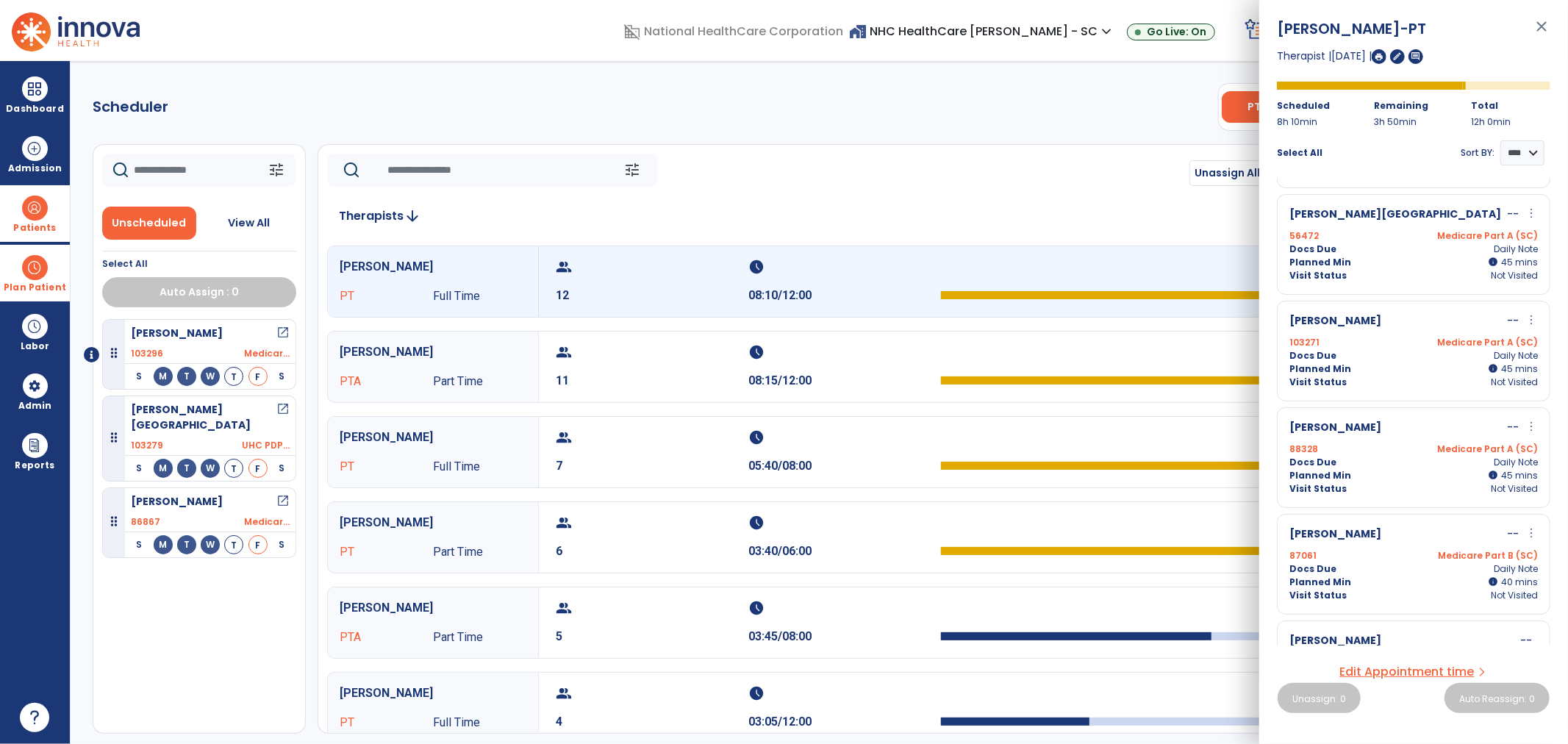 scroll, scrollTop: 815, scrollLeft: 0, axis: vertical 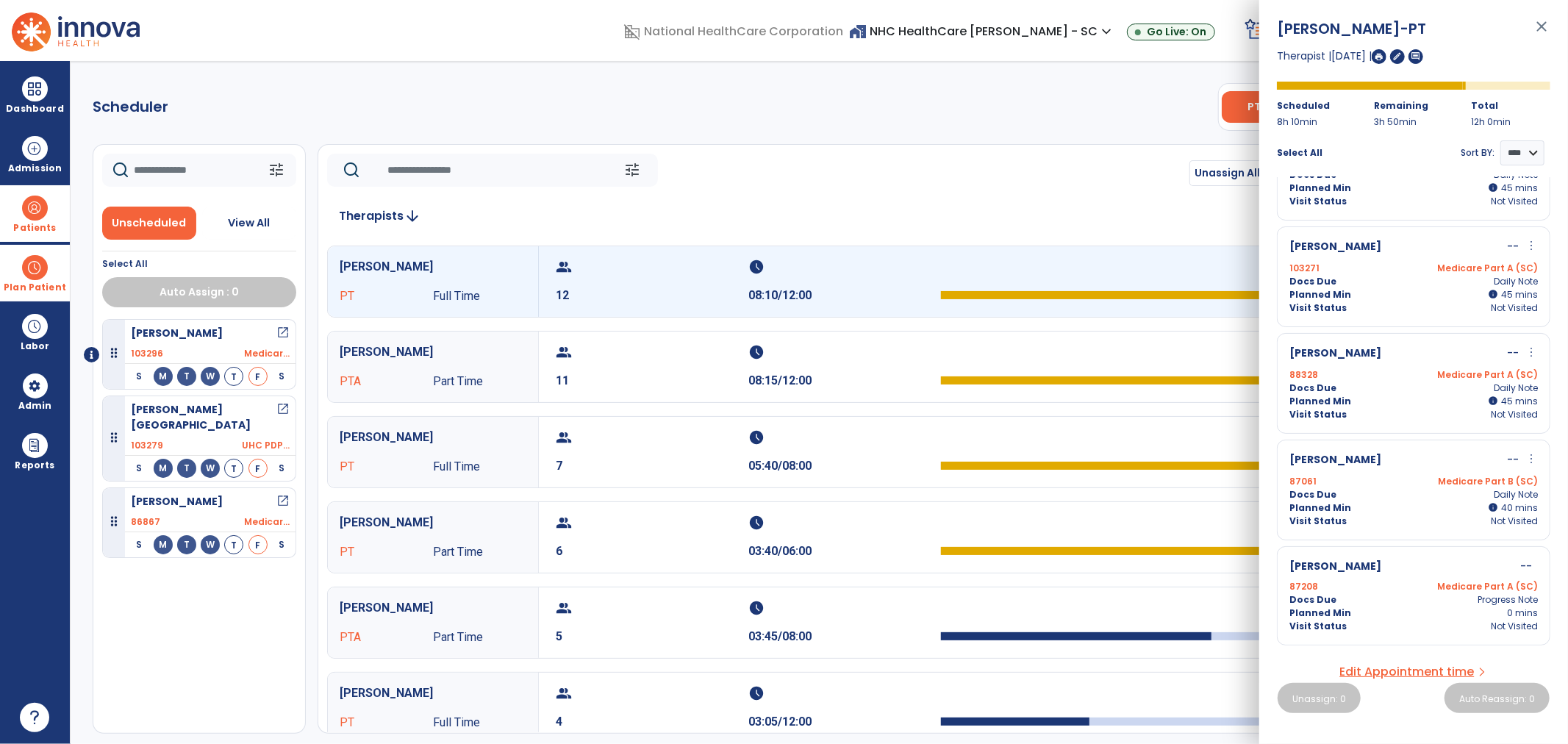 click on "Patients" at bounding box center (35, 213) 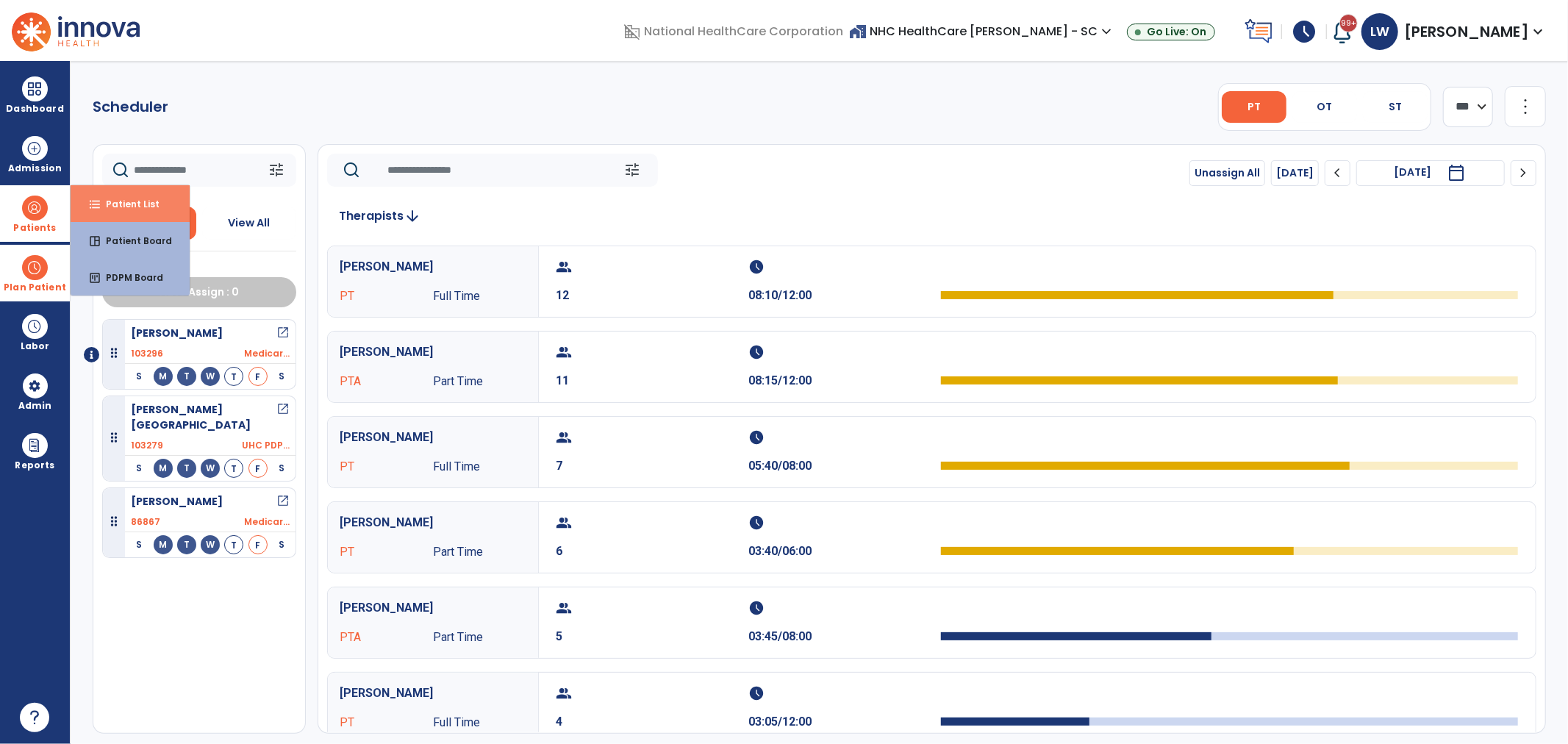 click on "Patient List" at bounding box center (126, 204) 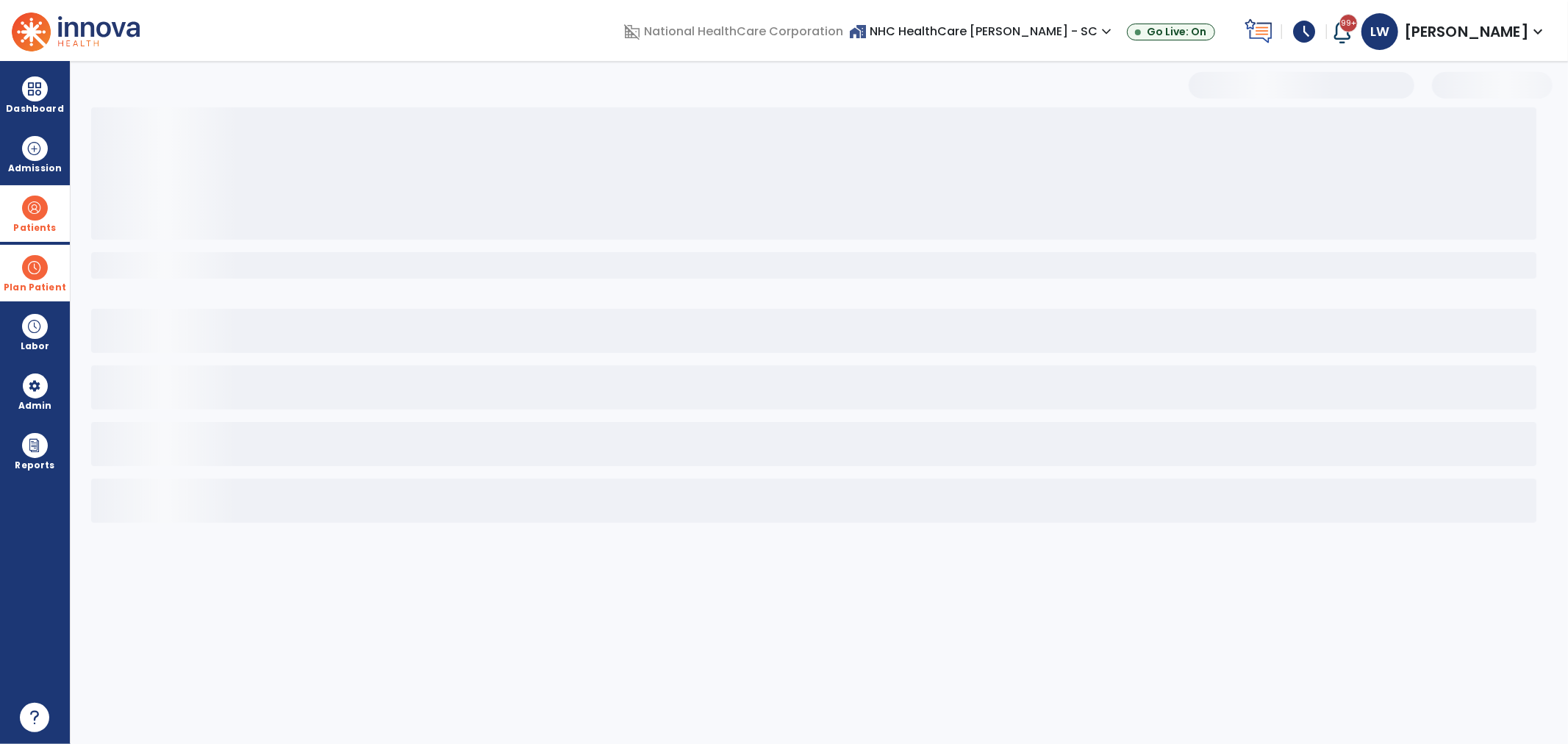 select on "***" 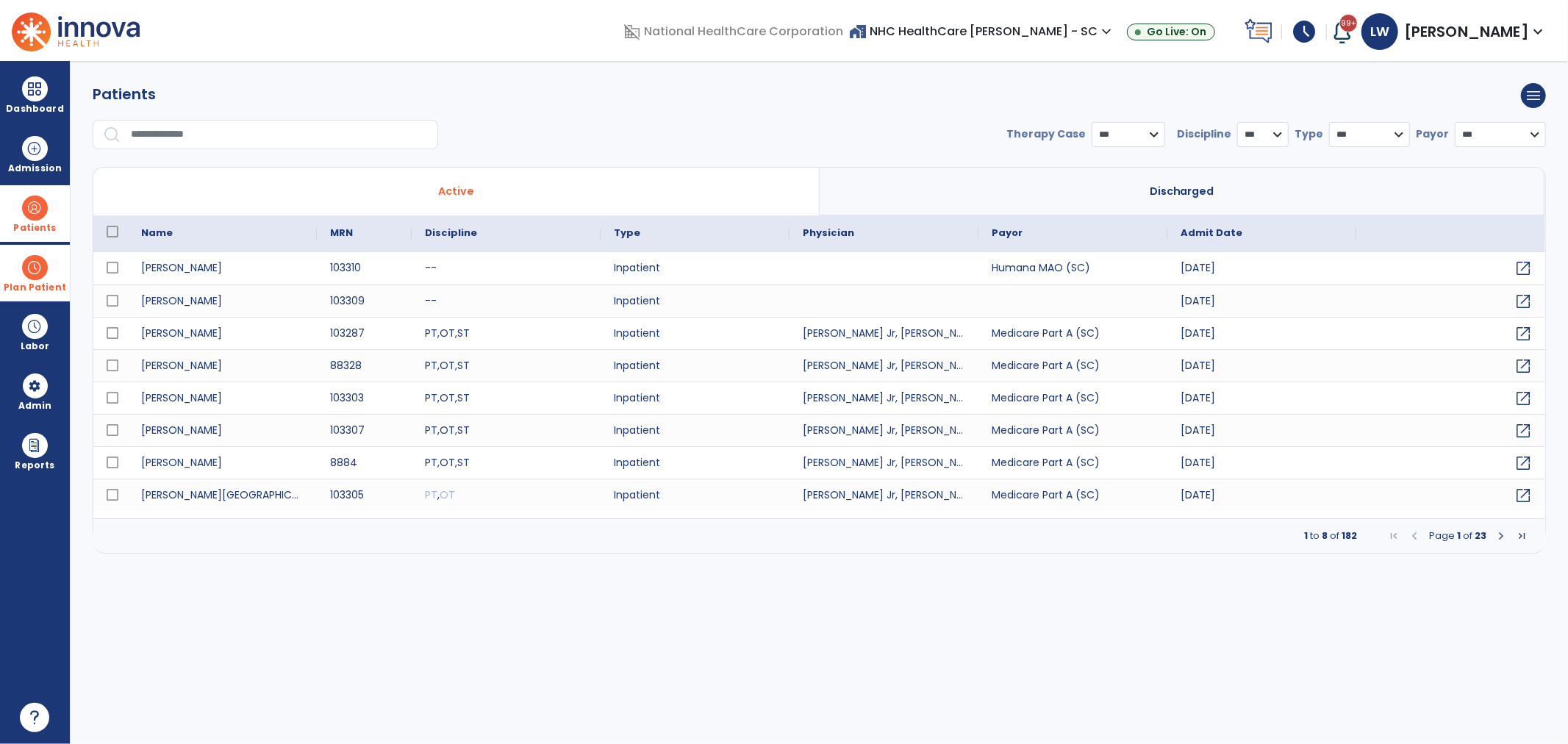 click at bounding box center (279, 135) 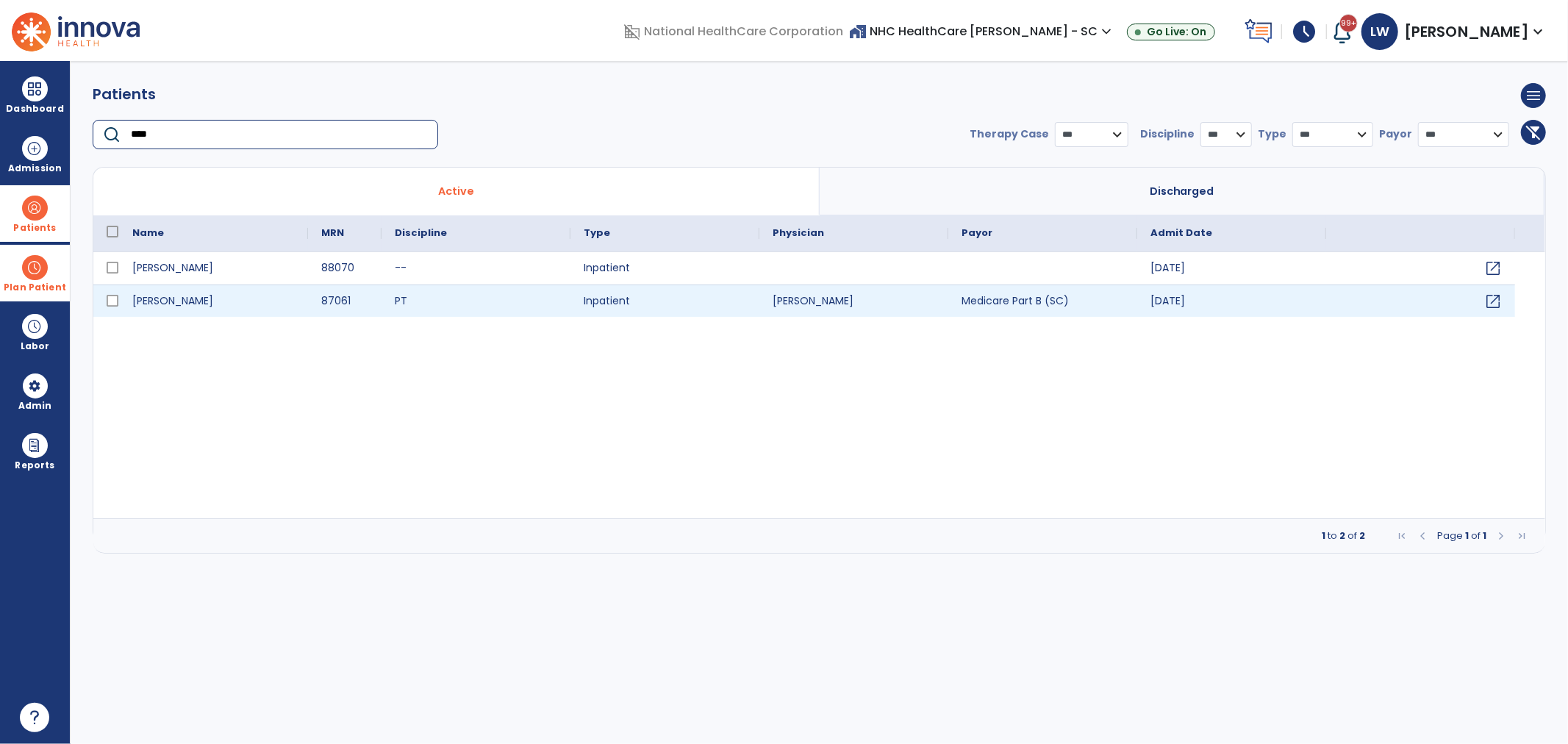 type on "****" 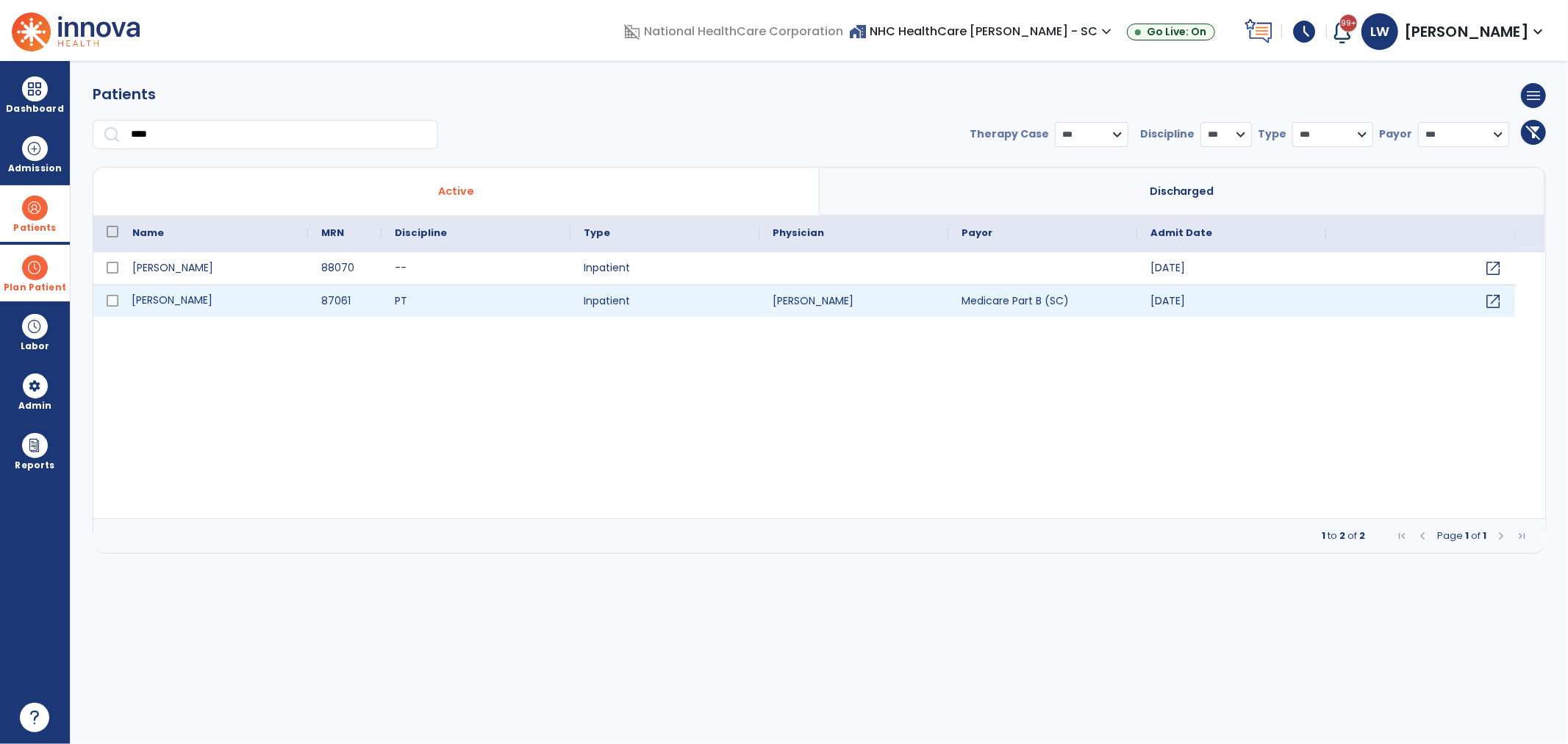 click on "[PERSON_NAME]" at bounding box center [213, 301] 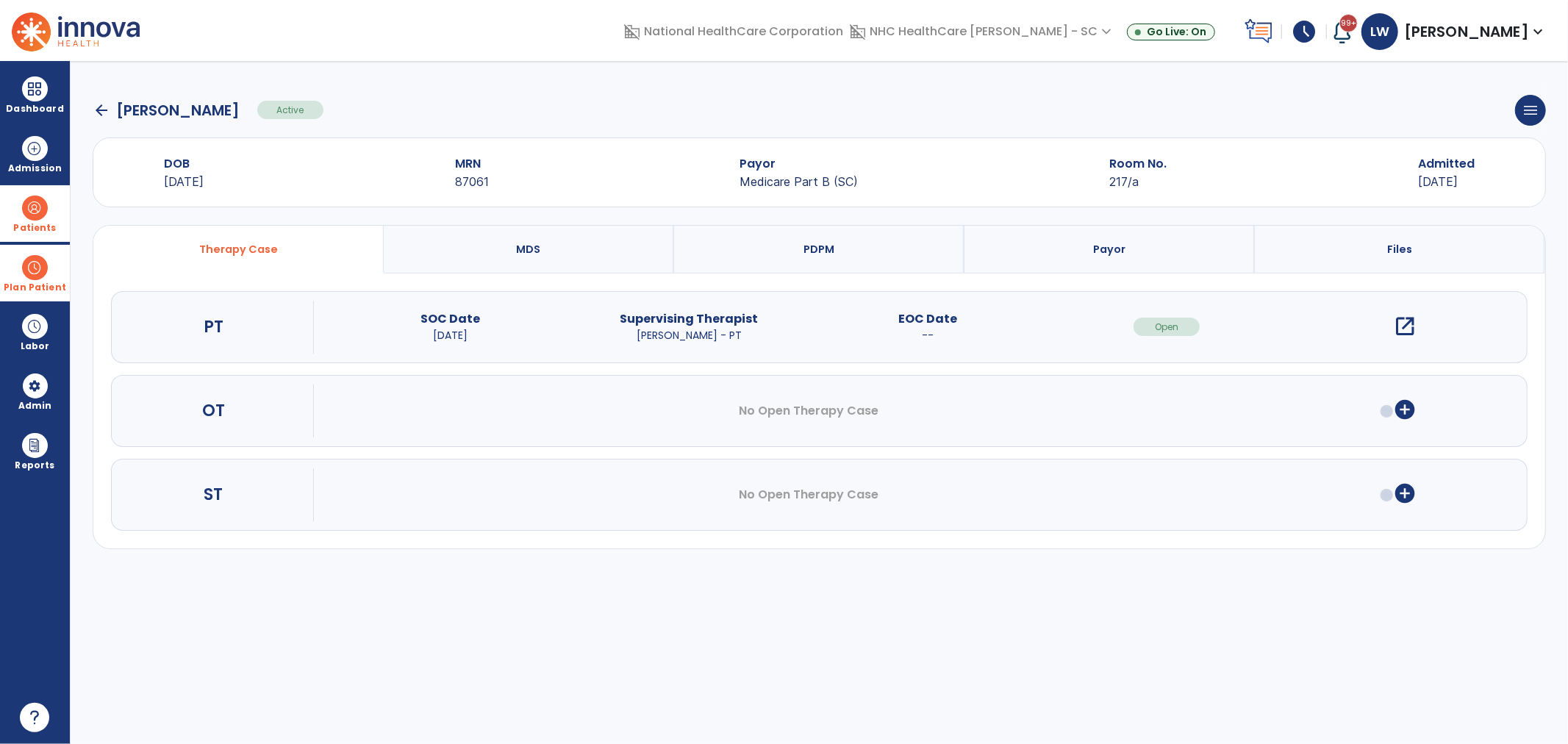 click on "open_in_new" at bounding box center [1406, 326] 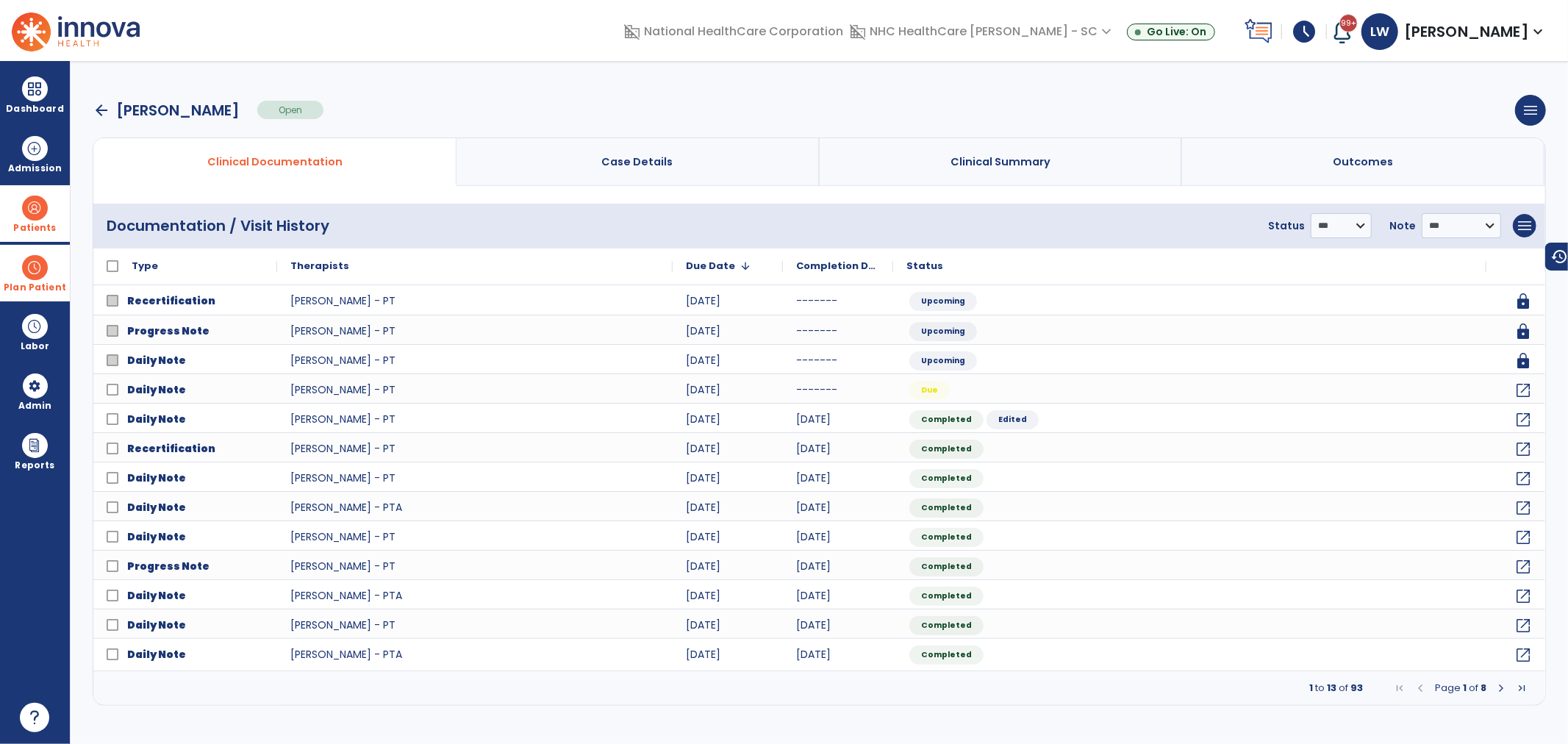 click on "arrow_back" at bounding box center [101, 110] 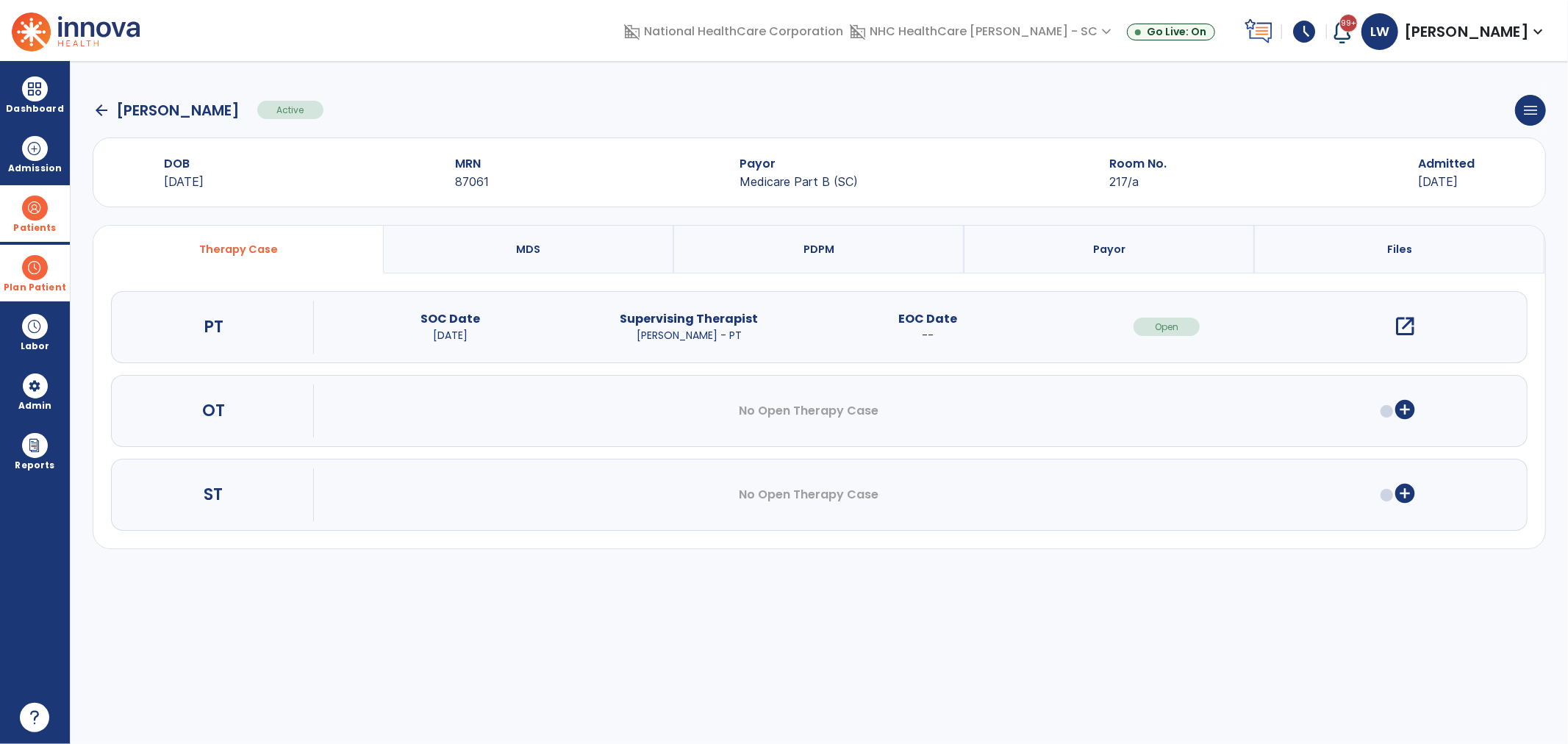 click at bounding box center [35, 268] 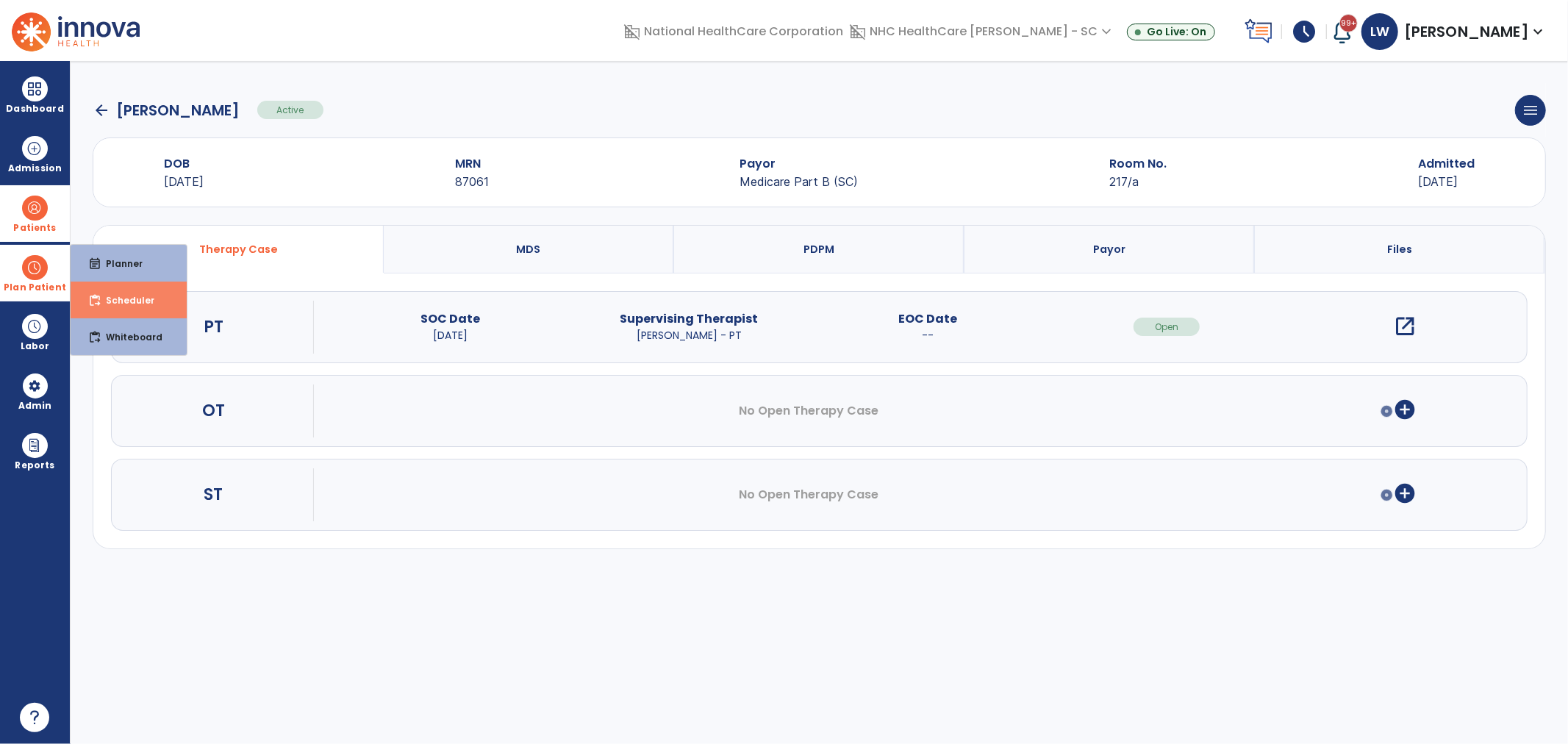click on "Scheduler" at bounding box center (124, 300) 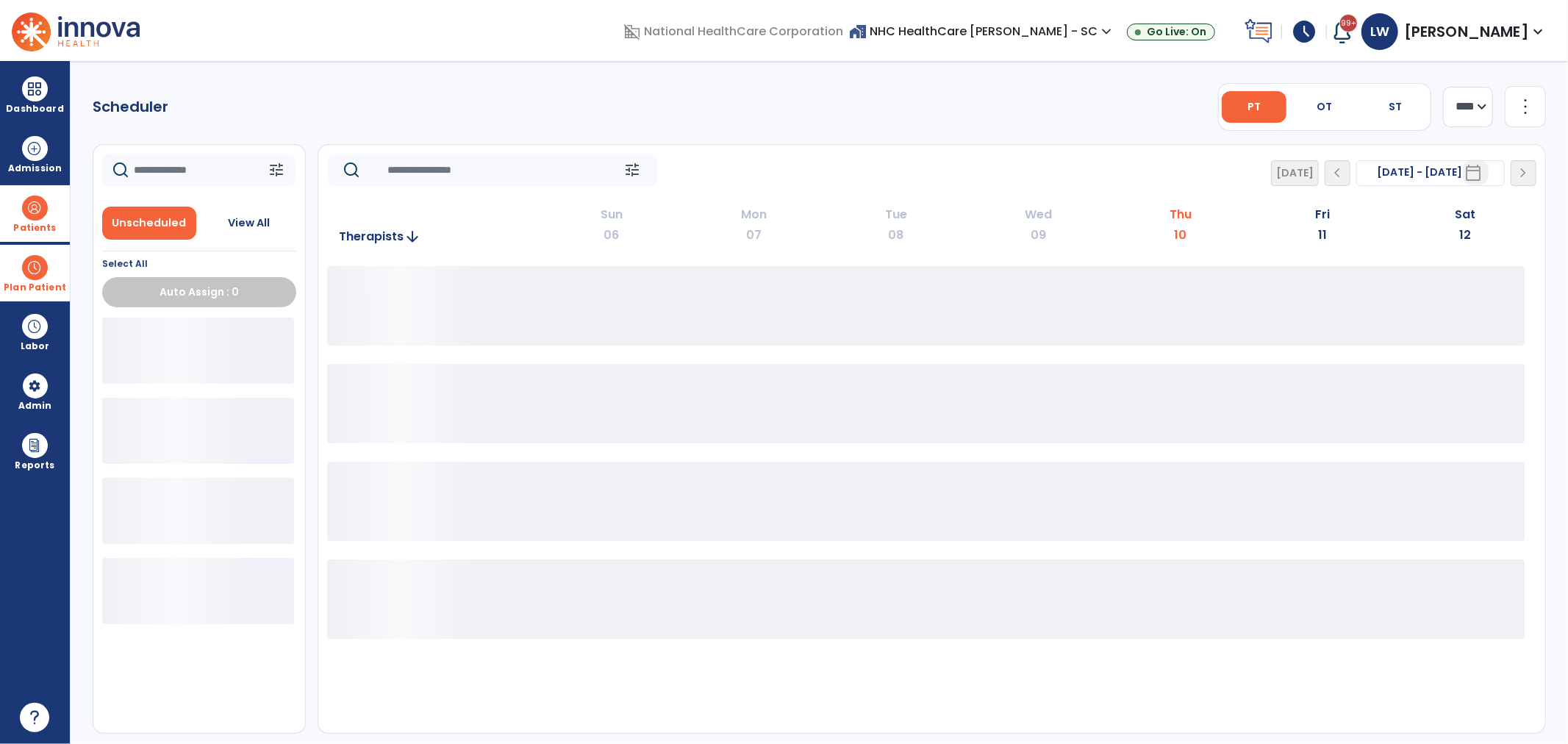 click on "**** ***" 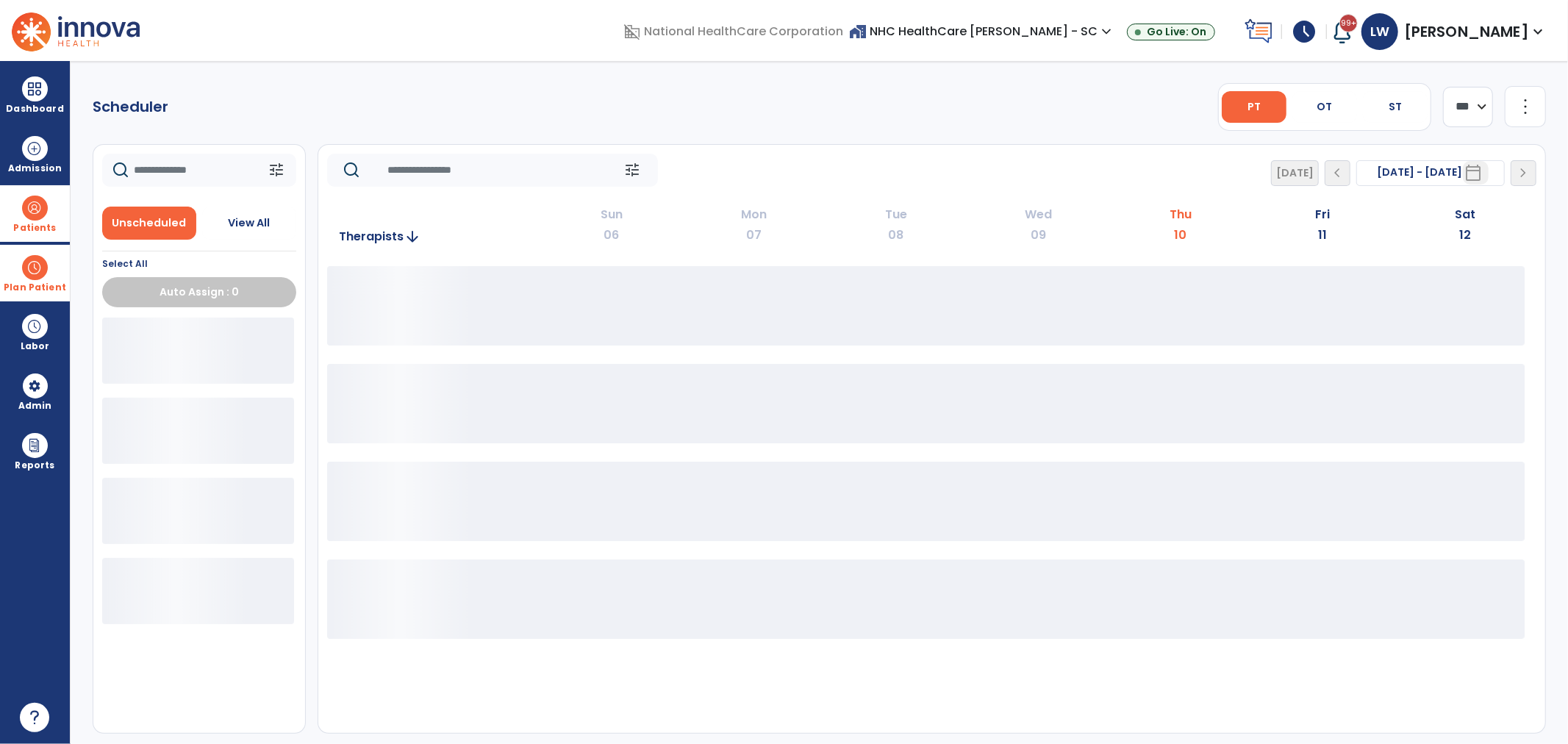 click on "**** ***" 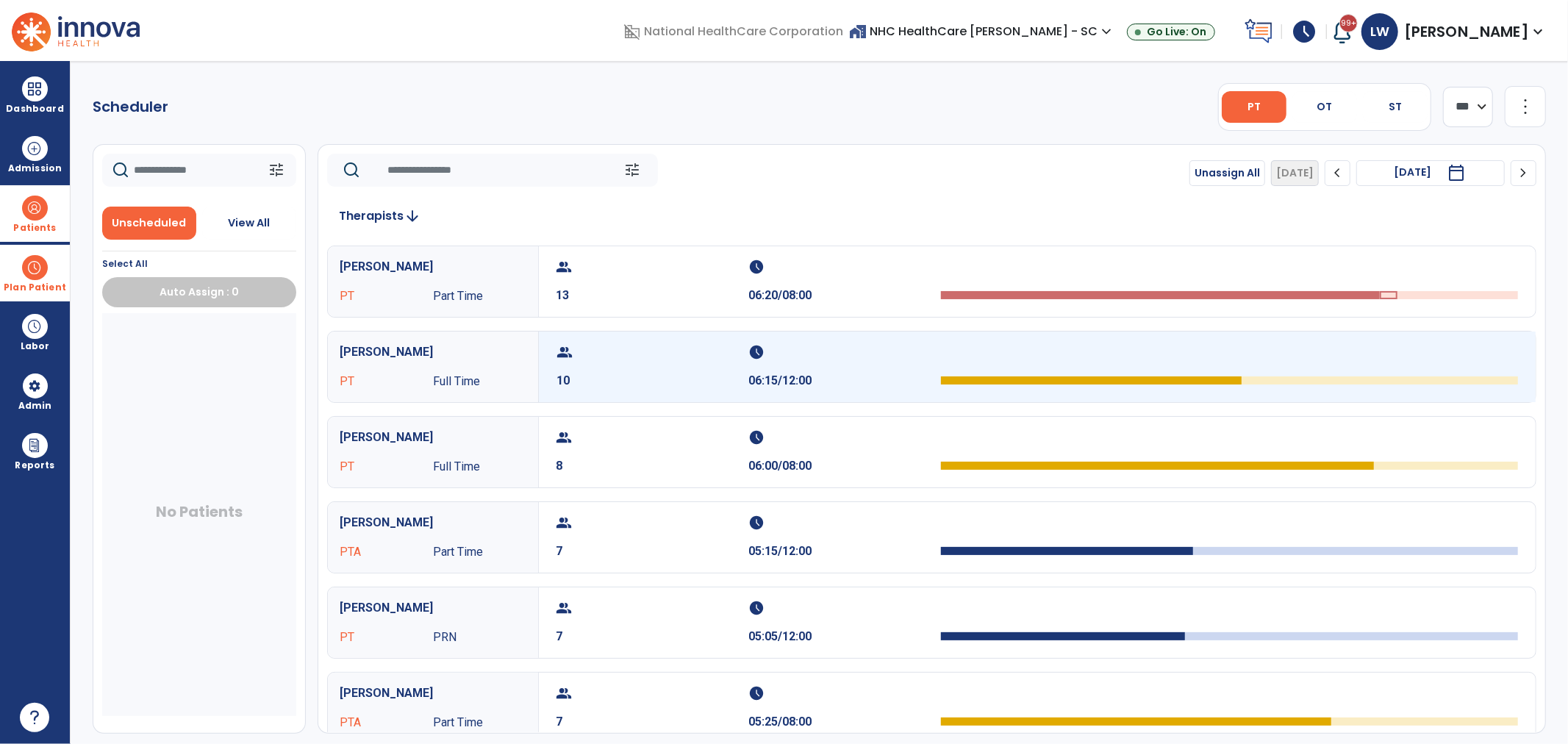click on "group" at bounding box center [651, 352] 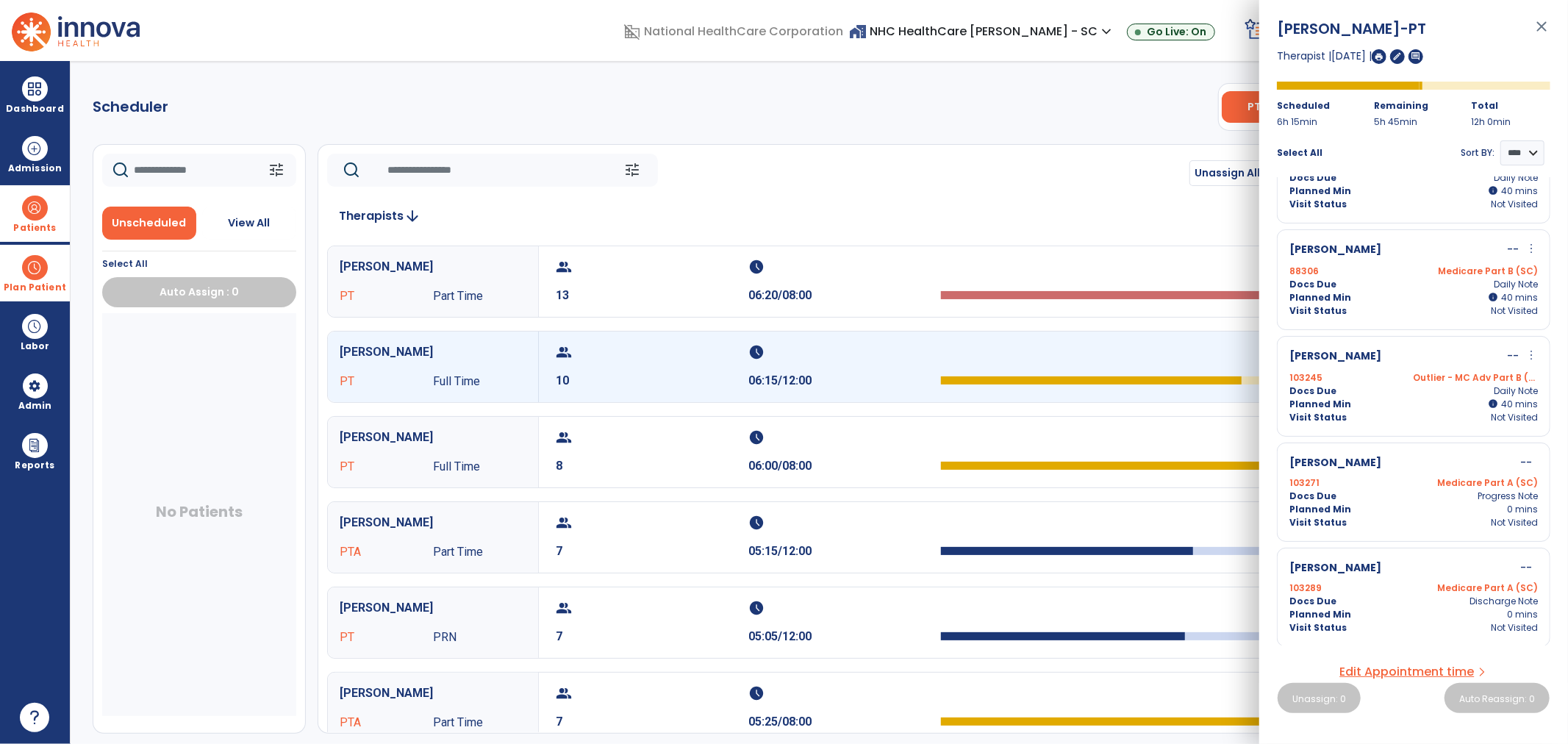 scroll, scrollTop: 598, scrollLeft: 0, axis: vertical 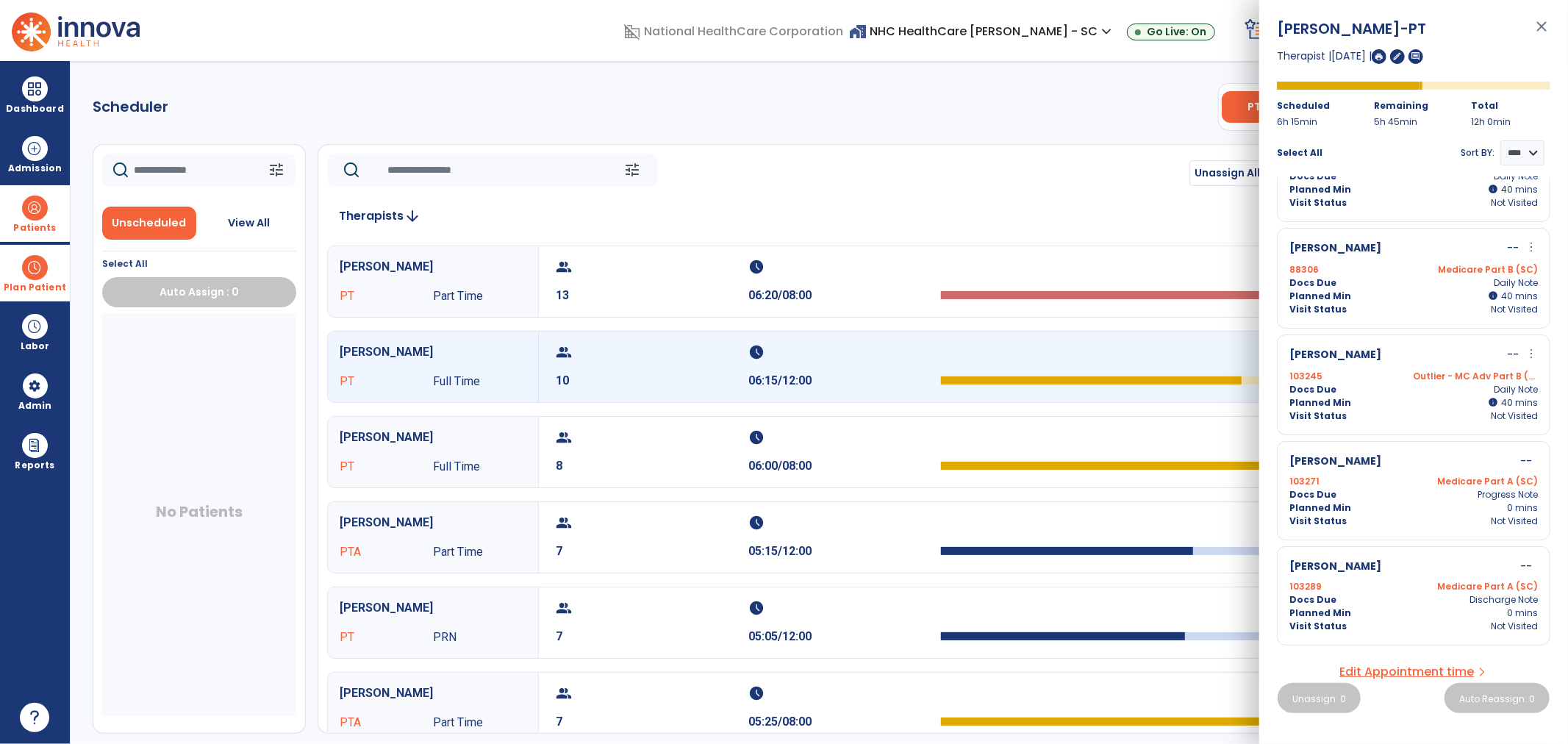 click on "Scheduler   PT   OT   ST  **** *** more_vert  Manage Labor   View All Therapists   Print   tune   Unscheduled   View All  Select All  Auto Assign : 0  No Patients  tune   Unassign All   Today  chevron_left Thu, Jul 10 2025  *********  calendar_today  chevron_right Therapists  arrow_downward   Stiens,   Ashley  PT Part Time  group  13  schedule  06:20/08:00   Wedmore,  Maggie  PT Full Time  group  10  schedule  06:15/12:00   Ridder, Anna PT Full Time  group  8  schedule  06:00/08:00   Brashier, Katherine  PTA Part Time  group  7  schedule  05:15/12:00   Bright, Kim PT PRN  group  7  schedule  05:05/12:00   Feeney, Nancy PTA Part Time  group  7  schedule  05:25/08:00   Johnson, Paige PT Full Time  group  6  schedule  06:20/12:00   Johnsman, Jamie  PTA Part Time  group  5  schedule  03:45/08:00   Merrell, Barbara  PTA Part Time  group  5  schedule  03:45/06:00   Wilkins, Hope PTA PRN  group  4  schedule  02:15/04:00   Jenkins, Osborne Katharine  PT PRN  group  0  schedule  0:00/08:00   Kirby, Rachel" at bounding box center (819, 402) 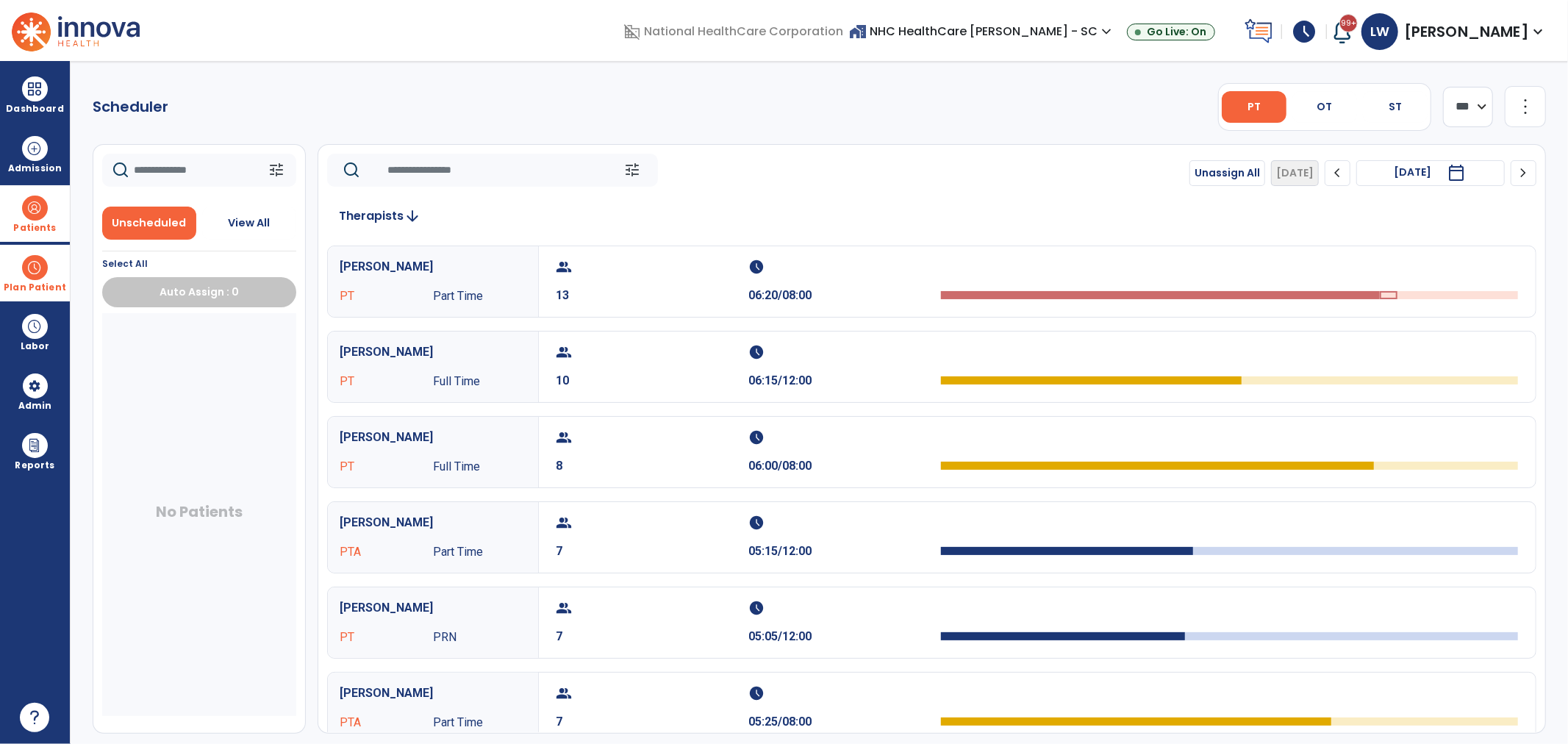 click on "chevron_right" 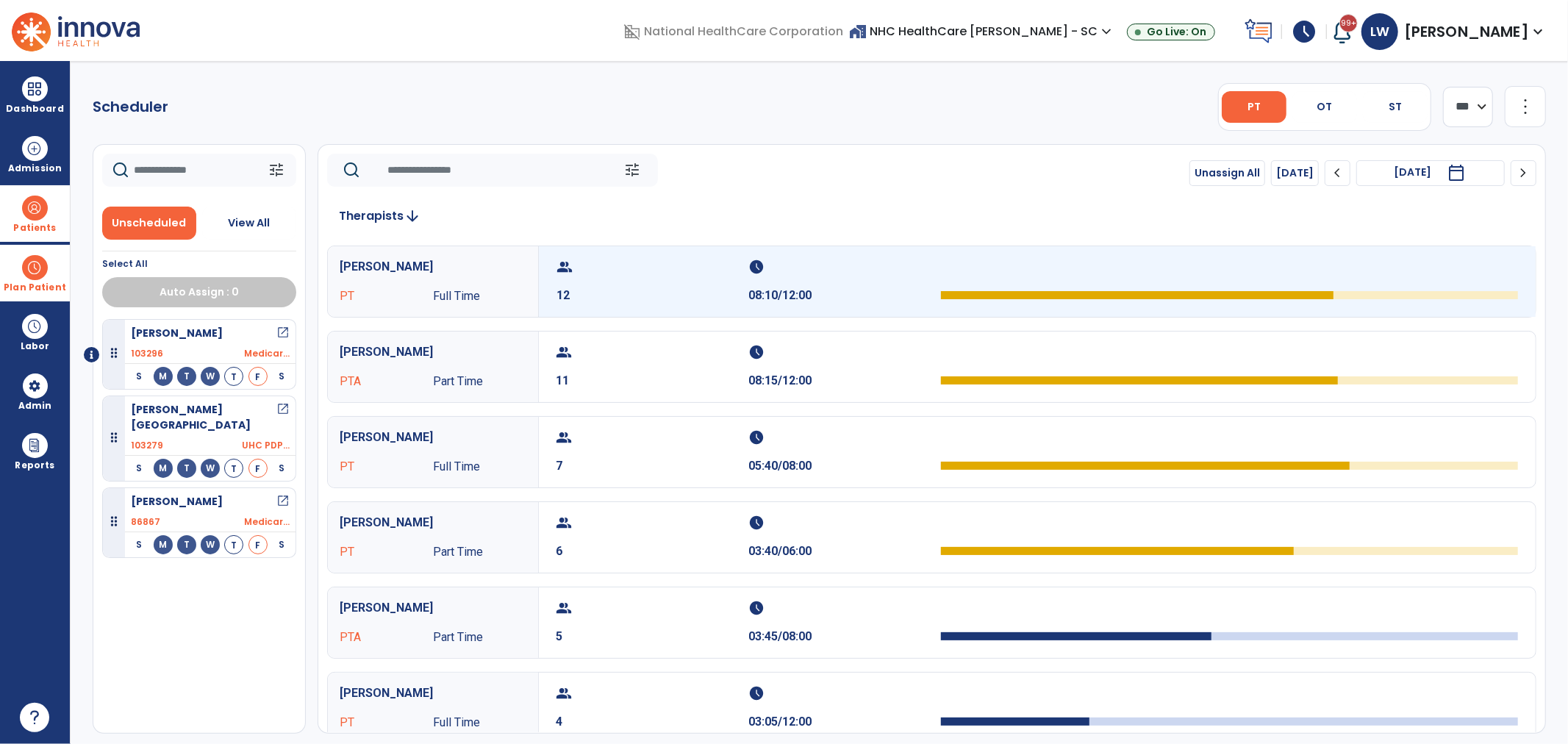 click on "12" at bounding box center (653, 296) 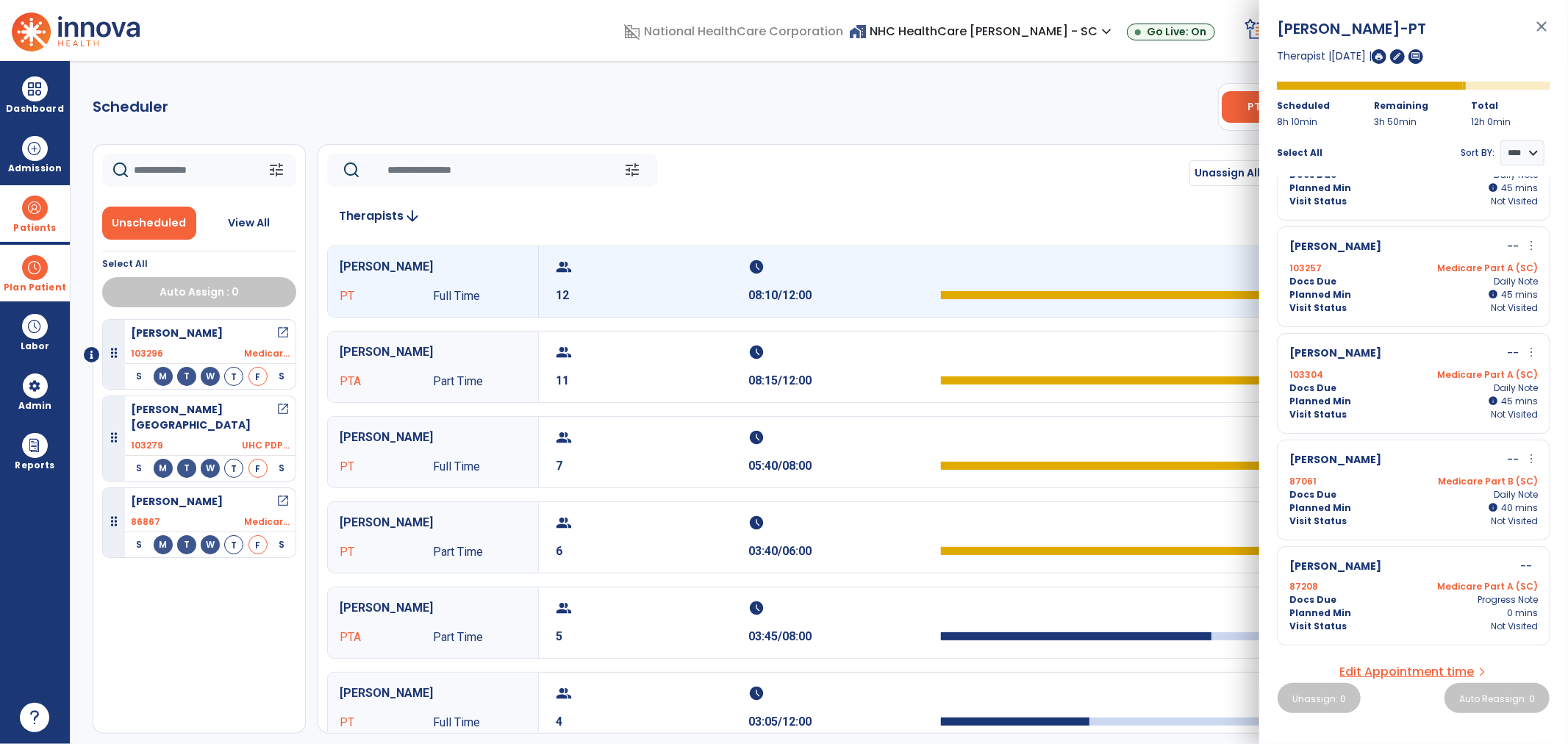scroll, scrollTop: 815, scrollLeft: 0, axis: vertical 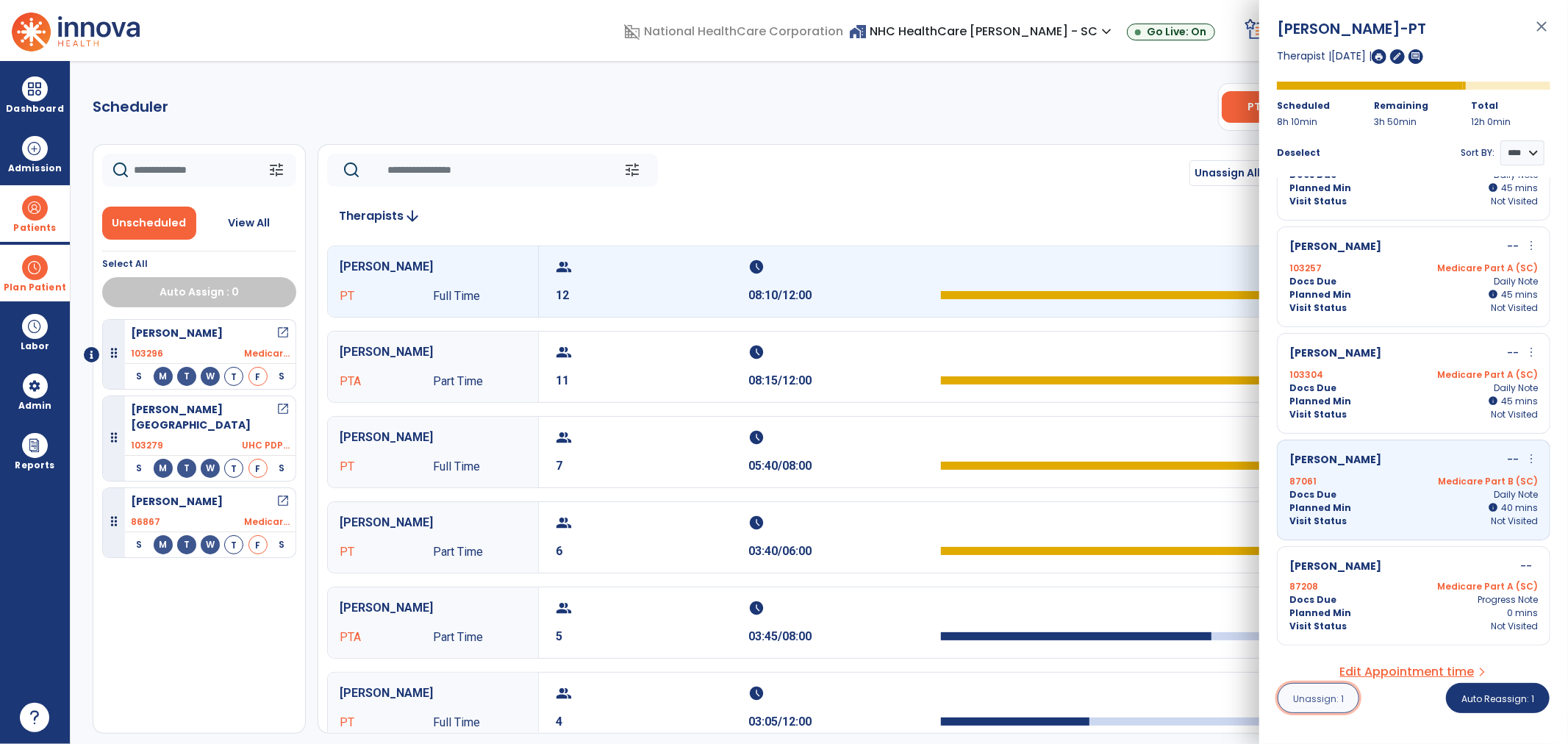 click on "Unassign: 1" at bounding box center (1318, 698) 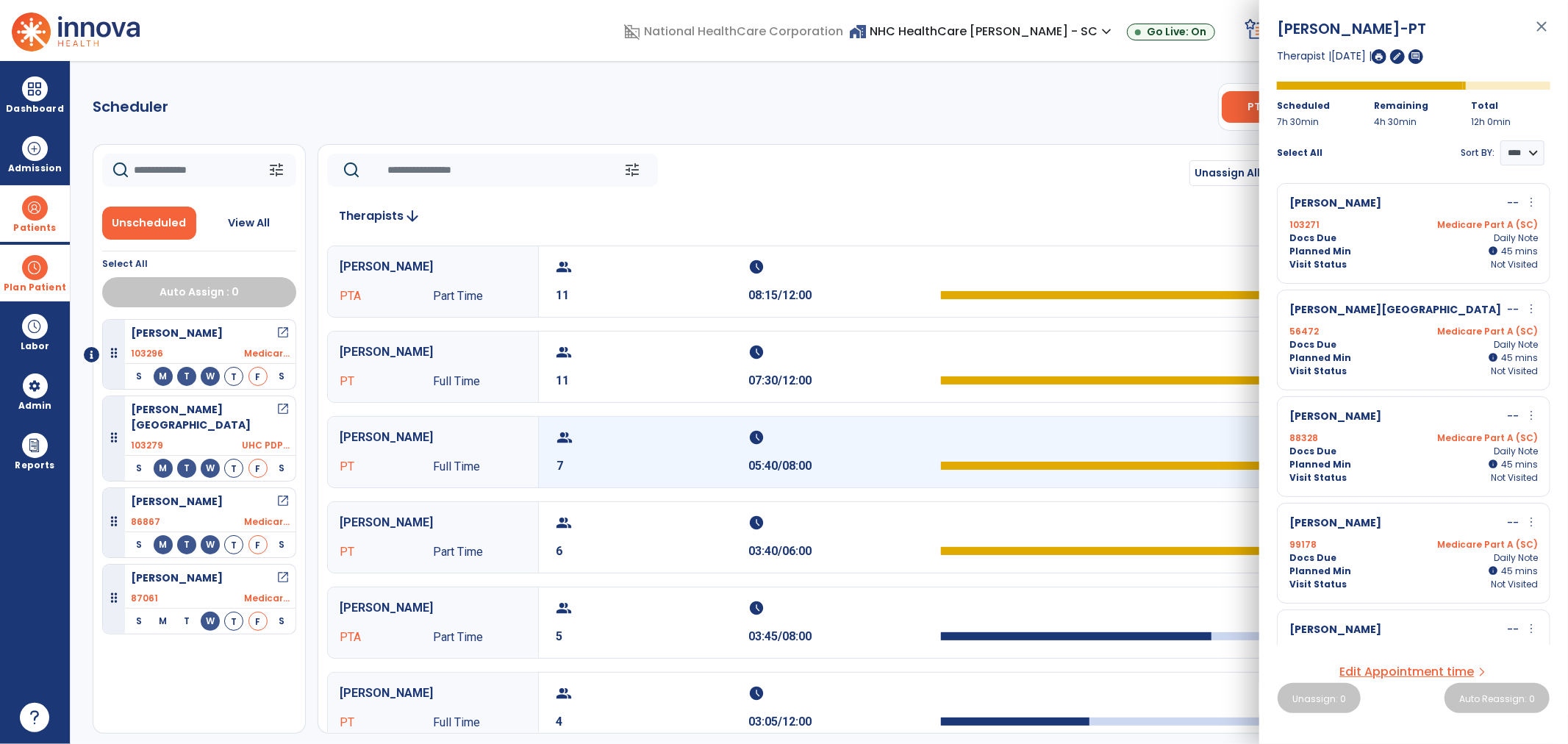 click on "group  7" at bounding box center [653, 452] 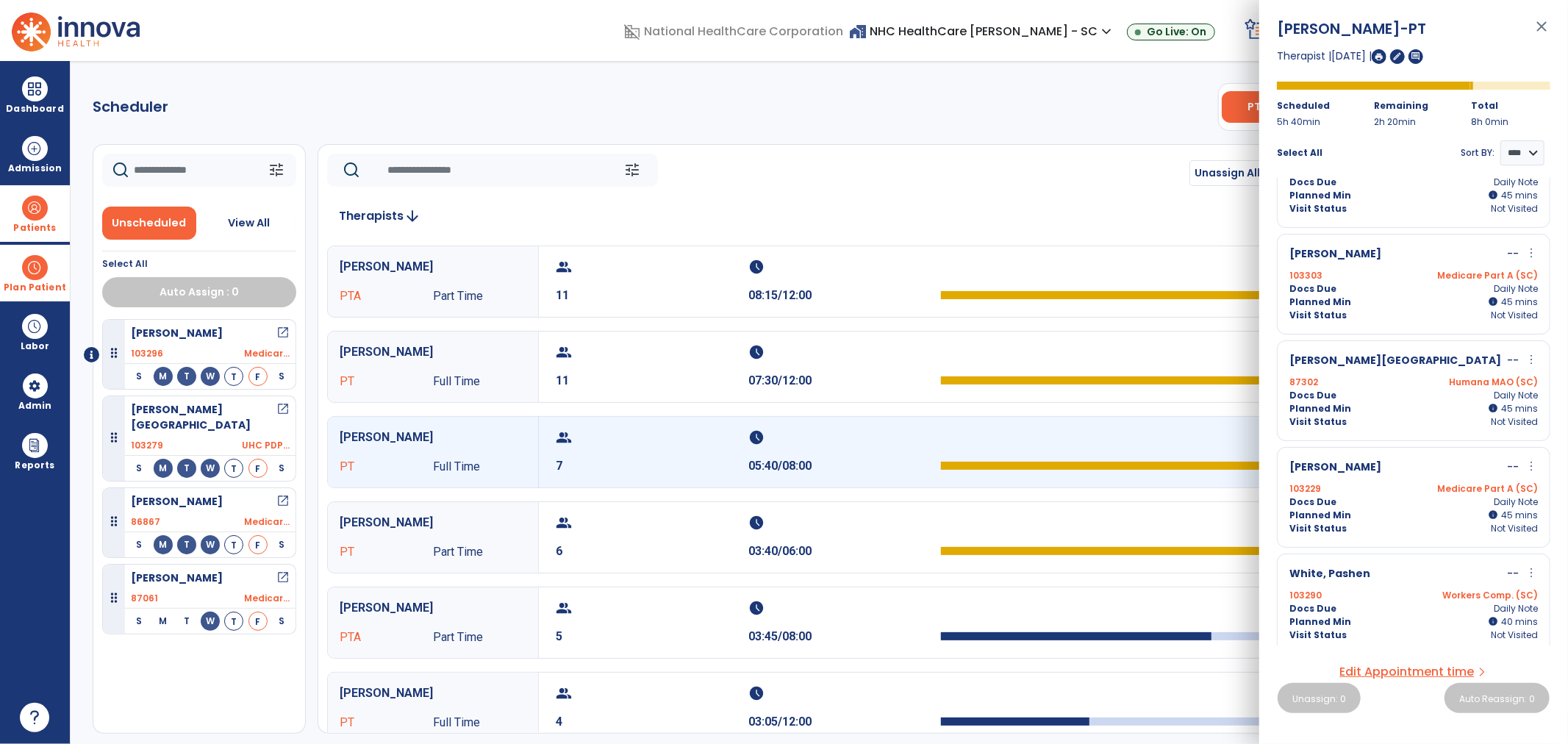 scroll, scrollTop: 281, scrollLeft: 0, axis: vertical 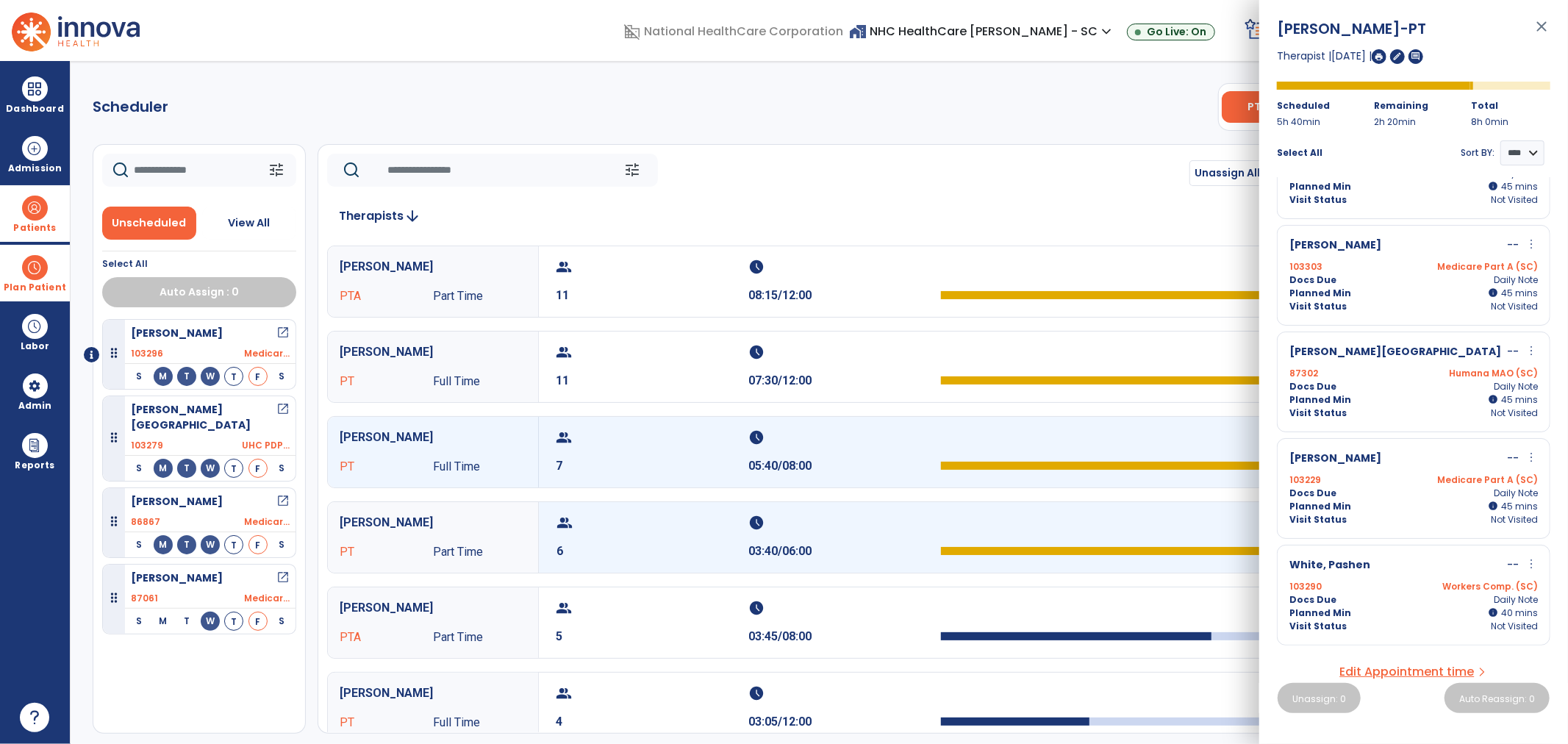 click on "group  6" at bounding box center (653, 537) 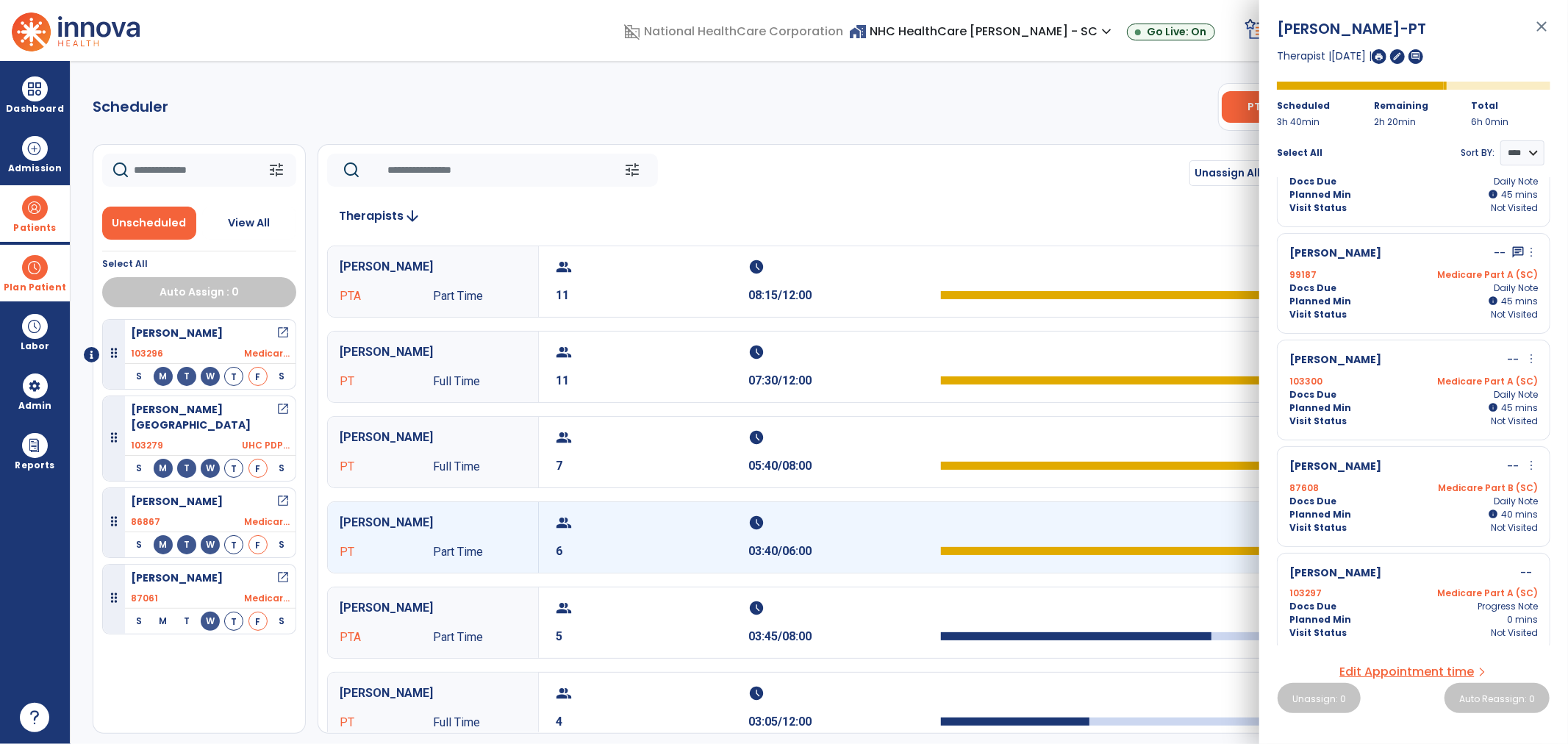 scroll, scrollTop: 172, scrollLeft: 0, axis: vertical 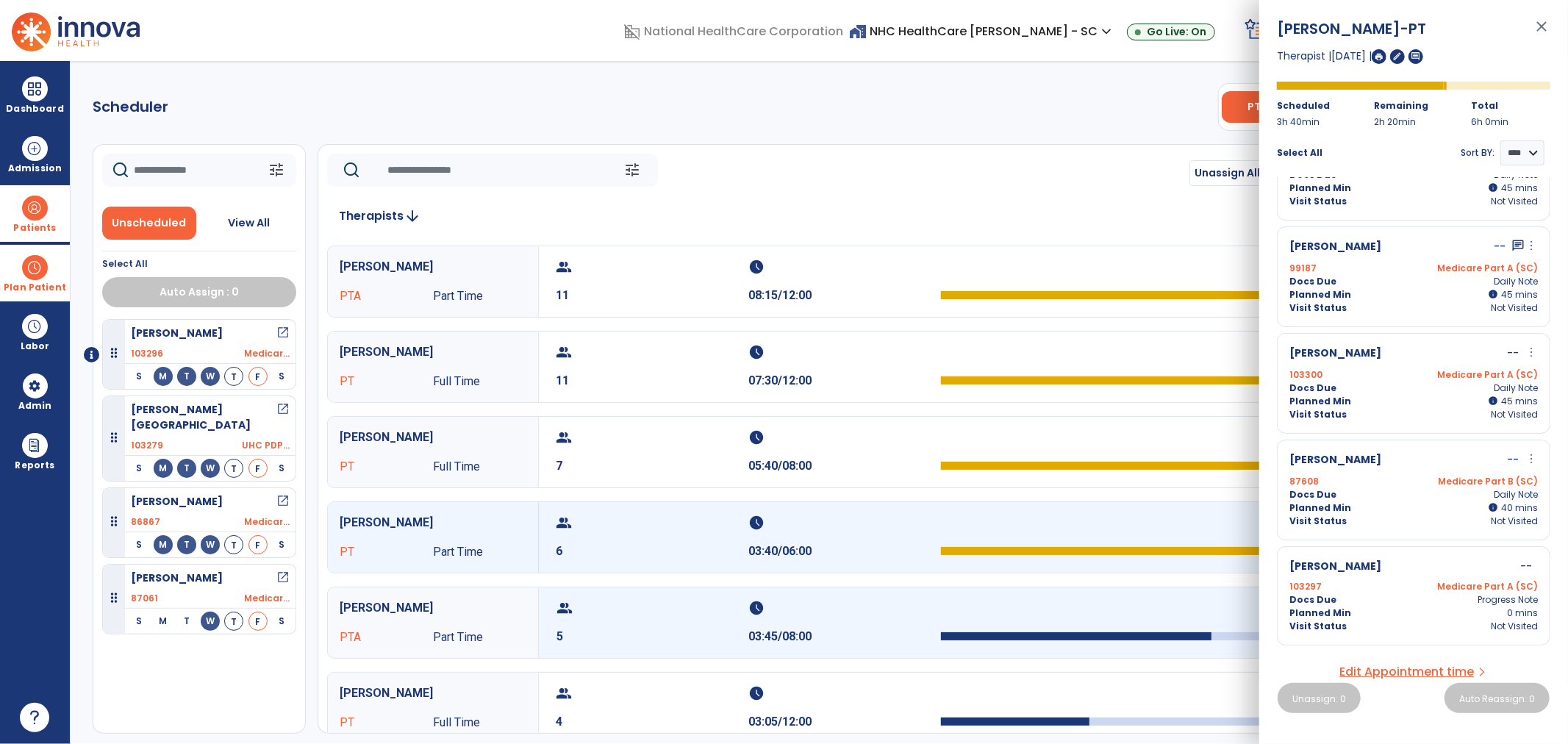 click on "group  5" at bounding box center (653, 623) 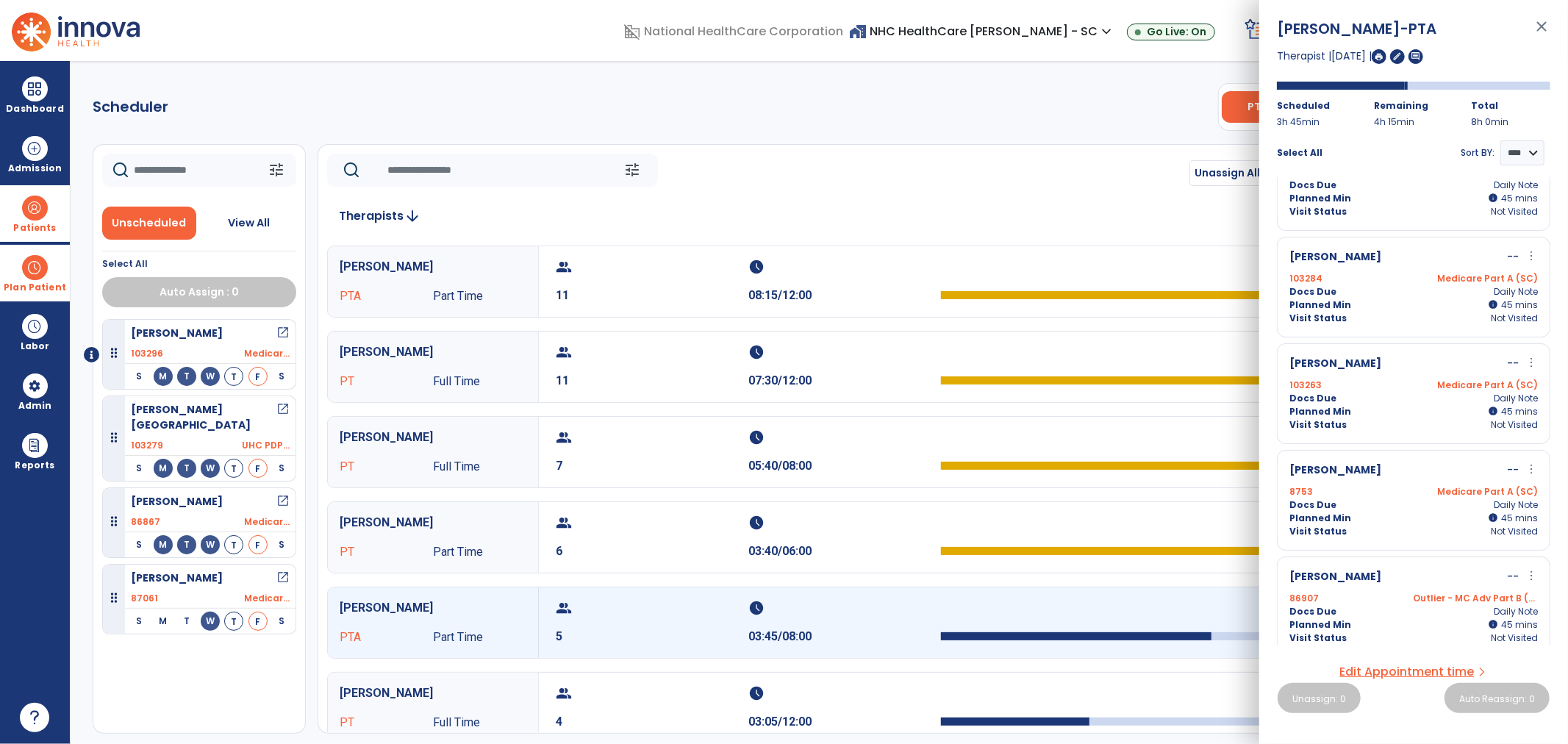 scroll, scrollTop: 67, scrollLeft: 0, axis: vertical 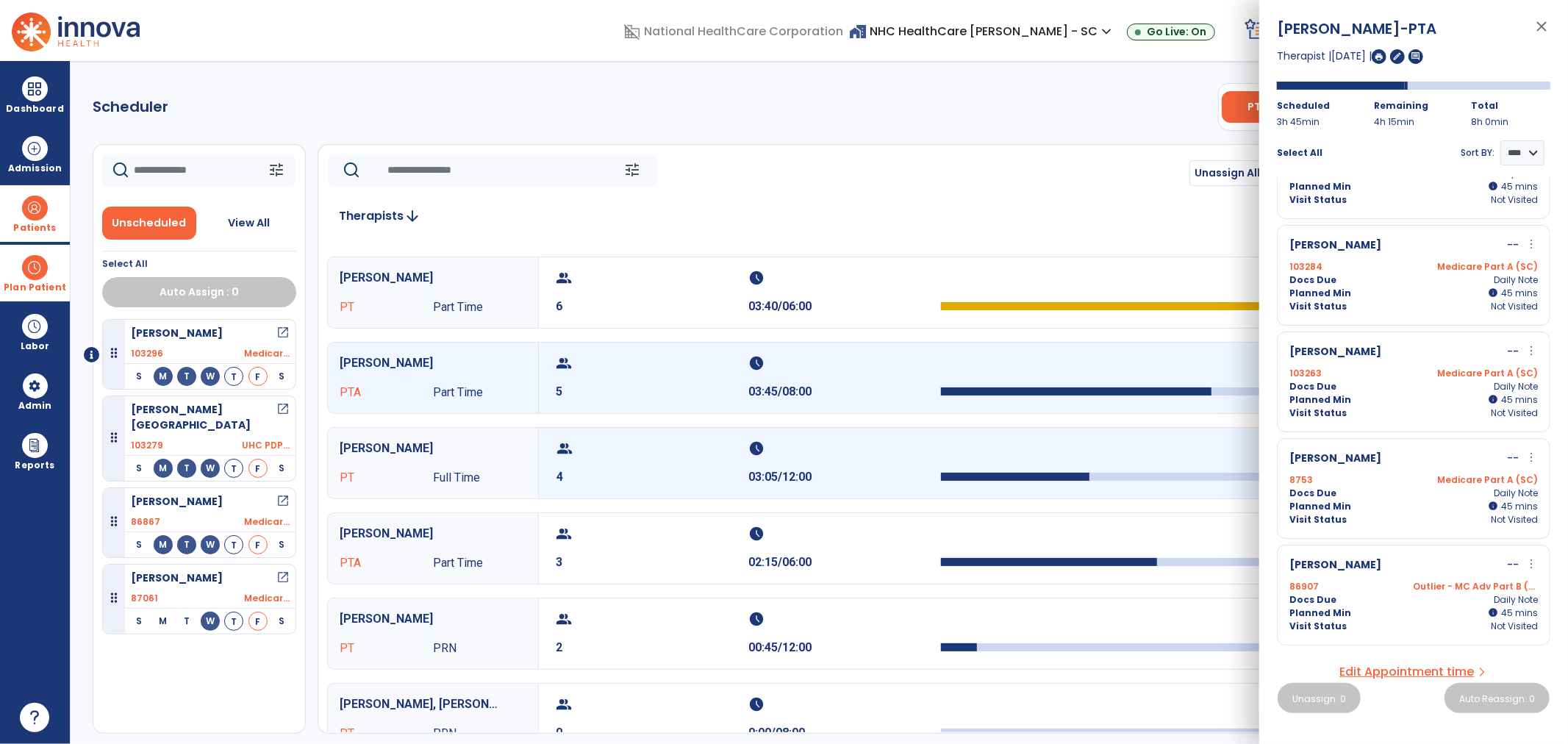 click on "4" at bounding box center (653, 477) 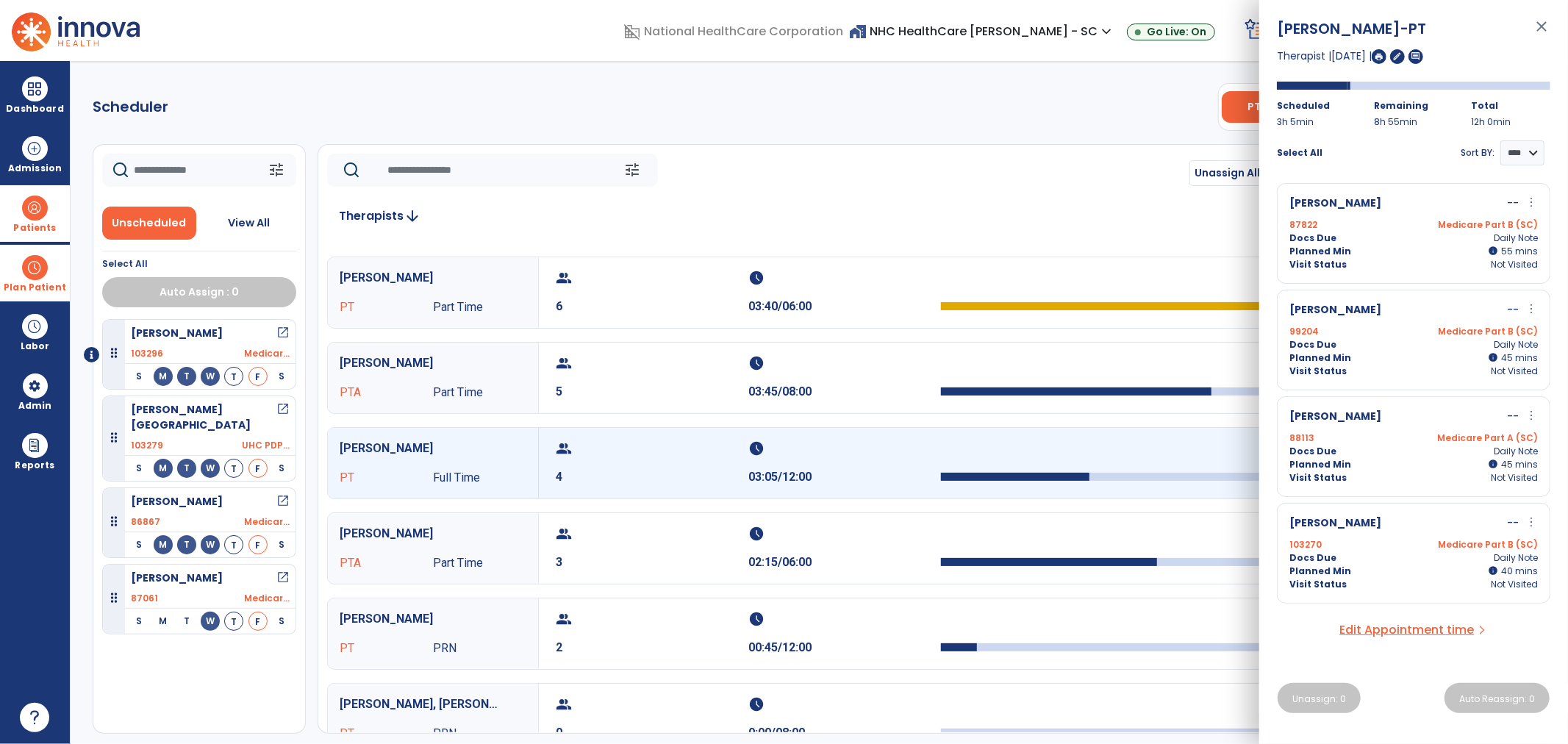 click at bounding box center (35, 268) 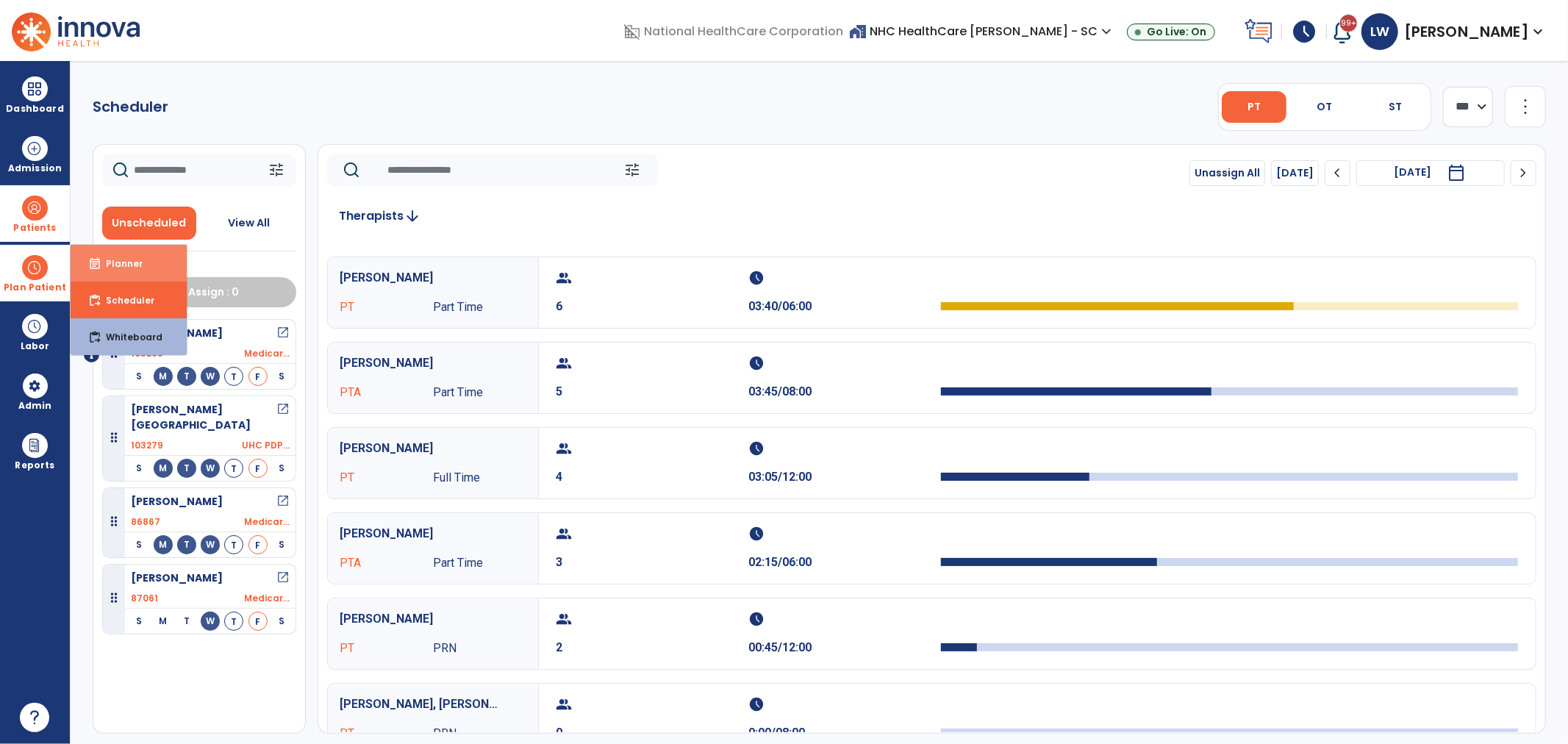 click on "event_note  Planner" at bounding box center [129, 263] 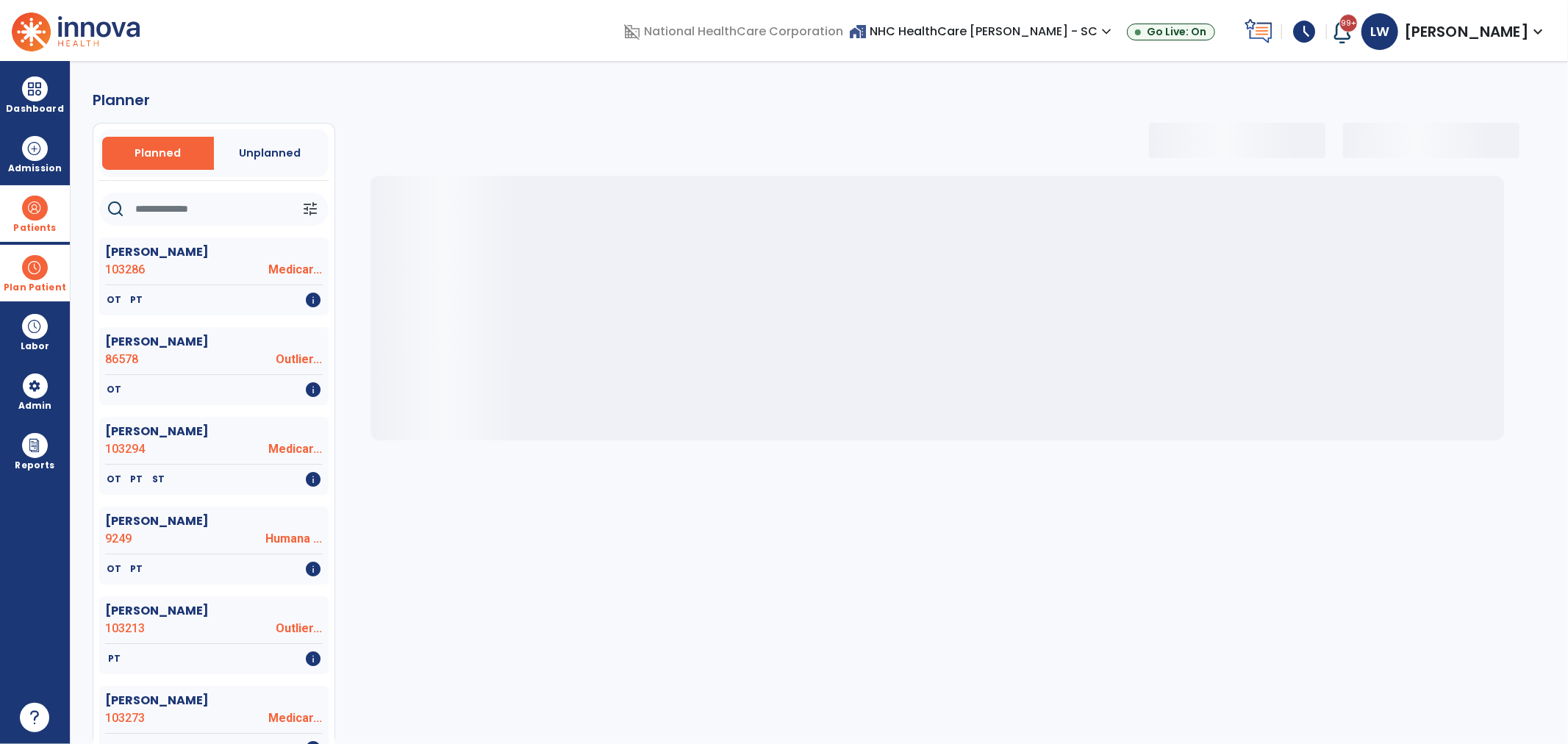 click 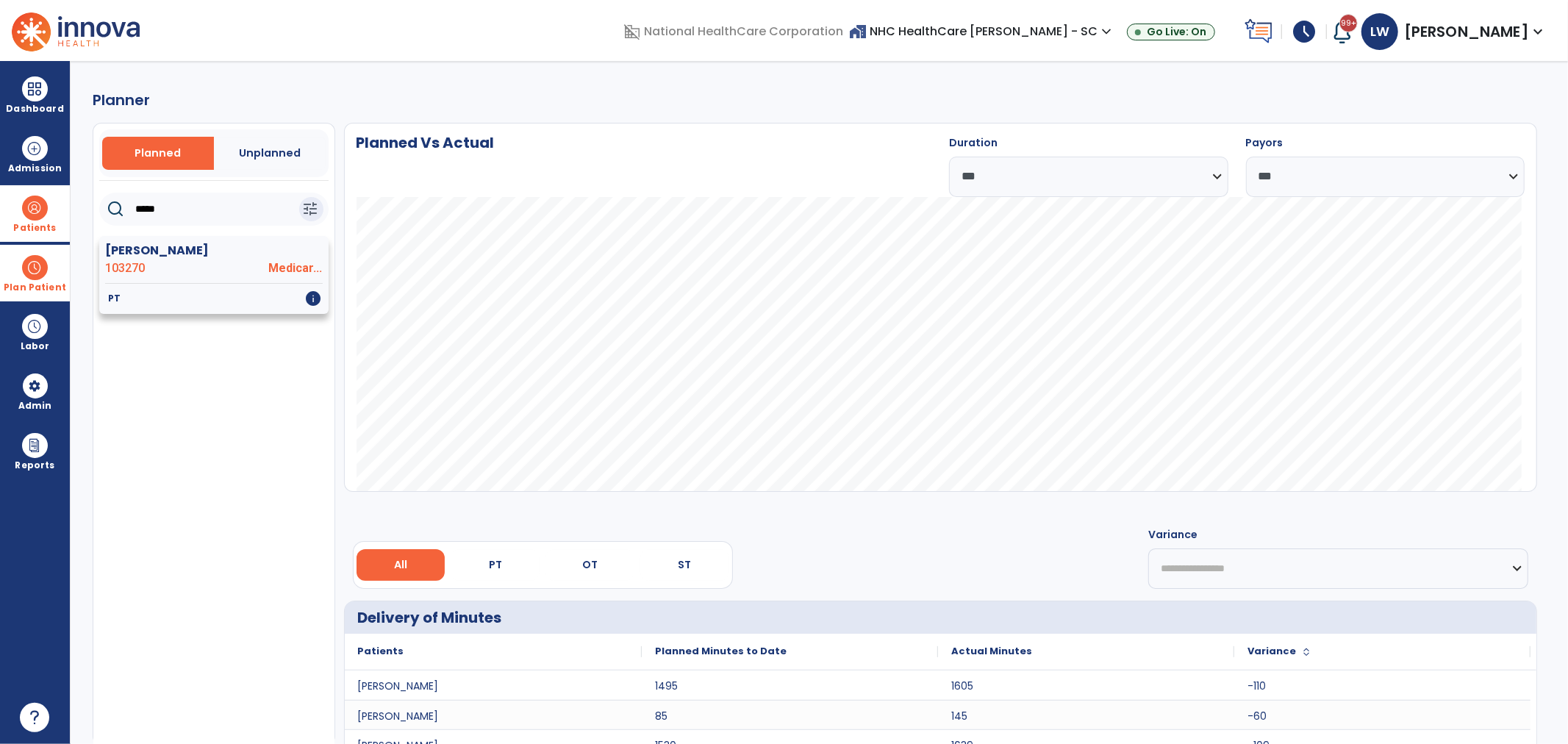 click on "103270" 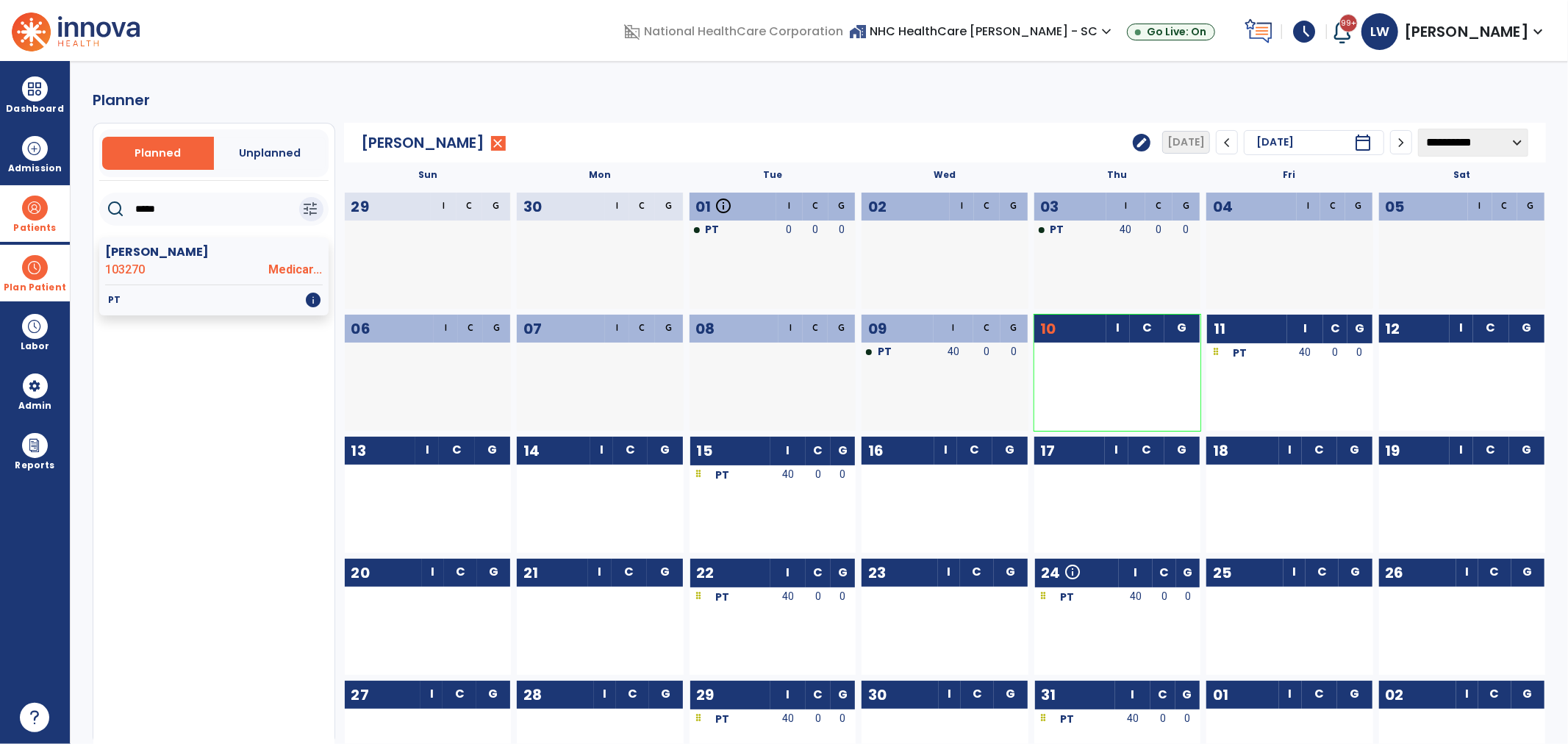 drag, startPoint x: 241, startPoint y: 203, endPoint x: 98, endPoint y: 189, distance: 143.68368 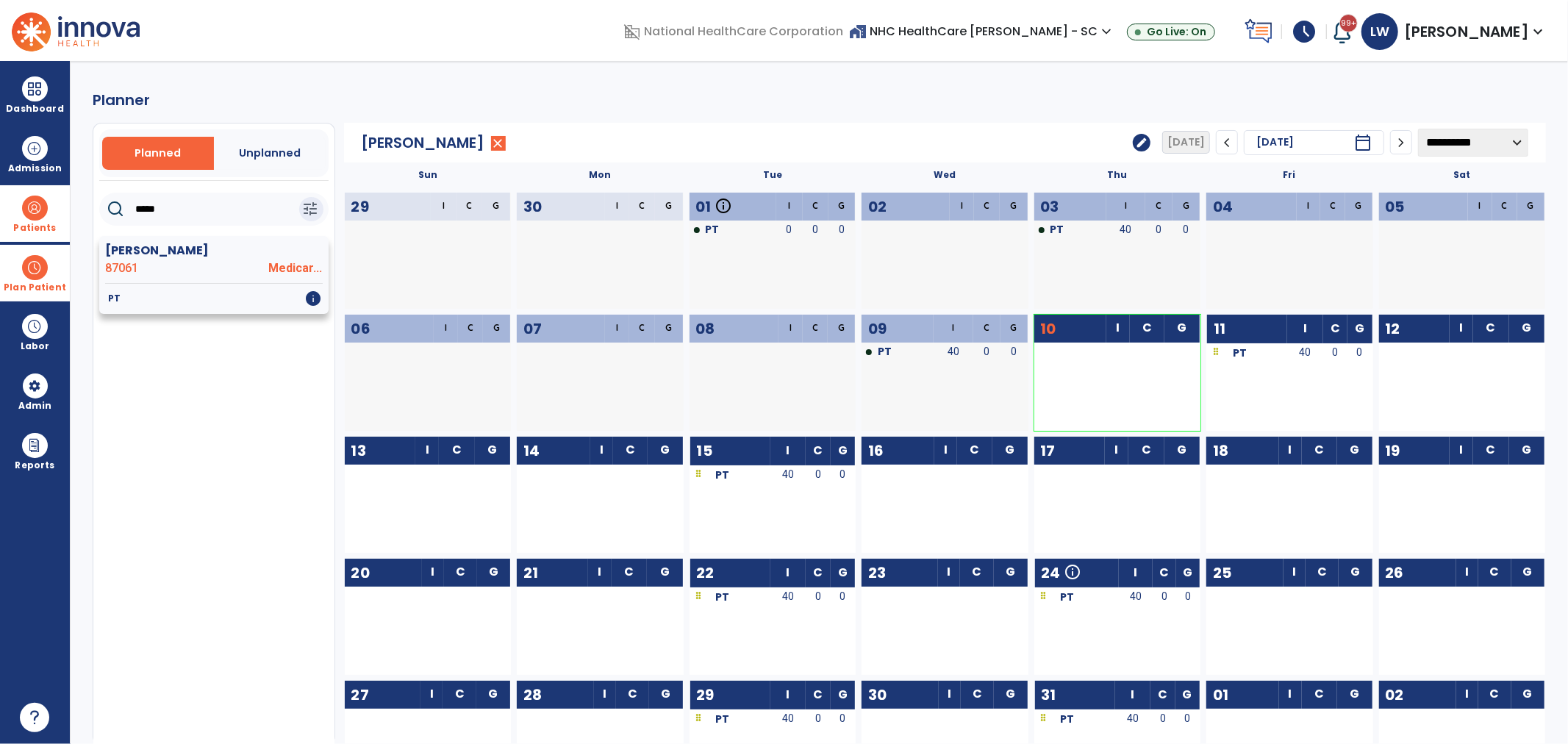 click on "[PERSON_NAME]" 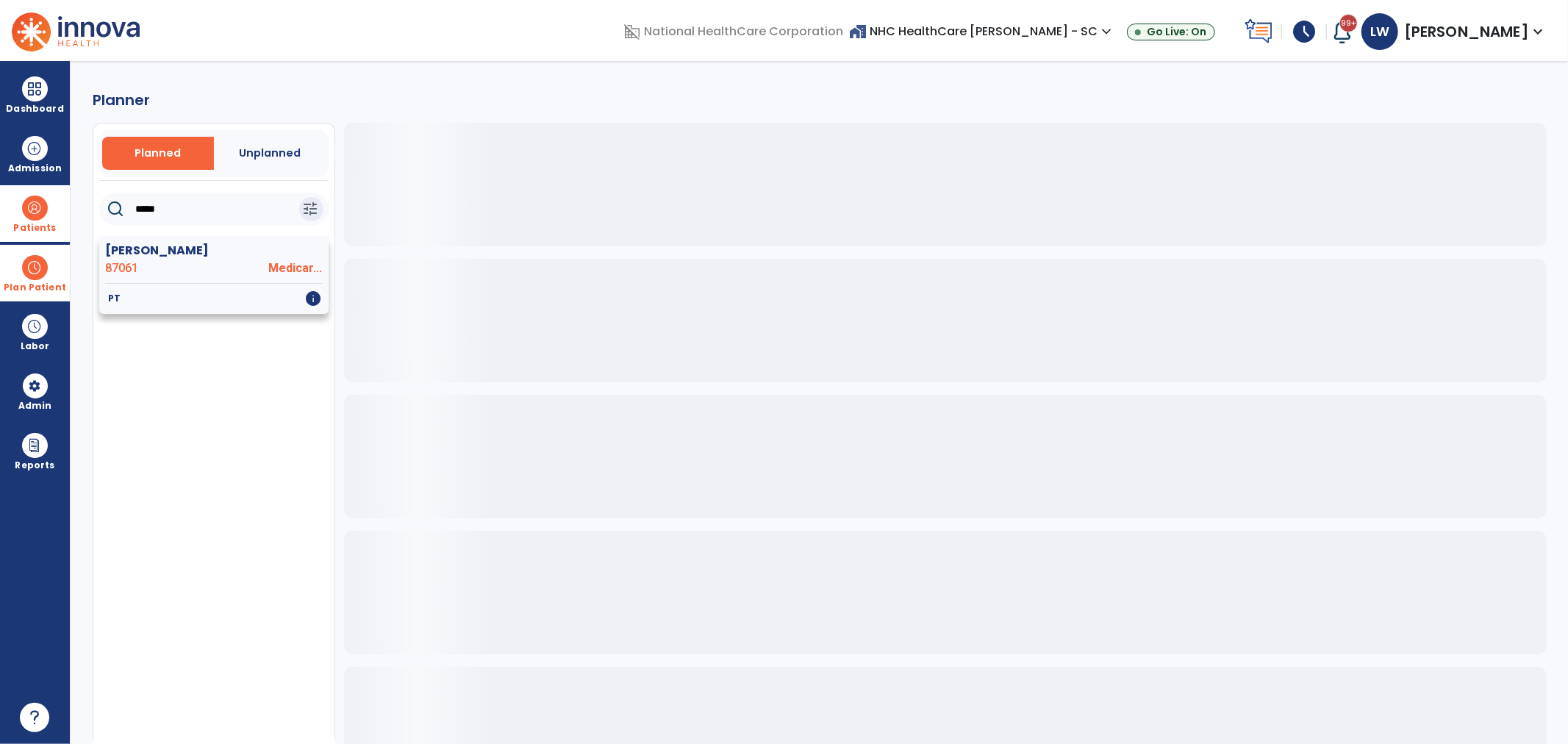 click on "[PERSON_NAME]" 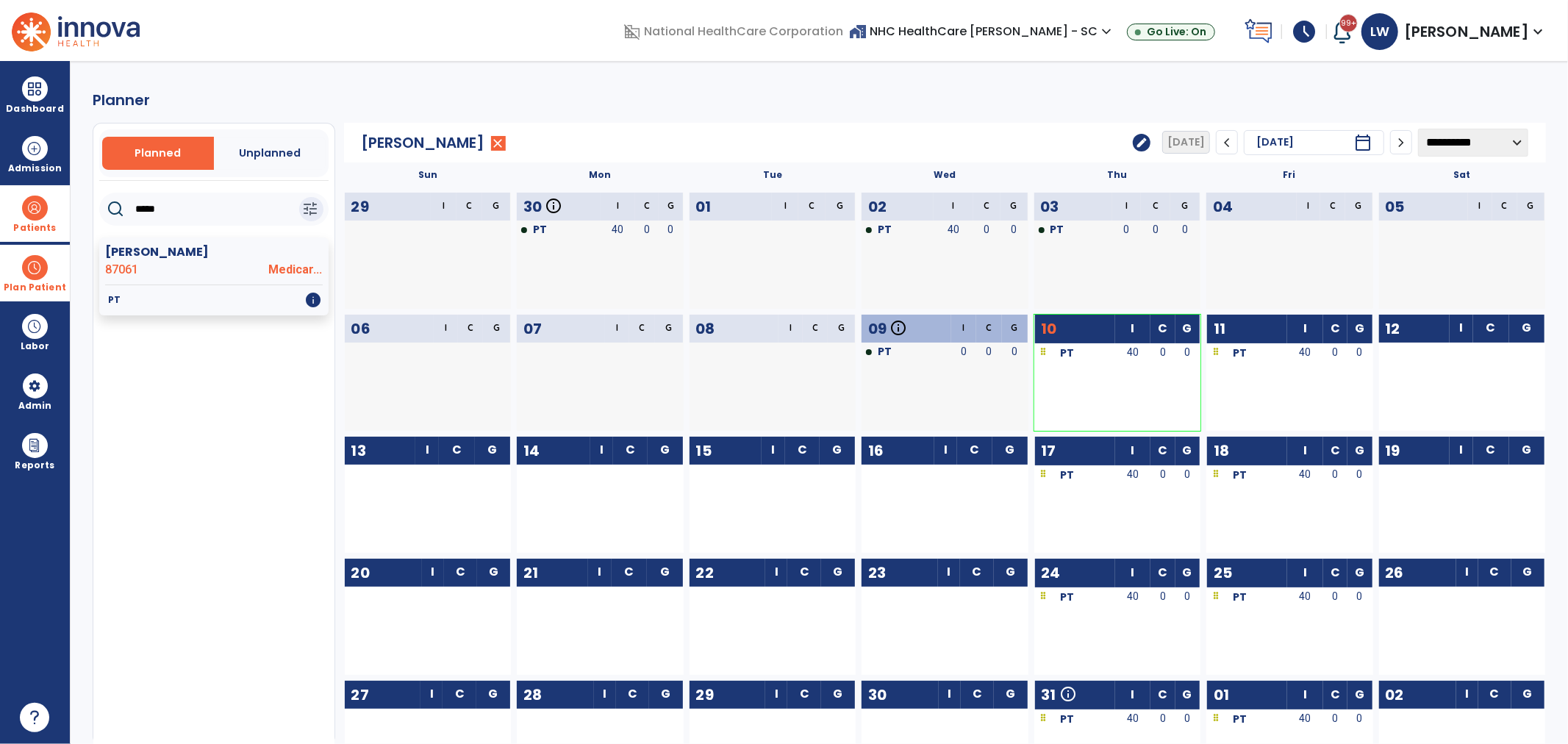 click on "edit" 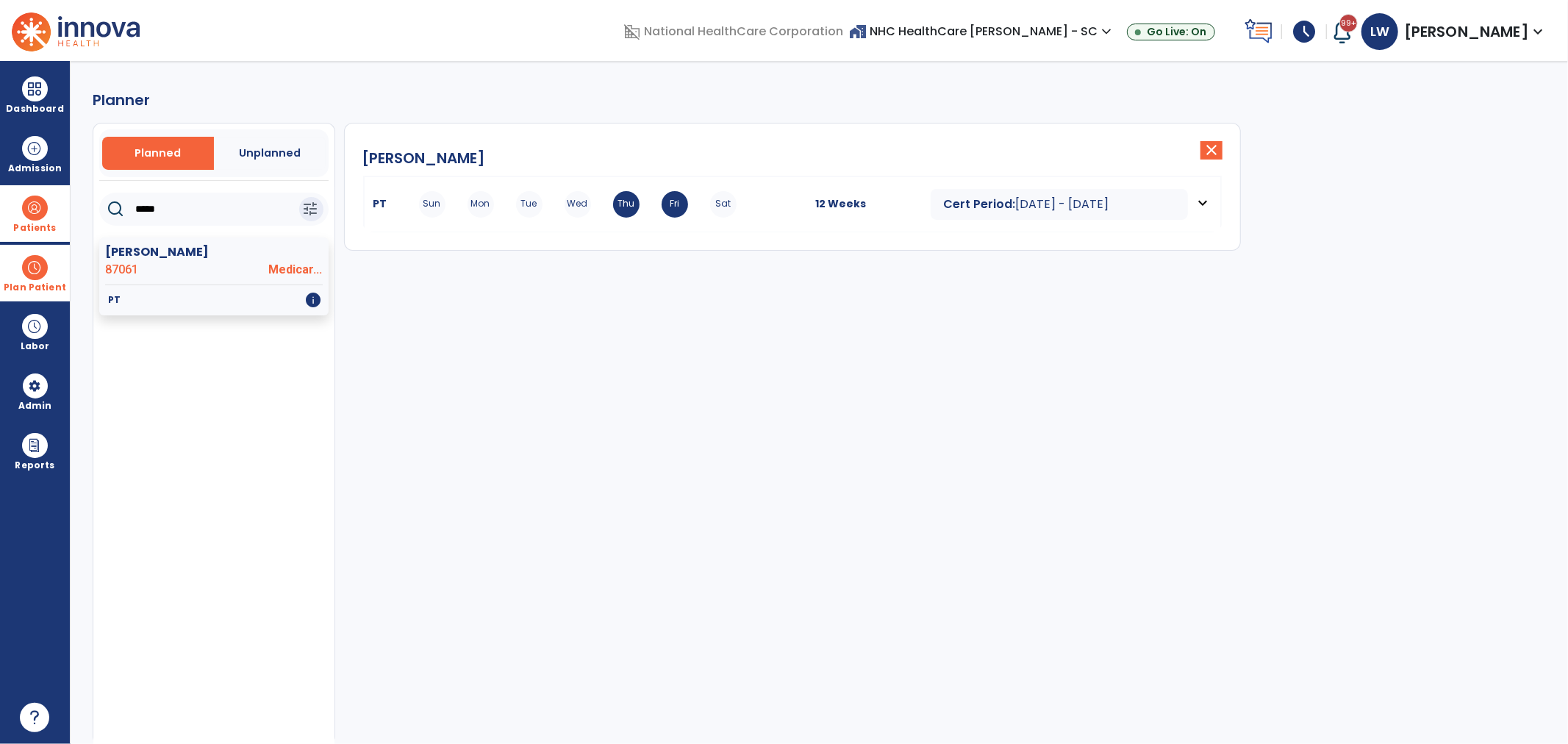click on "PT Sun Mon Tue Wed Thu Fri Sat 12 Weeks Cert Period:  Jul 9, 2025 - Sep 30, 2025  expand_more" at bounding box center (792, 204) 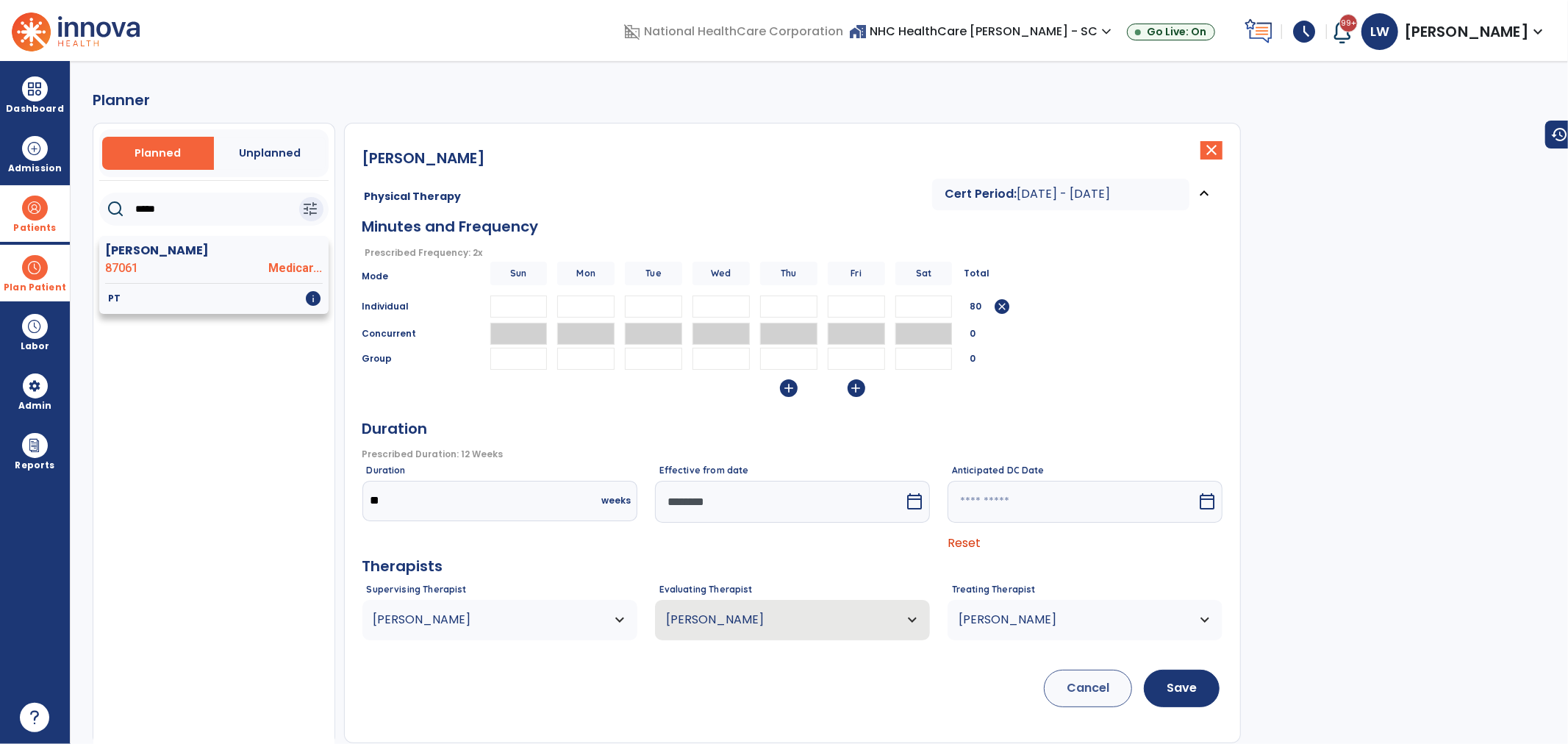 click on "87061" 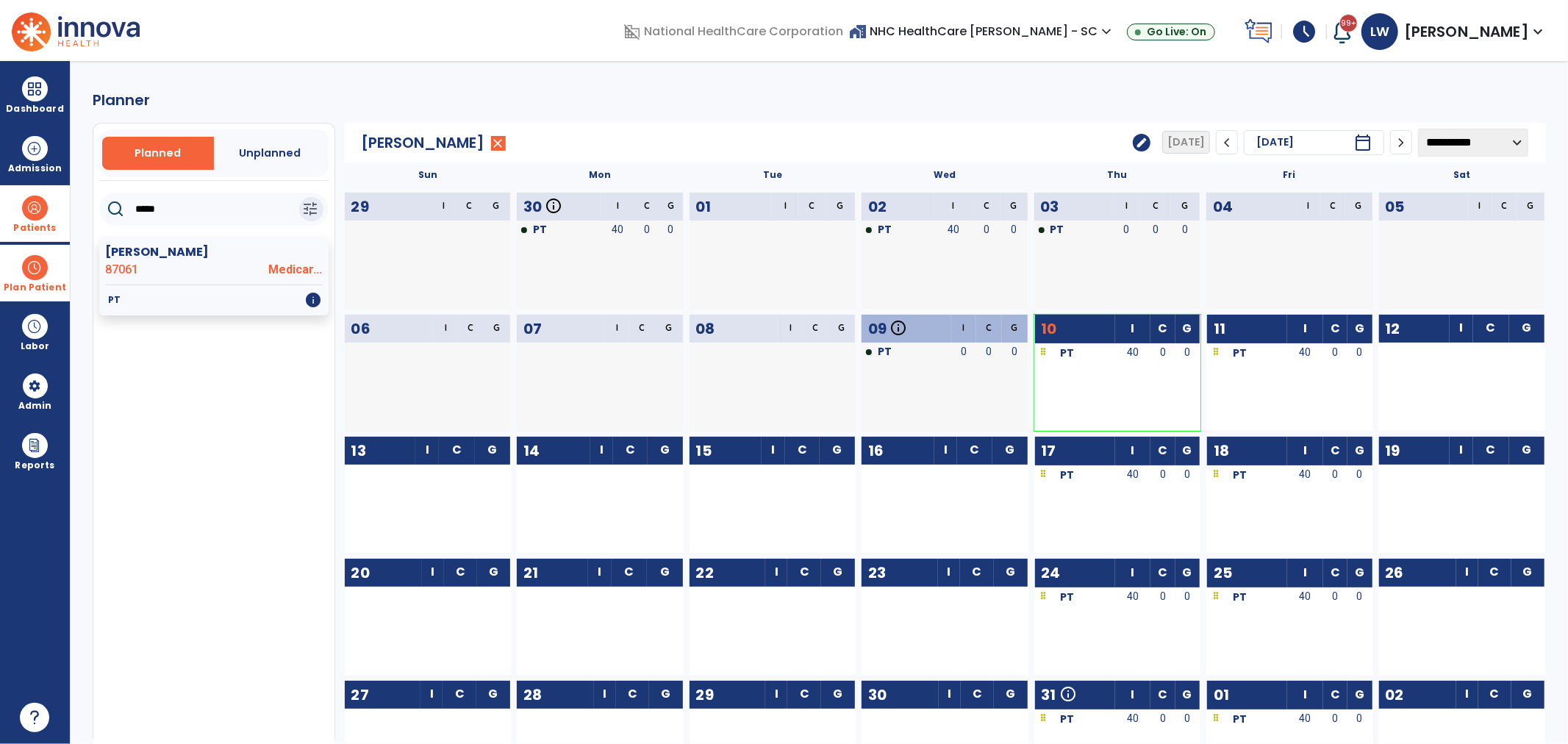 drag, startPoint x: 160, startPoint y: 213, endPoint x: 81, endPoint y: 197, distance: 80.60397 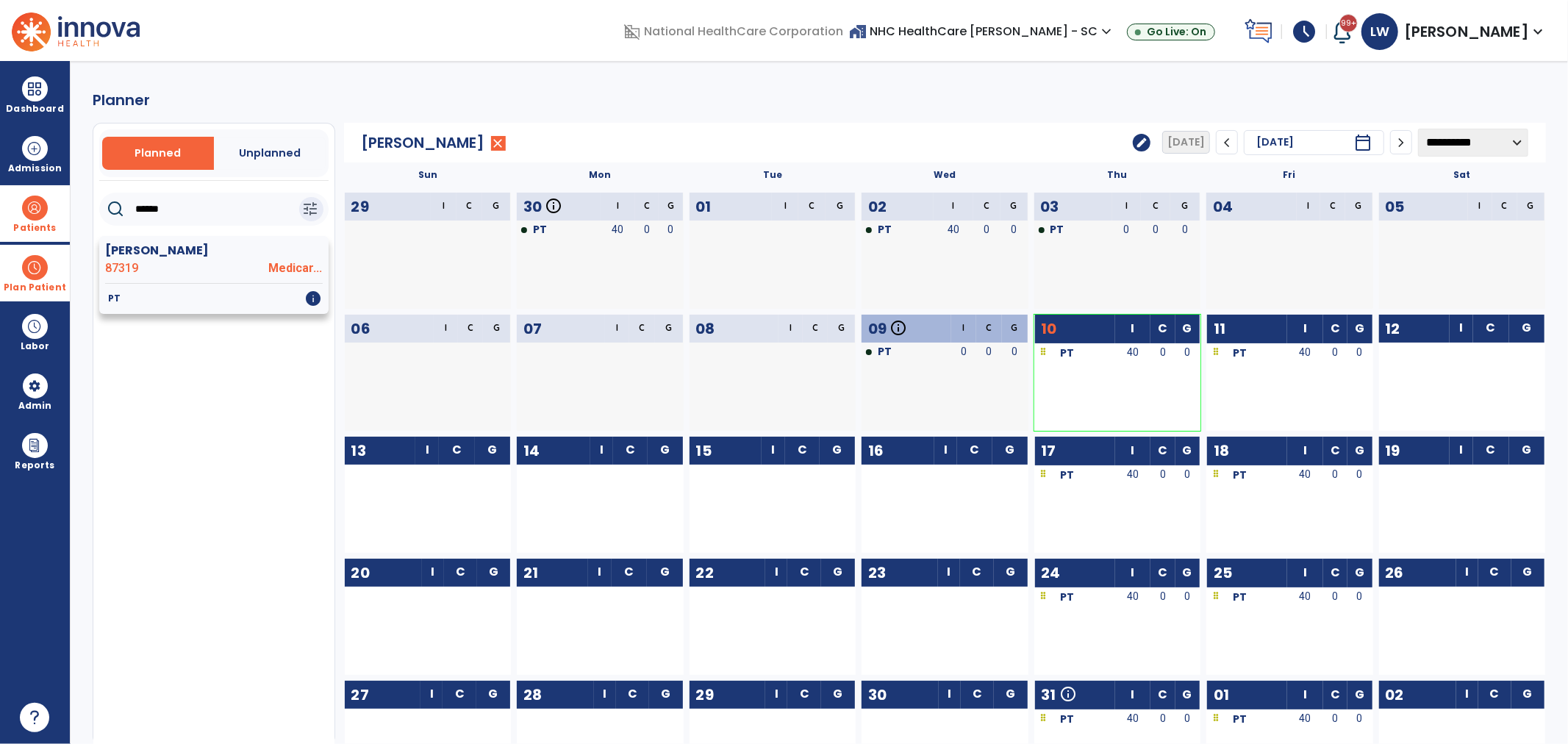 type on "******" 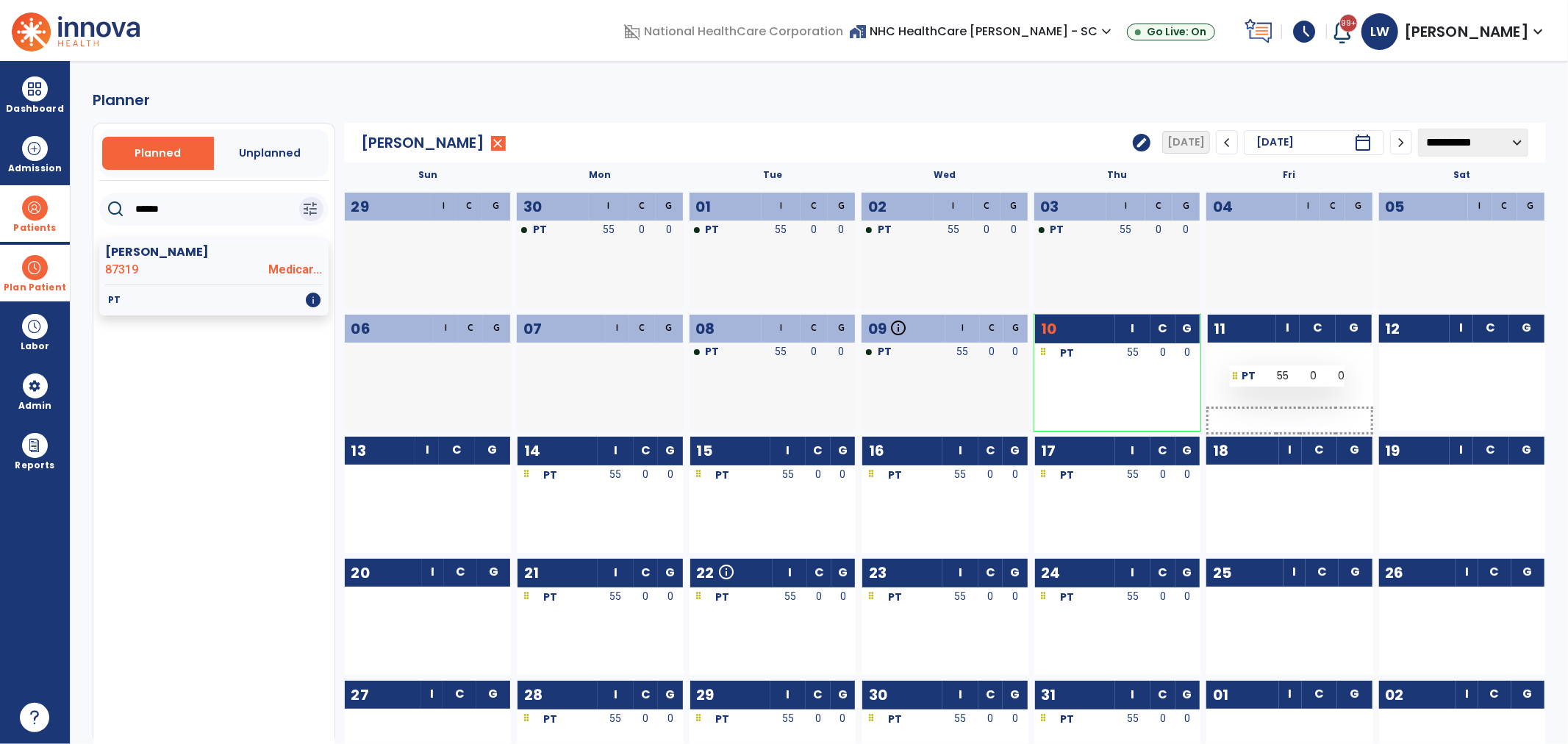 drag, startPoint x: 545, startPoint y: 354, endPoint x: 1230, endPoint y: 365, distance: 685.08832 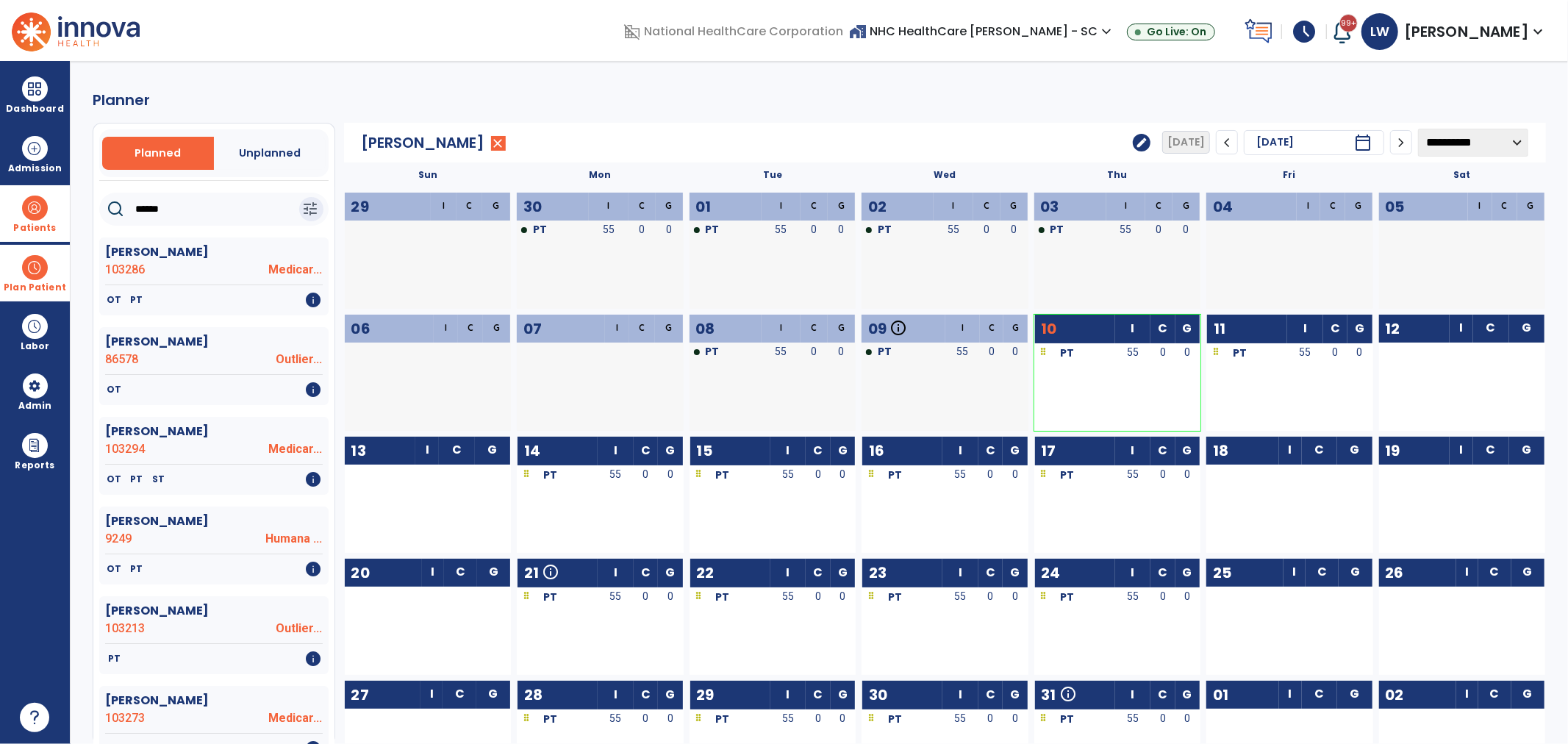 click at bounding box center [35, 268] 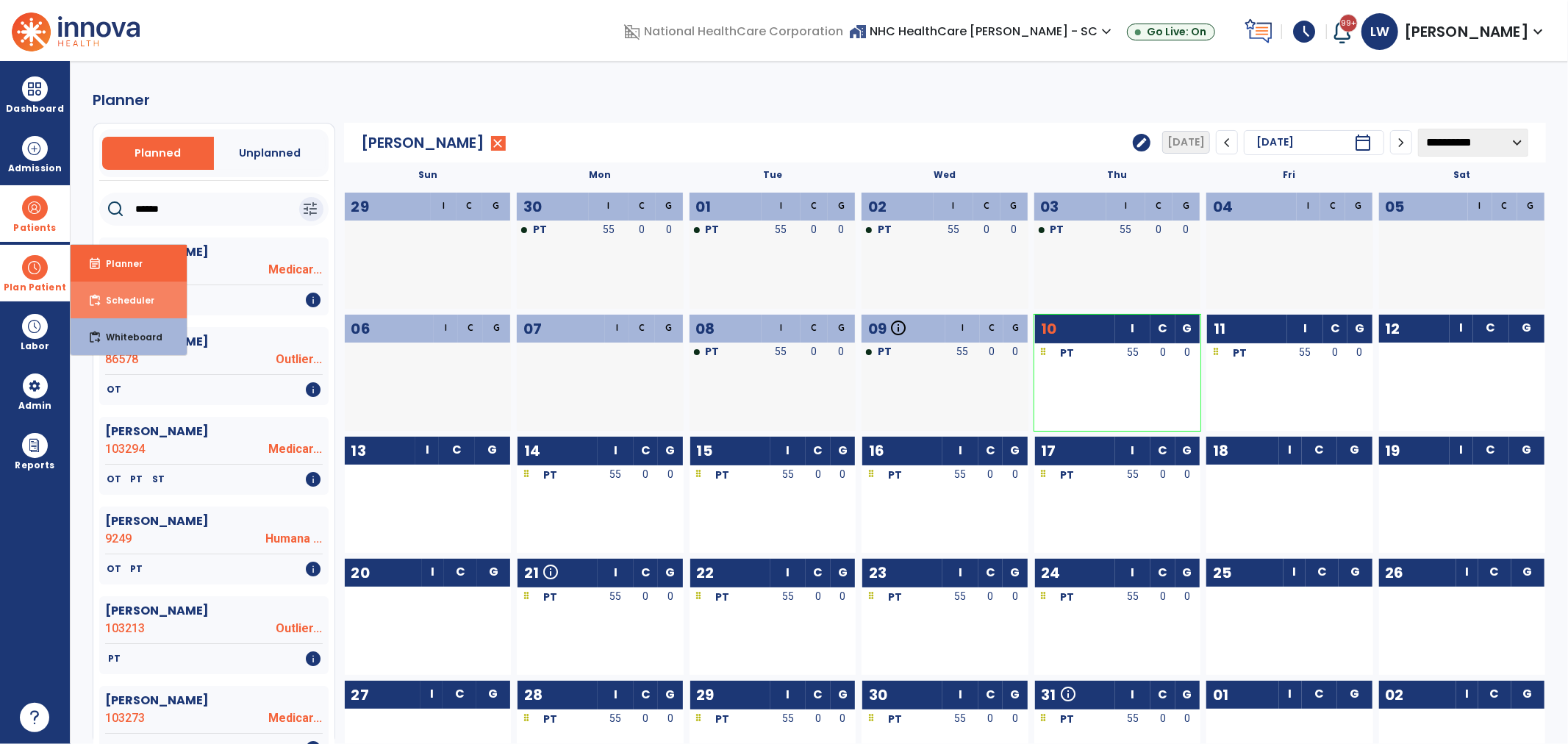 click on "Scheduler" at bounding box center (124, 300) 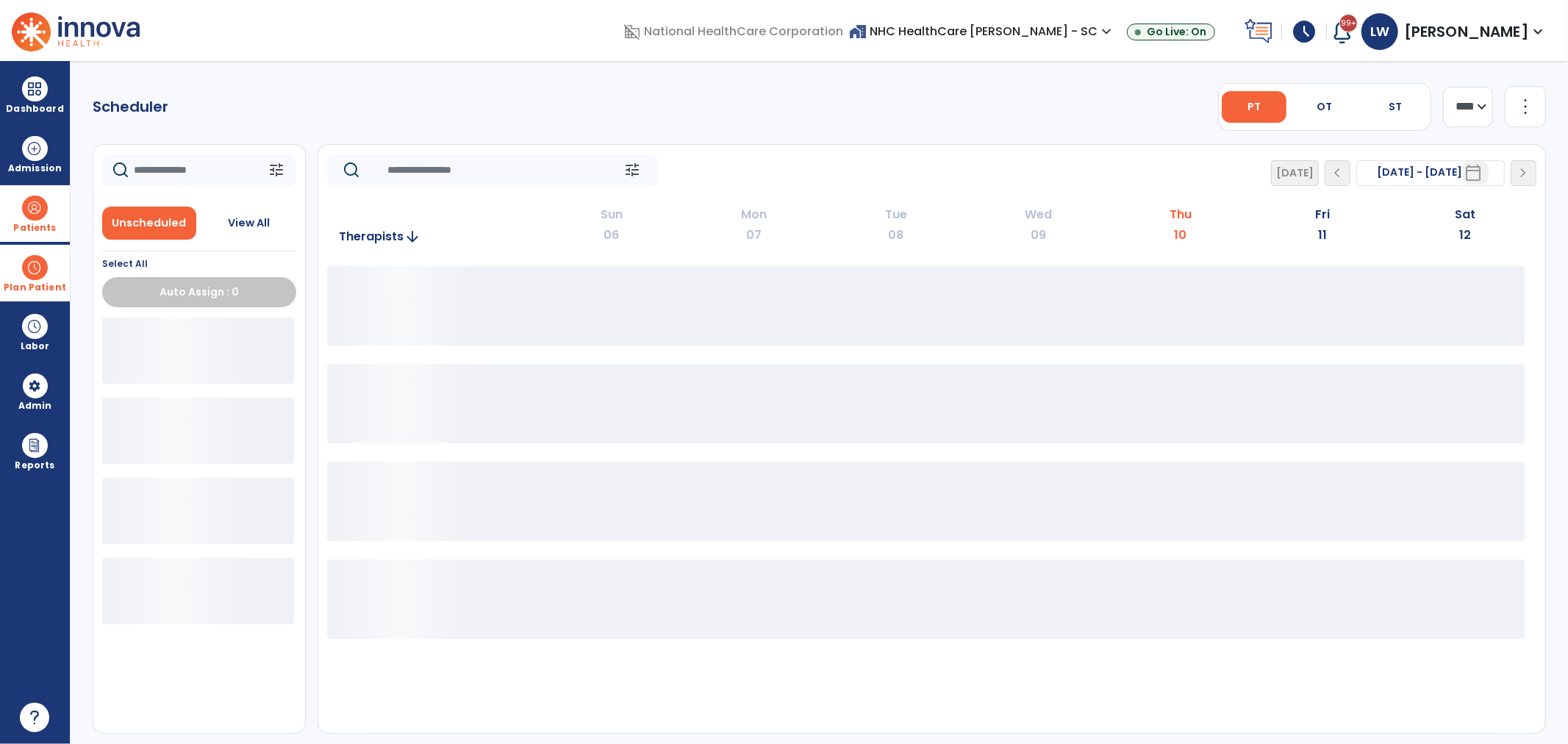 click on "**** ***" 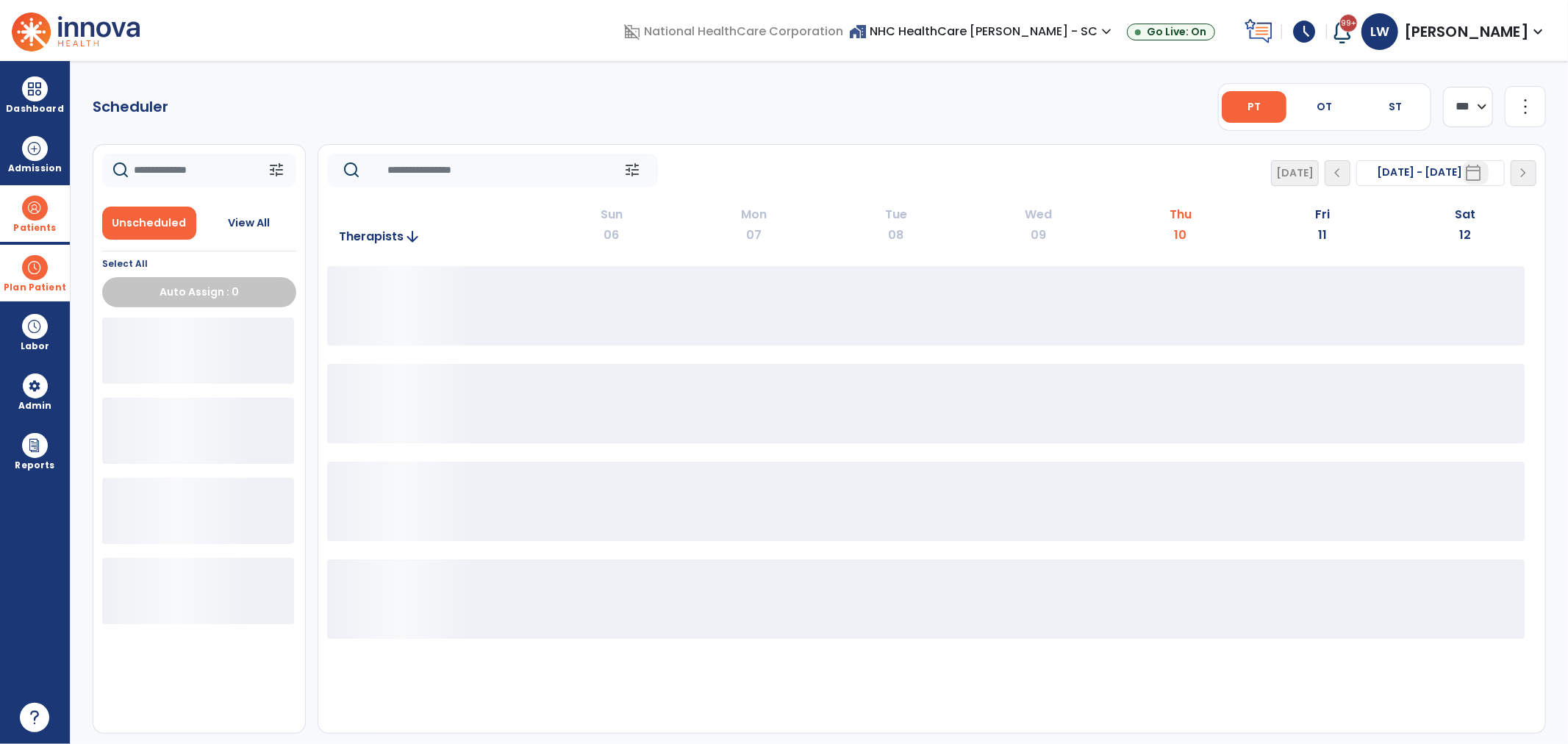 click on "**** ***" 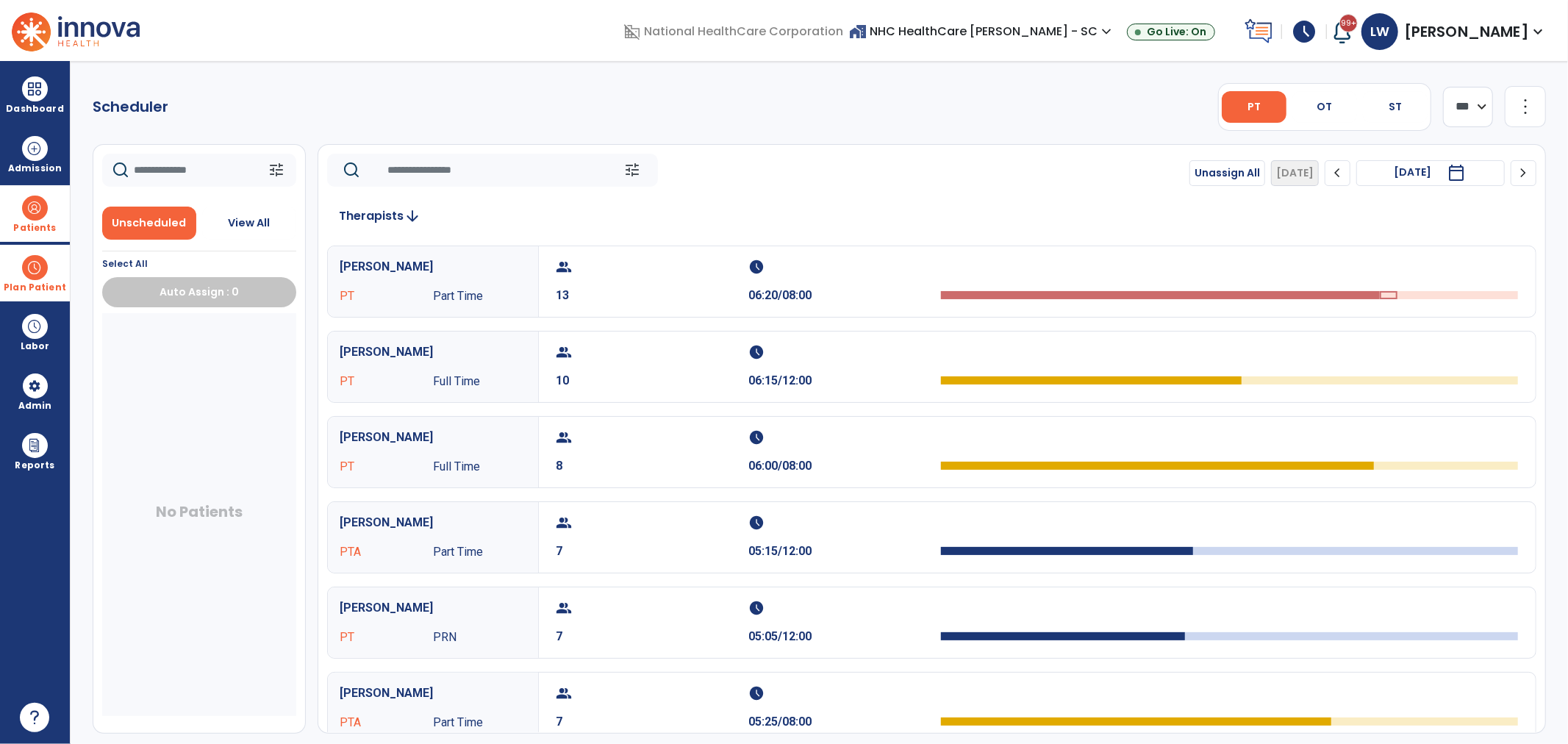 click on "chevron_right" 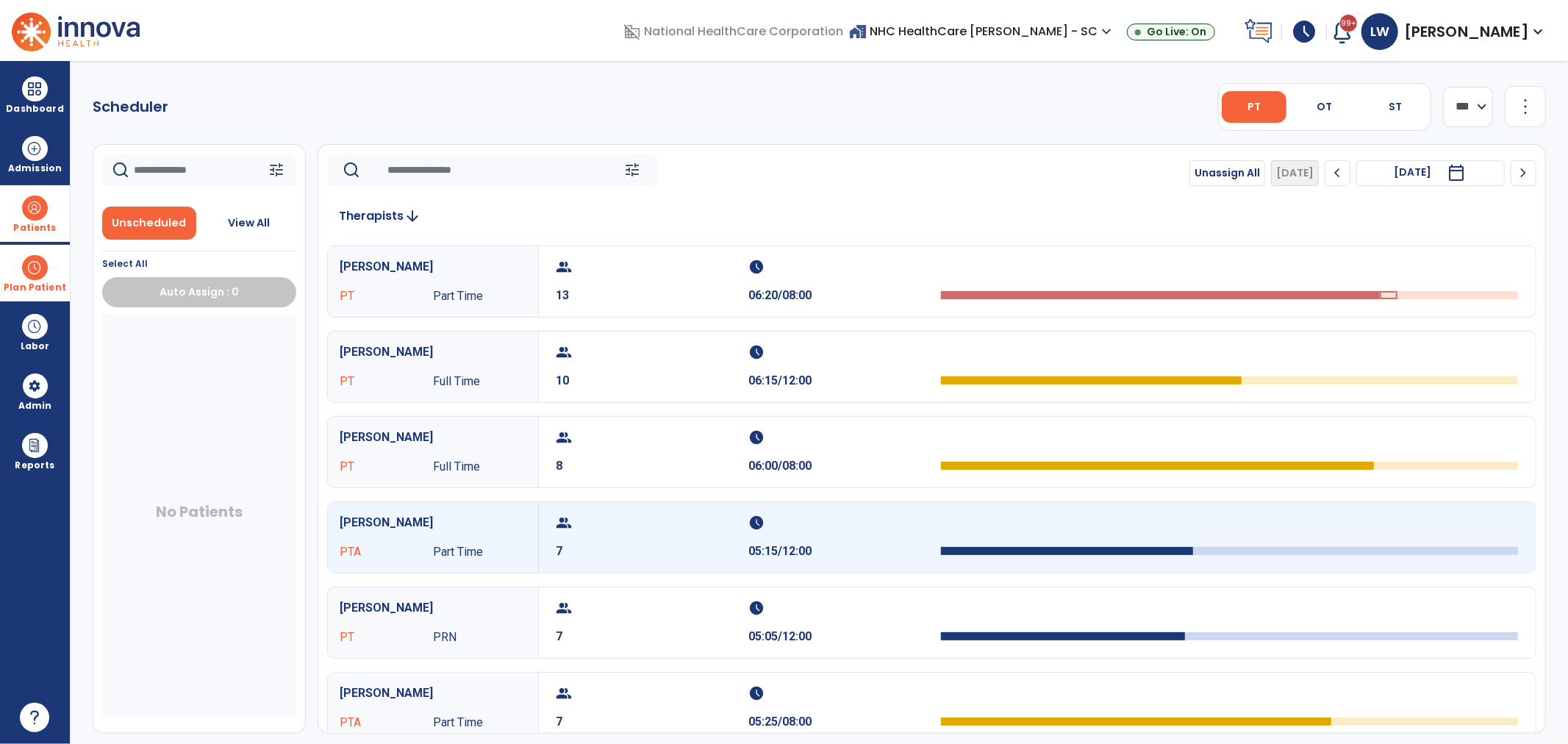 click on "tune   Unassign All   Today  chevron_left Thu, Jul 10 2025  *********  calendar_today  chevron_right Therapists  arrow_downward   Stiens,   Ashley  PT Part Time  group  13  schedule  06:20/08:00   Wedmore,  Maggie  PT Full Time  group  10  schedule  06:15/12:00   Ridder, Anna PT Full Time  group  8  schedule  06:00/08:00   Brashier, Katherine  PTA Part Time  group  7  schedule  05:15/12:00   Bright, Kim PT PRN  group  7  schedule  05:05/12:00   Feeney, Nancy PTA Part Time  group  7  schedule  05:25/08:00   Johnson, Paige PT Full Time  group  6  schedule  06:20/12:00   Johnsman, Jamie  PTA Part Time  group  5  schedule  03:45/08:00   Merrell, Barbara  PTA Part Time  group  5  schedule  03:45/06:00   Wilkins, Hope PTA PRN  group  4  schedule  02:15/04:00   Jenkins, Osborne Katharine  PT PRN  group  0  schedule  0:00/08:00   Kirby, Rachel PTA PRN  group  0  schedule  0:00/08:00   Kirkland, Lisa PTA PRN  group  0  schedule  0:00/08:00   Lucas,  Christen PTA PRN  group  0  schedule  0:00/08:00   PT" 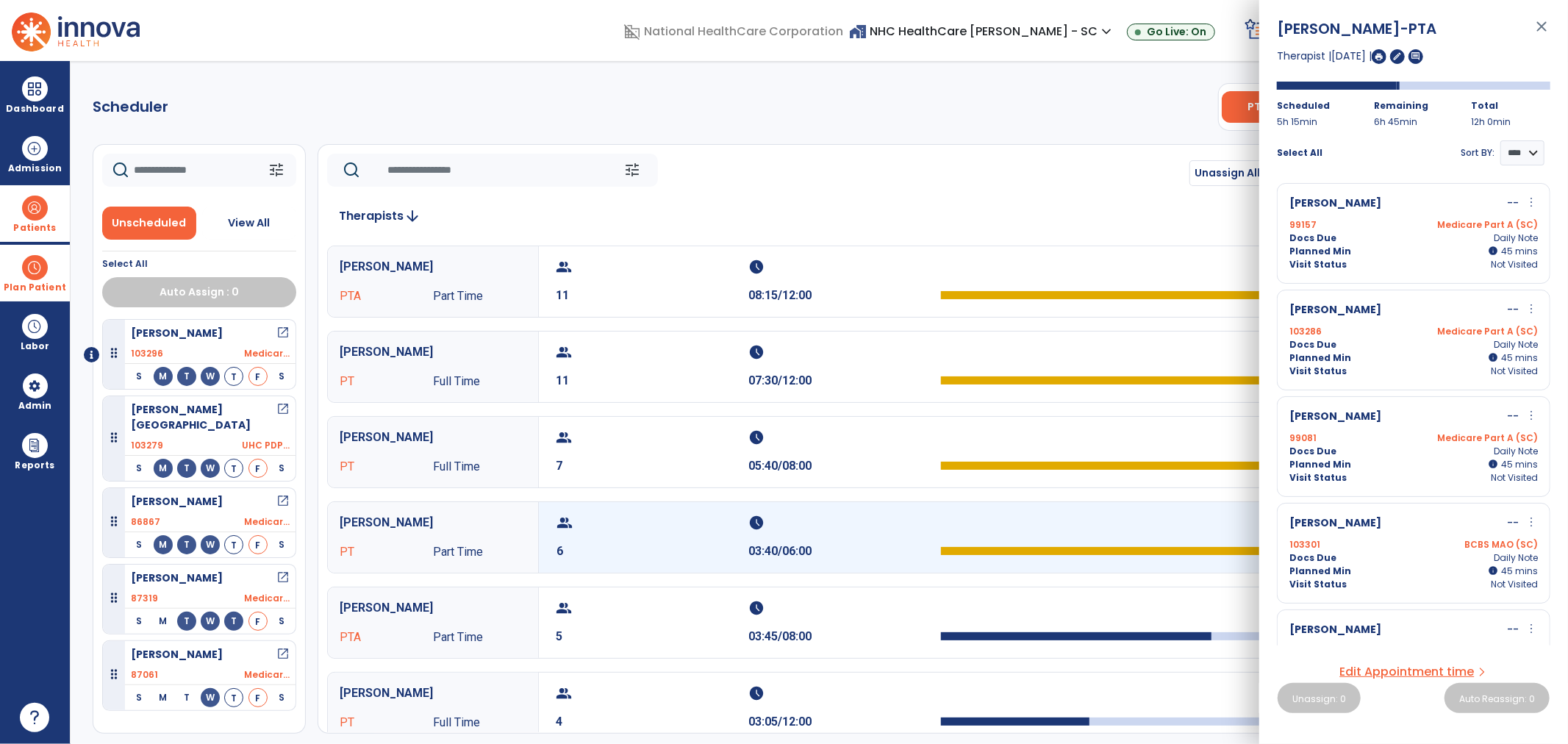 click on "group  6" at bounding box center (653, 537) 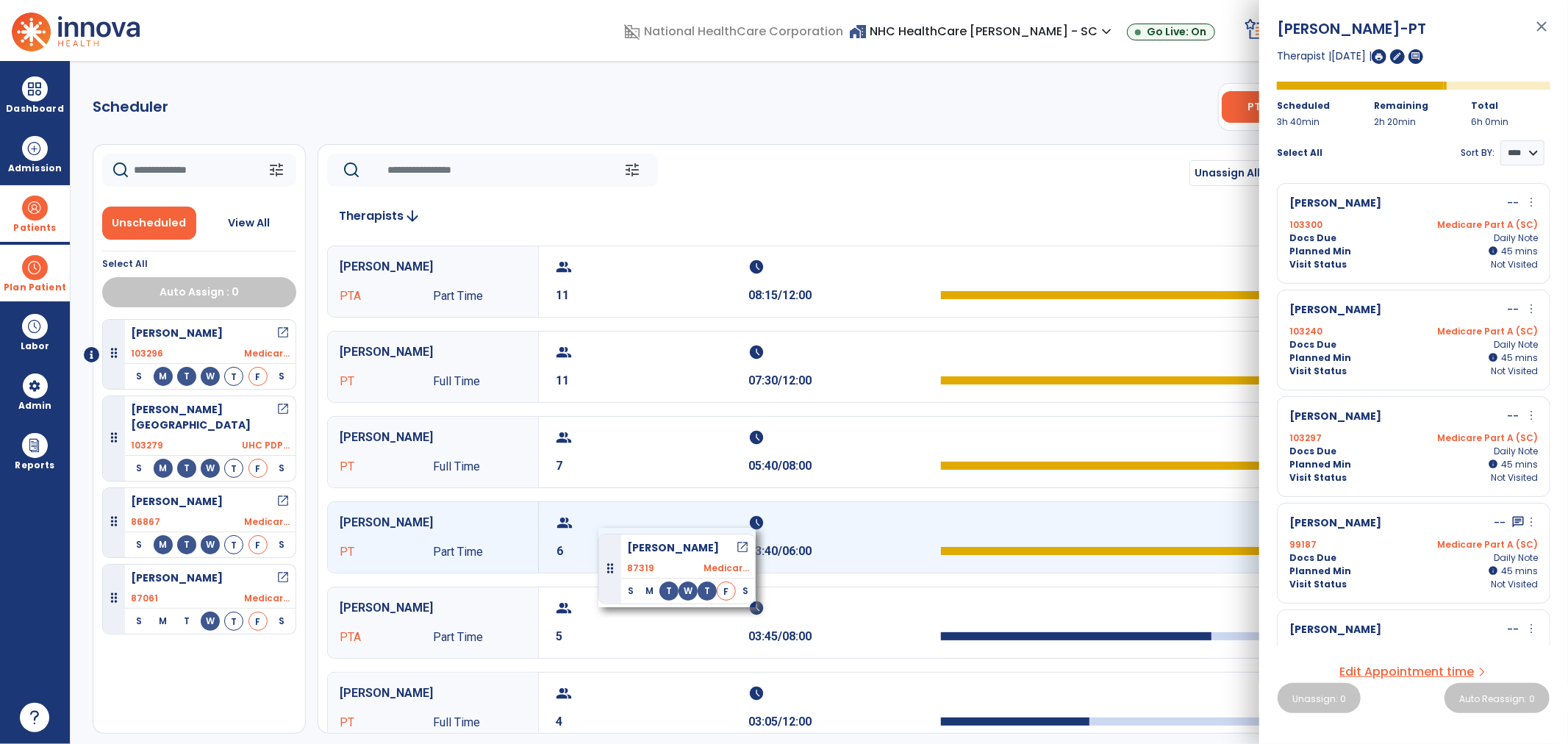 drag, startPoint x: 176, startPoint y: 570, endPoint x: 599, endPoint y: 528, distance: 425.08 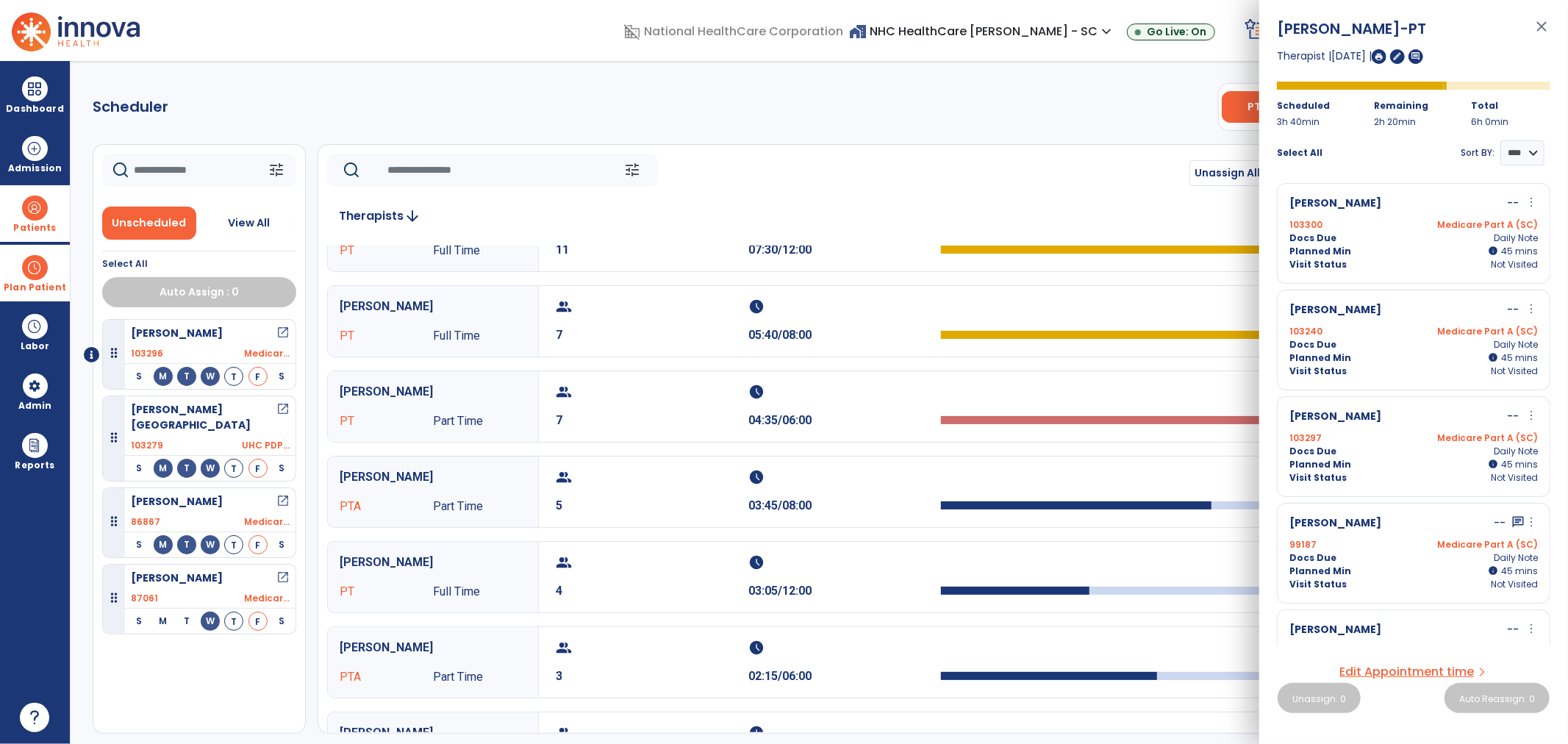 scroll, scrollTop: 163, scrollLeft: 0, axis: vertical 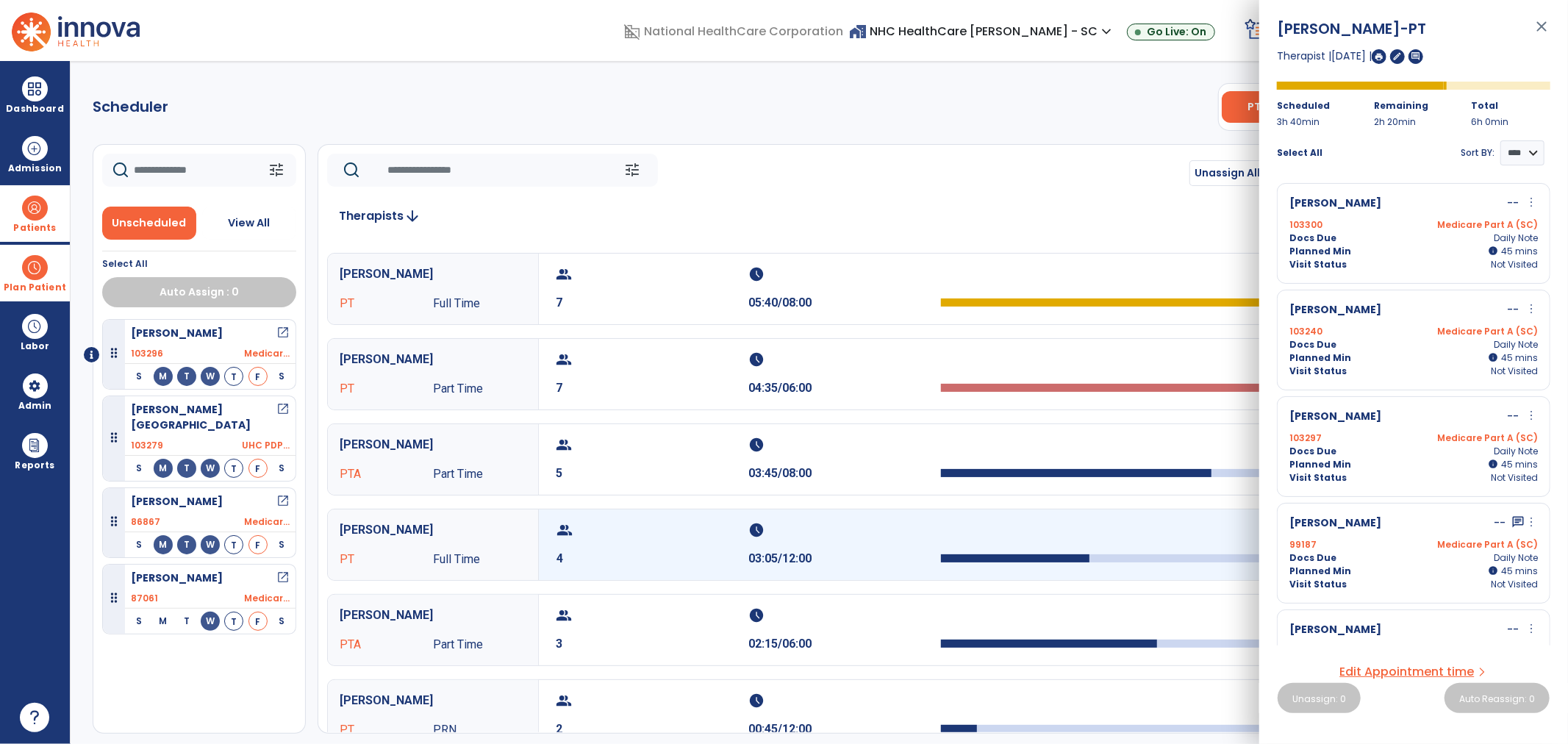 click on "group  4" at bounding box center [653, 545] 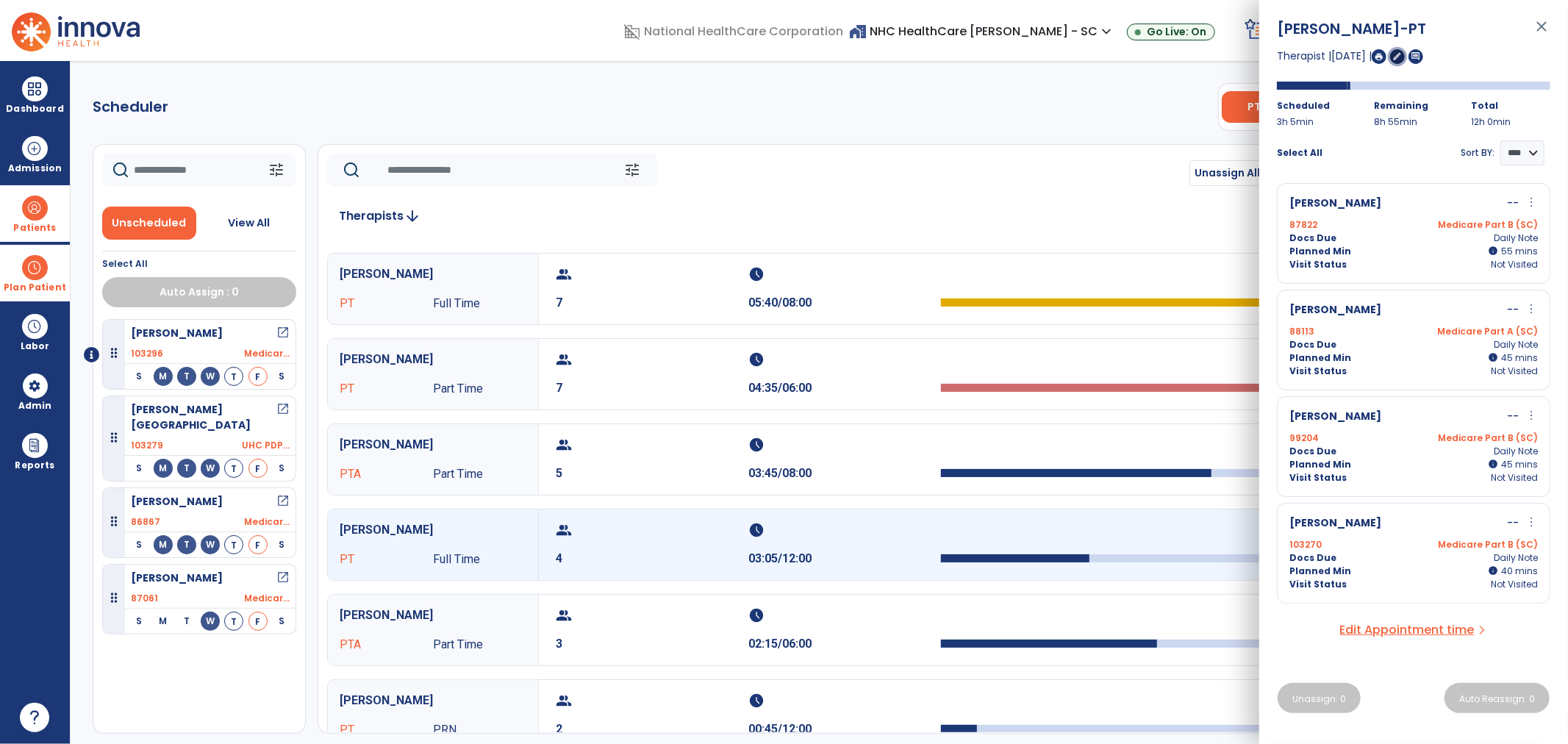 click on "edit" at bounding box center [1397, 57] 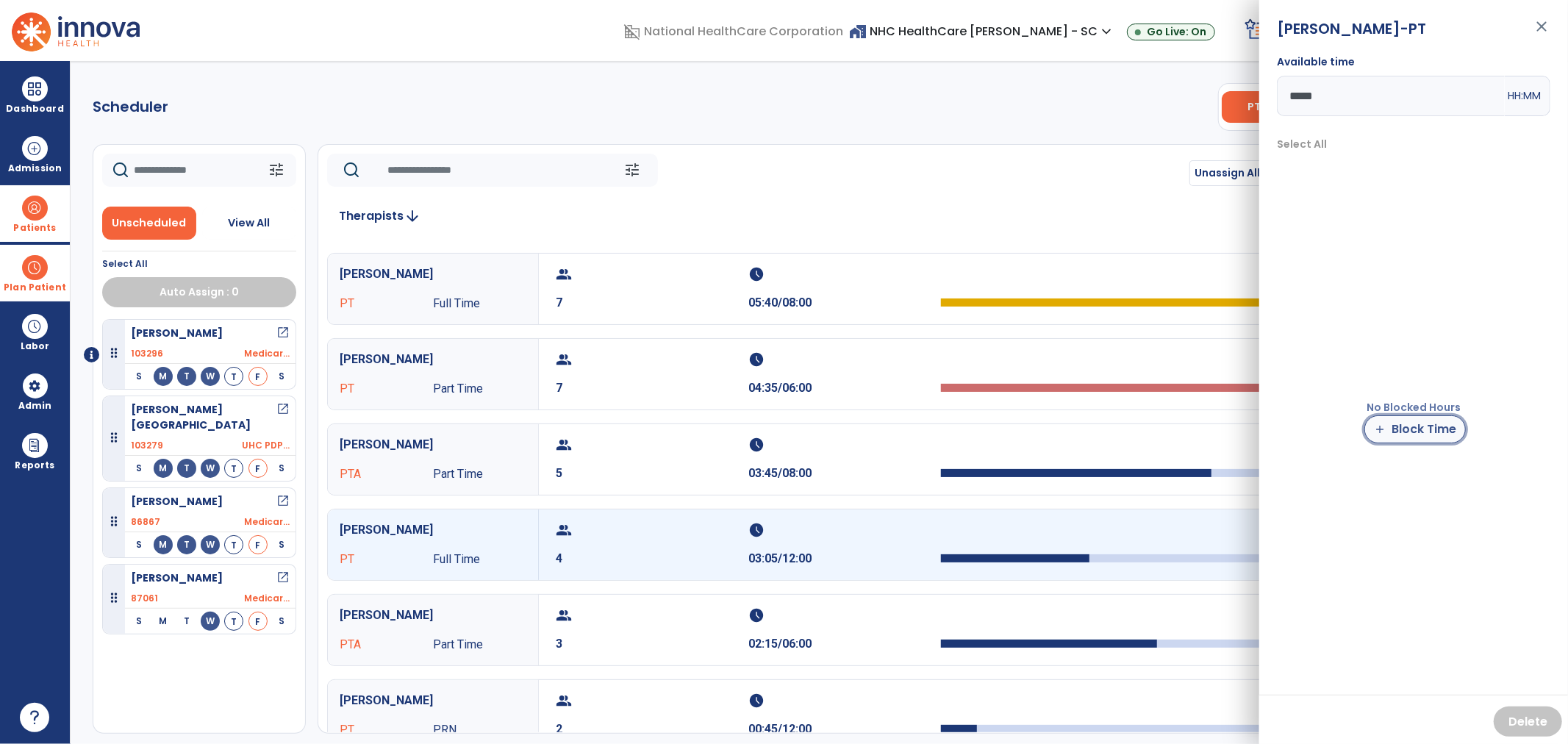 click on "add   Block Time" at bounding box center [1415, 429] 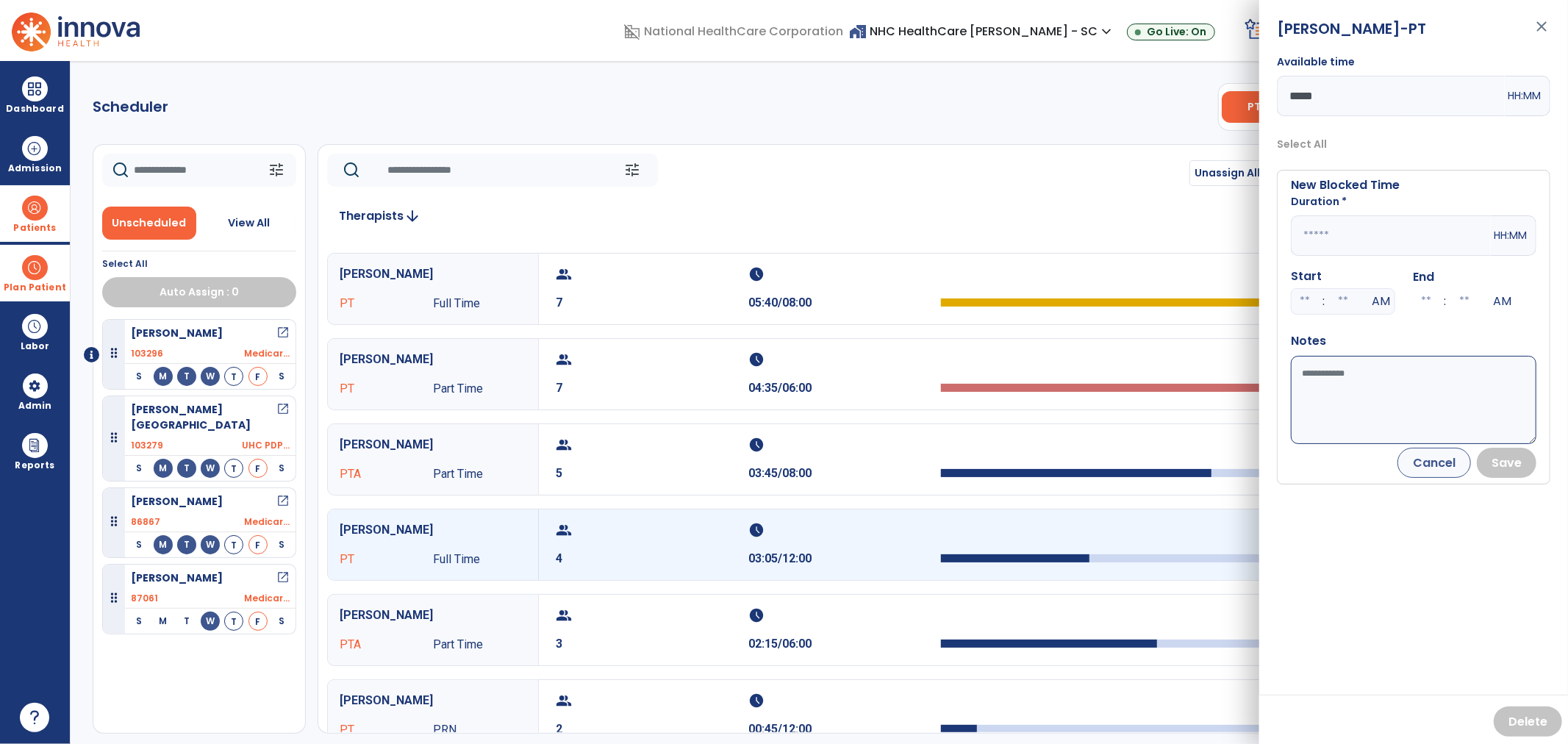click at bounding box center [1391, 235] 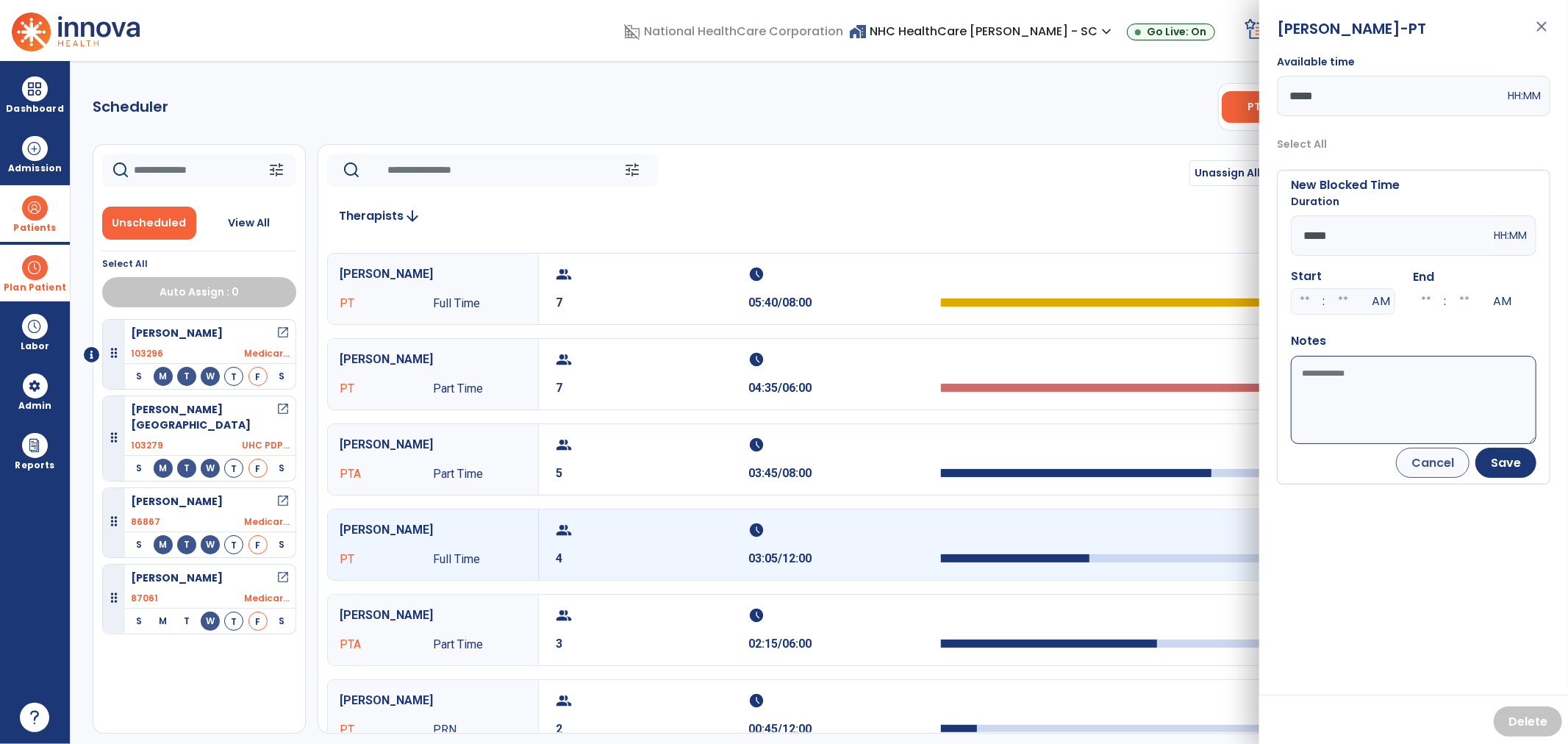 type on "*****" 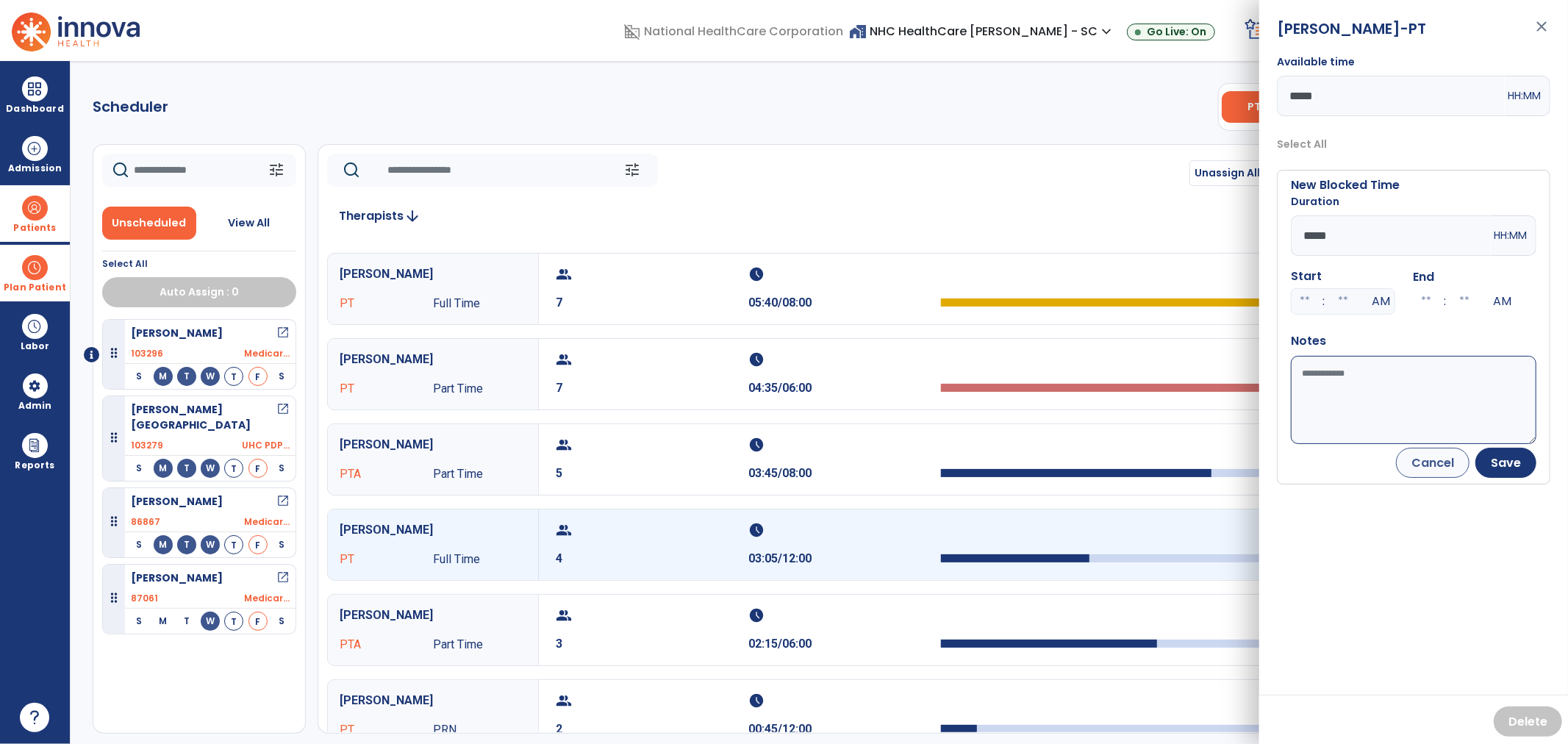 click on "Available time" at bounding box center [1414, 400] 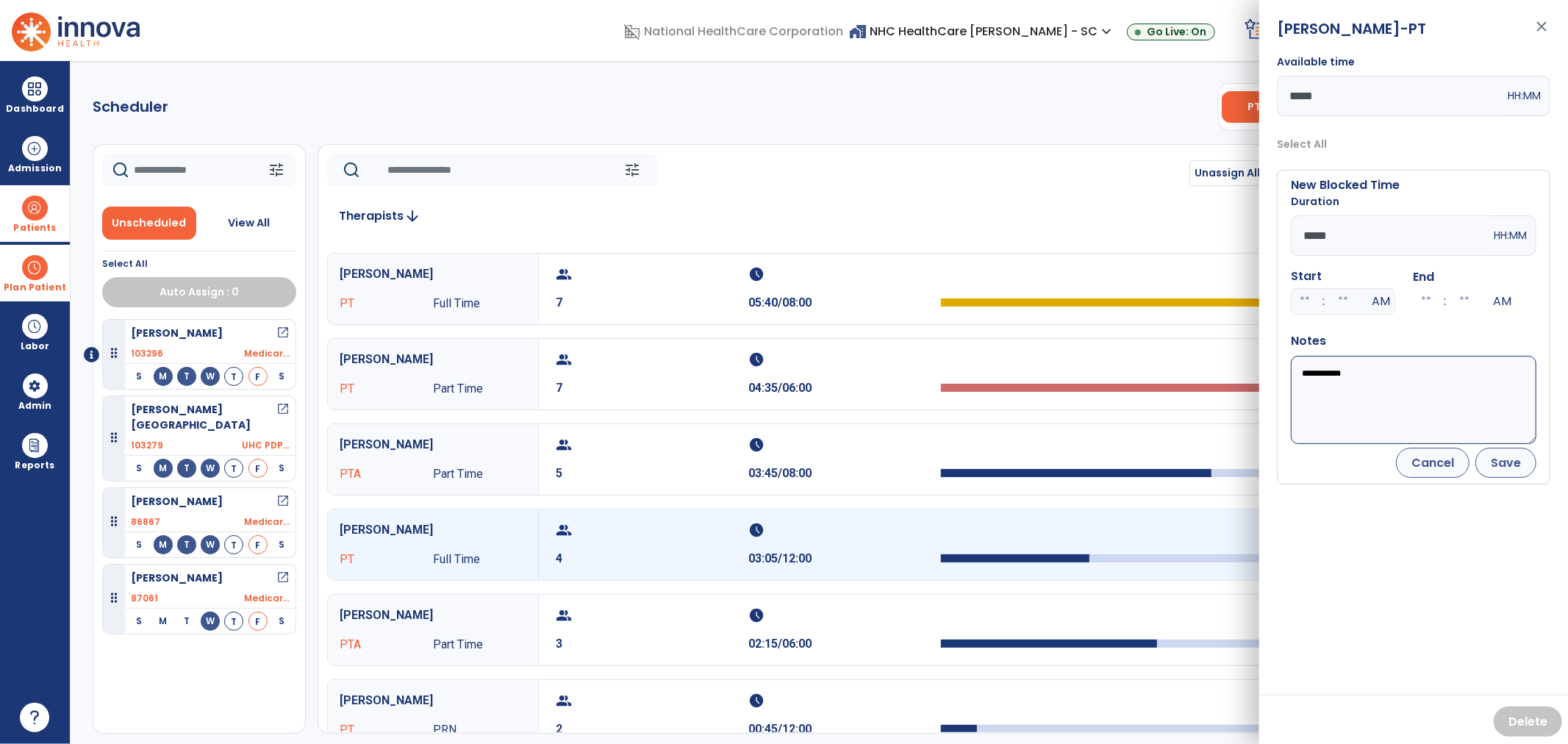 type on "**********" 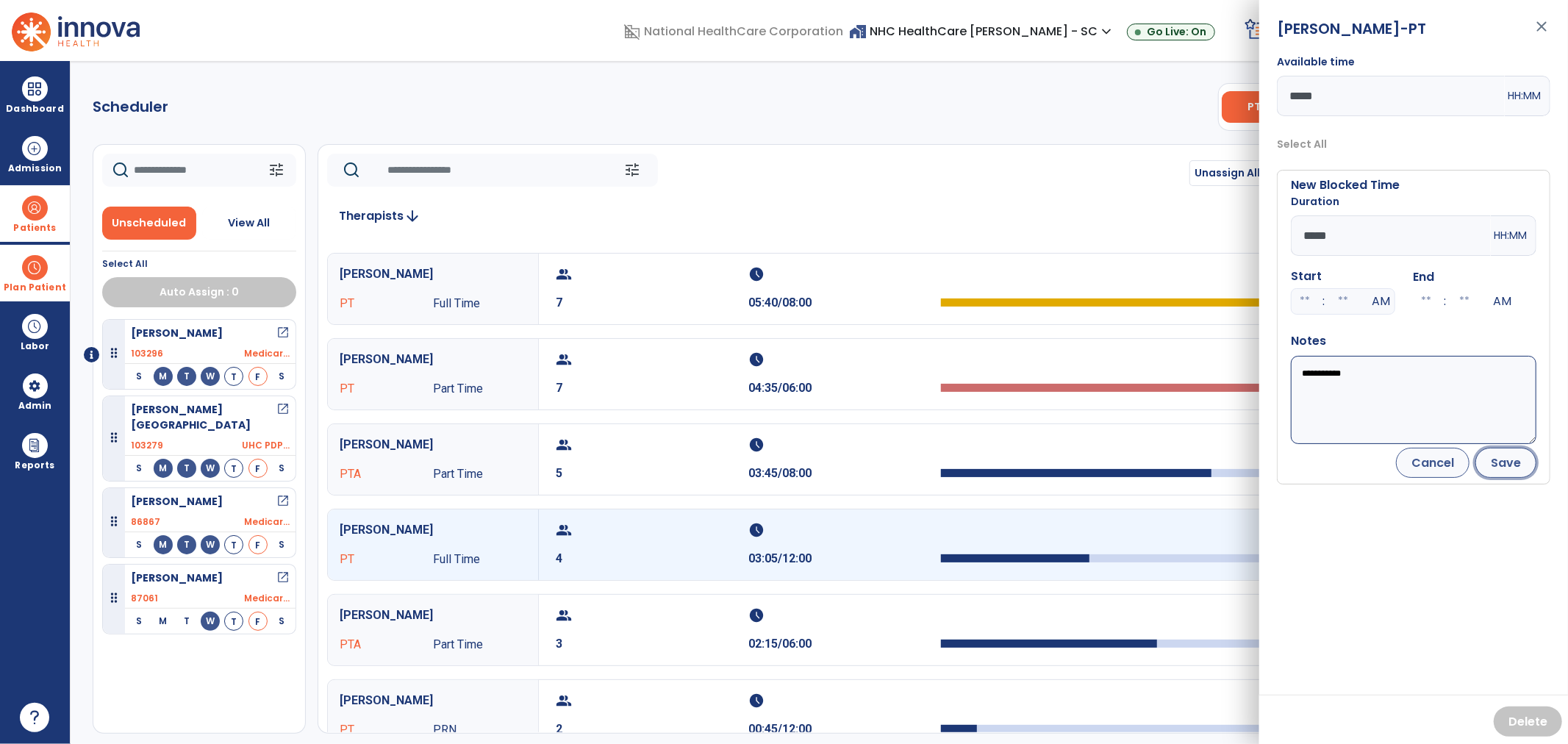 click on "Save" at bounding box center (1506, 462) 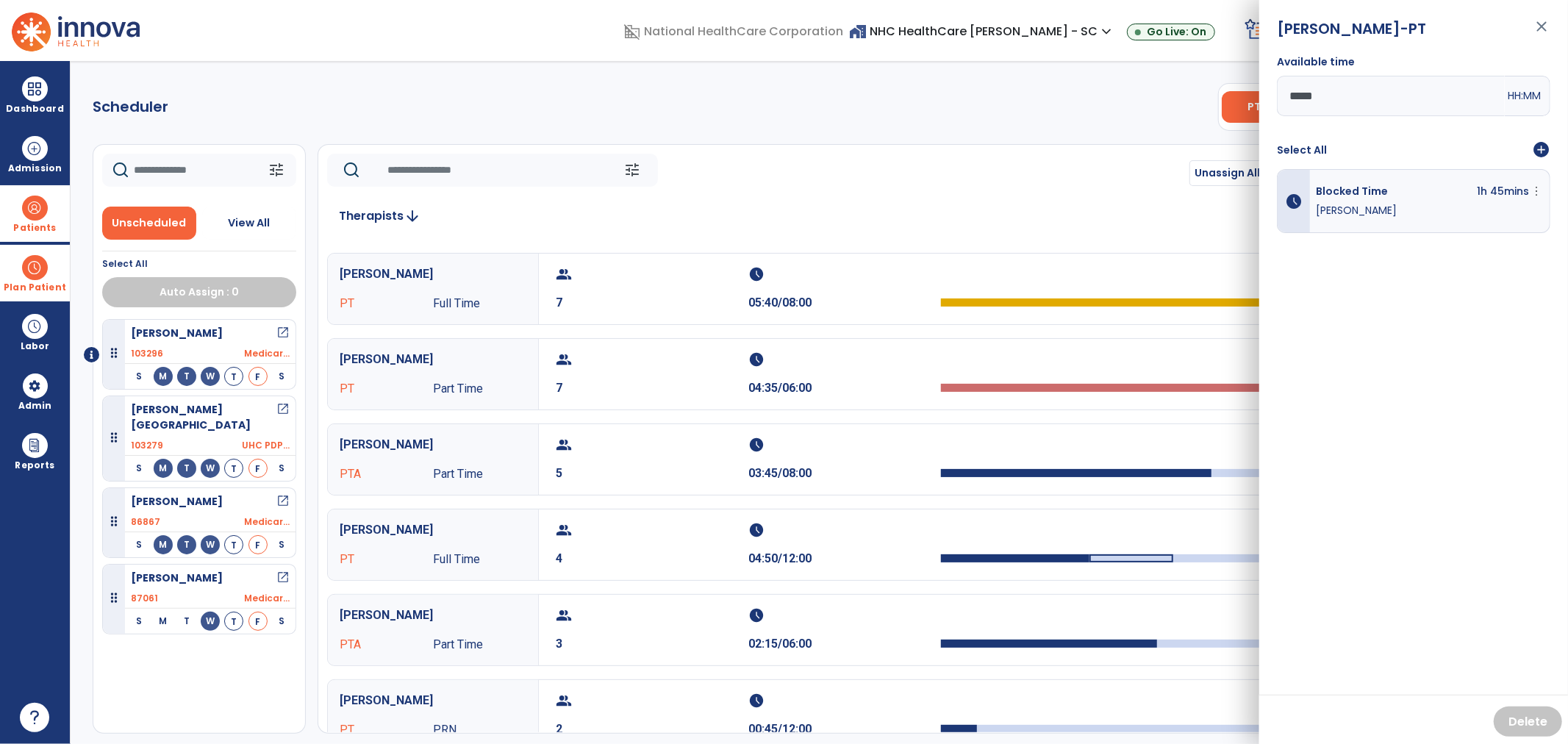 click on "Scheduler   PT   OT   ST  **** *** more_vert  Manage Labor   View All Therapists   Print   tune   Unscheduled   View All  Select All  Auto Assign : 0   Gilley, Hazel   open_in_new  103296 Medicar...  S M T W T F S  Milam, Oberia   open_in_new  103279 UHC PDP...  S M T W T F S  Pearson, Doris   open_in_new  86867 Medicar...  S M T W T F S  Webb-pratt, Phyllis   open_in_new  87061 Medicar...  S M T W T F S  tune   Unassign All   Today  chevron_left Fri, Jul 11 2025  *********  calendar_today  chevron_right Therapists  arrow_downward   Brashier, Katherine  PTA Part Time  group  11  schedule  08:15/12:00   Wedmore,  Maggie  PT Full Time  group  11  schedule  07:30/12:00   Ridder, Anna PT Full Time  group  7  schedule  05:40/08:00   Stiens,   Ashley  PT Part Time  group  7  schedule  04:35/06:00   Johnsman, Jamie  PTA Part Time  group  5  schedule  03:45/08:00   Johnson, Paige PT Full Time  group  4  schedule  04:50/12:00   Merrell, Barbara  PTA Part Time  group  3  schedule  02:15/06:00   Bright, Kim PT" at bounding box center [819, 402] 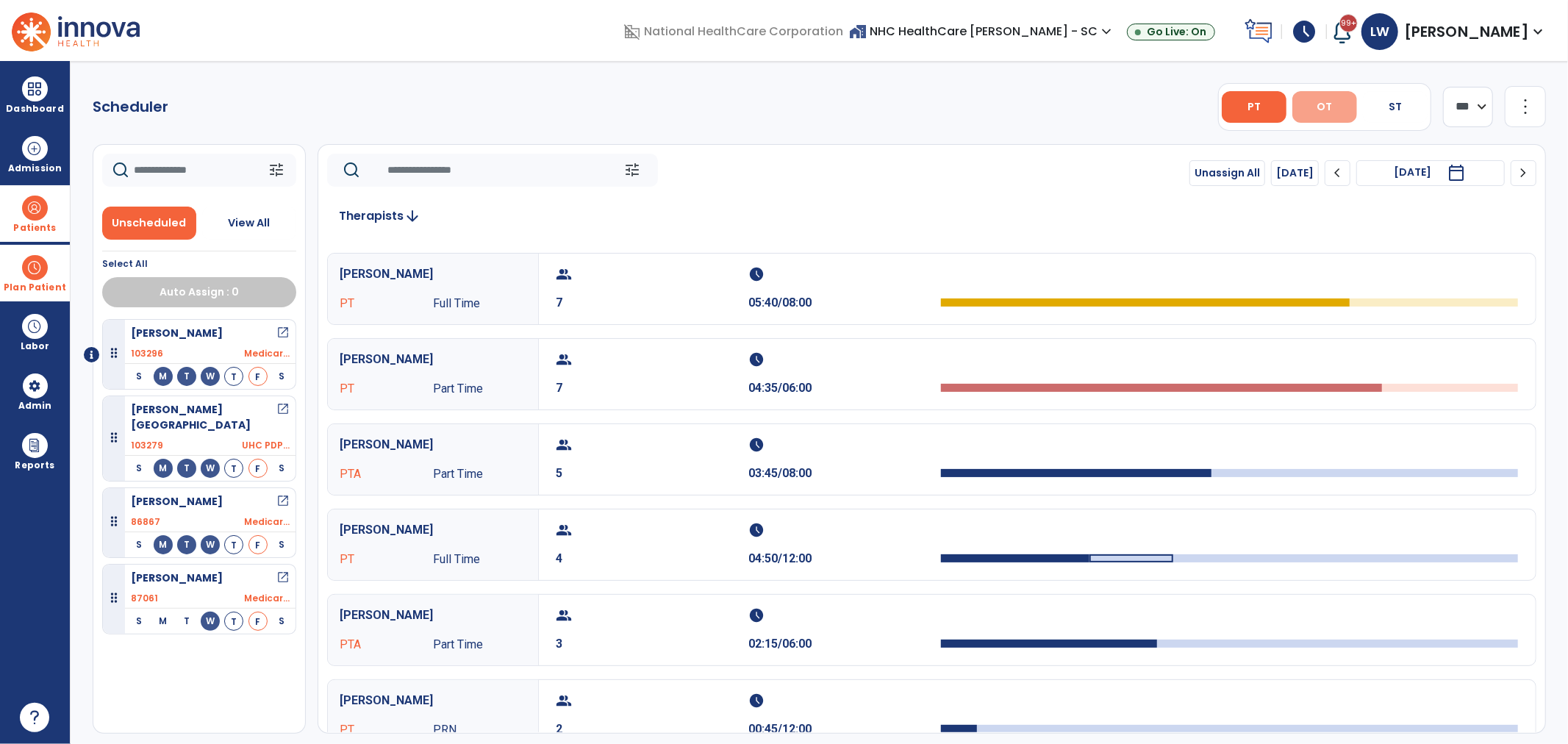 click on "OT" at bounding box center [1325, 107] 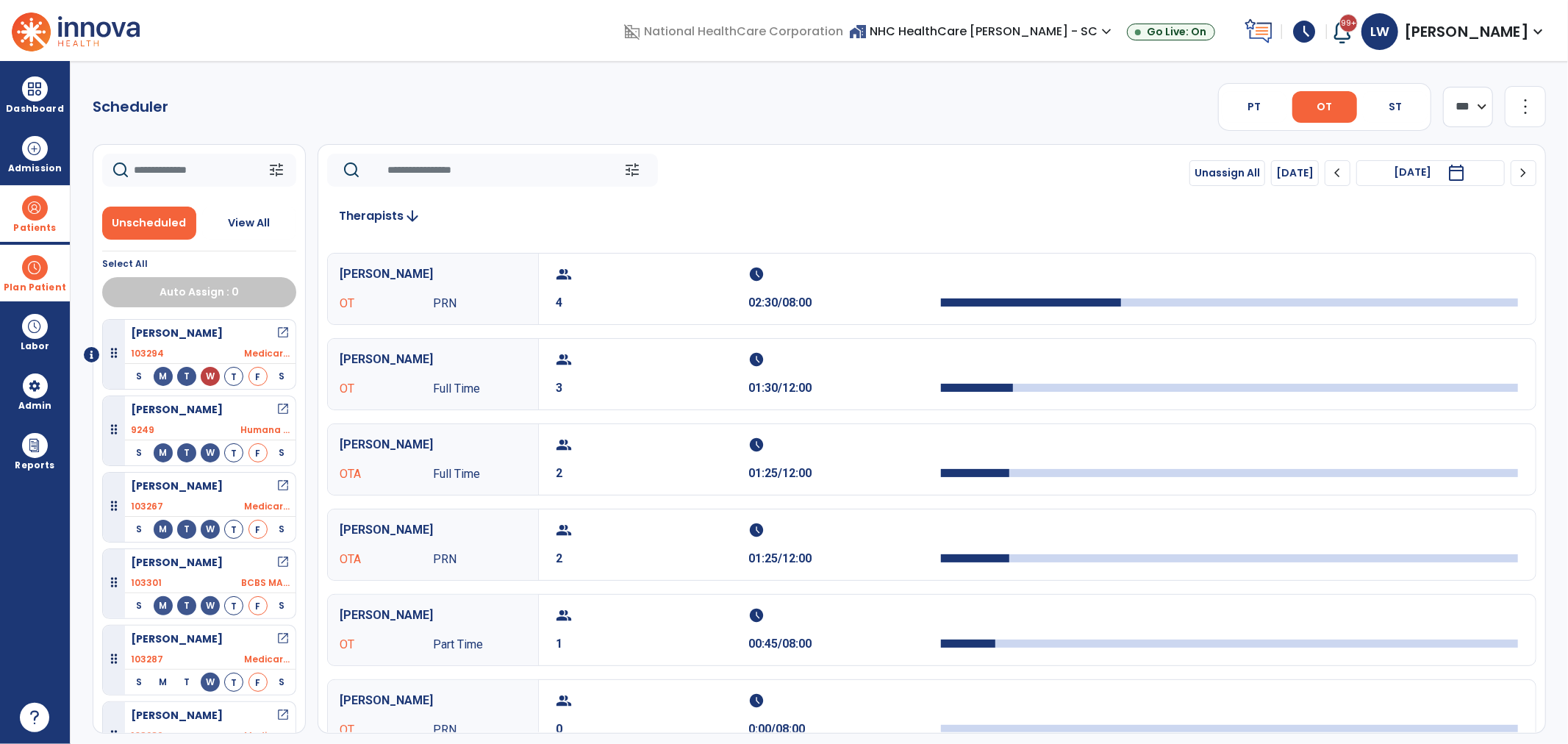 click on "chevron_right" 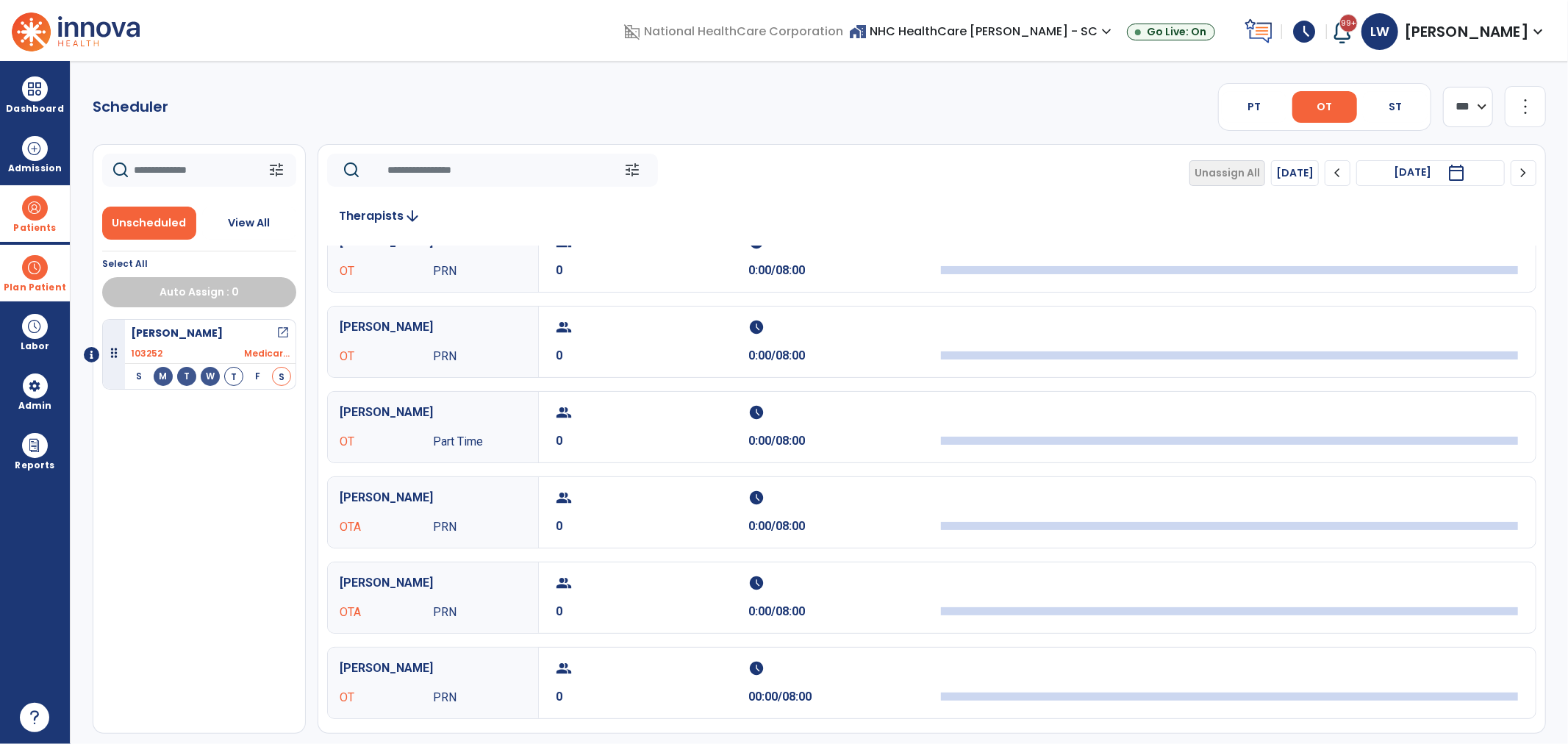 scroll, scrollTop: 24, scrollLeft: 0, axis: vertical 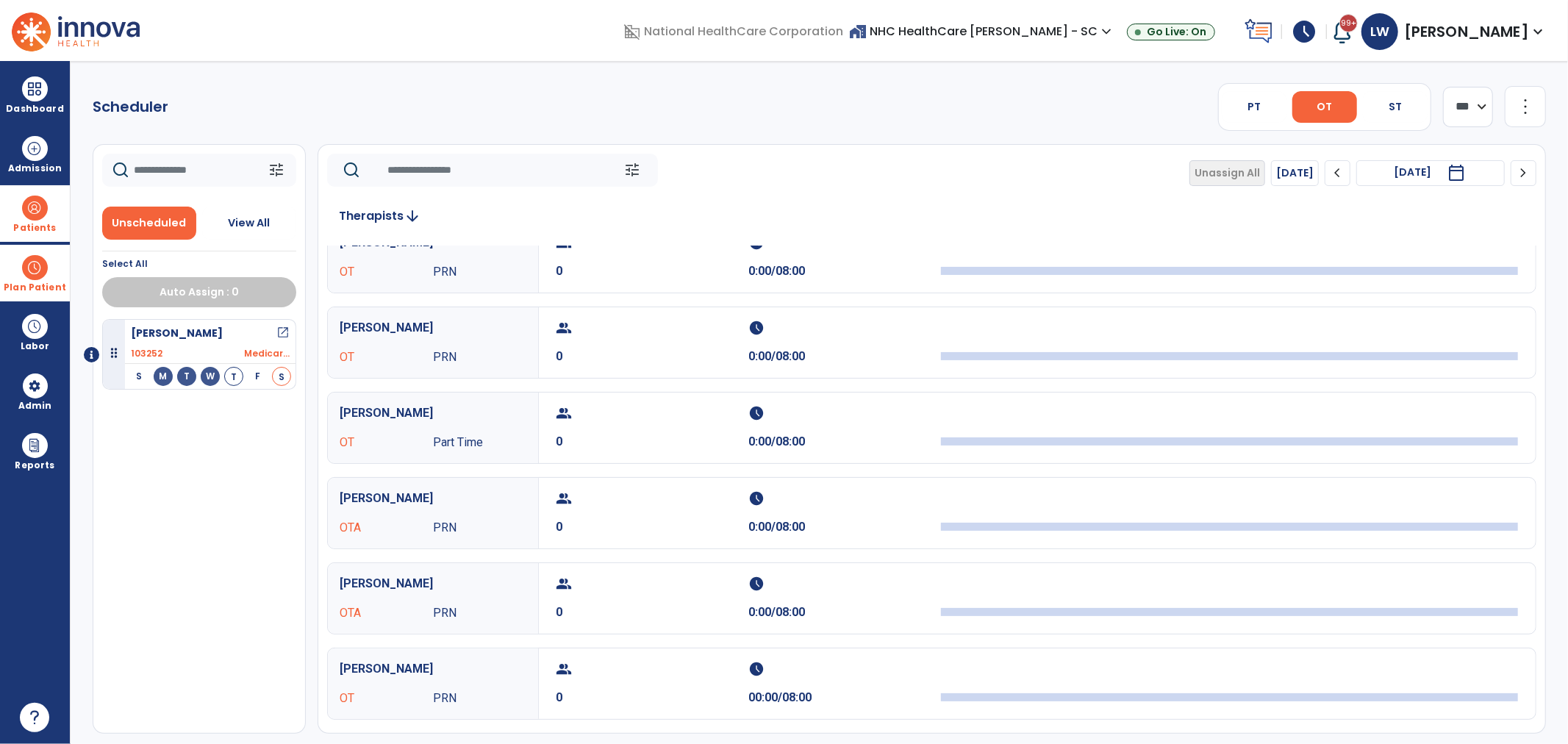 click on "chevron_left" 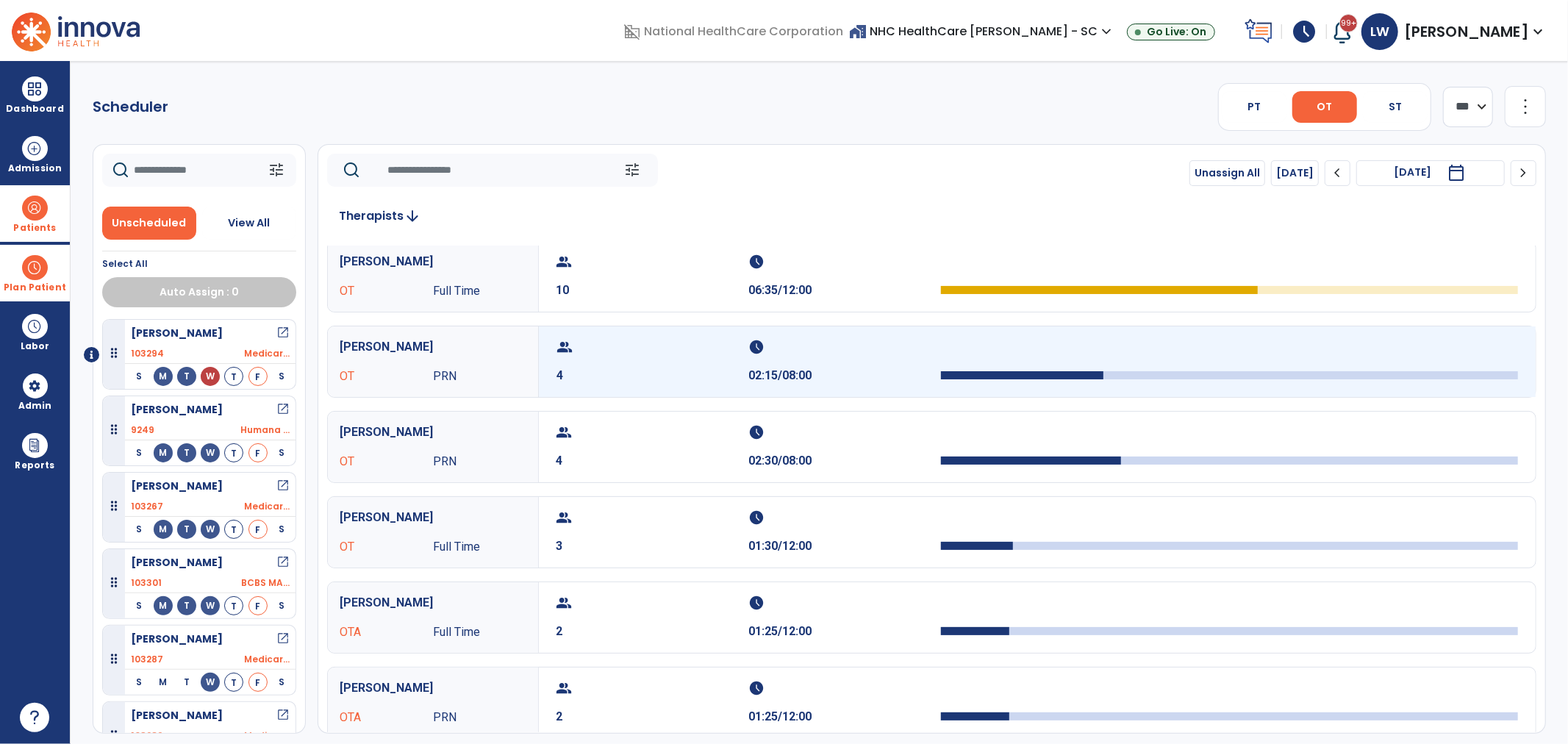 scroll, scrollTop: 0, scrollLeft: 0, axis: both 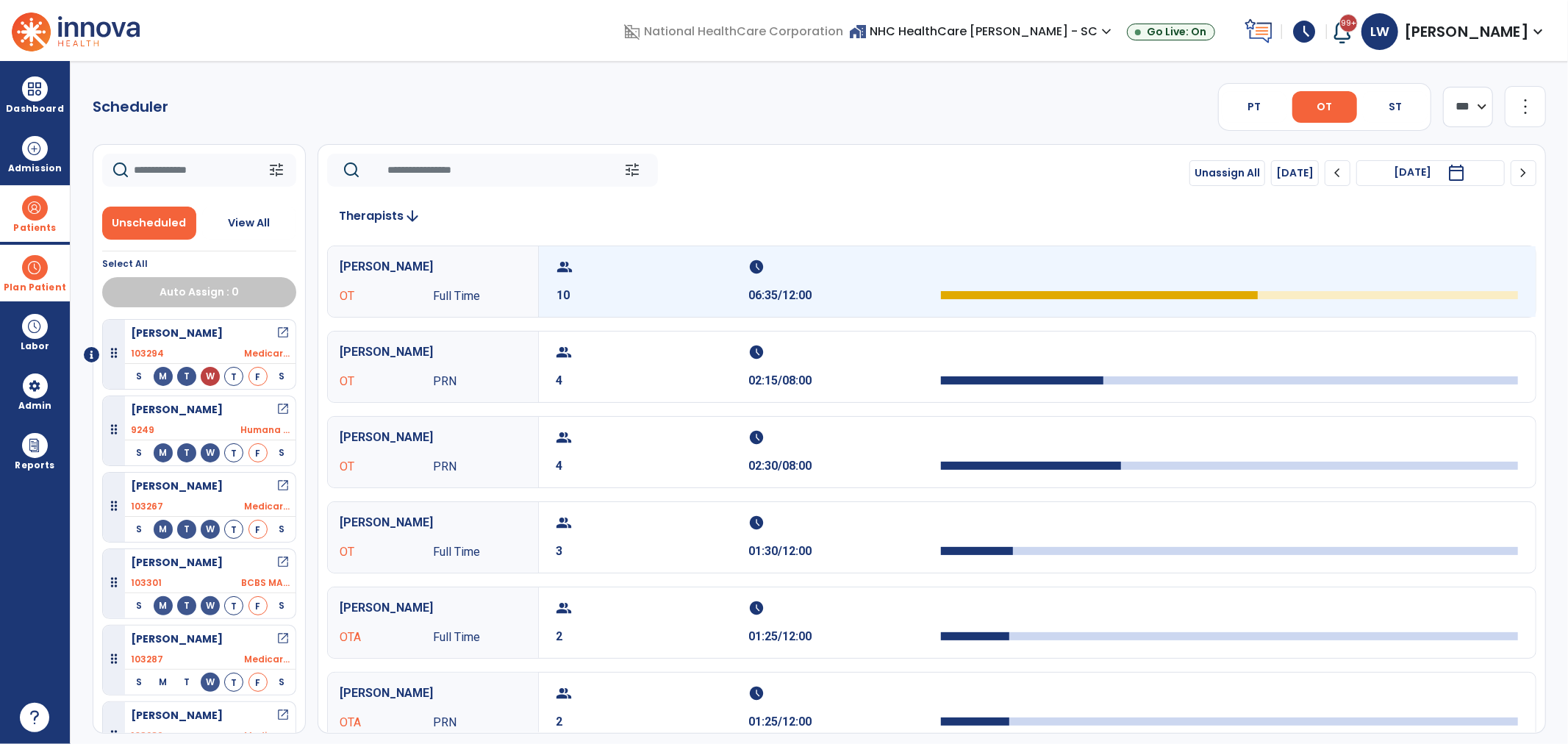 click on "10" at bounding box center [653, 296] 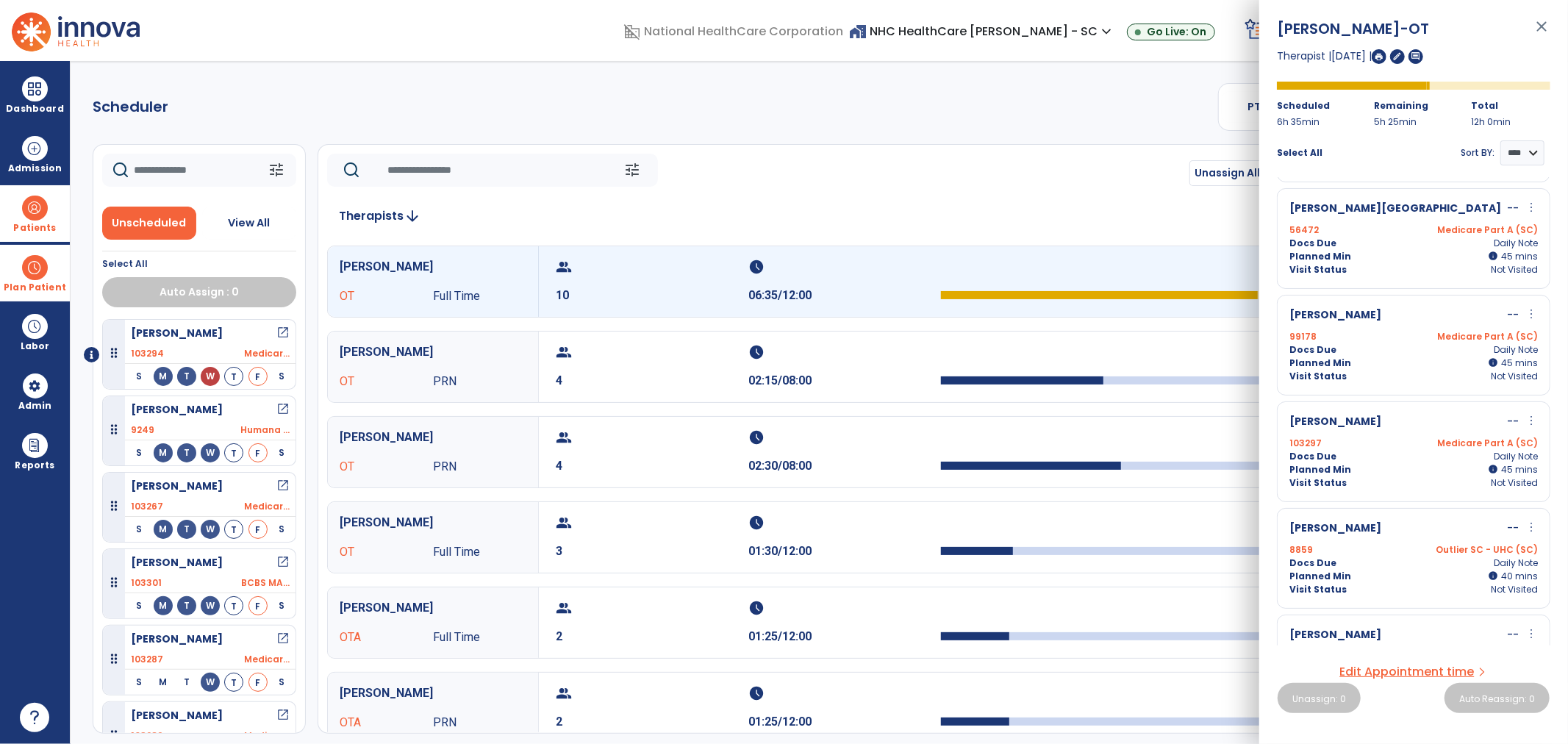 scroll, scrollTop: 600, scrollLeft: 0, axis: vertical 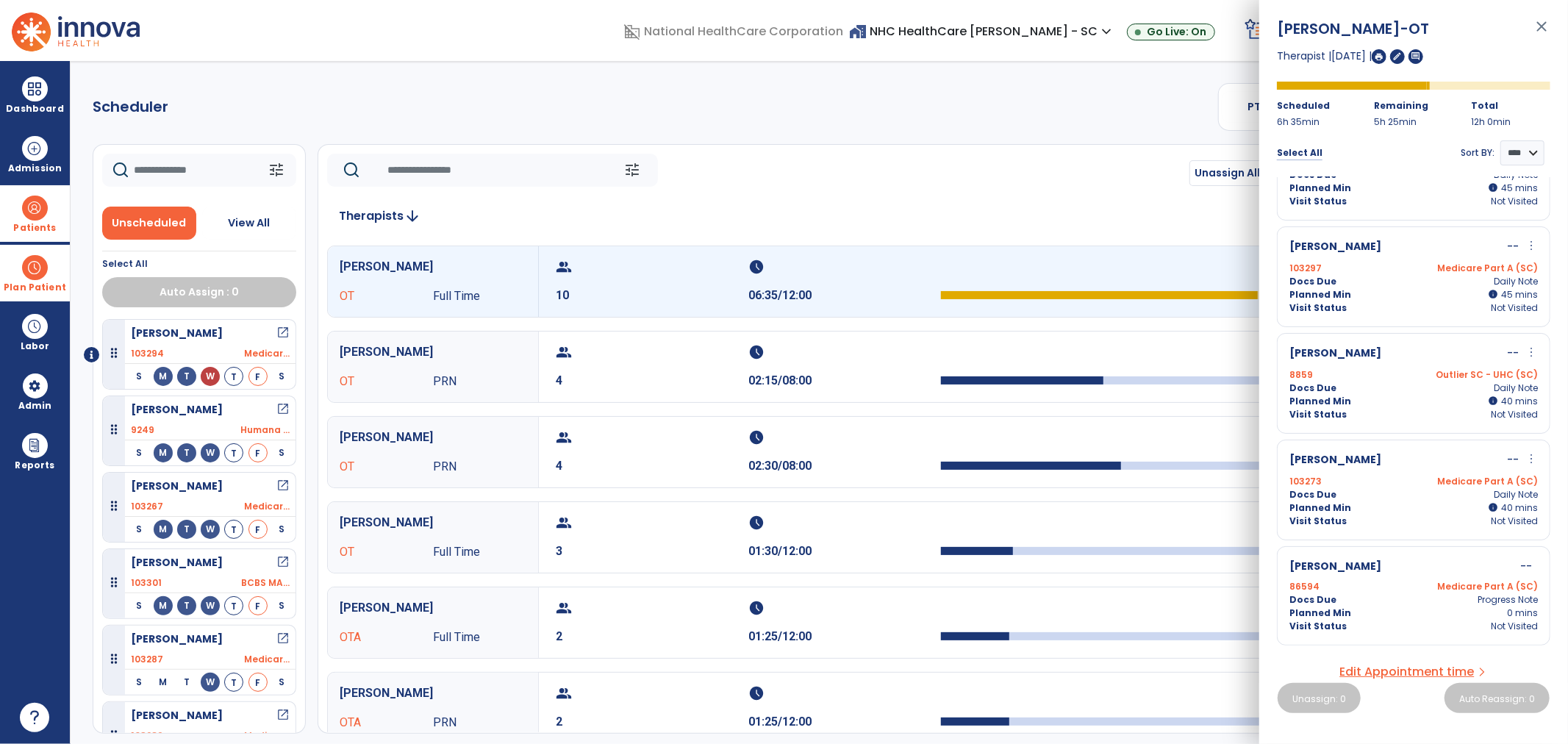click on "Select All" at bounding box center (1300, 153) 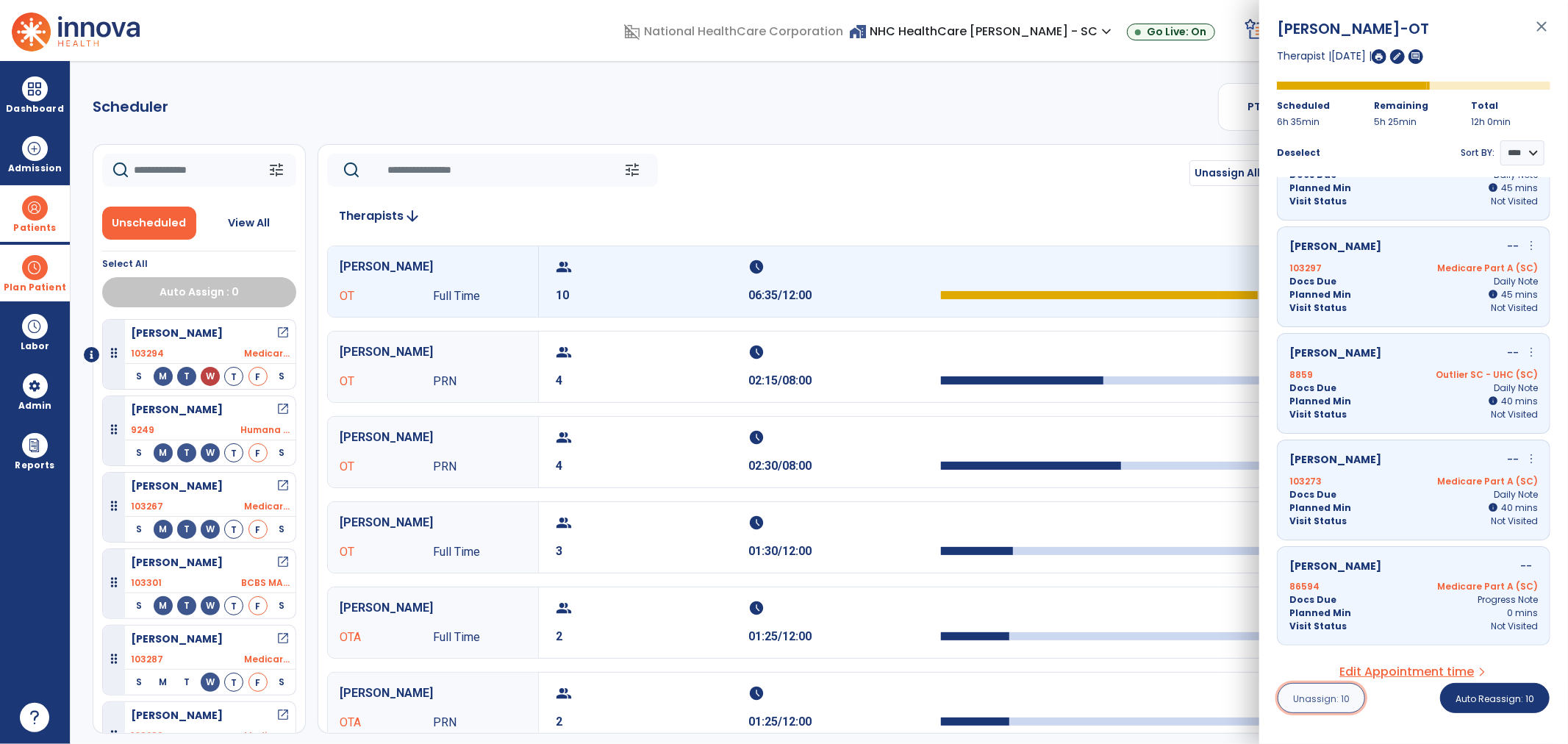 click on "Unassign: 10" at bounding box center (1321, 698) 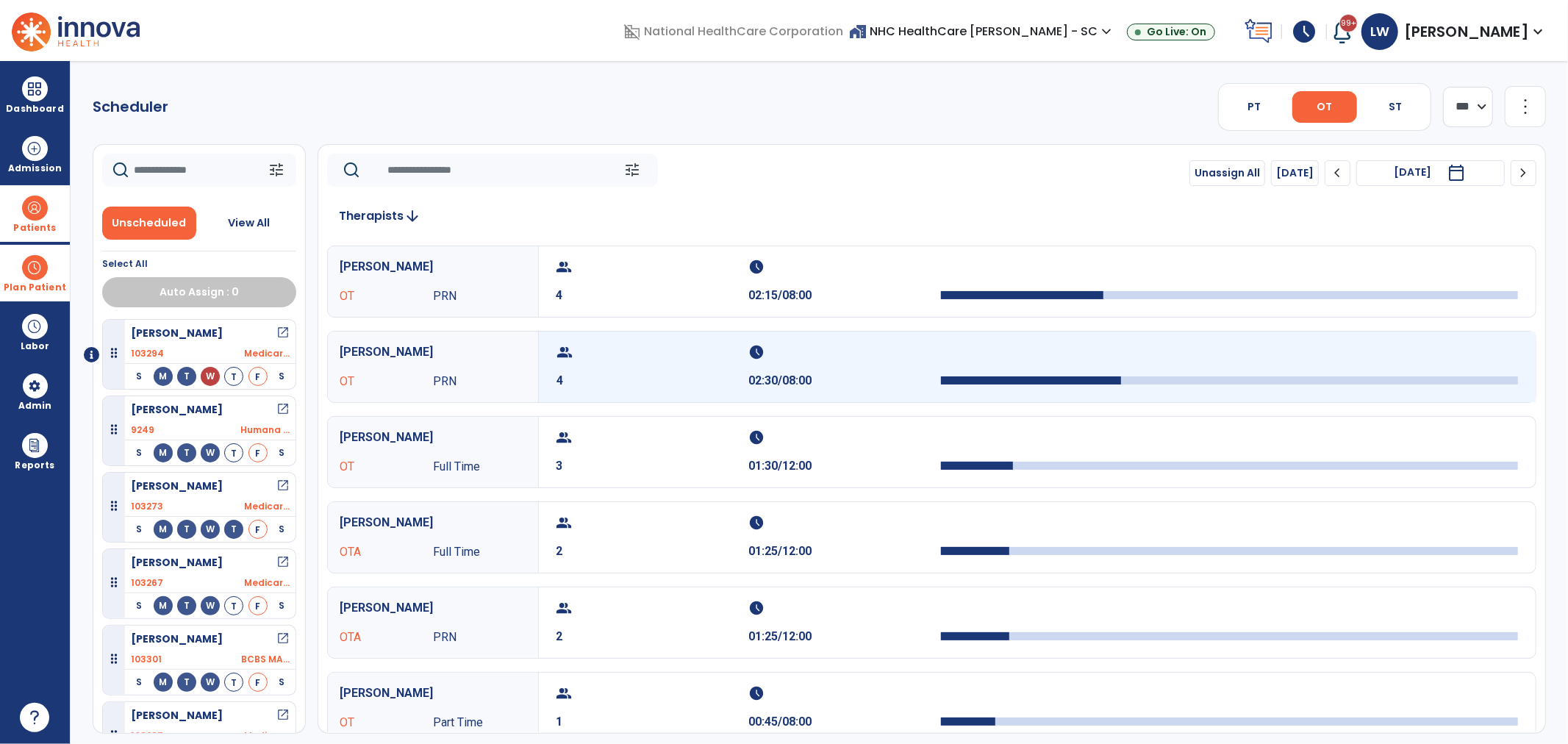 click on "4" at bounding box center [653, 381] 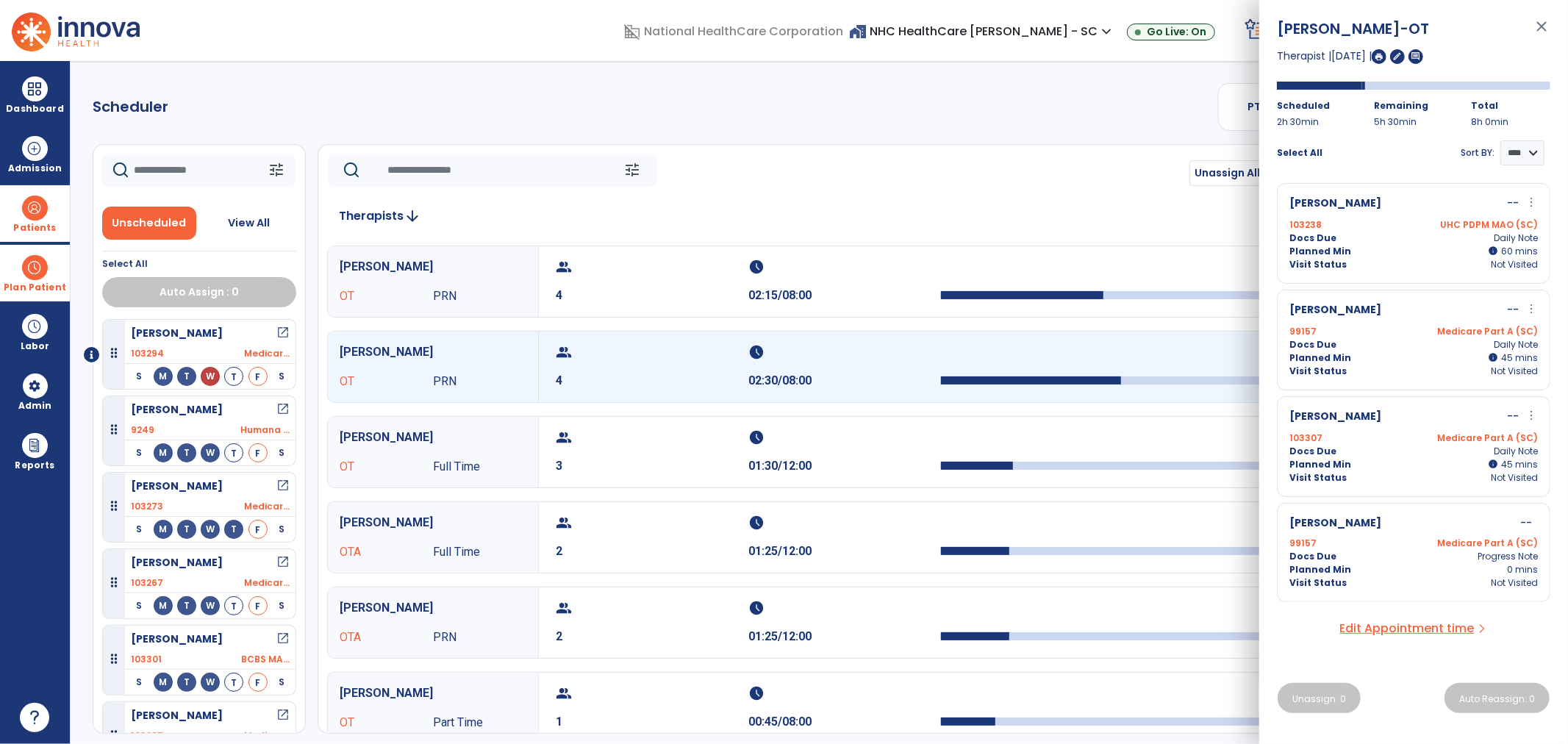 click on "103307 Medicare Part A (SC)" at bounding box center [1414, 438] 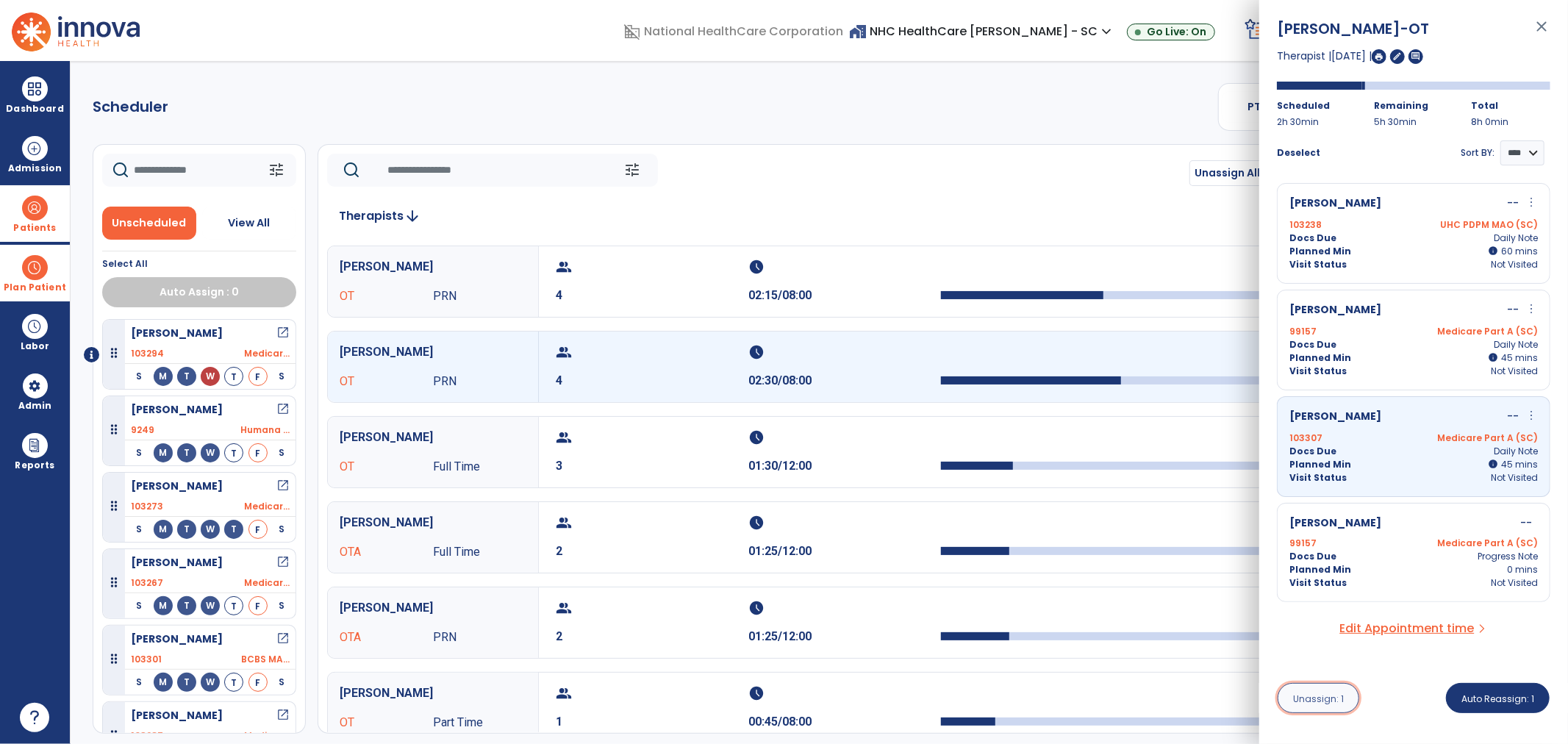 click on "Unassign: 1" at bounding box center [1318, 698] 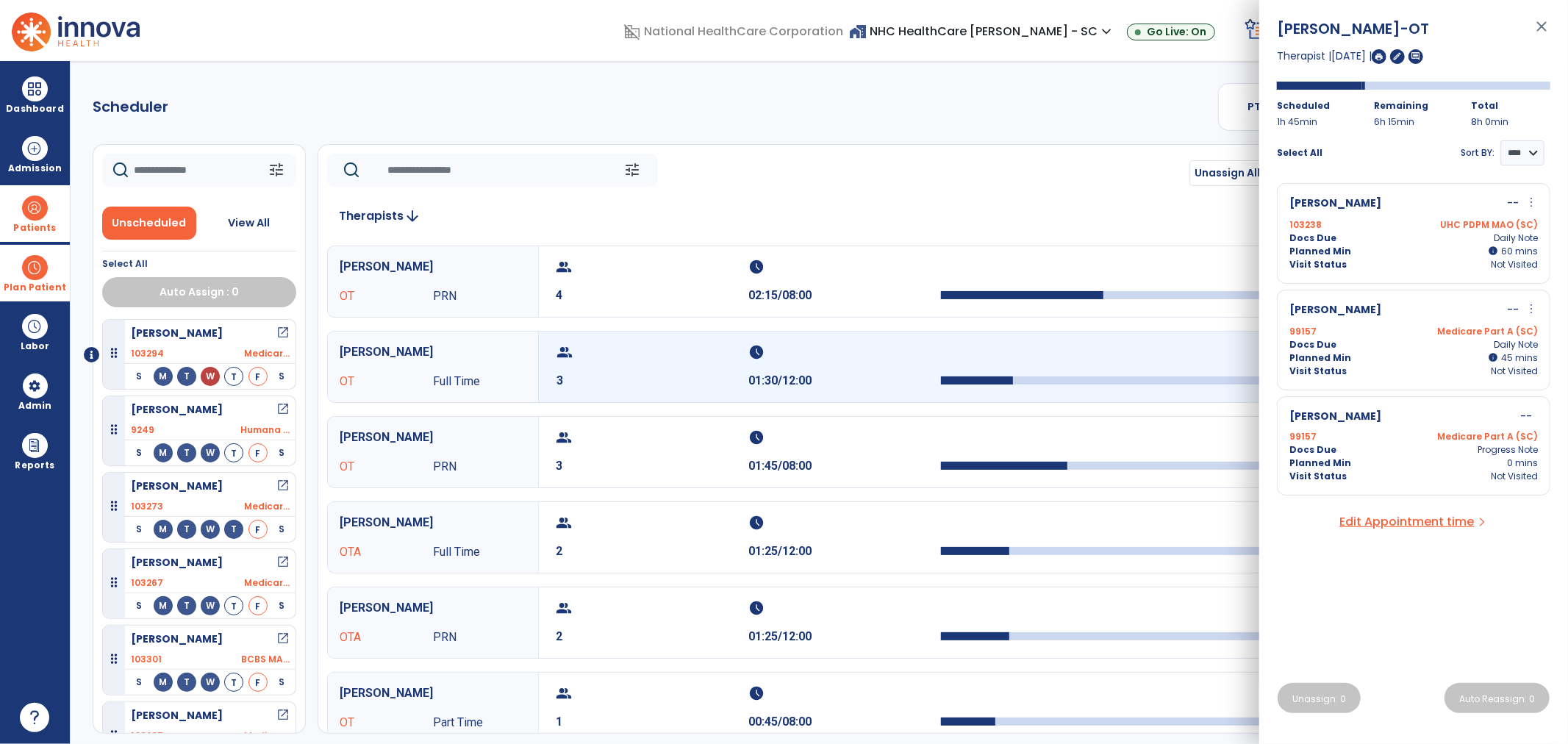 click on "group" at bounding box center [651, 352] 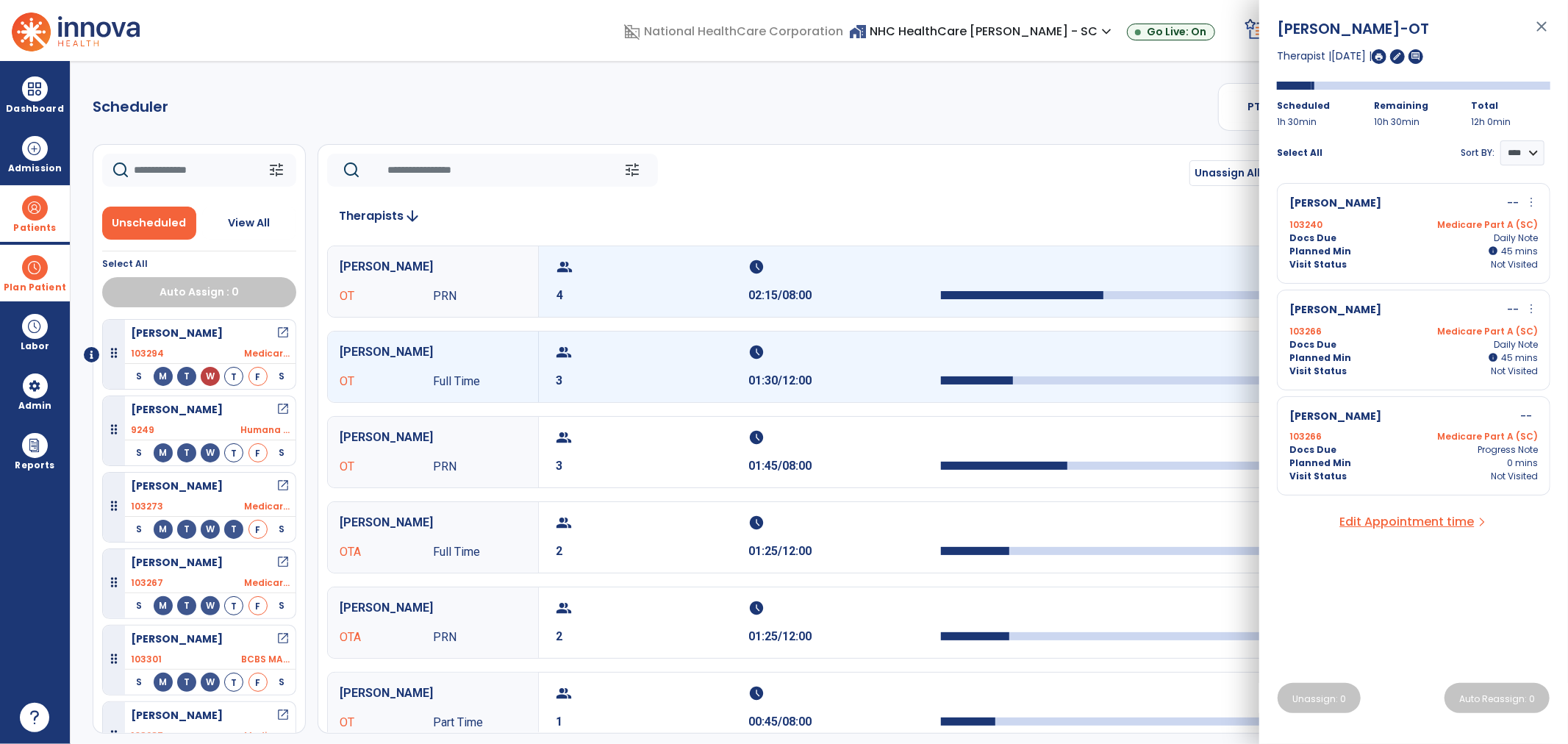 click on "group  4  schedule  02:15/08:00" at bounding box center (1037, 282) 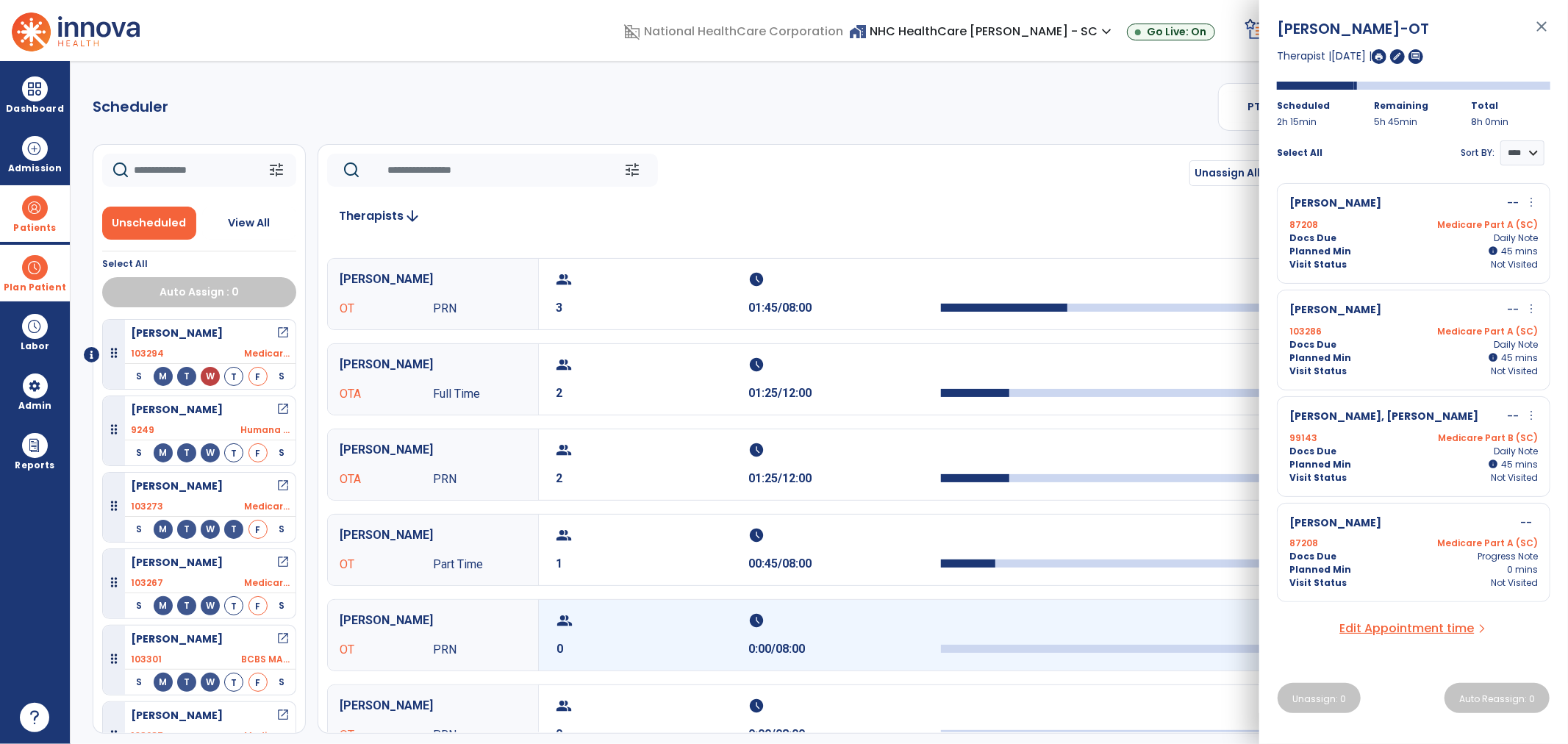 scroll, scrollTop: 163, scrollLeft: 0, axis: vertical 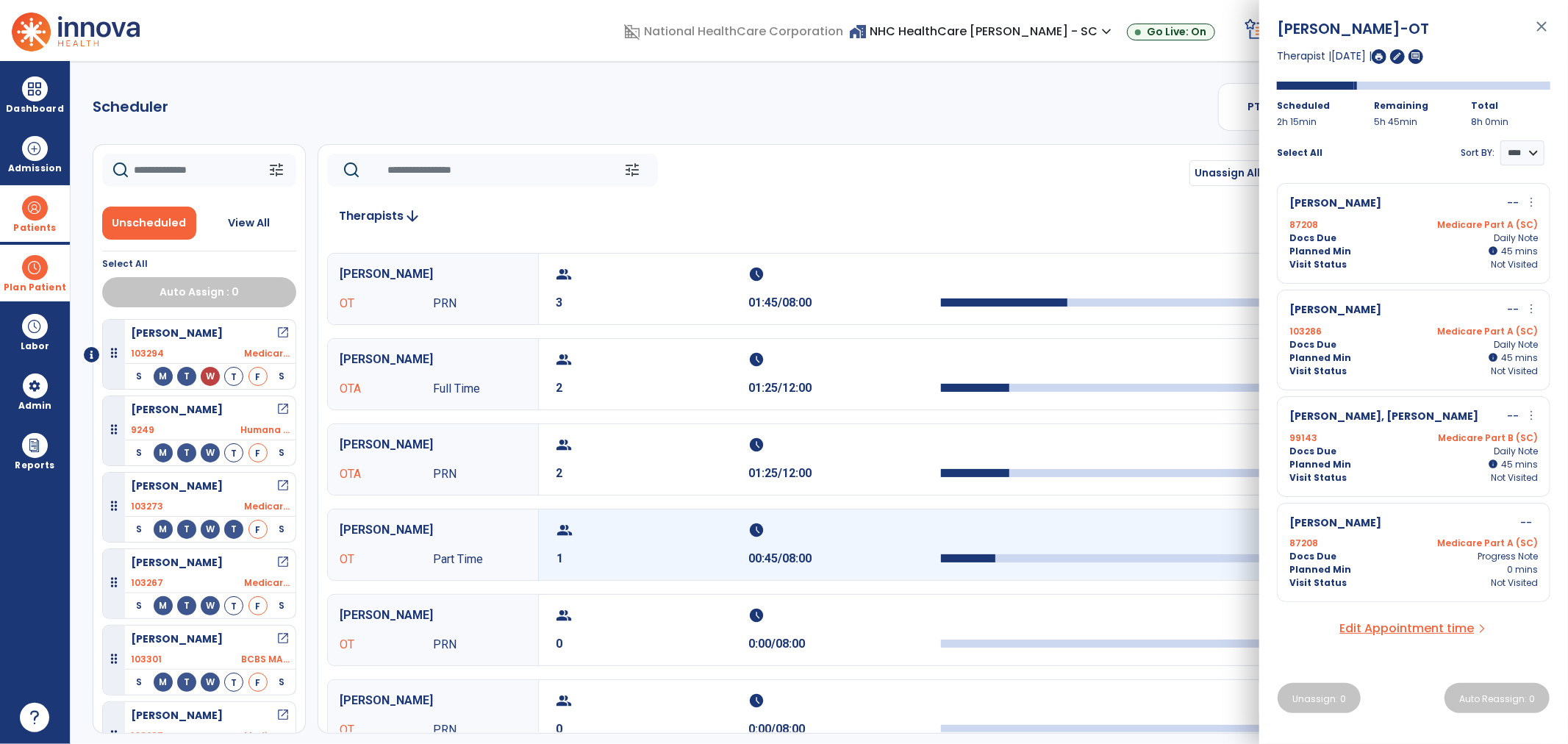 click on "group  1  schedule  00:45/08:00" at bounding box center [1037, 545] 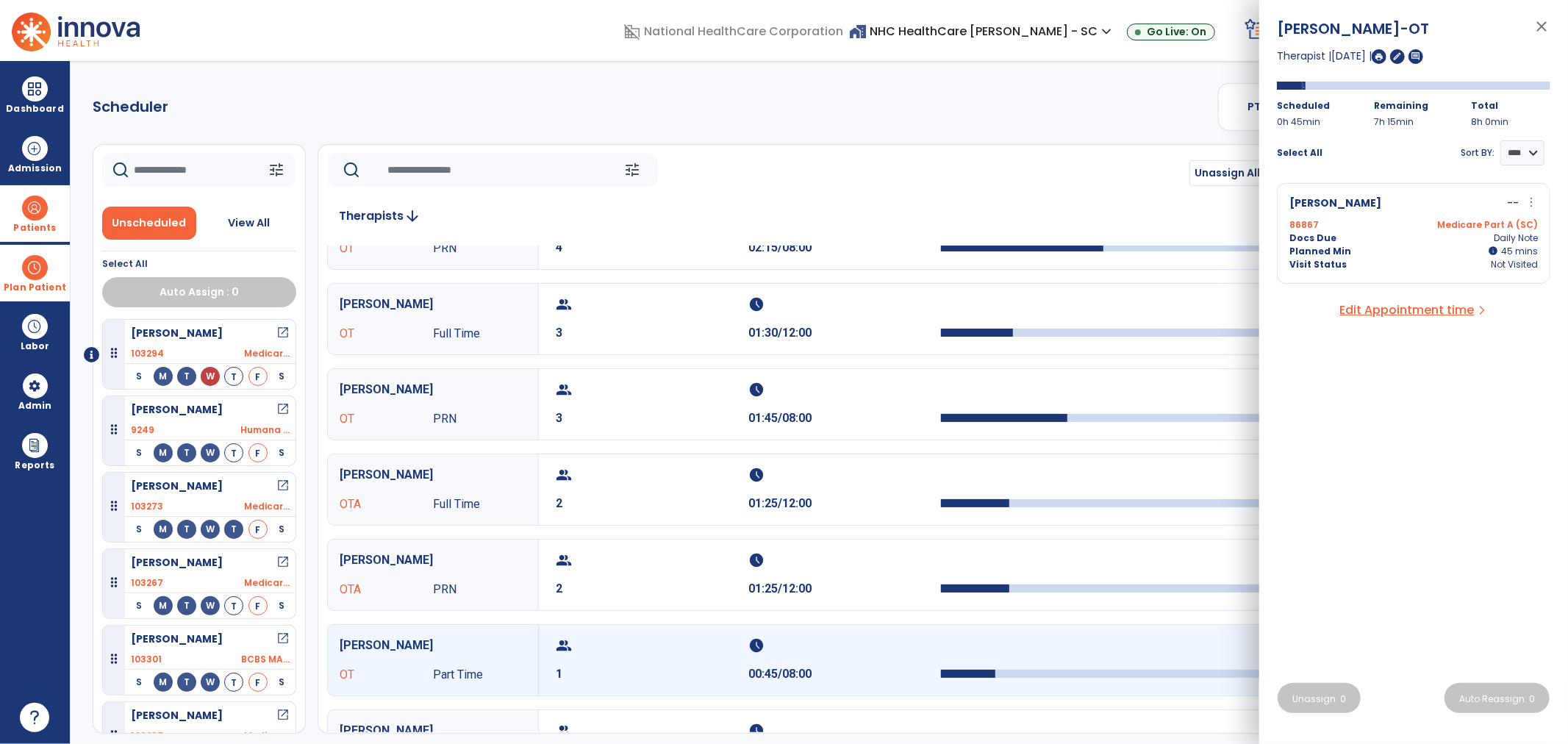scroll, scrollTop: 46, scrollLeft: 0, axis: vertical 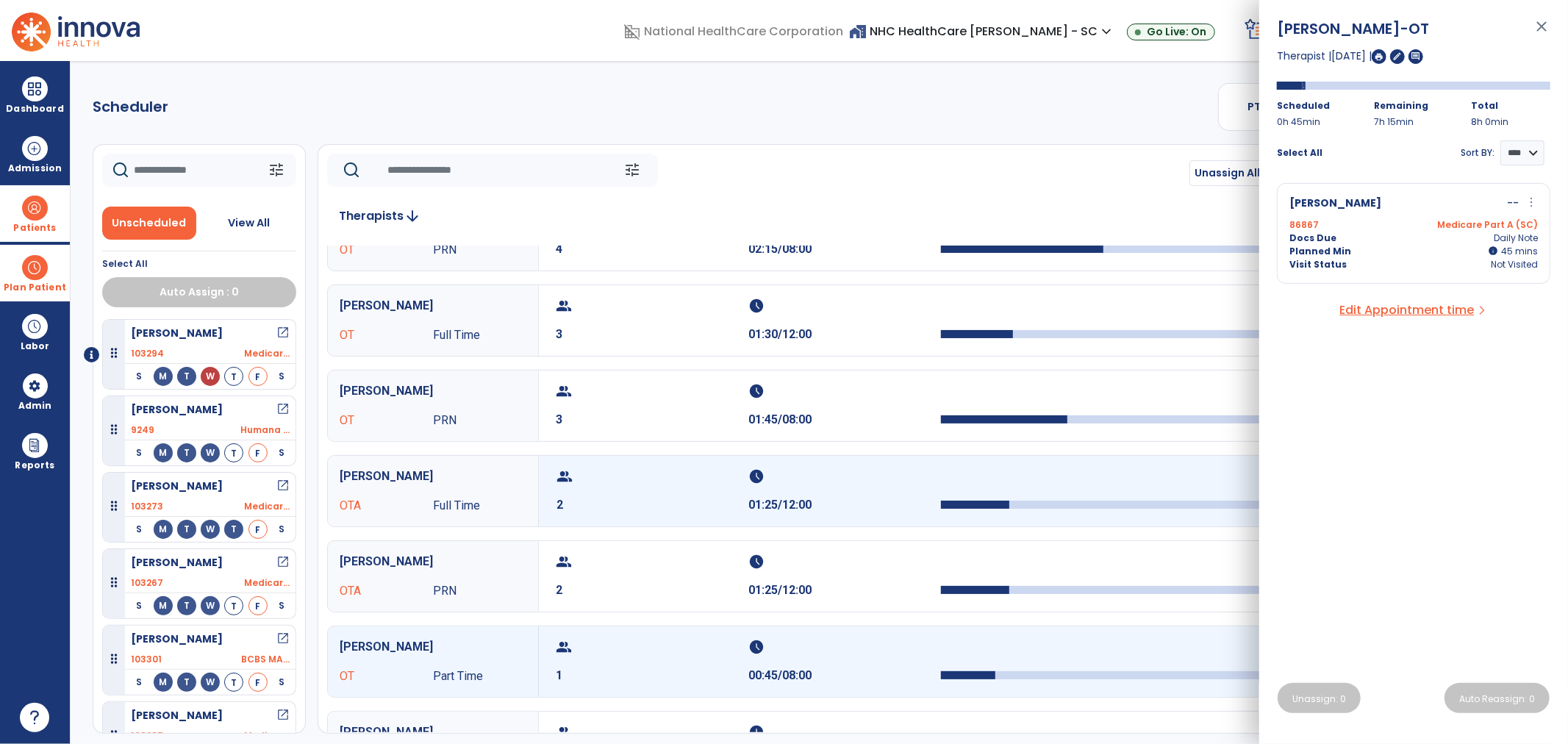 click on "group  2" at bounding box center (653, 491) 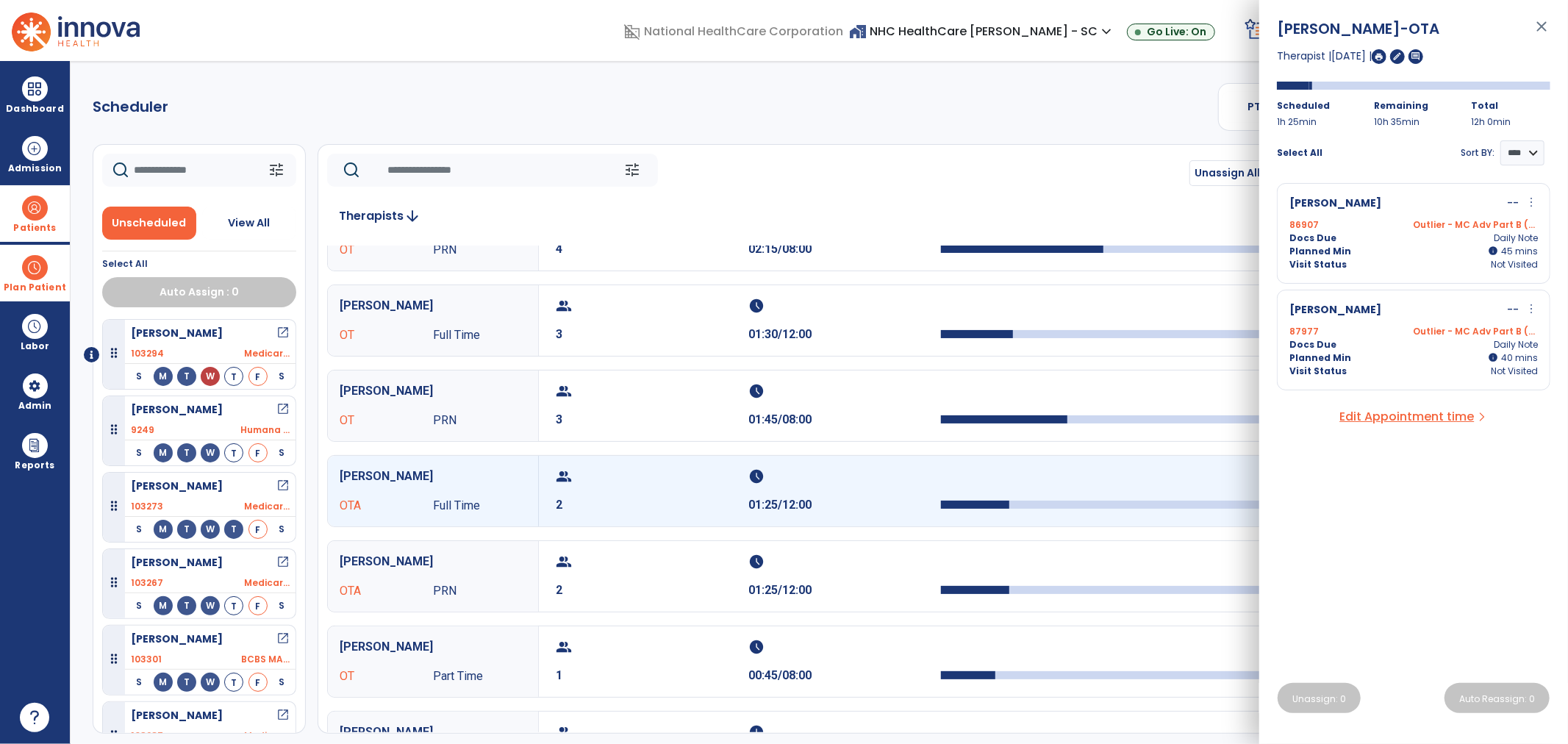 click on "Docs Due" at bounding box center (1313, 238) 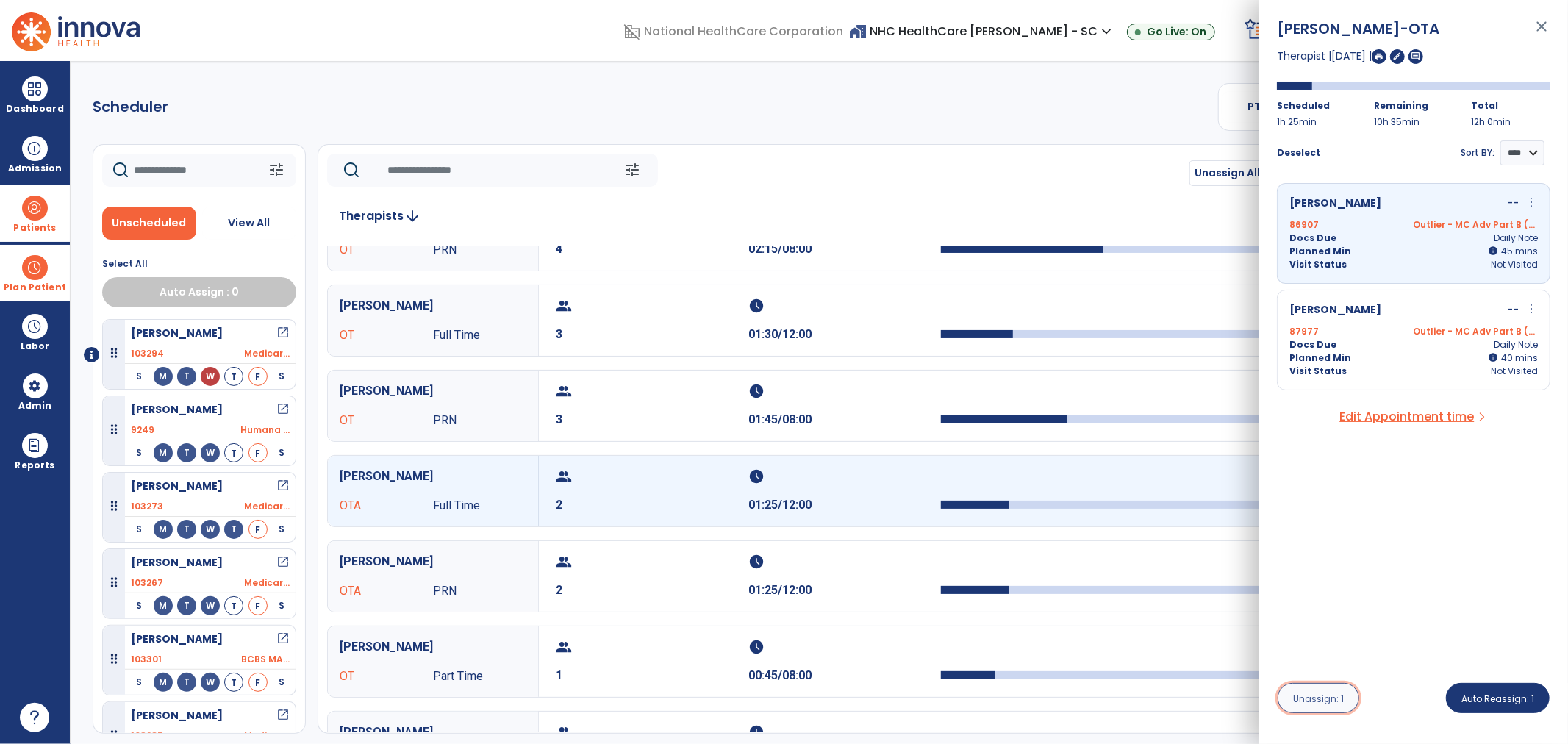 click on "Unassign: 1" at bounding box center [1318, 698] 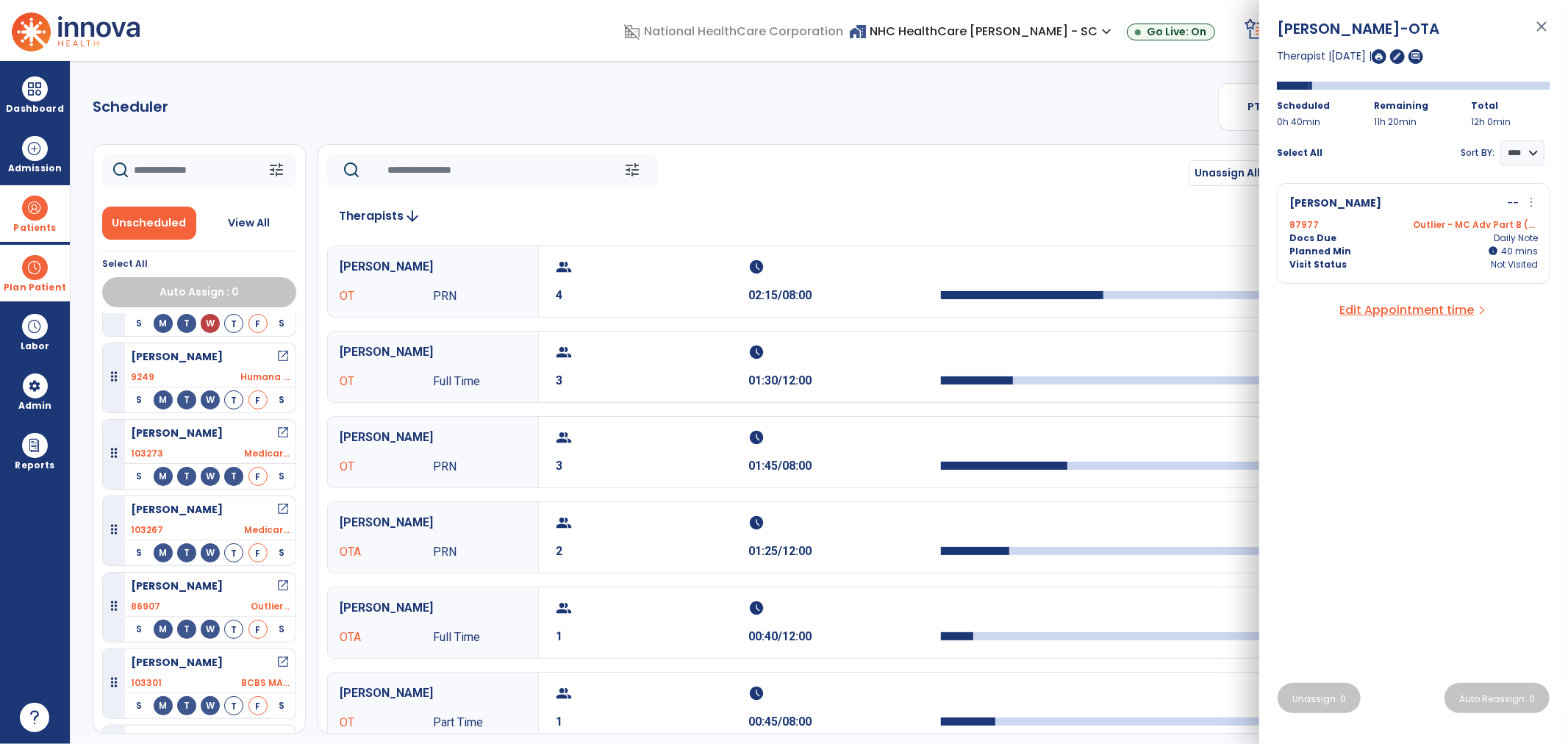 scroll, scrollTop: 82, scrollLeft: 0, axis: vertical 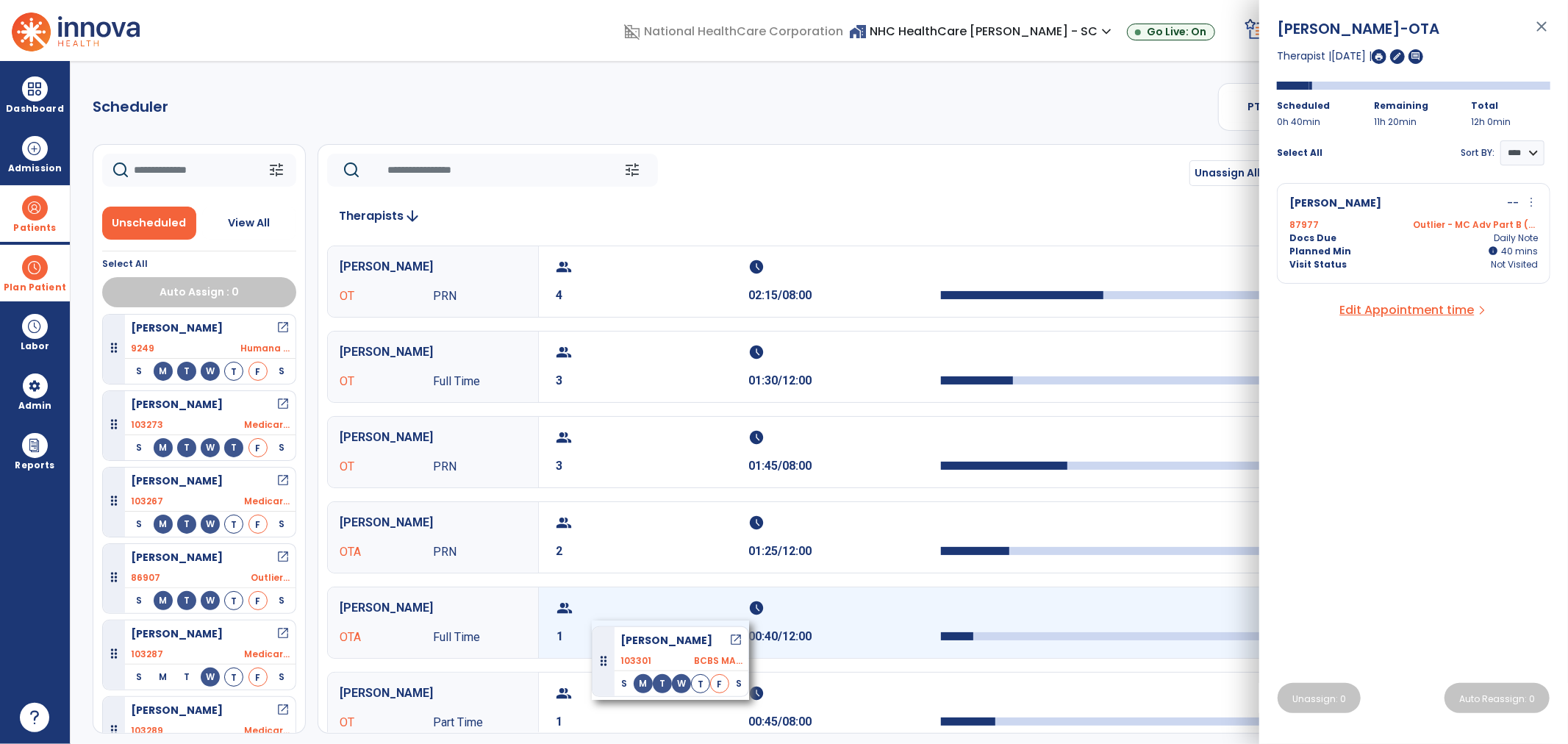 drag, startPoint x: 202, startPoint y: 627, endPoint x: 600, endPoint y: 618, distance: 398.1017 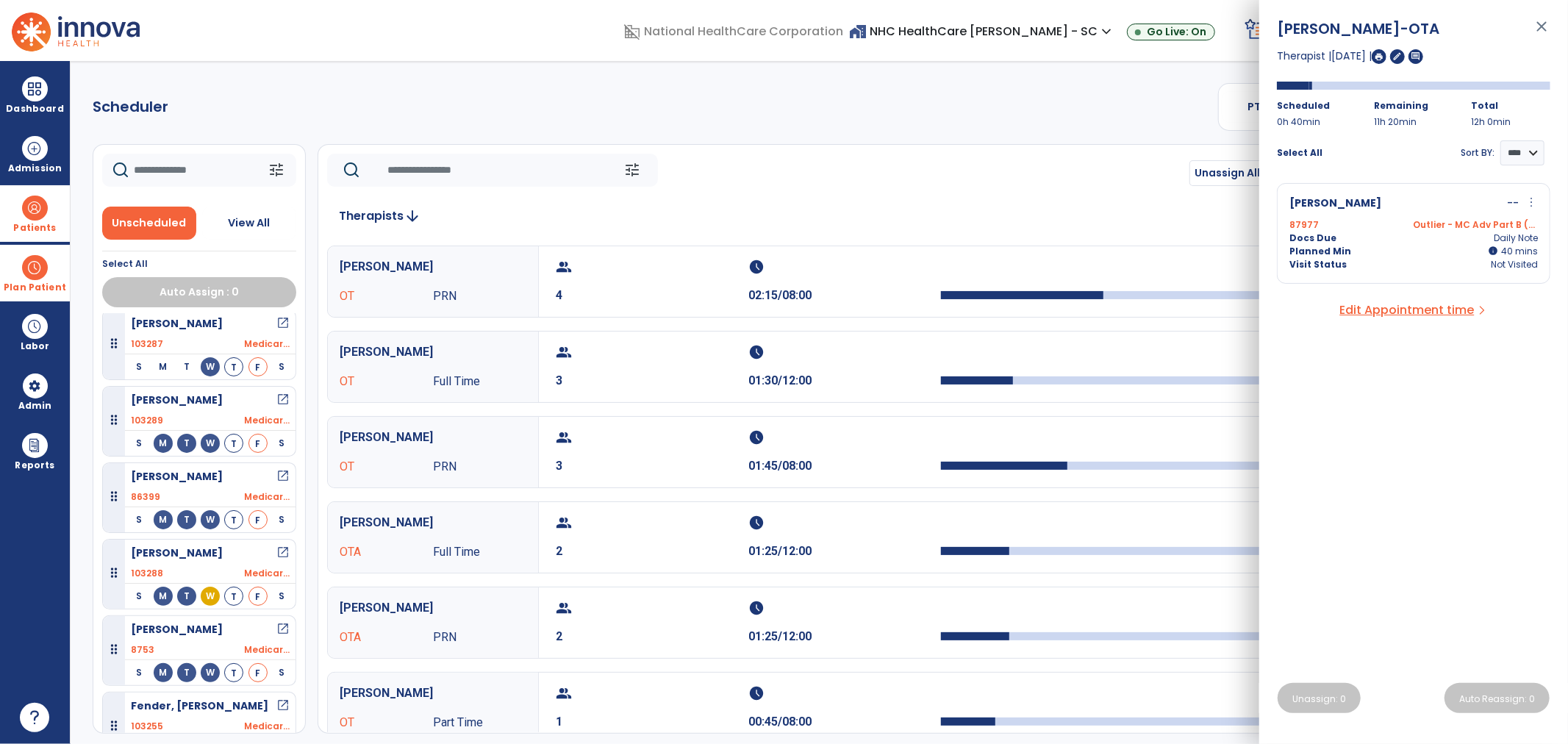 scroll, scrollTop: 408, scrollLeft: 0, axis: vertical 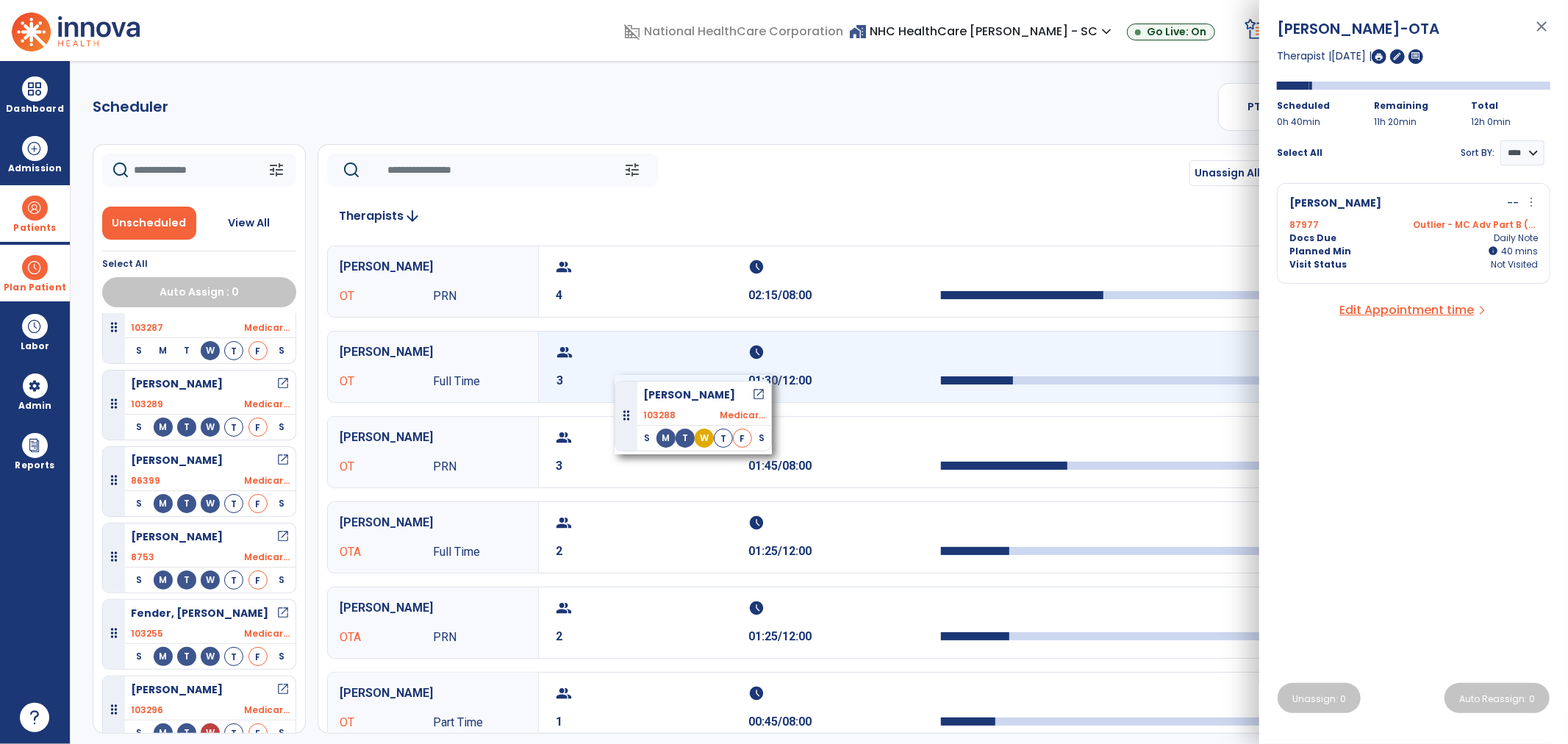 drag, startPoint x: 206, startPoint y: 545, endPoint x: 615, endPoint y: 373, distance: 443.6947 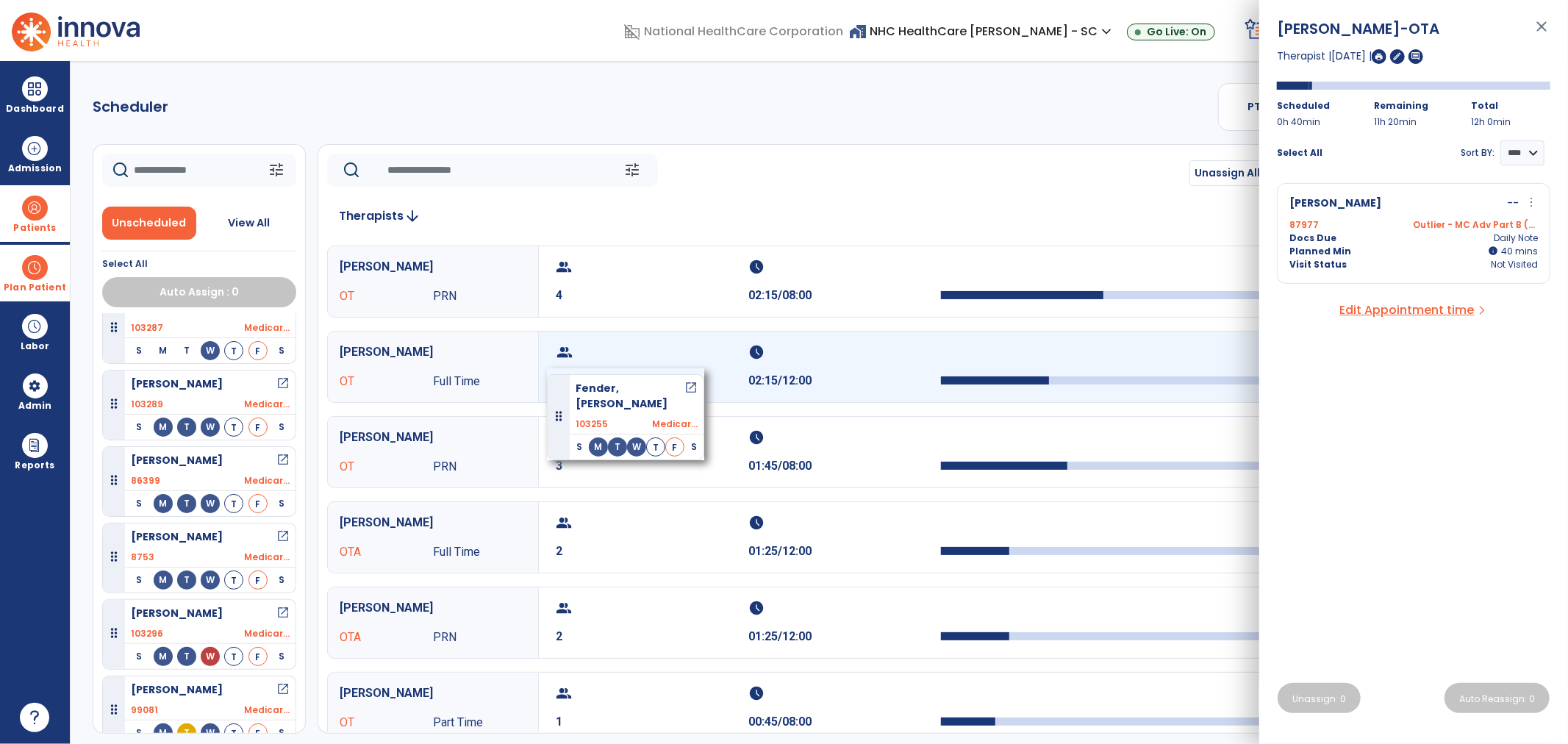 drag, startPoint x: 204, startPoint y: 629, endPoint x: 556, endPoint y: 365, distance: 440 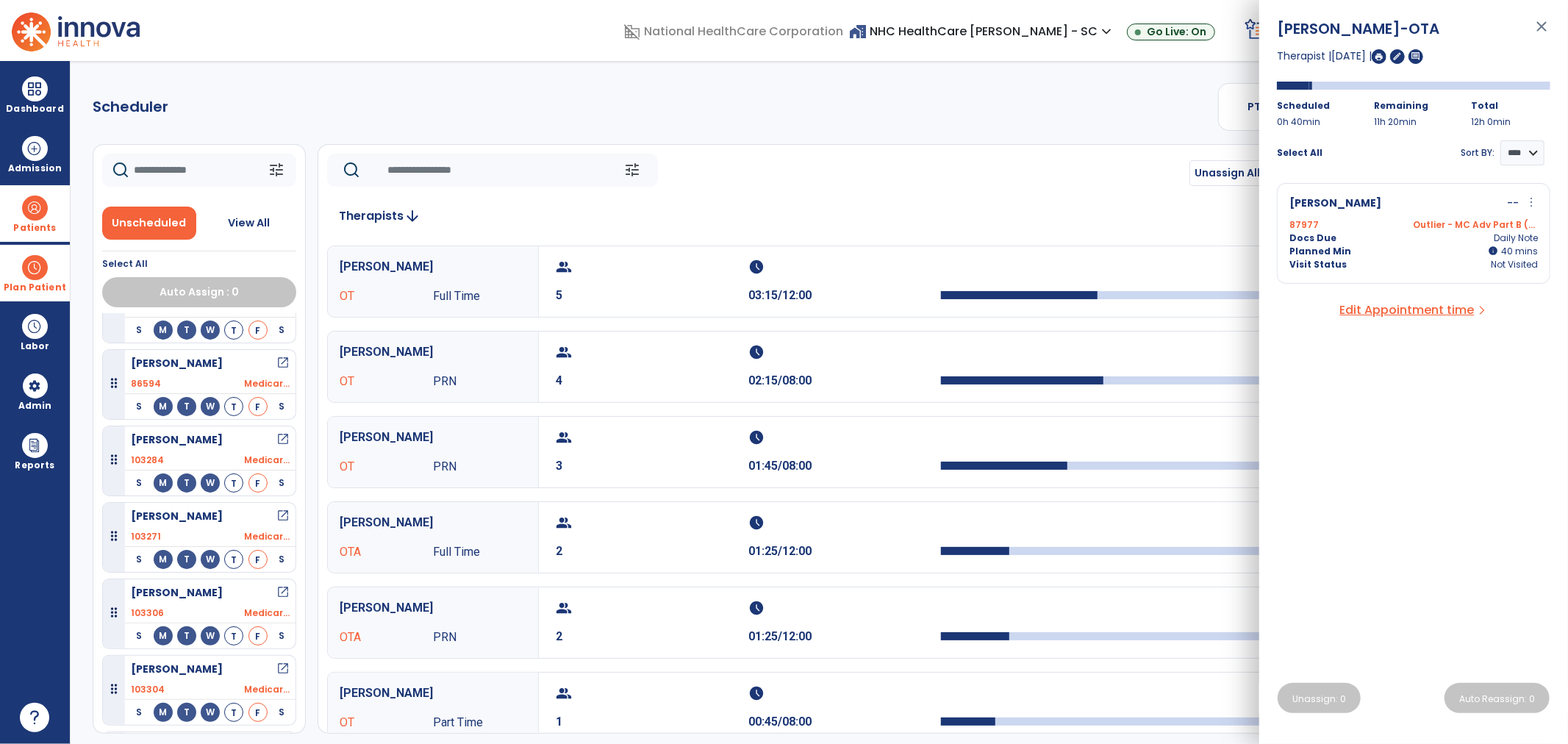 scroll, scrollTop: 1062, scrollLeft: 0, axis: vertical 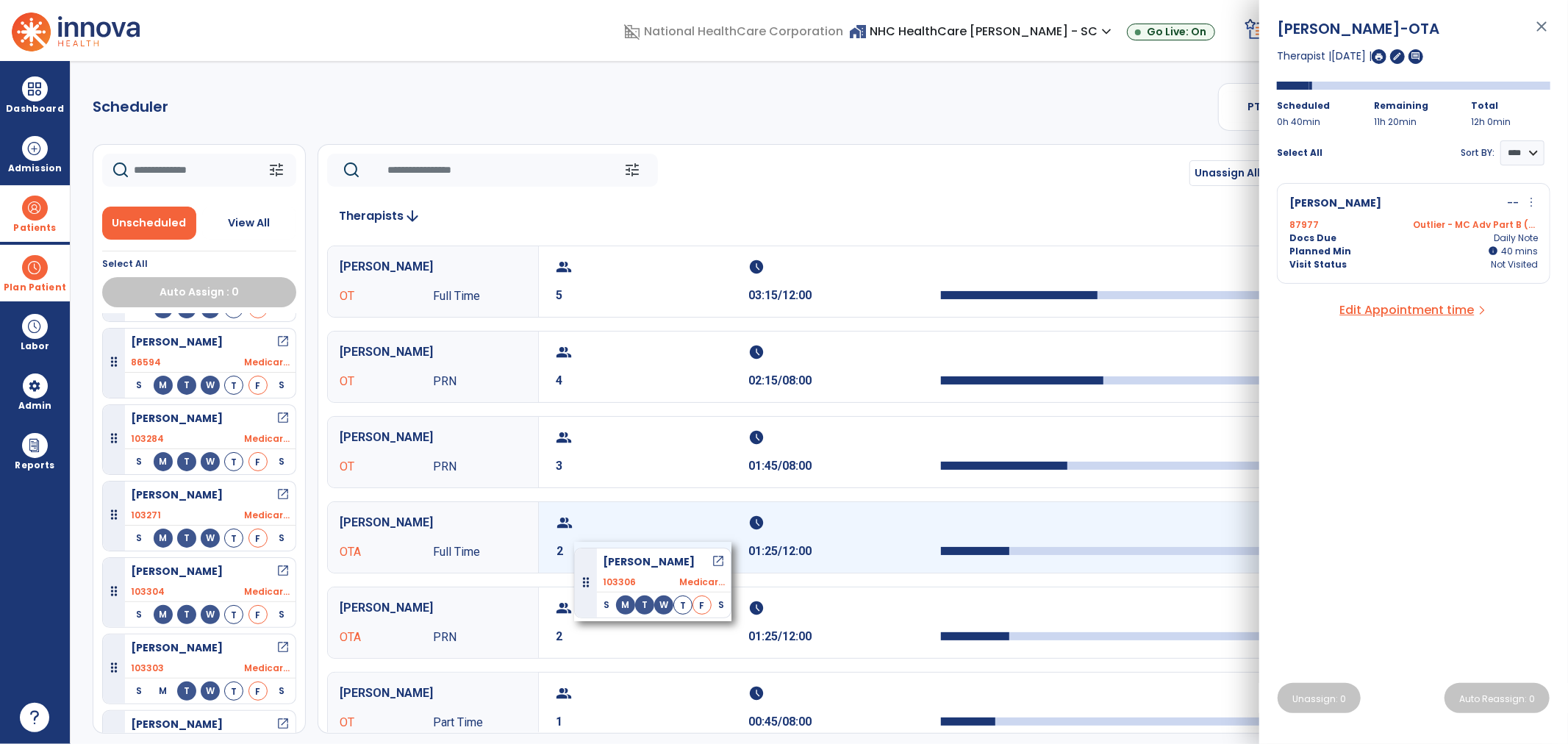 drag, startPoint x: 229, startPoint y: 581, endPoint x: 574, endPoint y: 542, distance: 347.19735 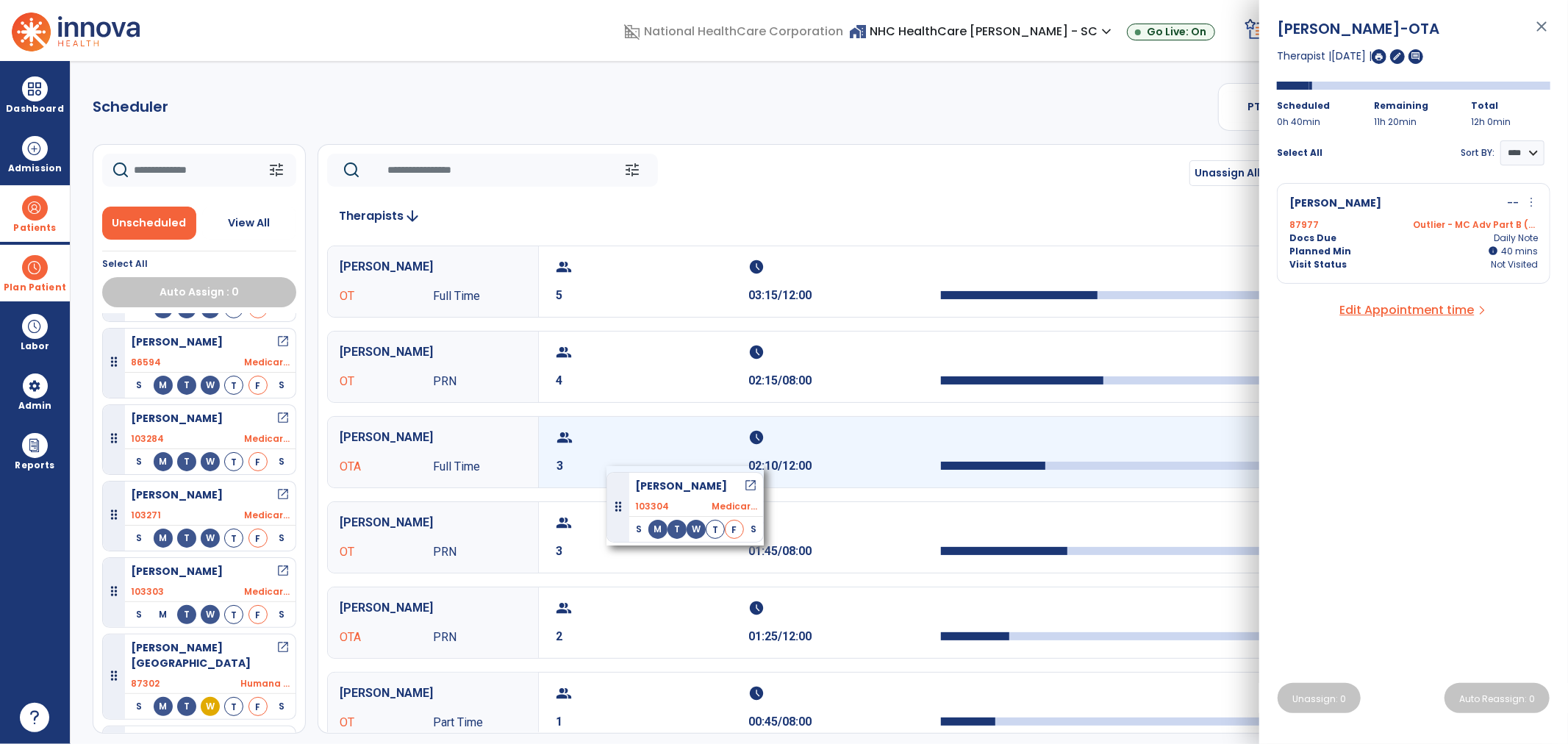 drag, startPoint x: 155, startPoint y: 583, endPoint x: 606, endPoint y: 466, distance: 465.9292 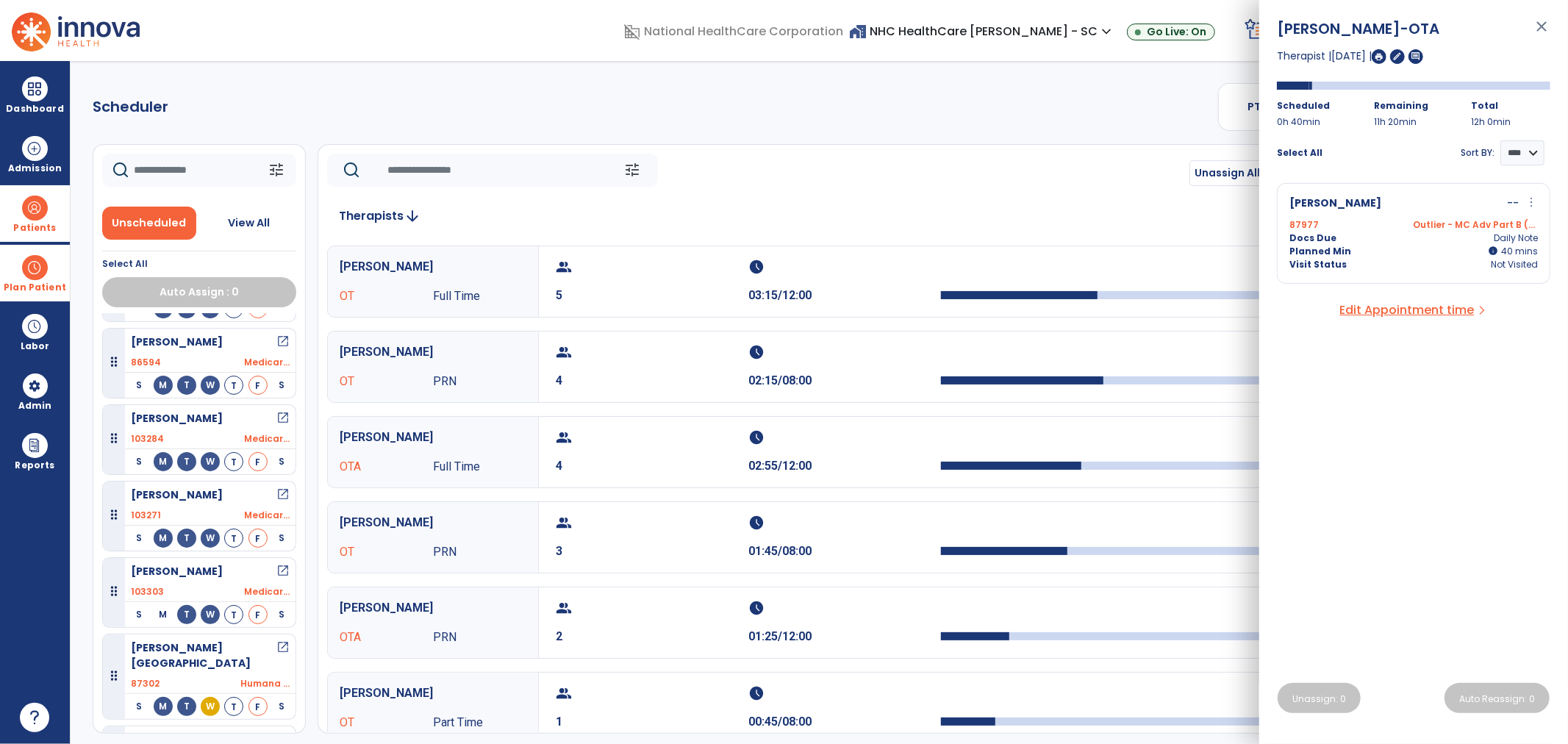 scroll, scrollTop: 1143, scrollLeft: 0, axis: vertical 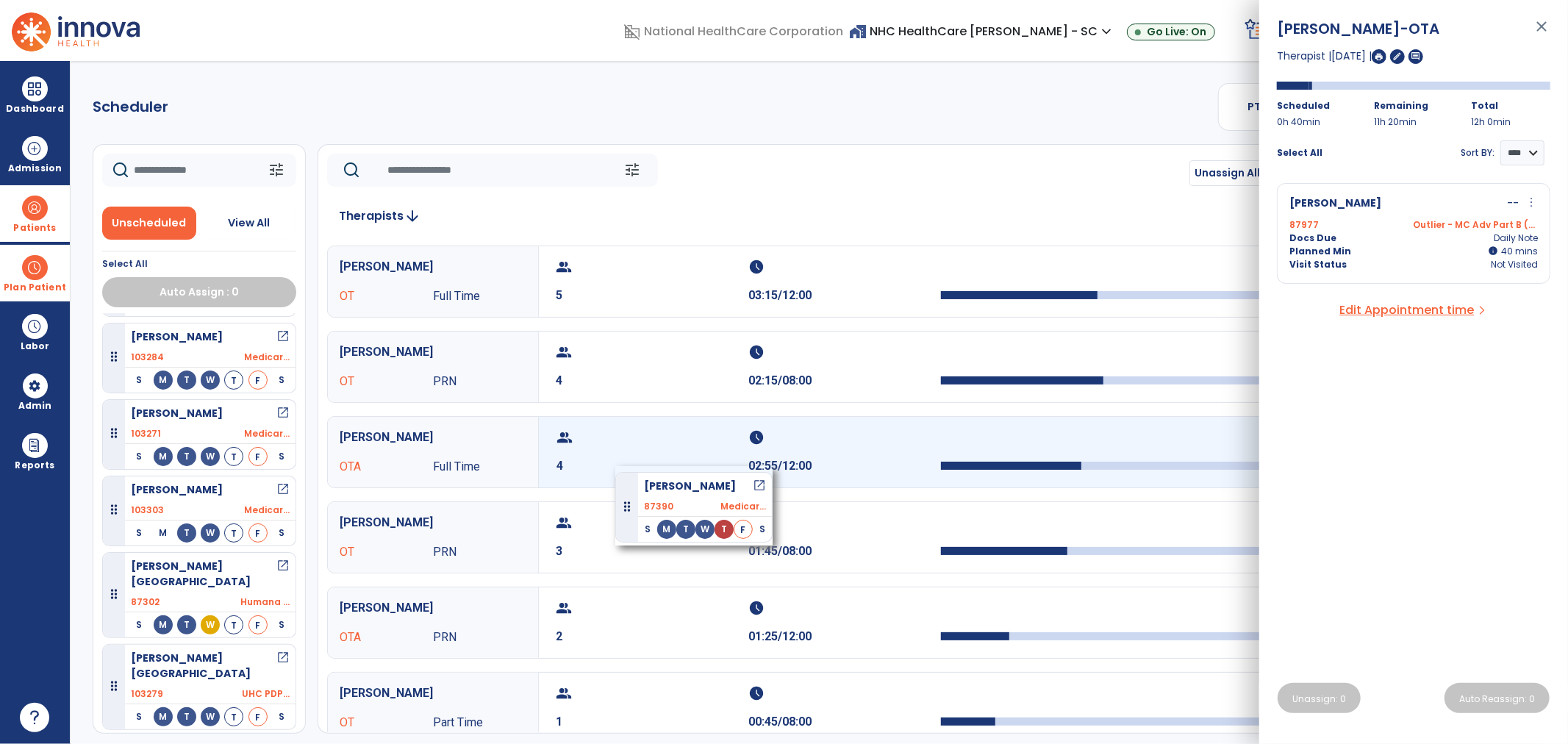 drag, startPoint x: 186, startPoint y: 648, endPoint x: 615, endPoint y: 466, distance: 466.00966 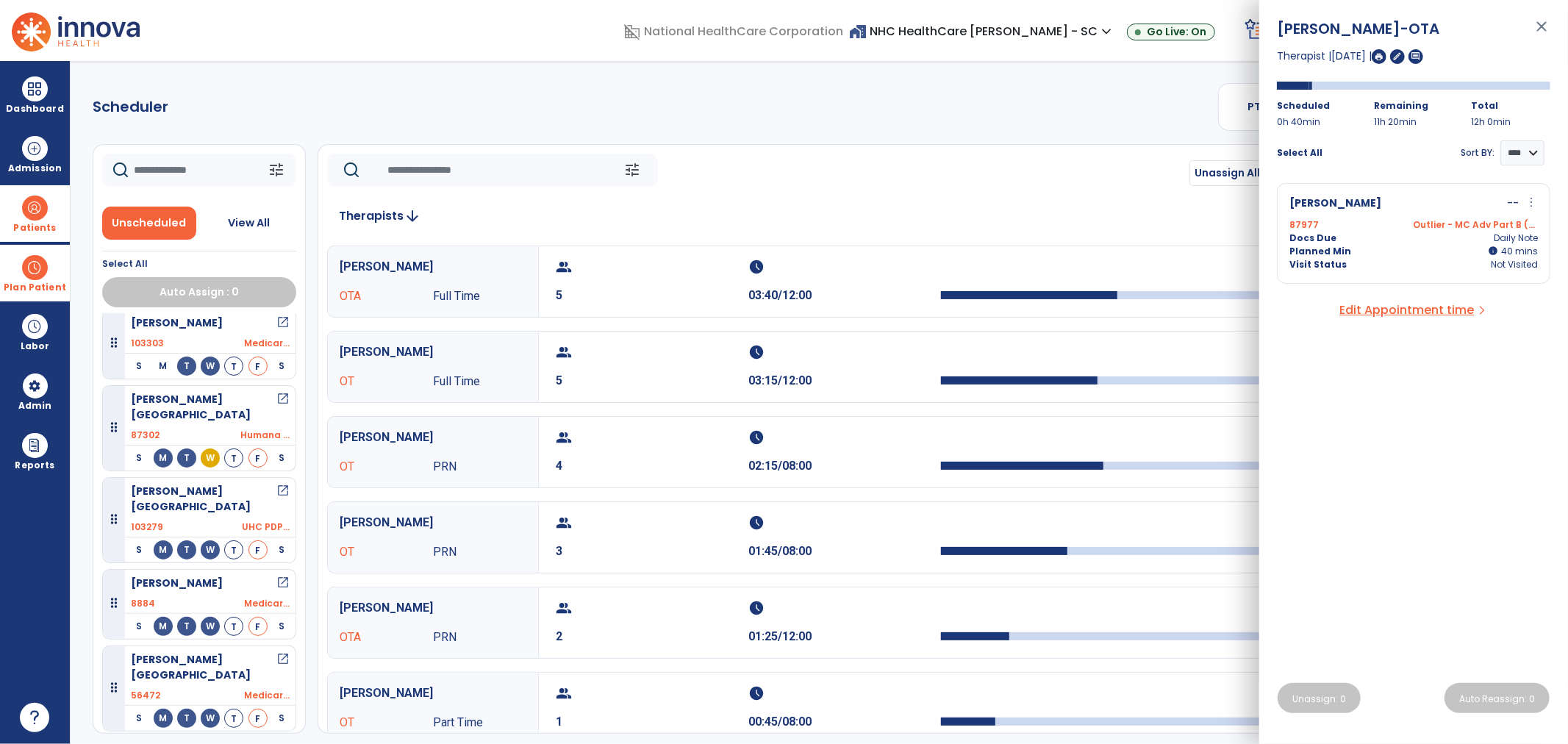 scroll, scrollTop: 1388, scrollLeft: 0, axis: vertical 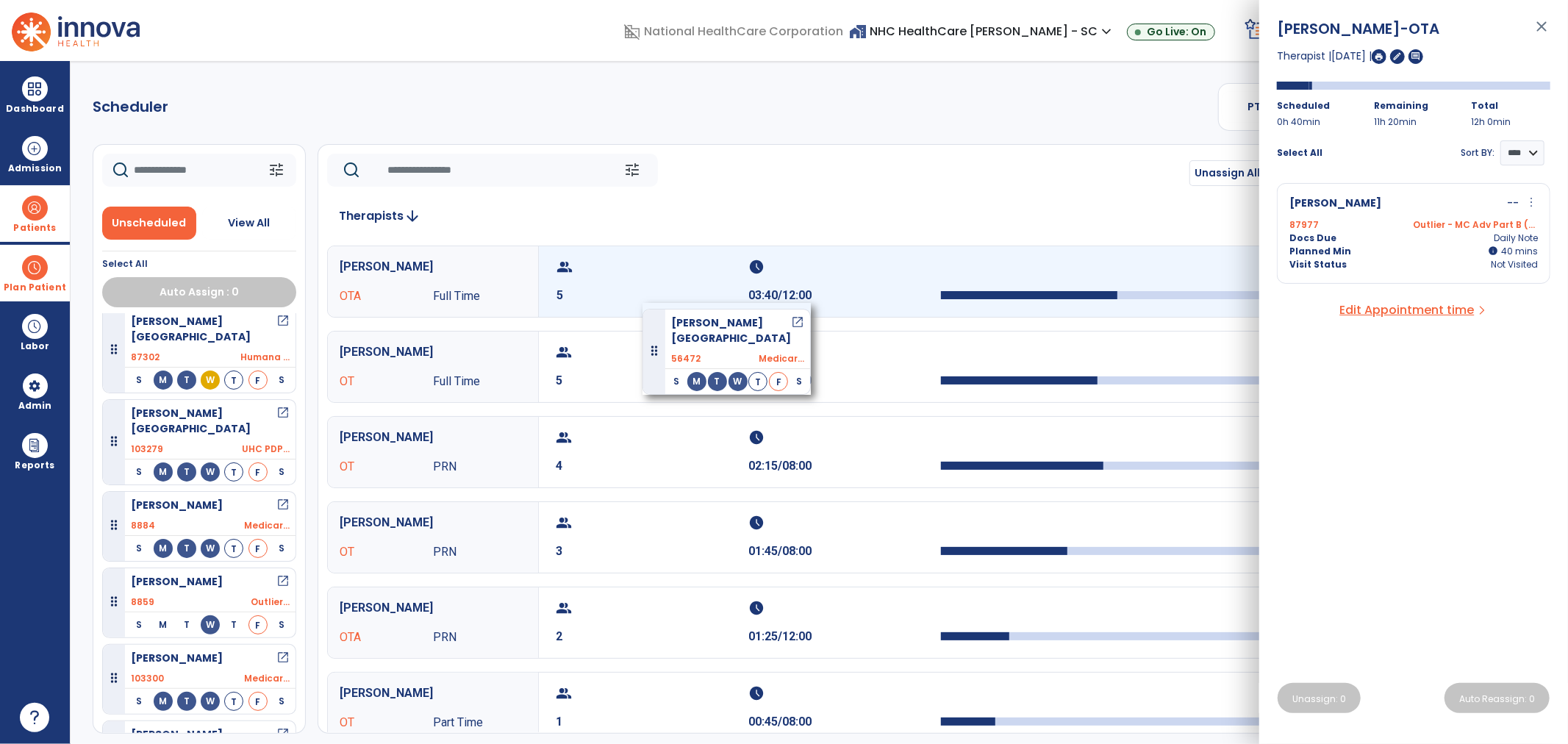 drag, startPoint x: 167, startPoint y: 568, endPoint x: 642, endPoint y: 303, distance: 543.921 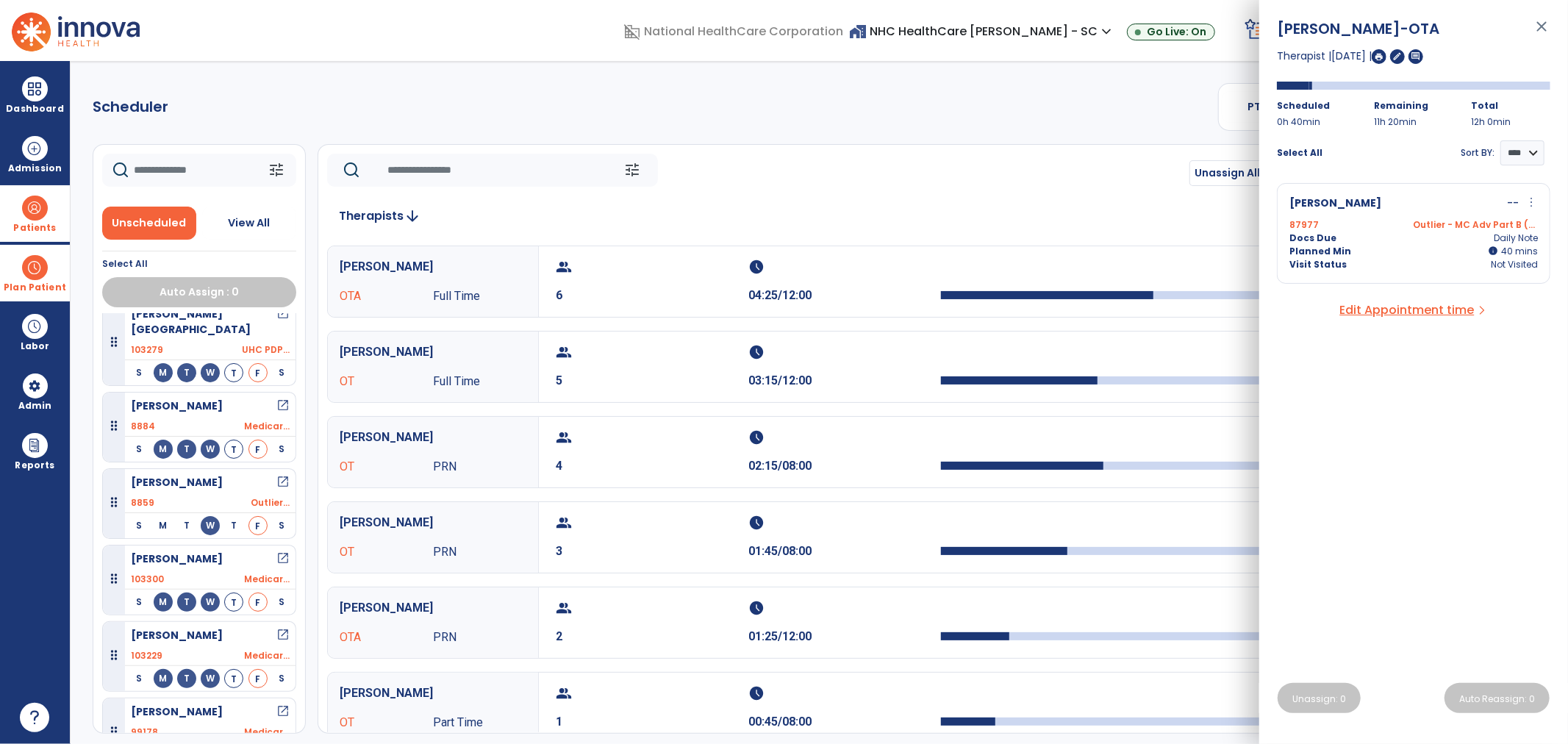 scroll, scrollTop: 1634, scrollLeft: 0, axis: vertical 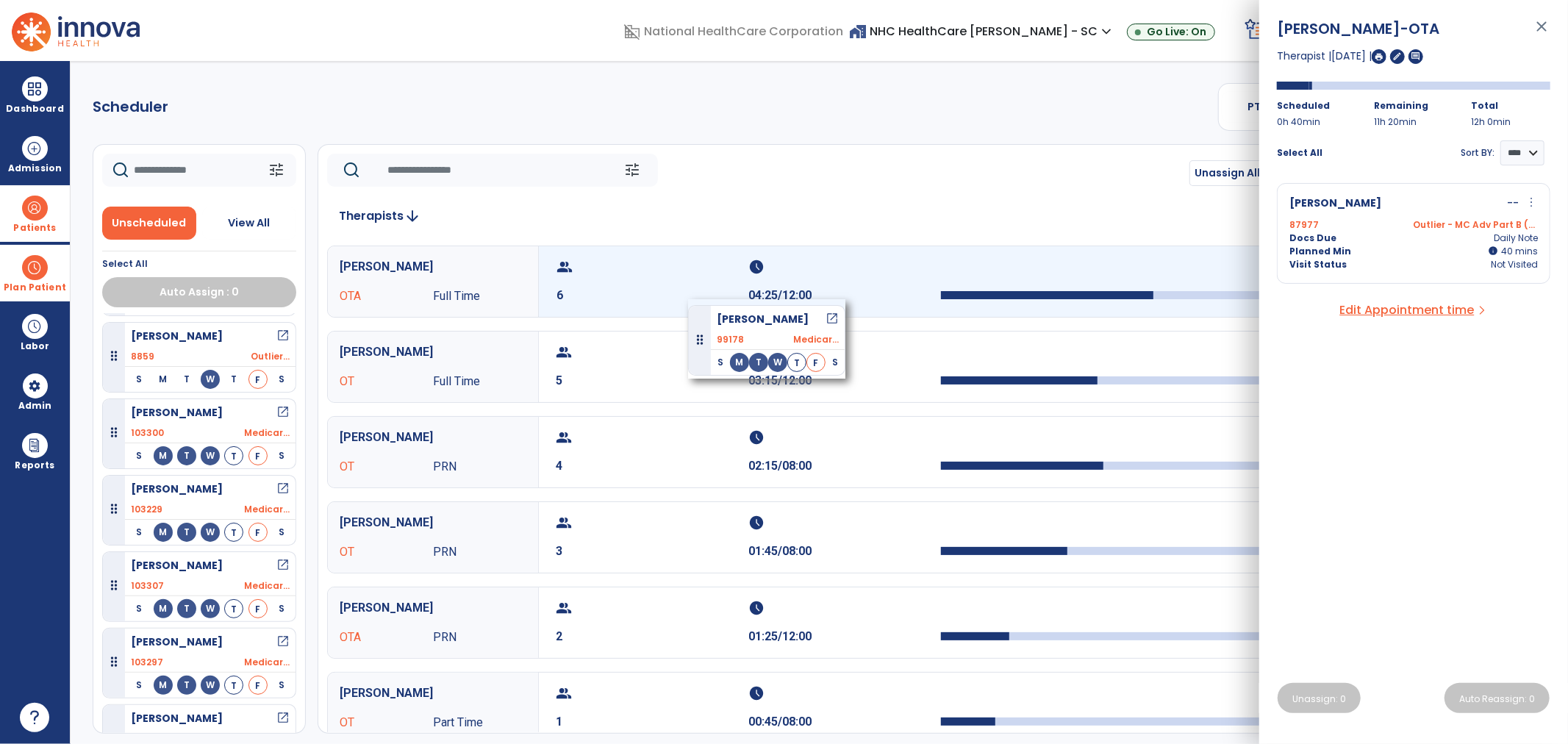 drag, startPoint x: 201, startPoint y: 544, endPoint x: 688, endPoint y: 299, distance: 545.155 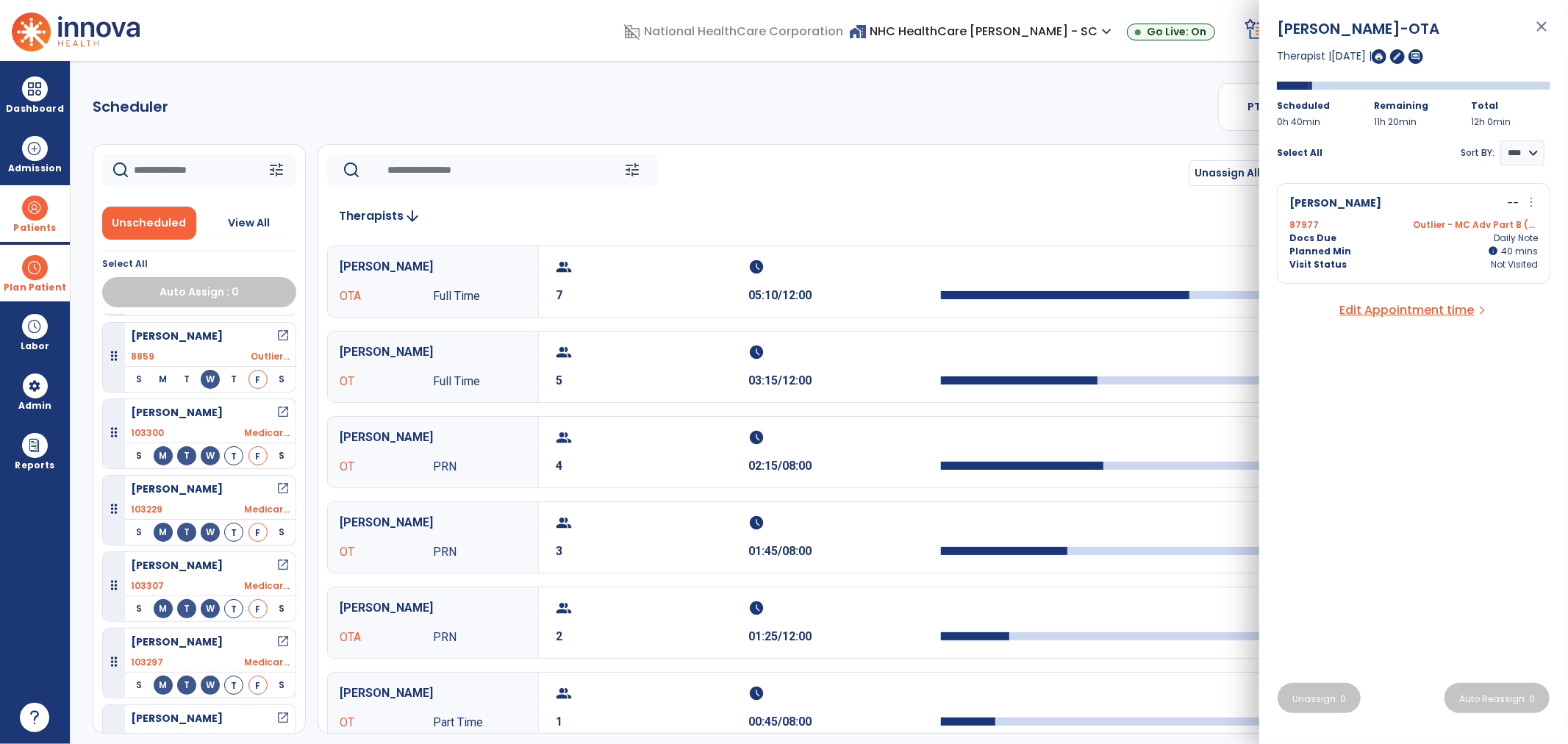 scroll, scrollTop: 1720, scrollLeft: 0, axis: vertical 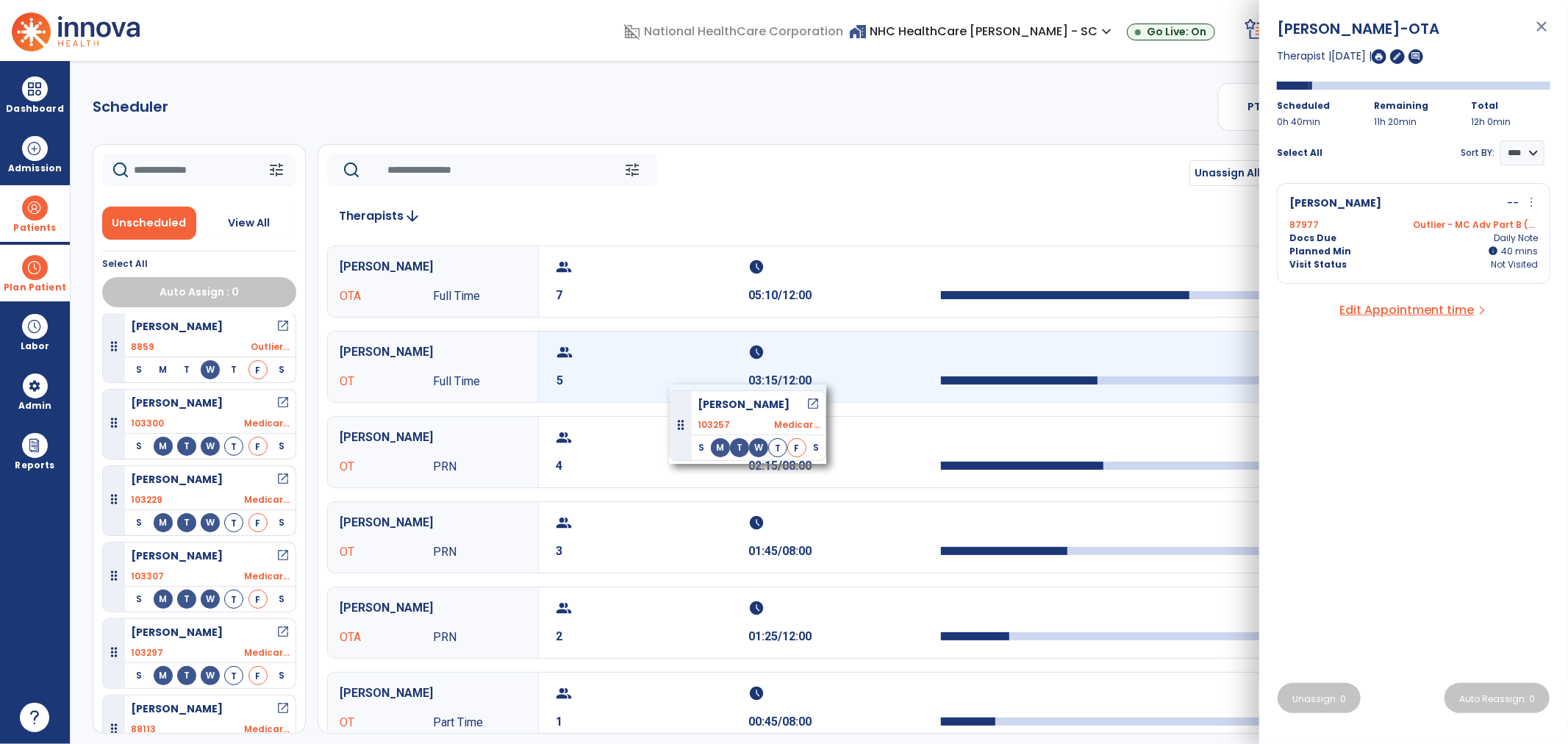 drag, startPoint x: 196, startPoint y: 687, endPoint x: 669, endPoint y: 384, distance: 561.72769 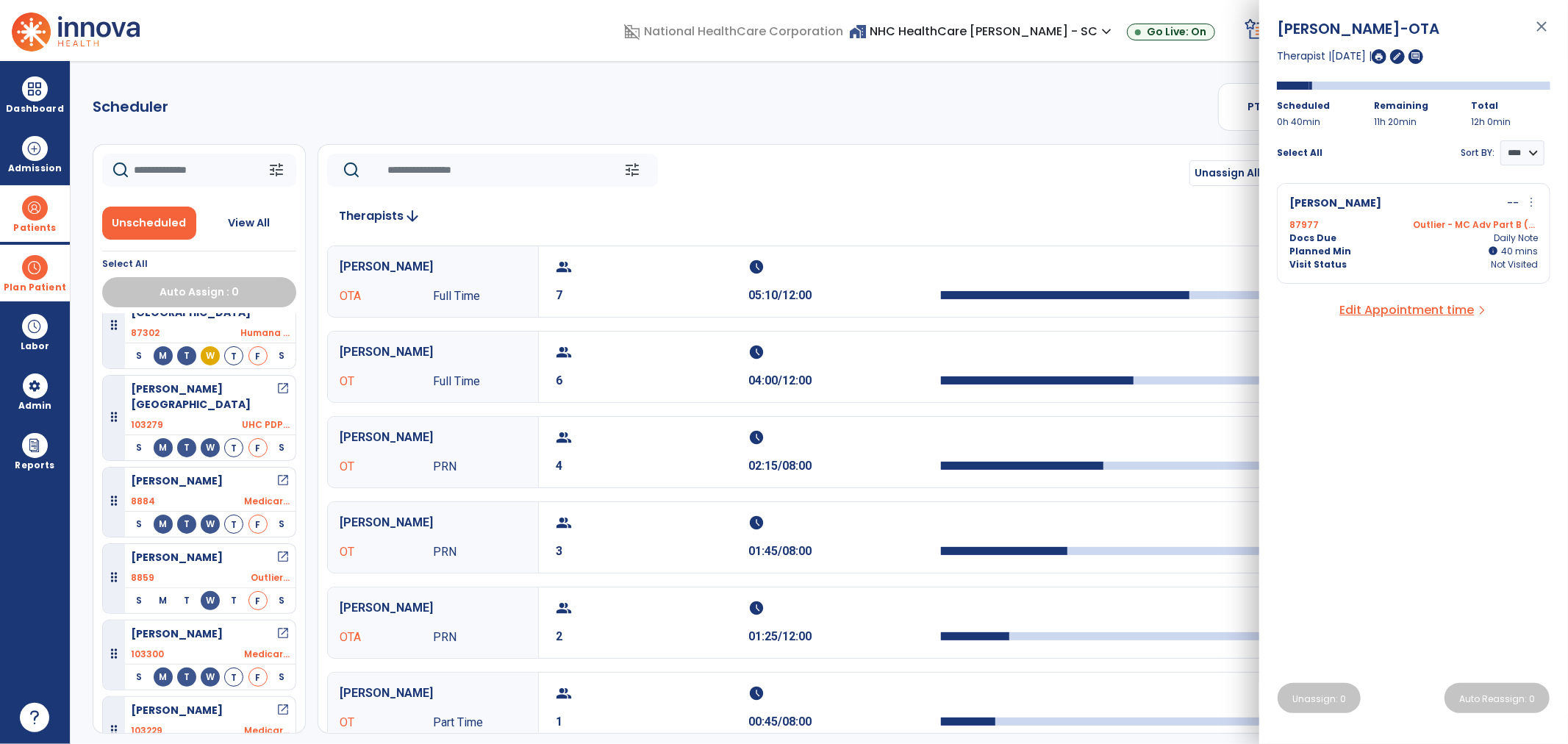 scroll, scrollTop: 1398, scrollLeft: 0, axis: vertical 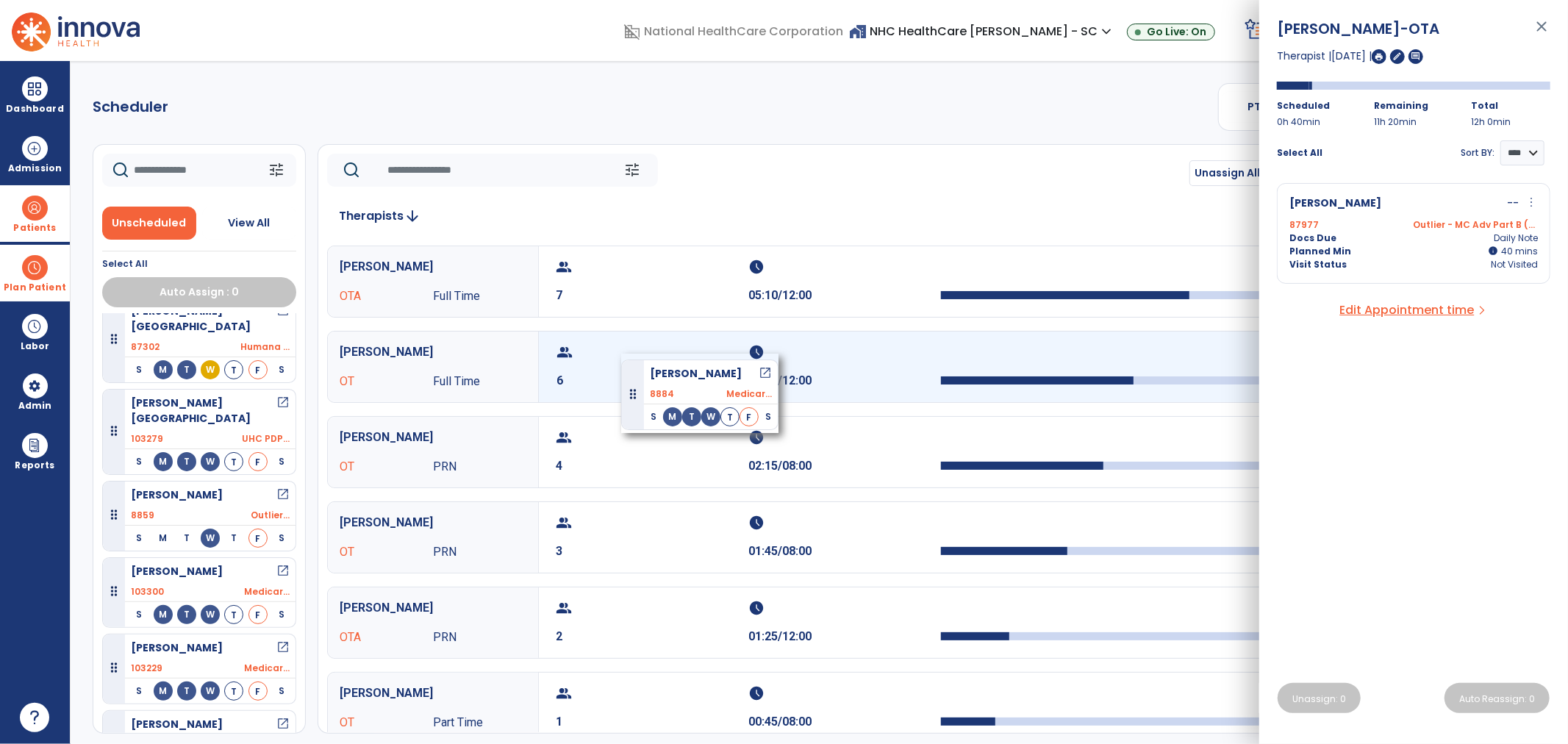 drag, startPoint x: 178, startPoint y: 479, endPoint x: 621, endPoint y: 354, distance: 460.2977 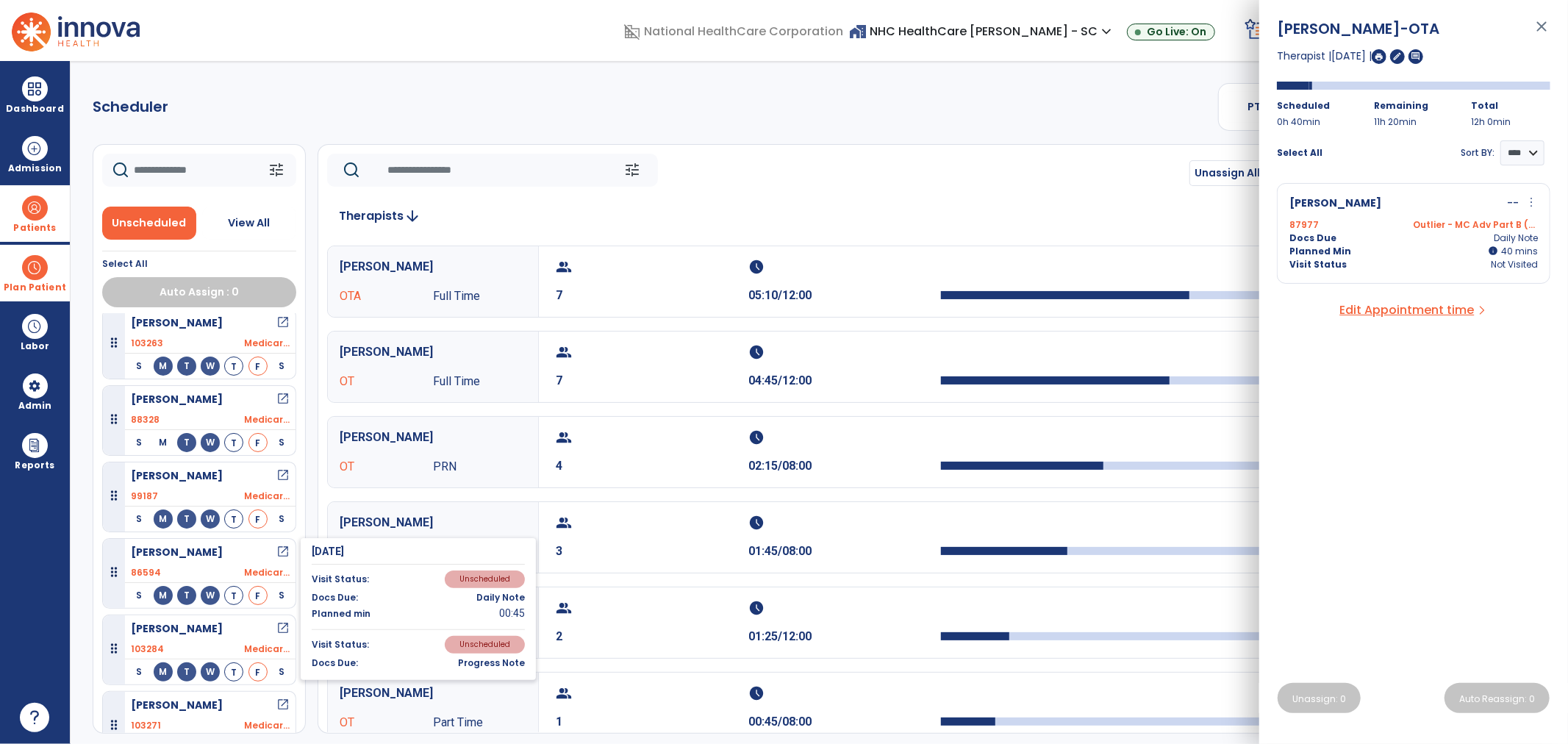 scroll, scrollTop: 826, scrollLeft: 0, axis: vertical 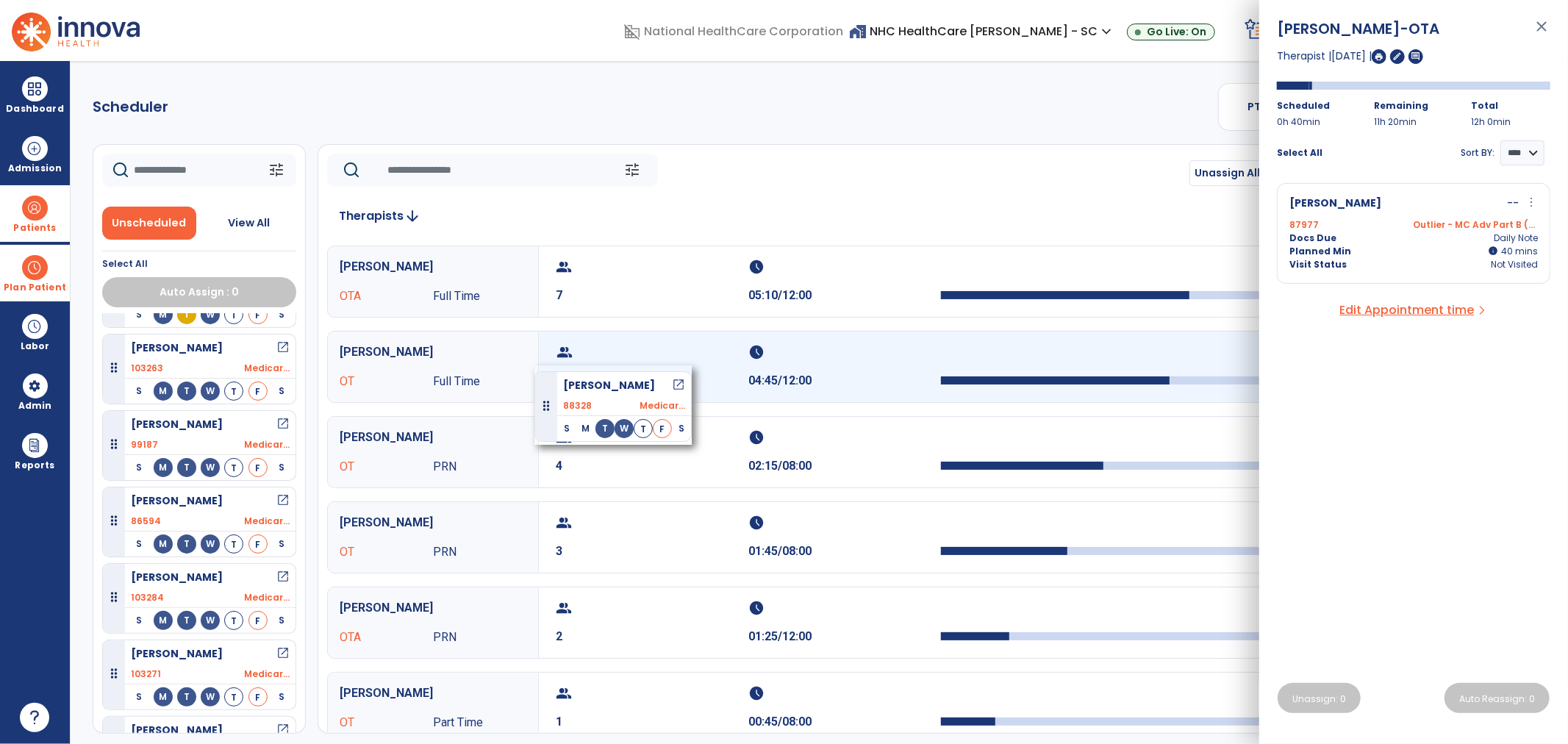 drag, startPoint x: 289, startPoint y: 418, endPoint x: 581, endPoint y: 363, distance: 297.13465 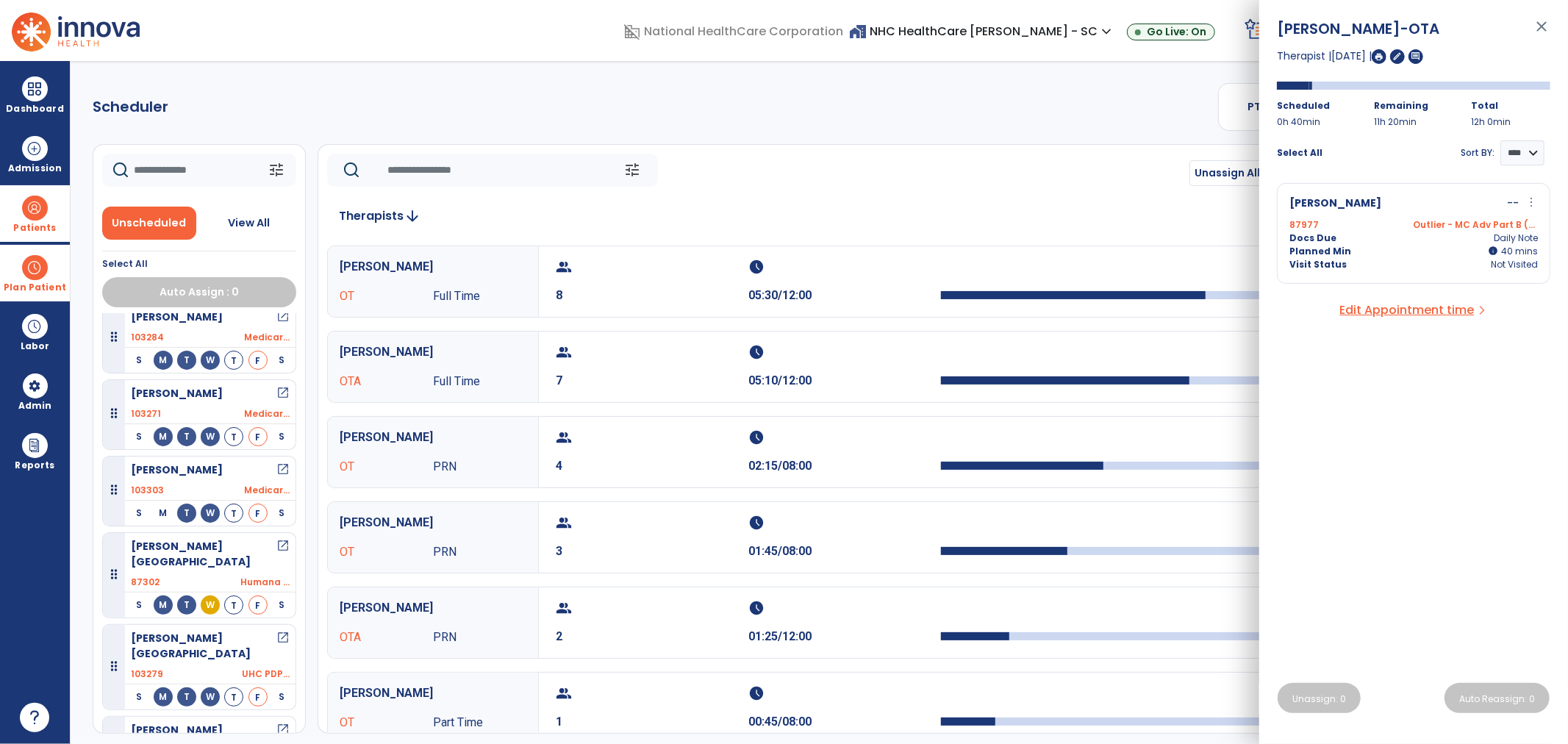 scroll, scrollTop: 1153, scrollLeft: 0, axis: vertical 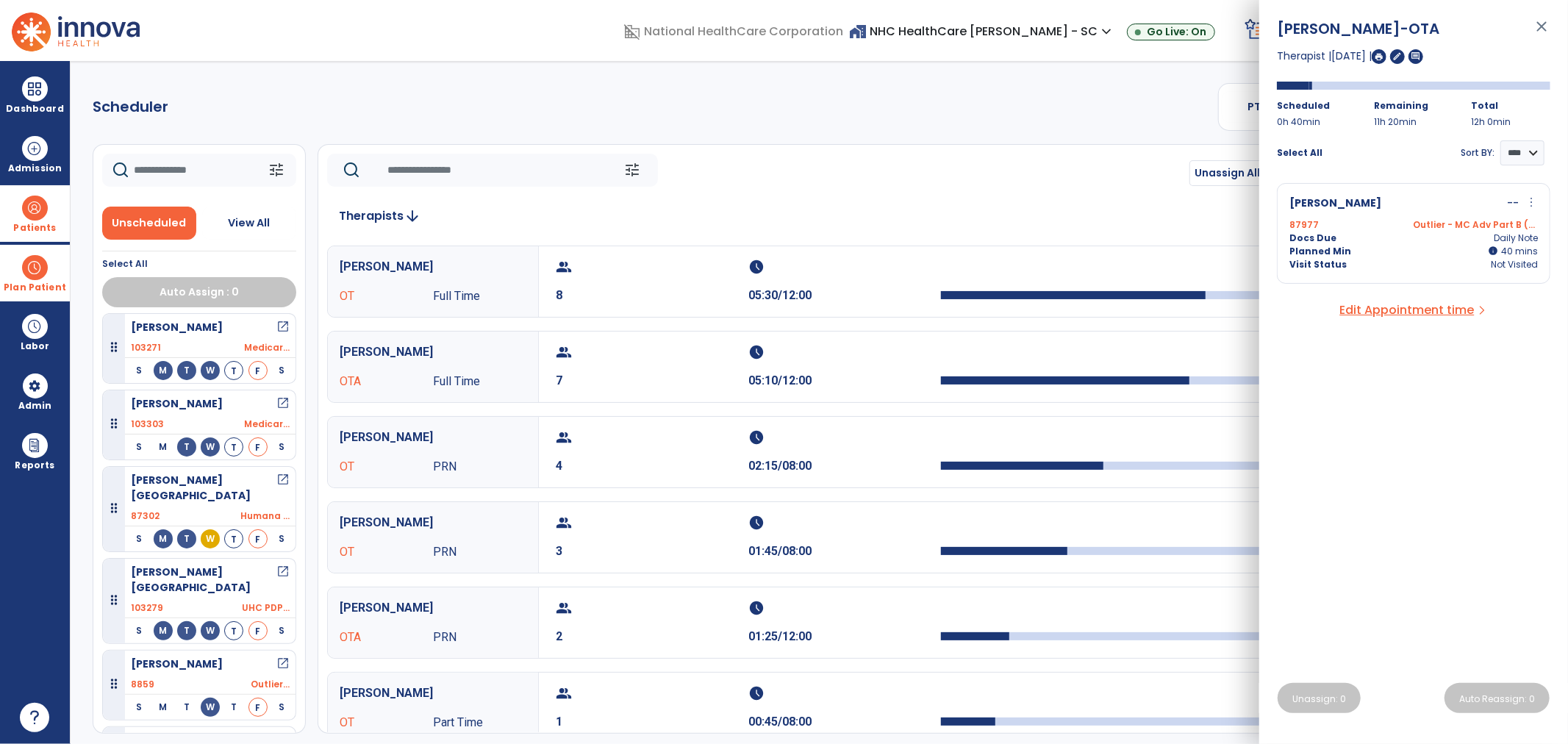 click on "[PERSON_NAME][GEOGRAPHIC_DATA]" at bounding box center [204, 488] 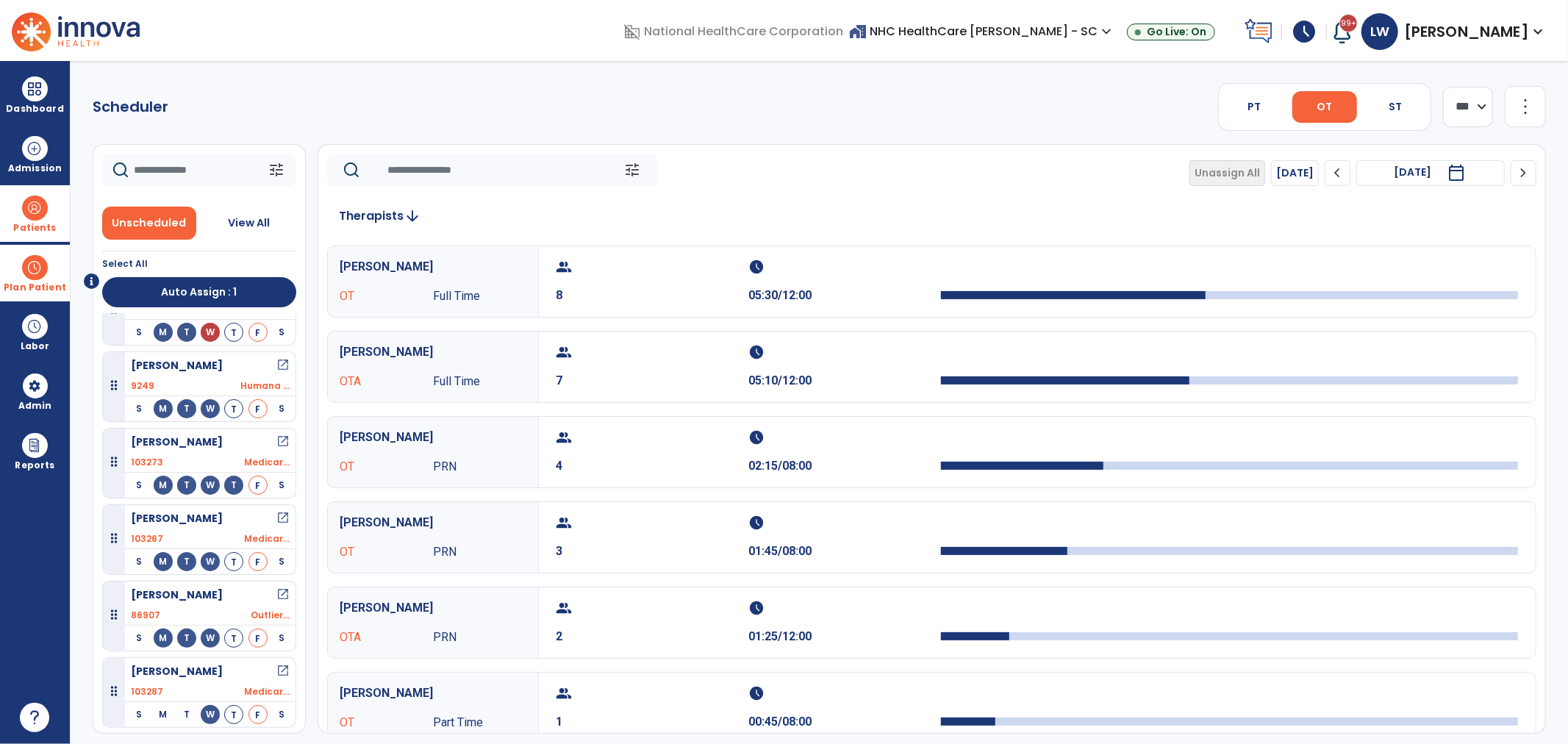 scroll, scrollTop: 0, scrollLeft: 0, axis: both 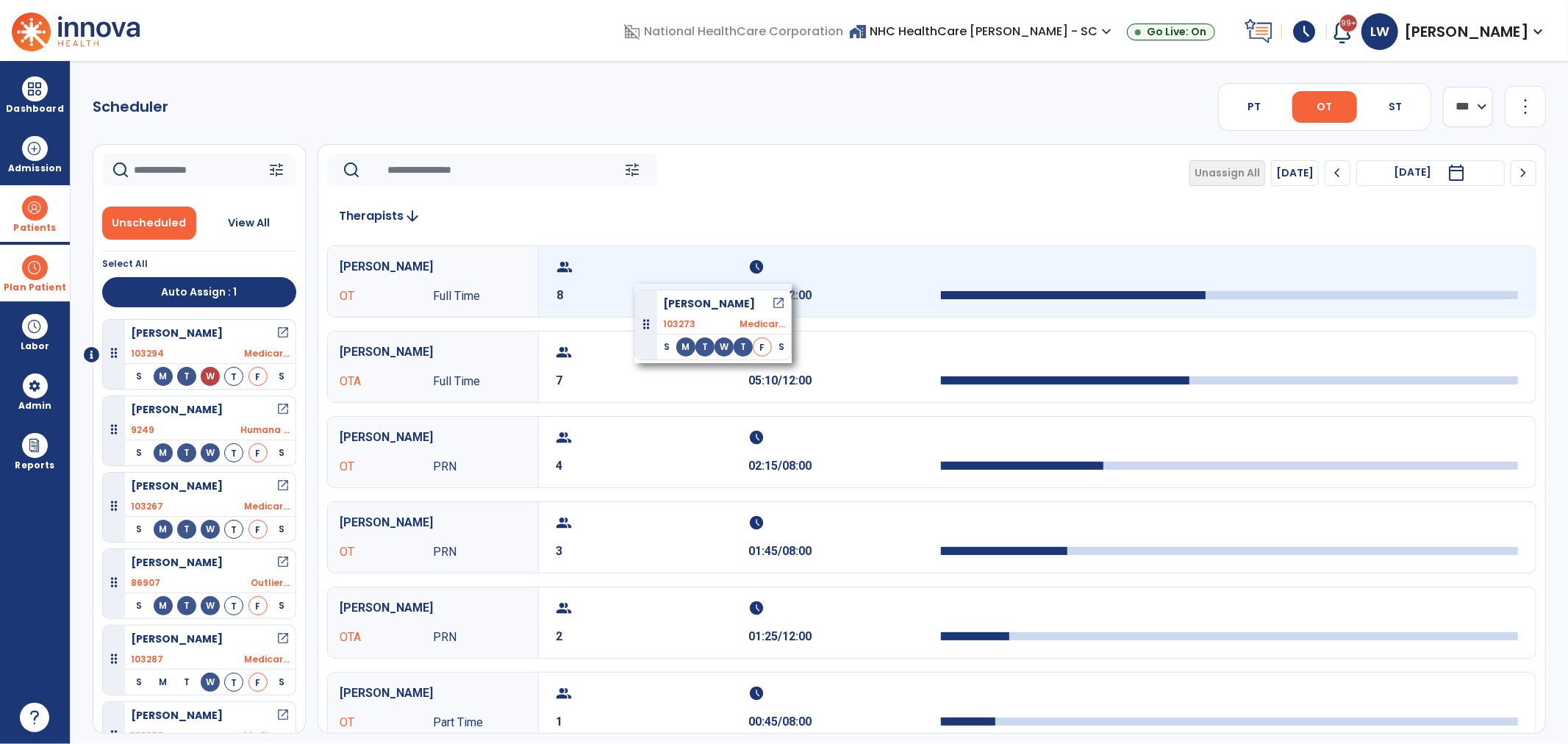 drag, startPoint x: 214, startPoint y: 488, endPoint x: 634, endPoint y: 284, distance: 466.92184 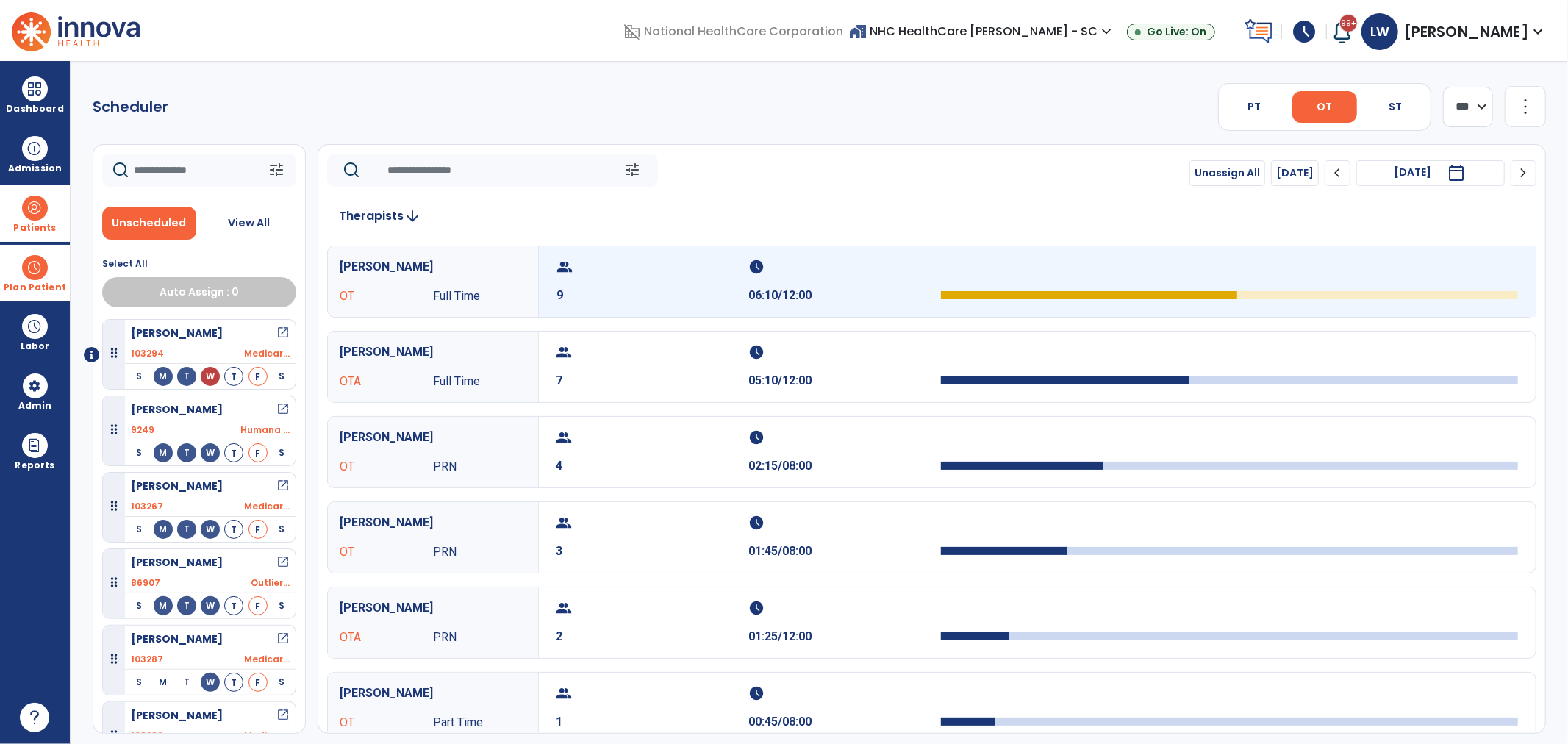 click on "9" at bounding box center (653, 296) 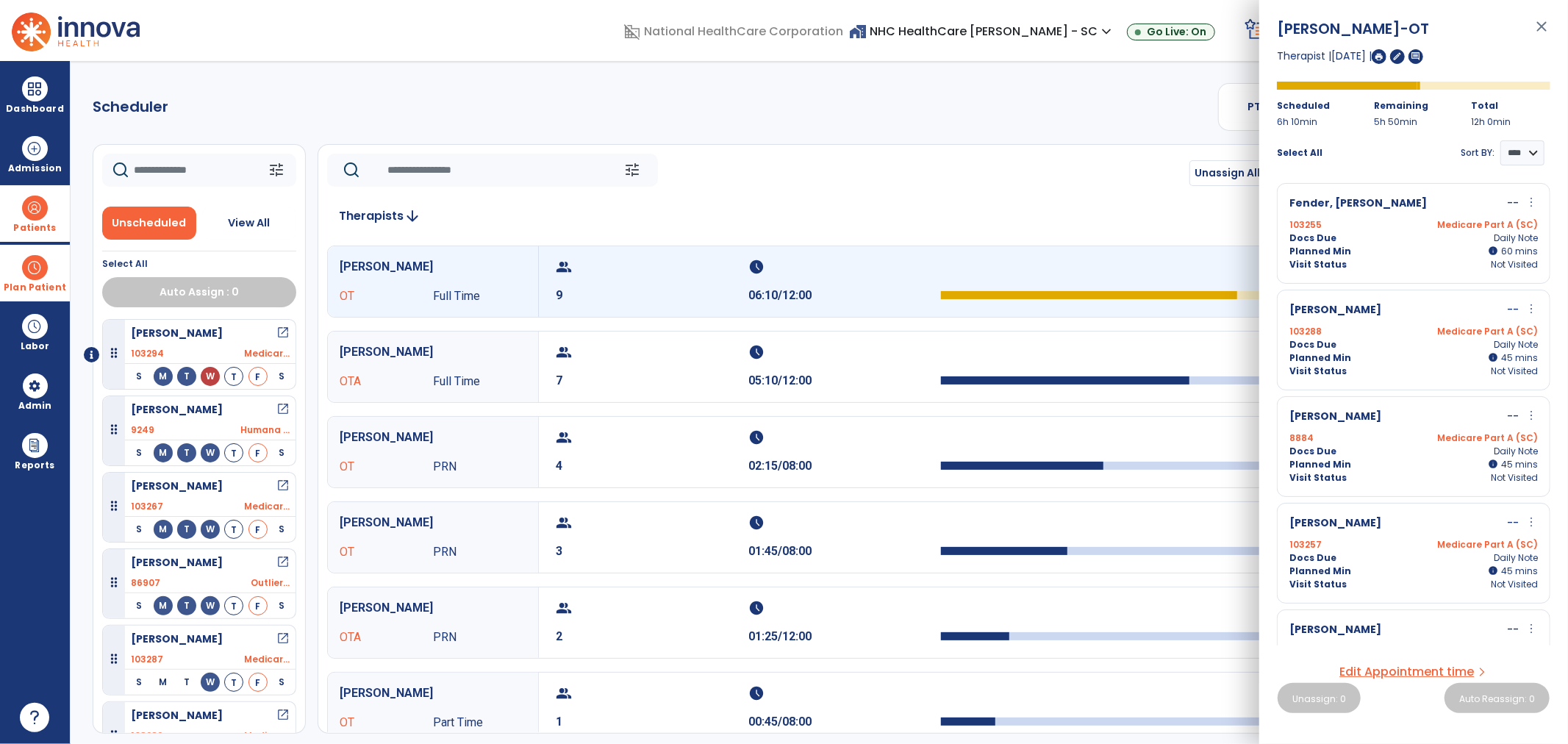 click on "more_vert" at bounding box center [1531, 202] 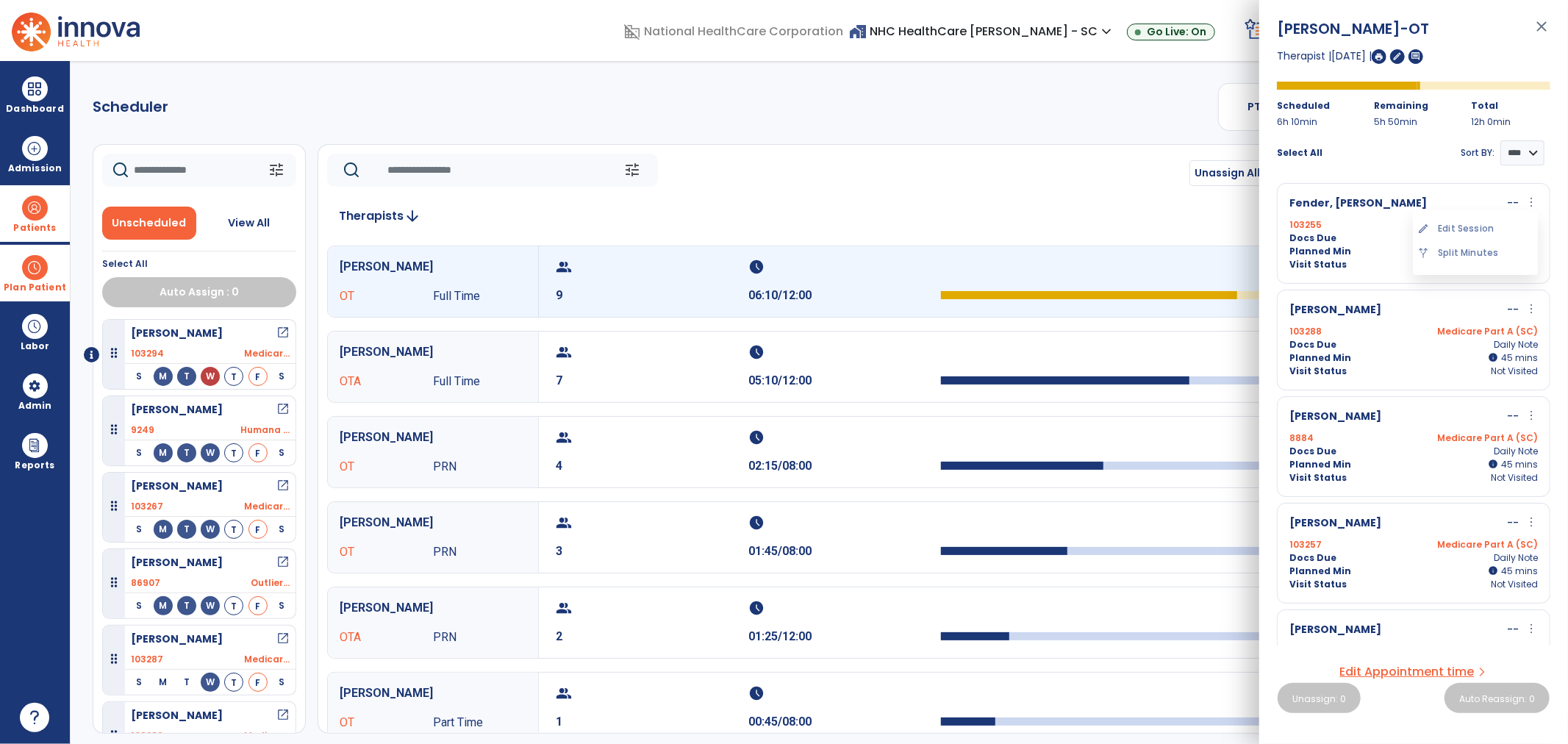 click on "edit   Edit Session" at bounding box center [1475, 229] 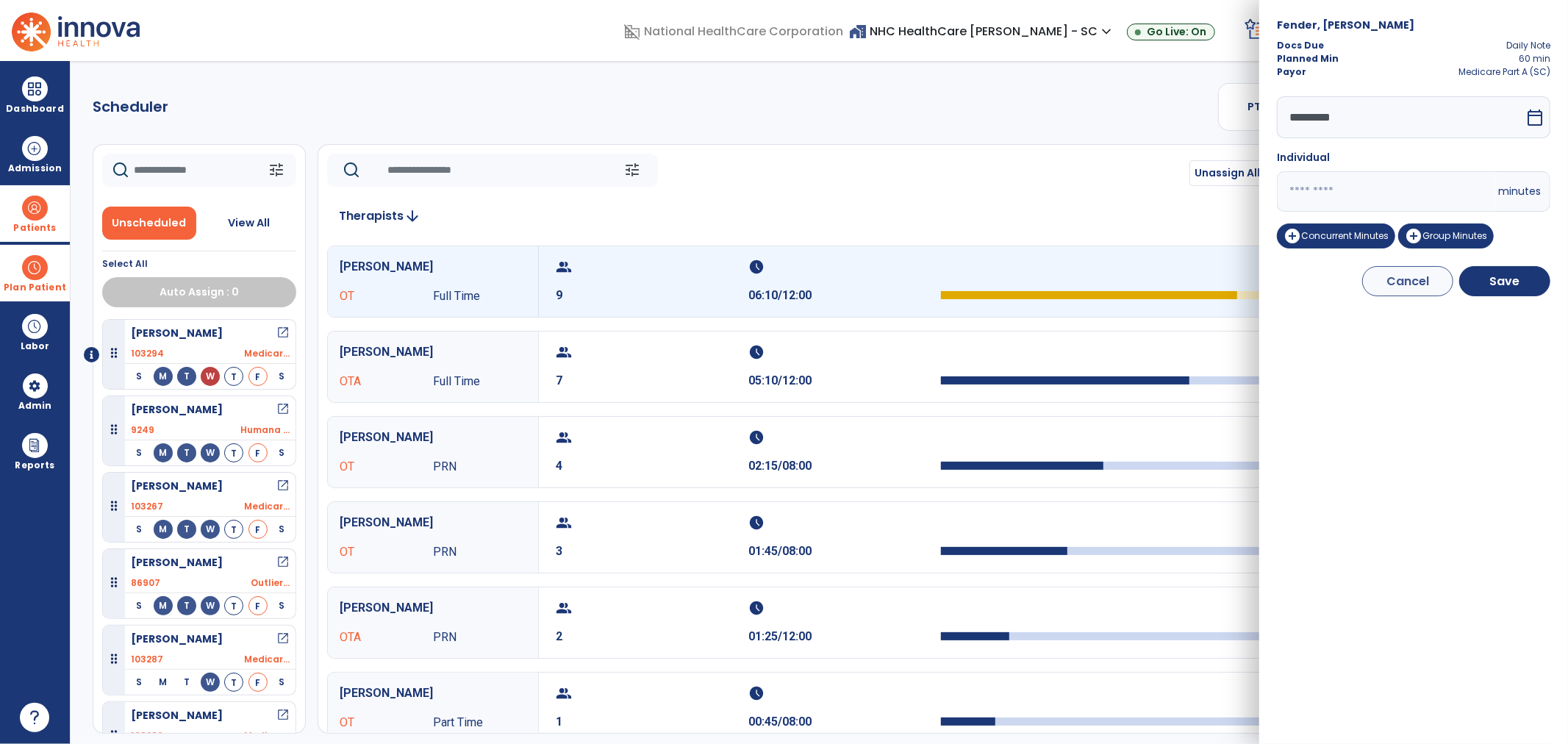 drag, startPoint x: 1331, startPoint y: 192, endPoint x: 1275, endPoint y: 193, distance: 56.00893 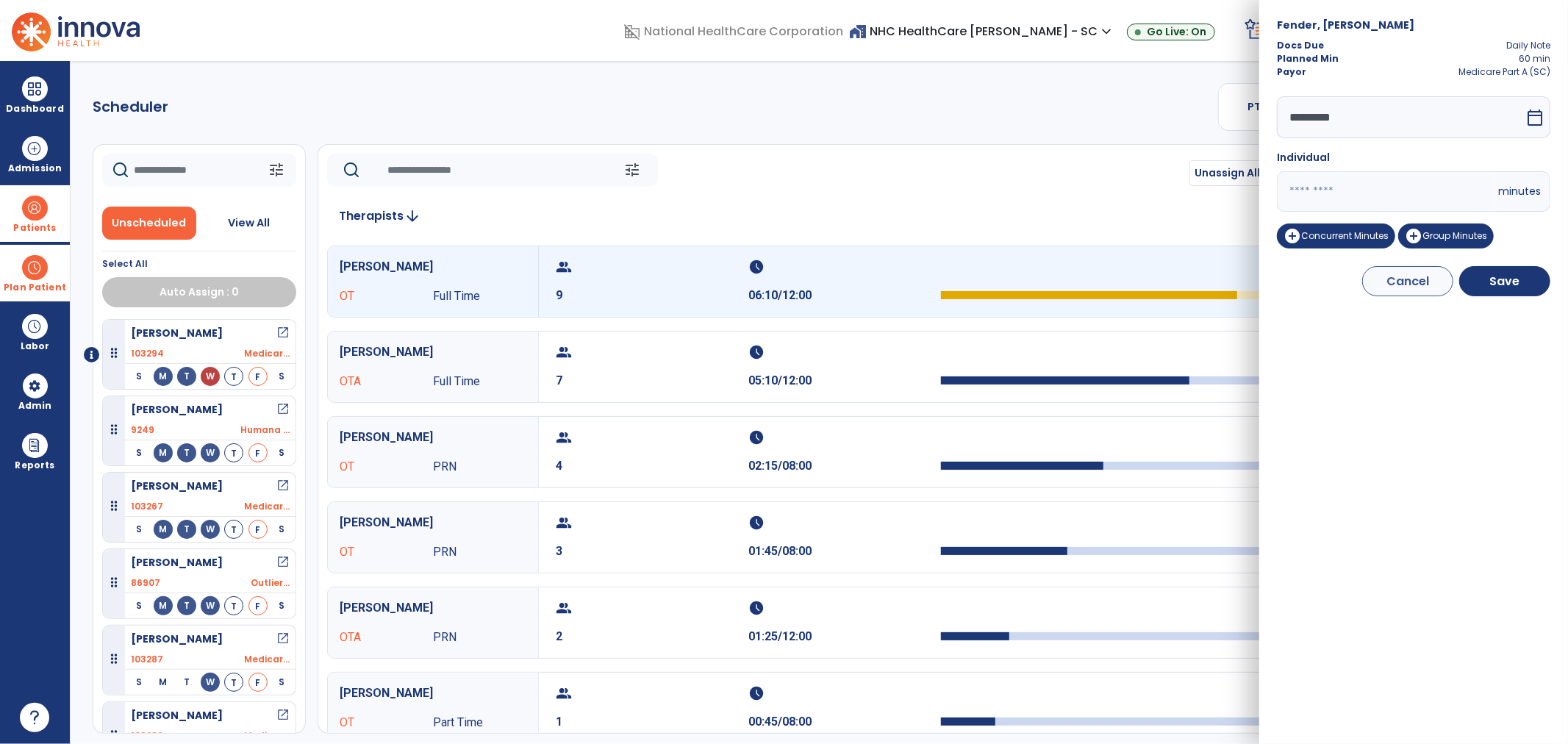 click on "Fender, Britton   Docs Due Daily Note   Planned Min  60 min   Payor  Medicare Part A (SC)  *********  calendar_today  Individual  ** minutes  add_circle   Concurrent Minutes  add_circle   Group Minutes  Cancel   Save" at bounding box center (1414, 372) 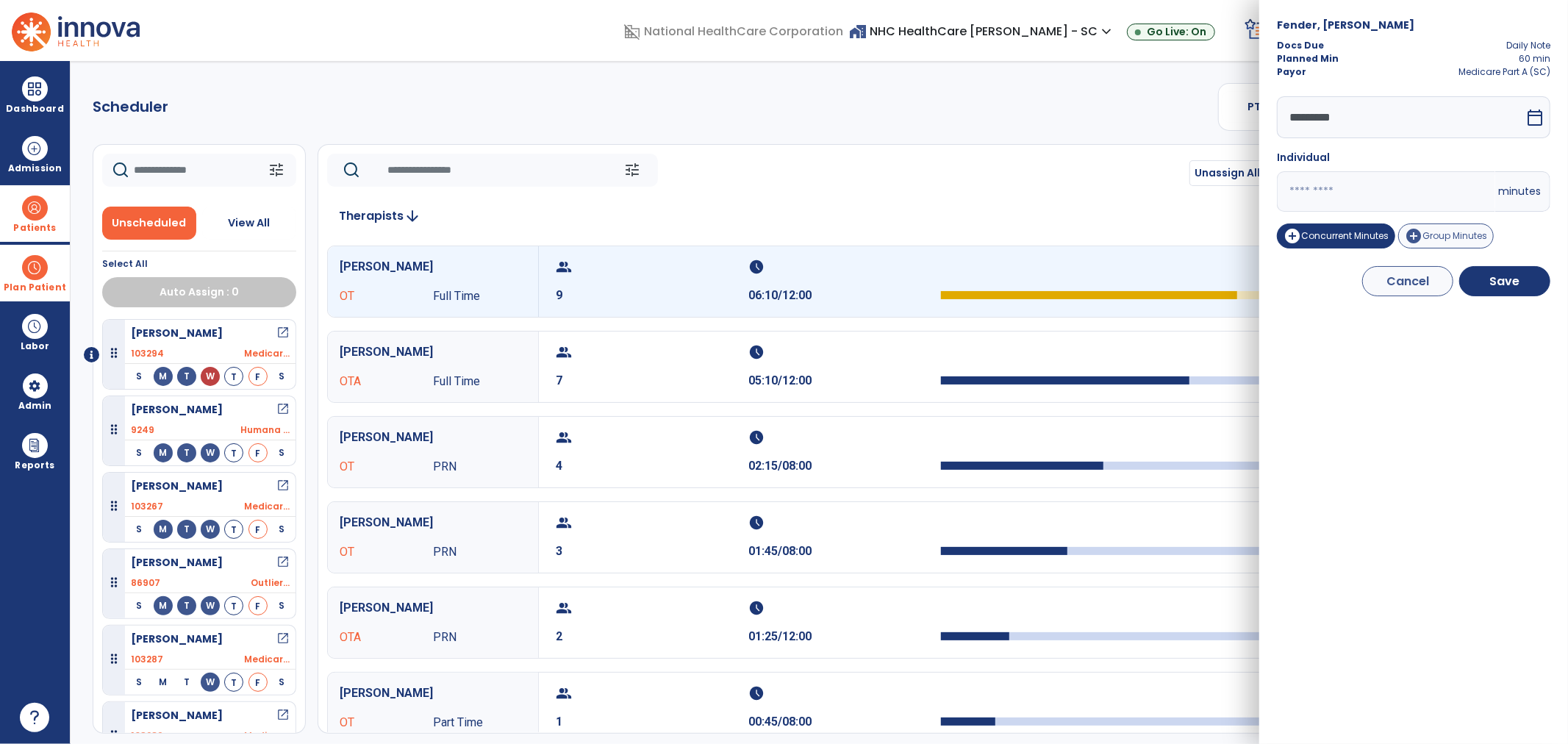 type 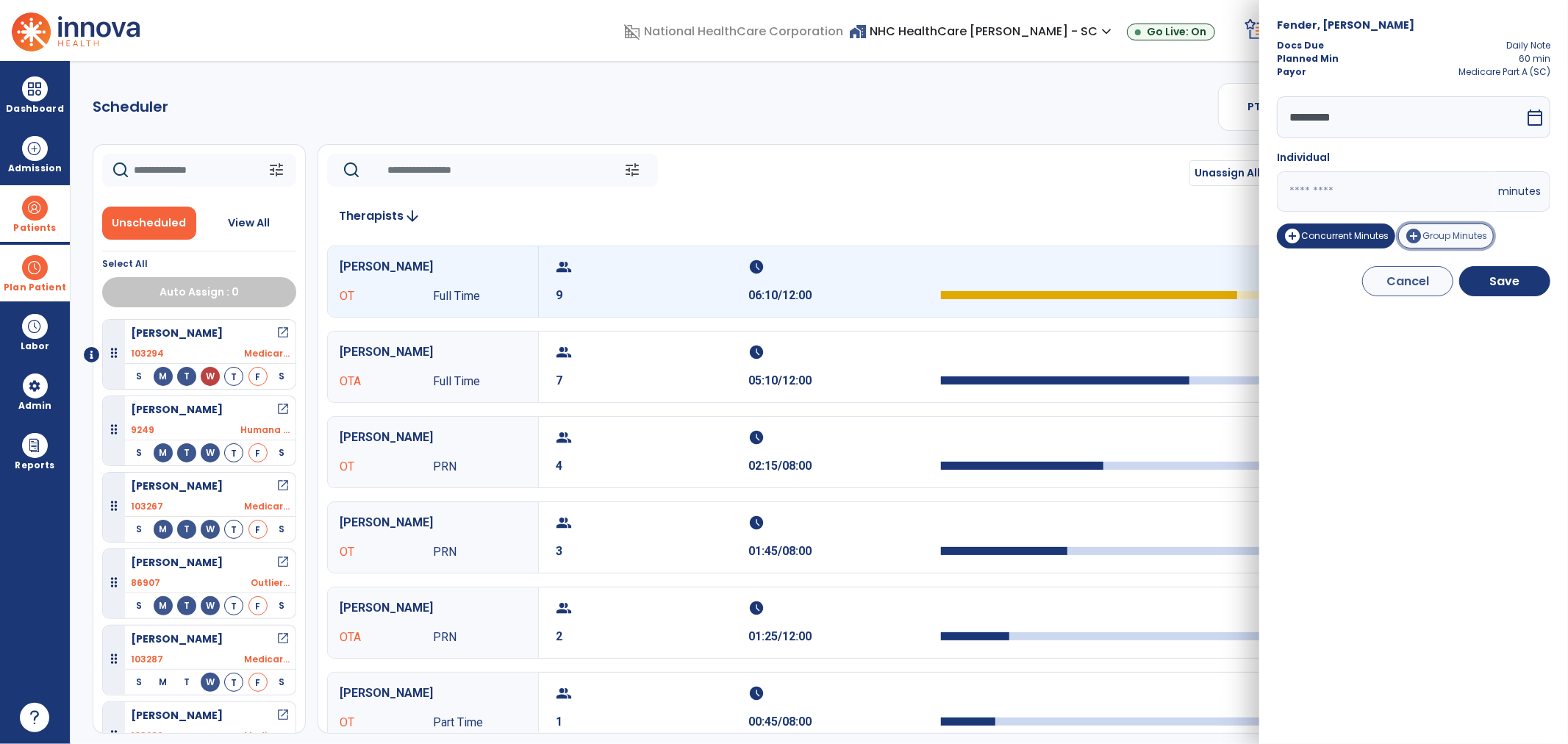 click on "add_circle   Group Minutes" at bounding box center (1446, 236) 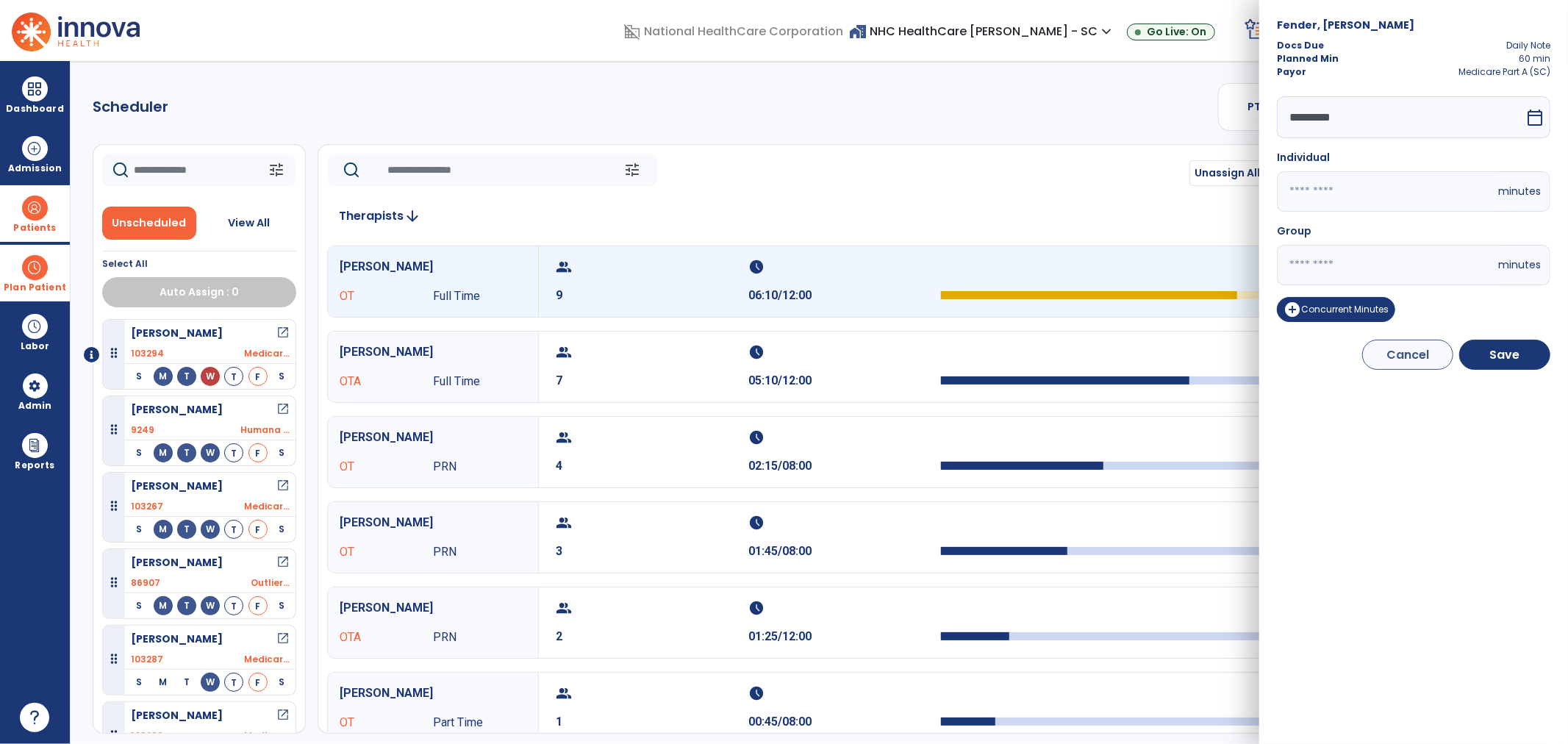 drag, startPoint x: 1339, startPoint y: 256, endPoint x: 1272, endPoint y: 275, distance: 69.64194 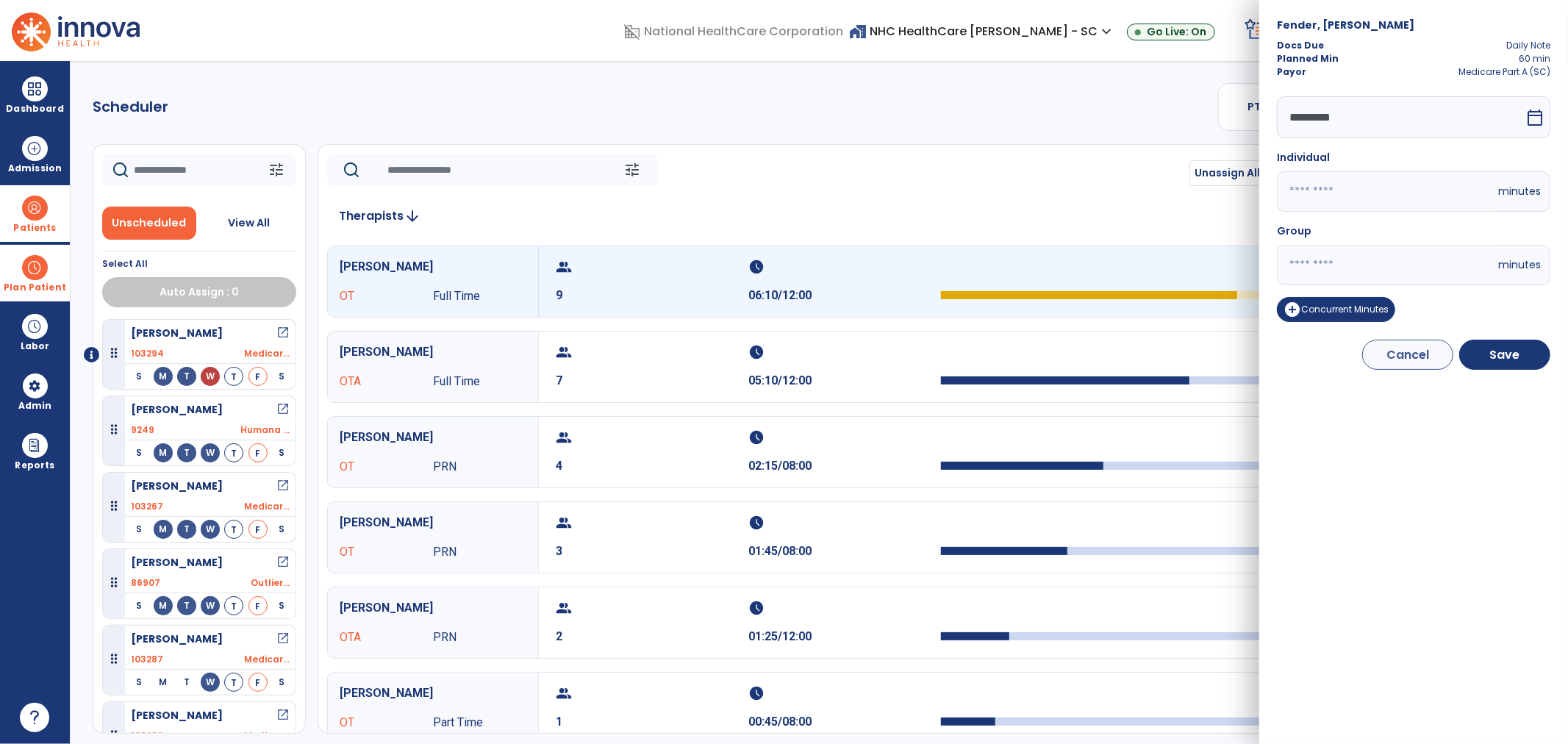 click on "domain_disabled   National HealthCare Corporation   home_work   NHC HealthCare Mauldin - SC   expand_more   NHC HealthCare Bluffton - SC   NHC HealthCare Mauldin - SC  Go Live: On schedule My Time:   Thursday, Jul 10    **** arrow_right  Start   Open your timecard  arrow_right 99+ Notifications Mark as read Census Alert - A21 Today at 8:58 AM | NHC HealthCare Mauldin - SC Census Alert - A22 Yesterday at 6:58 PM | NHC HealthCare Mauldin - SC Census Alert - A01 Yesterday at 6:28 PM | NHC HealthCare Mauldin - SC Census Alert - A03 Yesterday at 5:18 PM | NHC HealthCare Mauldin - SC Census Alert - A22 Yesterday at 5:13 PM | NHC HealthCare Bluffton - SC See all Notifications  LW   White , Lauren    expand_more   home   Home   person   Profile   help   Help   logout   Log out  Dashboard  dashboard  Therapist Dashboard  view_quilt  Operations Dashboard Admission Patients  format_list_bulleted  Patient List  space_dashboard  Patient Board  insert_chart  PDPM Board Plan Patient  event_note  Planner Scheduler" at bounding box center [784, 372] 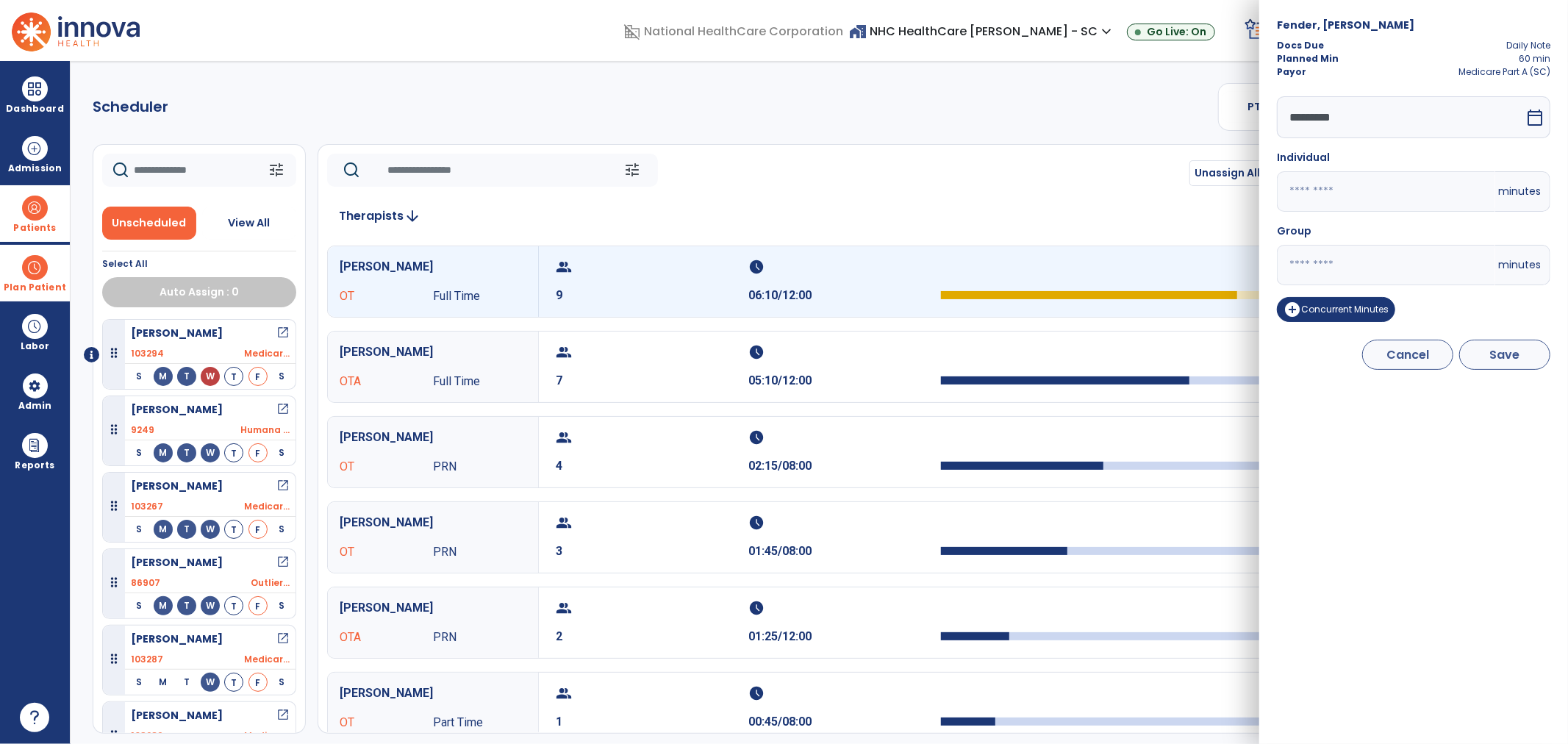 type on "**" 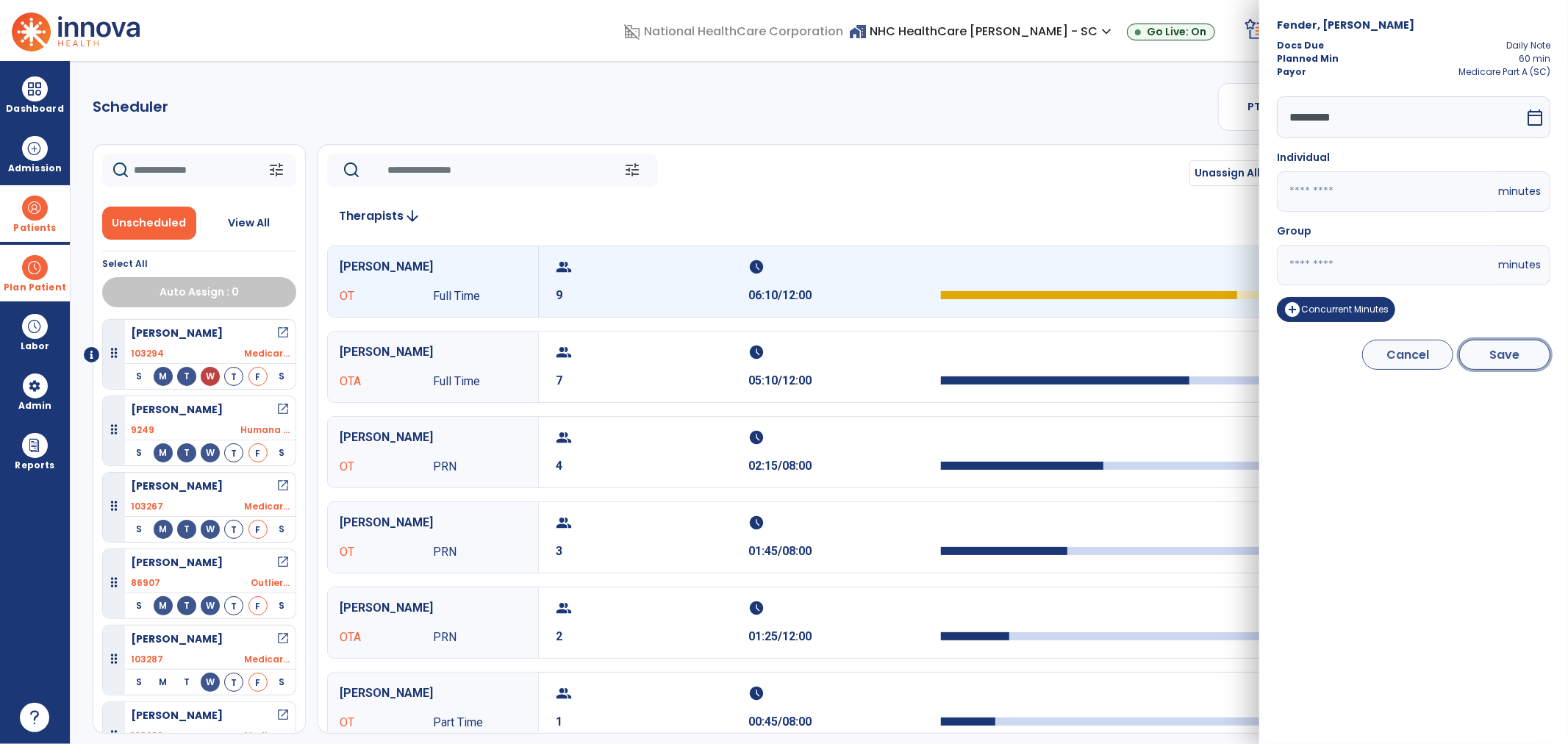click on "Save" at bounding box center (1505, 354) 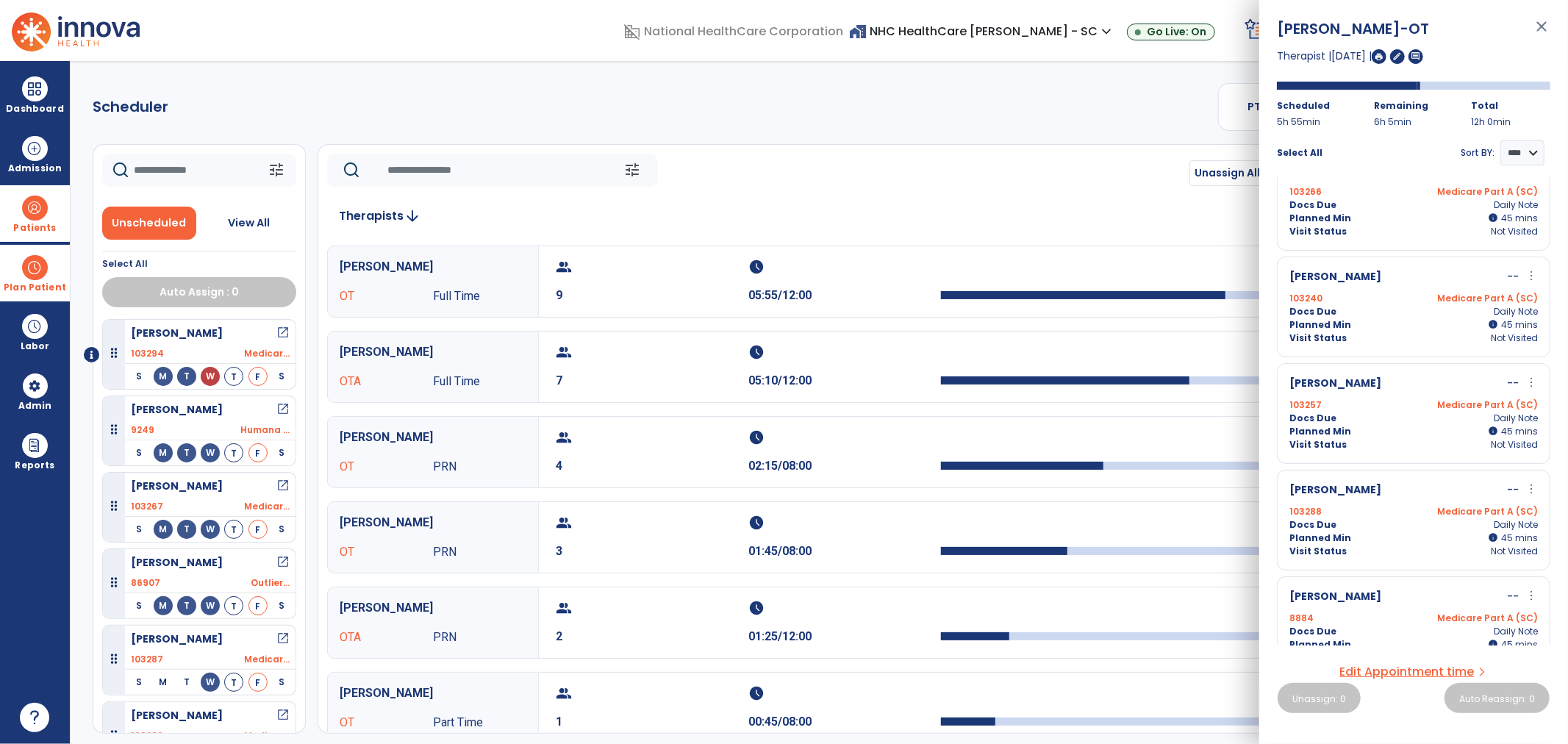 scroll, scrollTop: 163, scrollLeft: 0, axis: vertical 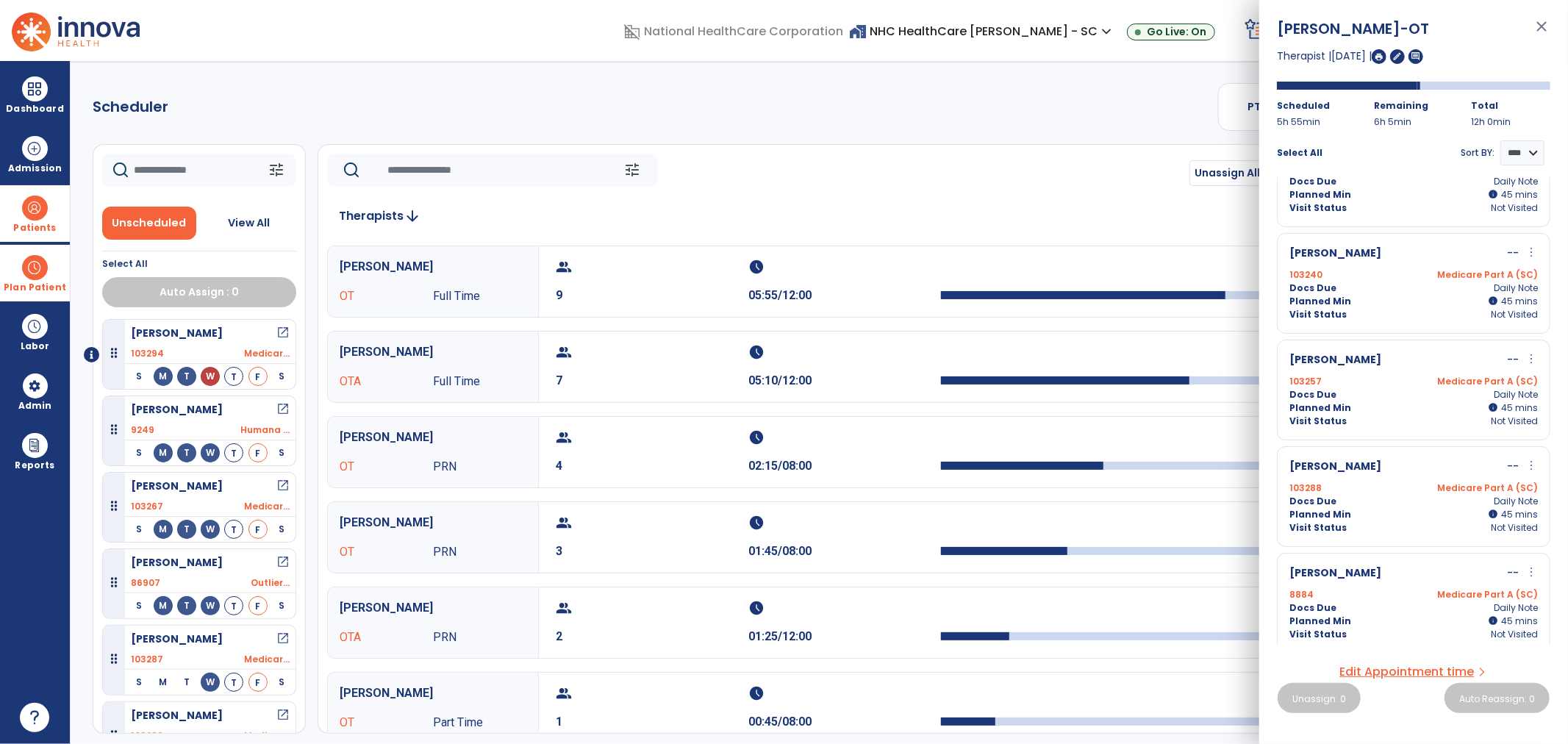 click on "more_vert" at bounding box center [1531, 465] 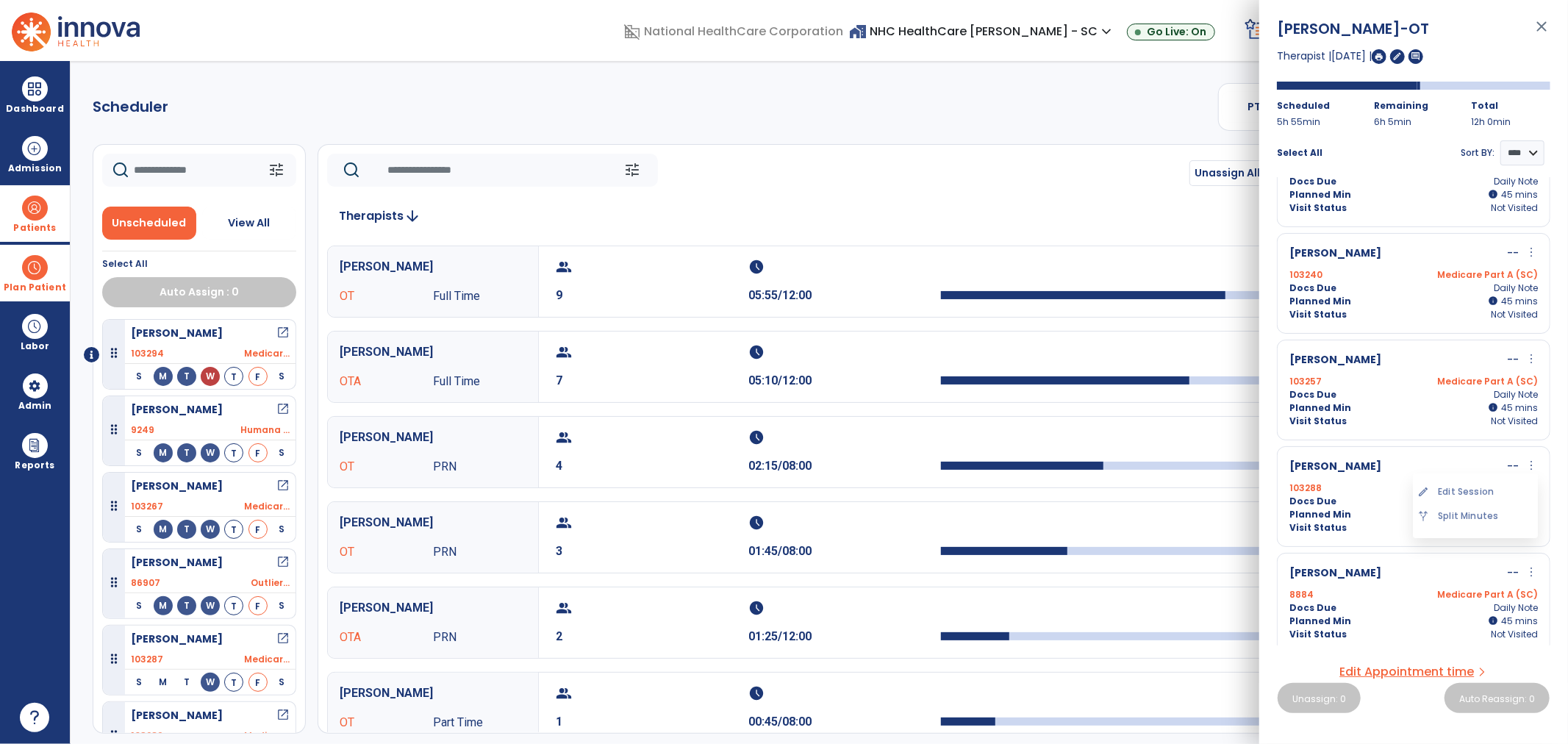 drag, startPoint x: 1481, startPoint y: 491, endPoint x: 1414, endPoint y: 312, distance: 191.1282 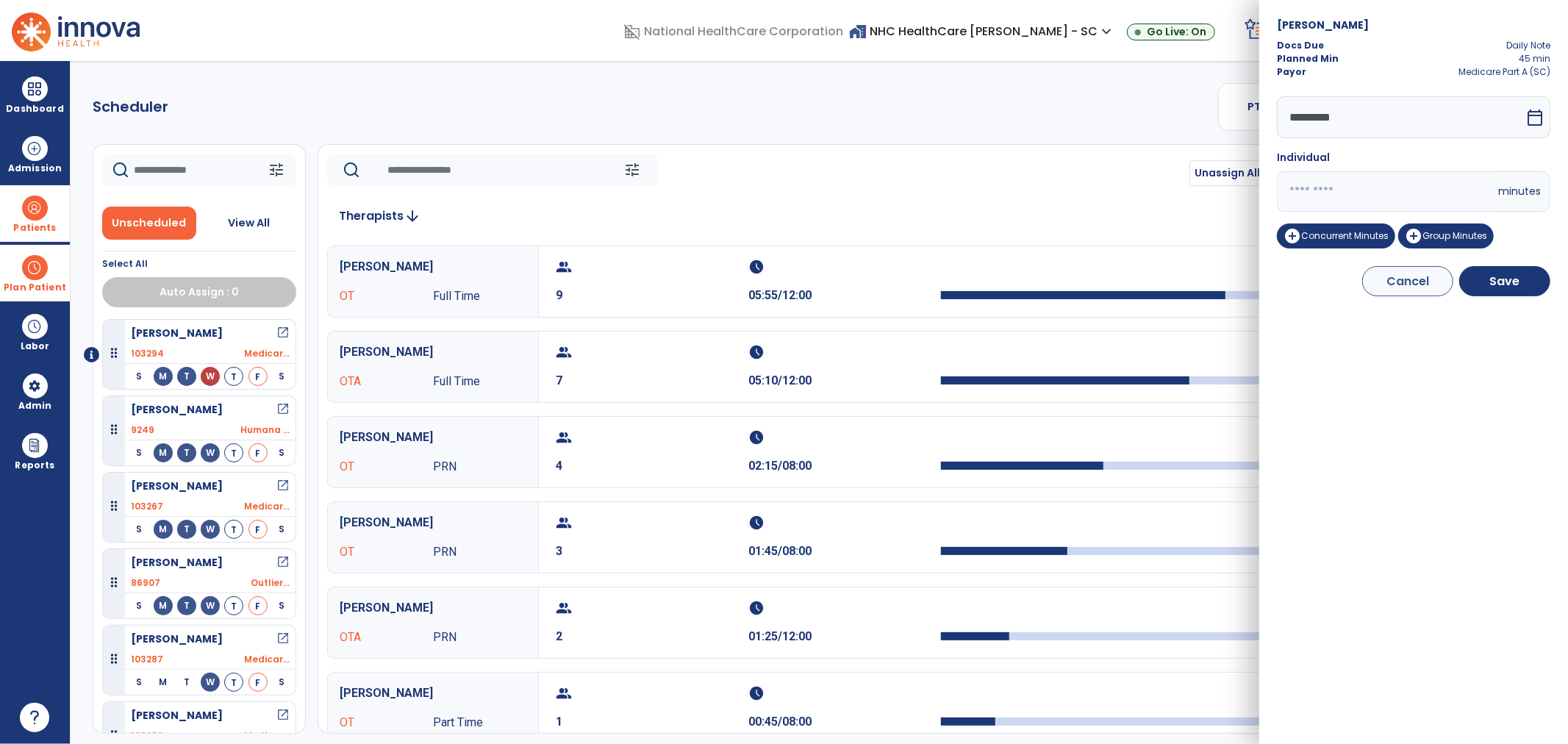 drag, startPoint x: 1338, startPoint y: 188, endPoint x: 1247, endPoint y: 195, distance: 91.26883 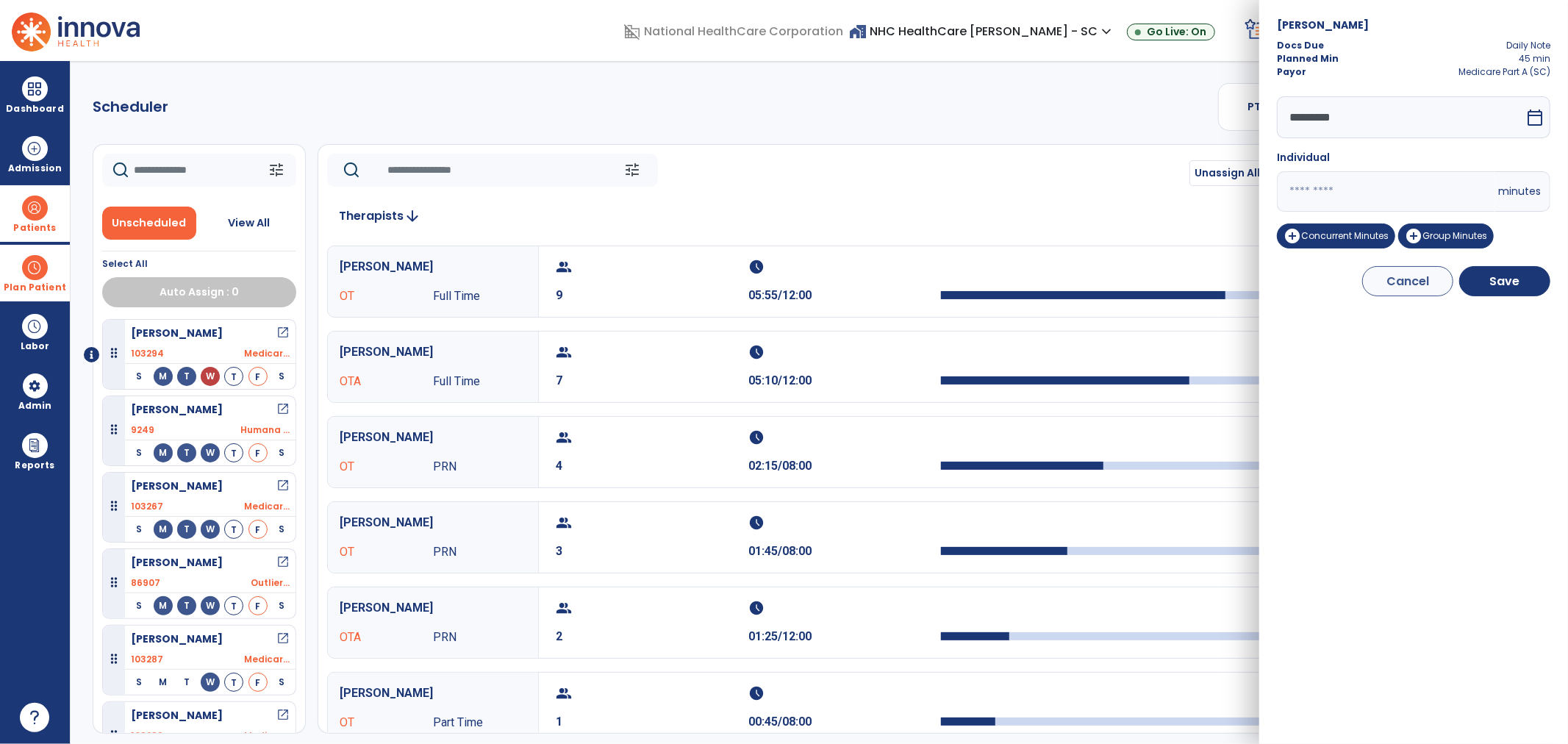 click on "domain_disabled   National HealthCare Corporation   home_work   NHC HealthCare Mauldin - SC   expand_more   NHC HealthCare Bluffton - SC   NHC HealthCare Mauldin - SC  Go Live: On schedule My Time:   Thursday, Jul 10    **** arrow_right  Start   Open your timecard  arrow_right 99+ Notifications Mark as read Census Alert - A21 Today at 8:58 AM | NHC HealthCare Mauldin - SC Census Alert - A22 Yesterday at 6:58 PM | NHC HealthCare Mauldin - SC Census Alert - A01 Yesterday at 6:28 PM | NHC HealthCare Mauldin - SC Census Alert - A03 Yesterday at 5:18 PM | NHC HealthCare Mauldin - SC Census Alert - A22 Yesterday at 5:13 PM | NHC HealthCare Bluffton - SC See all Notifications  LW   White , Lauren    expand_more   home   Home   person   Profile   help   Help   logout   Log out  Dashboard  dashboard  Therapist Dashboard  view_quilt  Operations Dashboard Admission Patients  format_list_bulleted  Patient List  space_dashboard  Patient Board  insert_chart  PDPM Board Plan Patient  event_note  Planner Scheduler" at bounding box center [784, 372] 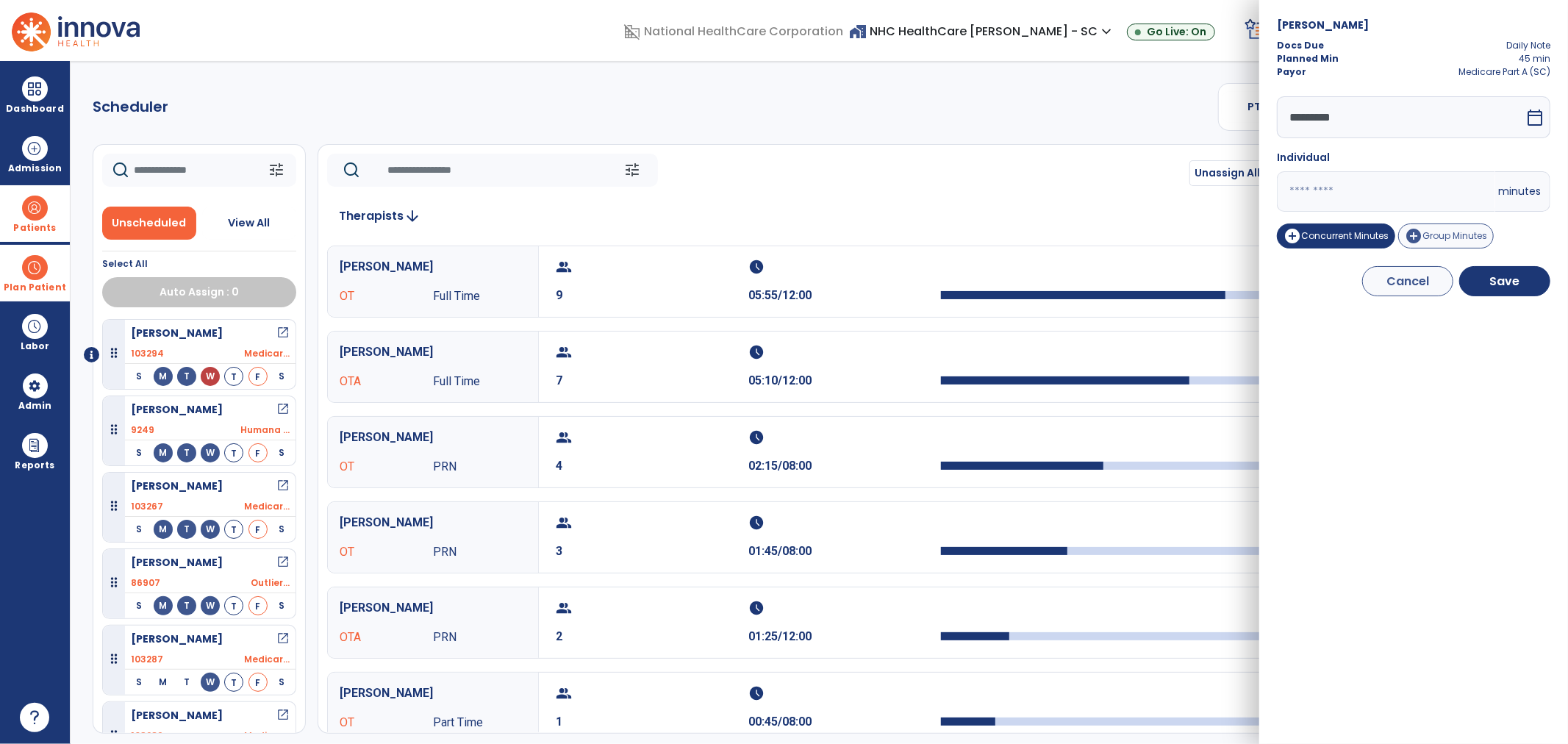 type 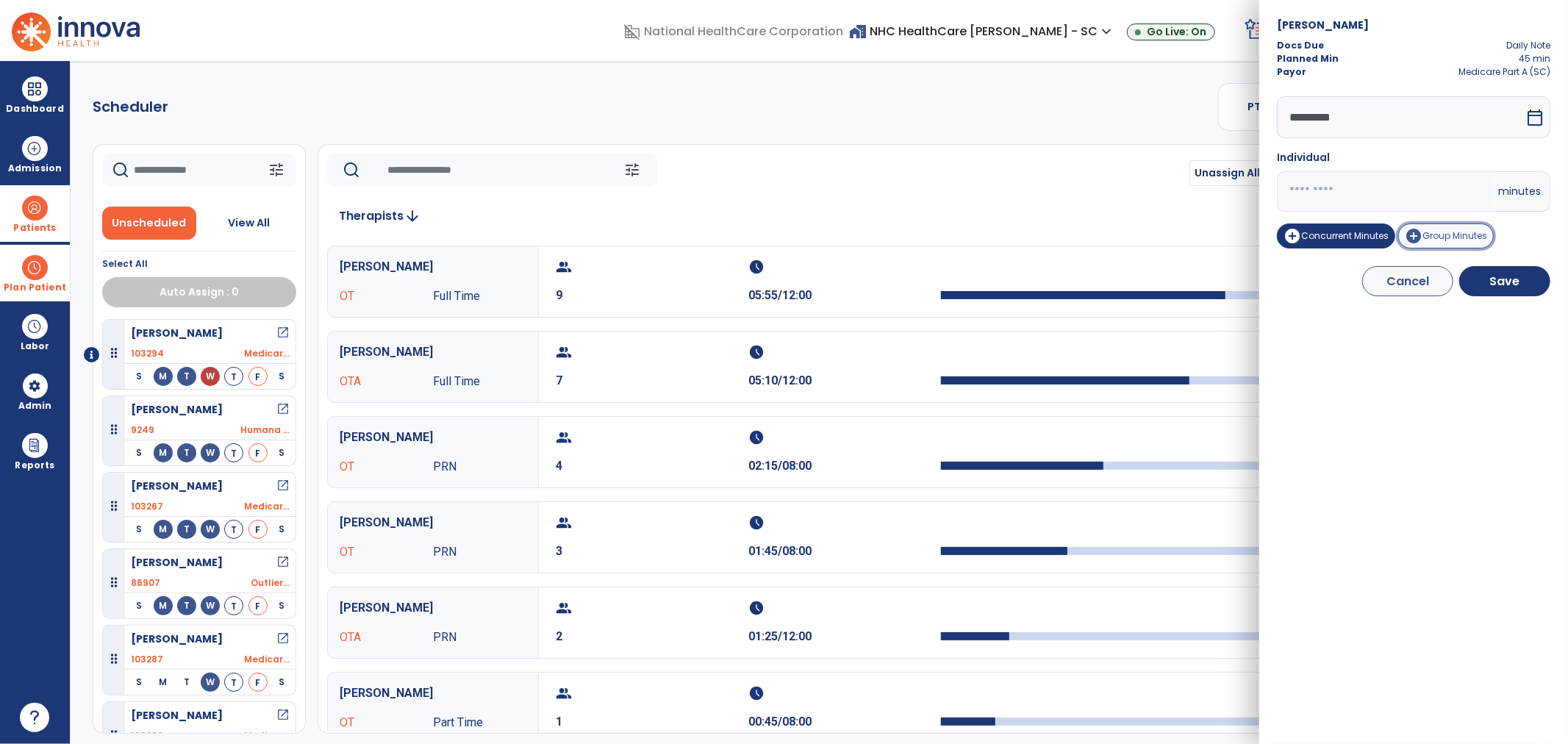 click on "Group Minutes" at bounding box center [1455, 235] 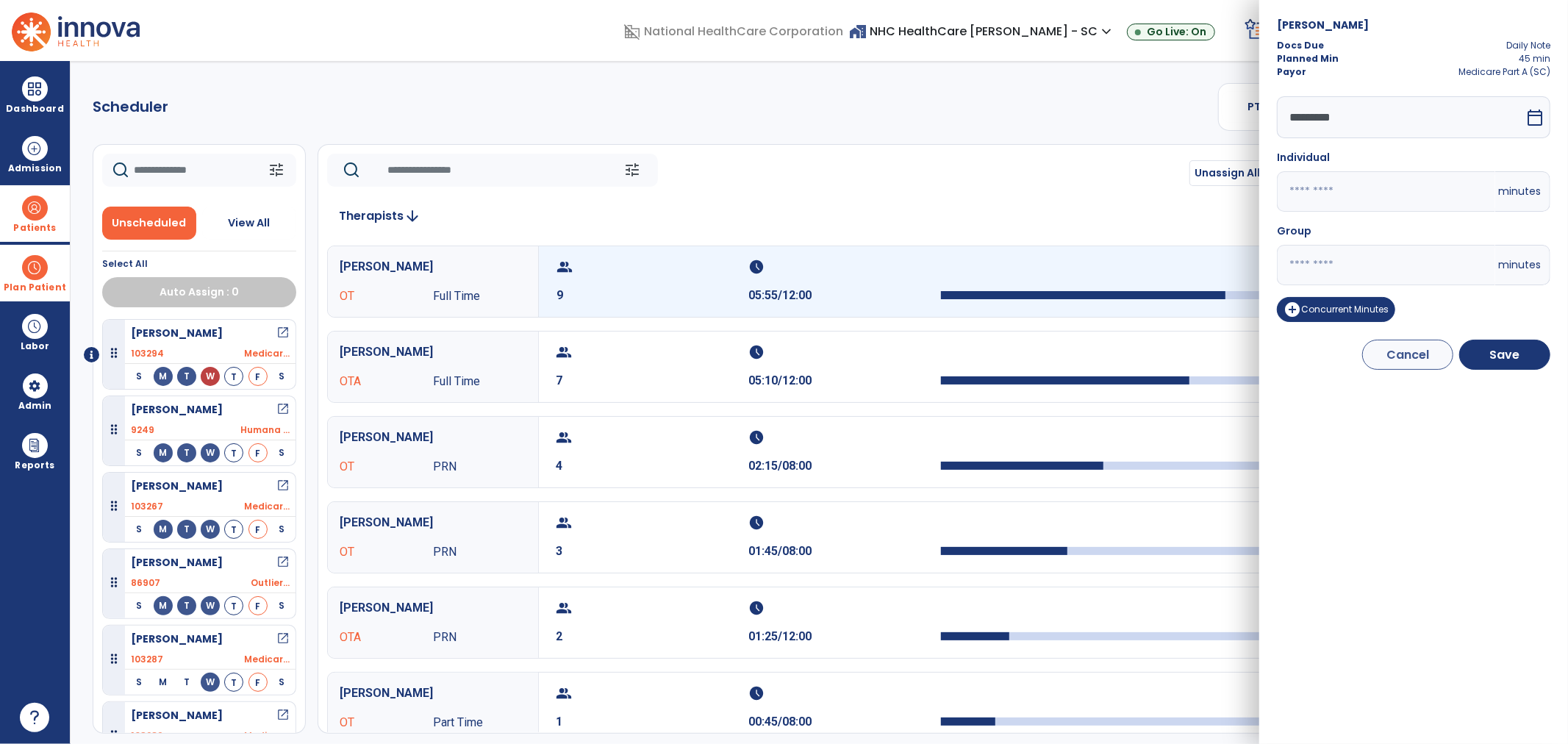 drag, startPoint x: 1324, startPoint y: 260, endPoint x: 1228, endPoint y: 261, distance: 96.00521 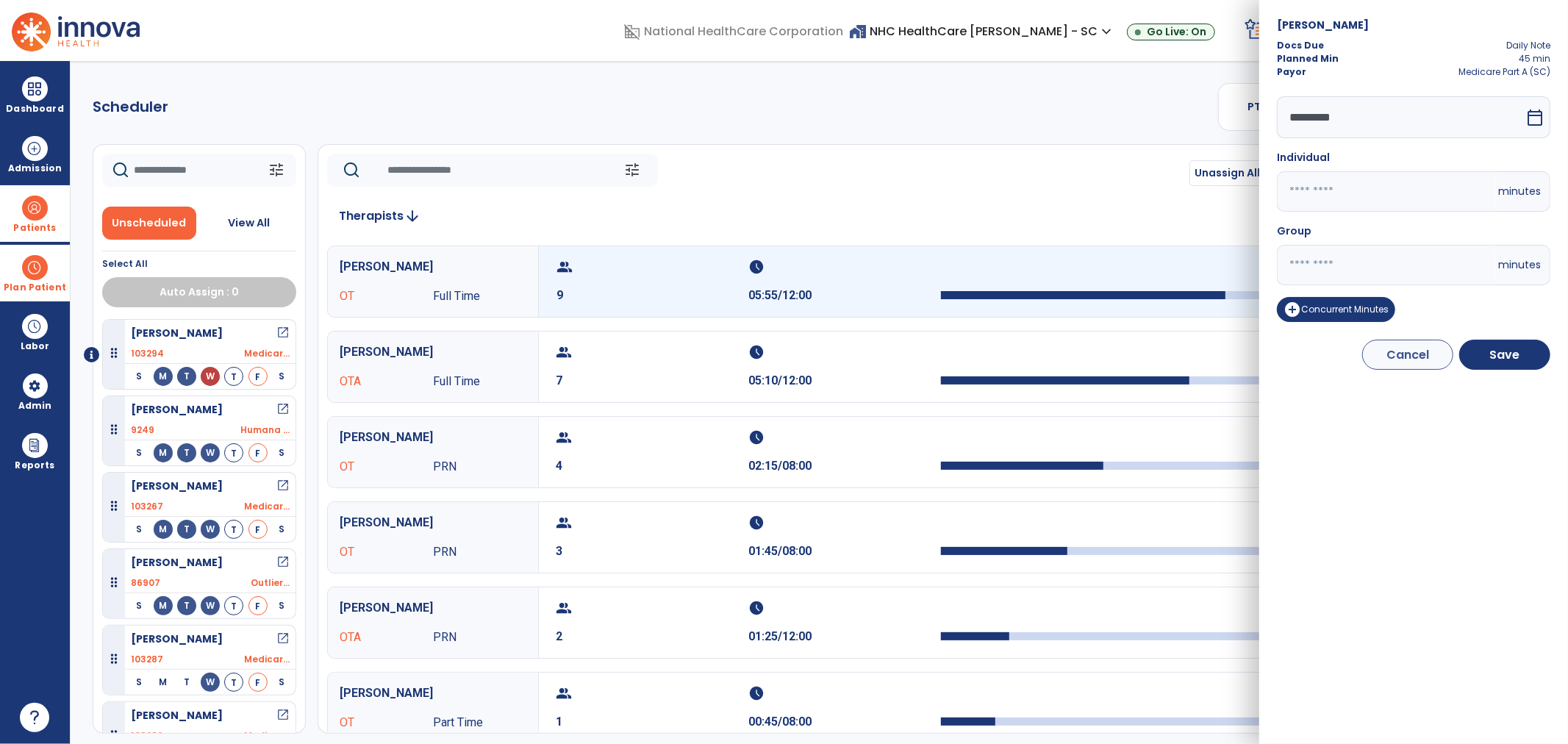 click on "domain_disabled   National HealthCare Corporation   home_work   NHC HealthCare Mauldin - SC   expand_more   NHC HealthCare Bluffton - SC   NHC HealthCare Mauldin - SC  Go Live: On schedule My Time:   Thursday, Jul 10    **** arrow_right  Start   Open your timecard  arrow_right 99+ Notifications Mark as read Census Alert - A21 Today at 8:58 AM | NHC HealthCare Mauldin - SC Census Alert - A22 Yesterday at 6:58 PM | NHC HealthCare Mauldin - SC Census Alert - A01 Yesterday at 6:28 PM | NHC HealthCare Mauldin - SC Census Alert - A03 Yesterday at 5:18 PM | NHC HealthCare Mauldin - SC Census Alert - A22 Yesterday at 5:13 PM | NHC HealthCare Bluffton - SC See all Notifications  LW   White , Lauren    expand_more   home   Home   person   Profile   help   Help   logout   Log out  Dashboard  dashboard  Therapist Dashboard  view_quilt  Operations Dashboard Admission Patients  format_list_bulleted  Patient List  space_dashboard  Patient Board  insert_chart  PDPM Board Plan Patient  event_note  Planner Scheduler" at bounding box center [784, 372] 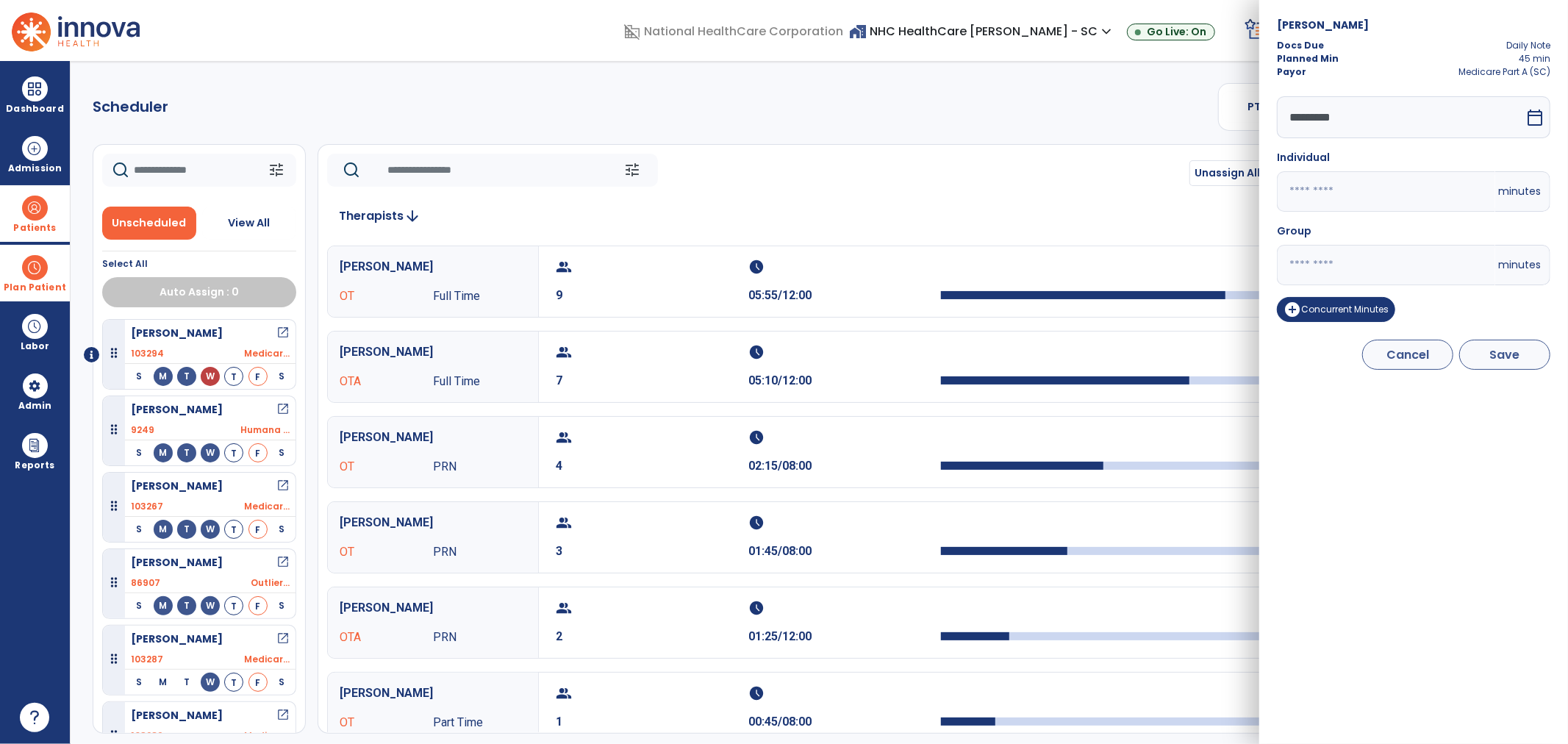 type on "**" 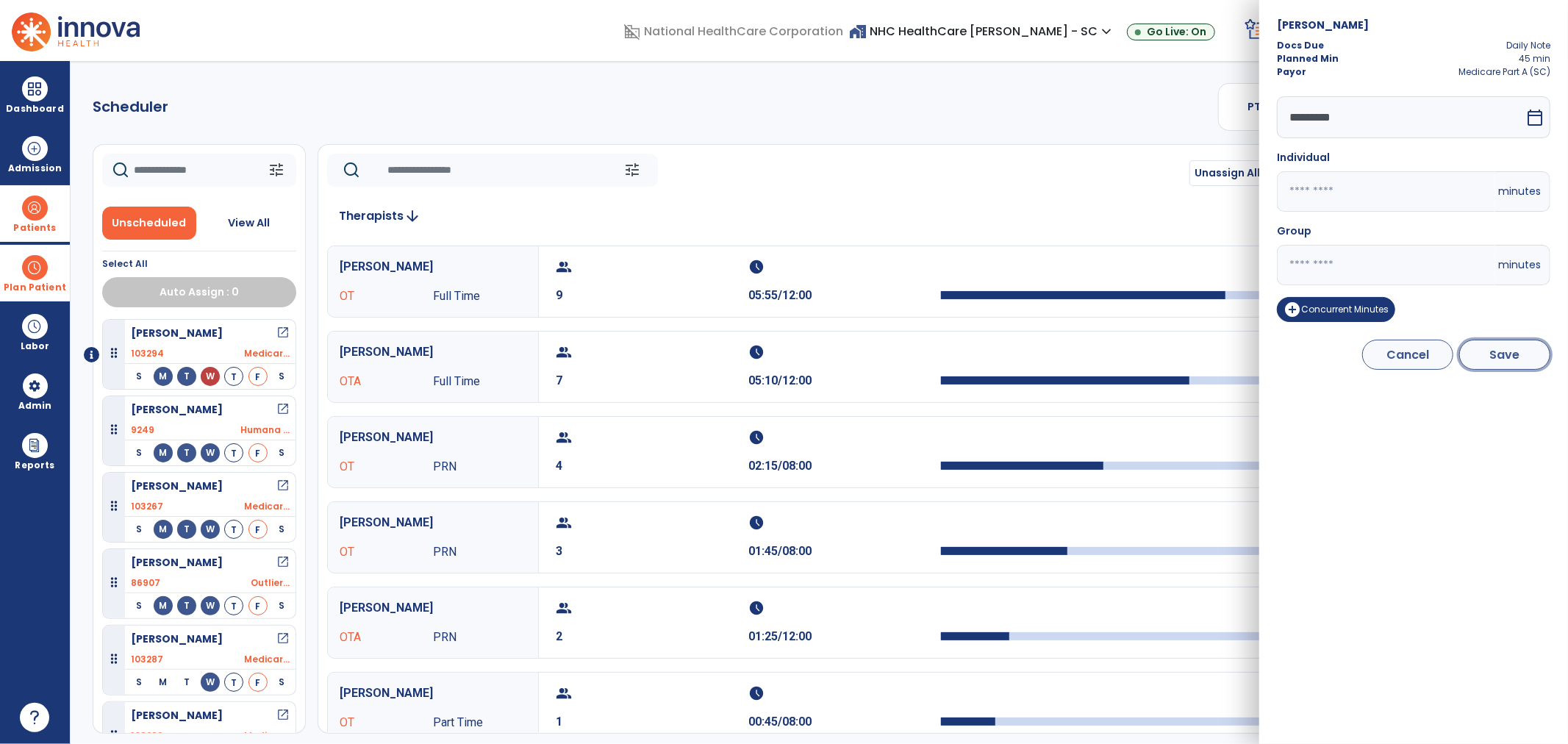 click on "Save" at bounding box center [1505, 354] 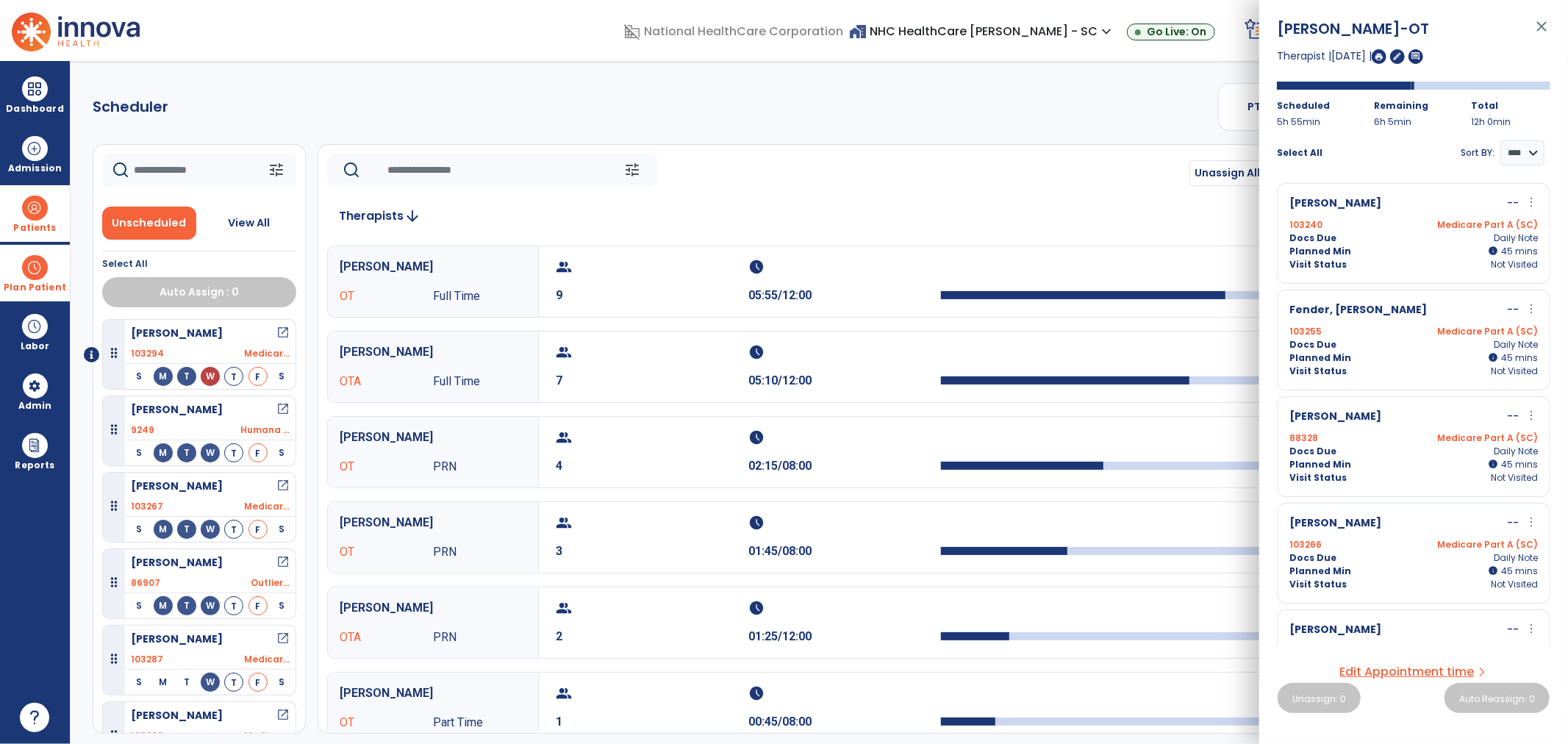 click on "more_vert" at bounding box center (1531, 415) 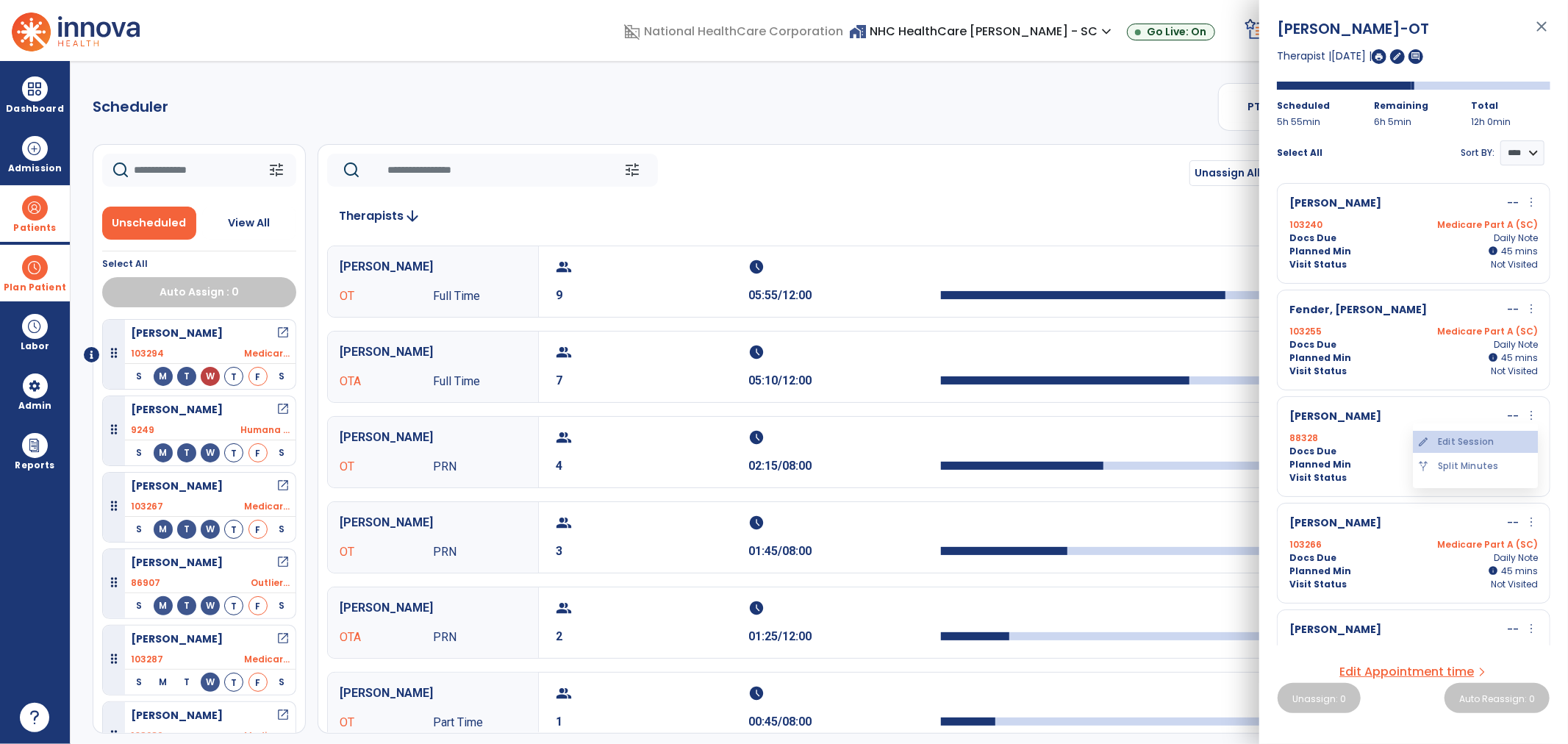click on "edit   Edit Session" at bounding box center [1475, 442] 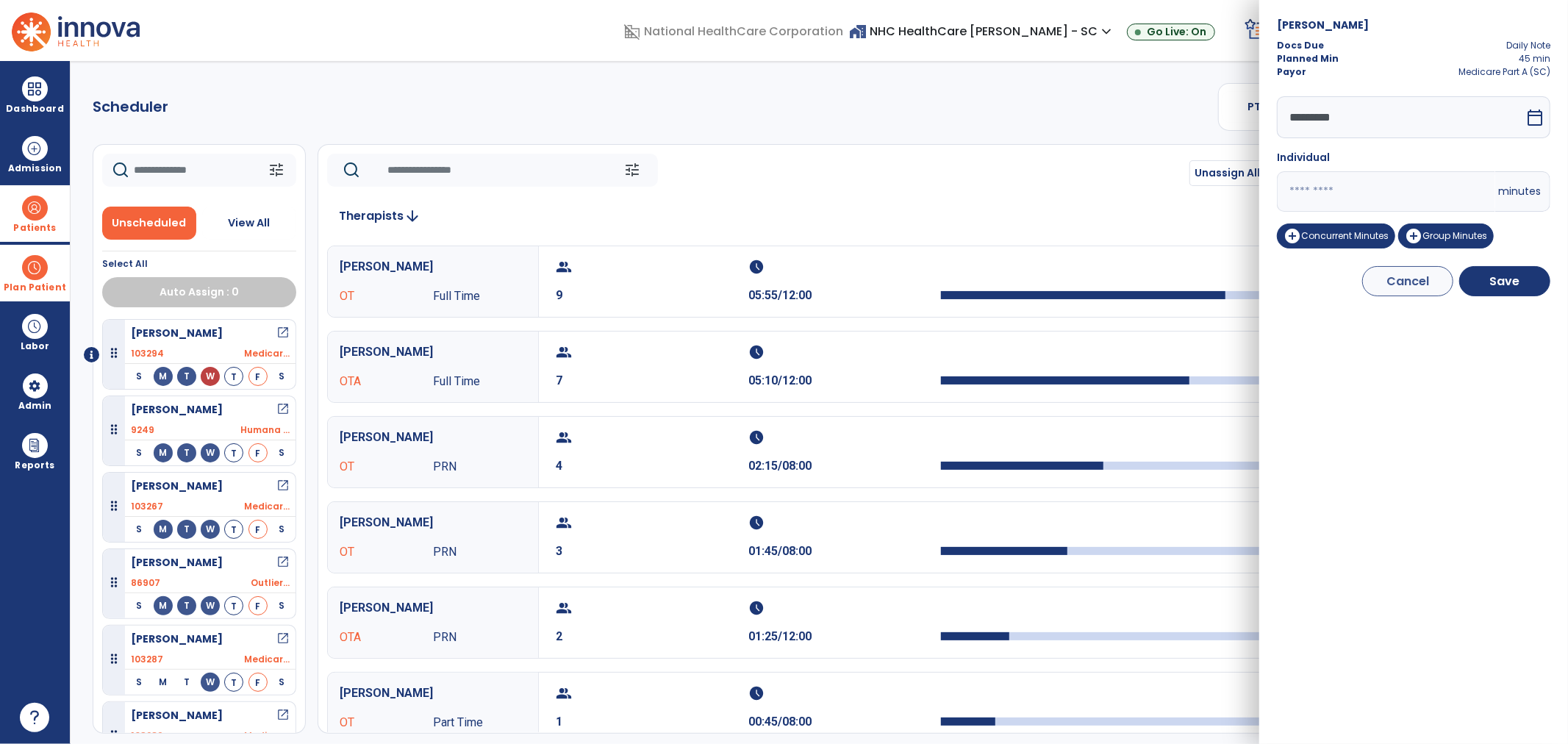 drag, startPoint x: 1303, startPoint y: 190, endPoint x: 1289, endPoint y: 195, distance: 14.866069 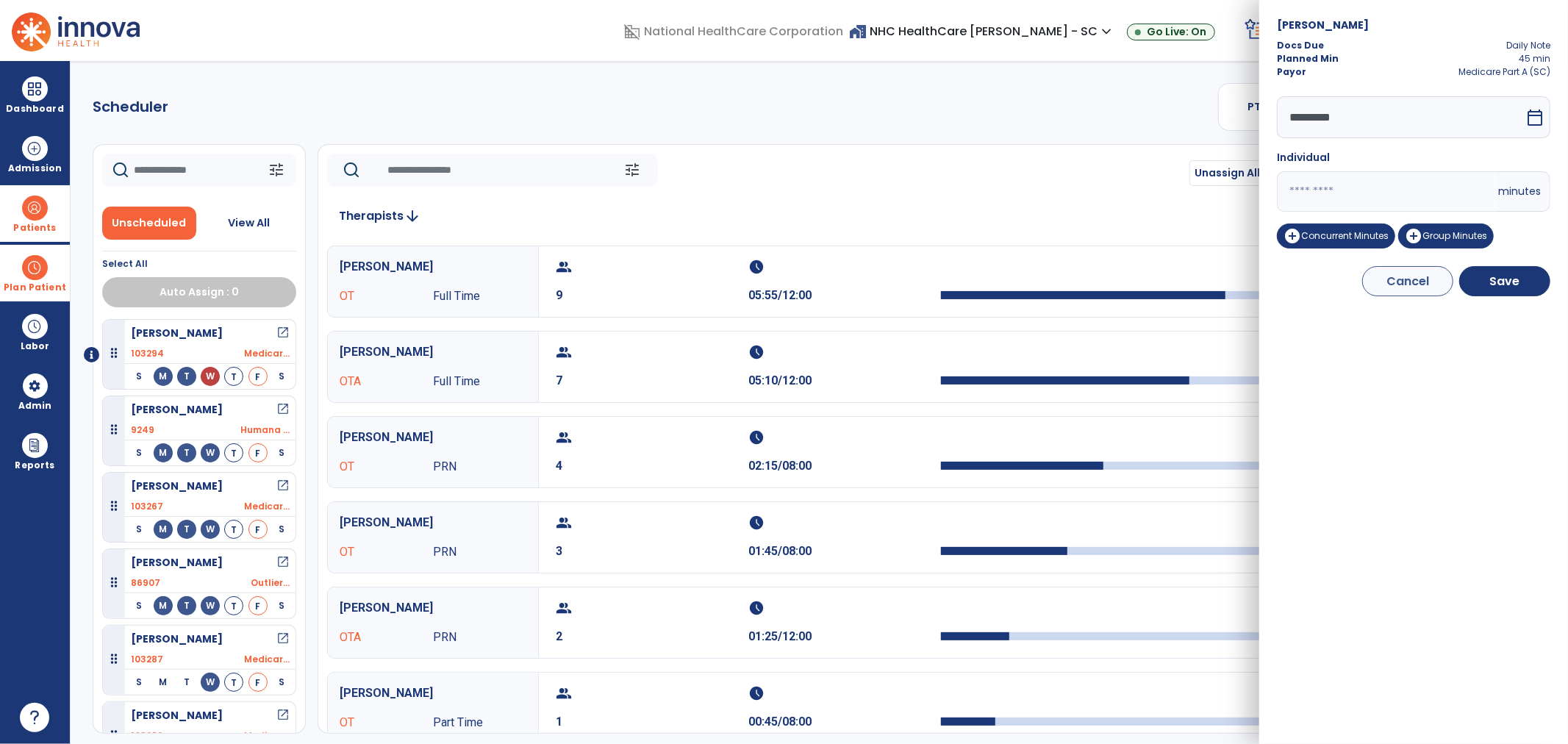 click on "Halfter, Irene   Docs Due Daily Note   Planned Min  45 min   Payor  Medicare Part A (SC)  *********  calendar_today  Individual  ** minutes  add_circle   Concurrent Minutes  add_circle   Group Minutes  Cancel   Save" at bounding box center [1414, 372] 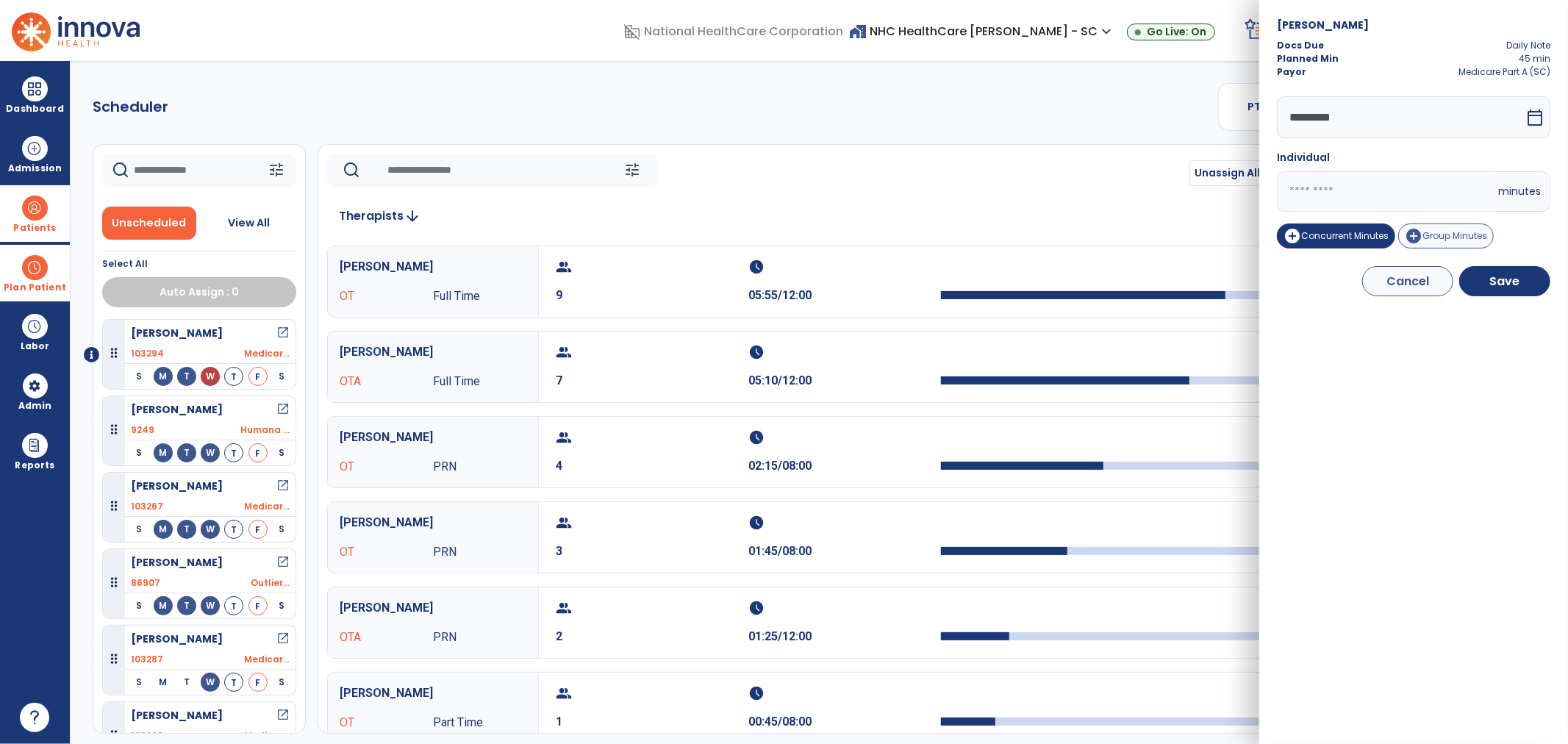 type 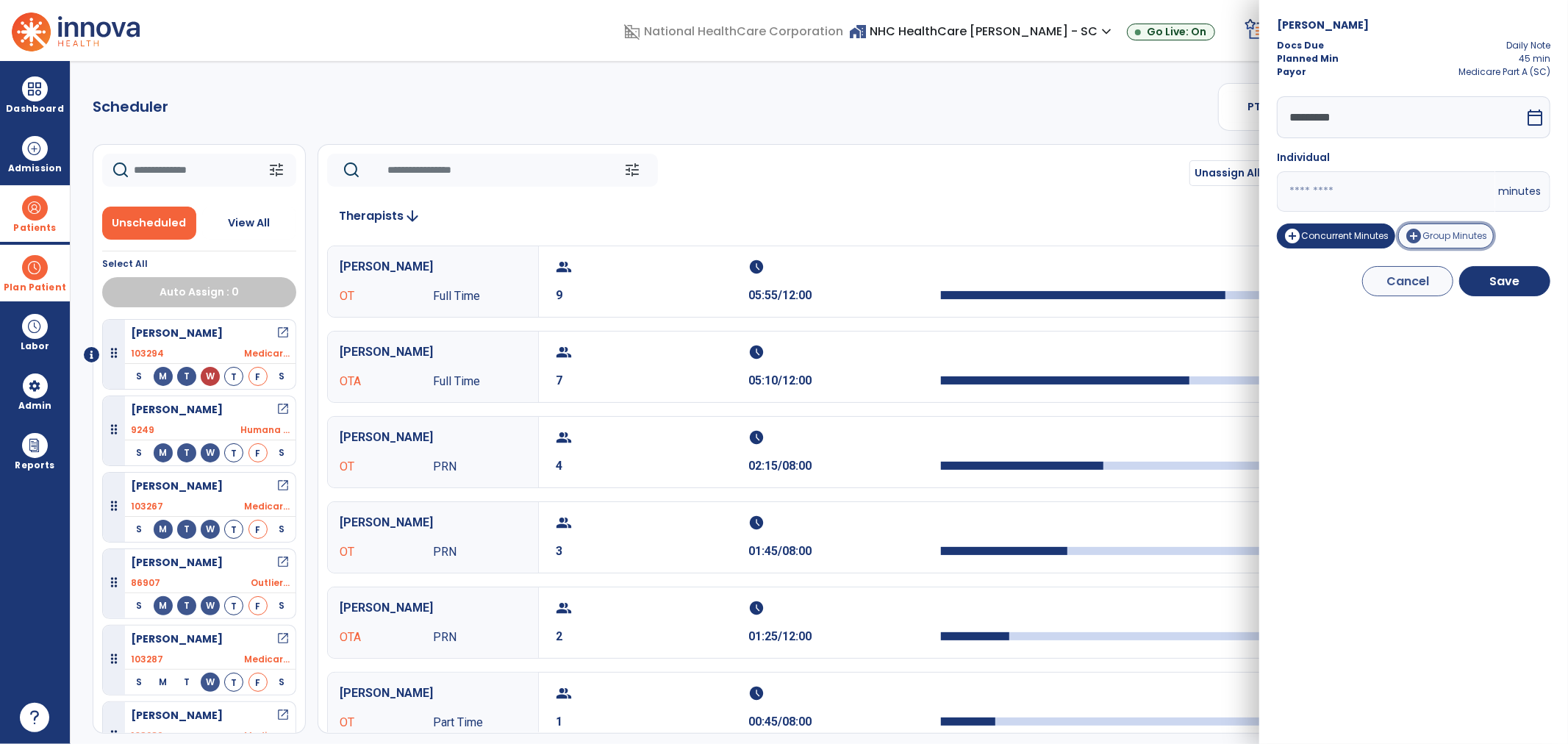 click on "Group Minutes" at bounding box center [1455, 235] 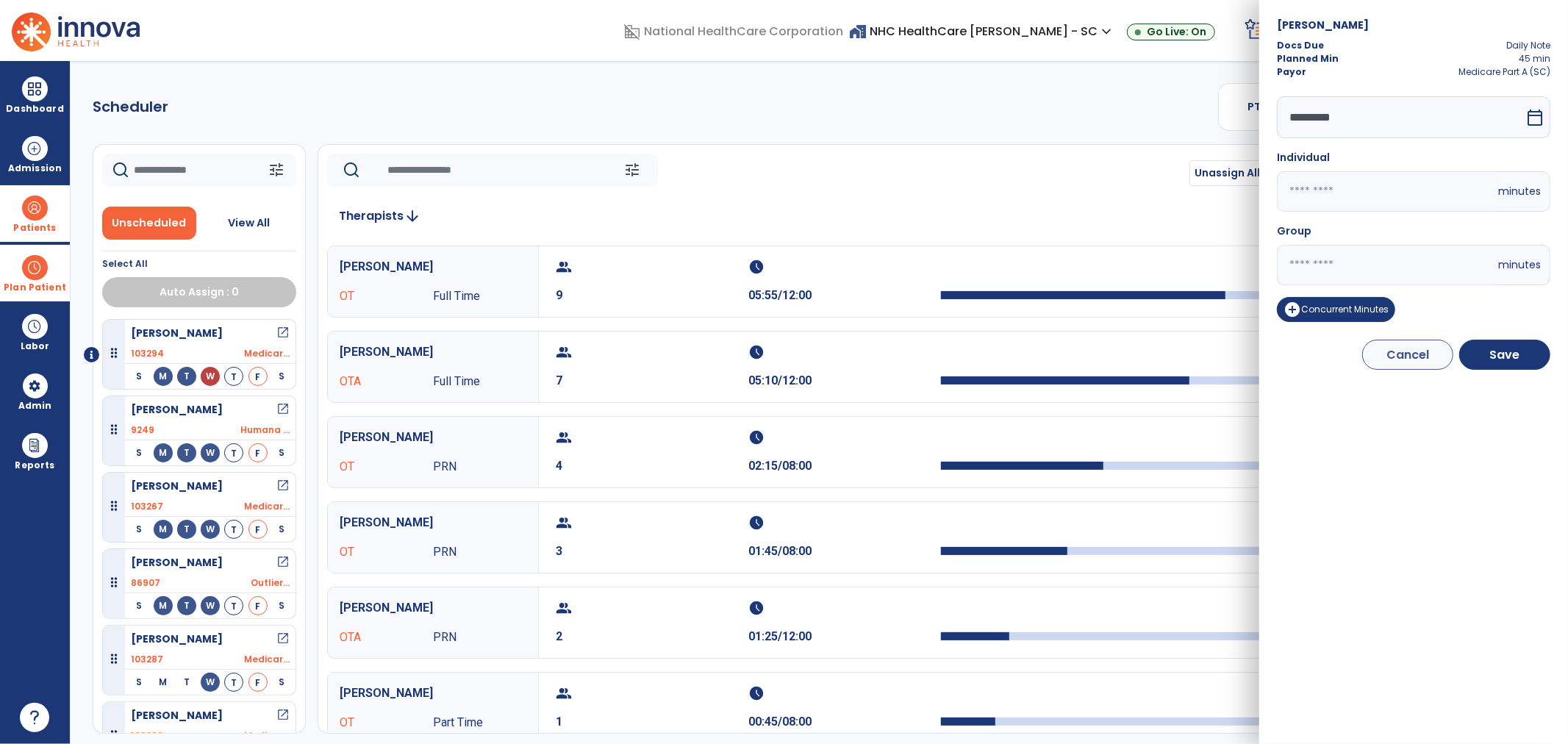 drag, startPoint x: 1281, startPoint y: 262, endPoint x: 1261, endPoint y: 262, distance: 20 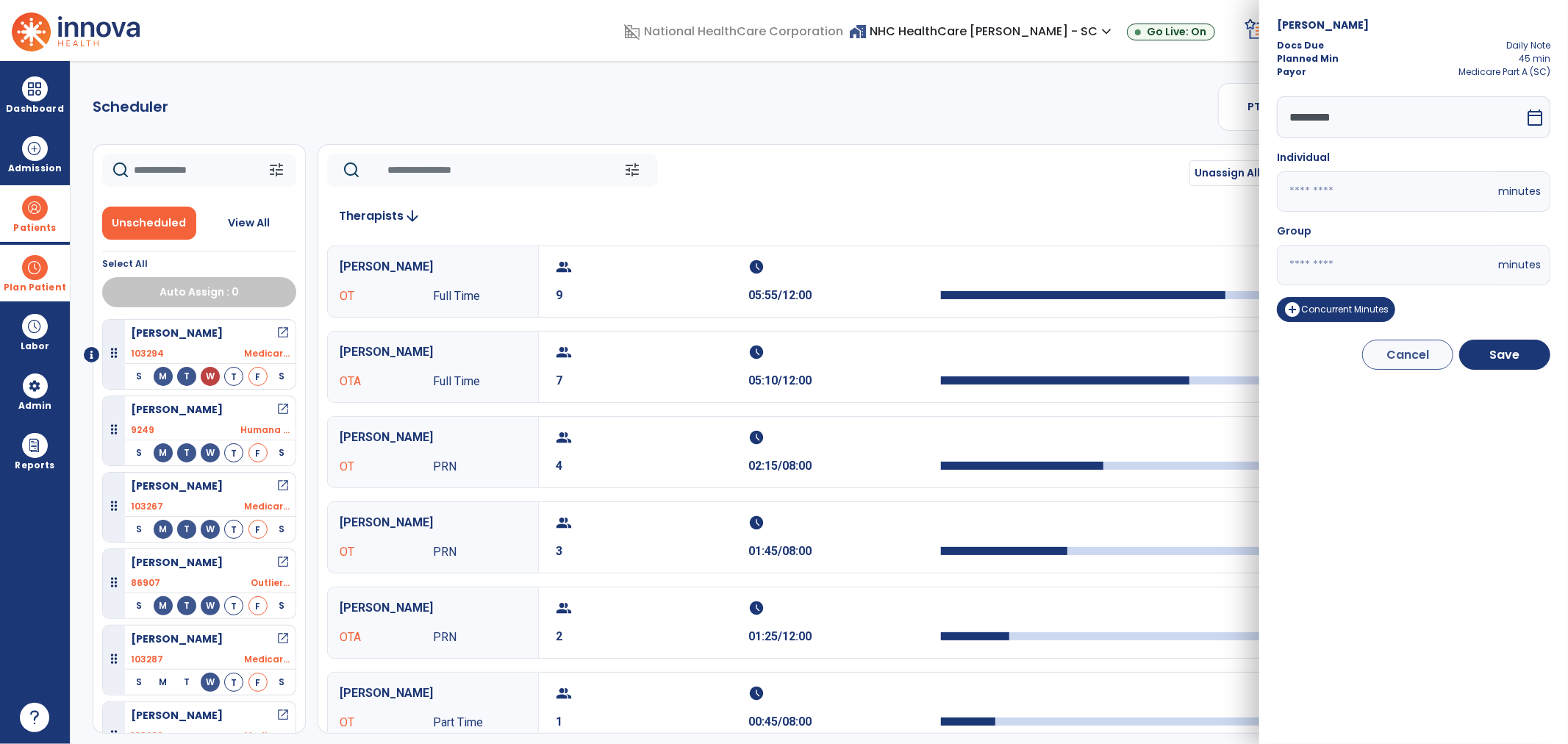 click on "Halfter, Irene   Docs Due Daily Note   Planned Min  45 min   Payor  Medicare Part A (SC)  *********  calendar_today  Individual  minutes Group  * minutes  add_circle   Concurrent Minutes  Cancel   Save" at bounding box center (1414, 372) 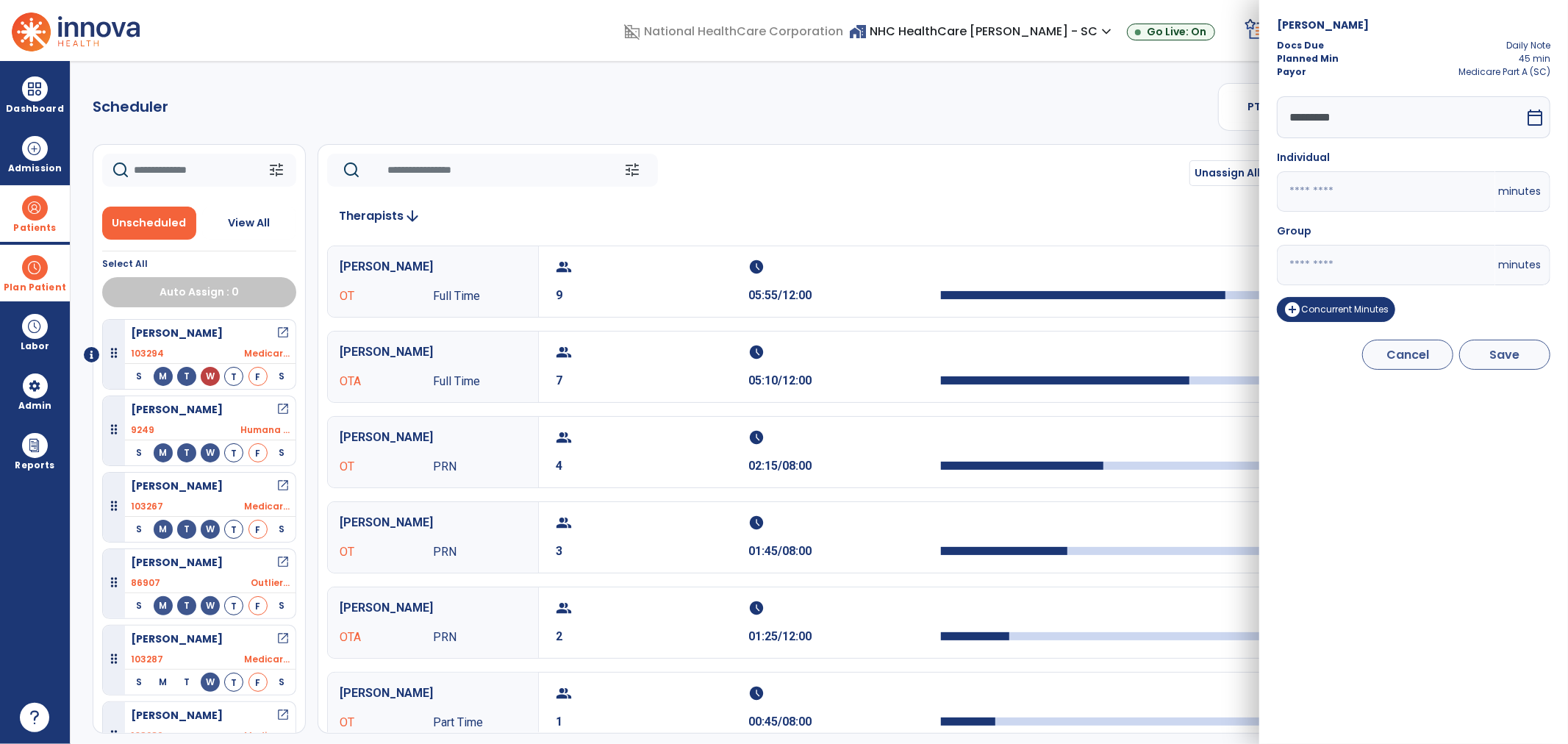 type on "**" 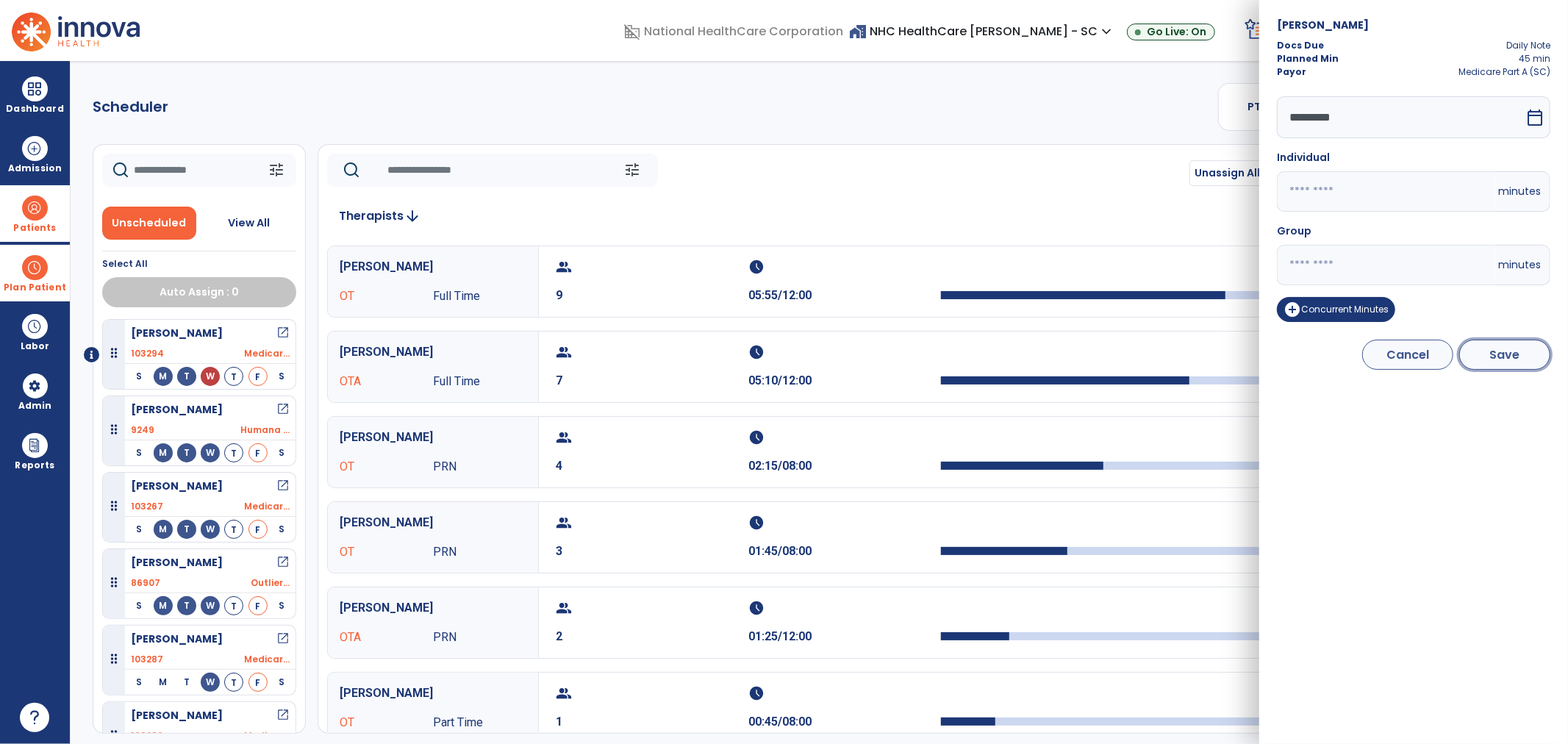 click on "Save" at bounding box center [1505, 354] 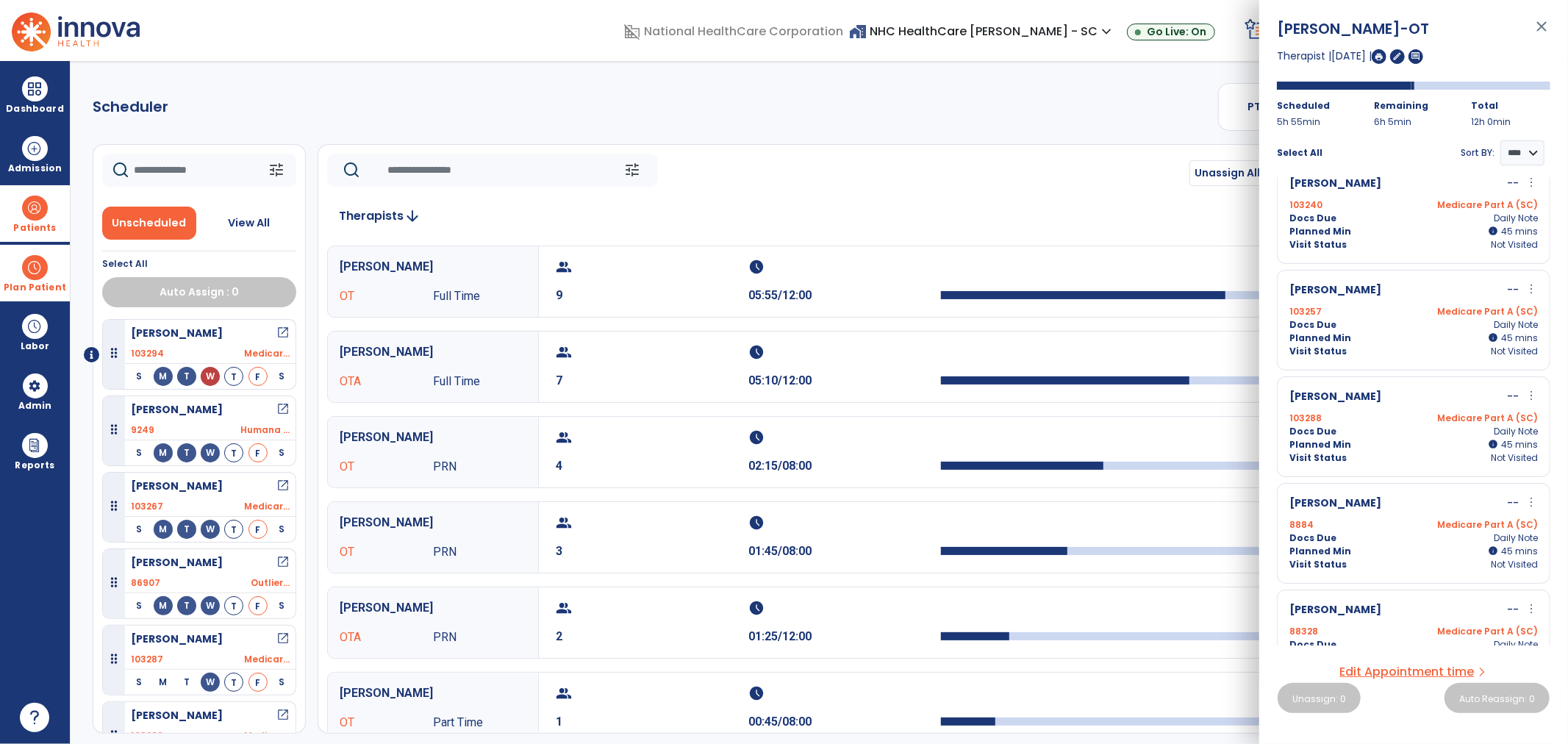 scroll, scrollTop: 326, scrollLeft: 0, axis: vertical 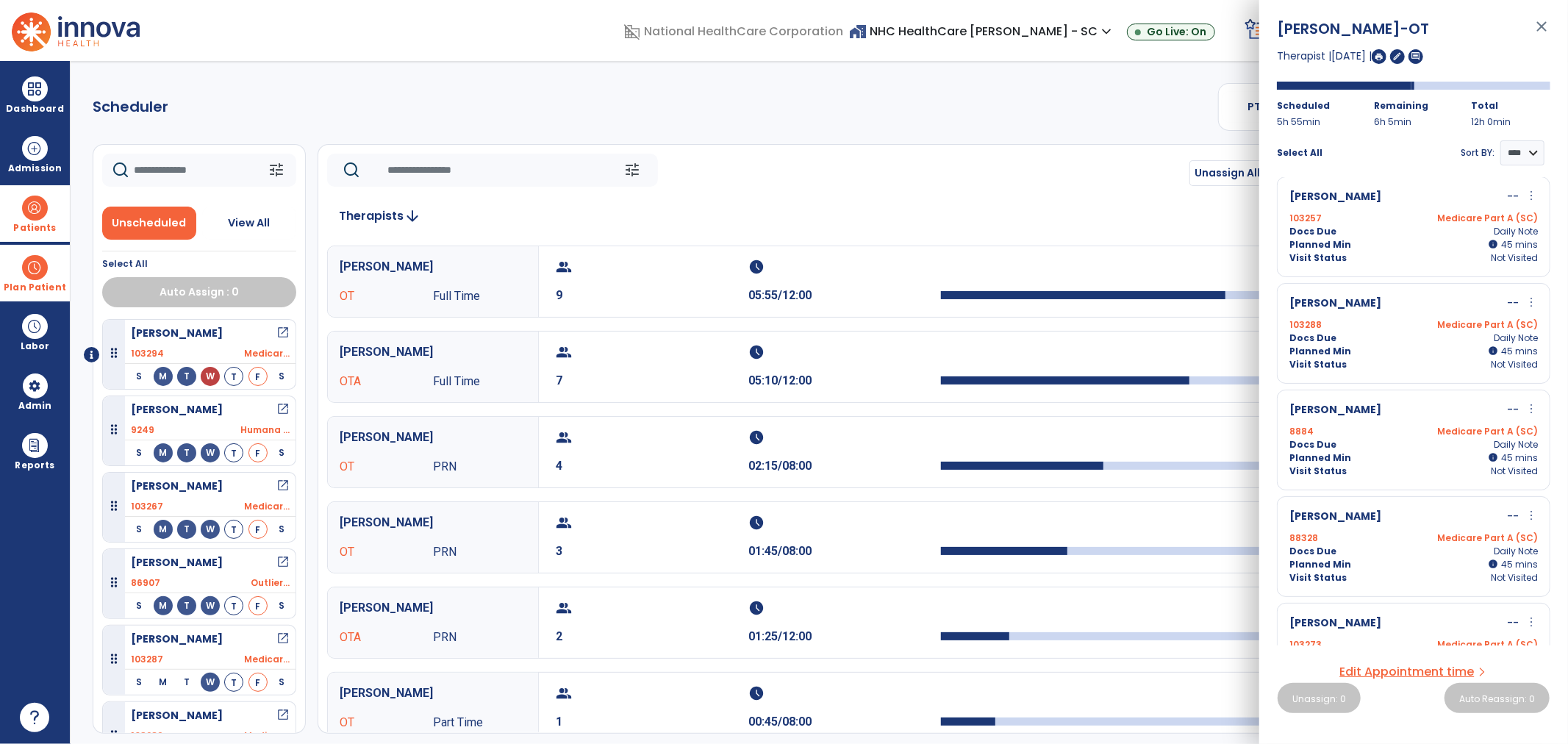 click on "more_vert" at bounding box center [1531, 409] 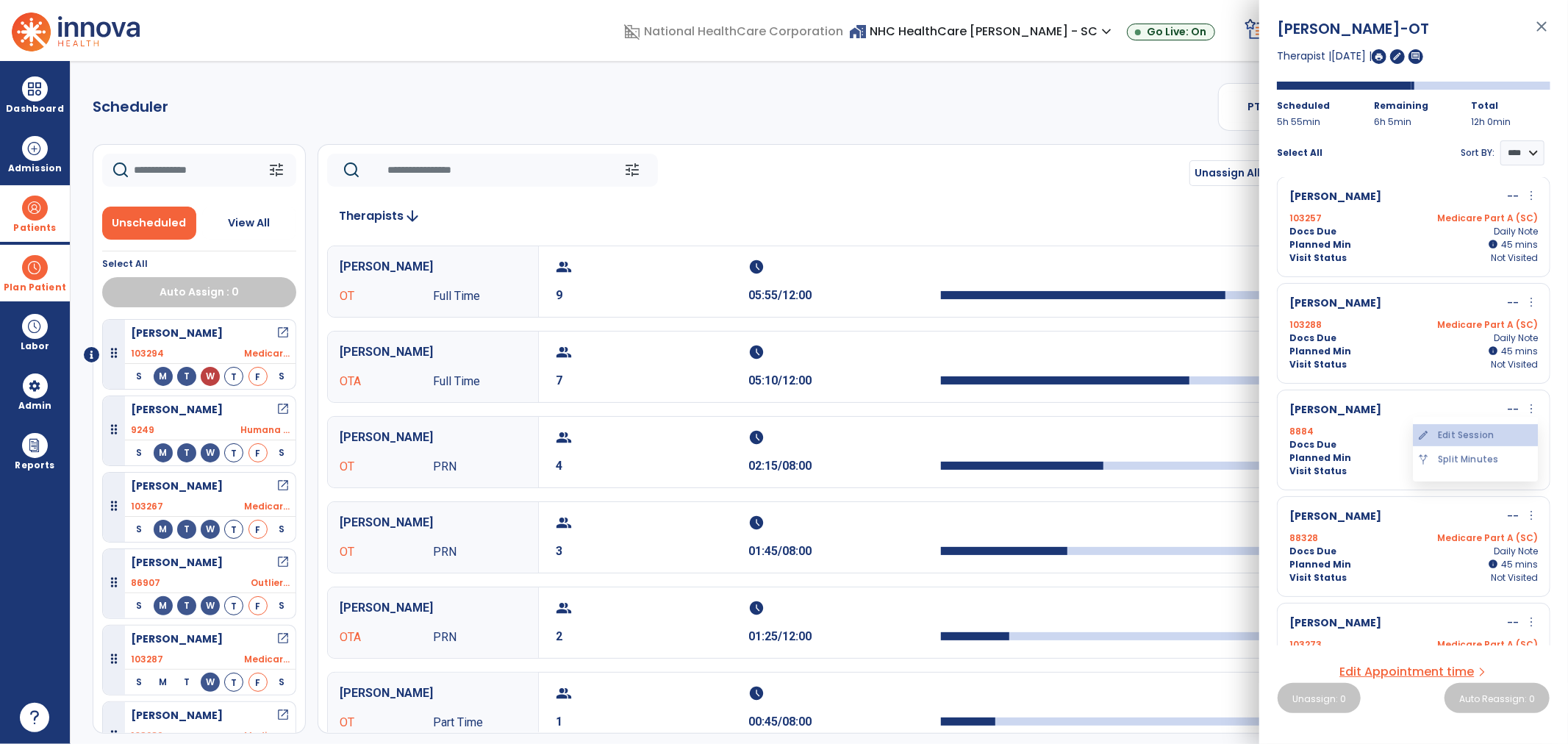 click on "edit   Edit Session" at bounding box center (1475, 435) 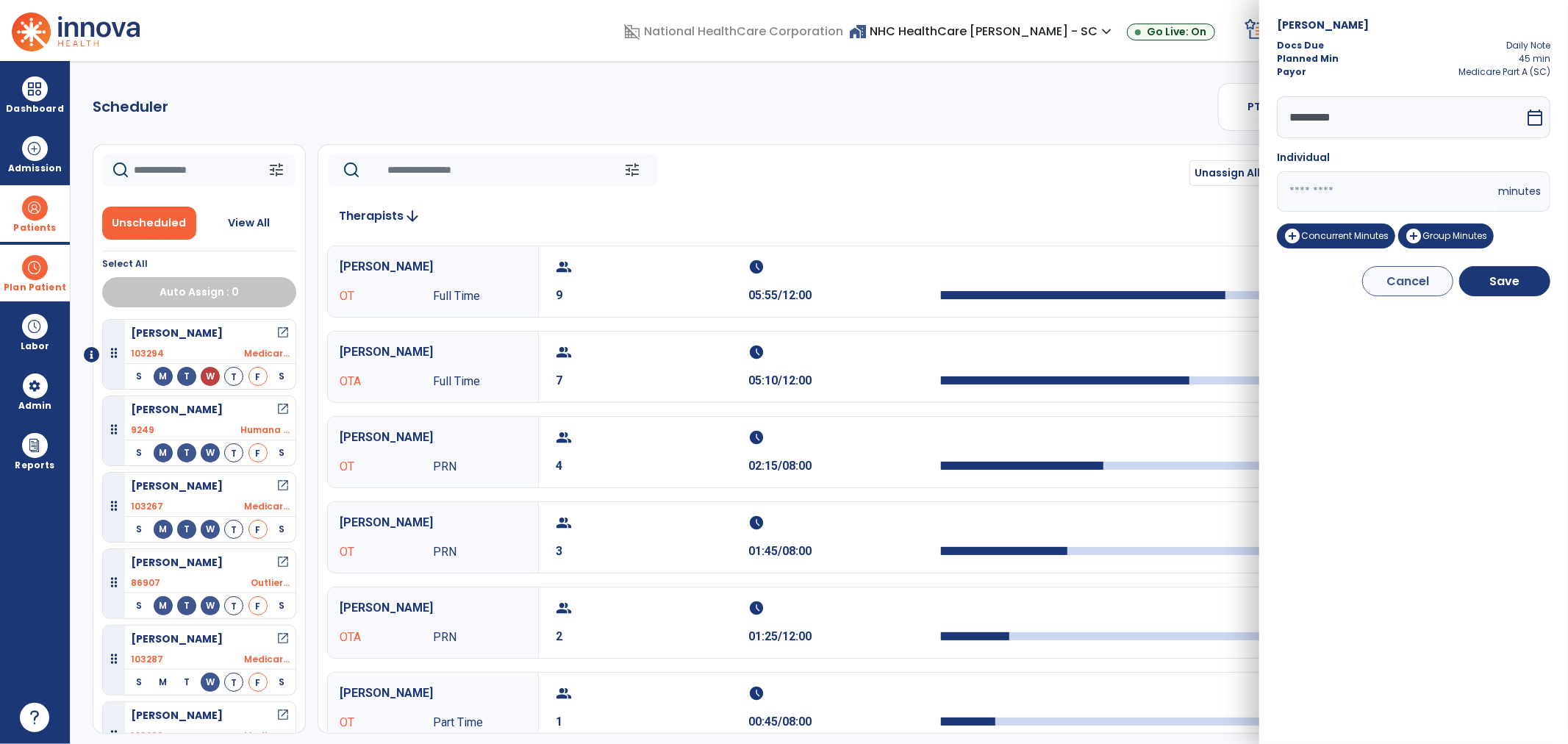 drag, startPoint x: 1310, startPoint y: 193, endPoint x: 1256, endPoint y: 188, distance: 54.23099 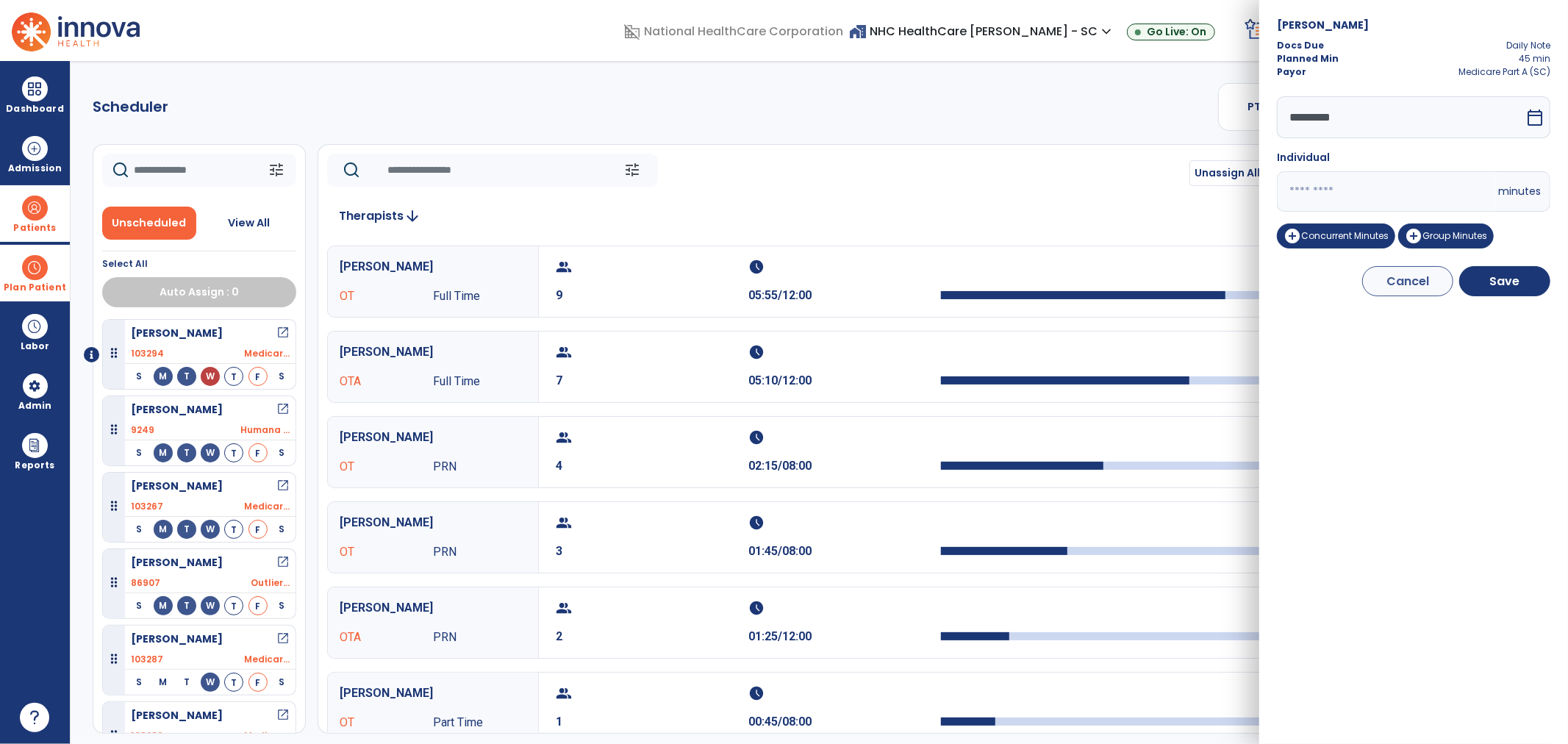 click on "domain_disabled   National HealthCare Corporation   home_work   NHC HealthCare Mauldin - SC   expand_more   NHC HealthCare Bluffton - SC   NHC HealthCare Mauldin - SC  Go Live: On schedule My Time:   Thursday, Jul 10    **** arrow_right  Start   Open your timecard  arrow_right 99+ Notifications Mark as read Census Alert - A21 Today at 8:58 AM | NHC HealthCare Mauldin - SC Census Alert - A22 Yesterday at 6:58 PM | NHC HealthCare Mauldin - SC Census Alert - A01 Yesterday at 6:28 PM | NHC HealthCare Mauldin - SC Census Alert - A03 Yesterday at 5:18 PM | NHC HealthCare Mauldin - SC Census Alert - A22 Yesterday at 5:13 PM | NHC HealthCare Bluffton - SC See all Notifications  LW   White , Lauren    expand_more   home   Home   person   Profile   help   Help   logout   Log out  Dashboard  dashboard  Therapist Dashboard  view_quilt  Operations Dashboard Admission Patients  format_list_bulleted  Patient List  space_dashboard  Patient Board  insert_chart  PDPM Board Plan Patient  event_note  Planner Scheduler" at bounding box center [784, 372] 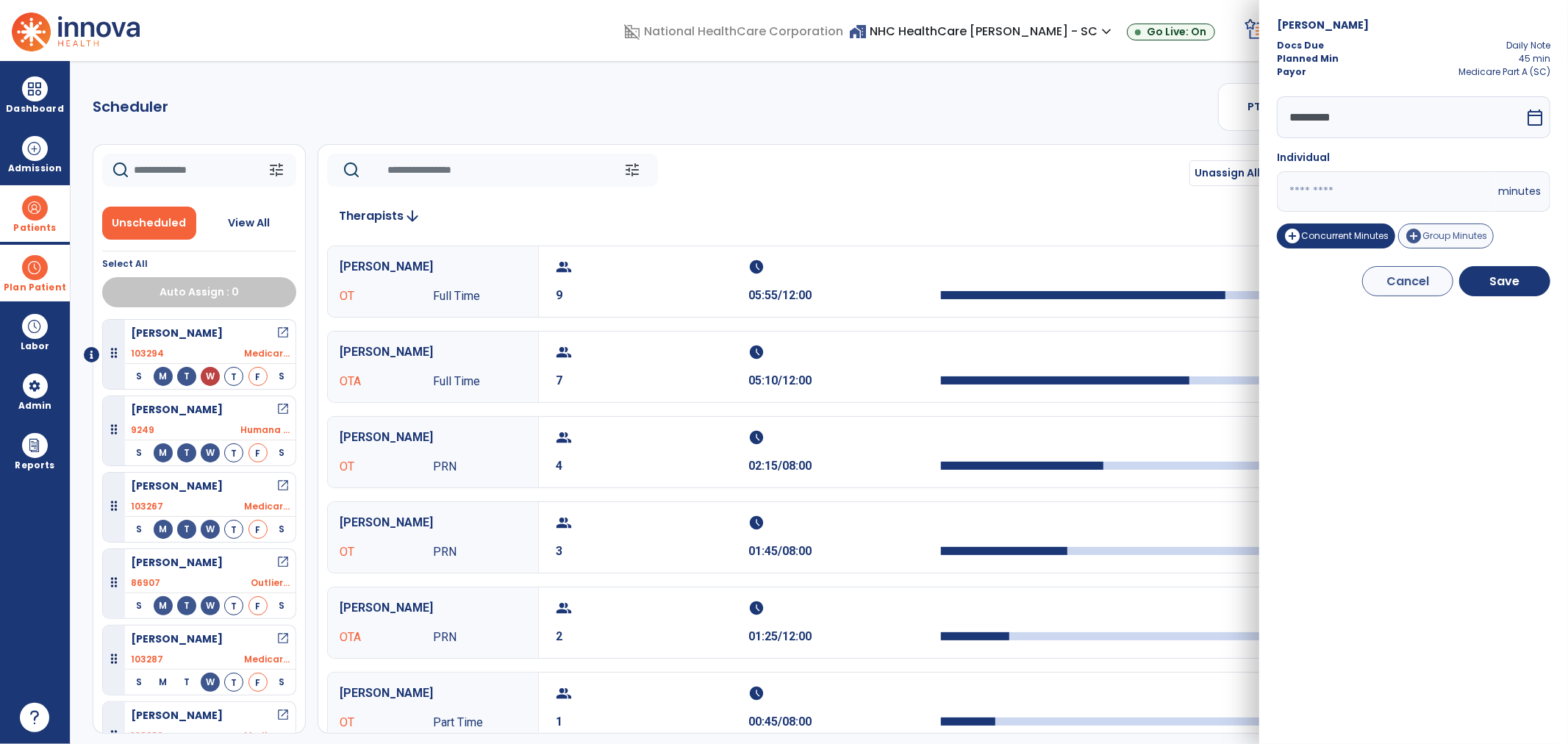 type 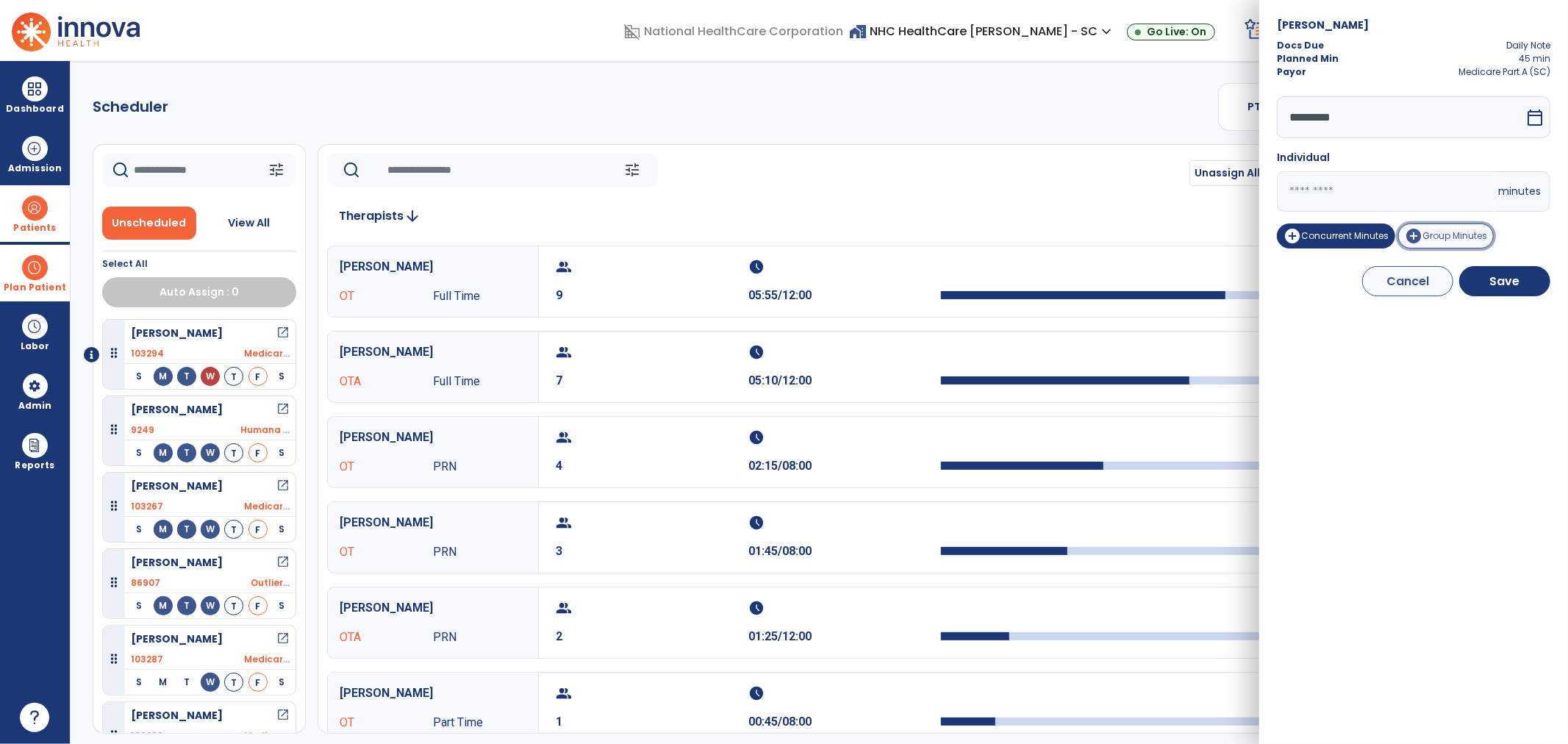 click on "add_circle   Group Minutes" at bounding box center (1446, 236) 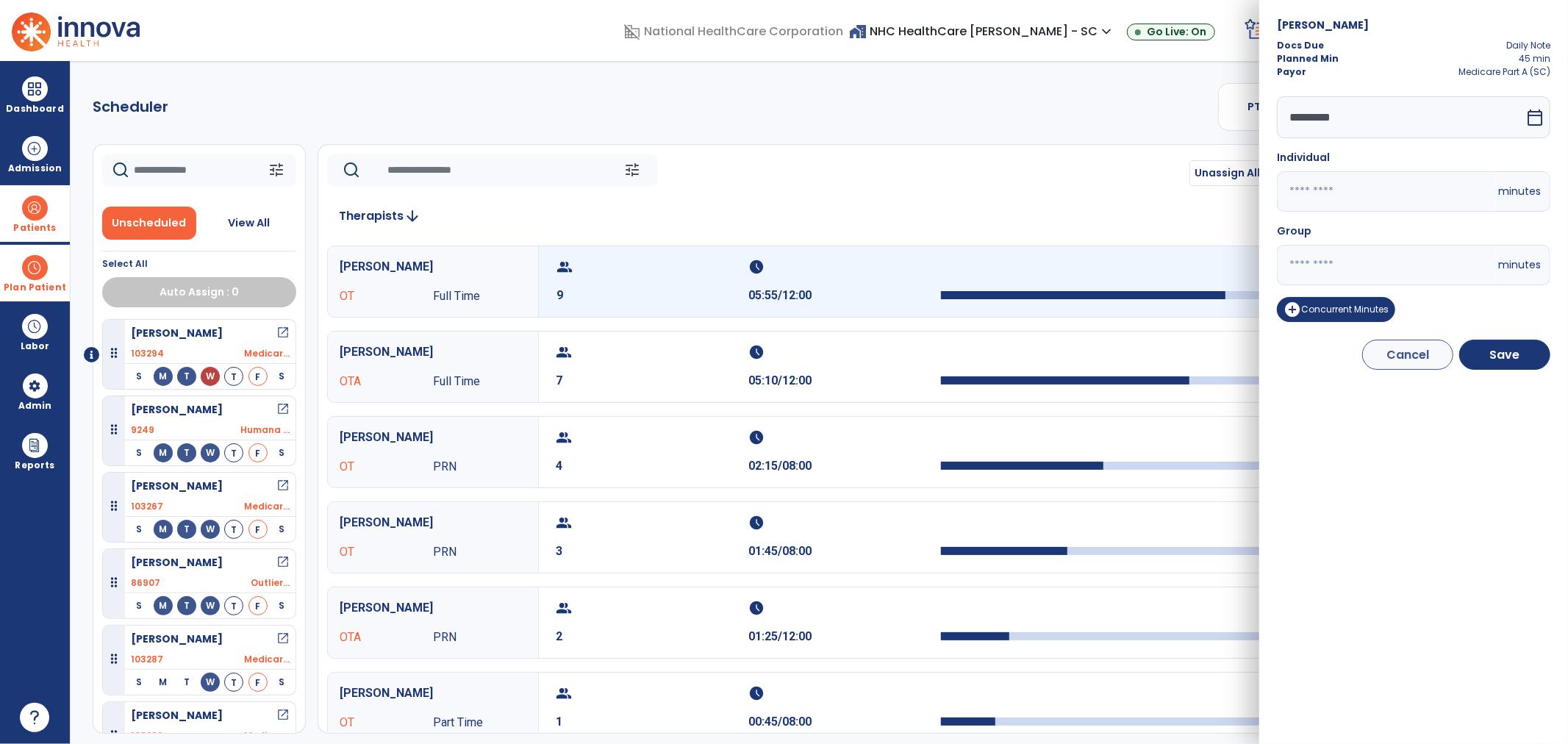 drag, startPoint x: 1320, startPoint y: 269, endPoint x: 1236, endPoint y: 262, distance: 84.29116 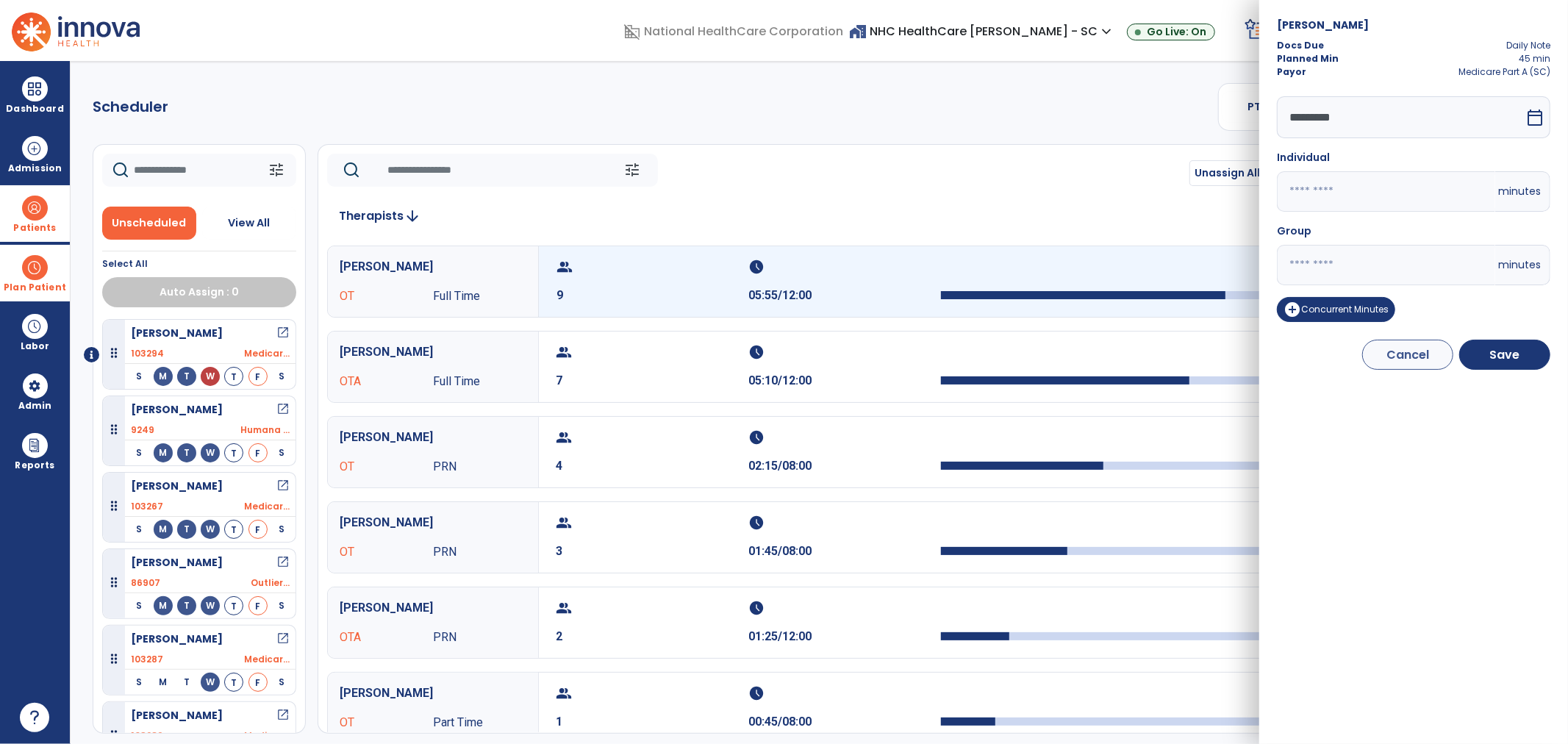 click on "*" at bounding box center [1386, 265] 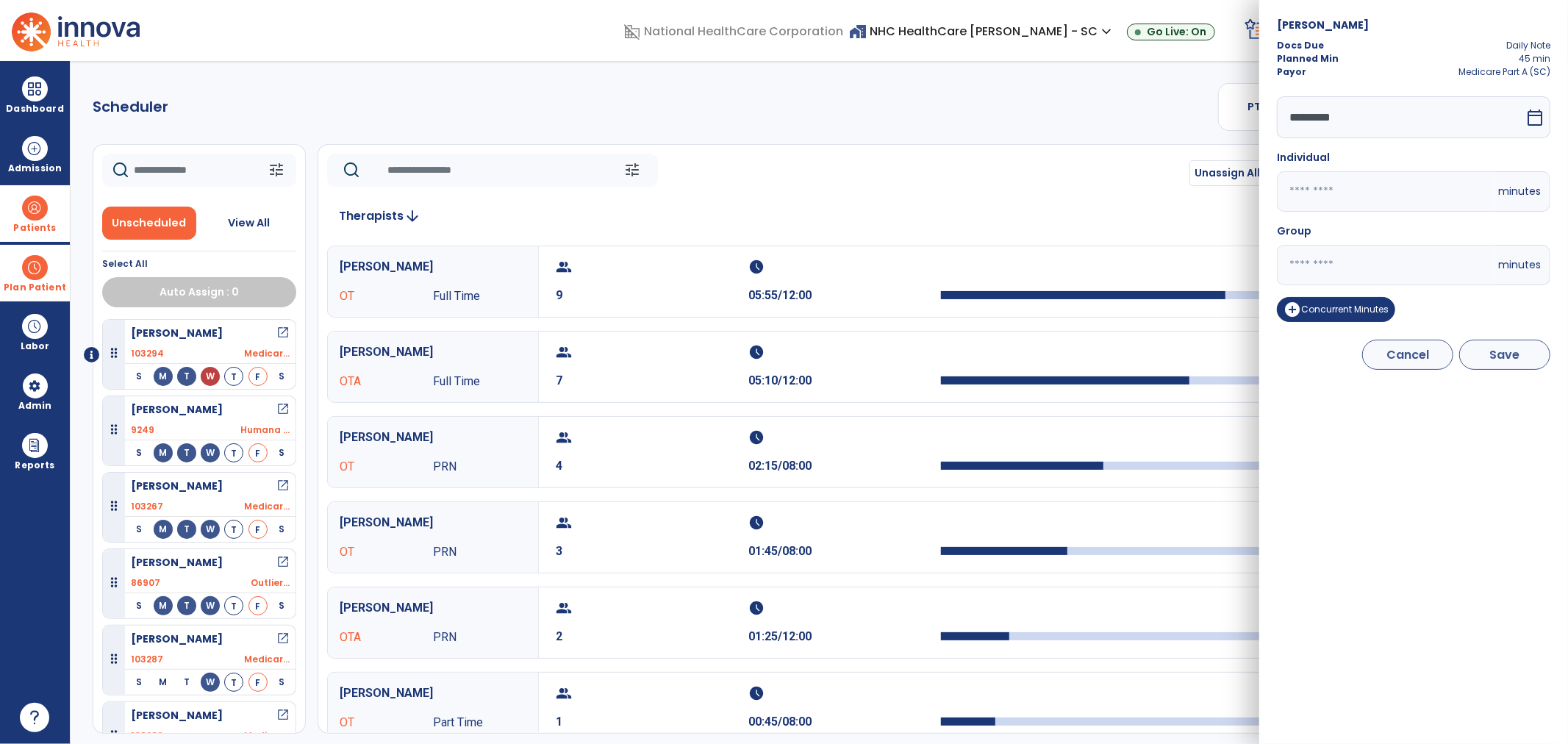 type on "**" 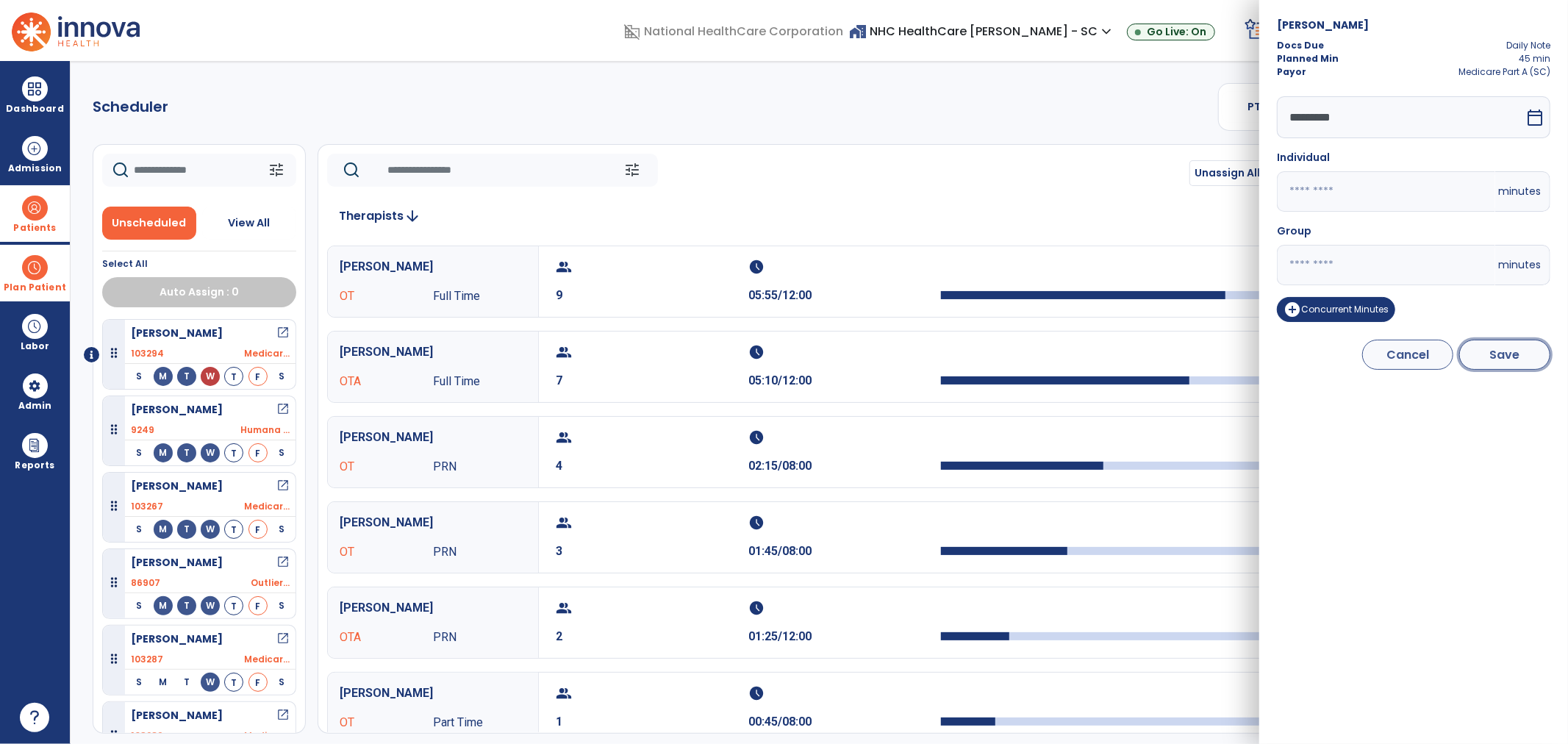 click on "Save" at bounding box center (1505, 354) 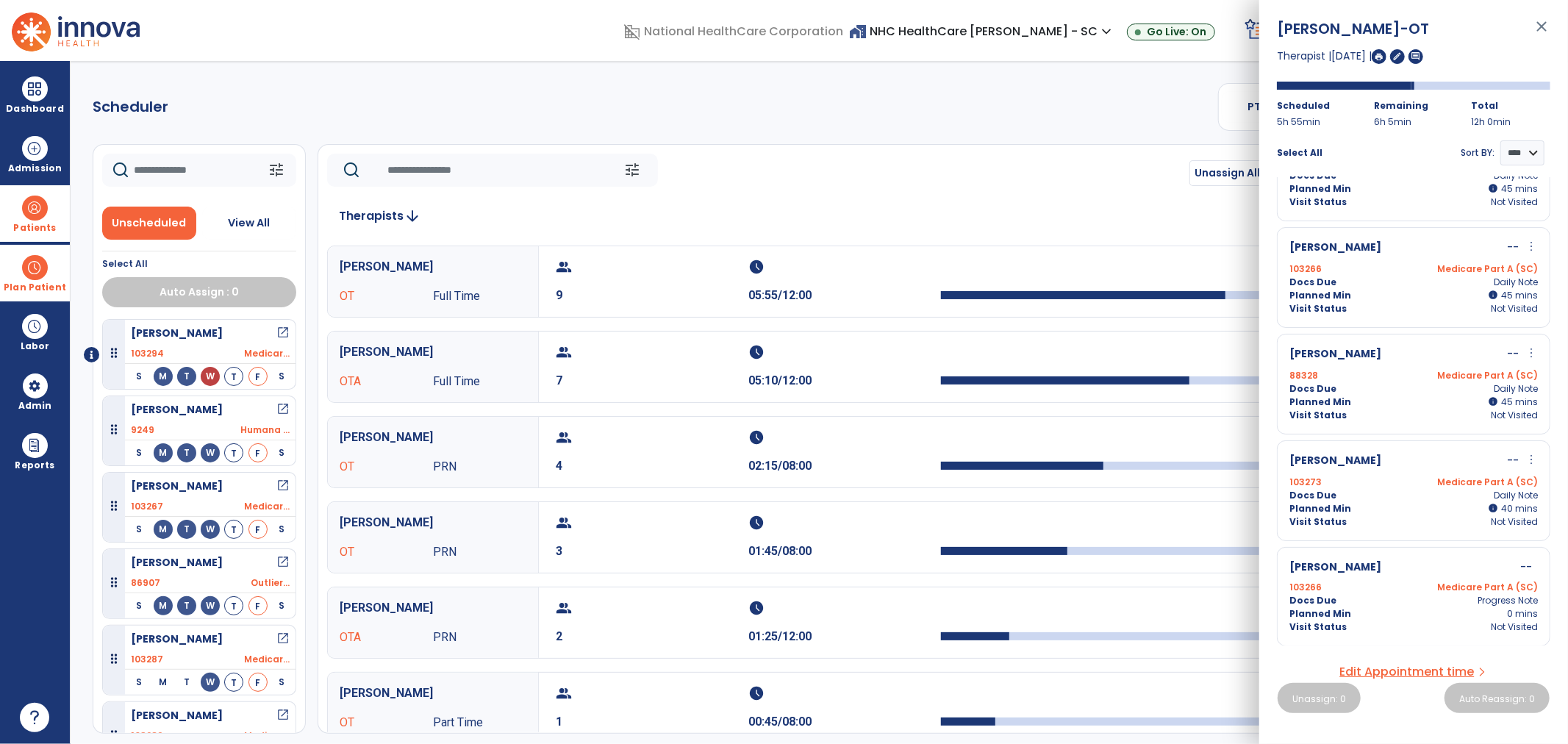scroll, scrollTop: 490, scrollLeft: 0, axis: vertical 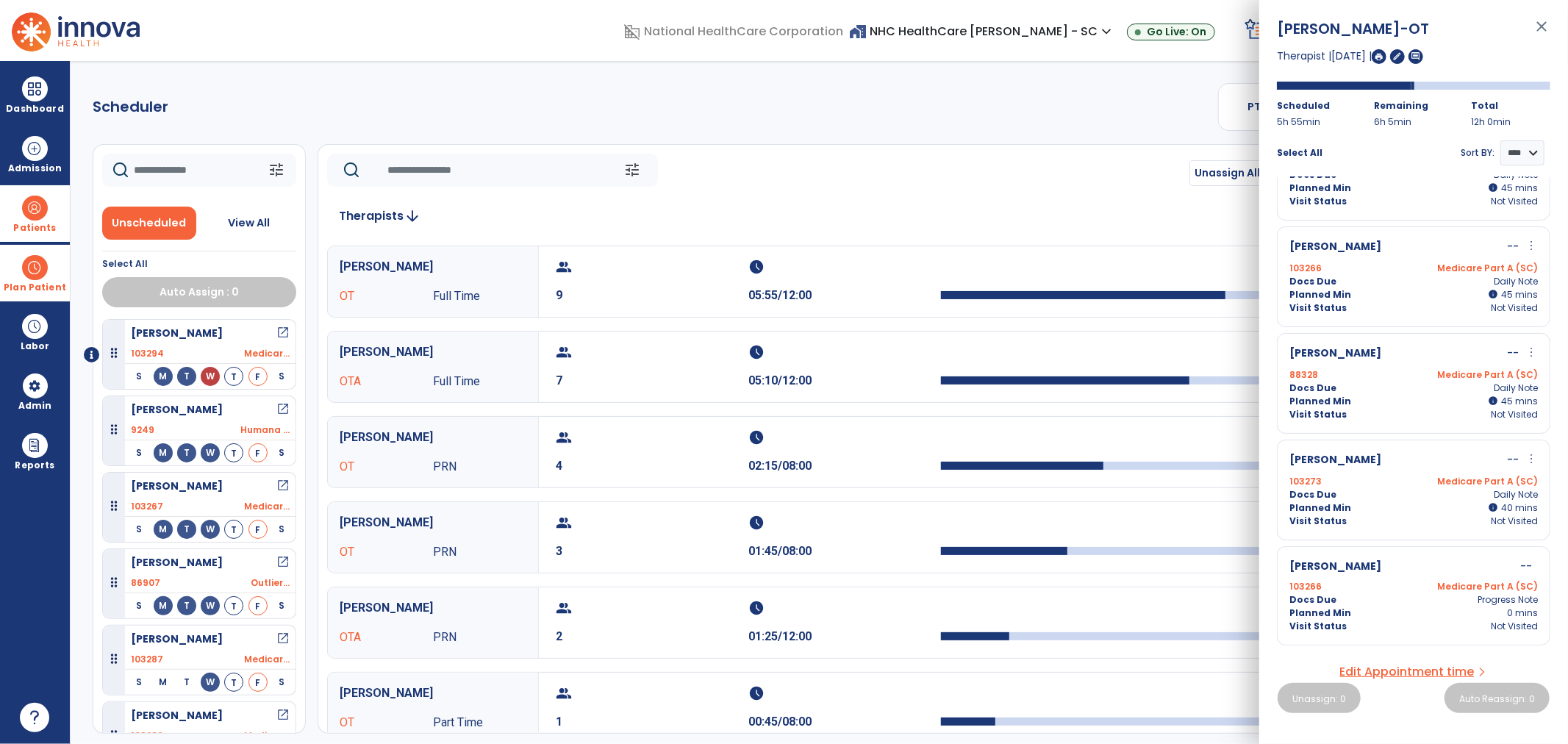 click on "more_vert" at bounding box center (1531, 459) 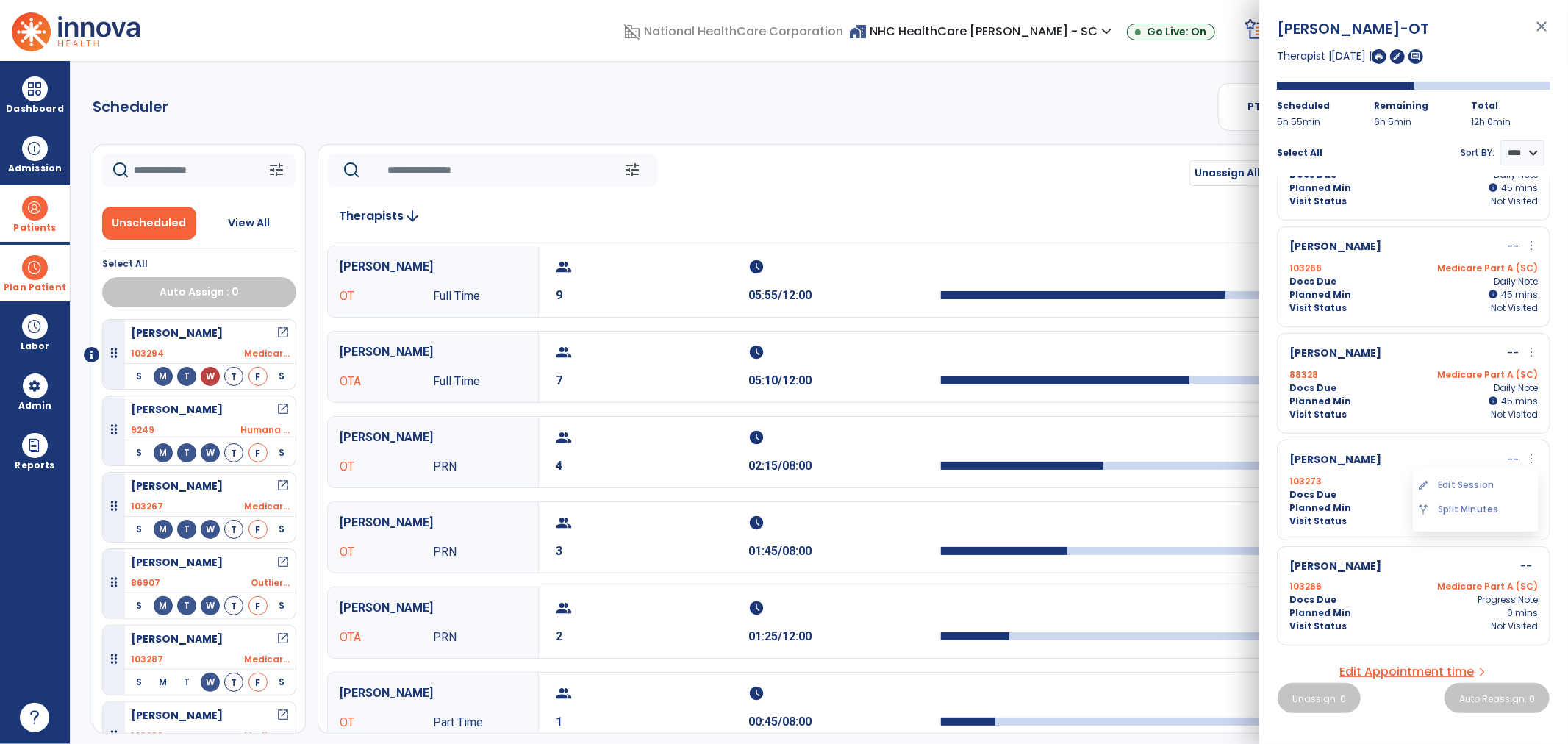 drag, startPoint x: 1453, startPoint y: 489, endPoint x: 1395, endPoint y: 423, distance: 87.86353 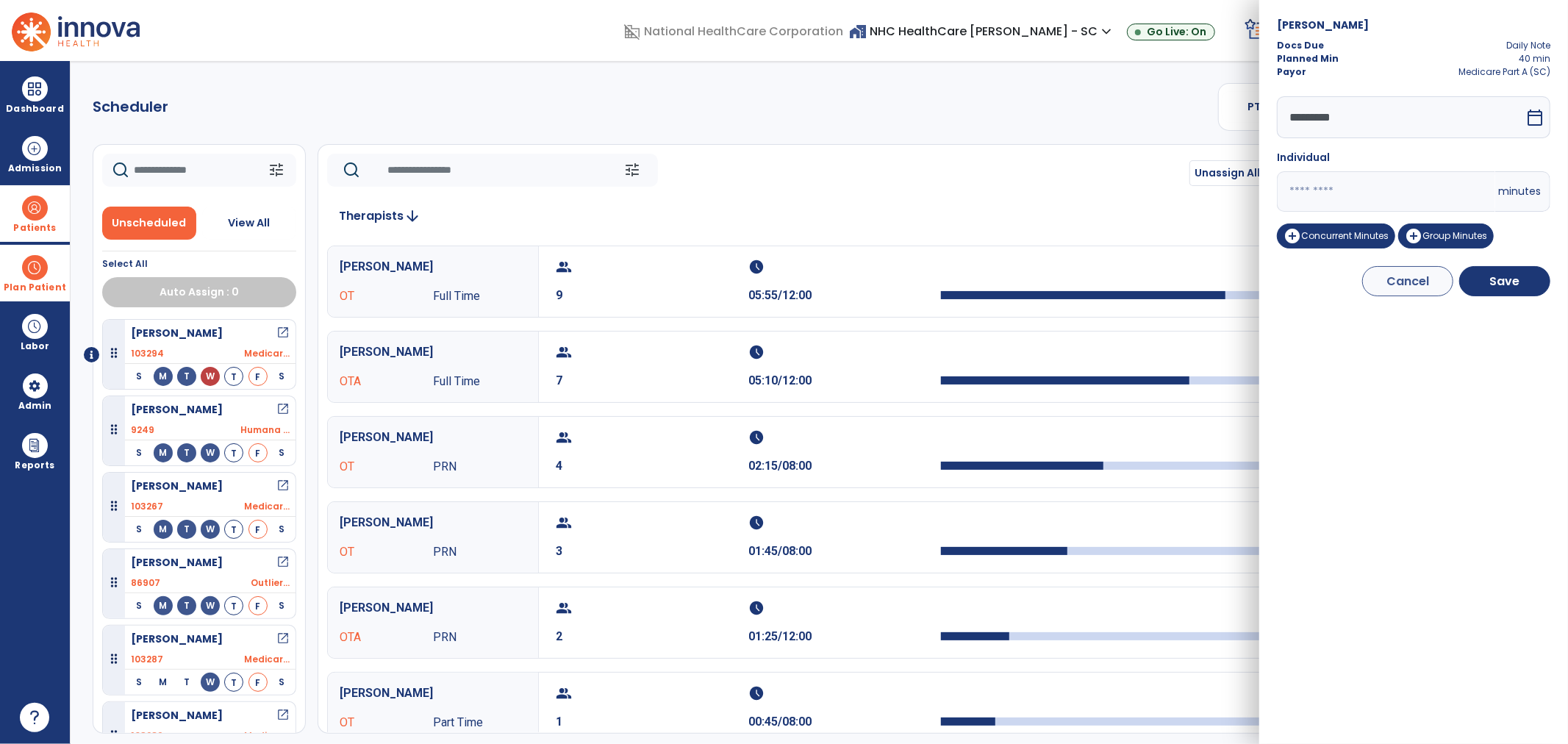 click on "domain_disabled   National HealthCare Corporation   home_work   NHC HealthCare Mauldin - SC   expand_more   NHC HealthCare Bluffton - SC   NHC HealthCare Mauldin - SC  Go Live: On schedule My Time:   Thursday, Jul 10    **** arrow_right  Start   Open your timecard  arrow_right 99+ Notifications Mark as read Census Alert - A21 Today at 8:58 AM | NHC HealthCare Mauldin - SC Census Alert - A22 Yesterday at 6:58 PM | NHC HealthCare Mauldin - SC Census Alert - A01 Yesterday at 6:28 PM | NHC HealthCare Mauldin - SC Census Alert - A03 Yesterday at 5:18 PM | NHC HealthCare Mauldin - SC Census Alert - A22 Yesterday at 5:13 PM | NHC HealthCare Bluffton - SC See all Notifications  LW   White , Lauren    expand_more   home   Home   person   Profile   help   Help   logout   Log out  Dashboard  dashboard  Therapist Dashboard  view_quilt  Operations Dashboard Admission Patients  format_list_bulleted  Patient List  space_dashboard  Patient Board  insert_chart  PDPM Board Plan Patient  event_note  Planner Scheduler" at bounding box center (784, 372) 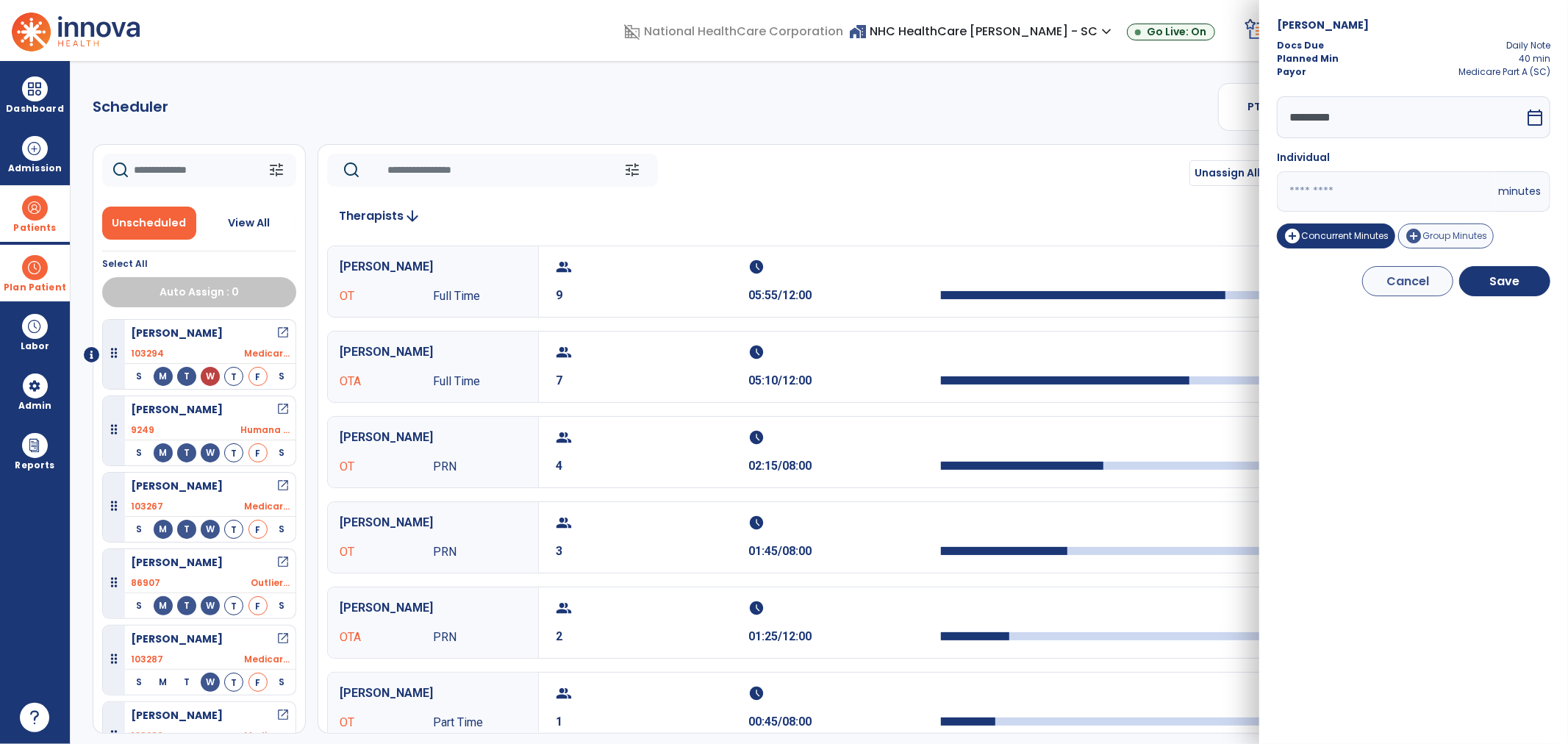 type 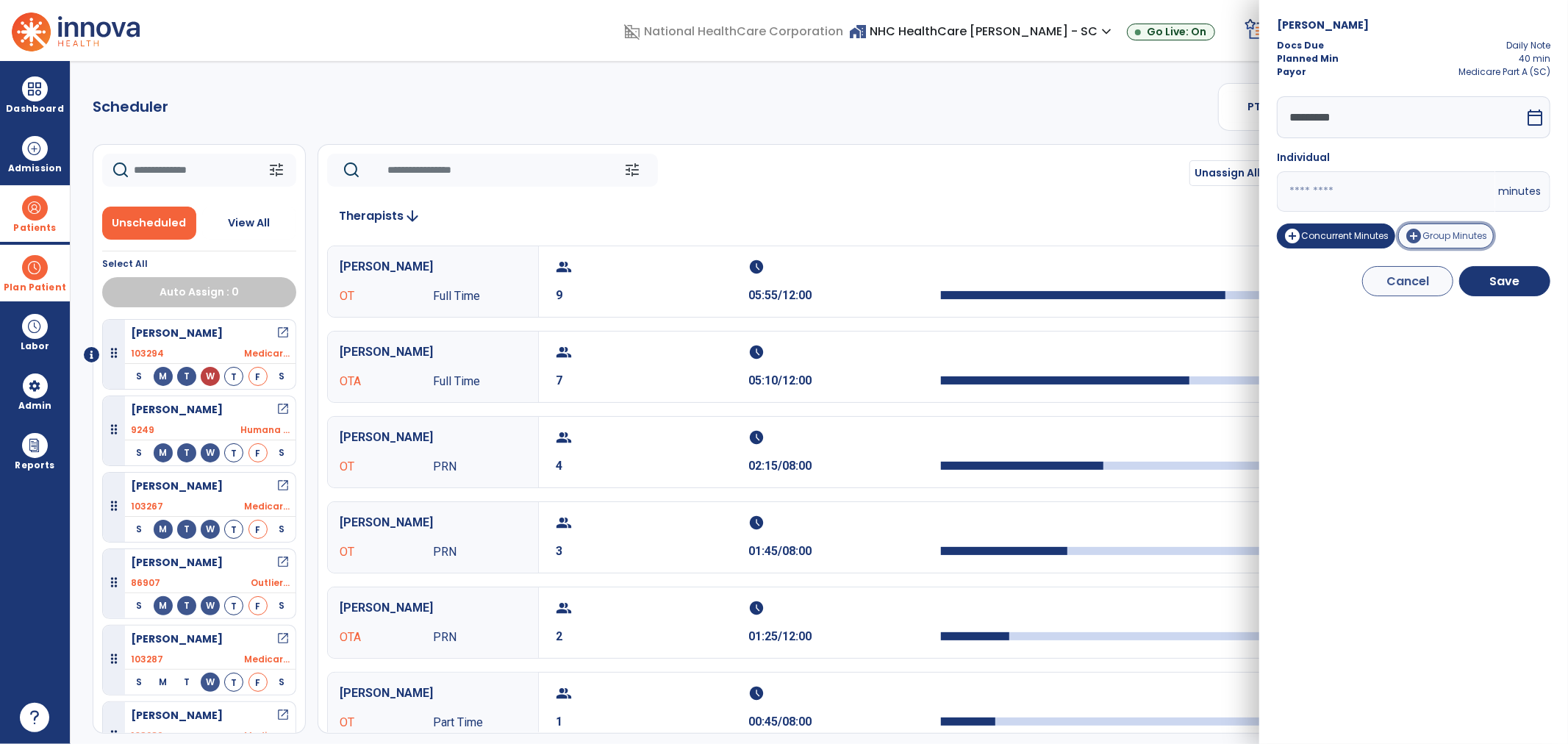 click on "Group Minutes" at bounding box center [1455, 235] 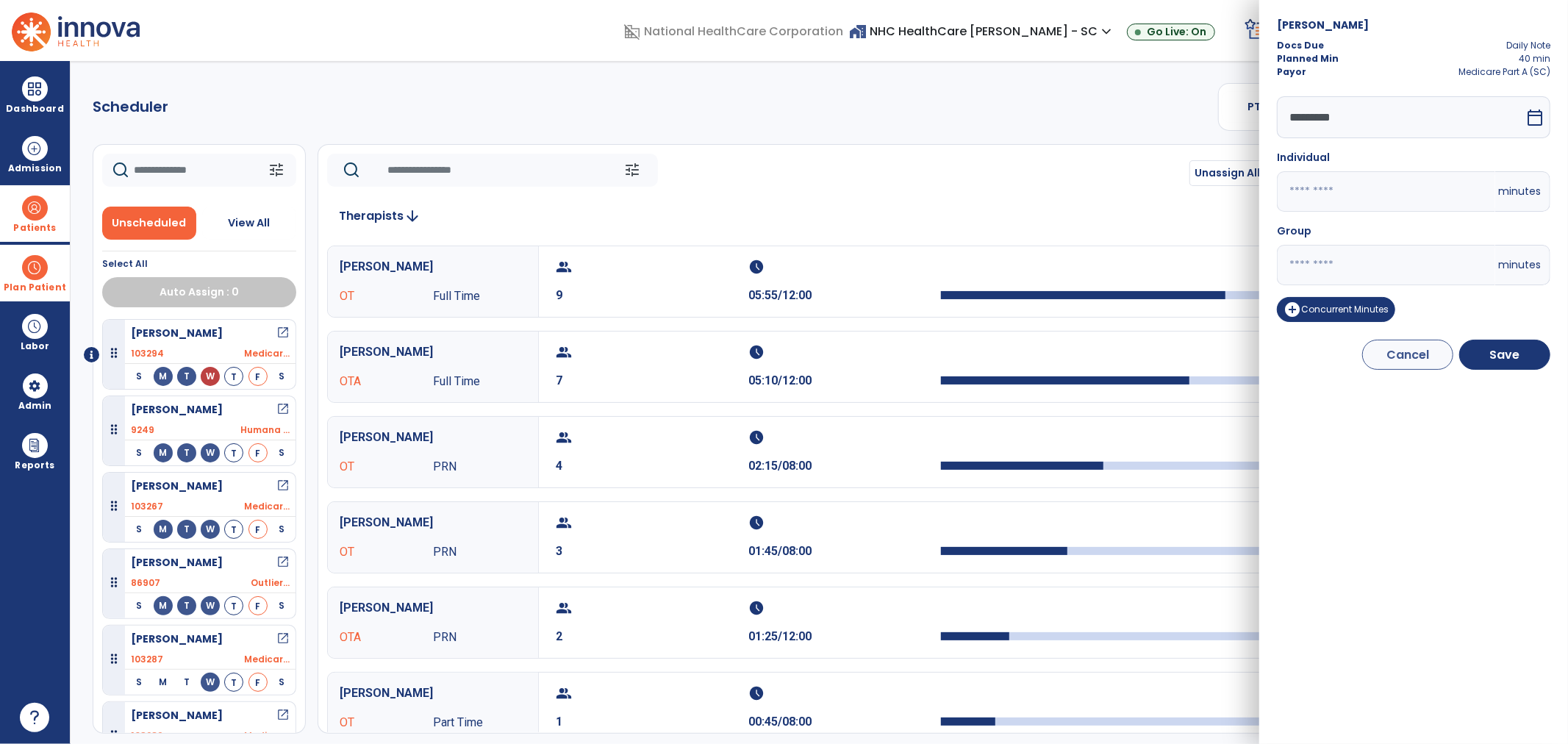 click on "Black, Johnny   Docs Due Daily Note   Planned Min  40 min   Payor  Medicare Part A (SC)  *********  calendar_today  Individual  minutes Group  * minutes  add_circle   Concurrent Minutes  Cancel   Save" at bounding box center [1414, 372] 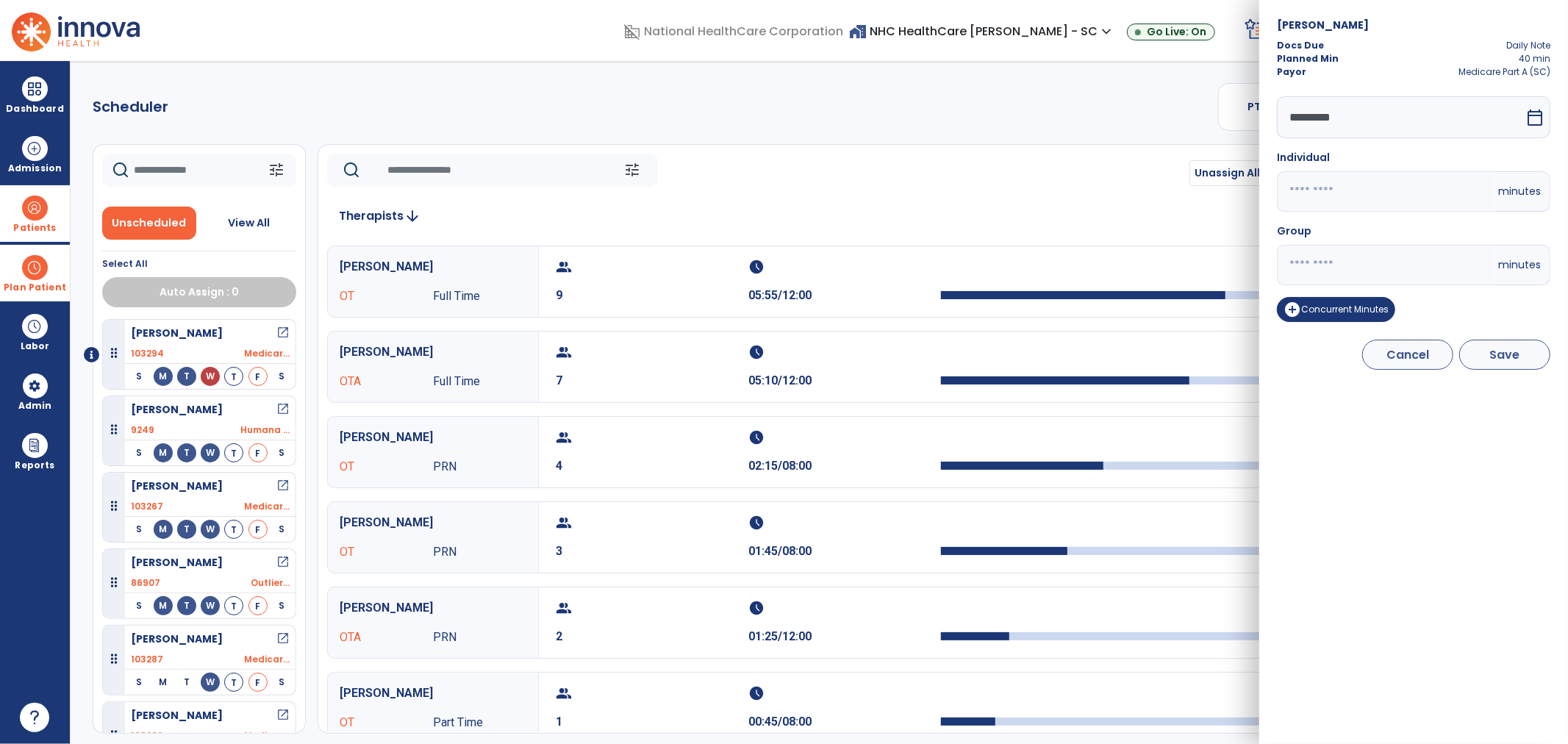 type on "**" 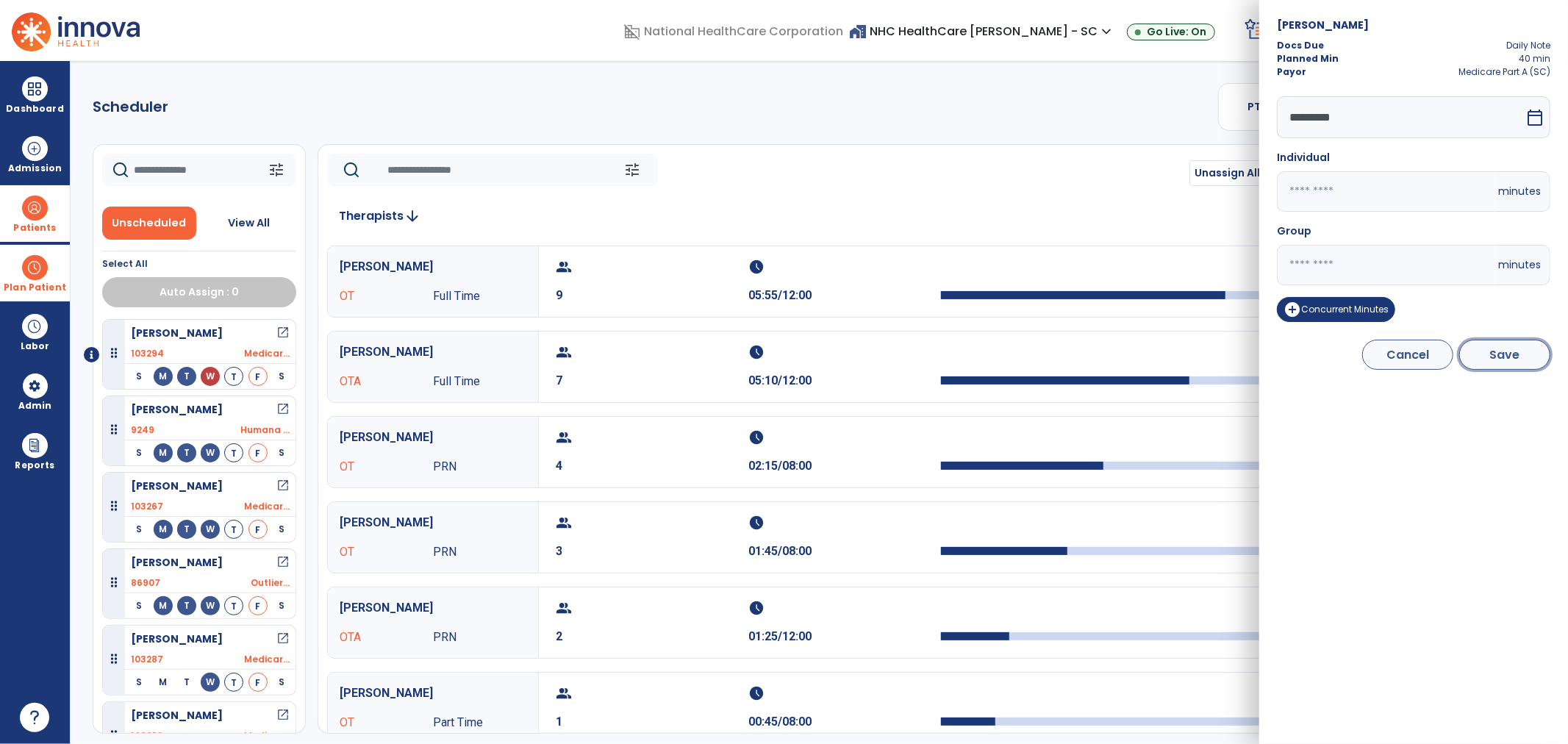 click on "Save" at bounding box center [1505, 354] 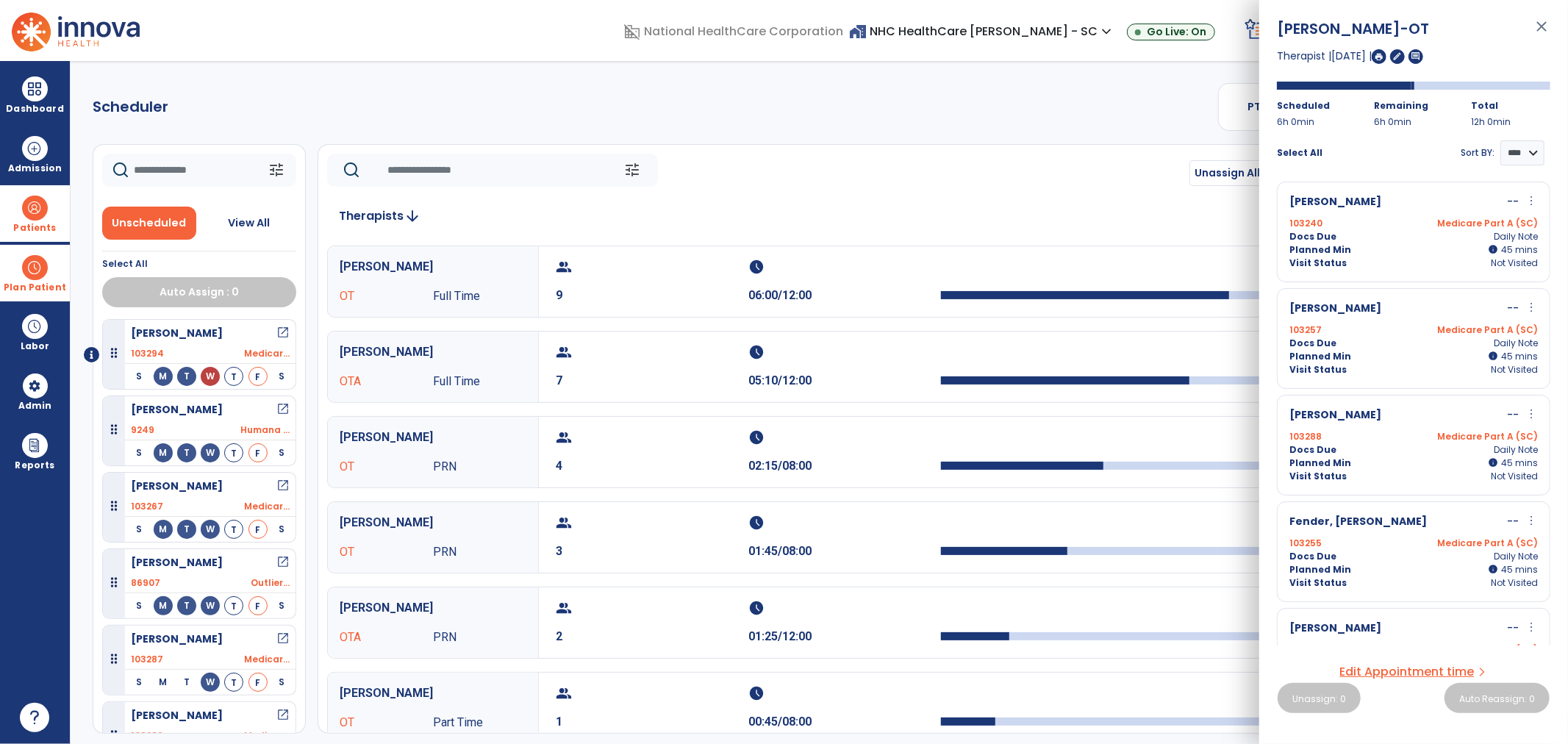 scroll, scrollTop: 0, scrollLeft: 0, axis: both 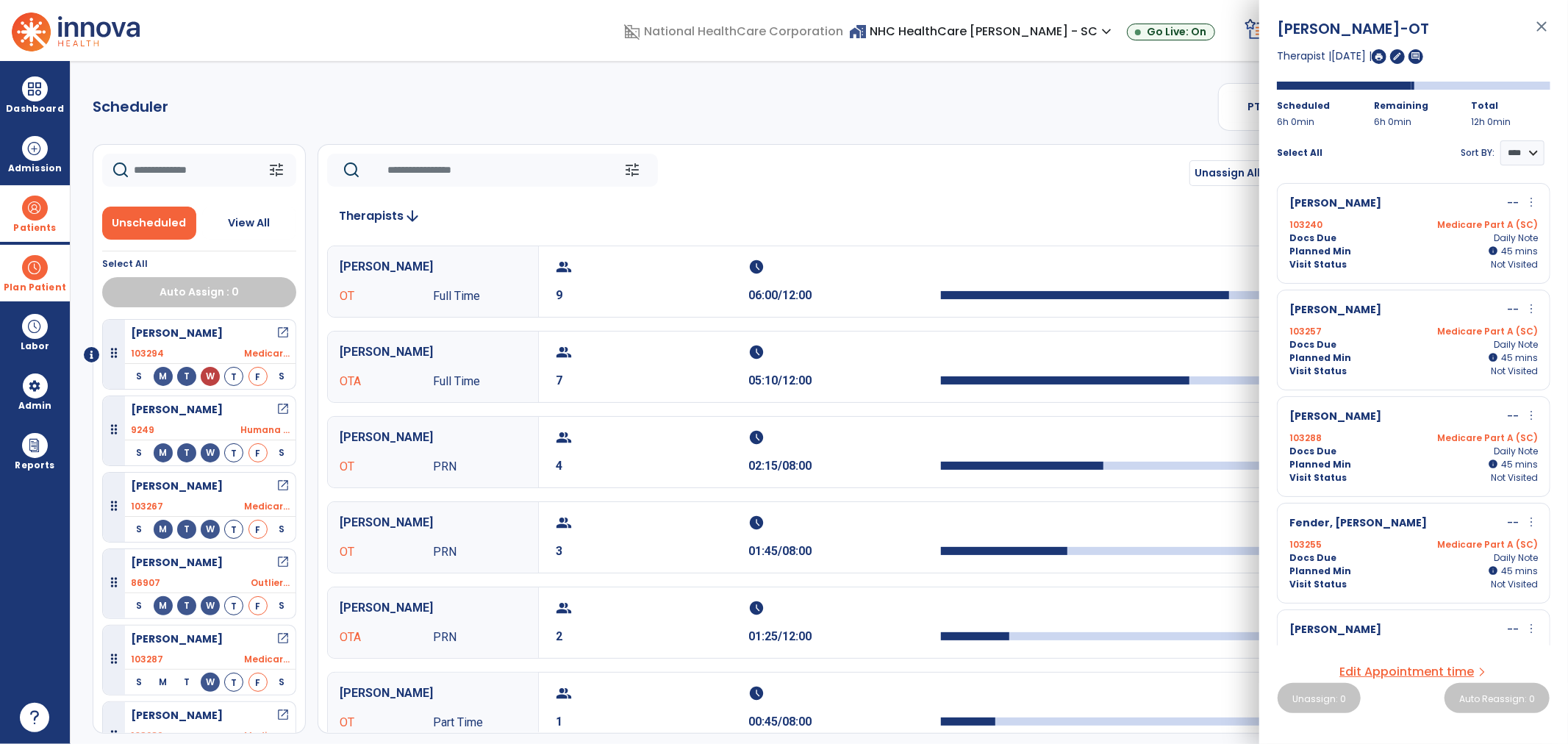 click on "more_vert" at bounding box center (1531, 309) 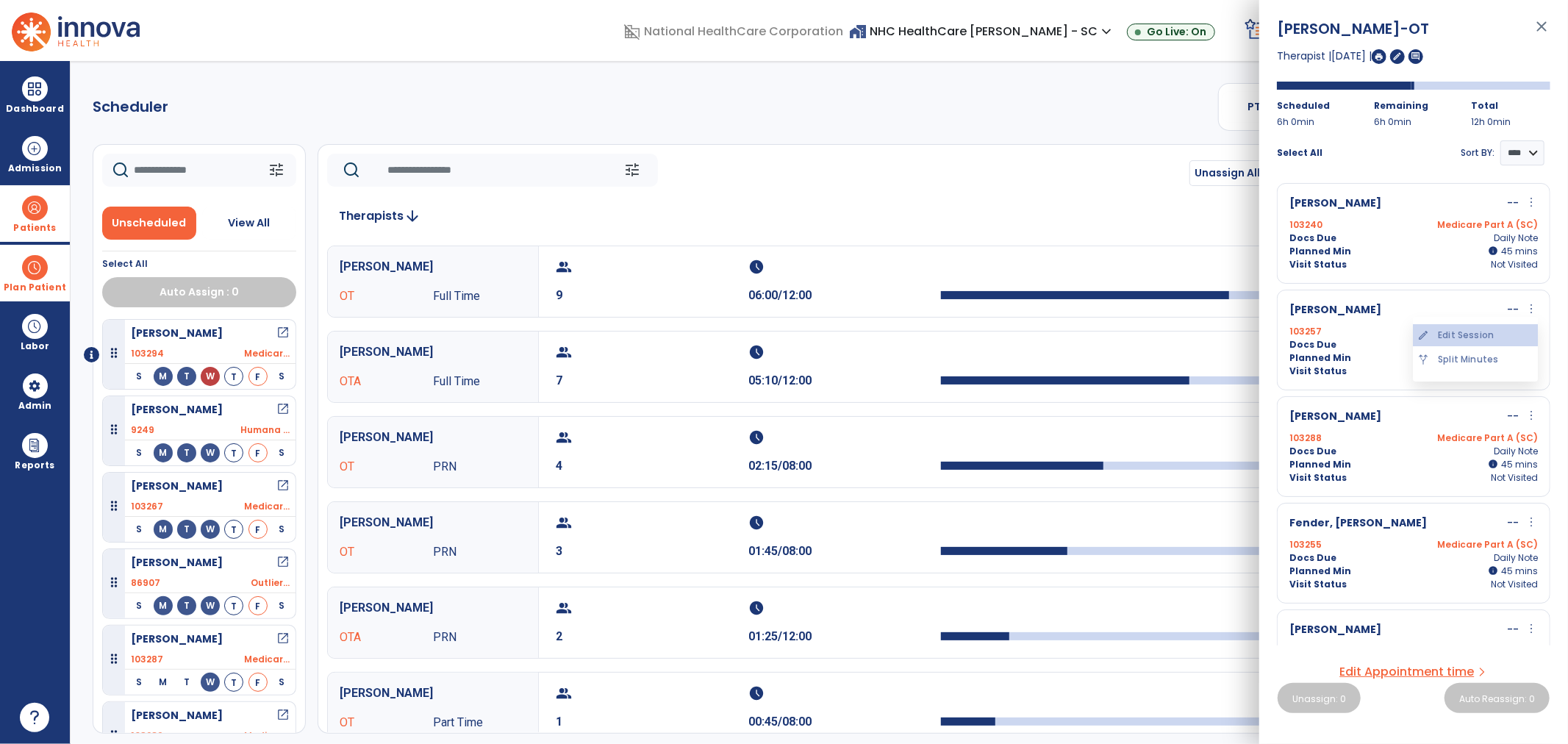 click on "edit   Edit Session" at bounding box center [1475, 335] 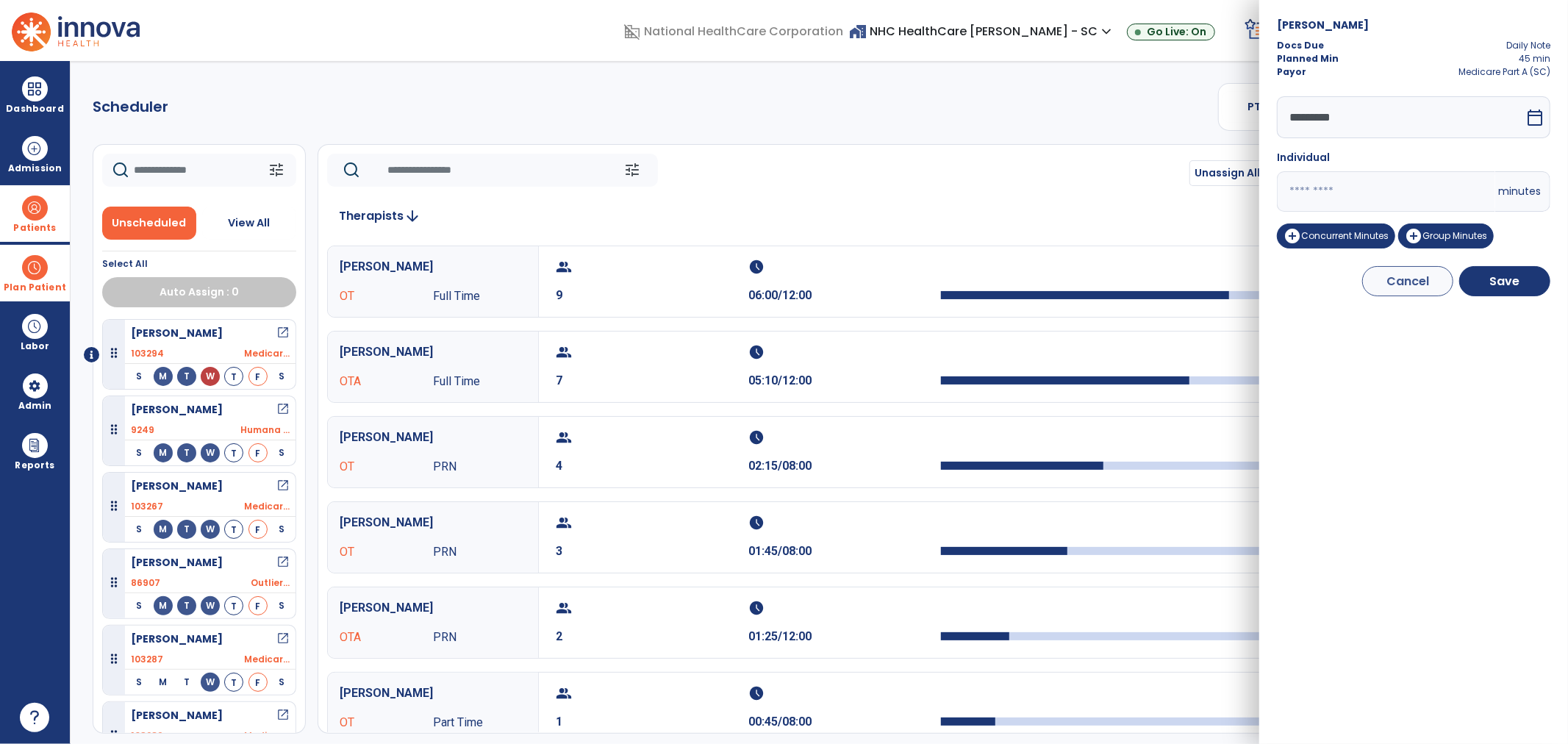 drag, startPoint x: 1265, startPoint y: 192, endPoint x: 1292, endPoint y: 195, distance: 27.166155 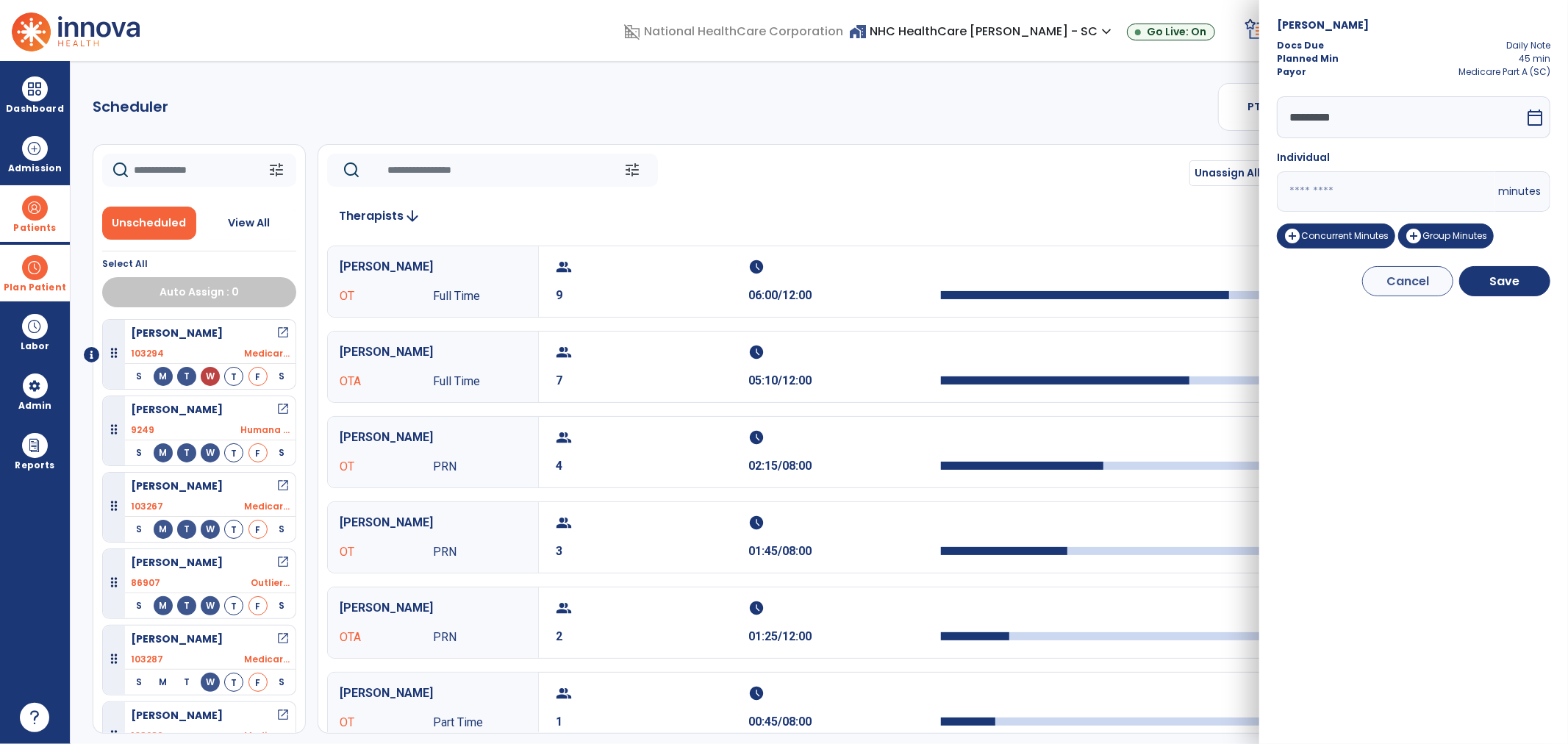click on "domain_disabled   National HealthCare Corporation   home_work   NHC HealthCare Mauldin - SC   expand_more   NHC HealthCare Bluffton - SC   NHC HealthCare Mauldin - SC  Go Live: On schedule My Time:   Thursday, Jul 10    **** arrow_right  Start   Open your timecard  arrow_right 99+ Notifications Mark as read Census Alert - A21 Today at 8:58 AM | NHC HealthCare Mauldin - SC Census Alert - A22 Yesterday at 6:58 PM | NHC HealthCare Mauldin - SC Census Alert - A01 Yesterday at 6:28 PM | NHC HealthCare Mauldin - SC Census Alert - A03 Yesterday at 5:18 PM | NHC HealthCare Mauldin - SC Census Alert - A22 Yesterday at 5:13 PM | NHC HealthCare Bluffton - SC See all Notifications  LW   White , Lauren    expand_more   home   Home   person   Profile   help   Help   logout   Log out  Dashboard  dashboard  Therapist Dashboard  view_quilt  Operations Dashboard Admission Patients  format_list_bulleted  Patient List  space_dashboard  Patient Board  insert_chart  PDPM Board Plan Patient  event_note  Planner Scheduler" at bounding box center [784, 372] 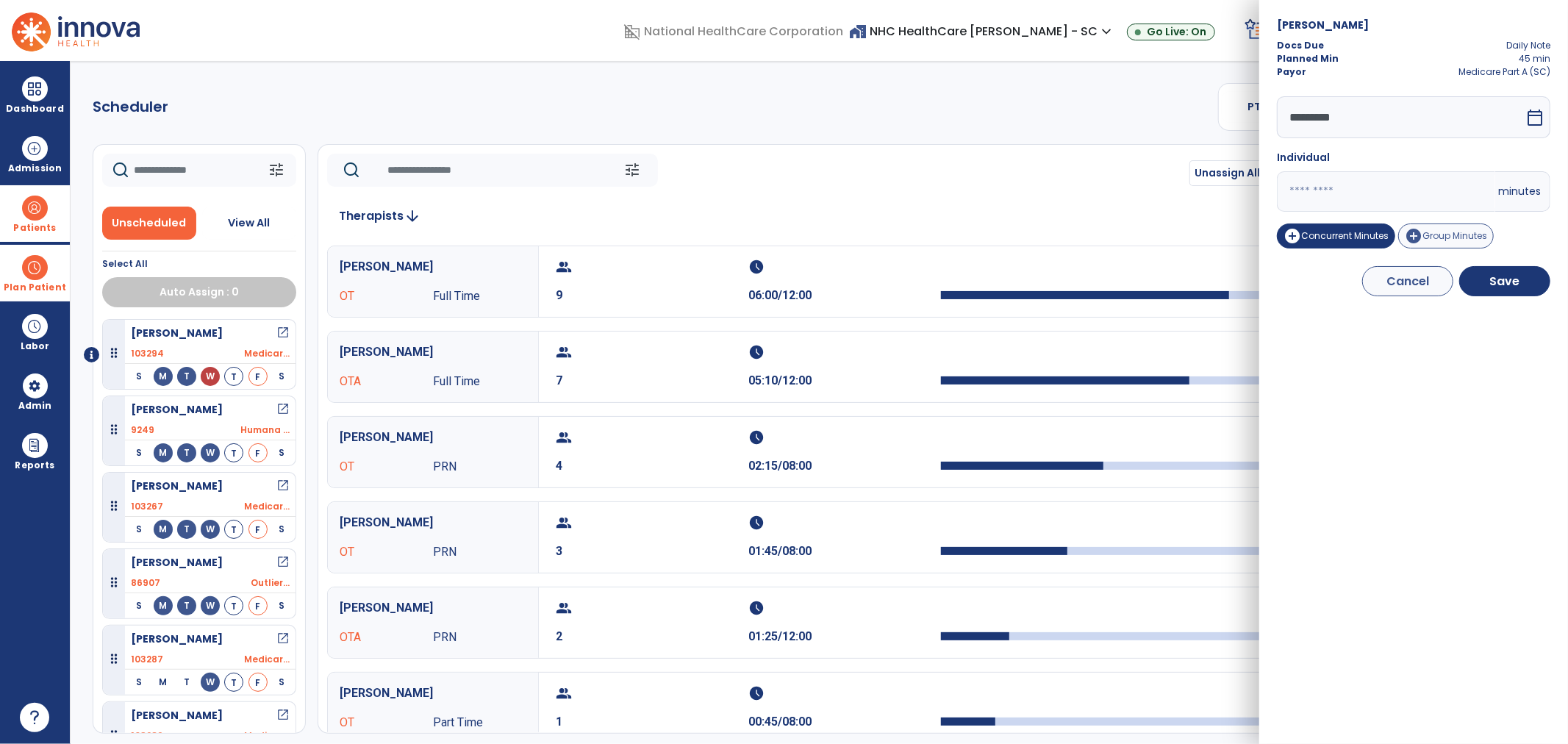 type 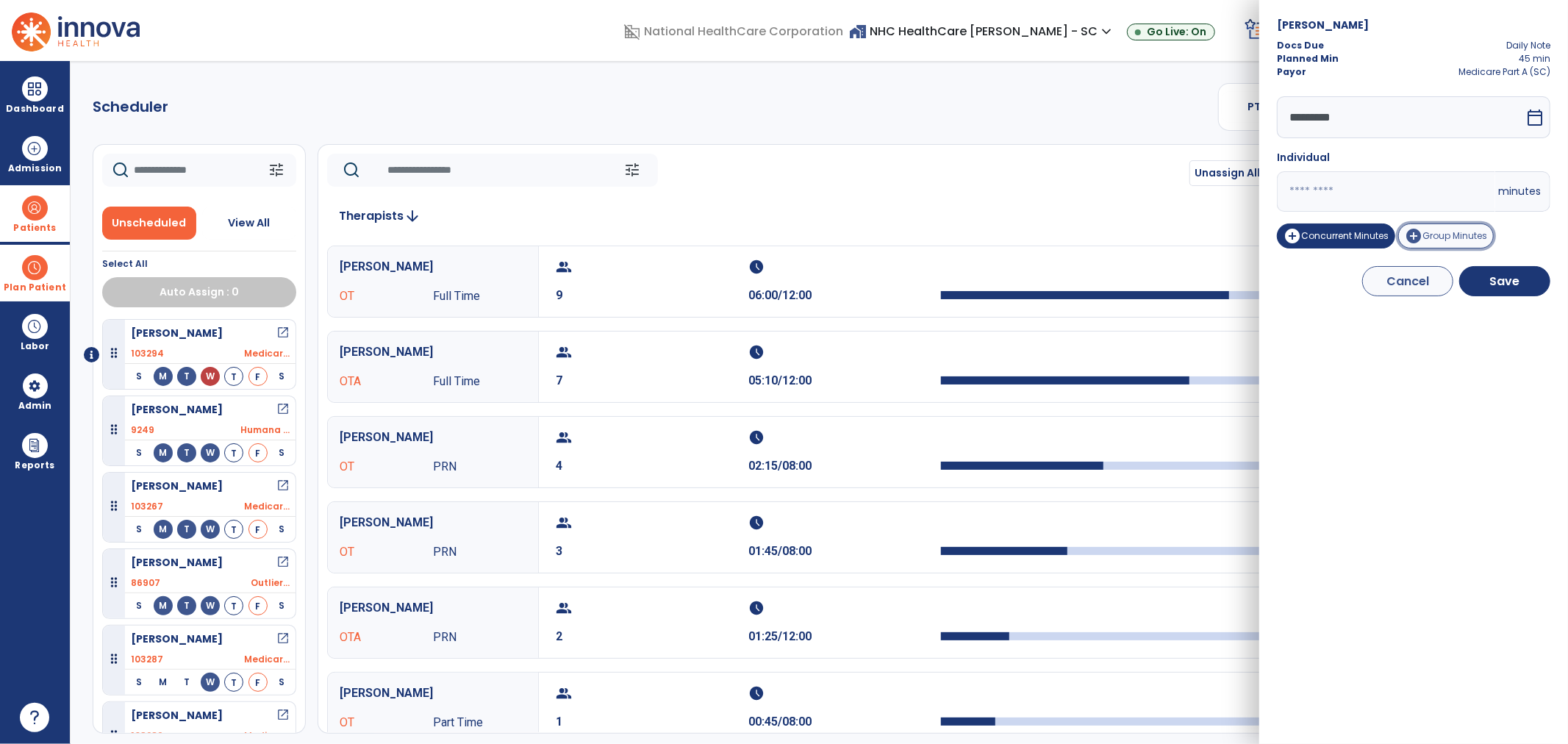 click on "Group Minutes" at bounding box center [1455, 235] 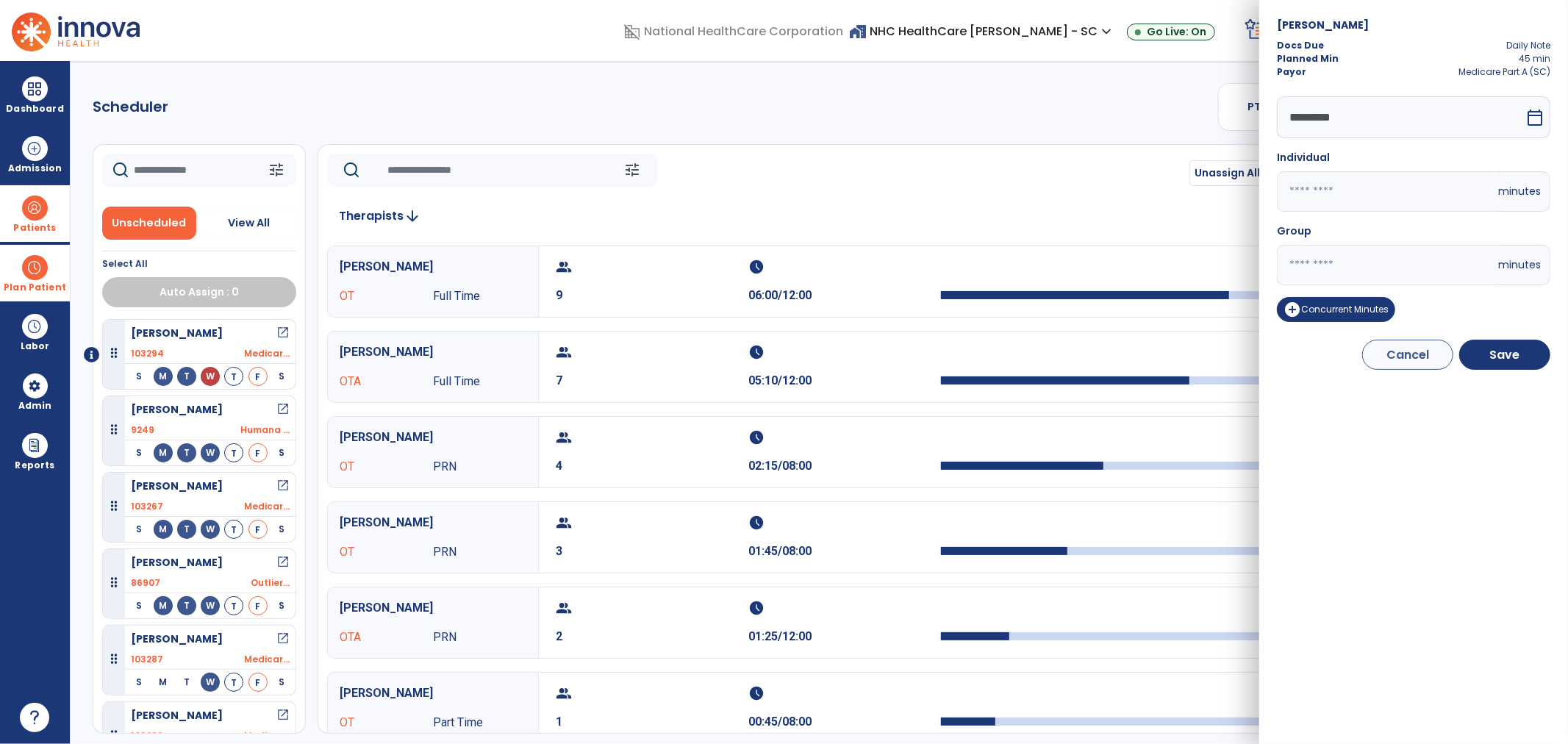 drag, startPoint x: 1321, startPoint y: 261, endPoint x: 1279, endPoint y: 260, distance: 42.011903 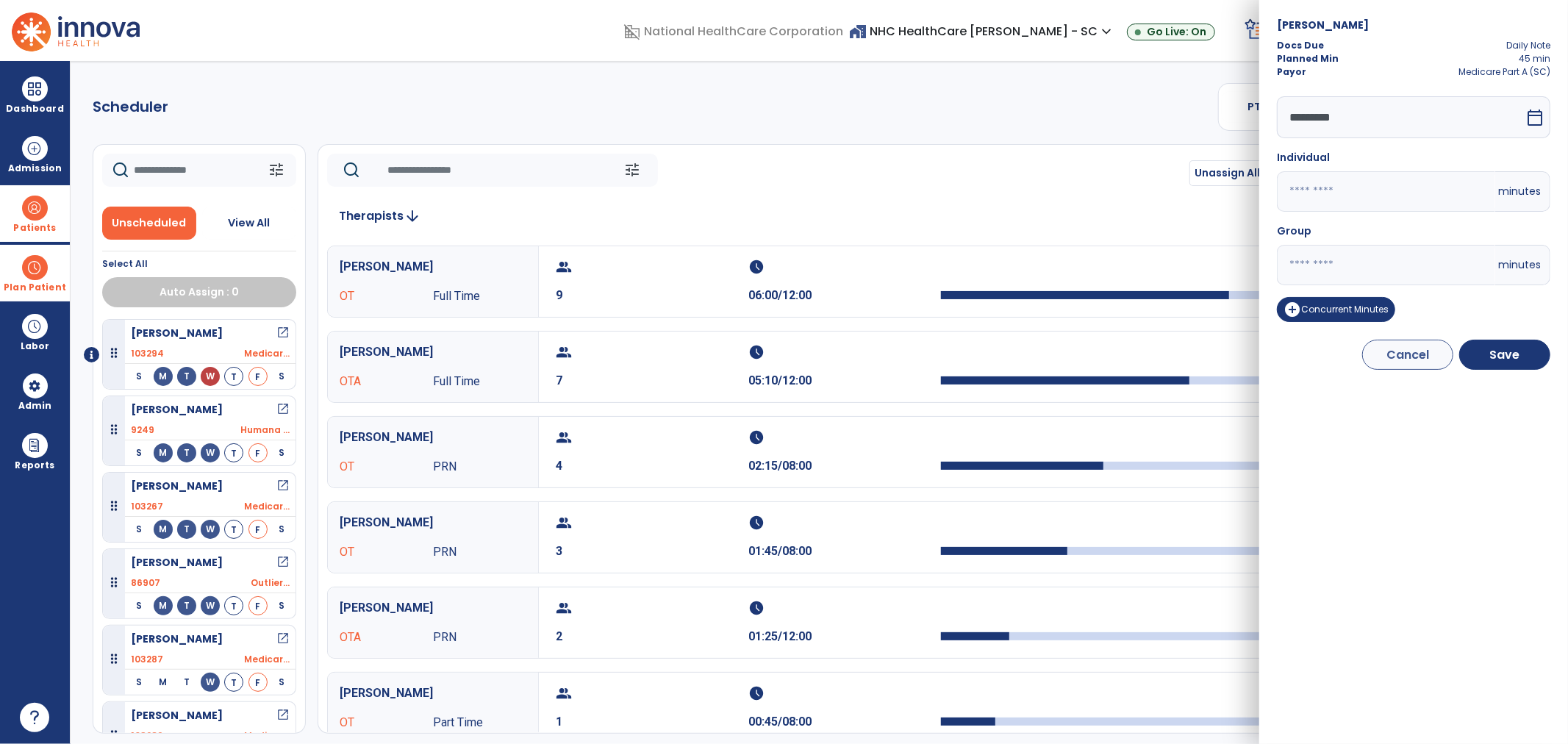 click on "domain_disabled   National HealthCare Corporation   home_work   NHC HealthCare Mauldin - SC   expand_more   NHC HealthCare Bluffton - SC   NHC HealthCare Mauldin - SC  Go Live: On schedule My Time:   Thursday, Jul 10    **** arrow_right  Start   Open your timecard  arrow_right 99+ Notifications Mark as read Census Alert - A21 Today at 8:58 AM | NHC HealthCare Mauldin - SC Census Alert - A22 Yesterday at 6:58 PM | NHC HealthCare Mauldin - SC Census Alert - A01 Yesterday at 6:28 PM | NHC HealthCare Mauldin - SC Census Alert - A03 Yesterday at 5:18 PM | NHC HealthCare Mauldin - SC Census Alert - A22 Yesterday at 5:13 PM | NHC HealthCare Bluffton - SC See all Notifications  LW   White , Lauren    expand_more   home   Home   person   Profile   help   Help   logout   Log out  Dashboard  dashboard  Therapist Dashboard  view_quilt  Operations Dashboard Admission Patients  format_list_bulleted  Patient List  space_dashboard  Patient Board  insert_chart  PDPM Board Plan Patient  event_note  Planner Scheduler" at bounding box center [784, 372] 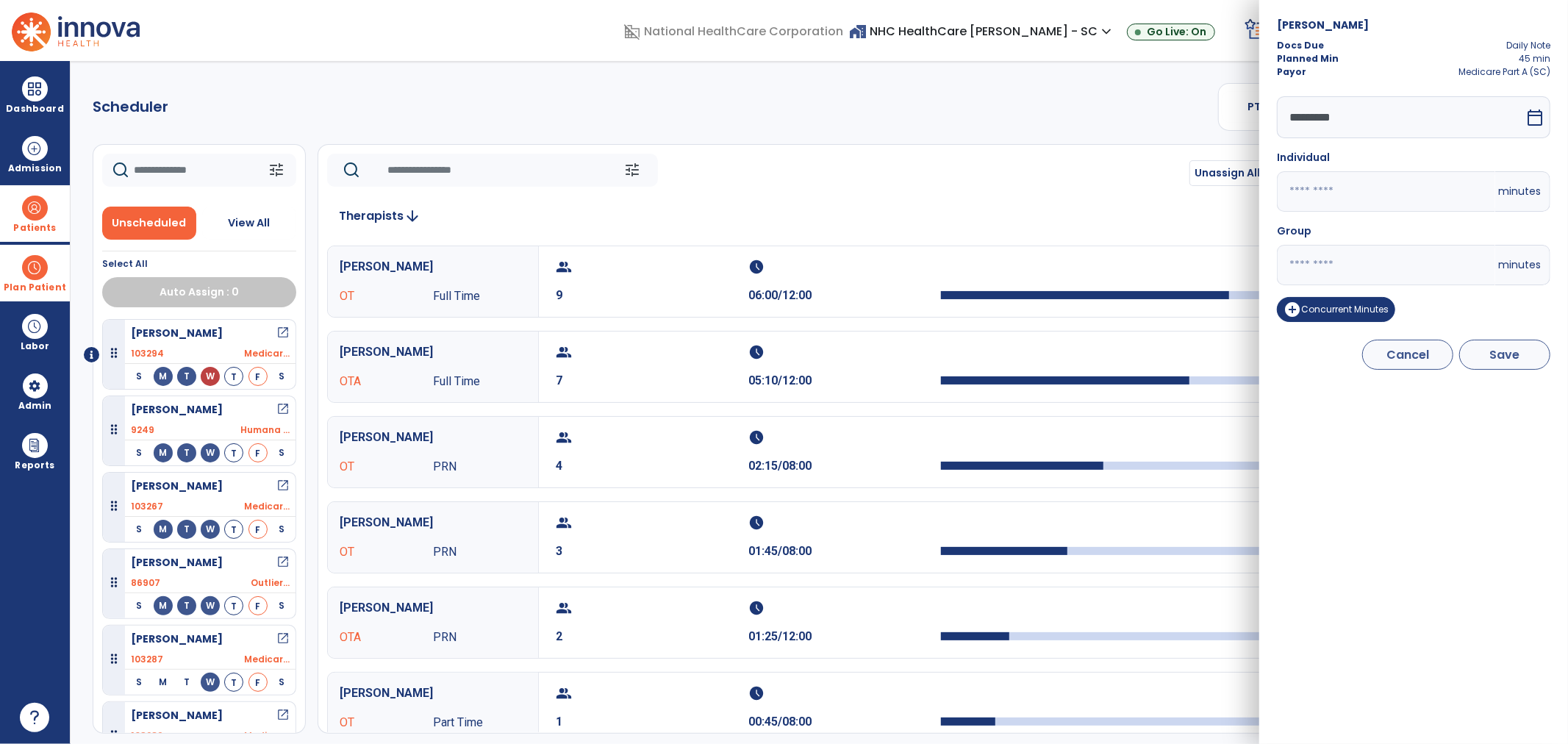 type on "**" 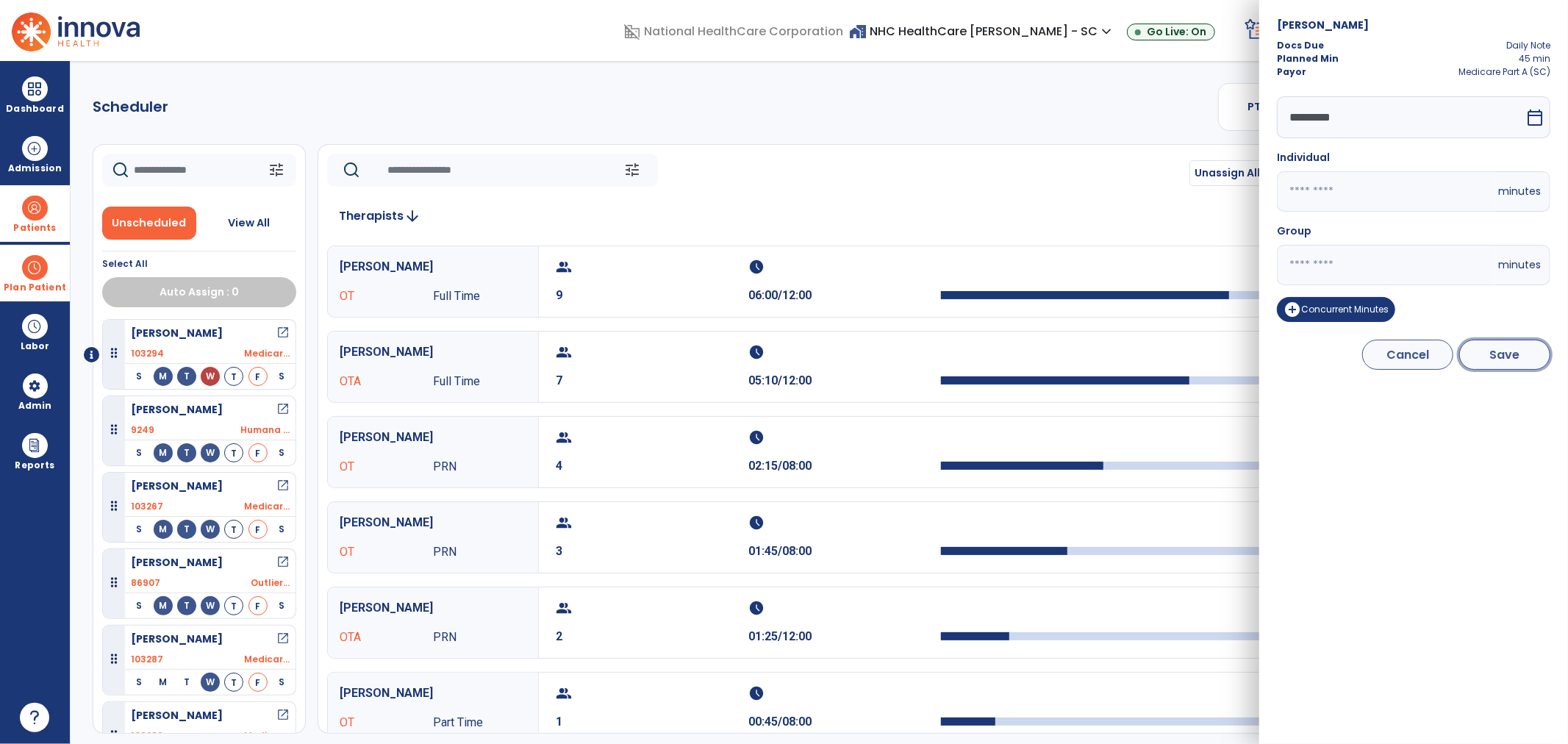 click on "Save" at bounding box center [1505, 354] 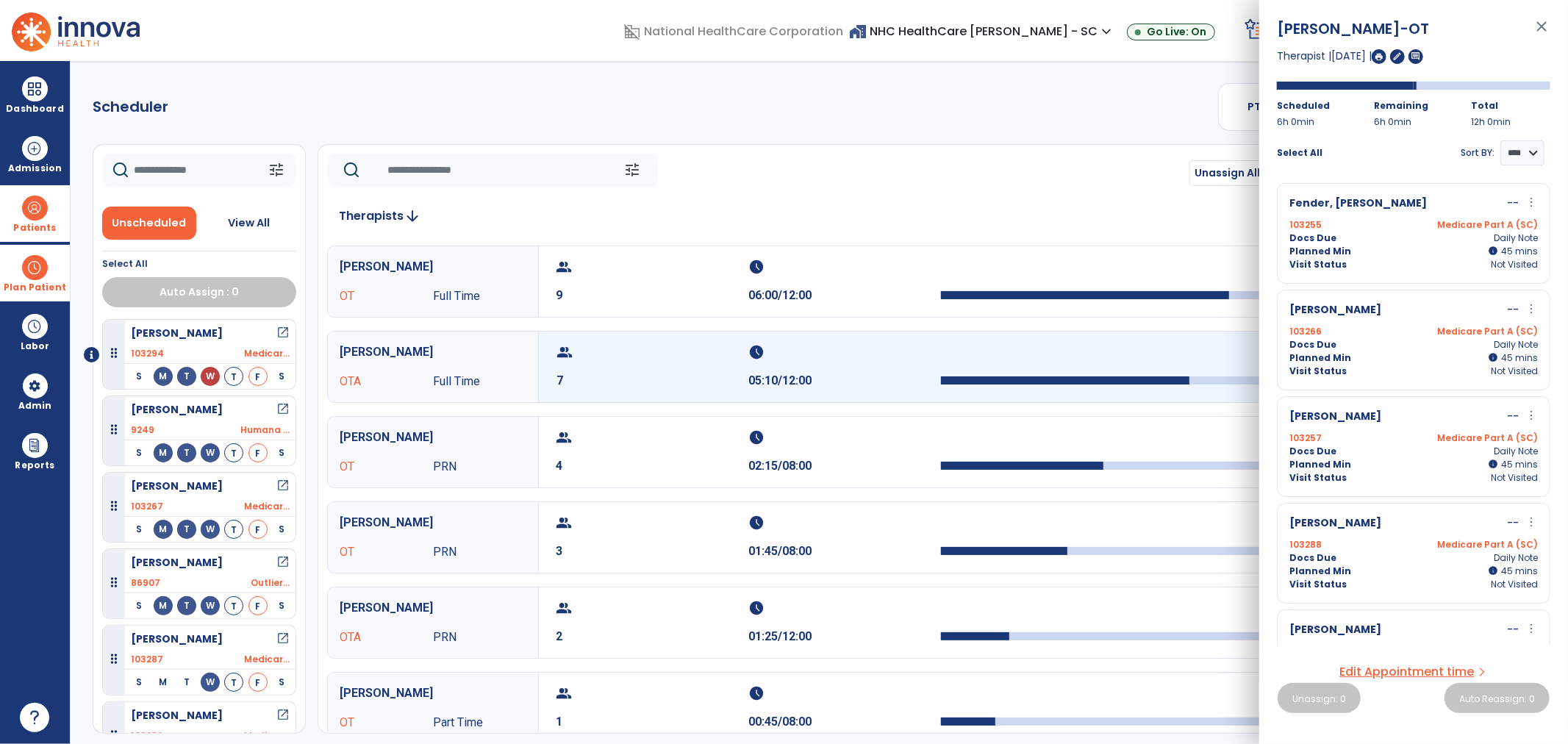 click on "7" at bounding box center (653, 381) 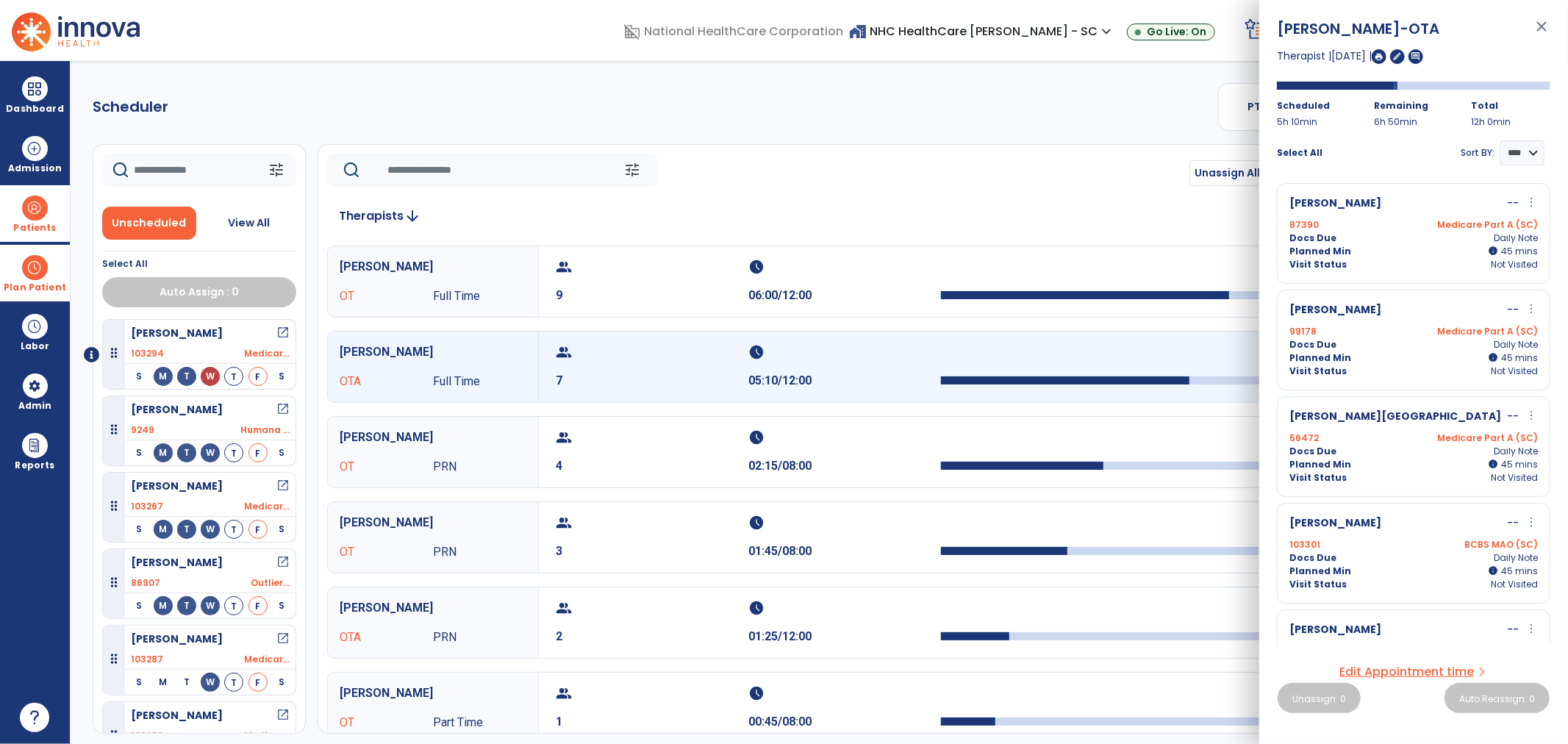 click on "more_vert" at bounding box center (1531, 202) 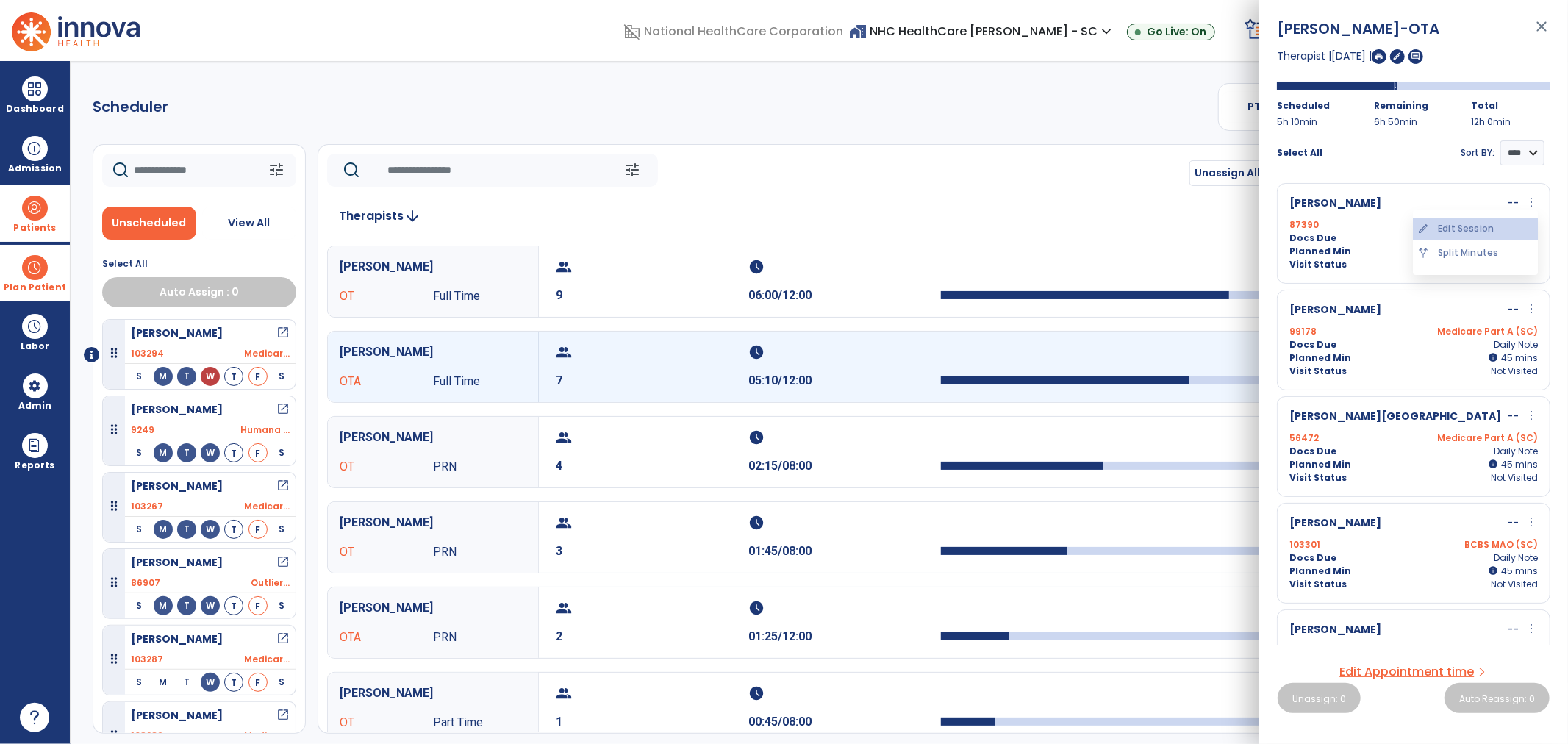 click on "edit   Edit Session" at bounding box center (1475, 229) 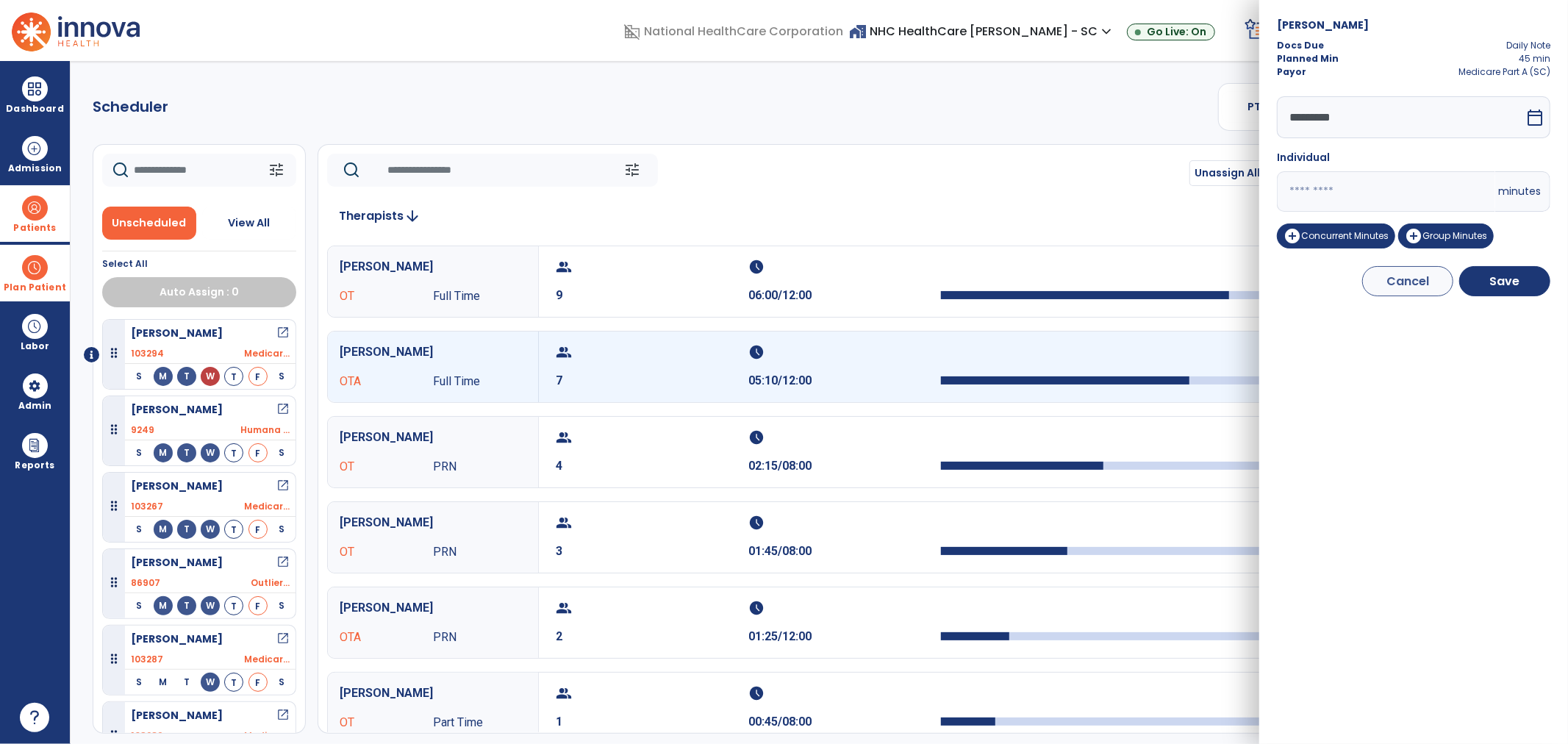 drag, startPoint x: 1310, startPoint y: 193, endPoint x: 1261, endPoint y: 192, distance: 49.0102 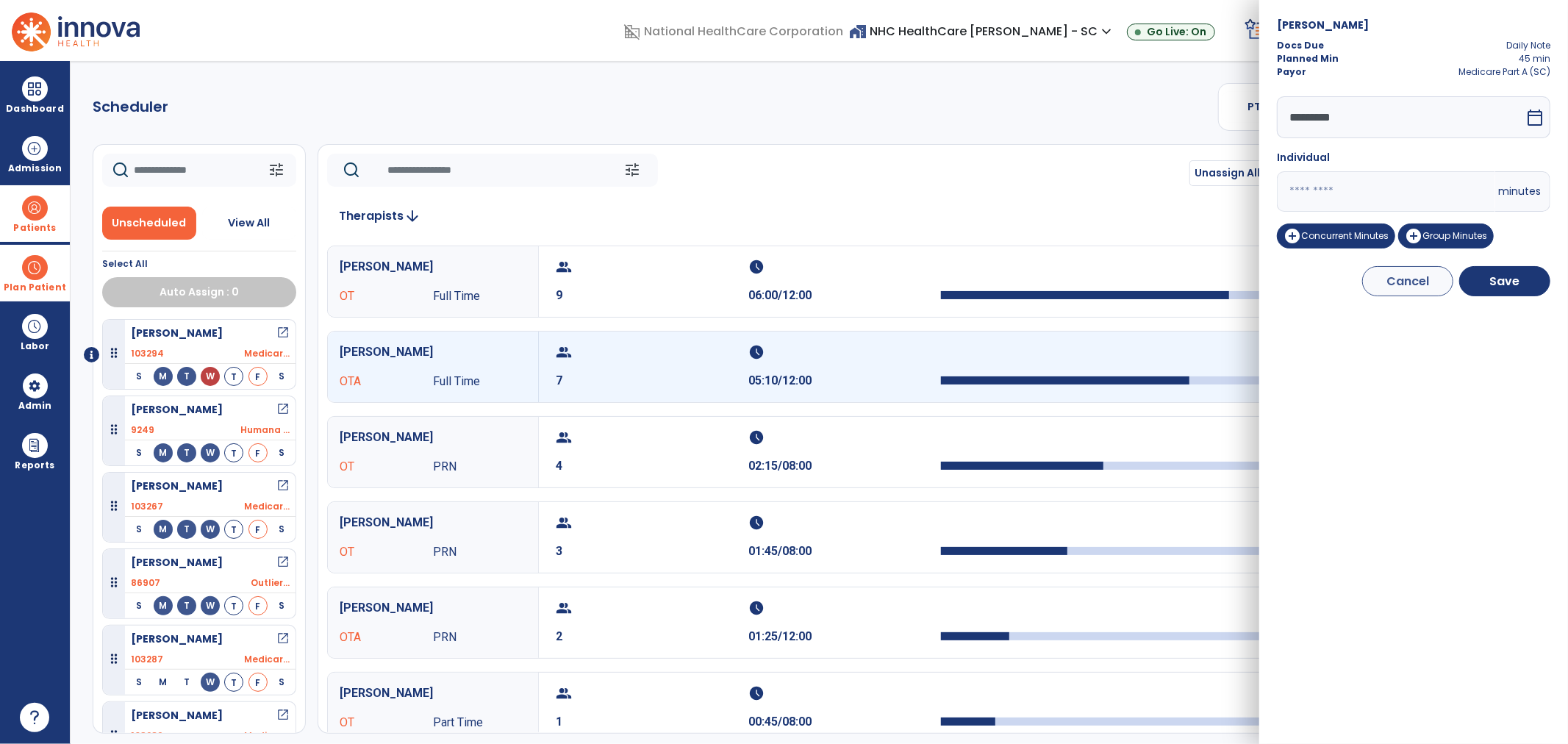 click on "Mewing, Dorothy   Docs Due Daily Note   Planned Min  45 min   Payor  Medicare Part A (SC)  *********  calendar_today  Individual  ** minutes  add_circle   Concurrent Minutes  add_circle   Group Minutes  Cancel   Save" at bounding box center [1414, 372] 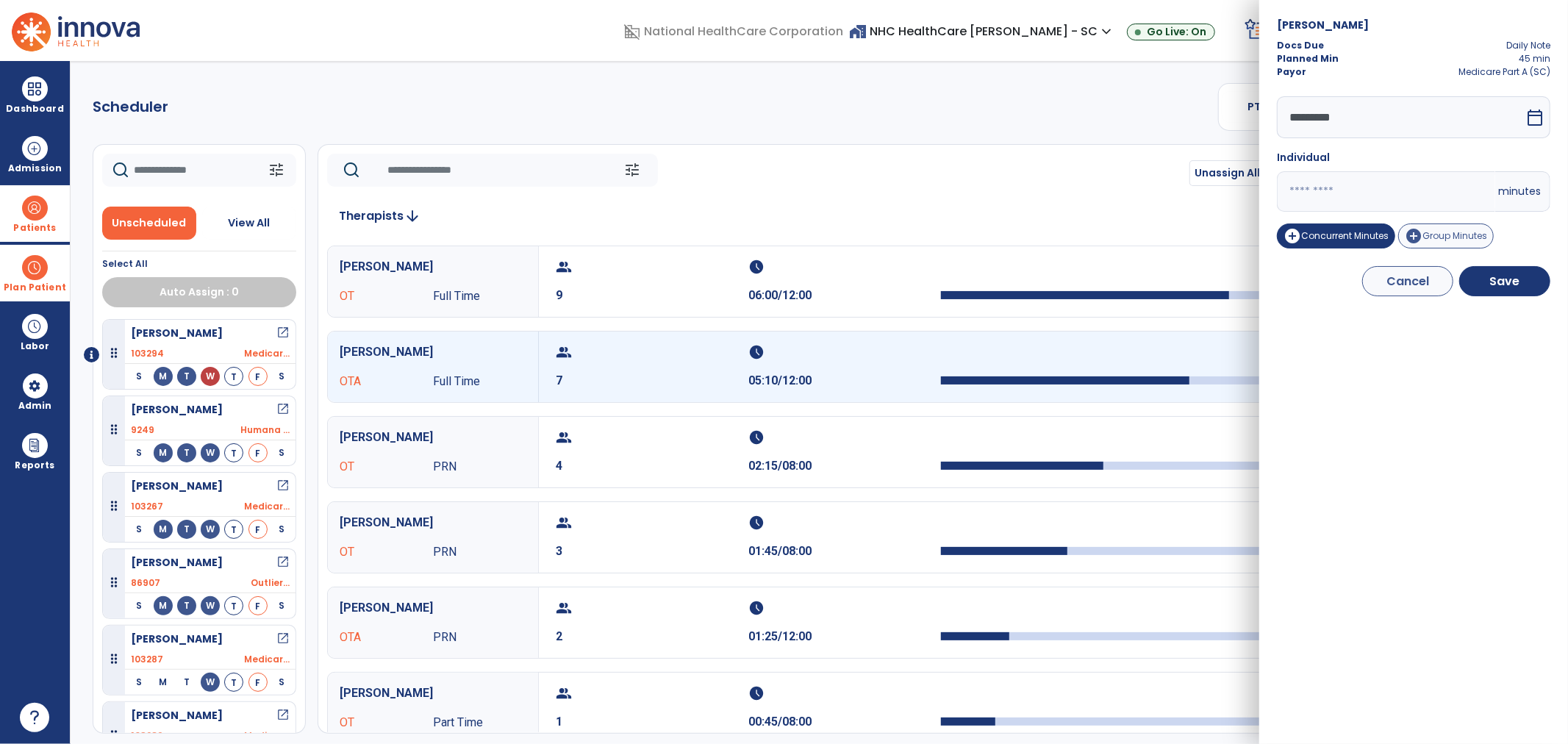 type 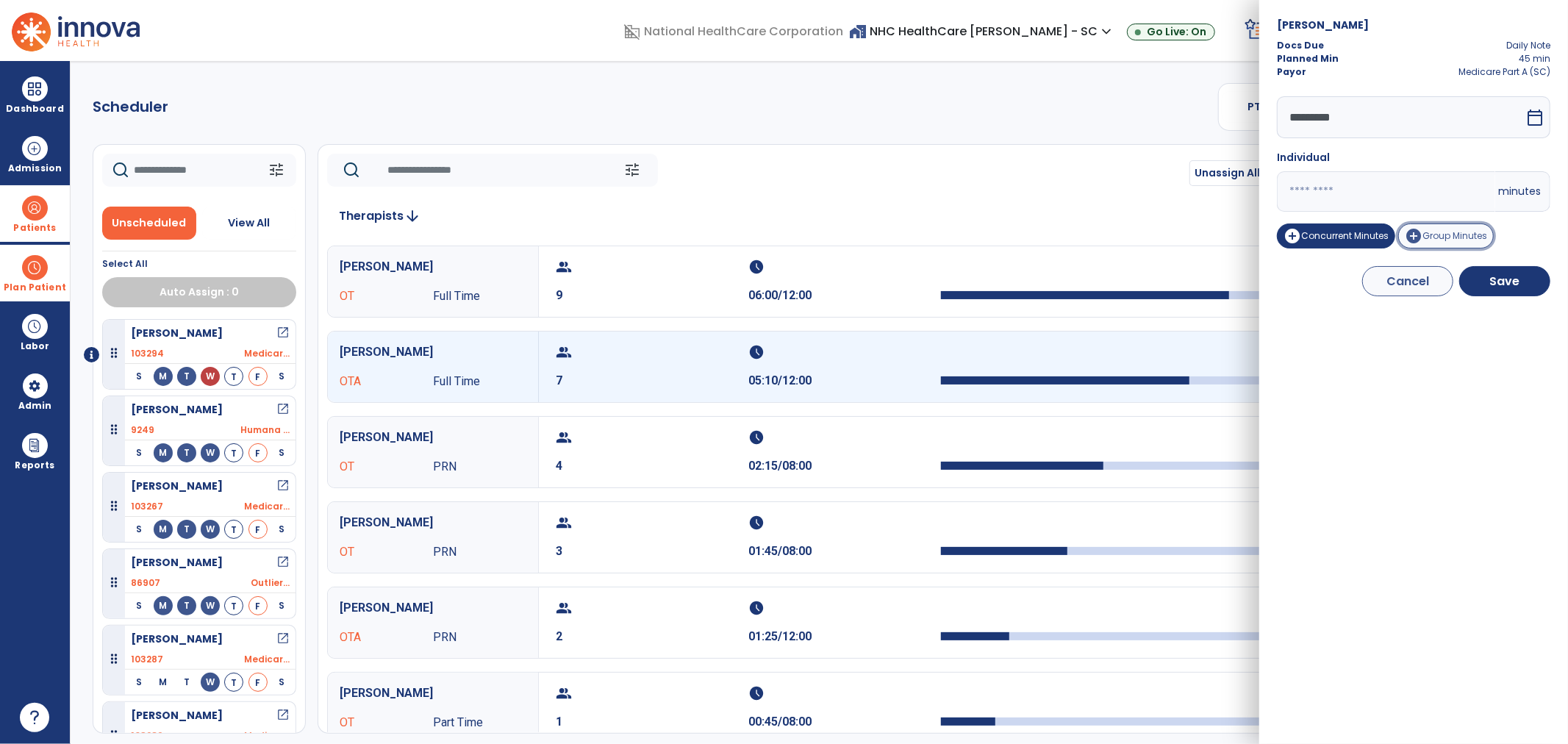 click on "Group Minutes" at bounding box center [1455, 235] 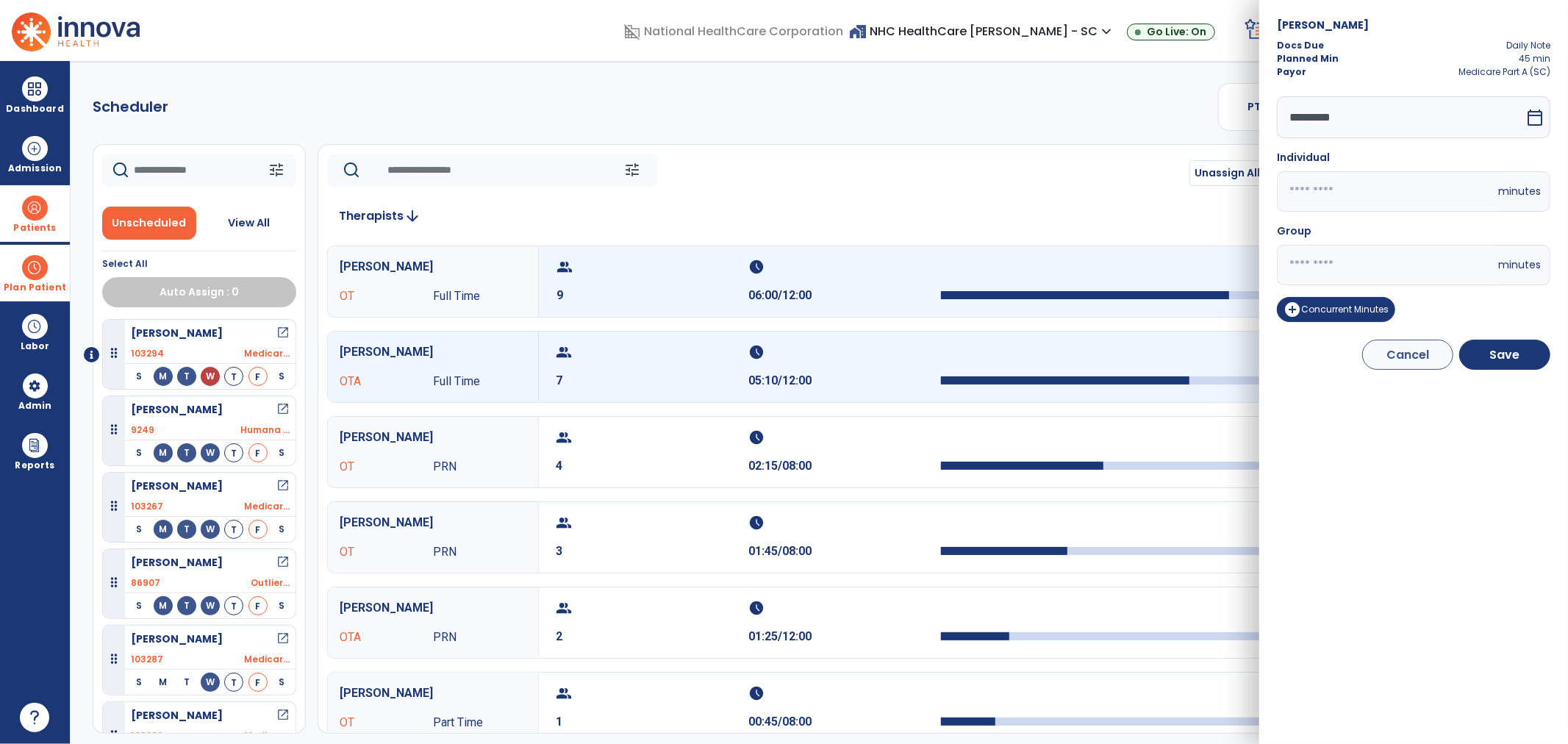 drag, startPoint x: 1311, startPoint y: 268, endPoint x: 1251, endPoint y: 269, distance: 60.00833 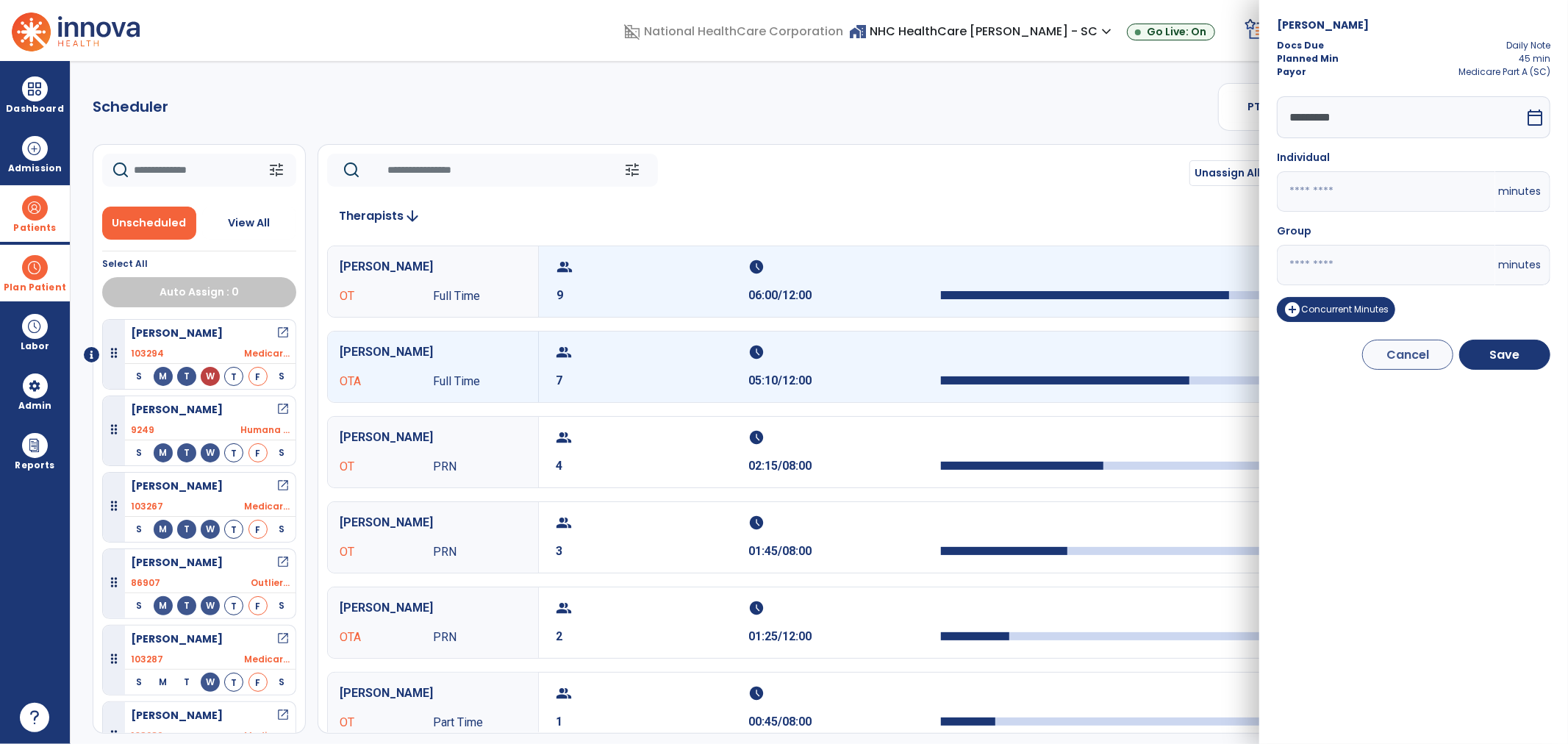click on "domain_disabled   National HealthCare Corporation   home_work   NHC HealthCare Mauldin - SC   expand_more   NHC HealthCare Bluffton - SC   NHC HealthCare Mauldin - SC  Go Live: On schedule My Time:   Thursday, Jul 10    **** arrow_right  Start   Open your timecard  arrow_right 99+ Notifications Mark as read Census Alert - A21 Today at 8:58 AM | NHC HealthCare Mauldin - SC Census Alert - A22 Yesterday at 6:58 PM | NHC HealthCare Mauldin - SC Census Alert - A01 Yesterday at 6:28 PM | NHC HealthCare Mauldin - SC Census Alert - A03 Yesterday at 5:18 PM | NHC HealthCare Mauldin - SC Census Alert - A22 Yesterday at 5:13 PM | NHC HealthCare Bluffton - SC See all Notifications  LW   White , Lauren    expand_more   home   Home   person   Profile   help   Help   logout   Log out  Dashboard  dashboard  Therapist Dashboard  view_quilt  Operations Dashboard Admission Patients  format_list_bulleted  Patient List  space_dashboard  Patient Board  insert_chart  PDPM Board Plan Patient  event_note  Planner Scheduler" at bounding box center [784, 372] 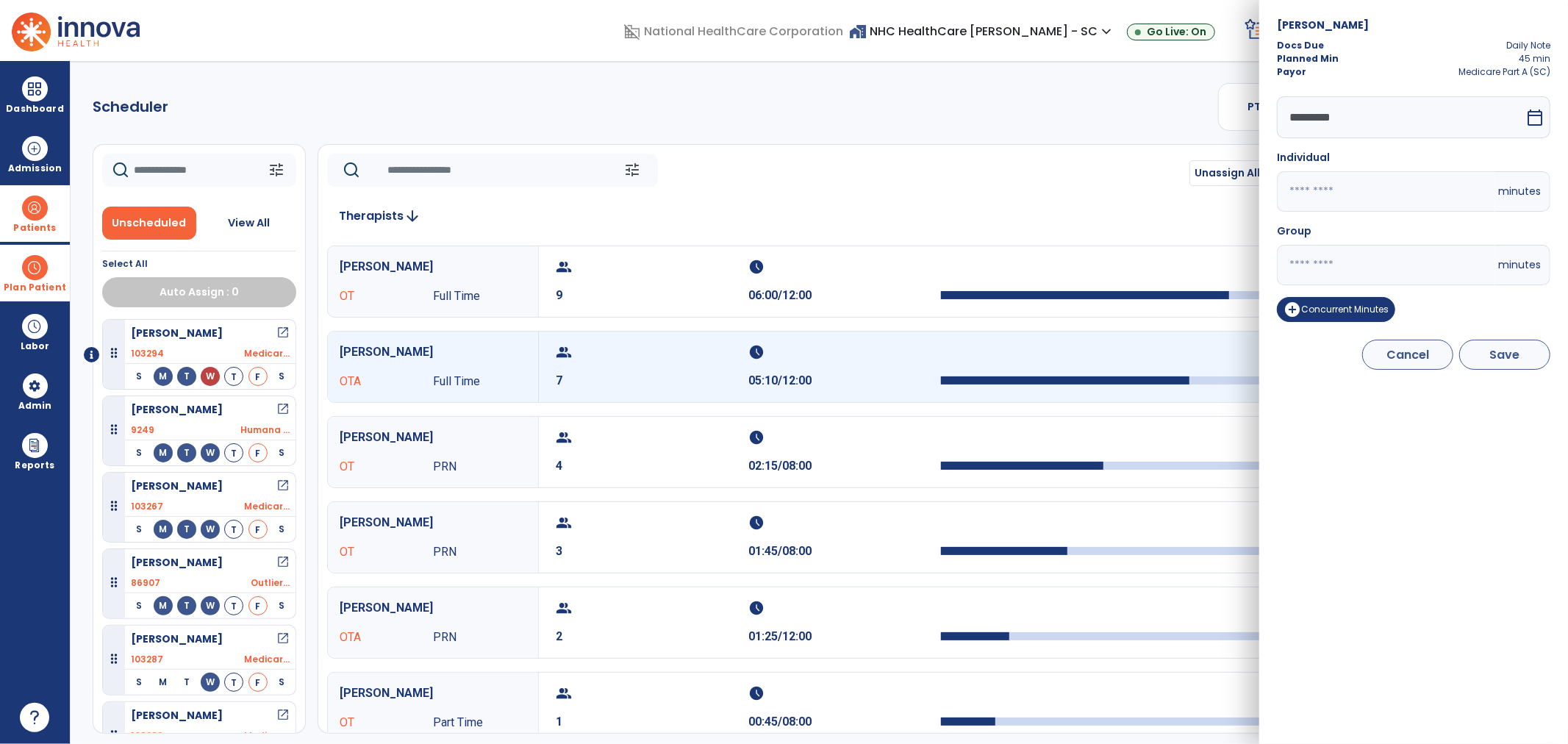 type on "**" 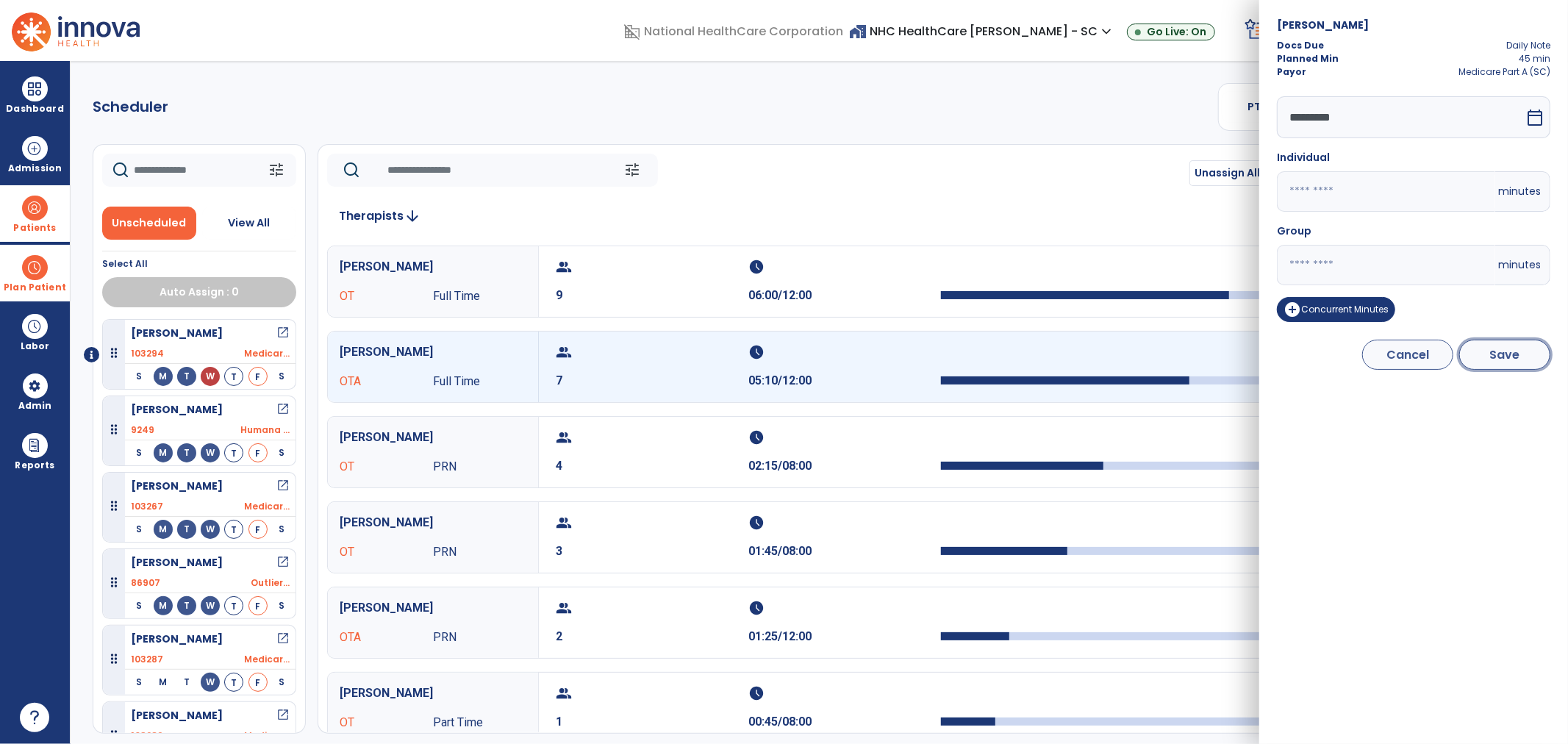 click on "Save" at bounding box center [1505, 354] 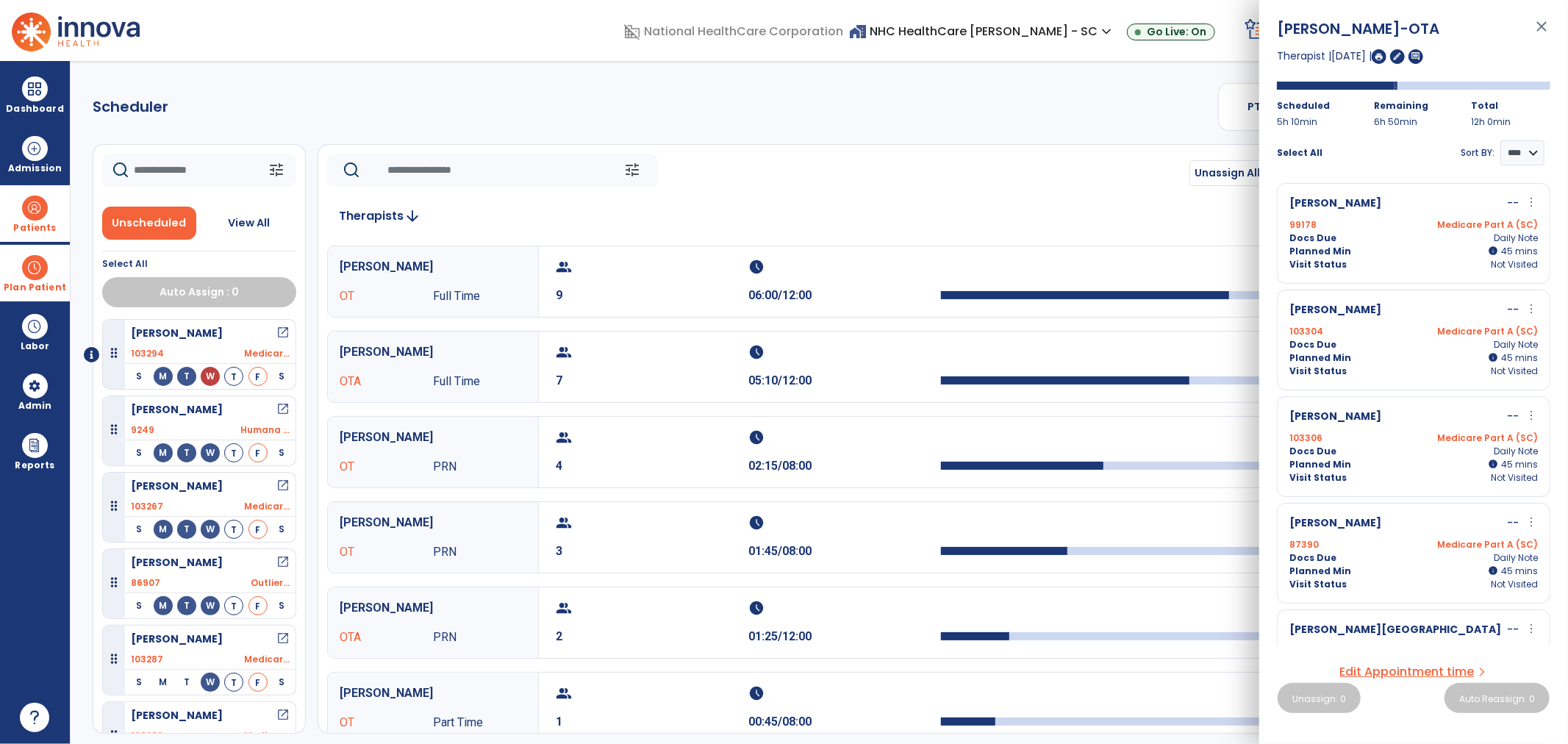 click on "more_vert" at bounding box center (1531, 202) 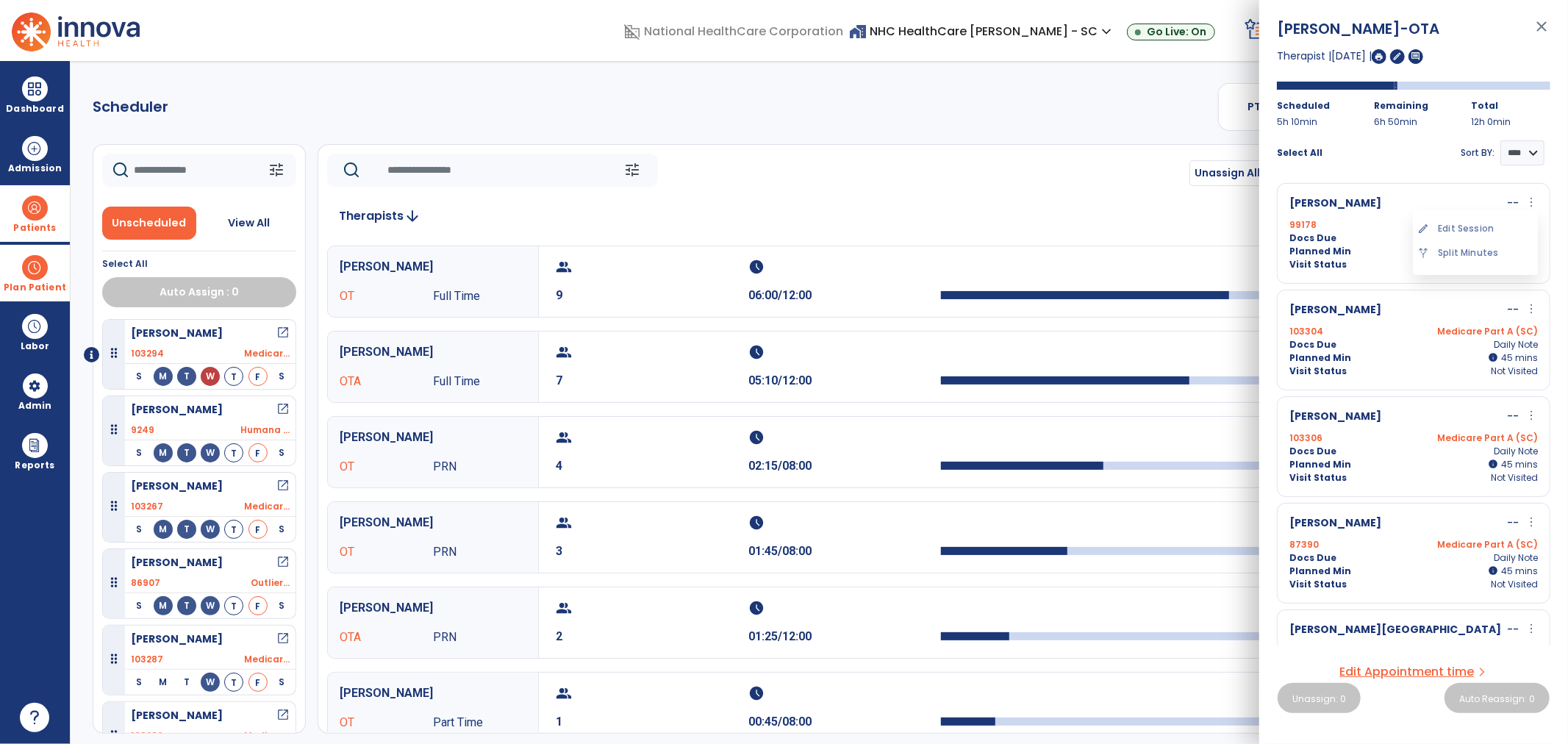 click on "edit   Edit Session" at bounding box center (1475, 229) 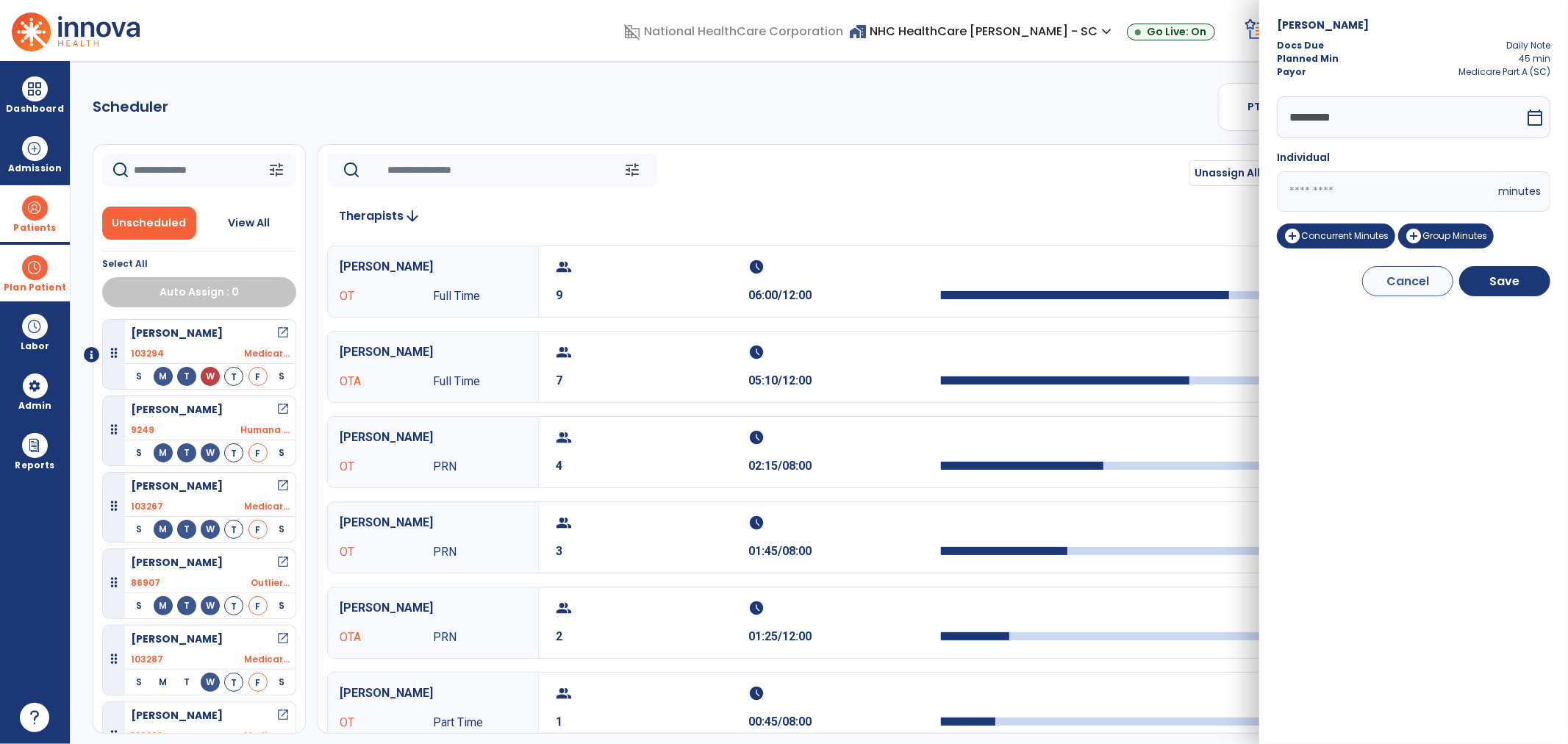 click on "domain_disabled   National HealthCare Corporation   home_work   NHC HealthCare Mauldin - SC   expand_more   NHC HealthCare Bluffton - SC   NHC HealthCare Mauldin - SC  Go Live: On schedule My Time:   Thursday, Jul 10    **** arrow_right  Start   Open your timecard  arrow_right 99+ Notifications Mark as read Census Alert - A21 Today at 8:58 AM | NHC HealthCare Mauldin - SC Census Alert - A22 Yesterday at 6:58 PM | NHC HealthCare Mauldin - SC Census Alert - A01 Yesterday at 6:28 PM | NHC HealthCare Mauldin - SC Census Alert - A03 Yesterday at 5:18 PM | NHC HealthCare Mauldin - SC Census Alert - A22 Yesterday at 5:13 PM | NHC HealthCare Bluffton - SC See all Notifications  LW   White , Lauren    expand_more   home   Home   person   Profile   help   Help   logout   Log out  Dashboard  dashboard  Therapist Dashboard  view_quilt  Operations Dashboard Admission Patients  format_list_bulleted  Patient List  space_dashboard  Patient Board  insert_chart  PDPM Board Plan Patient  event_note  Planner Scheduler" at bounding box center [784, 372] 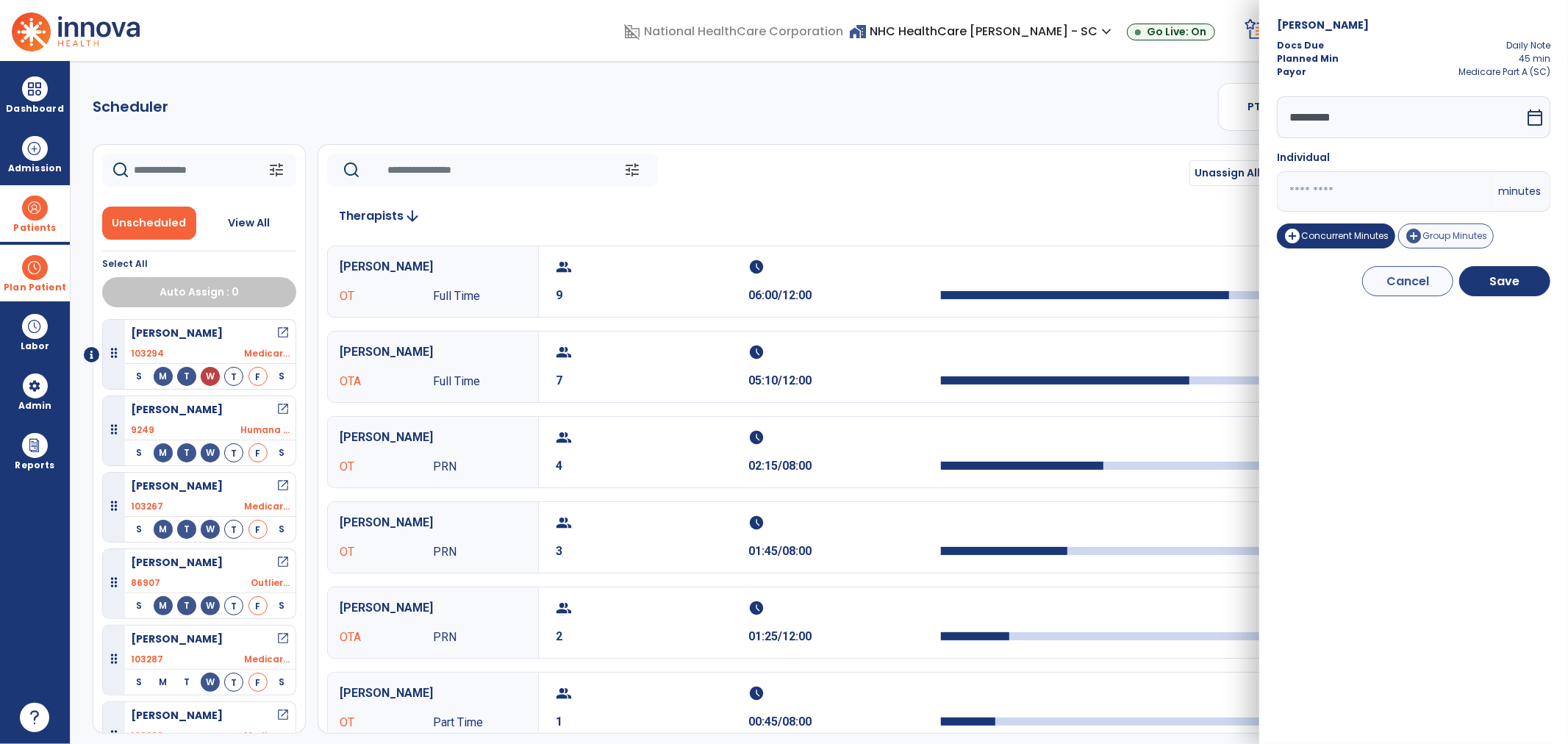 type 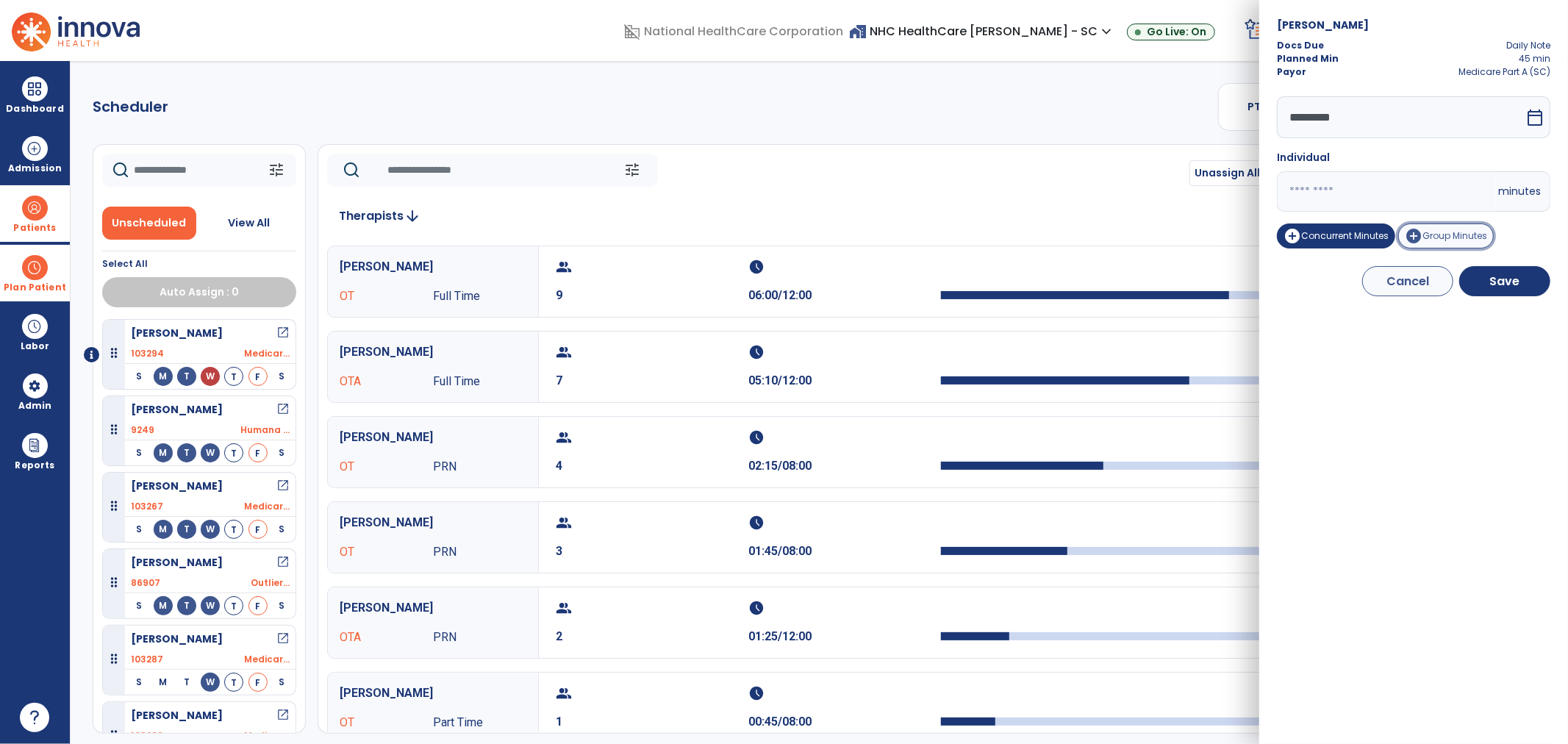 click on "add_circle   Group Minutes" at bounding box center [1446, 236] 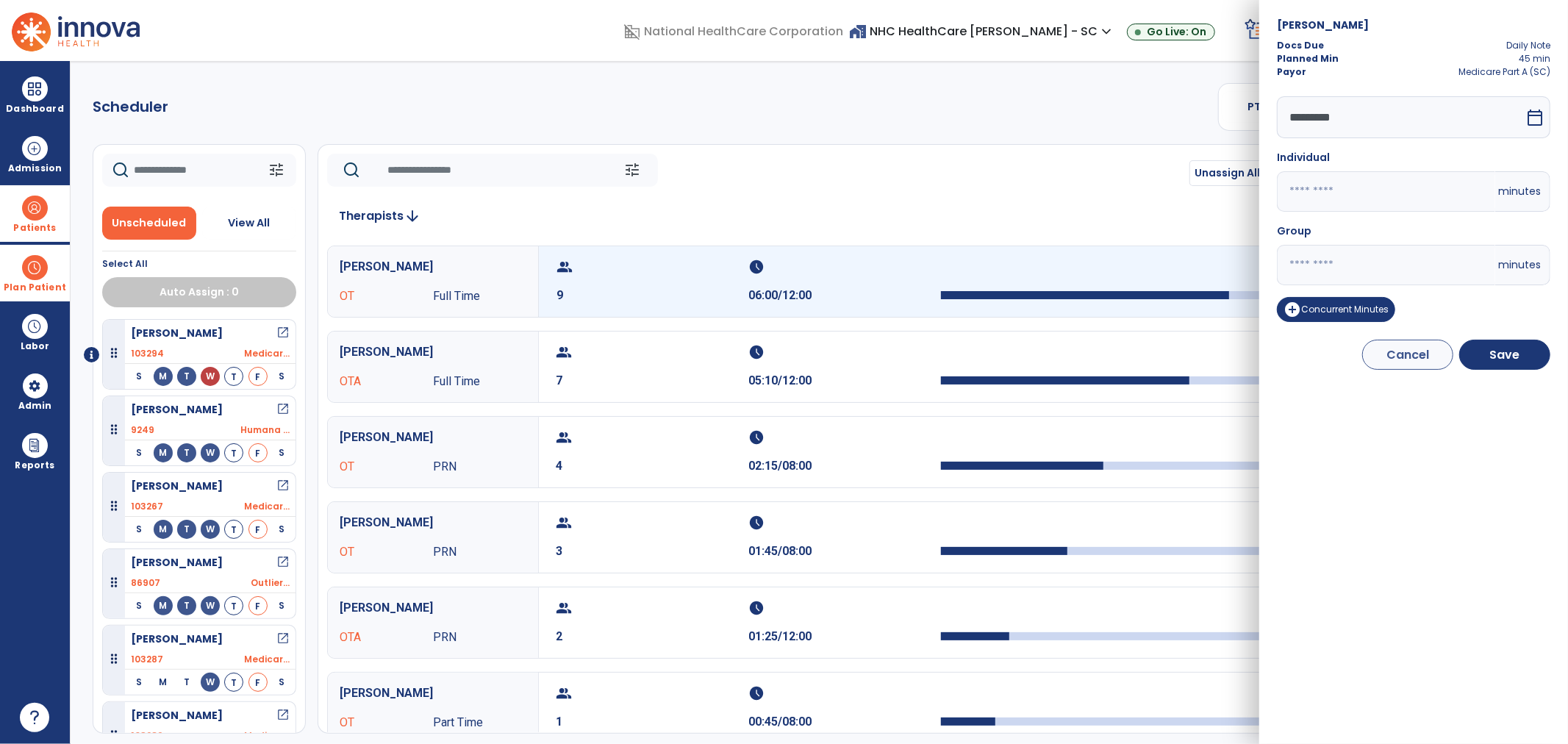 drag, startPoint x: 1312, startPoint y: 257, endPoint x: 1241, endPoint y: 252, distance: 71.17584 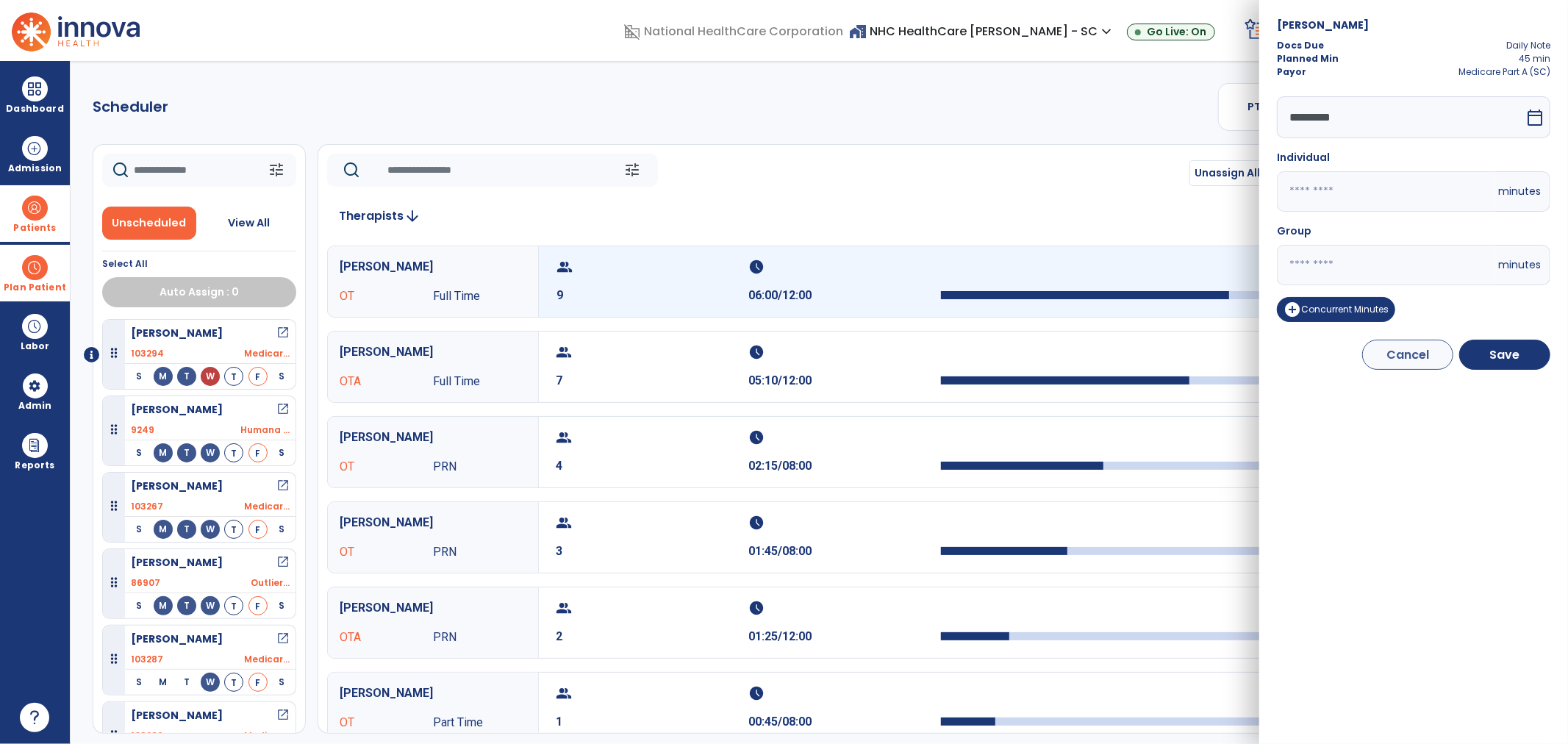 click on "Taylor, Jeanne   Docs Due Daily Note   Planned Min  45 min   Payor  Medicare Part A (SC)  *********  calendar_today  Individual  minutes Group  * minutes  add_circle   Concurrent Minutes  Cancel   Save" at bounding box center (1414, 372) 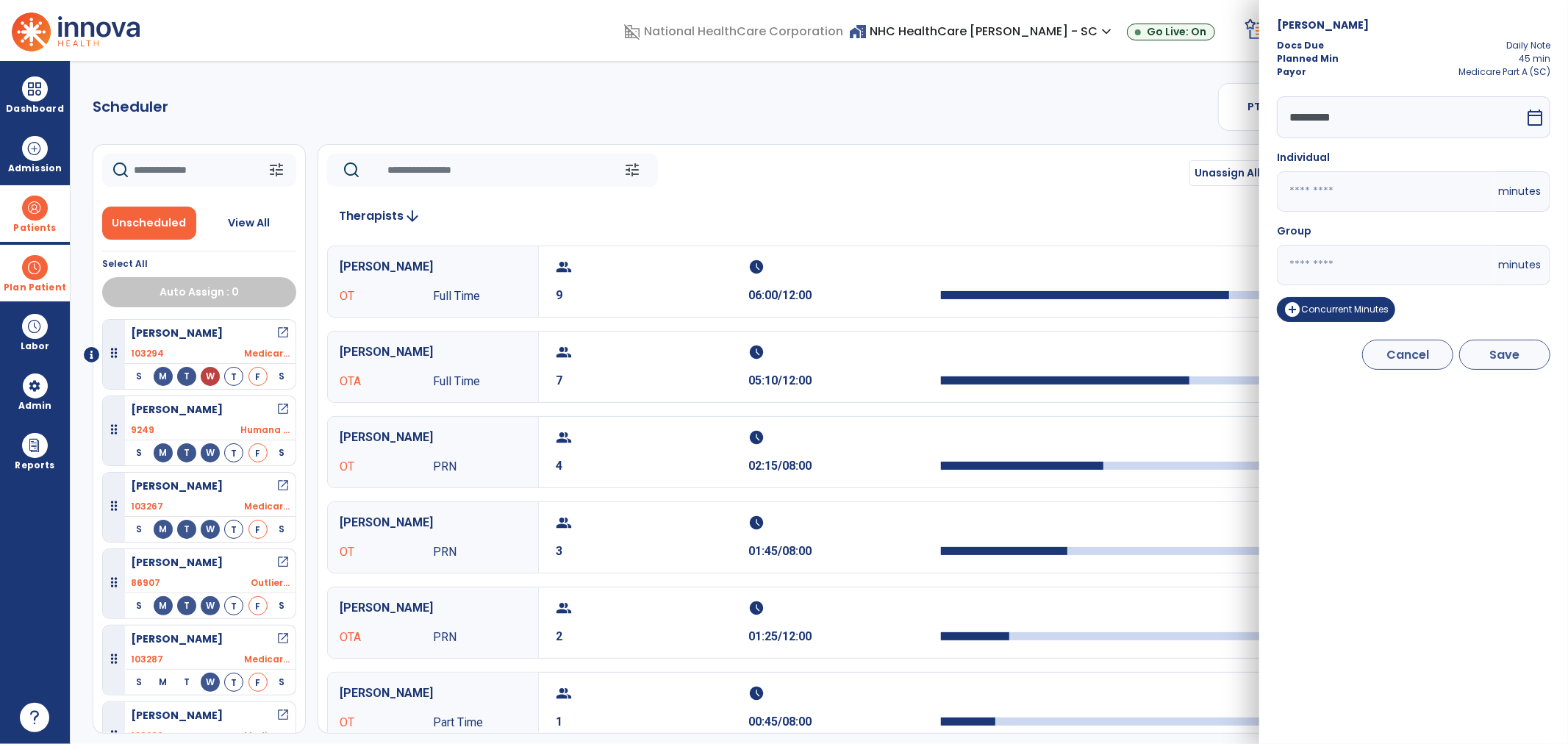 type on "**" 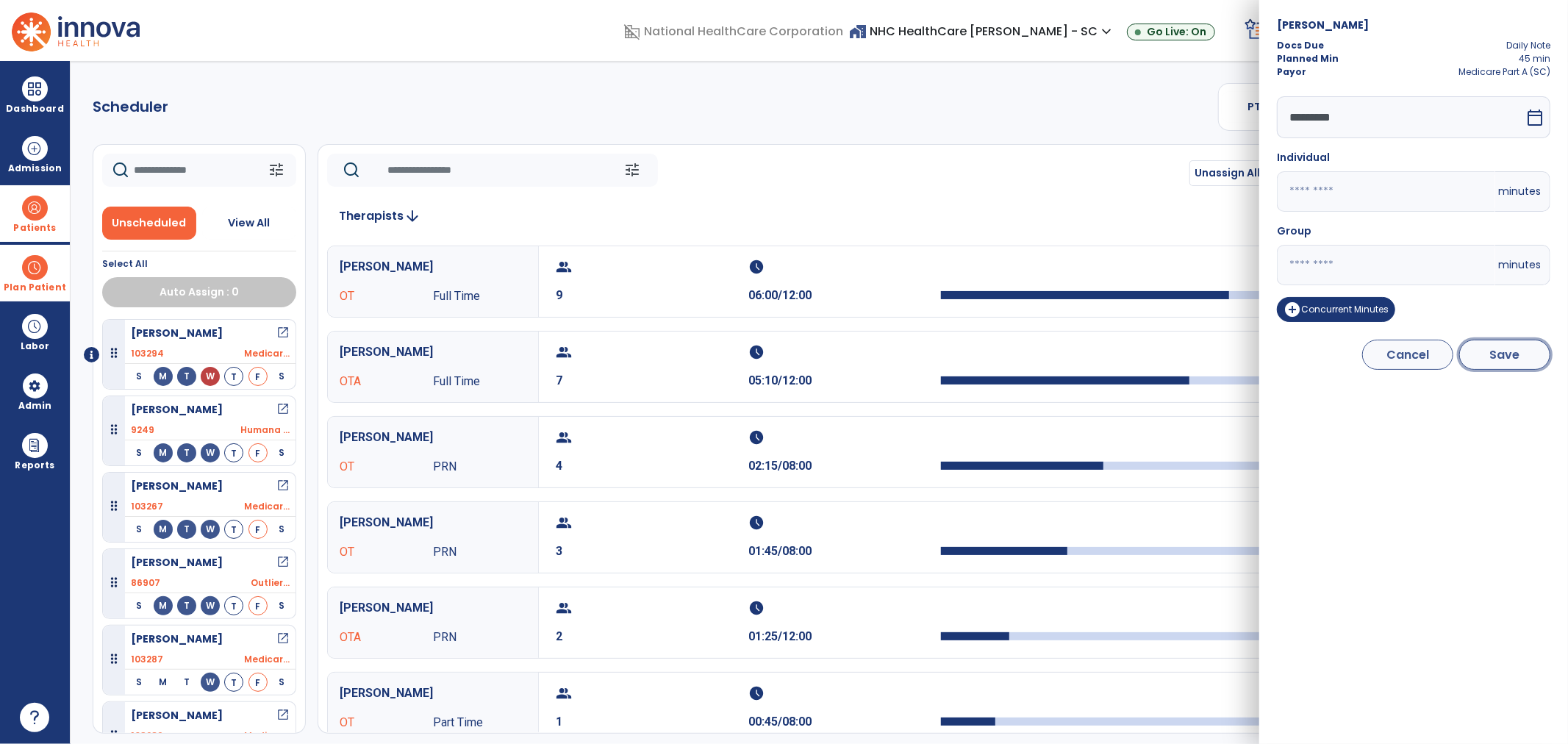 click on "Save" at bounding box center (1505, 354) 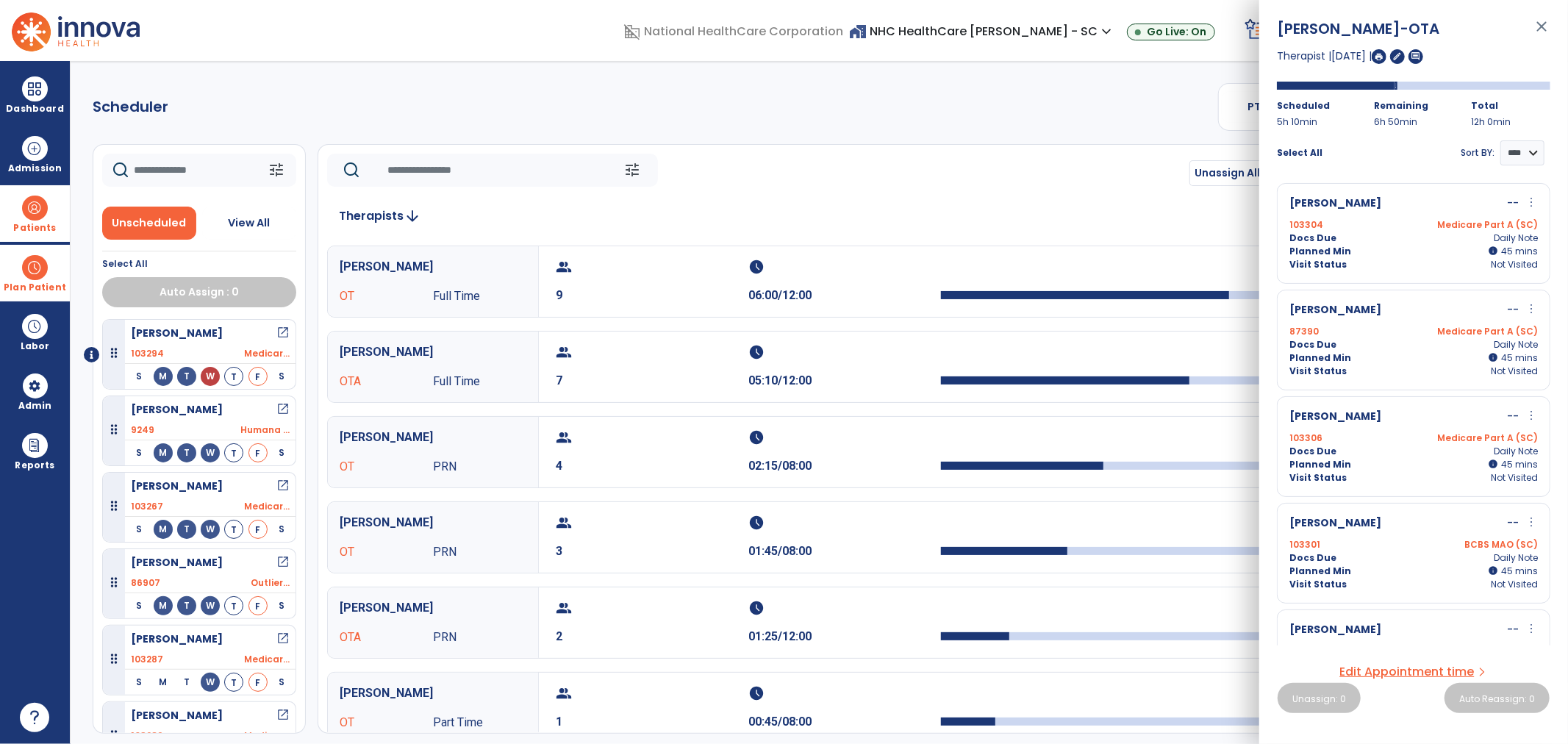 click on "more_vert" at bounding box center (1531, 202) 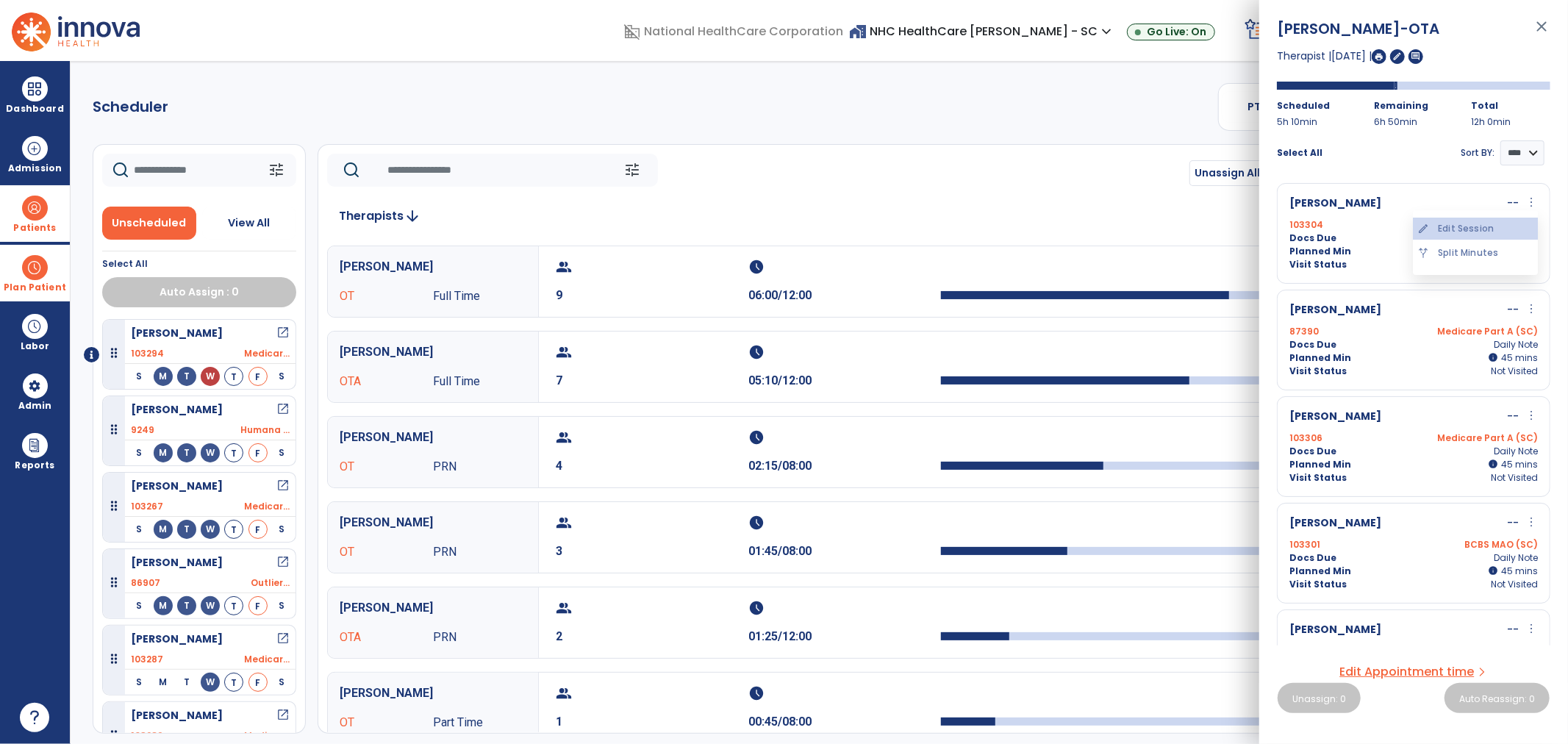 click on "edit   Edit Session" at bounding box center [1475, 229] 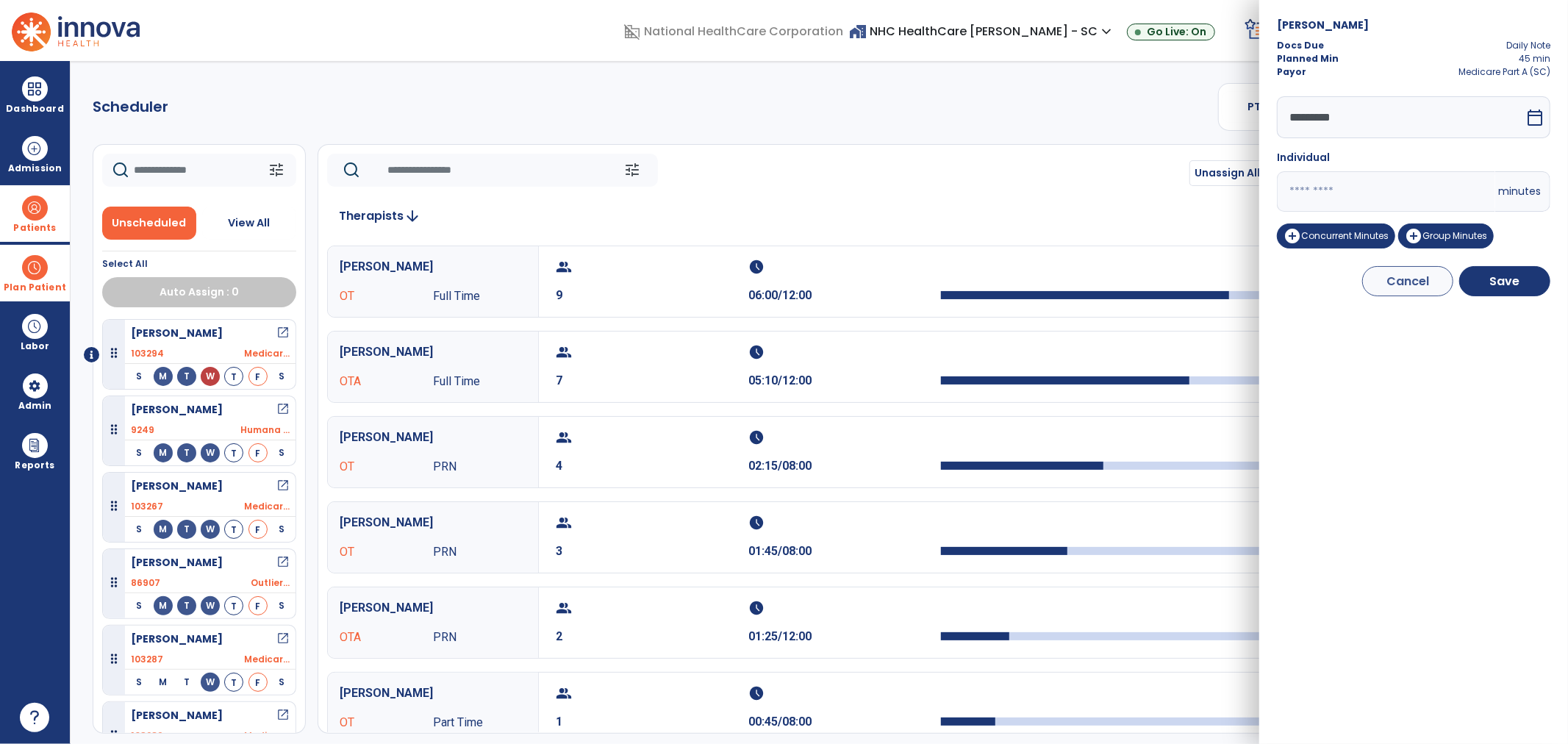 drag, startPoint x: 1284, startPoint y: 196, endPoint x: 1243, endPoint y: 186, distance: 42.2019 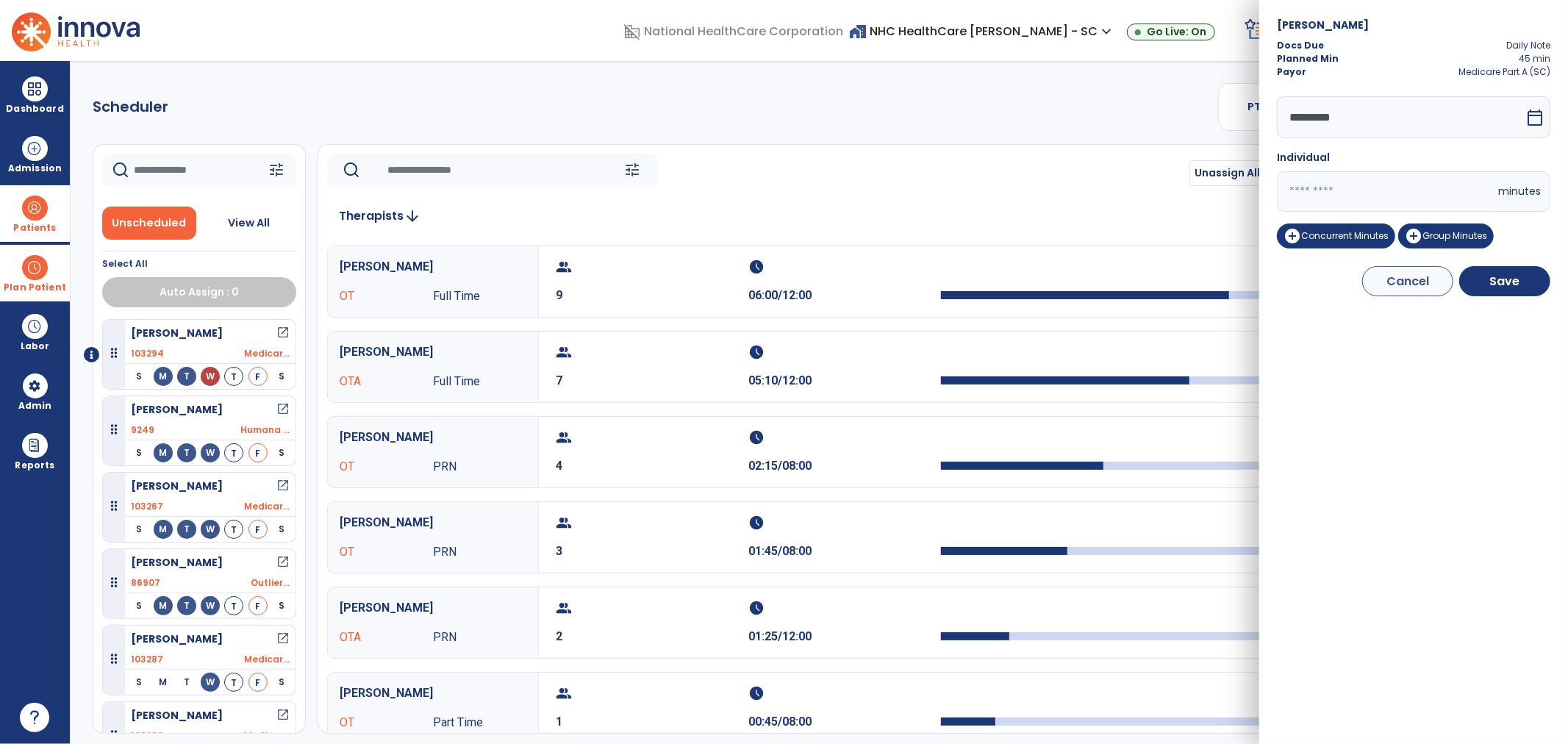click on "domain_disabled   National HealthCare Corporation   home_work   NHC HealthCare Mauldin - SC   expand_more   NHC HealthCare Bluffton - SC   NHC HealthCare Mauldin - SC  Go Live: On schedule My Time:   Thursday, Jul 10    **** arrow_right  Start   Open your timecard  arrow_right 99+ Notifications Mark as read Census Alert - A21 Today at 8:58 AM | NHC HealthCare Mauldin - SC Census Alert - A22 Yesterday at 6:58 PM | NHC HealthCare Mauldin - SC Census Alert - A01 Yesterday at 6:28 PM | NHC HealthCare Mauldin - SC Census Alert - A03 Yesterday at 5:18 PM | NHC HealthCare Mauldin - SC Census Alert - A22 Yesterday at 5:13 PM | NHC HealthCare Bluffton - SC See all Notifications  LW   White , Lauren    expand_more   home   Home   person   Profile   help   Help   logout   Log out  Dashboard  dashboard  Therapist Dashboard  view_quilt  Operations Dashboard Admission Patients  format_list_bulleted  Patient List  space_dashboard  Patient Board  insert_chart  PDPM Board Plan Patient  event_note  Planner Scheduler" at bounding box center (784, 372) 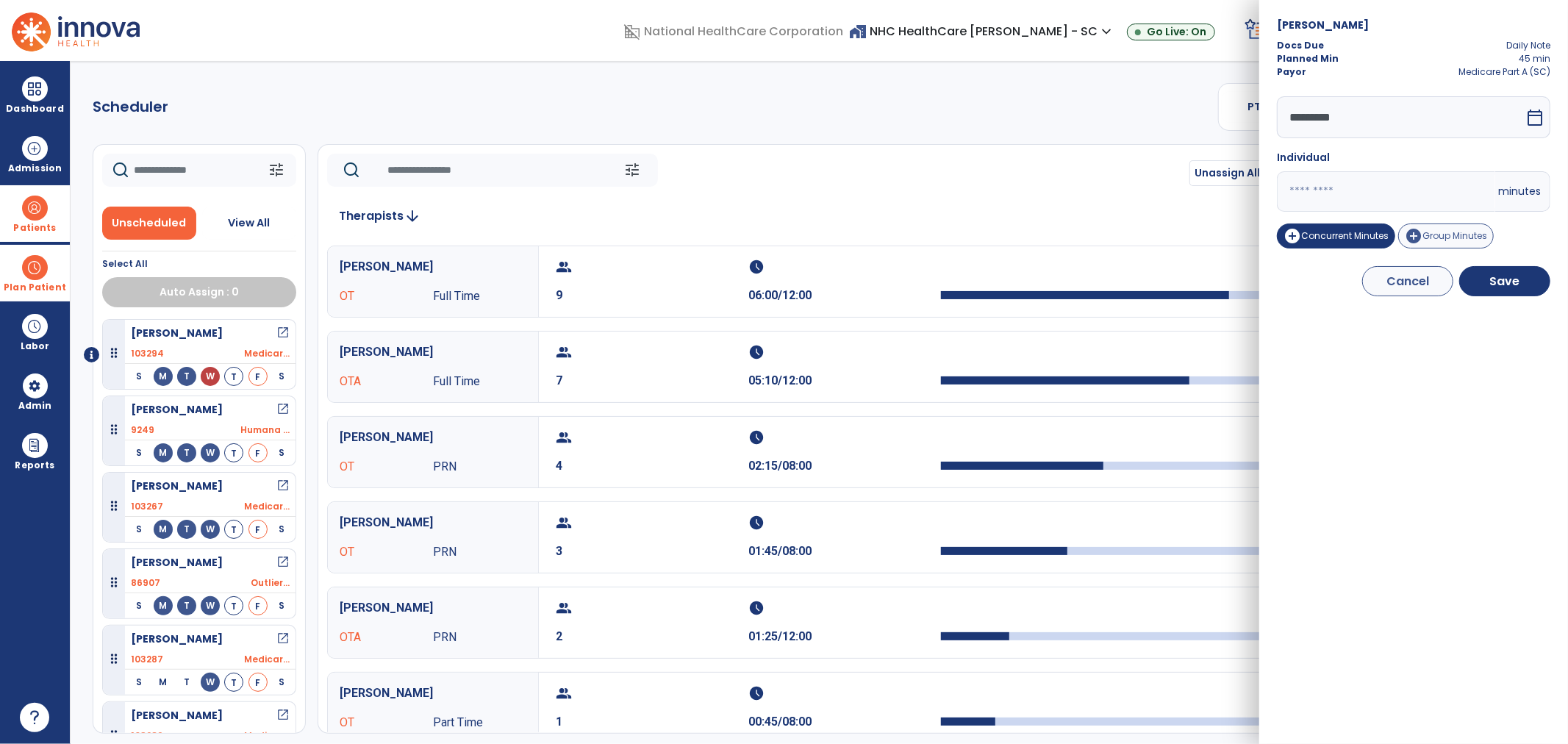 type 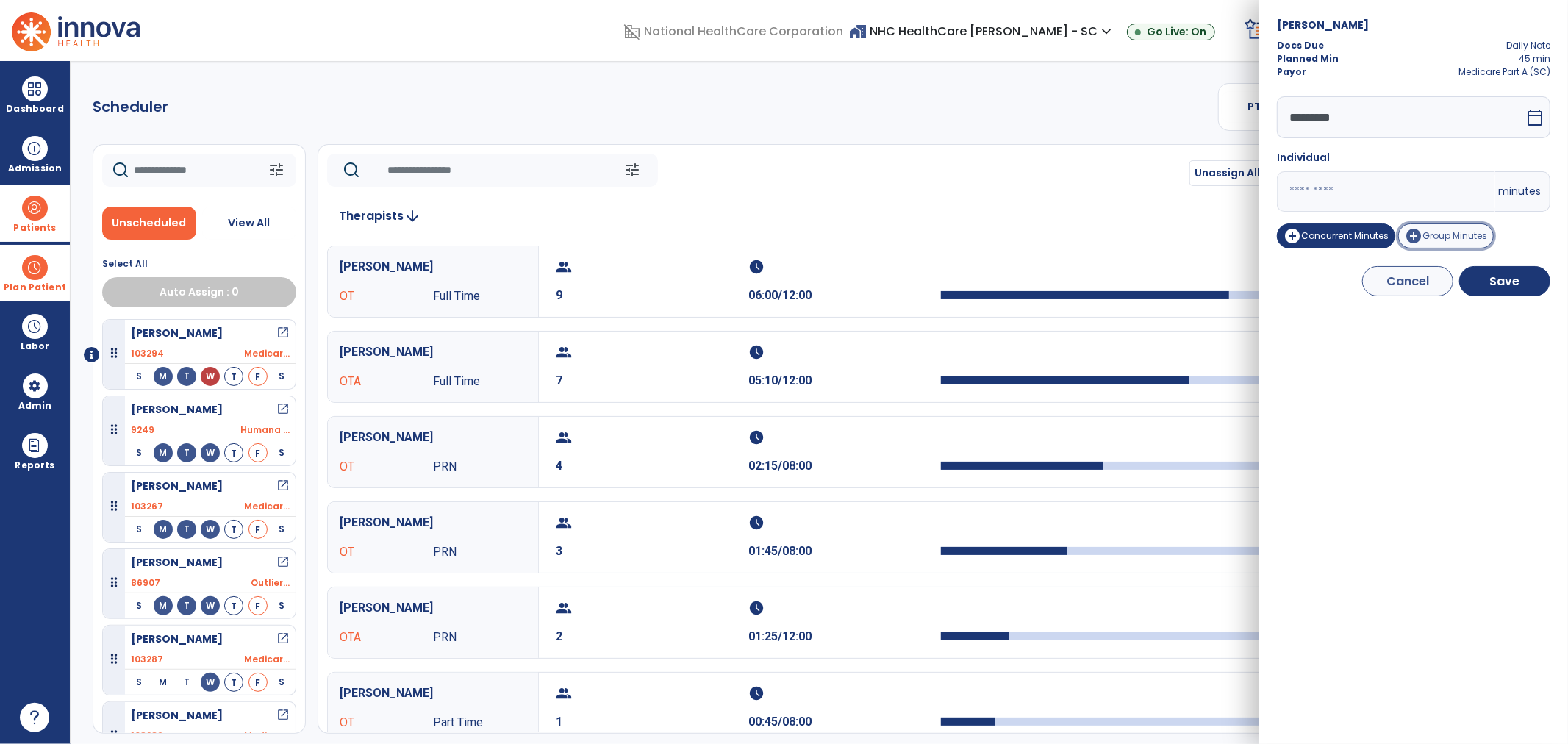 click on "Group Minutes" at bounding box center (1455, 235) 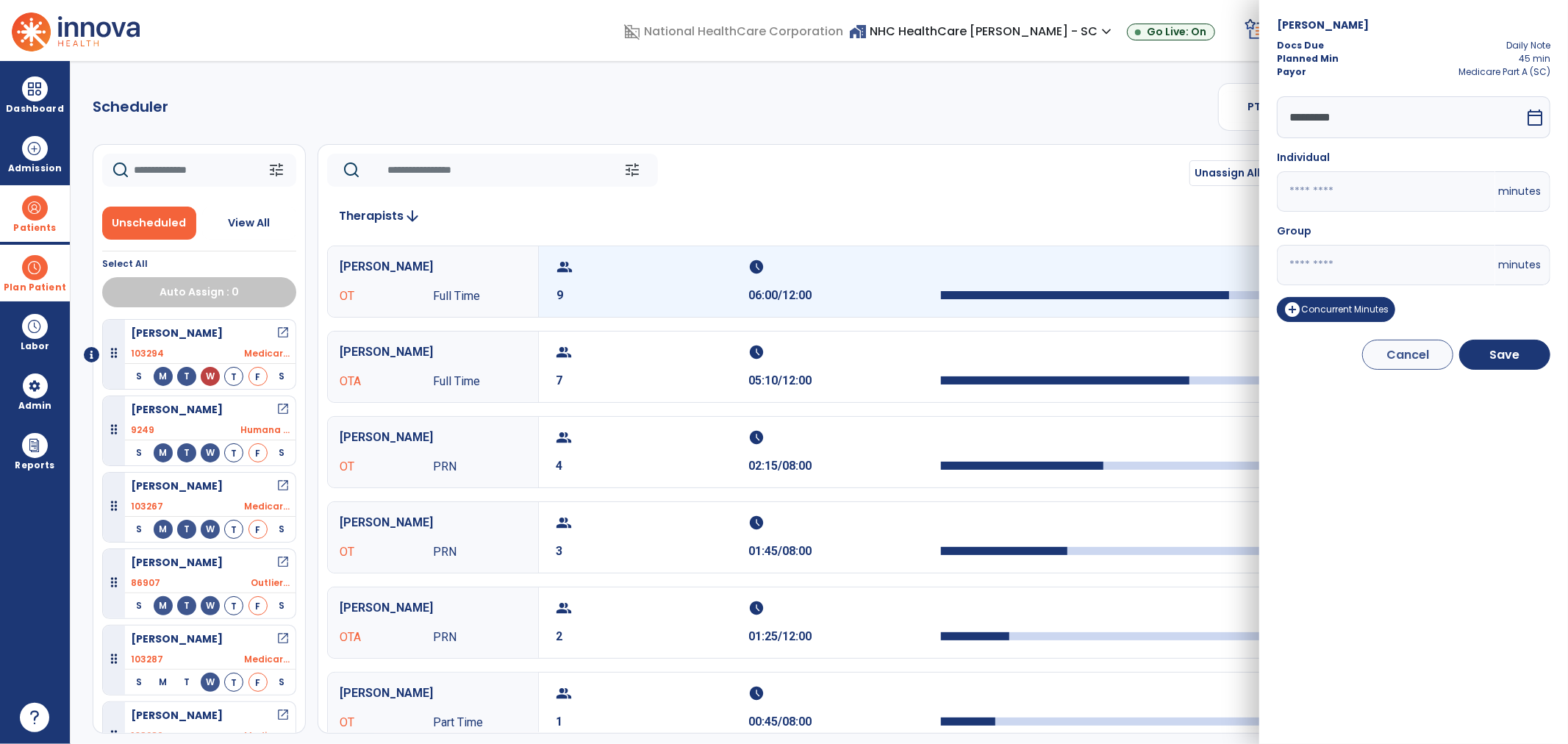 drag, startPoint x: 1331, startPoint y: 258, endPoint x: 1254, endPoint y: 255, distance: 77.0584 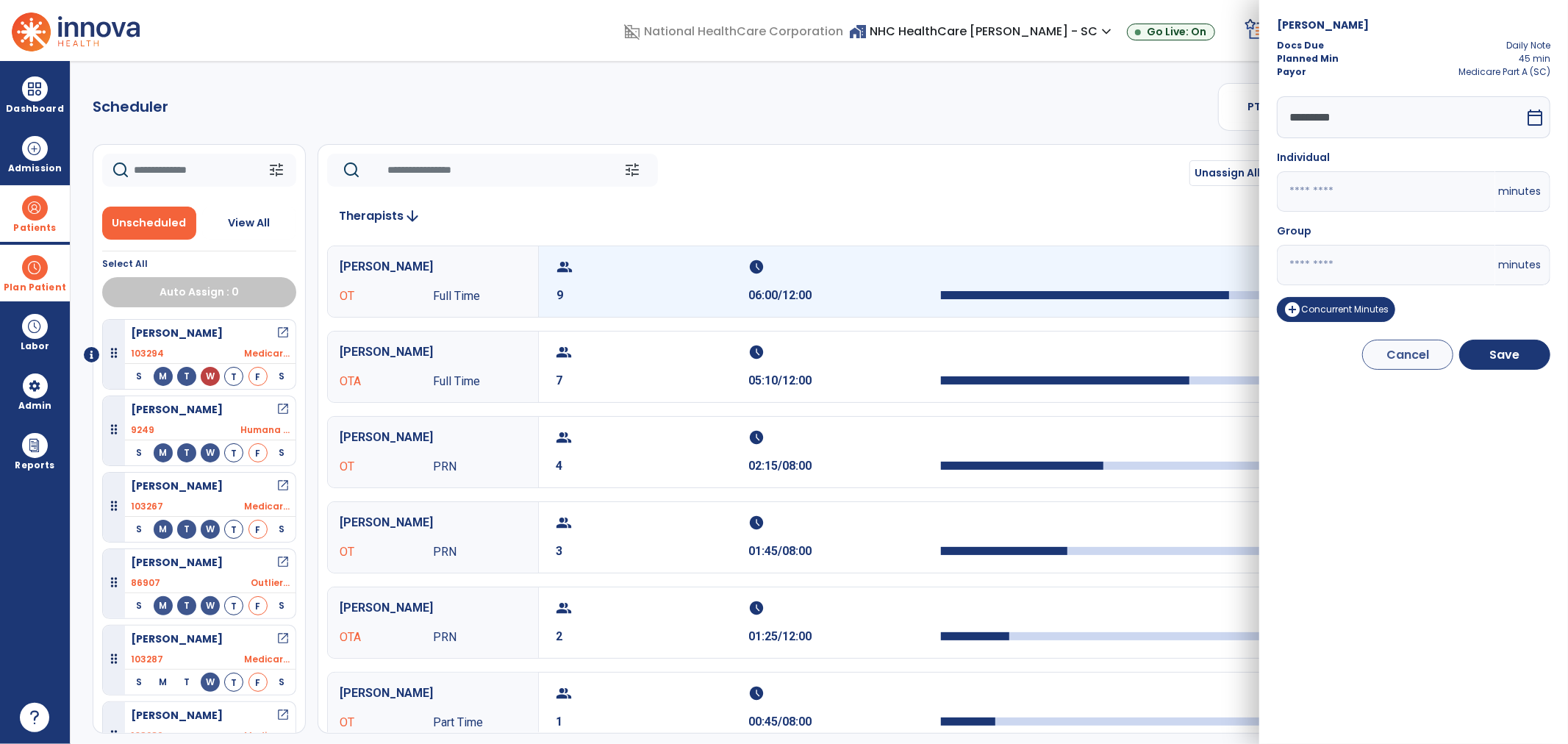 click on "domain_disabled   National HealthCare Corporation   home_work   NHC HealthCare Mauldin - SC   expand_more   NHC HealthCare Bluffton - SC   NHC HealthCare Mauldin - SC  Go Live: On schedule My Time:   Thursday, Jul 10    **** arrow_right  Start   Open your timecard  arrow_right 99+ Notifications Mark as read Census Alert - A21 Today at 8:58 AM | NHC HealthCare Mauldin - SC Census Alert - A22 Yesterday at 6:58 PM | NHC HealthCare Mauldin - SC Census Alert - A01 Yesterday at 6:28 PM | NHC HealthCare Mauldin - SC Census Alert - A03 Yesterday at 5:18 PM | NHC HealthCare Mauldin - SC Census Alert - A22 Yesterday at 5:13 PM | NHC HealthCare Bluffton - SC See all Notifications  LW   White , Lauren    expand_more   home   Home   person   Profile   help   Help   logout   Log out  Dashboard  dashboard  Therapist Dashboard  view_quilt  Operations Dashboard Admission Patients  format_list_bulleted  Patient List  space_dashboard  Patient Board  insert_chart  PDPM Board Plan Patient  event_note  Planner Scheduler" at bounding box center (784, 372) 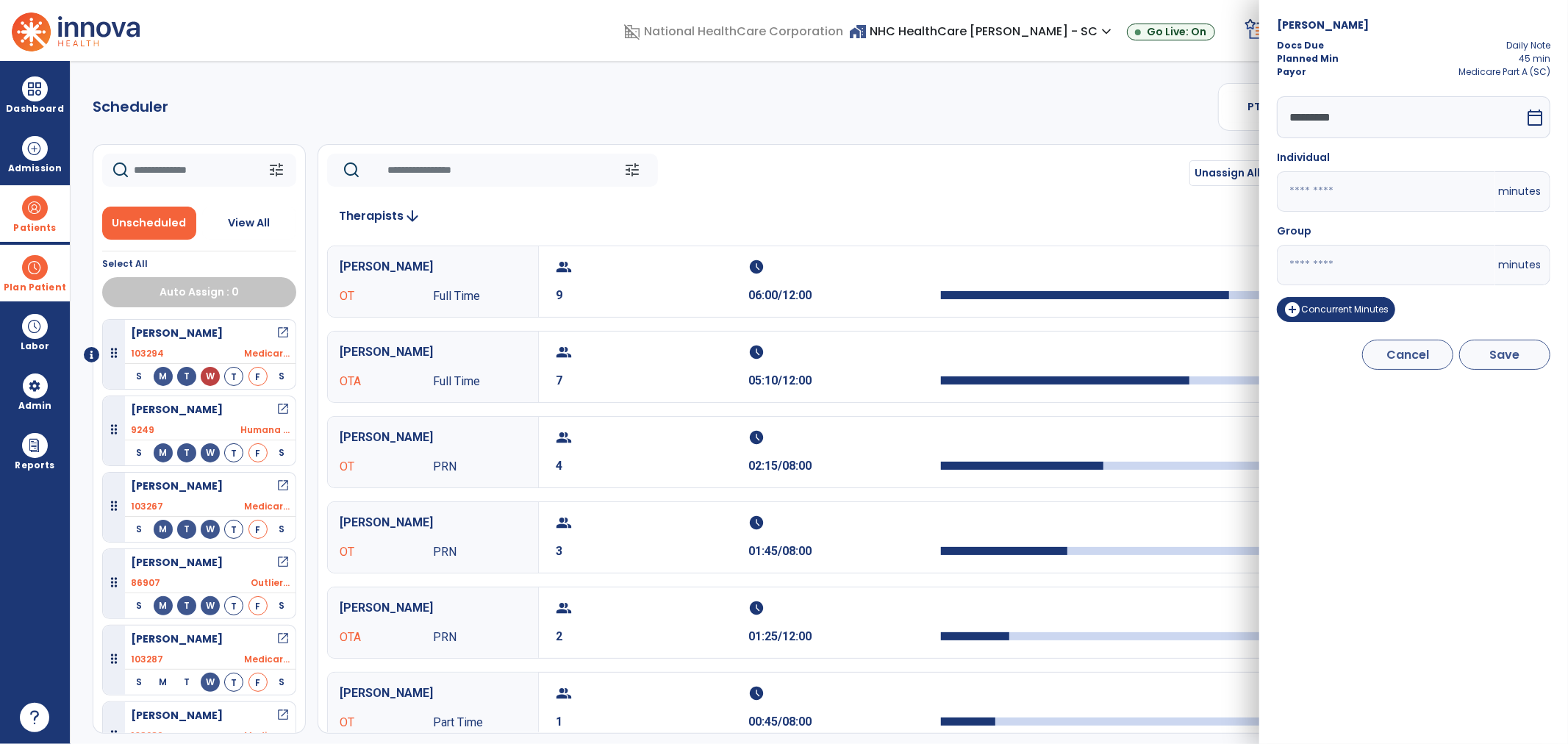 type on "**" 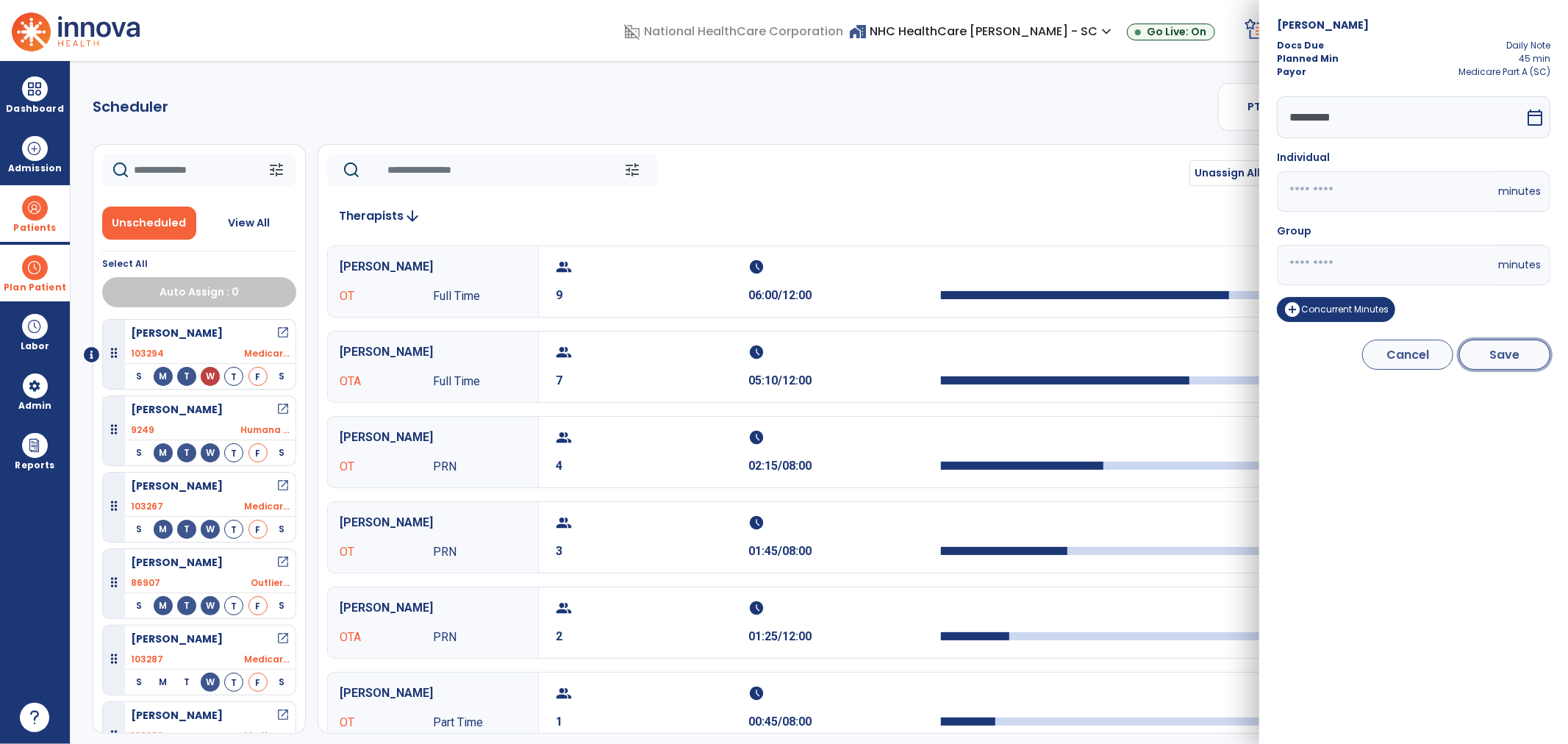 click on "Save" at bounding box center (1505, 354) 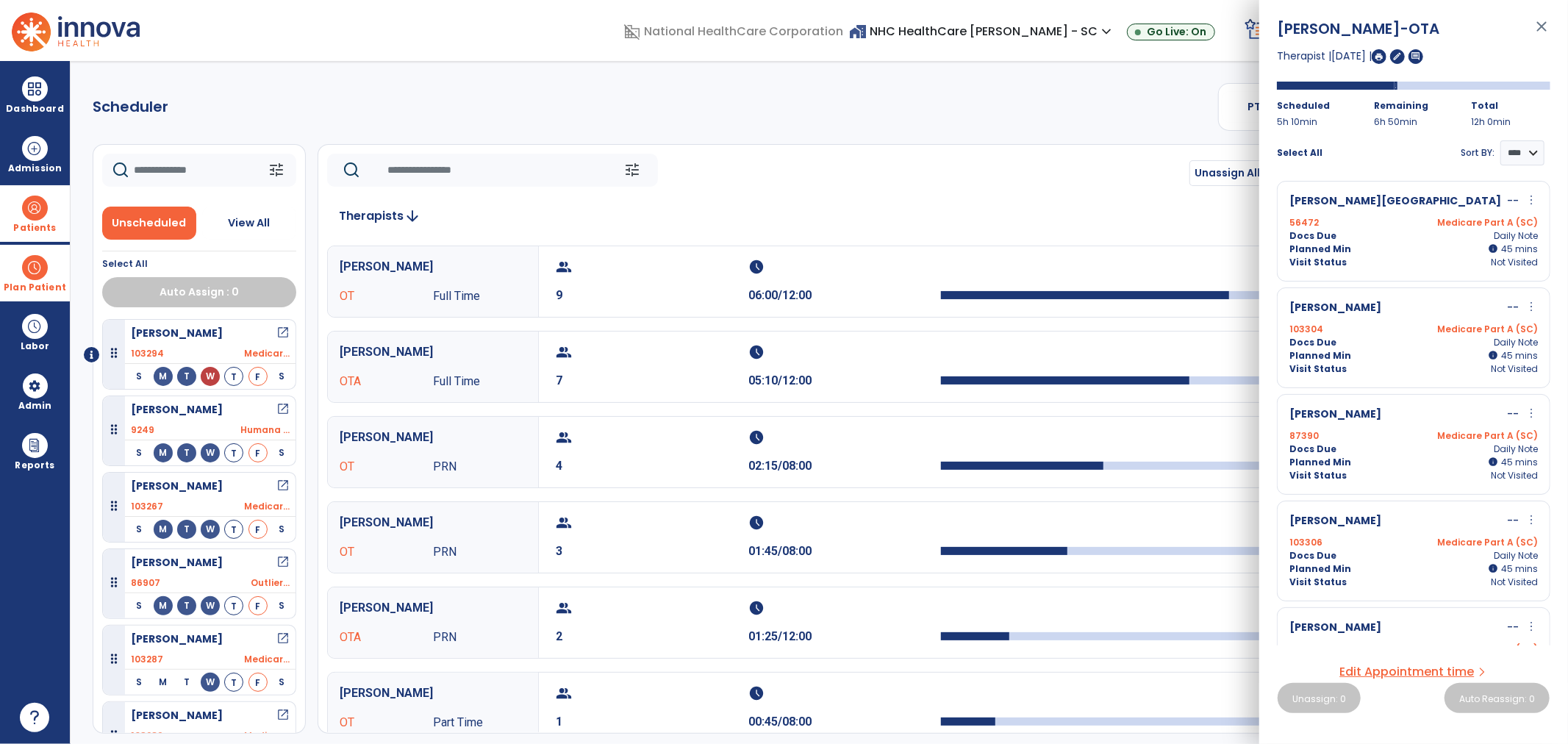 scroll, scrollTop: 163, scrollLeft: 0, axis: vertical 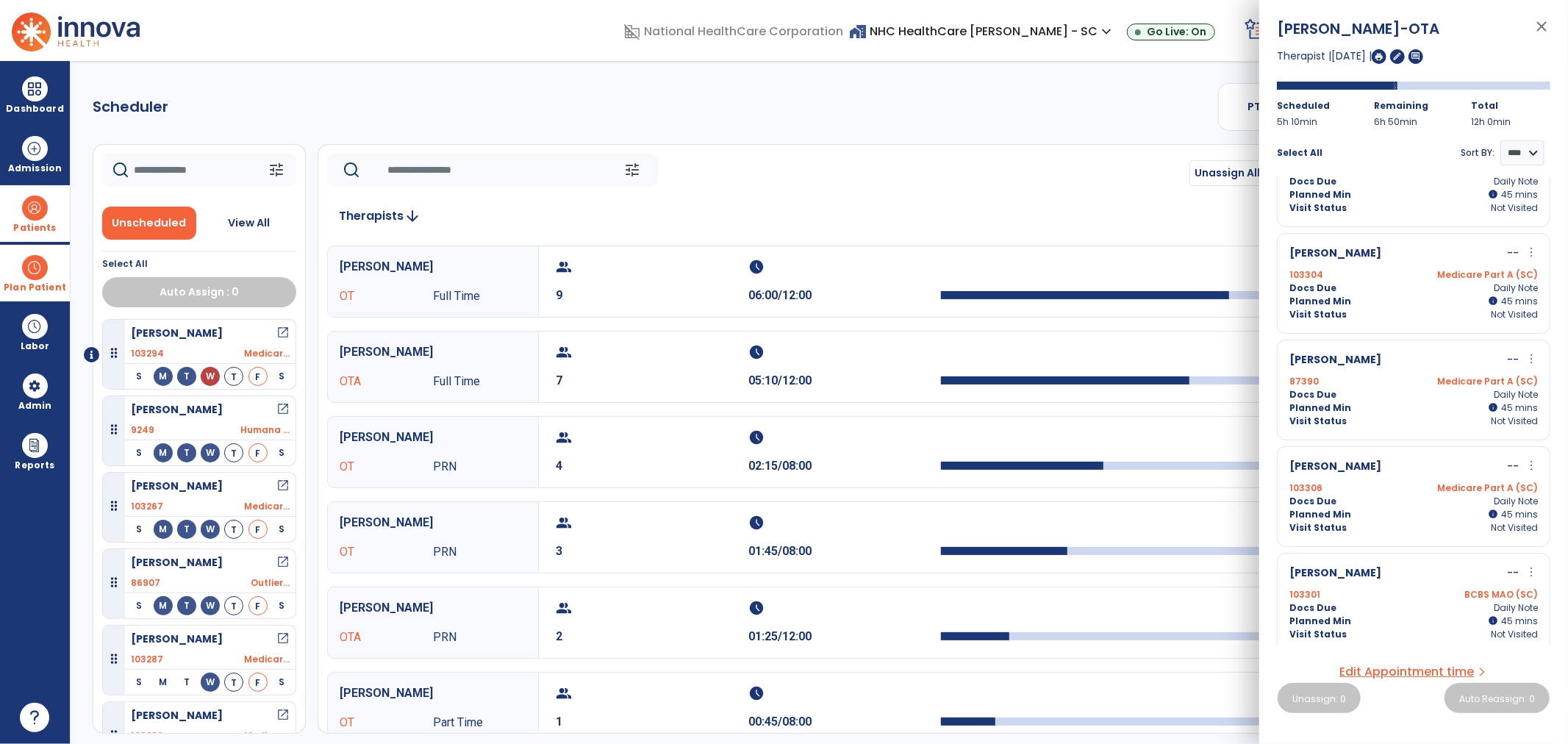click on "more_vert" at bounding box center [1531, 465] 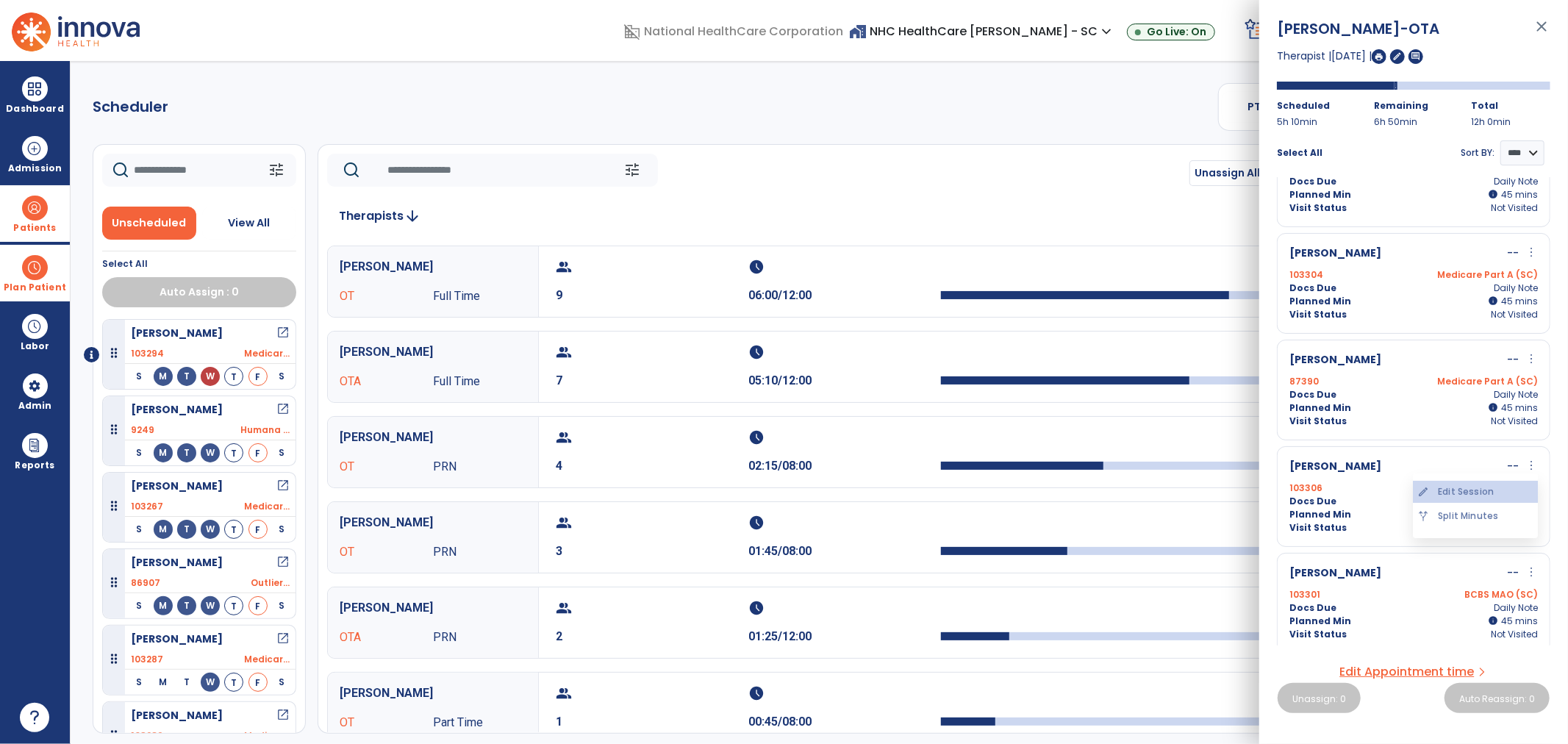 click on "edit   Edit Session" at bounding box center (1475, 492) 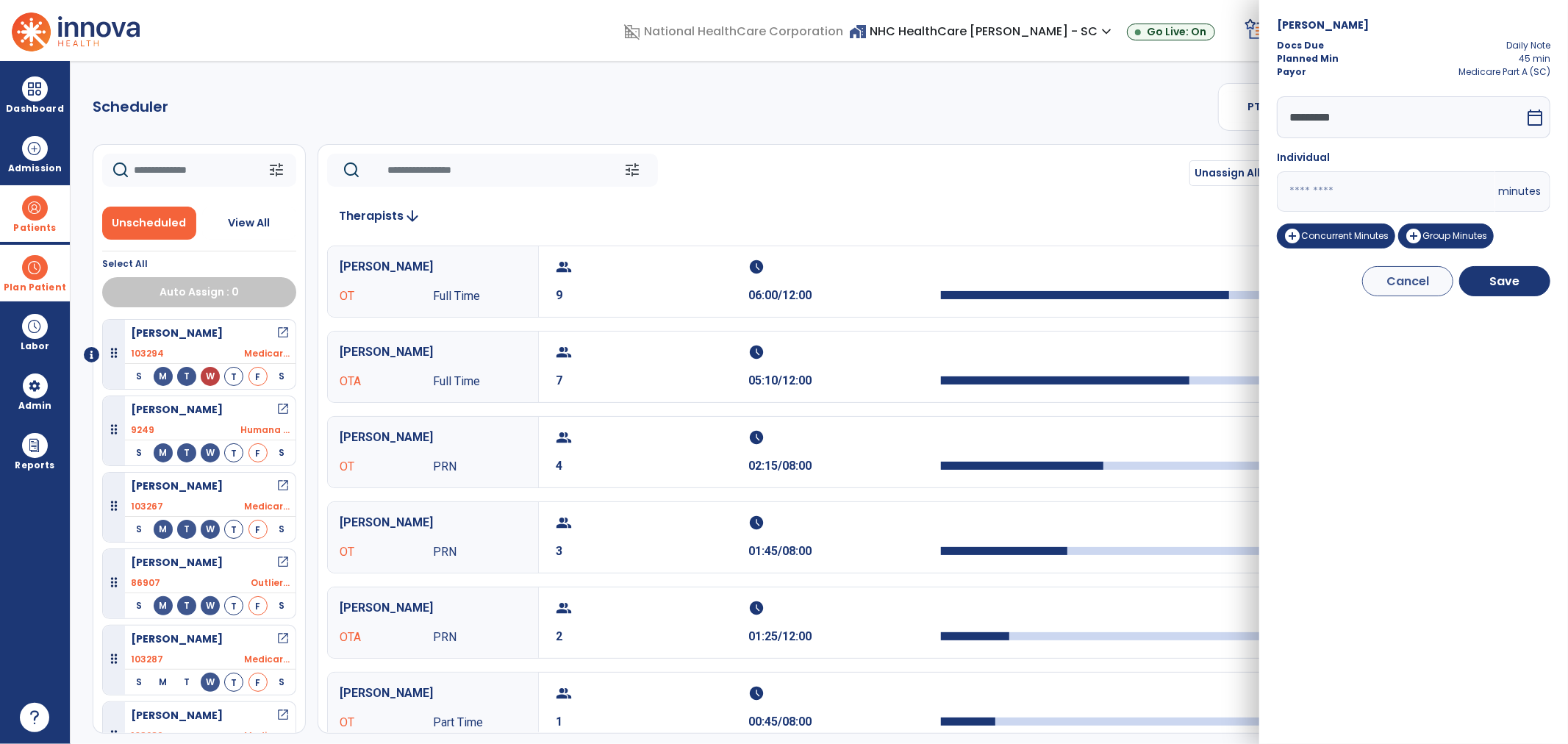 drag, startPoint x: 1321, startPoint y: 195, endPoint x: 1265, endPoint y: 206, distance: 57.07013 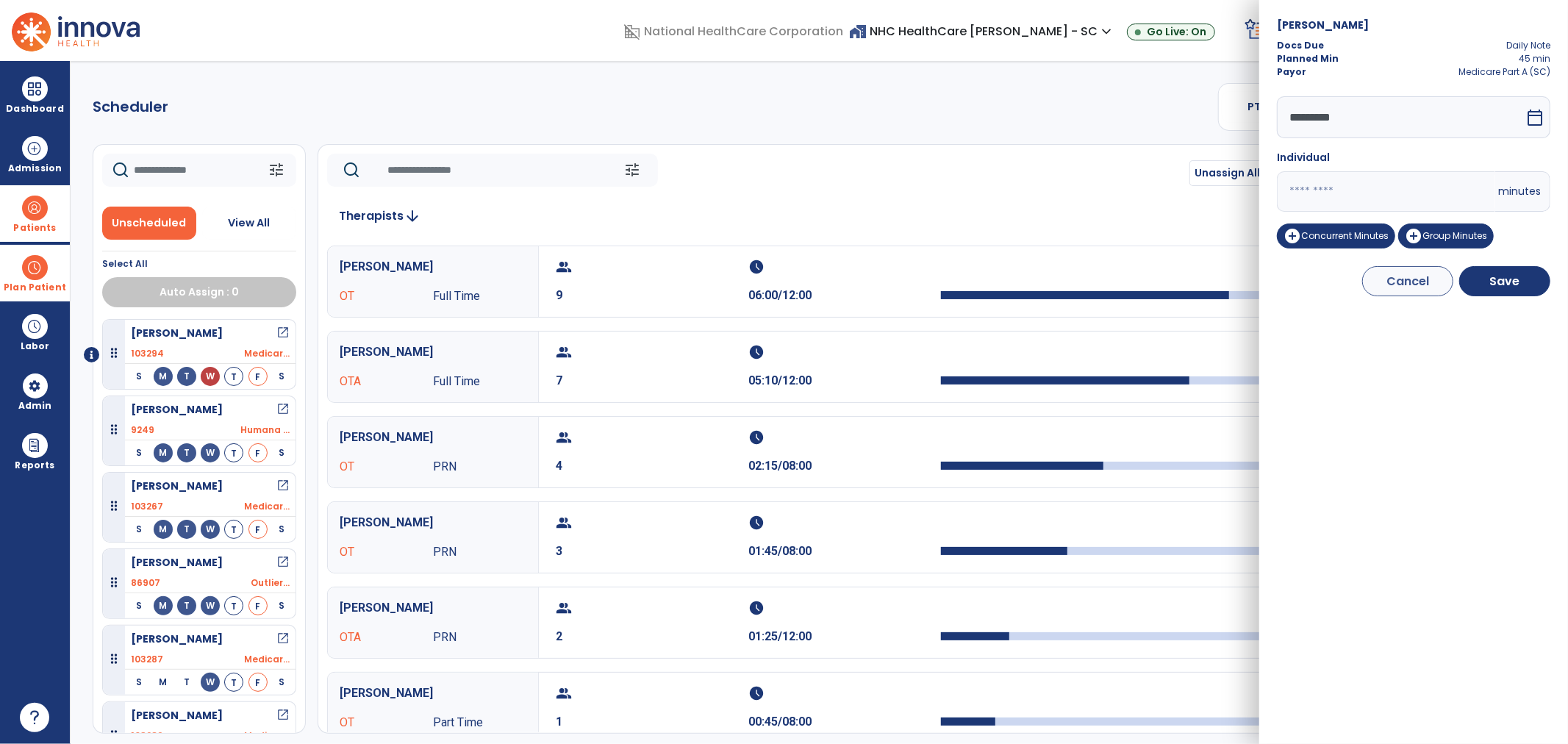 click on "domain_disabled   National HealthCare Corporation   home_work   NHC HealthCare Mauldin - SC   expand_more   NHC HealthCare Bluffton - SC   NHC HealthCare Mauldin - SC  Go Live: On schedule My Time:   Thursday, Jul 10    **** arrow_right  Start   Open your timecard  arrow_right 99+ Notifications Mark as read Census Alert - A21 Today at 8:58 AM | NHC HealthCare Mauldin - SC Census Alert - A22 Yesterday at 6:58 PM | NHC HealthCare Mauldin - SC Census Alert - A01 Yesterday at 6:28 PM | NHC HealthCare Mauldin - SC Census Alert - A03 Yesterday at 5:18 PM | NHC HealthCare Mauldin - SC Census Alert - A22 Yesterday at 5:13 PM | NHC HealthCare Bluffton - SC See all Notifications  LW   White , Lauren    expand_more   home   Home   person   Profile   help   Help   logout   Log out  Dashboard  dashboard  Therapist Dashboard  view_quilt  Operations Dashboard Admission Patients  format_list_bulleted  Patient List  space_dashboard  Patient Board  insert_chart  PDPM Board Plan Patient  event_note  Planner Scheduler" at bounding box center [784, 372] 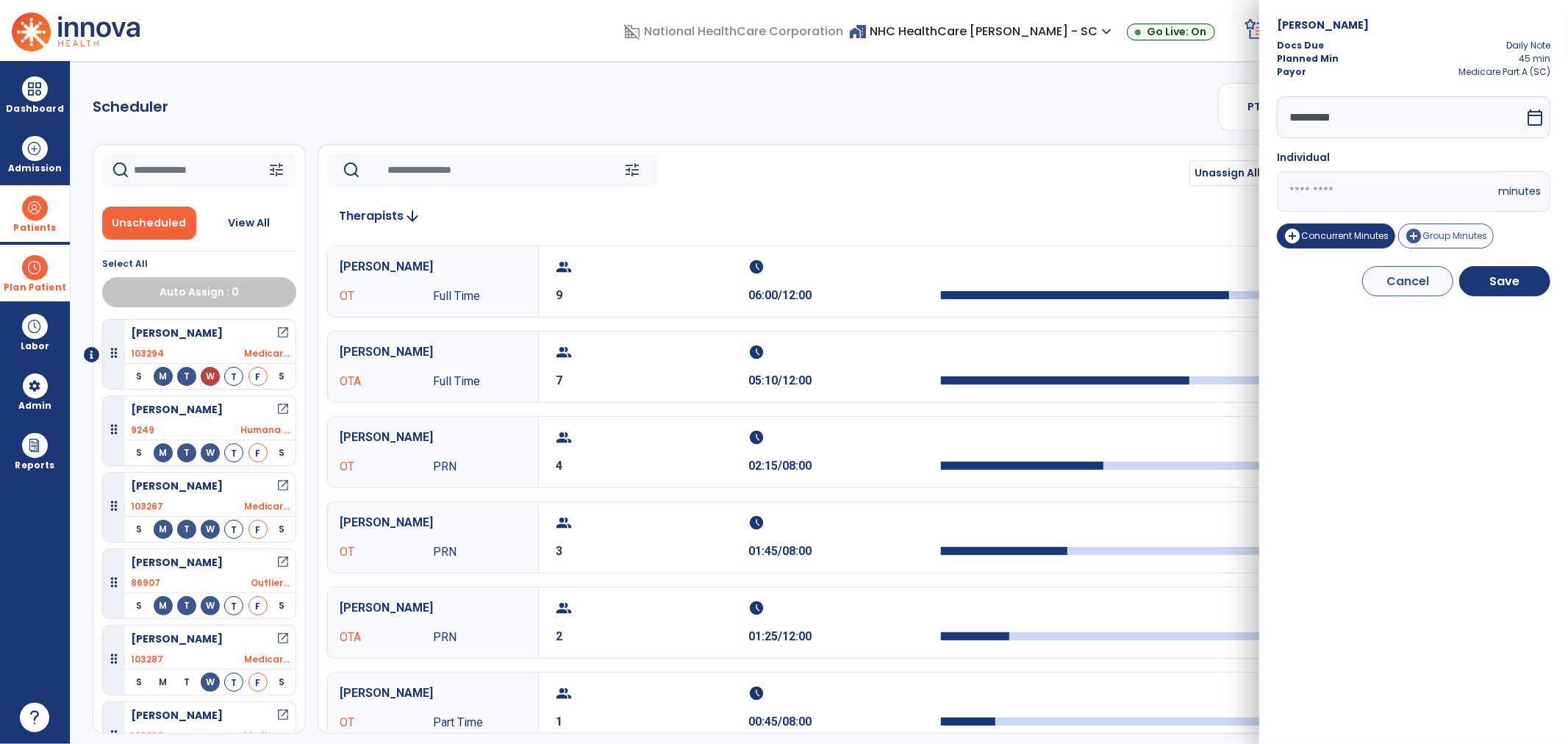 type 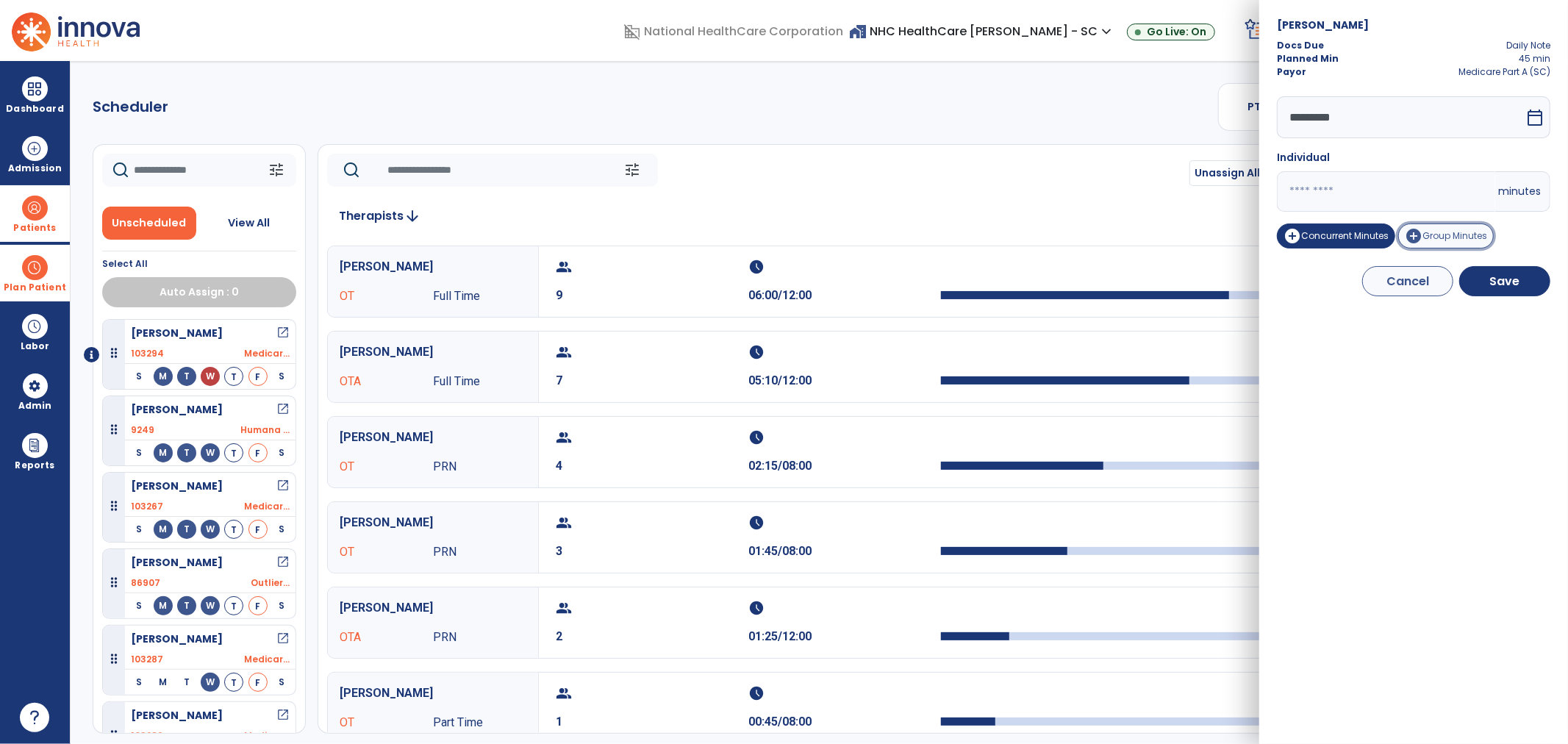 click on "Group Minutes" at bounding box center (1455, 235) 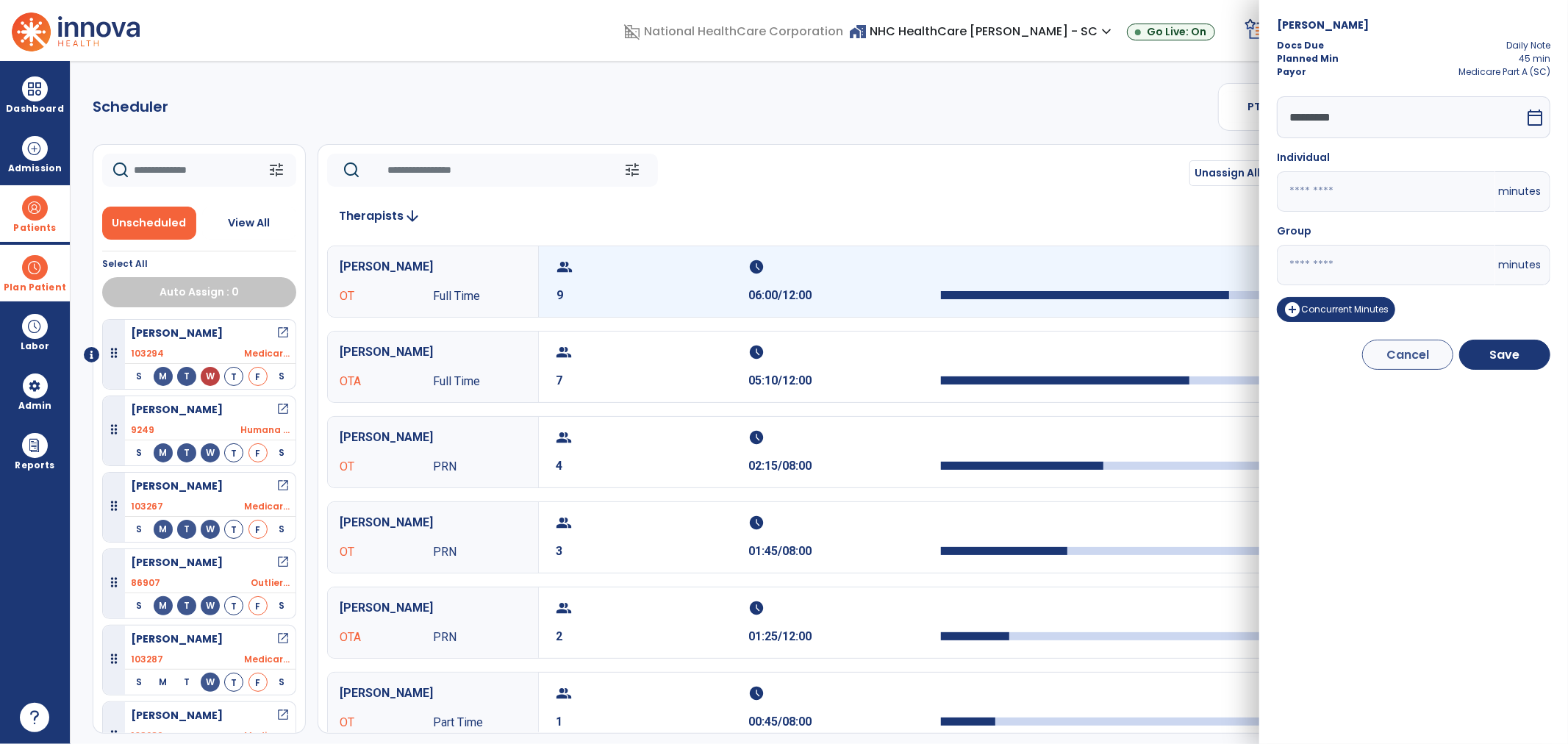 drag, startPoint x: 1281, startPoint y: 267, endPoint x: 1239, endPoint y: 263, distance: 42.19005 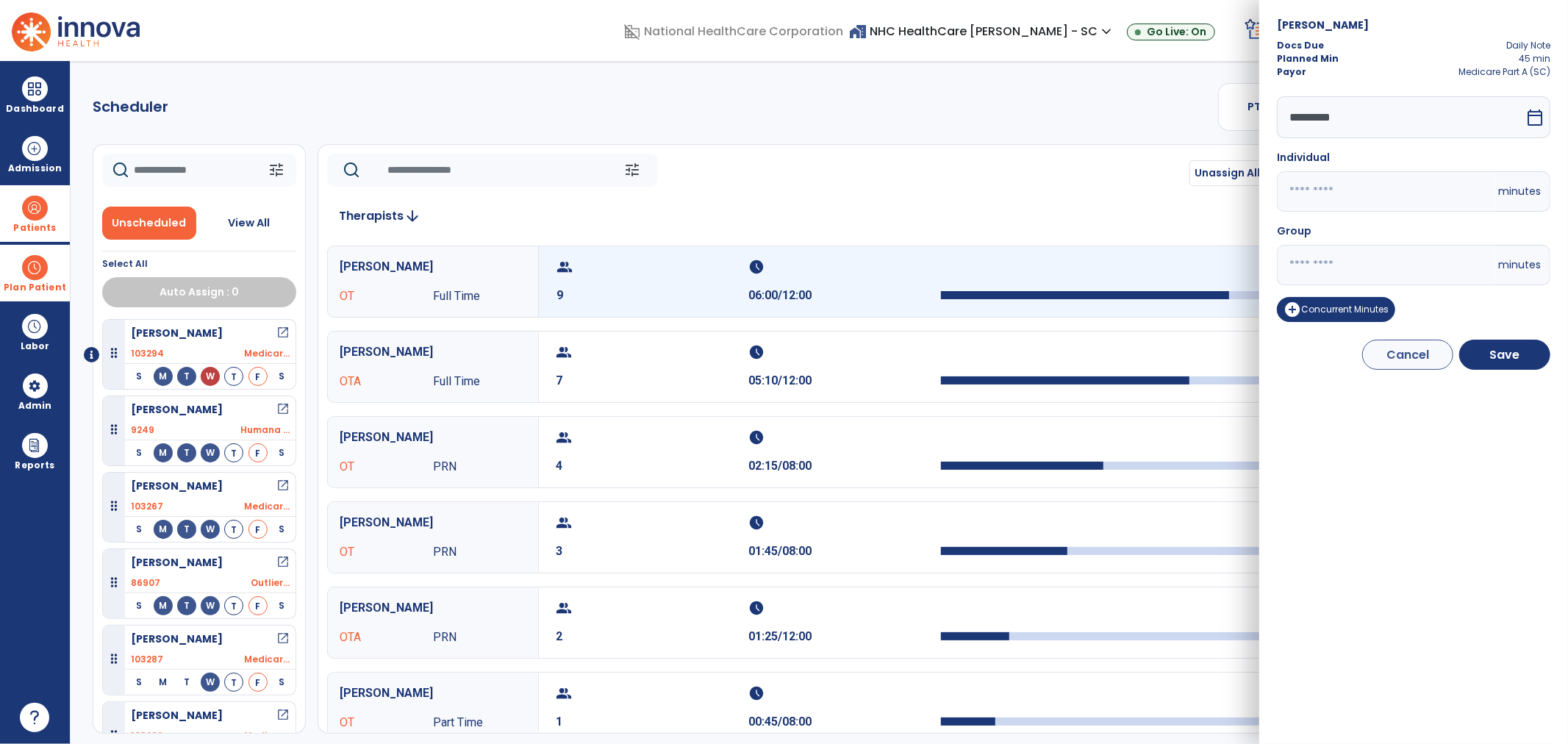 click on "domain_disabled   National HealthCare Corporation   home_work   NHC HealthCare Mauldin - SC   expand_more   NHC HealthCare Bluffton - SC   NHC HealthCare Mauldin - SC  Go Live: On schedule My Time:   Thursday, Jul 10    **** arrow_right  Start   Open your timecard  arrow_right 99+ Notifications Mark as read Census Alert - A21 Today at 8:58 AM | NHC HealthCare Mauldin - SC Census Alert - A22 Yesterday at 6:58 PM | NHC HealthCare Mauldin - SC Census Alert - A01 Yesterday at 6:28 PM | NHC HealthCare Mauldin - SC Census Alert - A03 Yesterday at 5:18 PM | NHC HealthCare Mauldin - SC Census Alert - A22 Yesterday at 5:13 PM | NHC HealthCare Bluffton - SC See all Notifications  LW   White , Lauren    expand_more   home   Home   person   Profile   help   Help   logout   Log out  Dashboard  dashboard  Therapist Dashboard  view_quilt  Operations Dashboard Admission Patients  format_list_bulleted  Patient List  space_dashboard  Patient Board  insert_chart  PDPM Board Plan Patient  event_note  Planner Scheduler" at bounding box center [784, 372] 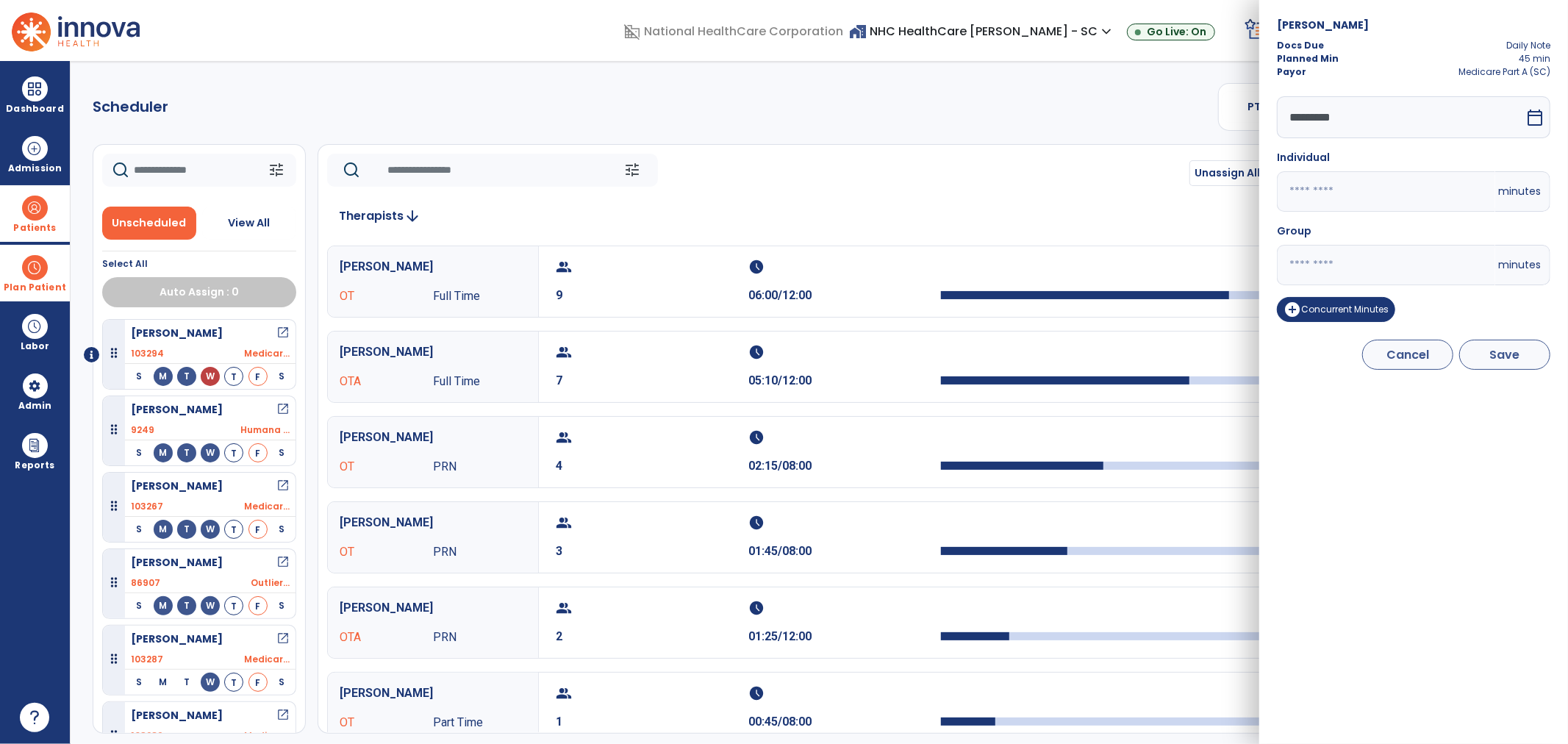 type on "**" 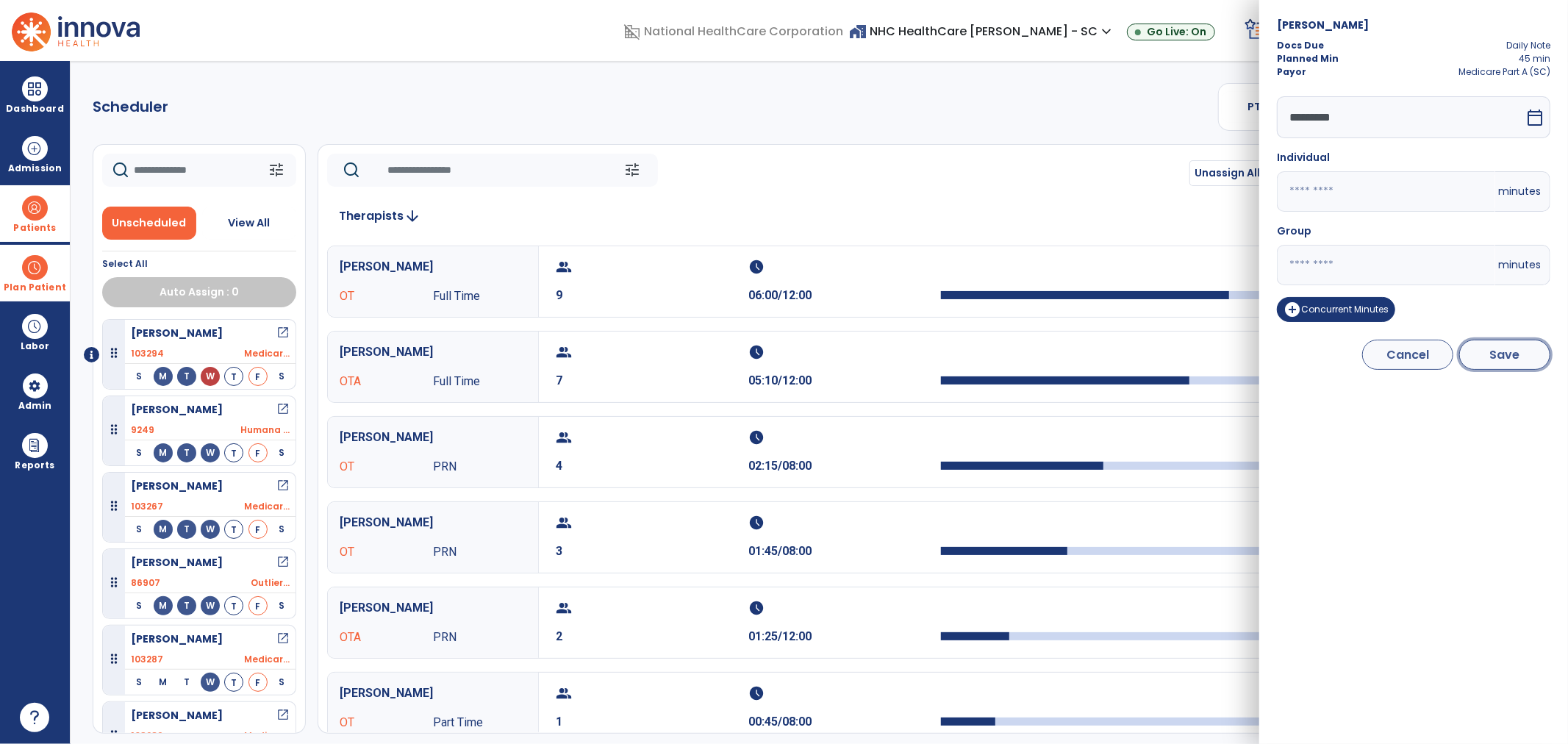 click on "Save" at bounding box center [1505, 354] 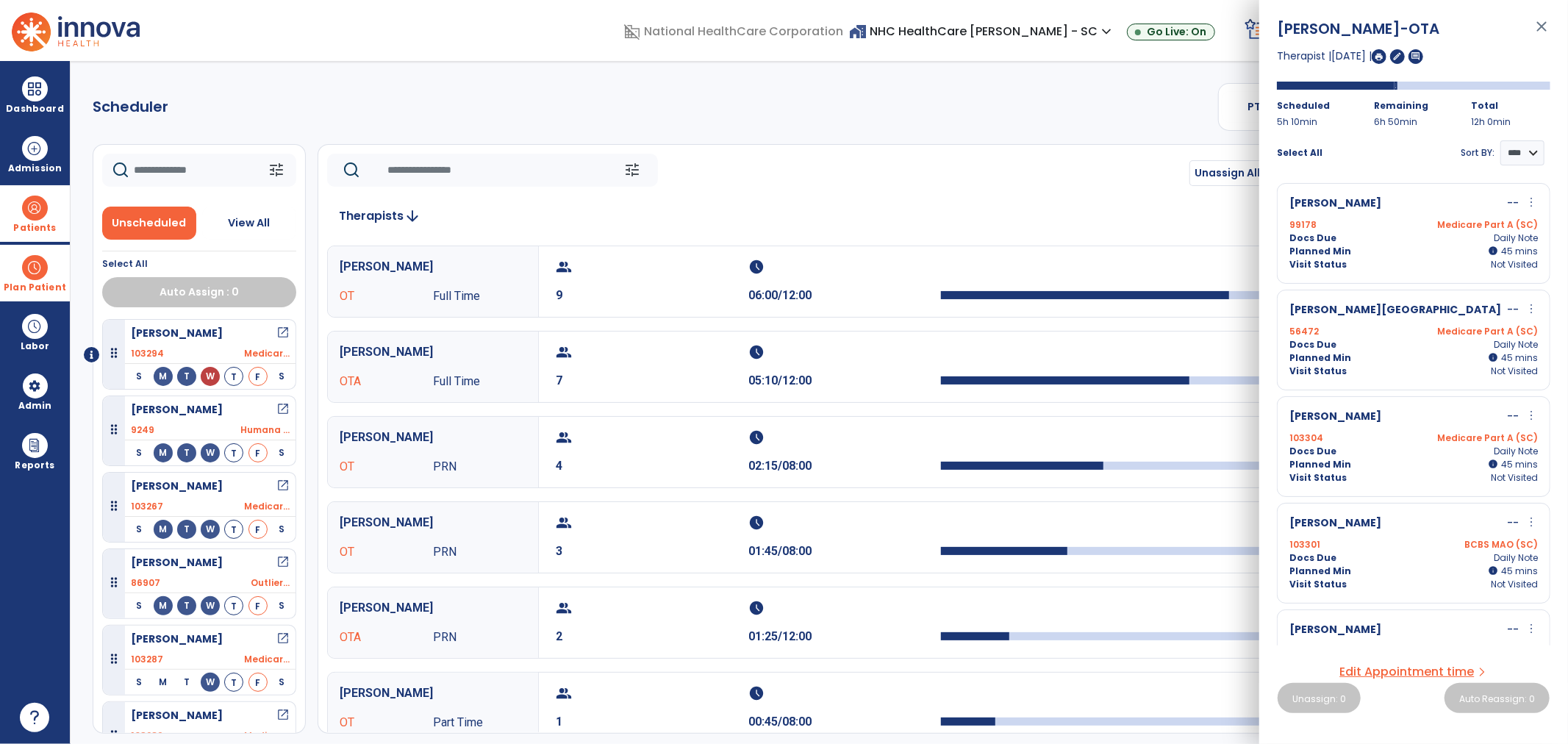 click on "more_vert" at bounding box center (1531, 522) 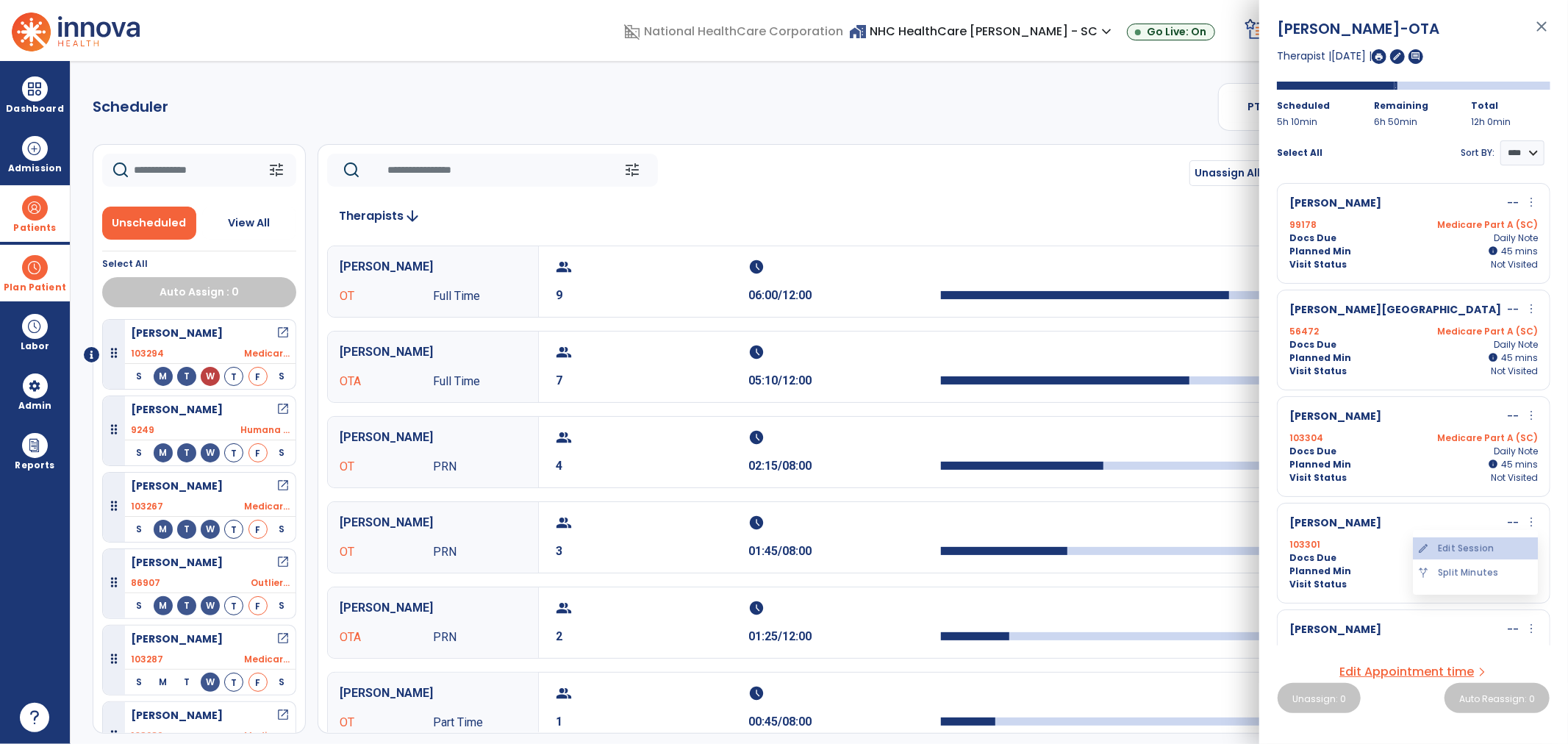 click on "edit   Edit Session" at bounding box center (1475, 548) 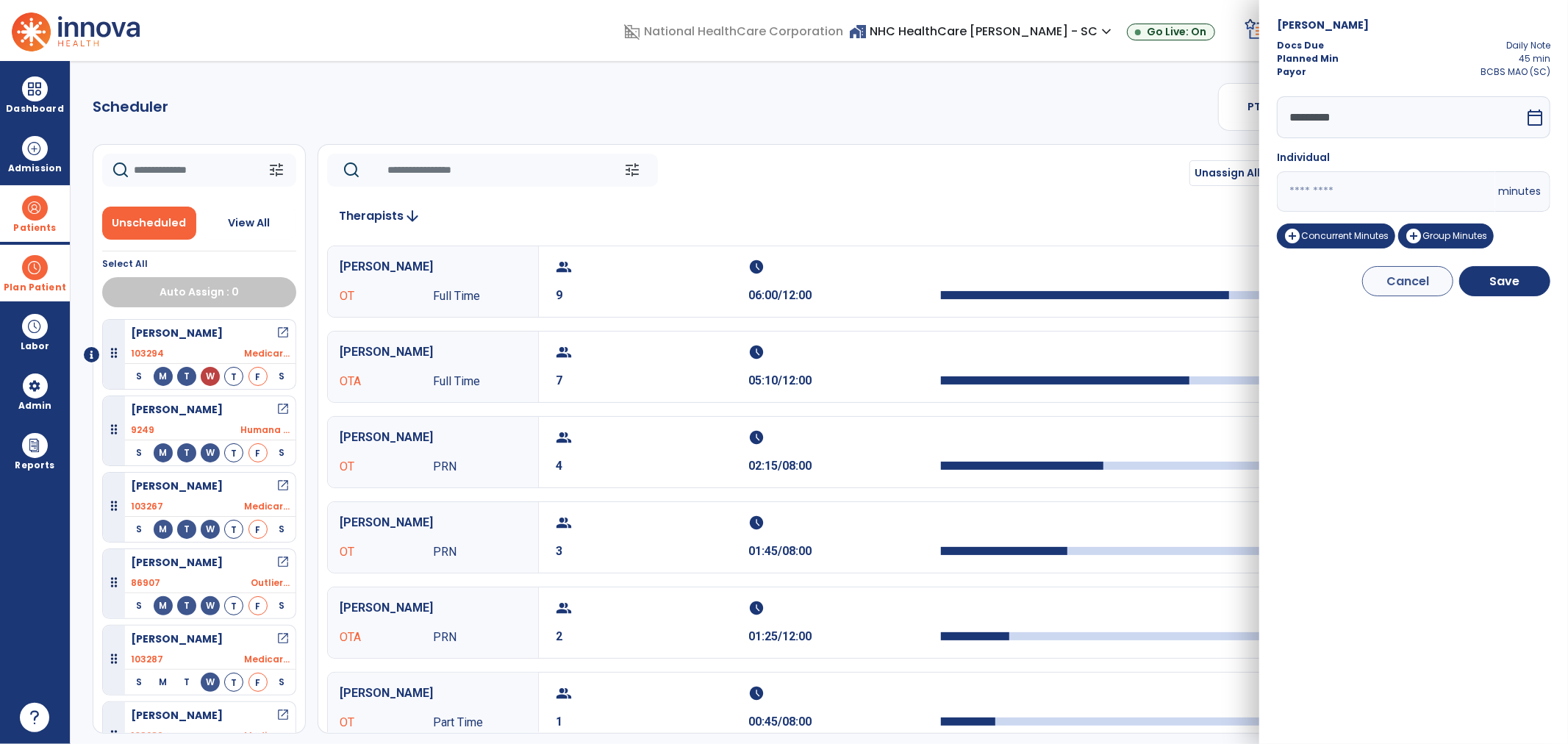 drag, startPoint x: 1309, startPoint y: 194, endPoint x: 1272, endPoint y: 195, distance: 37.01 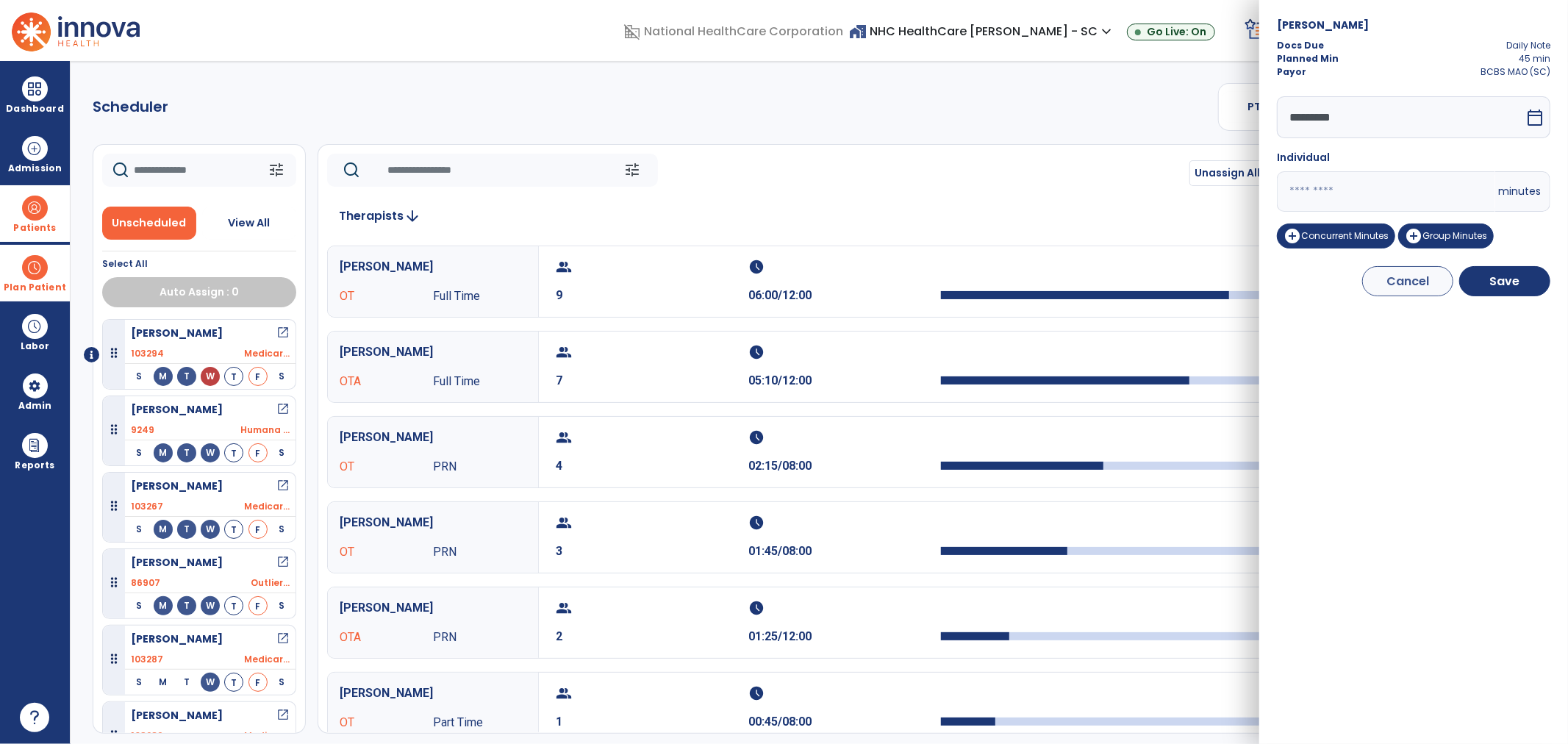 click on "Carney, Esther   Docs Due Daily Note   Planned Min  45 min   Payor  BCBS MAO (SC)  *********  calendar_today  Individual  ** minutes  add_circle   Concurrent Minutes  add_circle   Group Minutes  Cancel   Save" at bounding box center [1414, 372] 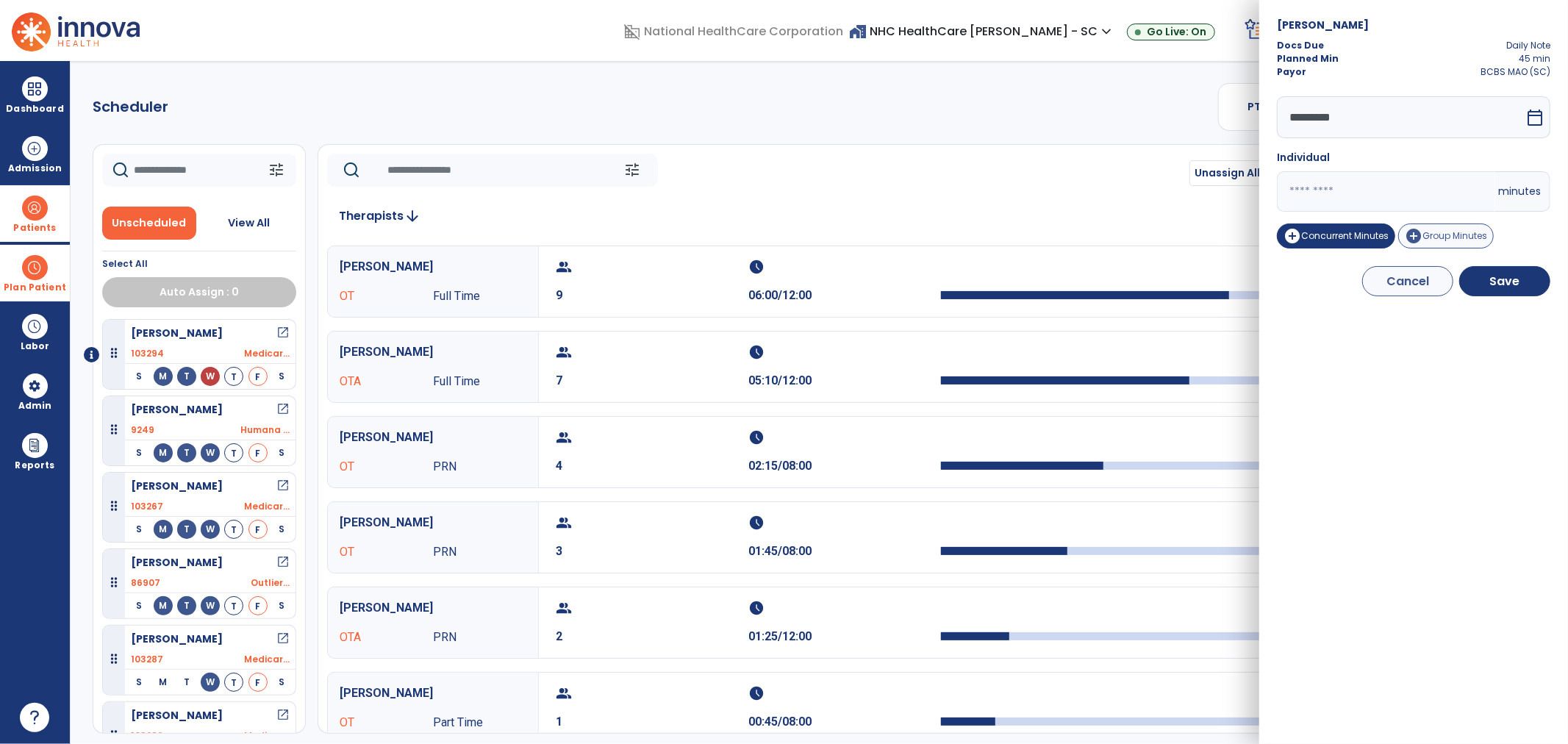 type 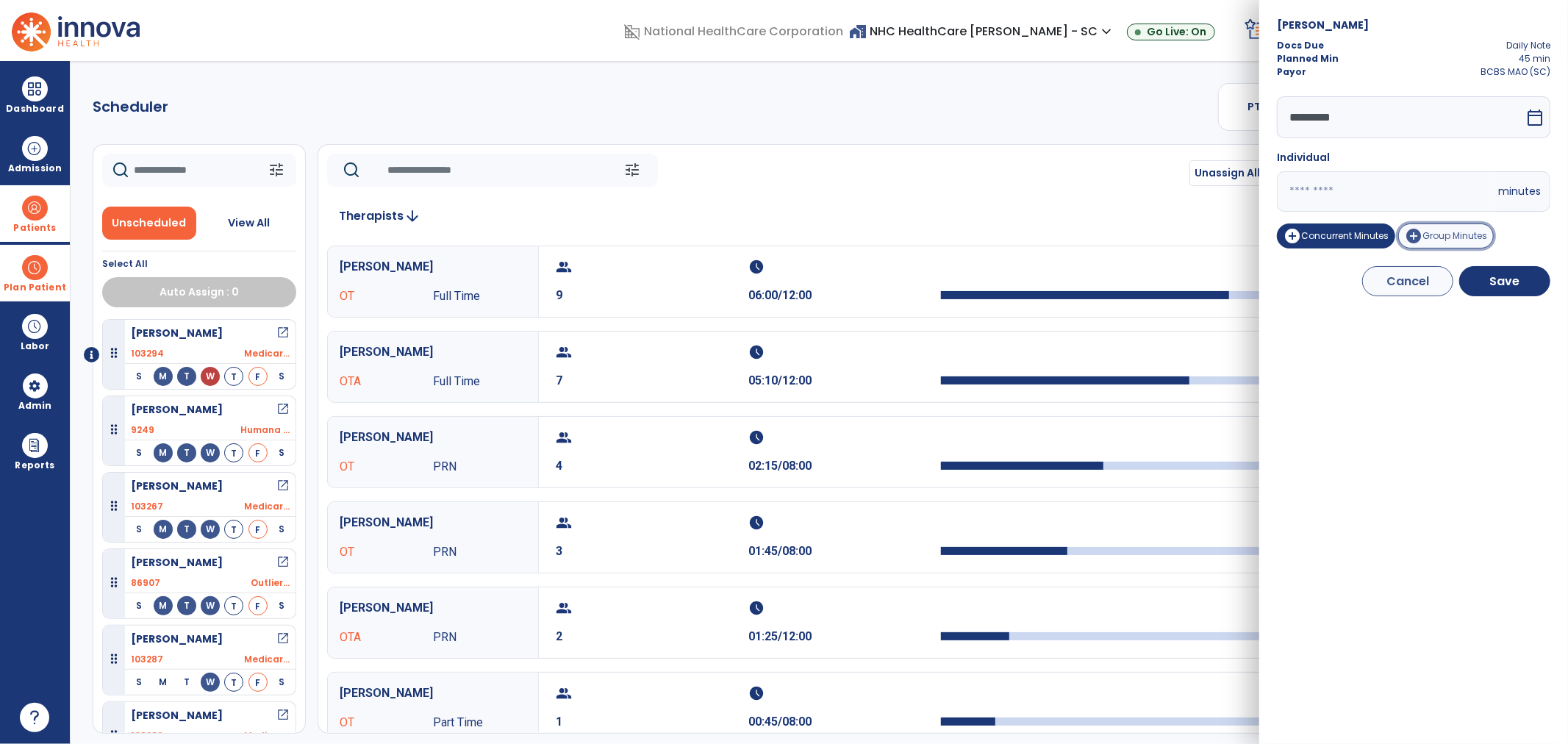 click on "Group Minutes" at bounding box center (1455, 235) 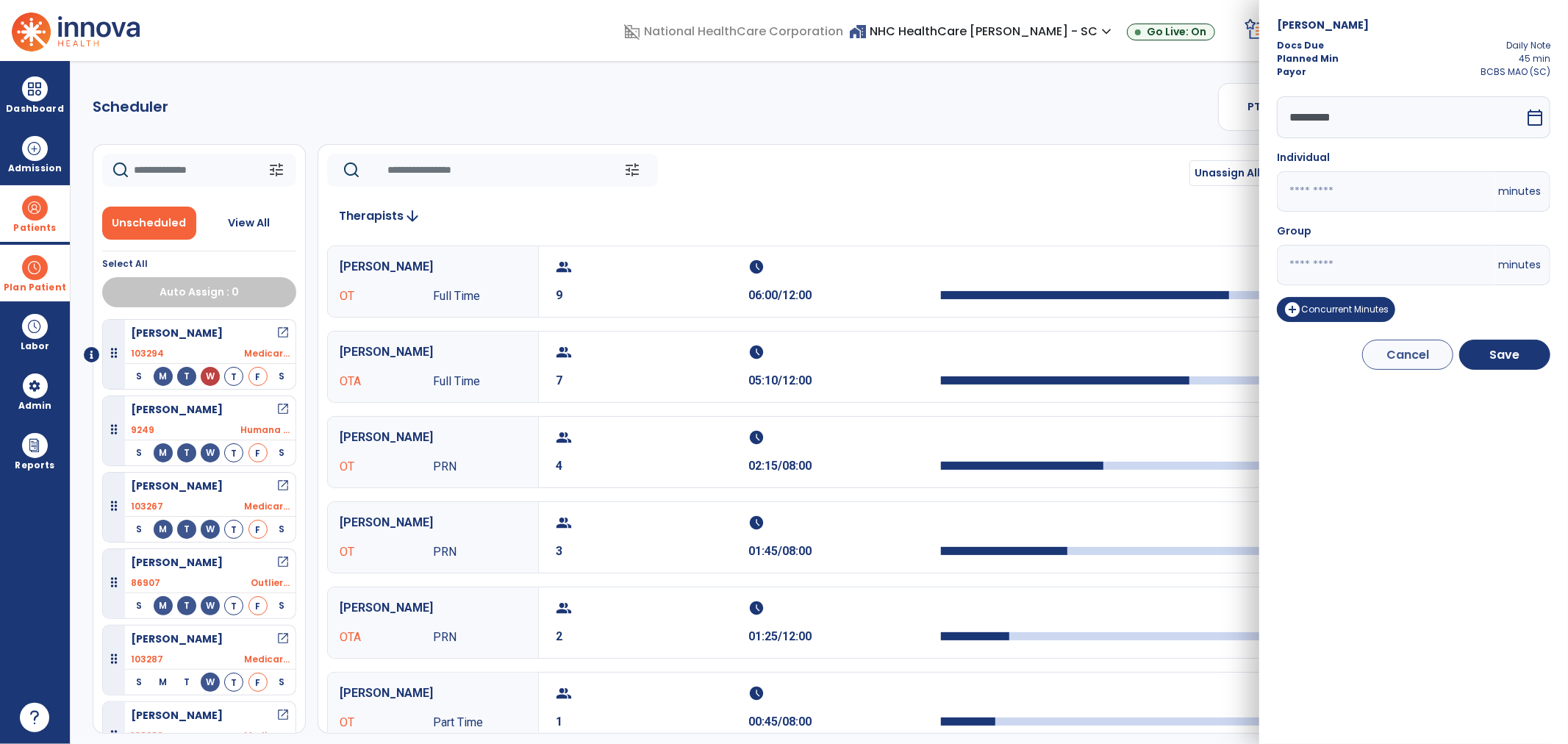 drag, startPoint x: 1310, startPoint y: 265, endPoint x: 1266, endPoint y: 262, distance: 44.102154 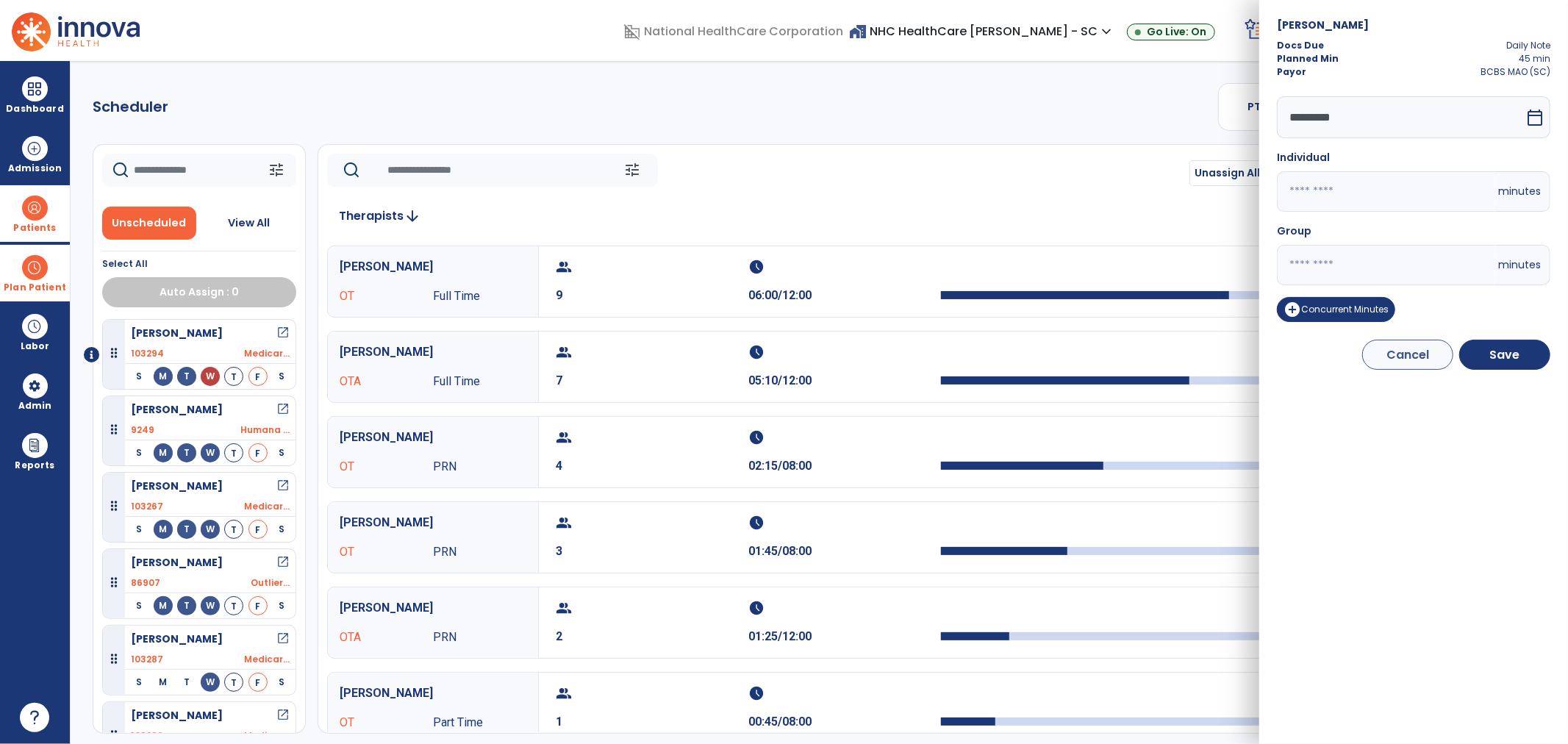 click on "*" at bounding box center [1386, 265] 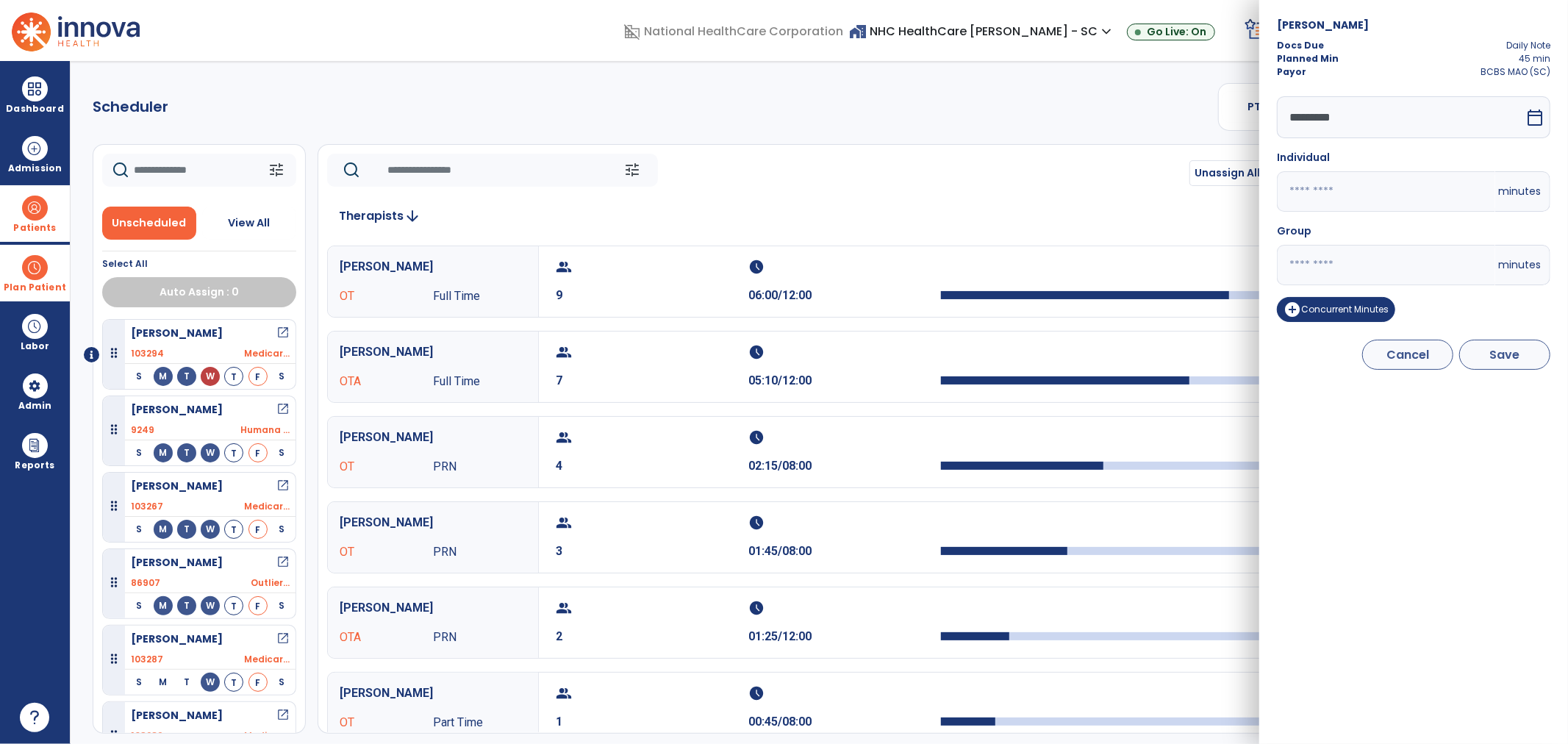 type on "**" 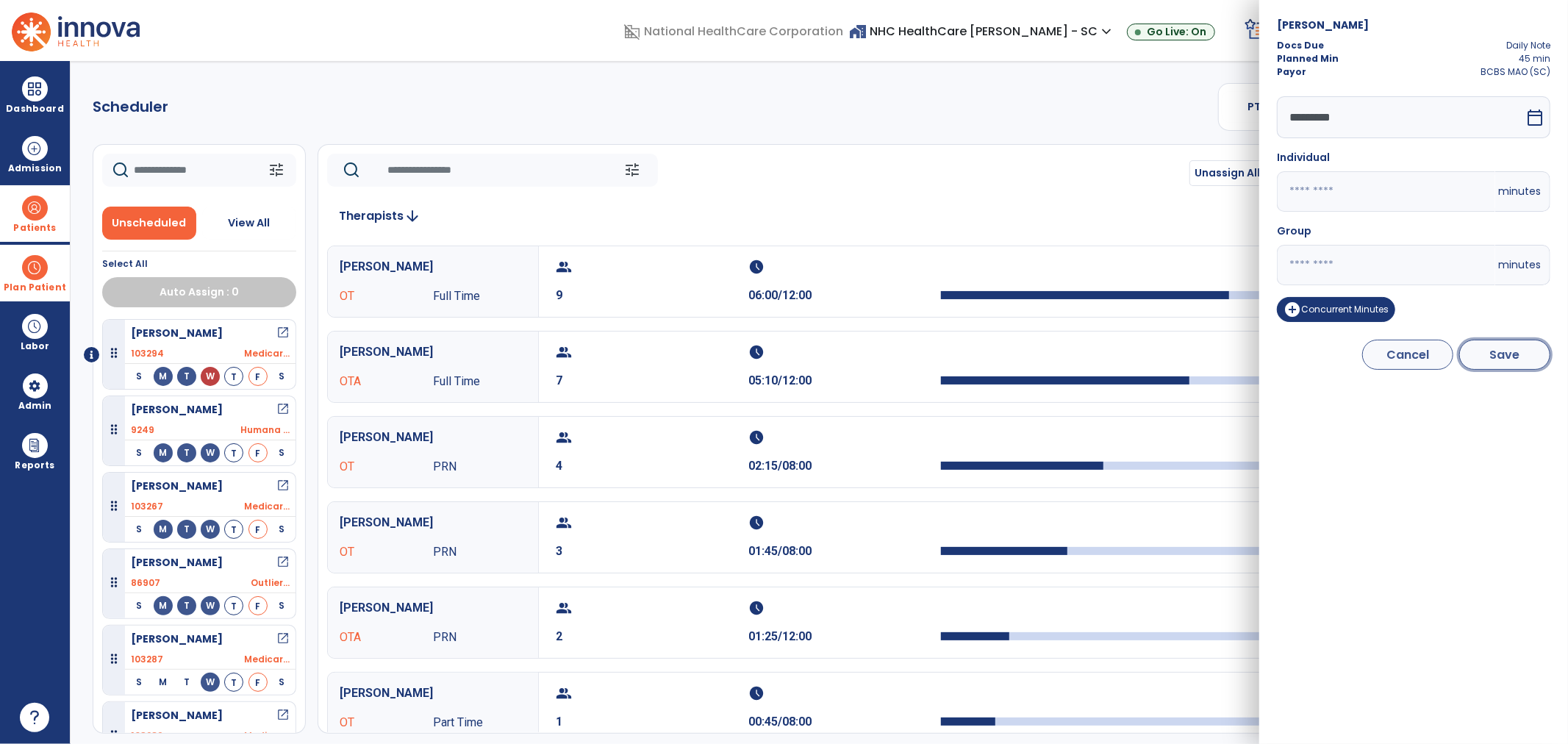 click on "Save" at bounding box center [1505, 354] 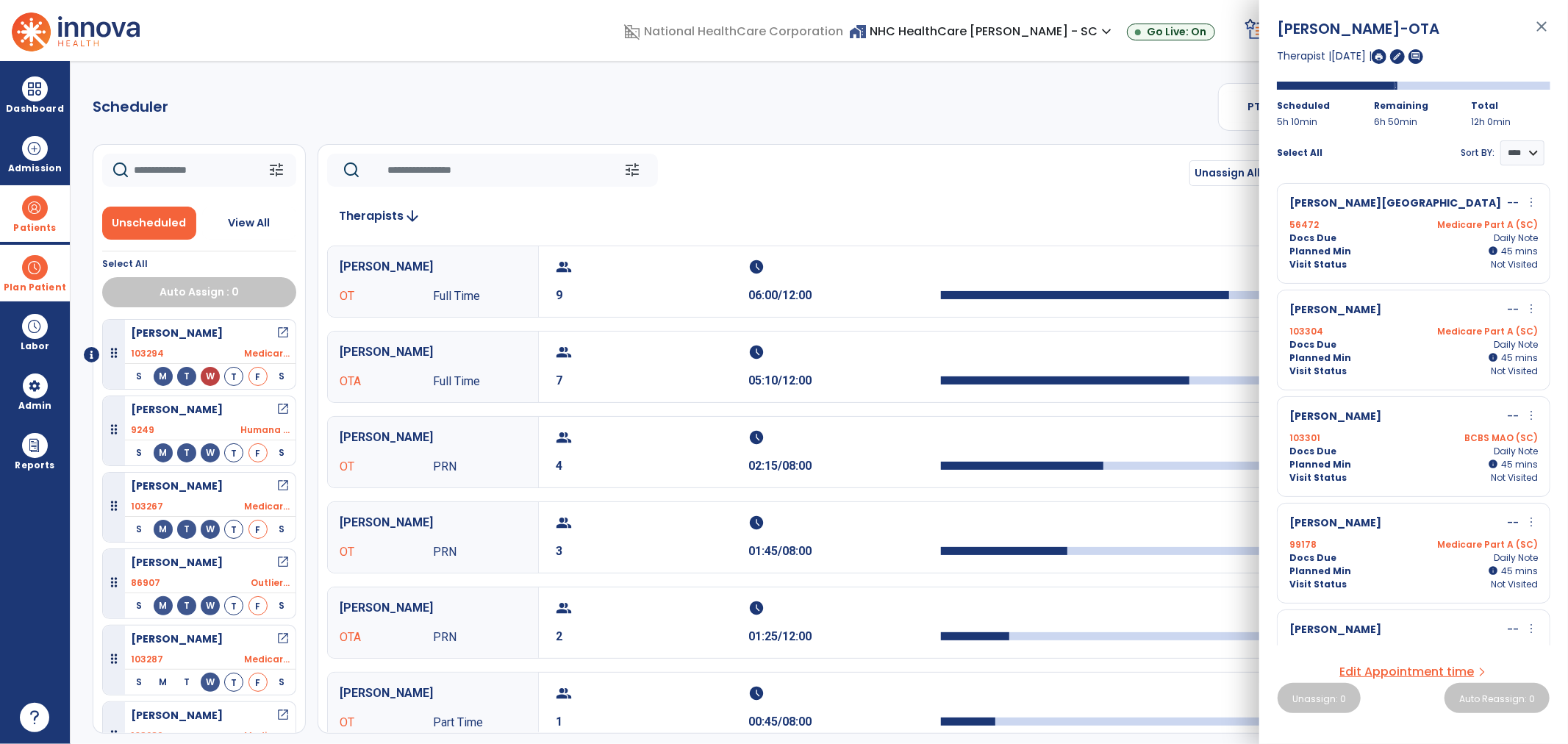 click on "more_vert" at bounding box center [1531, 202] 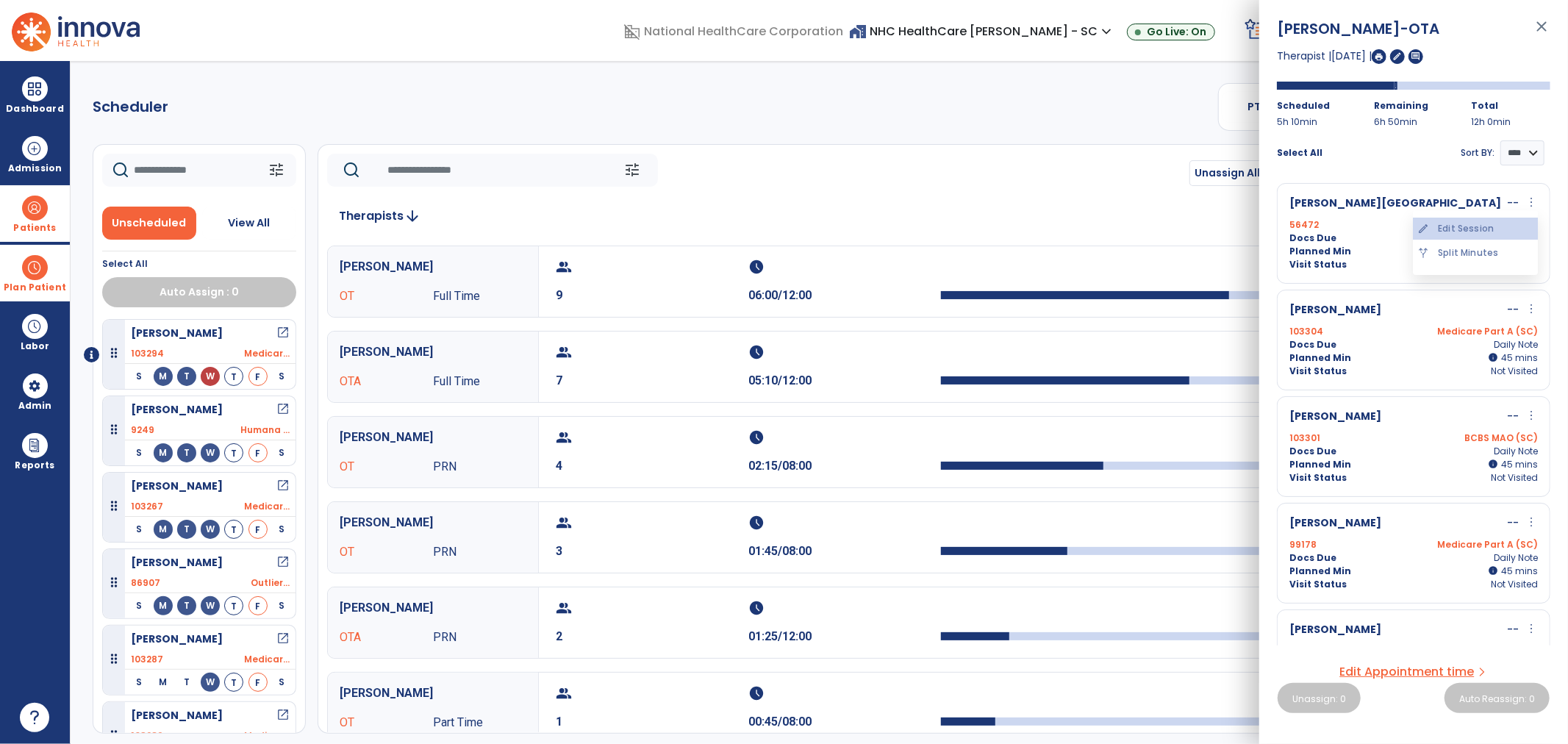 click on "edit   Edit Session" at bounding box center (1475, 229) 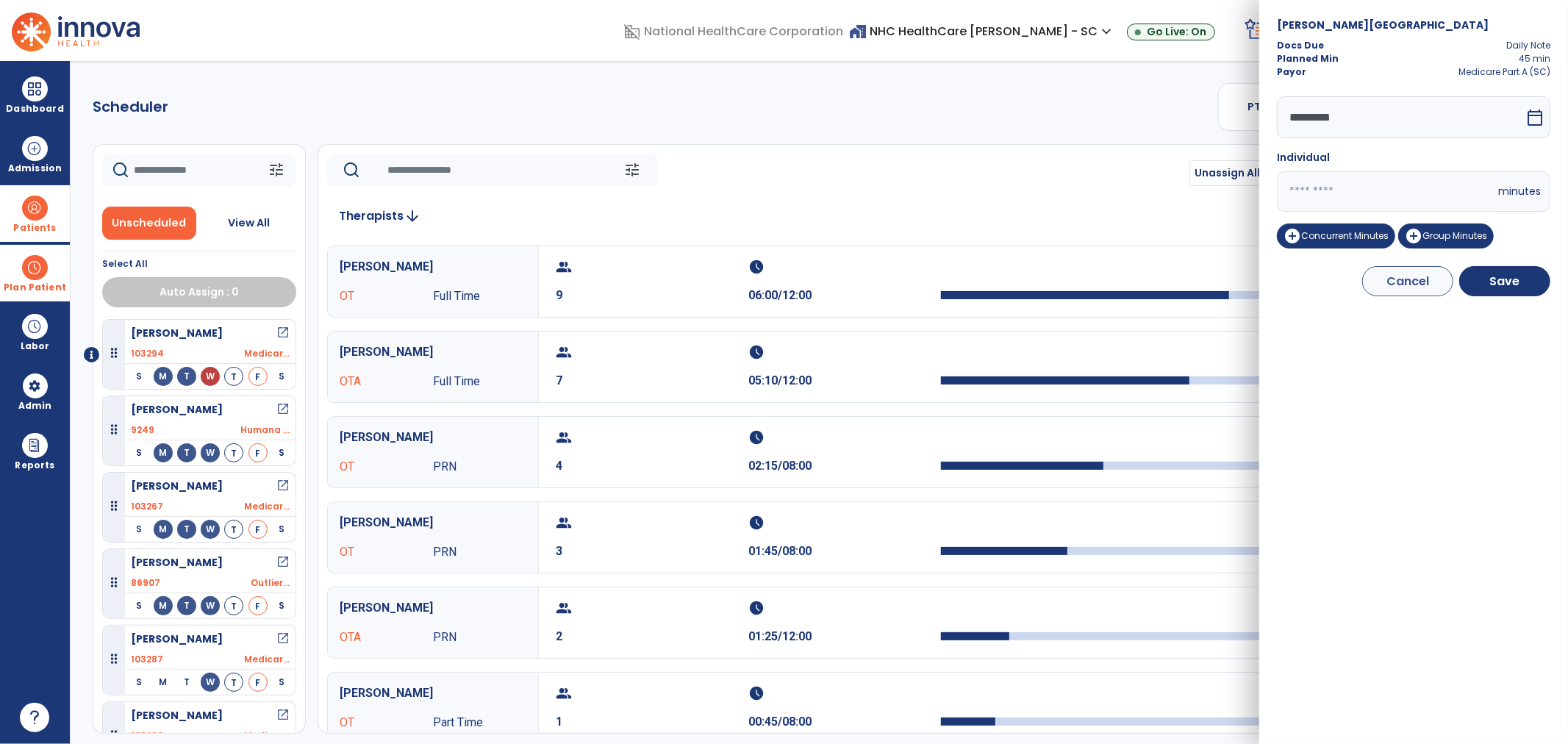 click on "domain_disabled   National HealthCare Corporation   home_work   NHC HealthCare Mauldin - SC   expand_more   NHC HealthCare Bluffton - SC   NHC HealthCare Mauldin - SC  Go Live: On schedule My Time:   Thursday, Jul 10    **** arrow_right  Start   Open your timecard  arrow_right 99+ Notifications Mark as read Census Alert - A21 Today at 8:58 AM | NHC HealthCare Mauldin - SC Census Alert - A22 Yesterday at 6:58 PM | NHC HealthCare Mauldin - SC Census Alert - A01 Yesterday at 6:28 PM | NHC HealthCare Mauldin - SC Census Alert - A03 Yesterday at 5:18 PM | NHC HealthCare Mauldin - SC Census Alert - A22 Yesterday at 5:13 PM | NHC HealthCare Bluffton - SC See all Notifications  LW   White , Lauren    expand_more   home   Home   person   Profile   help   Help   logout   Log out  Dashboard  dashboard  Therapist Dashboard  view_quilt  Operations Dashboard Admission Patients  format_list_bulleted  Patient List  space_dashboard  Patient Board  insert_chart  PDPM Board Plan Patient  event_note  Planner Scheduler" at bounding box center [784, 372] 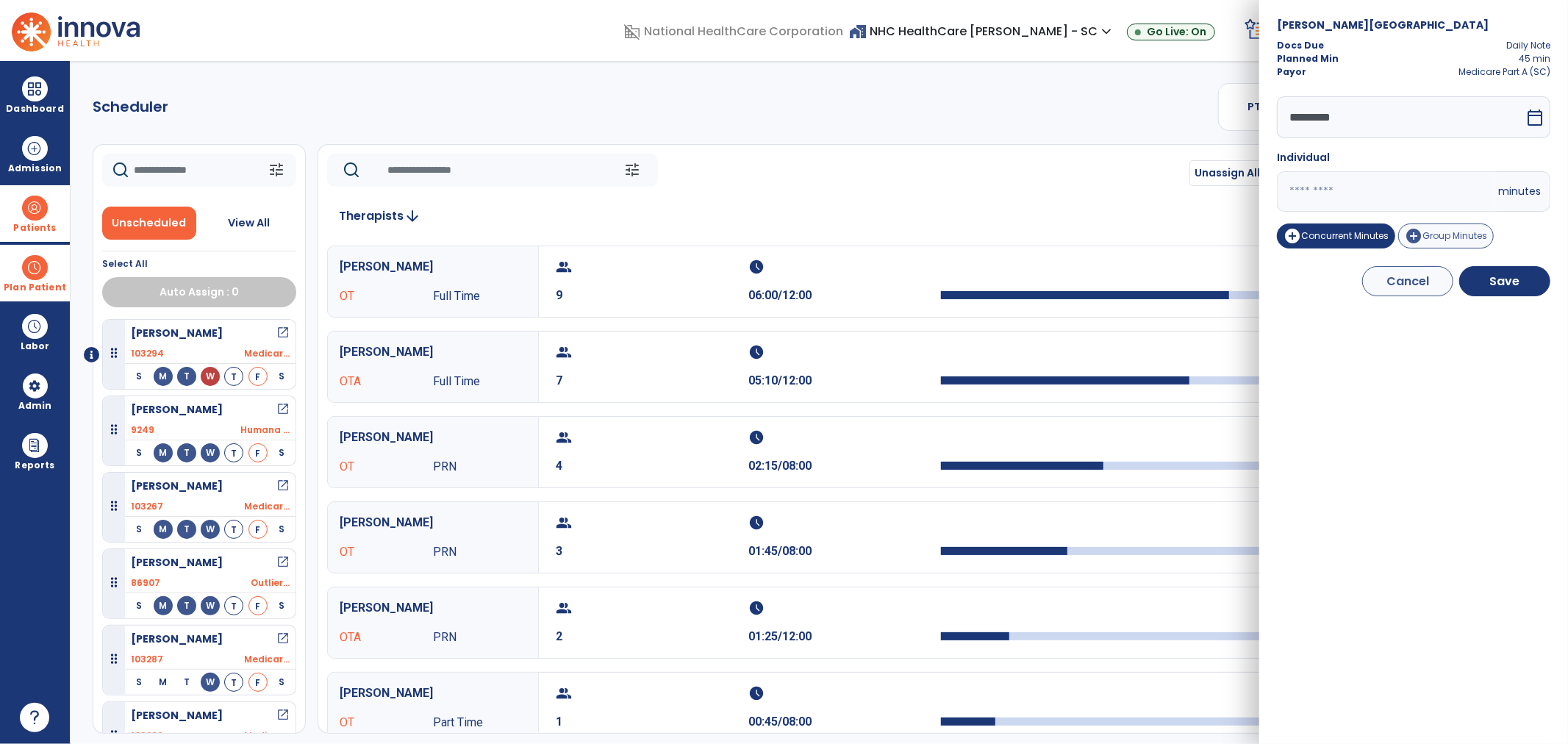 type 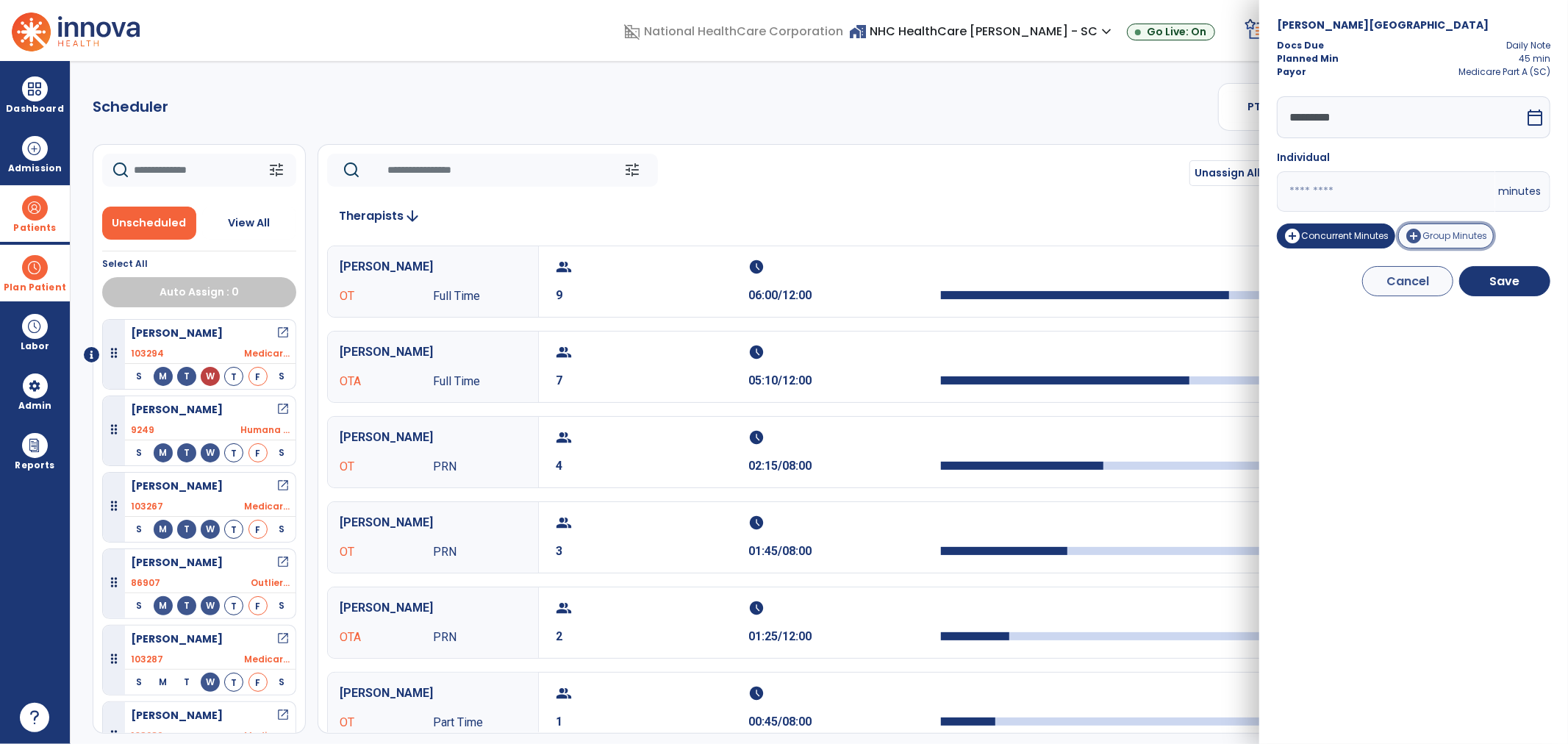 click on "add_circle   Group Minutes" at bounding box center (1446, 236) 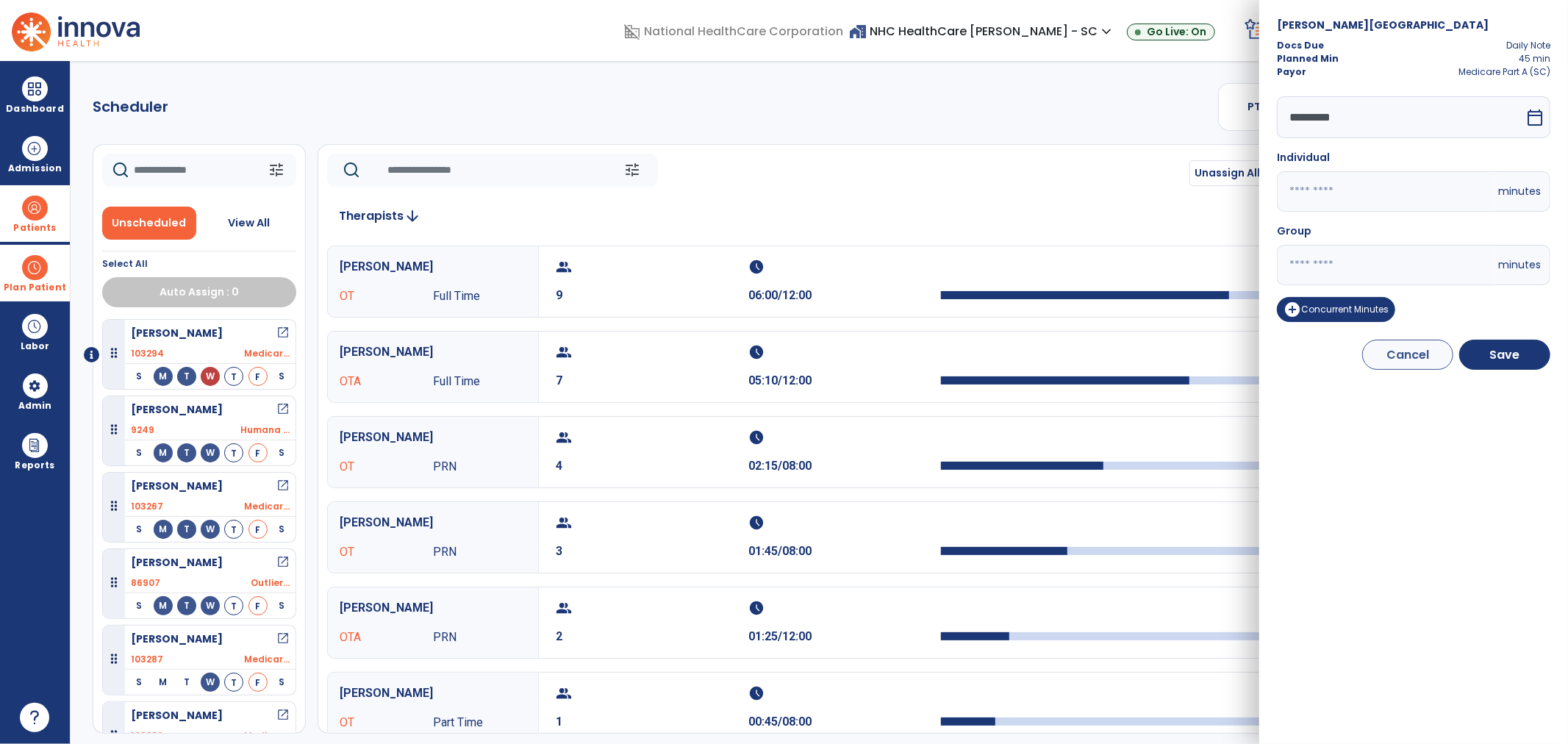 drag, startPoint x: 1334, startPoint y: 251, endPoint x: 1272, endPoint y: 253, distance: 62.03225 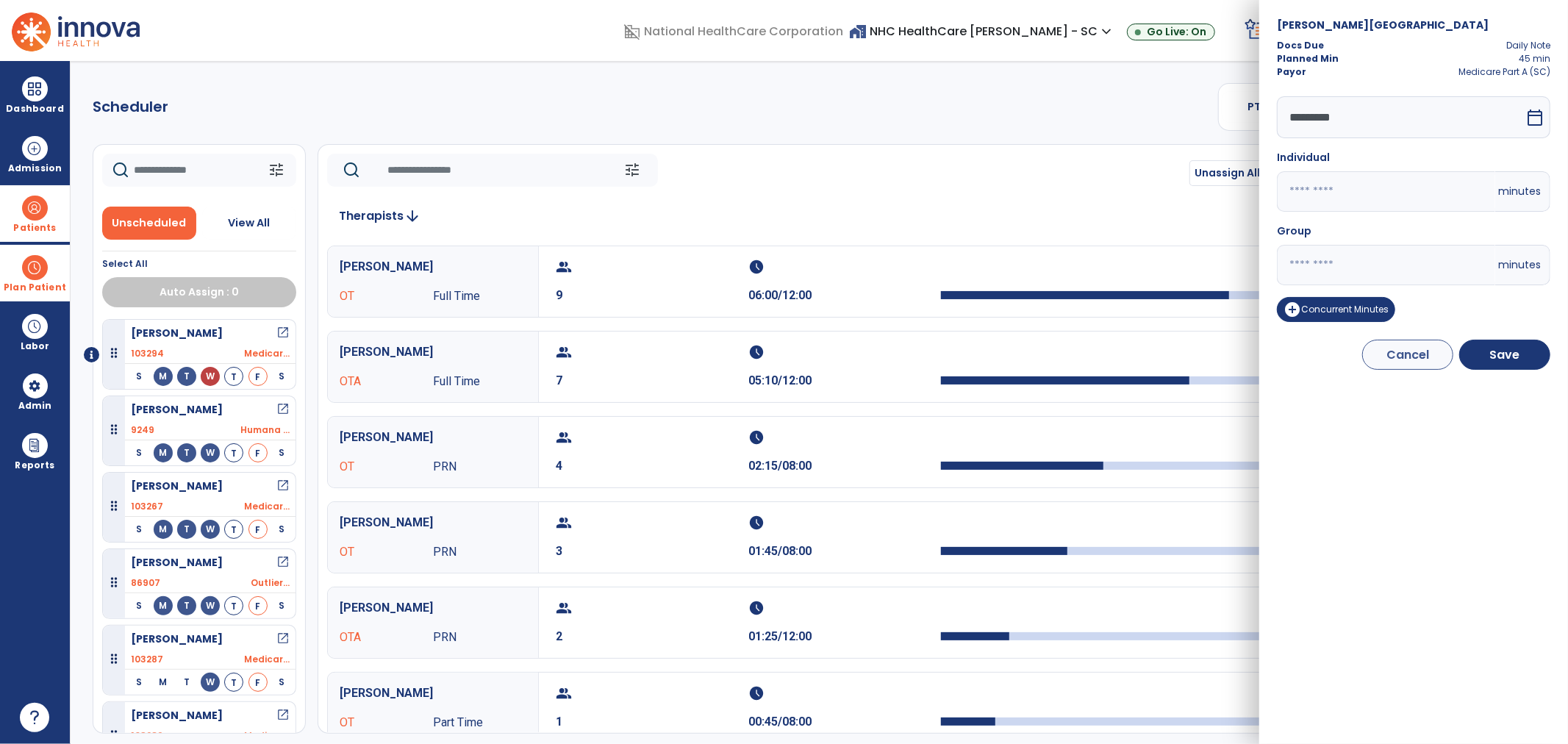 click on "Newton, Charlotte   Docs Due Daily Note   Planned Min  45 min   Payor  Medicare Part A (SC)  *********  calendar_today  Individual  minutes Group  * minutes  add_circle   Concurrent Minutes  Cancel   Save" at bounding box center [1414, 372] 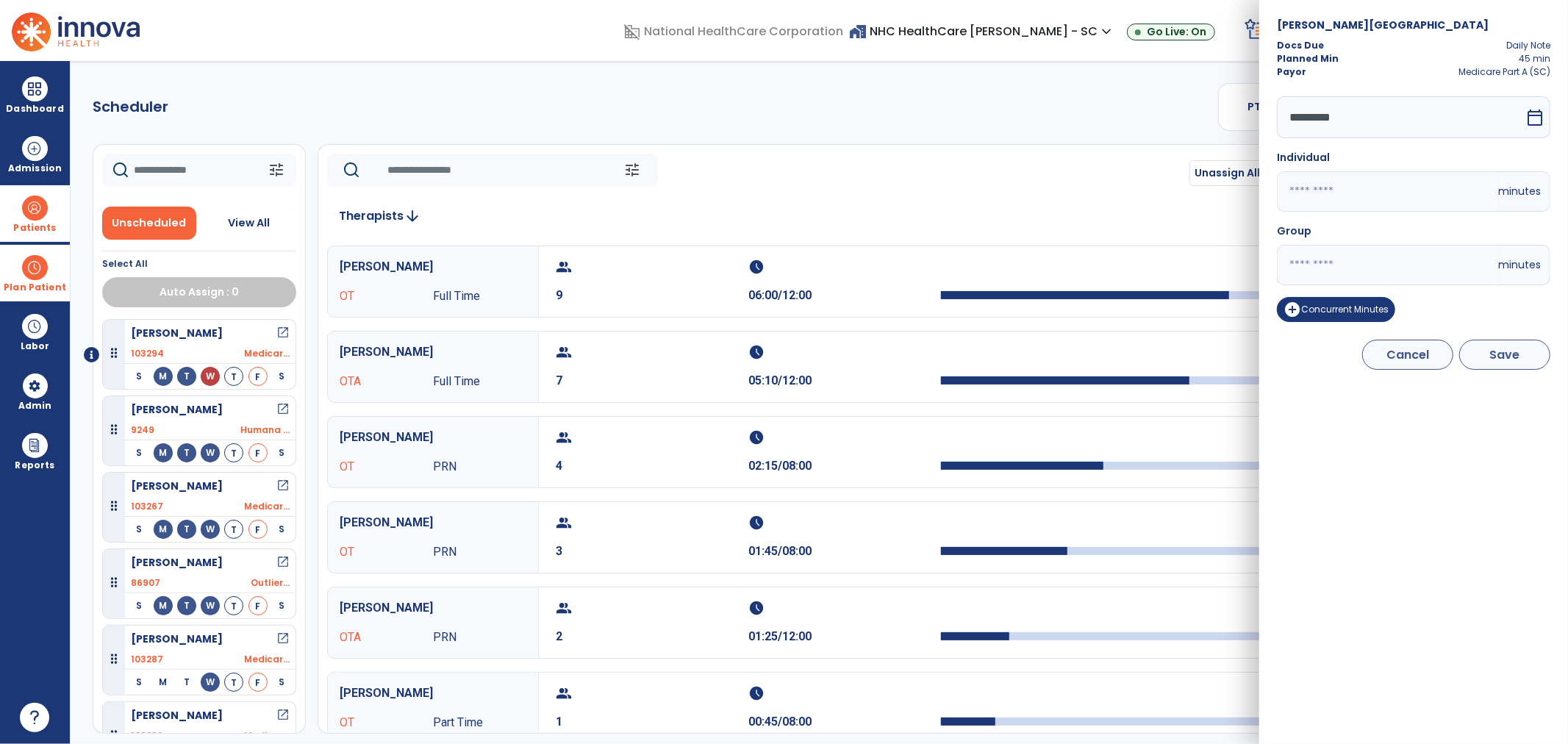 type on "**" 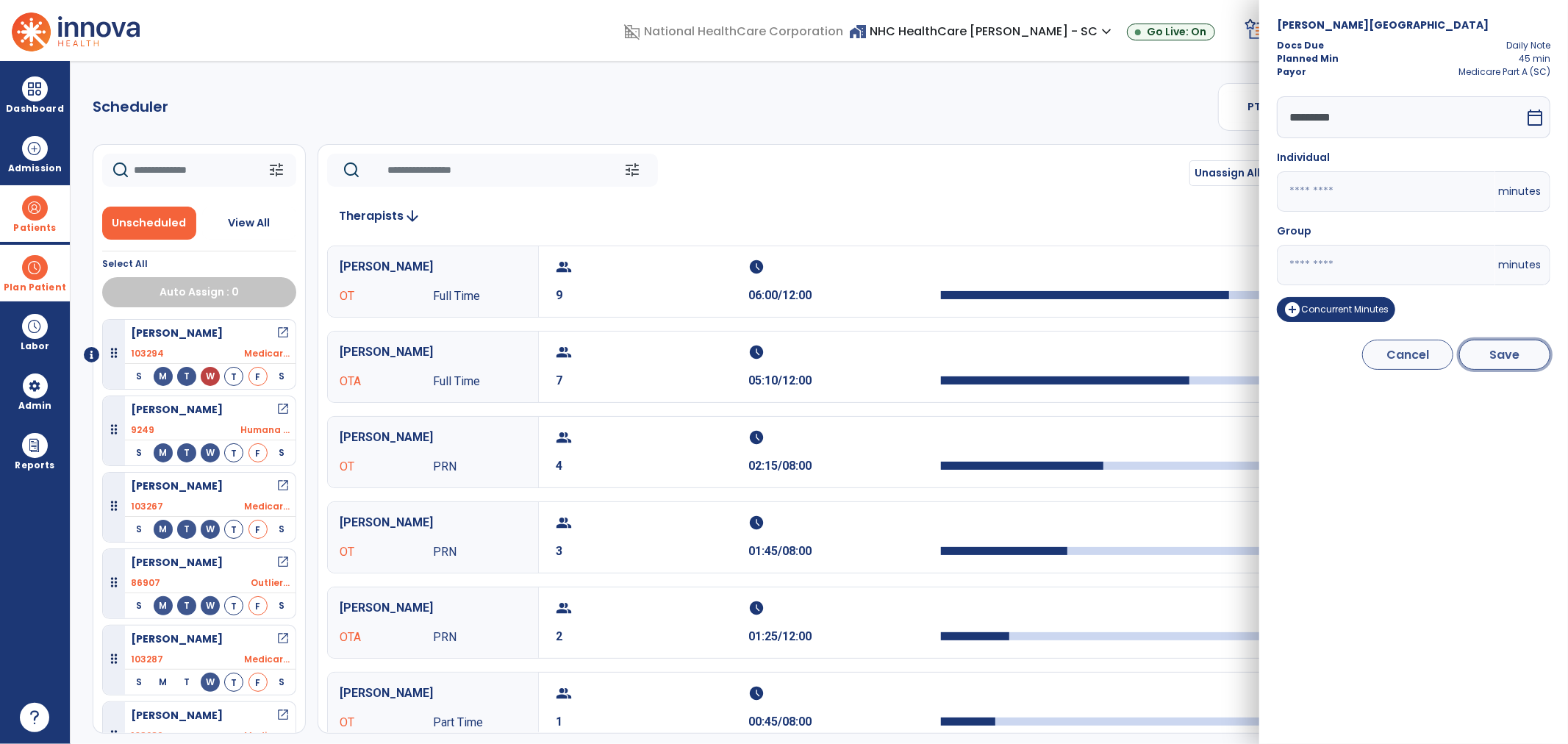 click on "Save" at bounding box center (1505, 354) 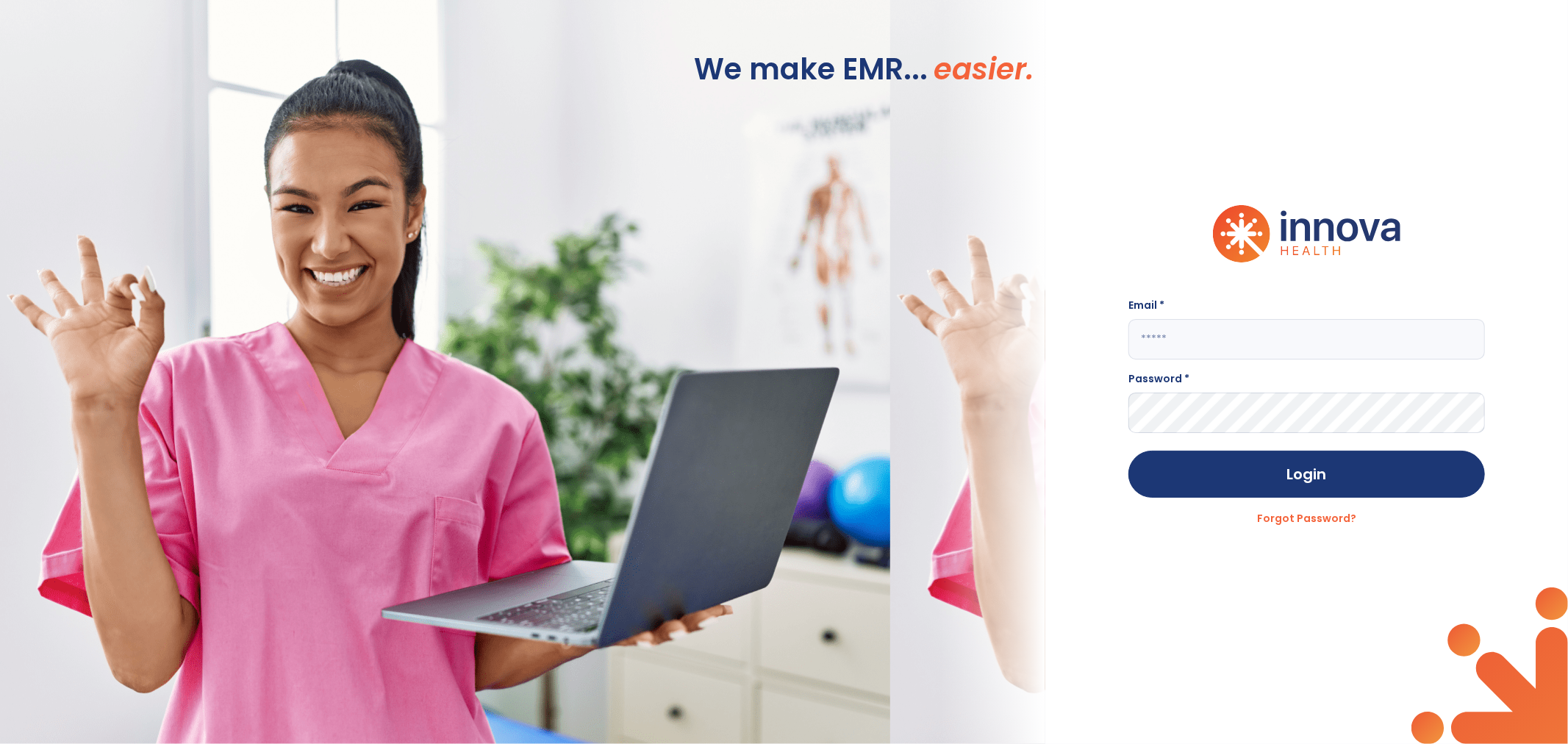 type on "**********" 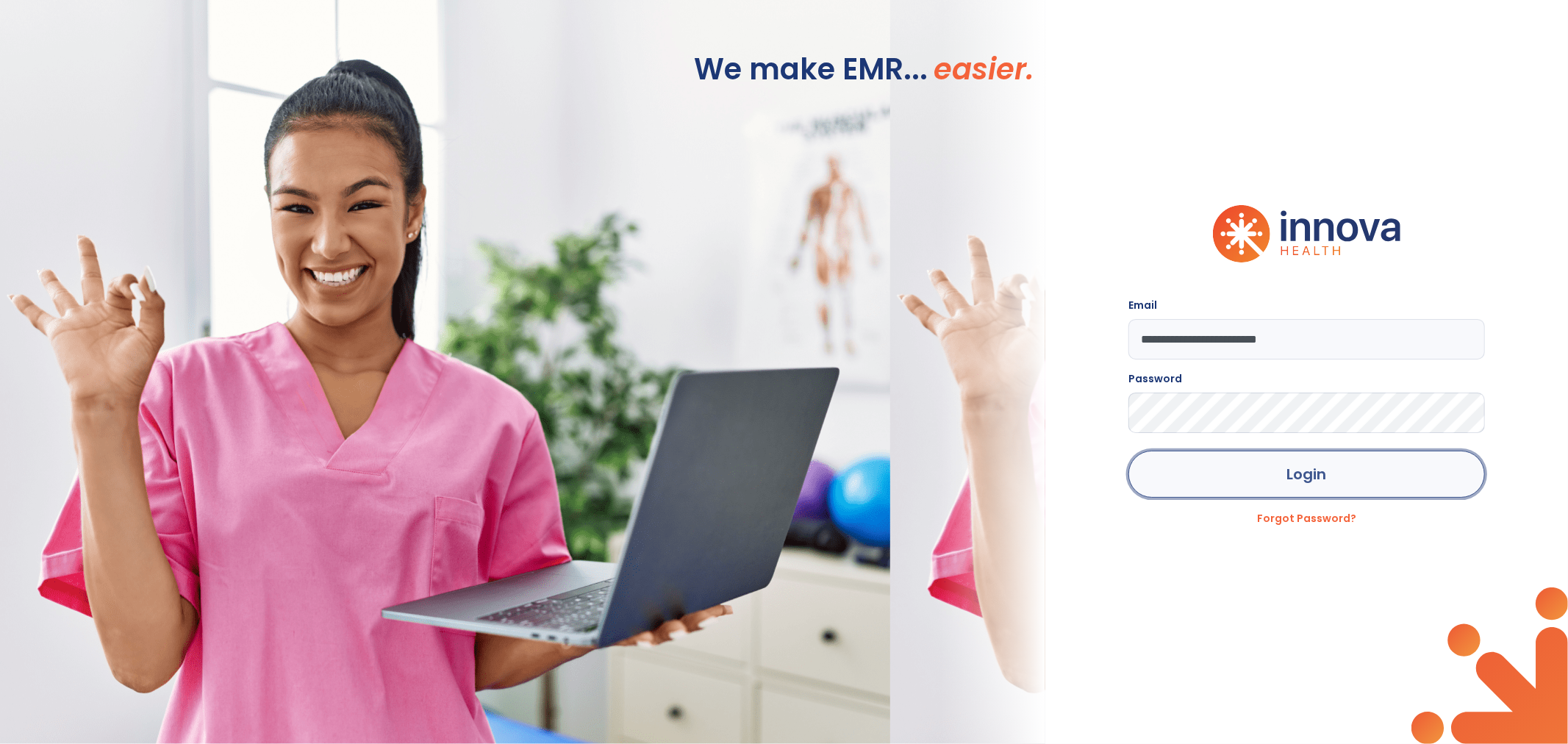 click on "Login" 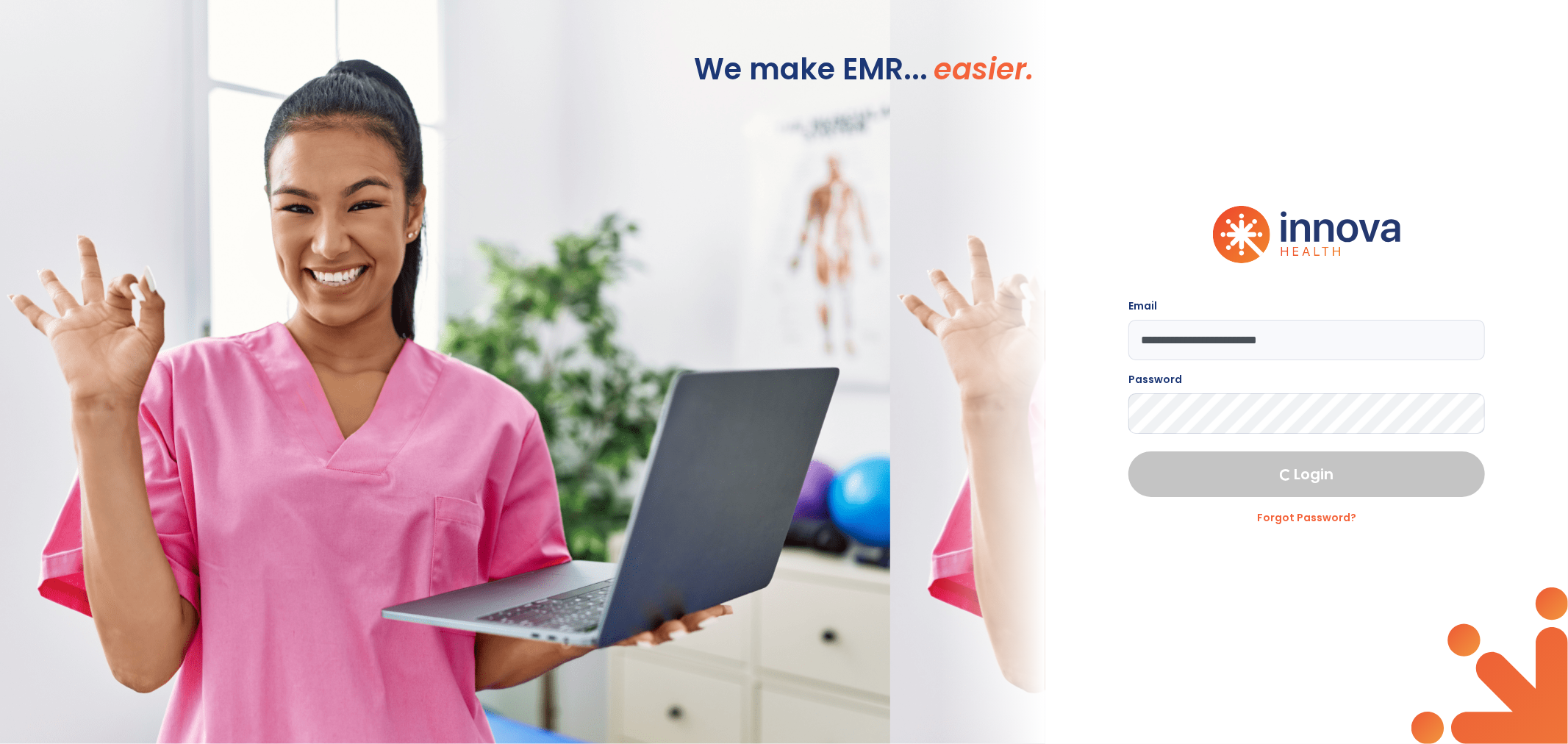 select on "***" 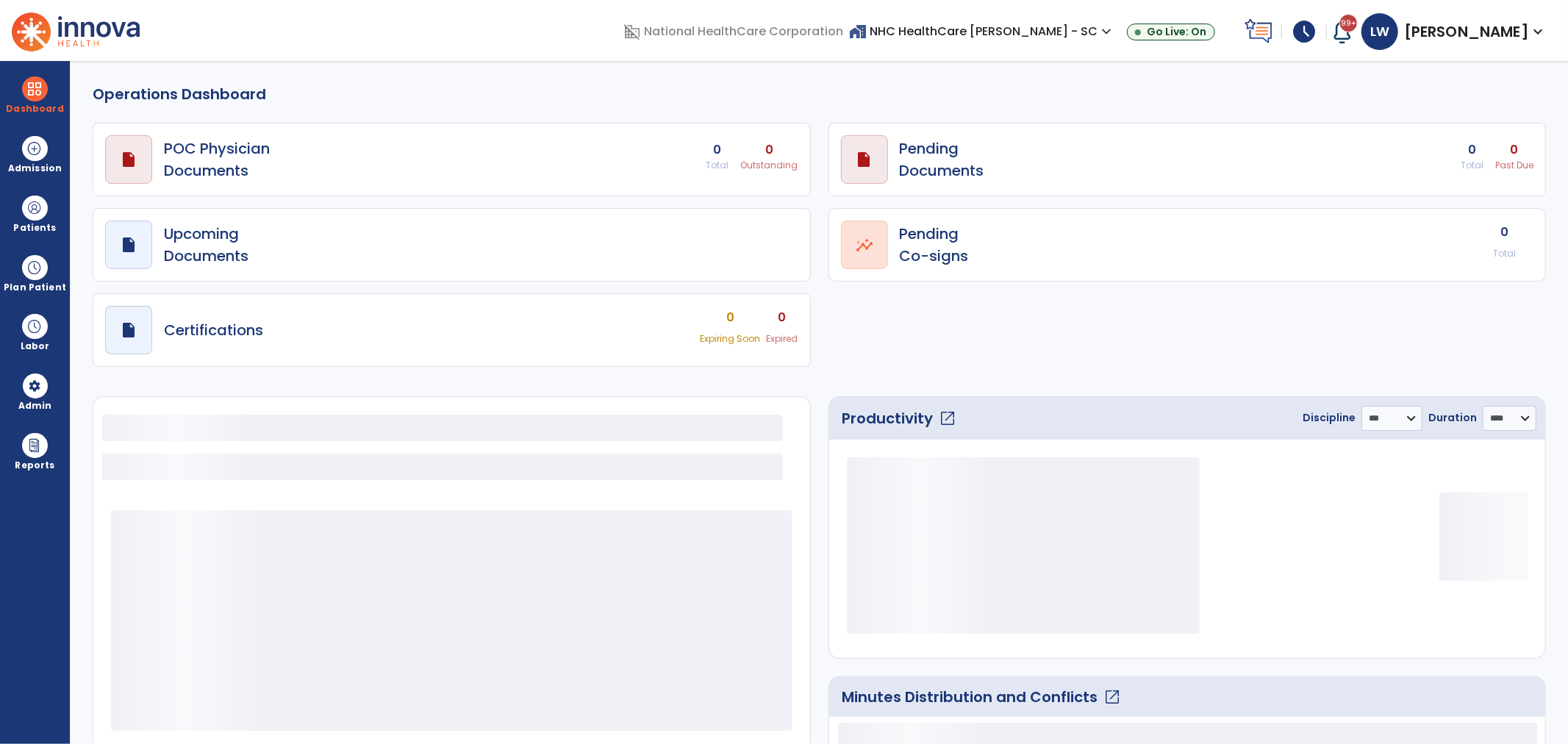 select on "***" 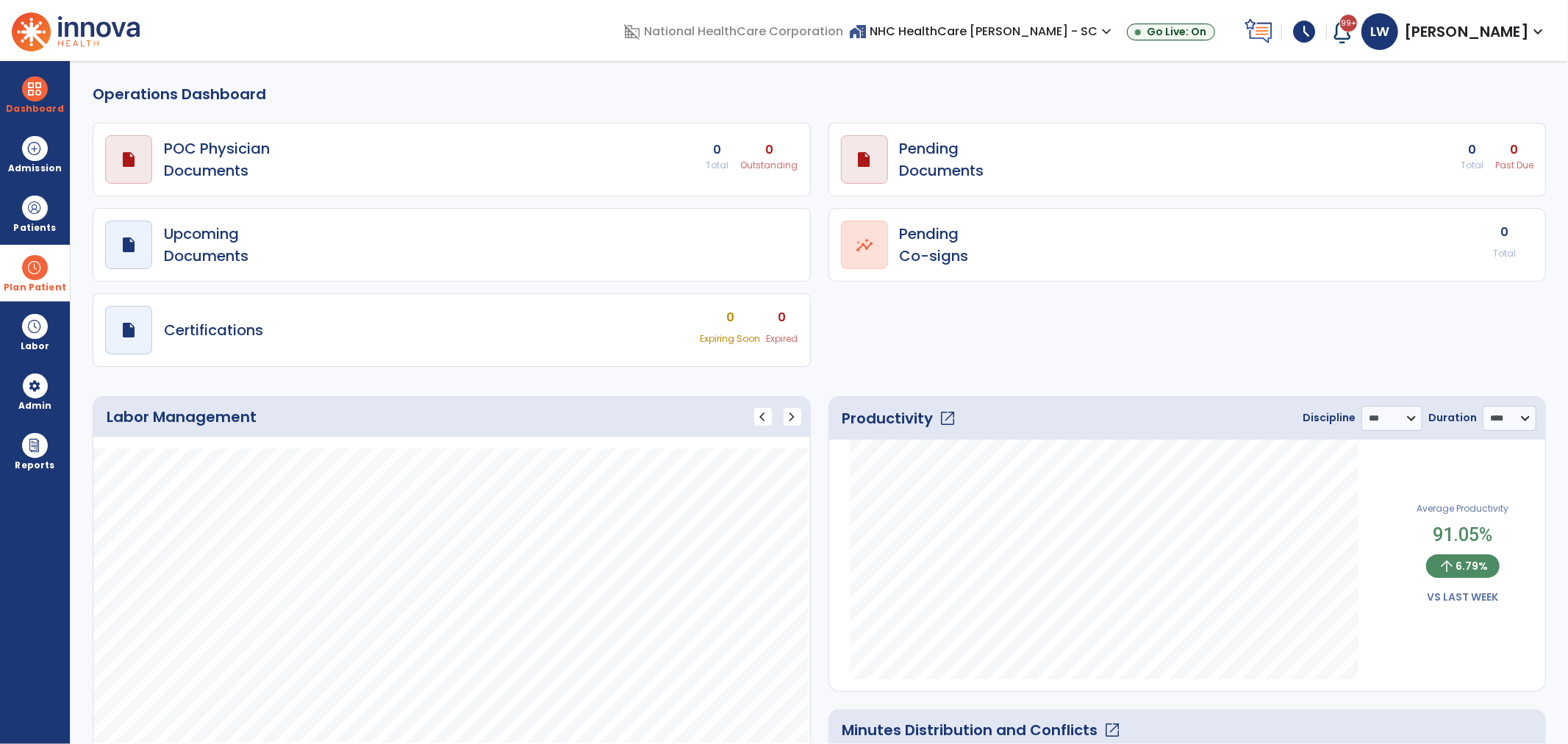 click at bounding box center (35, 268) 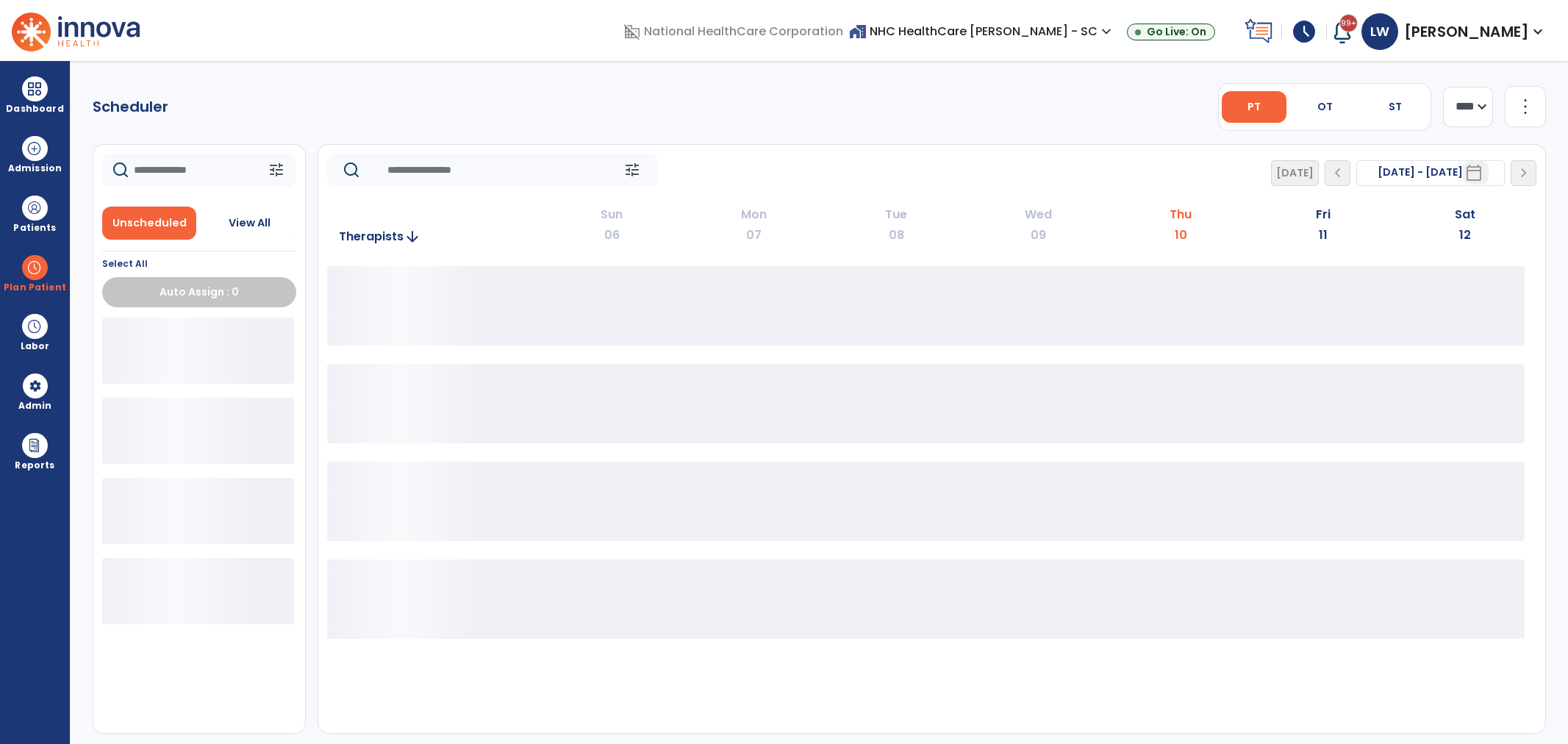 scroll, scrollTop: 0, scrollLeft: 0, axis: both 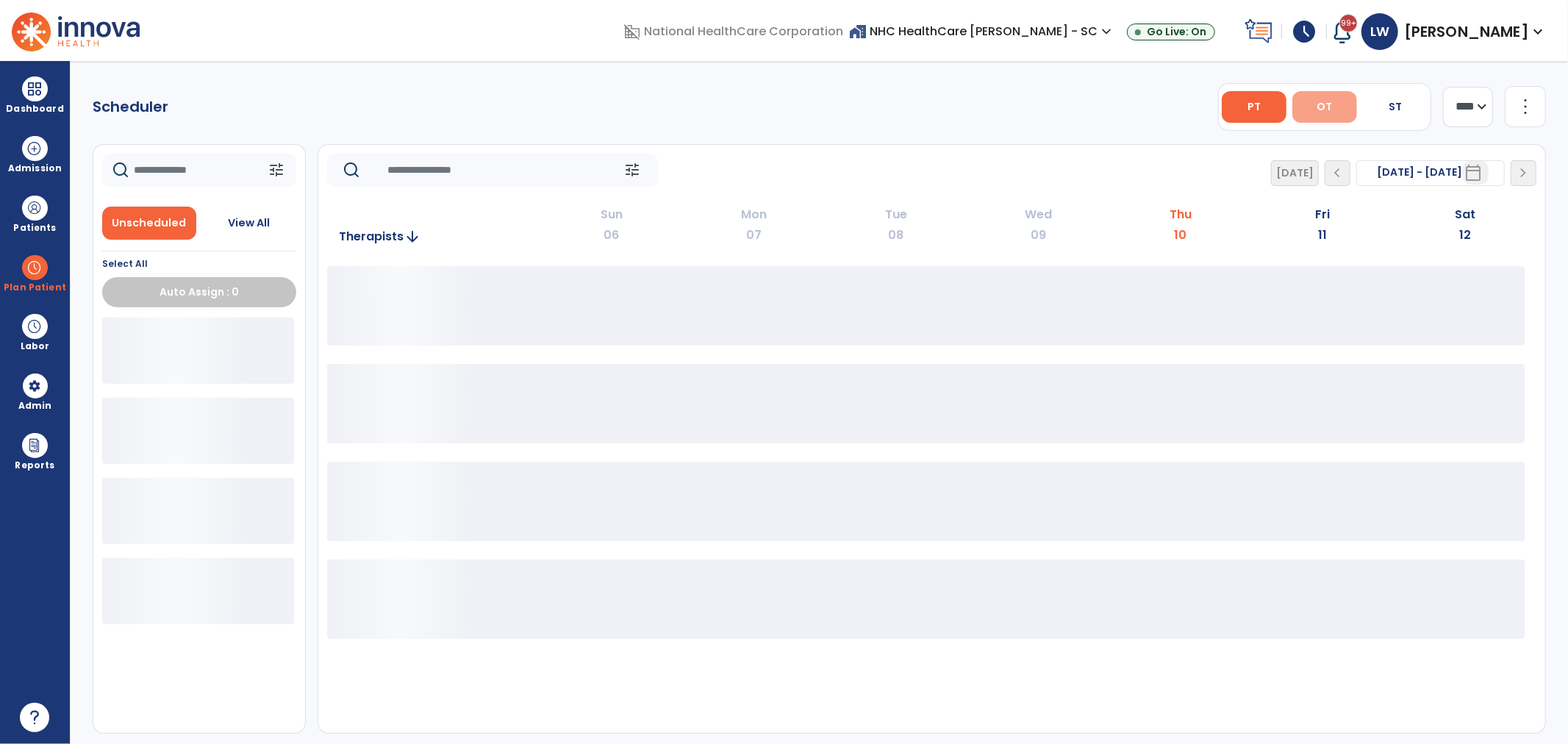 click on "OT" at bounding box center [1325, 107] 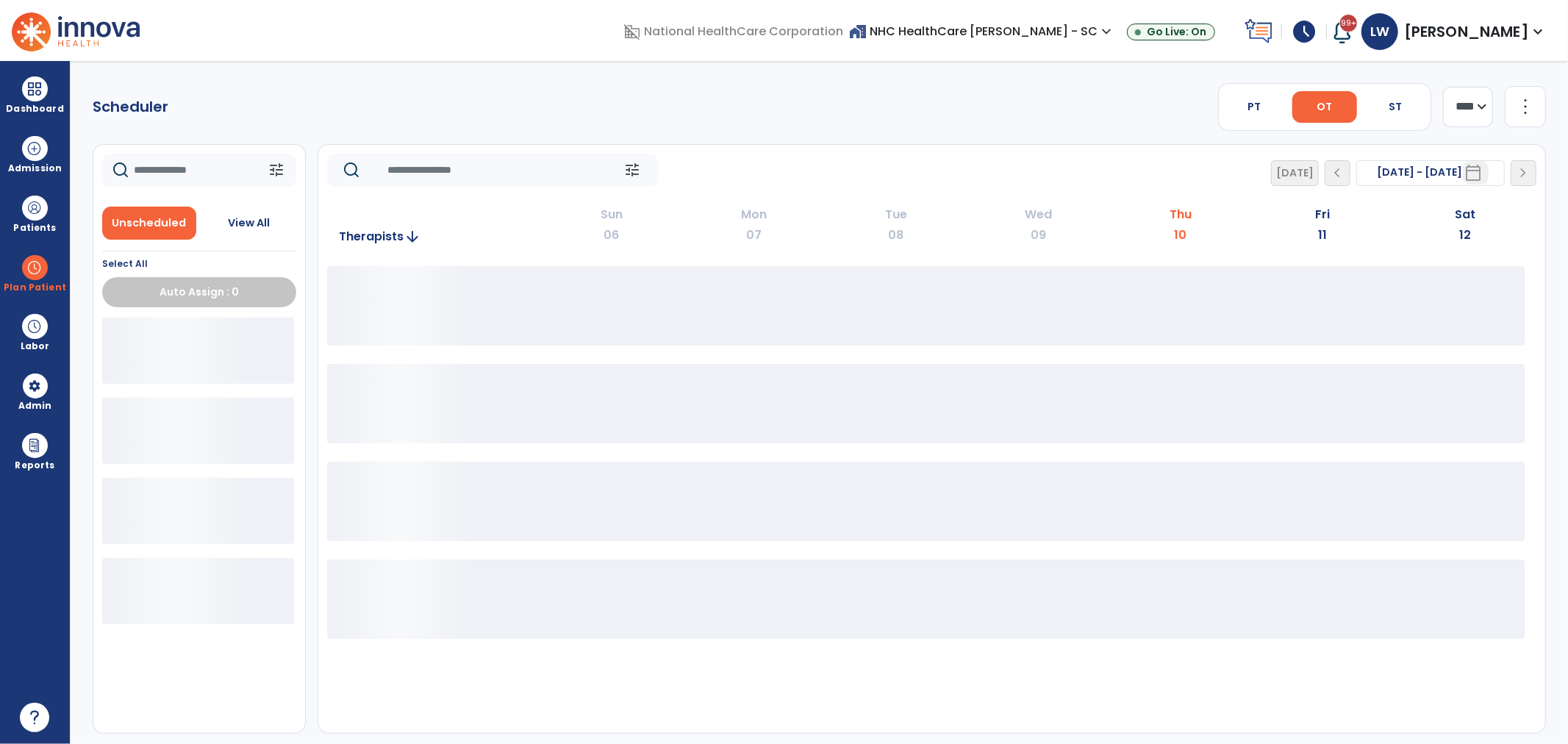 click on "**** ***" 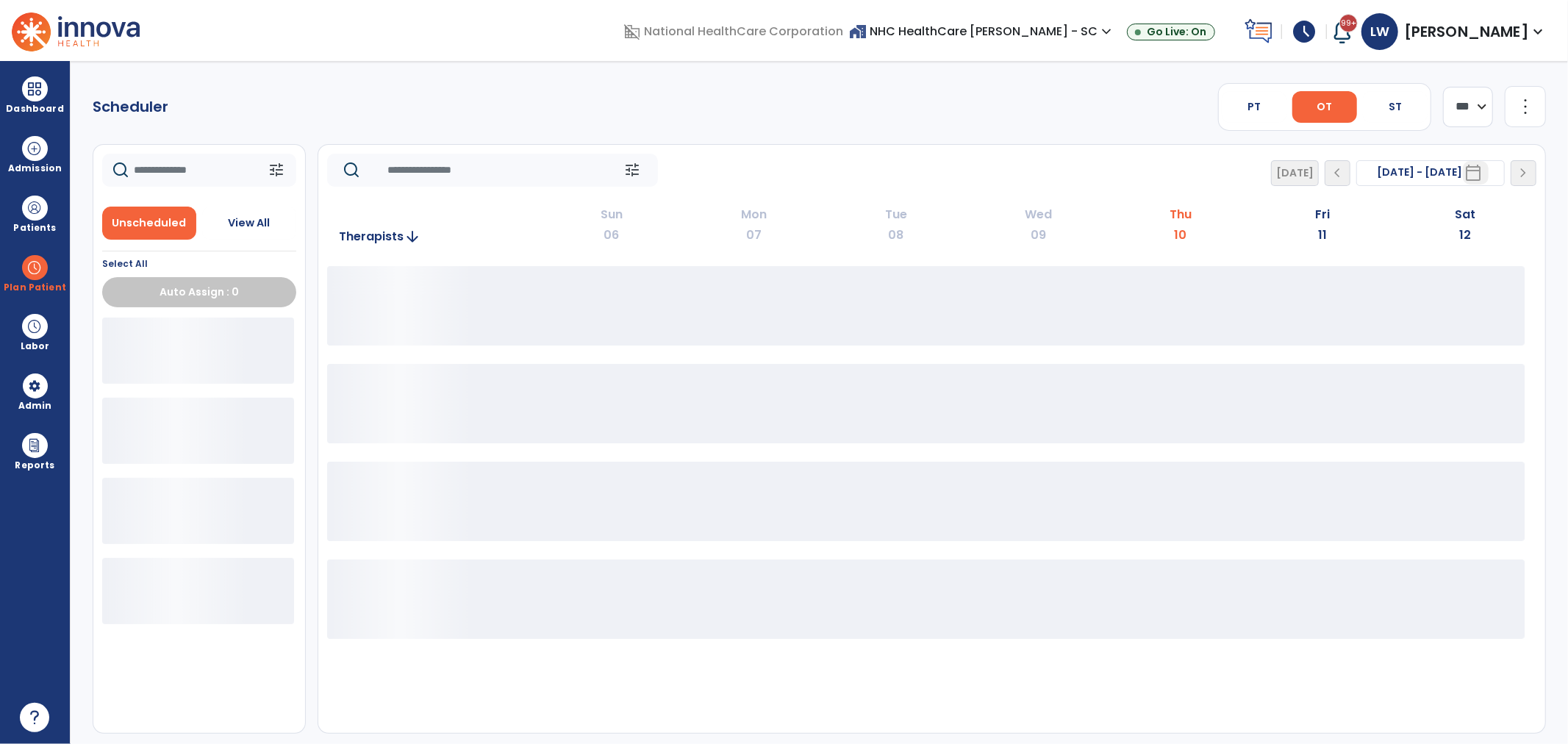 click on "**** ***" 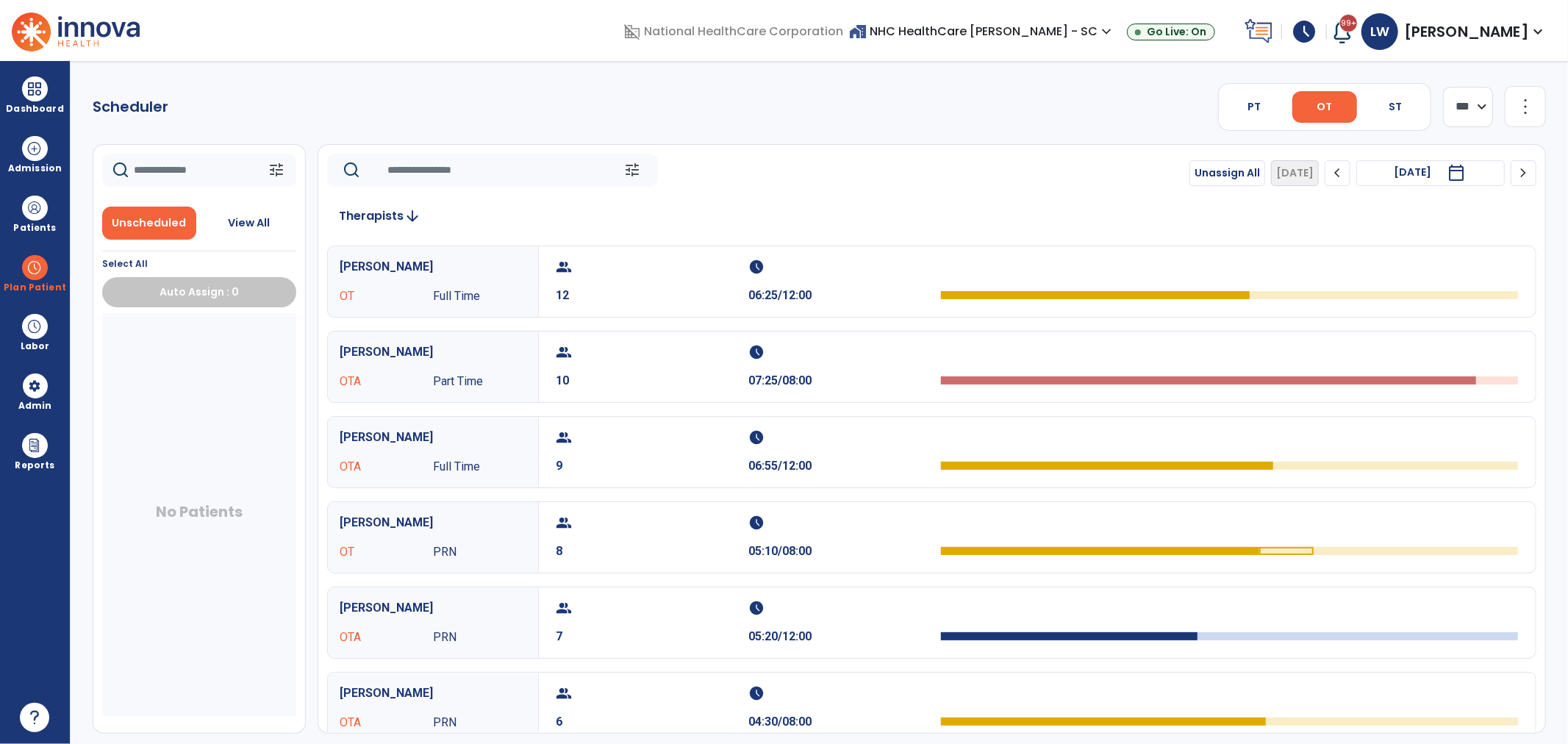 click on "chevron_right" 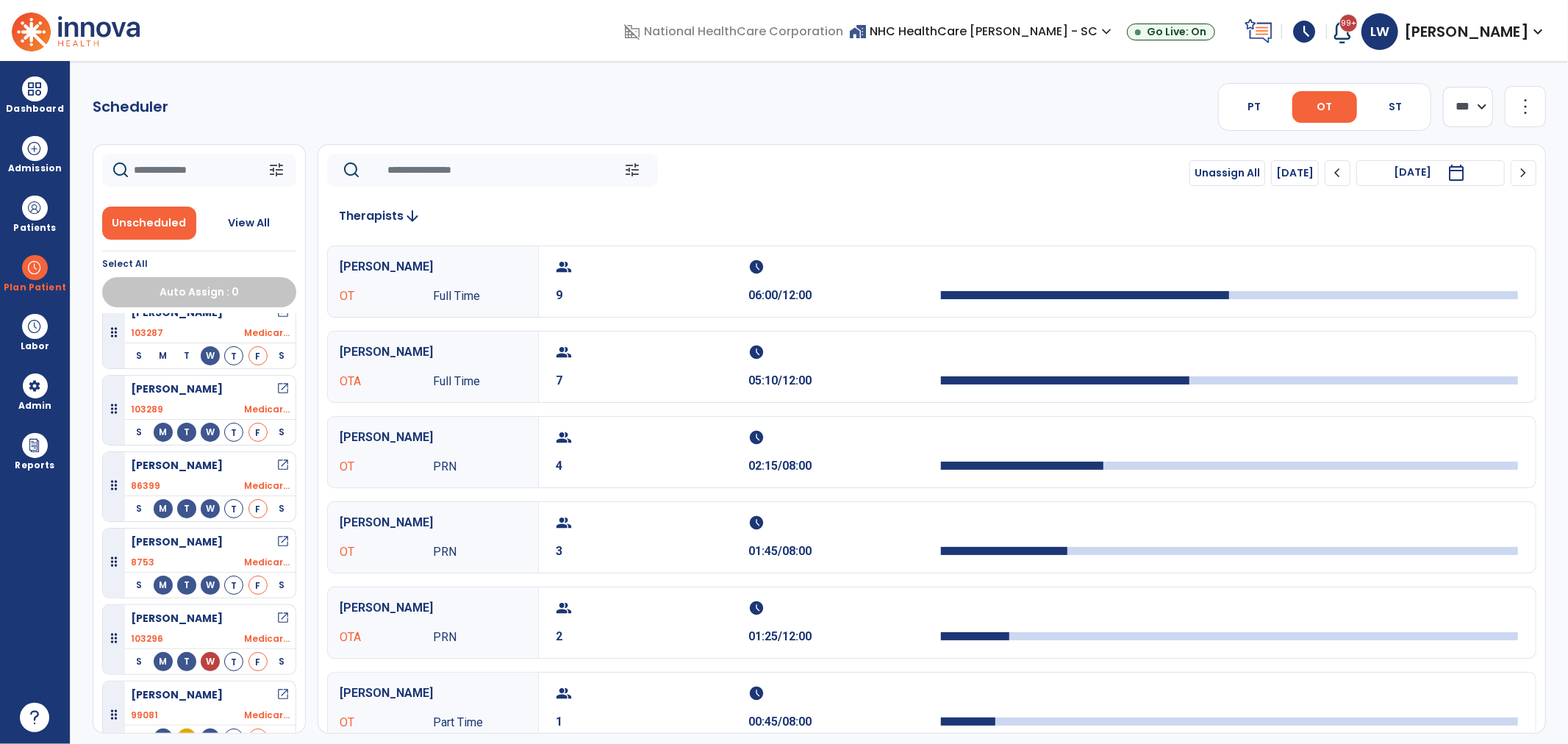 scroll, scrollTop: 571, scrollLeft: 0, axis: vertical 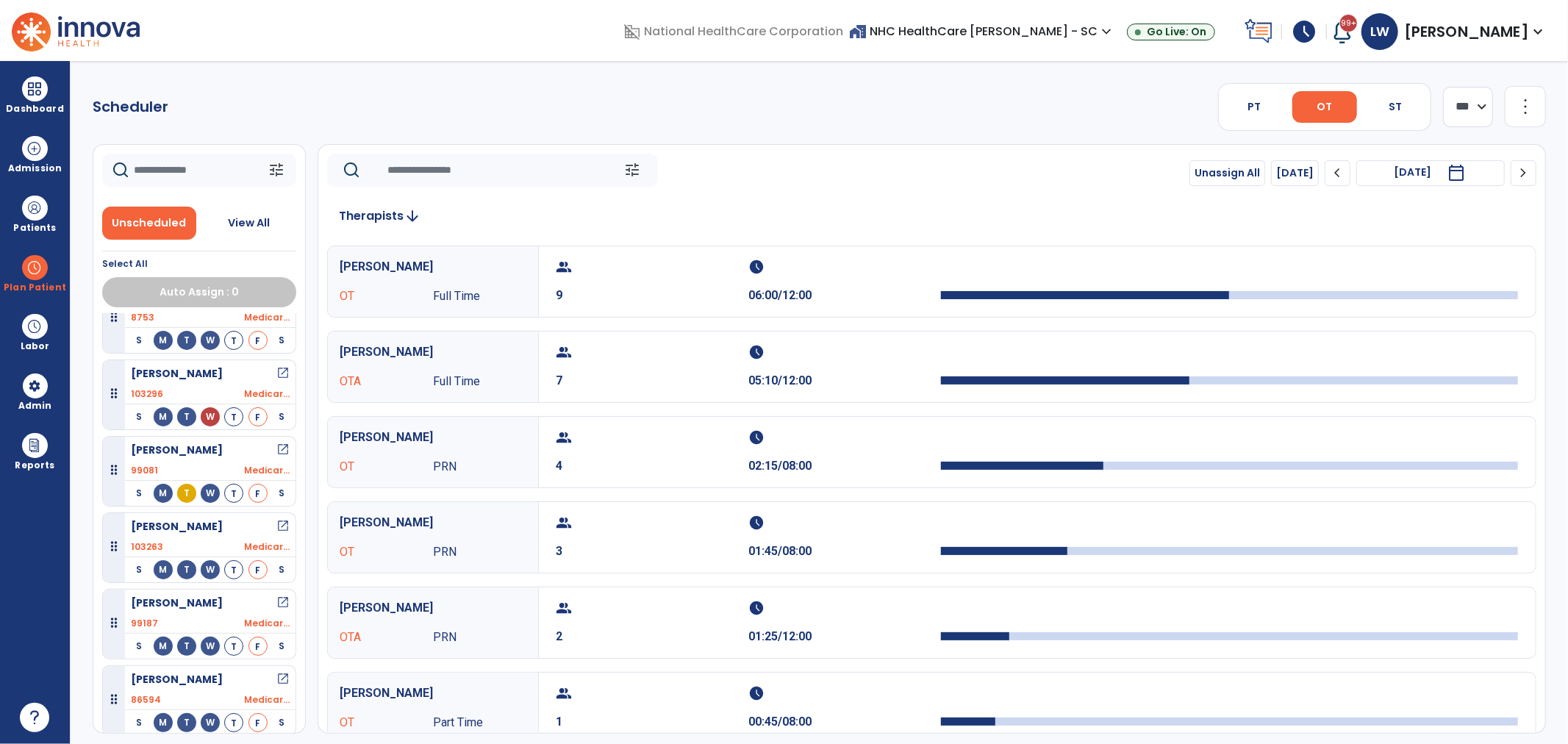 click on "open_in_new" at bounding box center (283, 450) 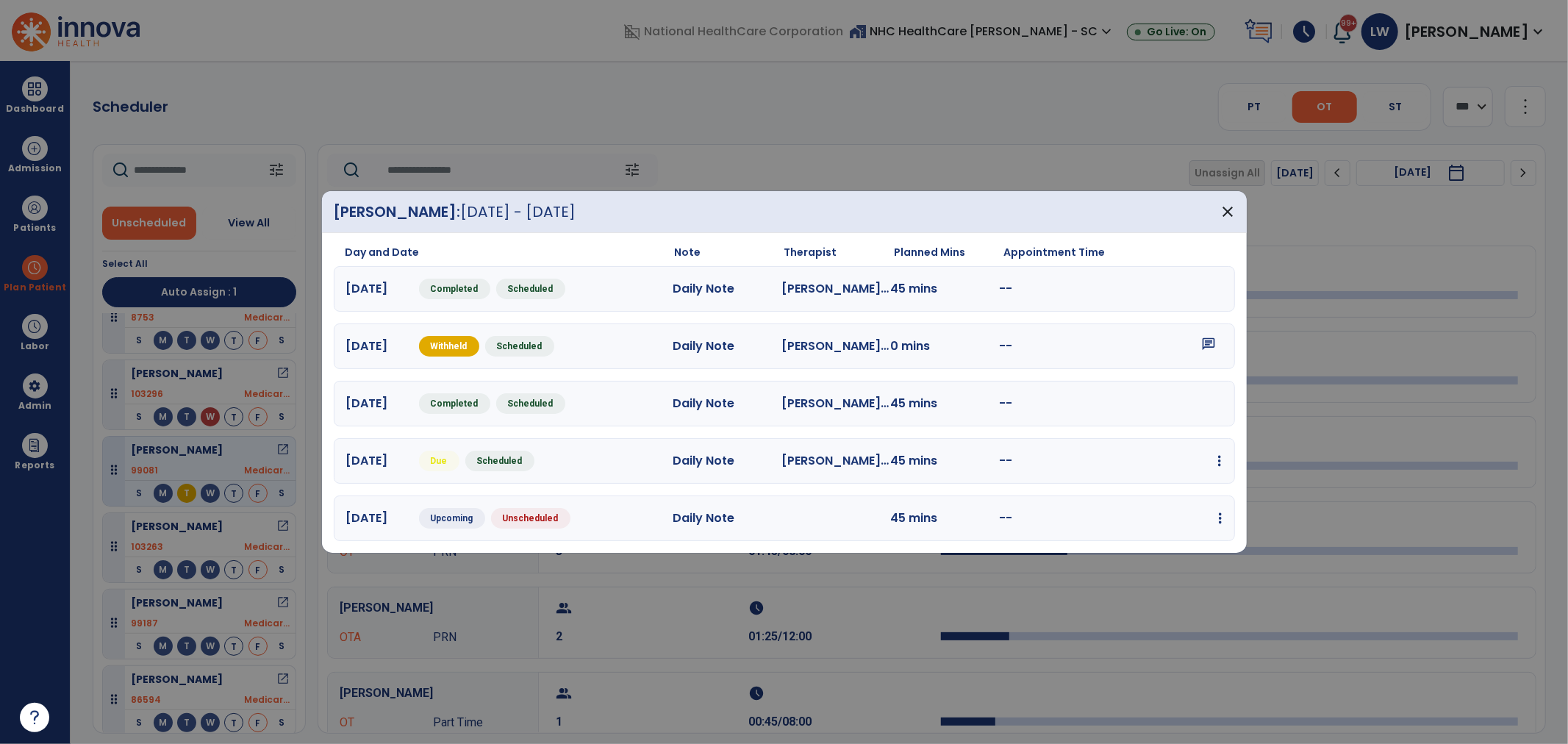 click at bounding box center (1220, 461) 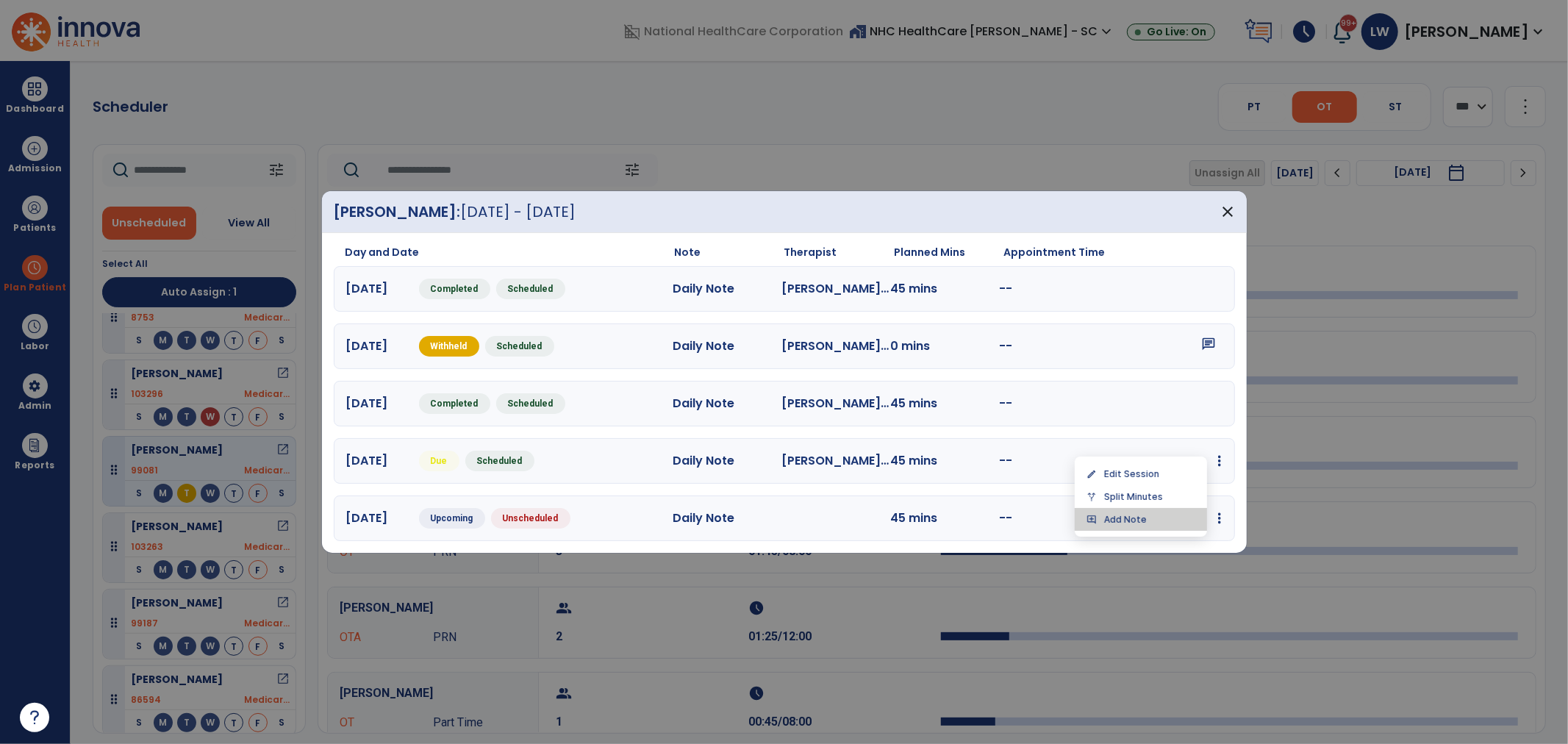 click on "add_comment  Add Note" at bounding box center (1141, 519) 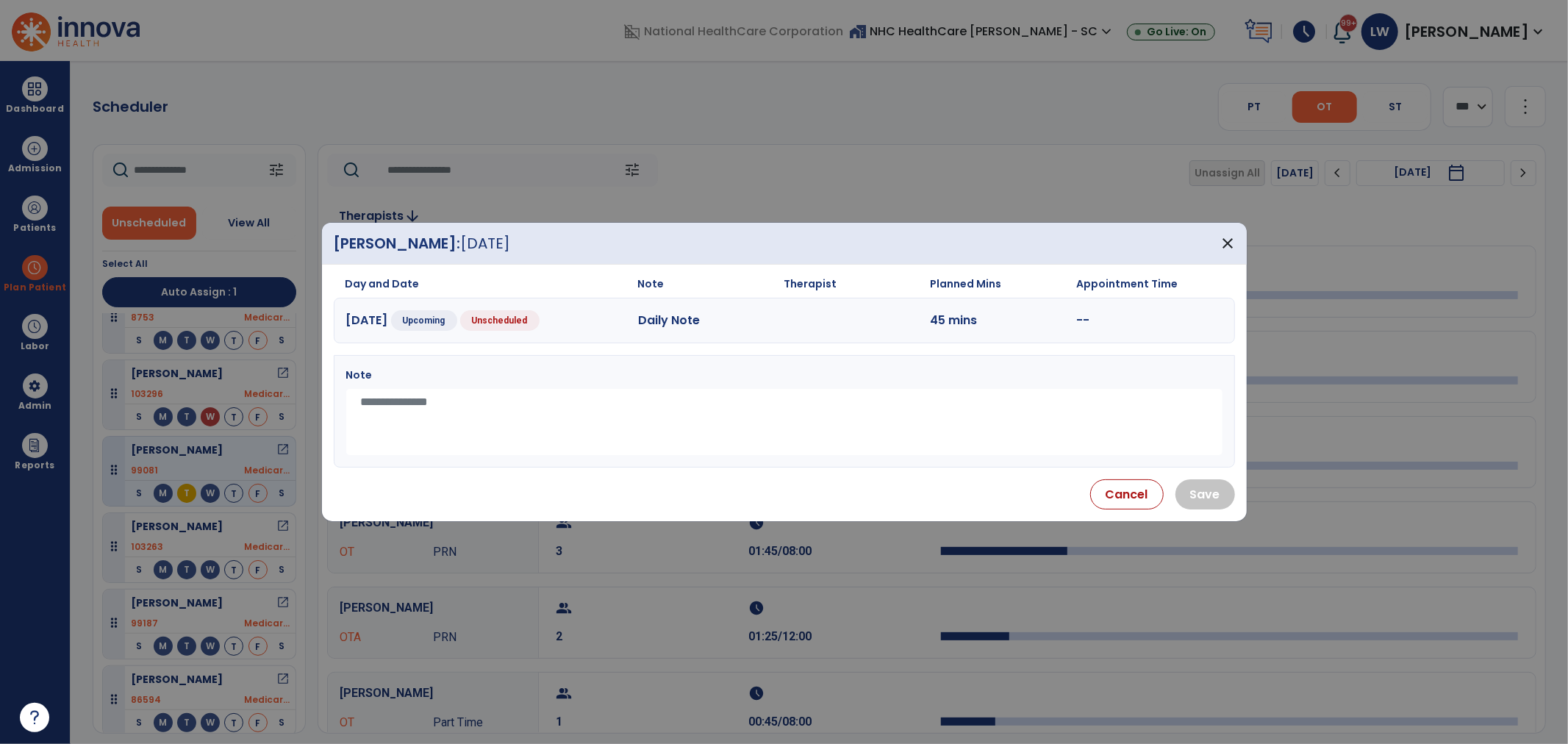 click at bounding box center (784, 422) 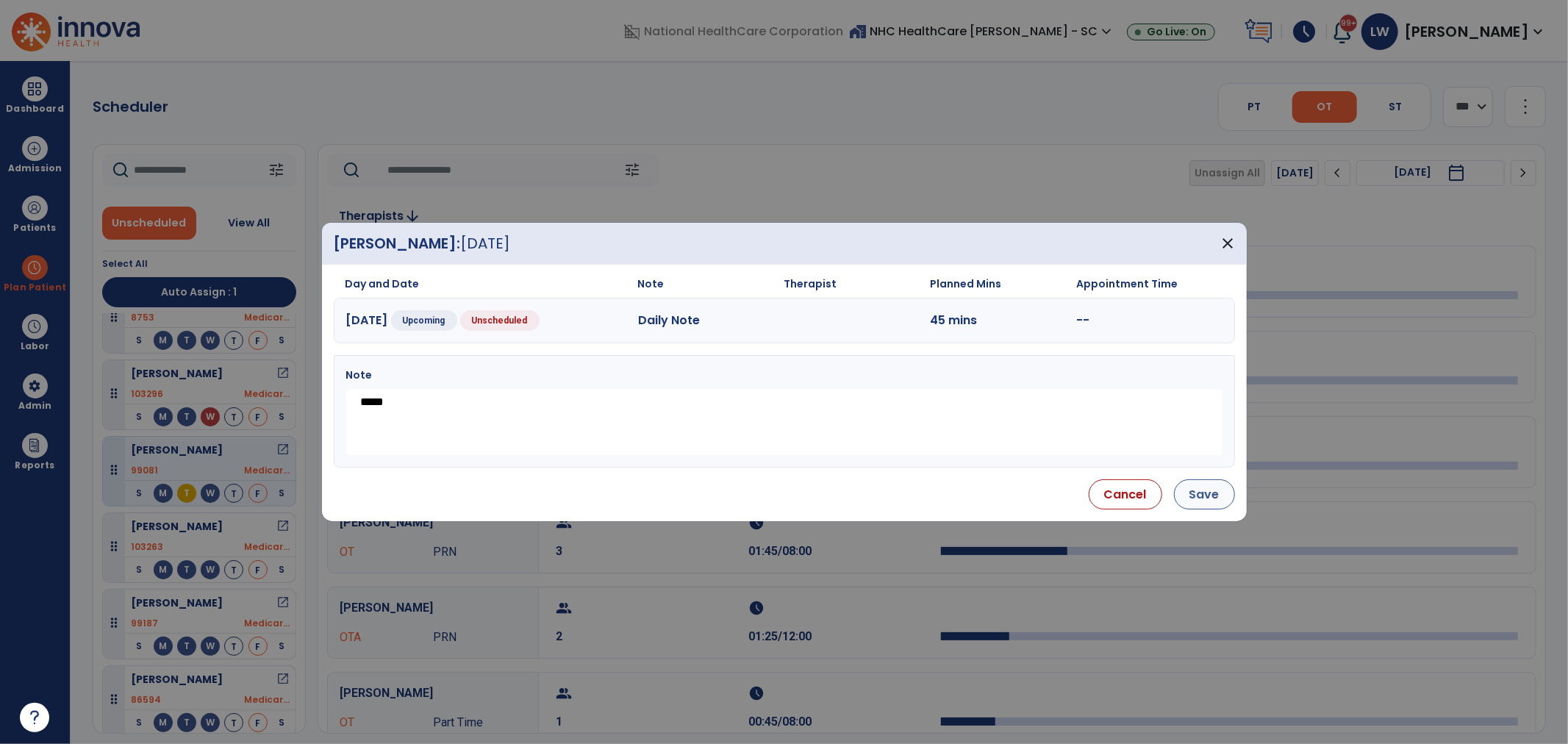 type on "*****" 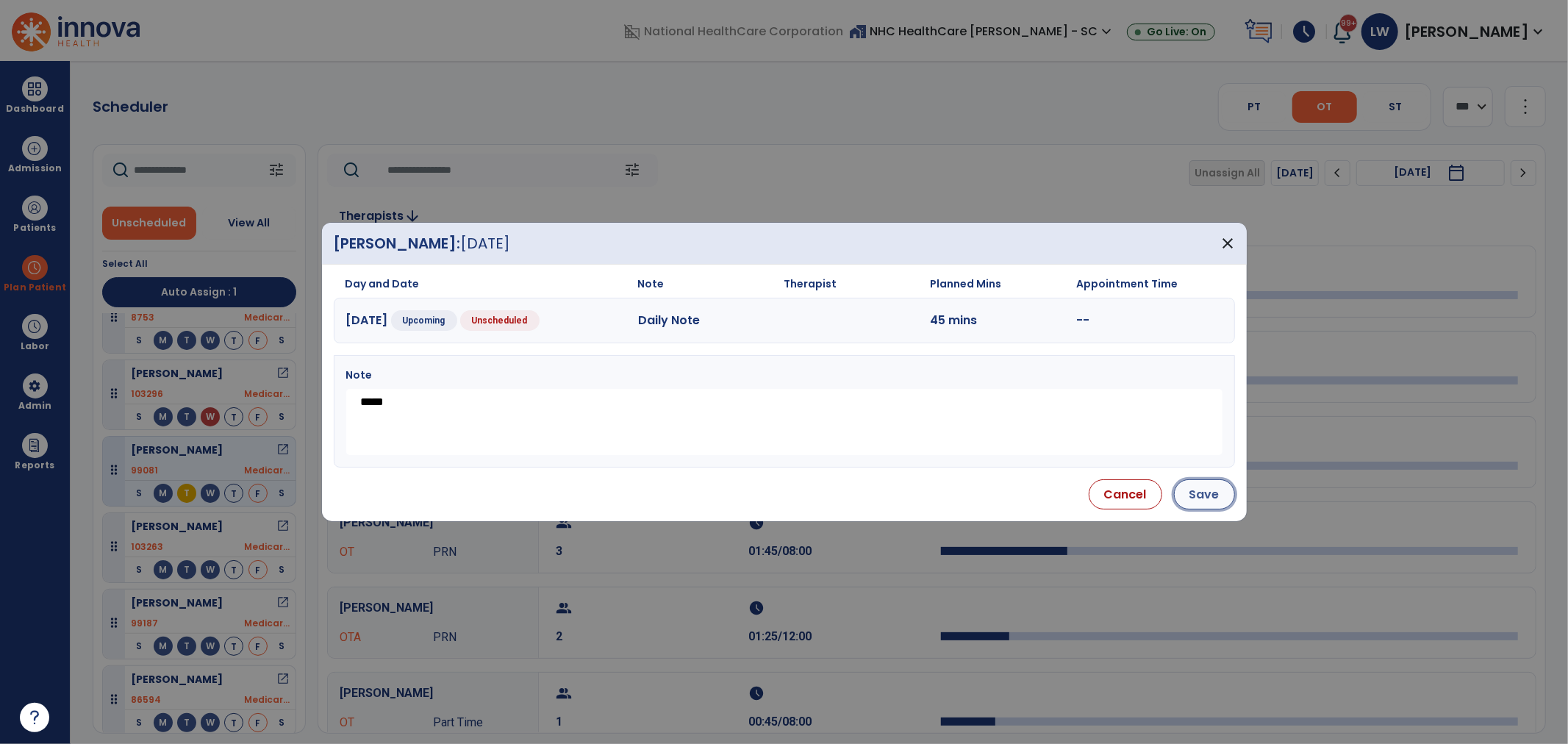 click on "Save" at bounding box center (1204, 494) 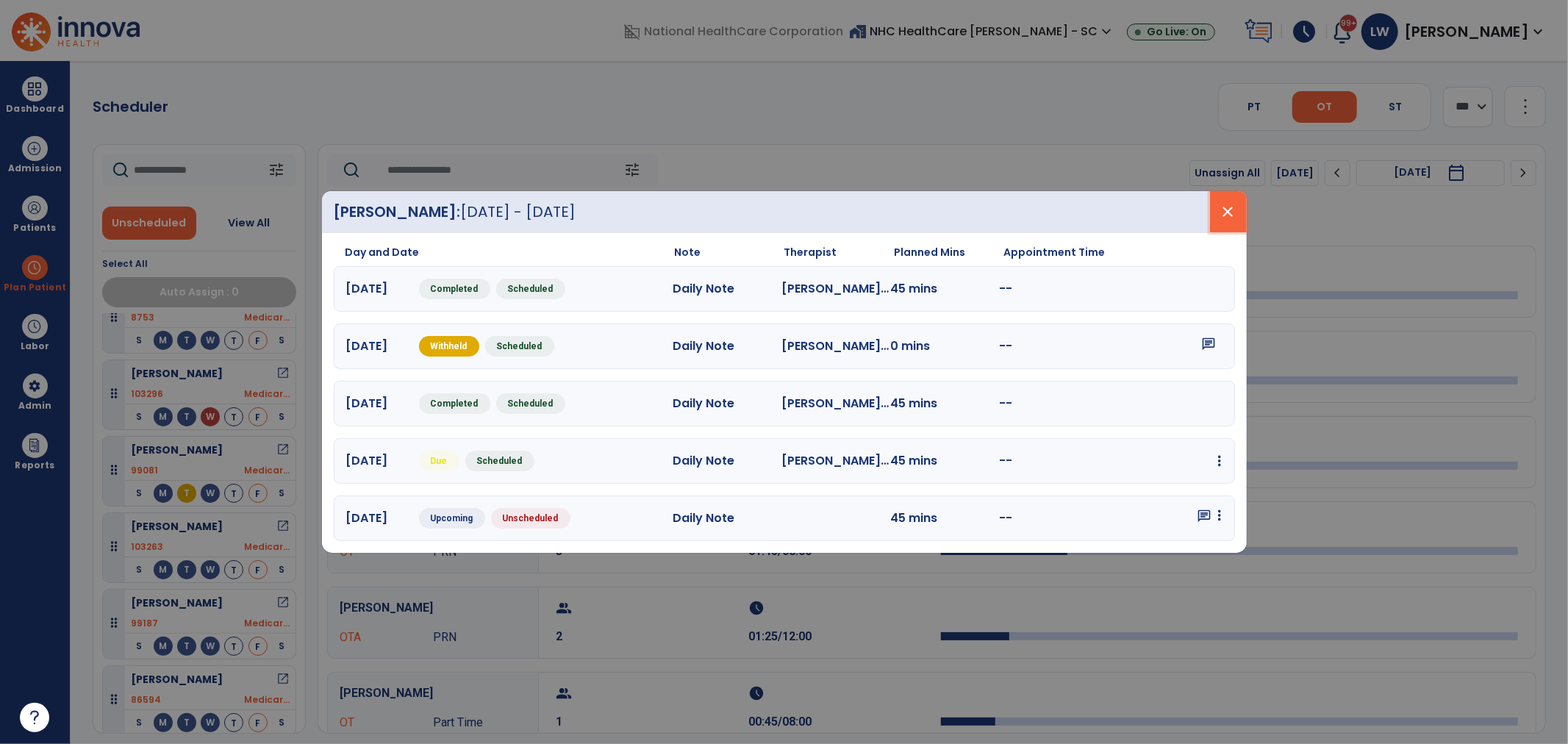 click on "close" at bounding box center [1228, 212] 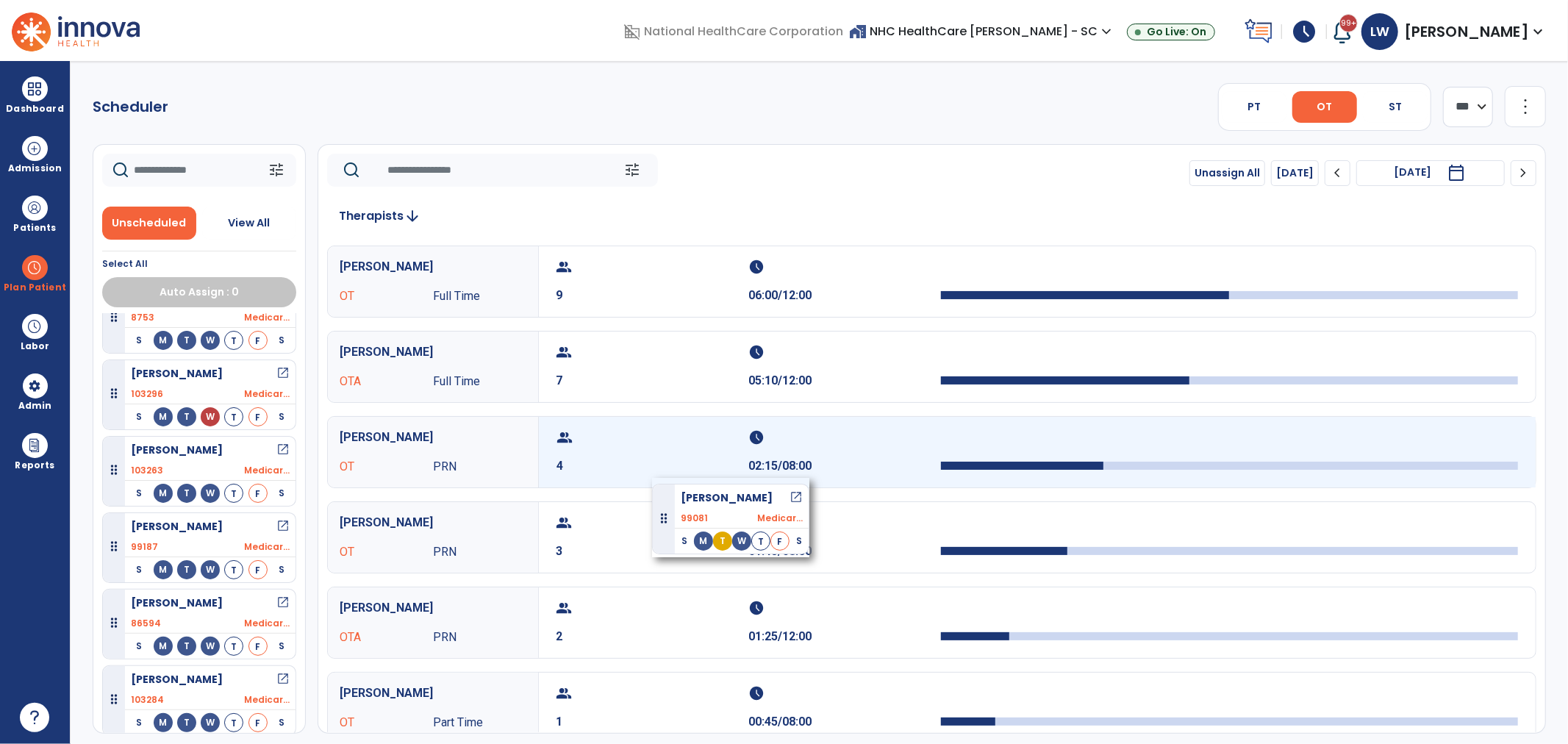 drag, startPoint x: 171, startPoint y: 447, endPoint x: 656, endPoint y: 466, distance: 485.372 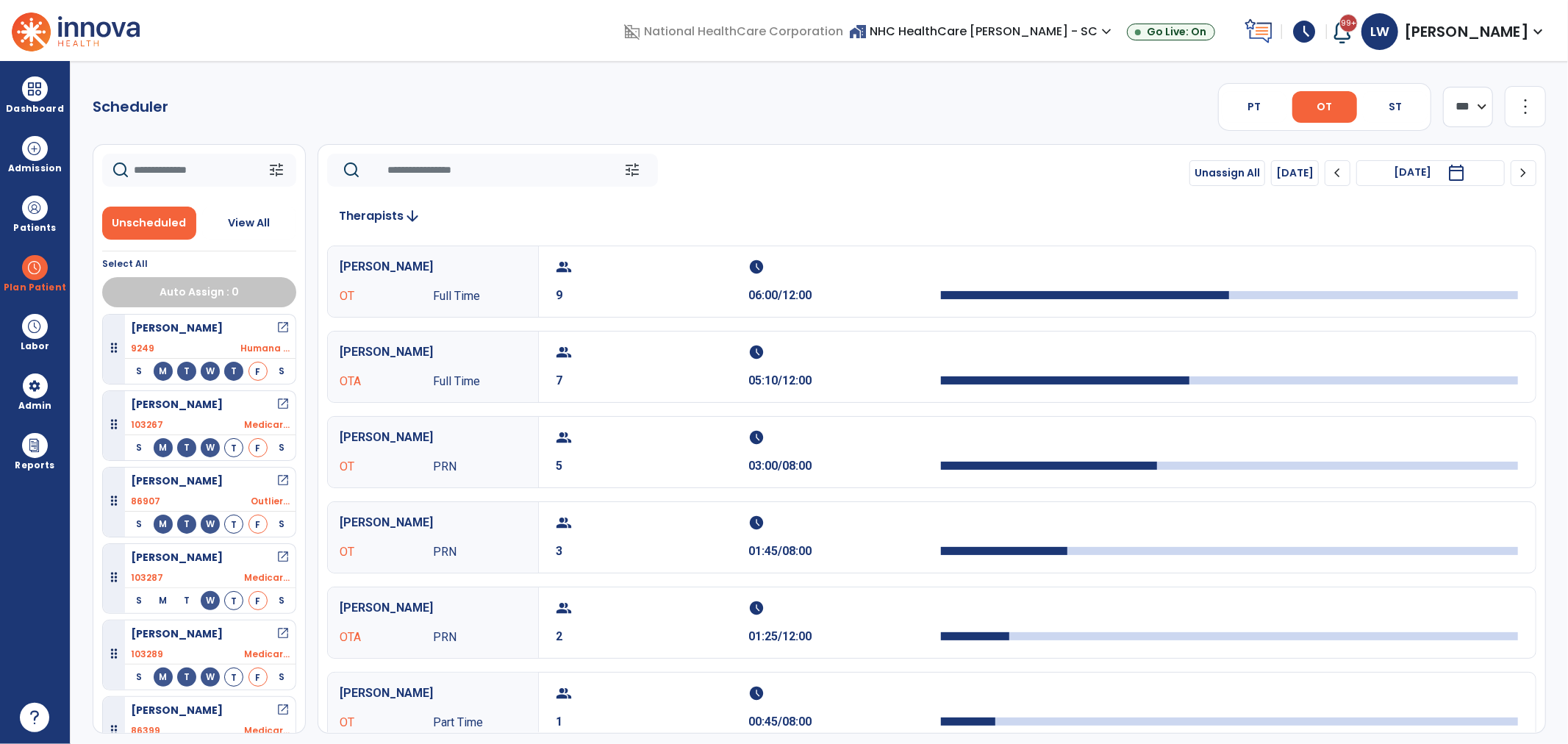 scroll, scrollTop: 0, scrollLeft: 0, axis: both 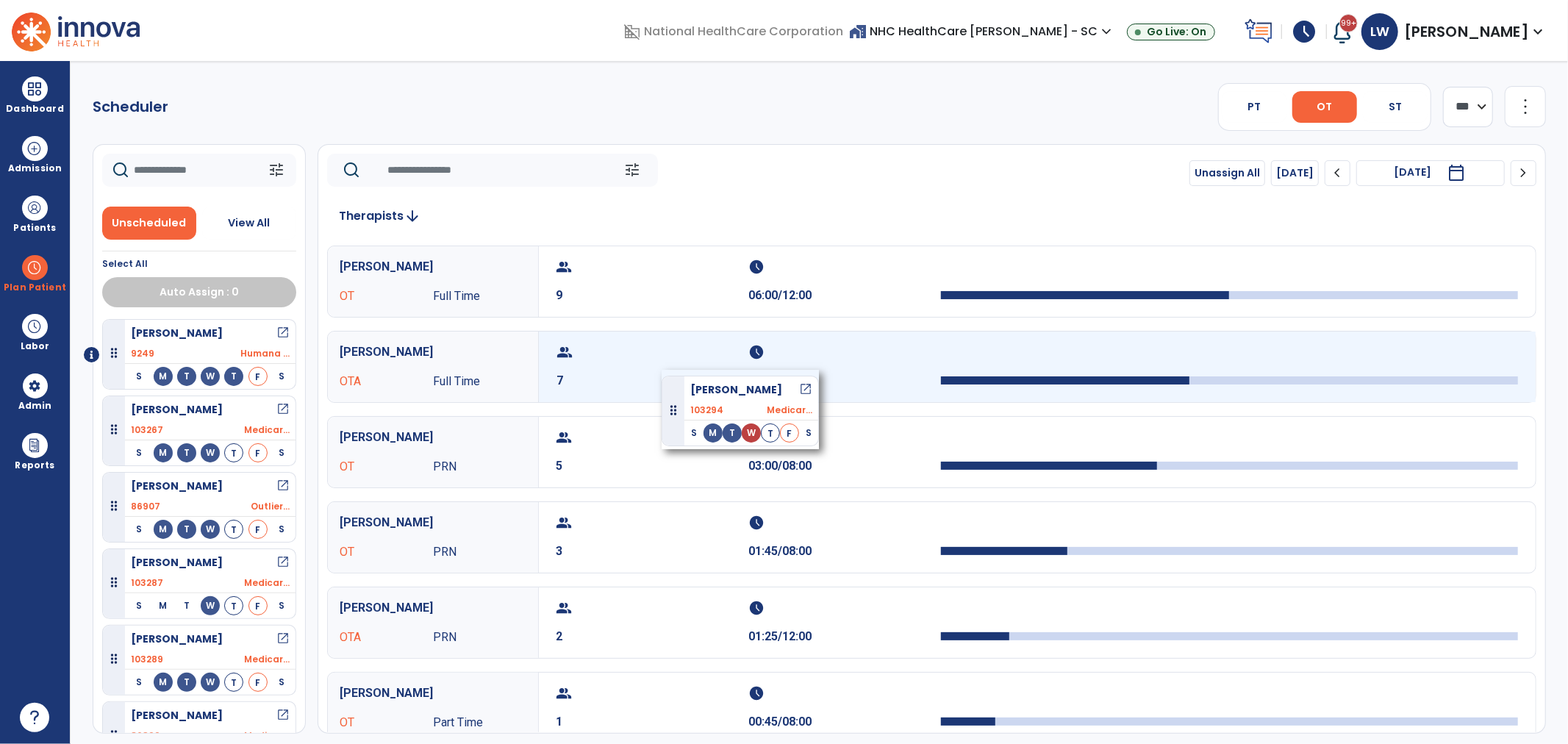 drag, startPoint x: 174, startPoint y: 337, endPoint x: 662, endPoint y: 370, distance: 489.1145 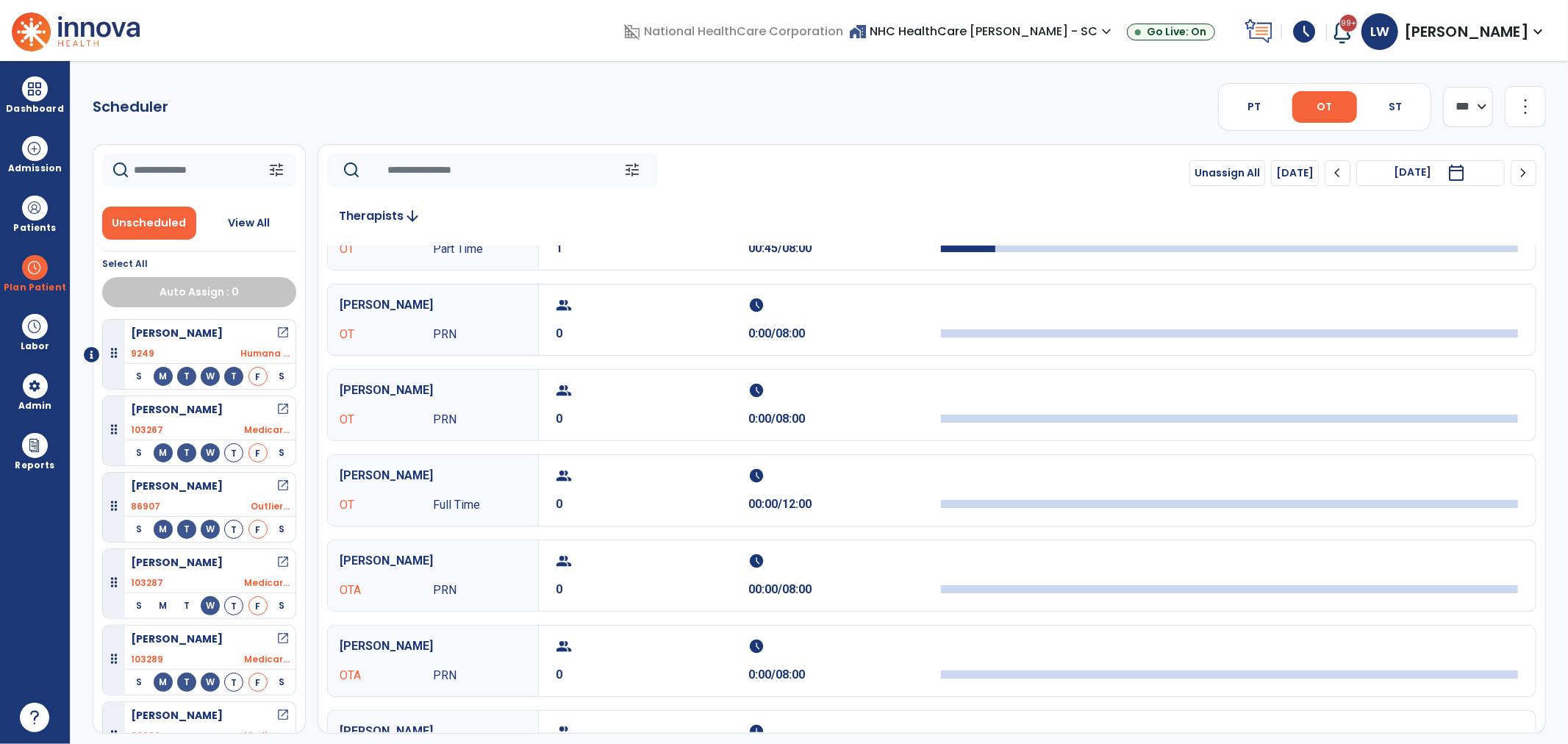 scroll, scrollTop: 490, scrollLeft: 0, axis: vertical 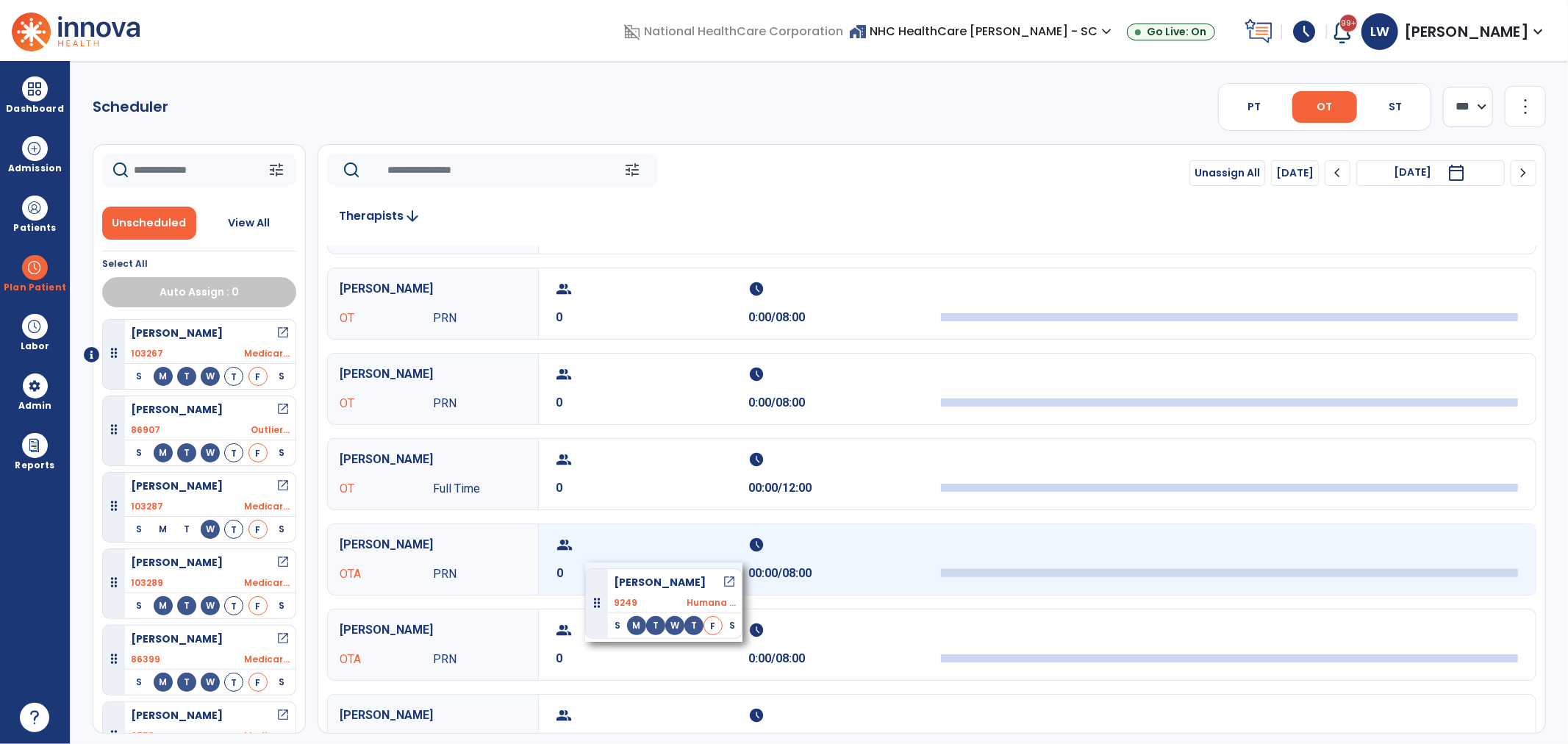 drag, startPoint x: 182, startPoint y: 344, endPoint x: 585, endPoint y: 562, distance: 458.1845 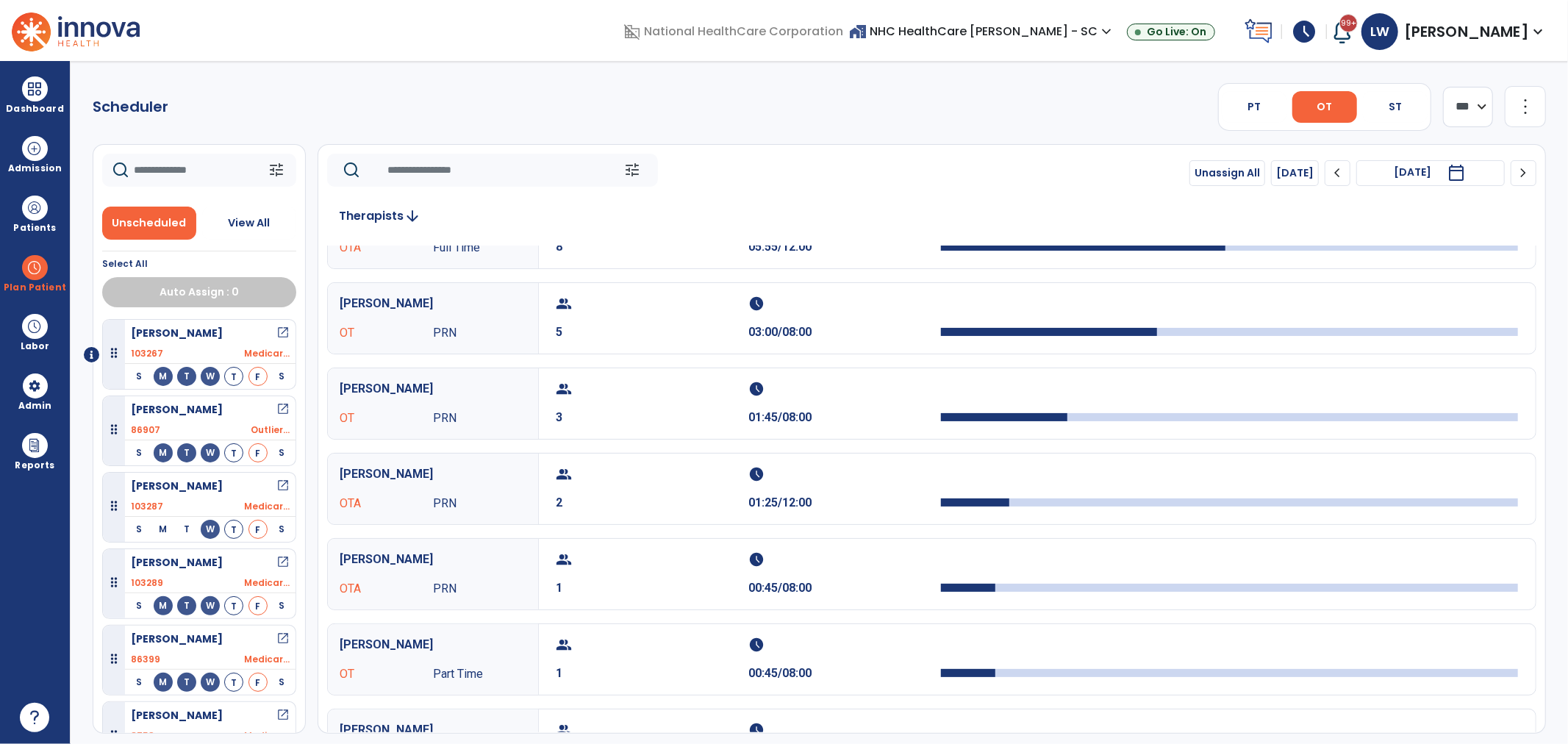 scroll, scrollTop: 128, scrollLeft: 0, axis: vertical 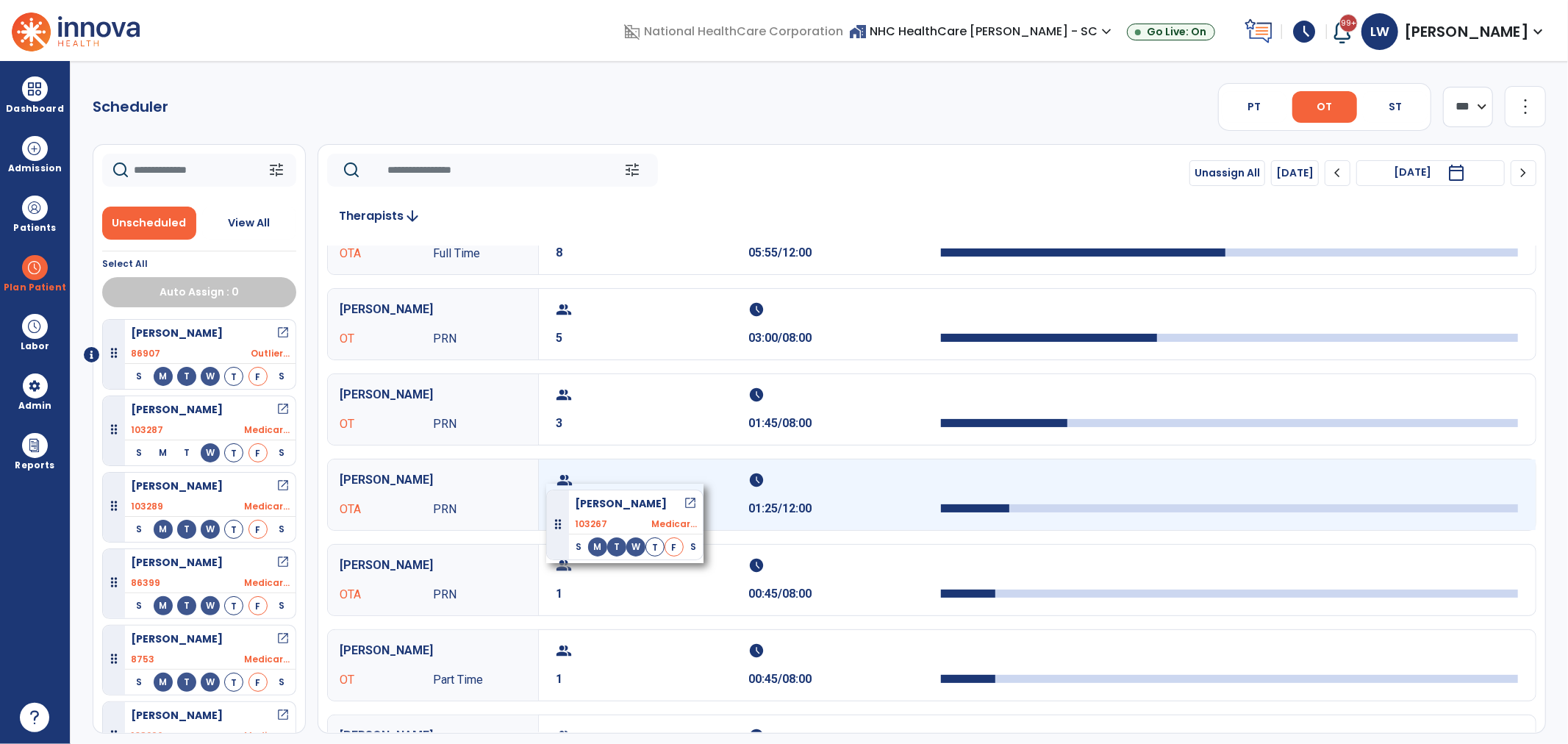 drag, startPoint x: 162, startPoint y: 340, endPoint x: 570, endPoint y: 487, distance: 433.67384 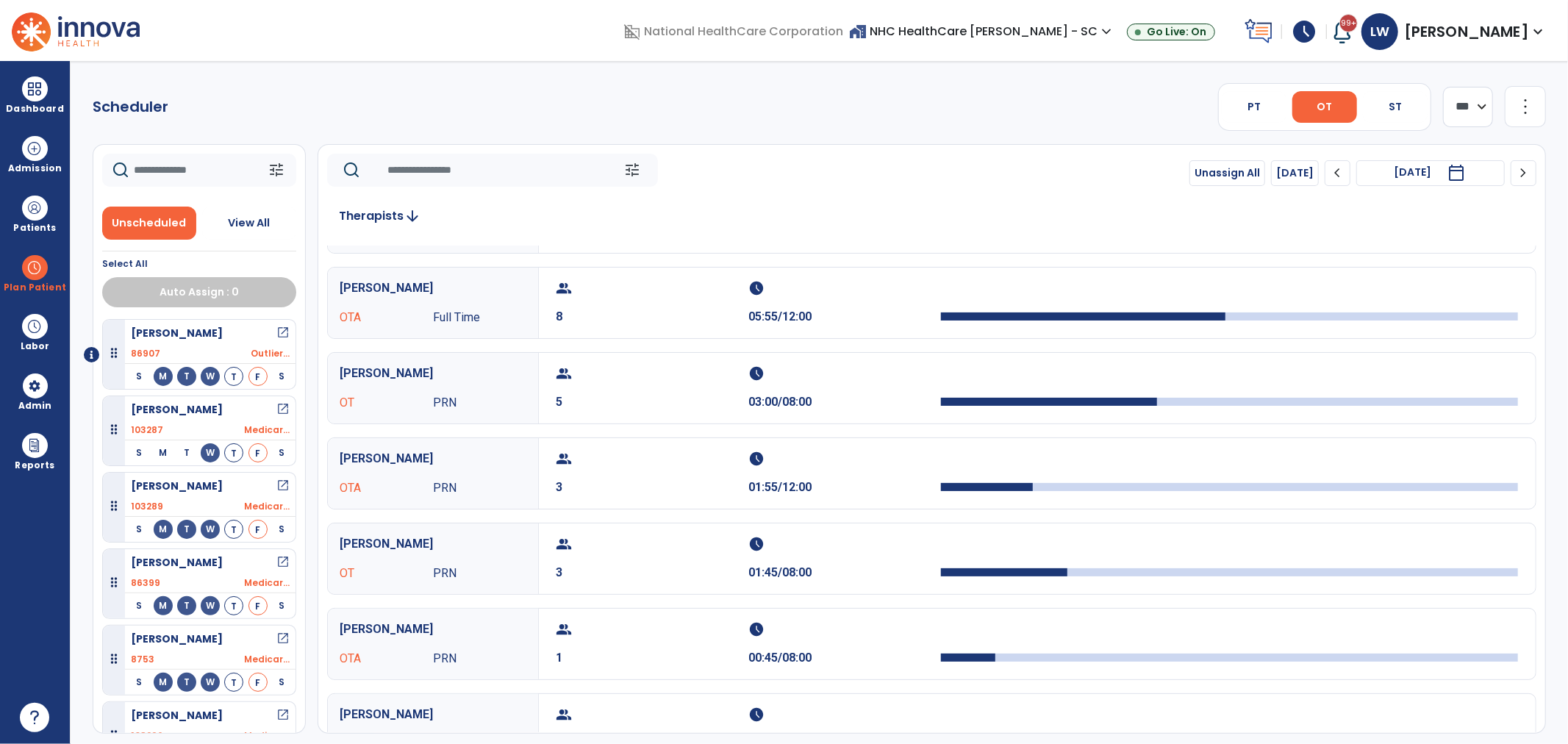 scroll, scrollTop: 0, scrollLeft: 0, axis: both 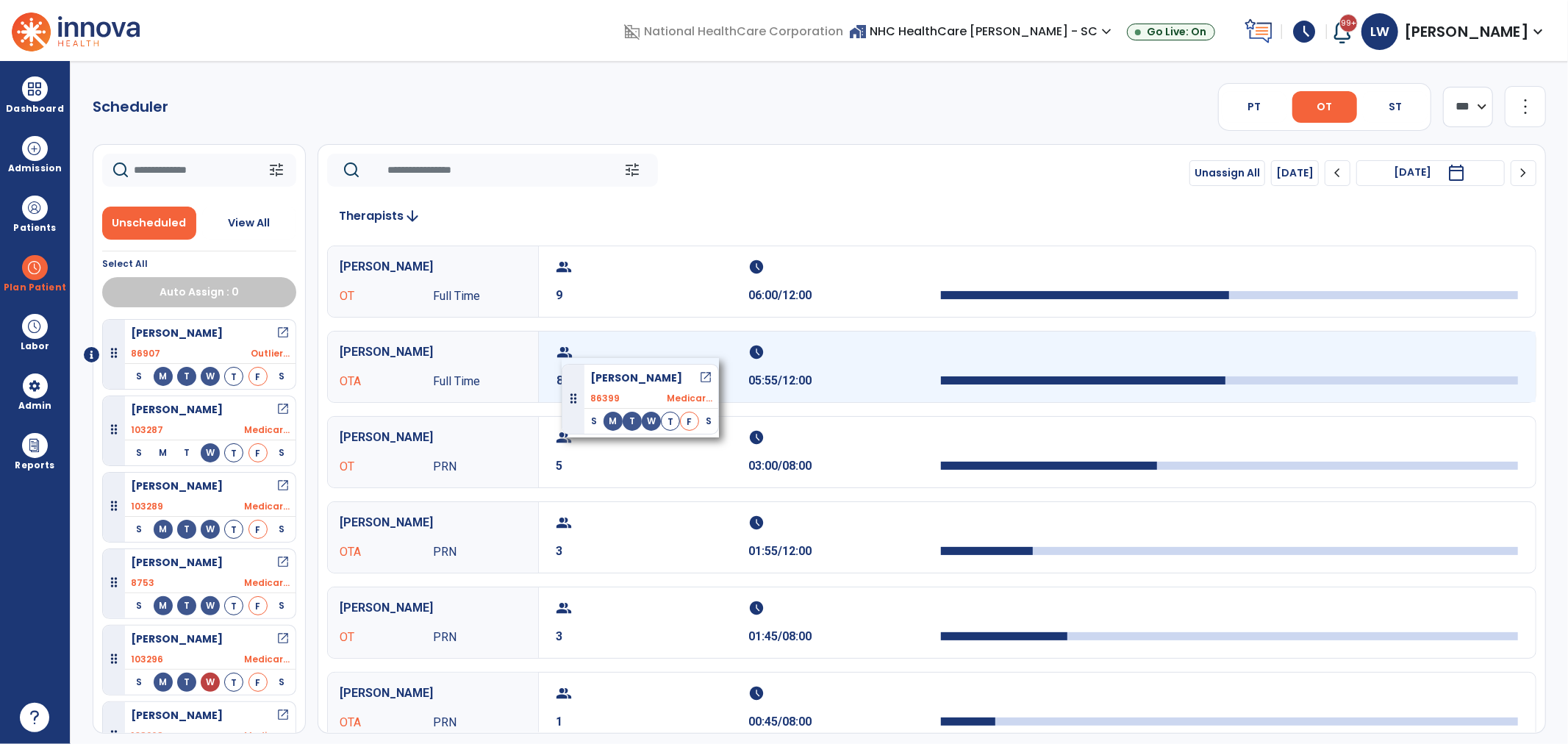 drag, startPoint x: 163, startPoint y: 569, endPoint x: 562, endPoint y: 358, distance: 451.3557 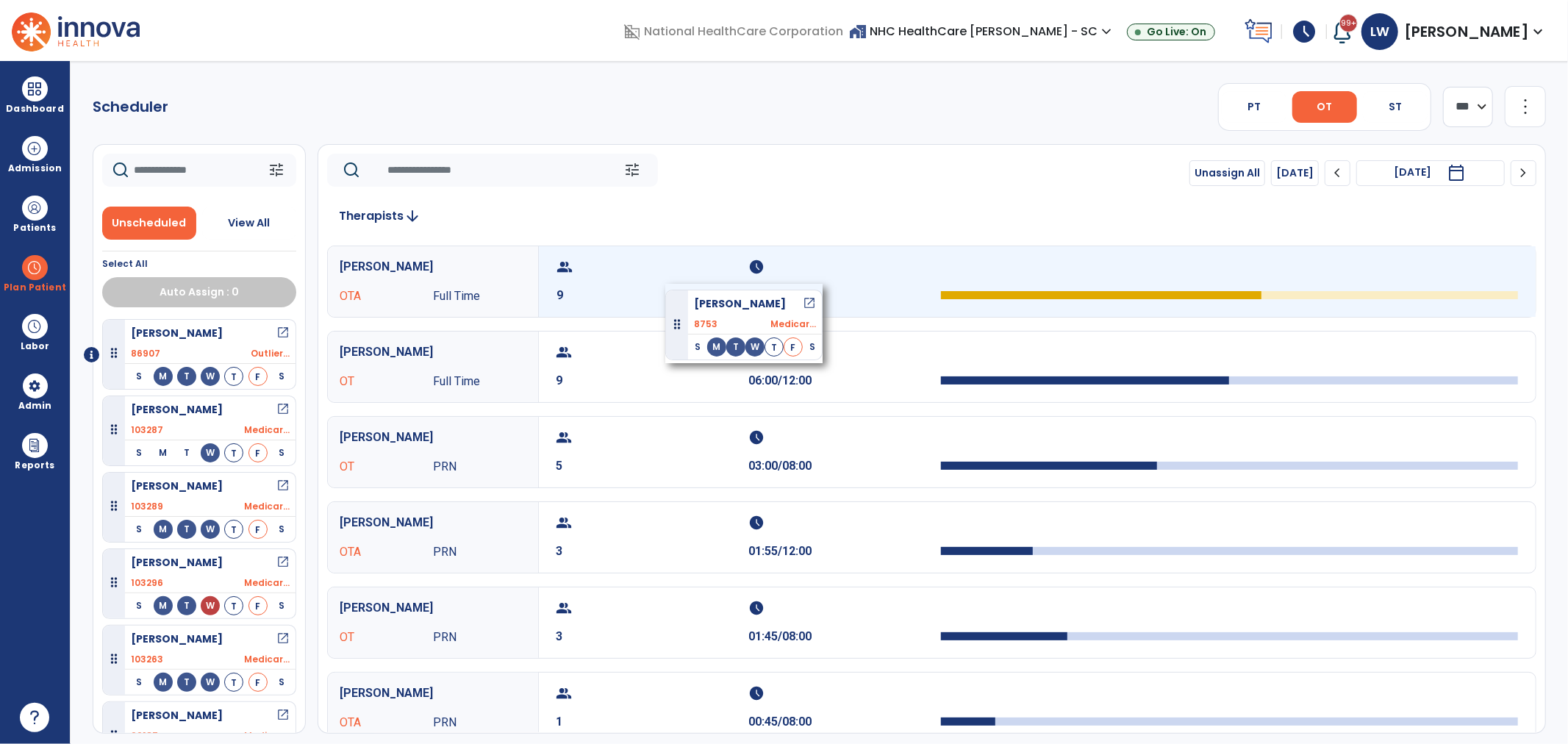 drag, startPoint x: 191, startPoint y: 573, endPoint x: 665, endPoint y: 284, distance: 555.1549 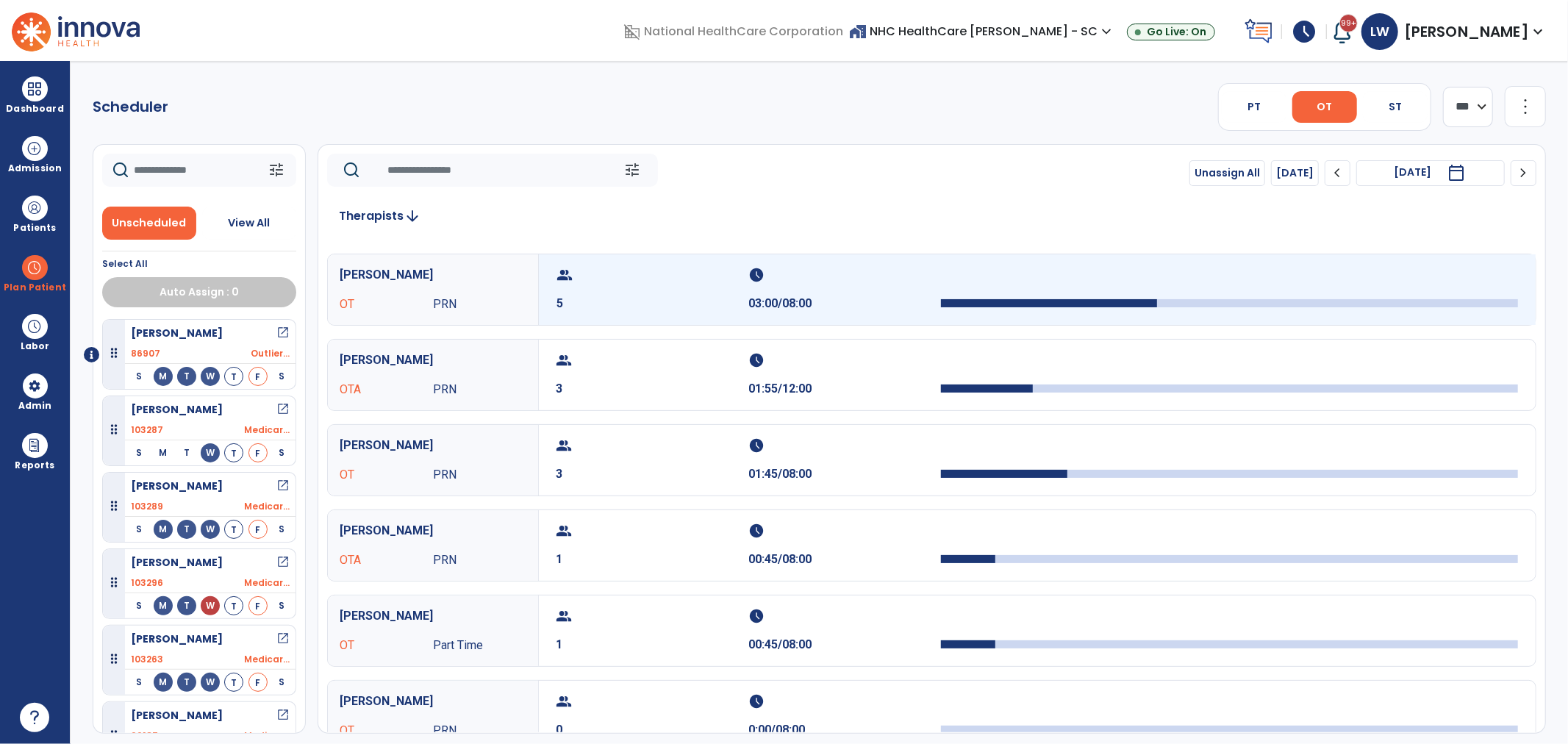 scroll, scrollTop: 163, scrollLeft: 0, axis: vertical 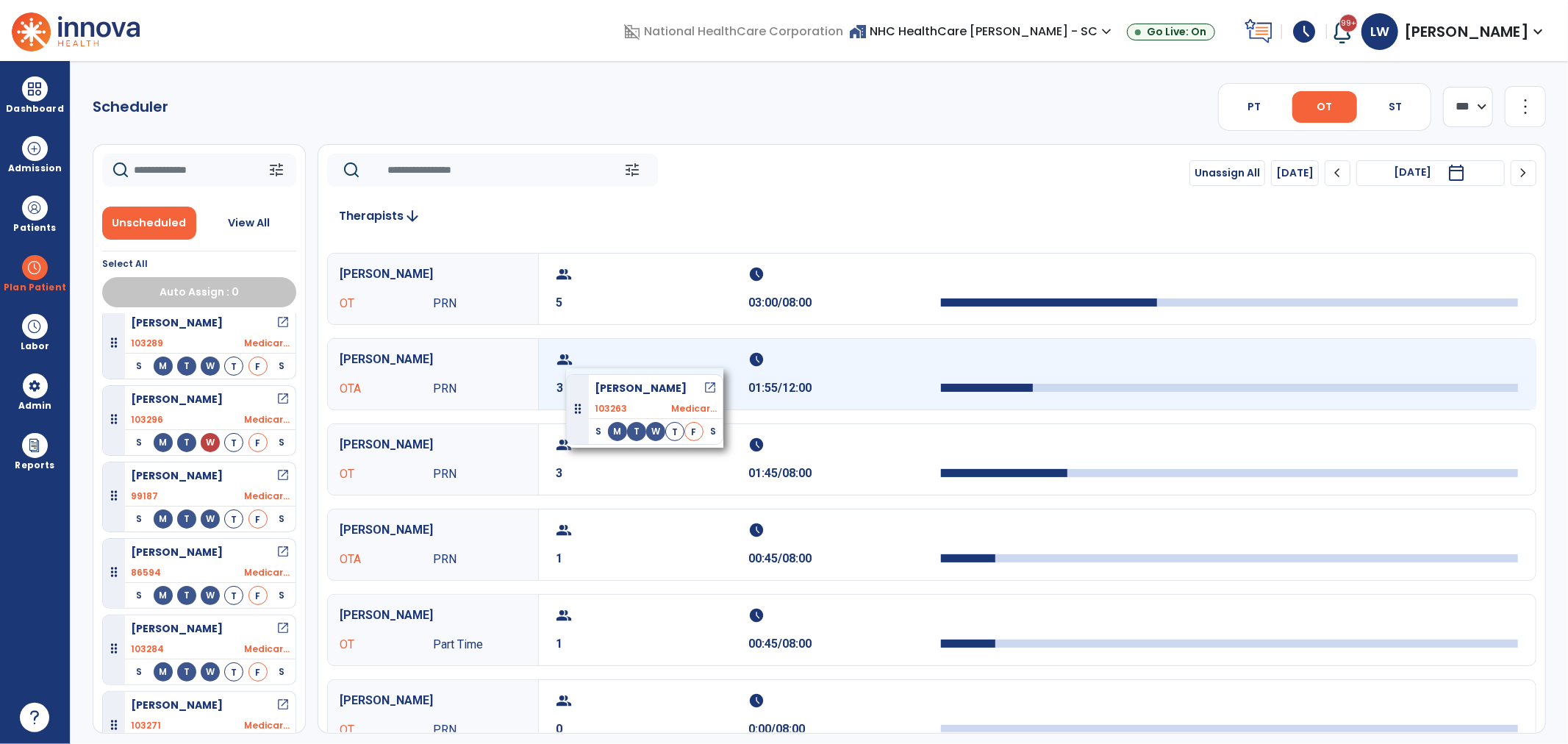 drag, startPoint x: 160, startPoint y: 476, endPoint x: 579, endPoint y: 360, distance: 434.7609 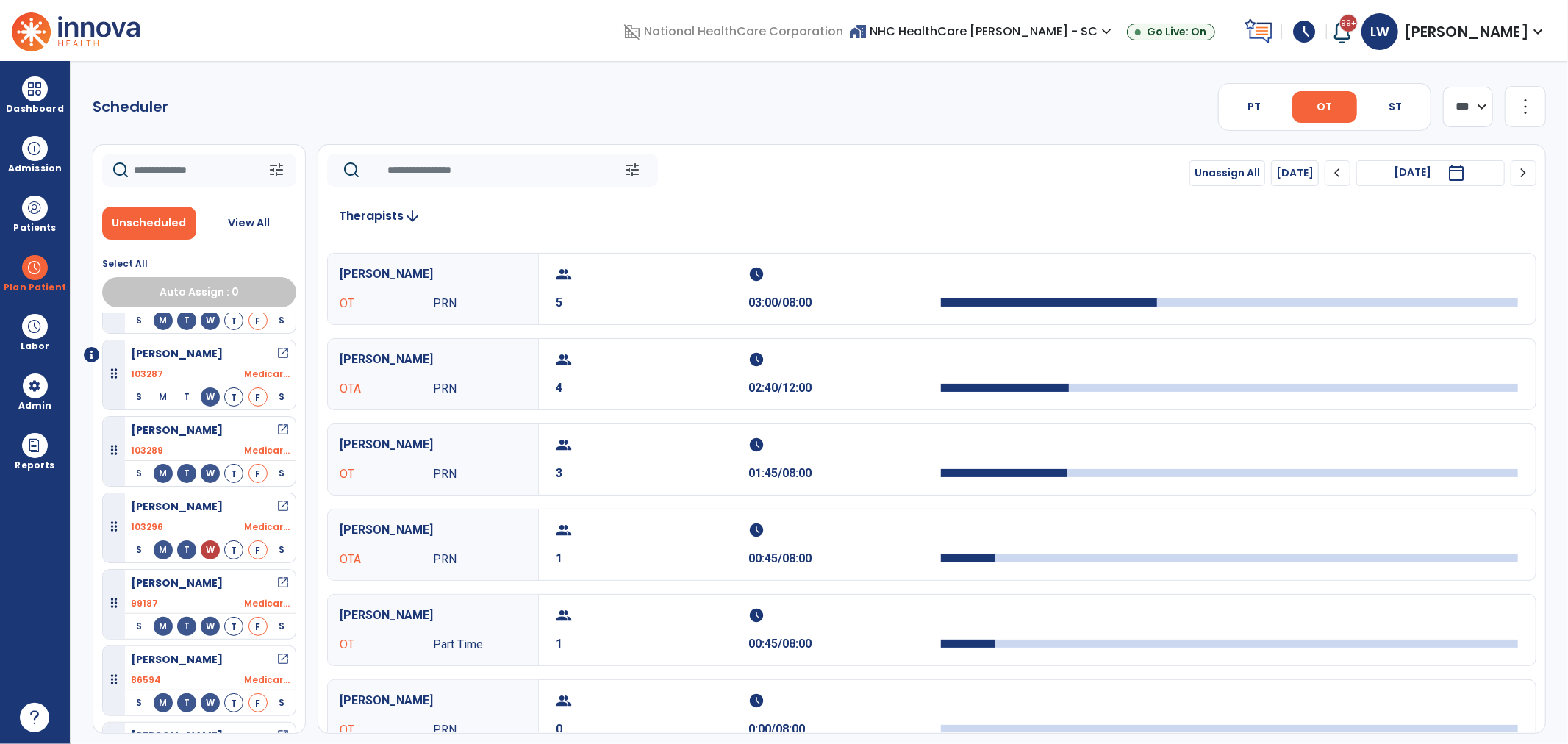 scroll, scrollTop: 0, scrollLeft: 0, axis: both 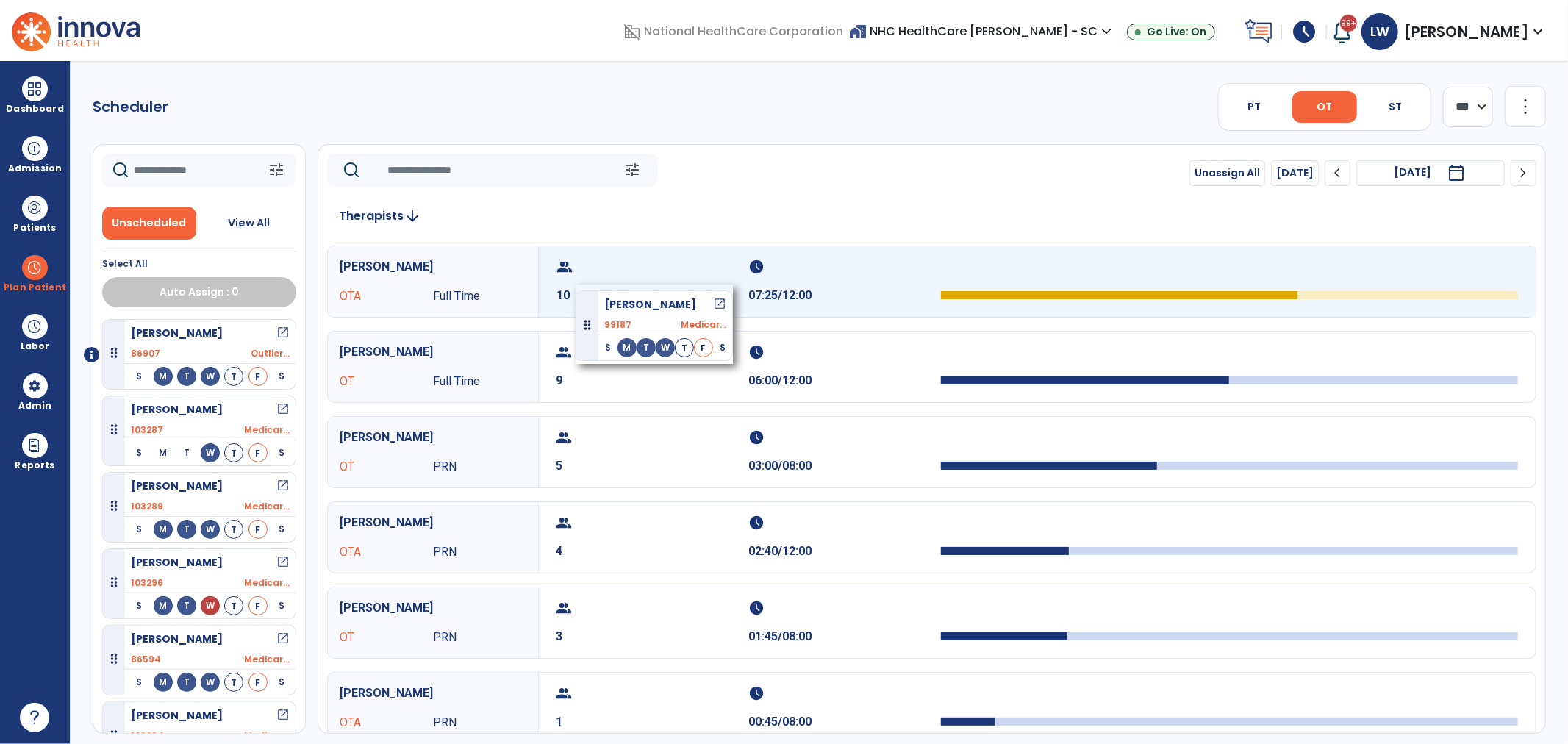 drag, startPoint x: 166, startPoint y: 638, endPoint x: 576, endPoint y: 285, distance: 541.0259 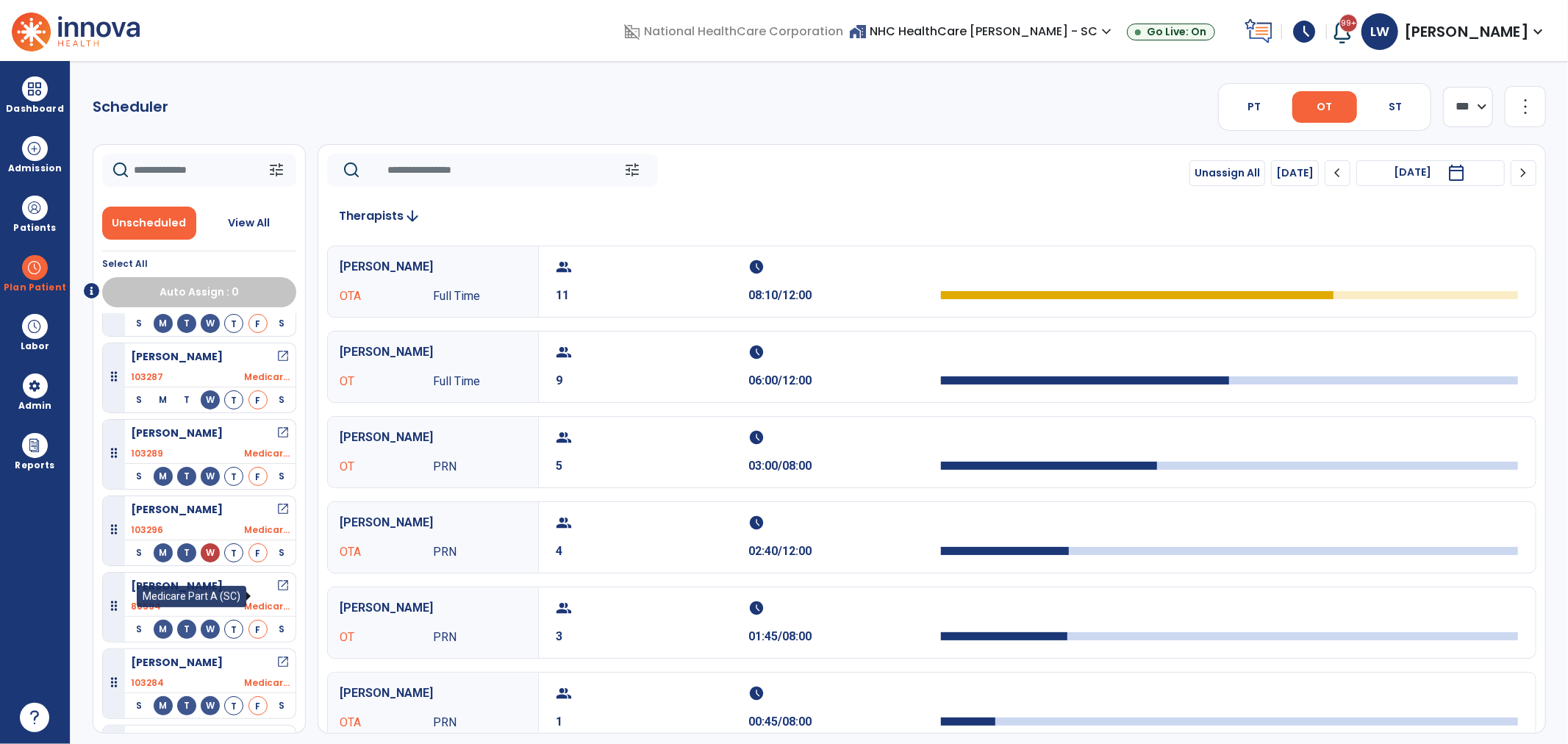 scroll, scrollTop: 82, scrollLeft: 0, axis: vertical 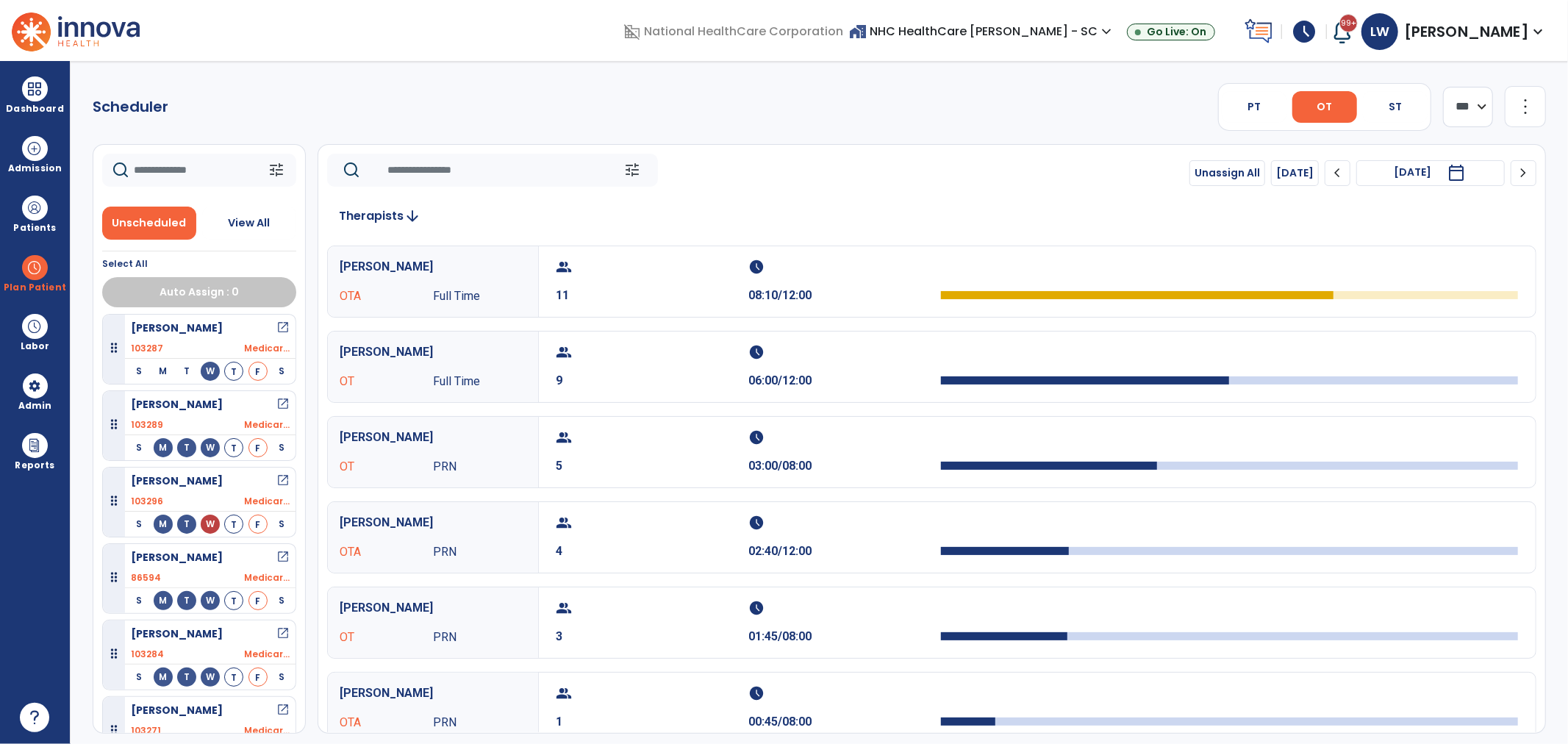 click on "open_in_new" at bounding box center (283, 557) 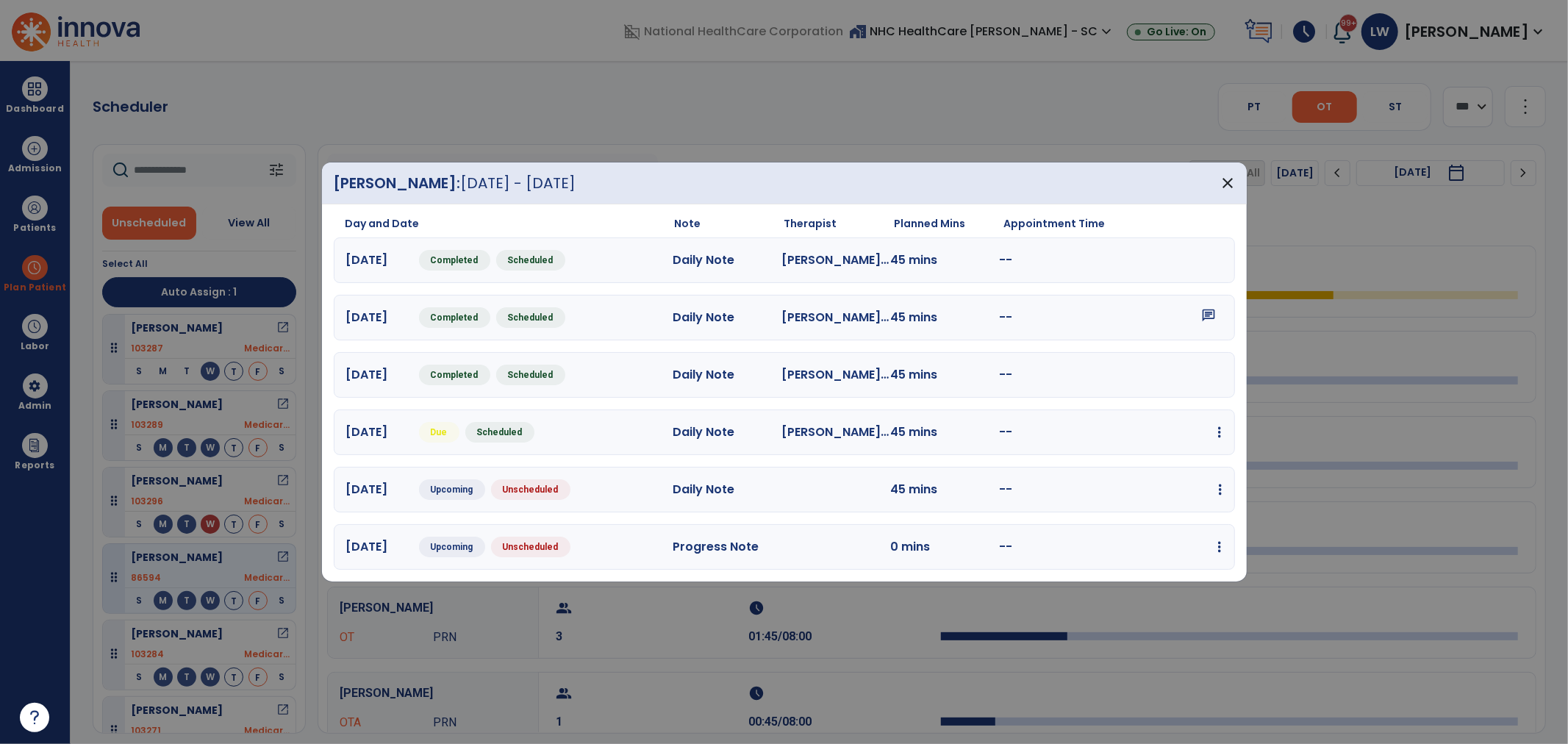 click at bounding box center [1220, 432] 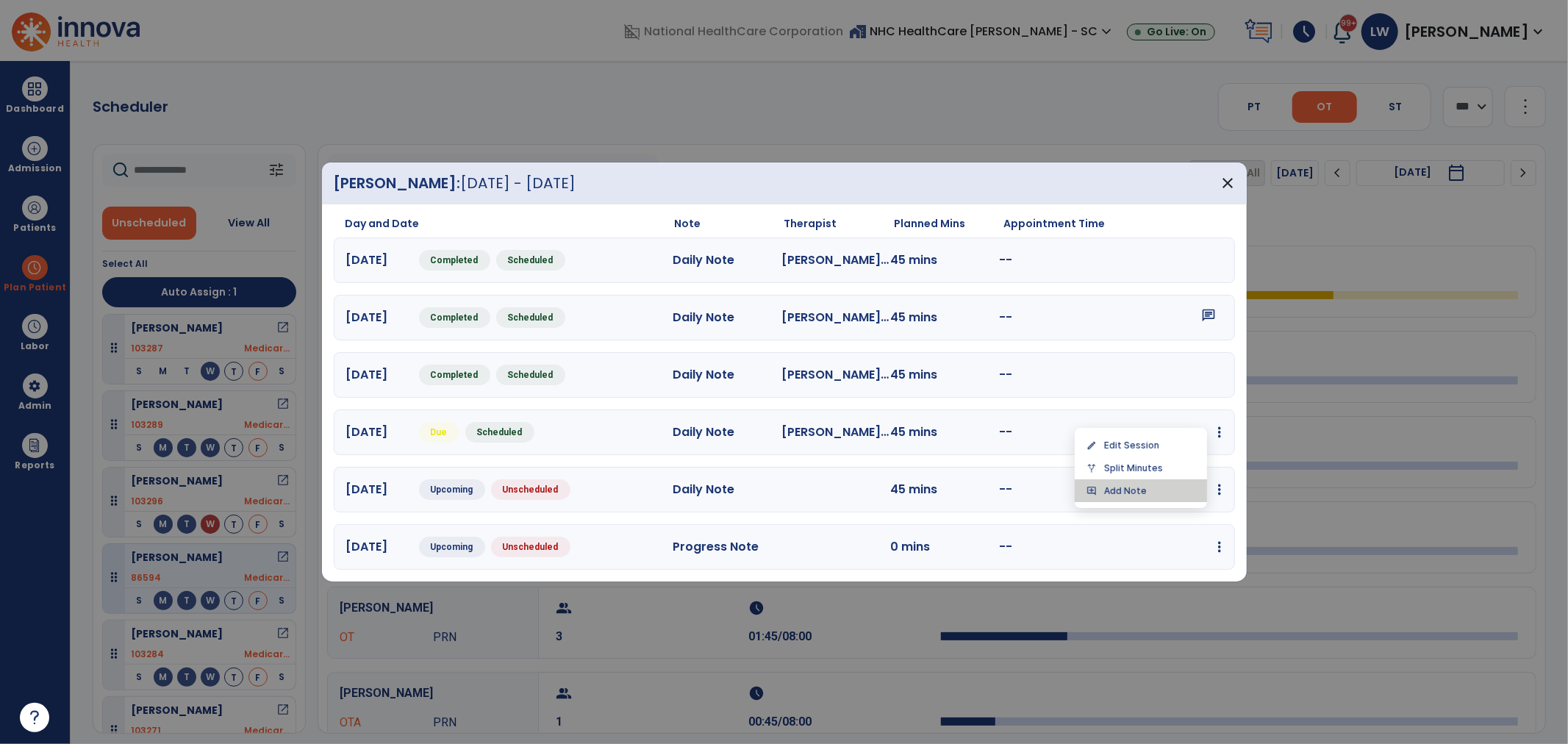 click on "add_comment  Add Note" at bounding box center [1141, 490] 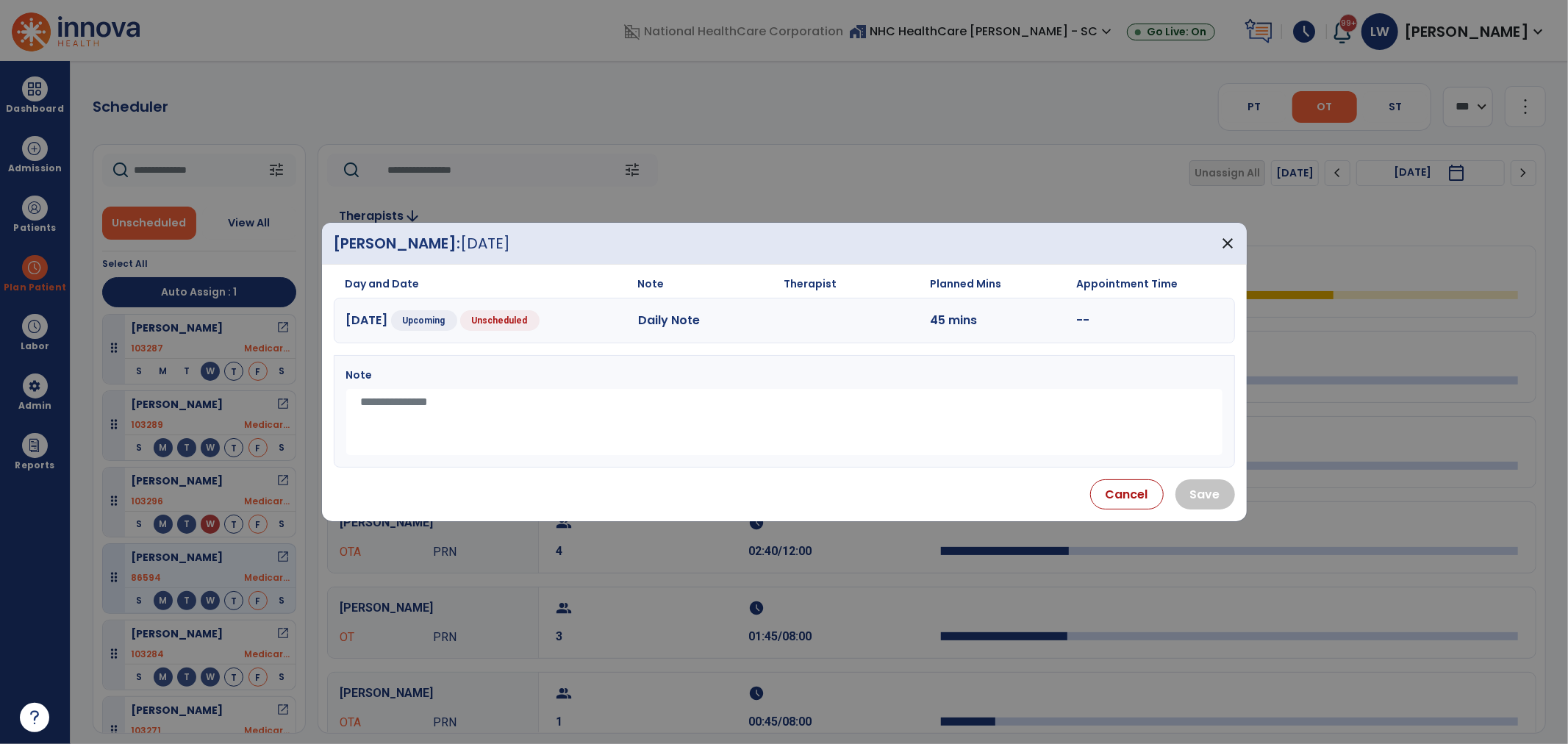 click at bounding box center [784, 422] 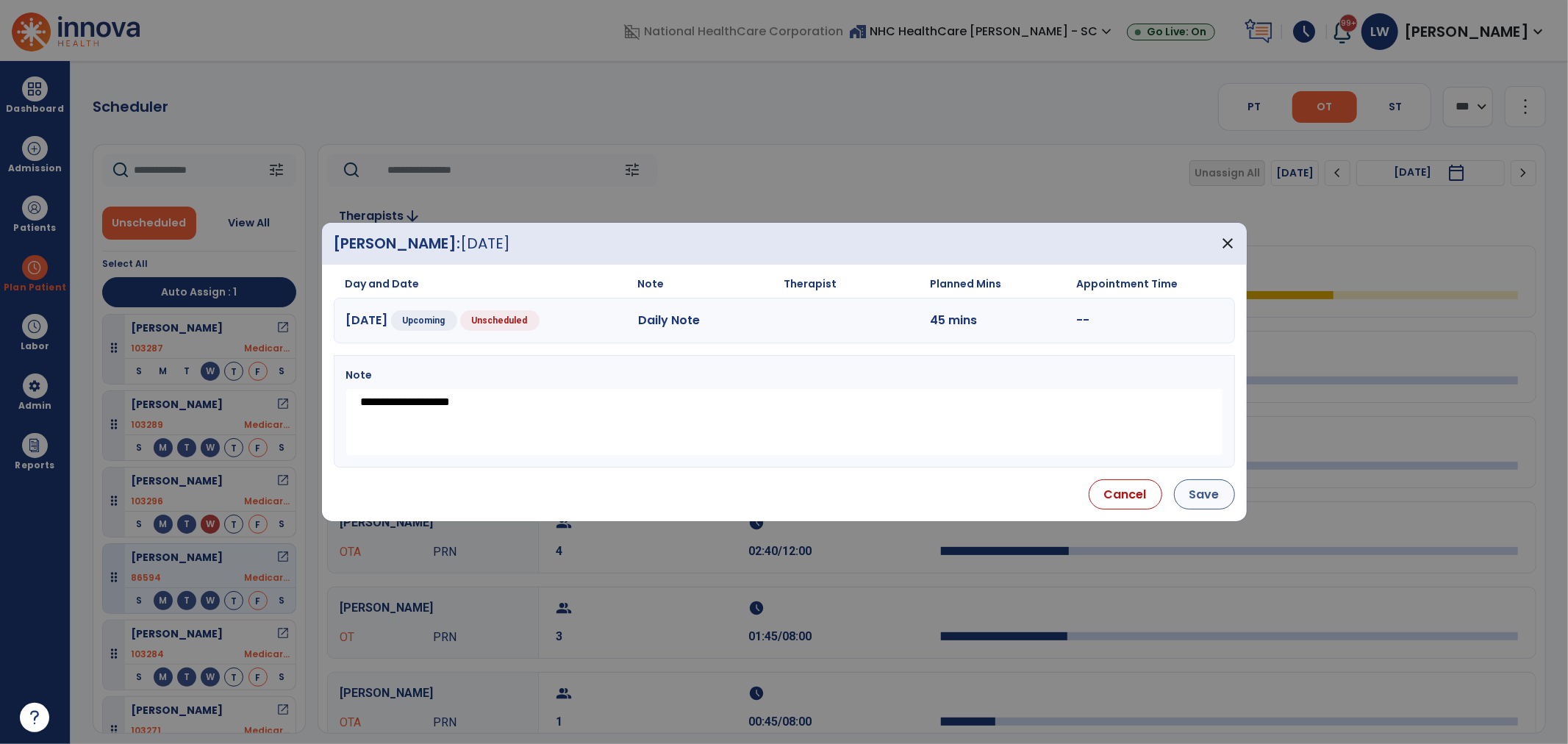 type on "**********" 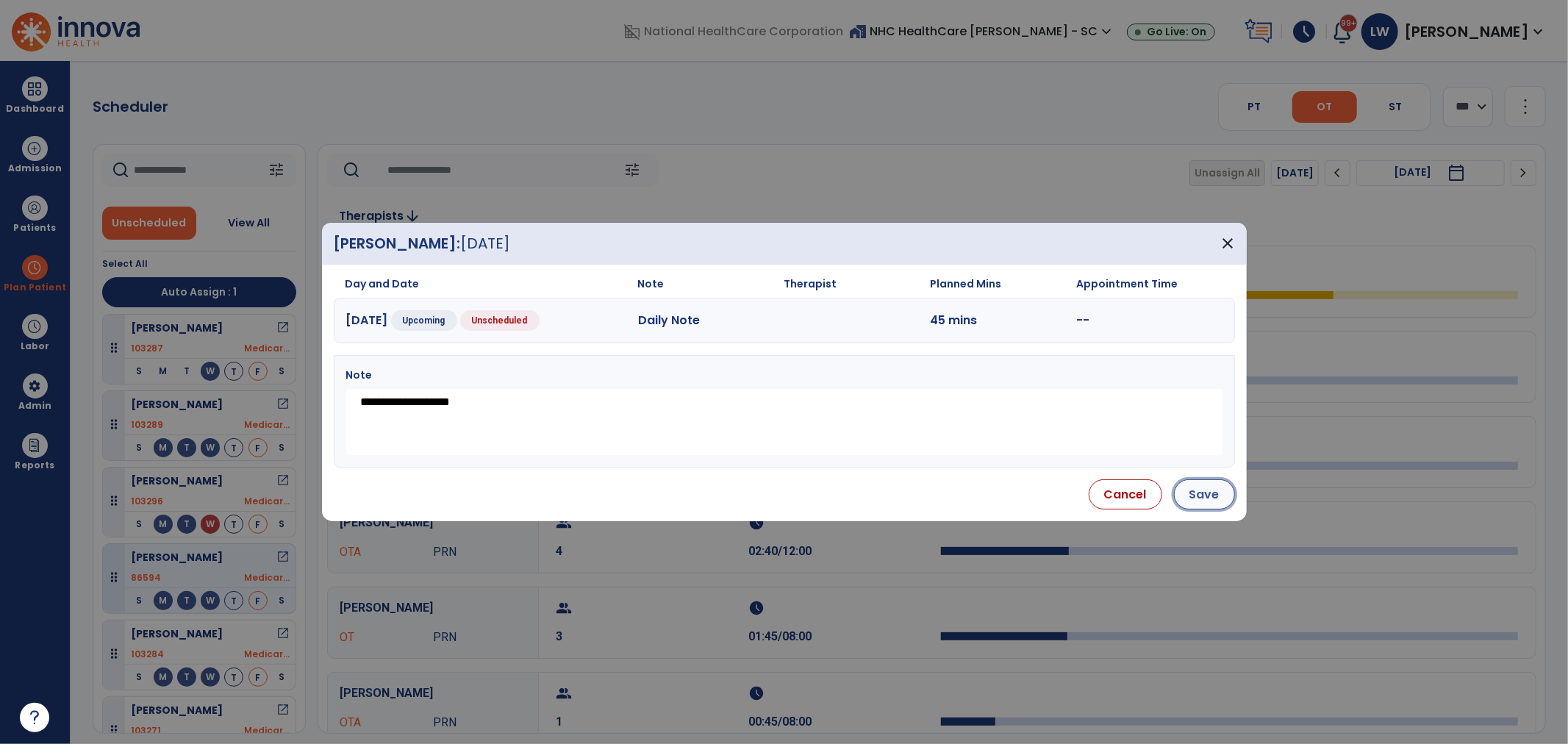 click on "Save" at bounding box center [1204, 494] 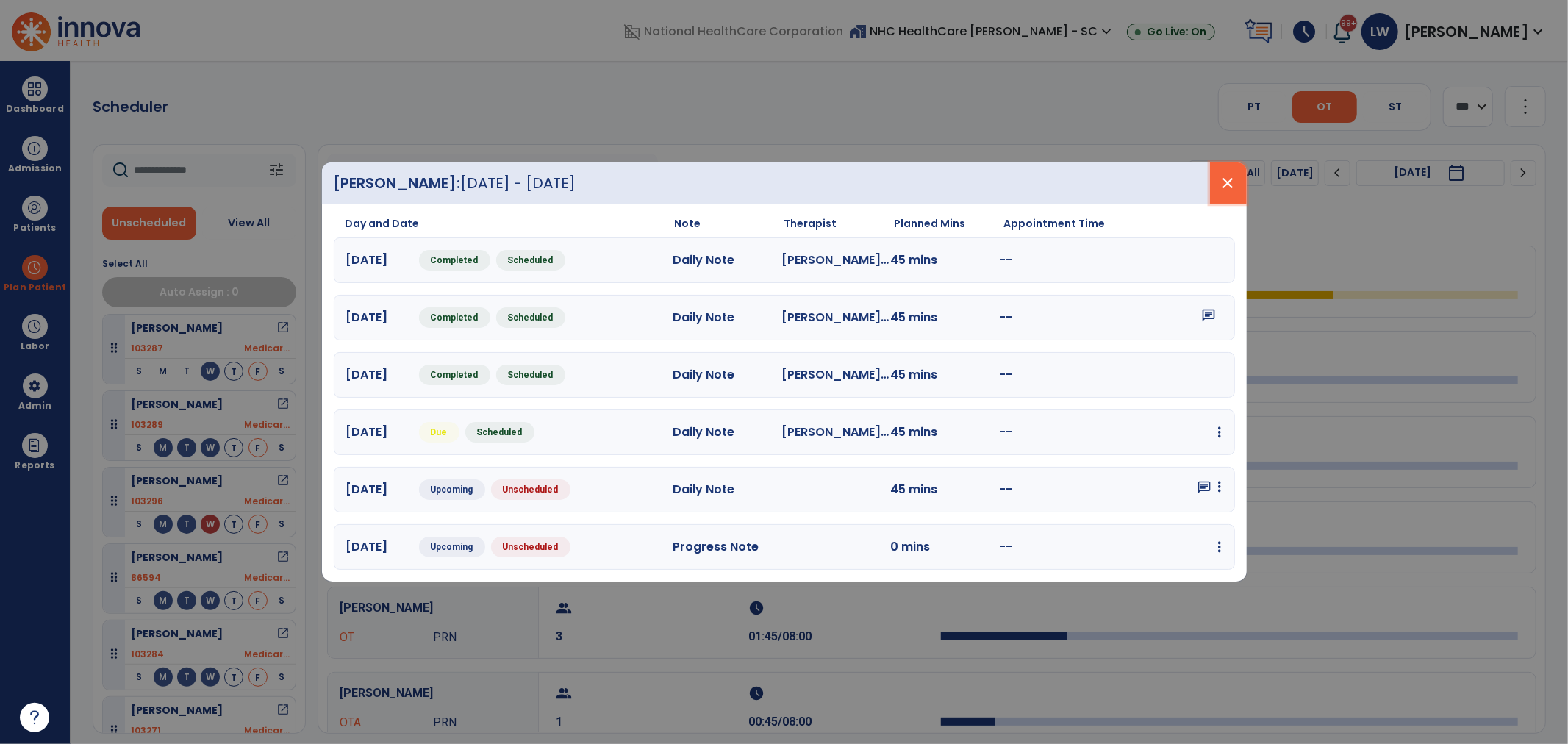 click on "close" at bounding box center (1228, 183) 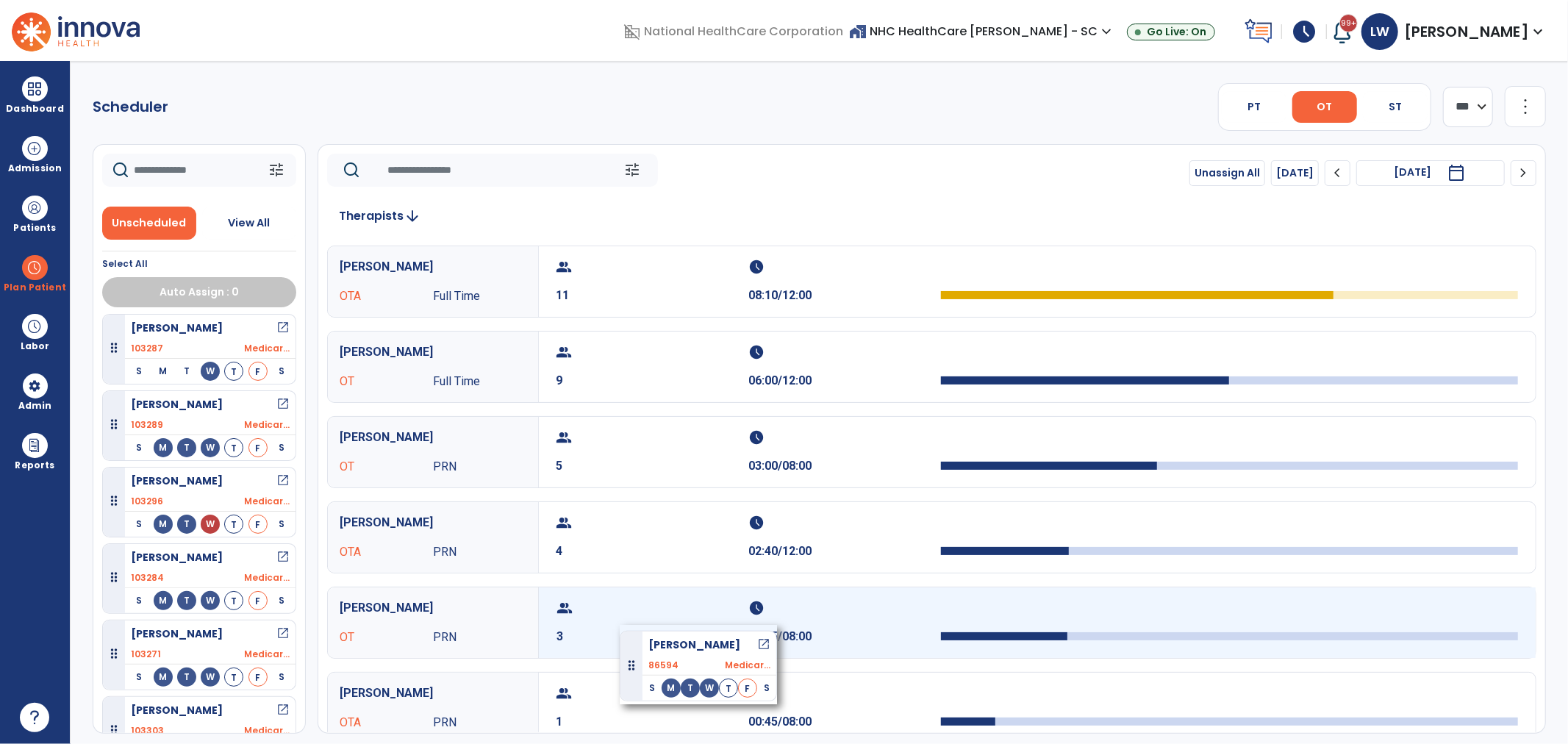 drag, startPoint x: 169, startPoint y: 562, endPoint x: 620, endPoint y: 625, distance: 455.379 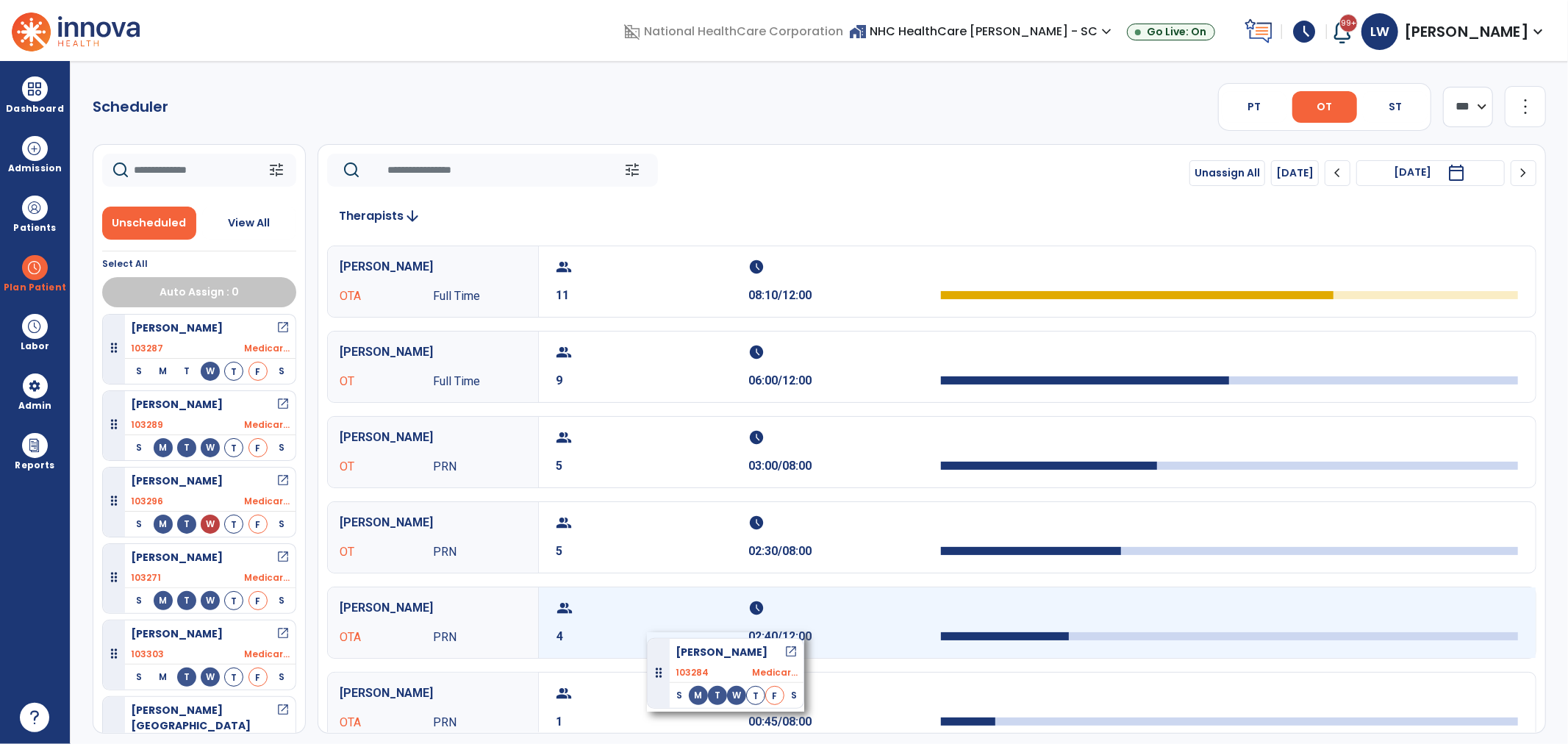drag, startPoint x: 210, startPoint y: 557, endPoint x: 647, endPoint y: 632, distance: 443.389 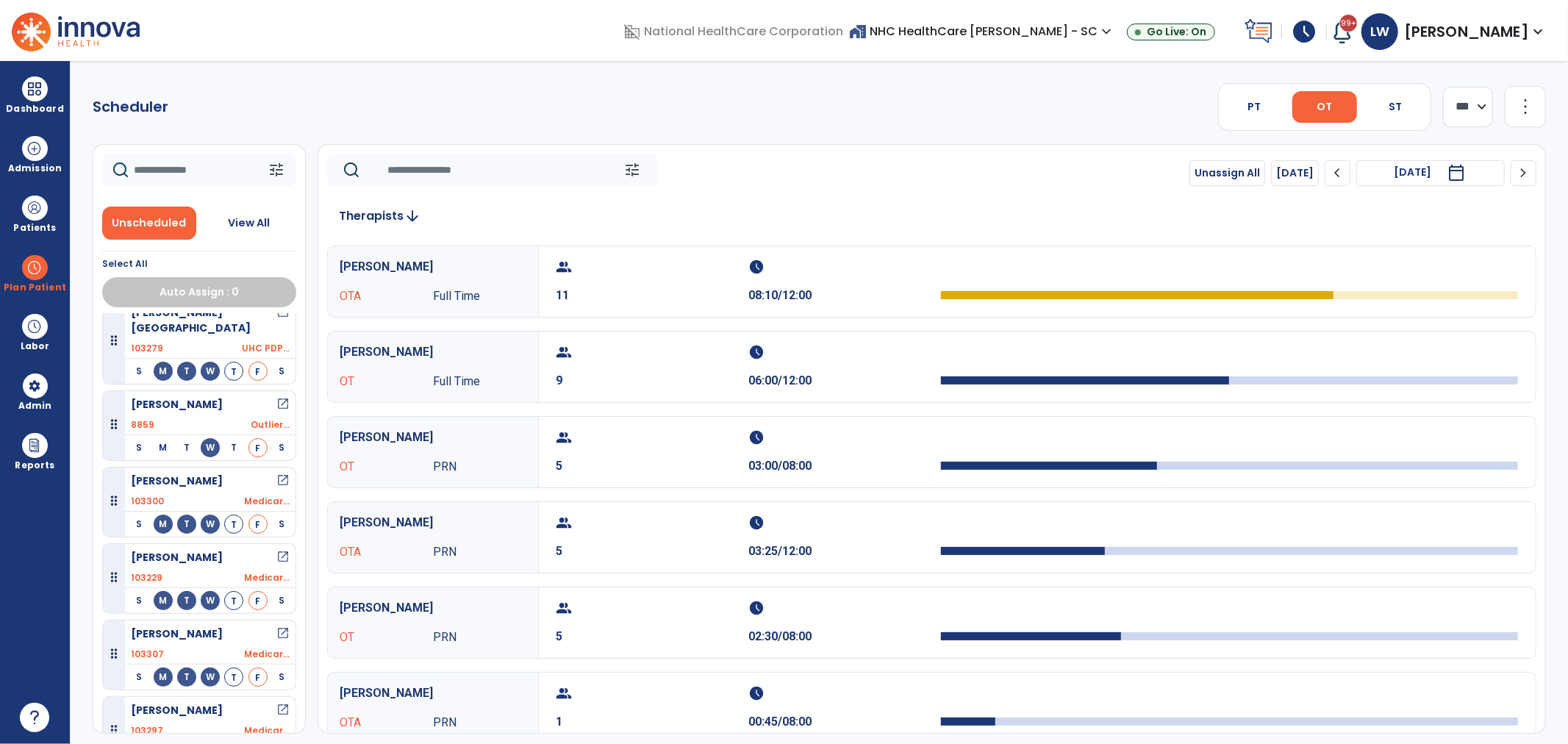 scroll, scrollTop: 647, scrollLeft: 0, axis: vertical 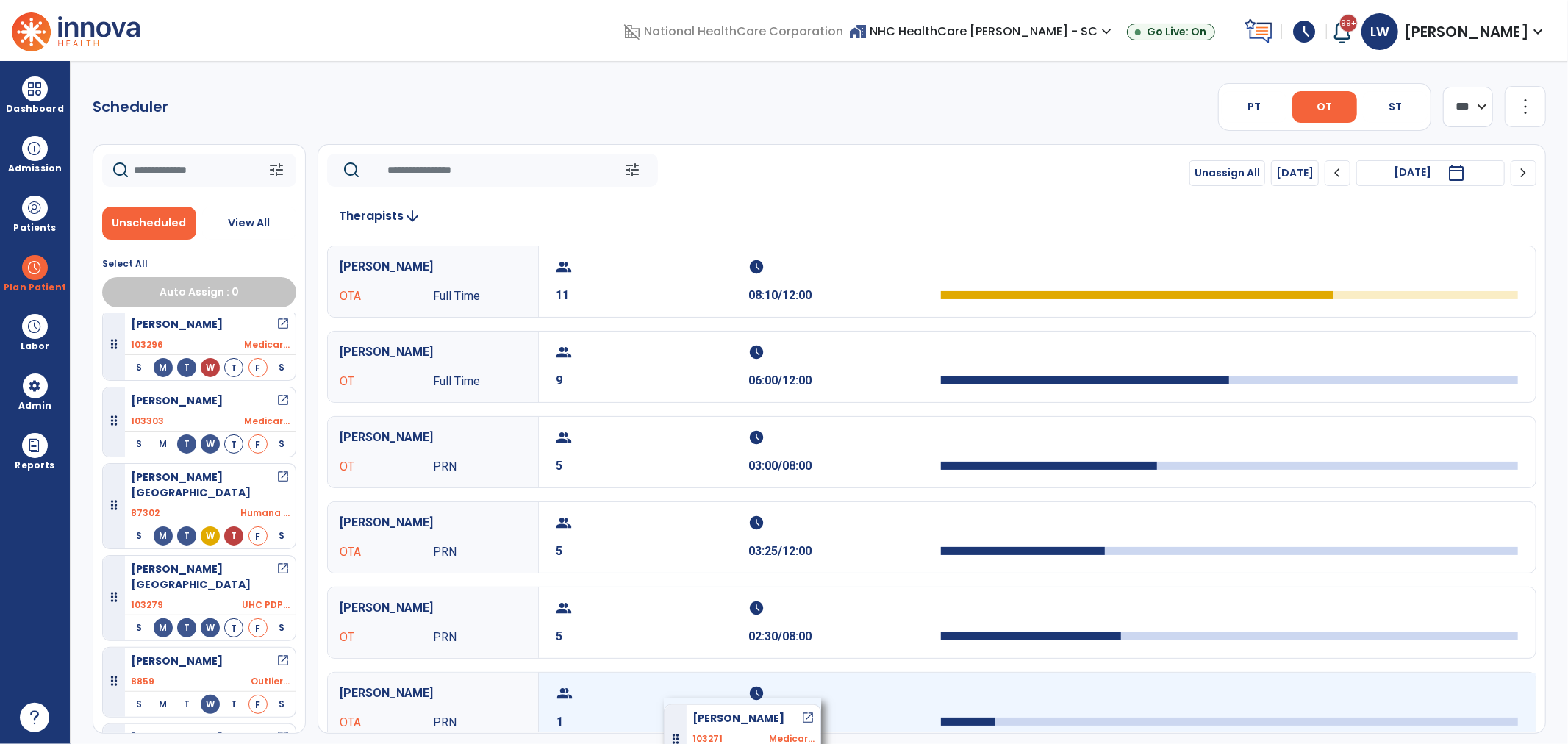 drag, startPoint x: 167, startPoint y: 403, endPoint x: 665, endPoint y: 698, distance: 578.8169 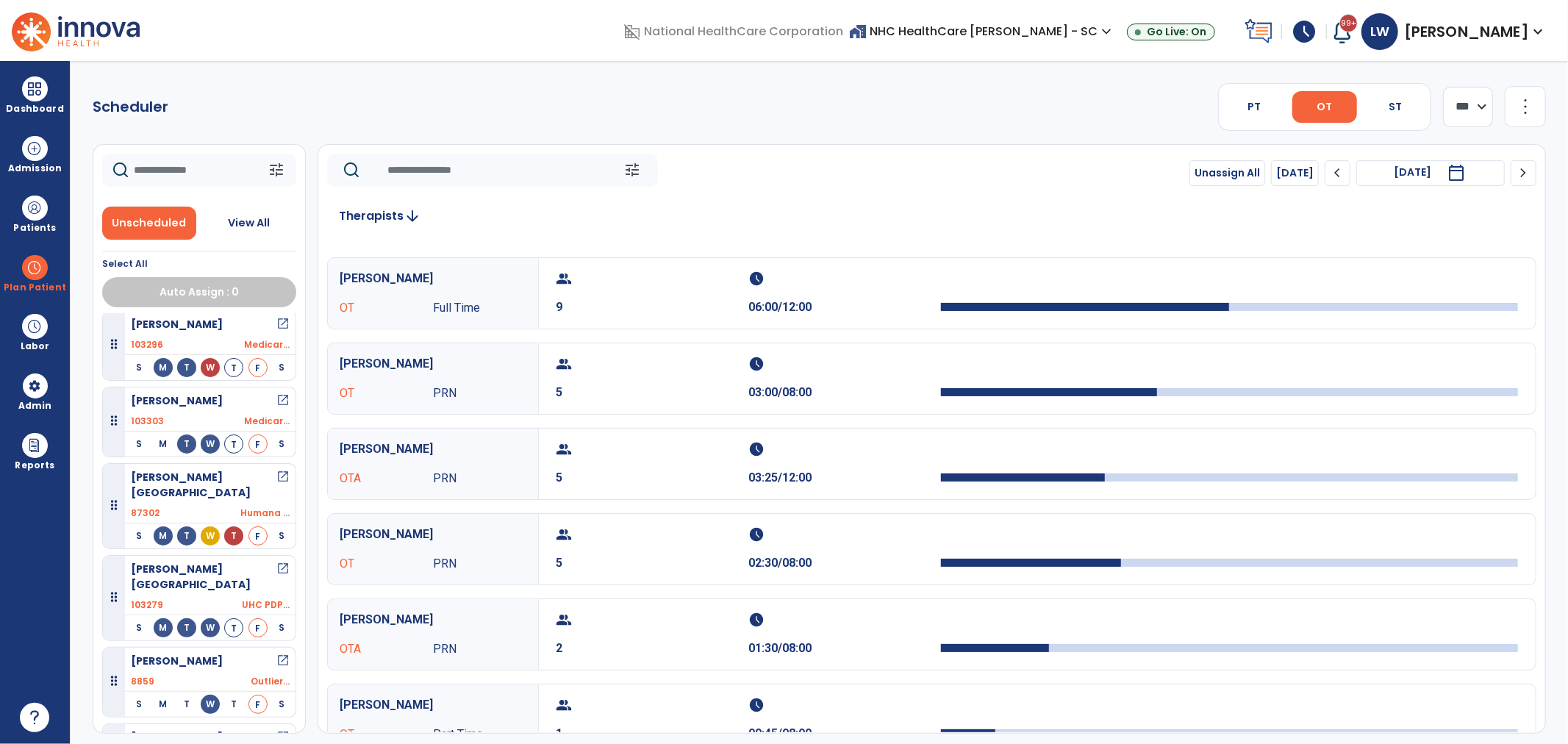 scroll, scrollTop: 245, scrollLeft: 0, axis: vertical 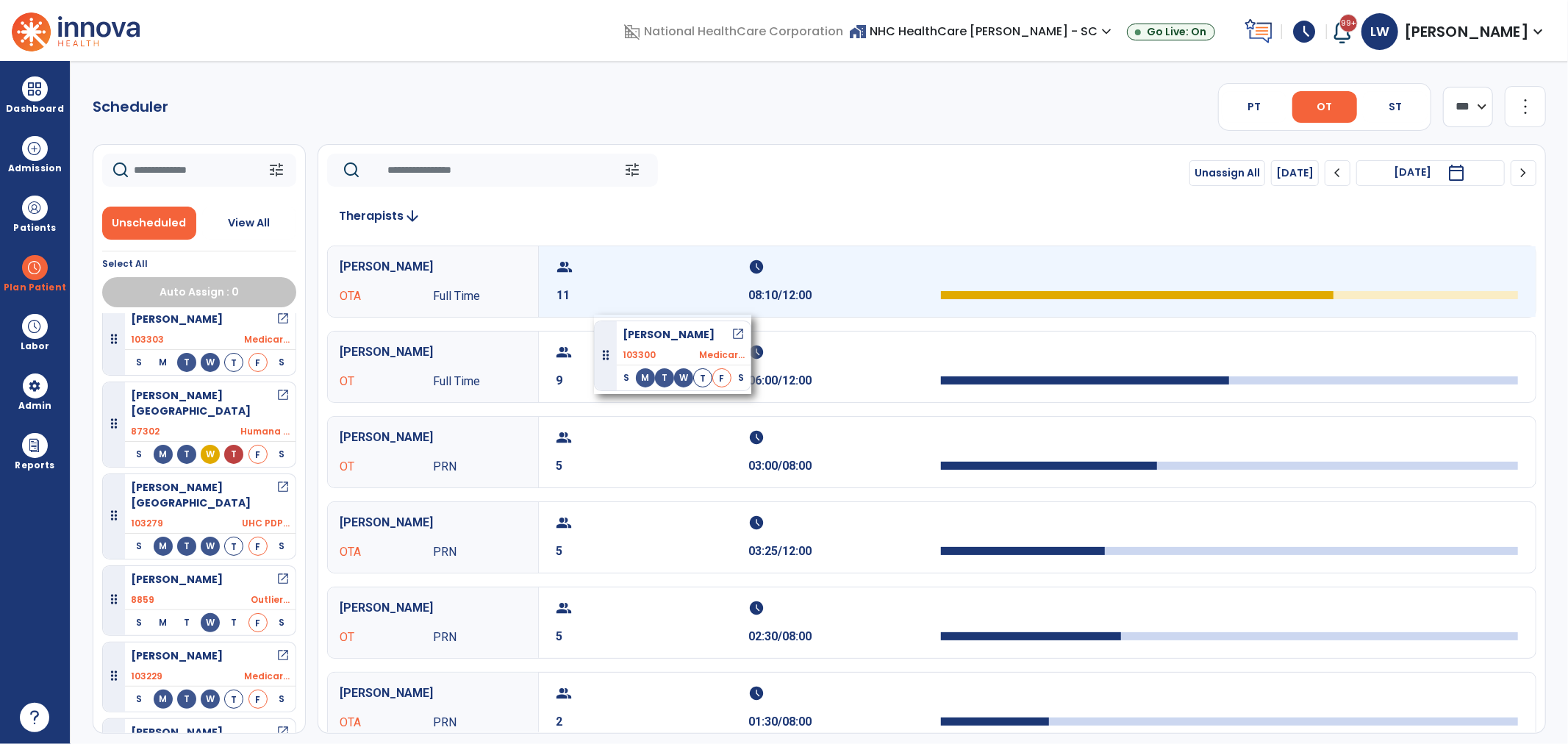 drag, startPoint x: 268, startPoint y: 540, endPoint x: 626, endPoint y: 290, distance: 436.6509 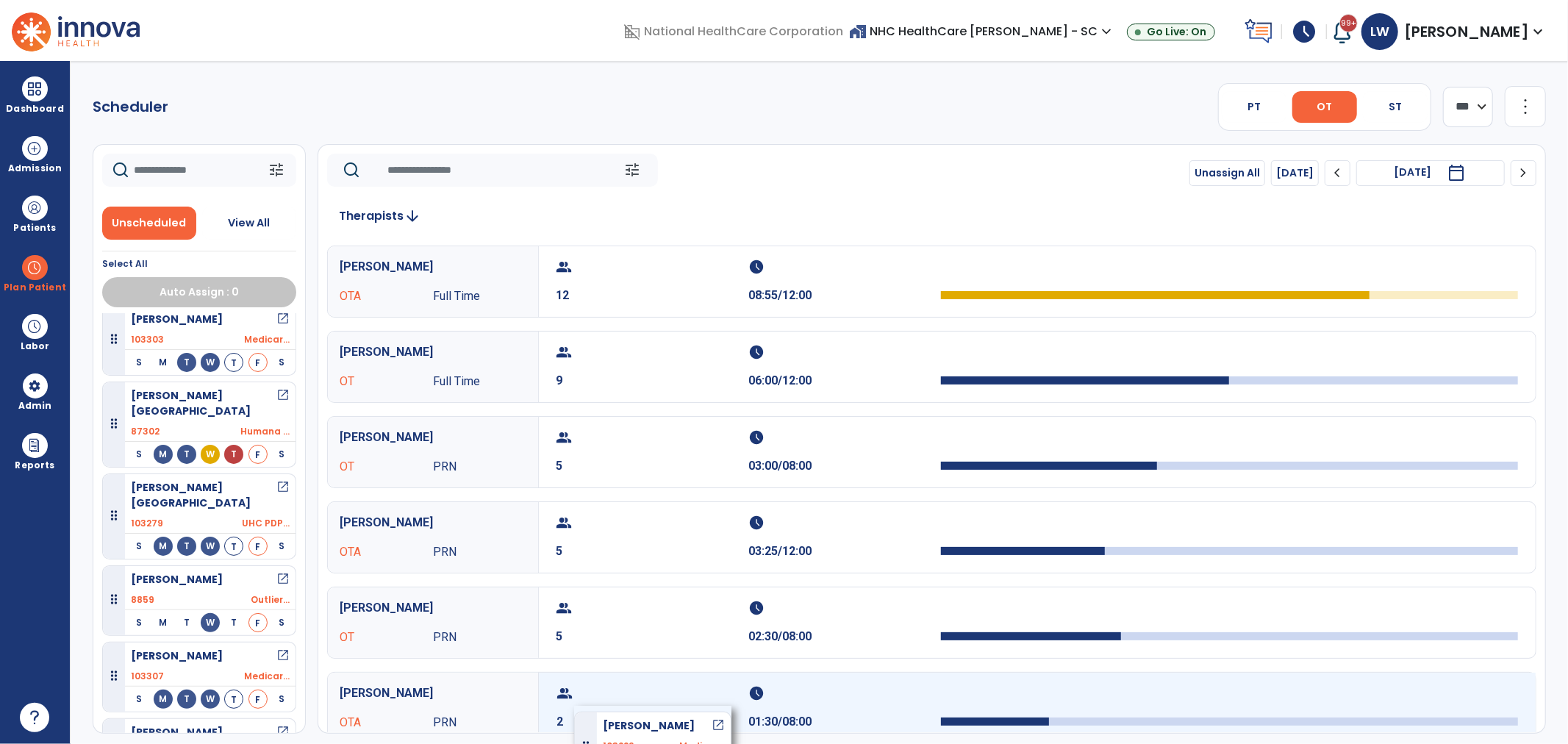 drag, startPoint x: 182, startPoint y: 640, endPoint x: 606, endPoint y: 694, distance: 427.4248 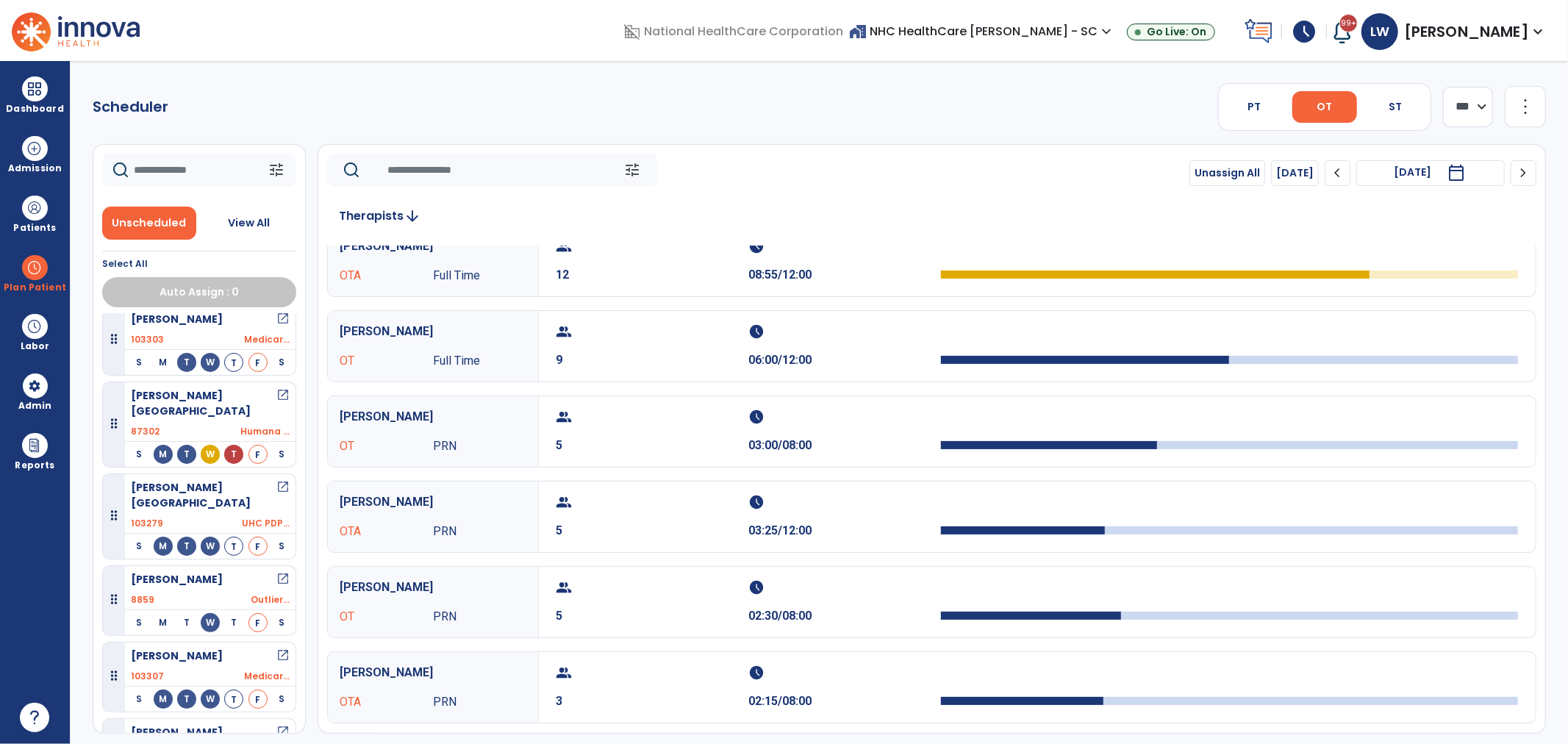 scroll, scrollTop: 0, scrollLeft: 0, axis: both 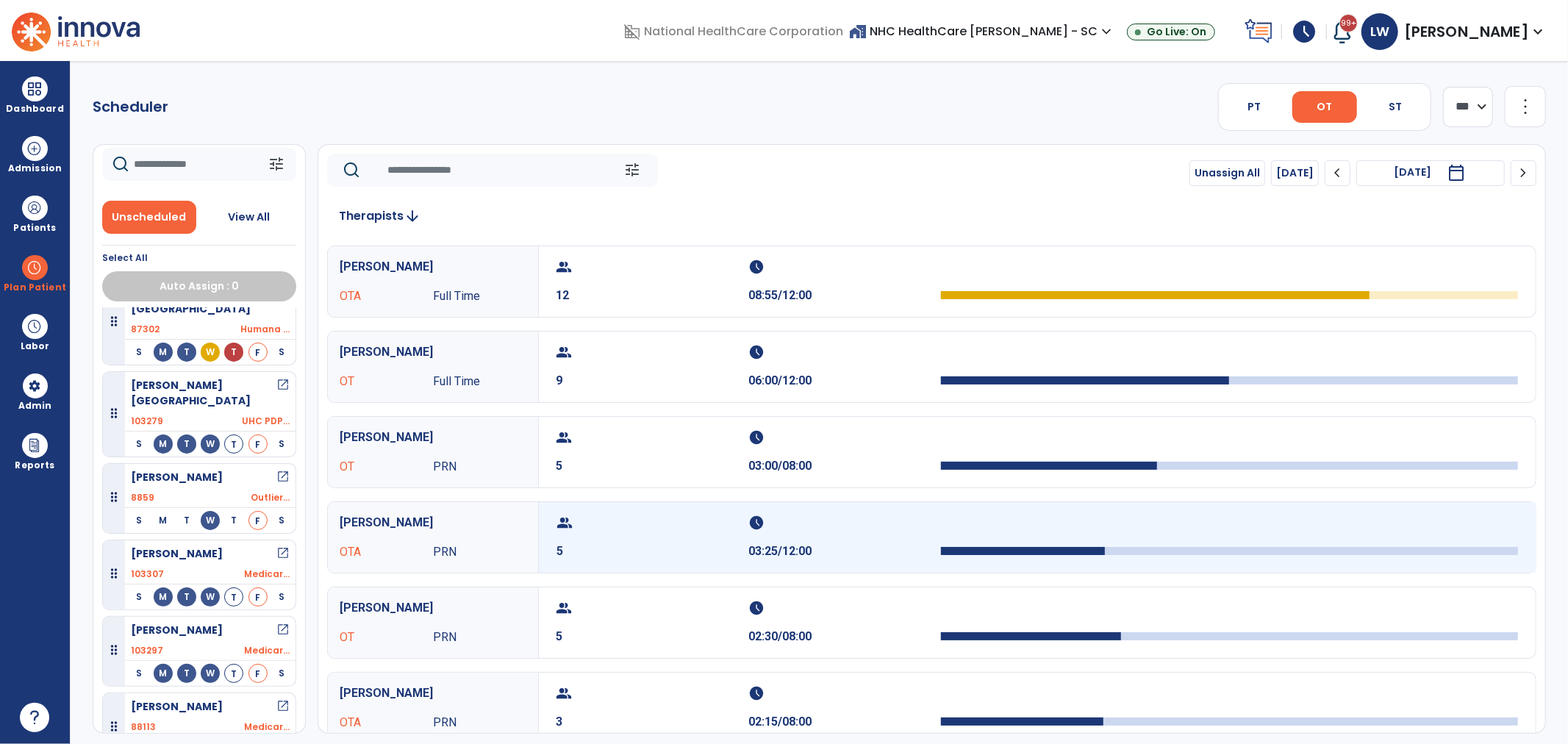 click on "5" at bounding box center [653, 551] 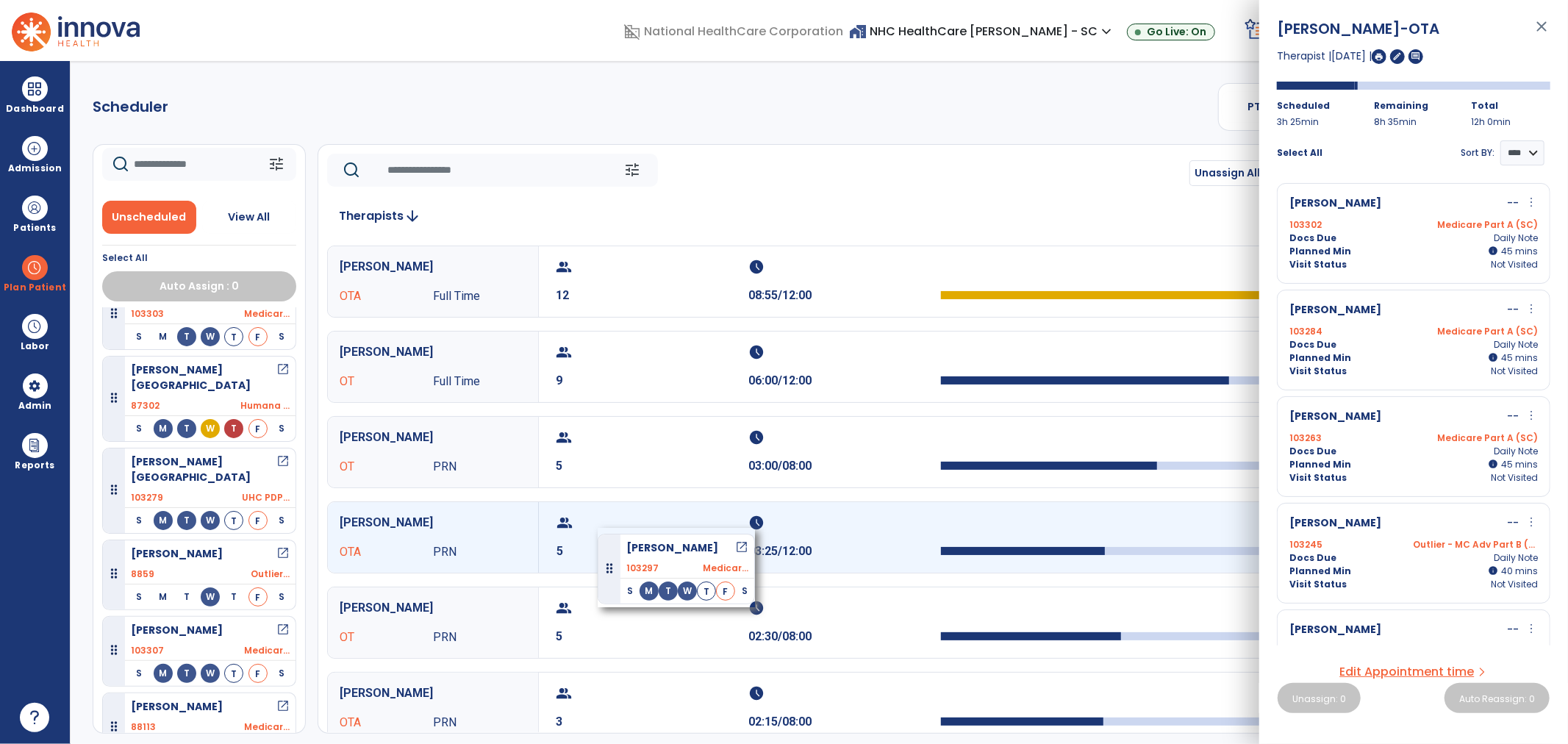 drag, startPoint x: 193, startPoint y: 611, endPoint x: 598, endPoint y: 528, distance: 413.4175 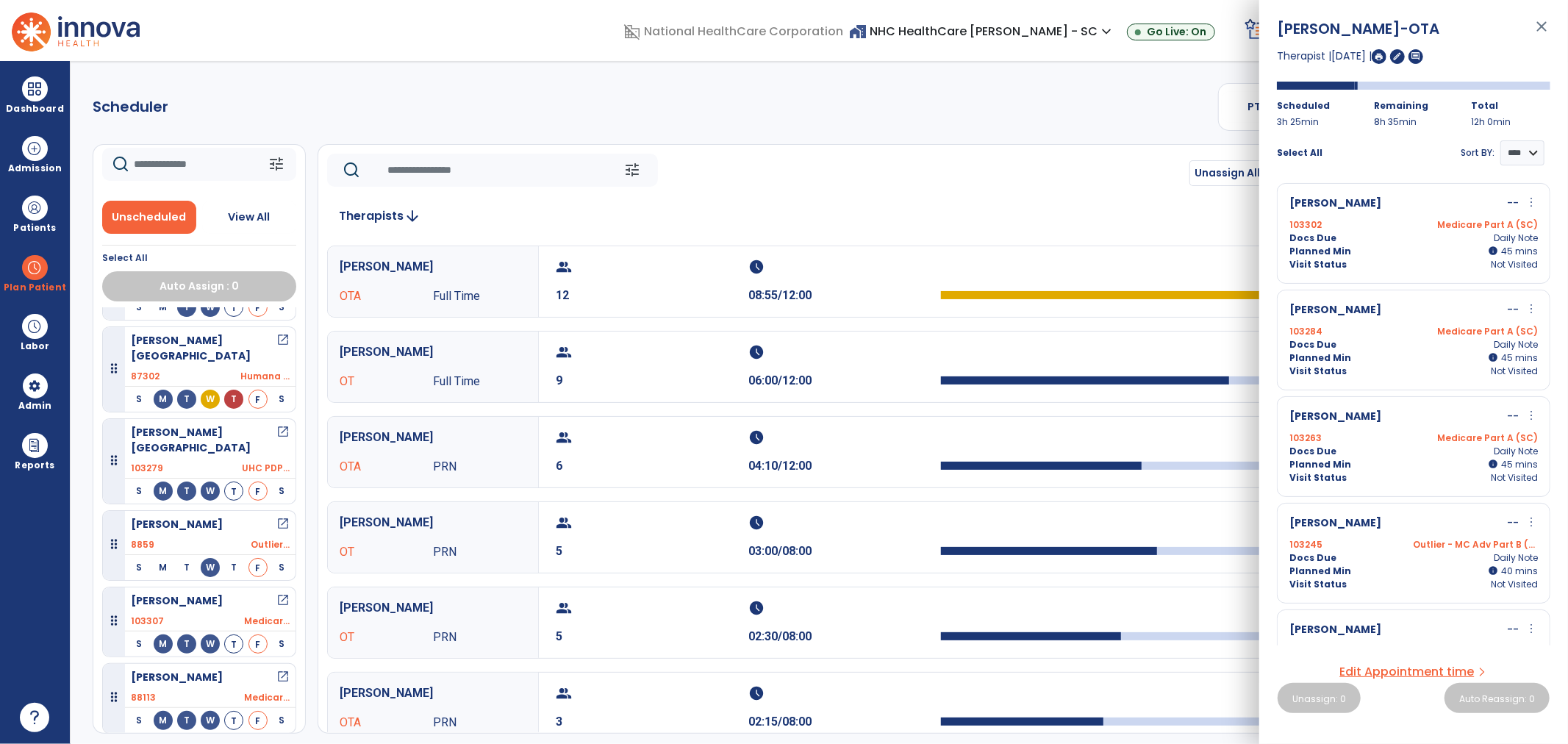 scroll, scrollTop: 340, scrollLeft: 0, axis: vertical 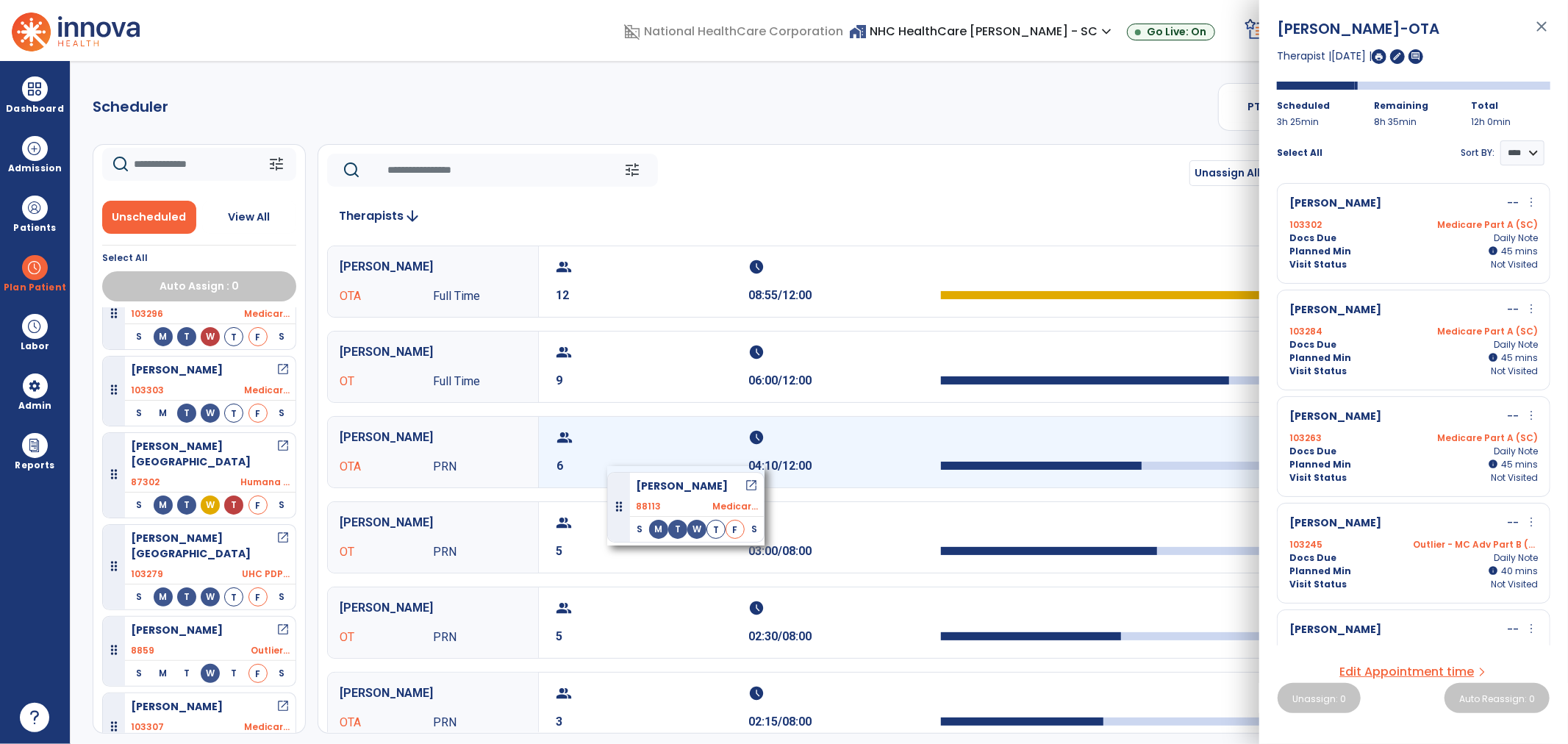 drag, startPoint x: 194, startPoint y: 682, endPoint x: 607, endPoint y: 466, distance: 466.07403 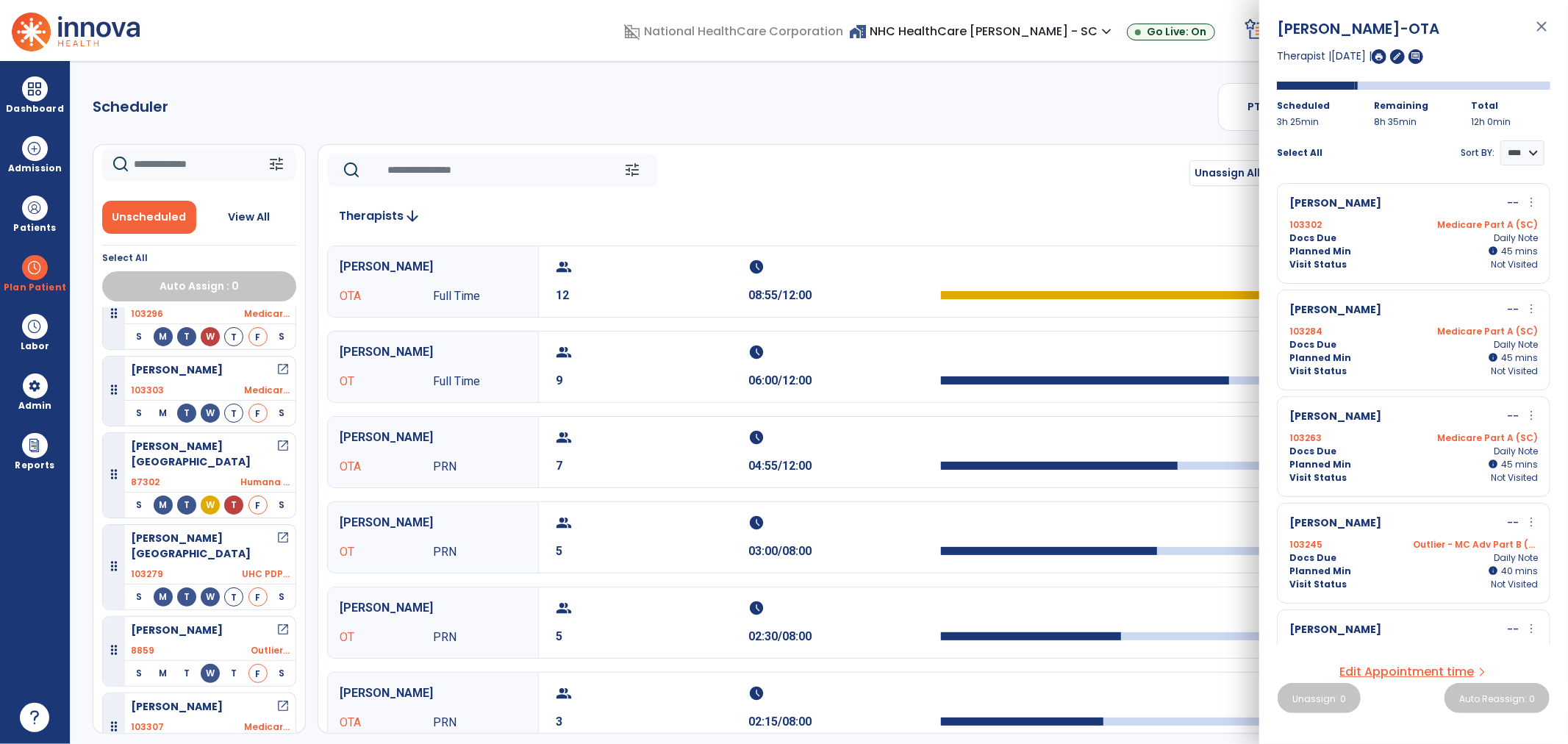 scroll, scrollTop: 0, scrollLeft: 0, axis: both 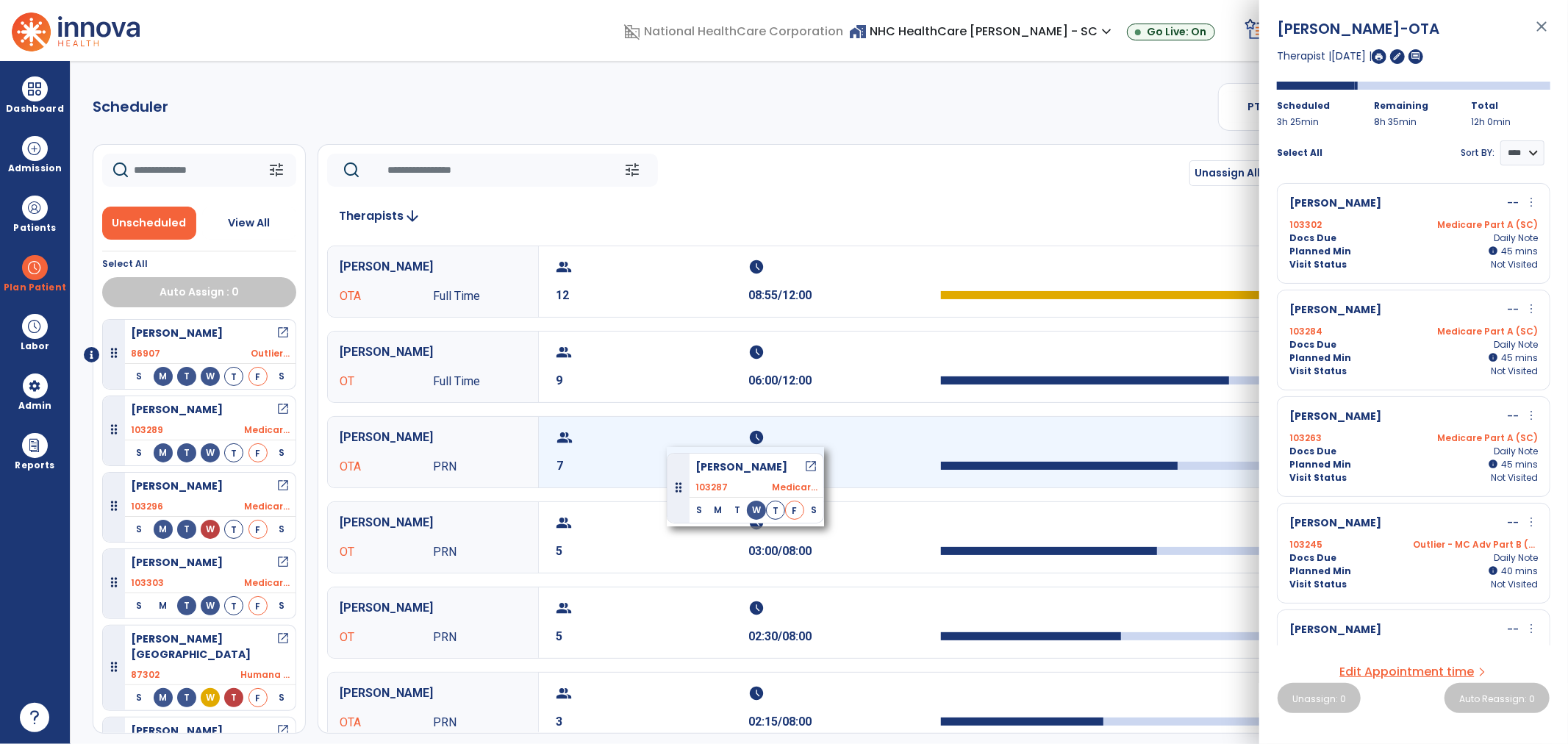 drag, startPoint x: 163, startPoint y: 407, endPoint x: 667, endPoint y: 447, distance: 505.5848 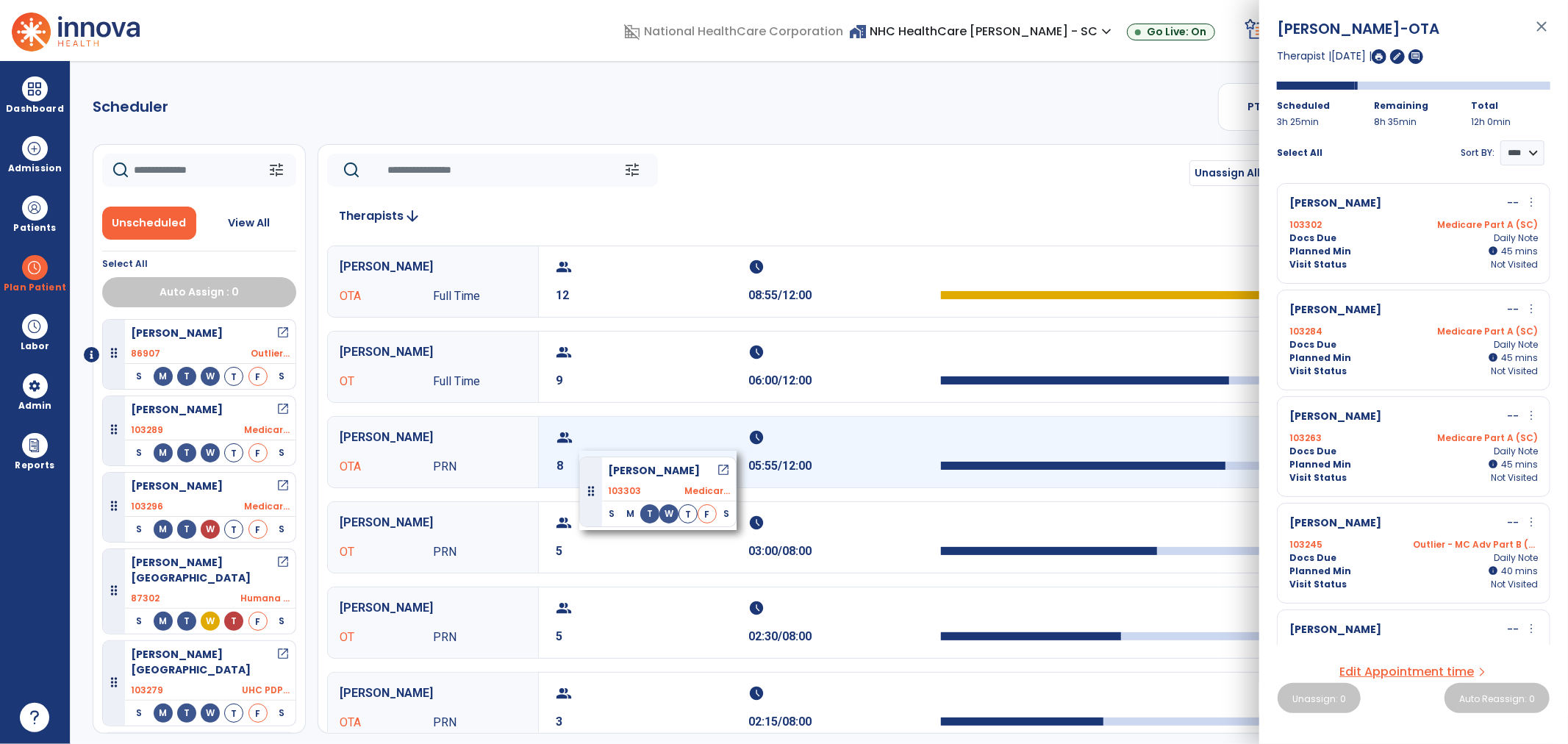 drag, startPoint x: 324, startPoint y: 534, endPoint x: 579, endPoint y: 451, distance: 268.1679 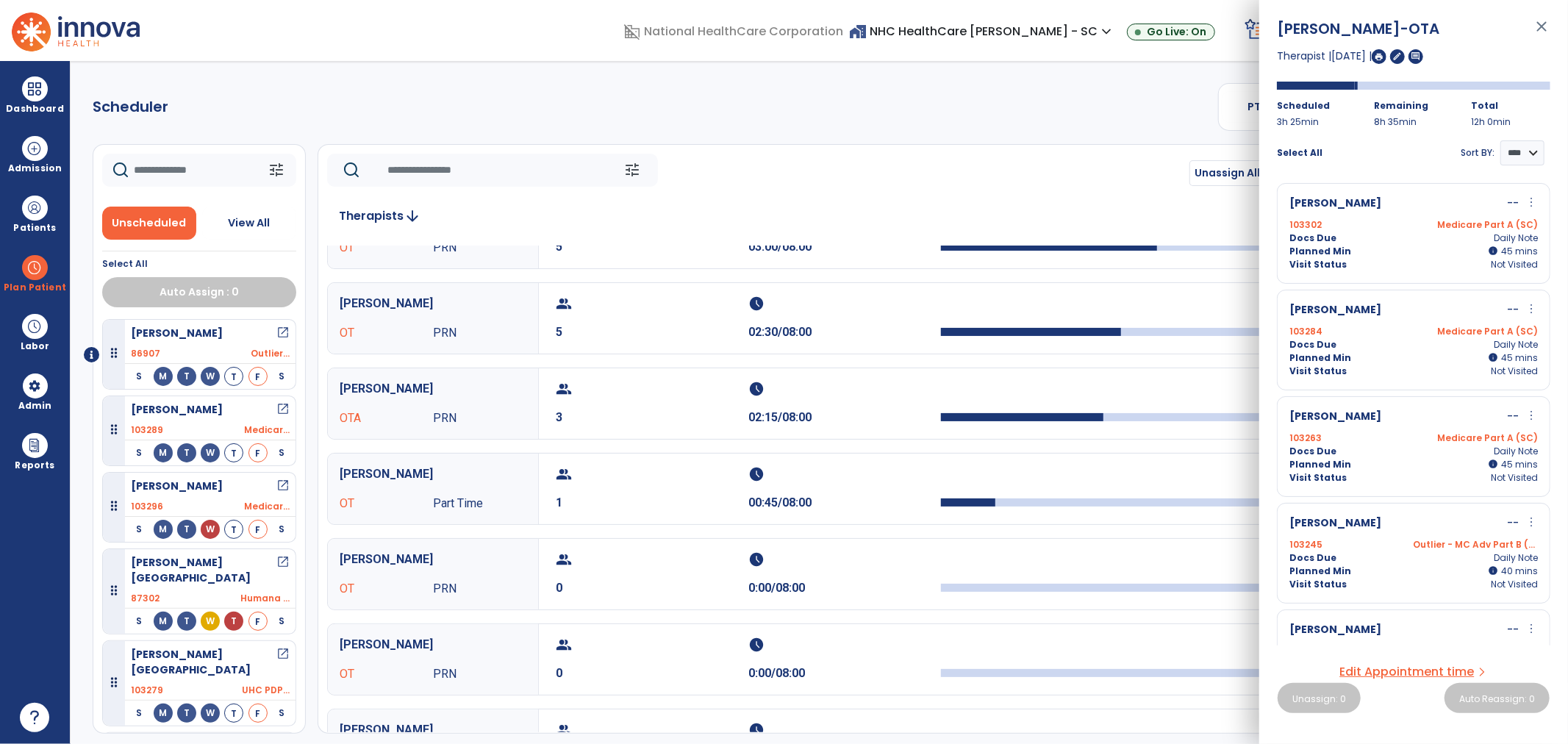 scroll, scrollTop: 326, scrollLeft: 0, axis: vertical 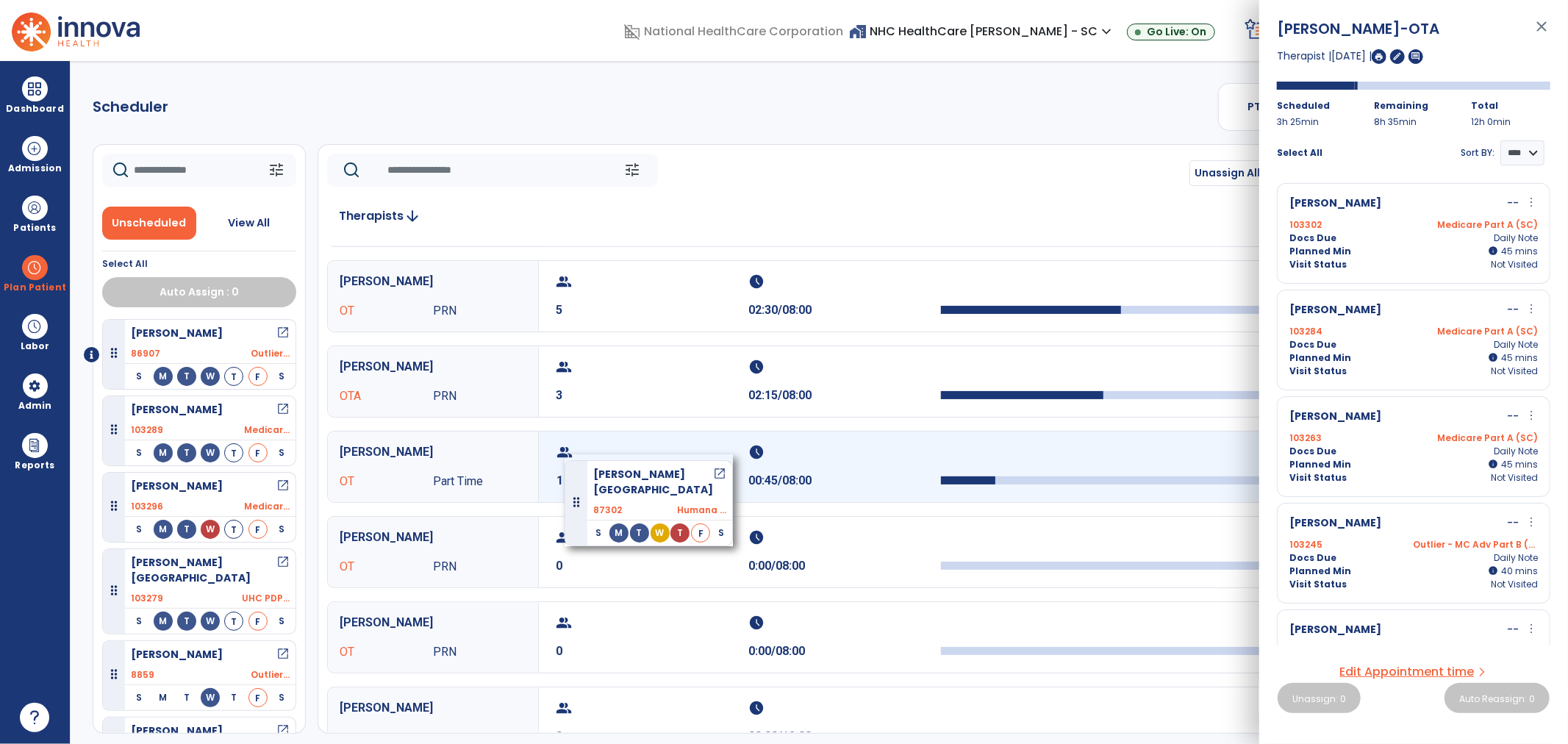 drag, startPoint x: 164, startPoint y: 570, endPoint x: 570, endPoint y: 454, distance: 422.24637 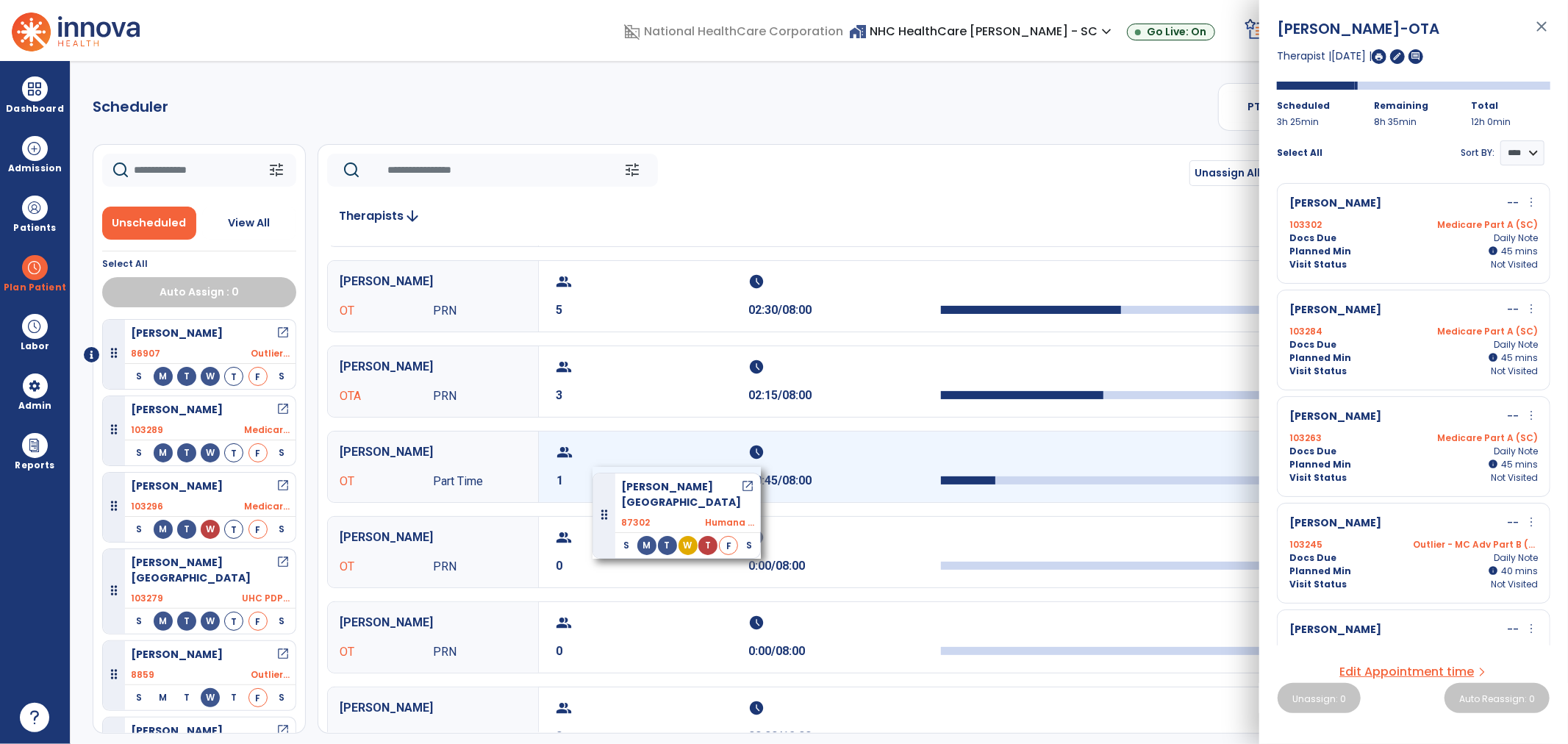 drag, startPoint x: 187, startPoint y: 568, endPoint x: 593, endPoint y: 467, distance: 418.3742 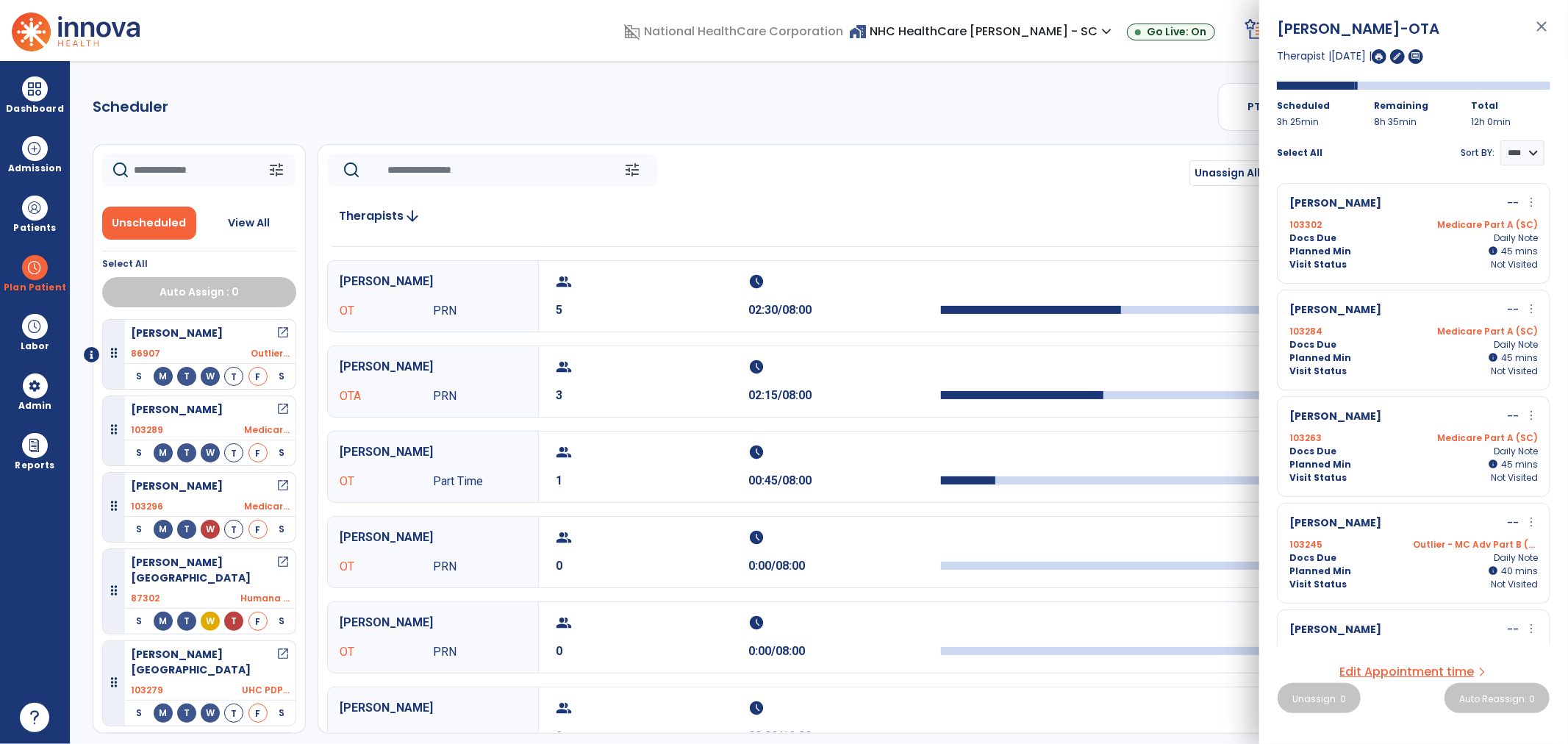 click on "Scheduler   PT   OT   ST  **** *** more_vert  Manage Labor   View All Therapists   Print" 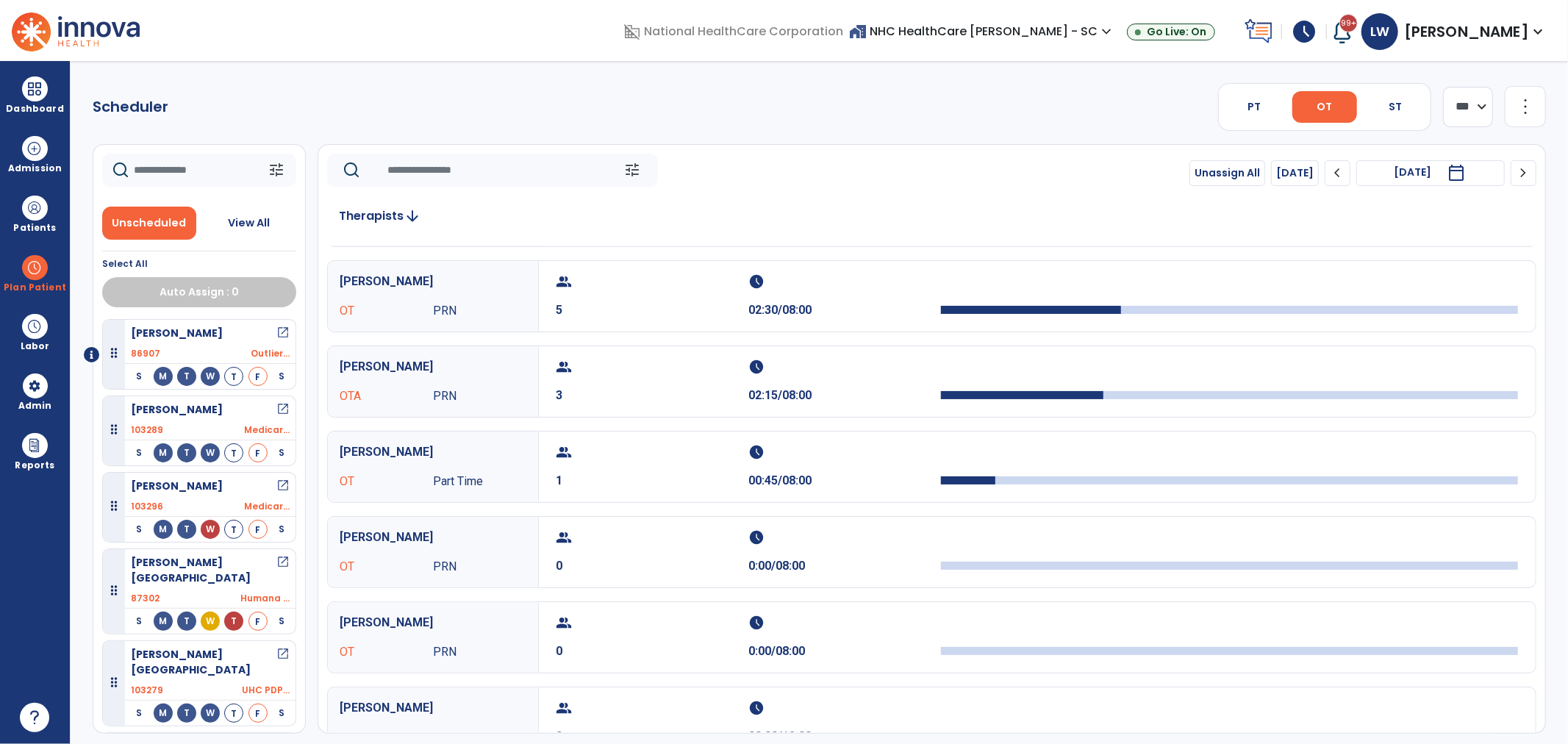 click on "expand_more" at bounding box center (1538, 32) 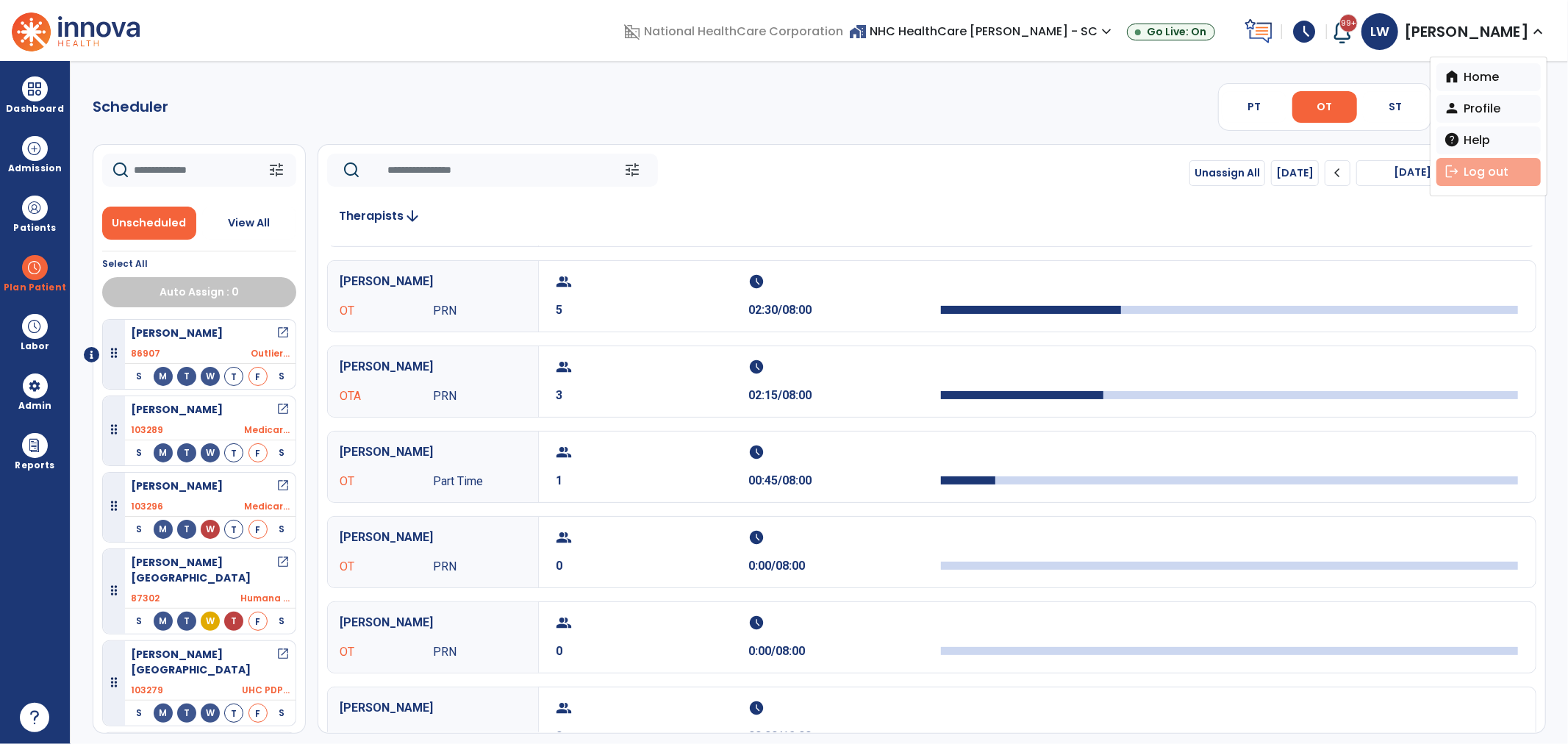 click on "logout   Log out" at bounding box center [1489, 172] 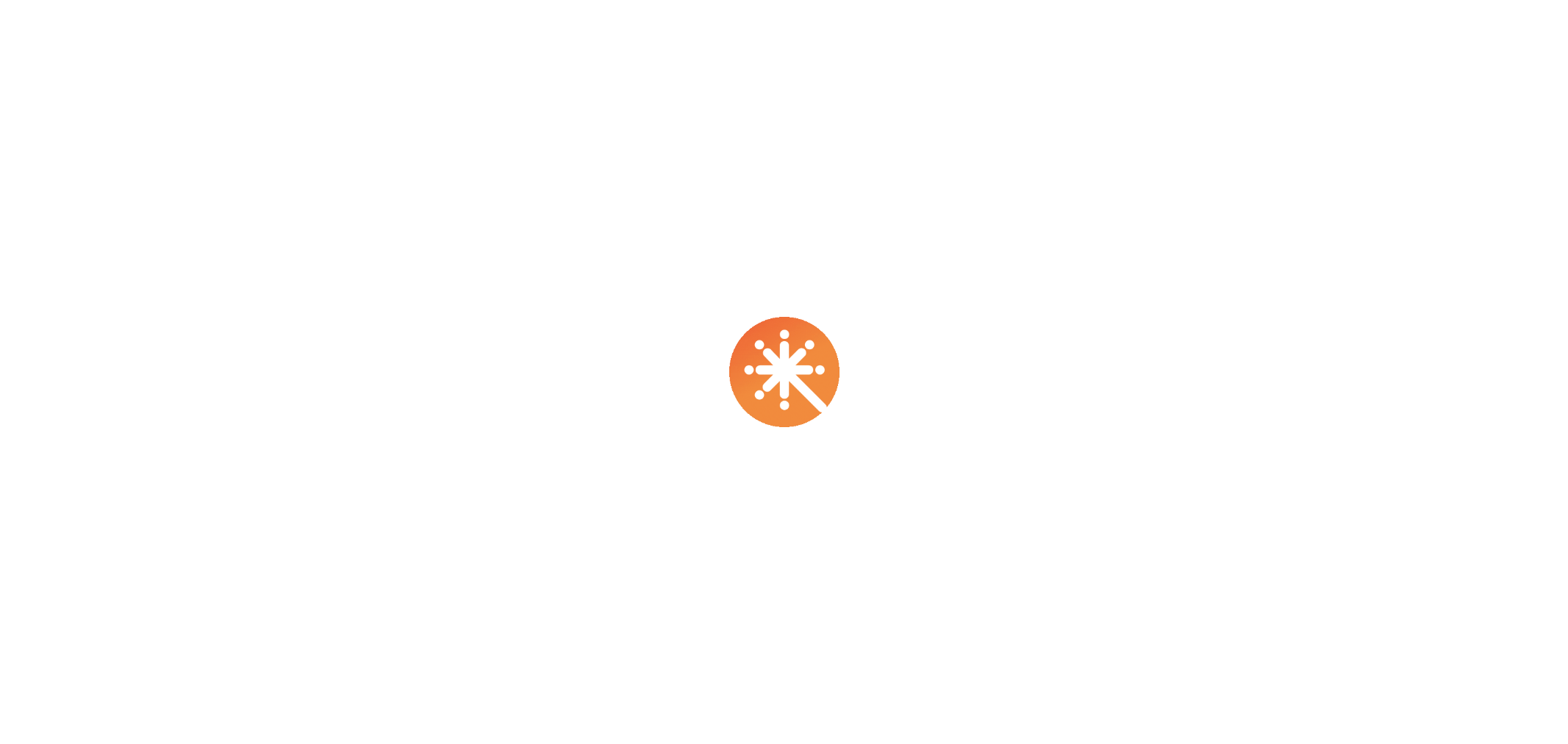scroll, scrollTop: 0, scrollLeft: 0, axis: both 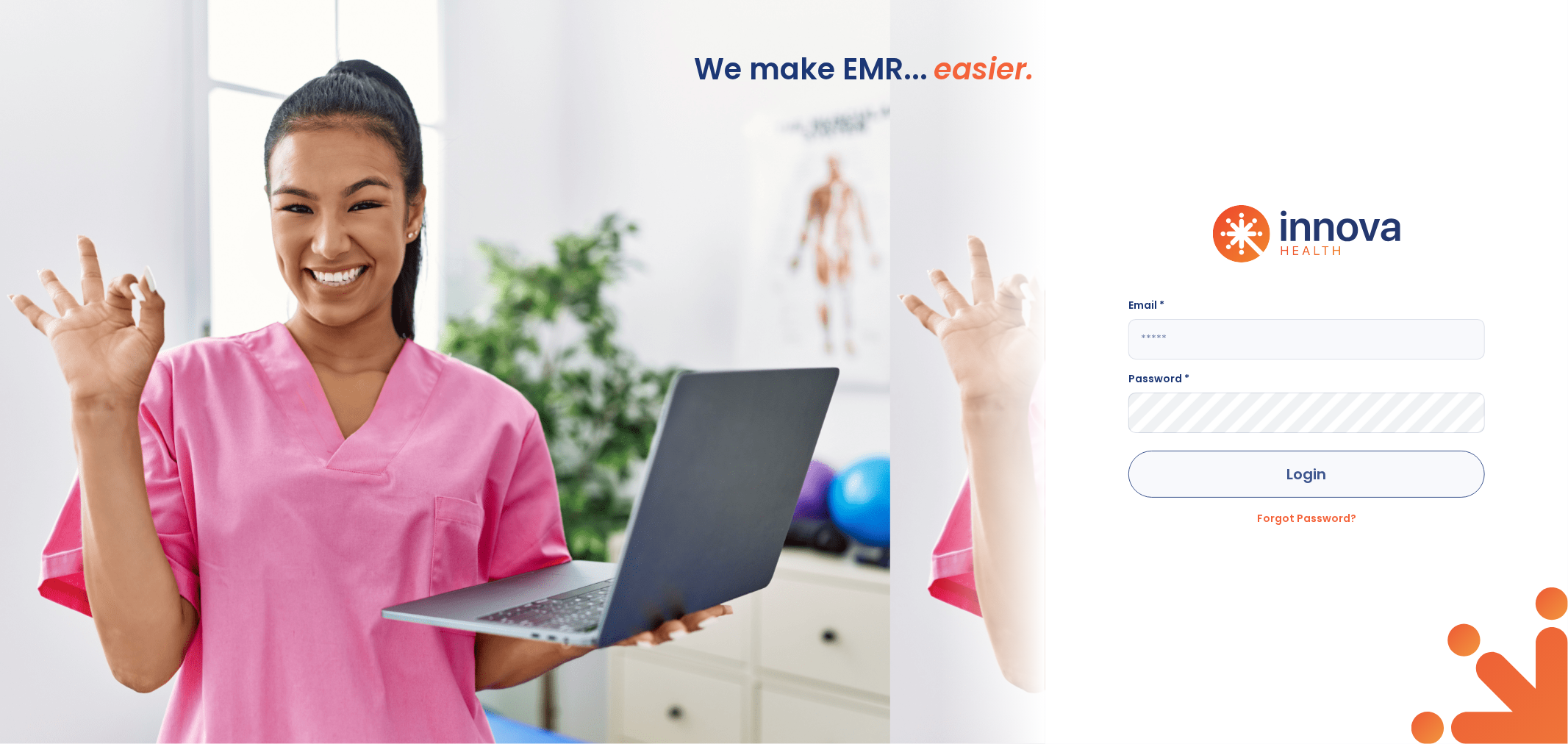 type on "**********" 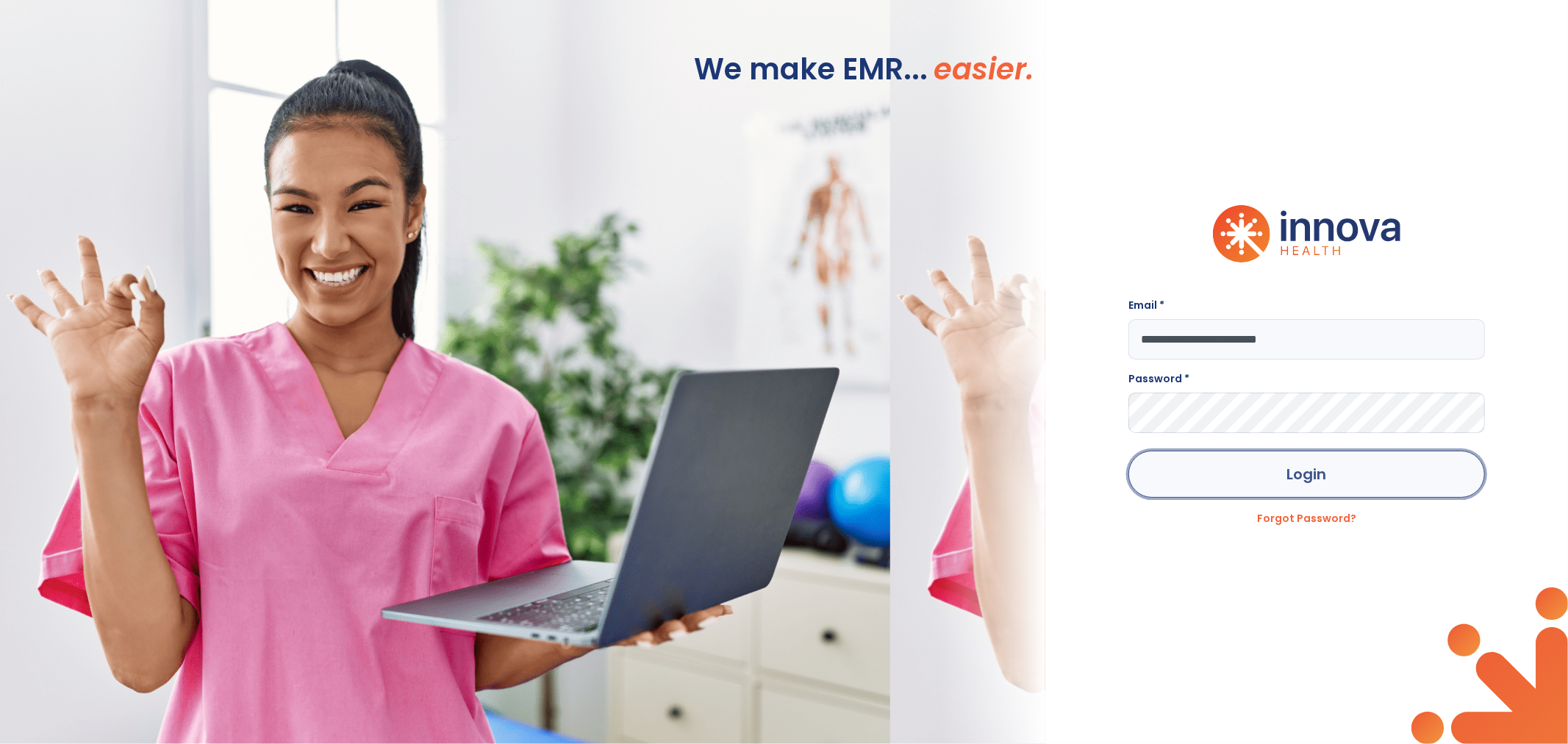click on "Login" 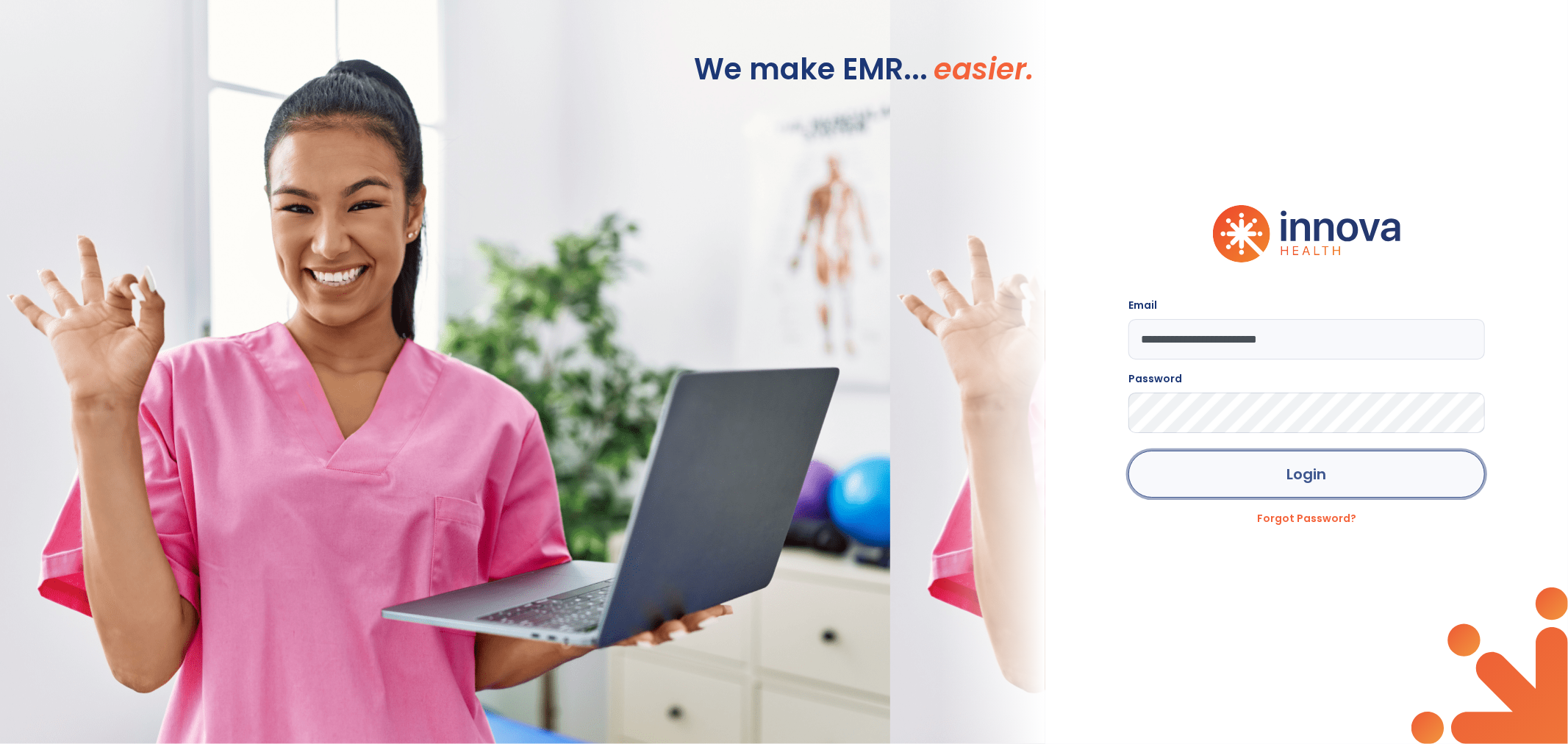 click on "Login" 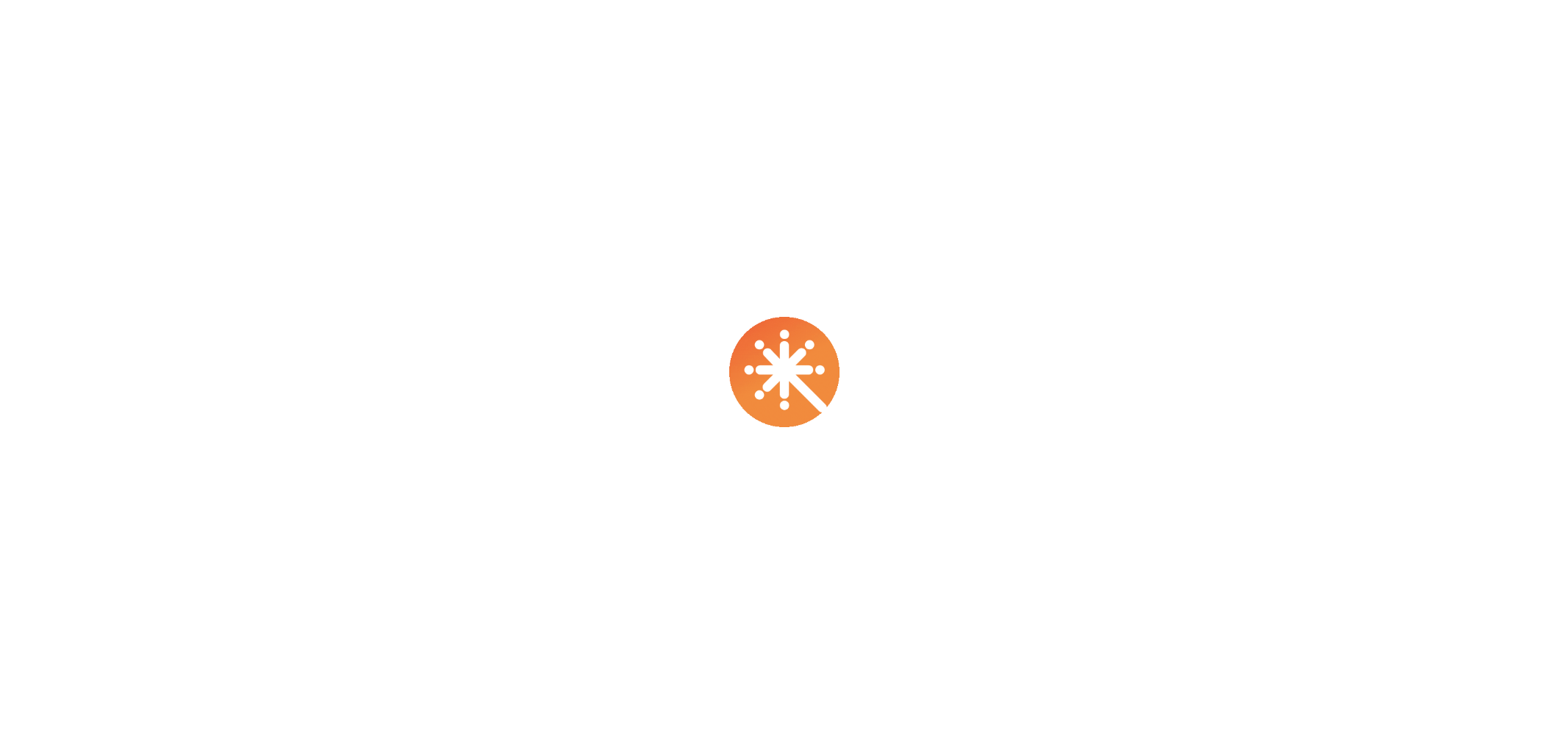 scroll, scrollTop: 0, scrollLeft: 0, axis: both 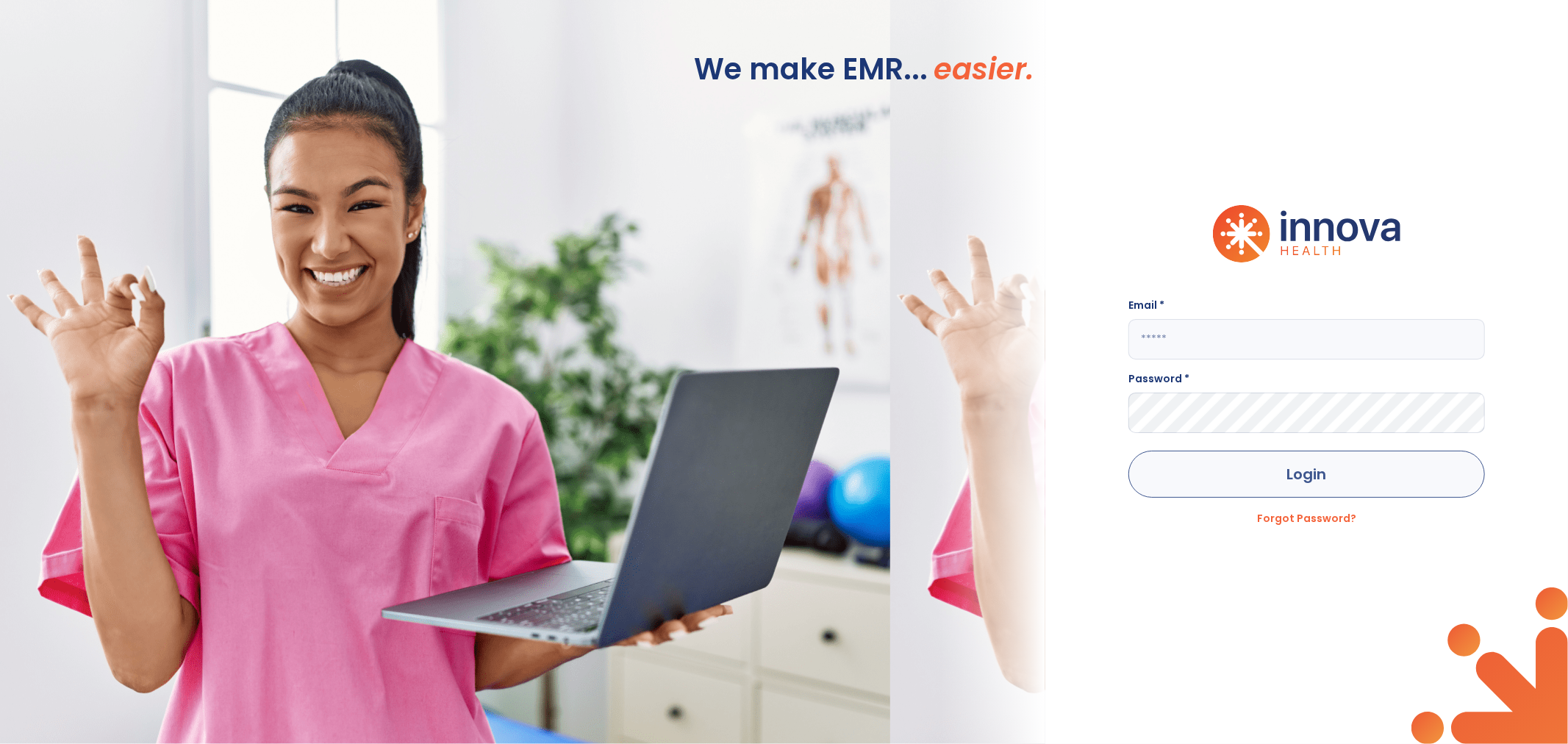 type on "**********" 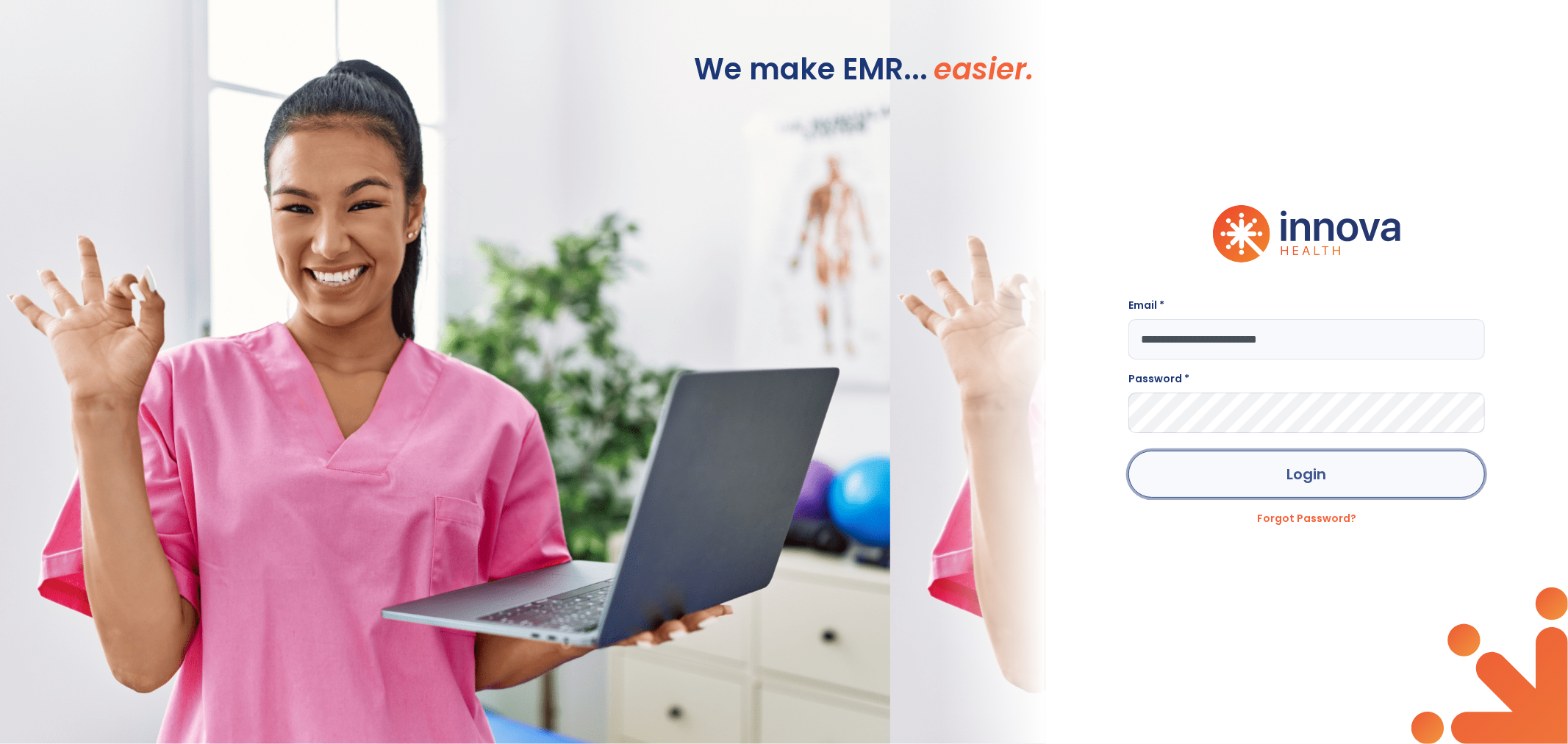 click on "Login" 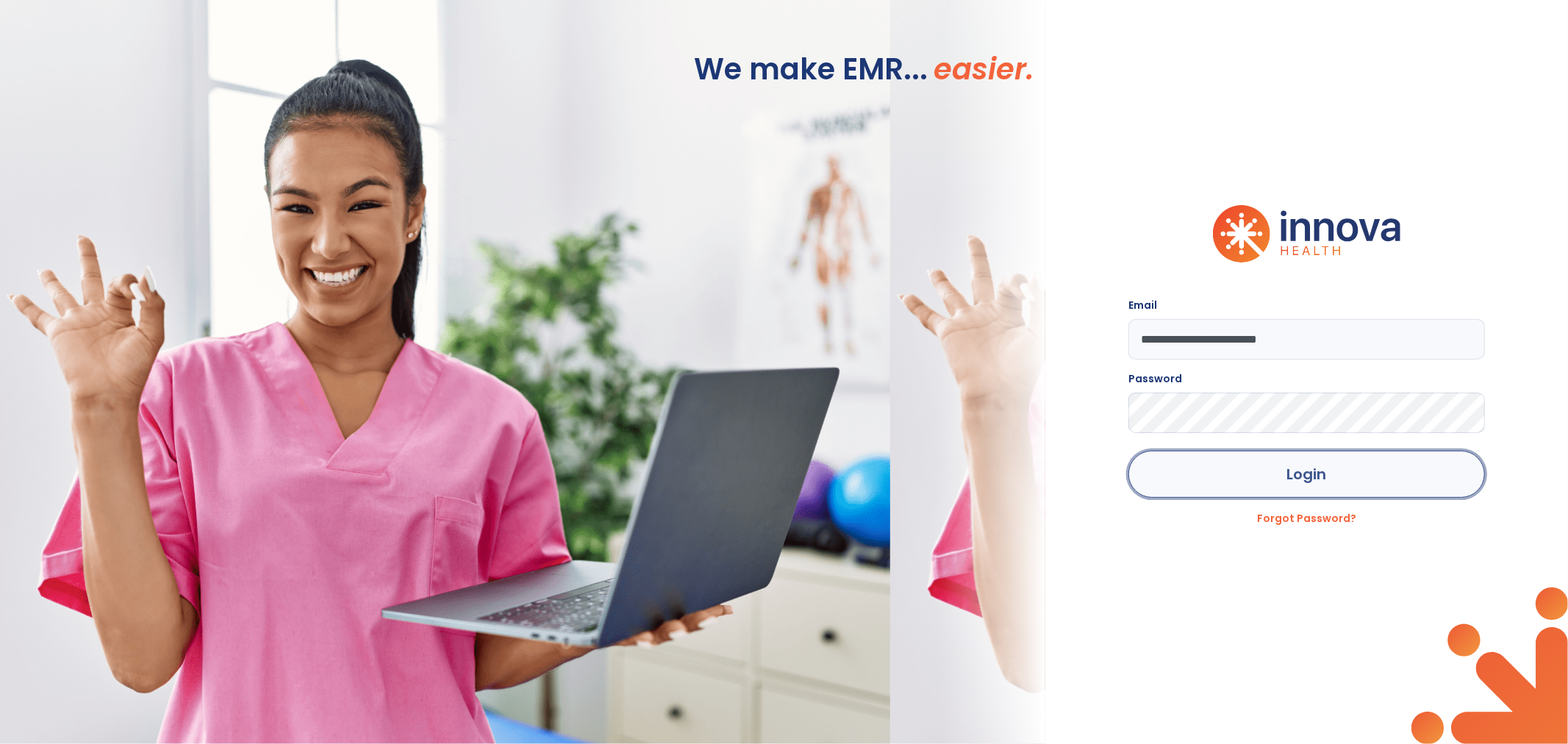 click on "Login" 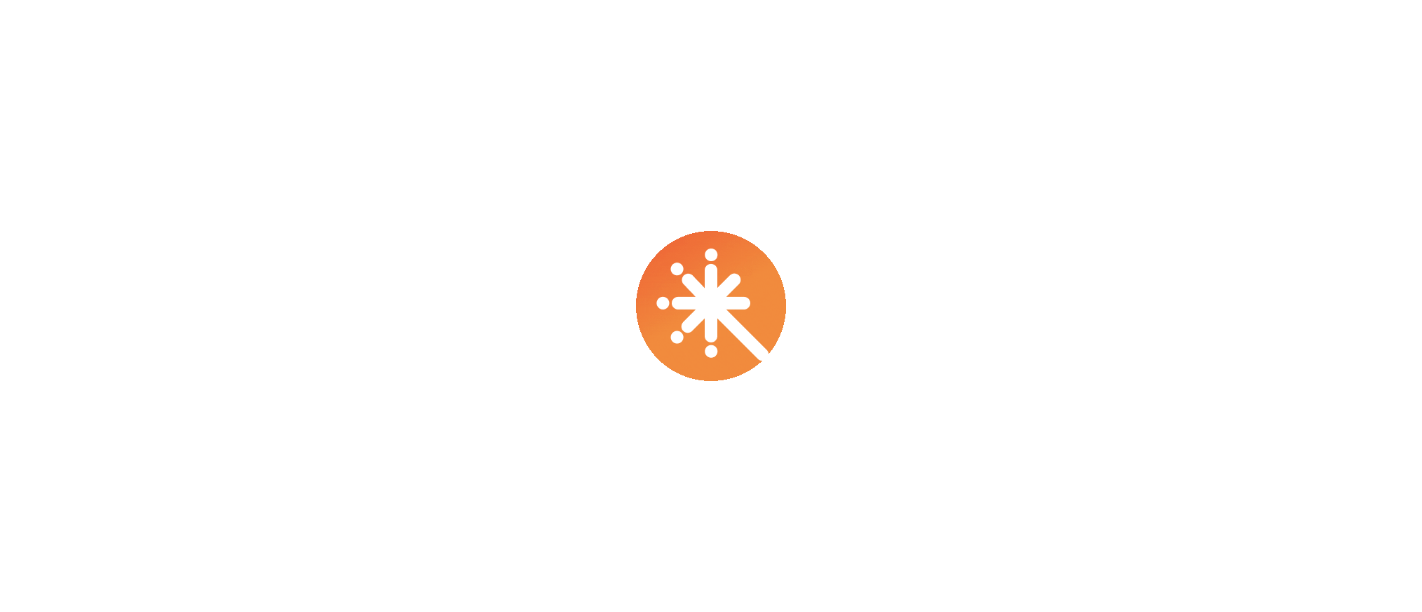 scroll, scrollTop: 0, scrollLeft: 0, axis: both 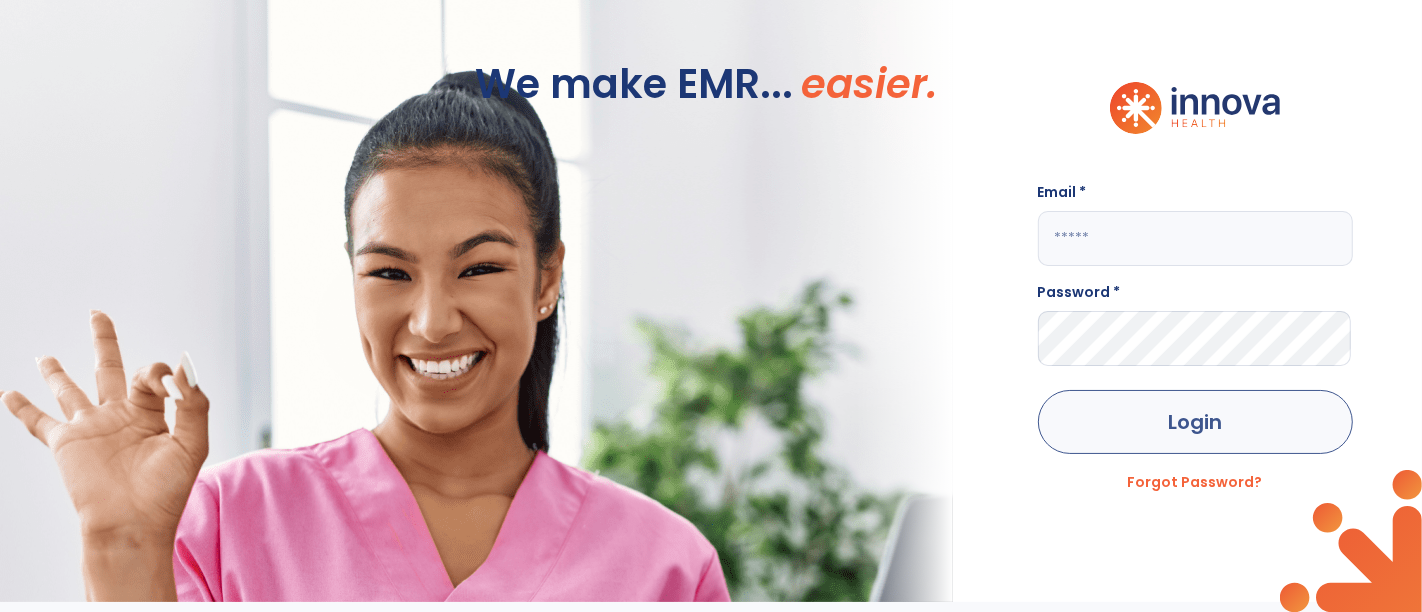 type on "**********" 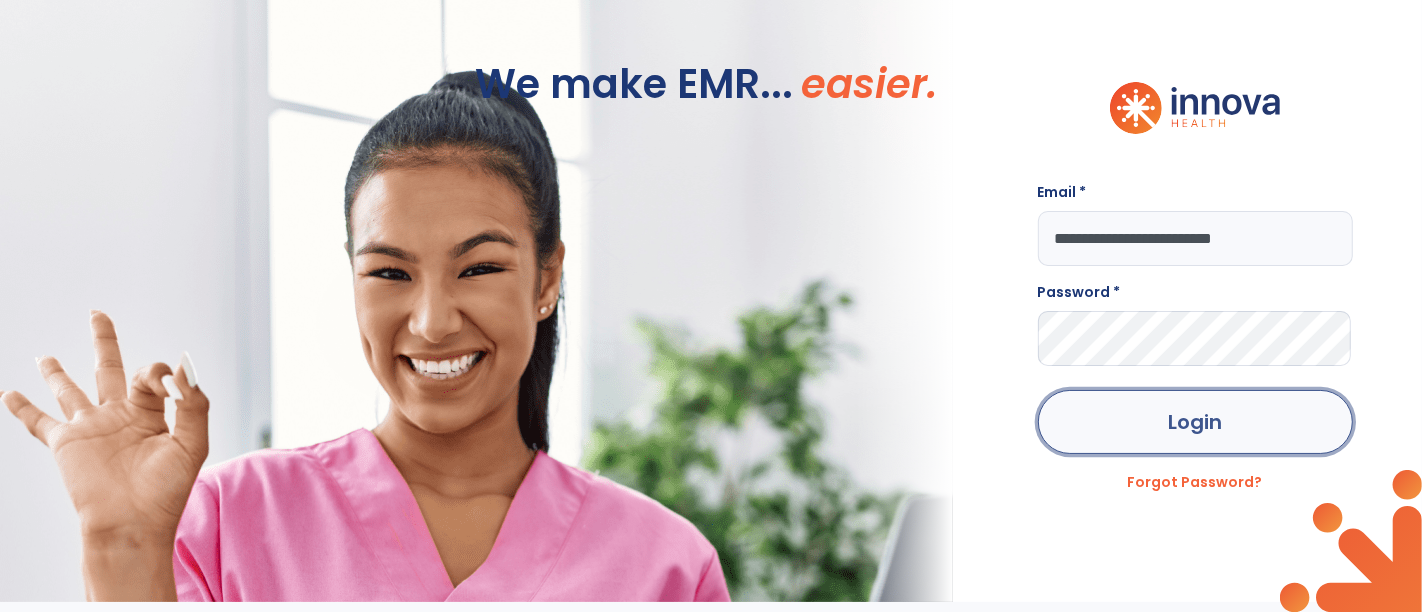 click on "Login" 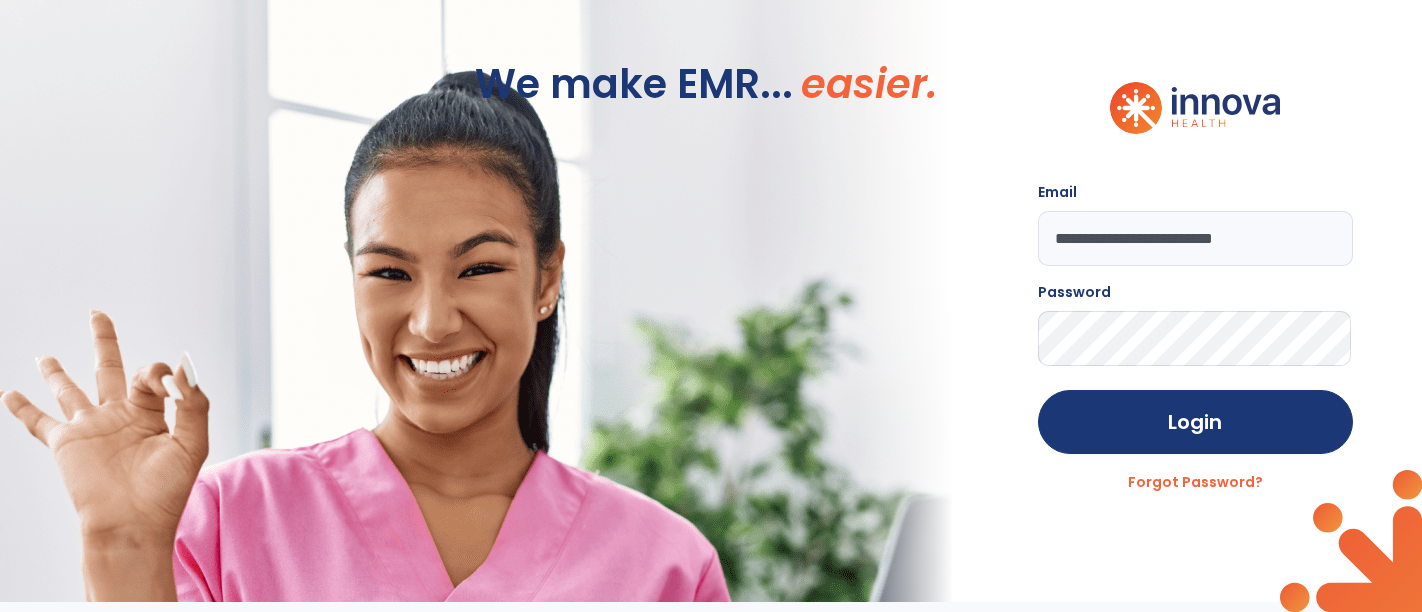 scroll, scrollTop: 0, scrollLeft: 0, axis: both 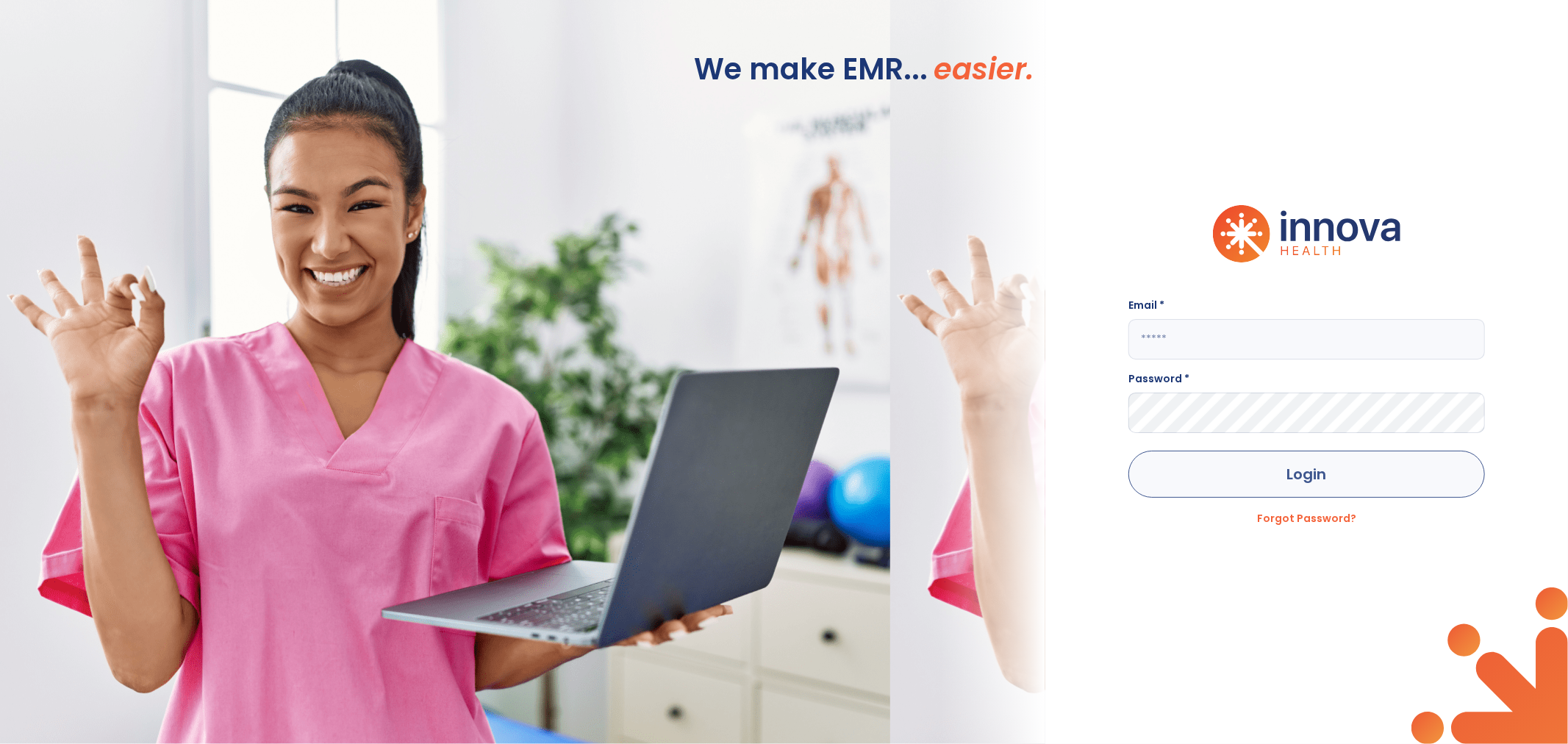 type on "**********" 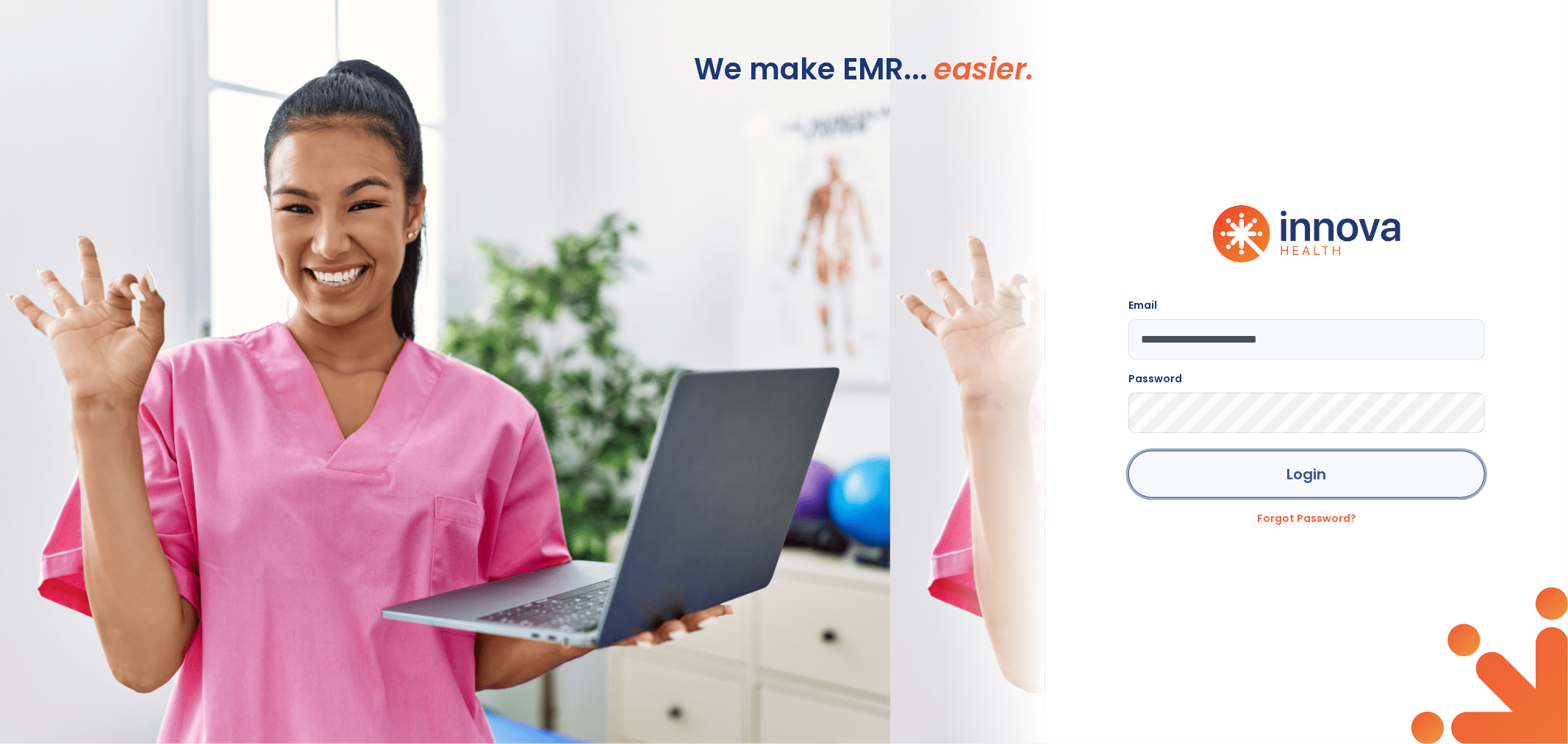 click on "Login" 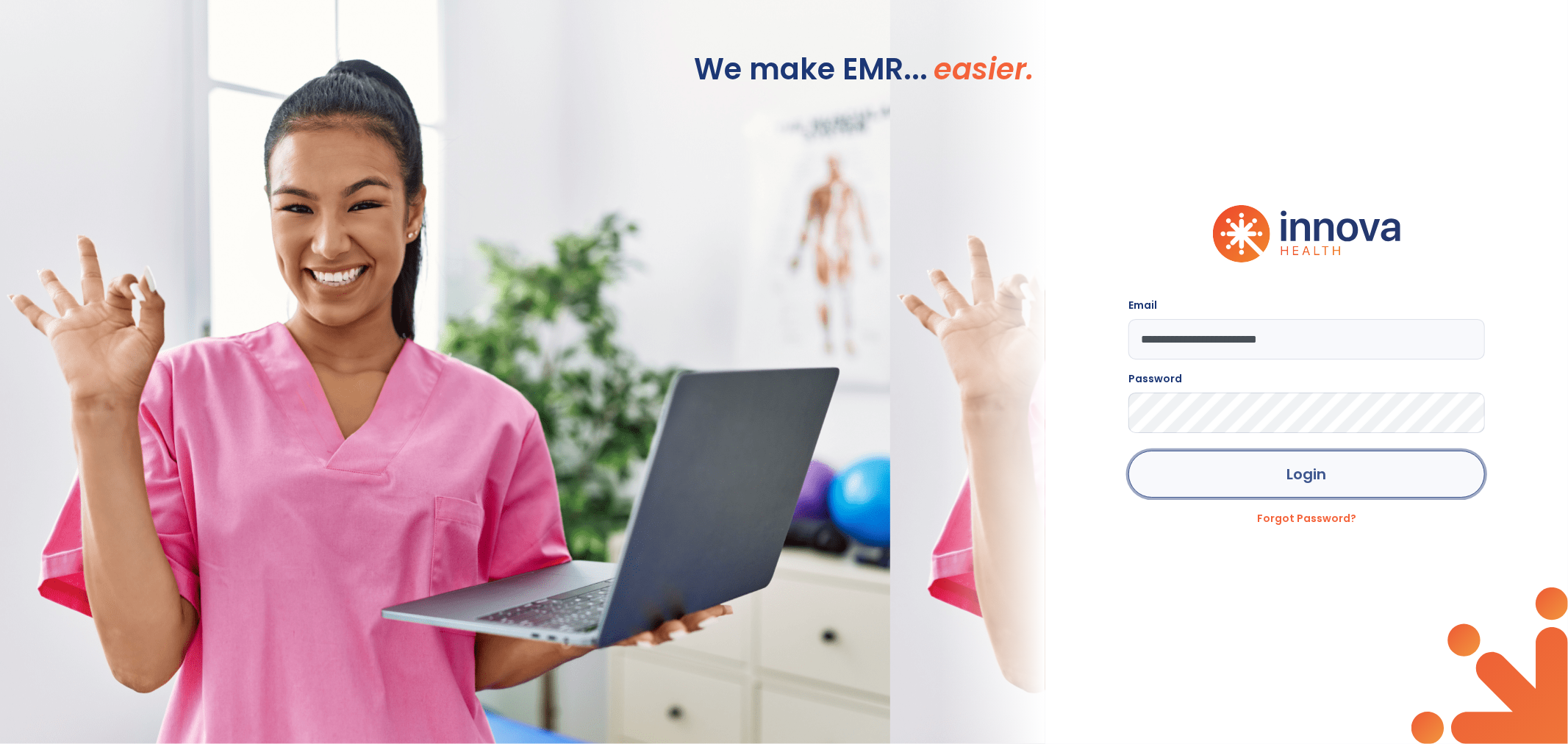 click on "Login" 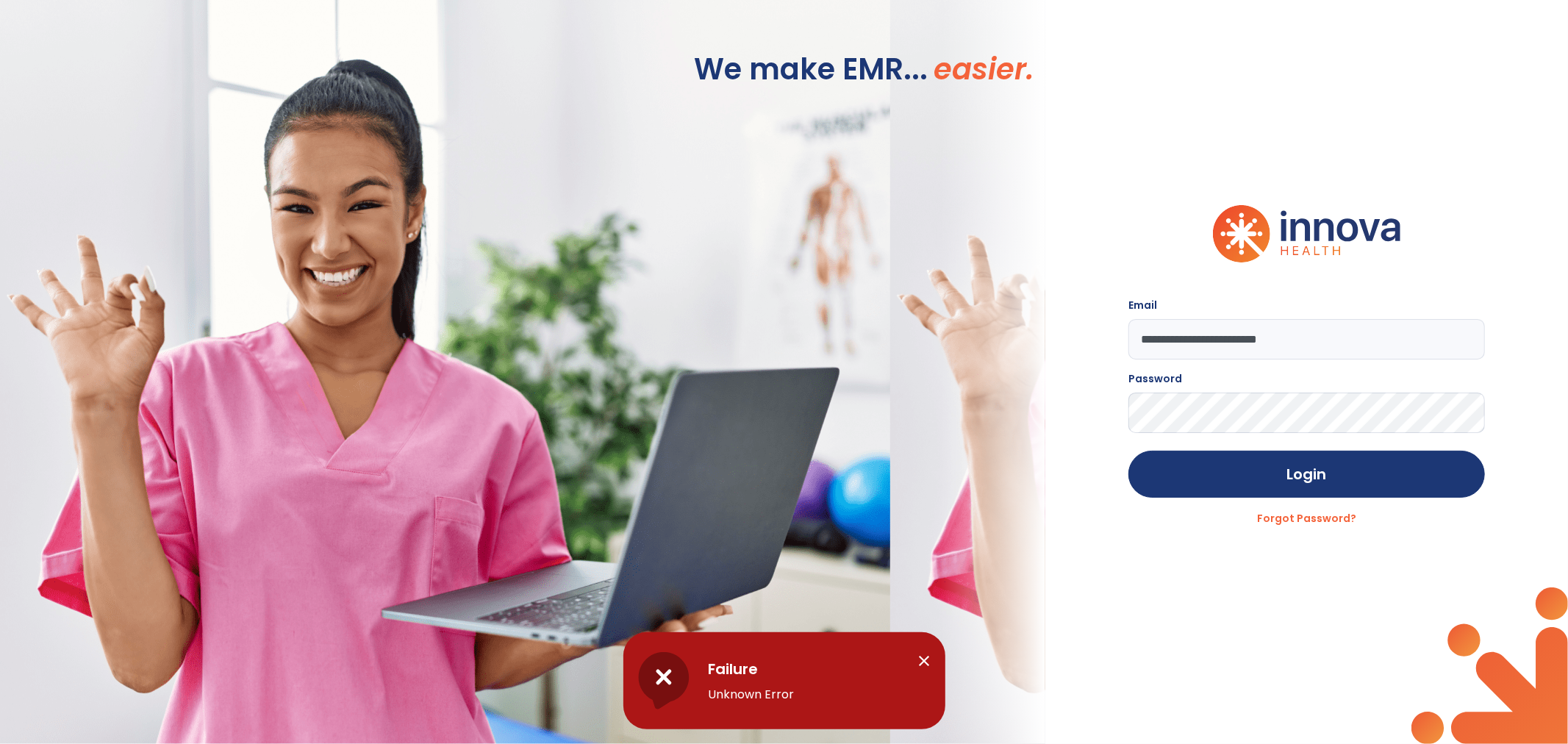 click on "close" at bounding box center (925, 661) 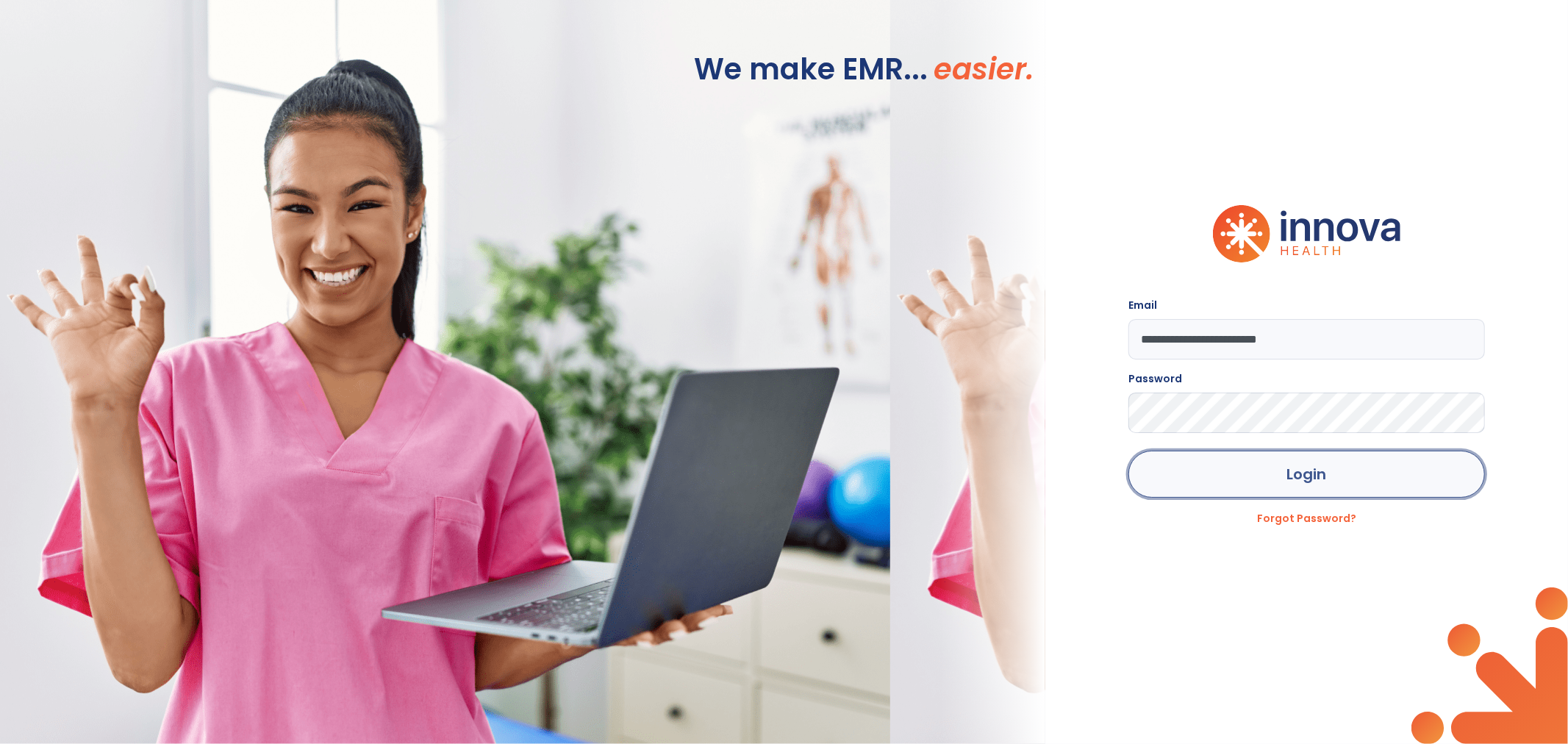 click on "Login" 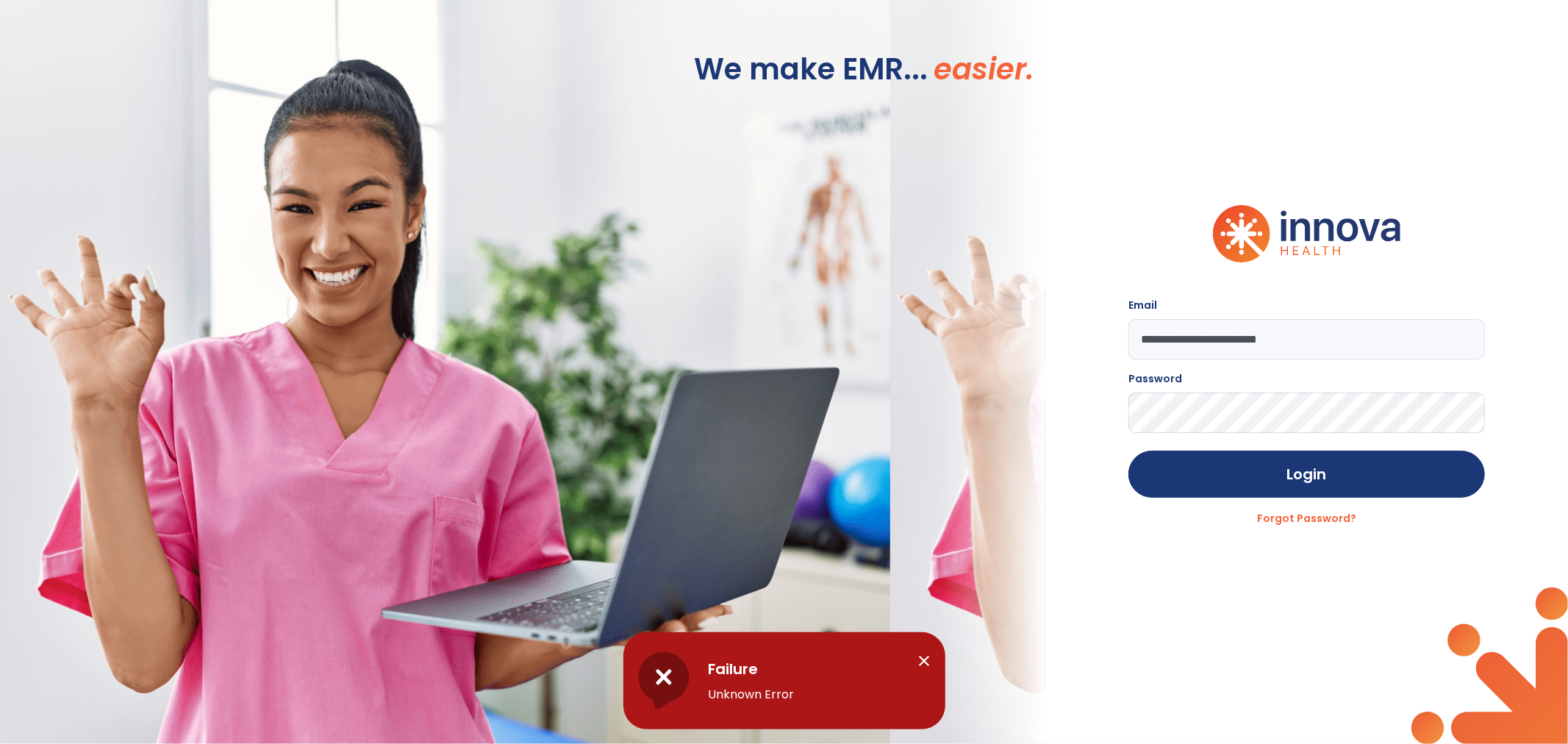 click 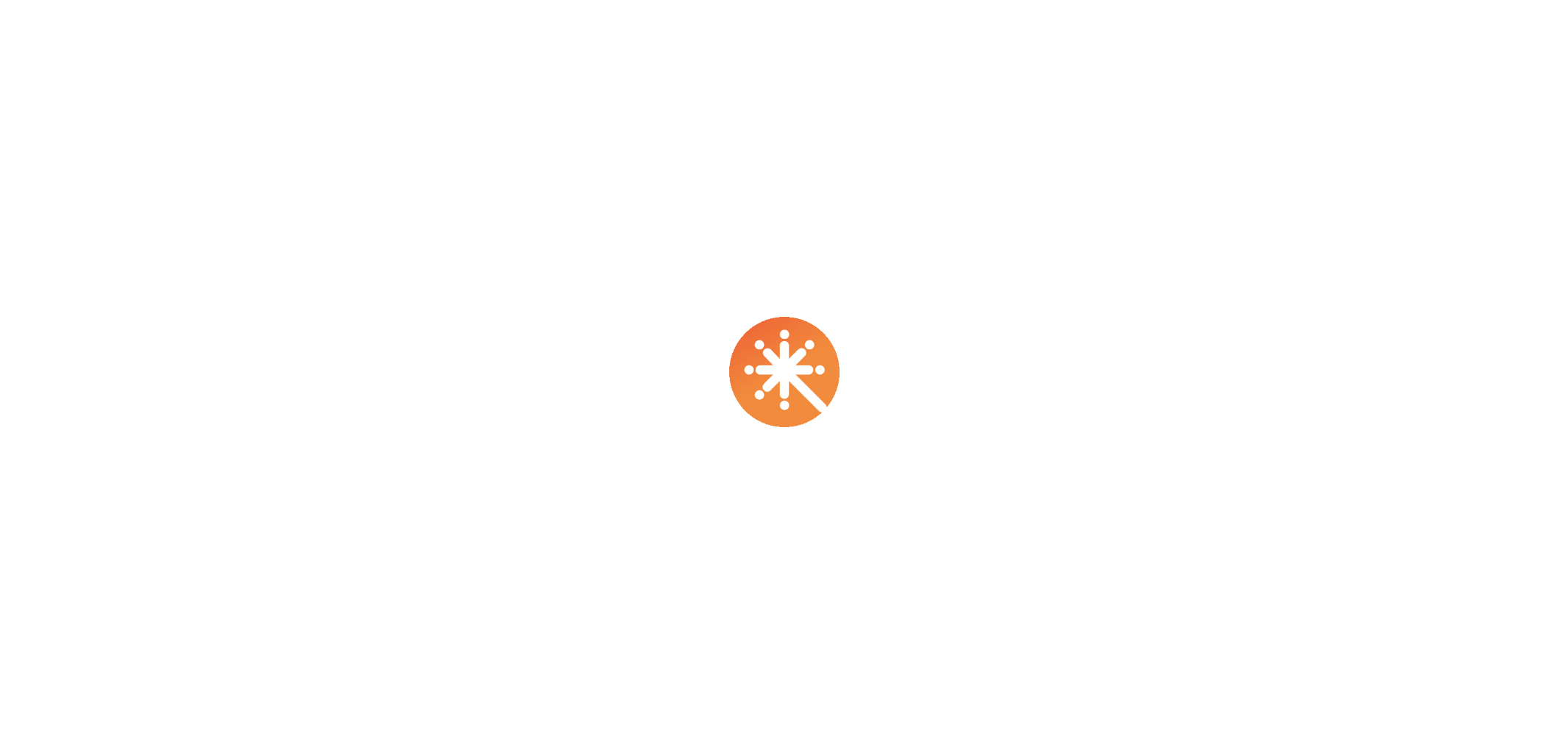 scroll, scrollTop: 0, scrollLeft: 0, axis: both 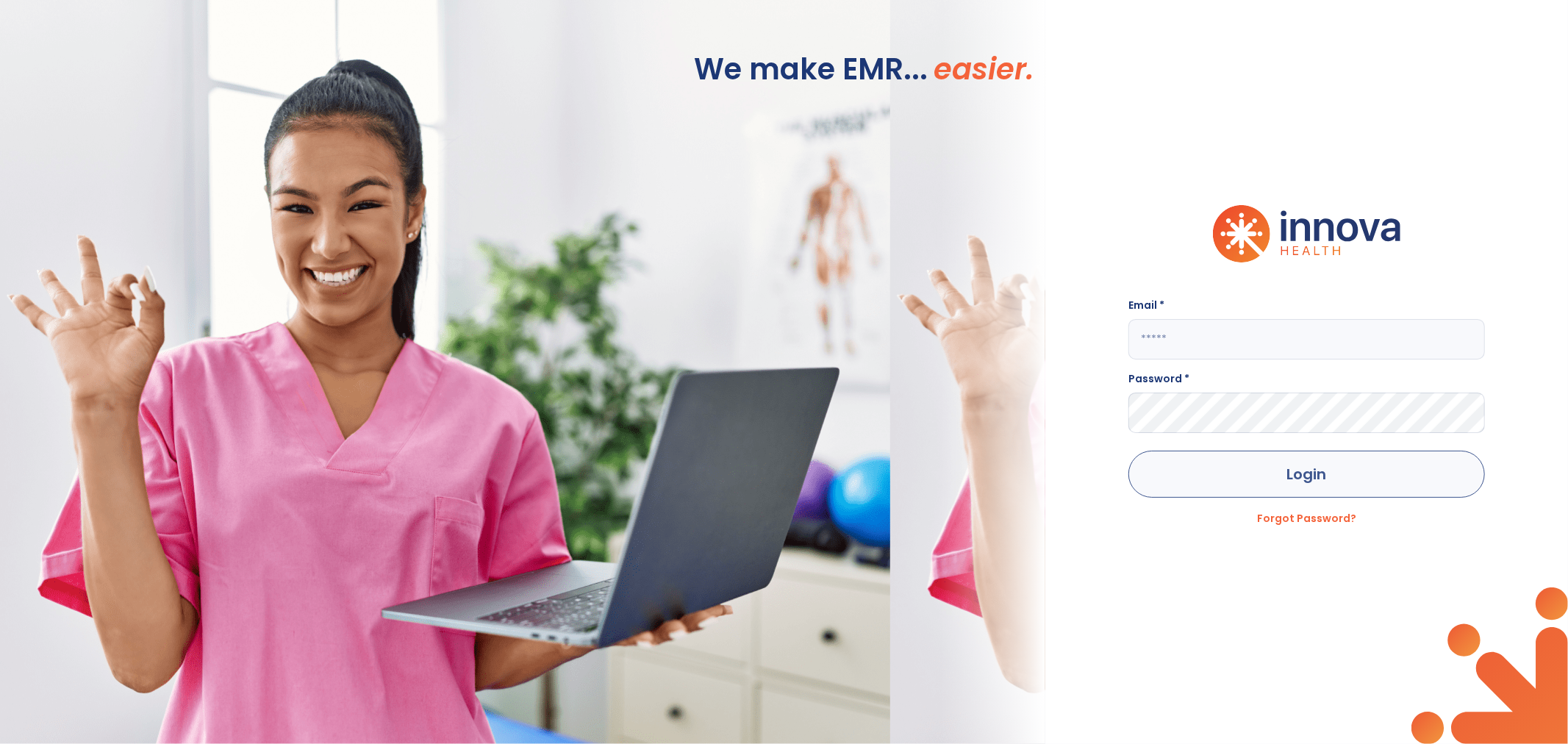 type on "**********" 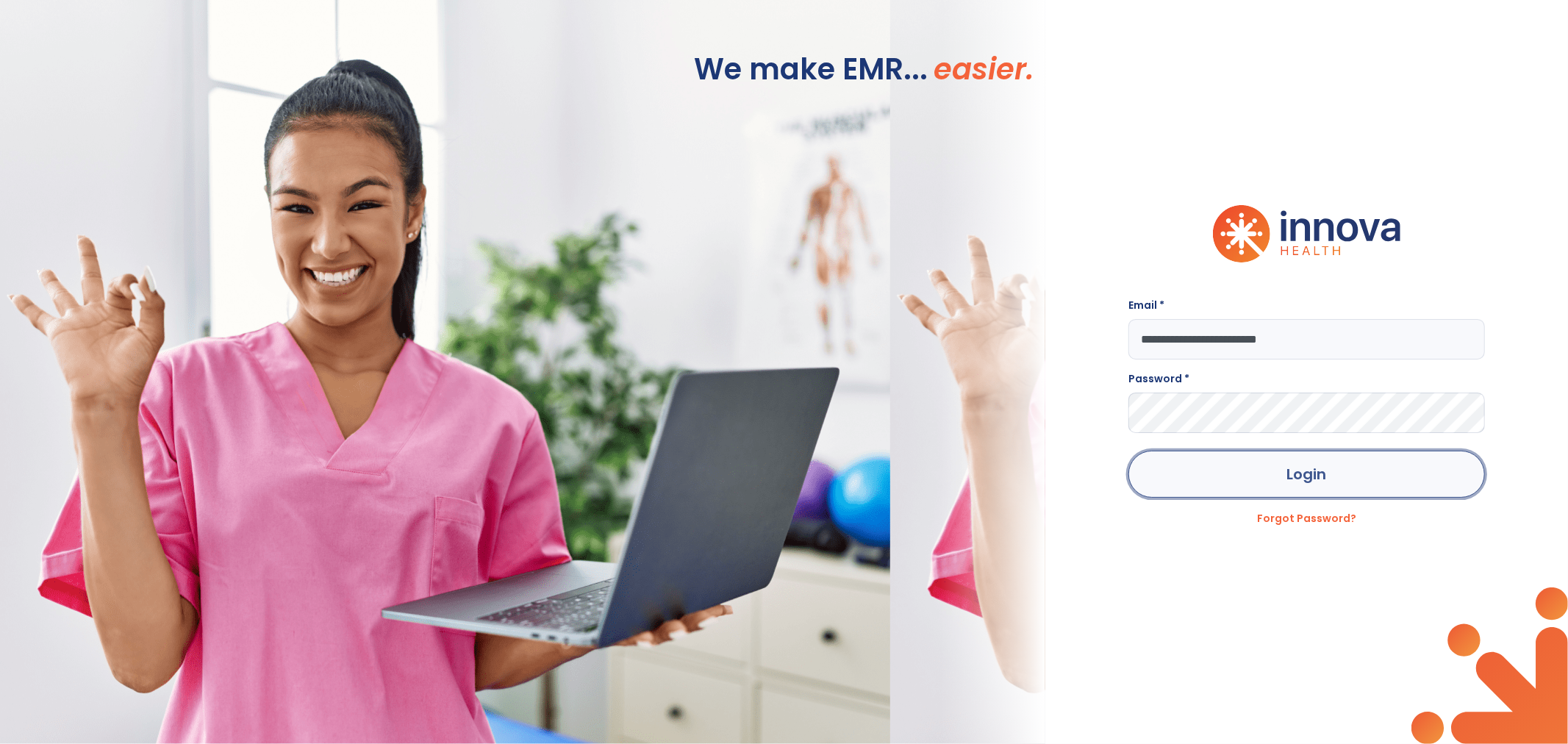 click on "Login" 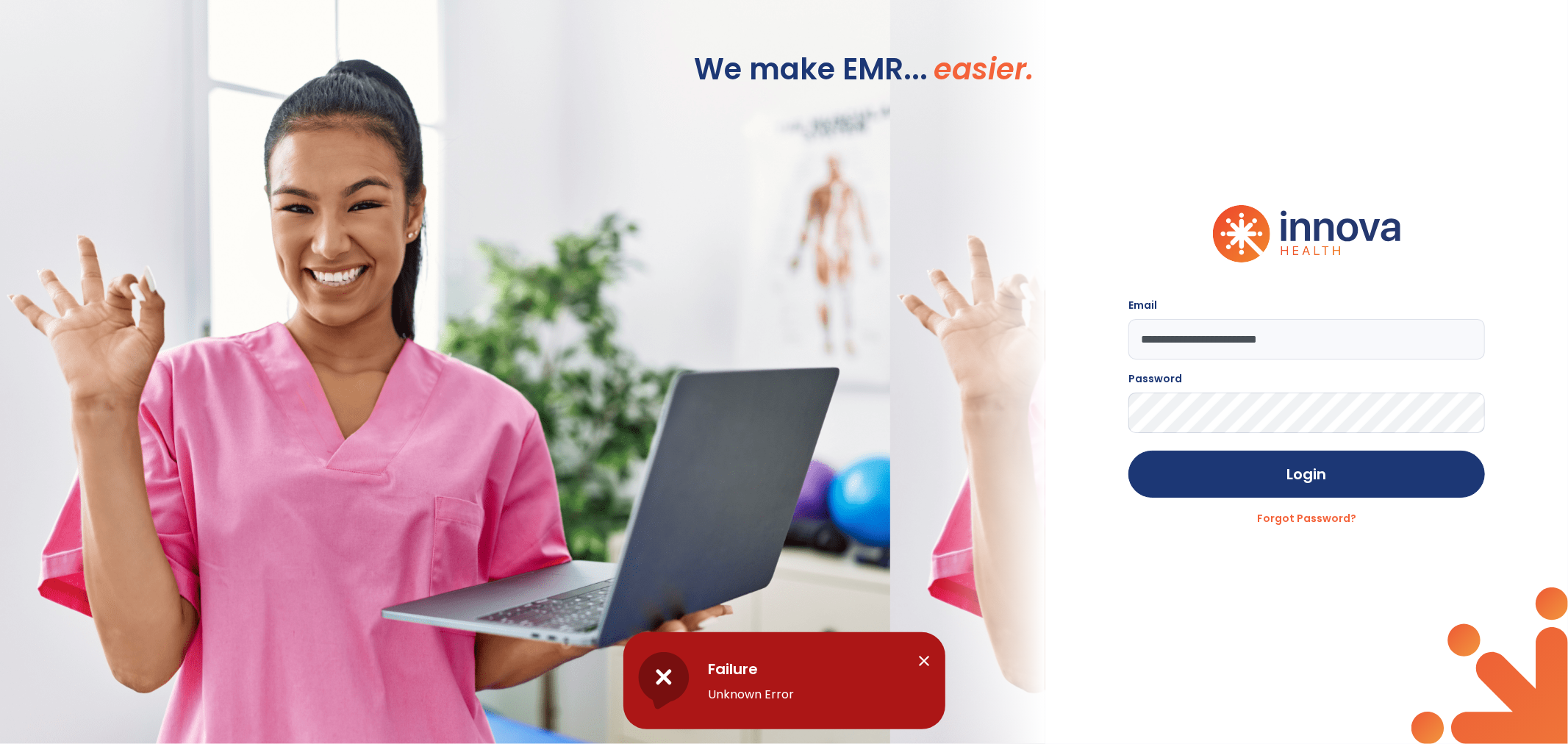drag, startPoint x: 924, startPoint y: 657, endPoint x: 927, endPoint y: 648, distance: 9.486833 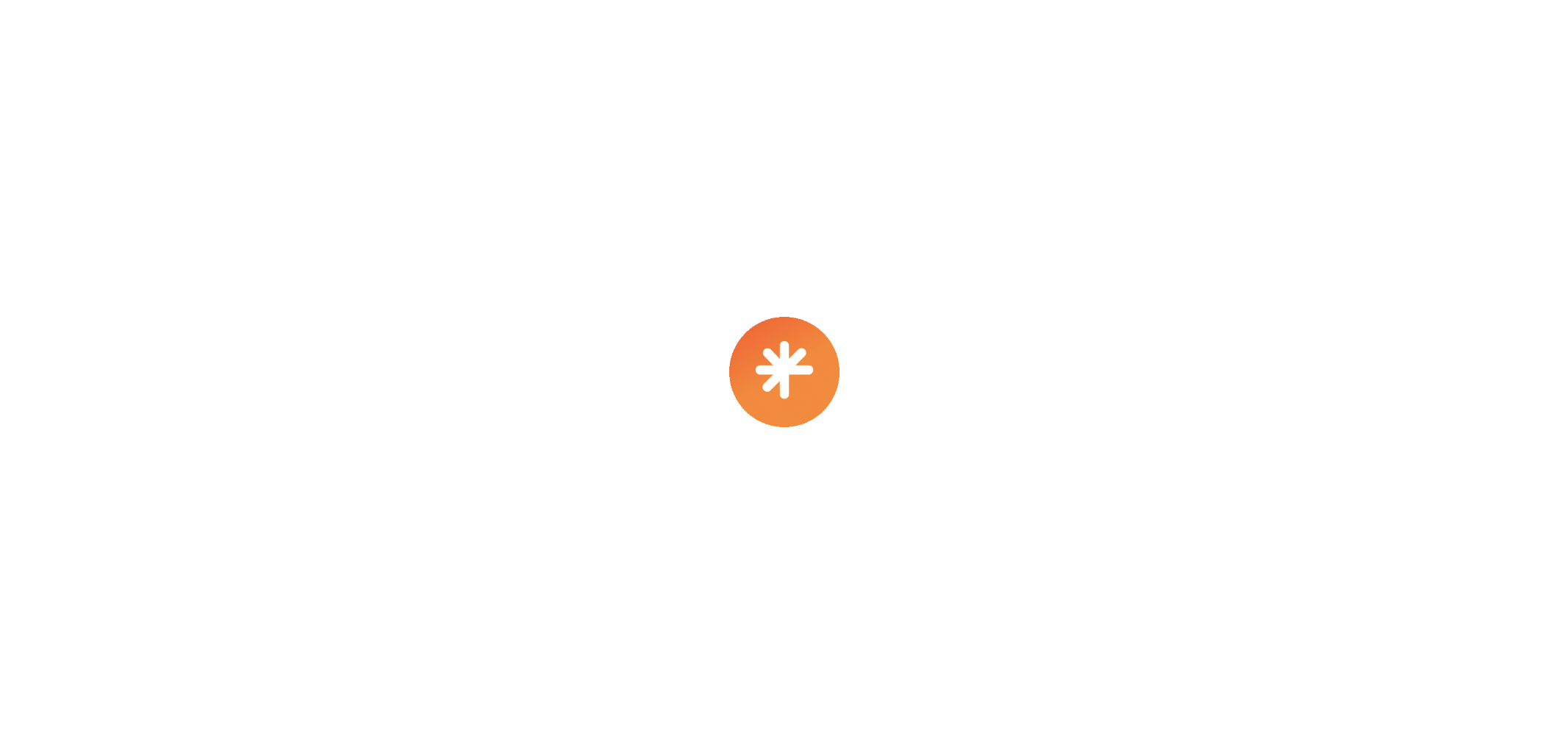 scroll, scrollTop: 0, scrollLeft: 0, axis: both 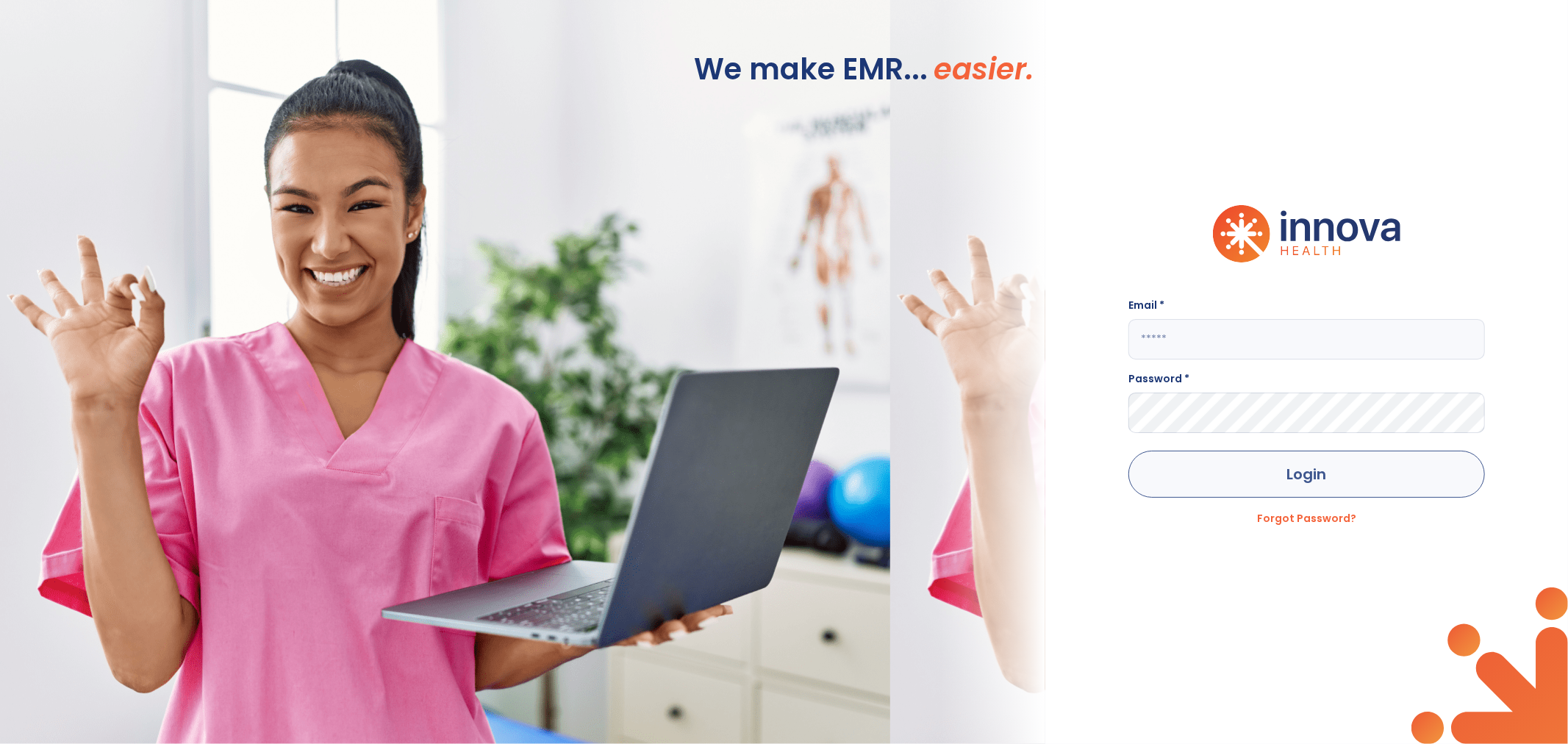 type on "**********" 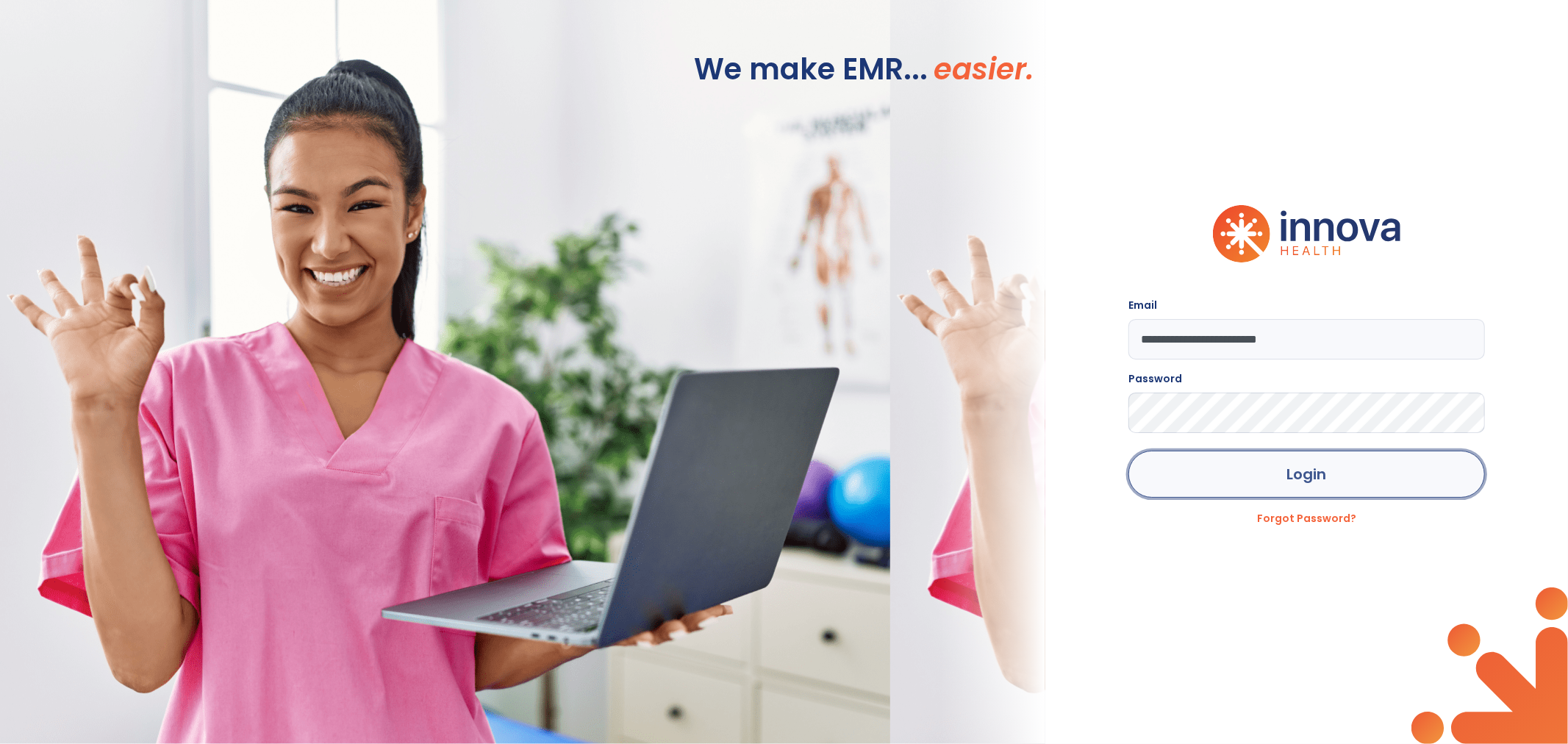 click on "Login" 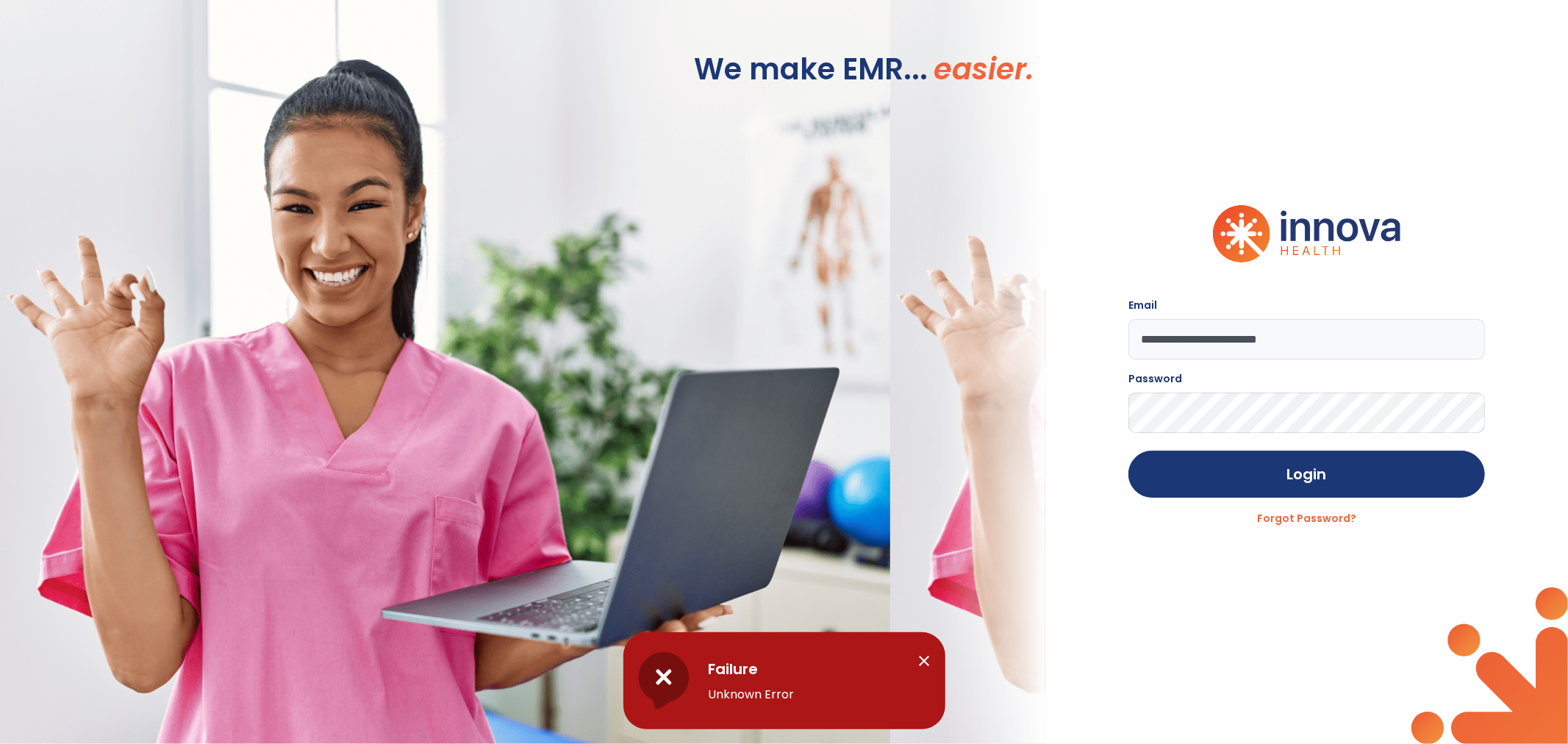 drag, startPoint x: 934, startPoint y: 664, endPoint x: 926, endPoint y: 665, distance: 8.062258 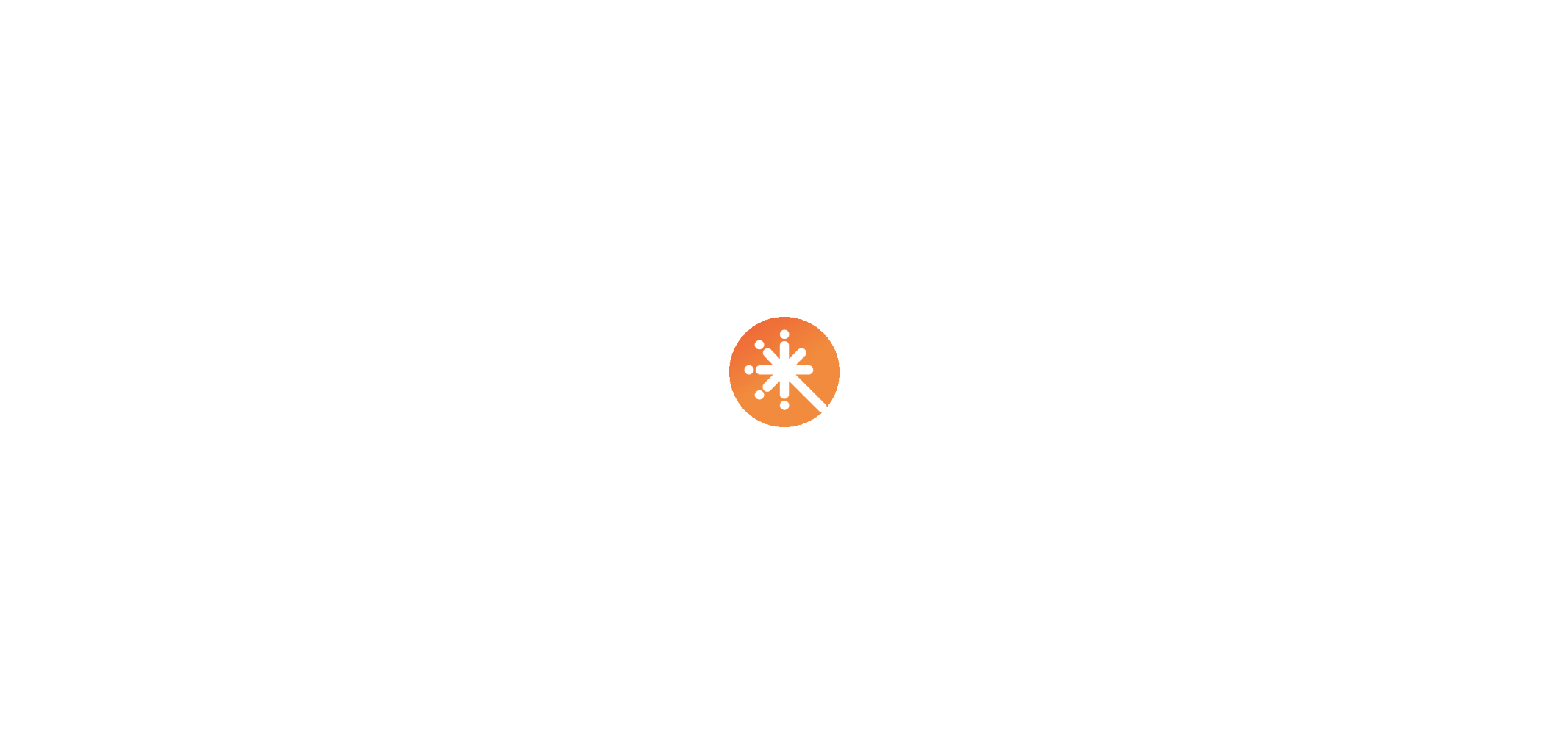 scroll, scrollTop: 0, scrollLeft: 0, axis: both 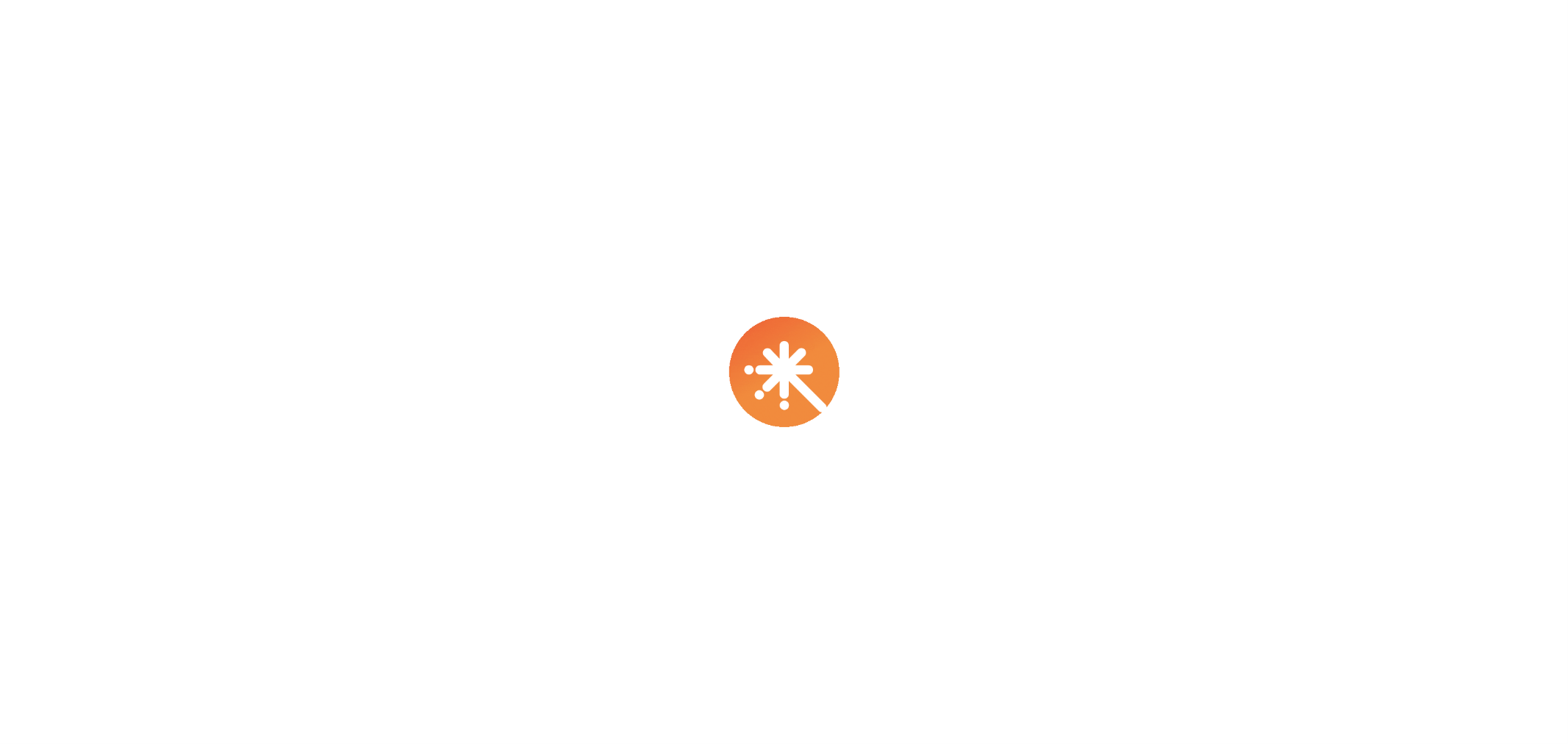 select on "***" 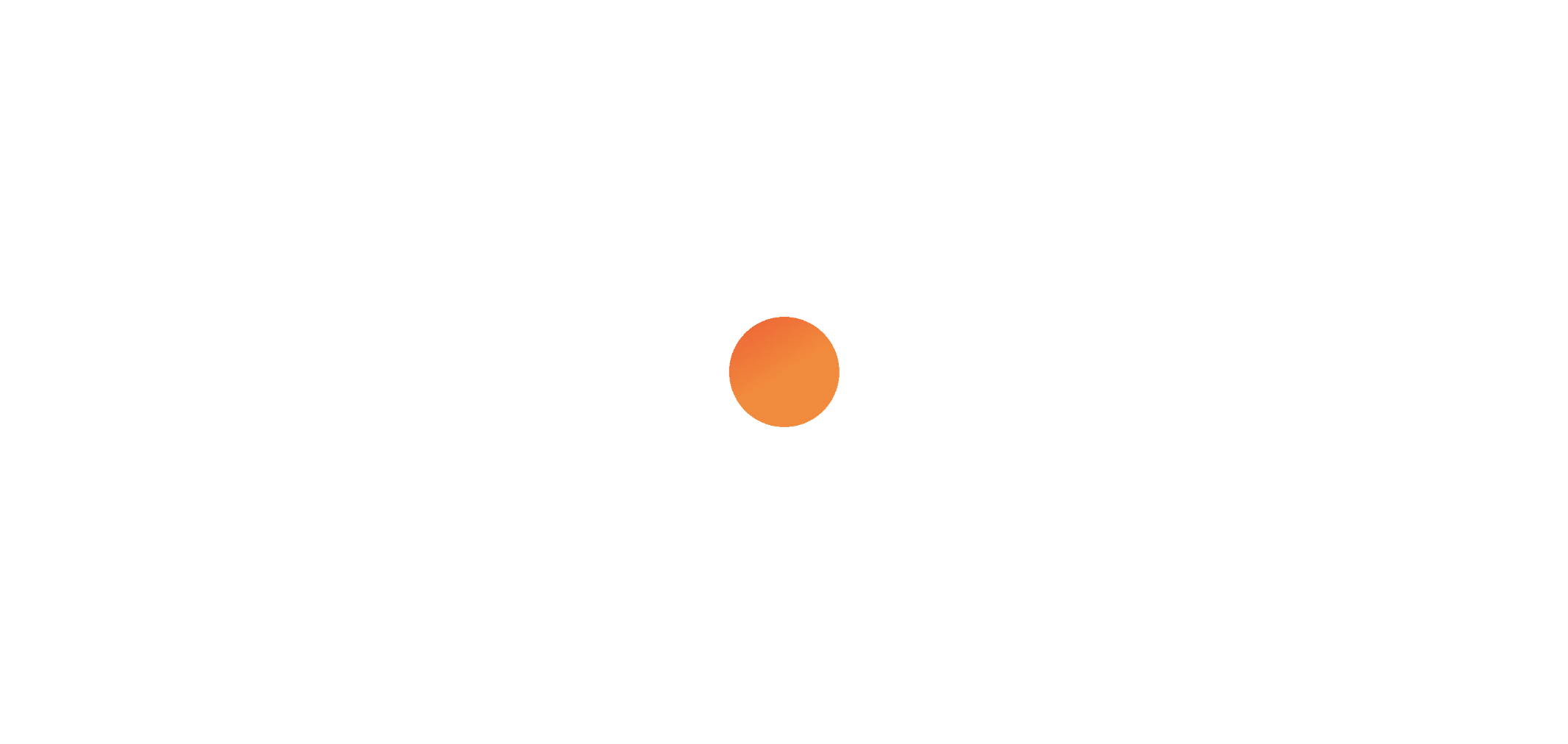 select on "****" 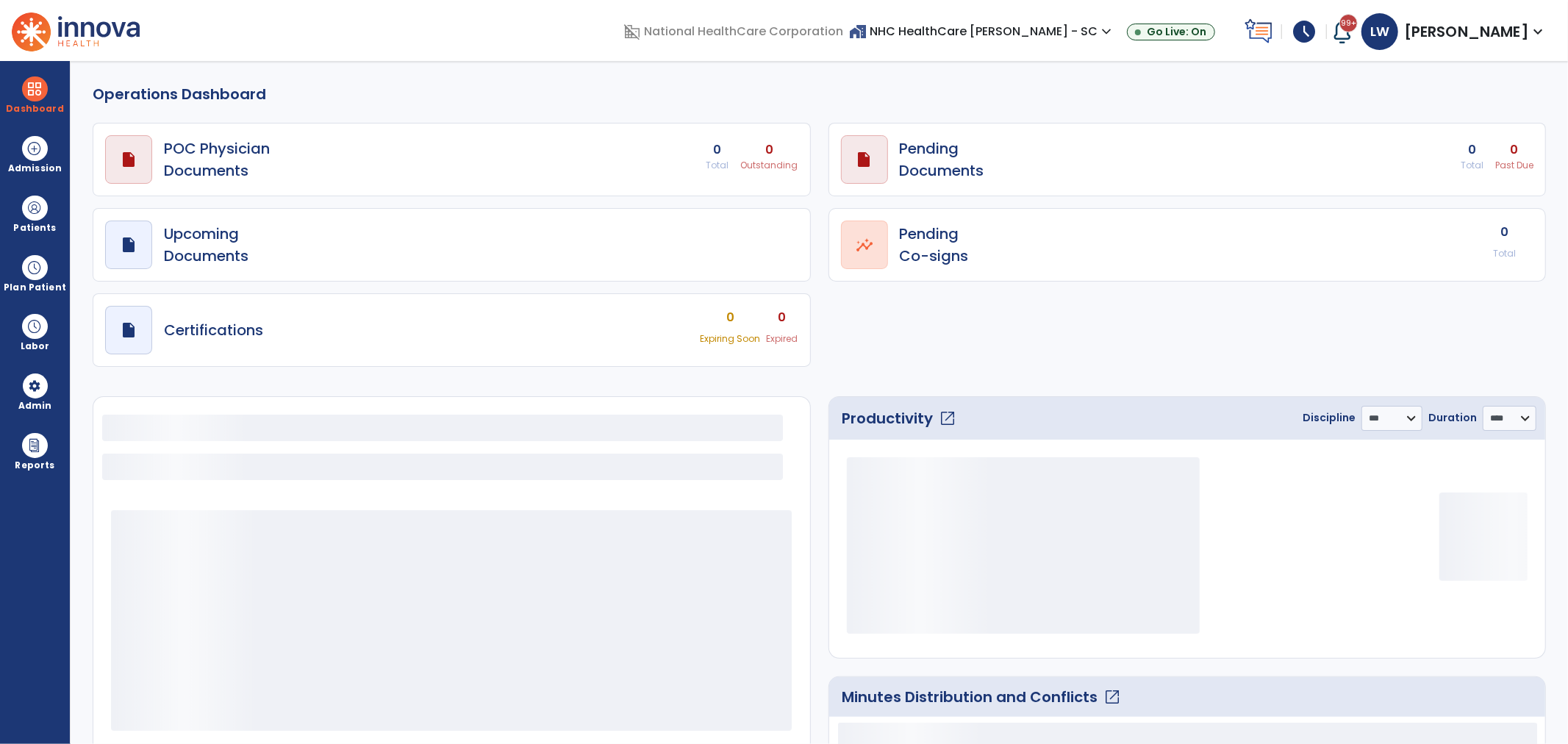 select on "***" 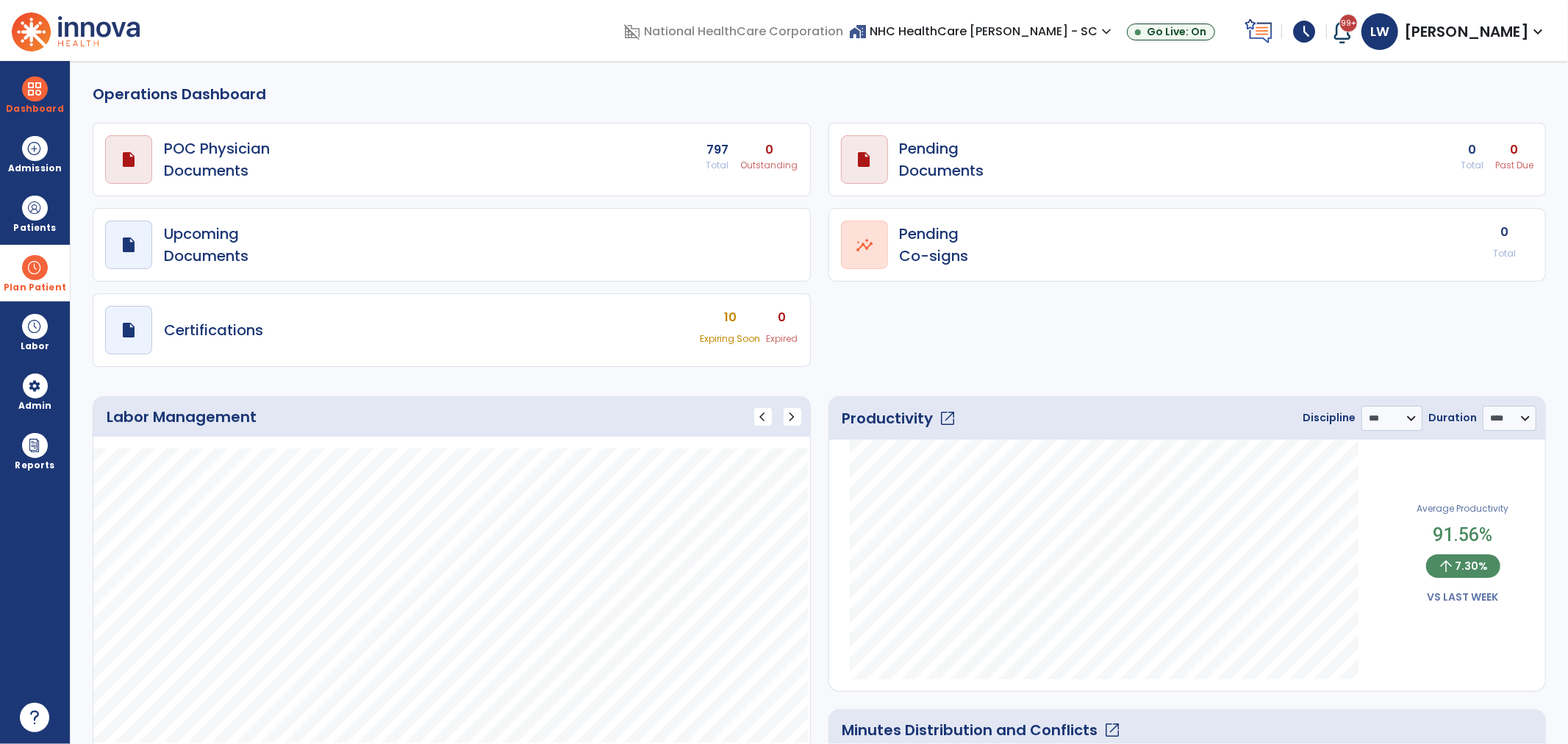 click at bounding box center (35, 268) 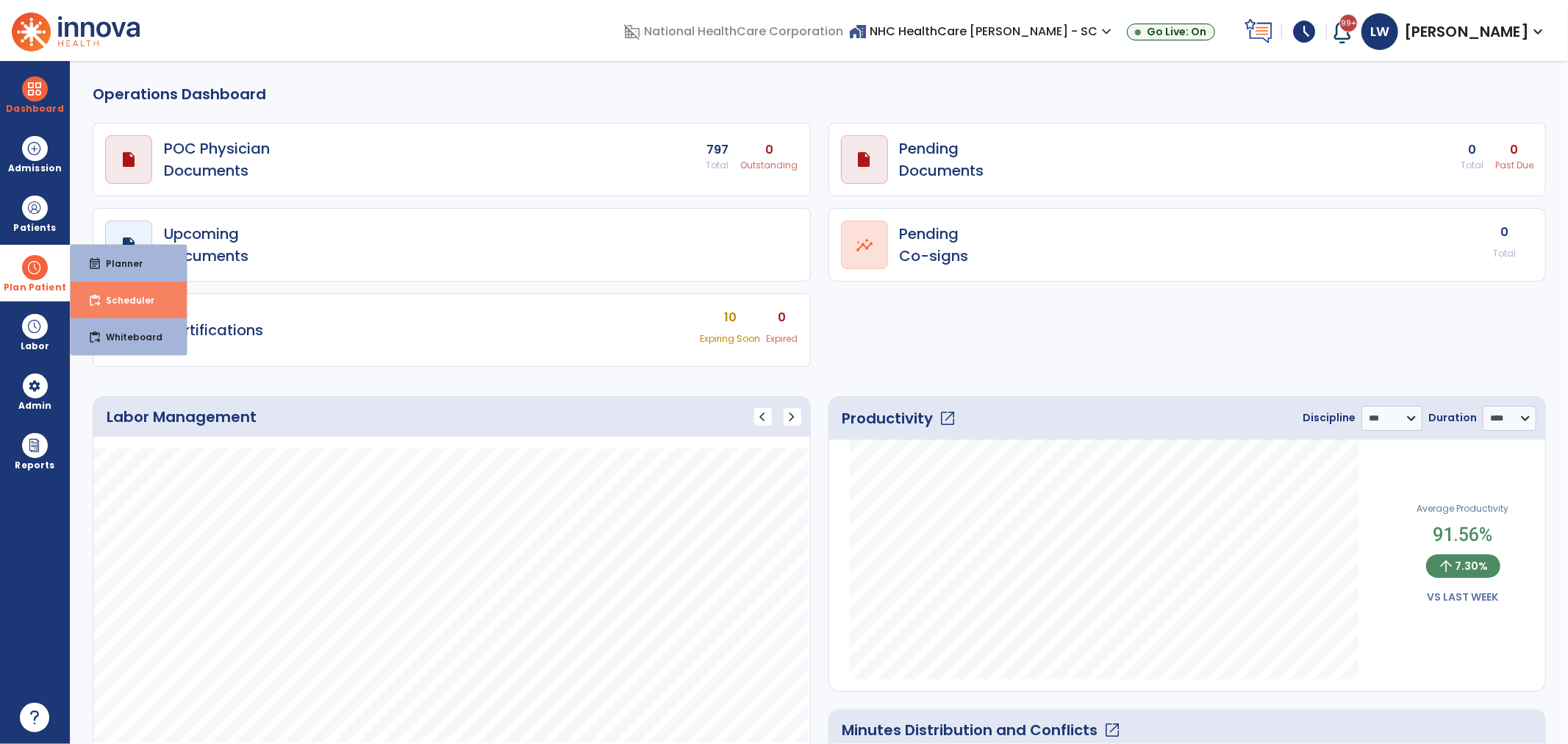 click on "Scheduler" at bounding box center [124, 300] 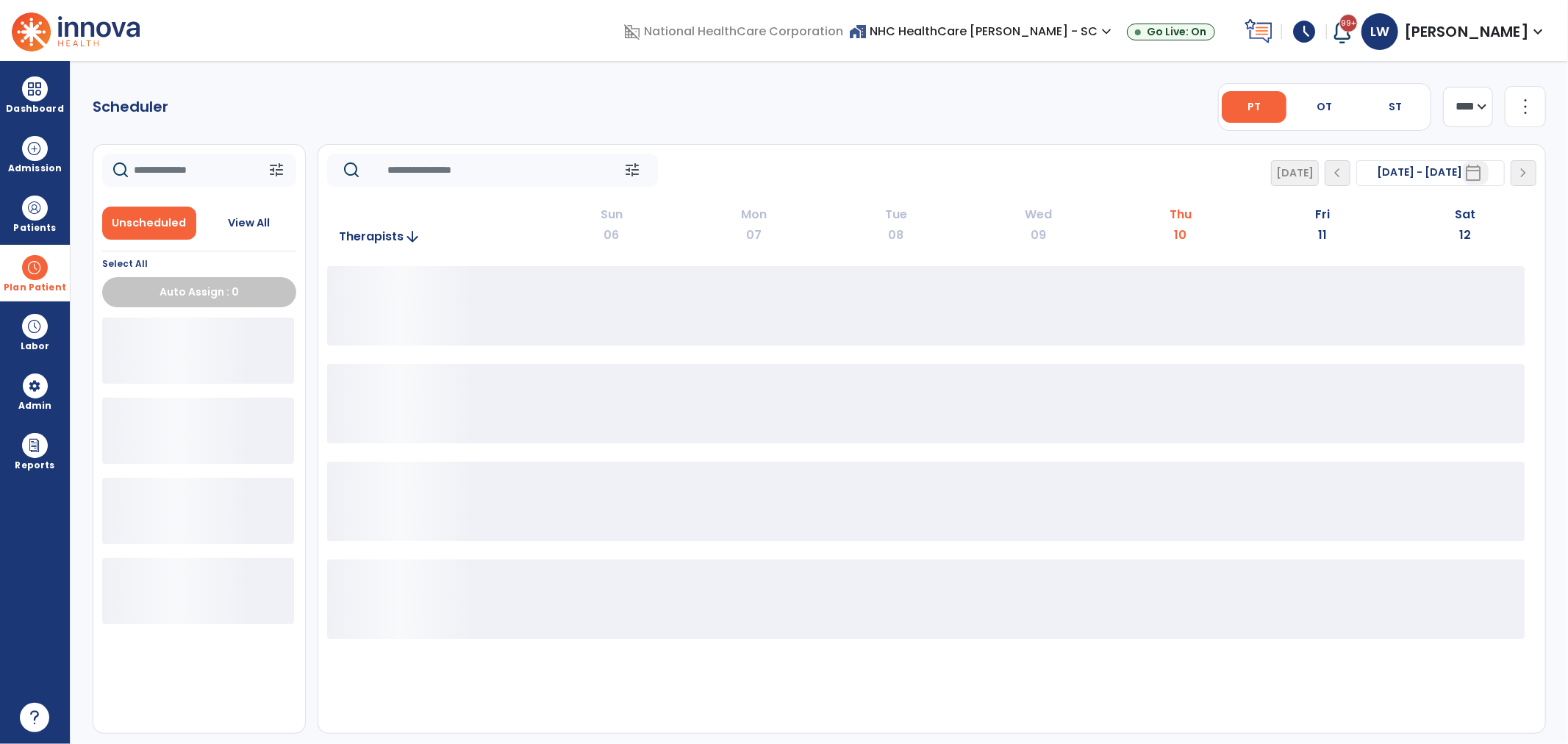click on "**** ***" 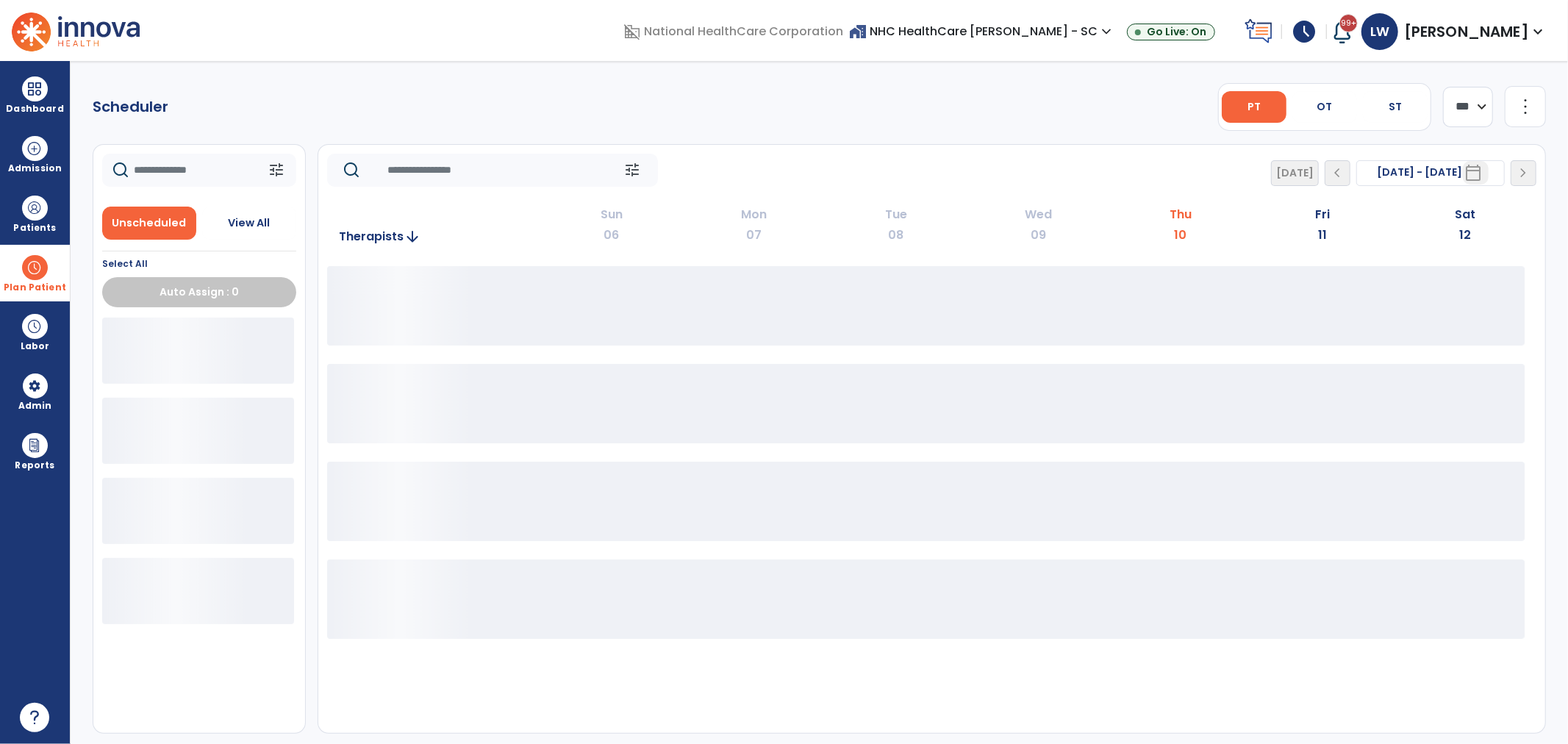 click on "**** ***" 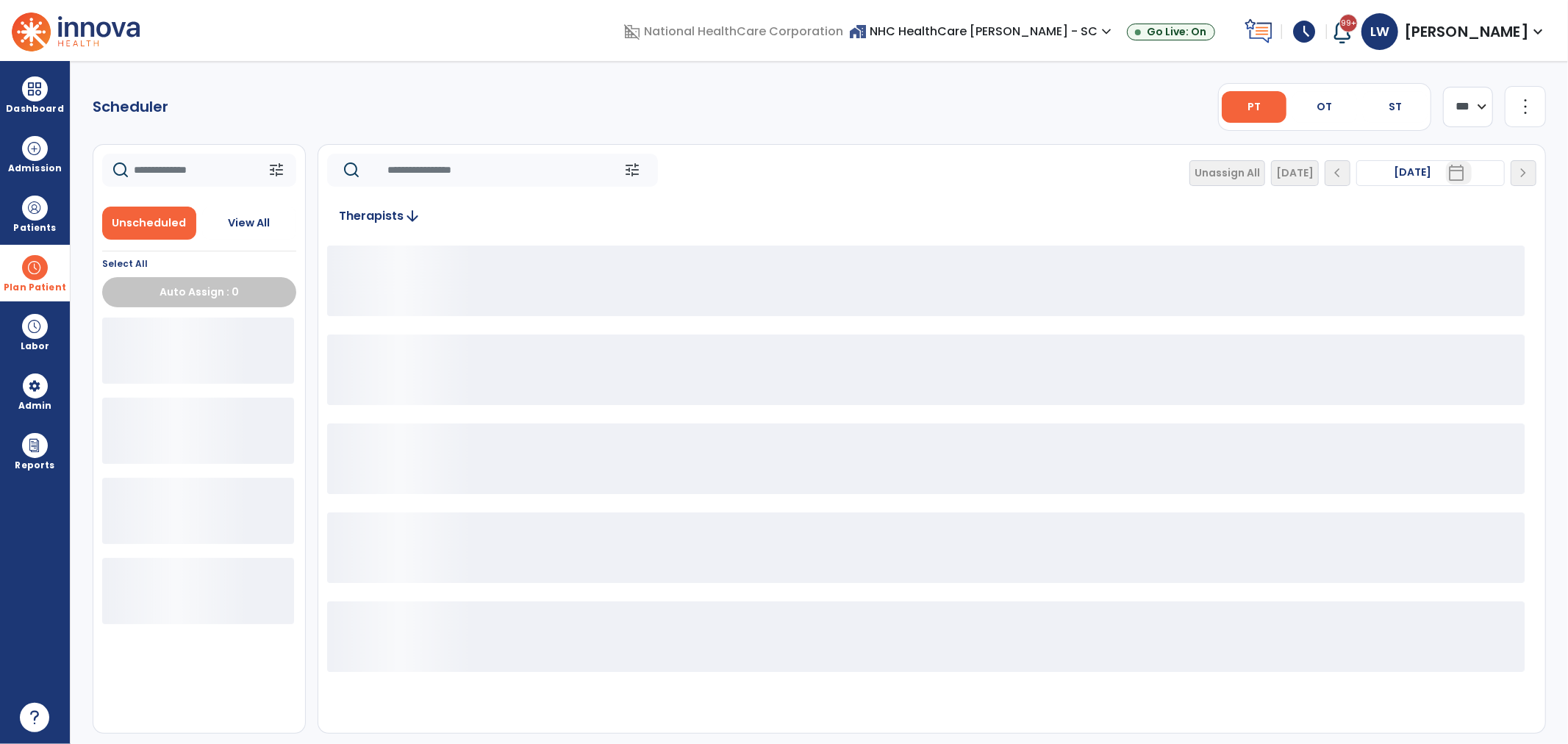 click on "Unassign All   Today  chevron_left Thu, Jul 10 2025  *********  calendar_today  chevron_right" 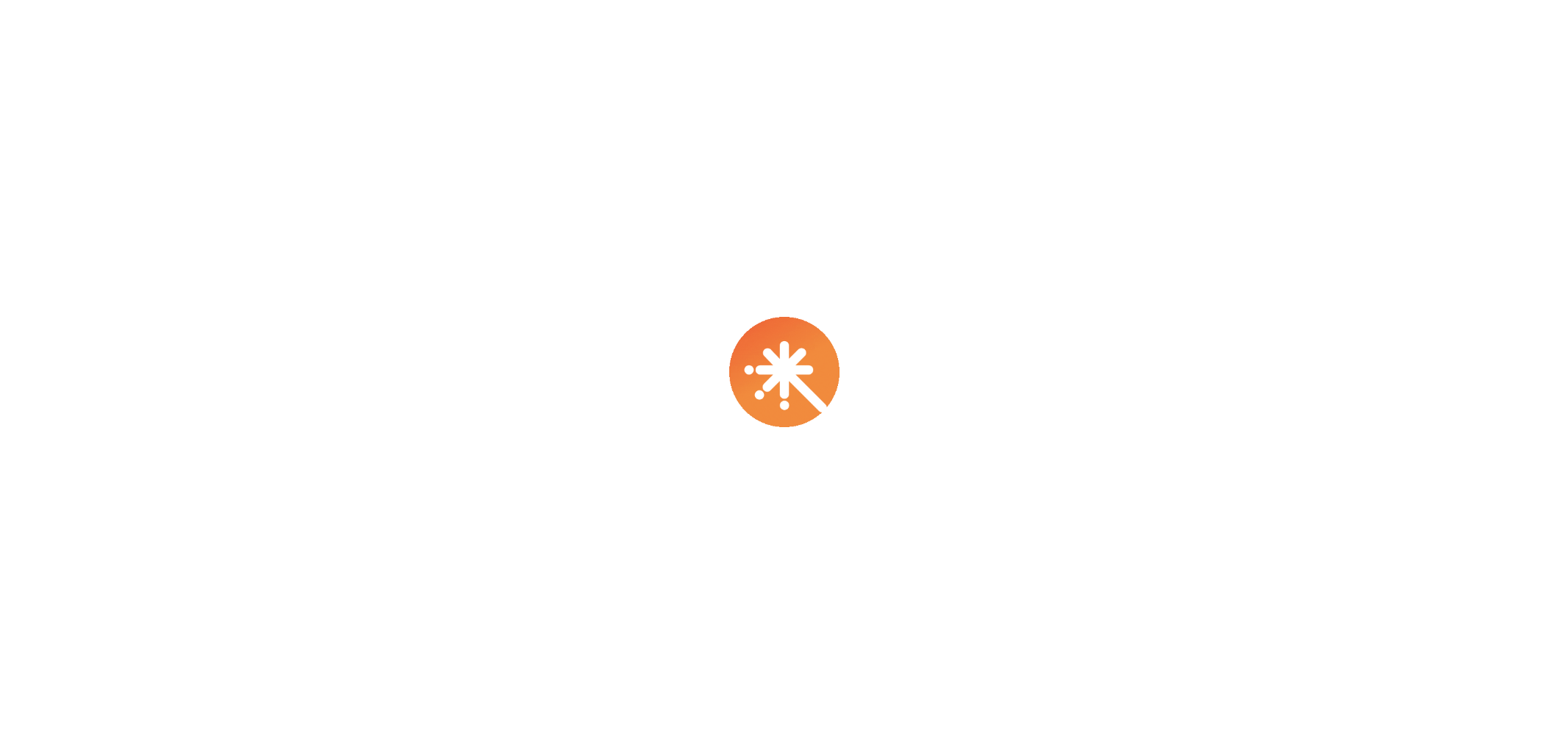 scroll, scrollTop: 0, scrollLeft: 0, axis: both 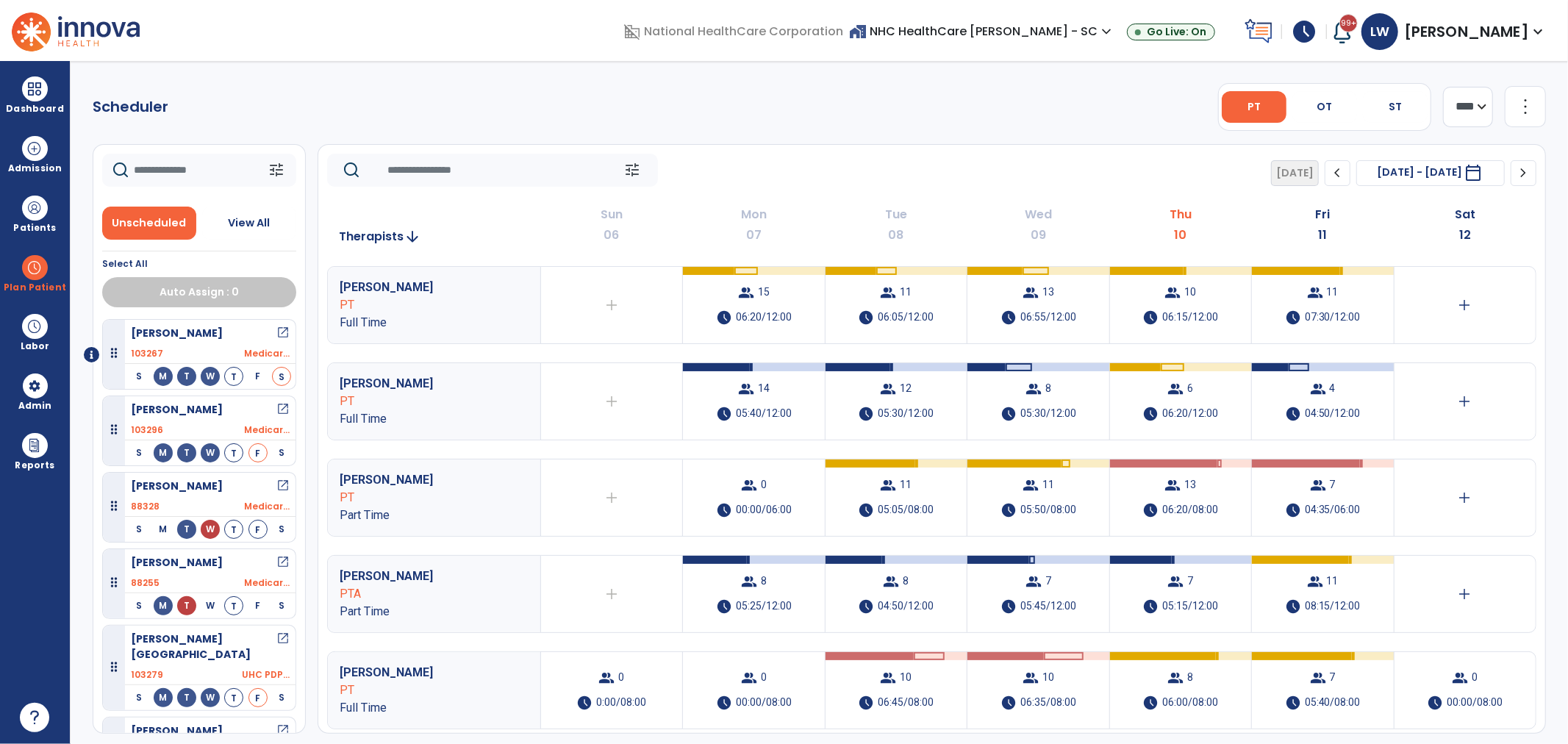 drag, startPoint x: 1467, startPoint y: 112, endPoint x: 1468, endPoint y: 125, distance: 13.038405 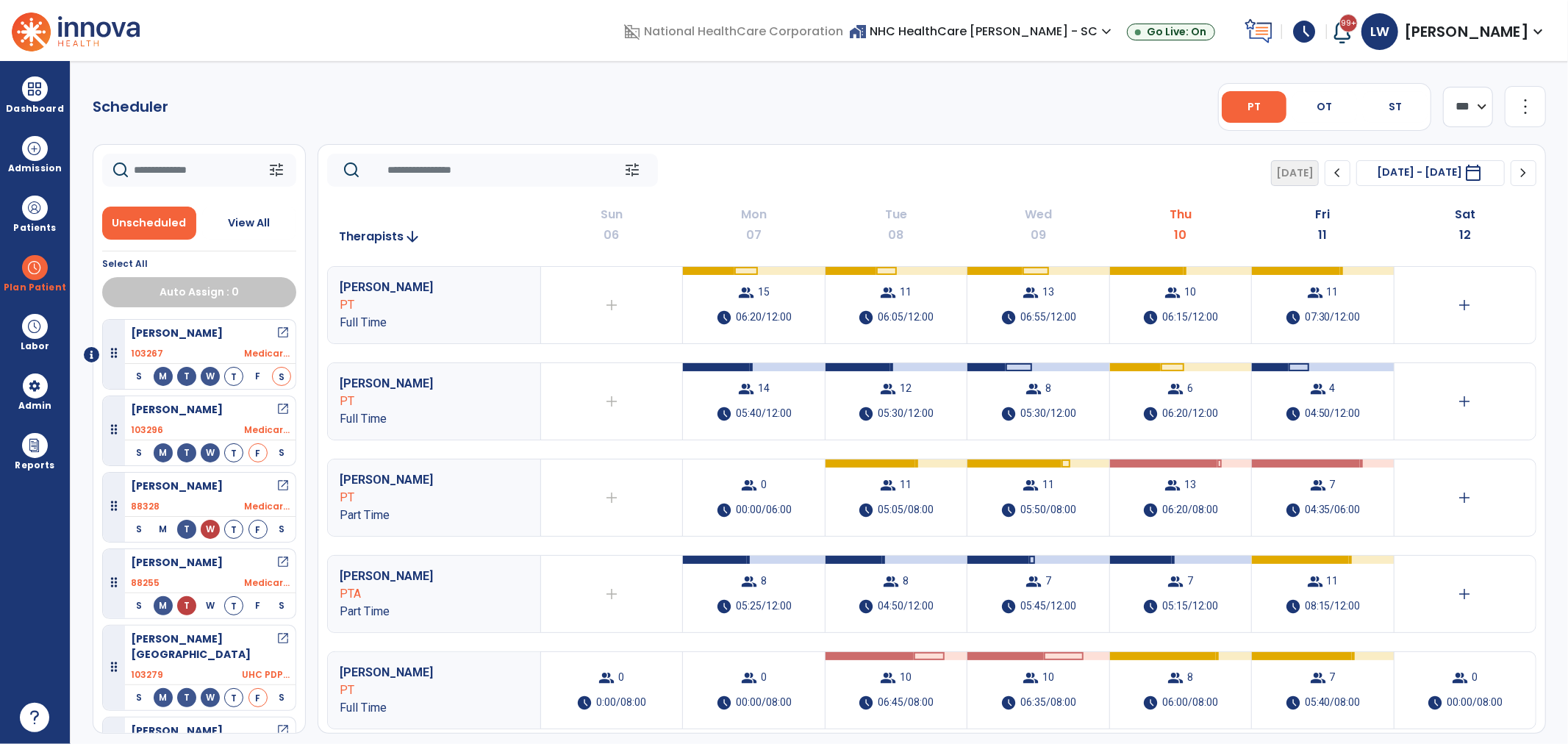 click on "**** ***" 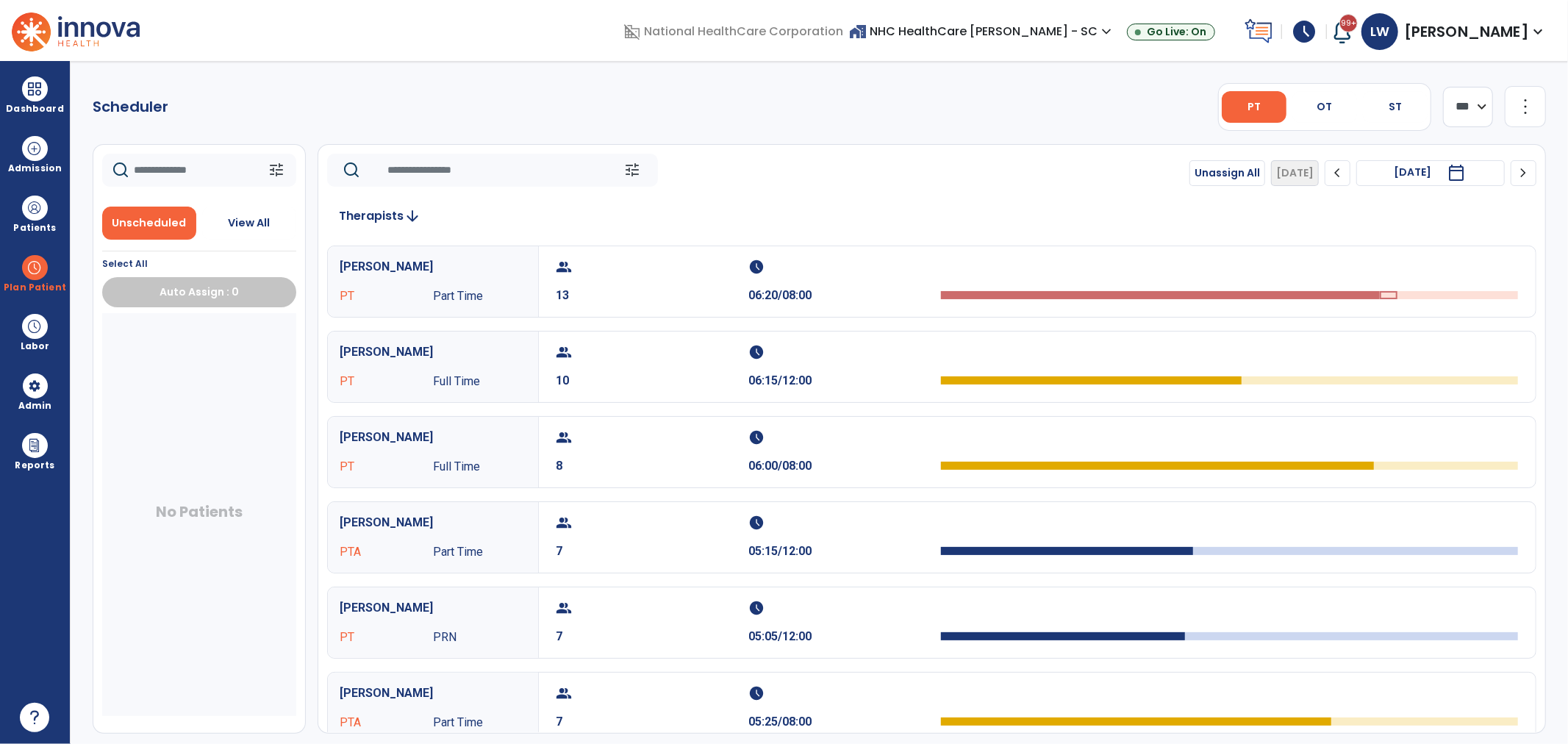 click on "chevron_right" 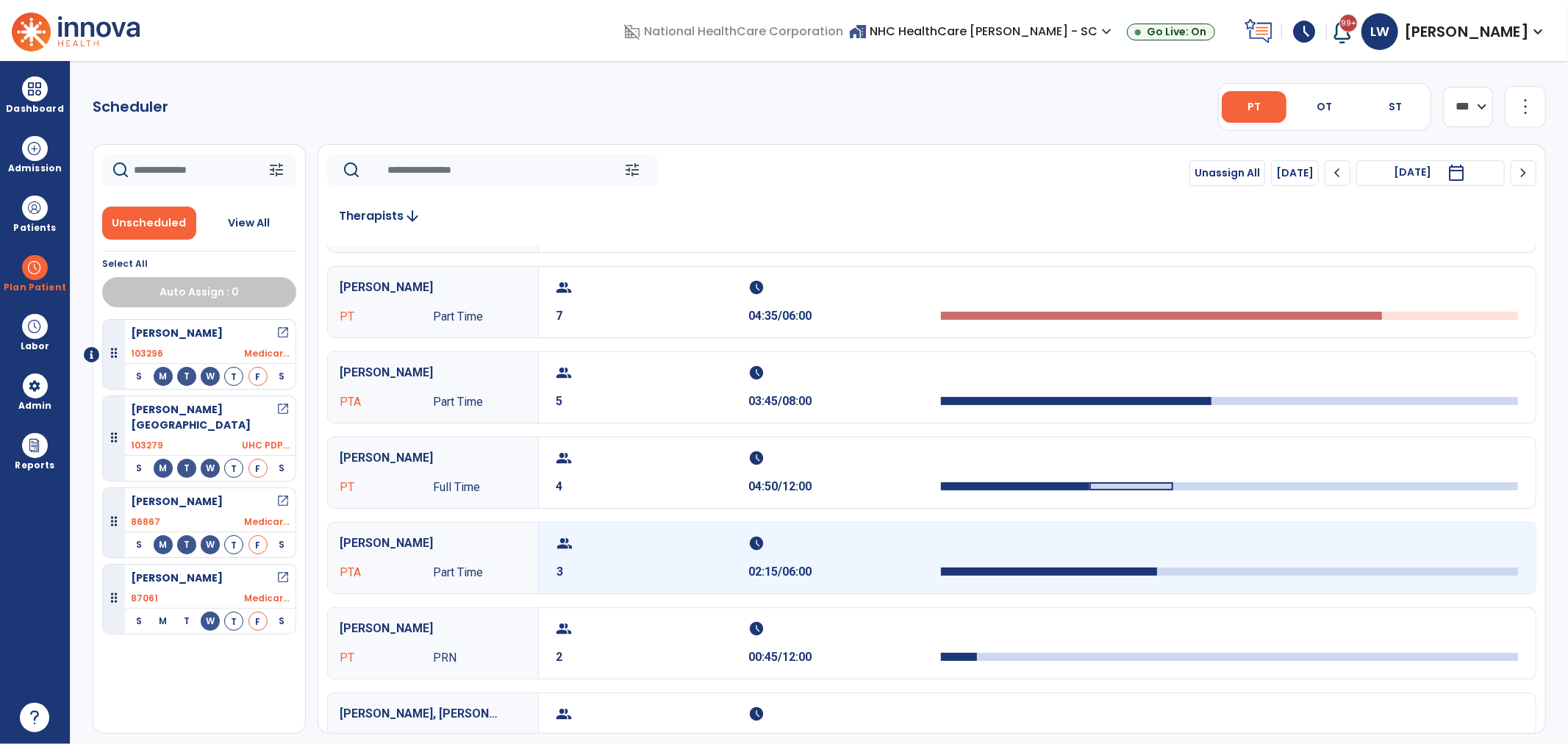scroll, scrollTop: 245, scrollLeft: 0, axis: vertical 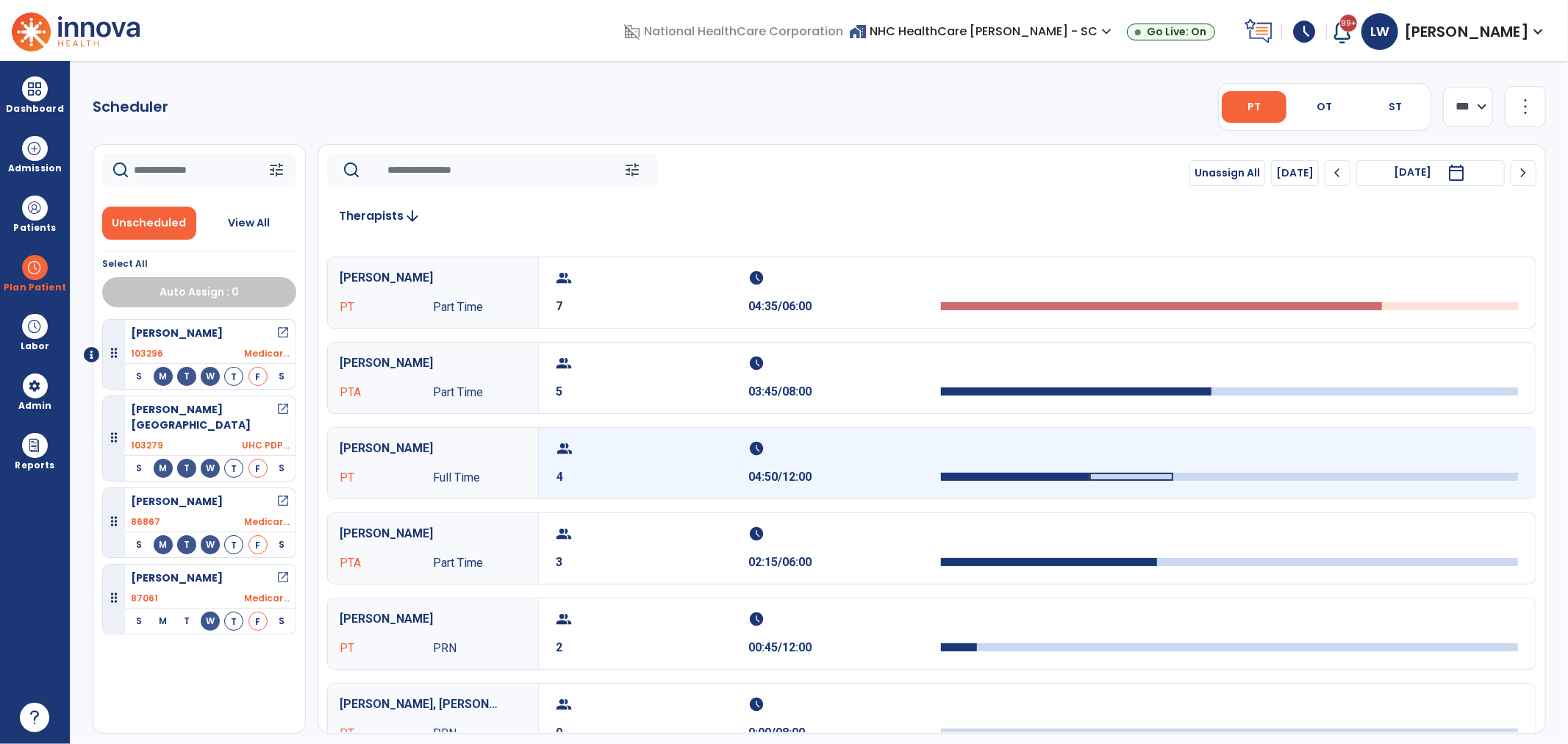 click on "4" at bounding box center (653, 477) 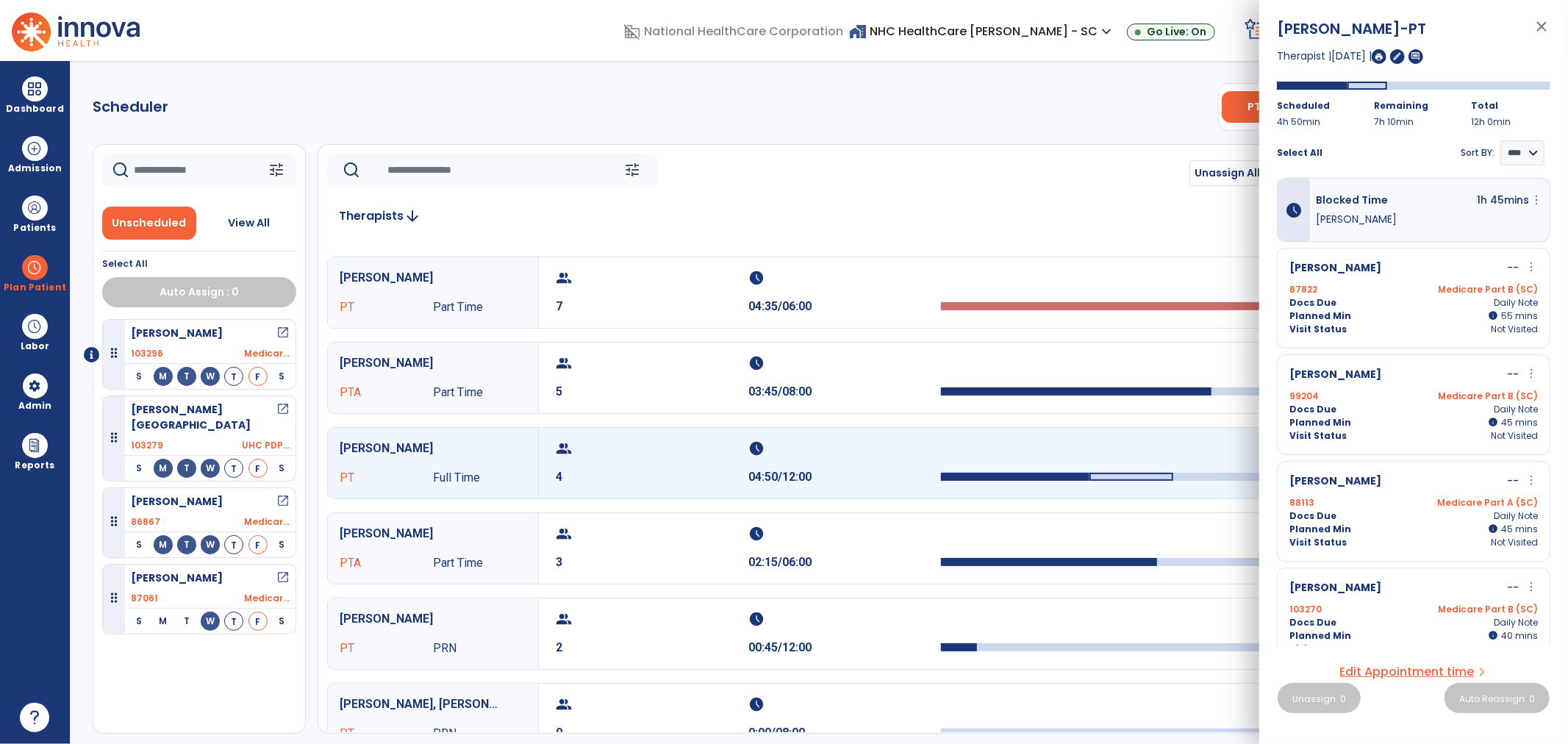 scroll, scrollTop: 0, scrollLeft: 0, axis: both 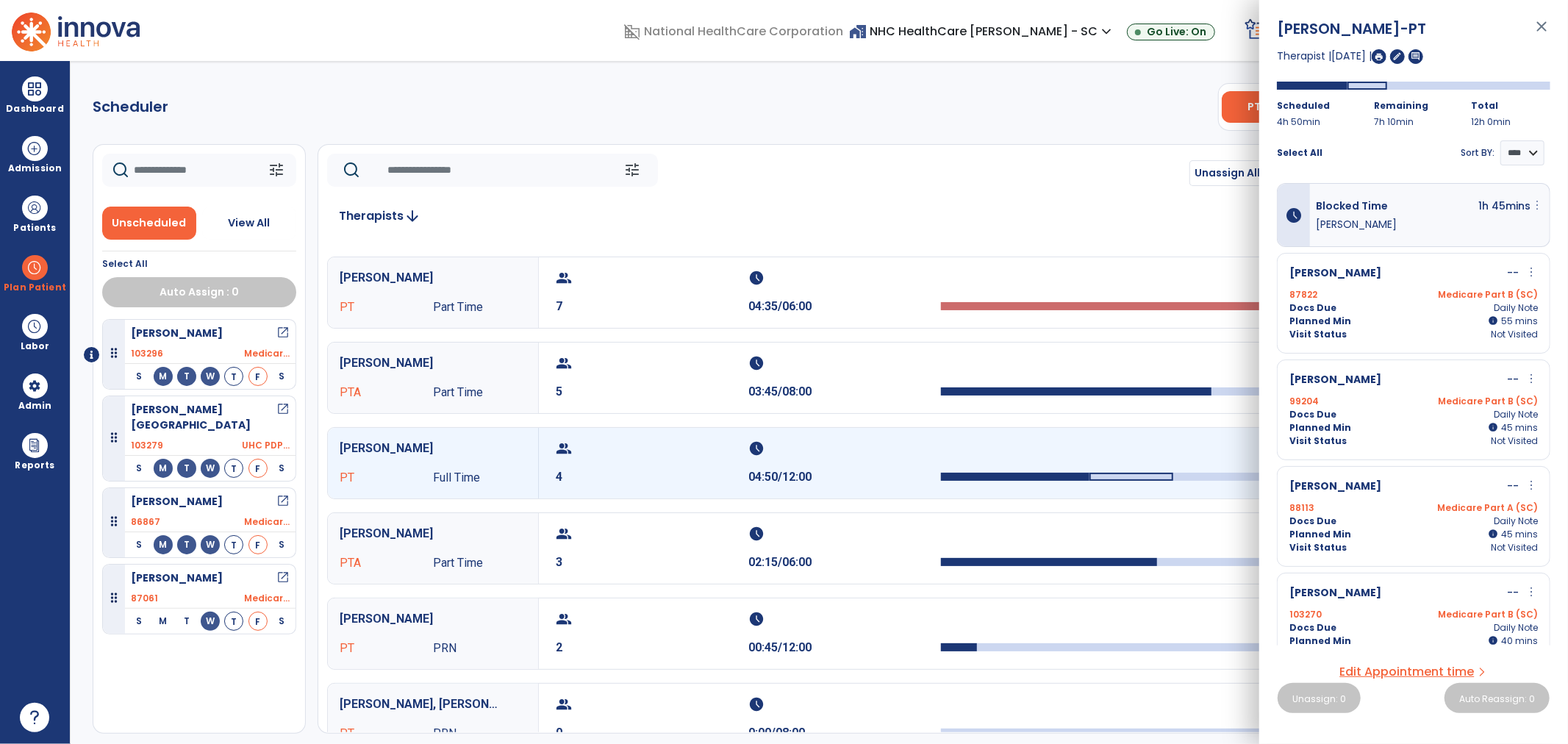 click on "more_vert" at bounding box center (1537, 205) 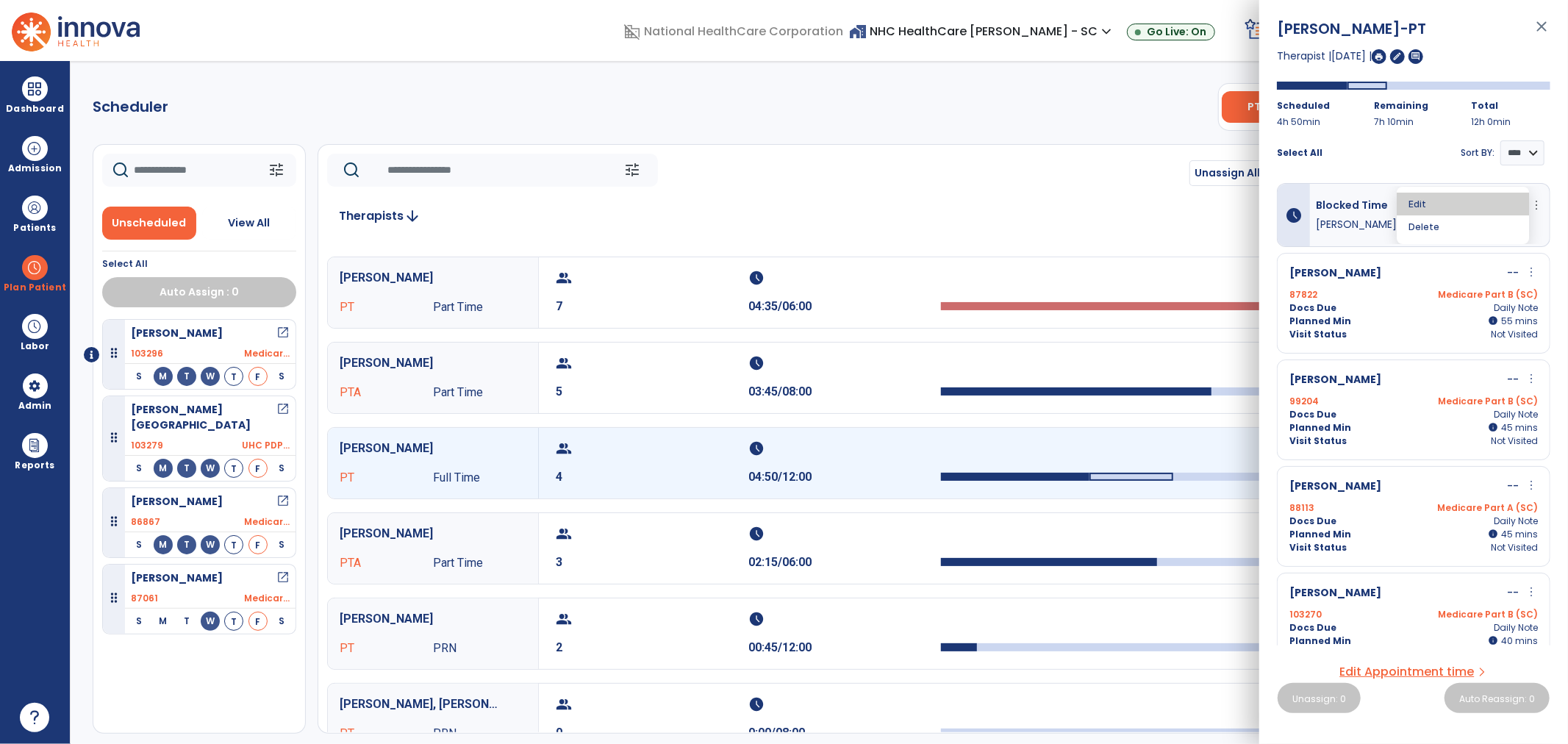 click on "Edit" at bounding box center (1463, 204) 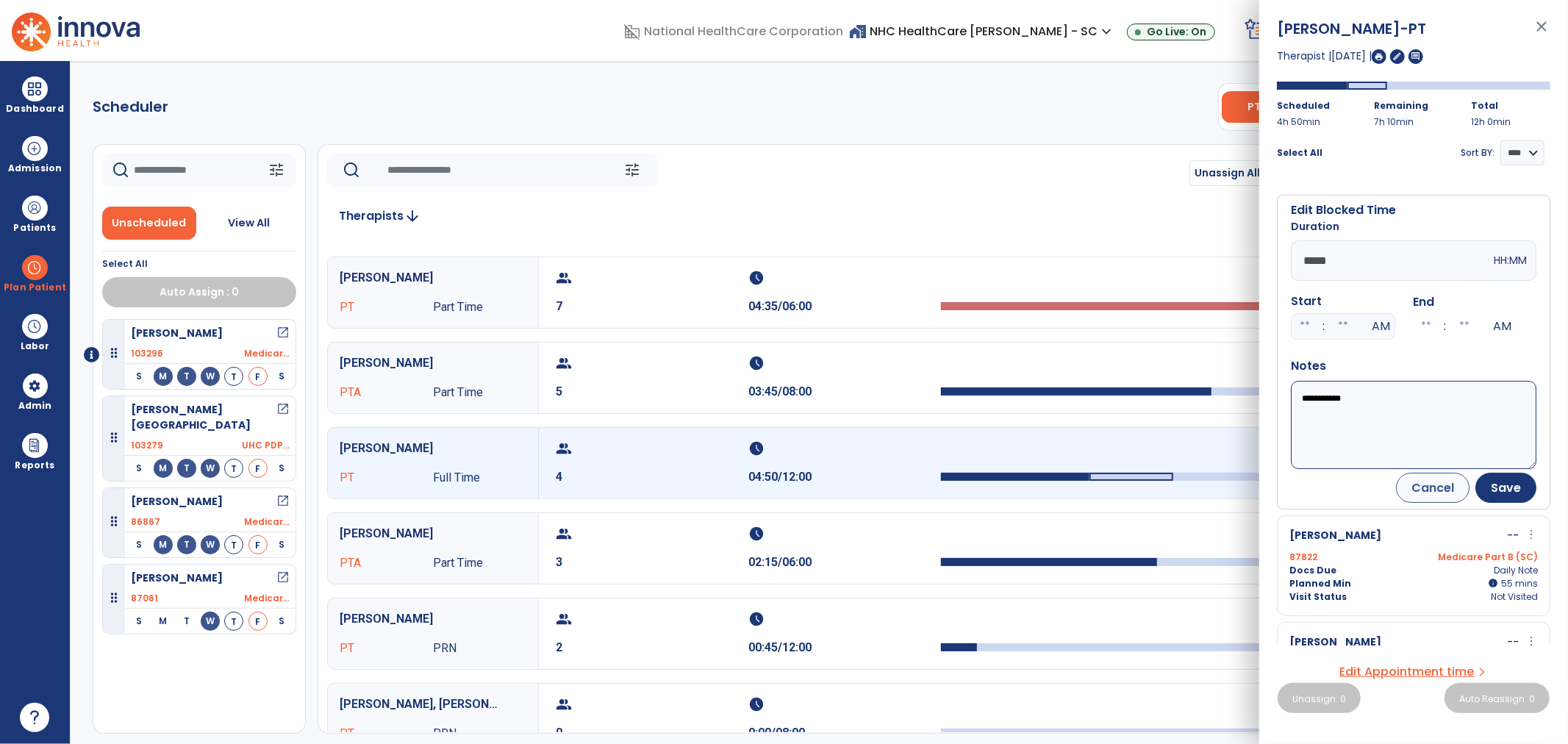 click on "domain_disabled   National HealthCare Corporation   home_work   NHC HealthCare Mauldin - SC   expand_more   NHC HealthCare Bluffton - SC   NHC HealthCare Mauldin - SC  Go Live: On schedule My Time:   Thursday, Jul 10    **** arrow_right  Start   Open your timecard  arrow_right 99+ Notifications Mark as read Census Alert - A21 Today at 8:58 AM | NHC HealthCare Mauldin - SC Census Alert - A22 Yesterday at 6:58 PM | NHC HealthCare Mauldin - SC Census Alert - A01 Yesterday at 6:28 PM | NHC HealthCare Mauldin - SC Census Alert - A03 Yesterday at 5:18 PM | NHC HealthCare Mauldin - SC Census Alert - A22 Yesterday at 5:13 PM | NHC HealthCare Bluffton - SC See all Notifications  LW   White , Lauren    expand_more   home   Home   person   Profile   manage_accounts   Admin   help   Help   logout   Log out  Dashboard  dashboard  Therapist Dashboard  view_quilt  Operations Dashboard Admission Patients  format_list_bulleted  Patient List  space_dashboard  Patient Board  insert_chart  PDPM Board Plan Patient  PT" at bounding box center [784, 372] 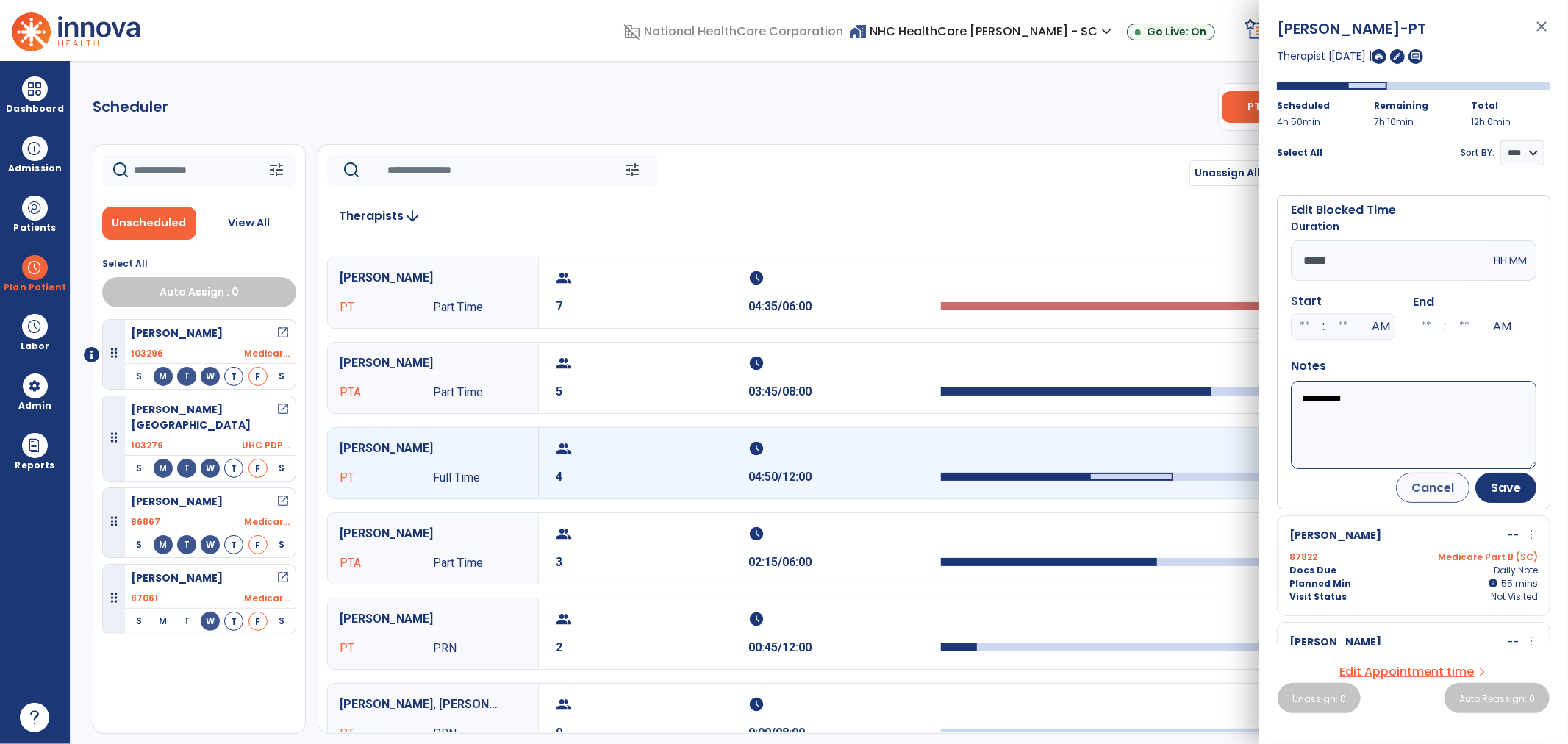 type on "*****" 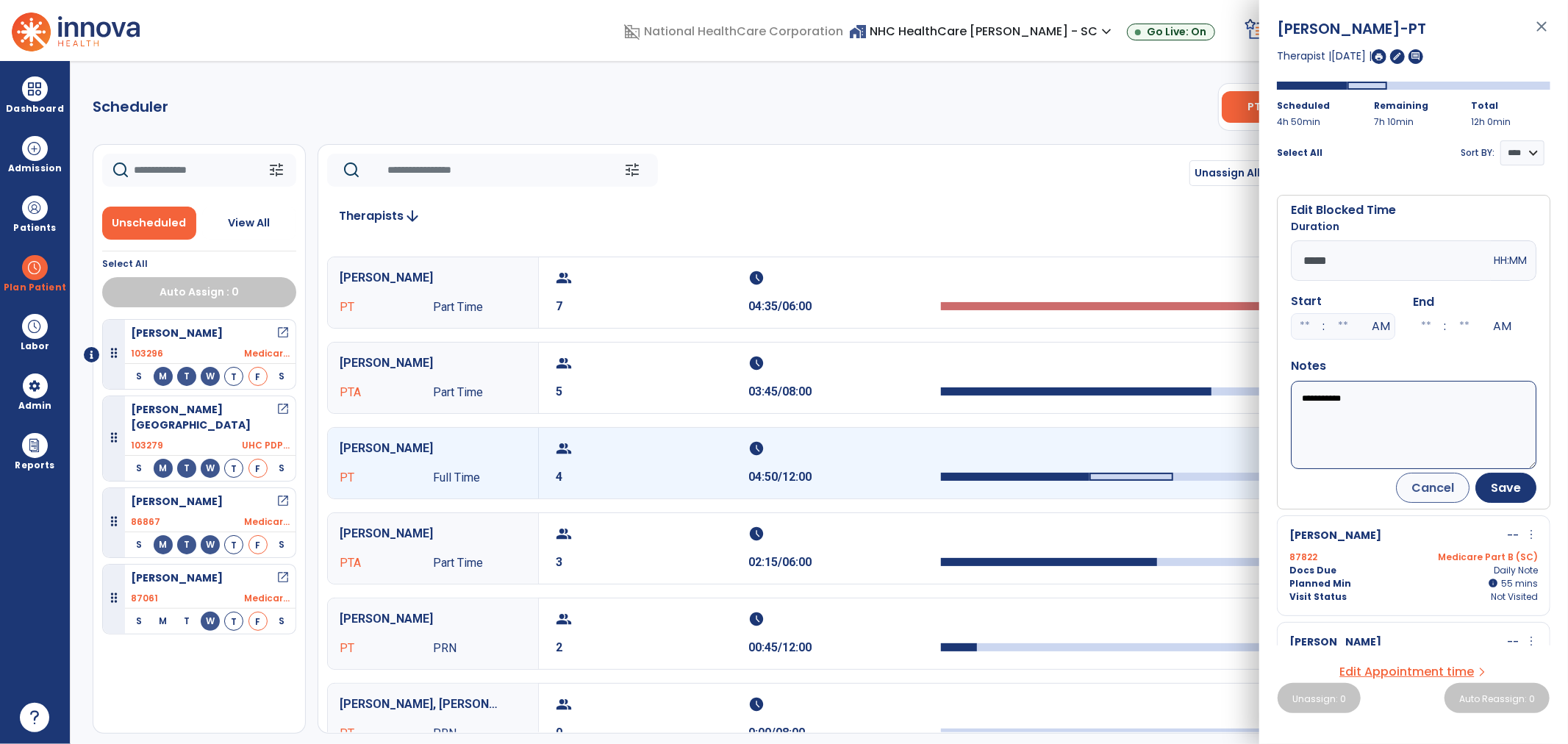click on "**********" at bounding box center (1414, 425) 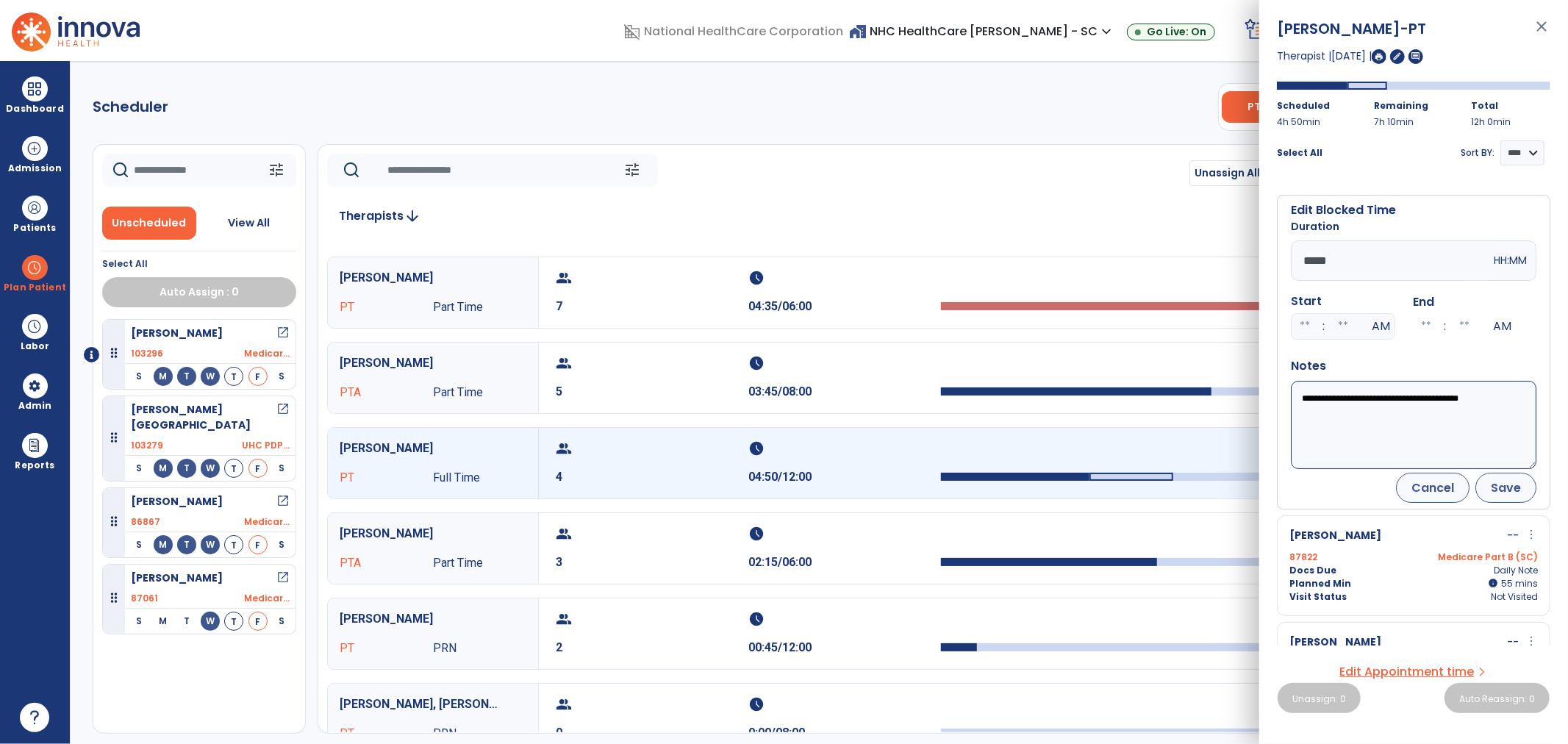 type on "**********" 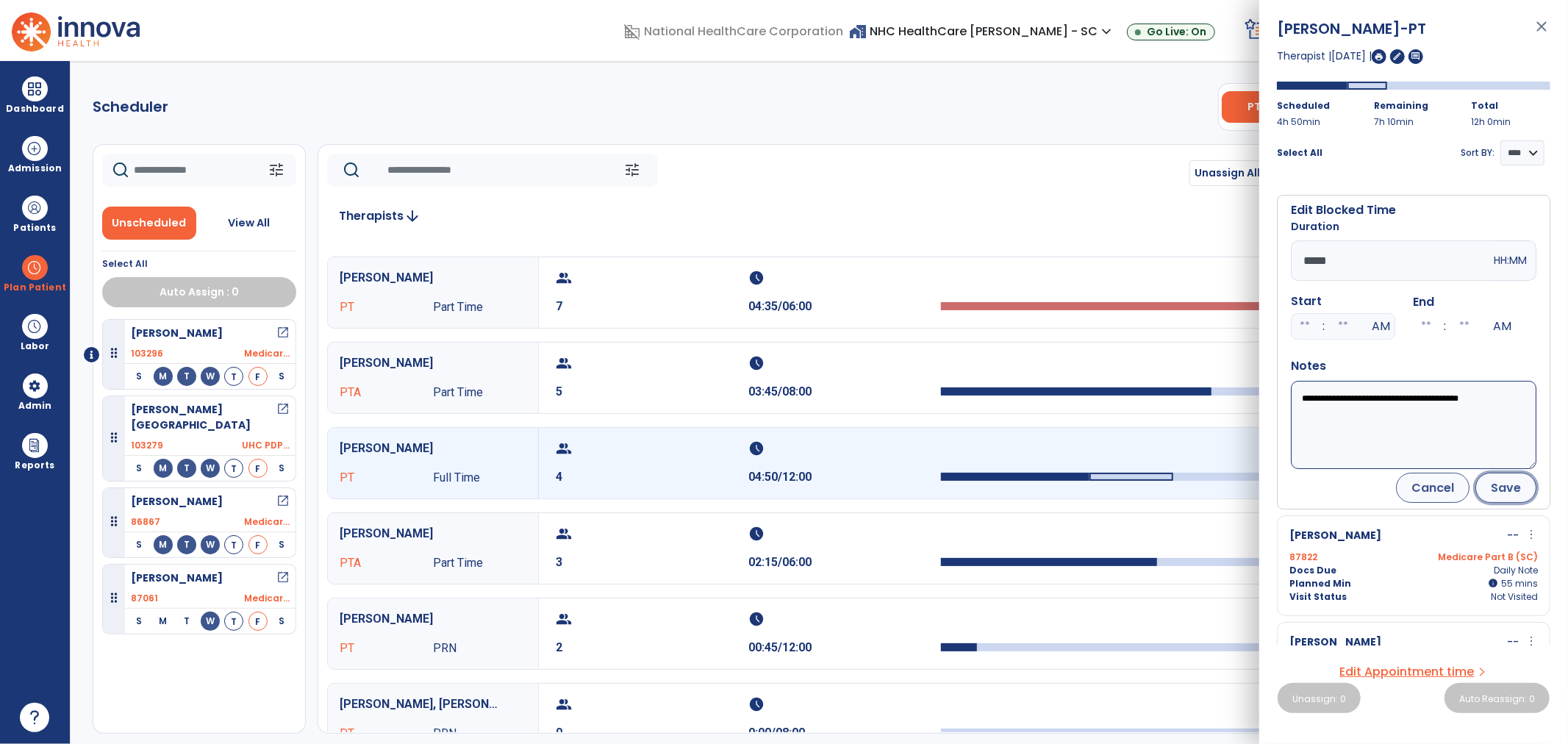 click on "Save" at bounding box center [1506, 487] 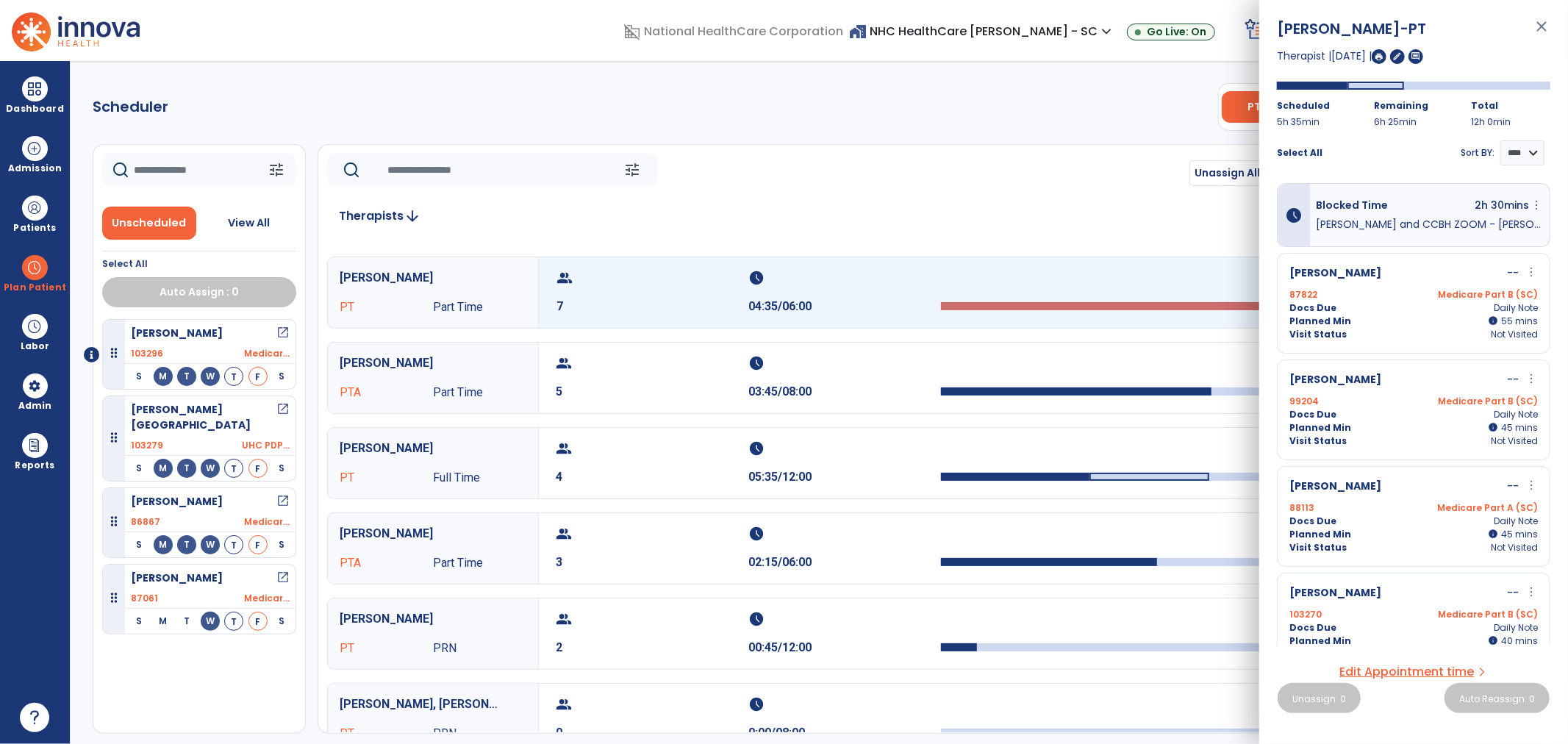 scroll, scrollTop: 326, scrollLeft: 0, axis: vertical 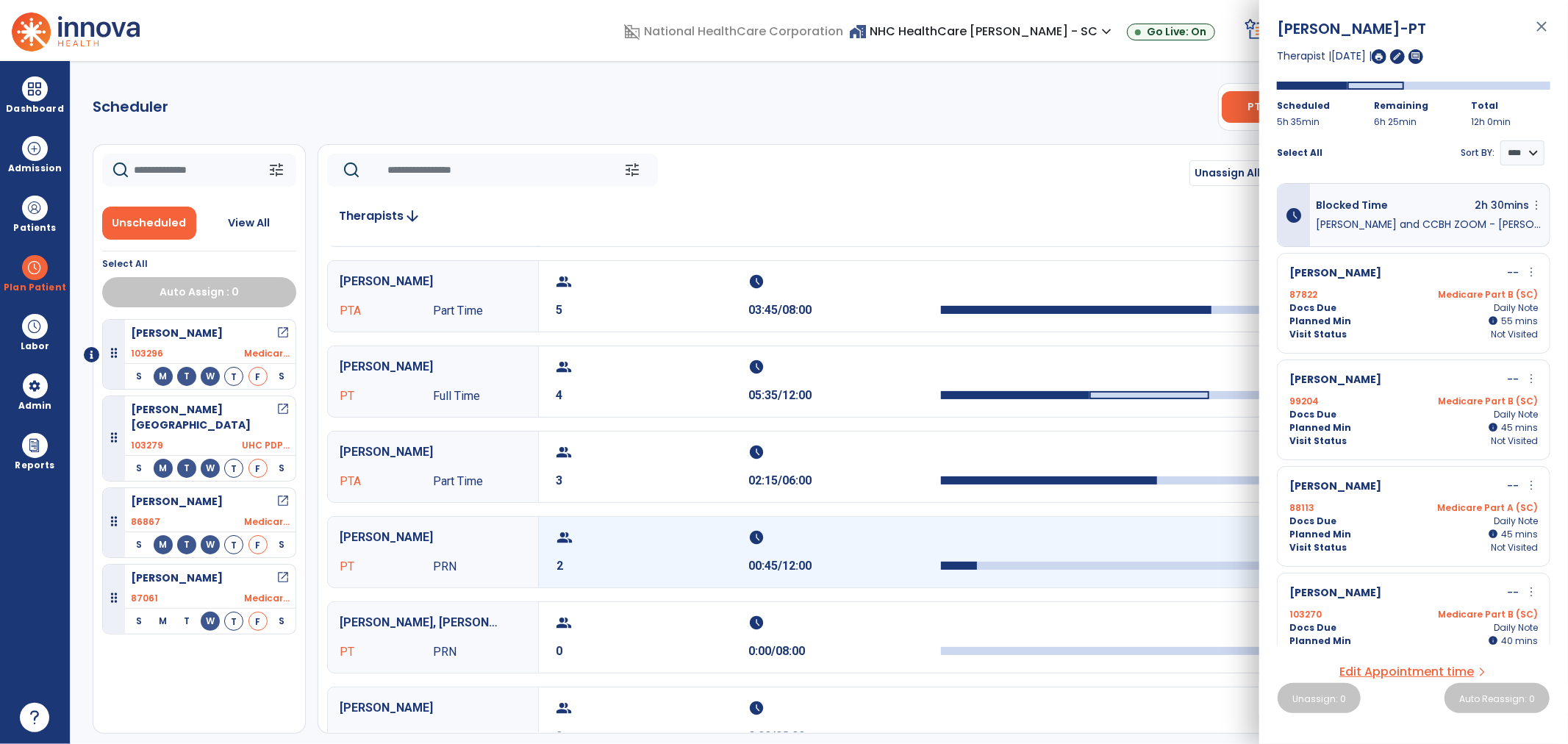 click on "group" at bounding box center [651, 537] 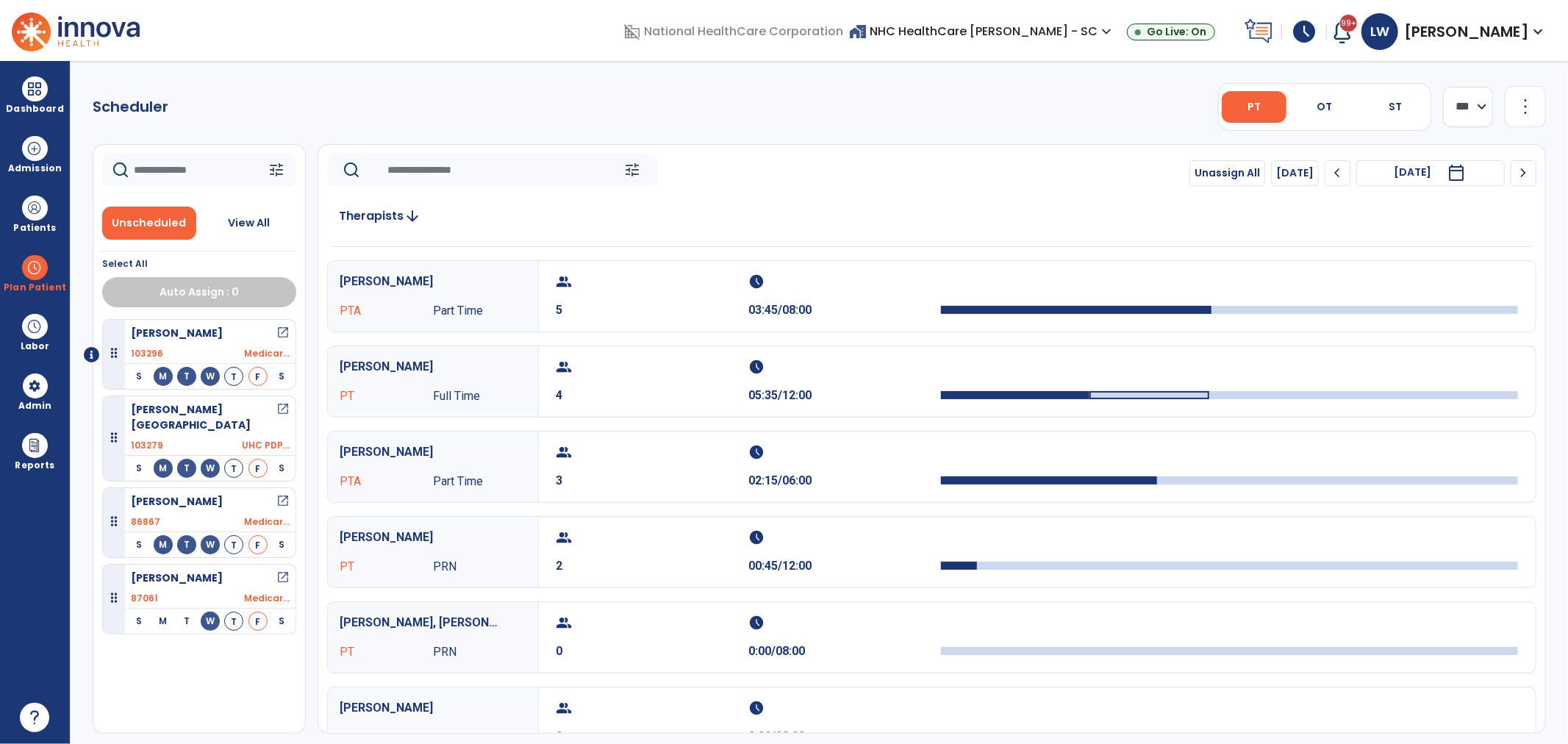 click on "group" at bounding box center (651, 537) 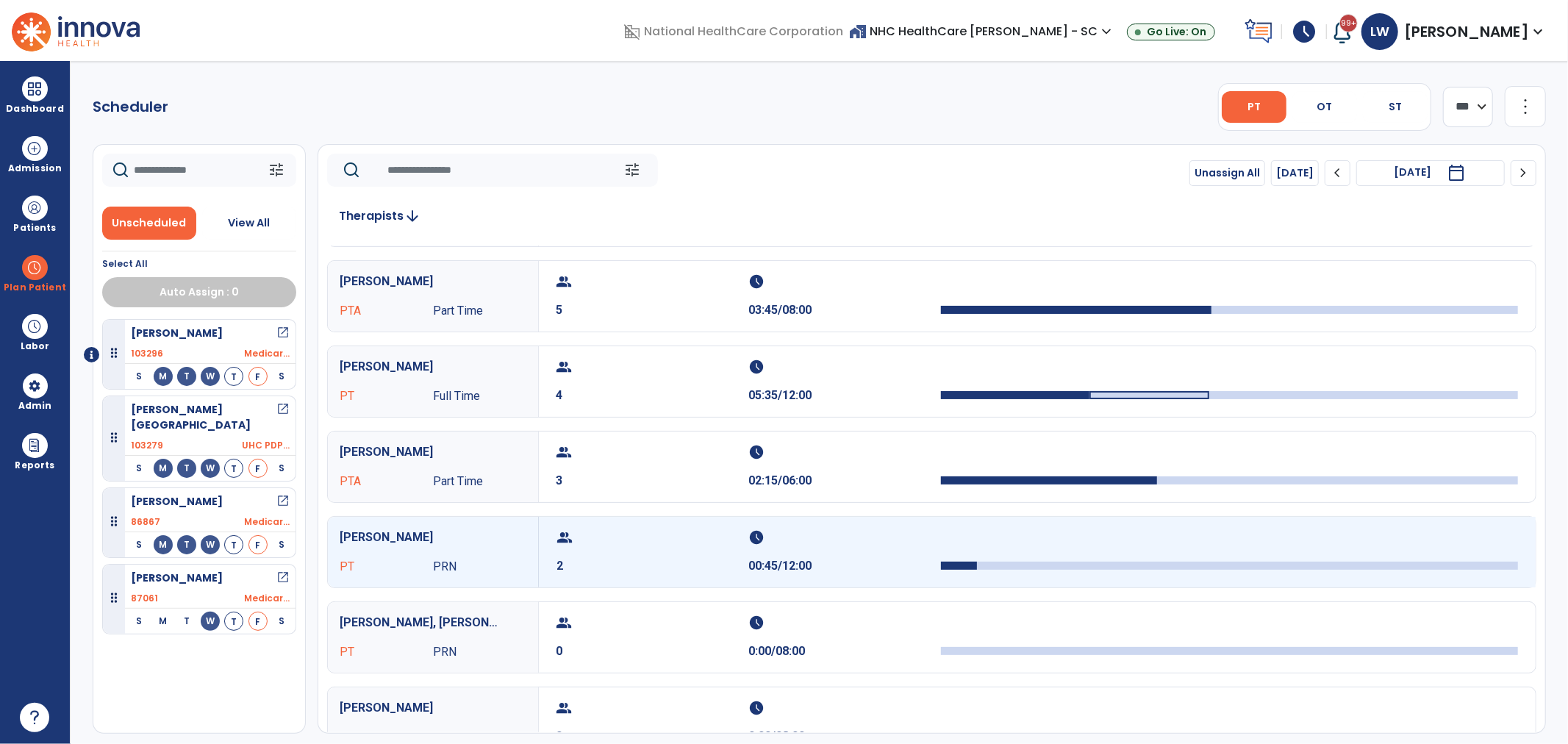 click on "group" at bounding box center (651, 537) 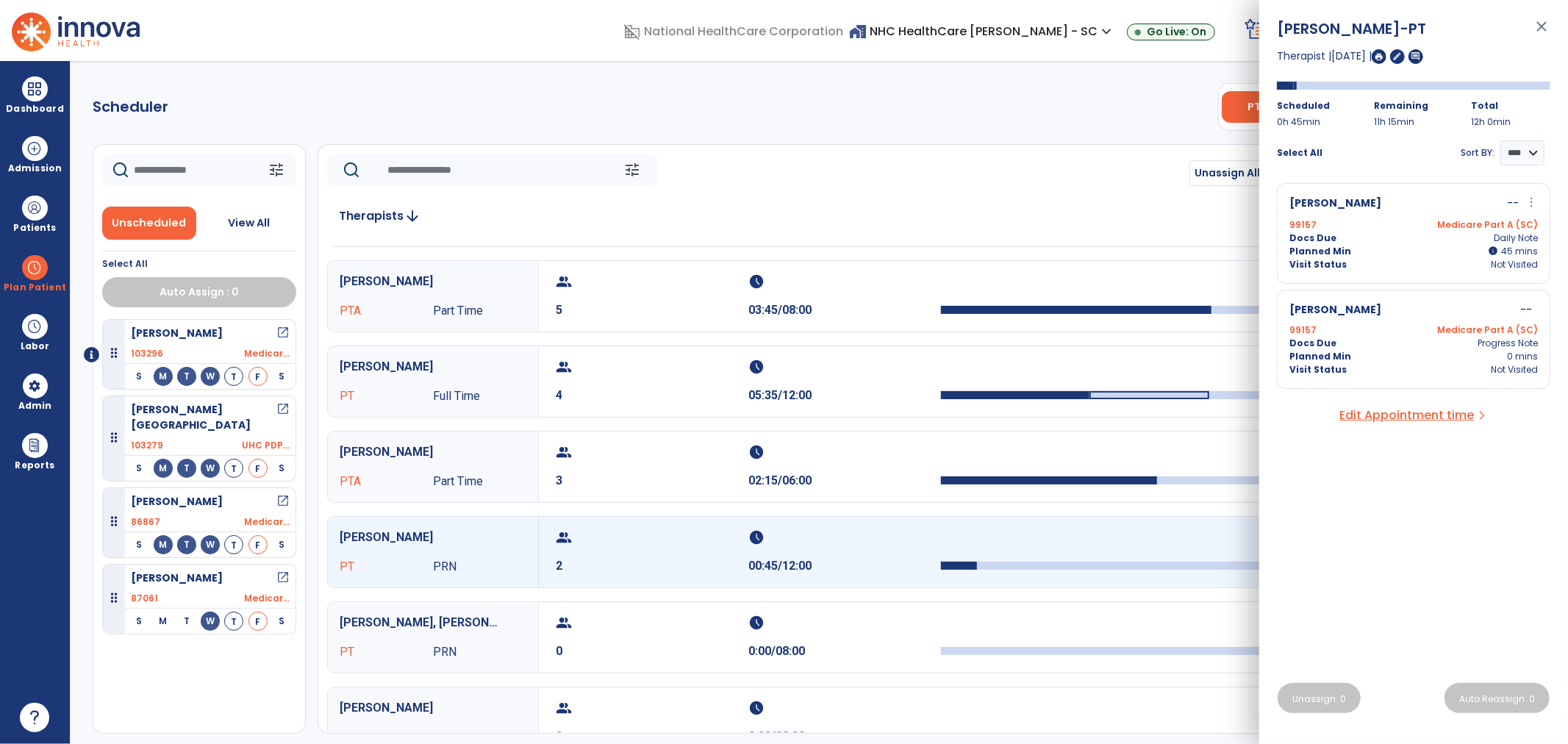 click on "Docs Due Daily Note" at bounding box center (1414, 238) 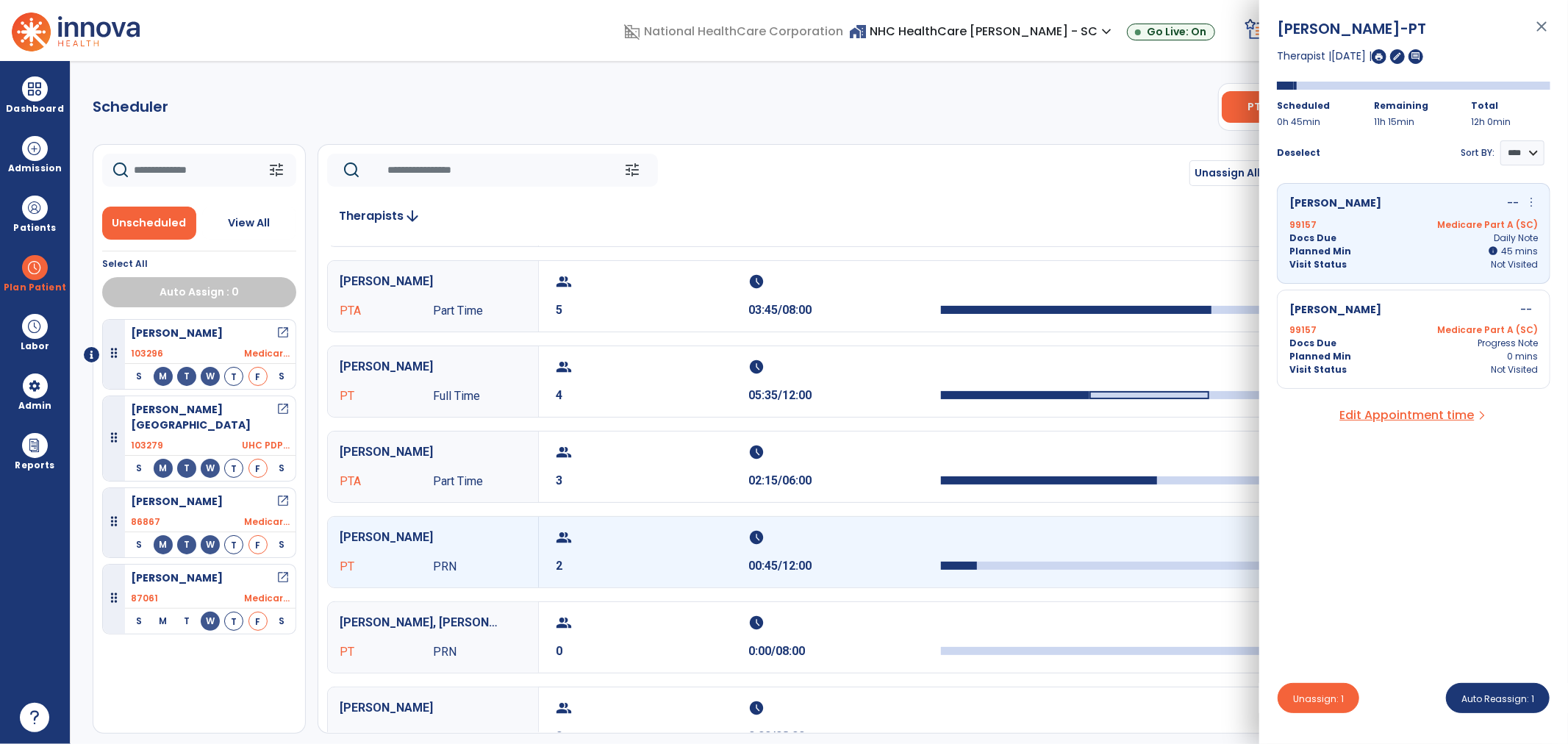 click on "Docs Due Progress Note" at bounding box center (1414, 343) 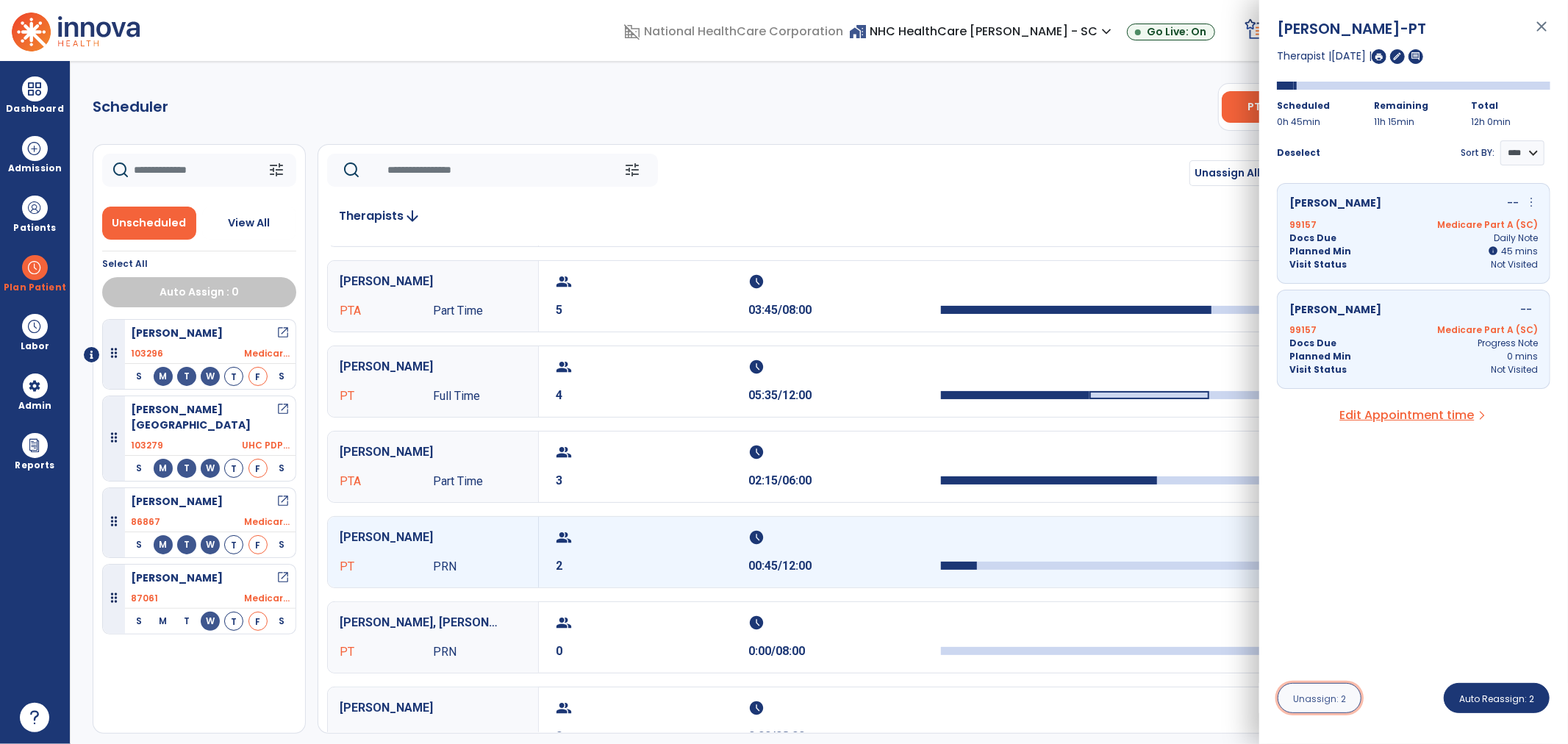 click on "Unassign: 2" at bounding box center (1320, 698) 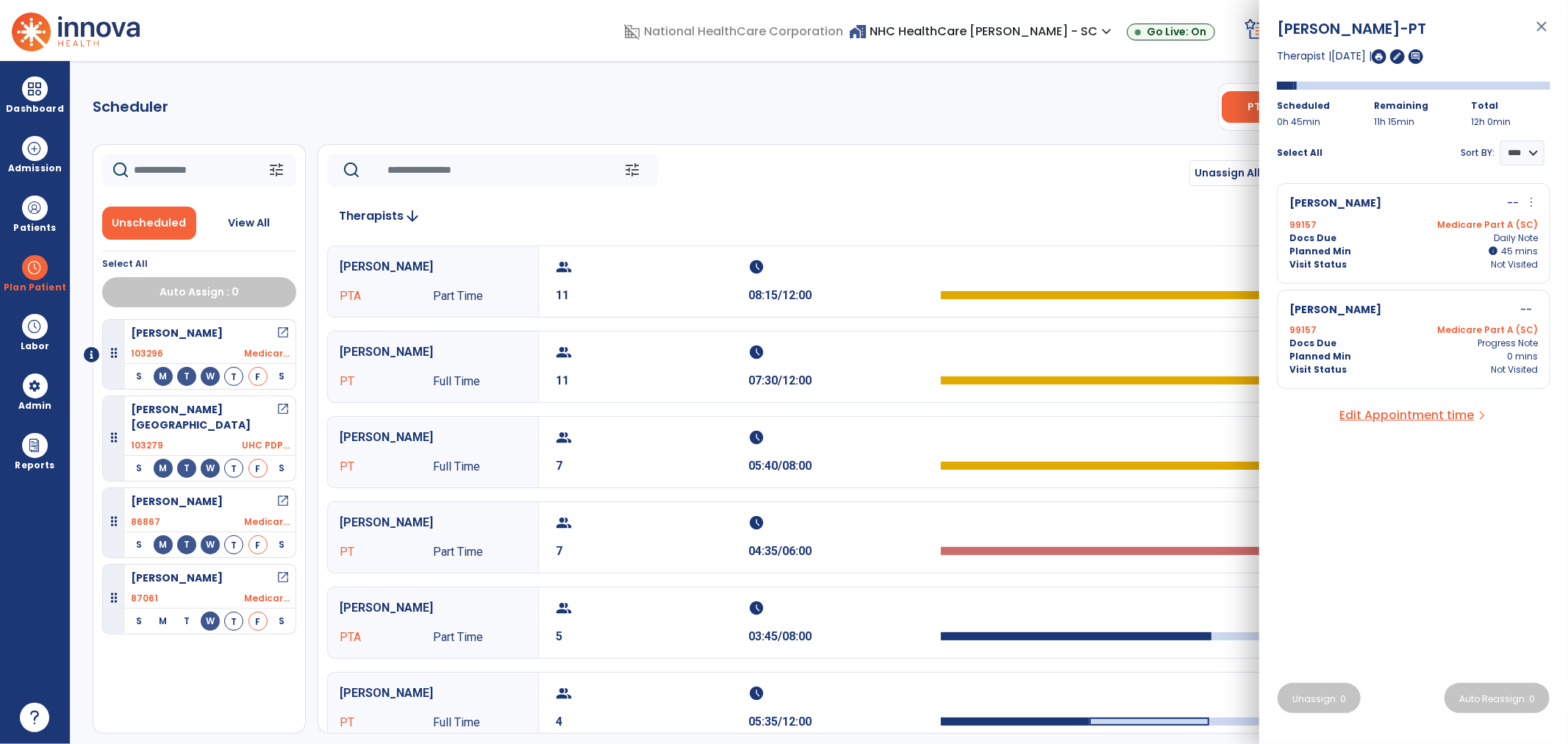 click on "Bright, Kim  -PT close  Therapist |   11 Jul 2025 |   edit   comment  Scheduled 0h 45min Remaining  11h 15min  Total 12h 0min  Select All   Sort BY:  **** ****  Higginbotham, Evelyn   --  more_vert  edit   Edit Session   alt_route   Split Minutes  99157 Medicare Part A (SC)  Docs Due Daily Note   Planned Min  info   45 I 45 mins  Visit Status  Not Visited   Higginbotham, Evelyn   --  99157 Medicare Part A (SC)  Docs Due Progress Note   Planned Min 0 mins  Visit Status  Not Visited  Edit Appointment time arrow_forward_ios Unassign: 0 Auto Reassign: 0" at bounding box center (1414, 372) 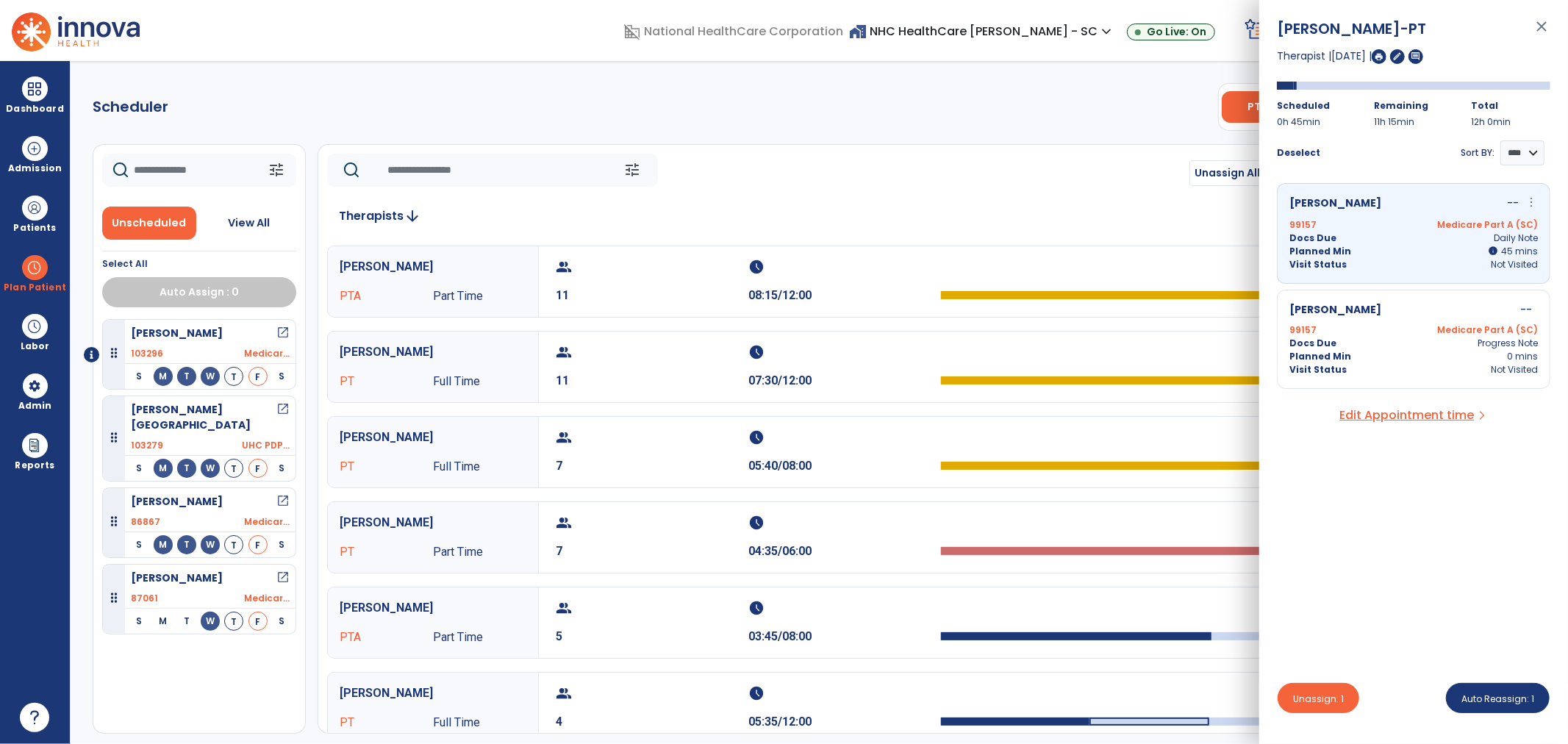 click on "Visit Status  Not Visited" at bounding box center [1414, 370] 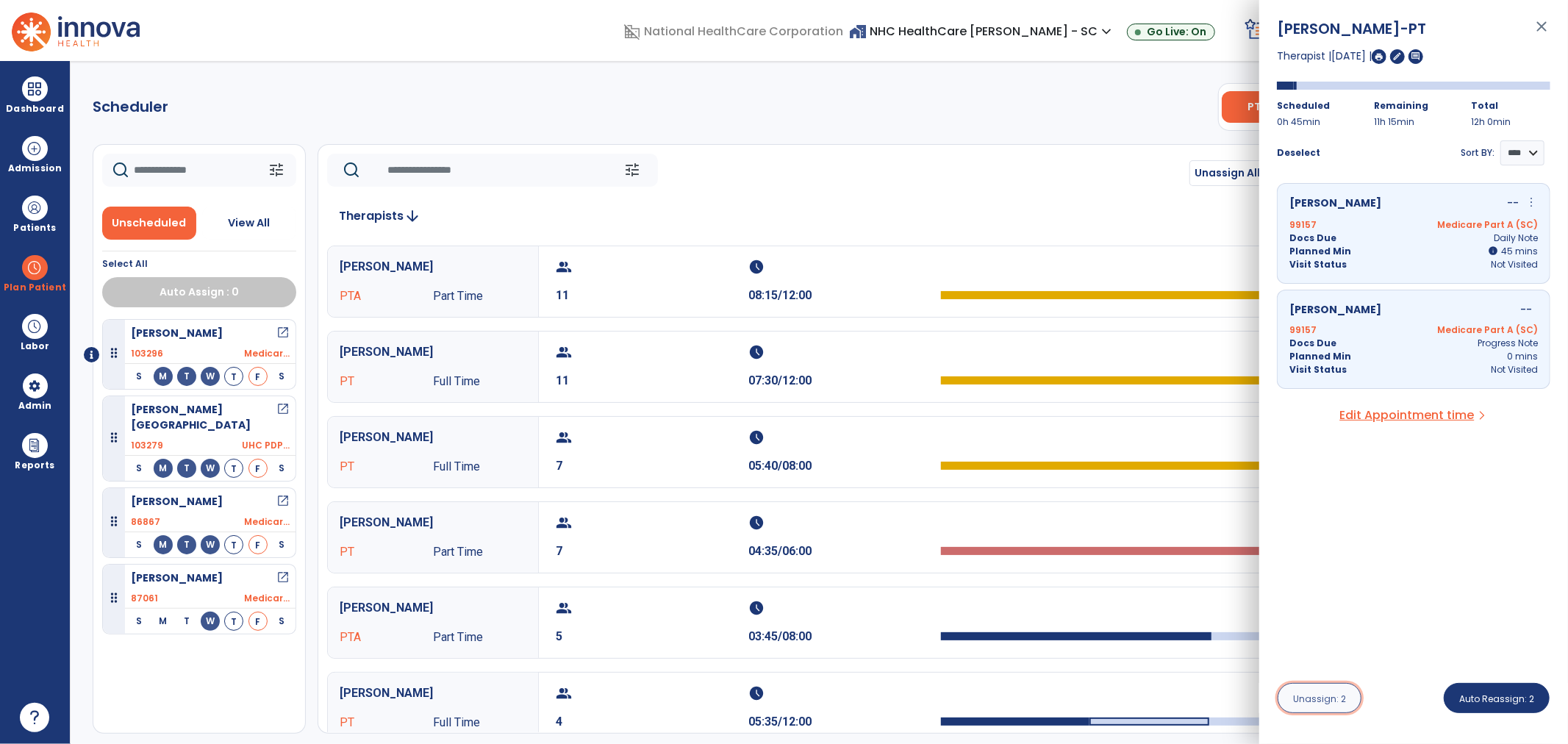 click on "Unassign: 2" at bounding box center (1320, 698) 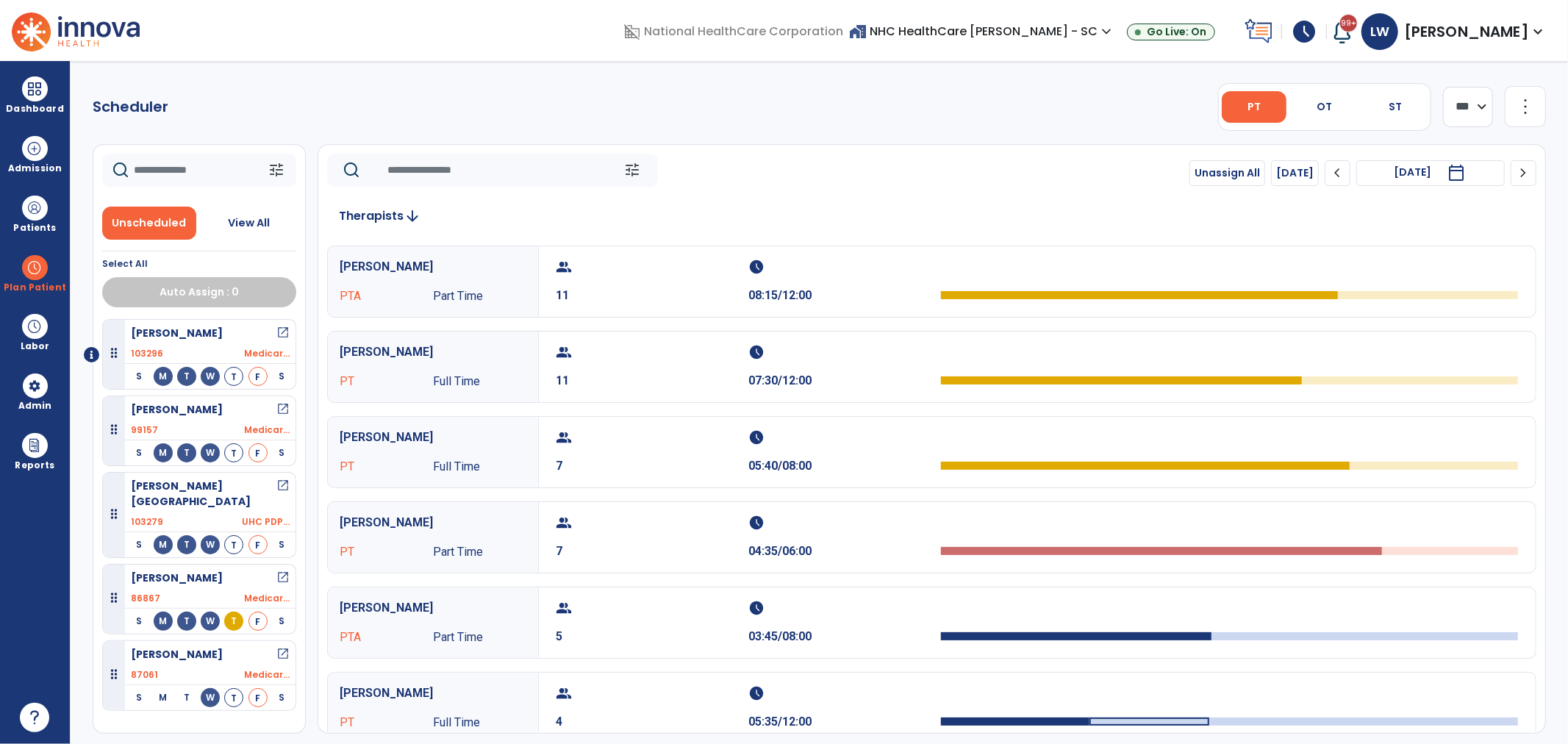 click on "open_in_new" at bounding box center [283, 409] 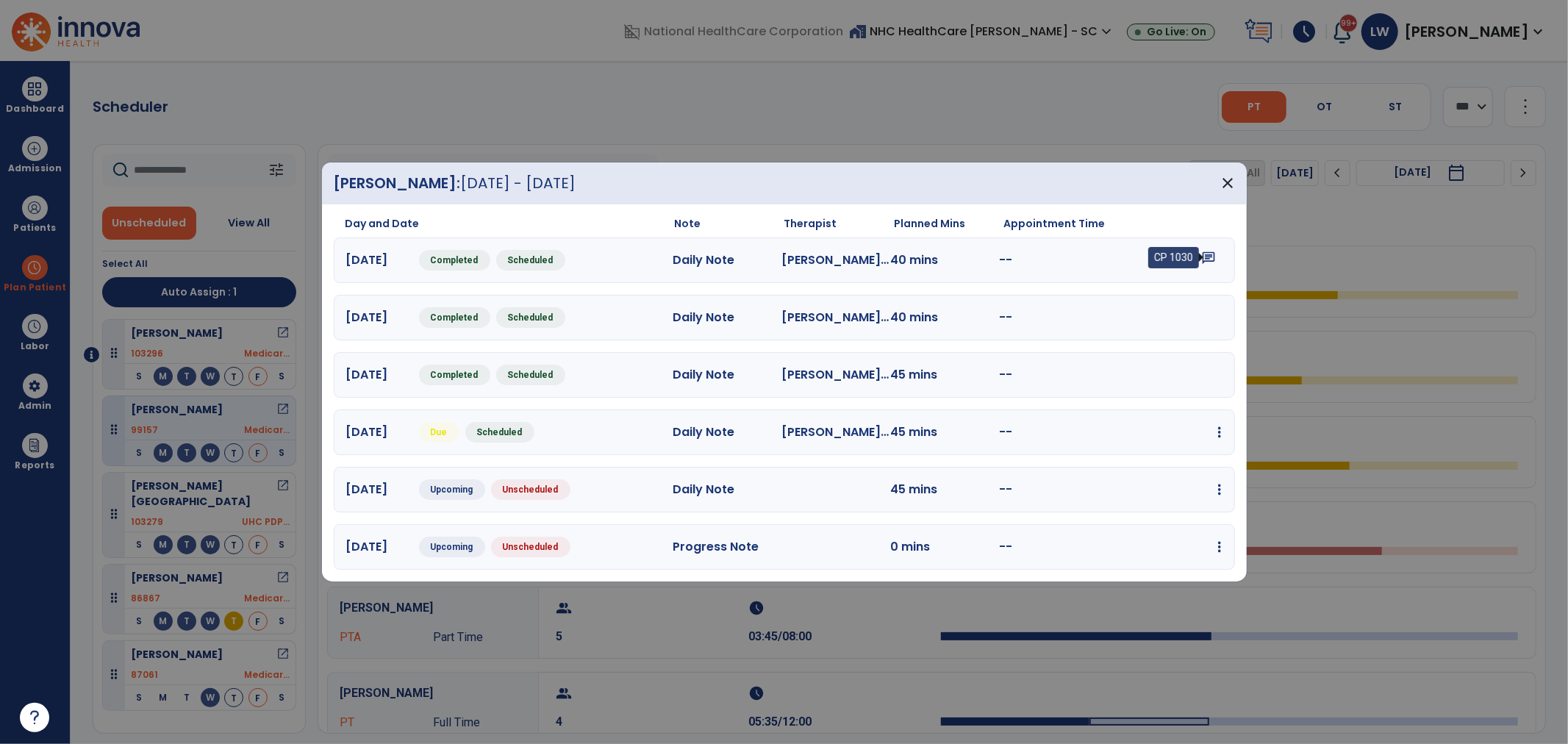 click on "chat" at bounding box center (1209, 258) 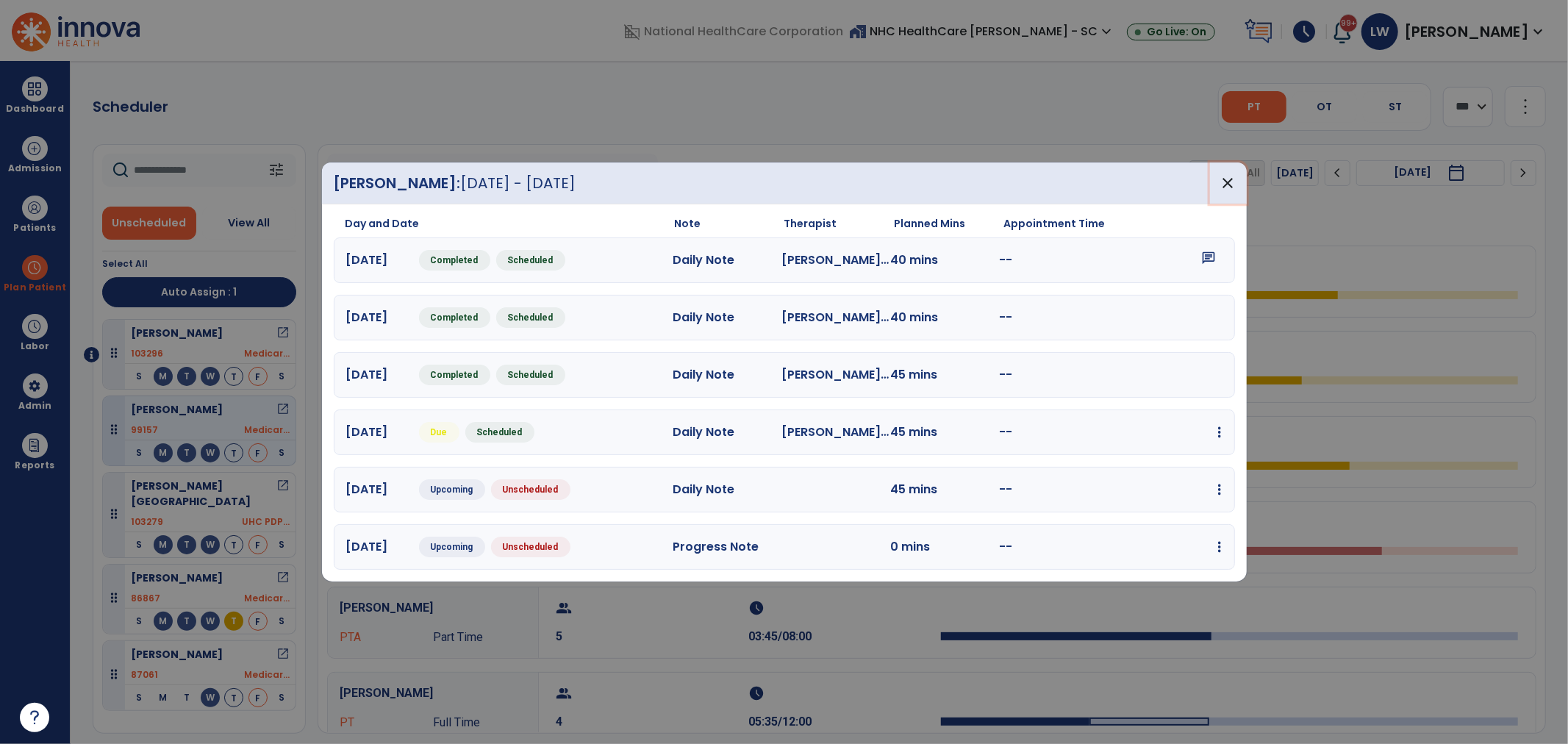 click on "close" at bounding box center (1228, 183) 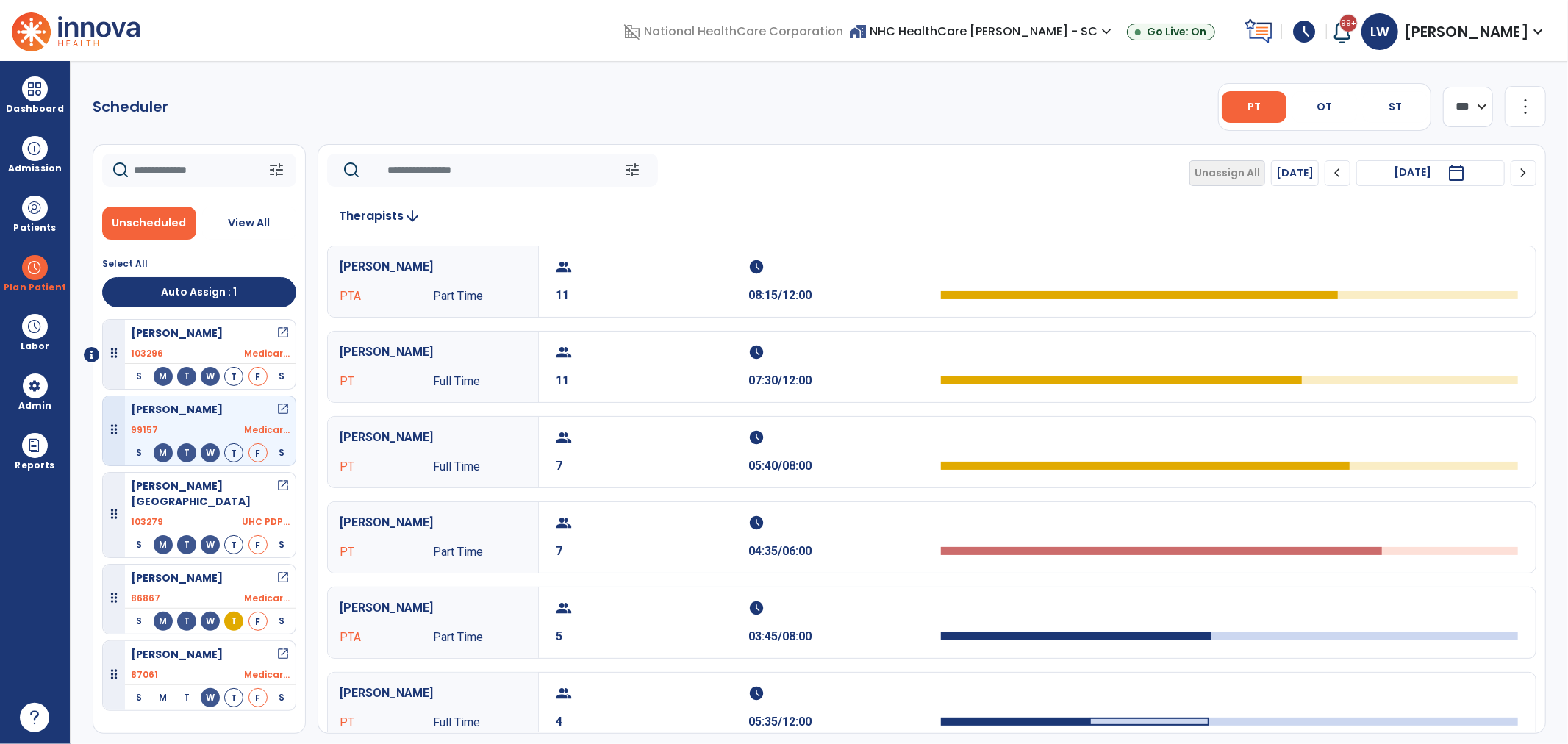 click on "open_in_new" at bounding box center (283, 409) 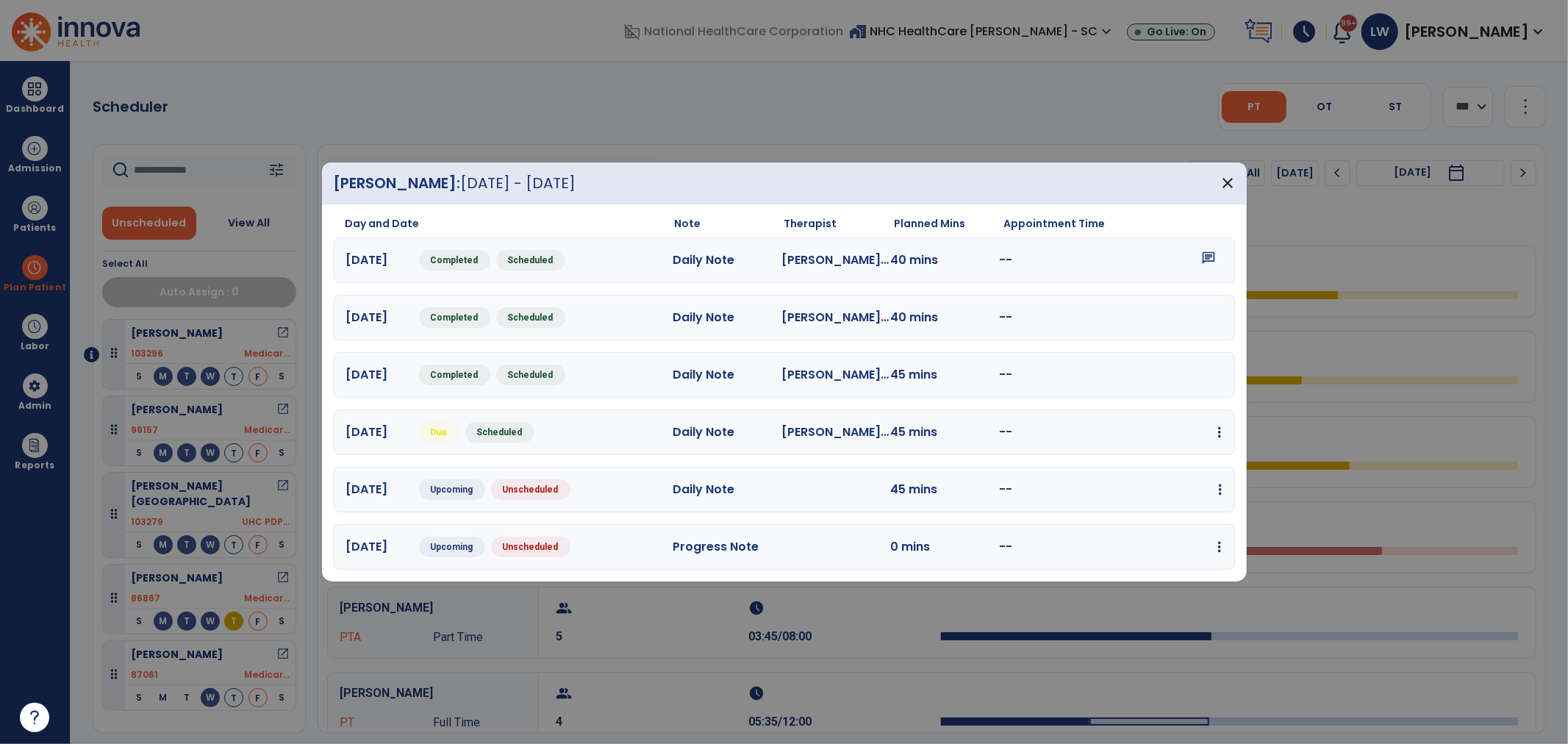 click at bounding box center [1220, 432] 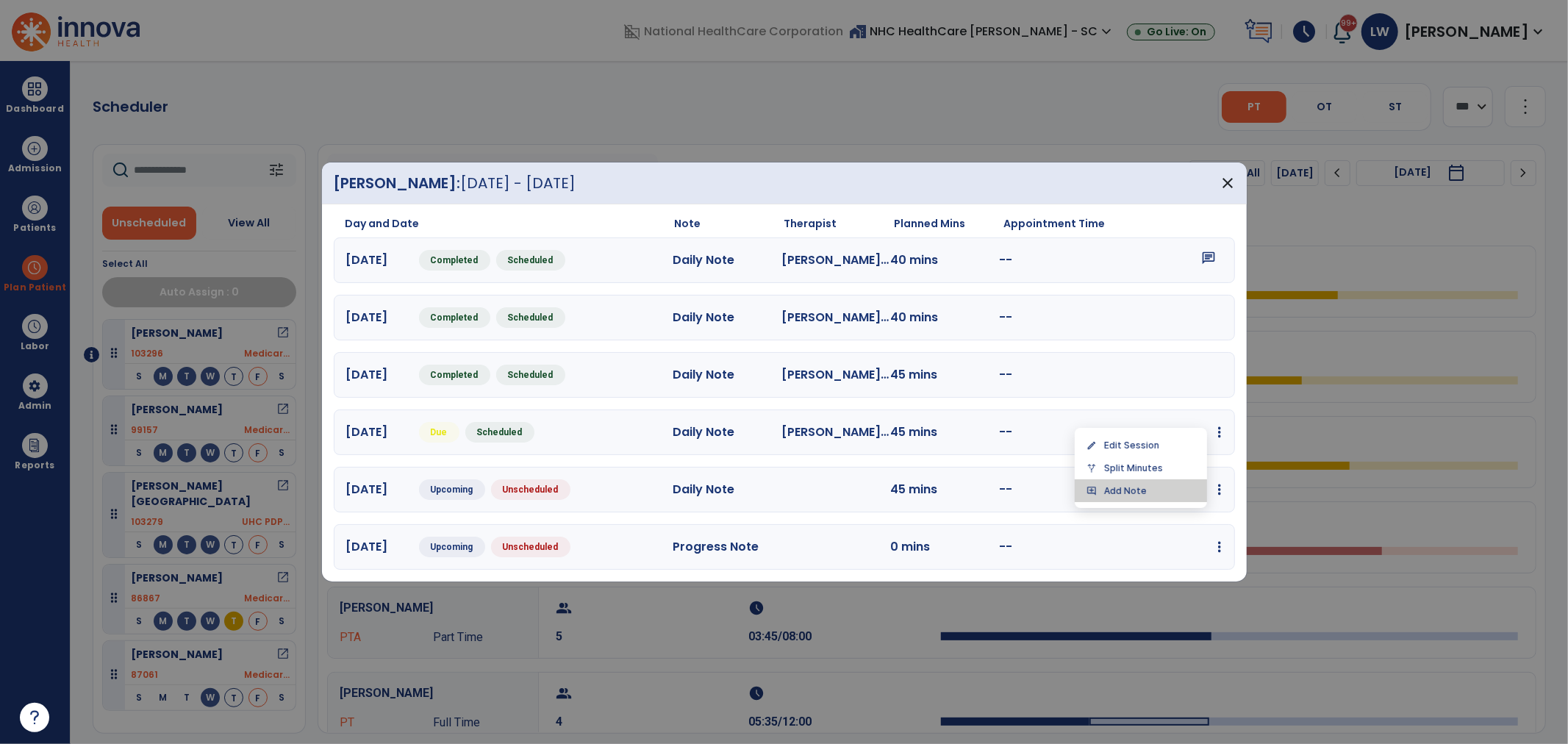 click on "add_comment  Add Note" at bounding box center (1141, 490) 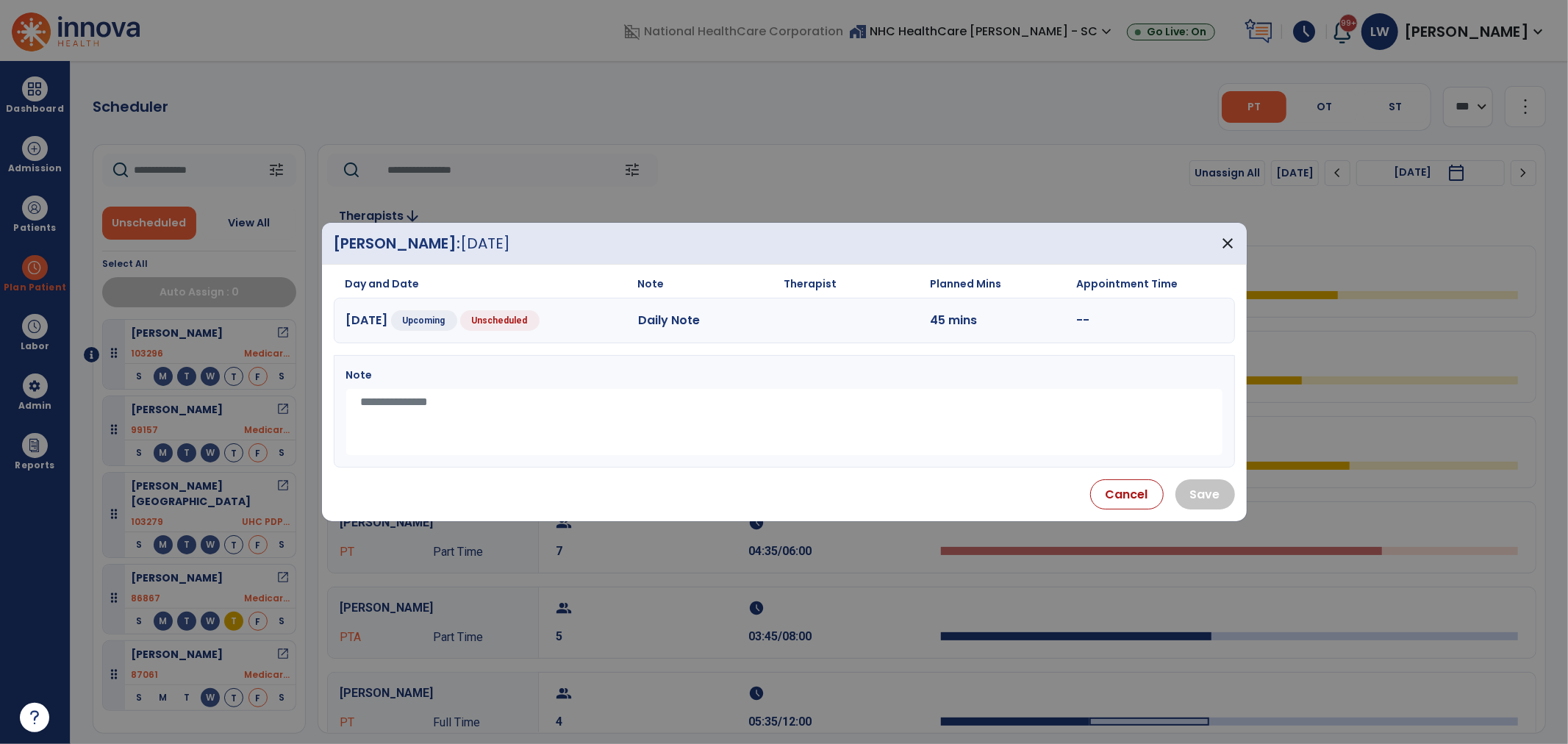 click at bounding box center (784, 422) 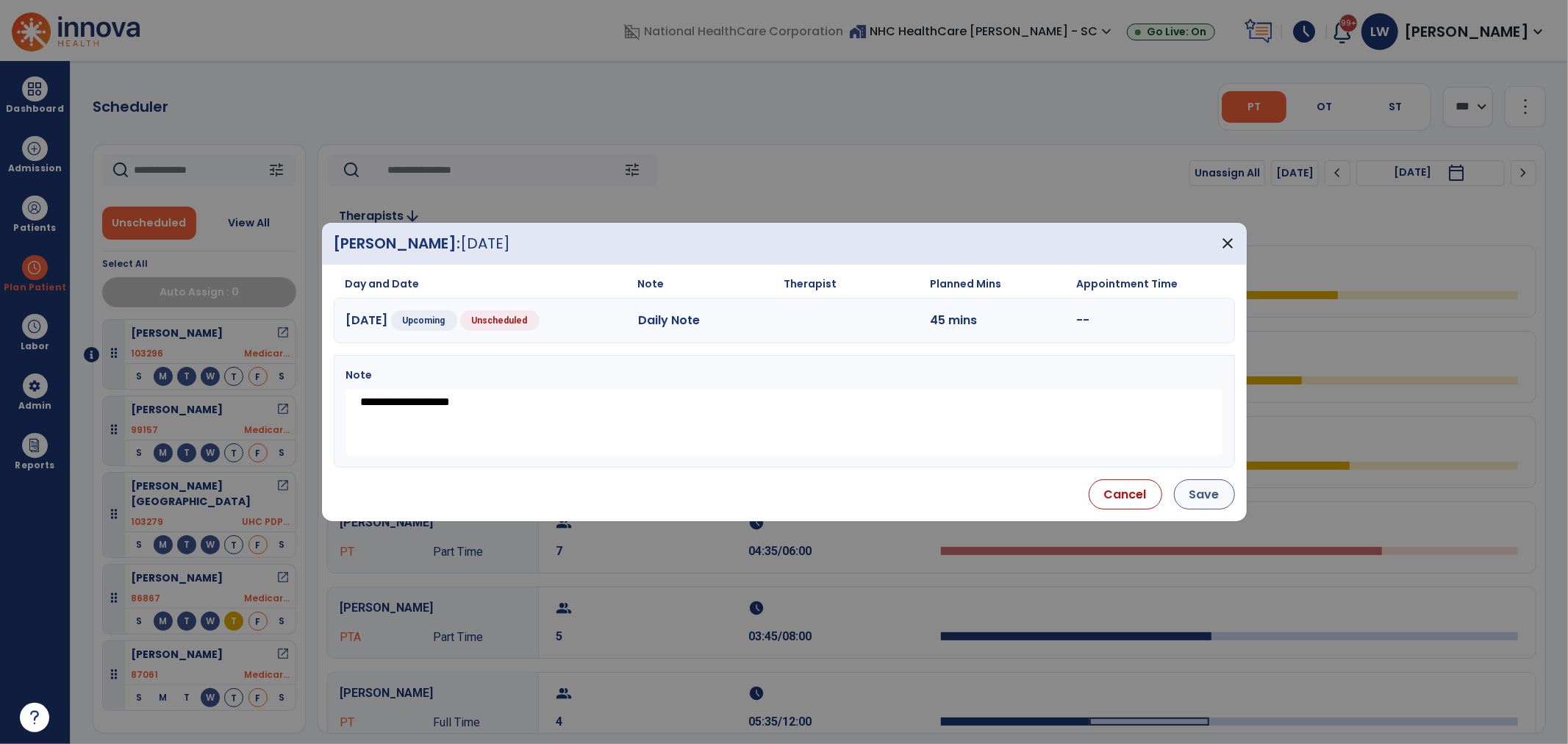 type on "**********" 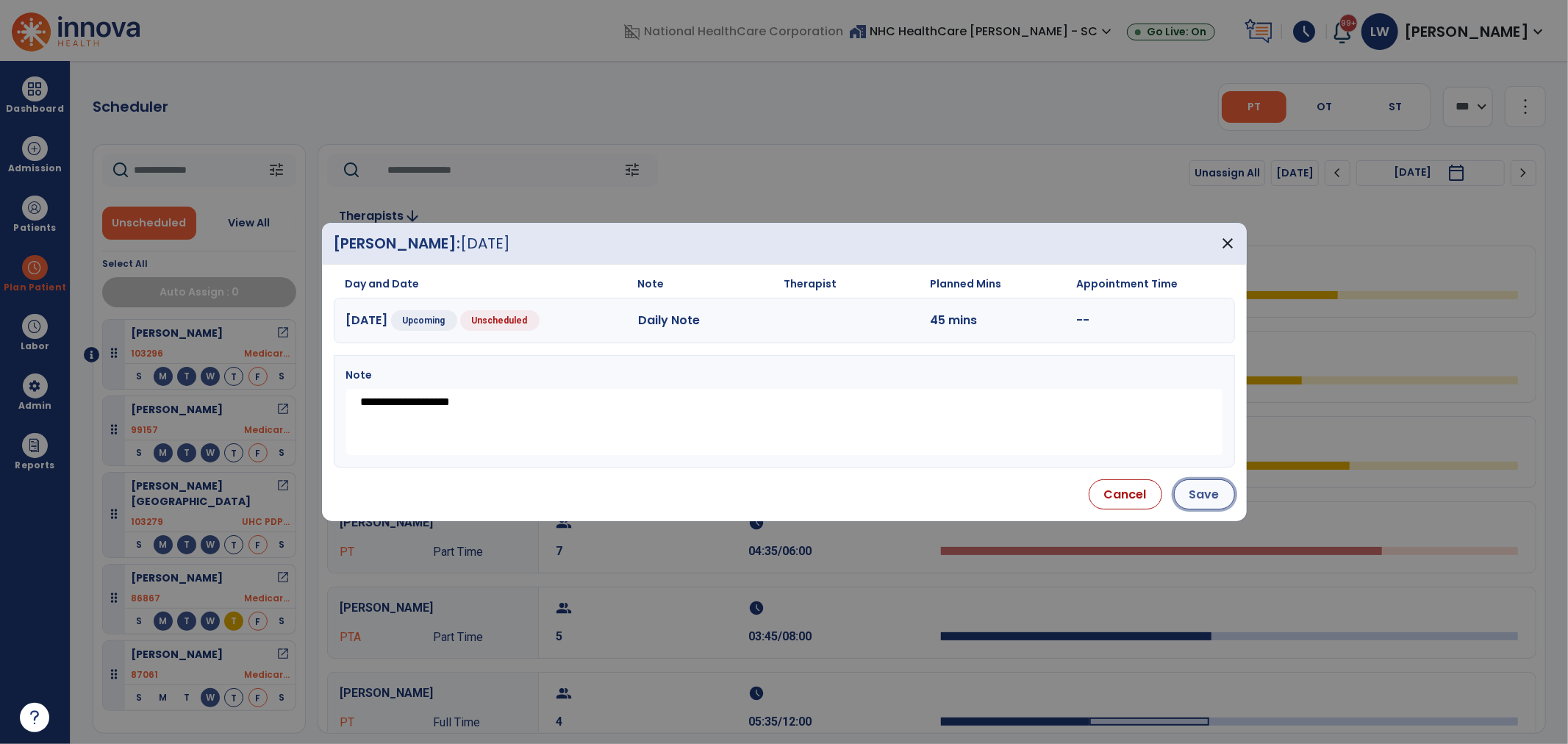click on "Save" at bounding box center (1204, 494) 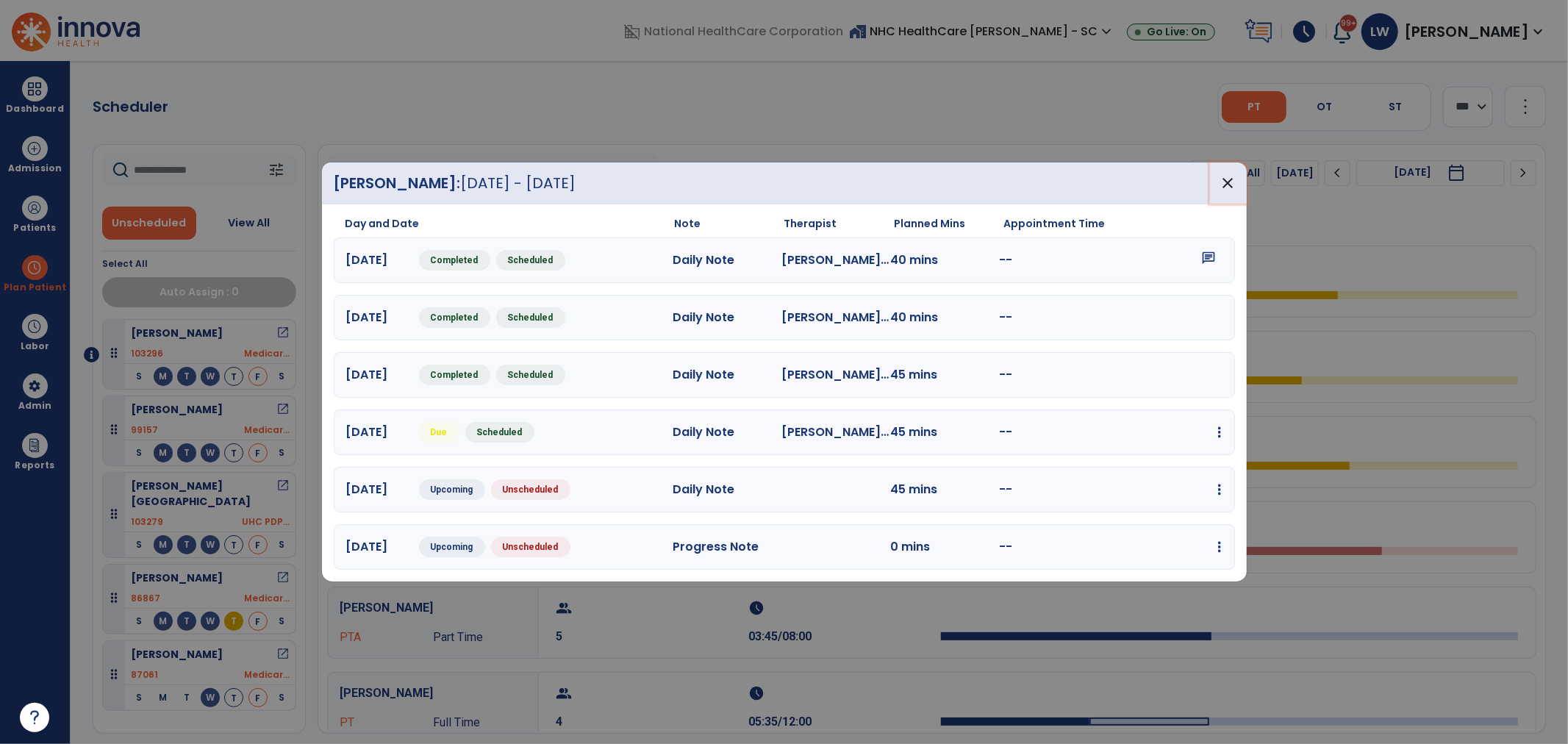 click on "close" at bounding box center [1228, 183] 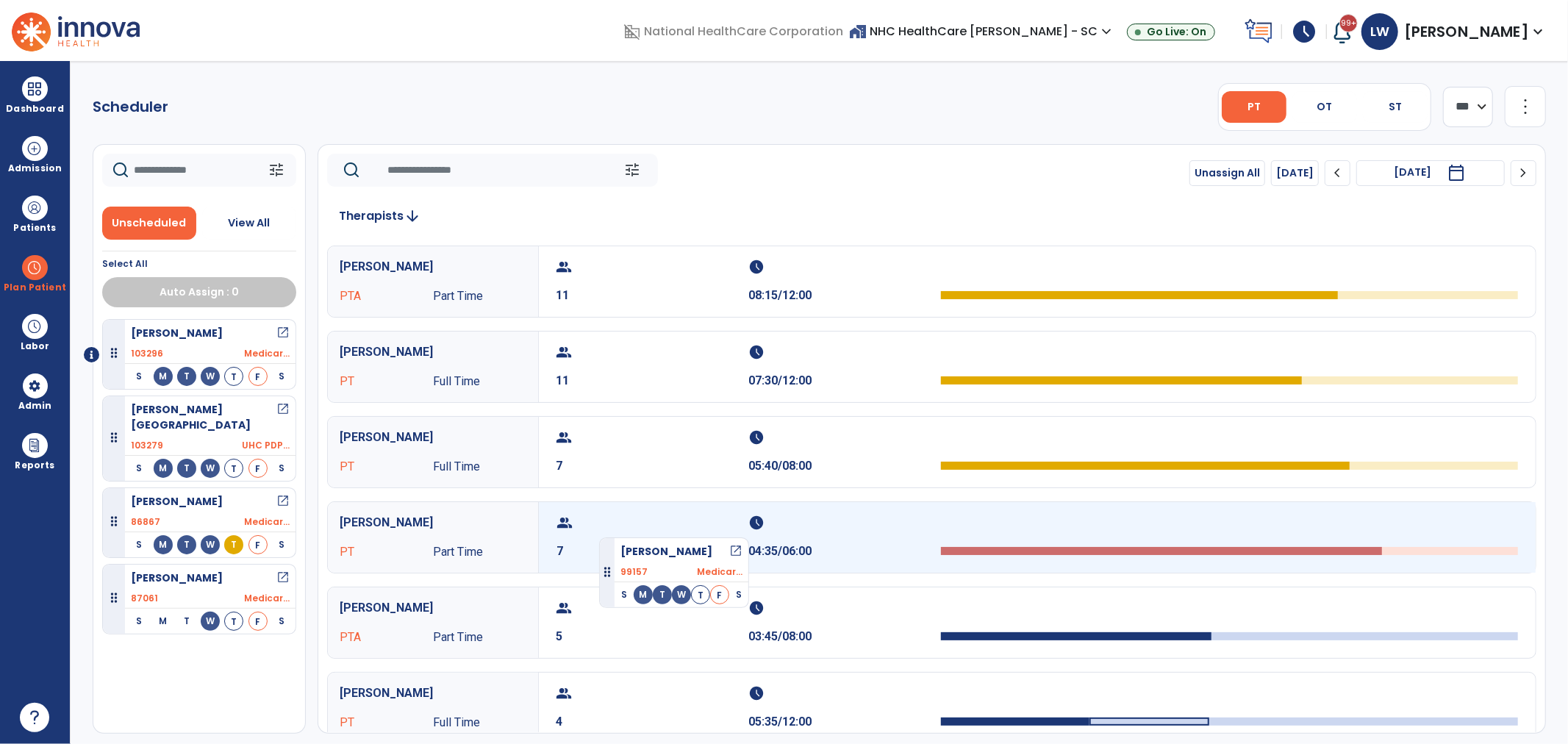 drag, startPoint x: 173, startPoint y: 424, endPoint x: 599, endPoint y: 532, distance: 439.47696 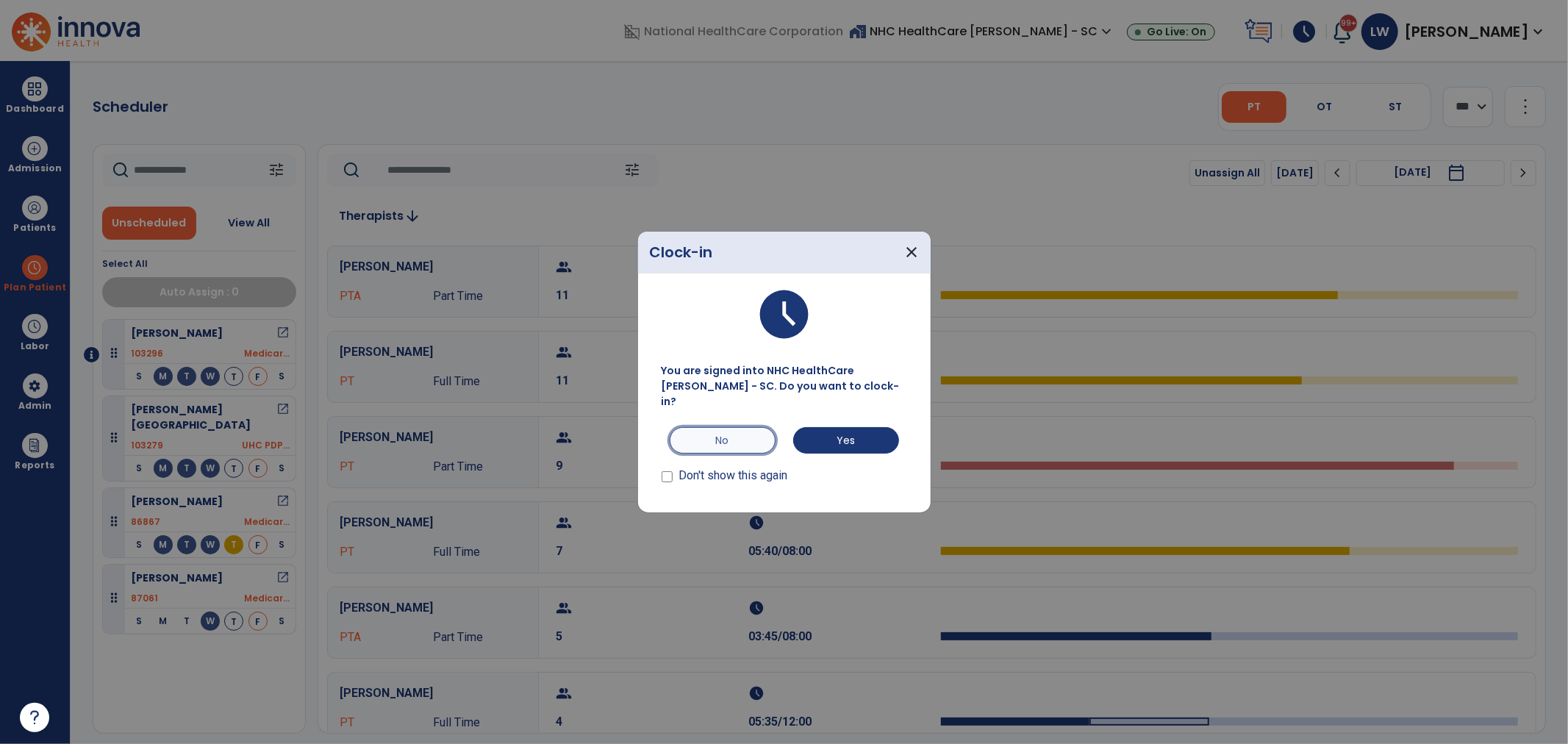 click on "No" at bounding box center [723, 440] 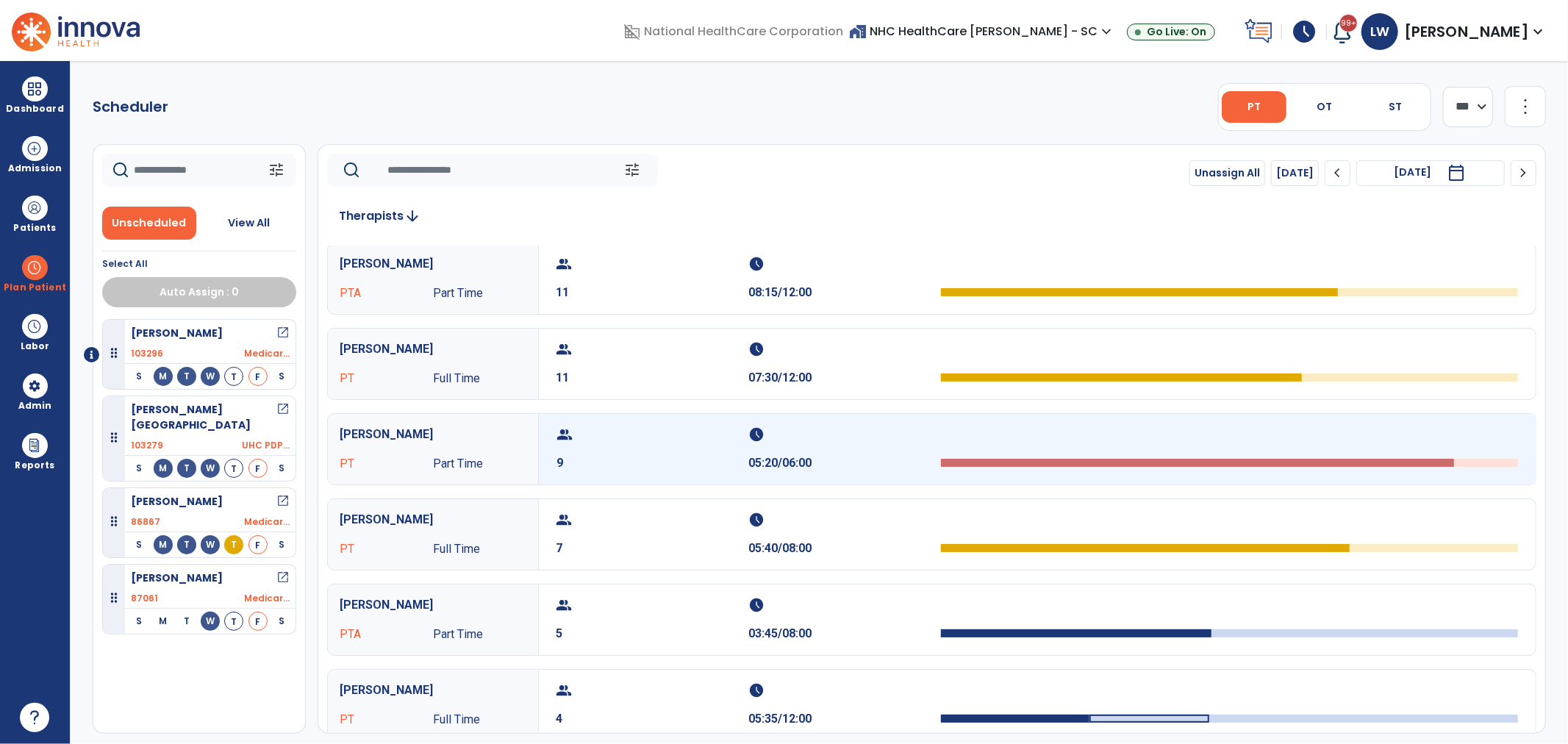 scroll, scrollTop: 0, scrollLeft: 0, axis: both 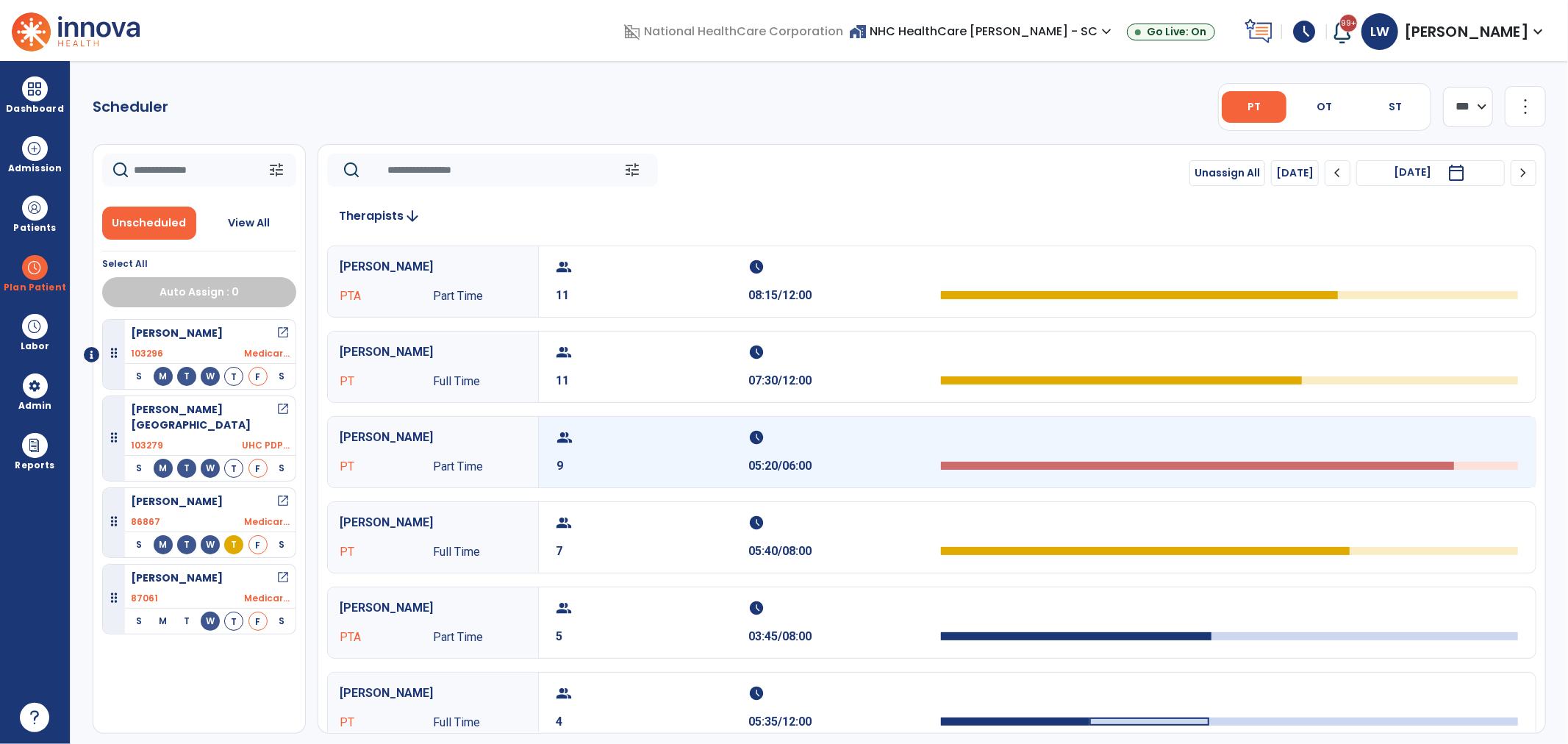 click on "group" at bounding box center [651, 437] 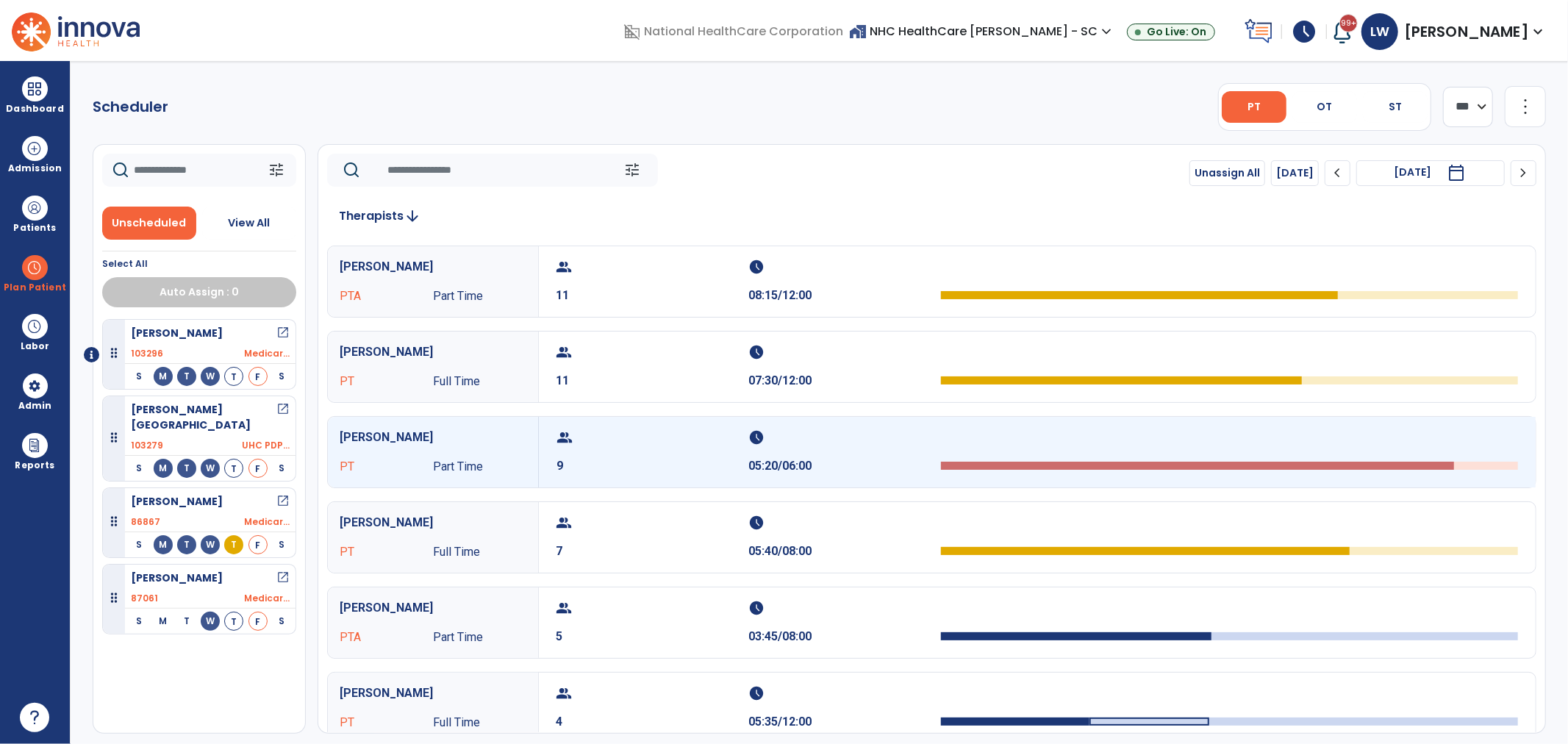click on "group  9" at bounding box center [653, 452] 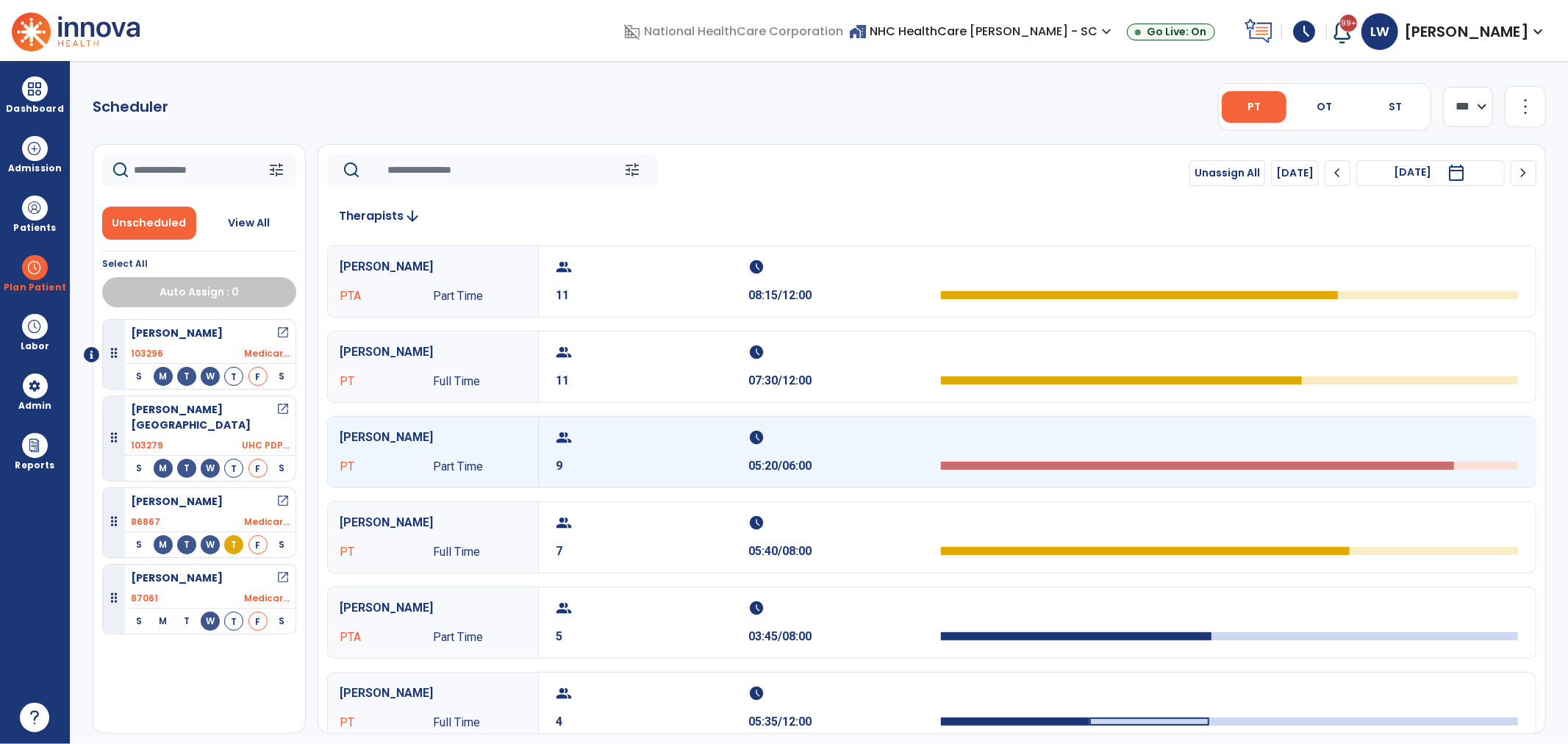 click on "[PERSON_NAME]" at bounding box center [1467, 32] 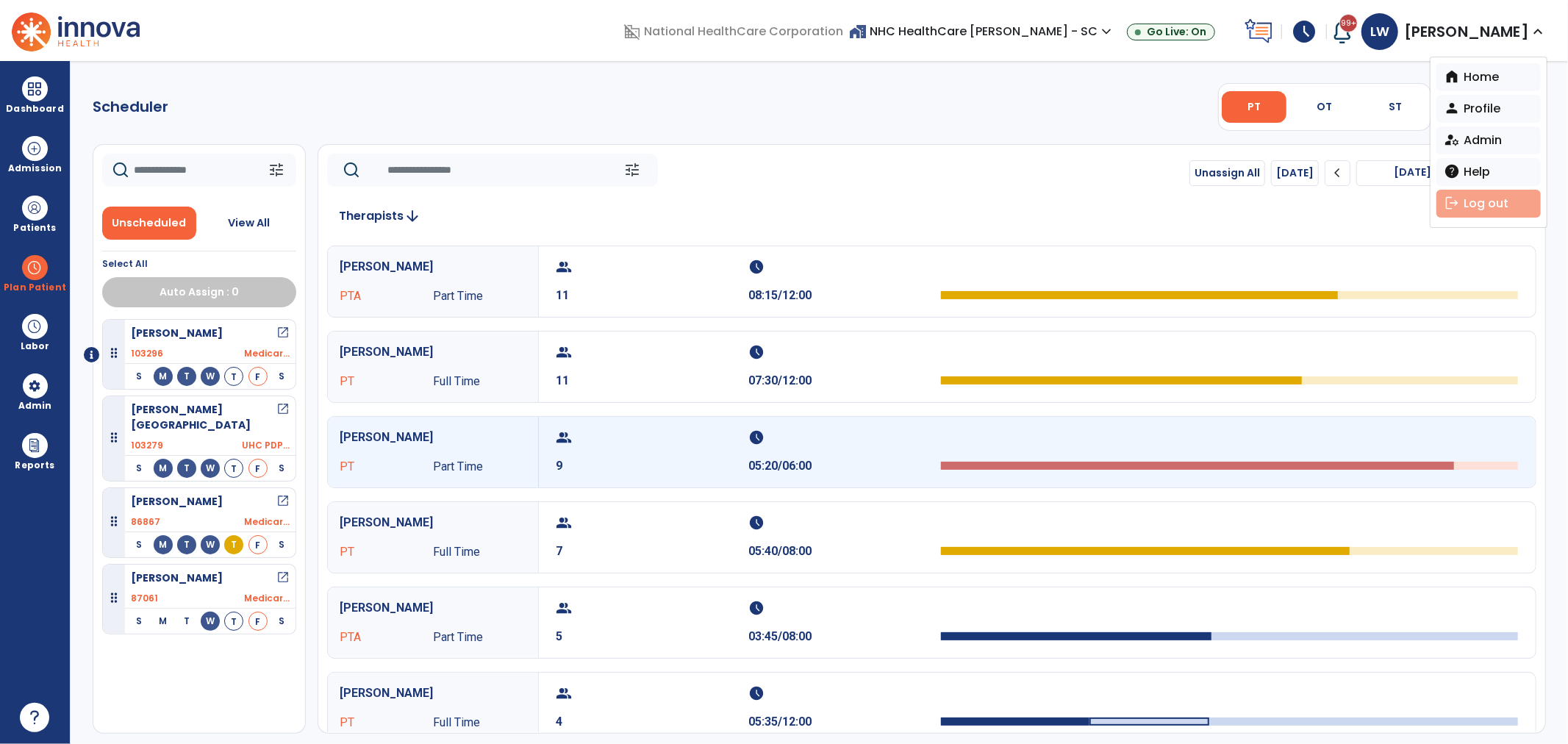 click on "logout   Log out" at bounding box center (1489, 204) 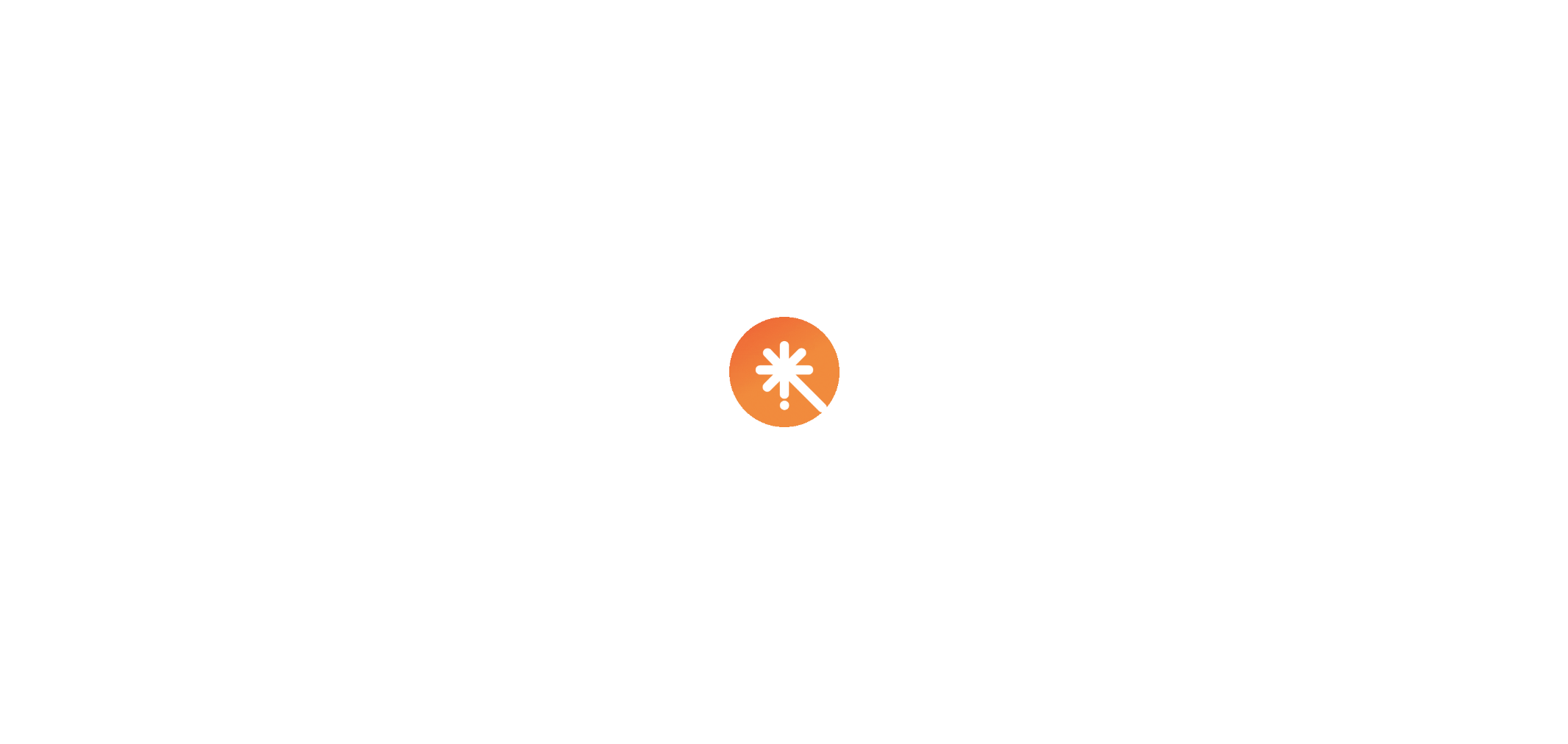 scroll, scrollTop: 0, scrollLeft: 0, axis: both 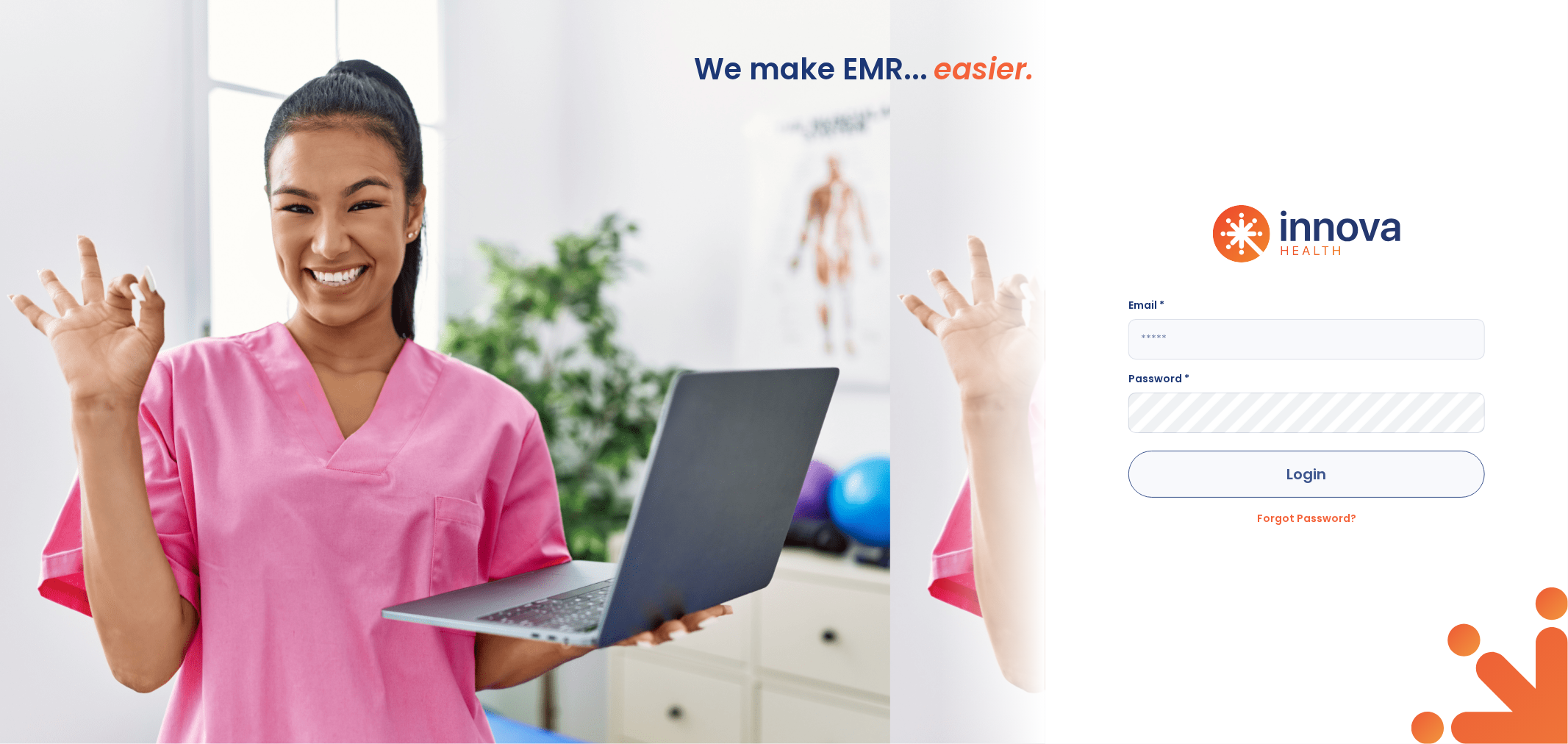 type on "**********" 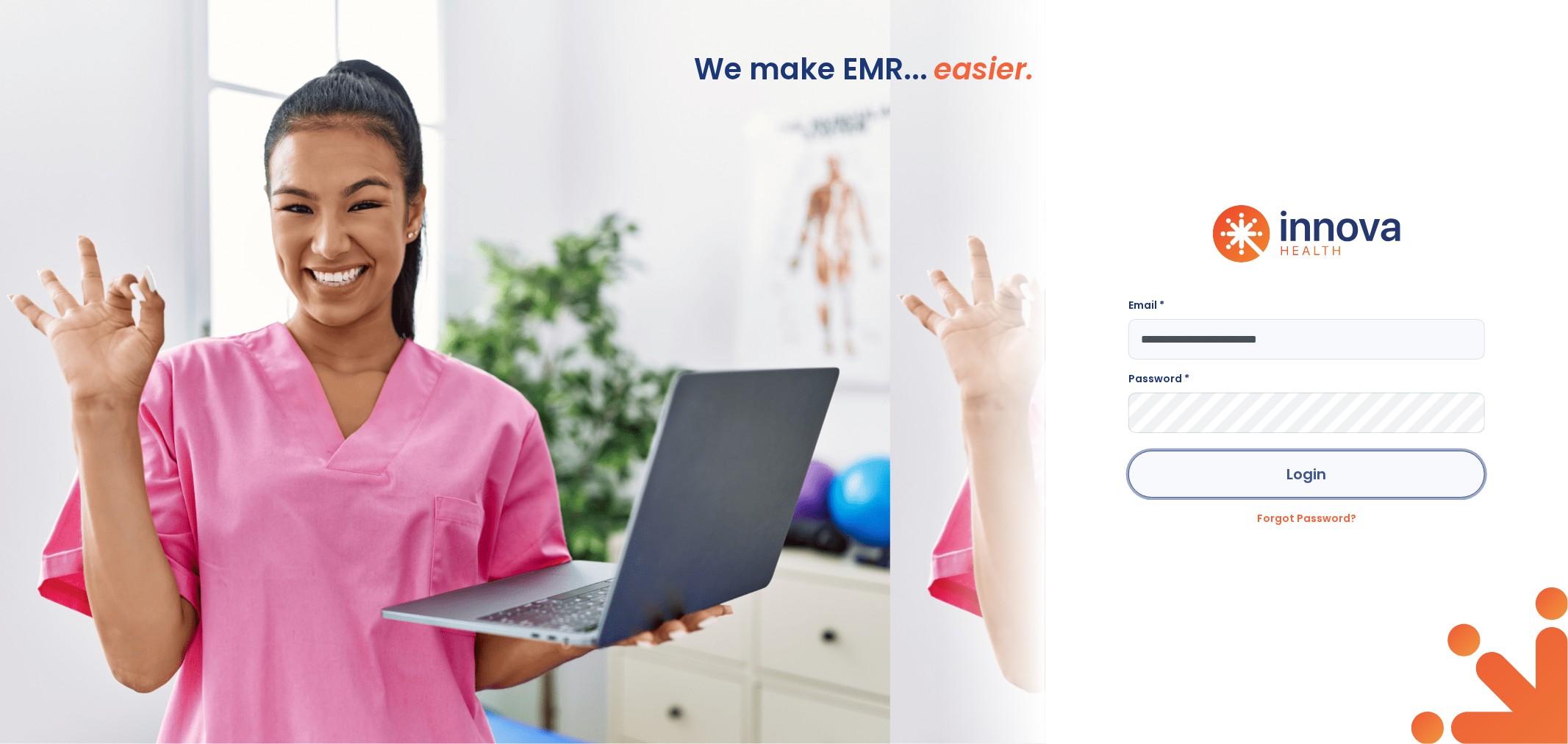 click on "Login" 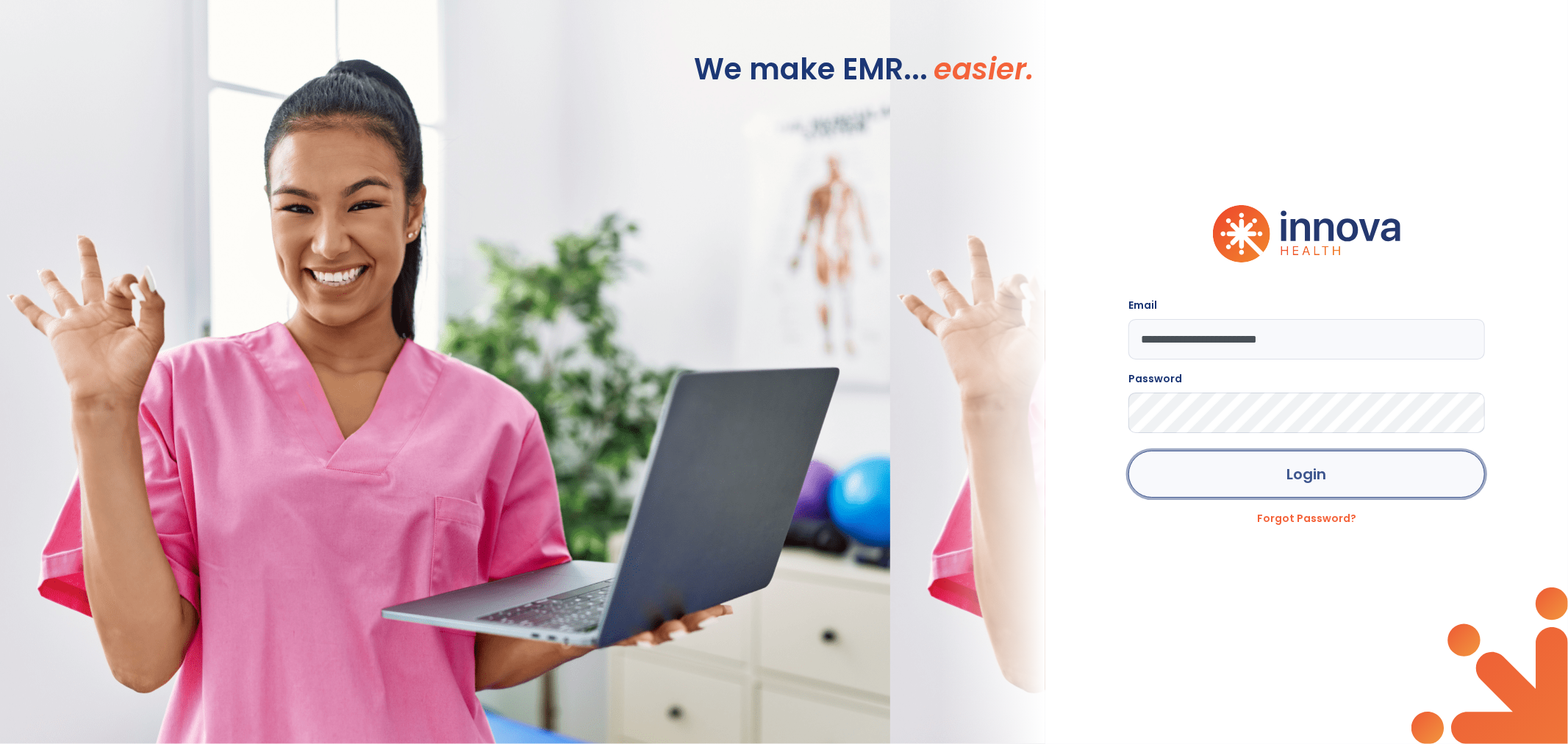 click on "Login" 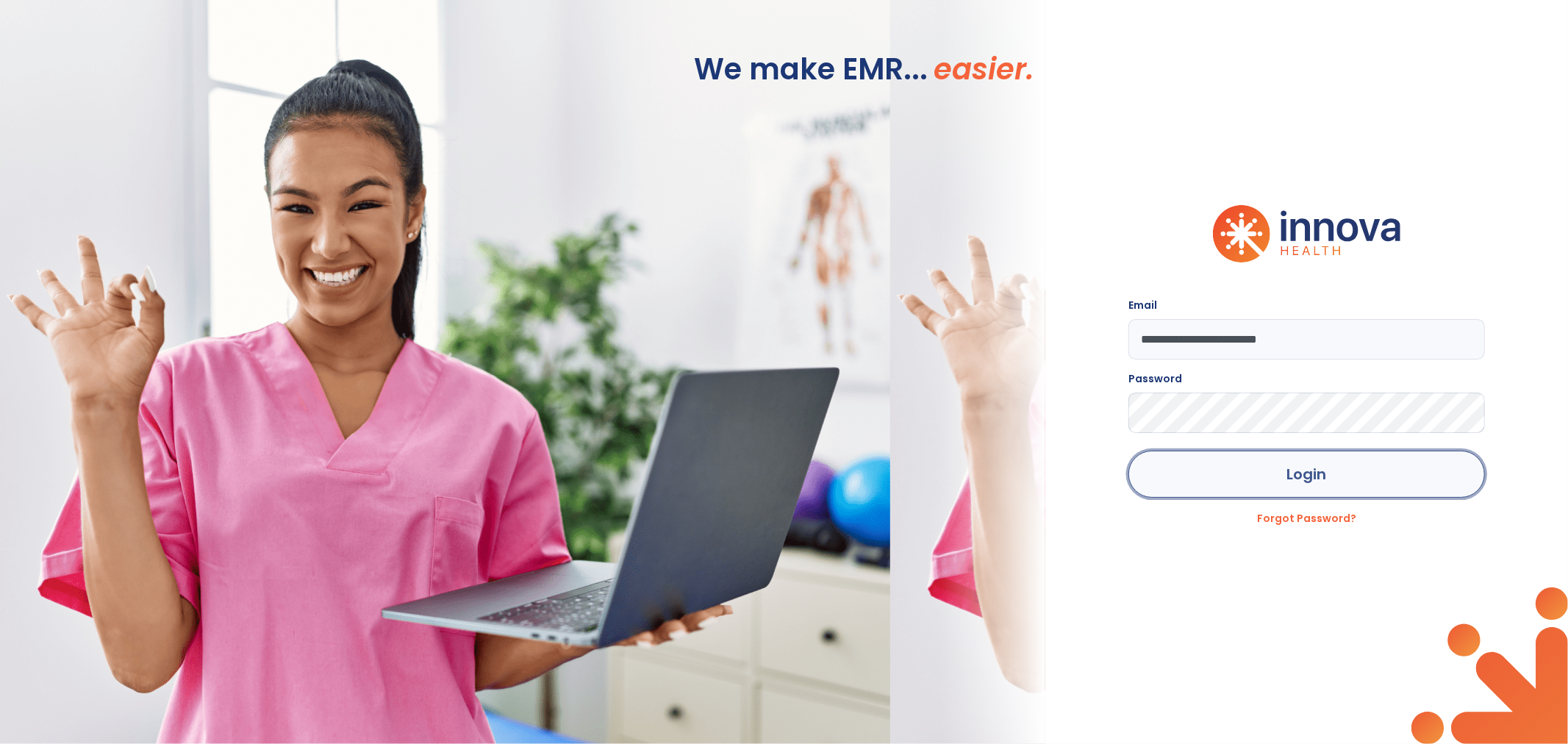 click on "Login" 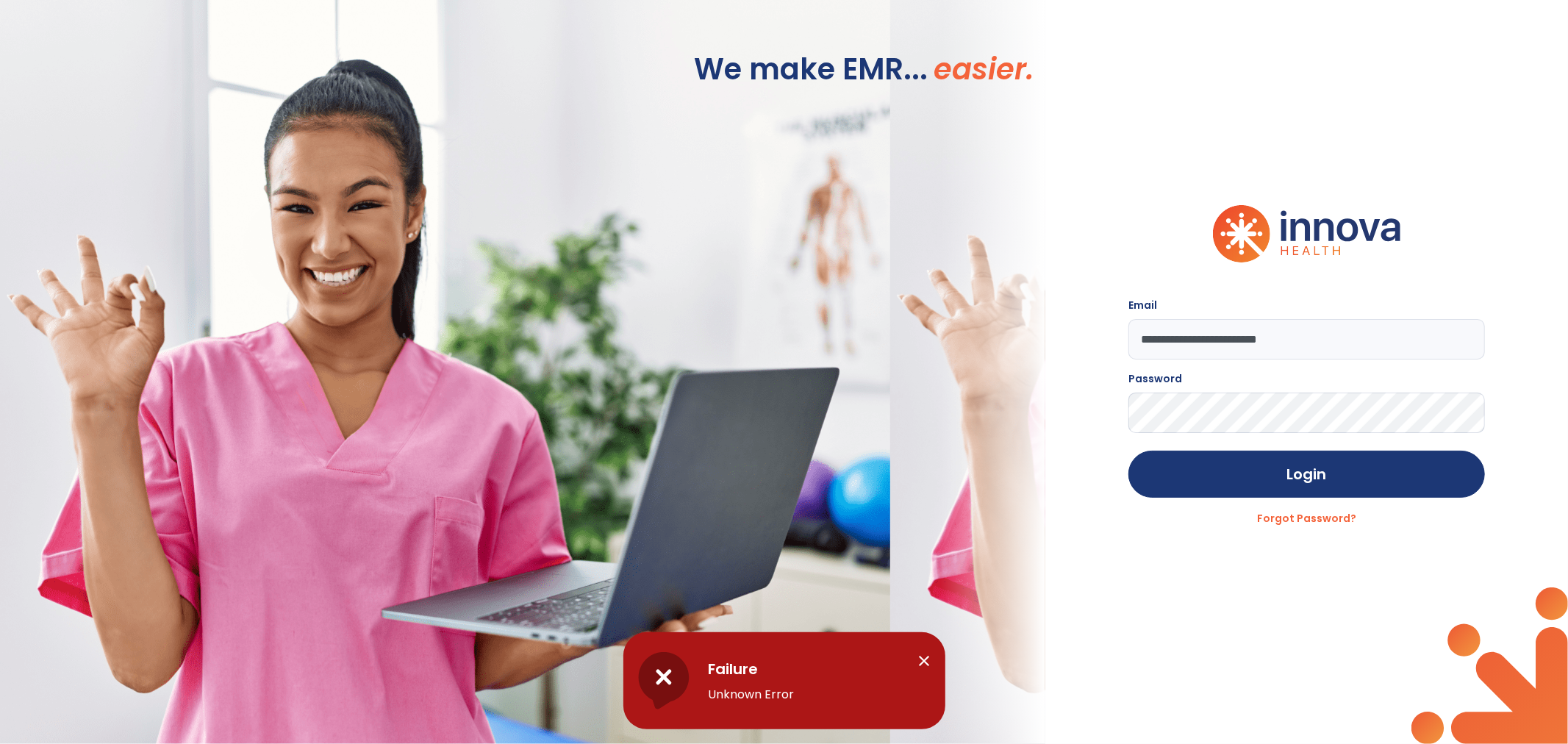 drag, startPoint x: 917, startPoint y: 660, endPoint x: 943, endPoint y: 629, distance: 40.4599 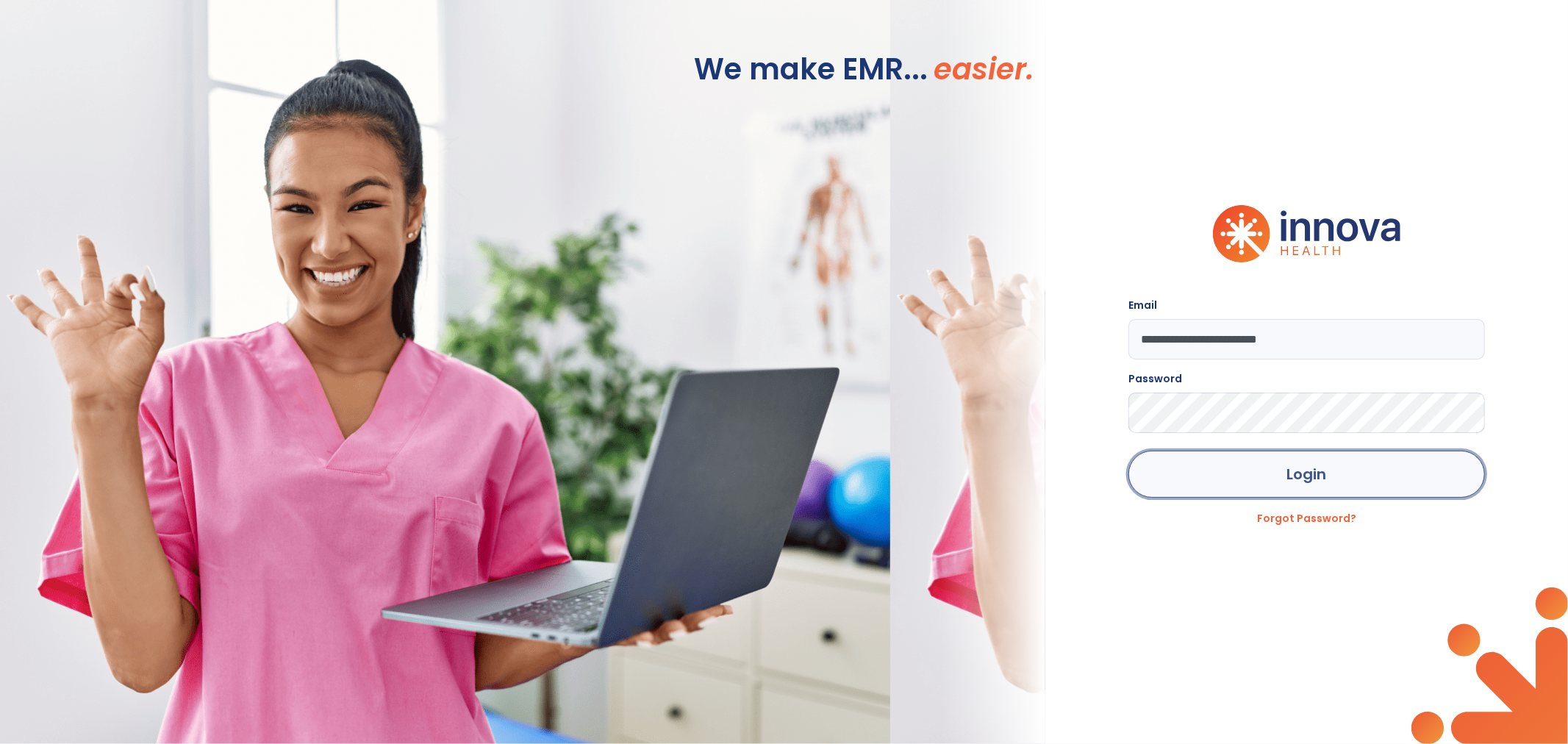click on "Login" 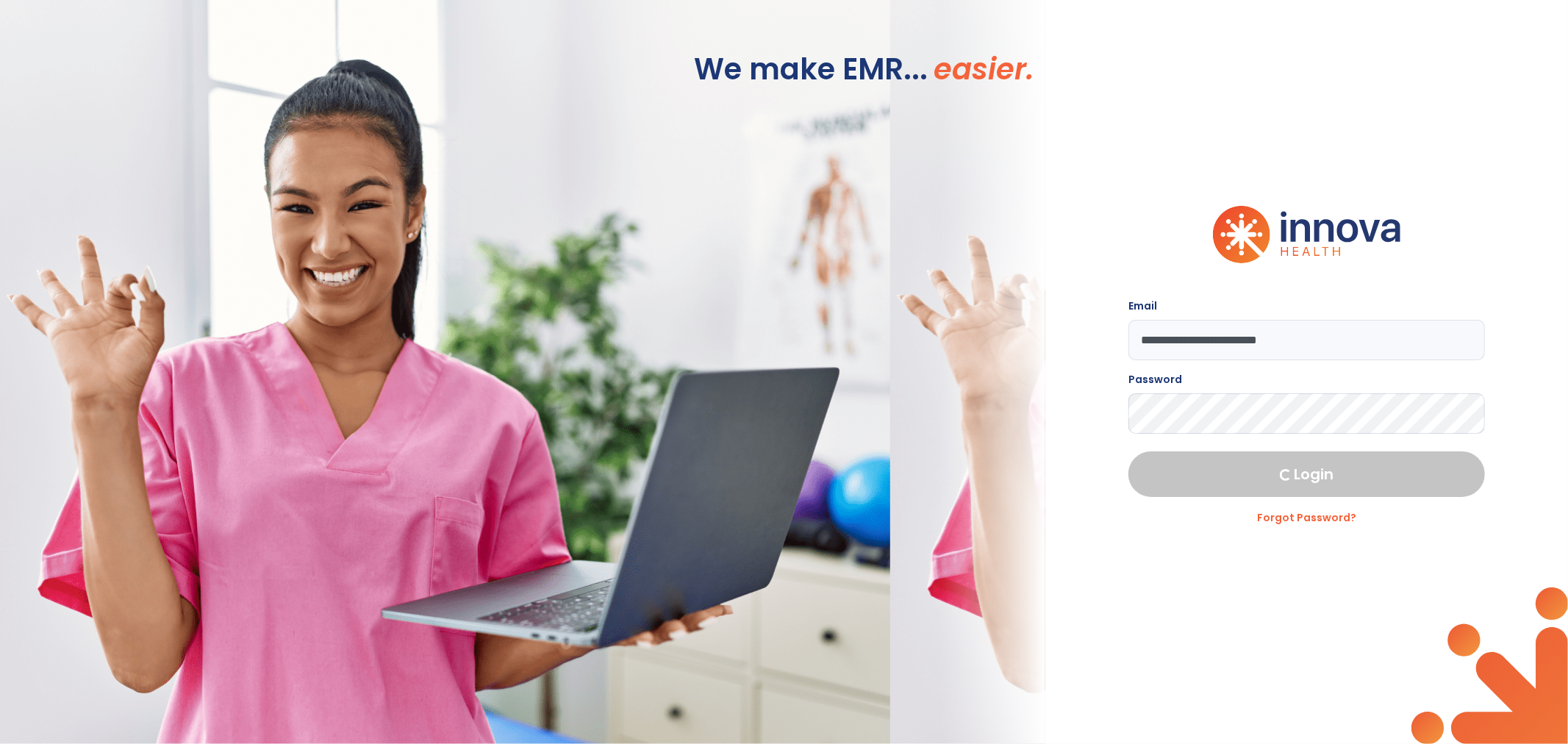 select on "***" 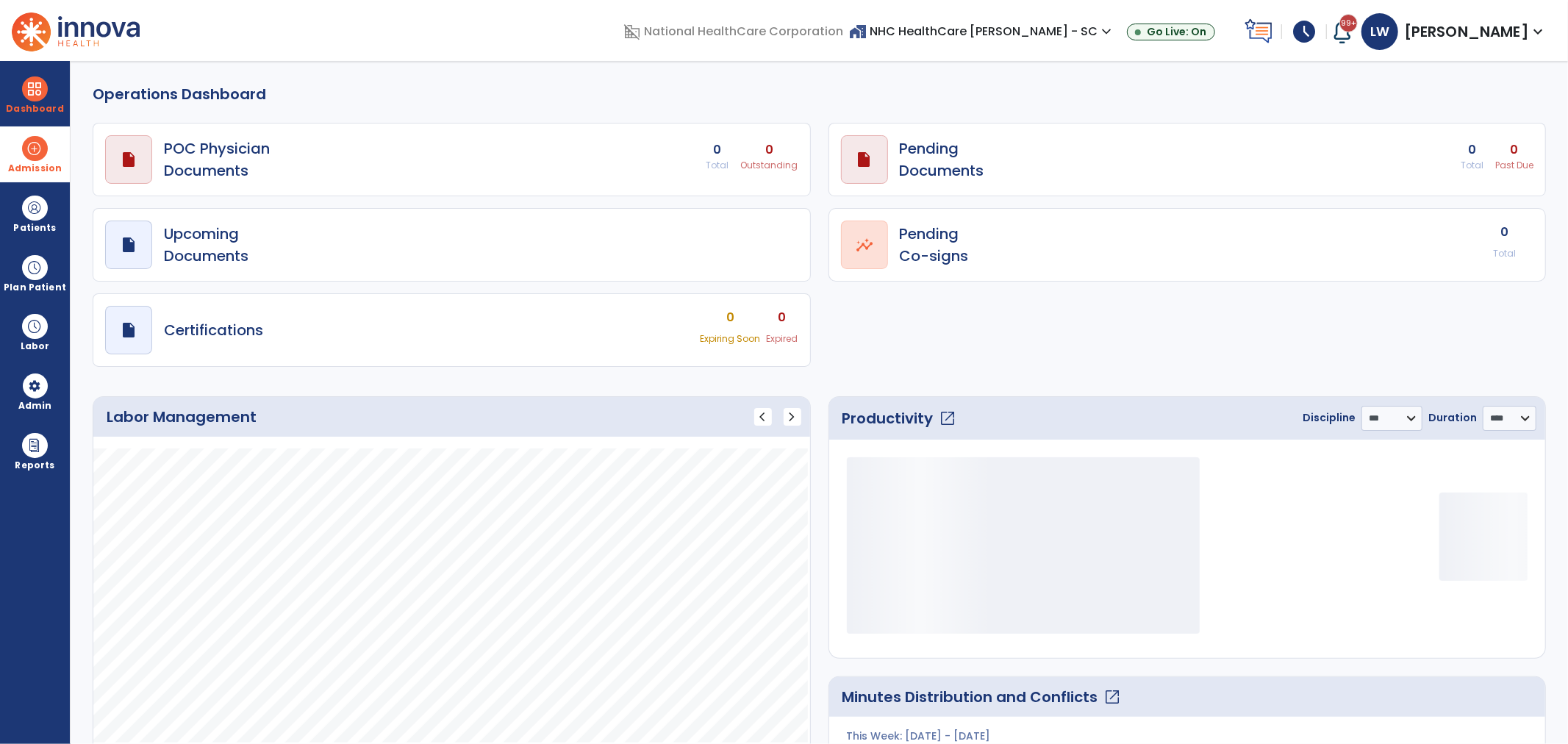 select on "***" 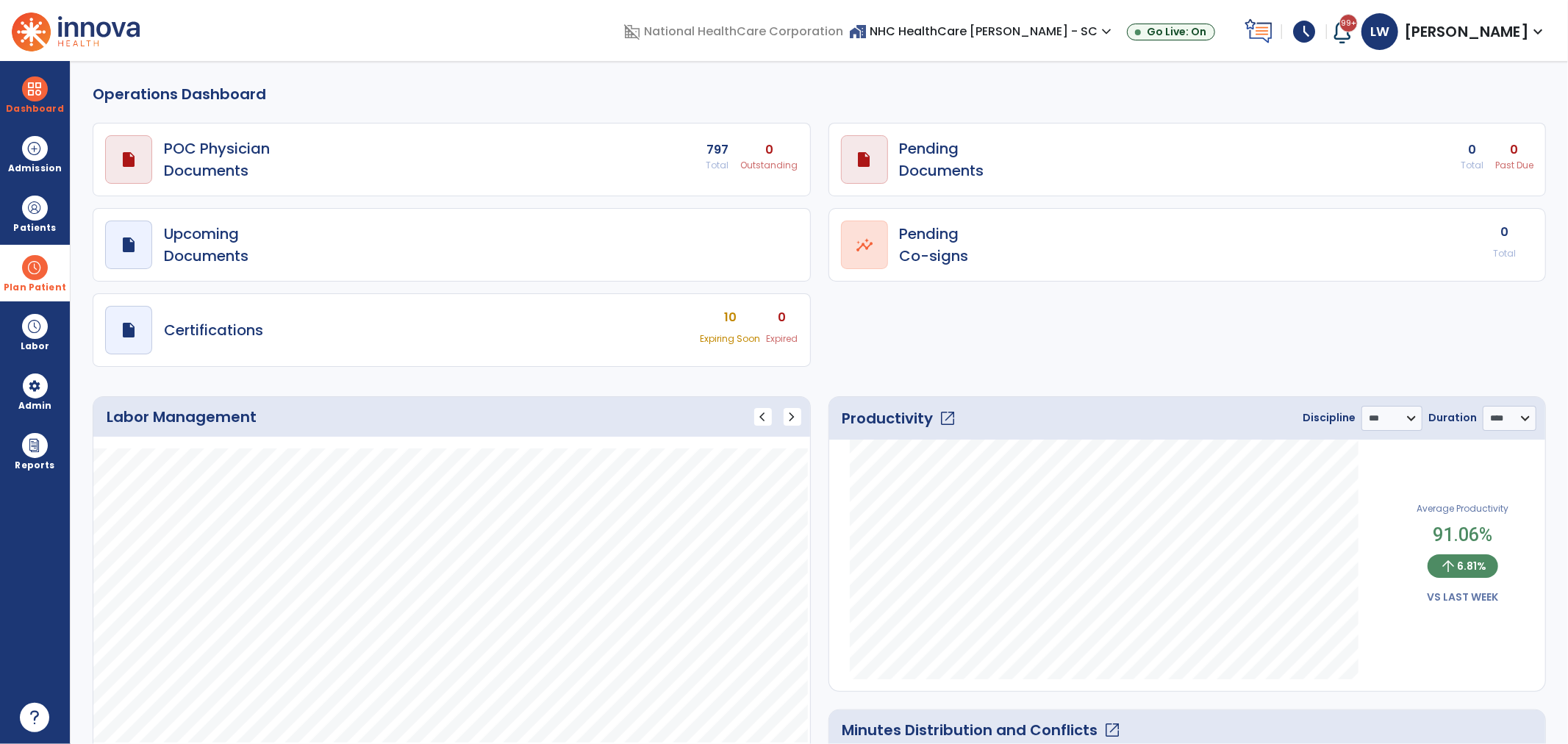 click at bounding box center (35, 268) 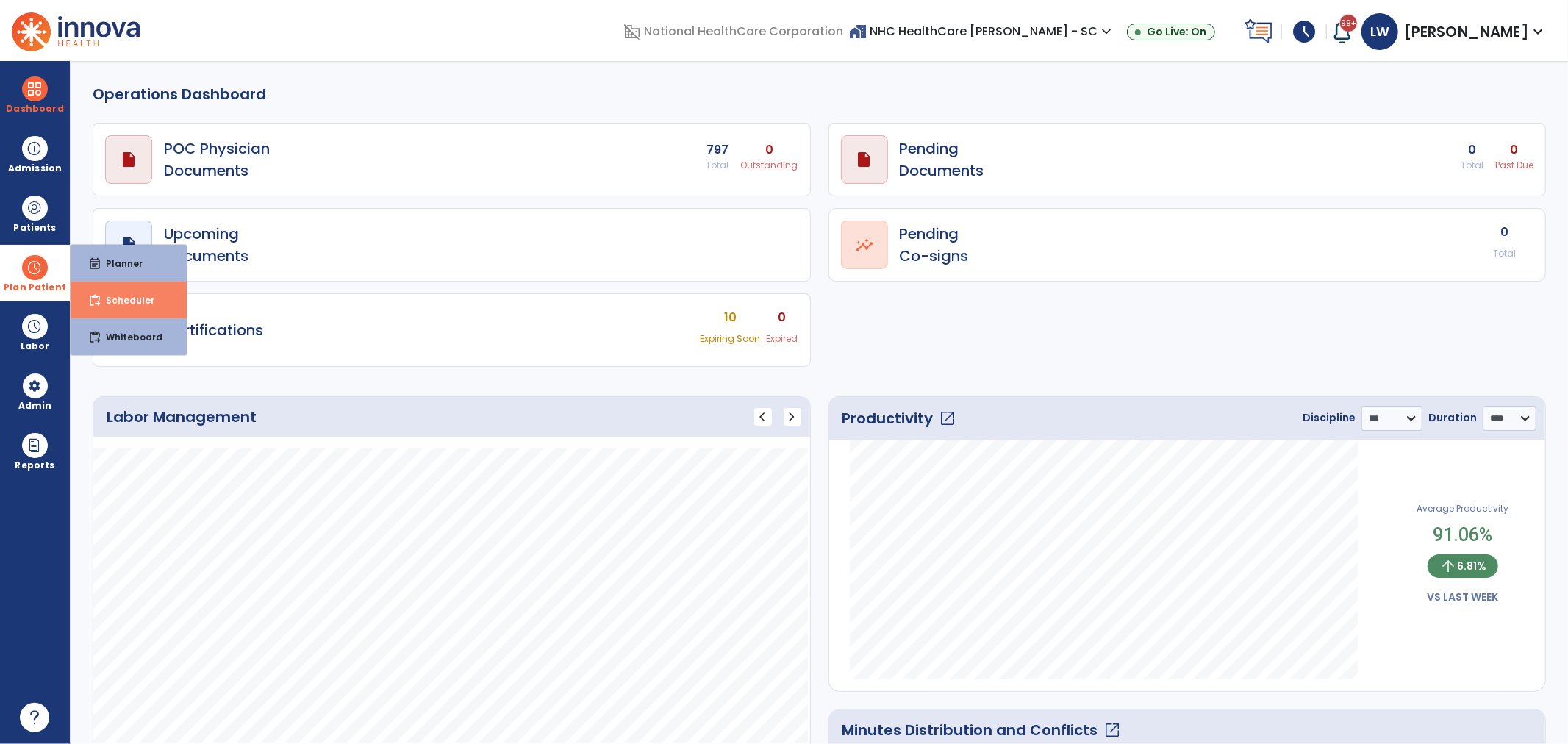 click on "Scheduler" at bounding box center [124, 300] 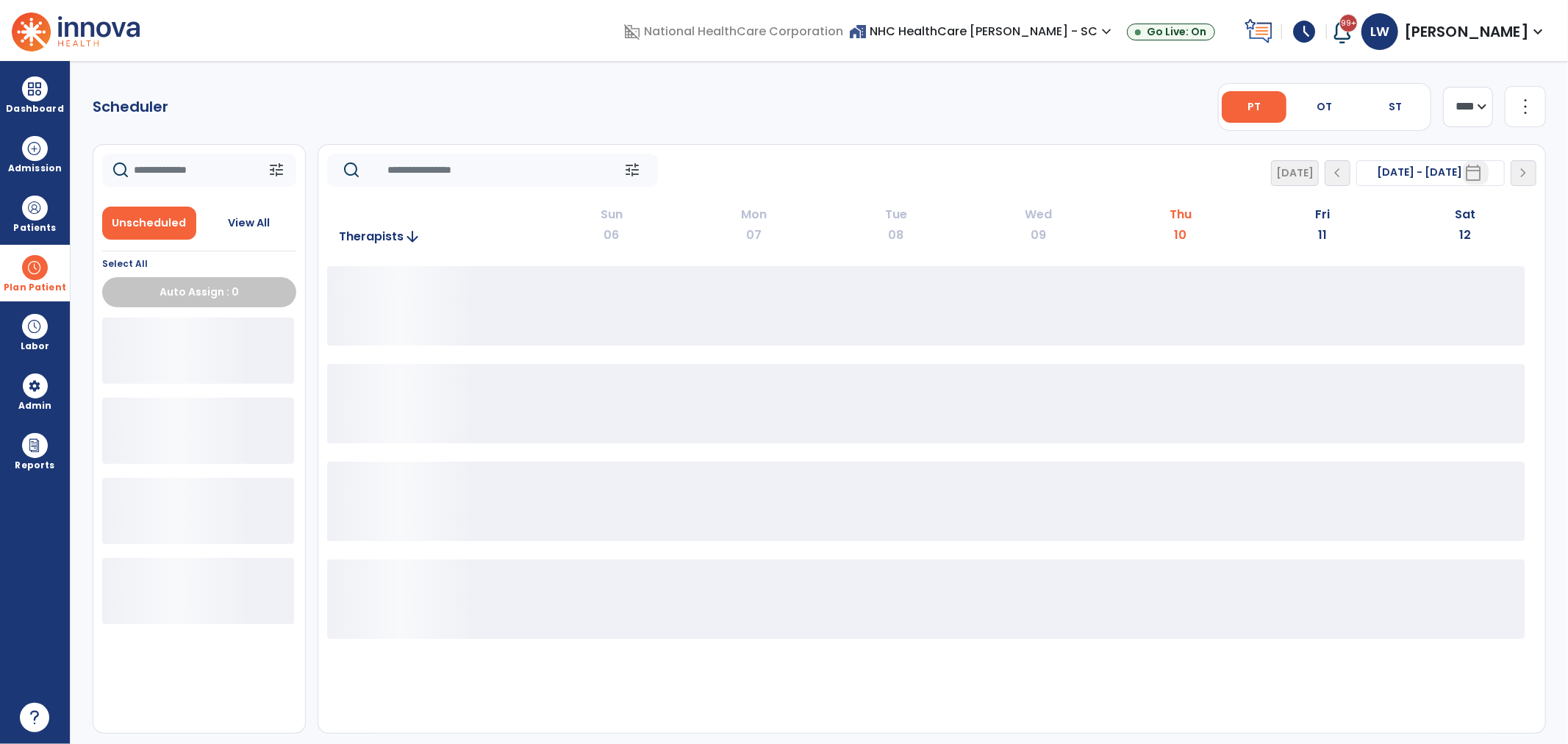 drag, startPoint x: 1470, startPoint y: 112, endPoint x: 1470, endPoint y: 122, distance: 10 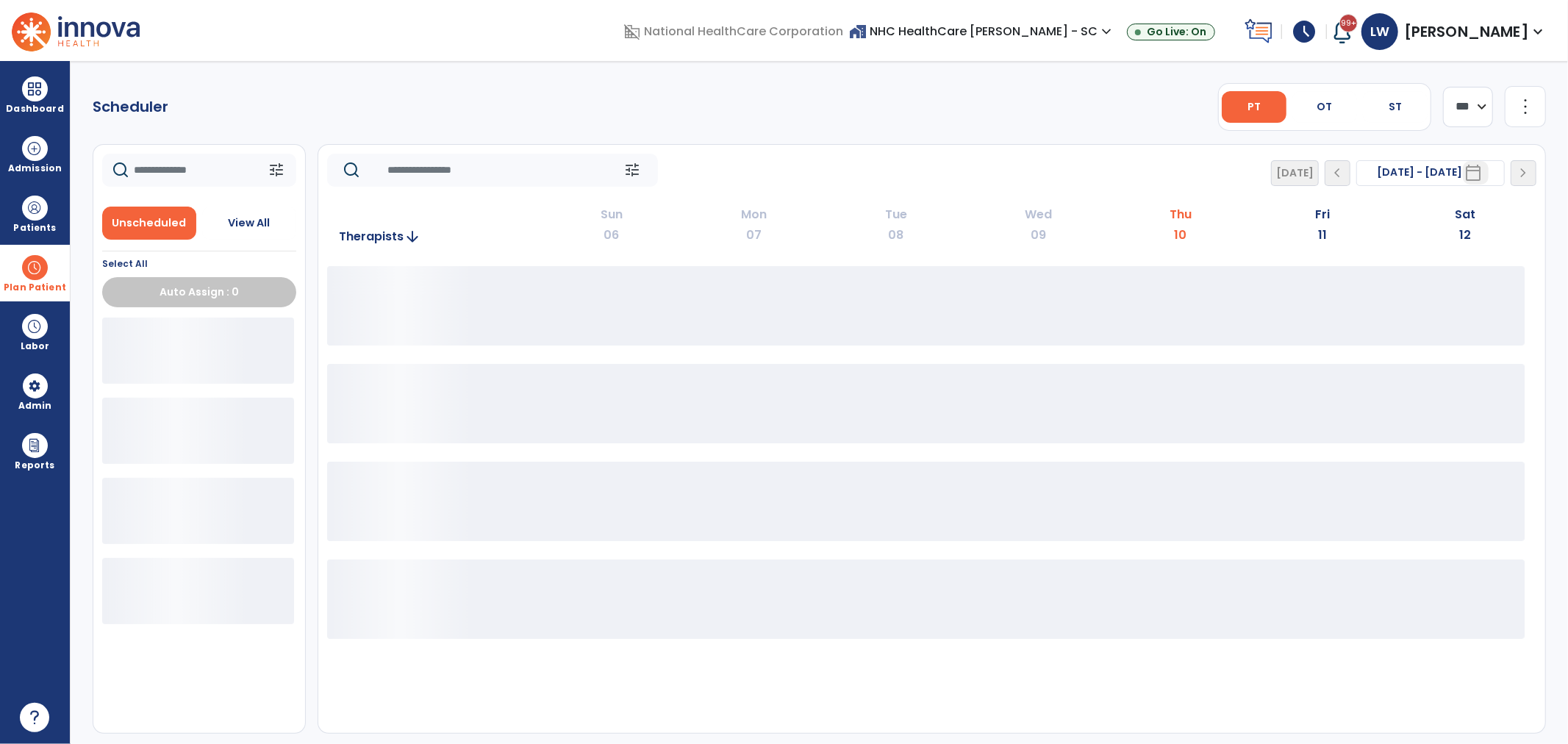 click on "**** ***" 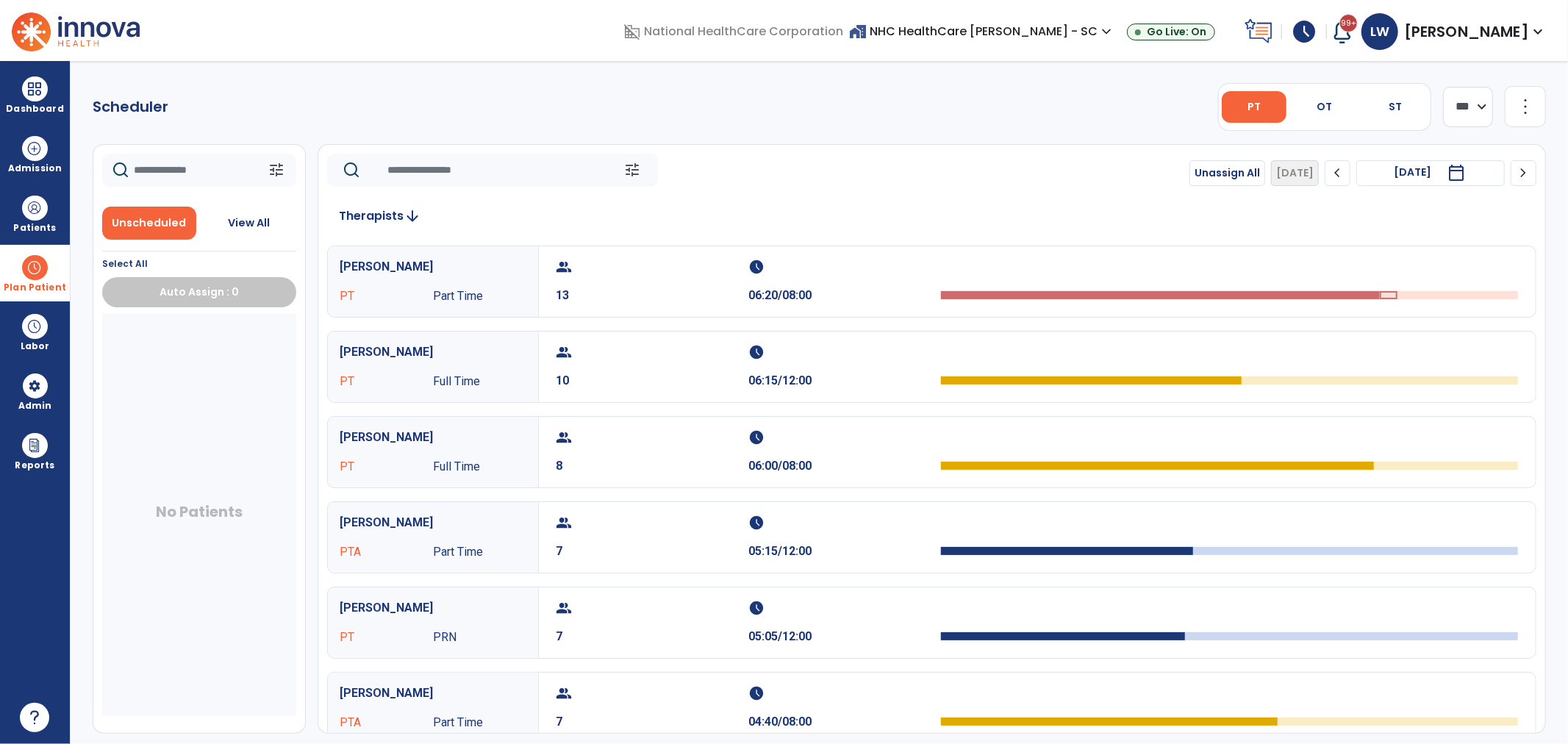 click on "chevron_right" 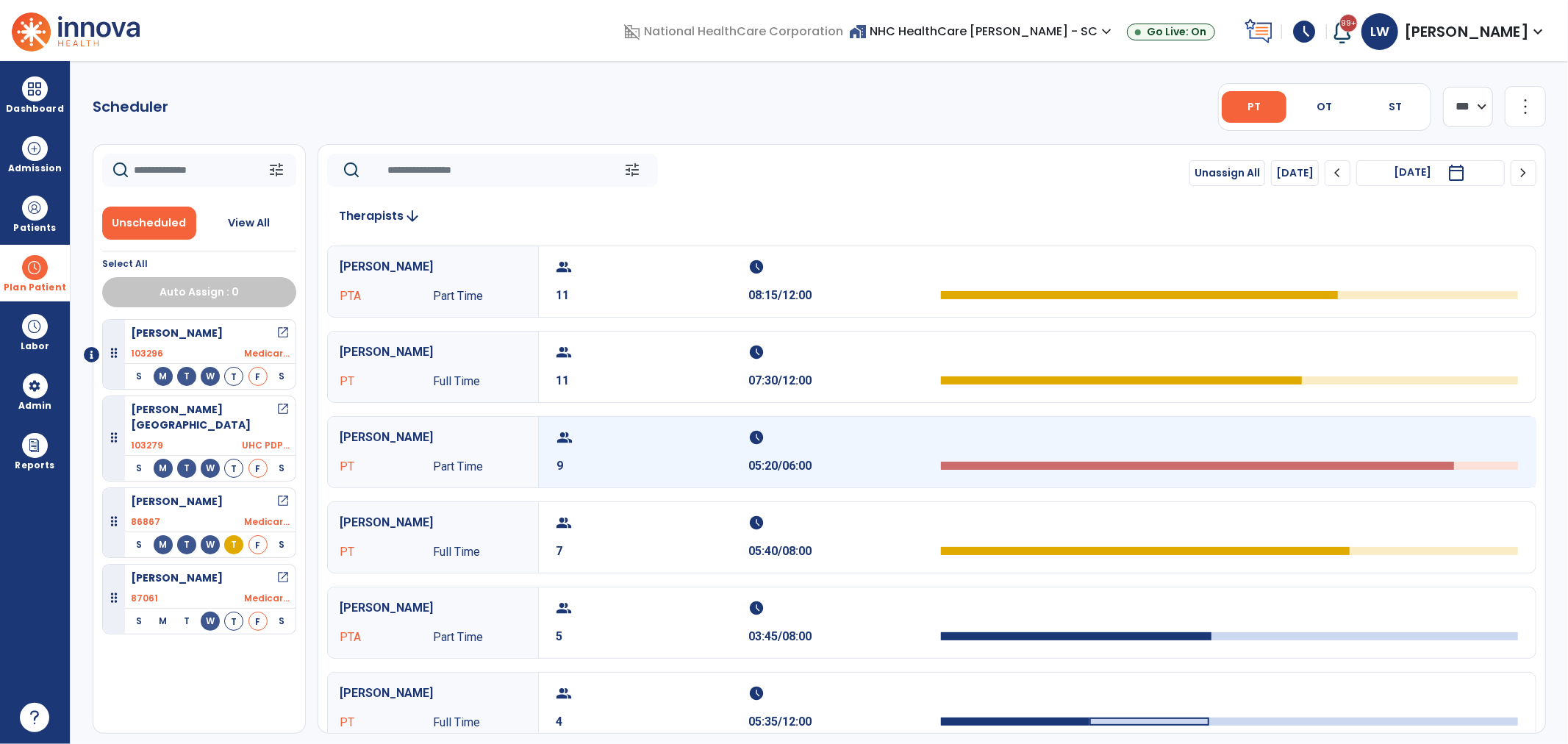 click on "group" at bounding box center (651, 437) 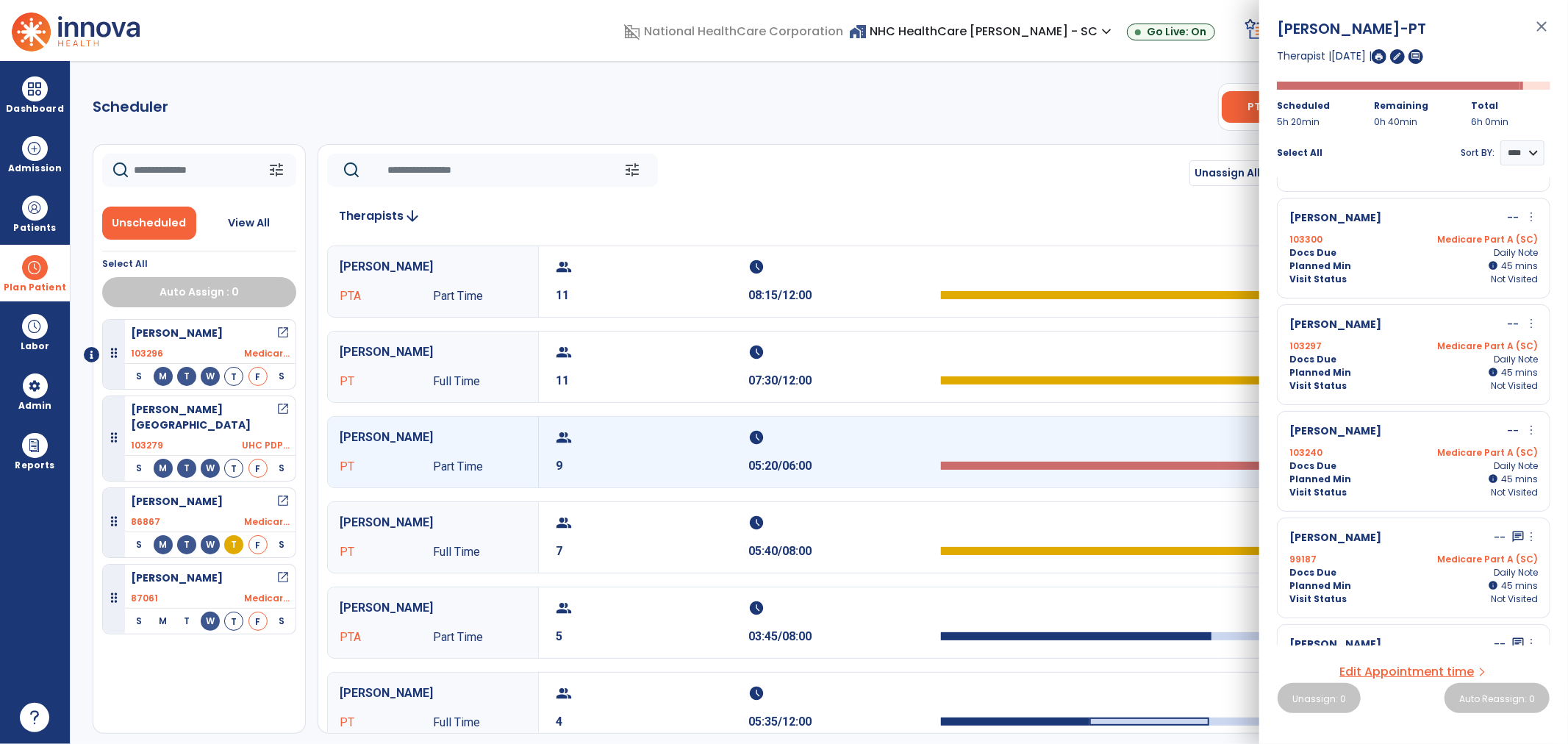 scroll, scrollTop: 245, scrollLeft: 0, axis: vertical 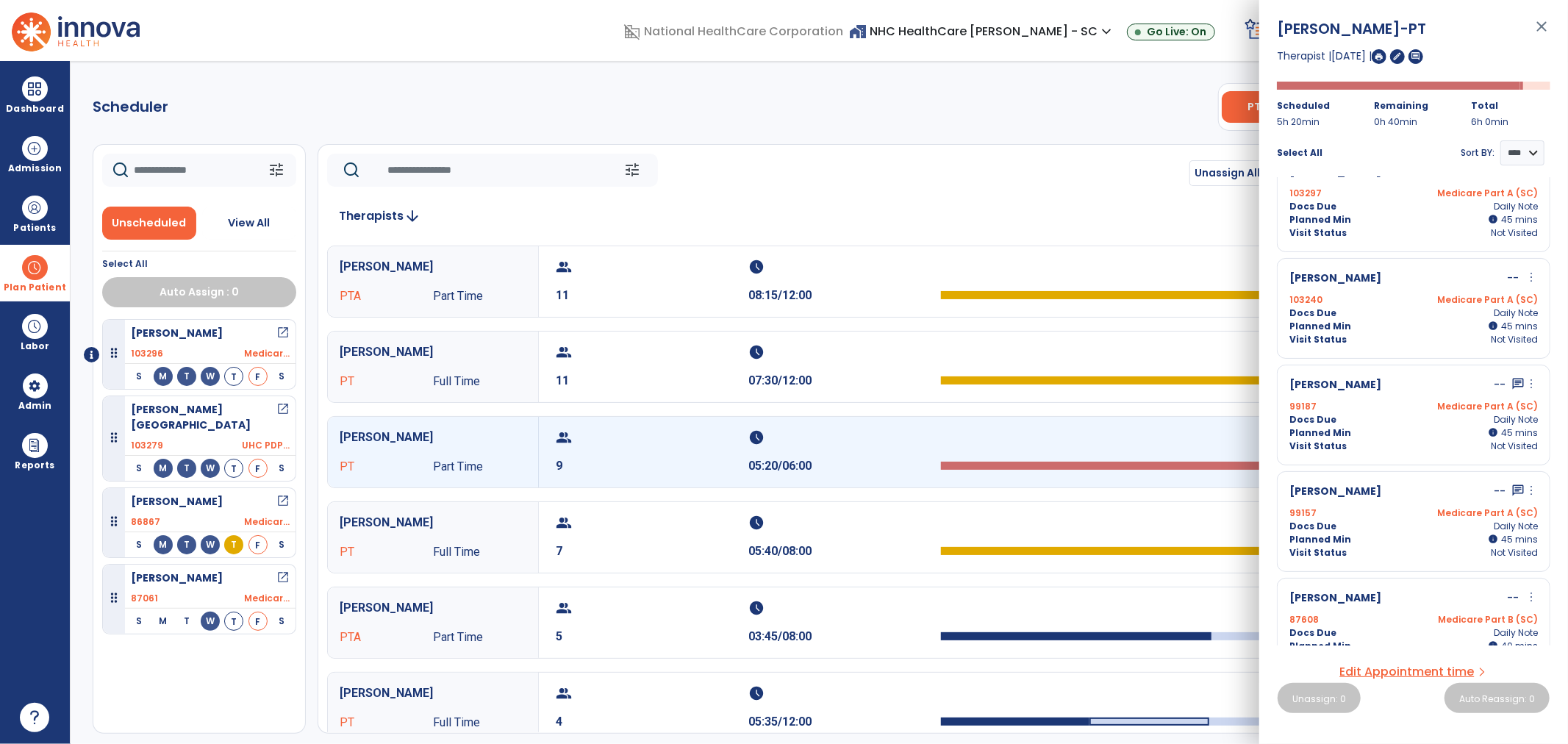 click on "99157 Medicare Part A (SC)" at bounding box center [1414, 513] 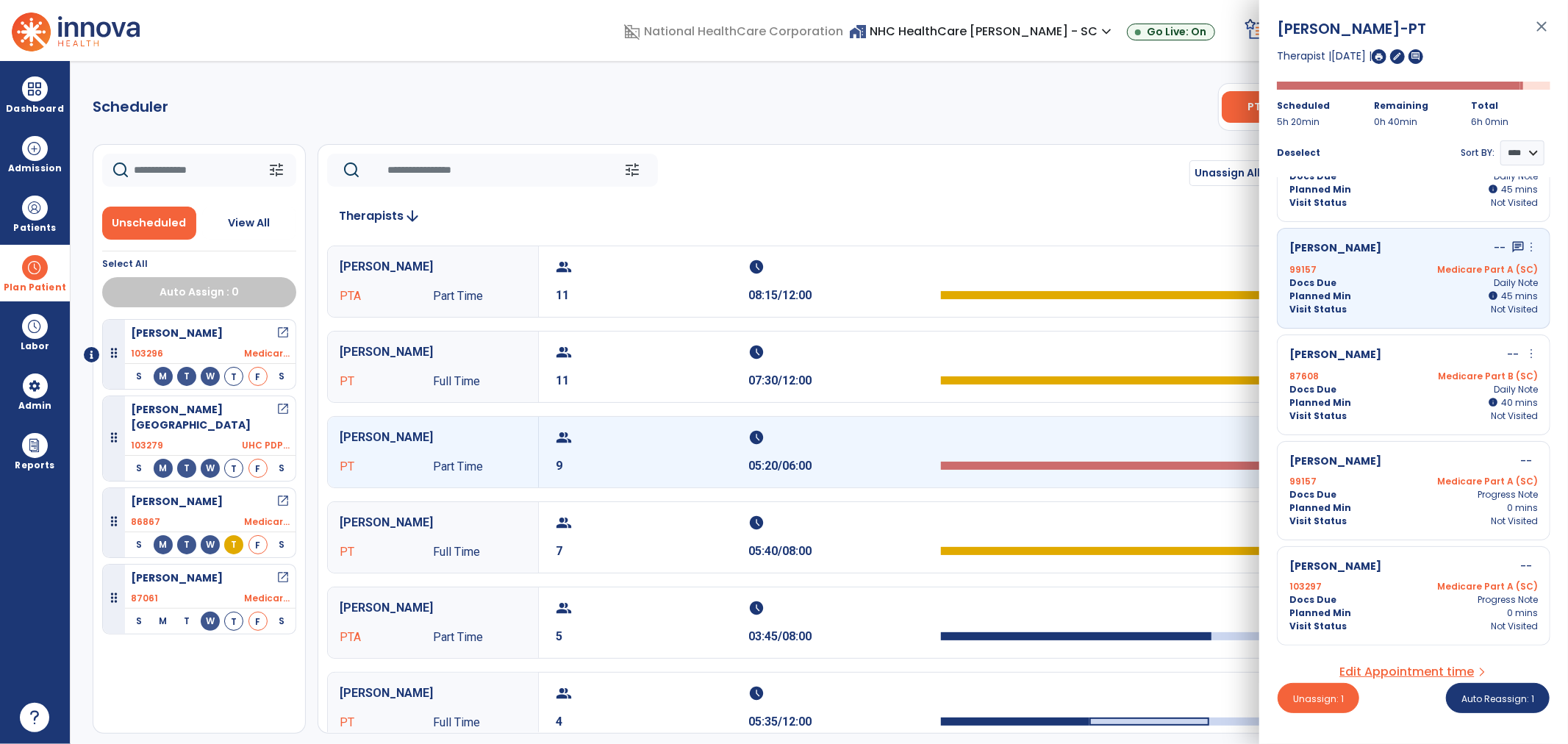 scroll, scrollTop: 491, scrollLeft: 0, axis: vertical 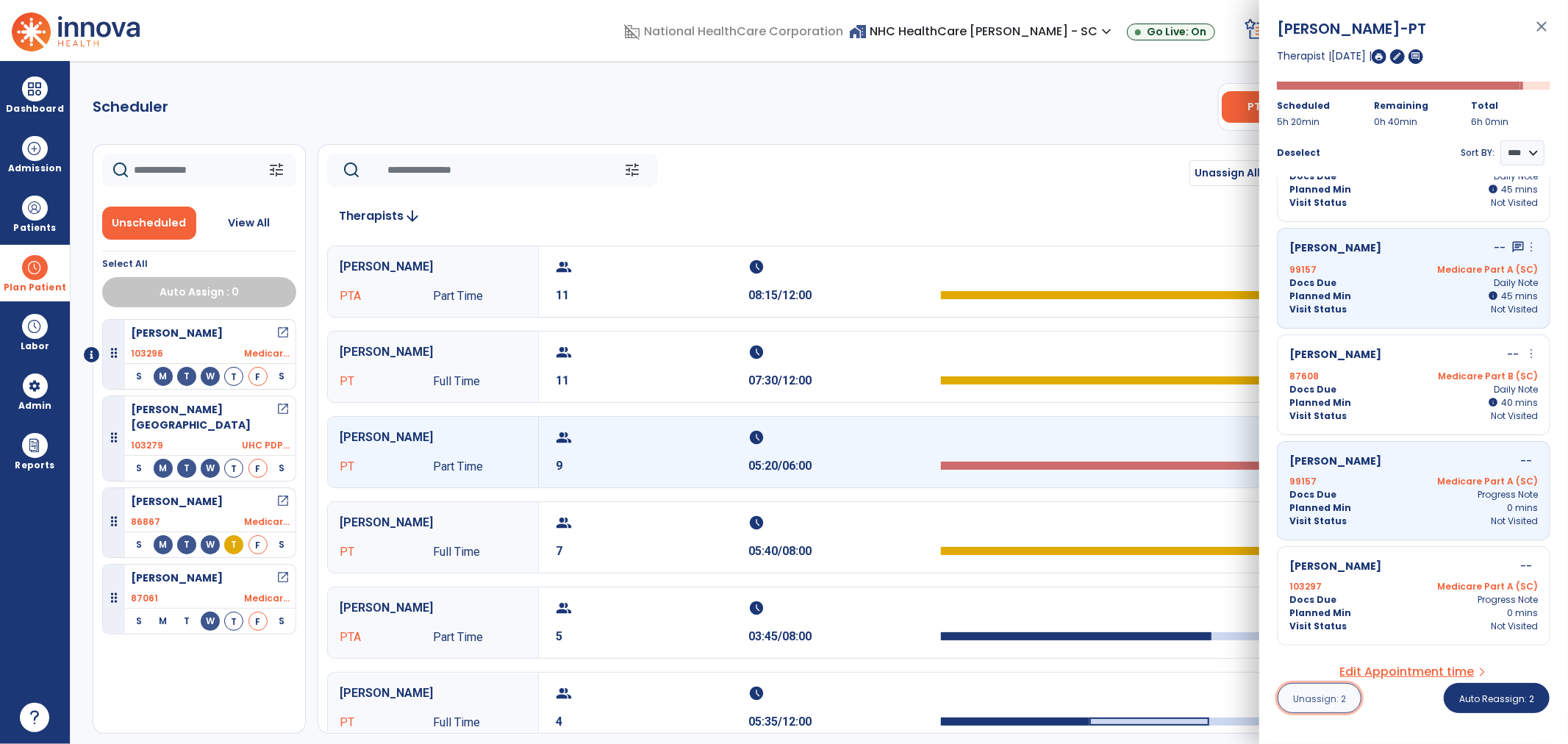 click on "Unassign: 2" at bounding box center [1320, 698] 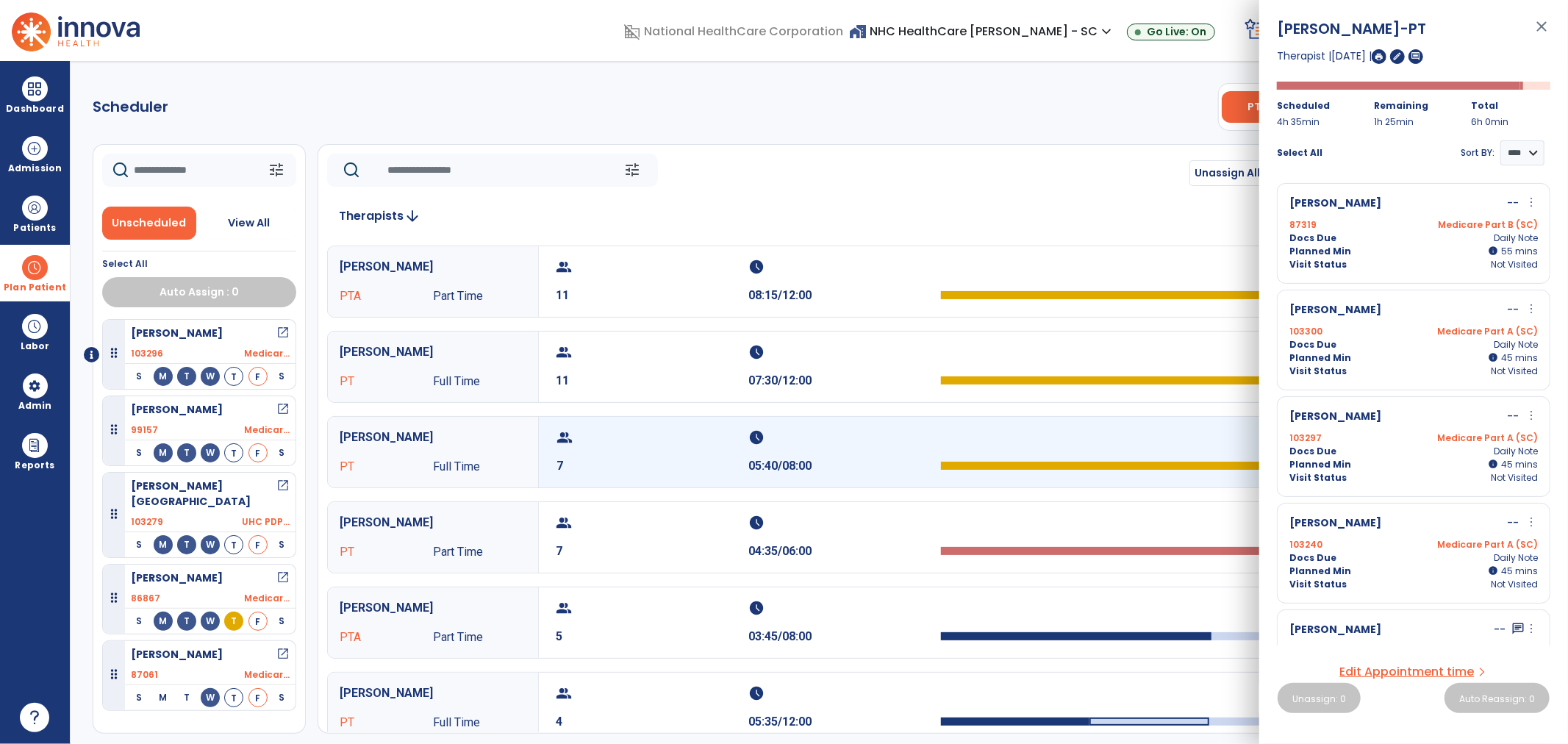 scroll, scrollTop: 245, scrollLeft: 0, axis: vertical 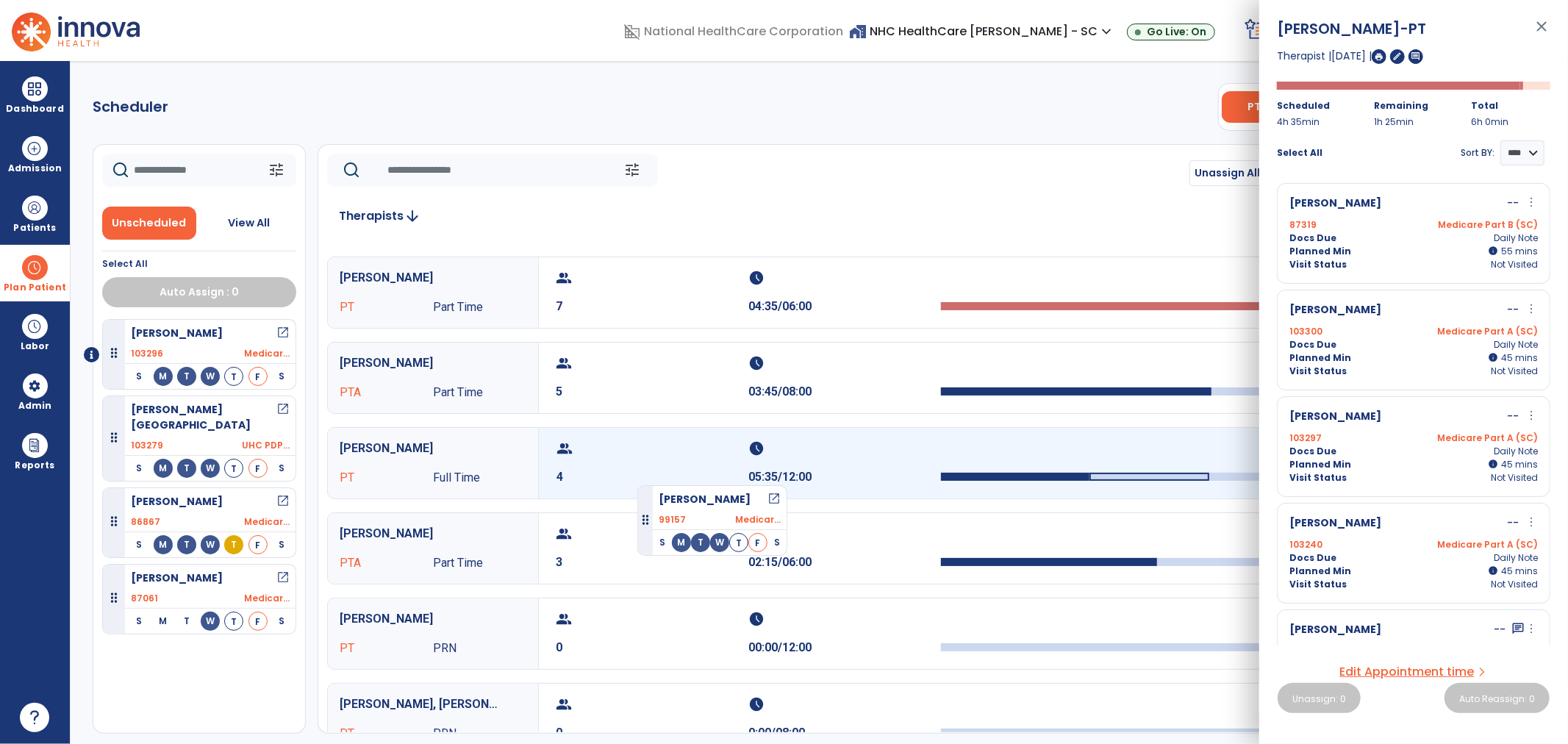 drag, startPoint x: 144, startPoint y: 410, endPoint x: 637, endPoint y: 479, distance: 497.8052 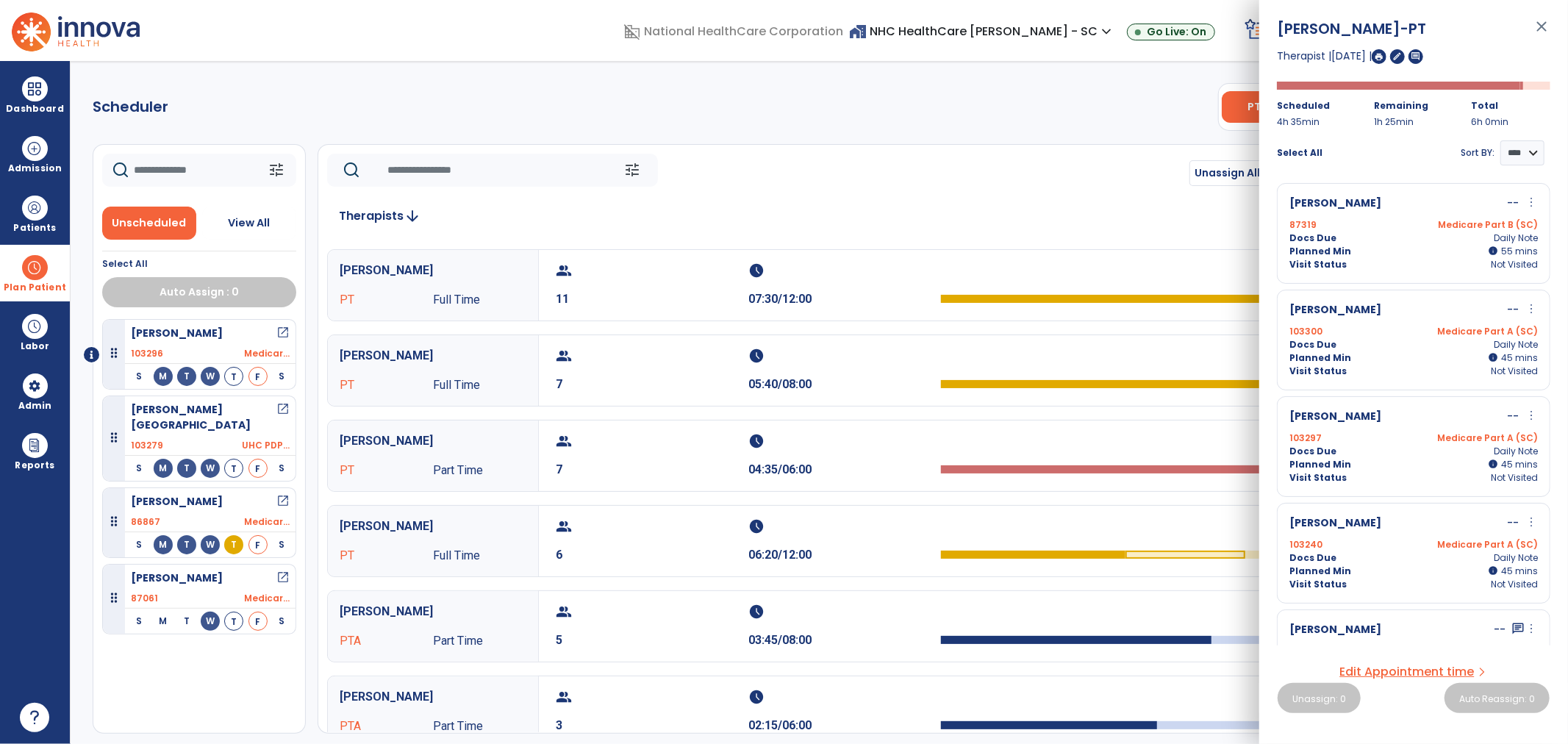 scroll, scrollTop: 0, scrollLeft: 0, axis: both 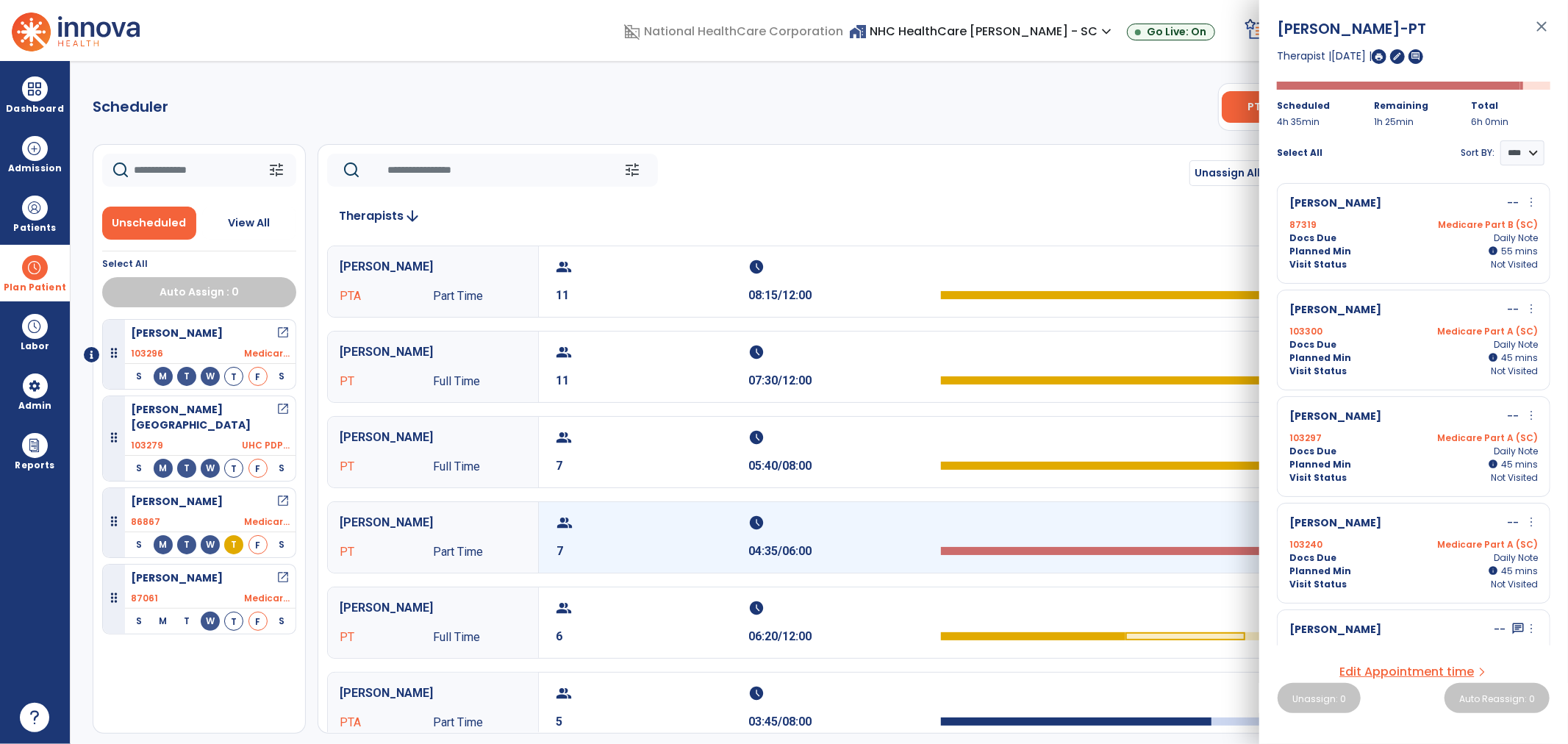 click on "7" at bounding box center [653, 551] 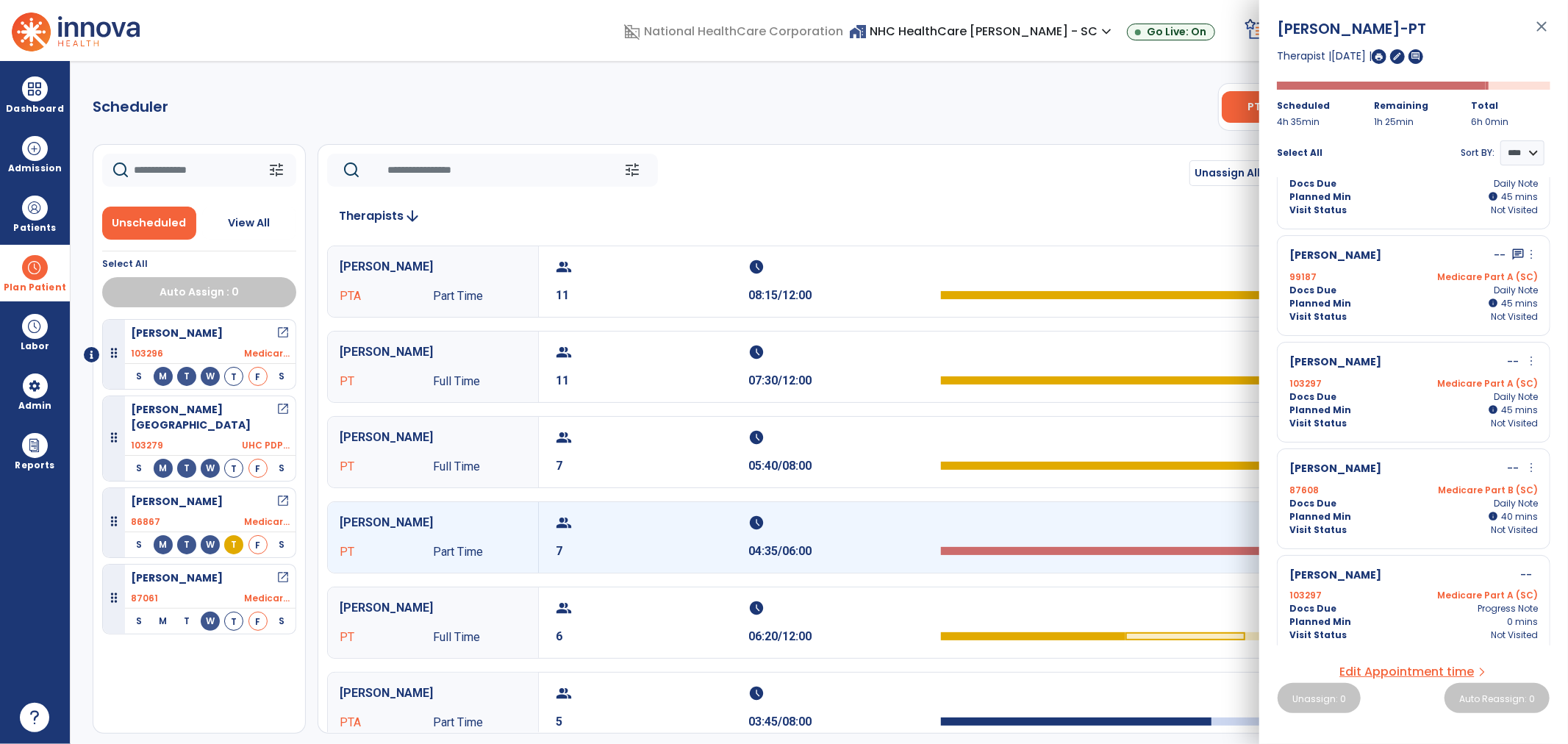 scroll, scrollTop: 279, scrollLeft: 0, axis: vertical 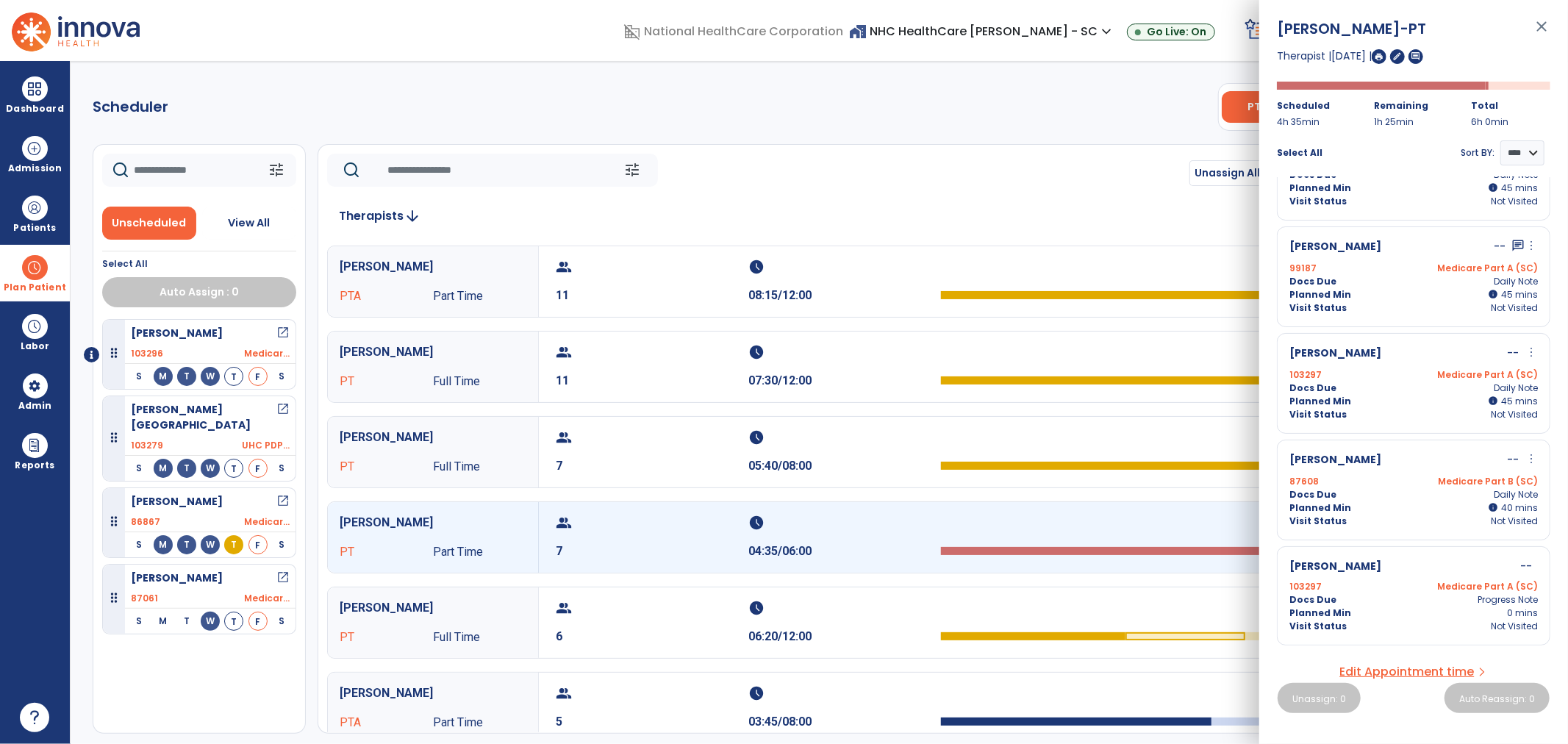 click on "[PERSON_NAME]   --  more_vert  edit   Edit Session   alt_route   Split Minutes" at bounding box center (1414, 460) 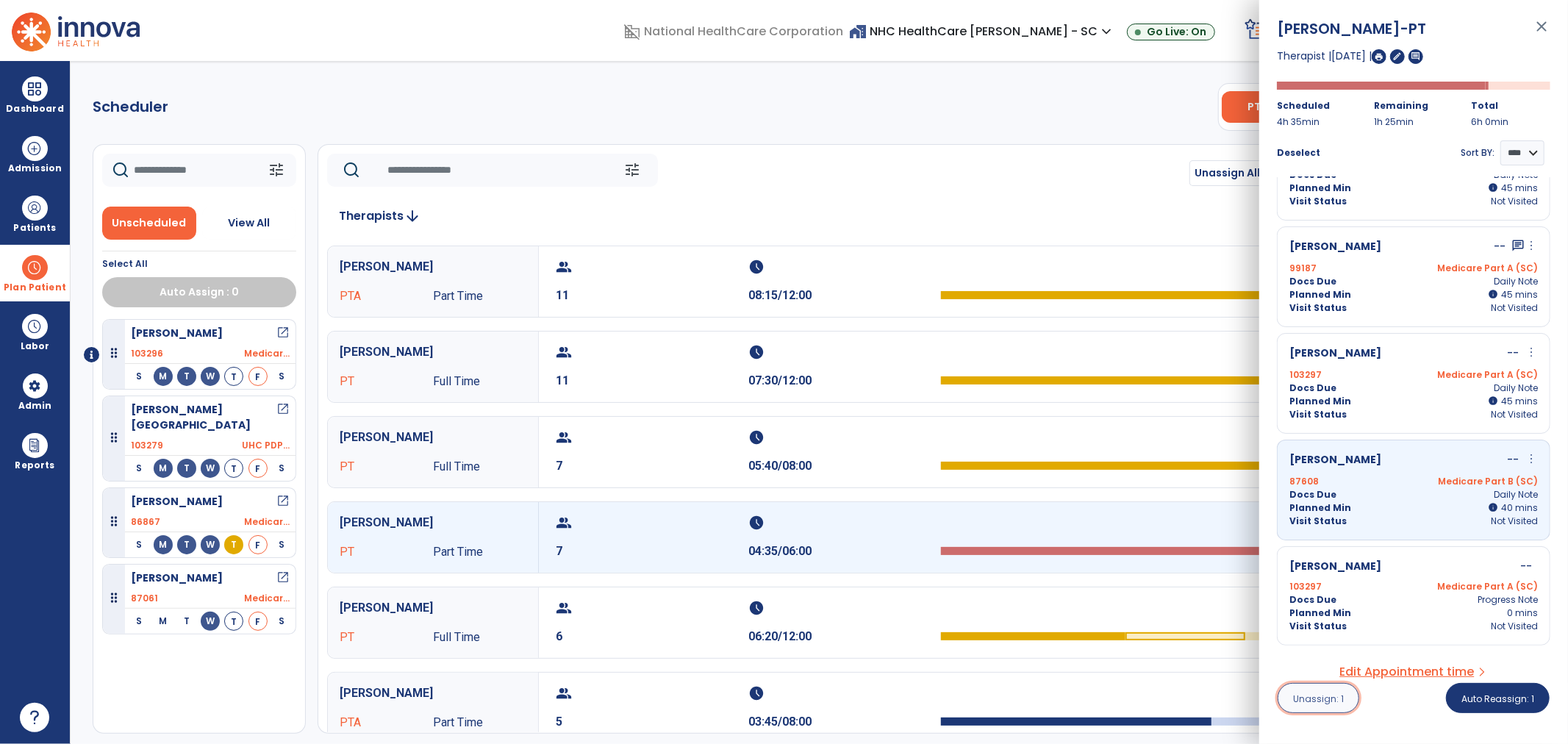click on "Unassign: 1" at bounding box center [1318, 698] 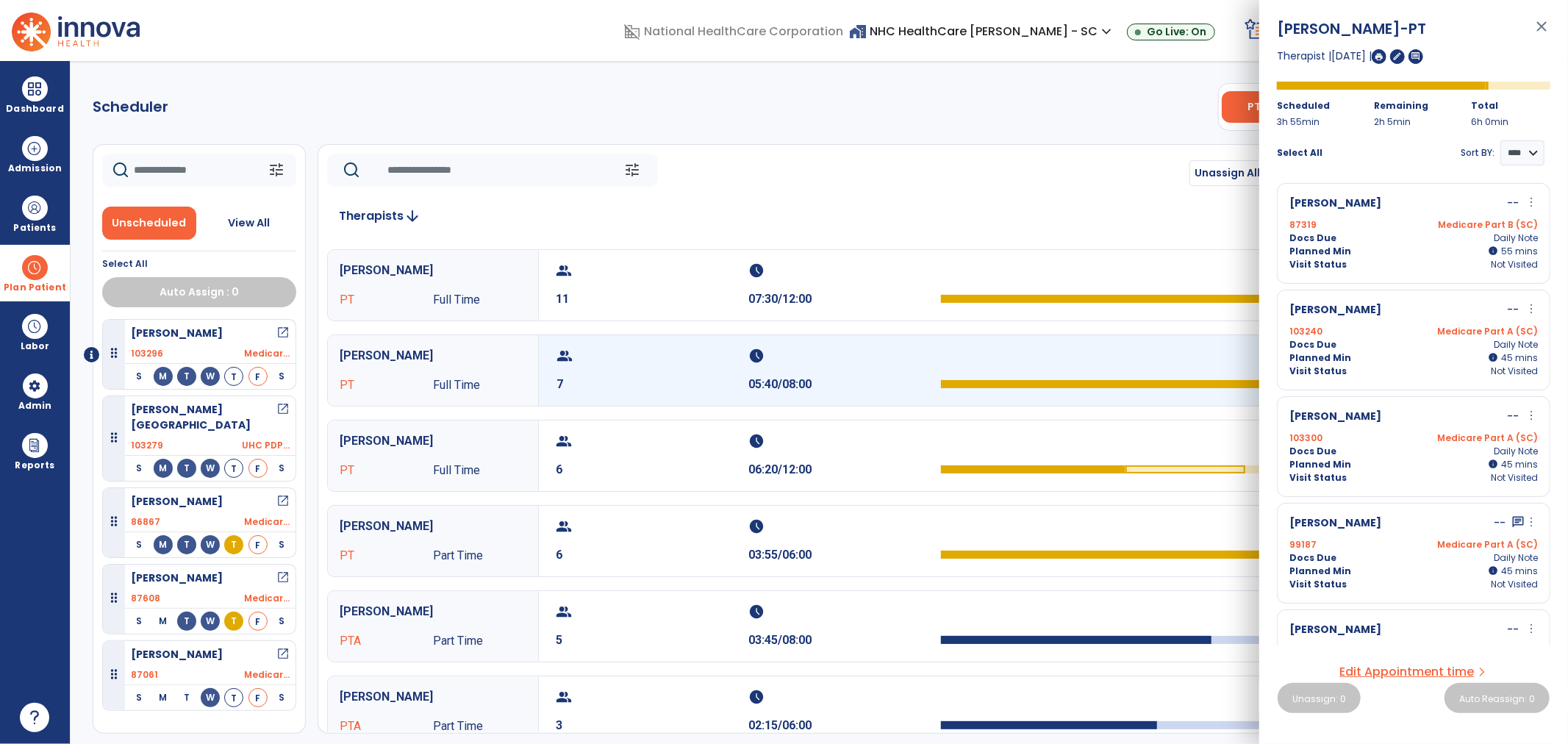 scroll, scrollTop: 163, scrollLeft: 0, axis: vertical 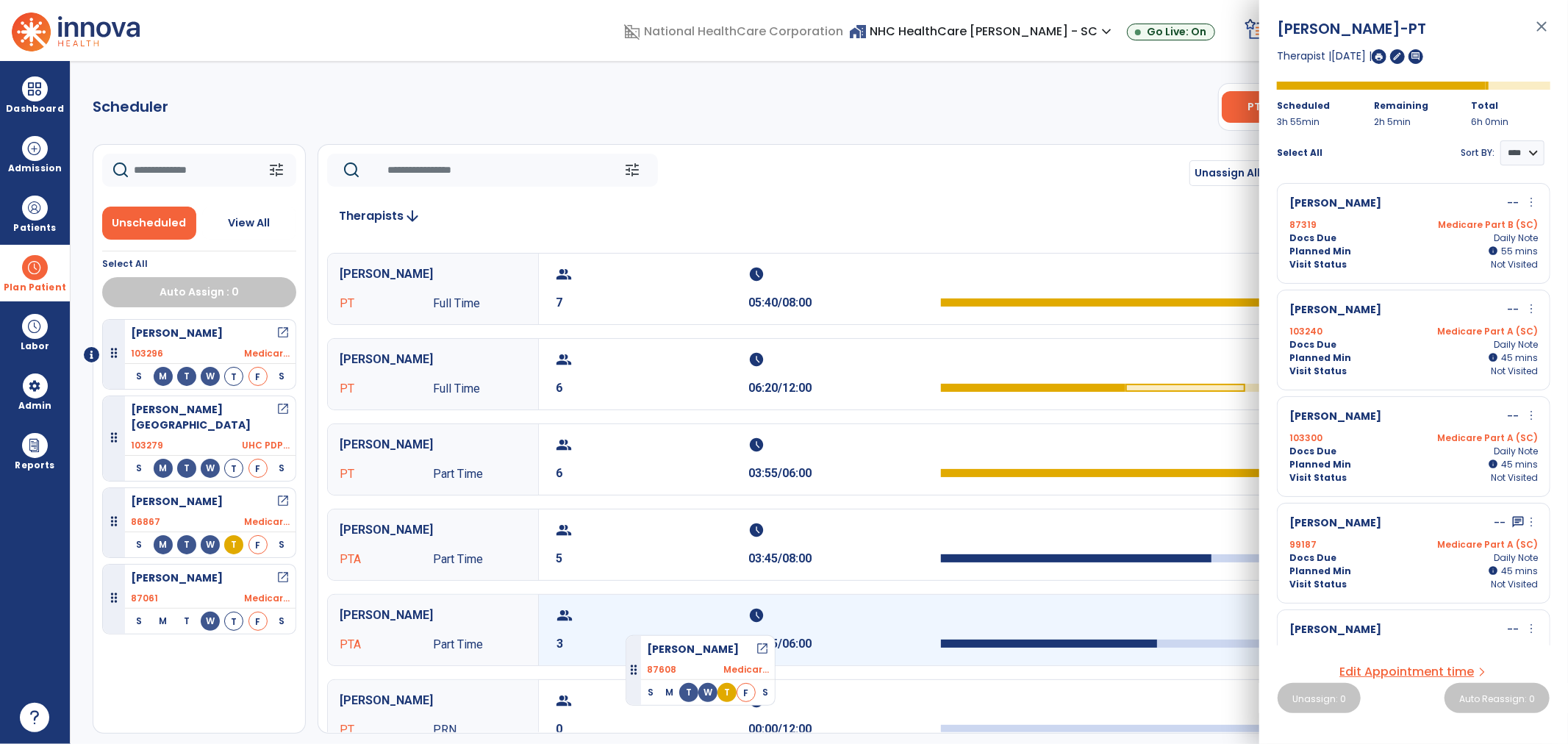 drag, startPoint x: 173, startPoint y: 574, endPoint x: 626, endPoint y: 629, distance: 456.3266 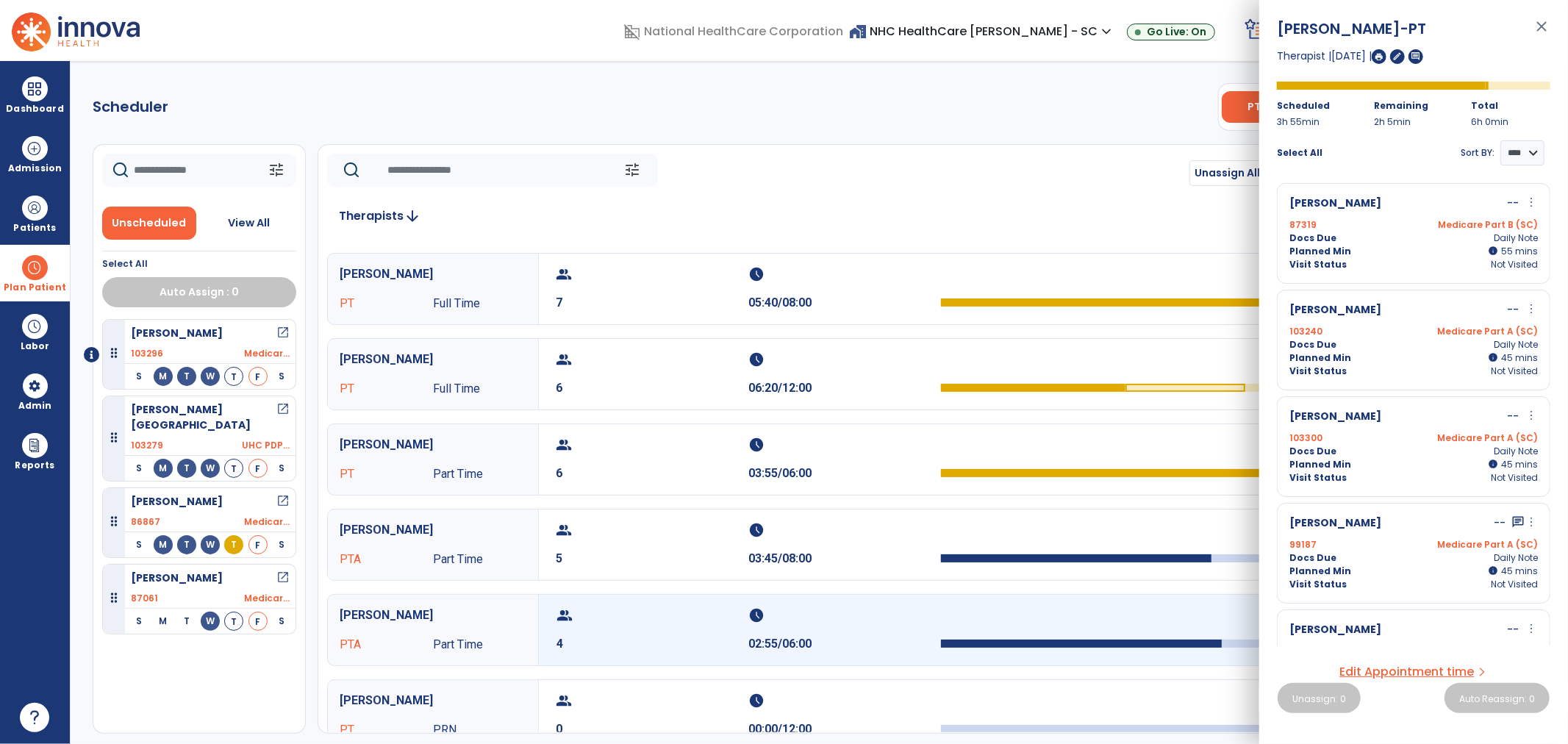 scroll, scrollTop: 0, scrollLeft: 0, axis: both 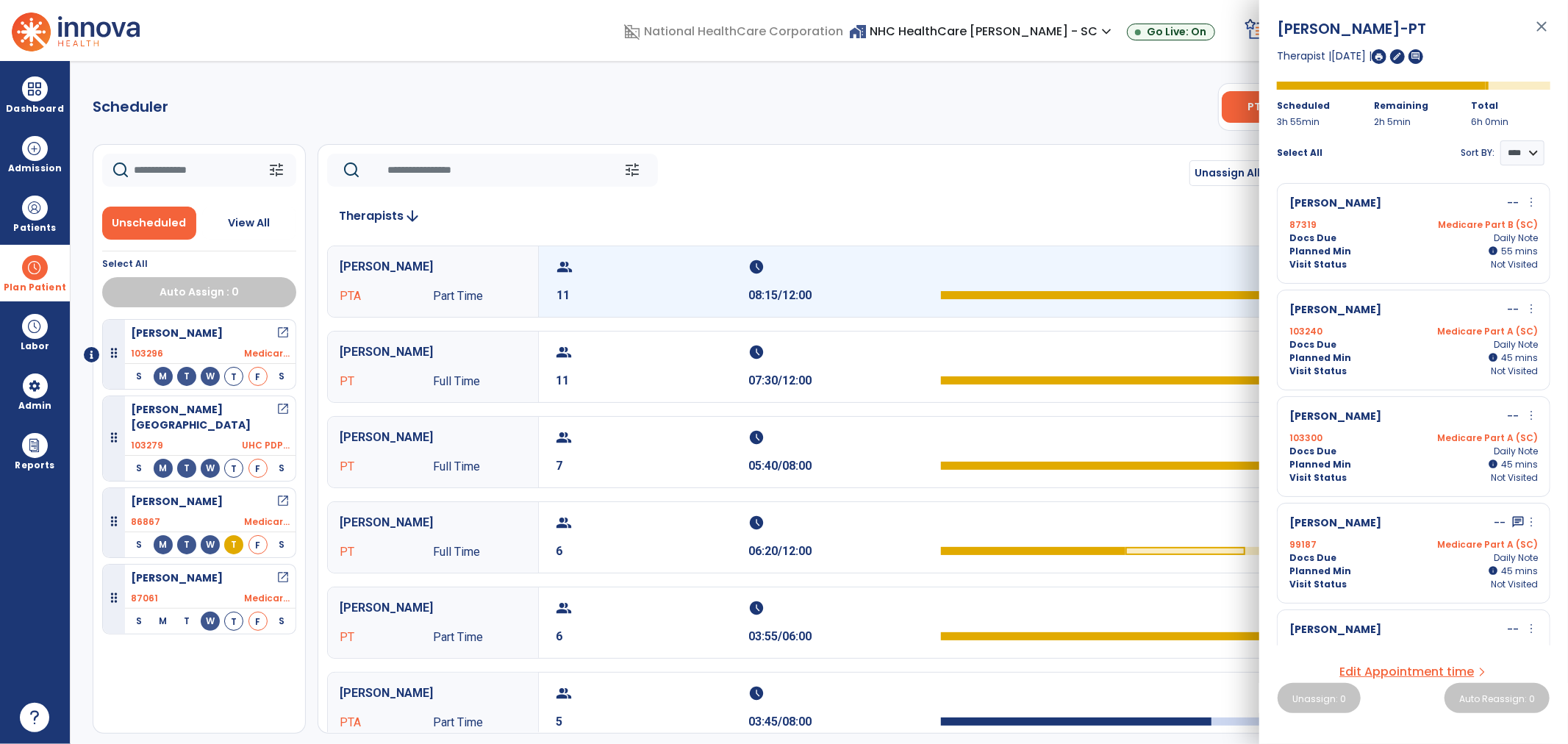 click on "11" at bounding box center [653, 296] 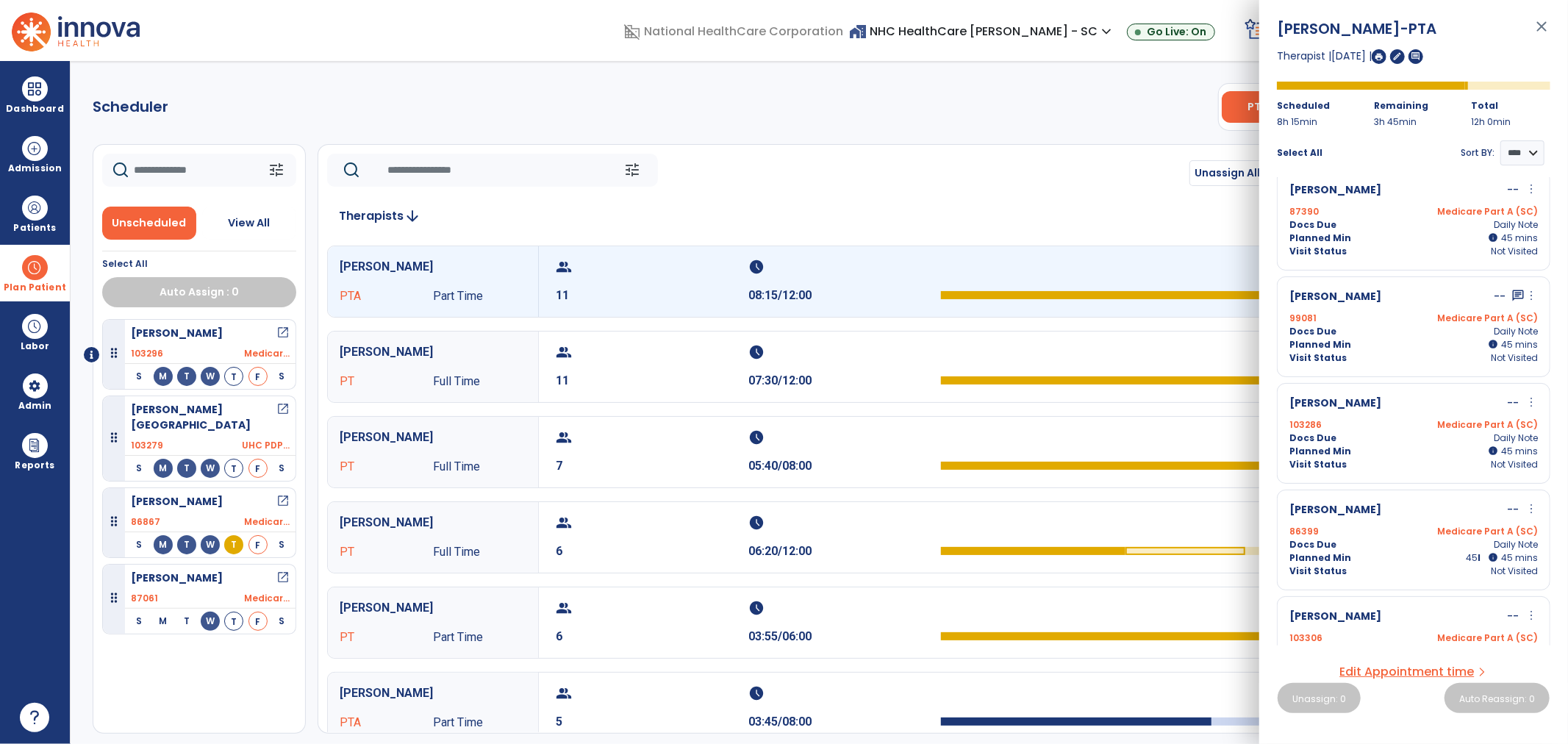 scroll, scrollTop: 709, scrollLeft: 0, axis: vertical 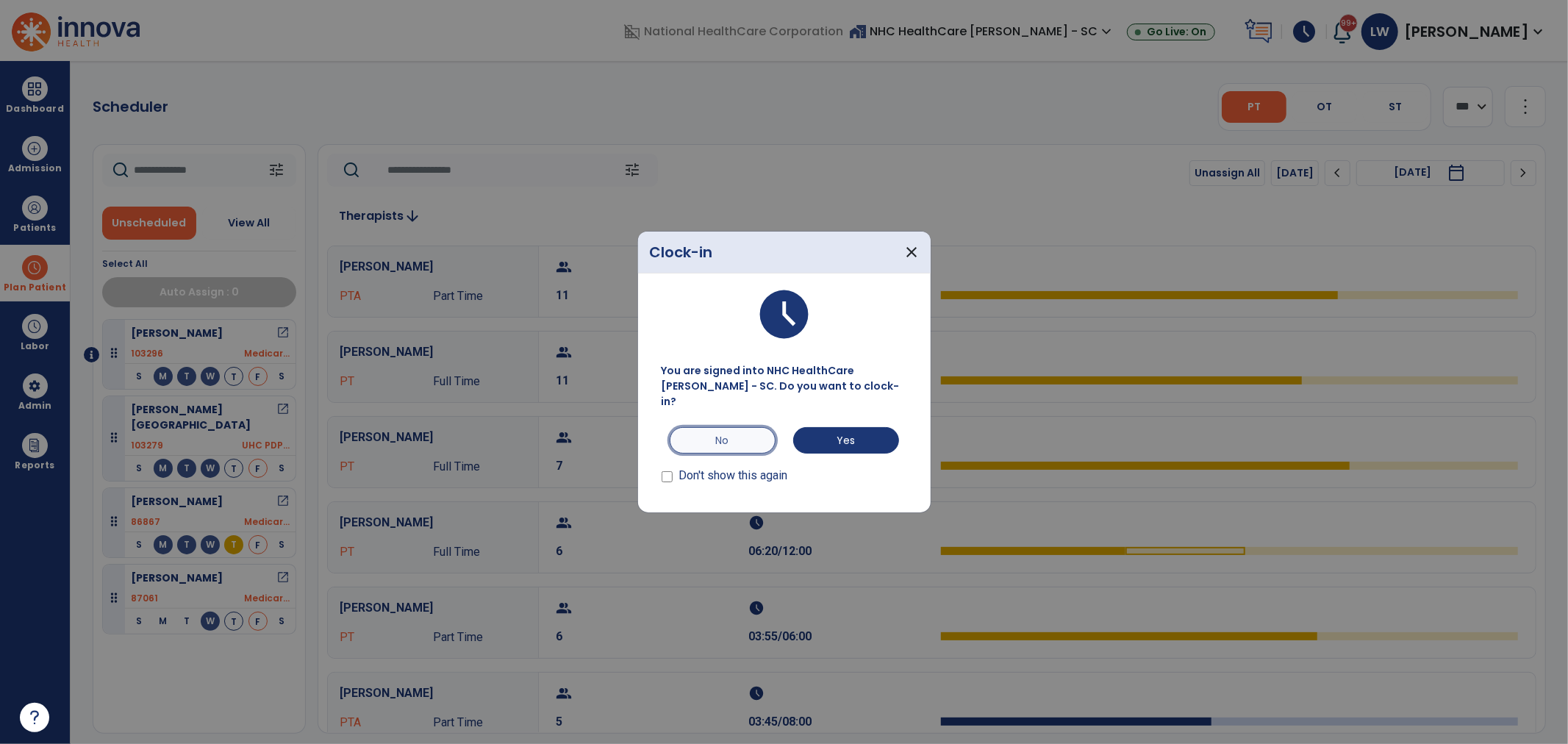 click on "No" at bounding box center [723, 440] 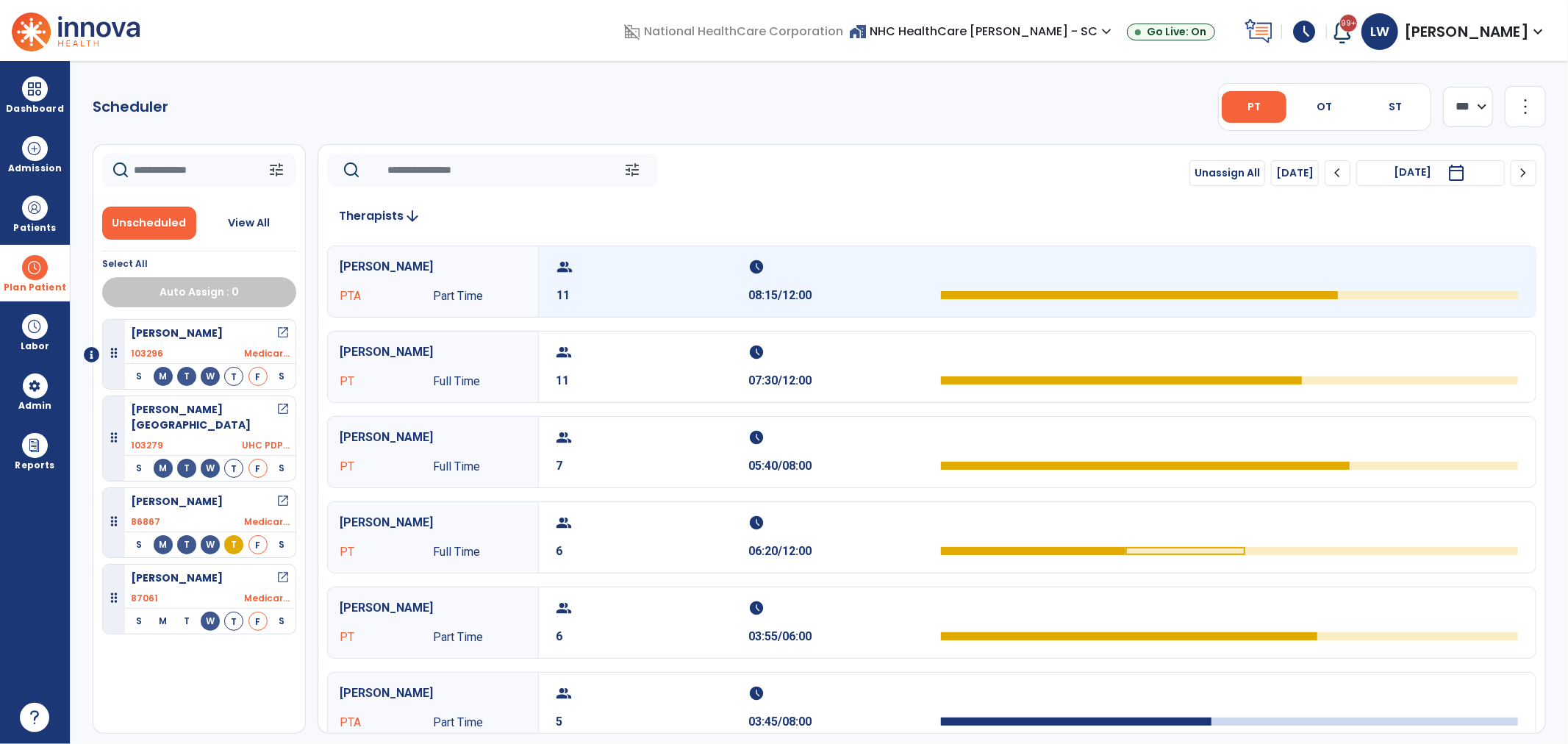 click on "11" at bounding box center (653, 296) 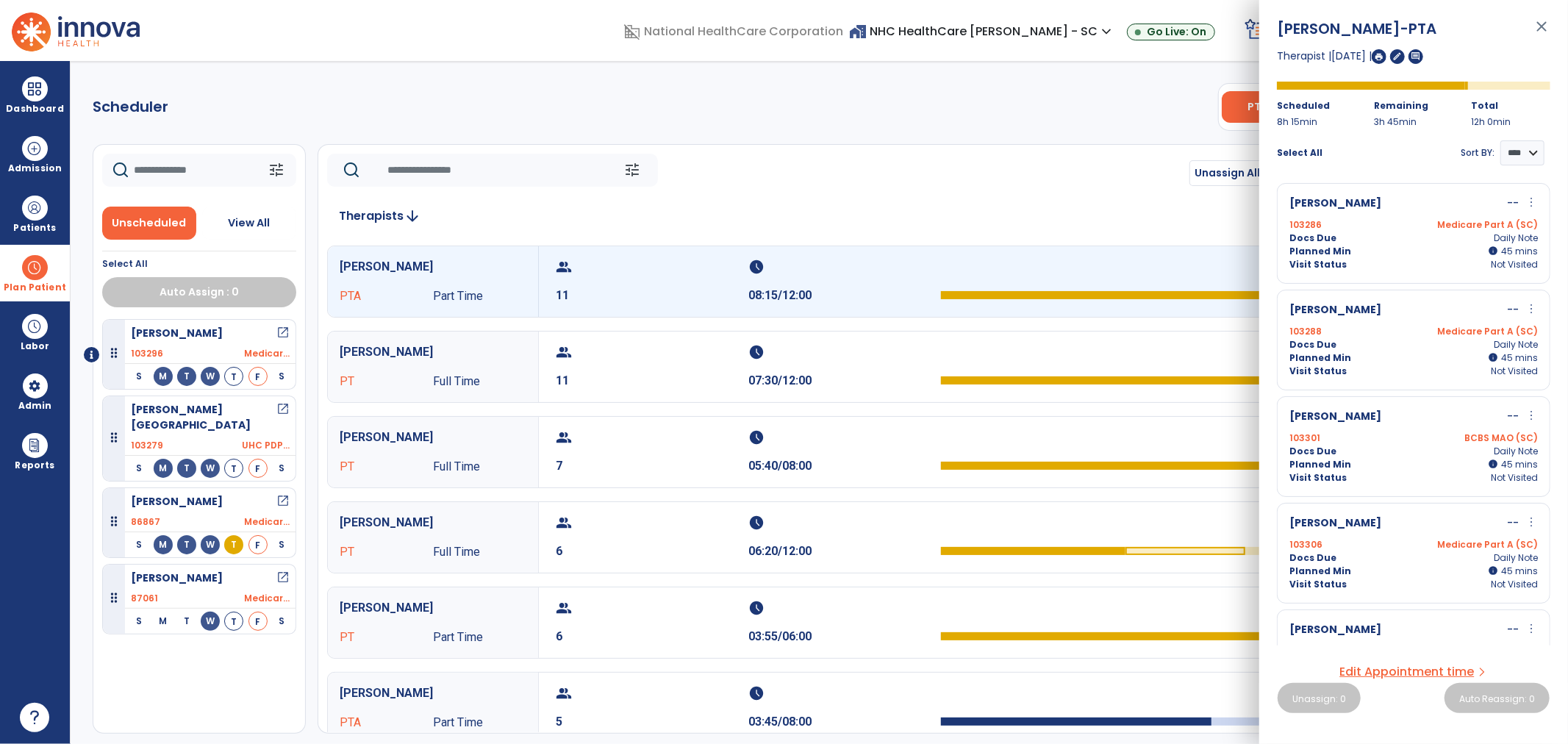 click on "more_vert" at bounding box center (1531, 202) 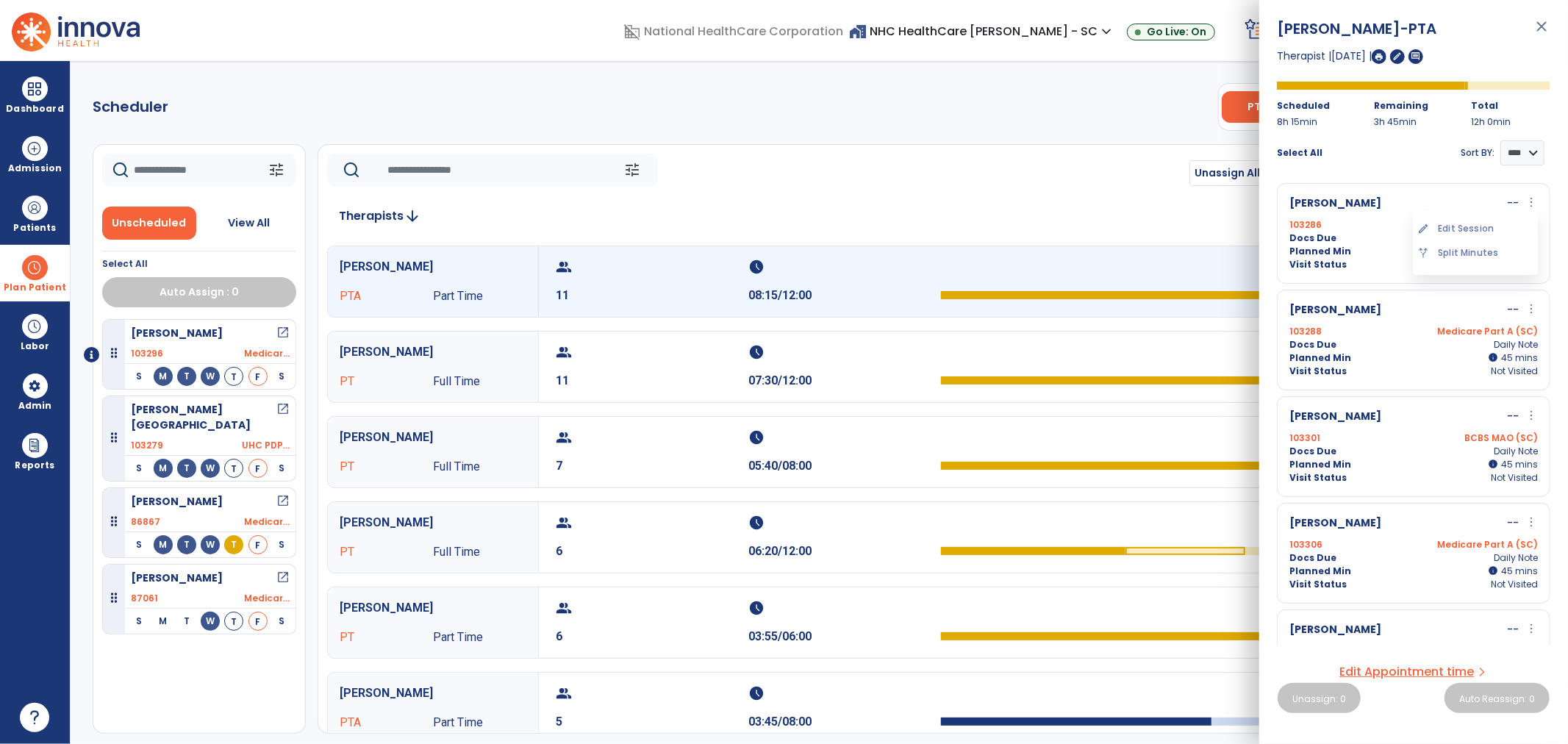 drag, startPoint x: 1511, startPoint y: 218, endPoint x: 1490, endPoint y: 223, distance: 21.58703 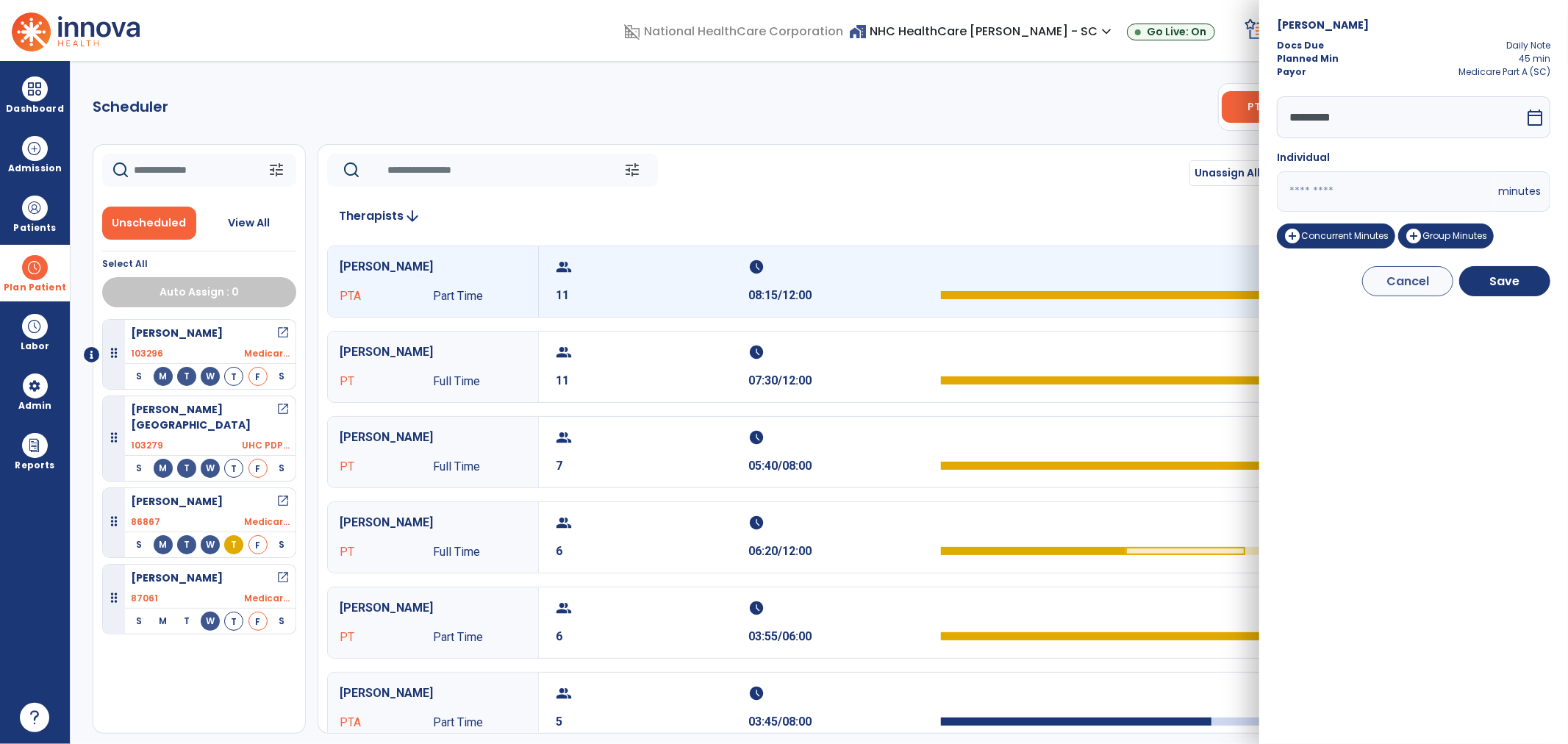 click on "**" at bounding box center (1386, 191) 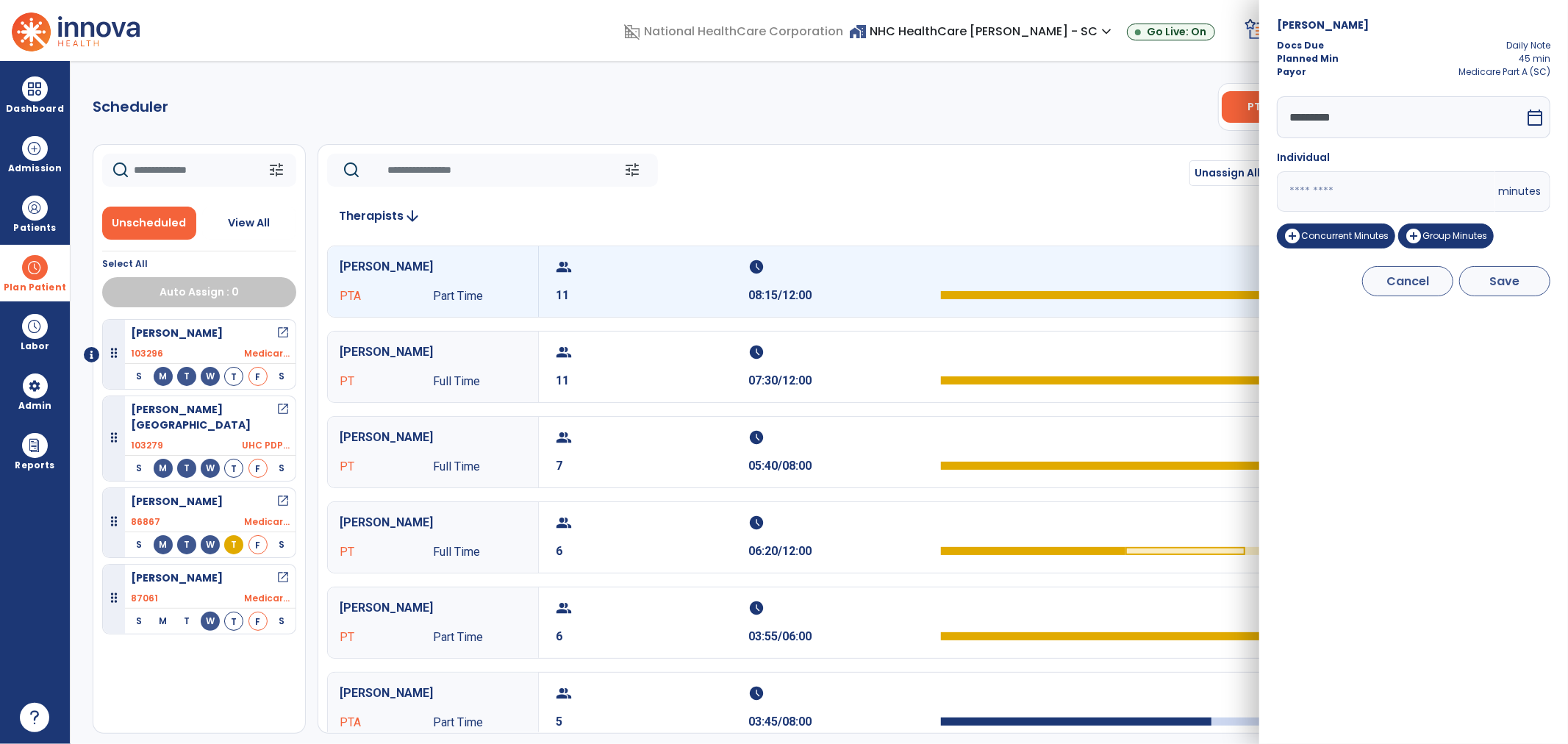 type on "**" 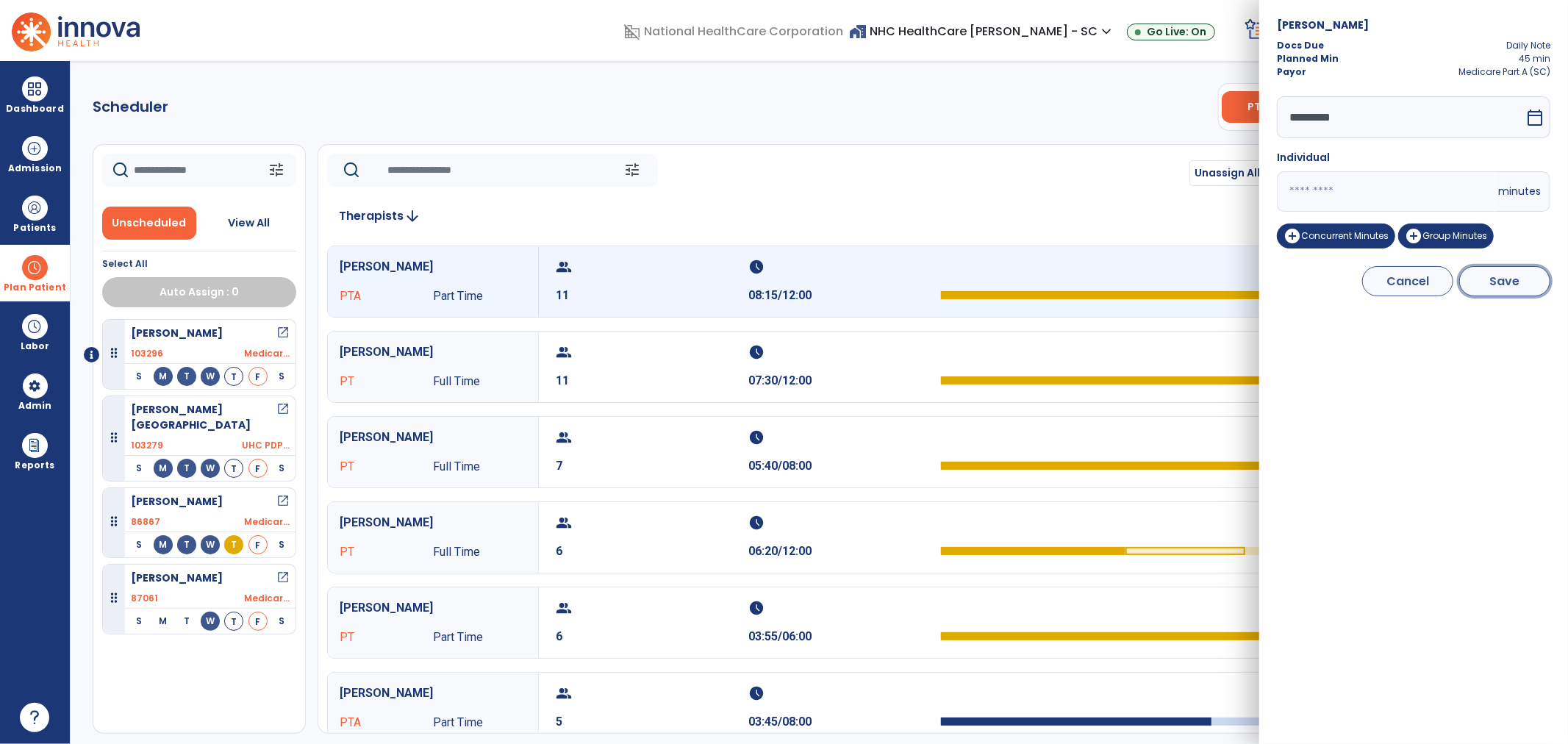 click on "Save" at bounding box center (1505, 281) 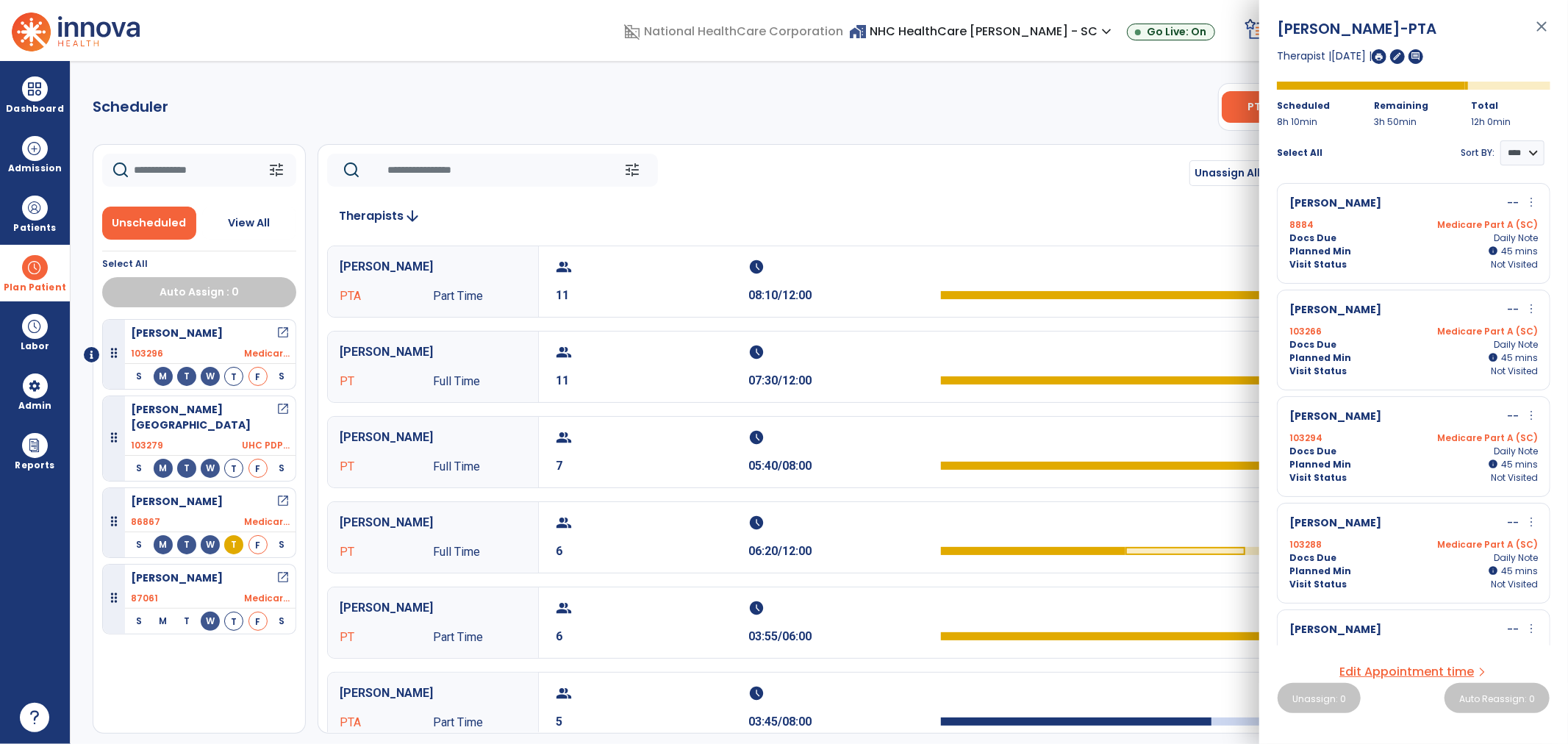 click on "more_vert" at bounding box center (1531, 309) 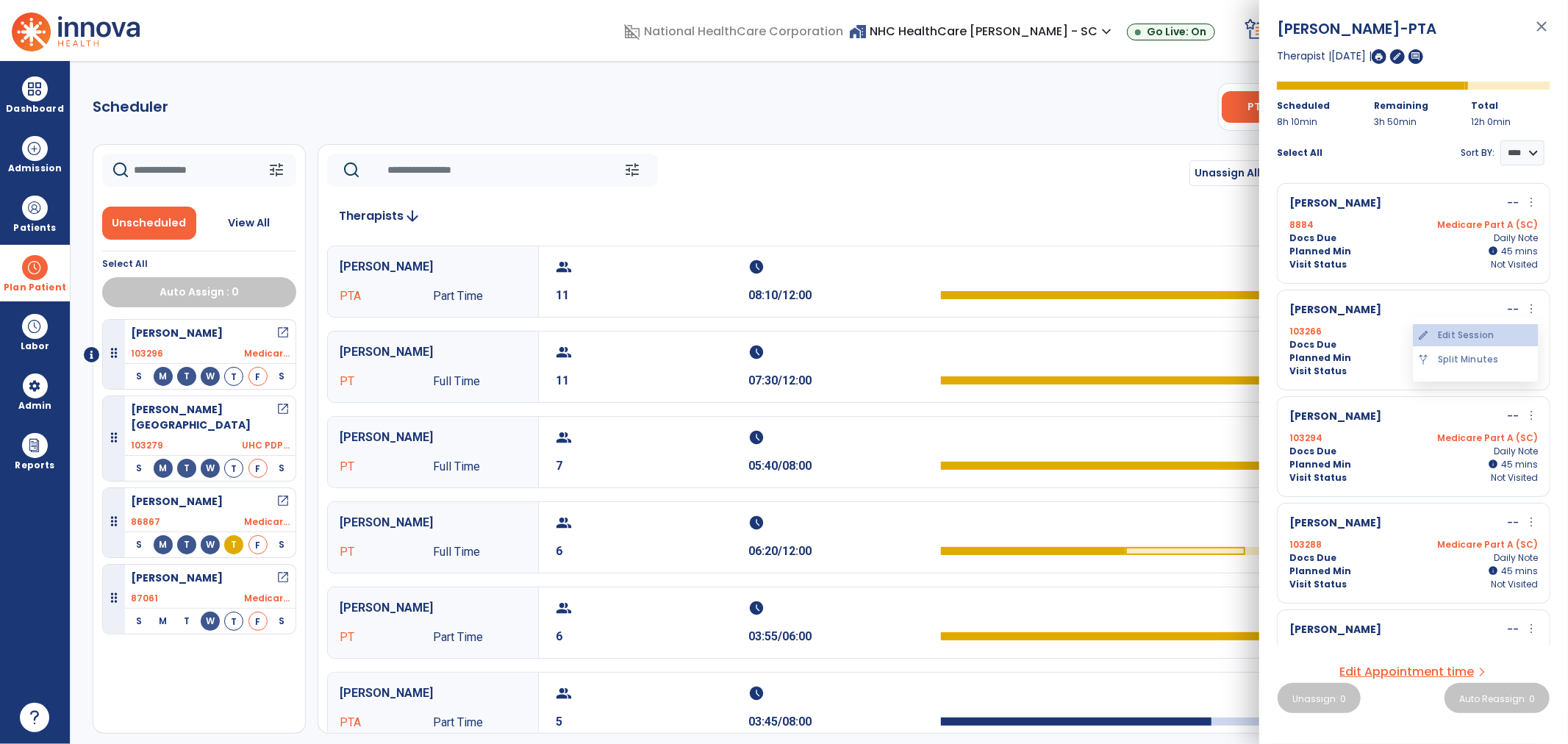 click on "edit   Edit Session" at bounding box center (1475, 335) 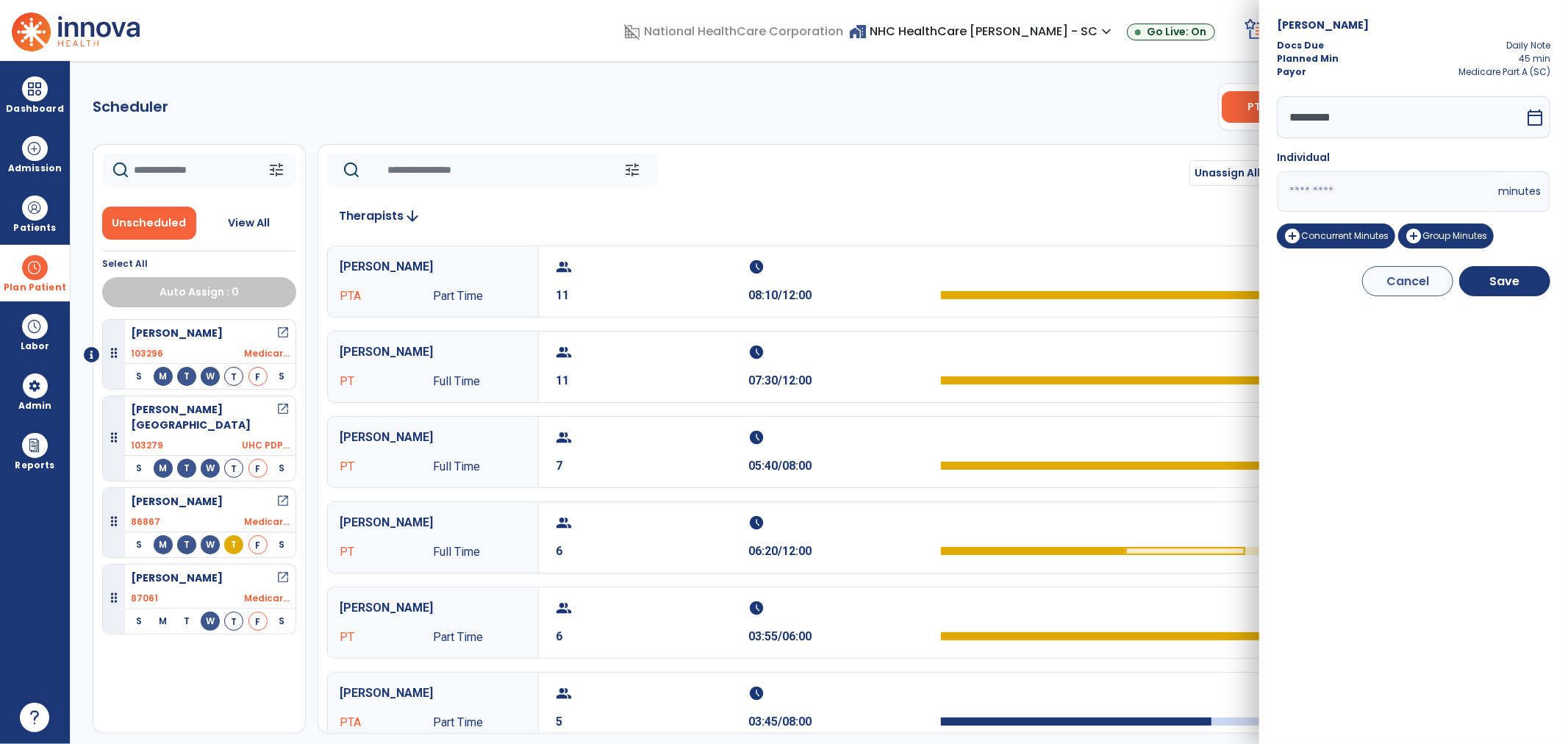 click on "**" at bounding box center [1386, 191] 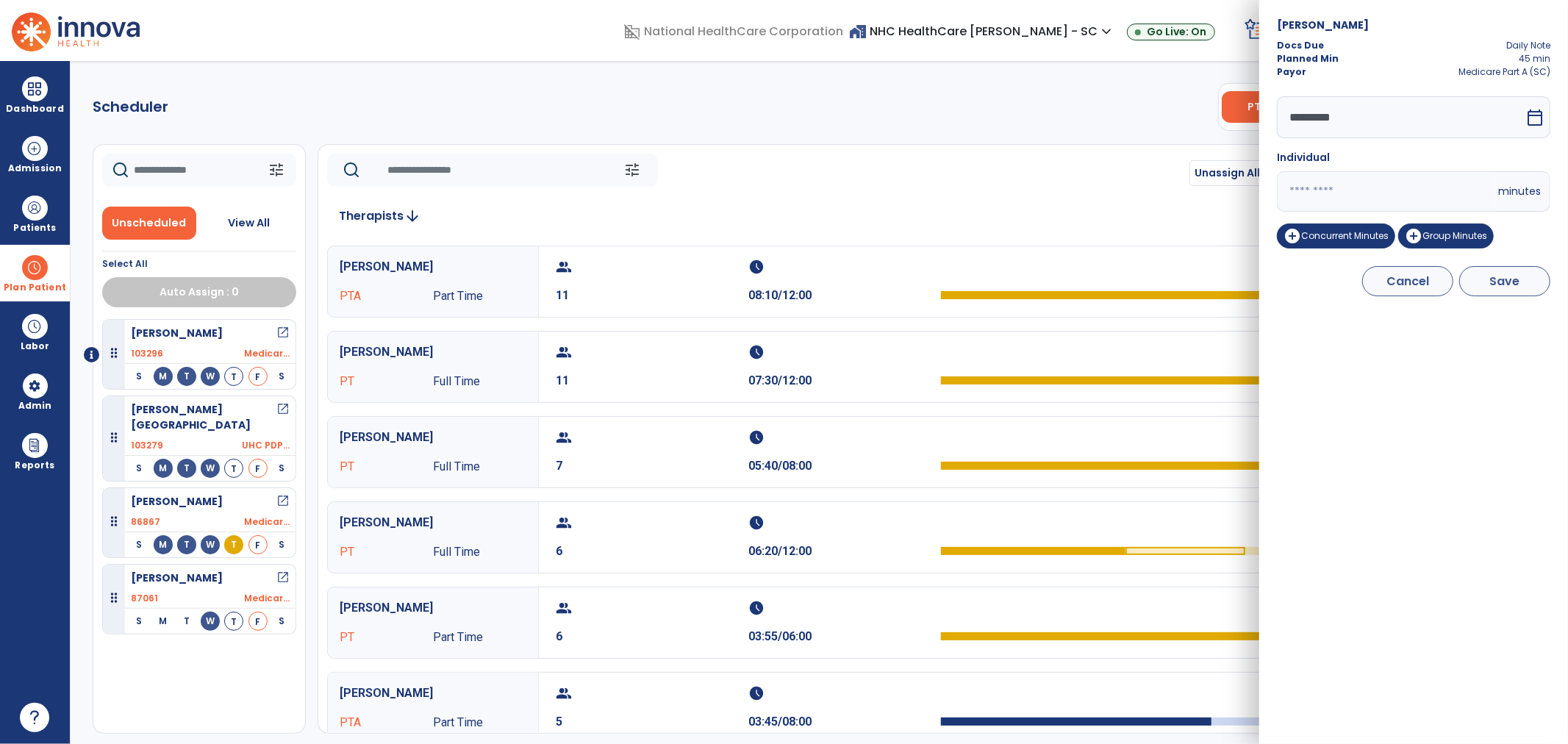 type on "**" 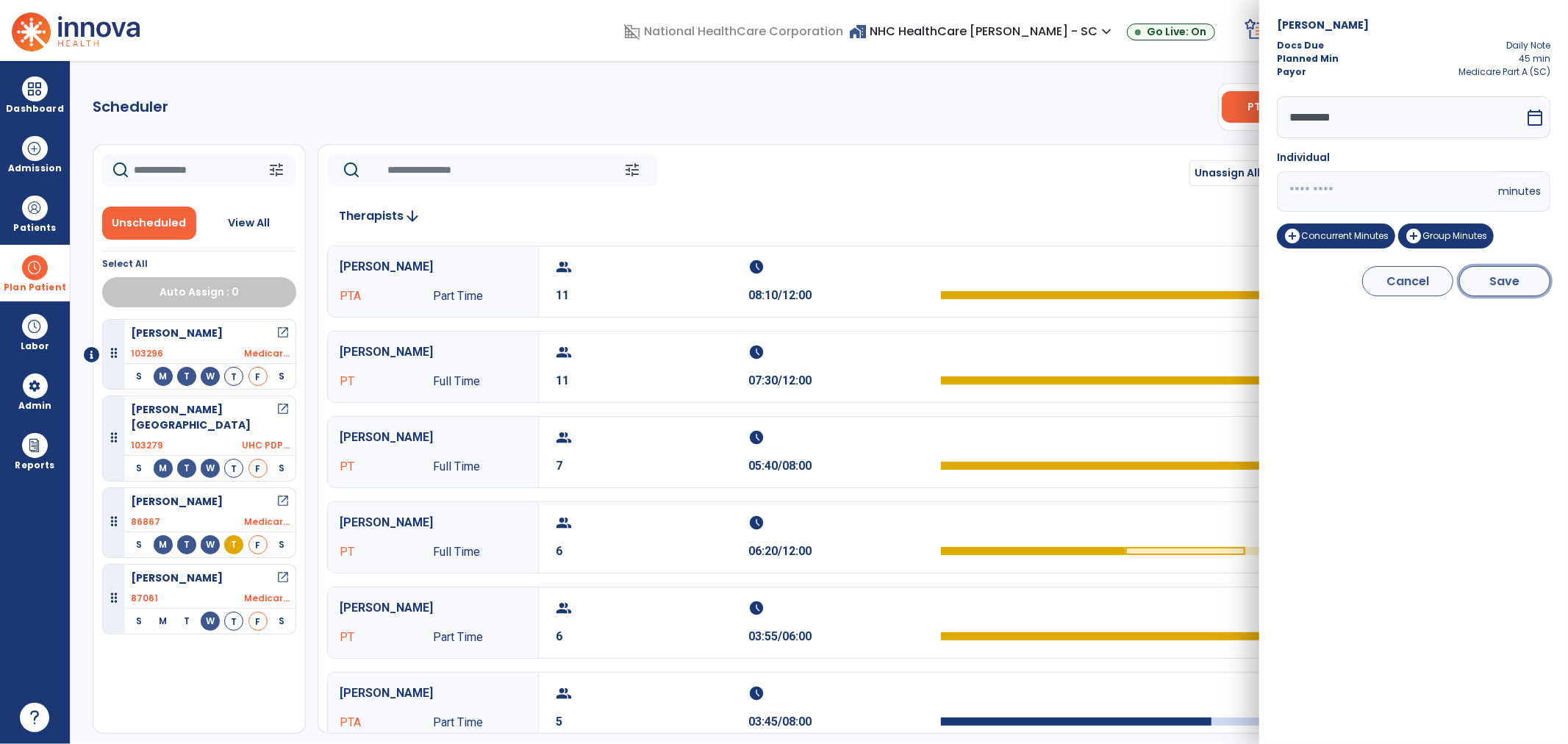 click on "Save" at bounding box center (1505, 281) 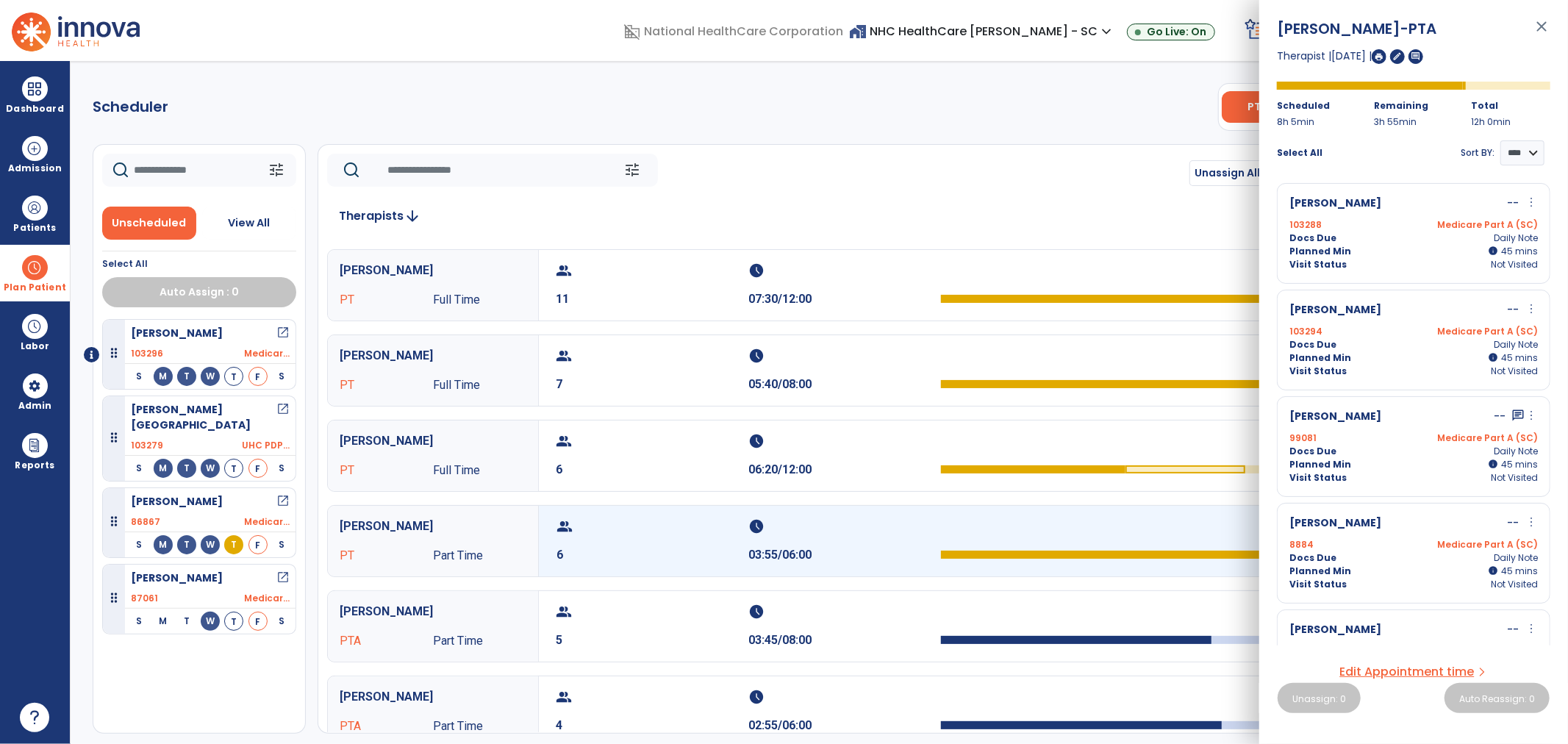 scroll, scrollTop: 163, scrollLeft: 0, axis: vertical 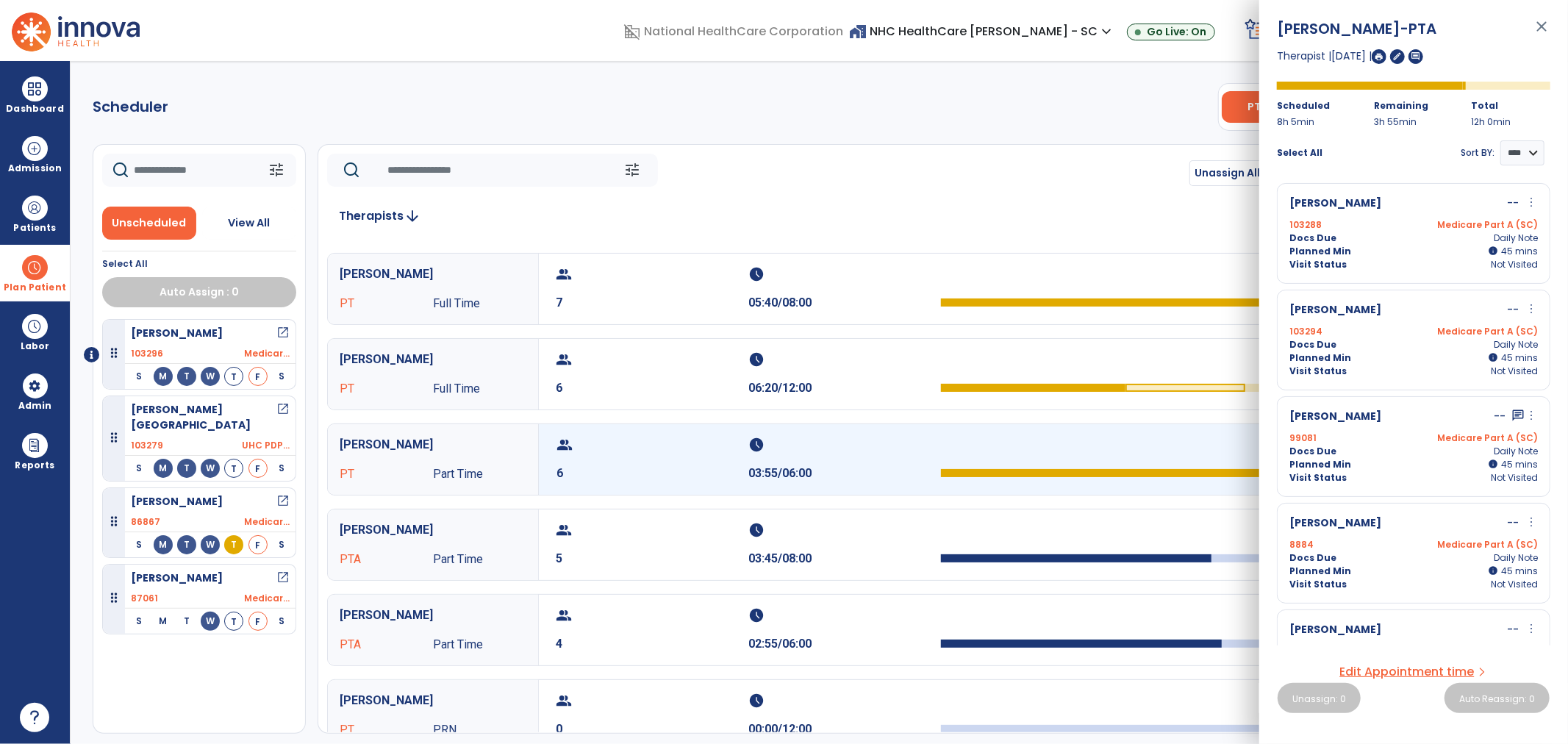 click on "group  6" at bounding box center [653, 459] 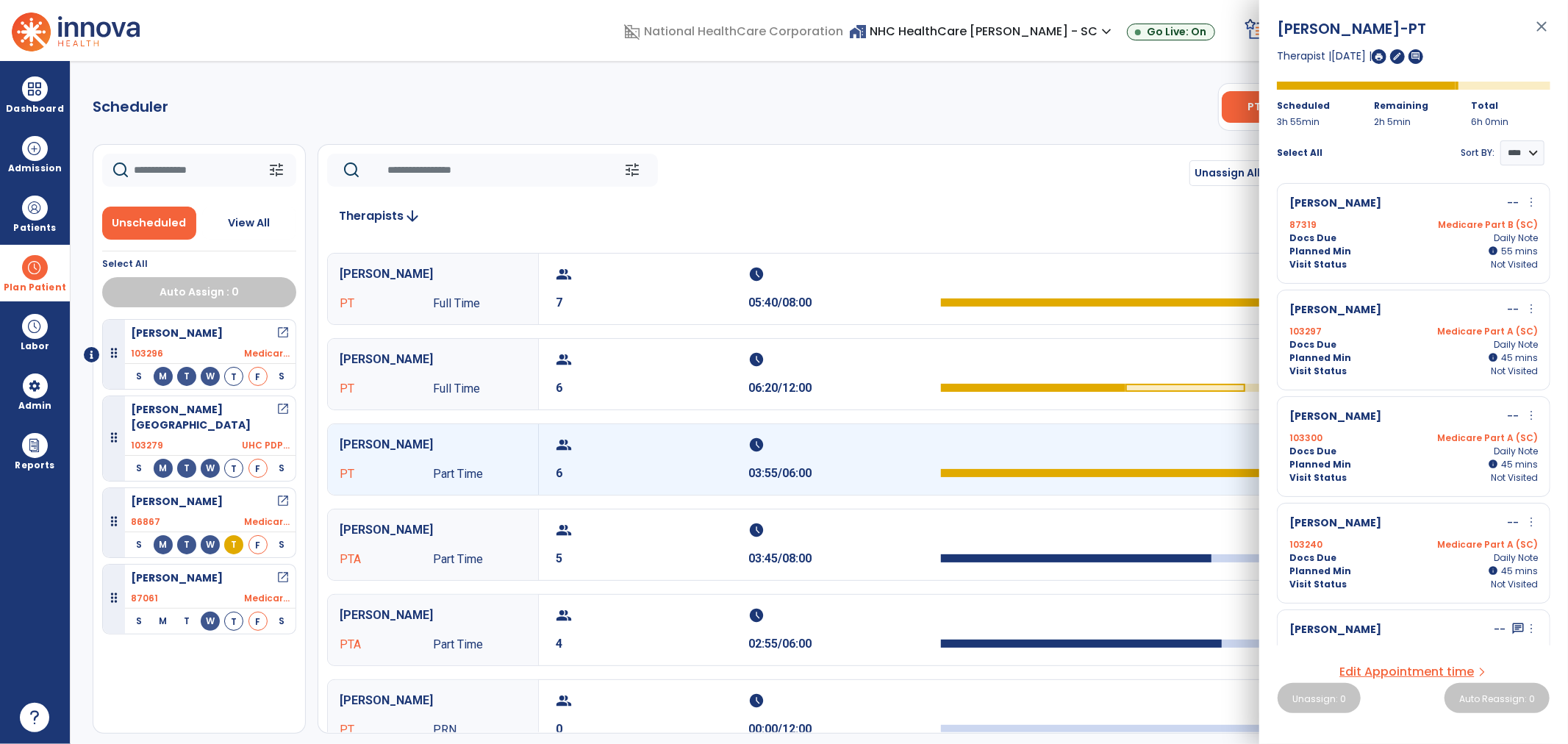 scroll, scrollTop: 172, scrollLeft: 0, axis: vertical 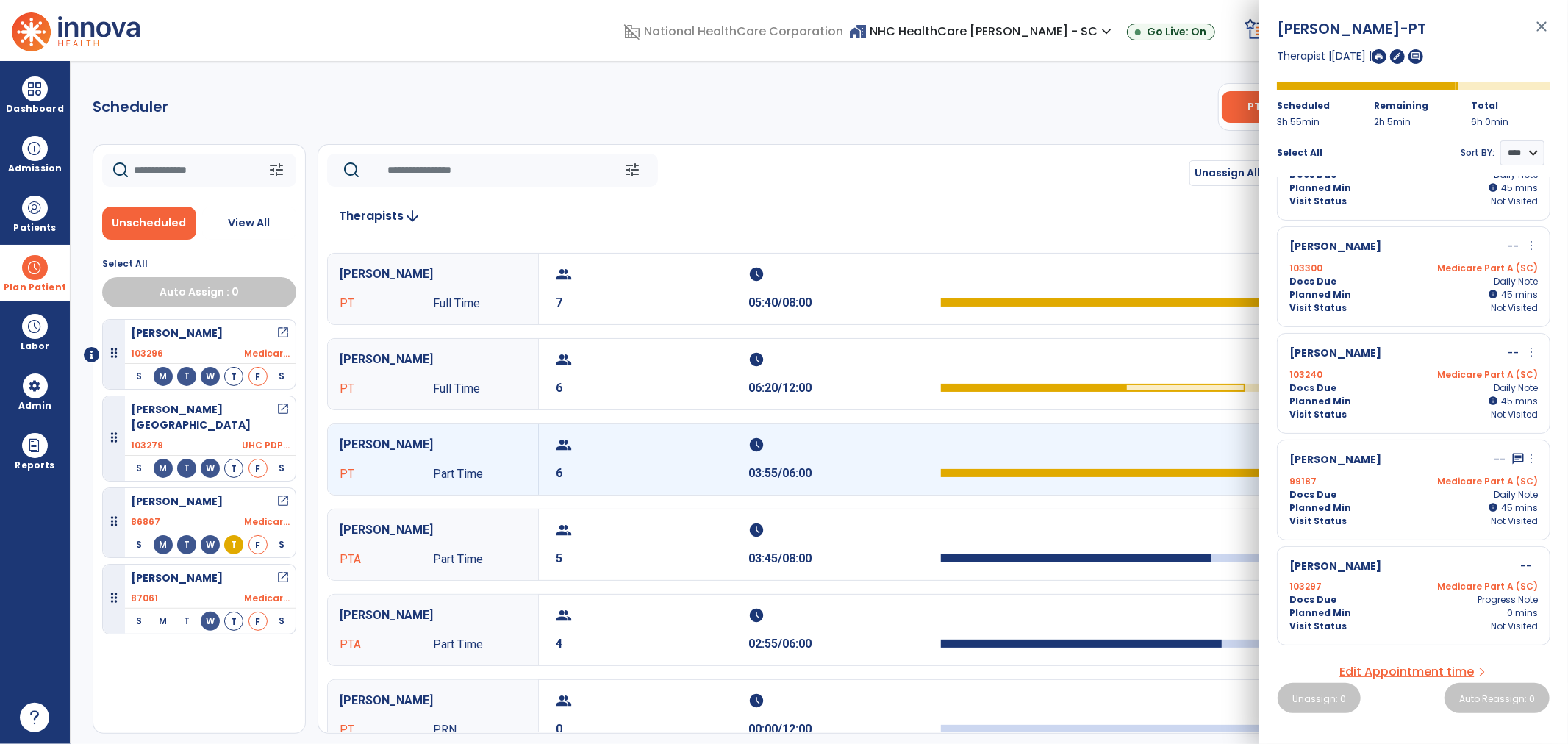 click on "Docs Due Daily Note" at bounding box center (1414, 282) 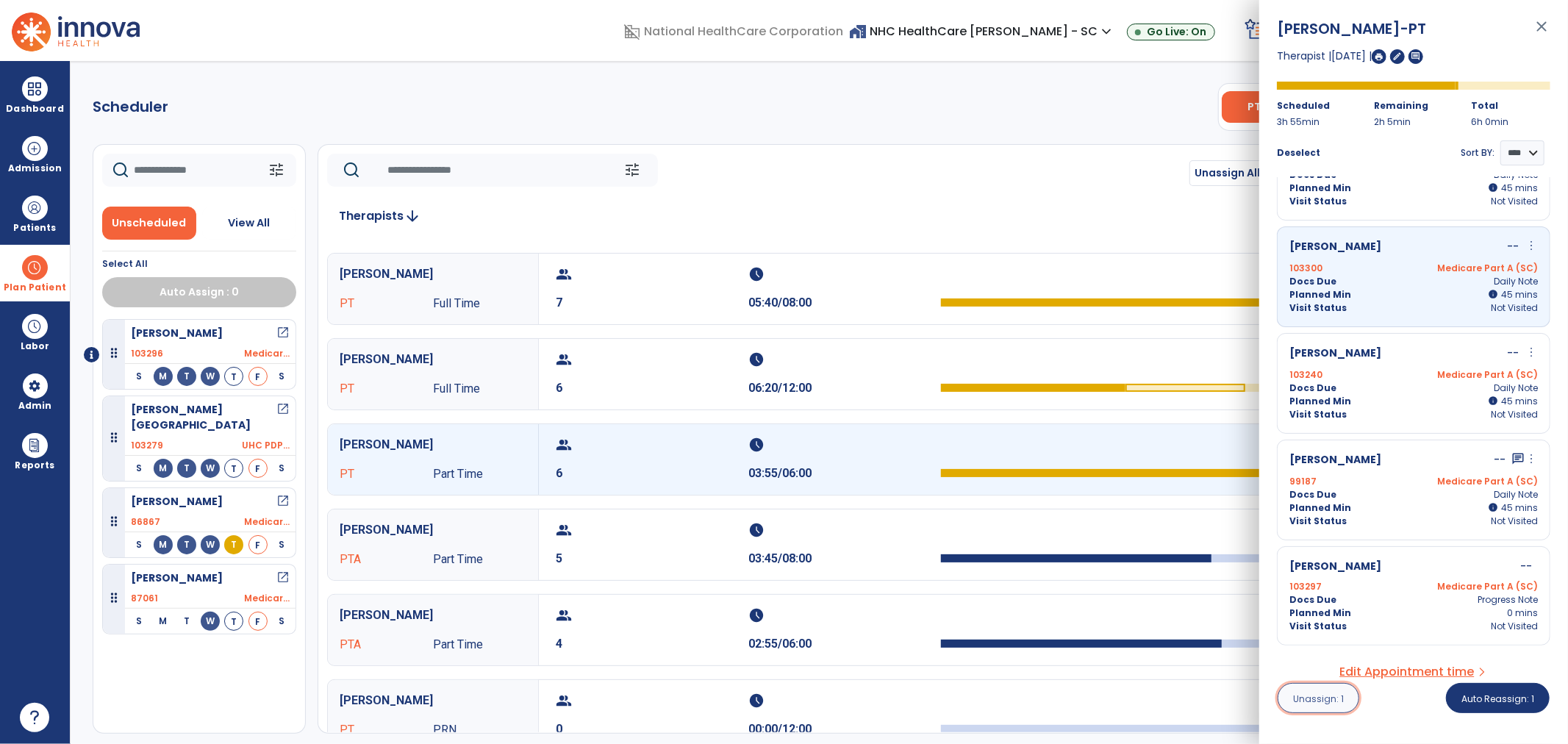 click on "Unassign: 1" at bounding box center [1318, 698] 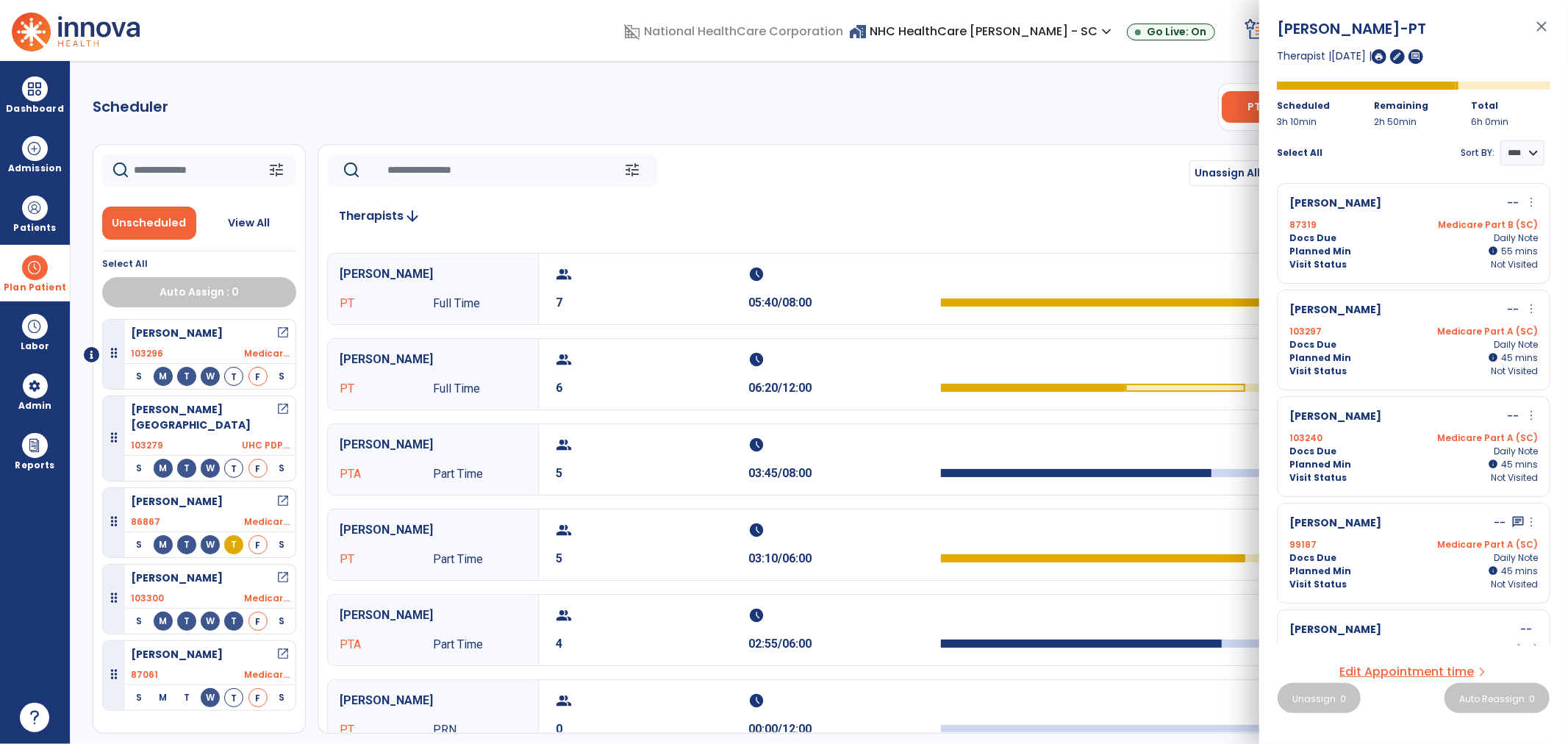 scroll, scrollTop: 245, scrollLeft: 0, axis: vertical 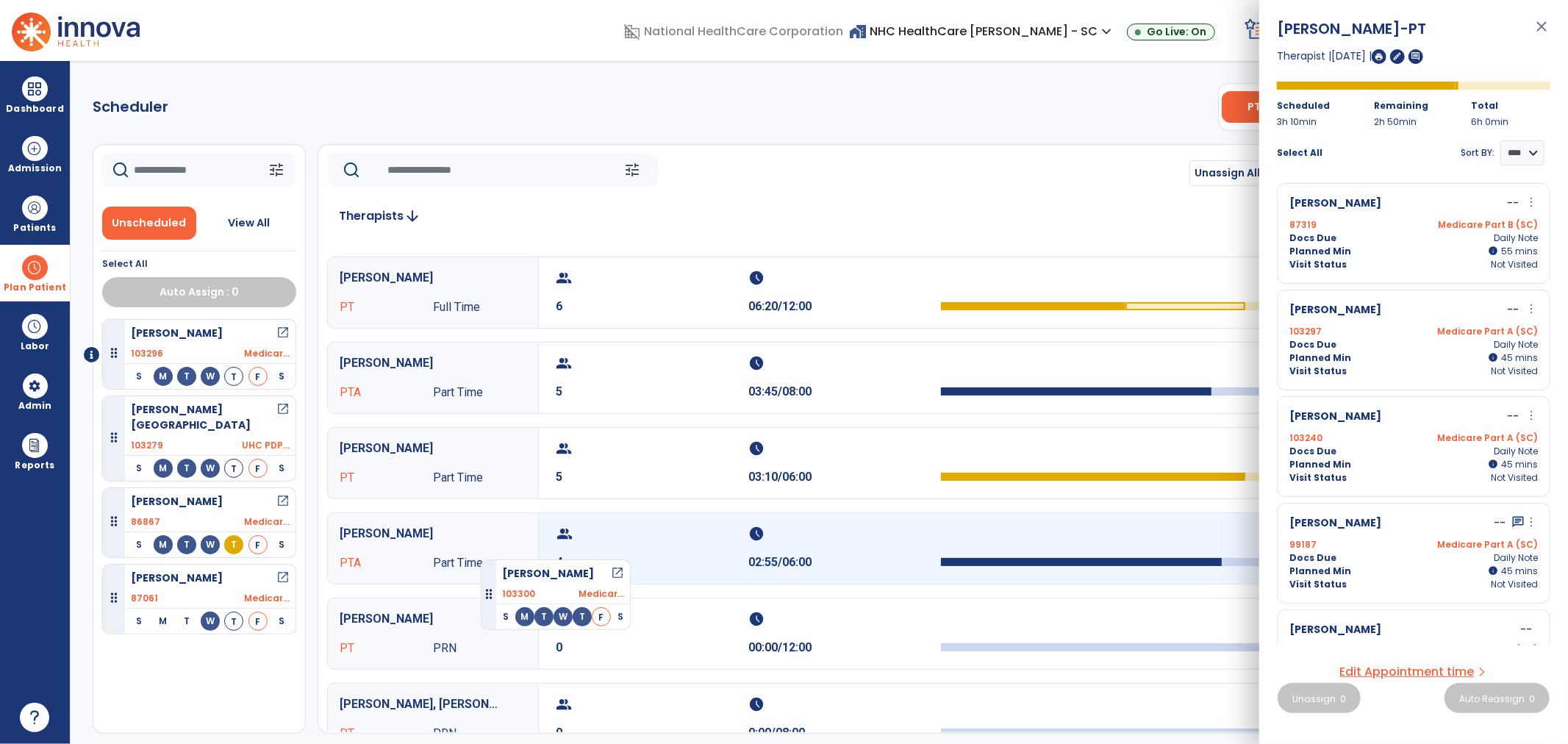 drag, startPoint x: 157, startPoint y: 568, endPoint x: 593, endPoint y: 526, distance: 438.01826 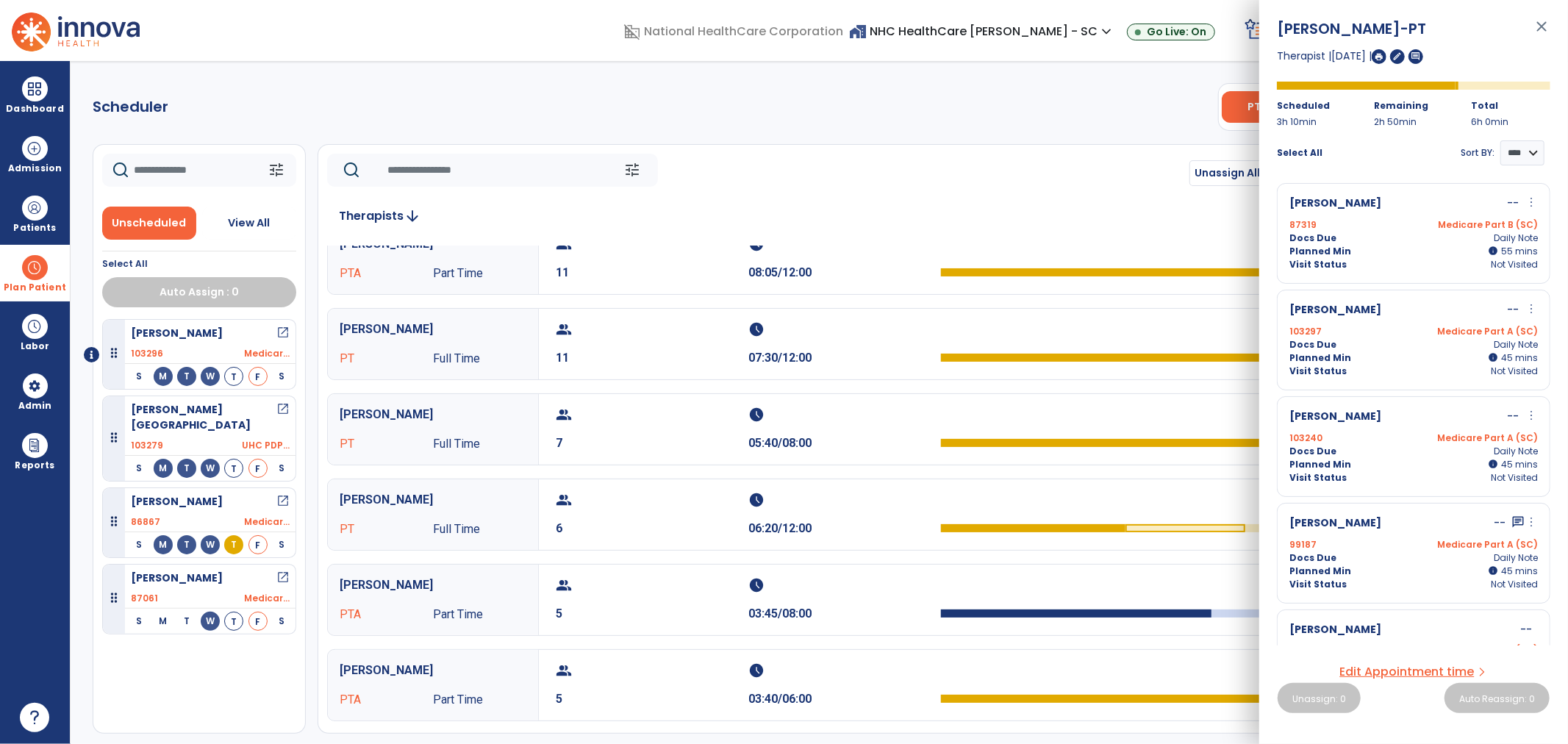 scroll, scrollTop: 0, scrollLeft: 0, axis: both 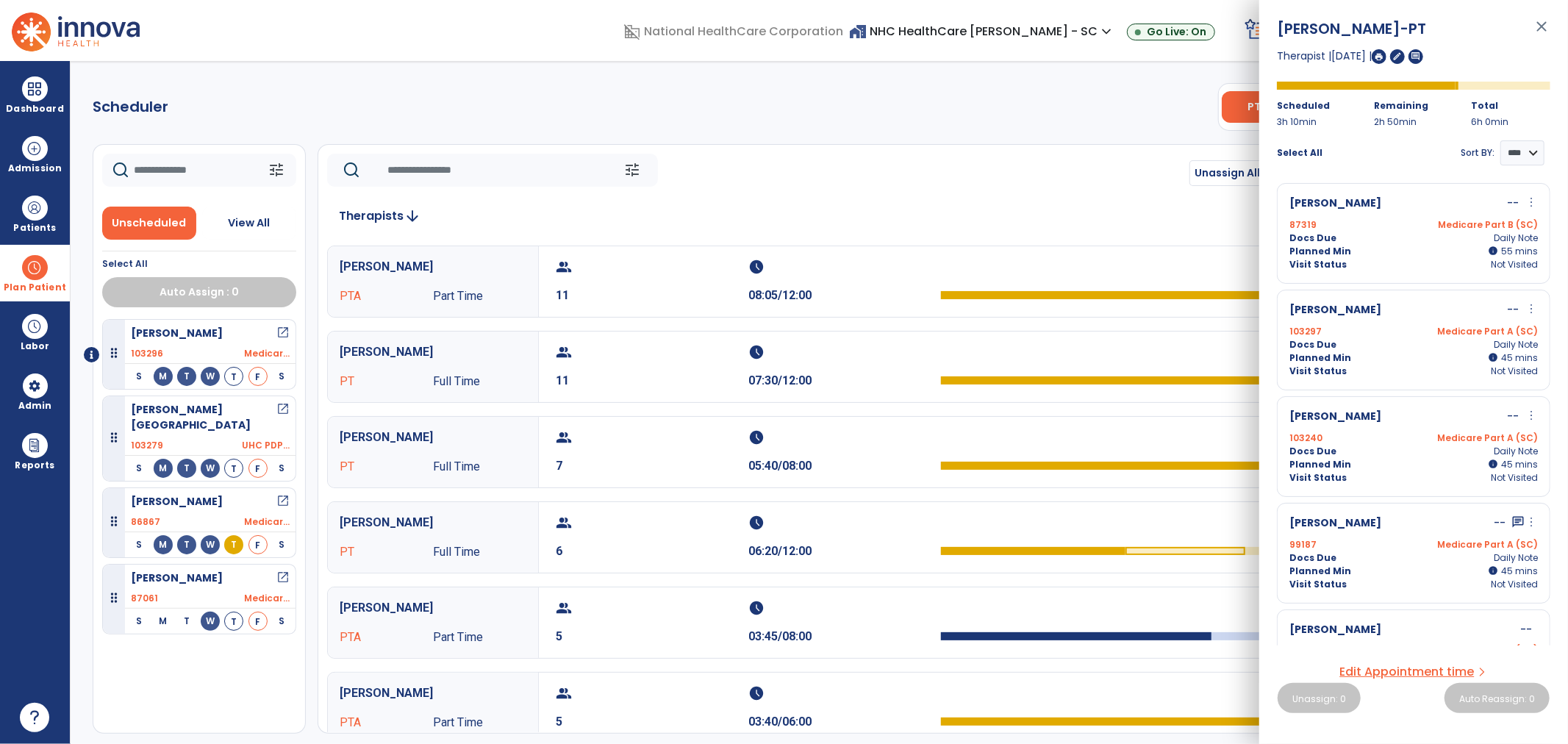 click on "Scheduler   PT   OT   ST  **** *** more_vert  Manage Labor   View All Therapists   Print" 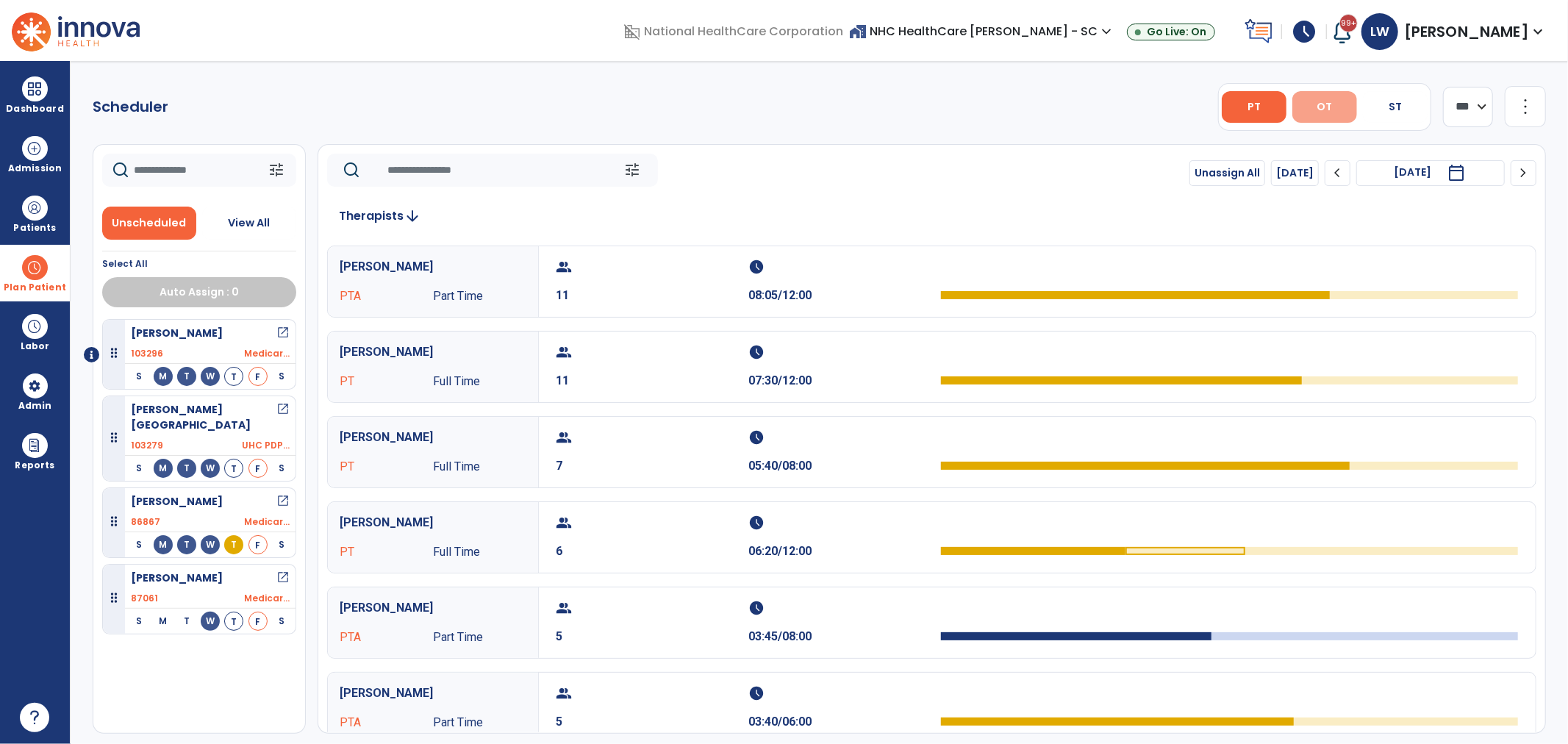 click on "OT" at bounding box center (1325, 107) 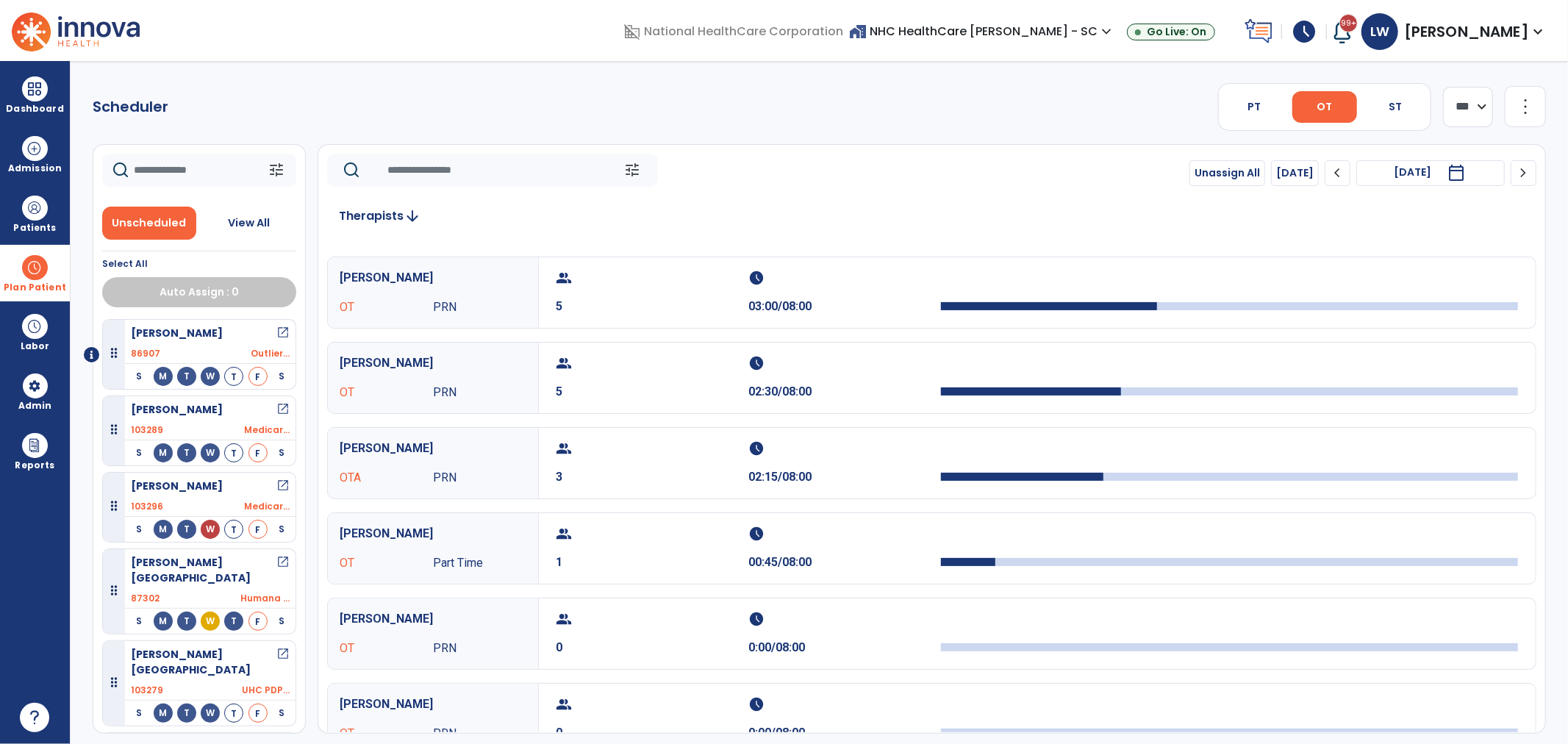 scroll, scrollTop: 326, scrollLeft: 0, axis: vertical 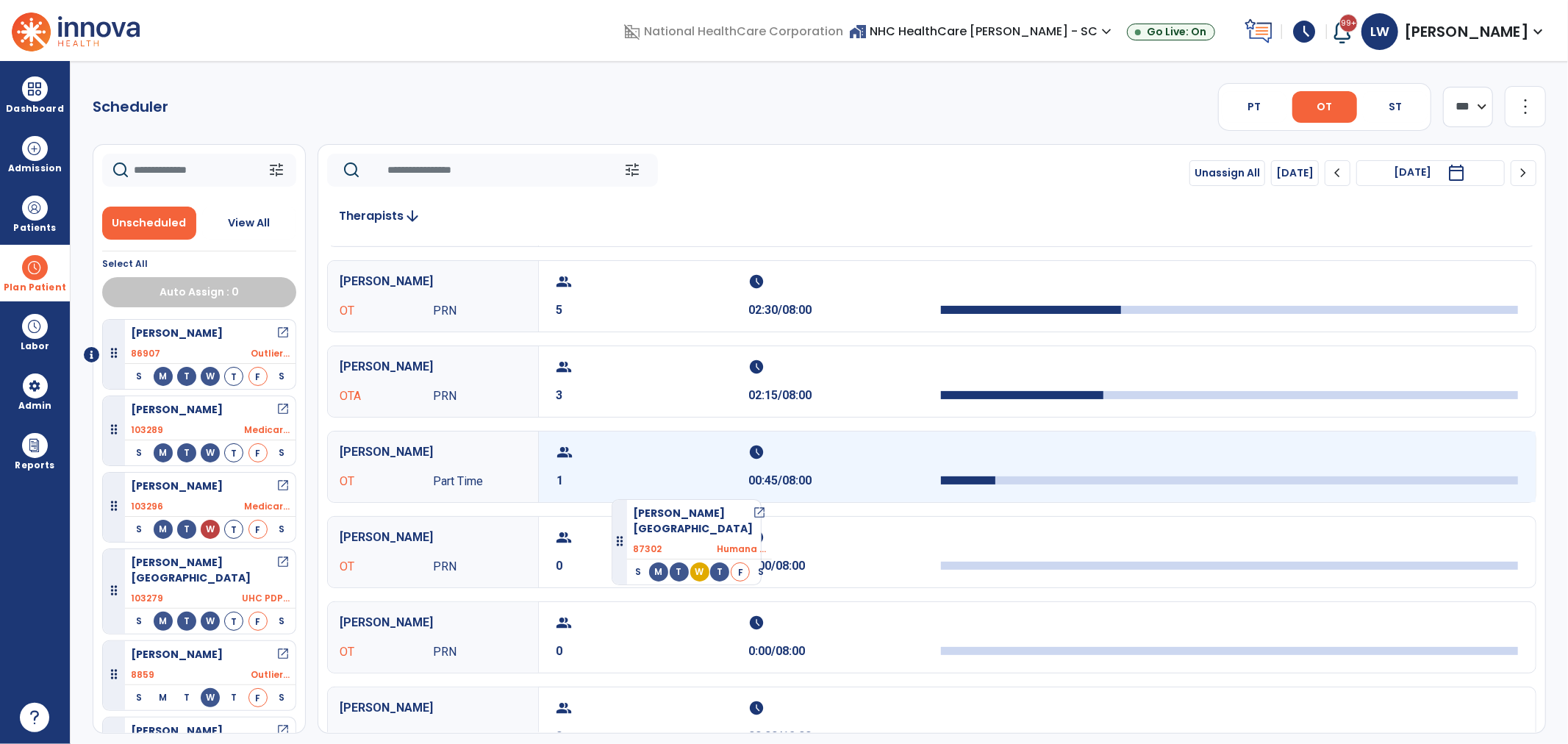 drag, startPoint x: 230, startPoint y: 560, endPoint x: 656, endPoint y: 481, distance: 433.2632 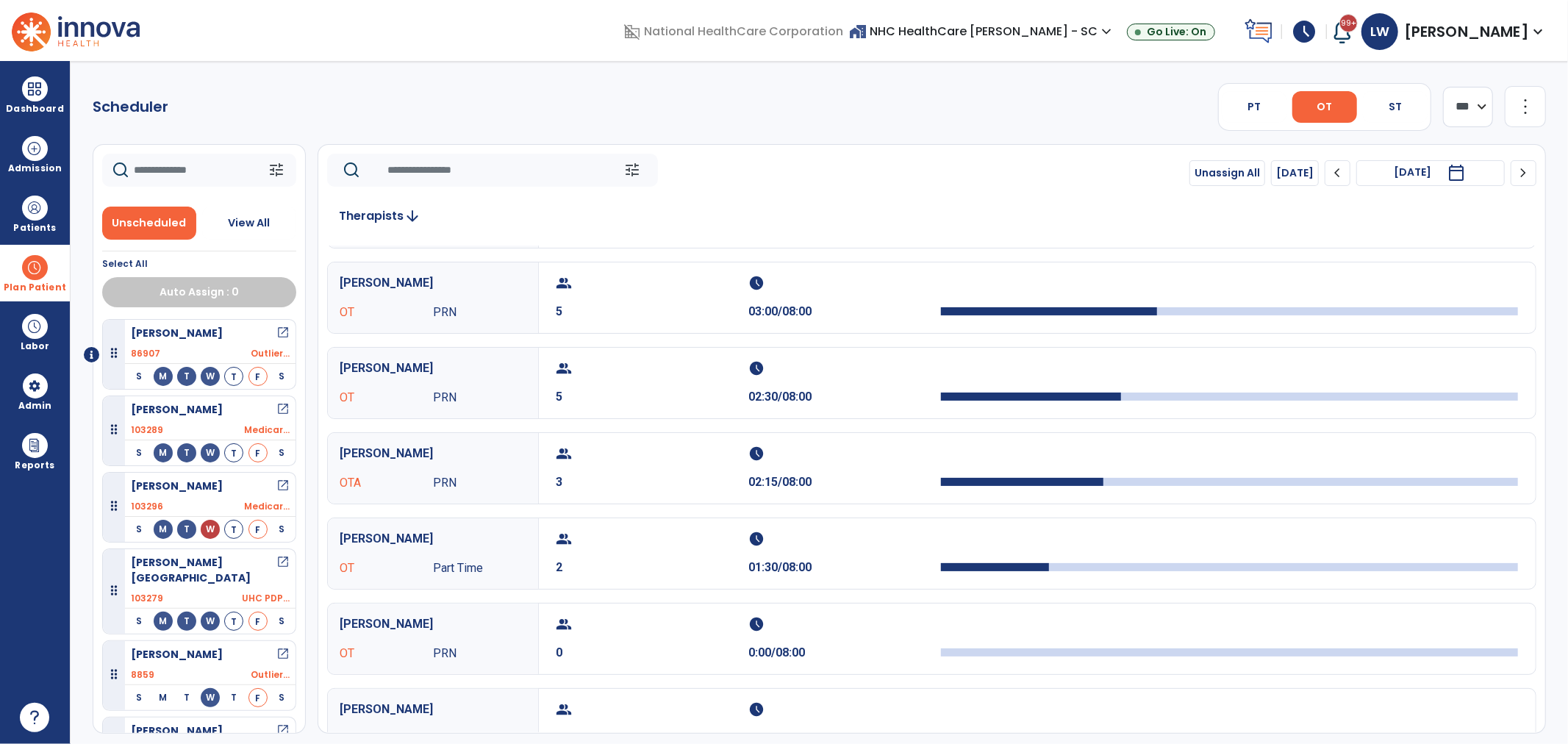 scroll, scrollTop: 82, scrollLeft: 0, axis: vertical 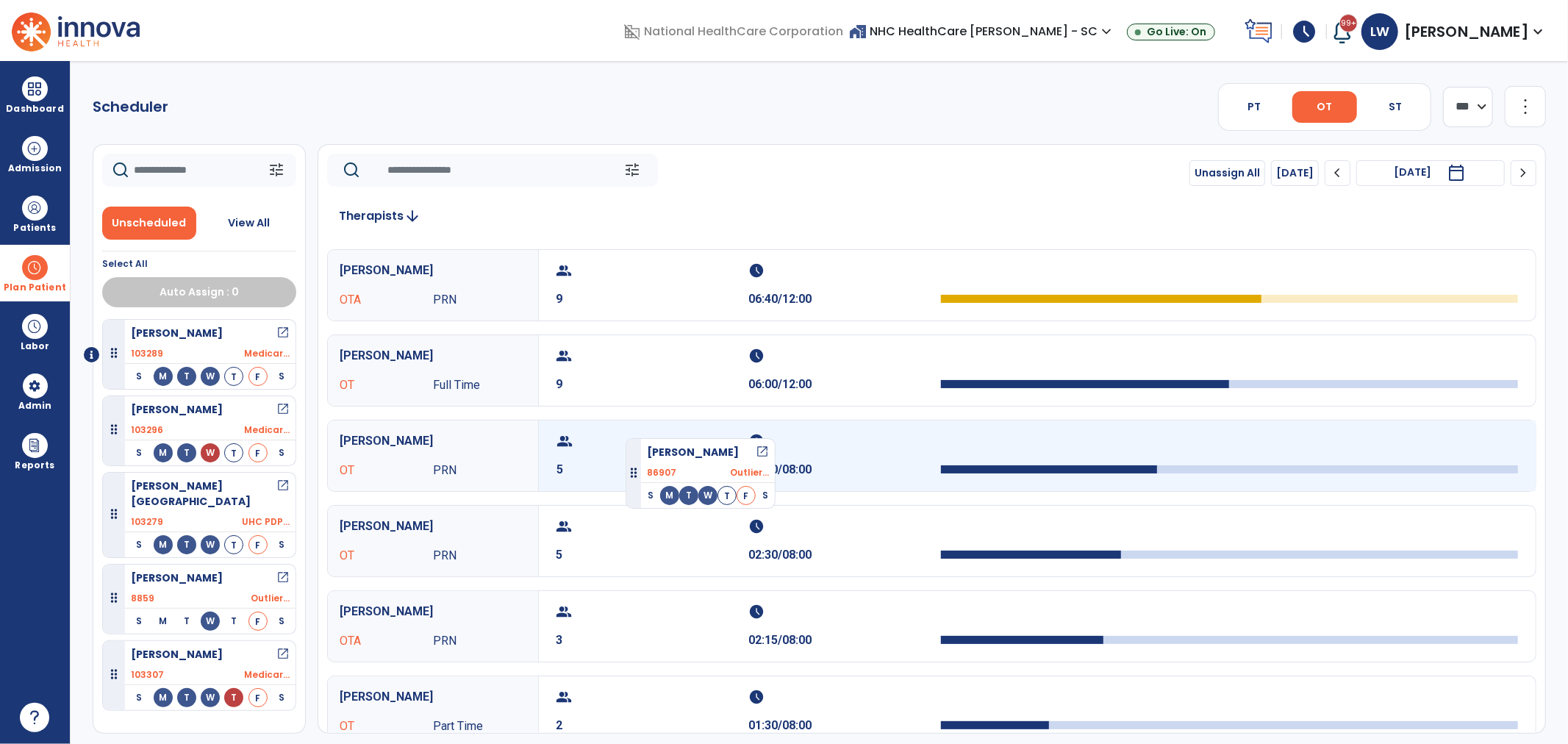 drag, startPoint x: 186, startPoint y: 343, endPoint x: 626, endPoint y: 432, distance: 448.9109 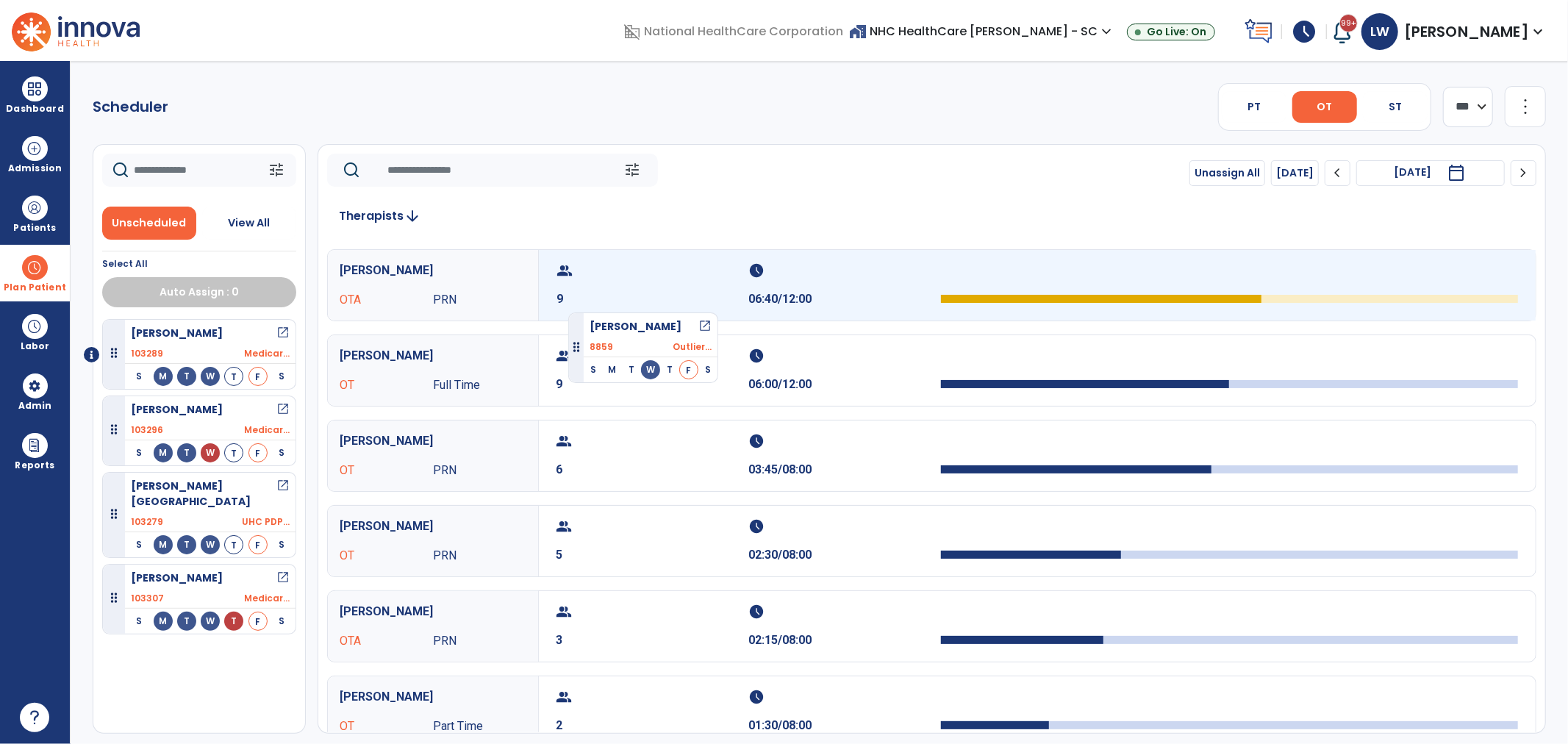 drag, startPoint x: 196, startPoint y: 570, endPoint x: 601, endPoint y: 287, distance: 494.07894 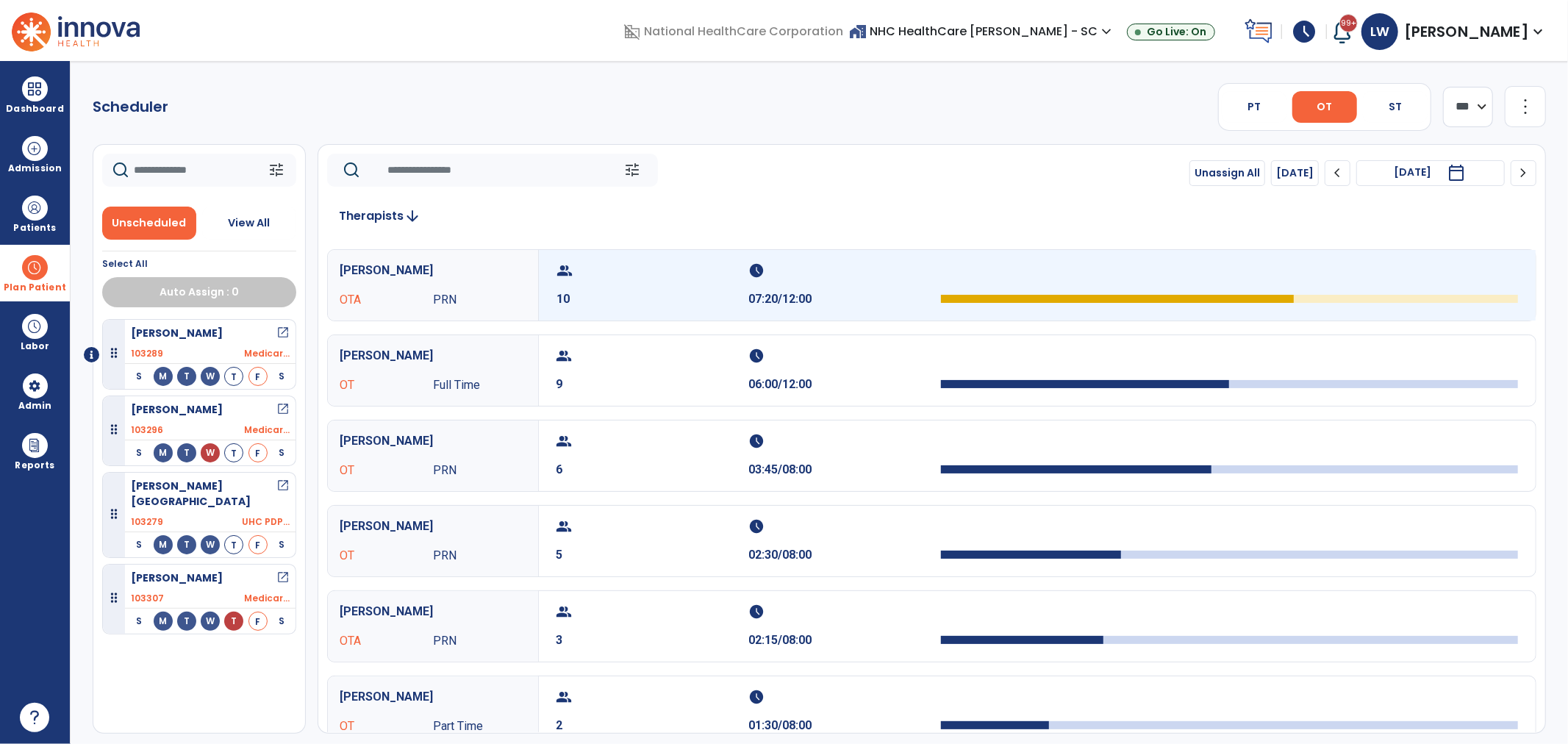 click on "group  10" at bounding box center [653, 285] 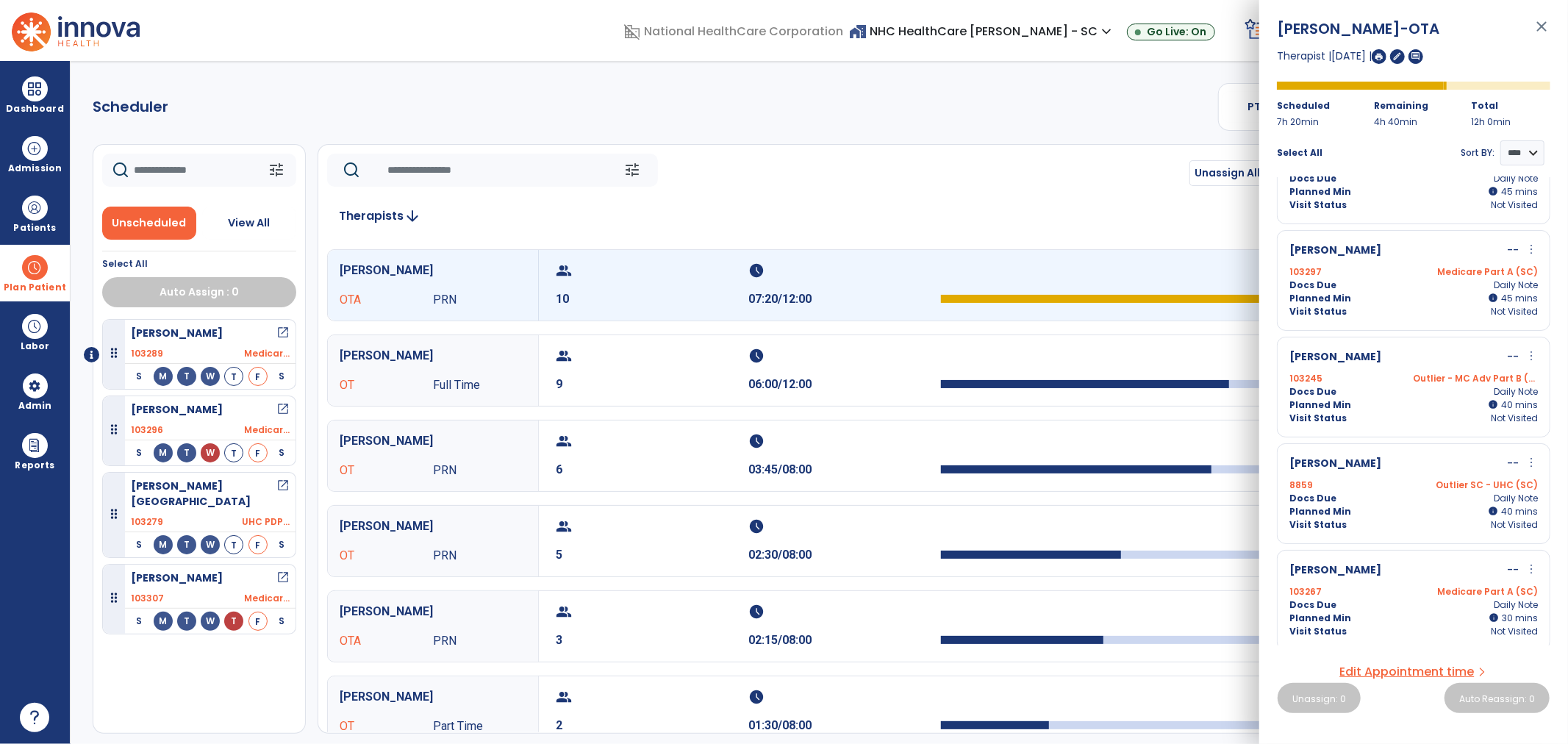 scroll, scrollTop: 603, scrollLeft: 0, axis: vertical 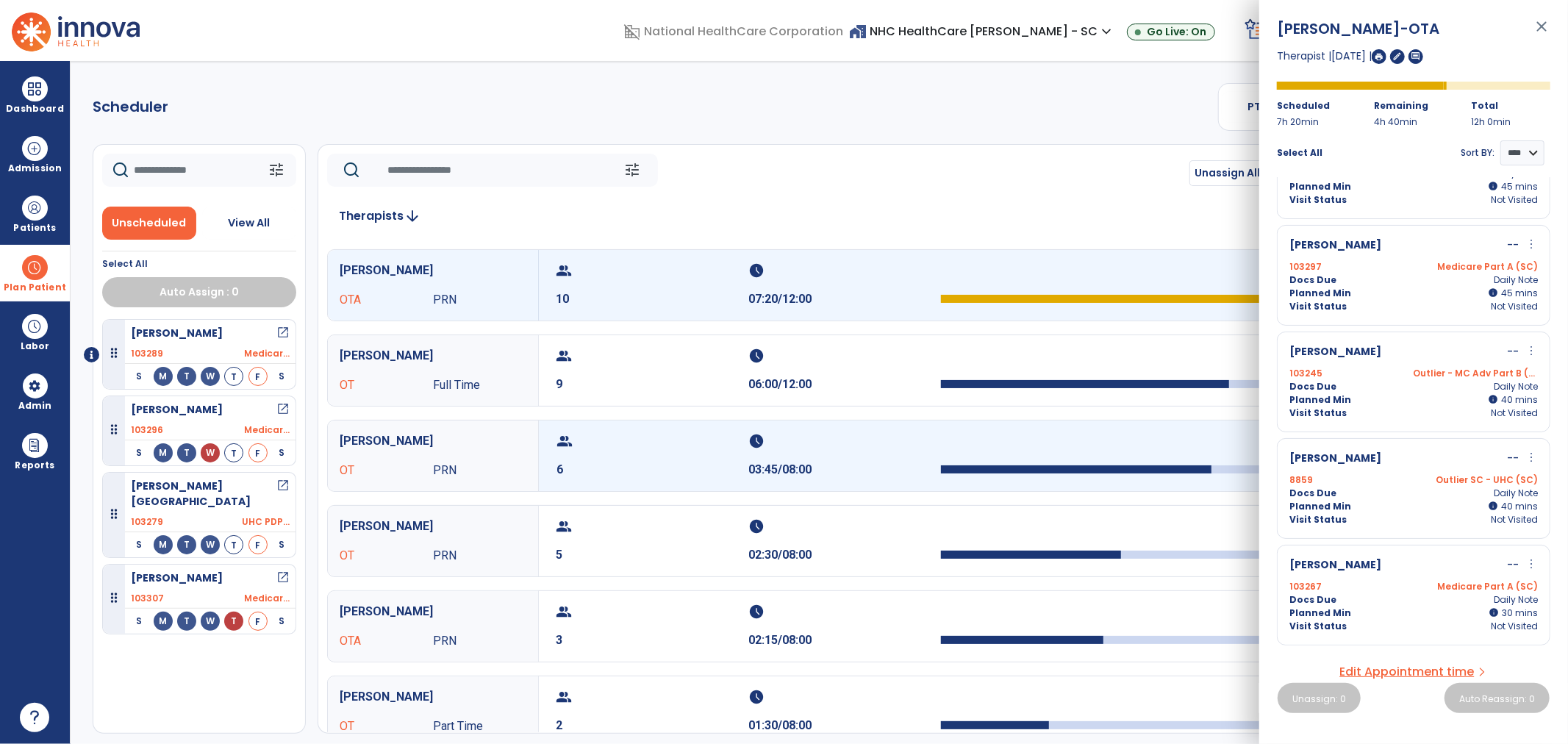 click on "6" at bounding box center (653, 470) 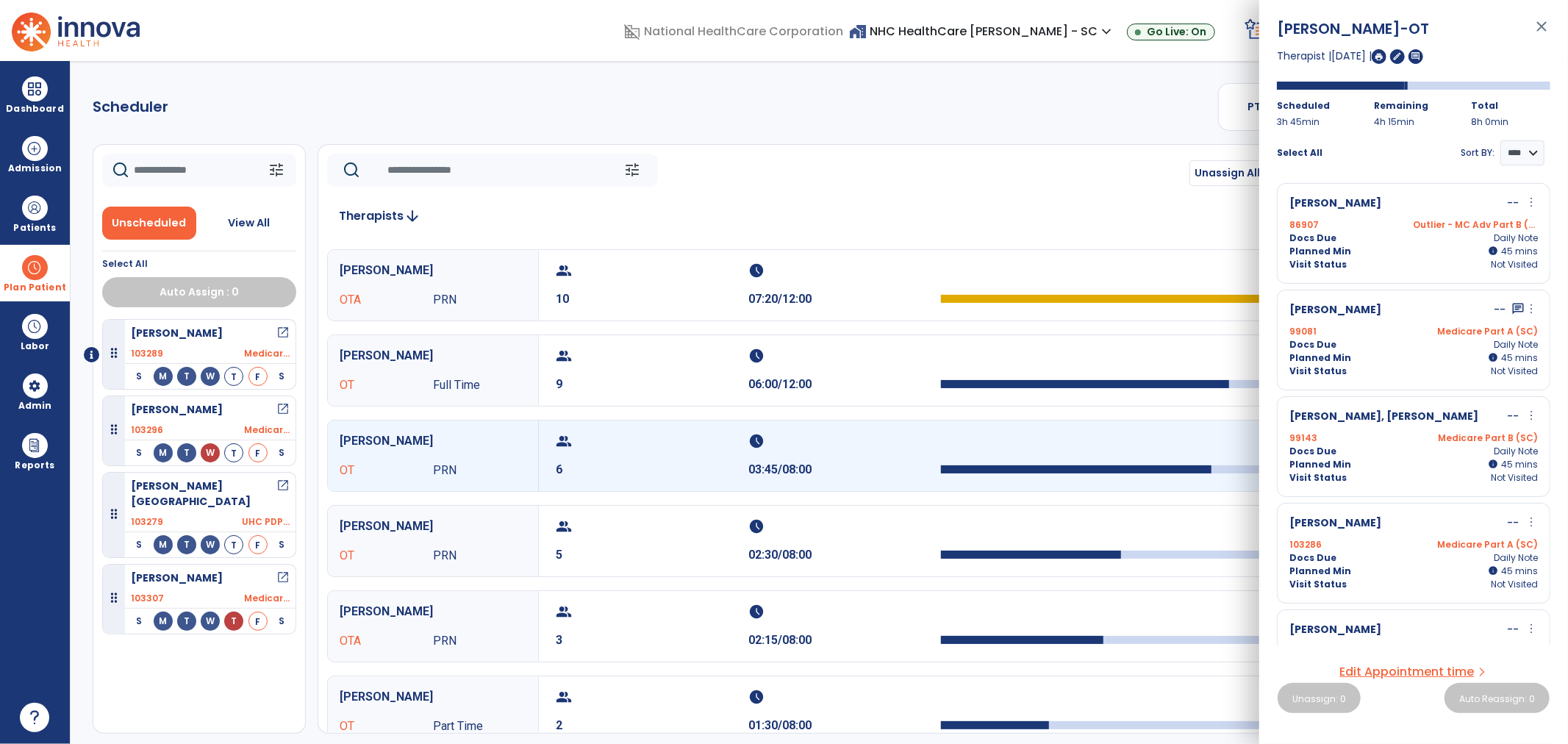 click on "[PERSON_NAME], [PERSON_NAME]" at bounding box center [1383, 417] 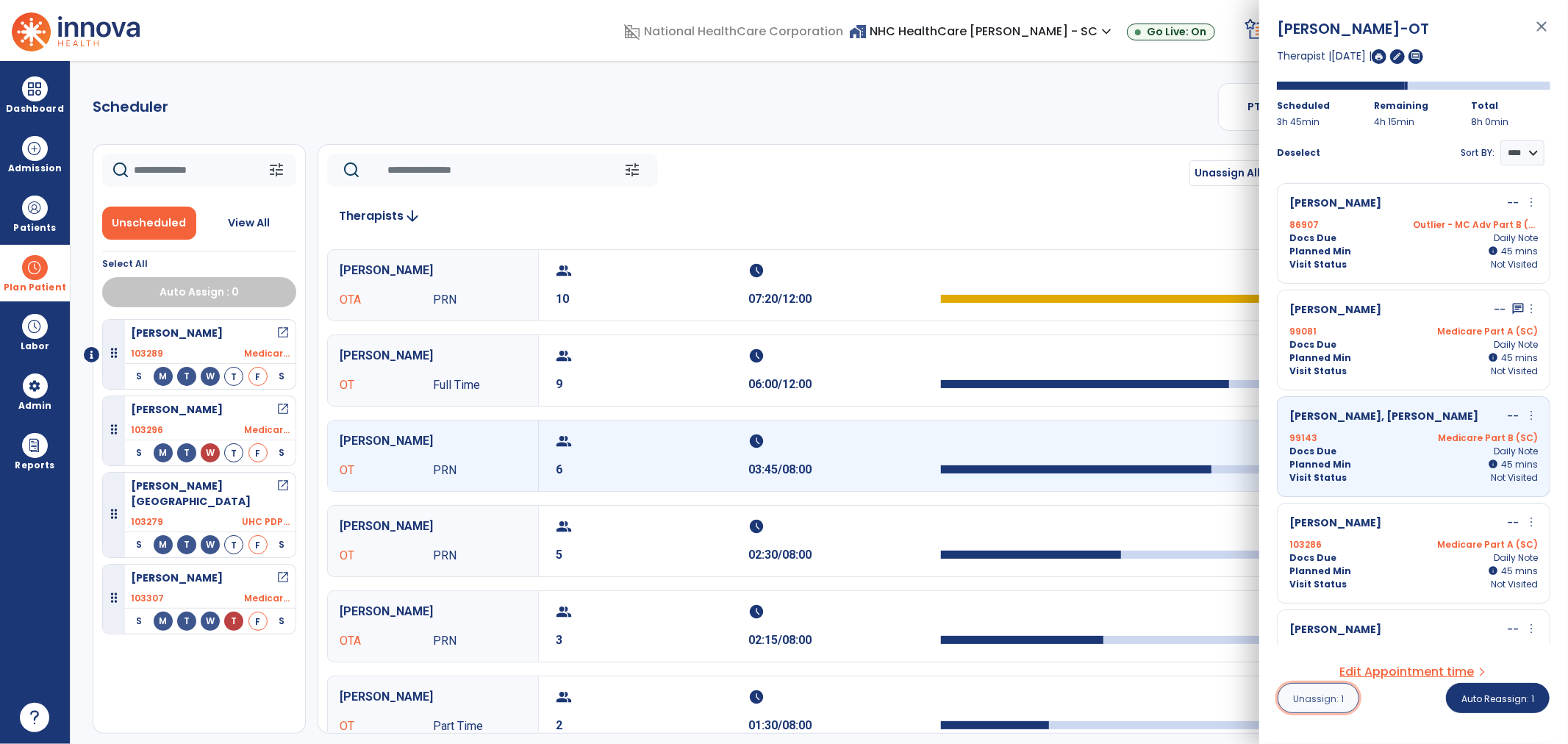 click on "Unassign: 1" at bounding box center [1318, 698] 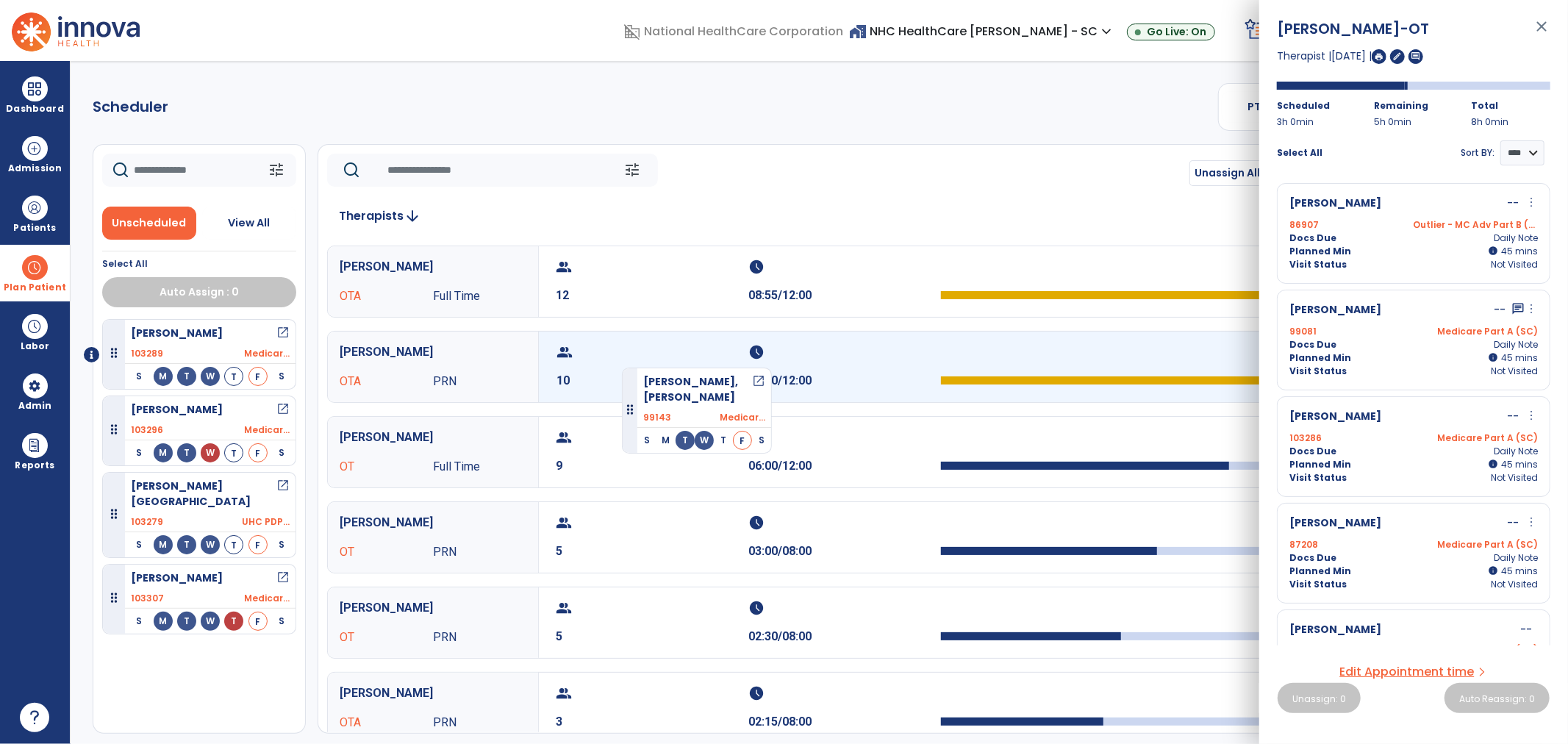 drag, startPoint x: 168, startPoint y: 420, endPoint x: 622, endPoint y: 362, distance: 457.6899 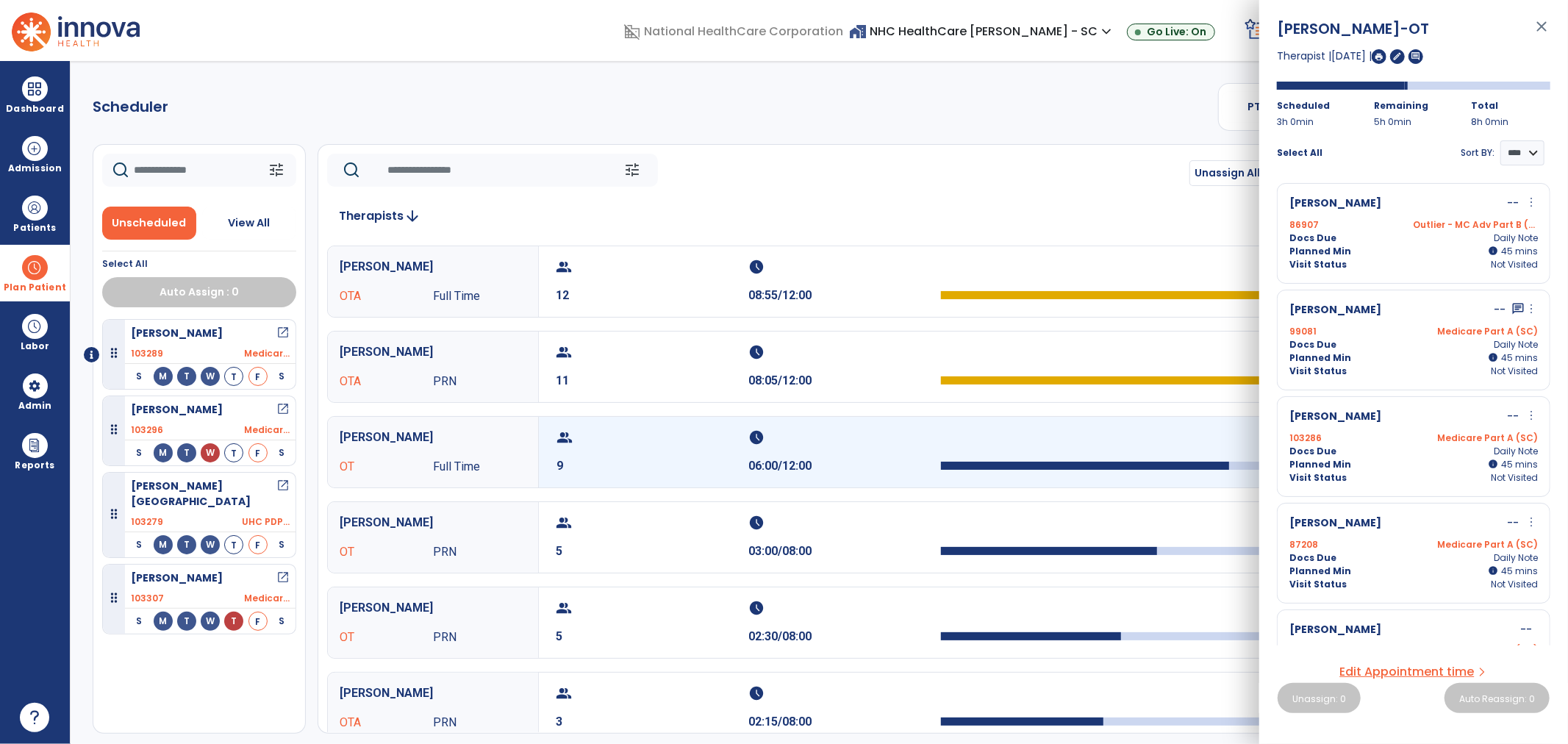 click on "9" at bounding box center (653, 466) 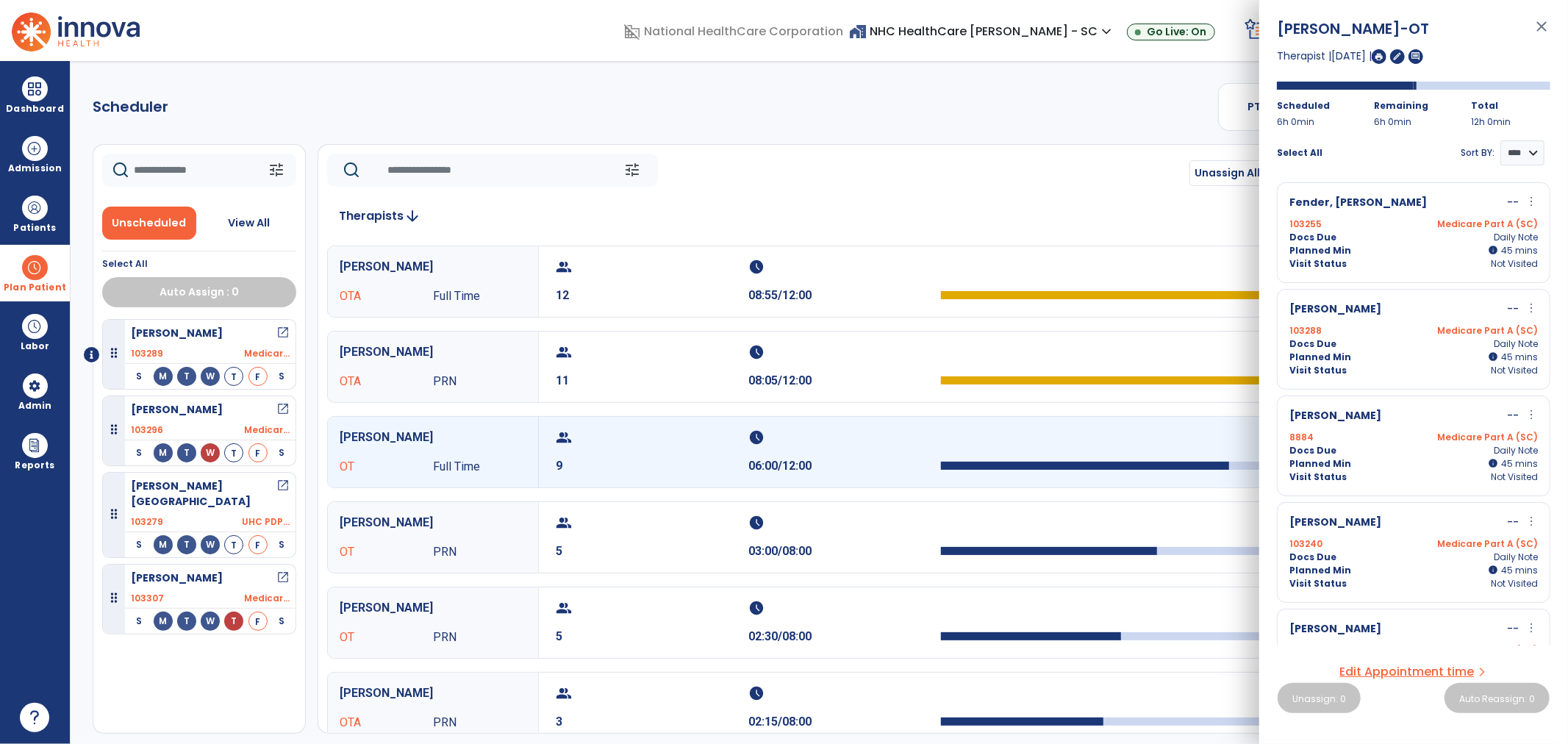 scroll, scrollTop: 0, scrollLeft: 0, axis: both 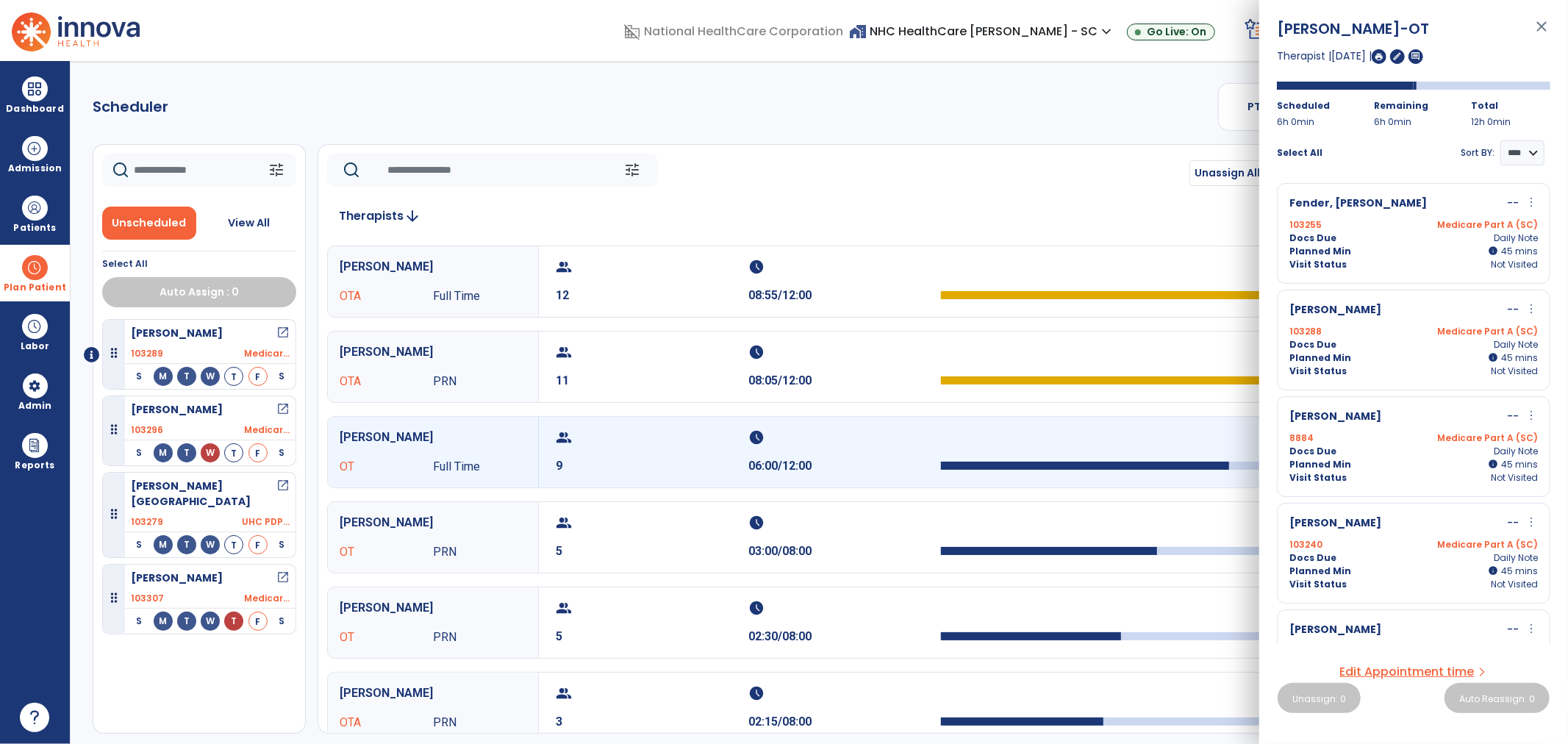 drag, startPoint x: 37, startPoint y: 279, endPoint x: 63, endPoint y: 265, distance: 29.529646 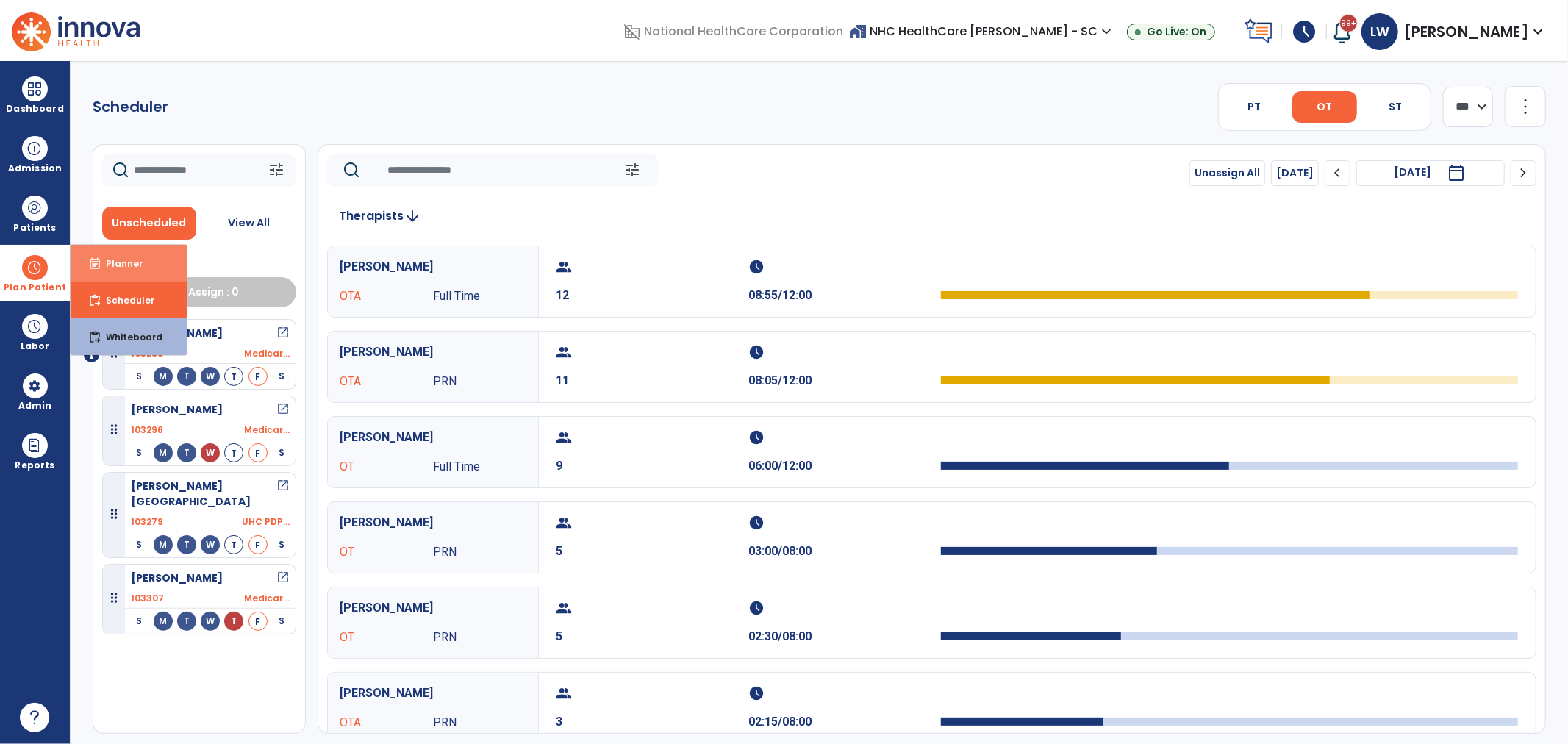 click on "event_note  Planner" at bounding box center (129, 263) 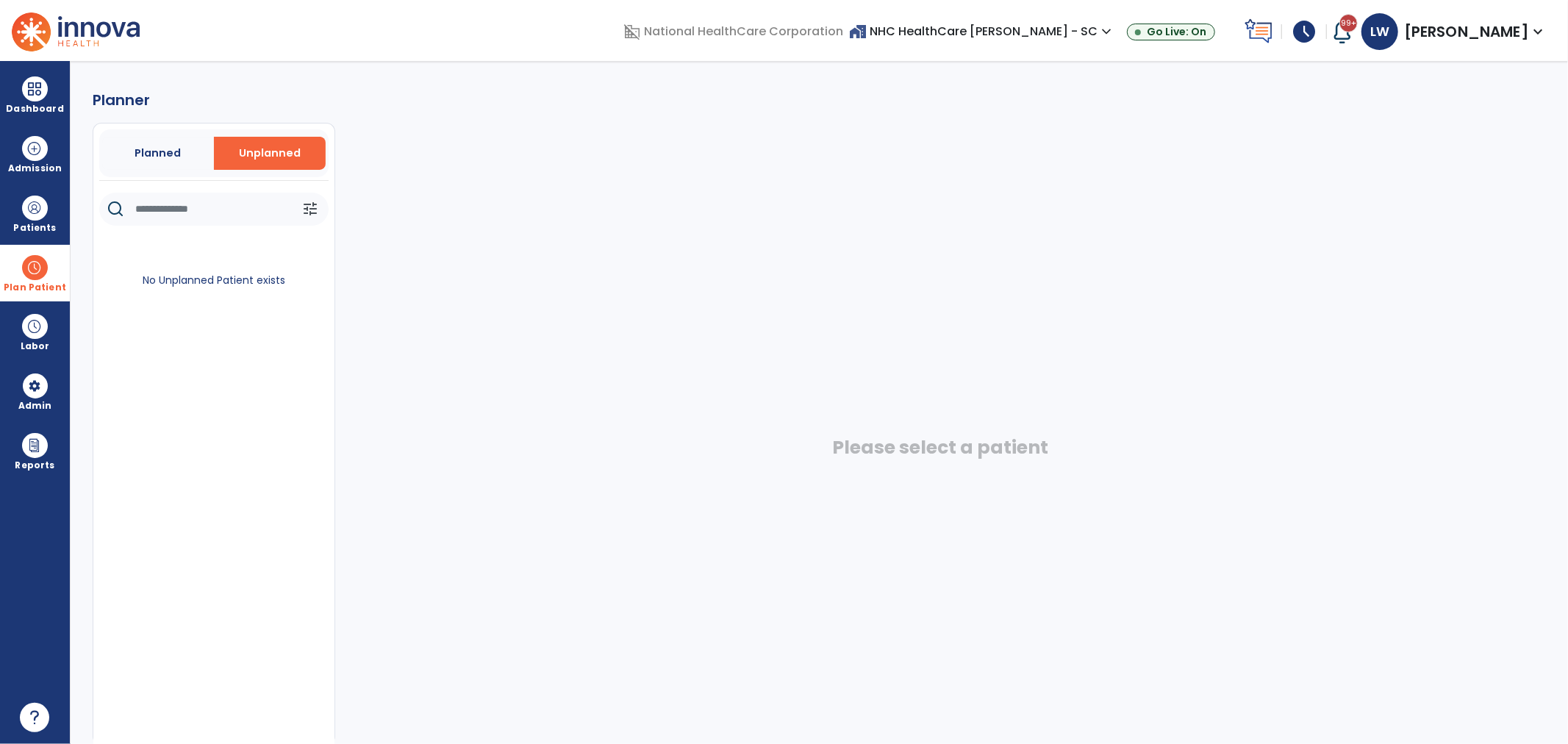 click 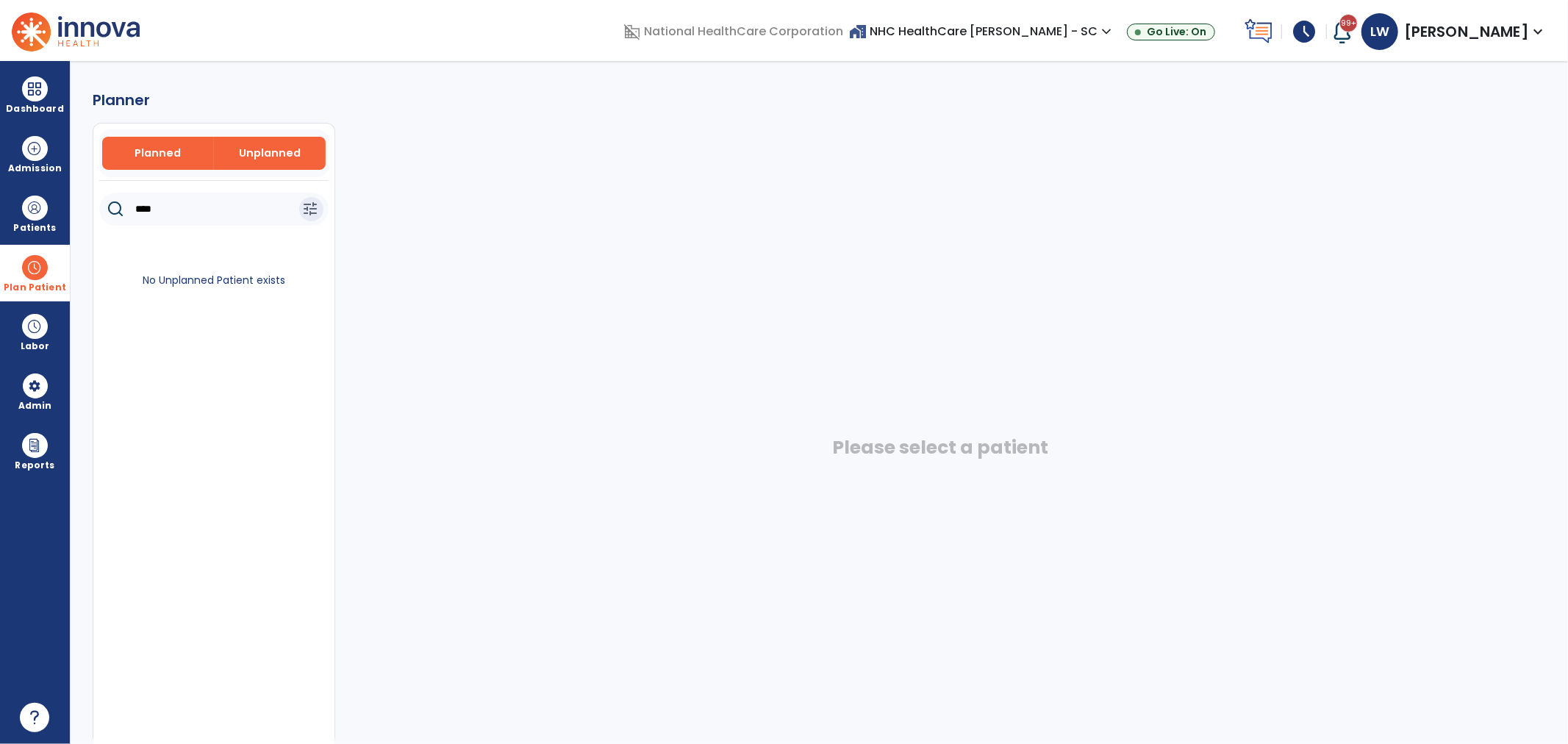 type on "****" 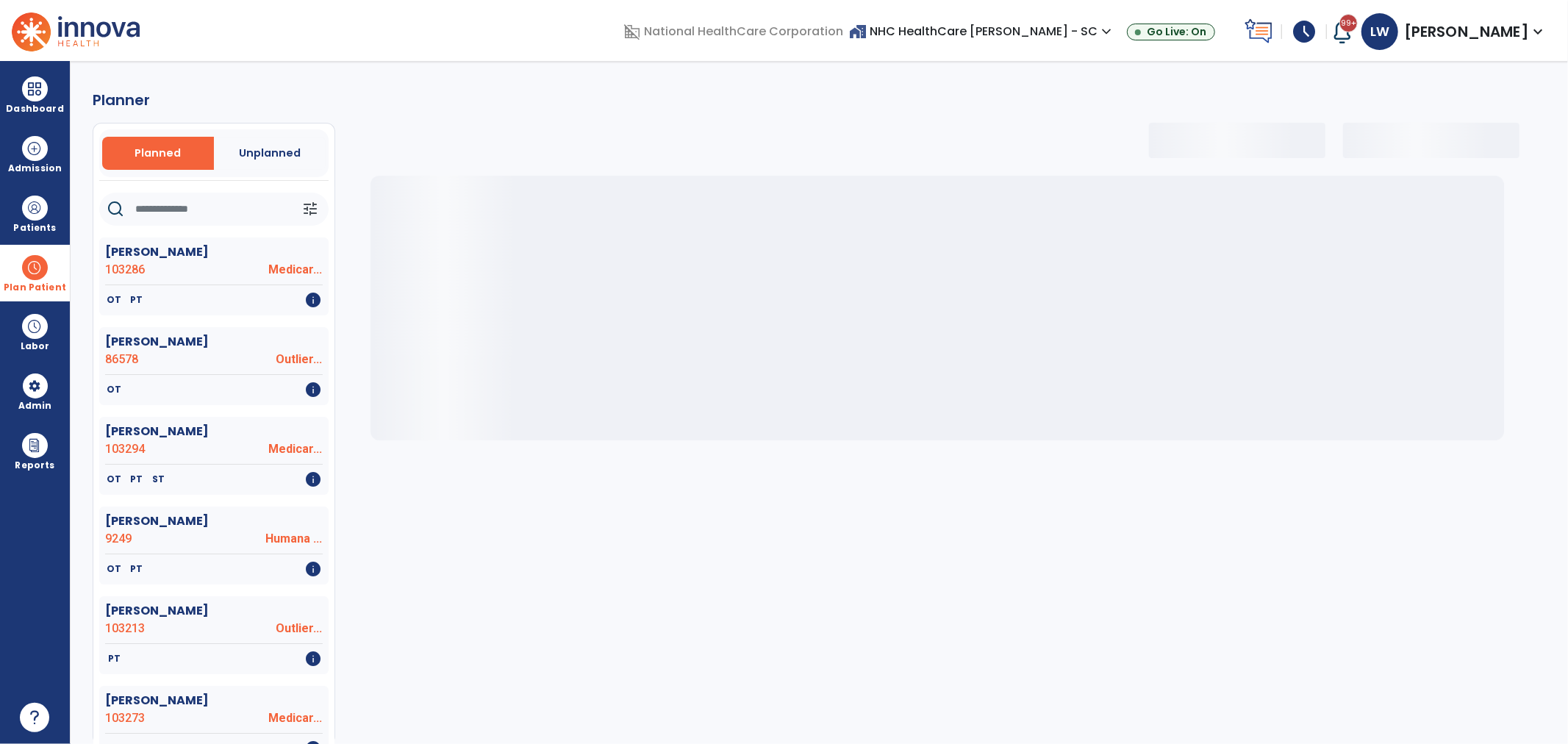 click 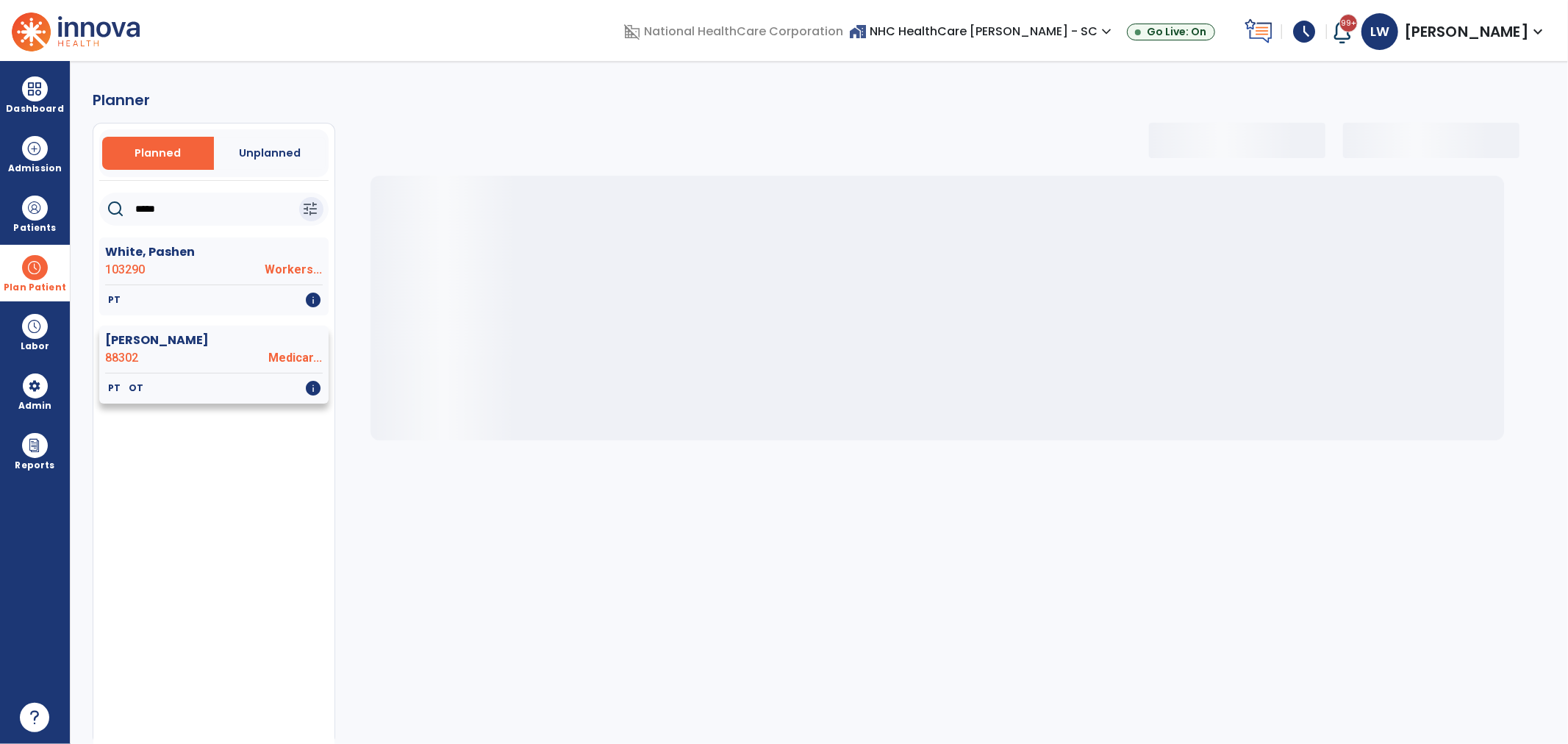 type on "*****" 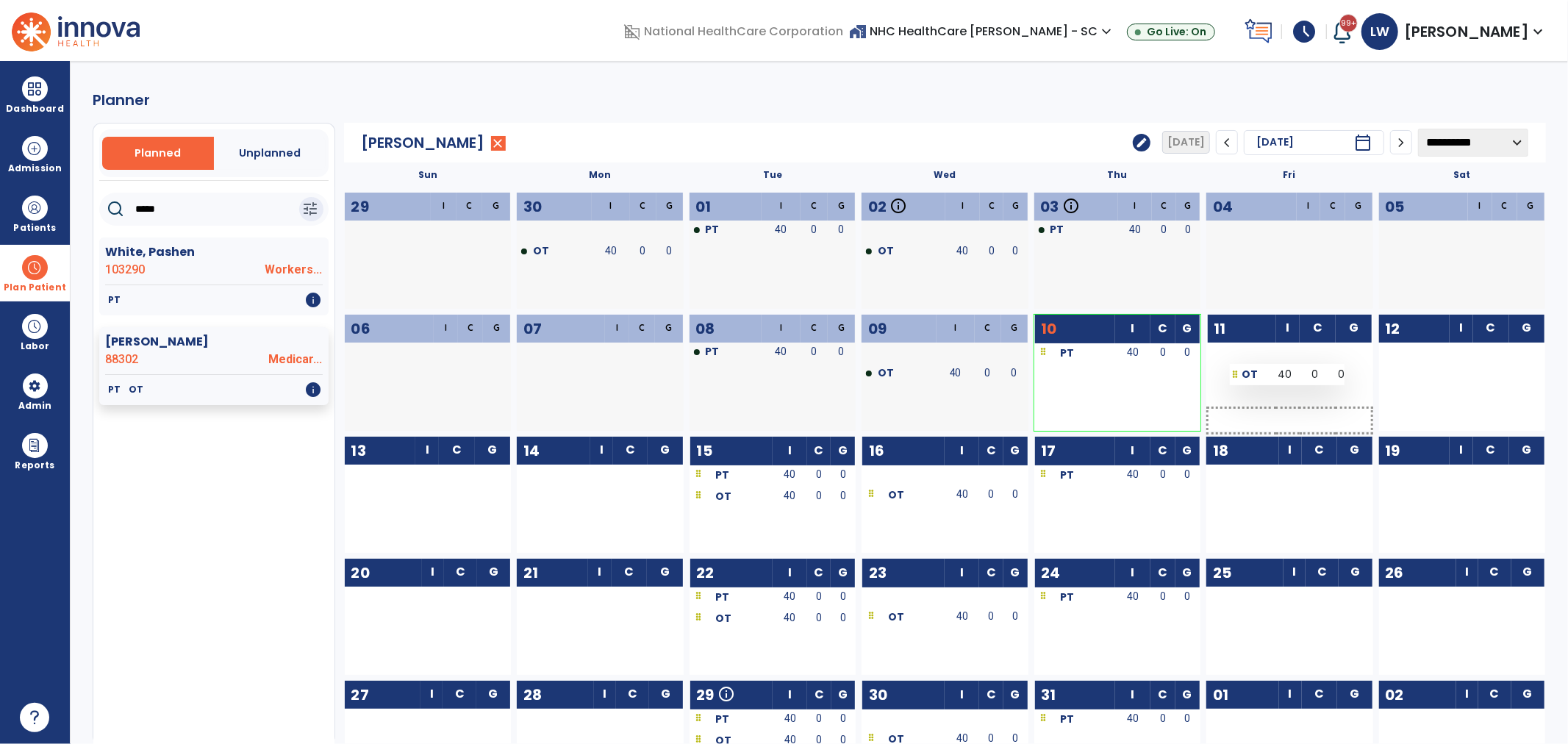 drag, startPoint x: 730, startPoint y: 371, endPoint x: 1230, endPoint y: 364, distance: 500.049 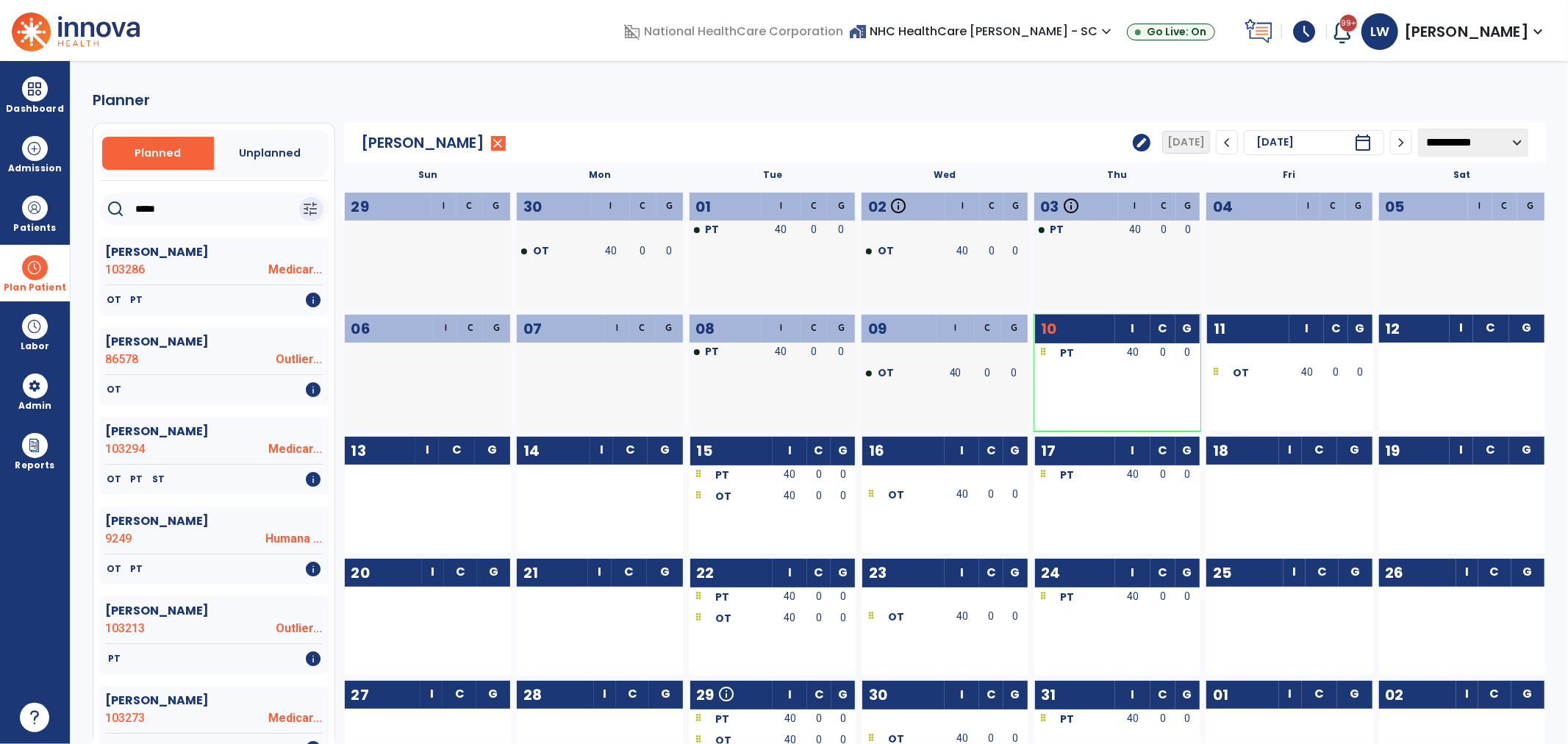 click on "Plan Patient" at bounding box center (35, 273) 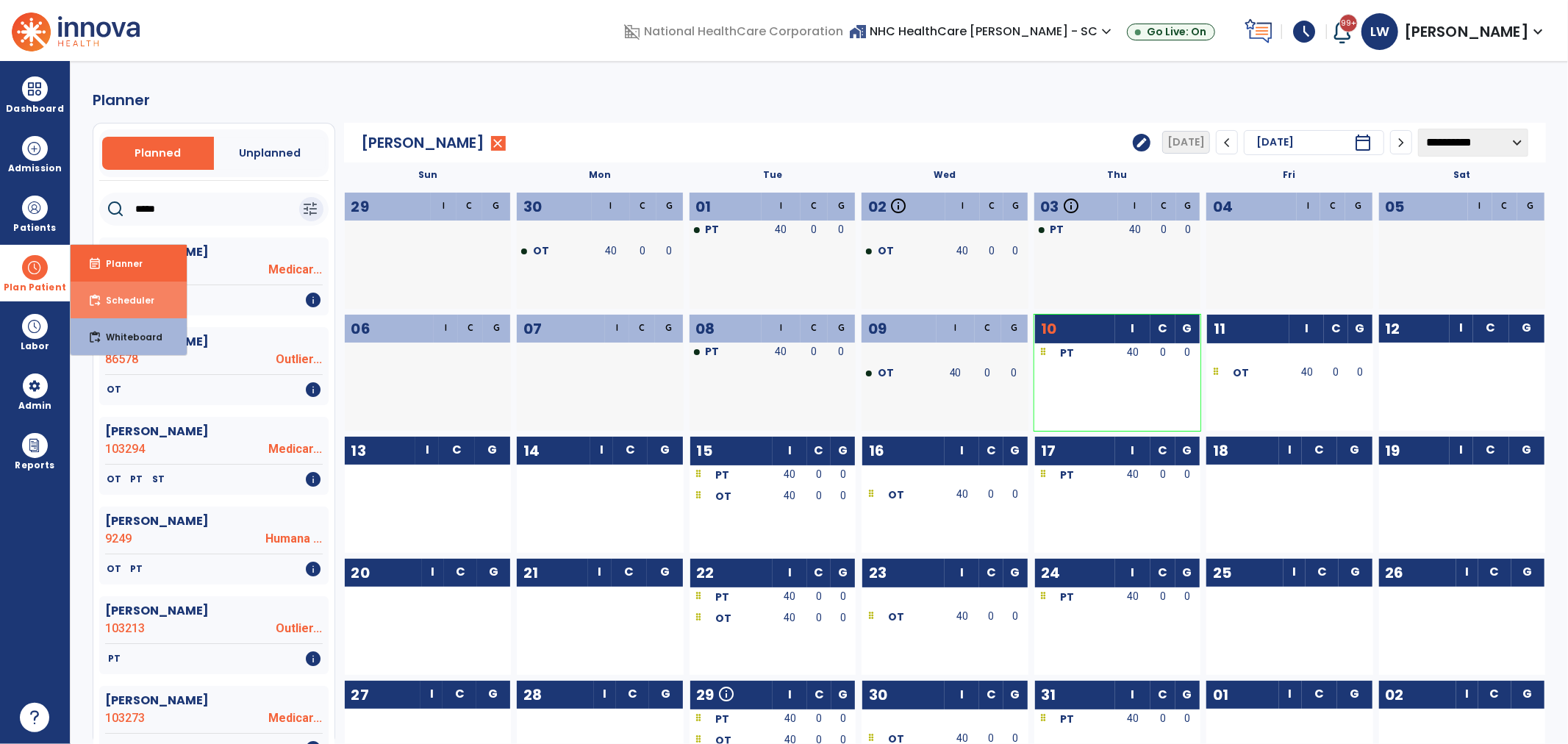 click on "content_paste_go  Scheduler" at bounding box center [129, 300] 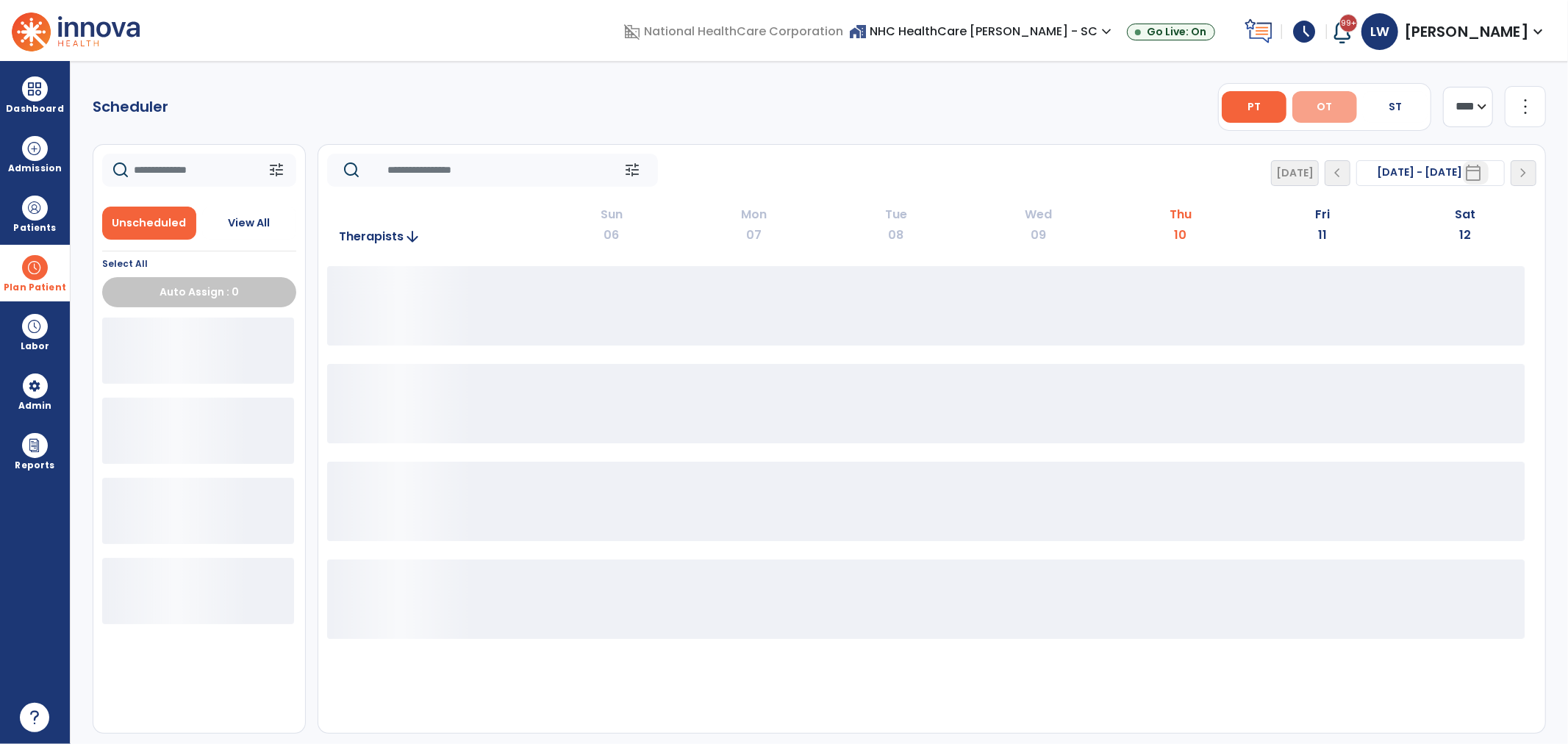 drag, startPoint x: 1325, startPoint y: 90, endPoint x: 1312, endPoint y: 101, distance: 17.02939 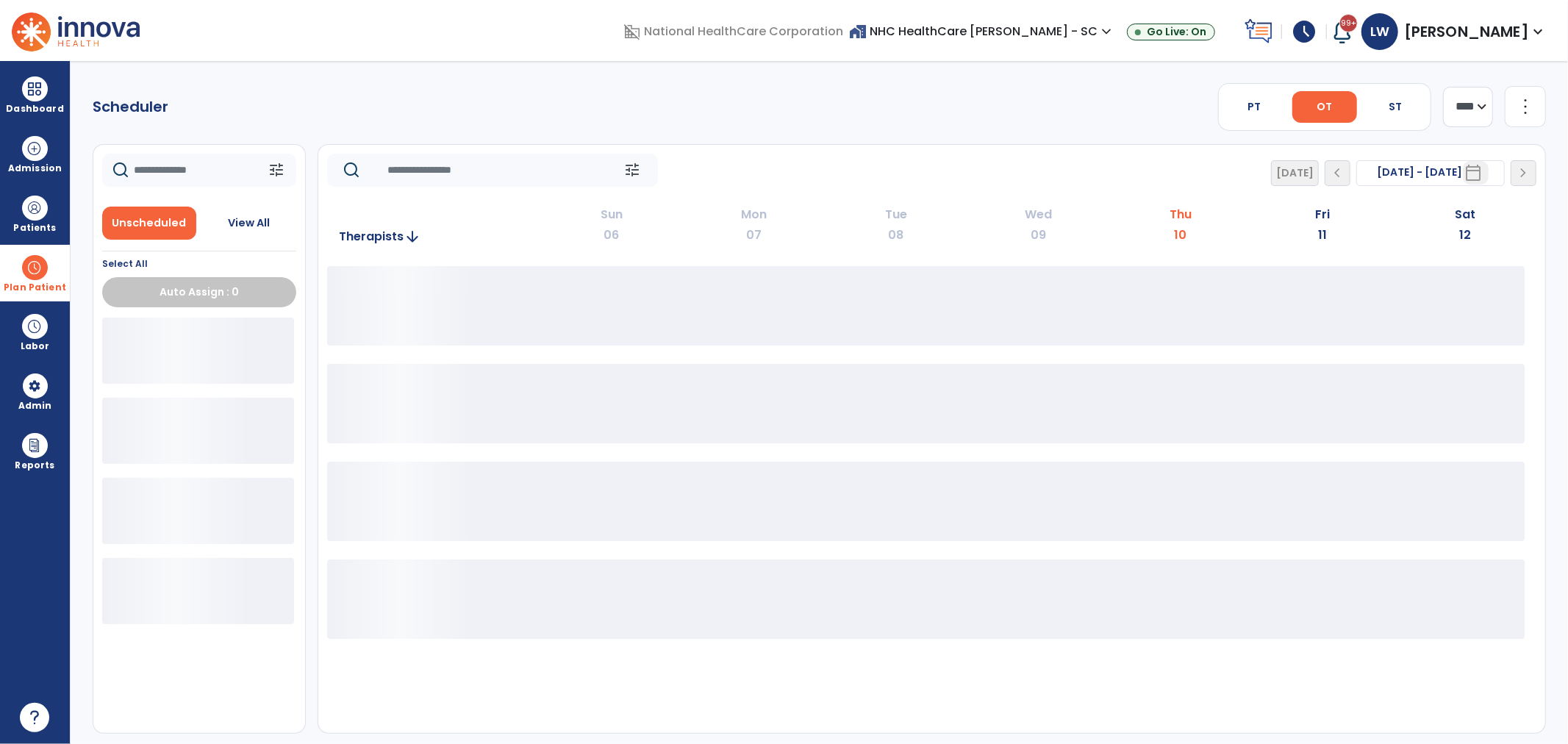 click on "**** ***" 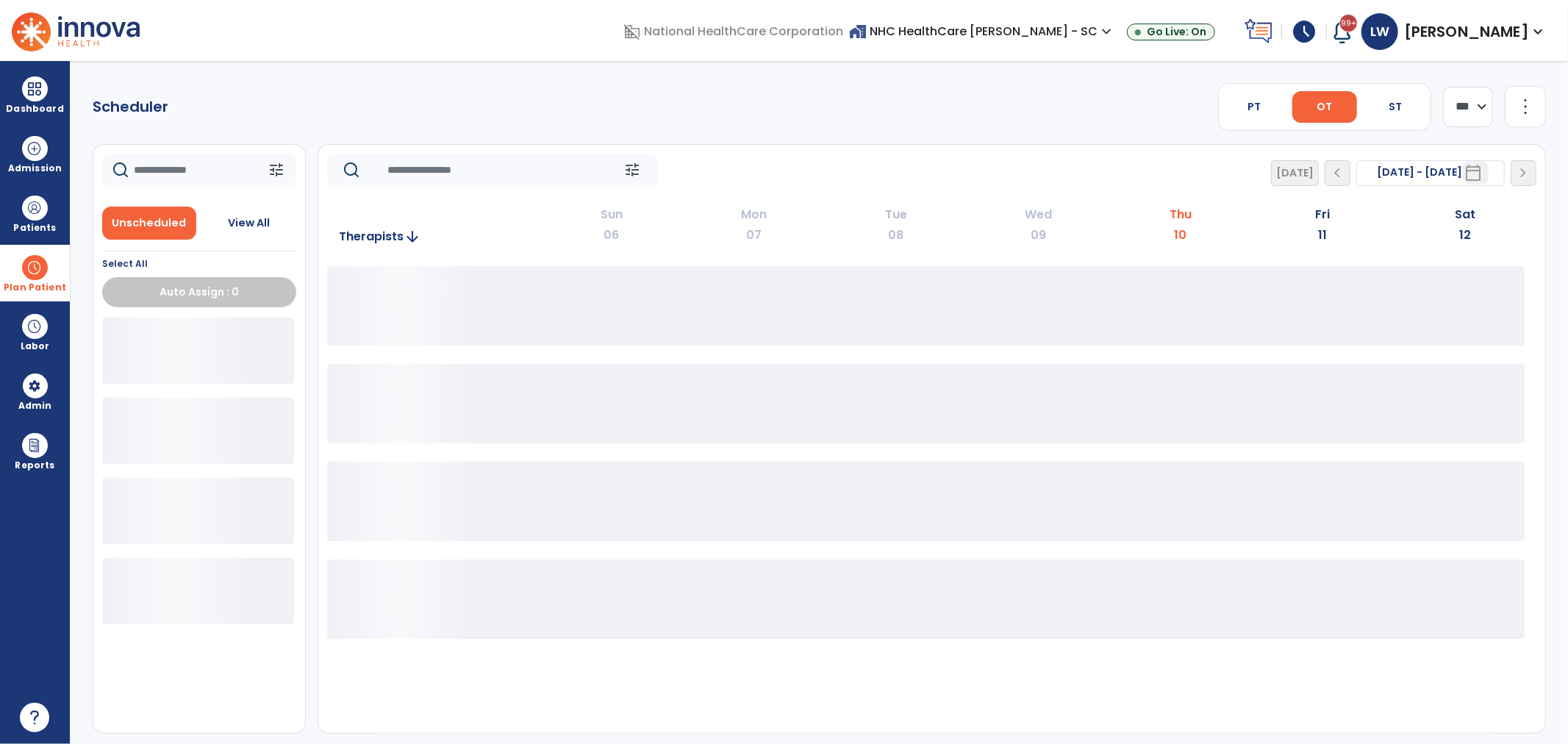 click on "**** ***" 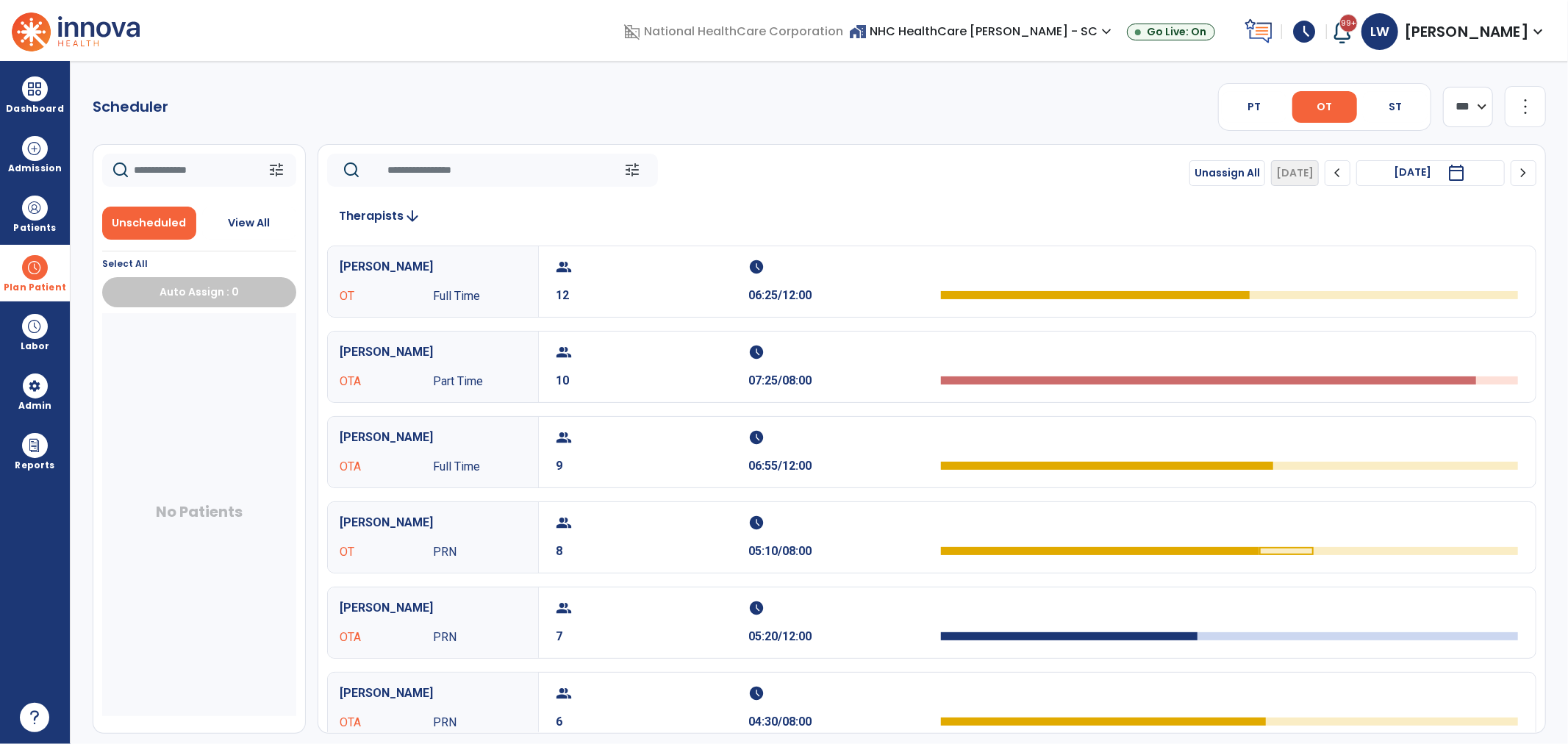 click on "chevron_right" 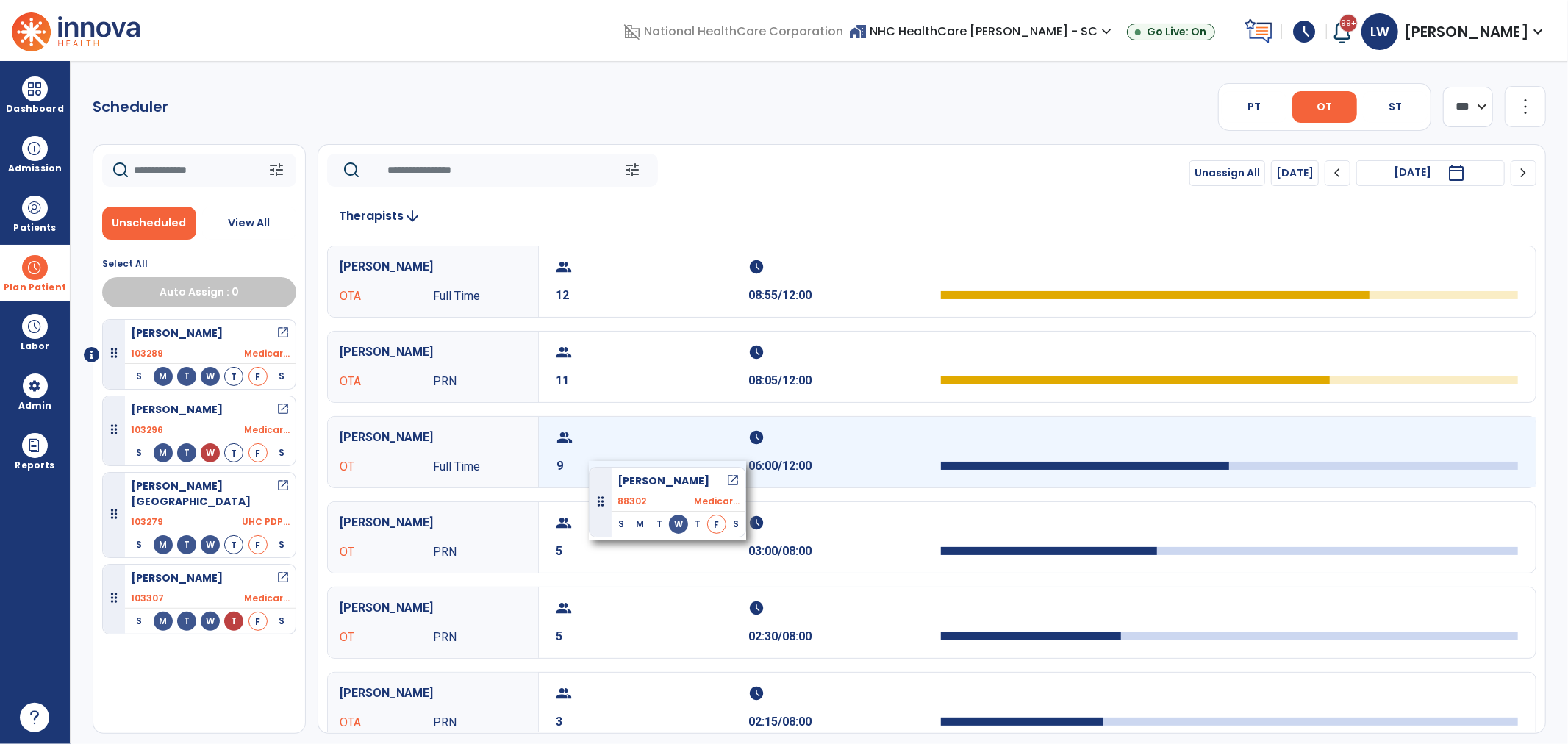 drag, startPoint x: 176, startPoint y: 648, endPoint x: 589, endPoint y: 461, distance: 453.36299 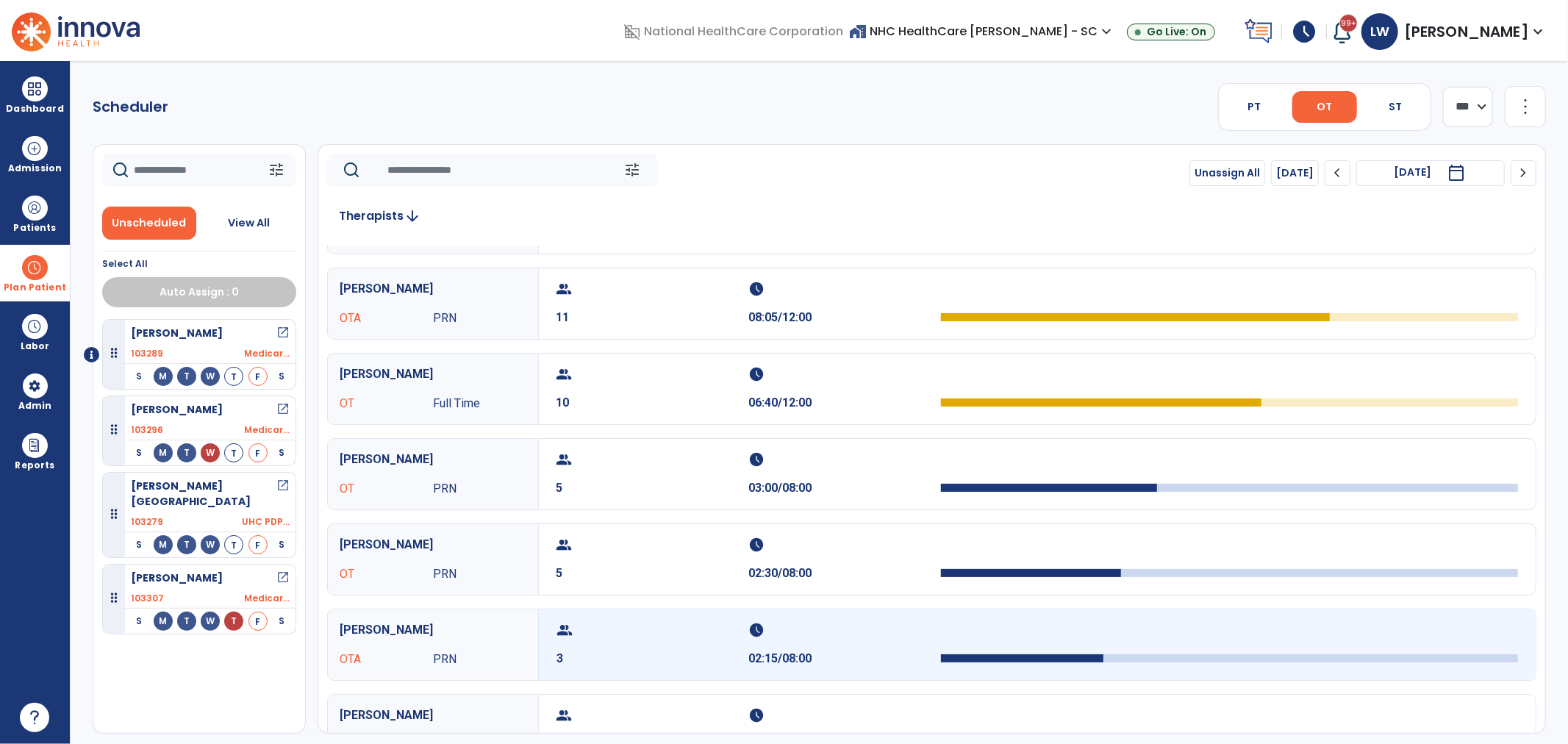 scroll, scrollTop: 82, scrollLeft: 0, axis: vertical 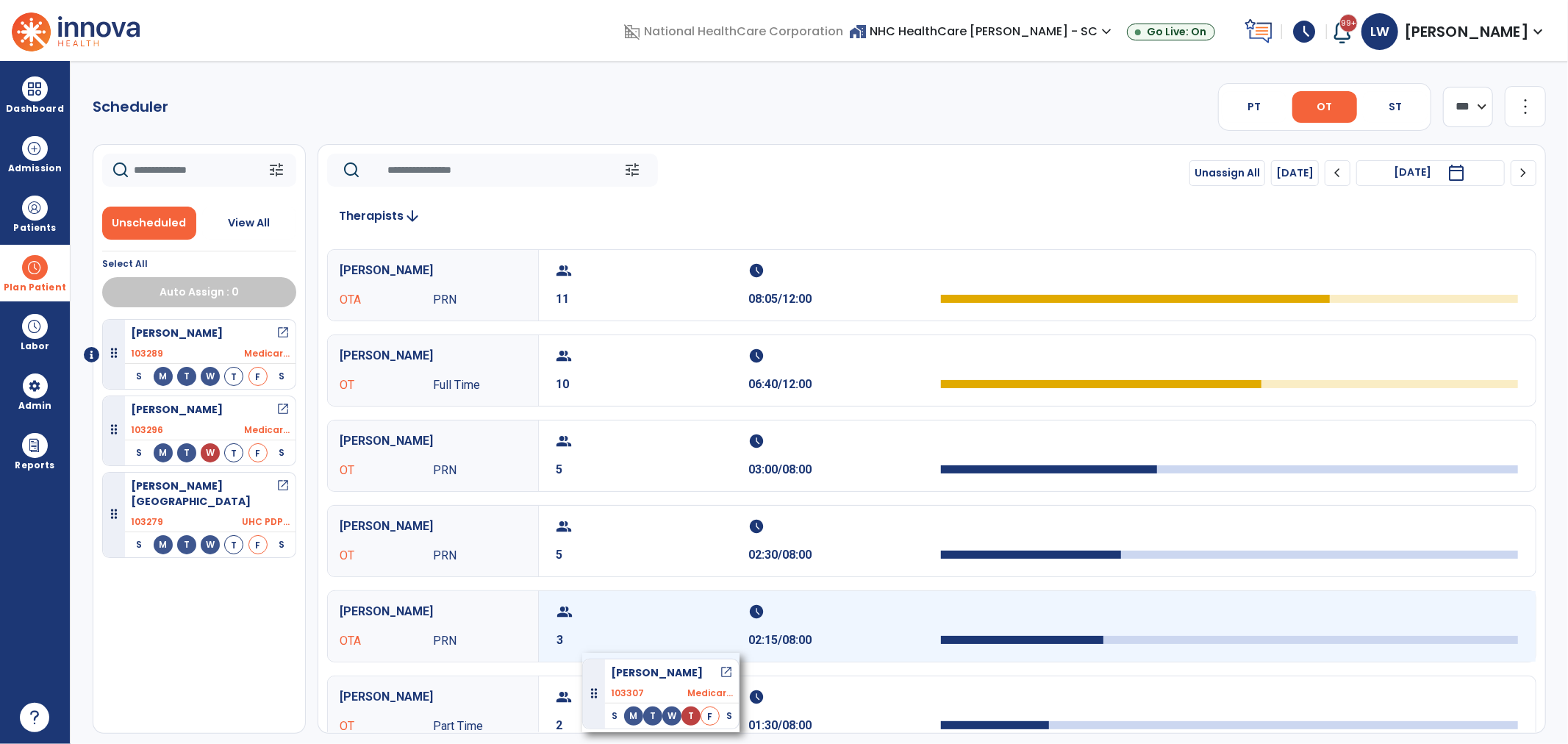 drag, startPoint x: 169, startPoint y: 564, endPoint x: 618, endPoint y: 641, distance: 455.5546 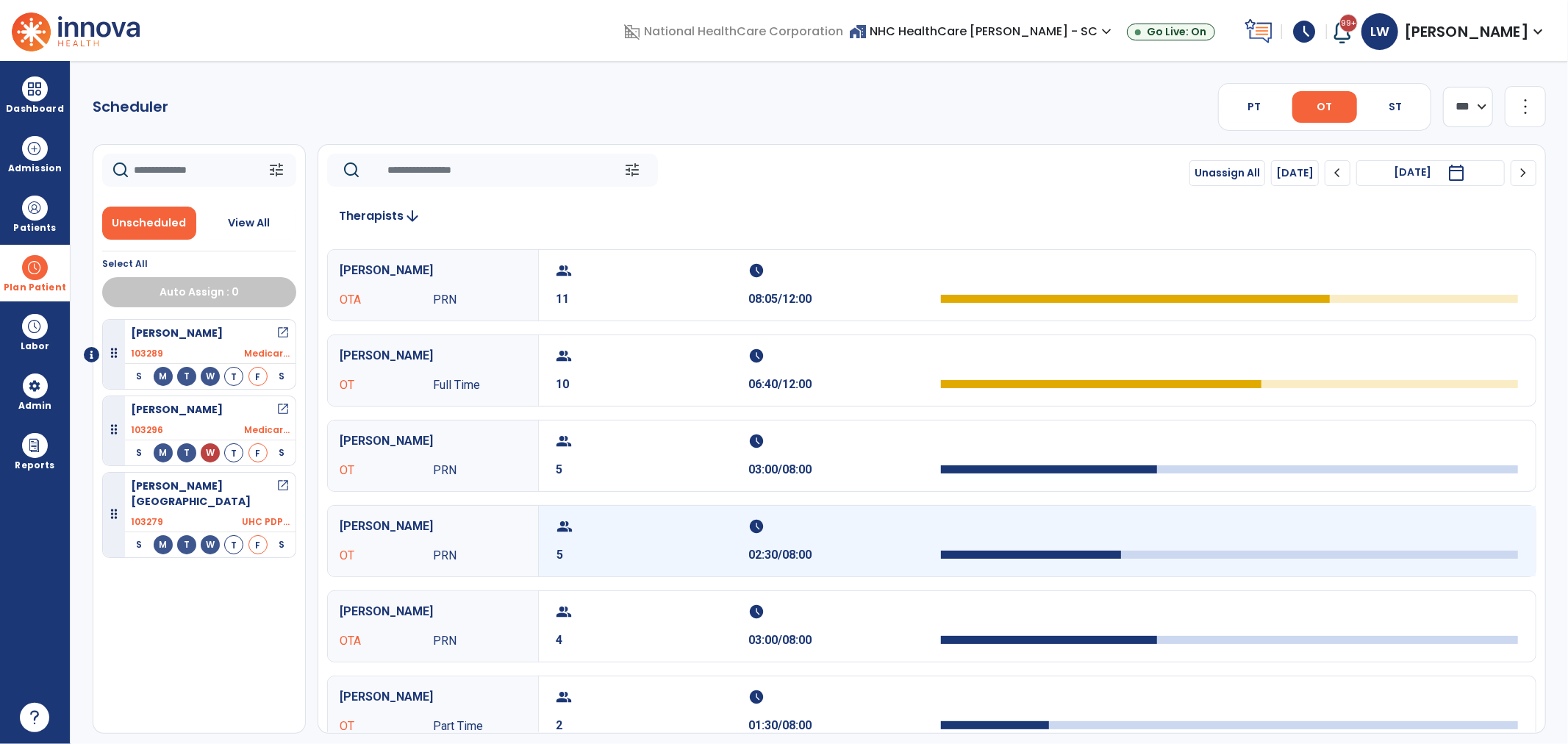 scroll, scrollTop: 0, scrollLeft: 0, axis: both 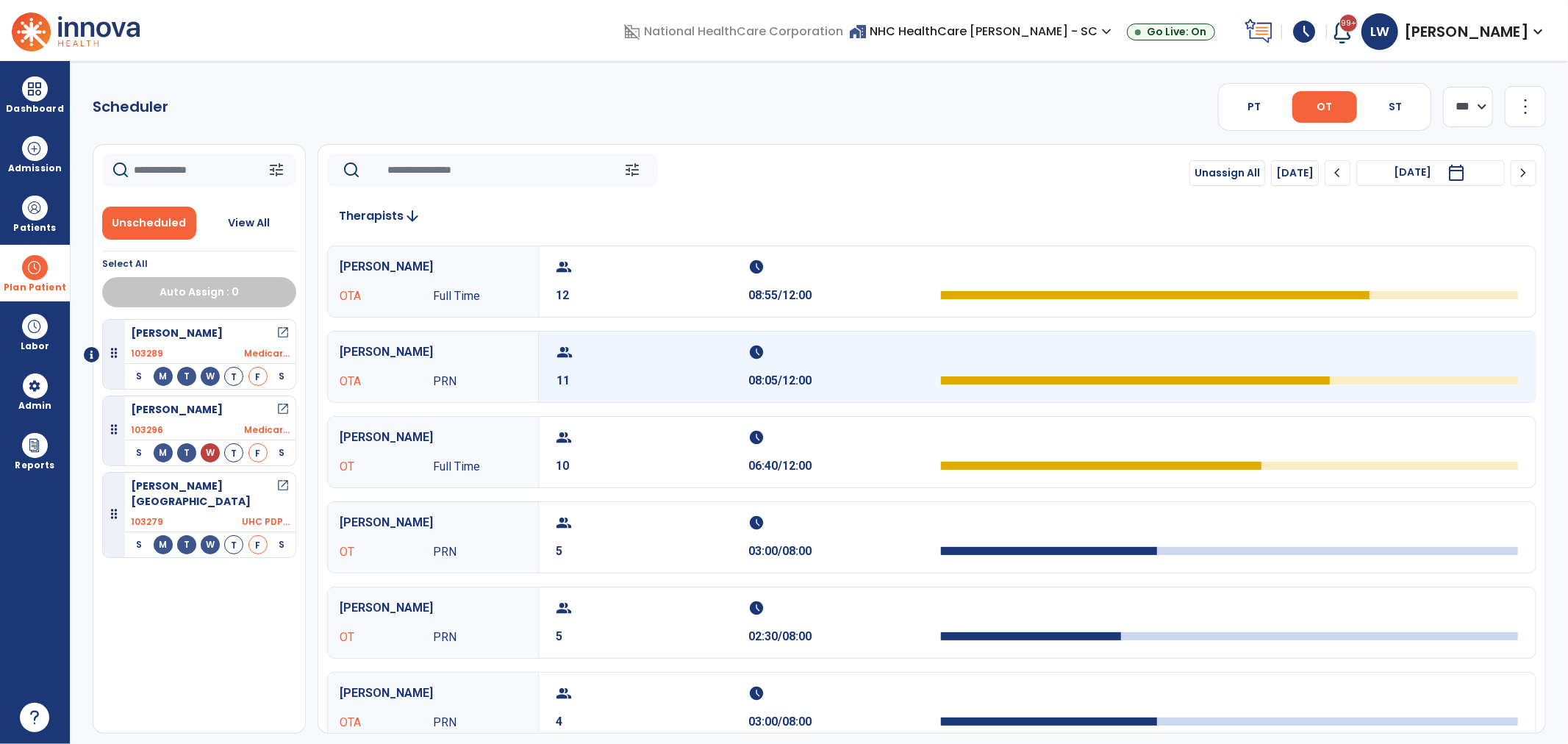 click on "11" at bounding box center [653, 381] 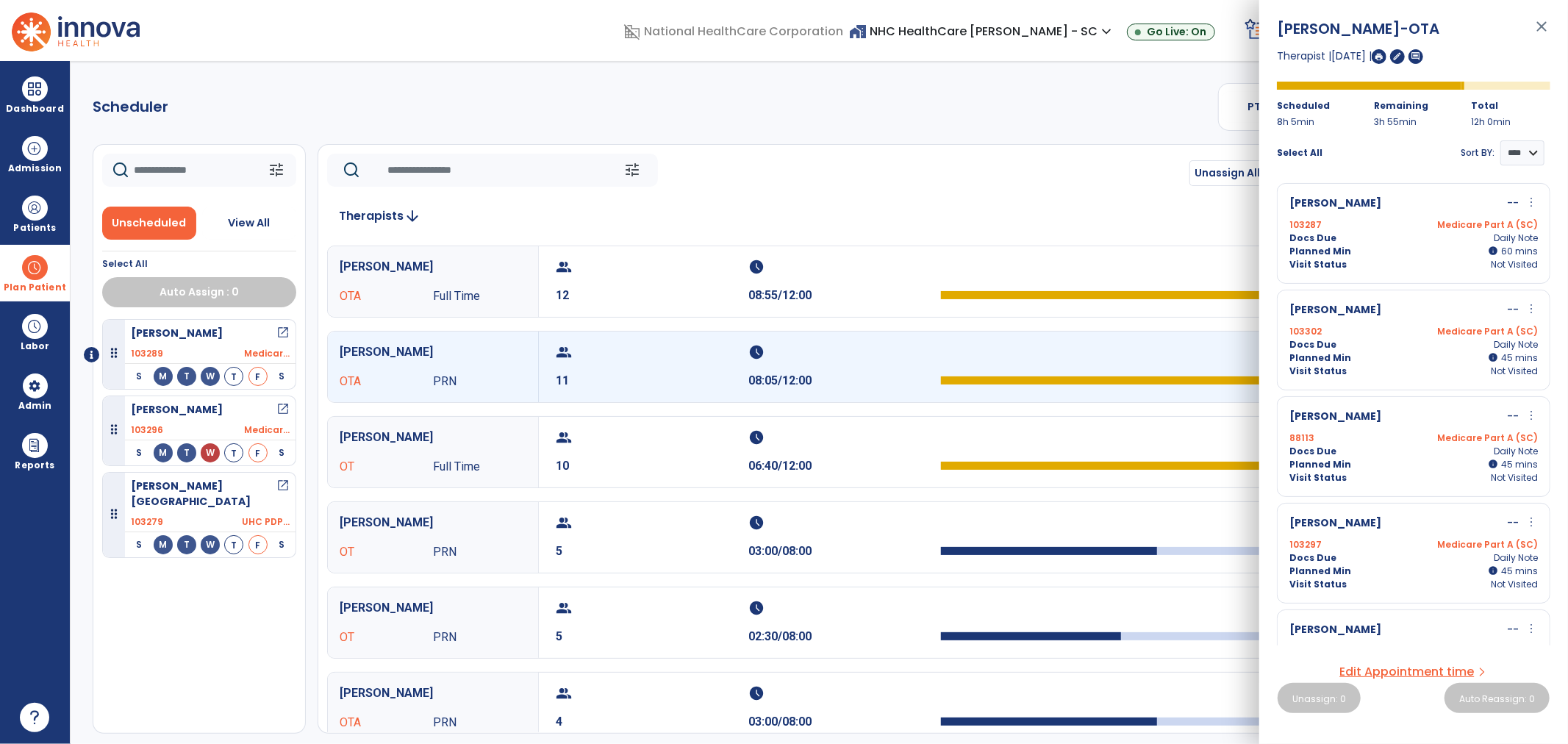 click on "[PERSON_NAME]   --  more_vert  edit   Edit Session   alt_route   Split Minutes" at bounding box center [1414, 204] 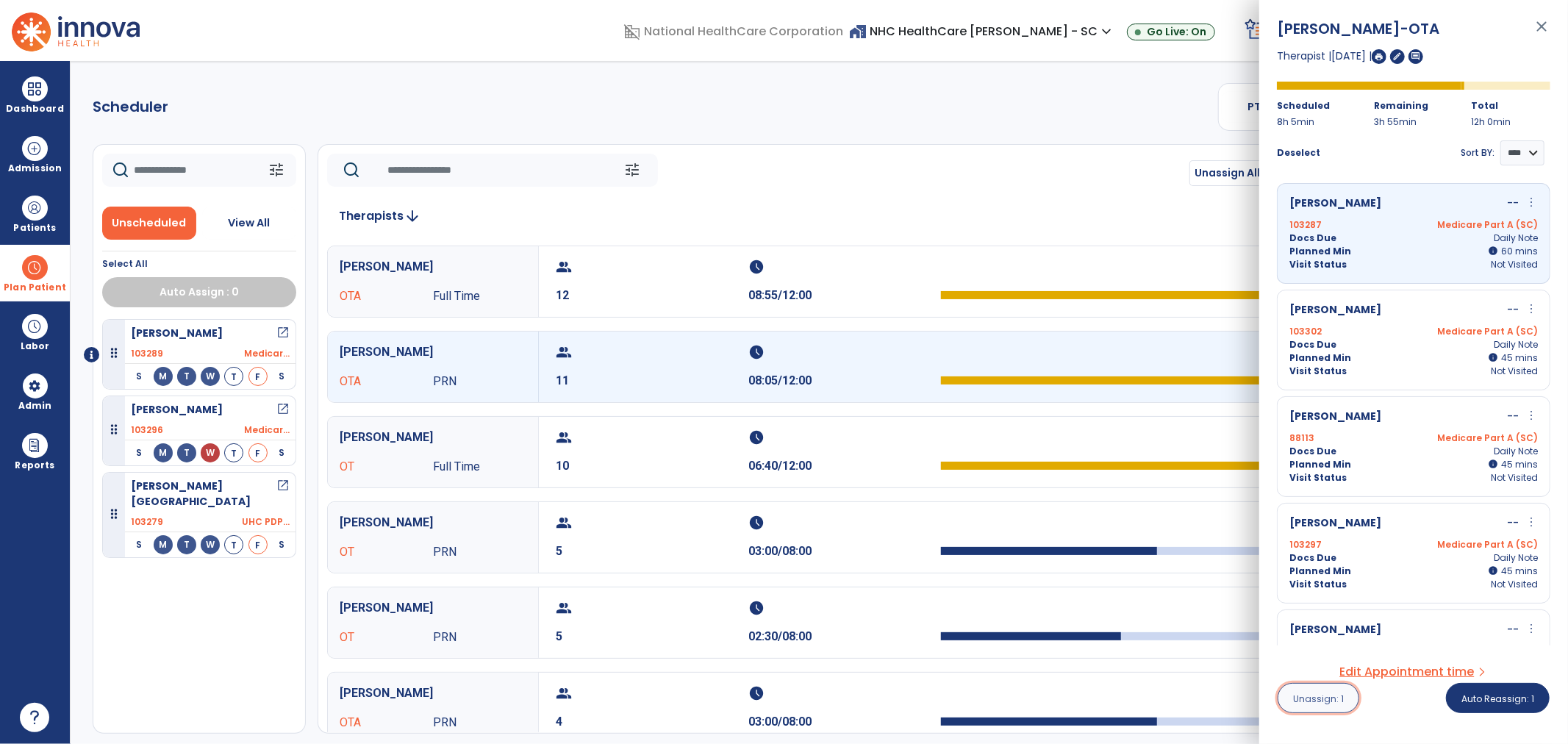 click on "Unassign: 1" at bounding box center (1318, 698) 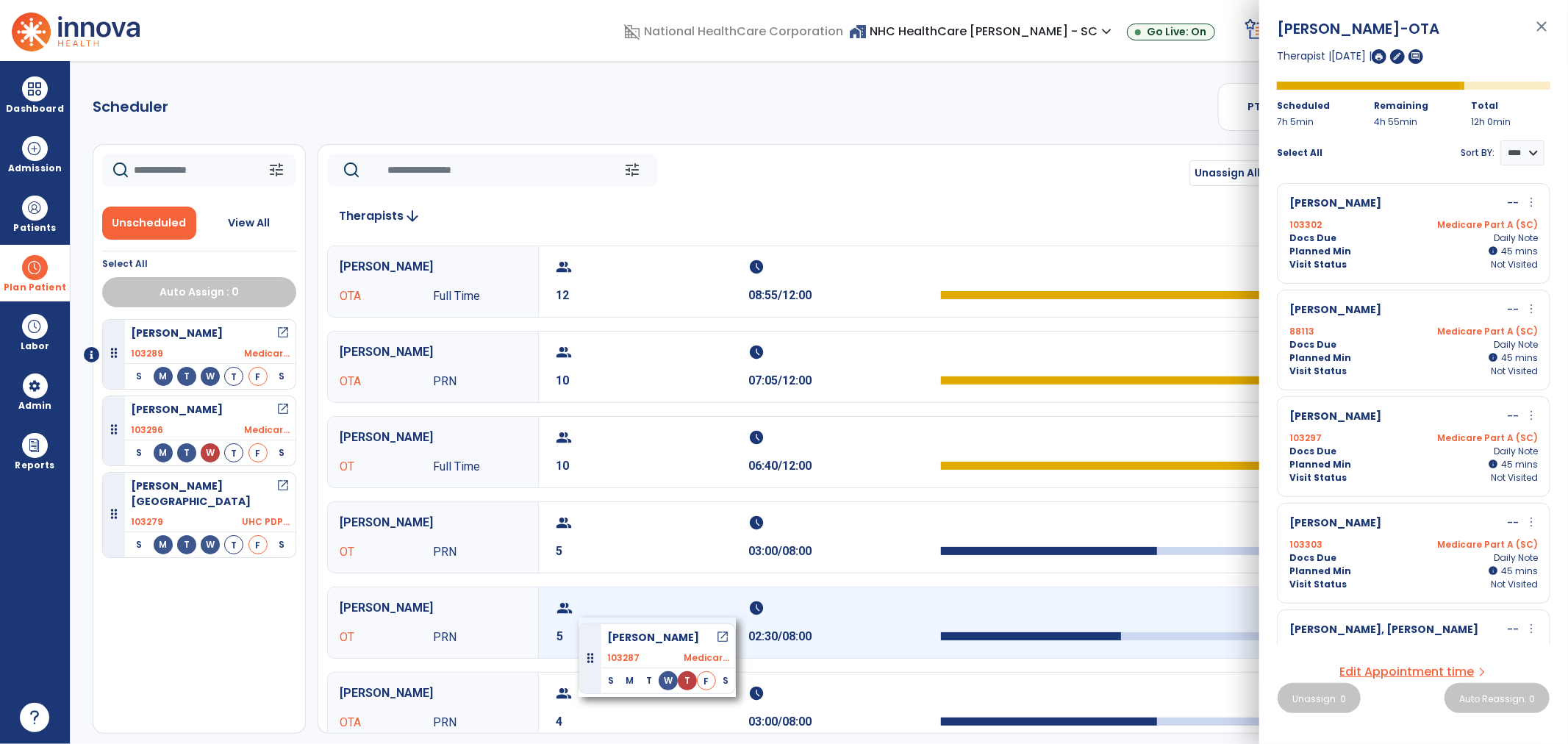 drag, startPoint x: 175, startPoint y: 343, endPoint x: 579, endPoint y: 618, distance: 488.7136 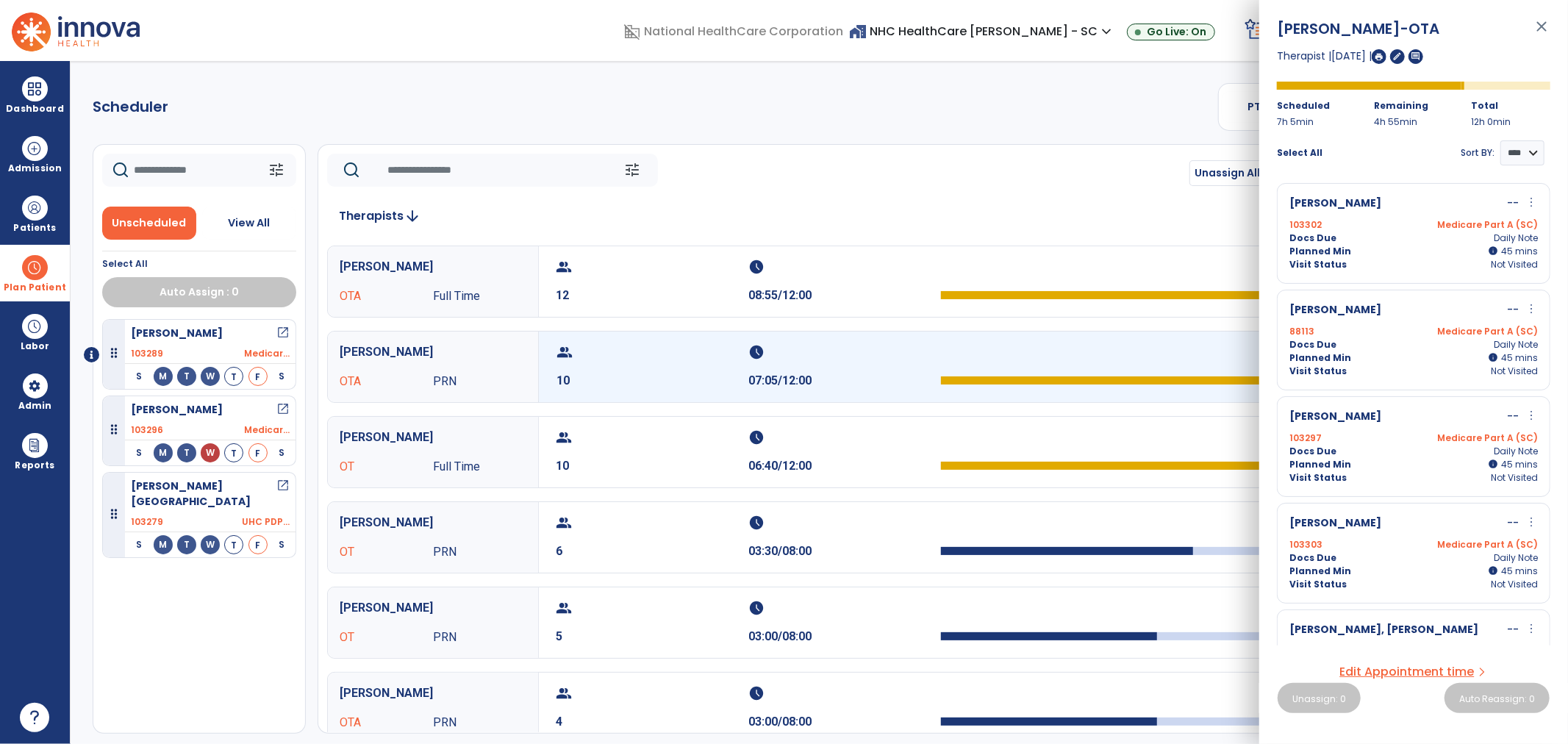 click on "group  10" at bounding box center (653, 367) 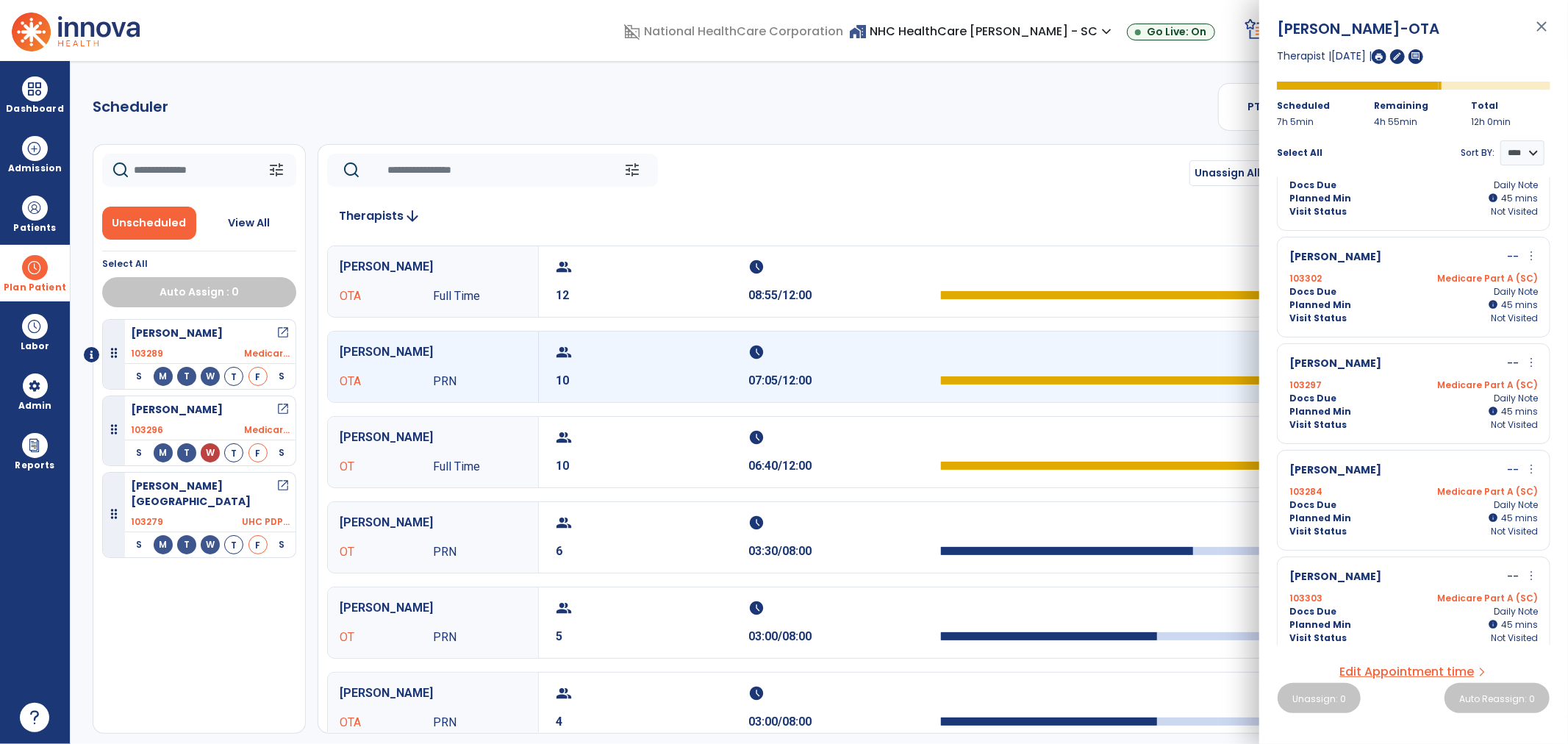 scroll, scrollTop: 82, scrollLeft: 0, axis: vertical 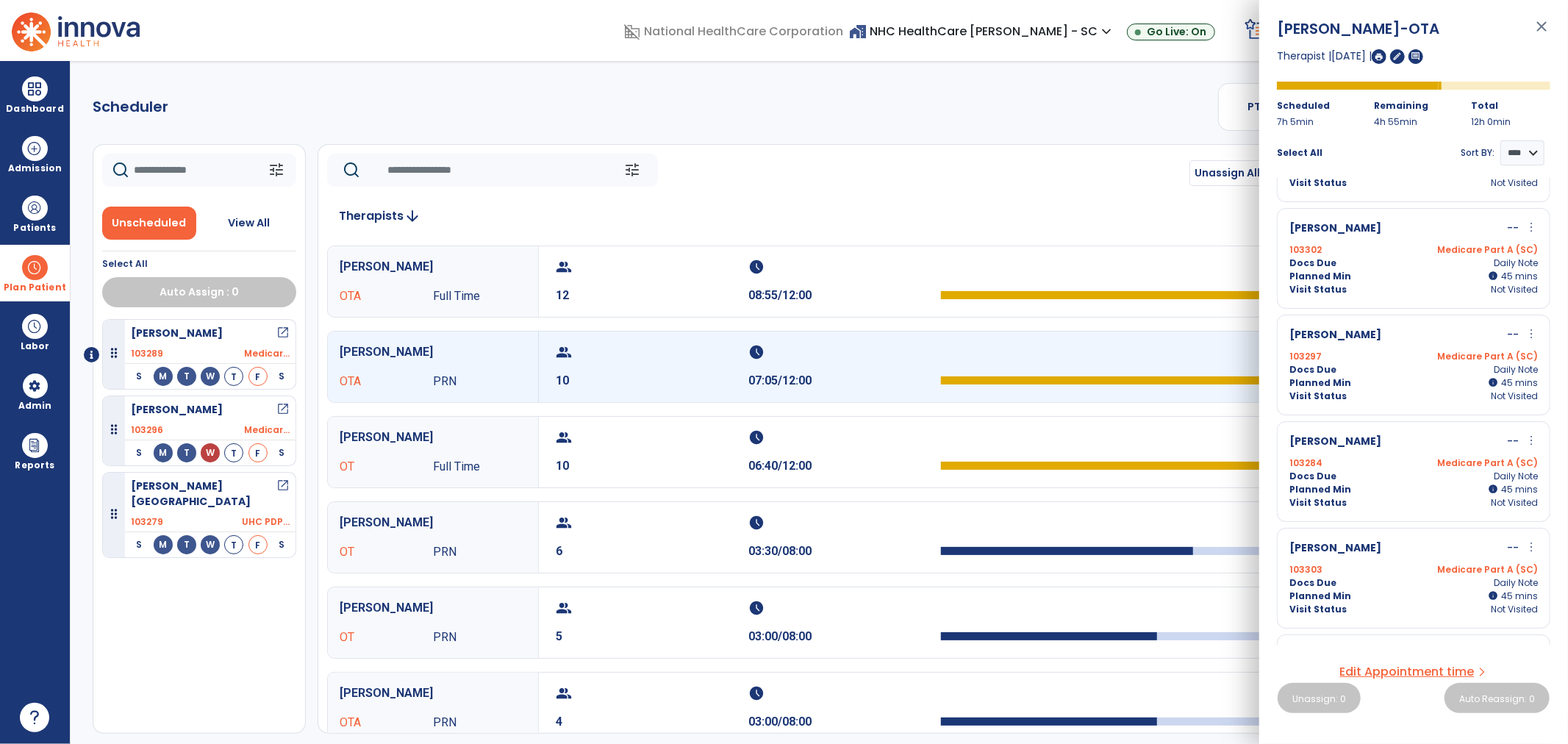 click on "103303 Medicare Part A (SC)" at bounding box center [1414, 570] 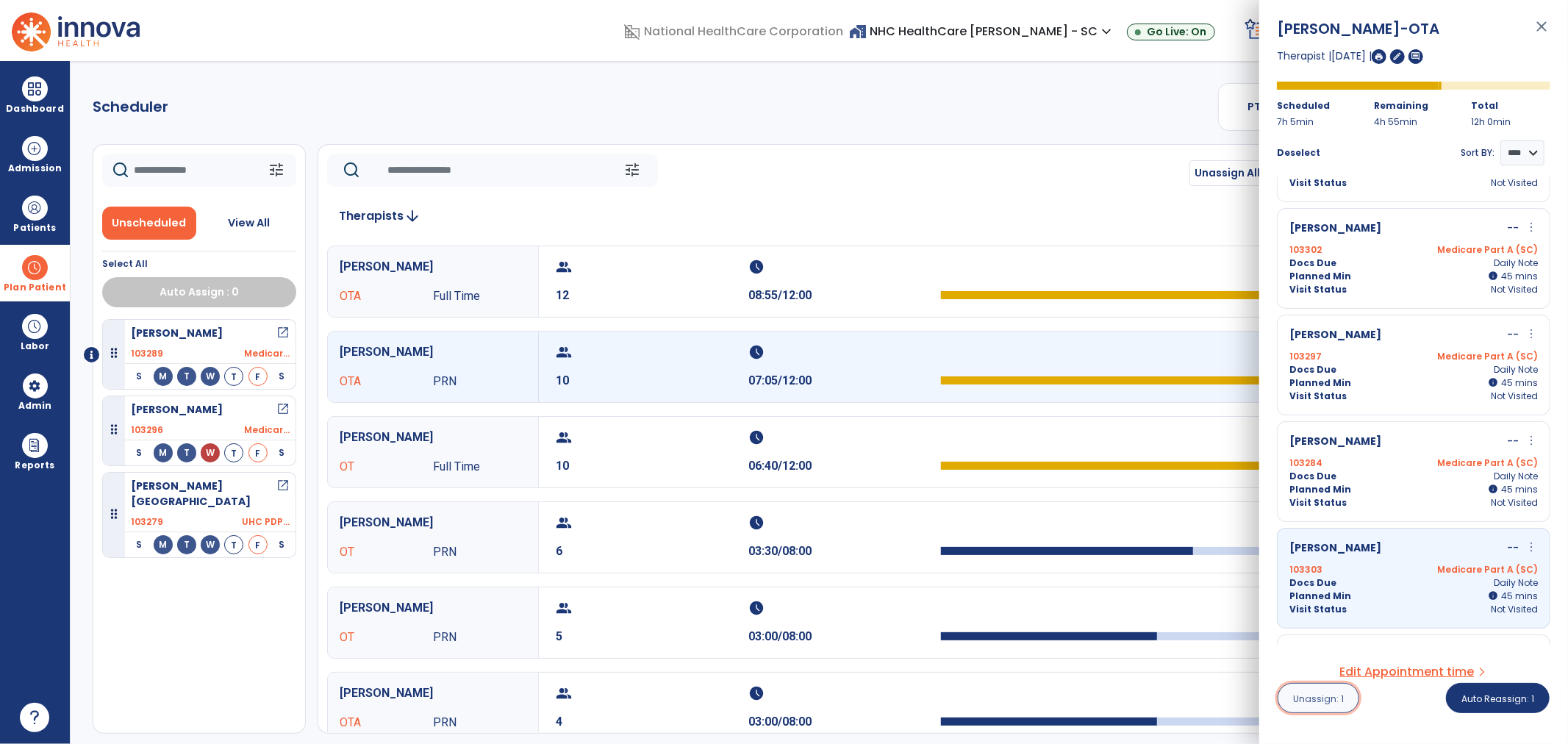 click on "Unassign: 1" at bounding box center (1318, 698) 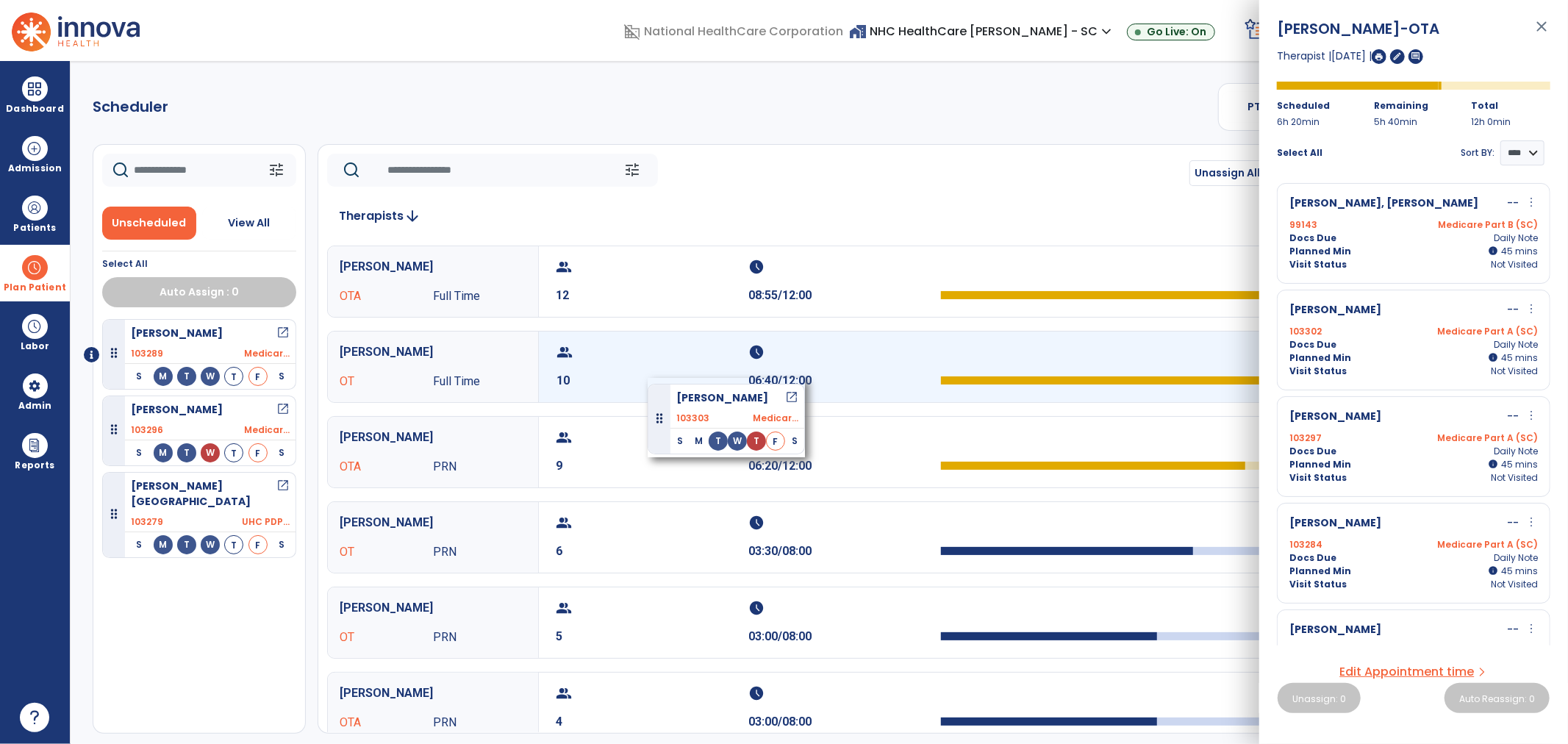 drag, startPoint x: 153, startPoint y: 490, endPoint x: 655, endPoint y: 372, distance: 515.68207 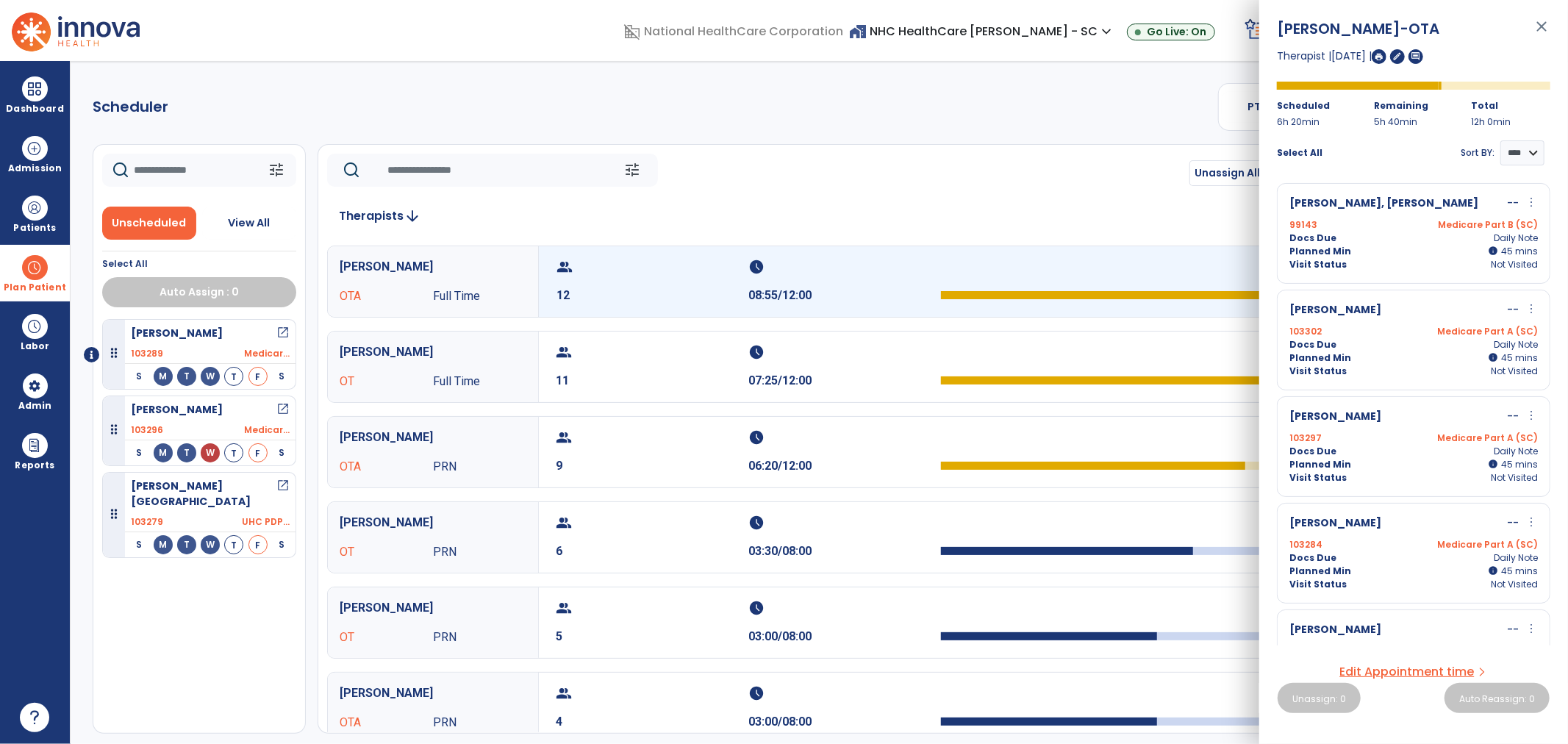 click on "12" at bounding box center (653, 296) 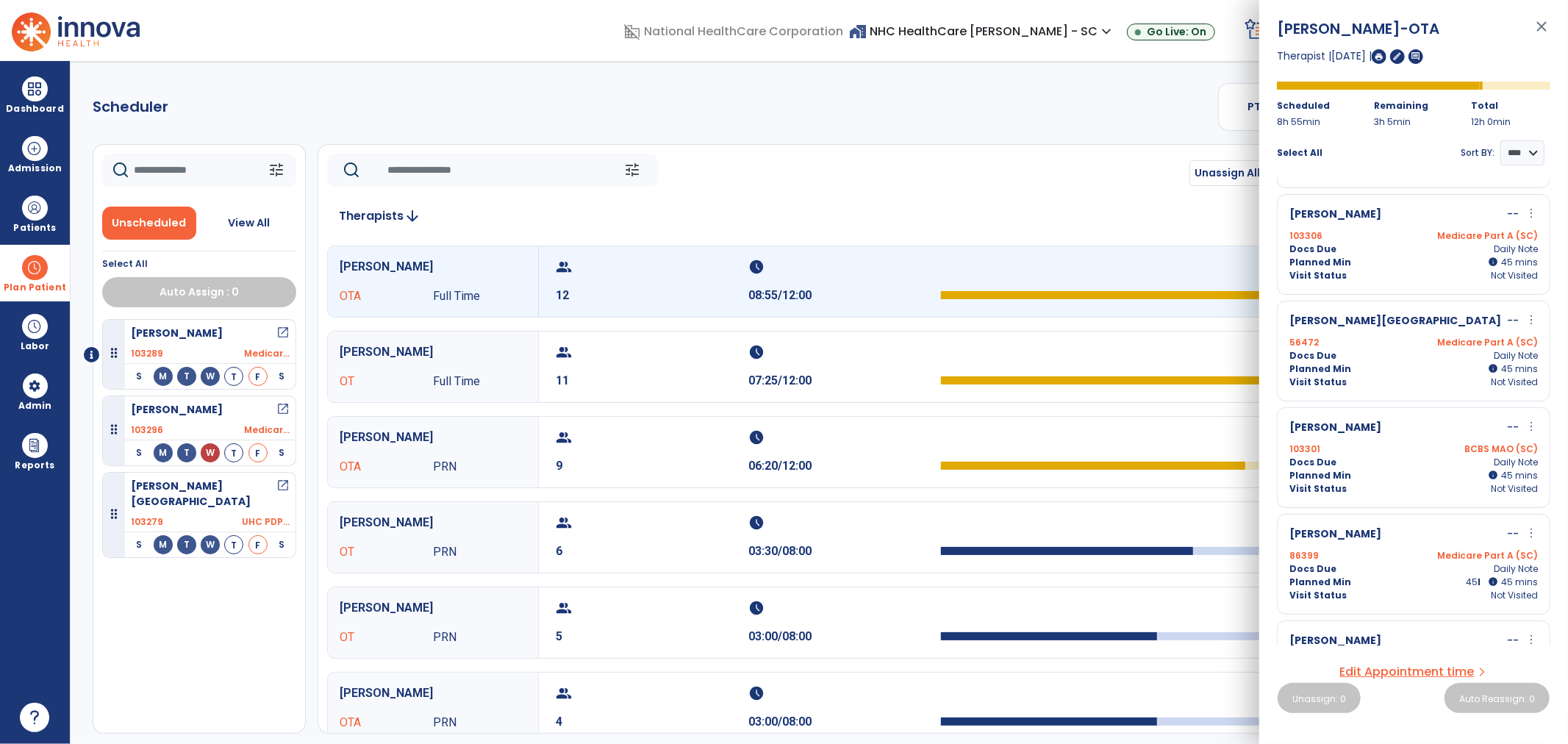 scroll, scrollTop: 817, scrollLeft: 0, axis: vertical 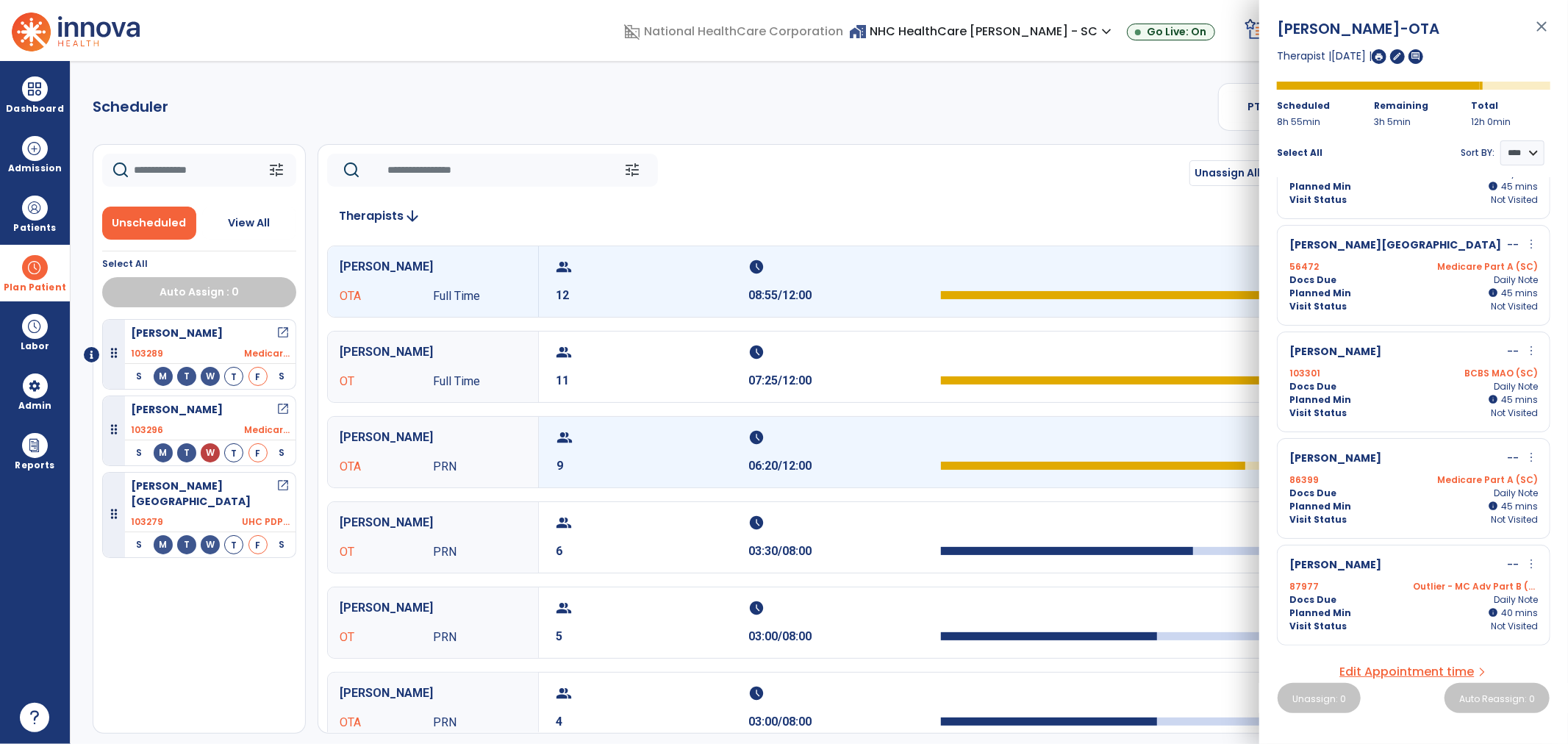 click on "group" at bounding box center [651, 437] 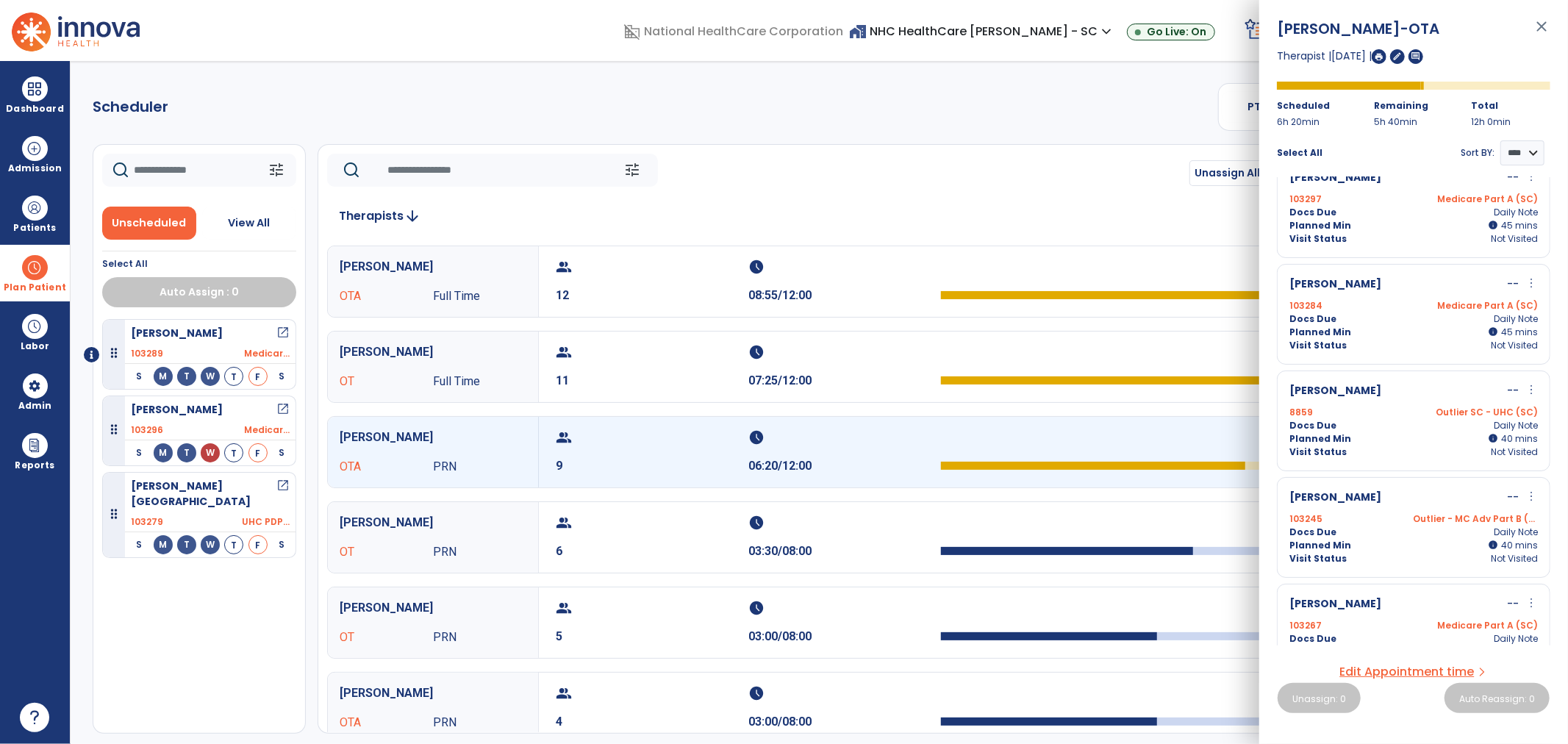 scroll, scrollTop: 414, scrollLeft: 0, axis: vertical 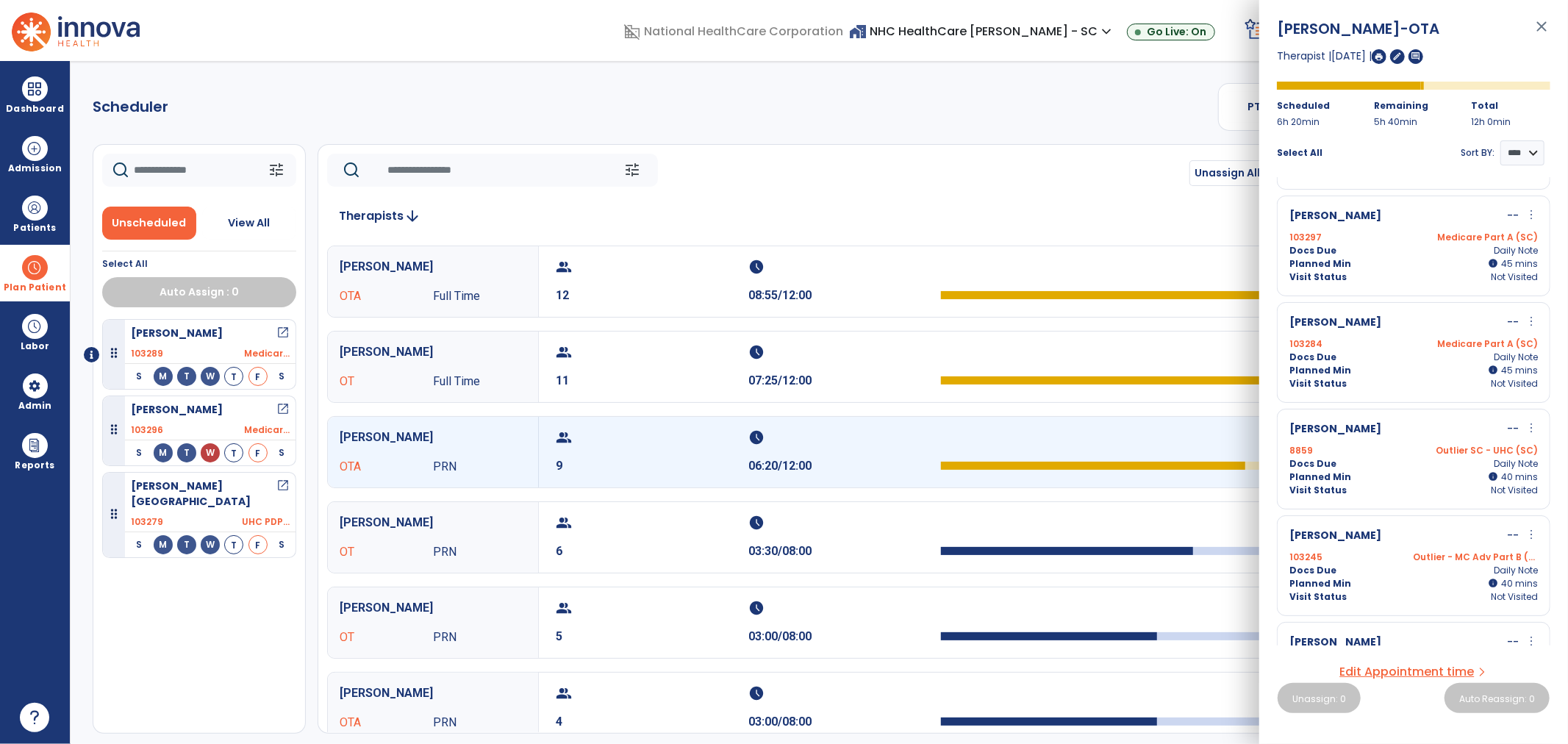 click on "[PERSON_NAME]   --  more_vert  edit   Edit Session   alt_route   Split Minutes  103284 Medicare Part A (SC)  Docs Due Daily Note   Planned Min  info   45 I 45 mins  Visit Status  Not Visited" at bounding box center [1414, 352] 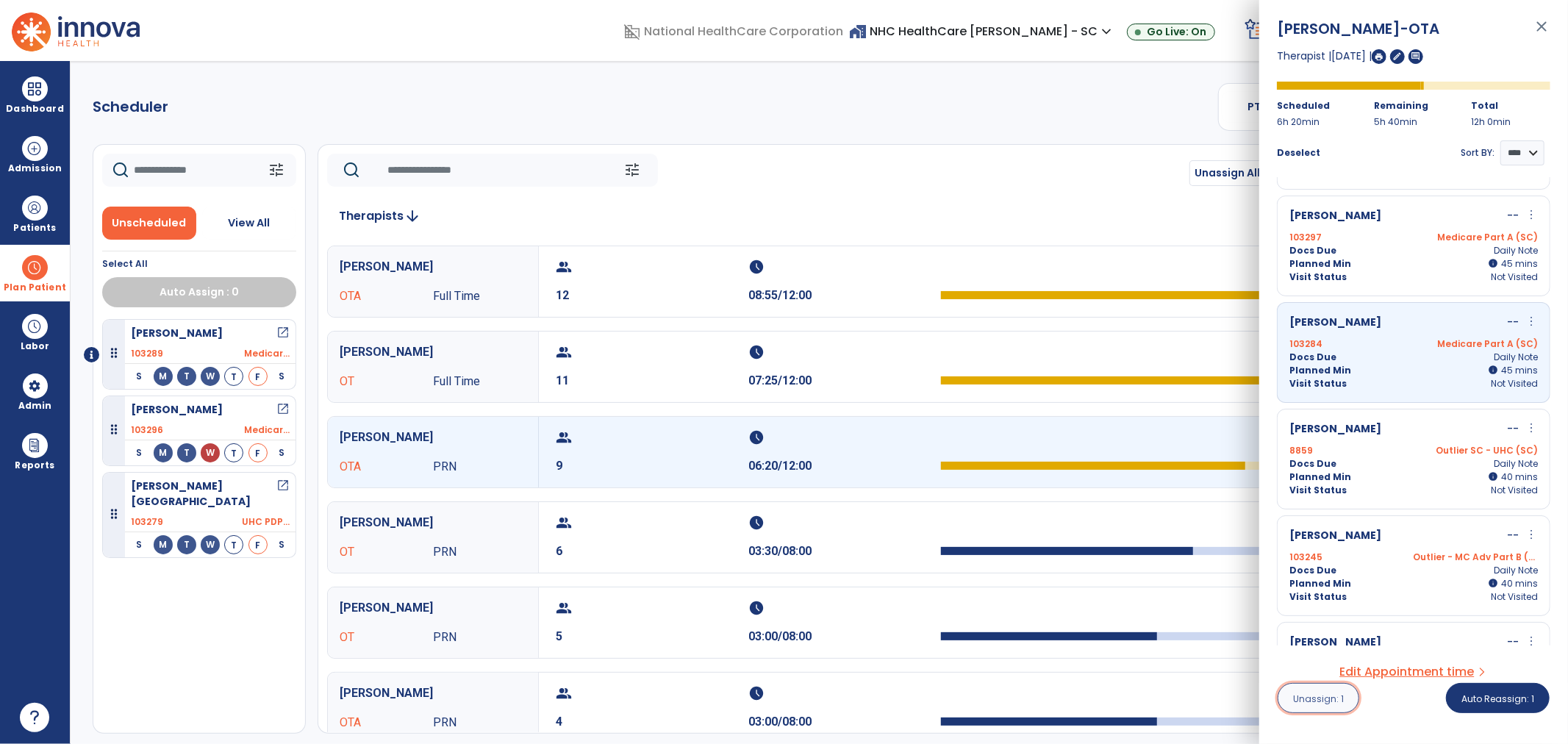click on "Unassign: 1" at bounding box center (1318, 698) 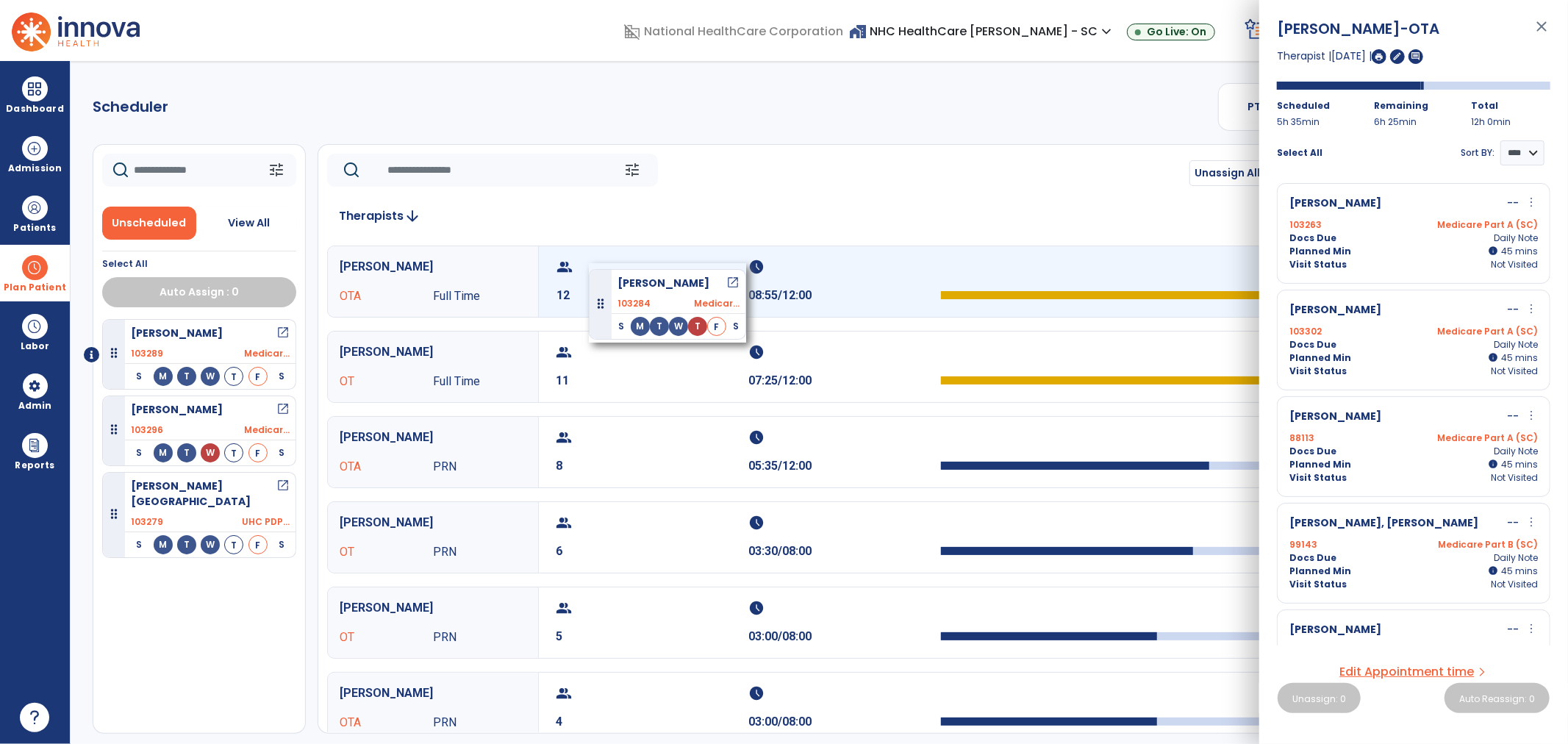 drag, startPoint x: 159, startPoint y: 493, endPoint x: 589, endPoint y: 263, distance: 488 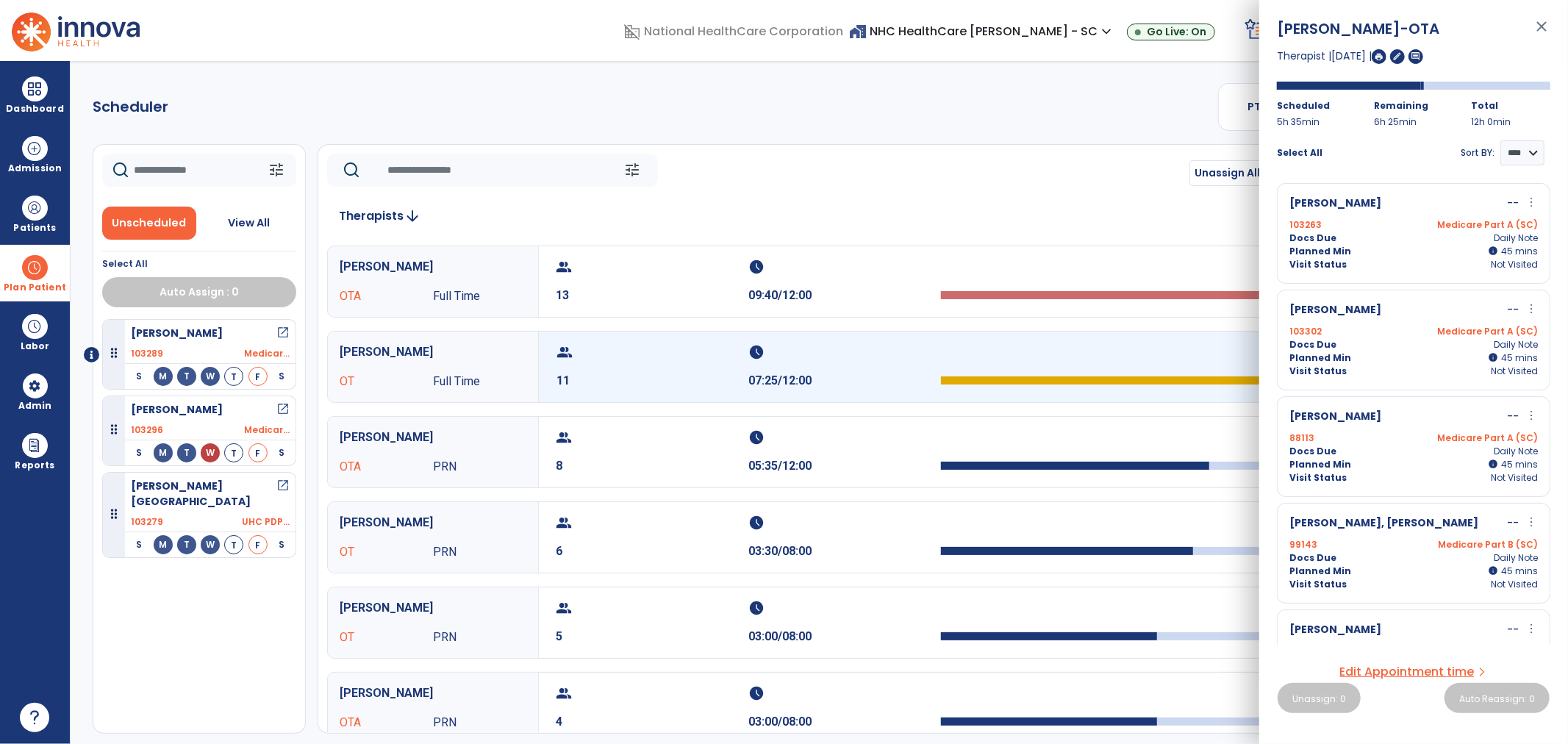 click on "11" at bounding box center [653, 381] 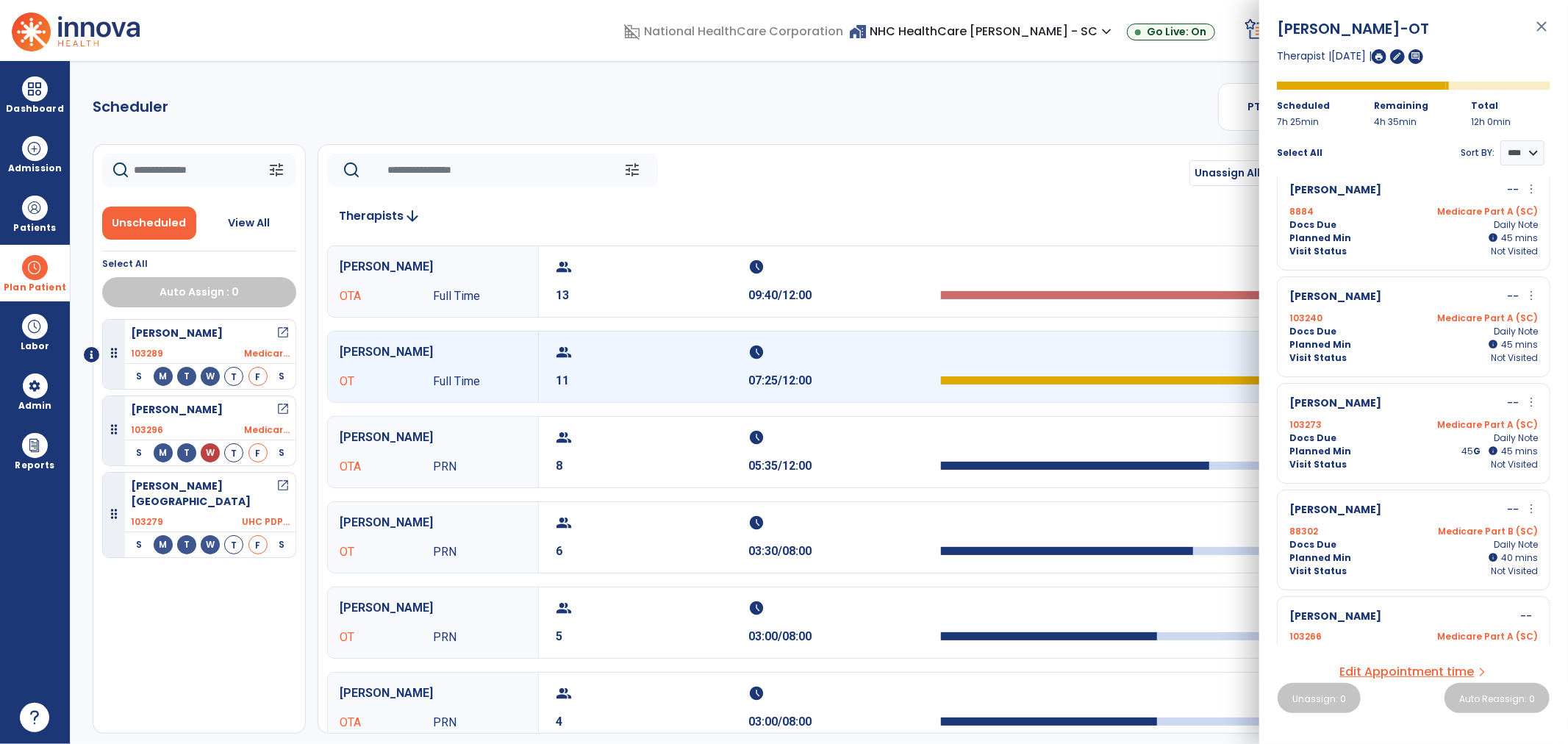 scroll, scrollTop: 708, scrollLeft: 0, axis: vertical 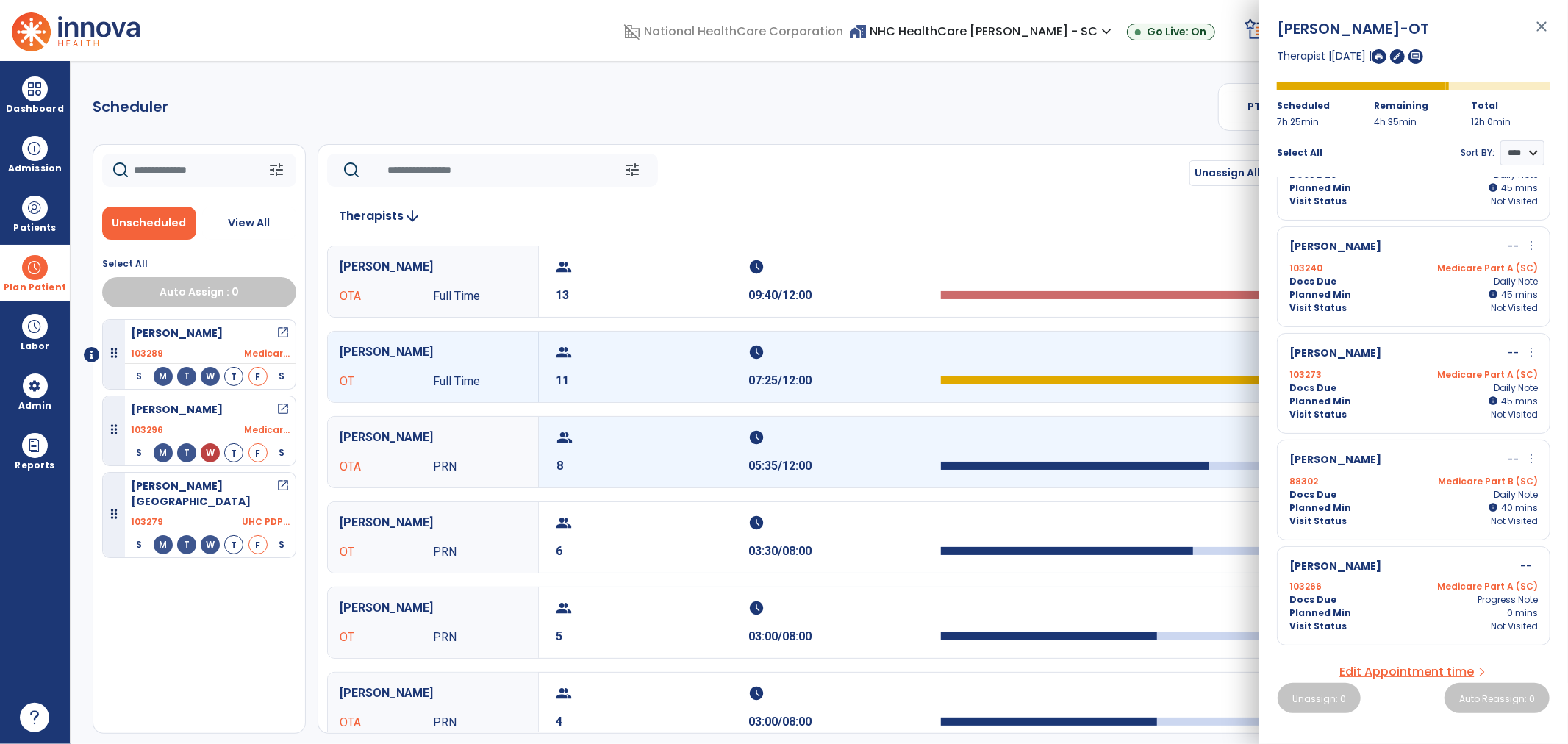click on "8" at bounding box center [653, 466] 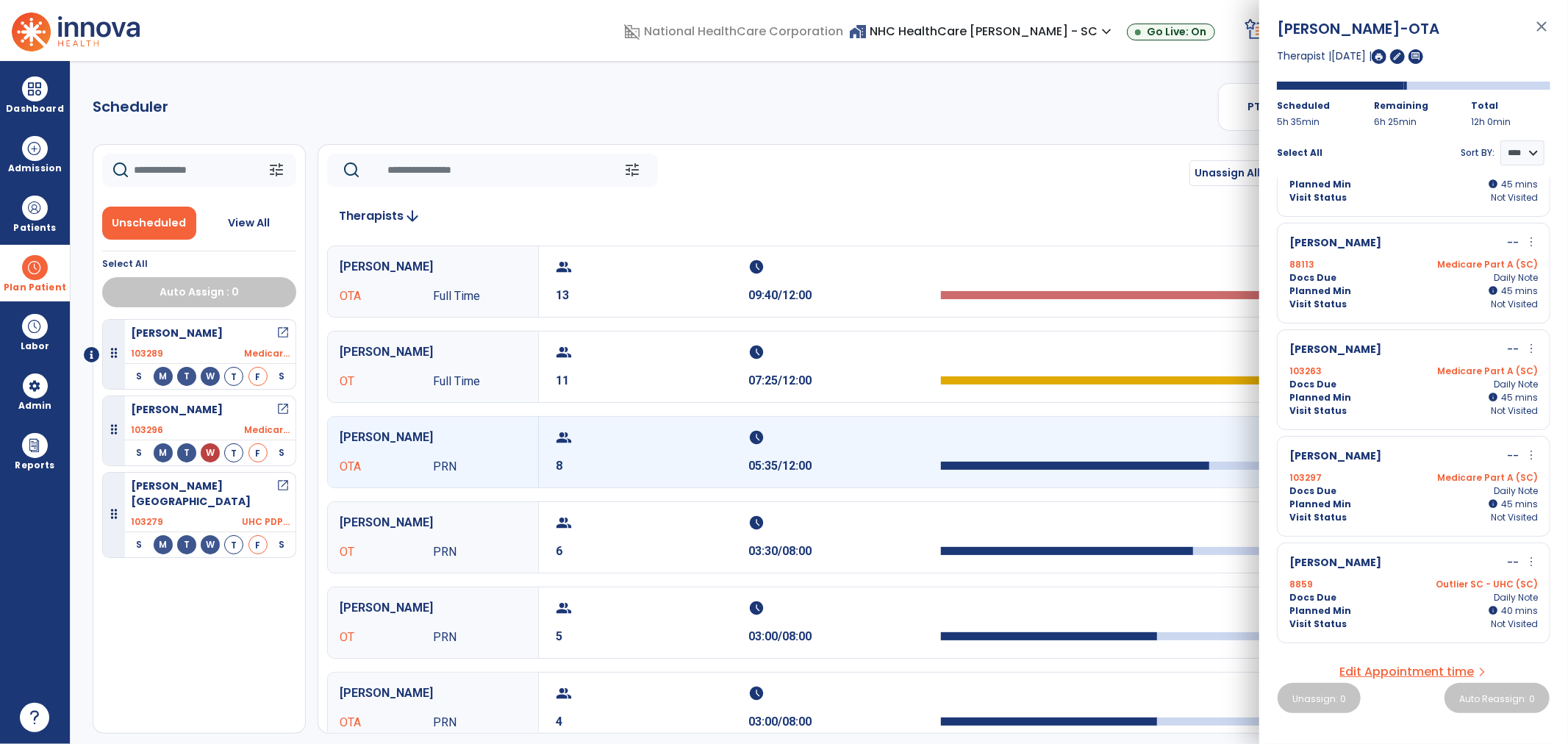 scroll, scrollTop: 387, scrollLeft: 0, axis: vertical 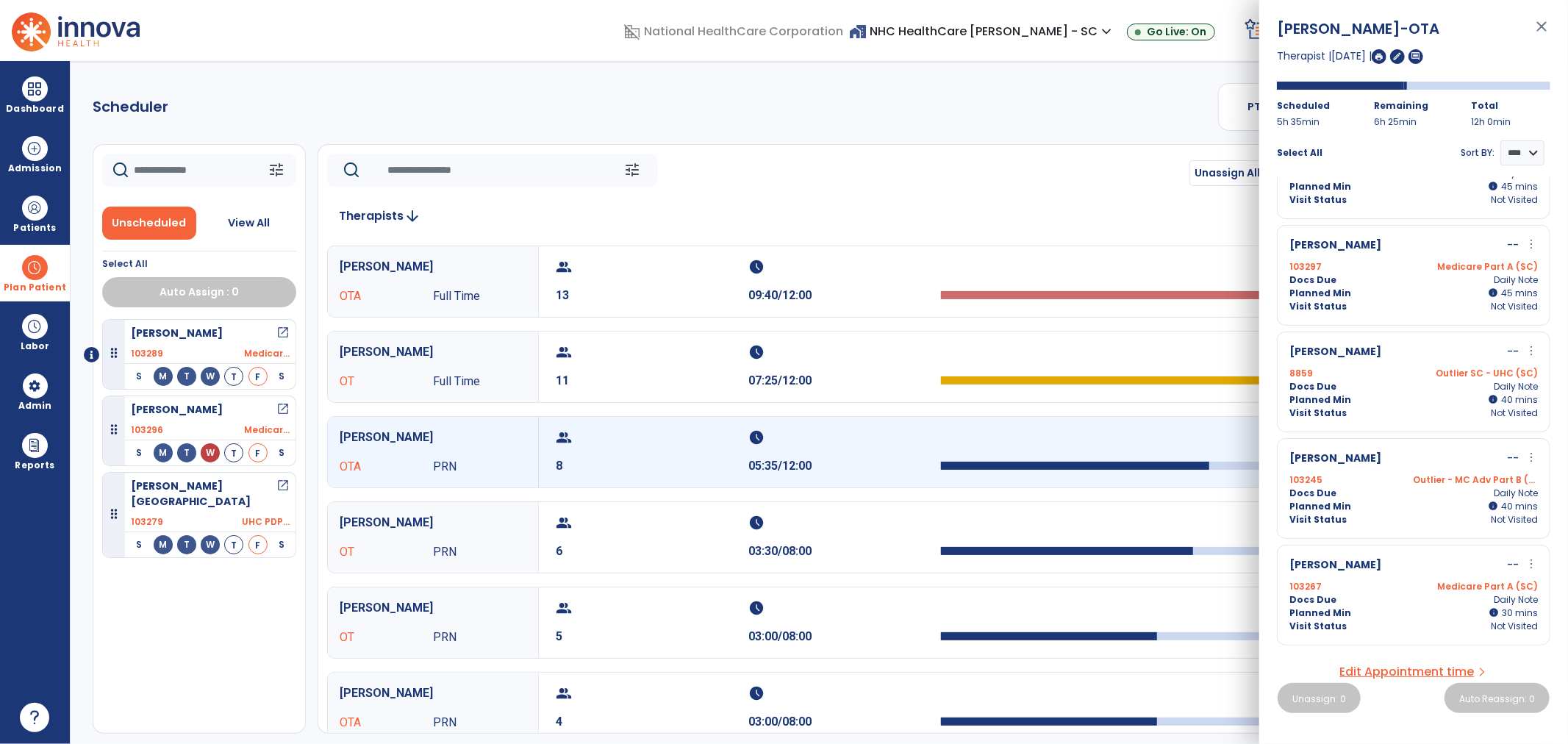 click on "103245 Outlier - MC Adv Part B (SC)" at bounding box center (1414, 480) 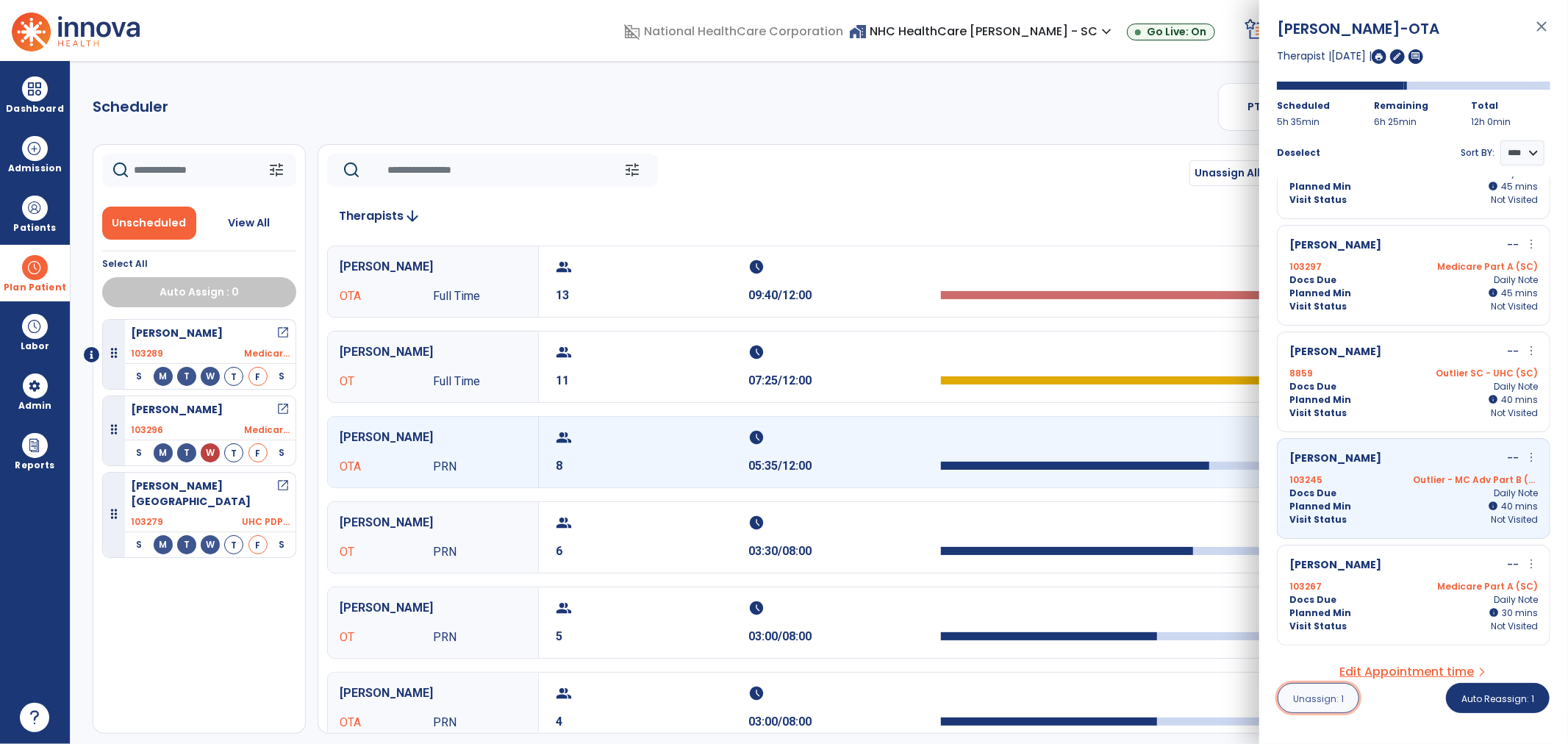 click on "Unassign: 1" at bounding box center (1318, 698) 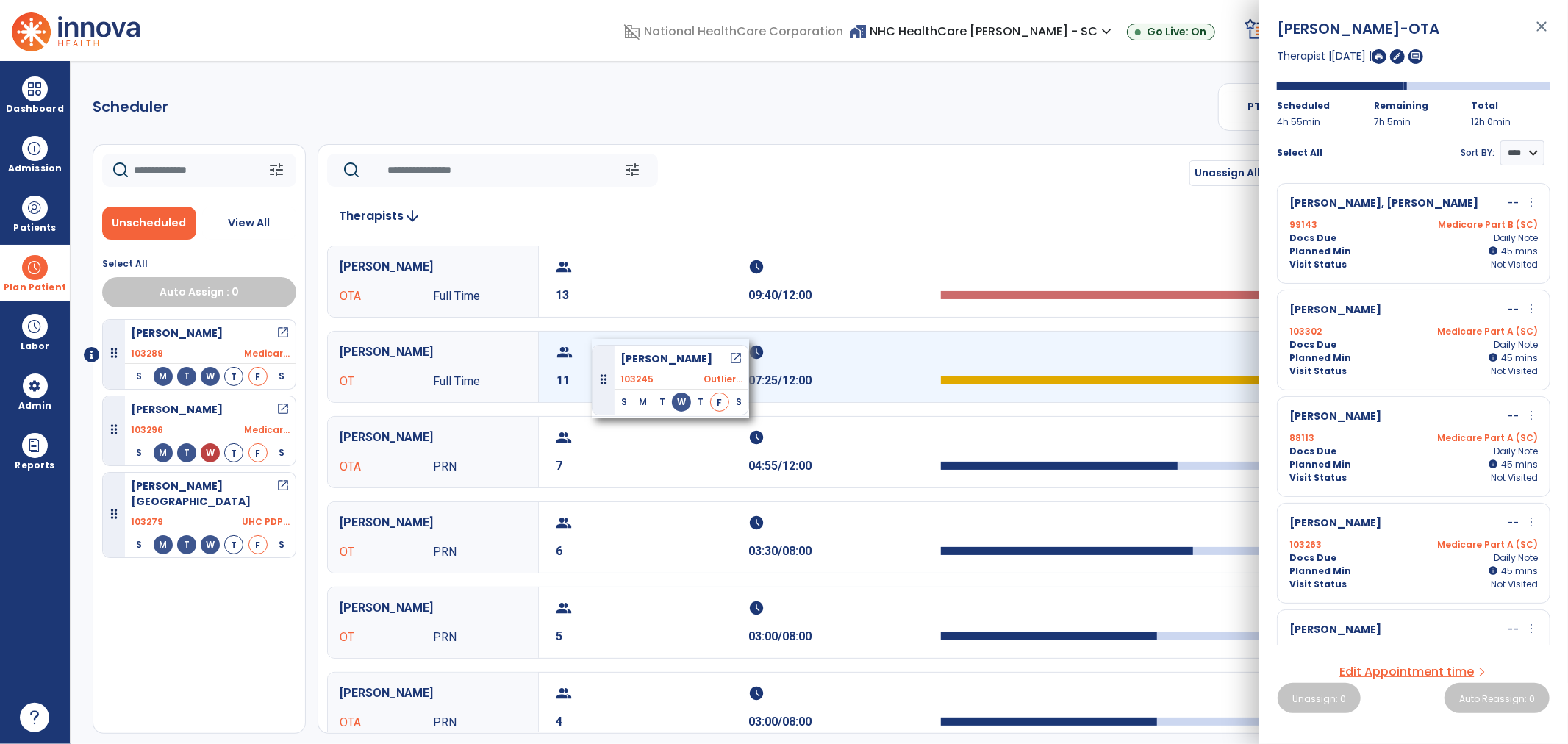 drag, startPoint x: 167, startPoint y: 566, endPoint x: 598, endPoint y: 354, distance: 480.3176 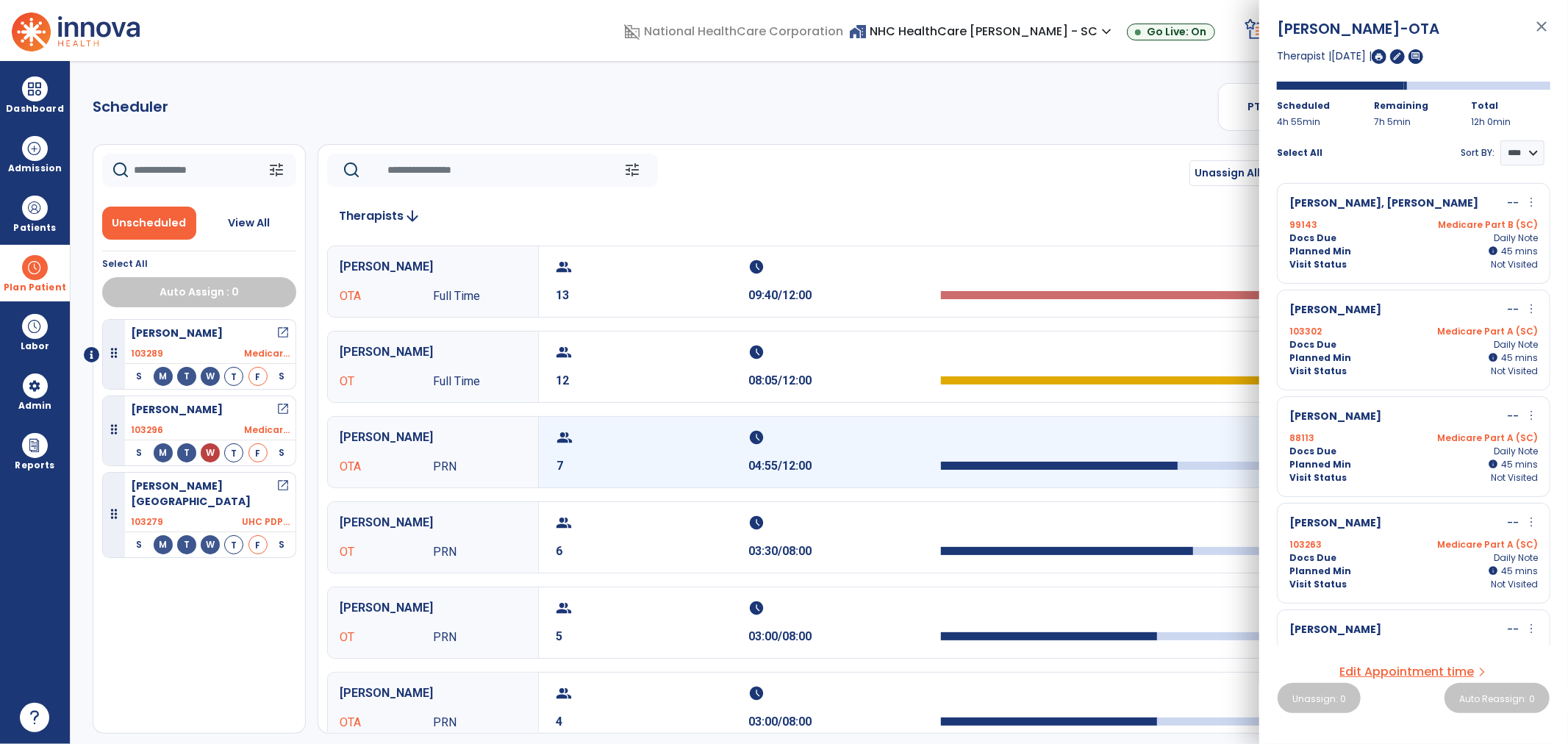 click on "group  7" at bounding box center [653, 452] 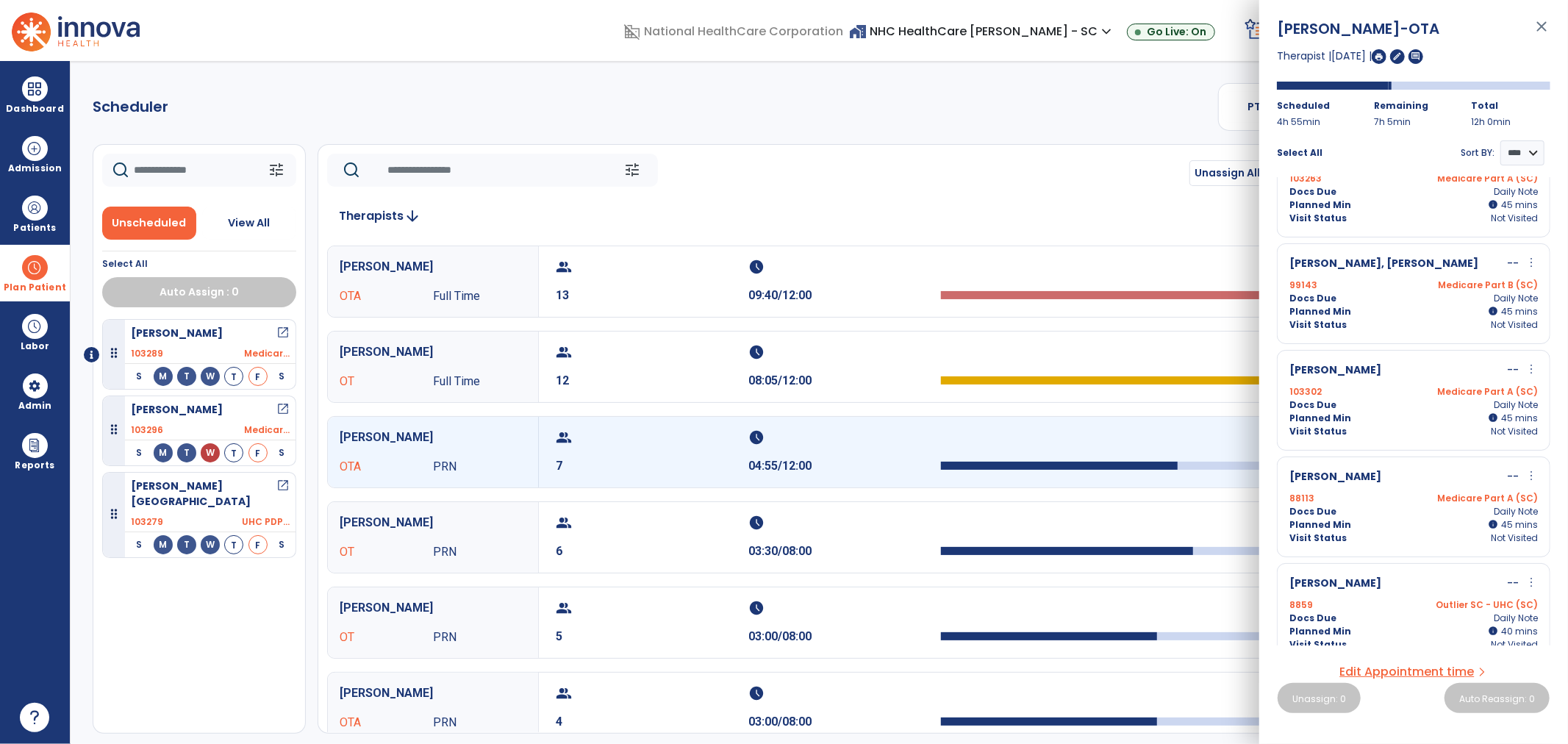scroll, scrollTop: 163, scrollLeft: 0, axis: vertical 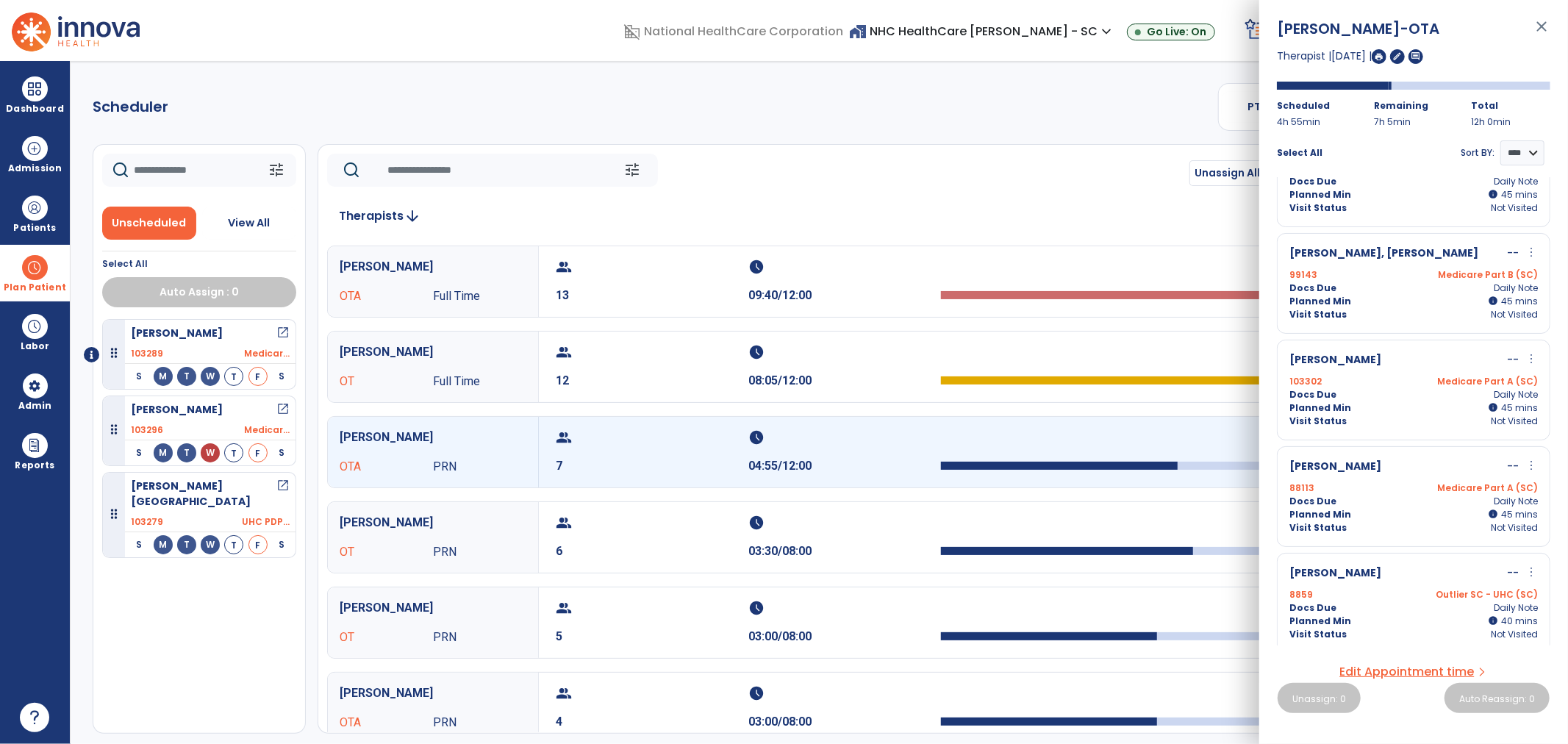 click on "Docs Due Daily Note" at bounding box center [1414, 501] 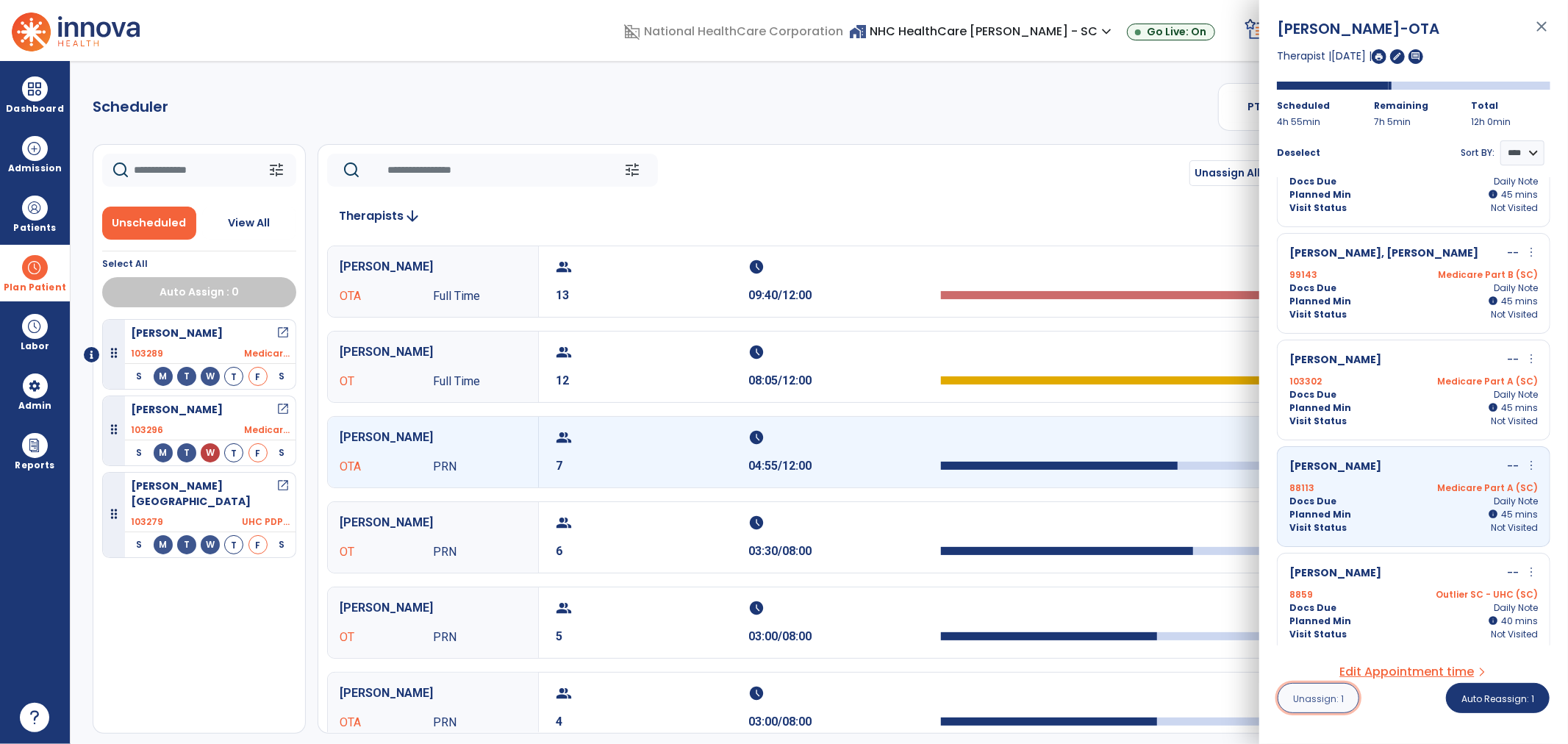 click on "Unassign: 1" at bounding box center [1318, 698] 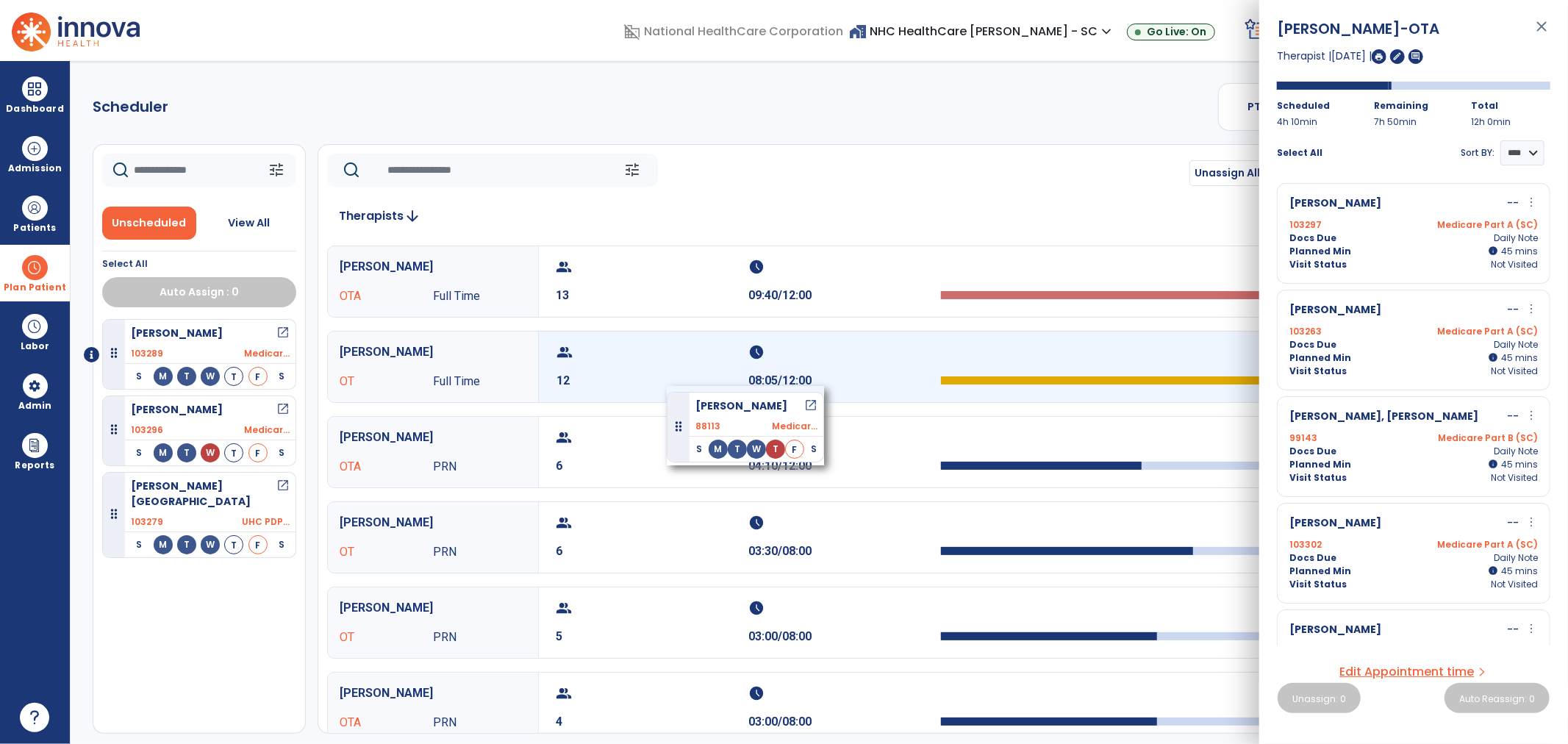 drag, startPoint x: 173, startPoint y: 566, endPoint x: 667, endPoint y: 383, distance: 526.80642 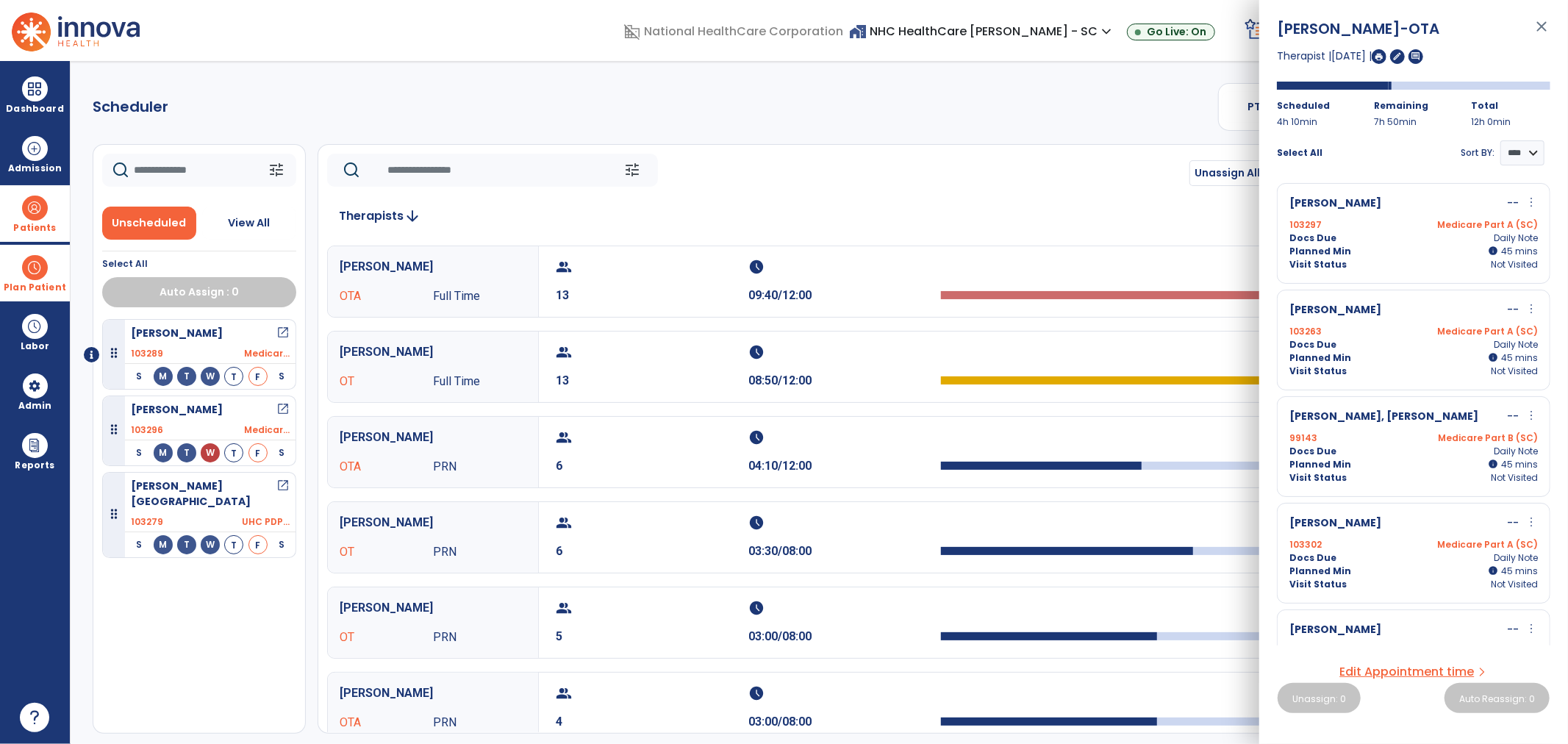 click on "Patients" at bounding box center [35, 228] 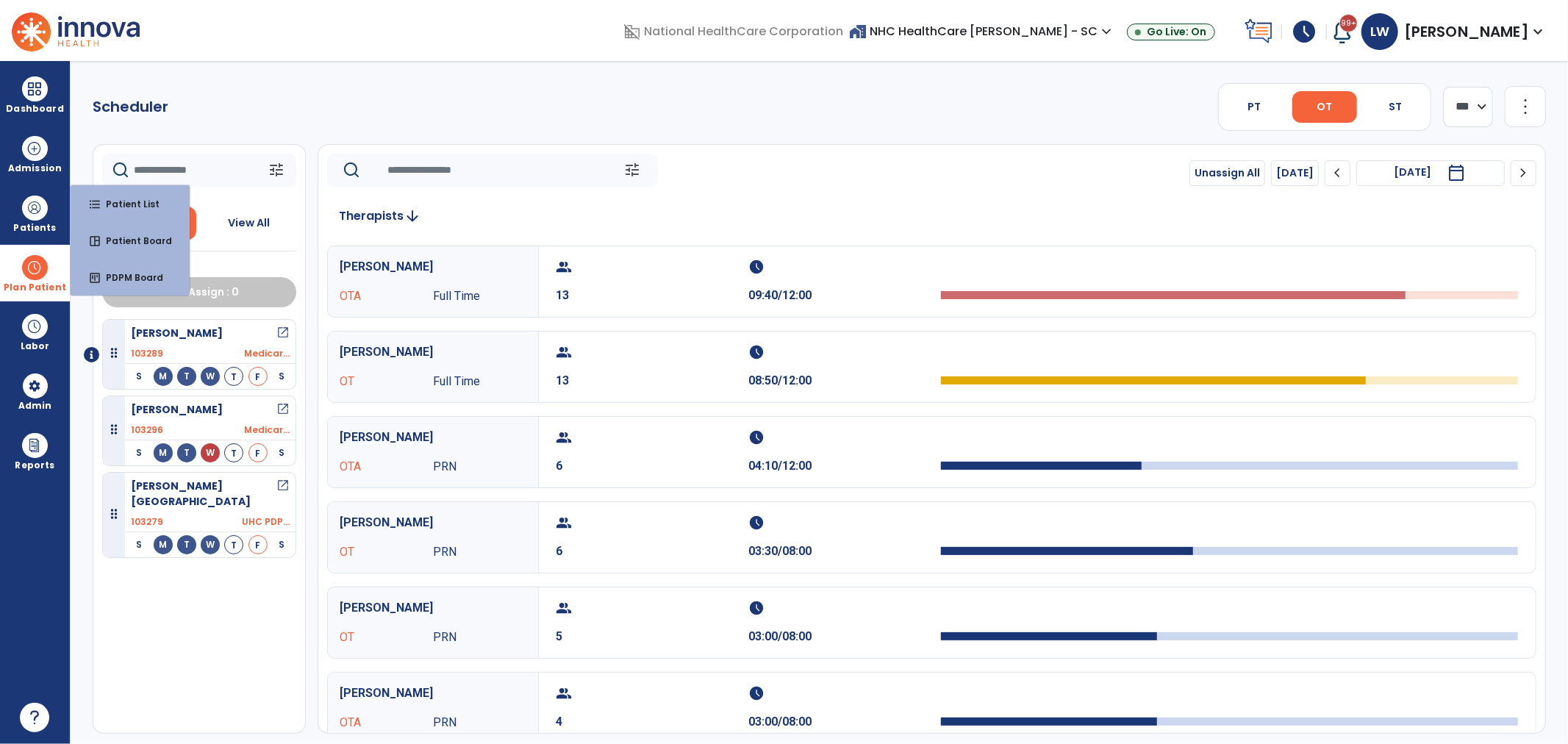 click on "Plan Patient" at bounding box center [35, 273] 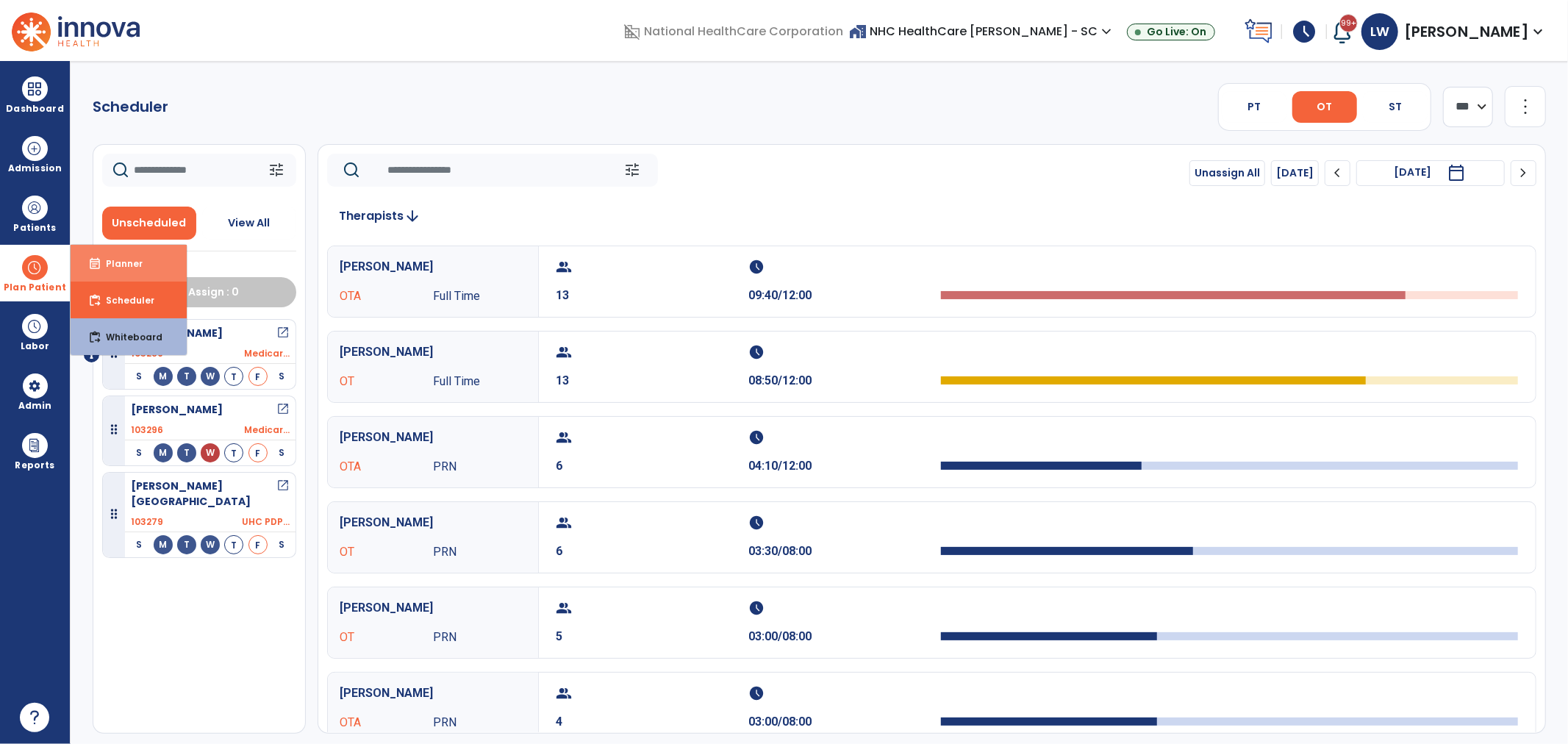 click on "event_note  Planner" at bounding box center (129, 263) 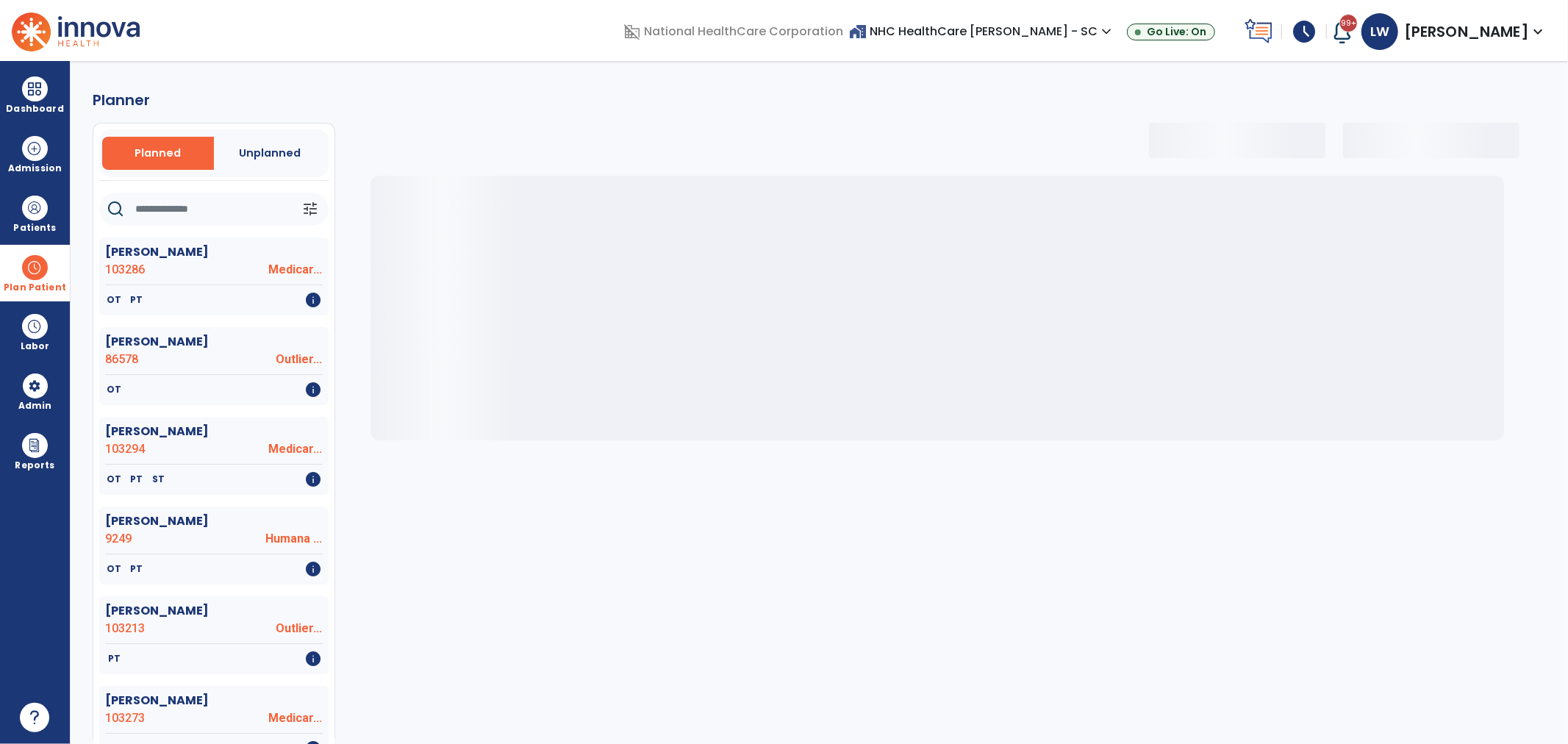 select on "***" 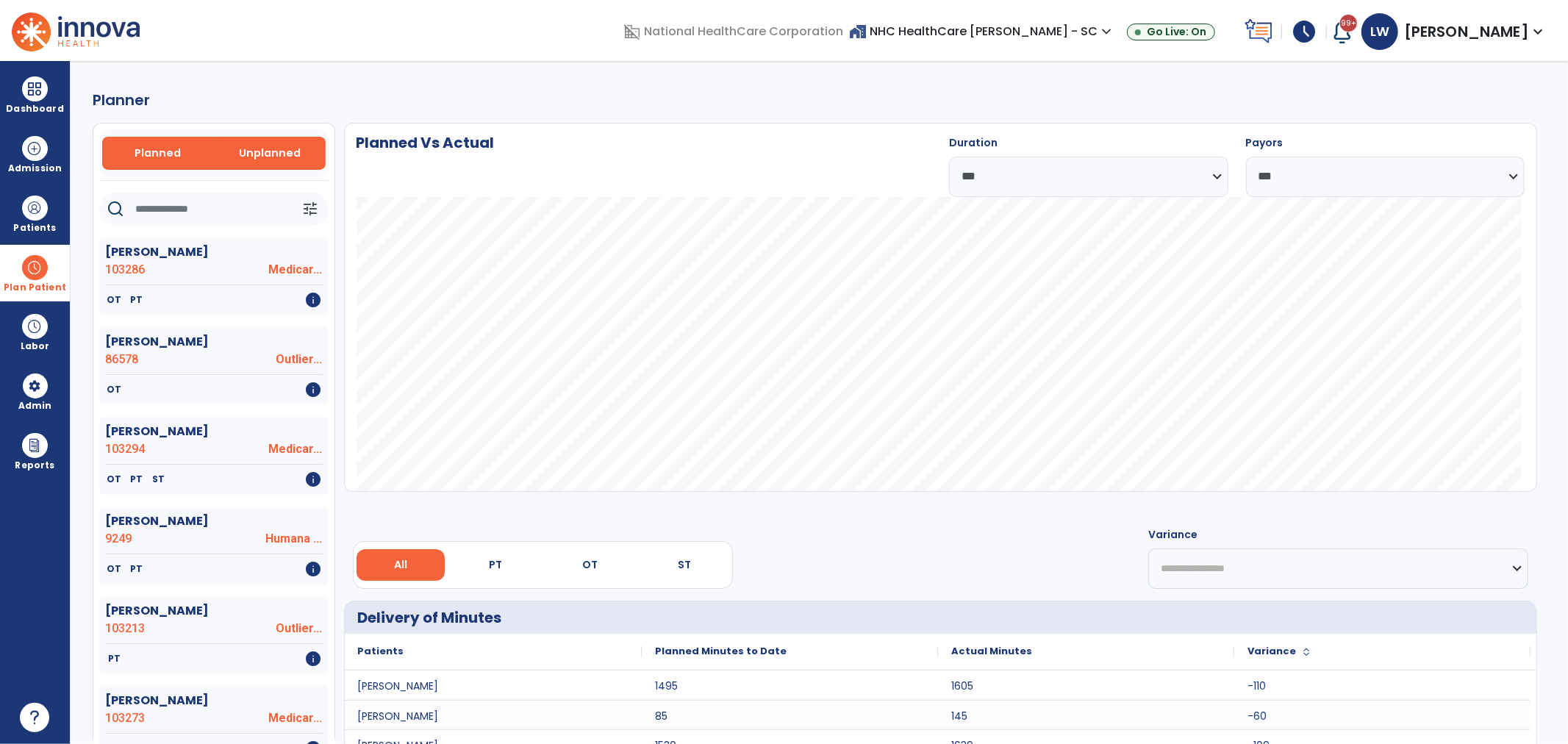 click on "Unplanned" at bounding box center (270, 153) 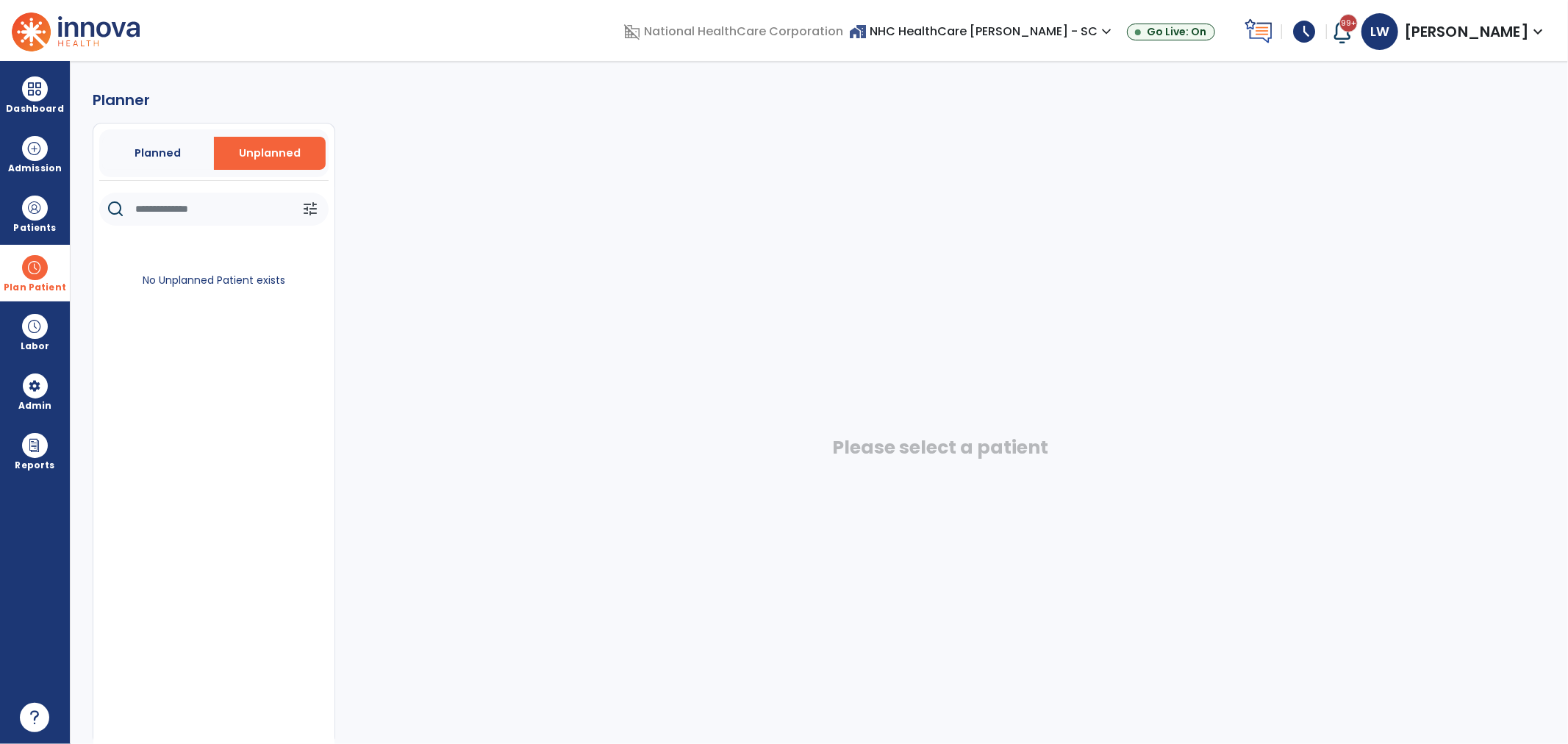 click on "Planned   Unplanned" at bounding box center [214, 153] 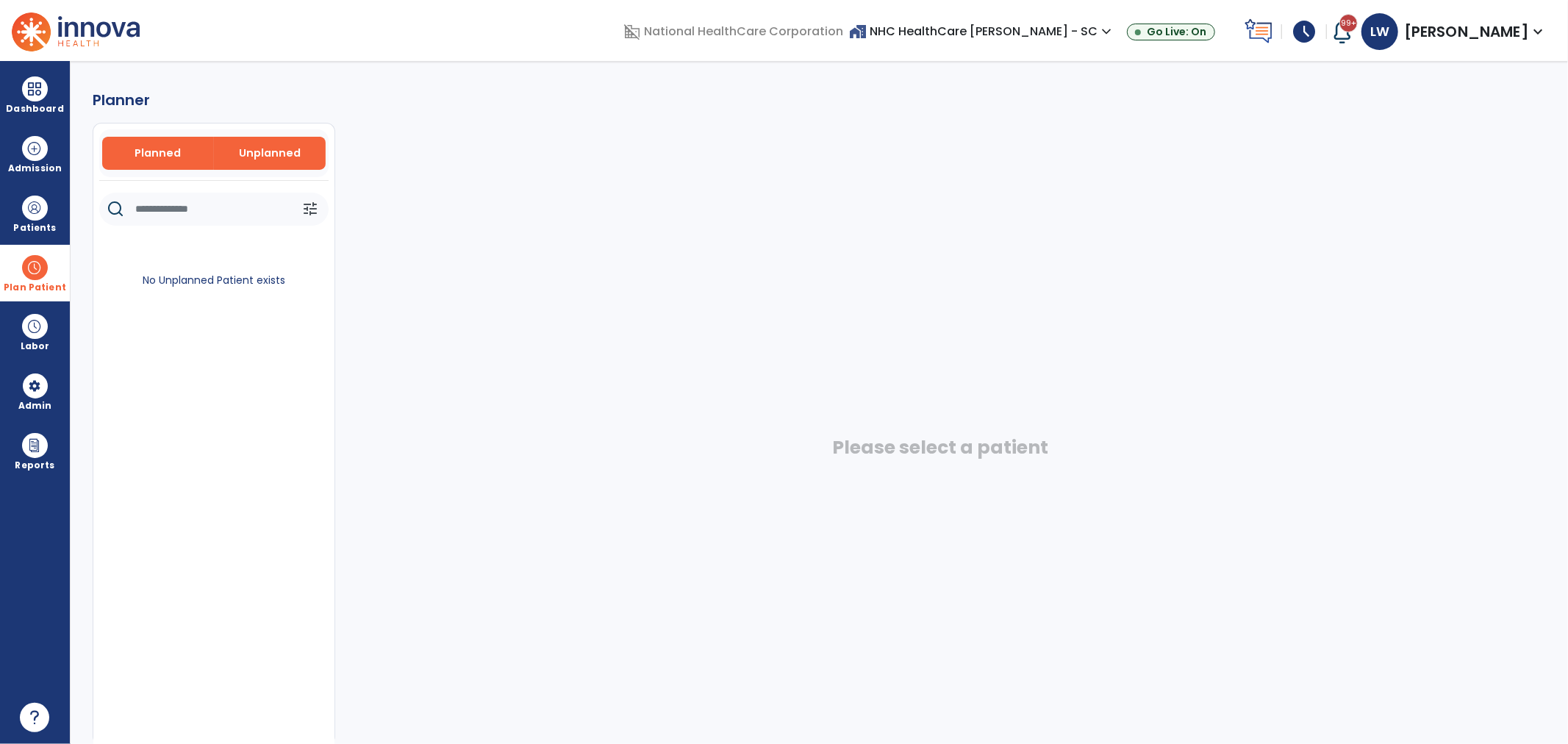 drag, startPoint x: 168, startPoint y: 157, endPoint x: 157, endPoint y: 166, distance: 14.21267 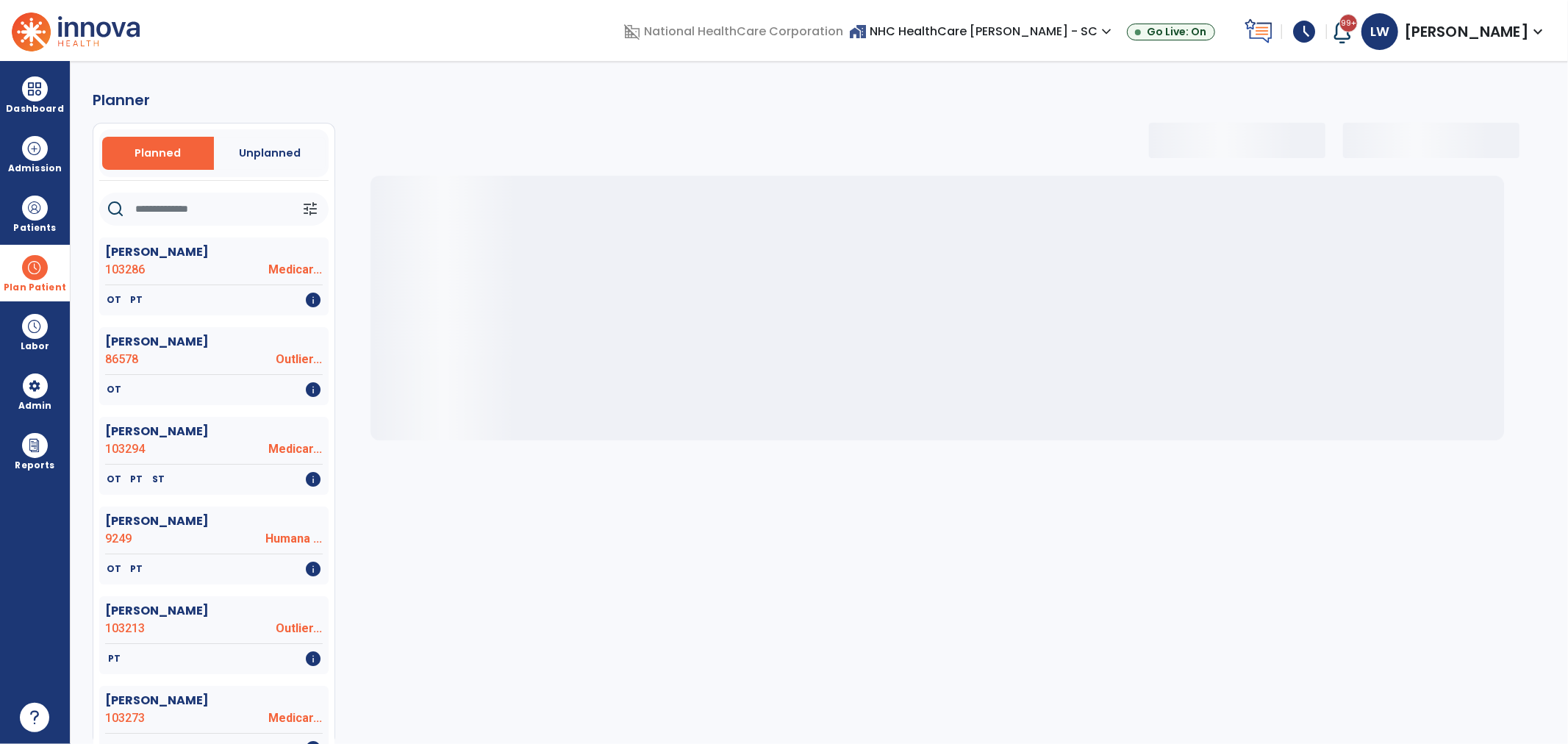 select on "***" 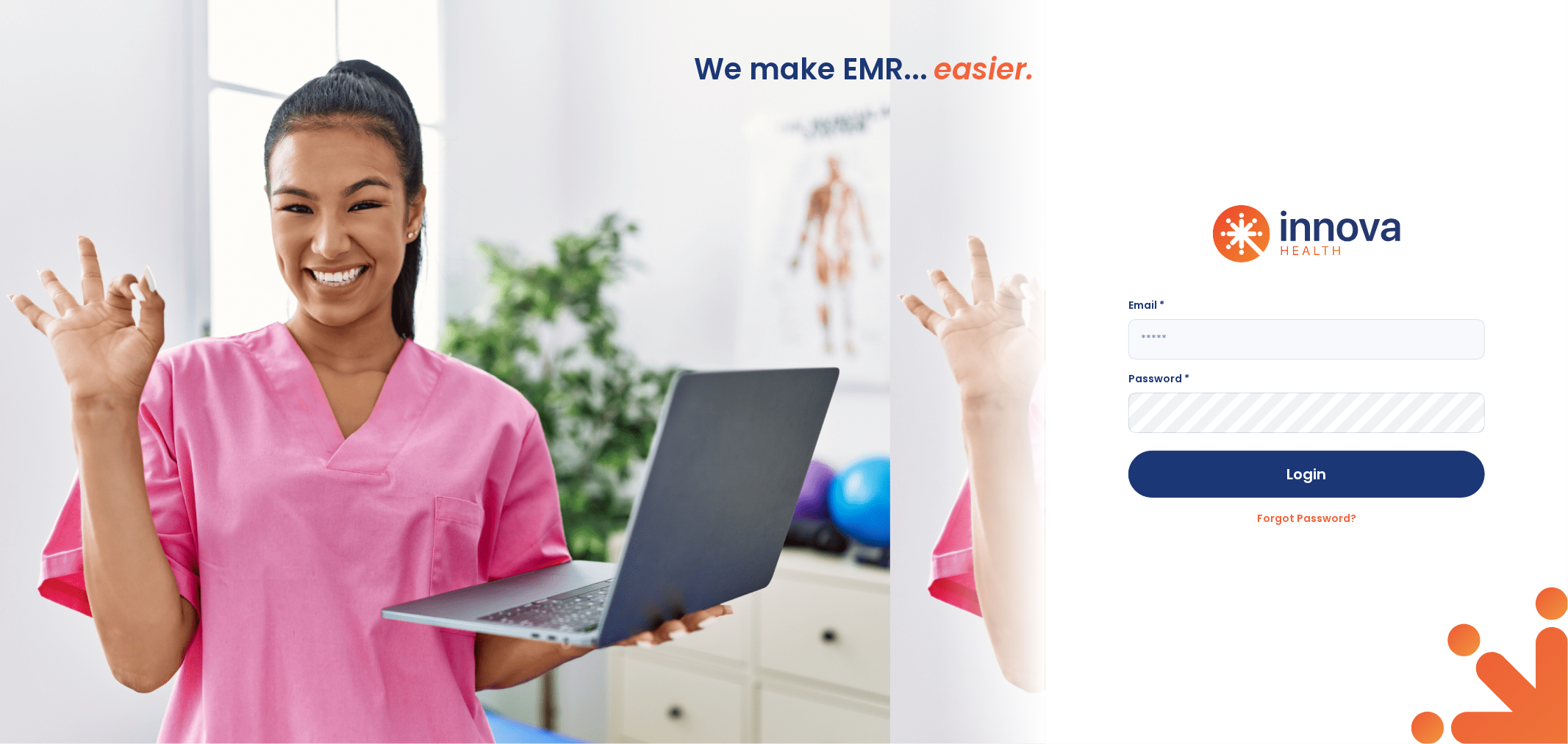 type on "**********" 